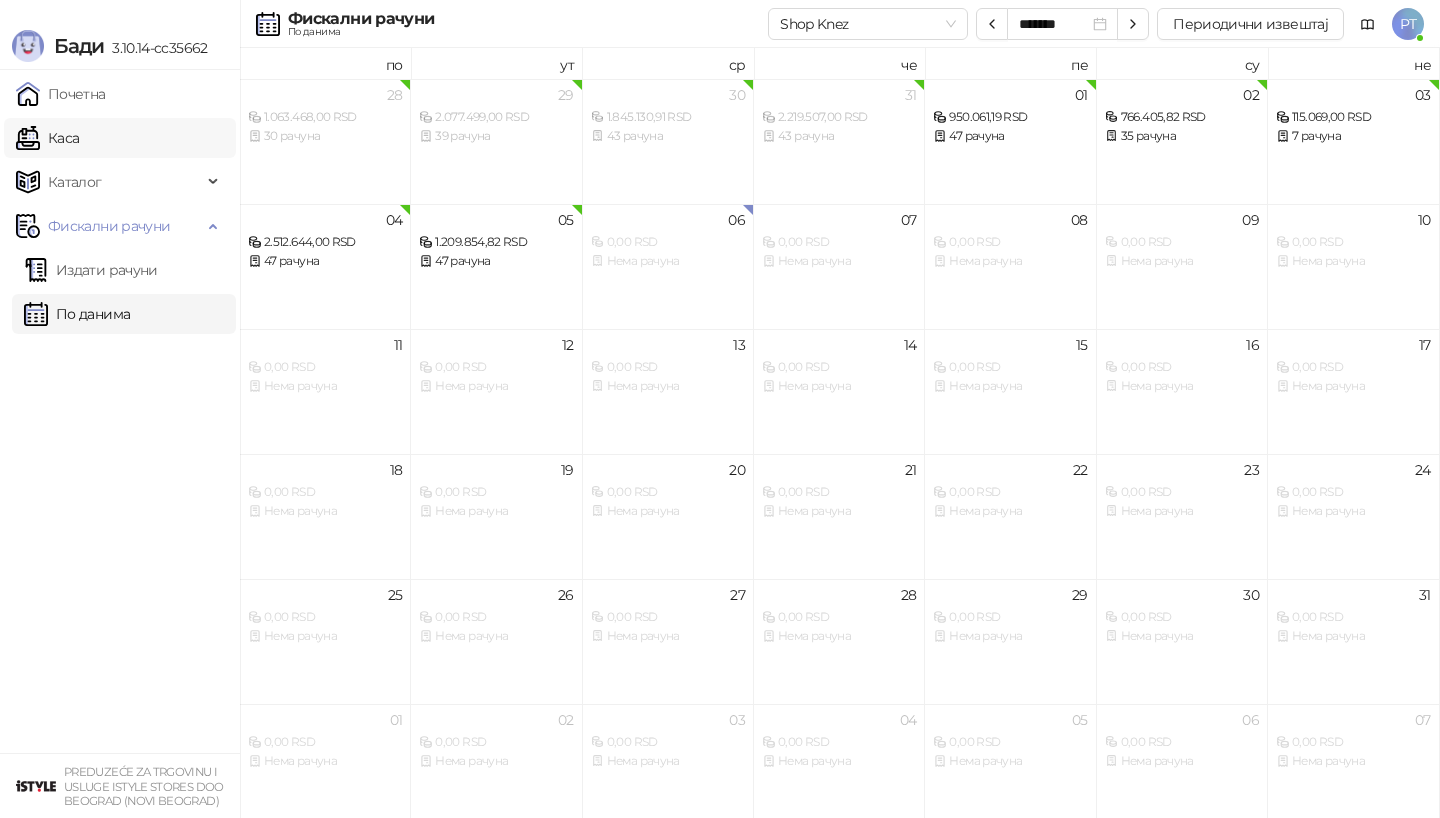 scroll, scrollTop: 0, scrollLeft: 0, axis: both 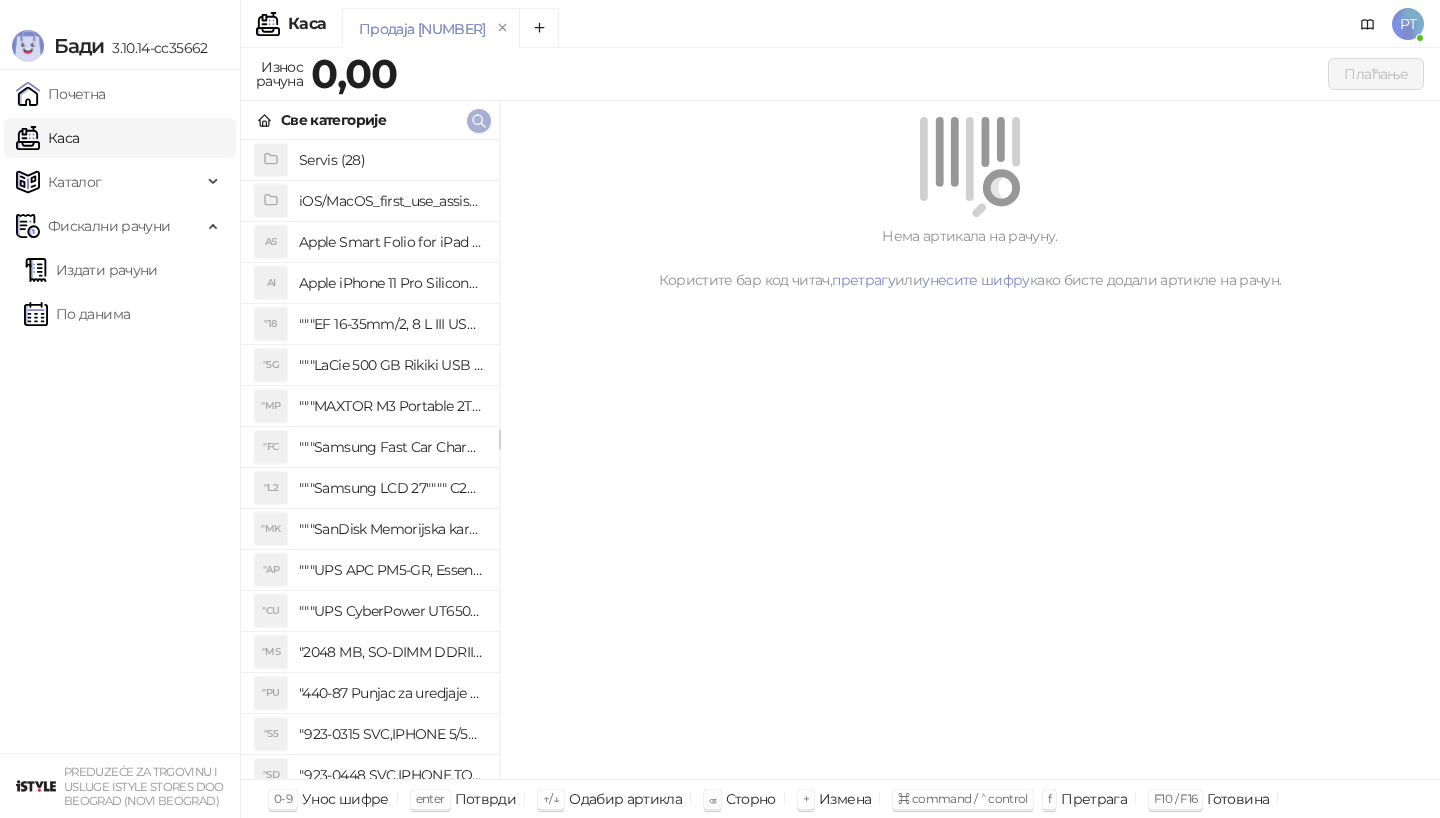 click 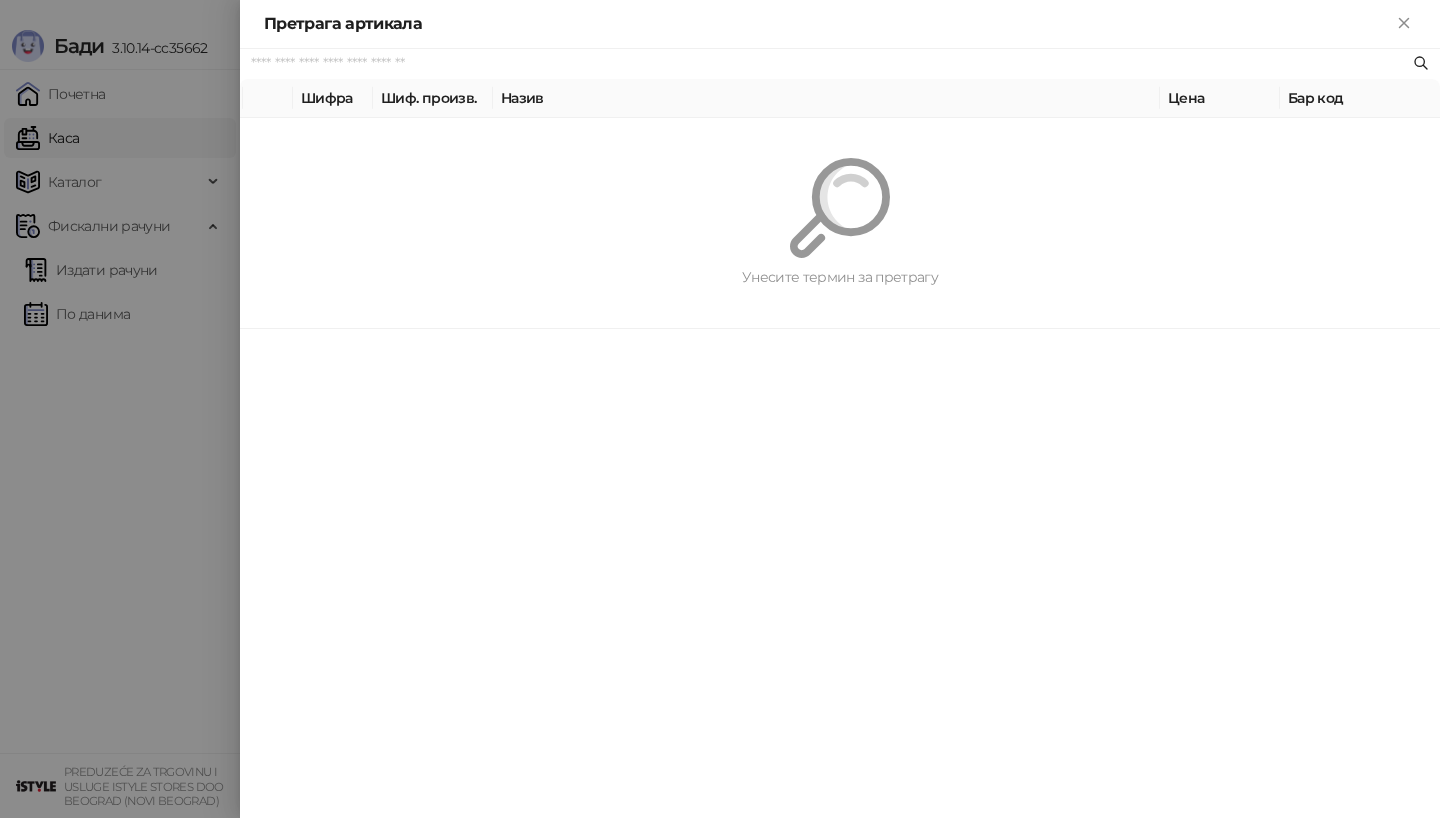 paste on "**********" 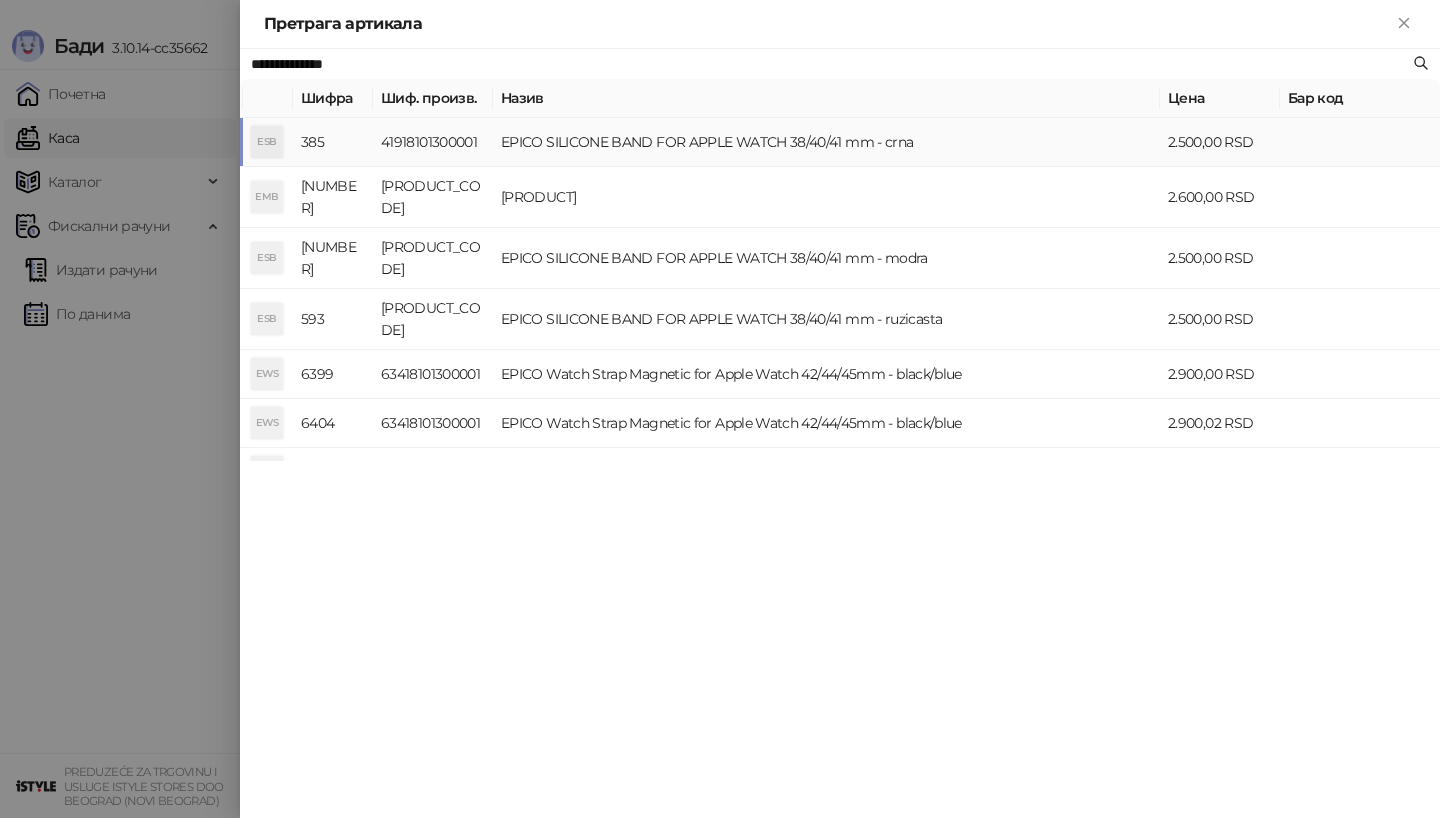 click on "41918101300001" at bounding box center (433, 142) 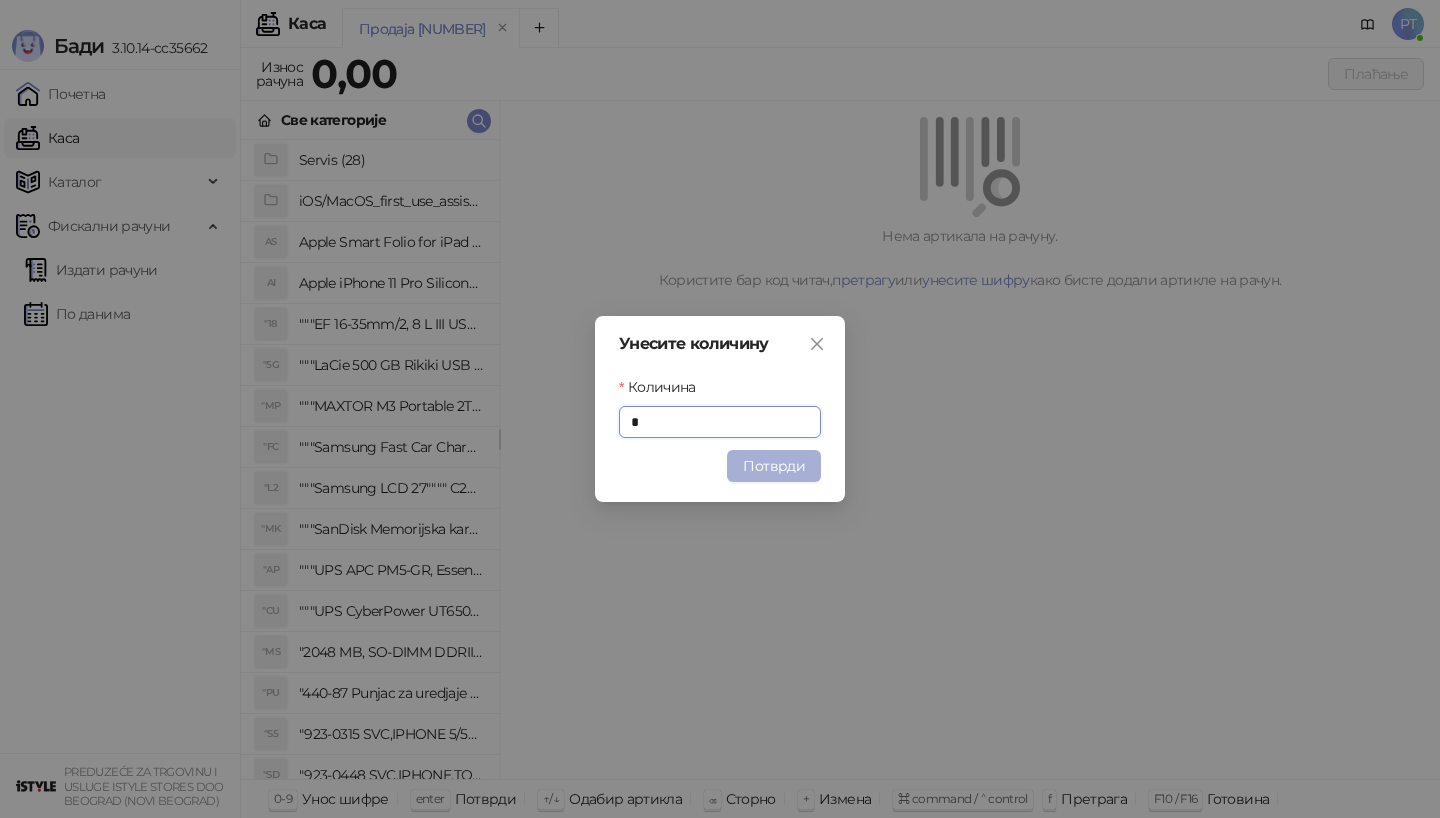 click on "Потврди" at bounding box center (774, 466) 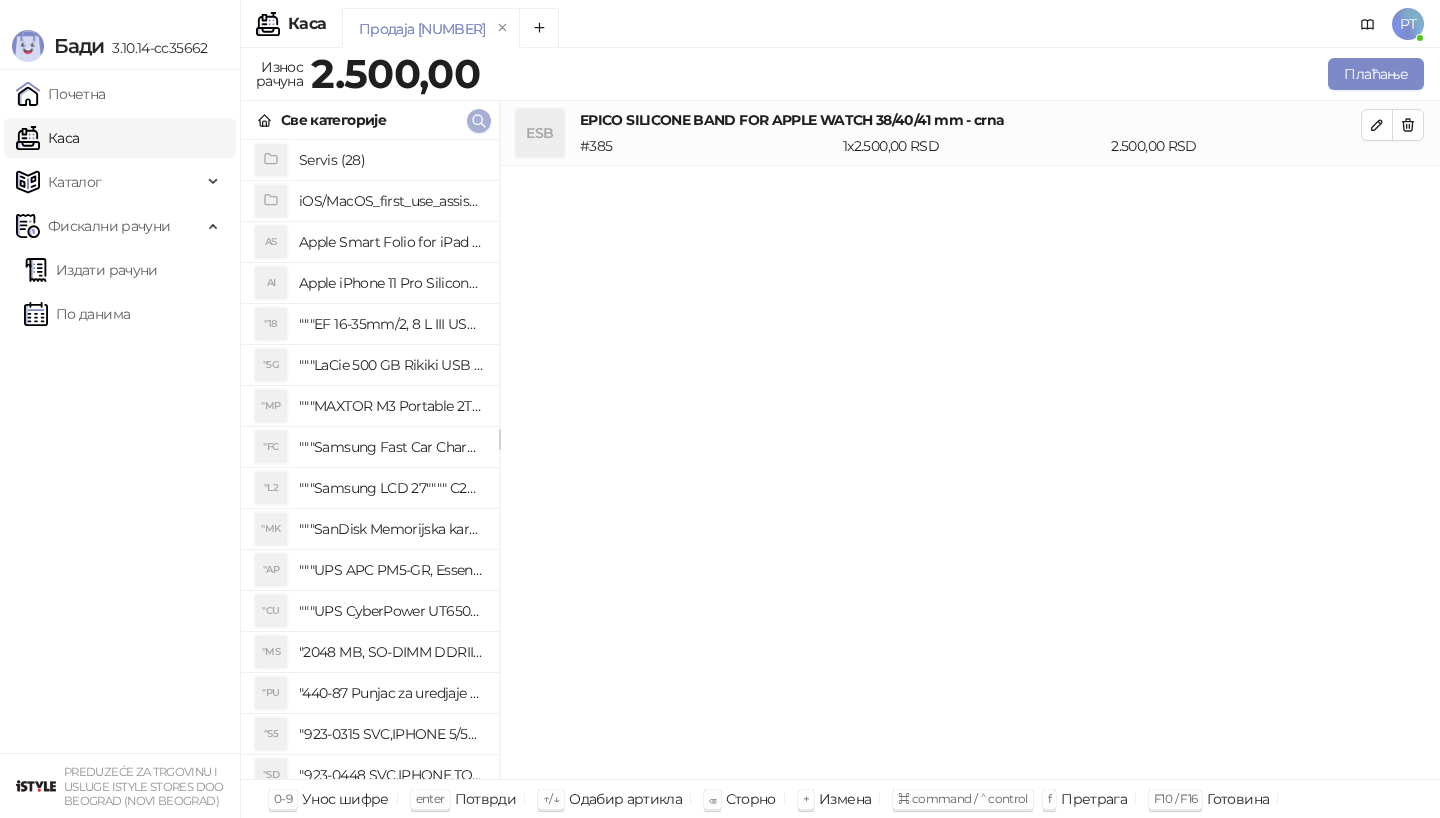 click 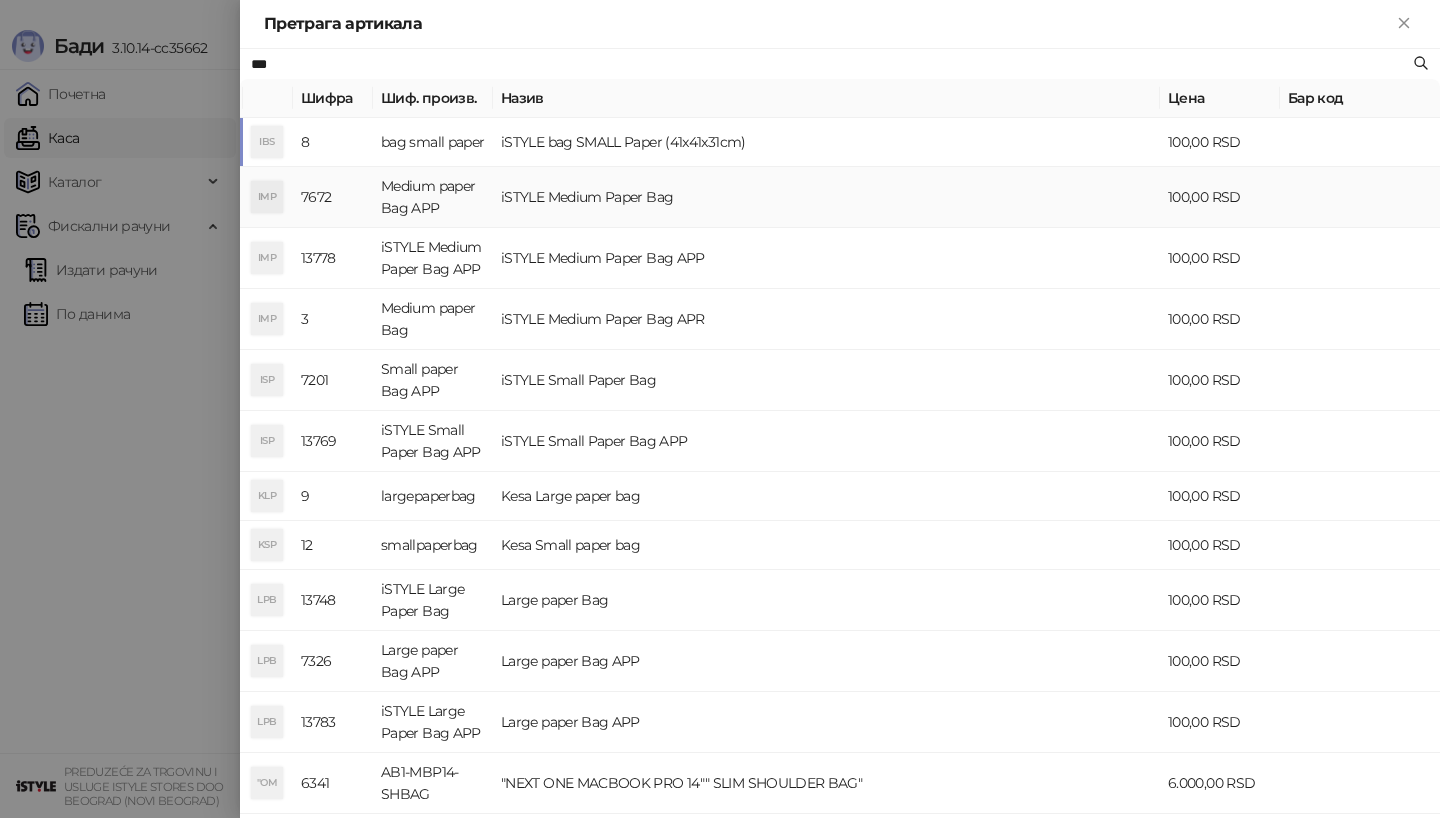 type on "***" 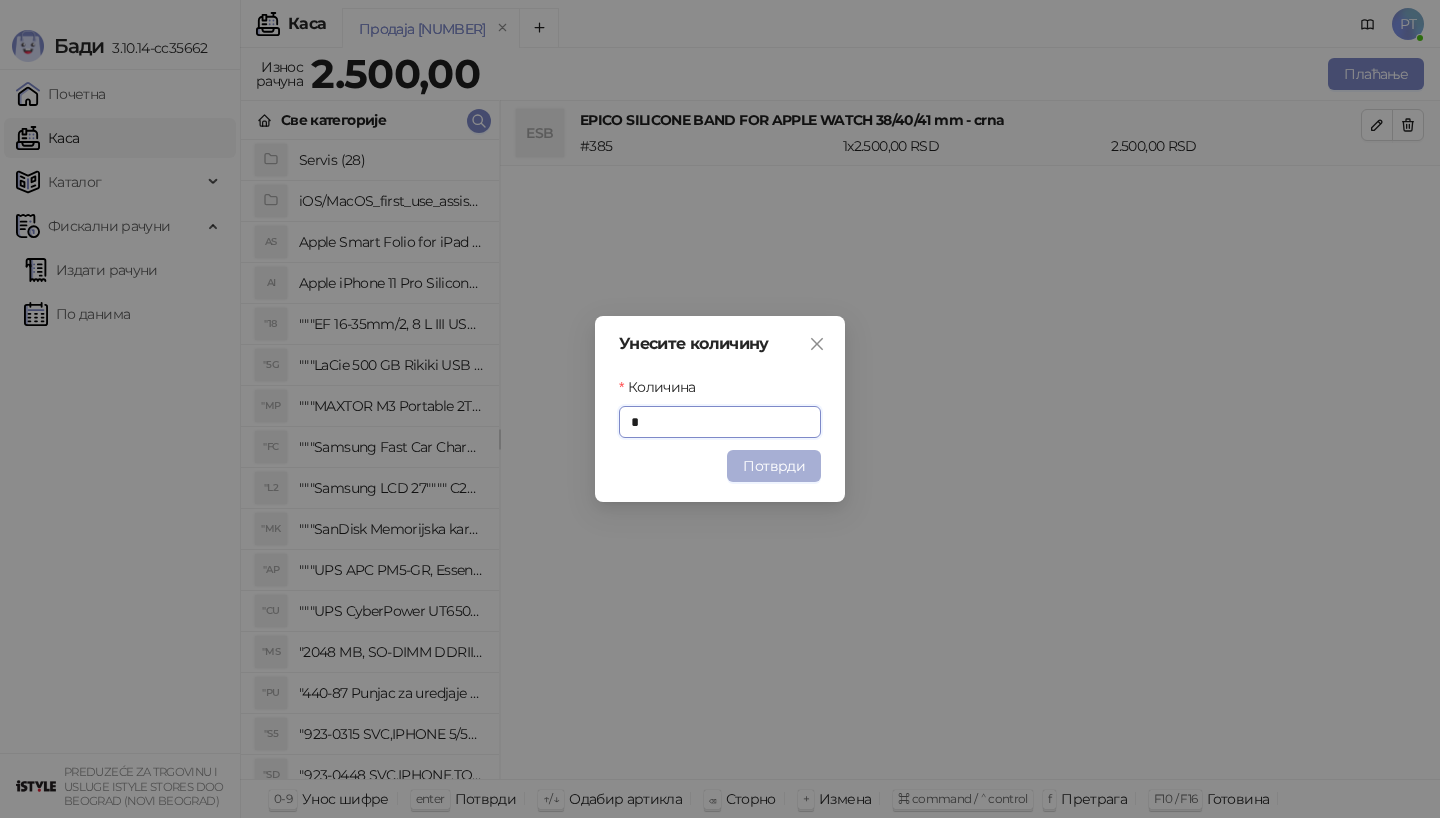 click on "Потврди" at bounding box center [774, 466] 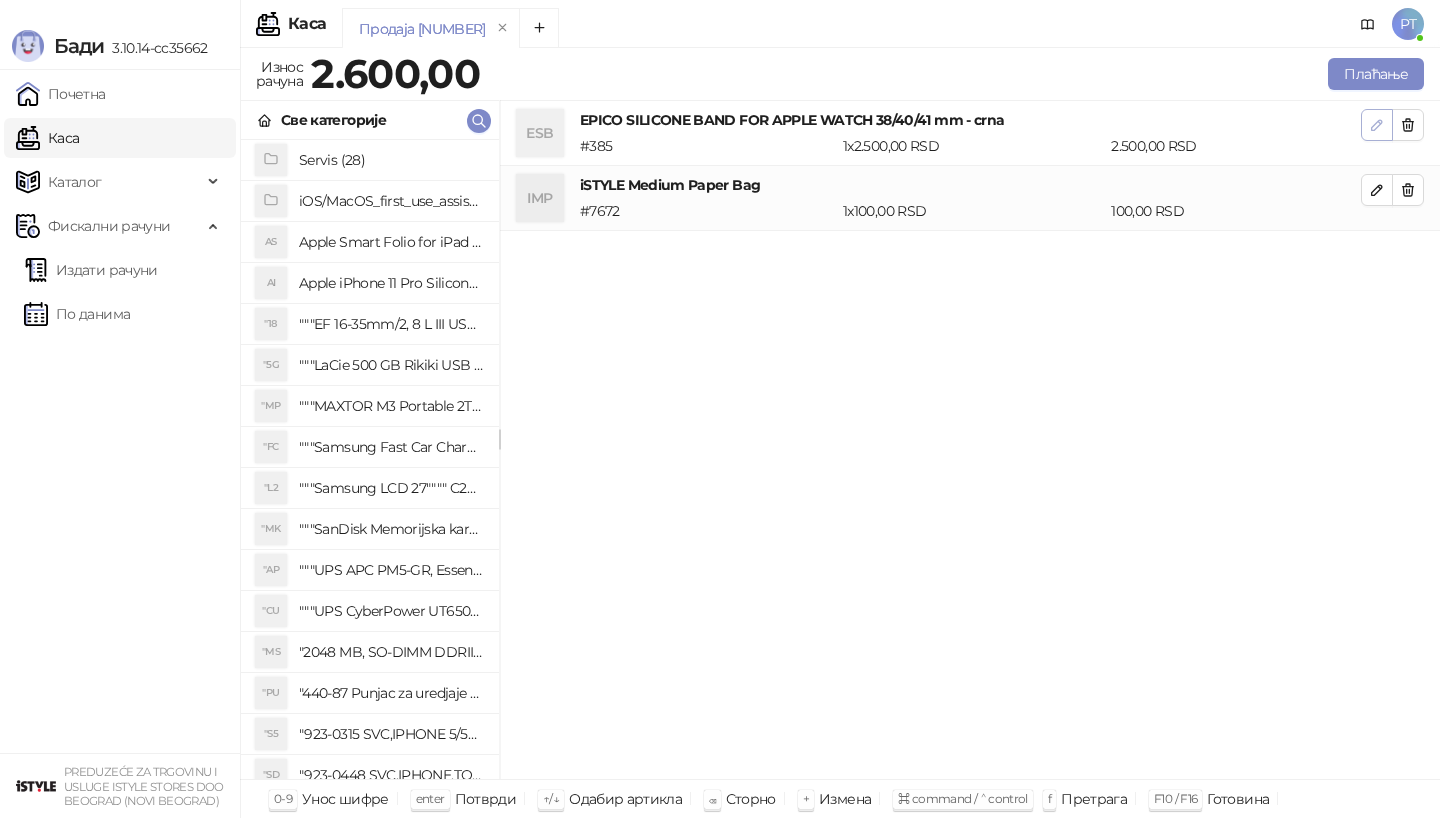 click 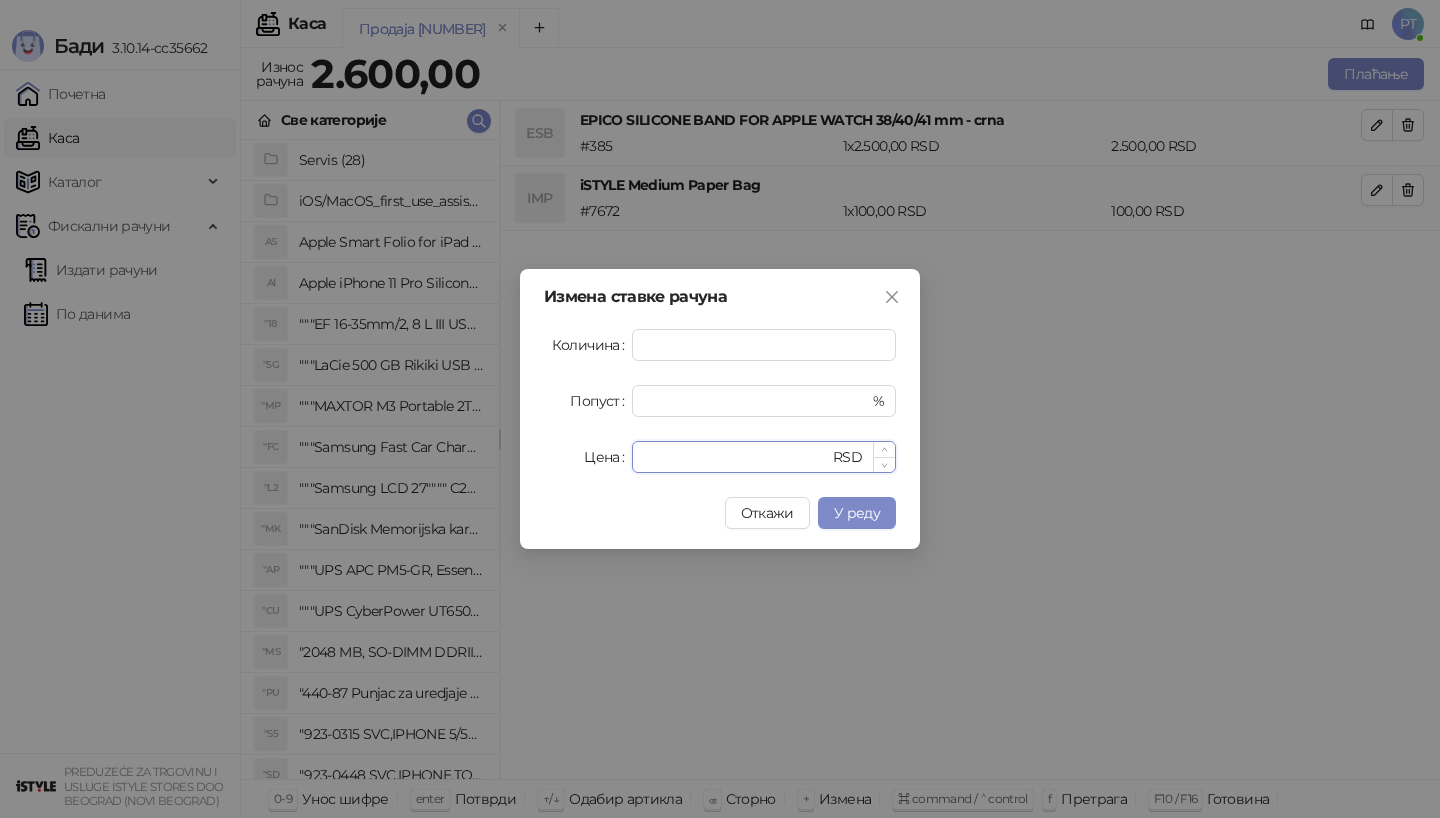 click on "********" at bounding box center [736, 457] 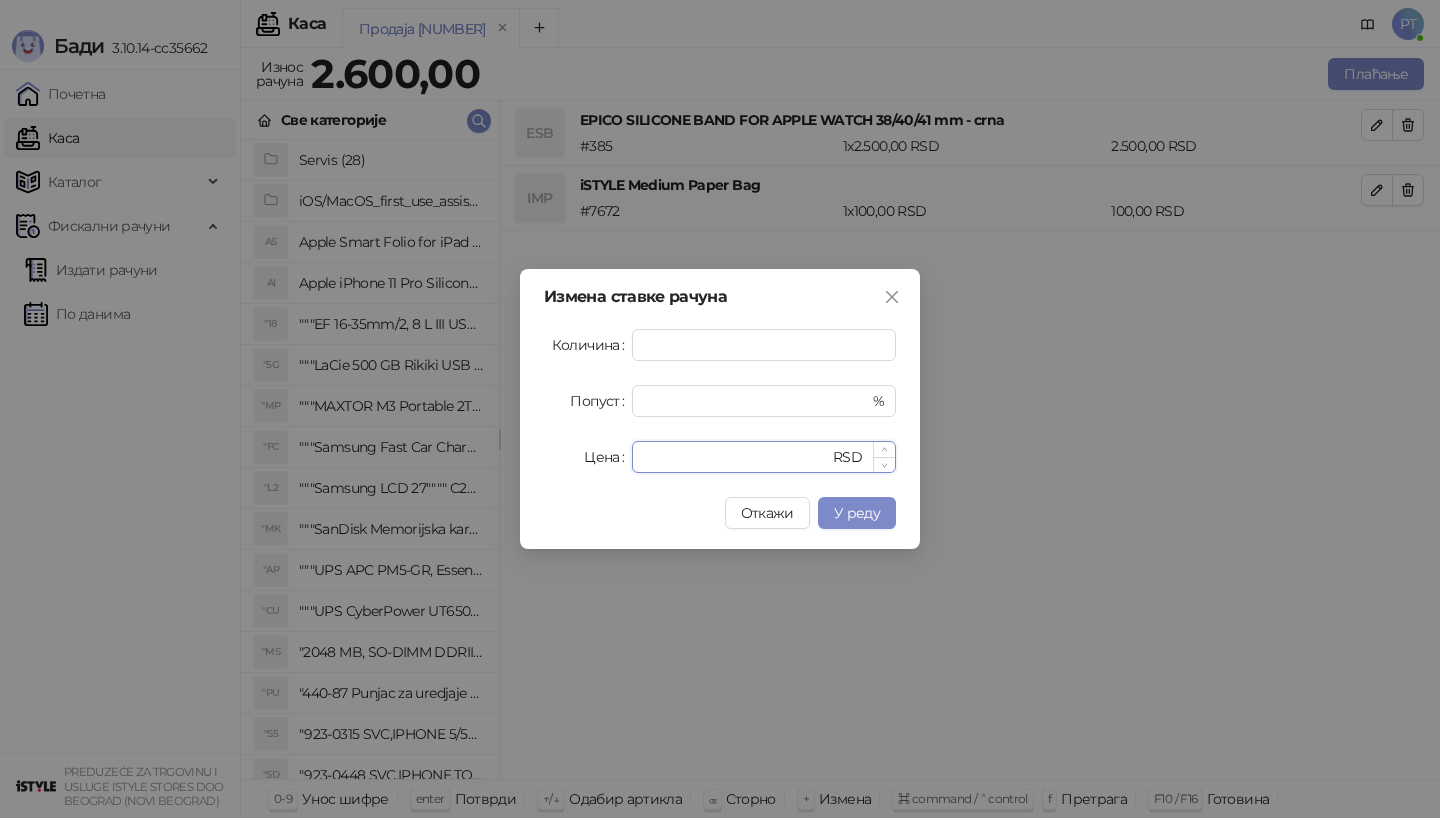 type on "****" 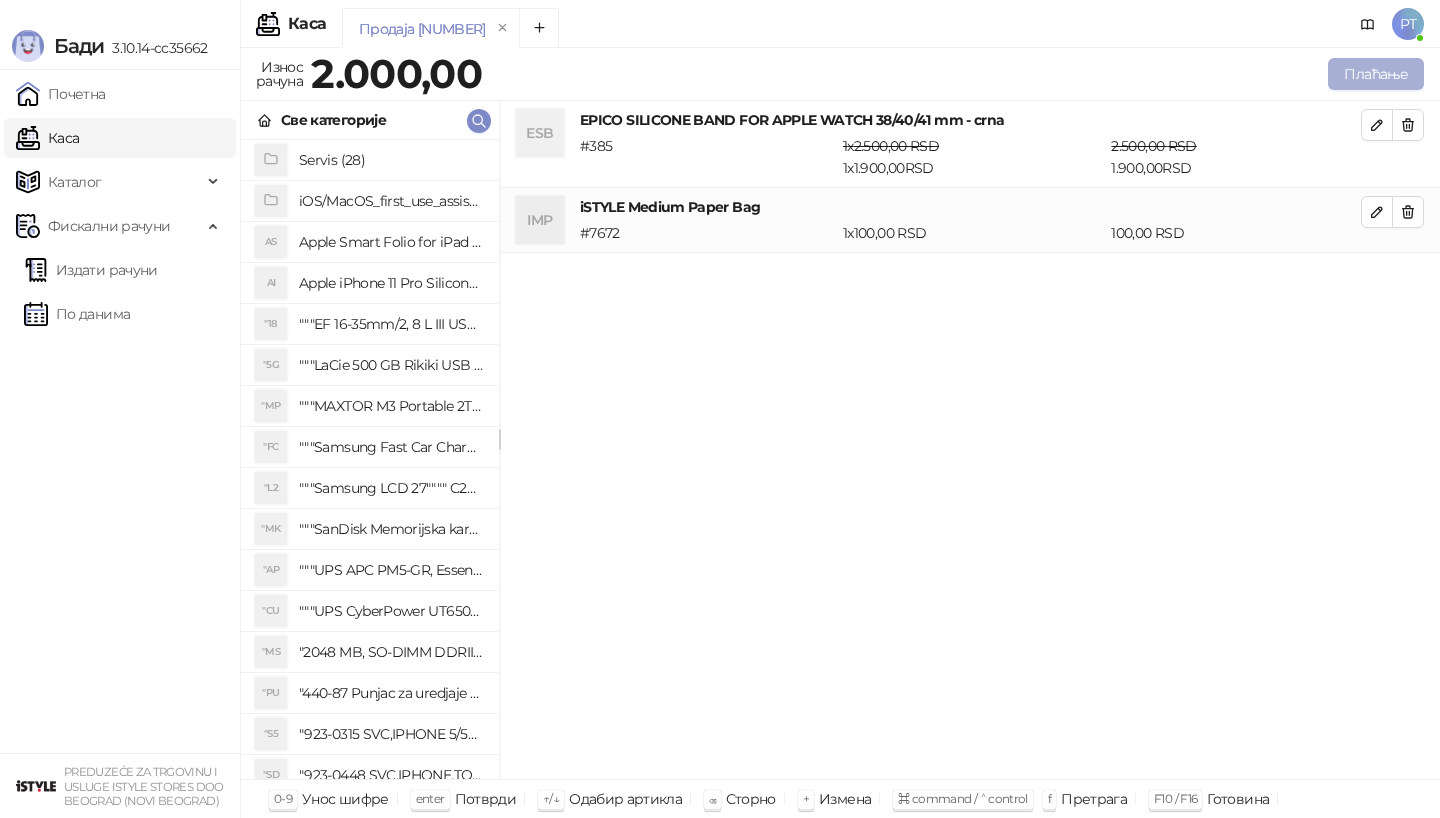 click on "Плаћање" at bounding box center (1376, 74) 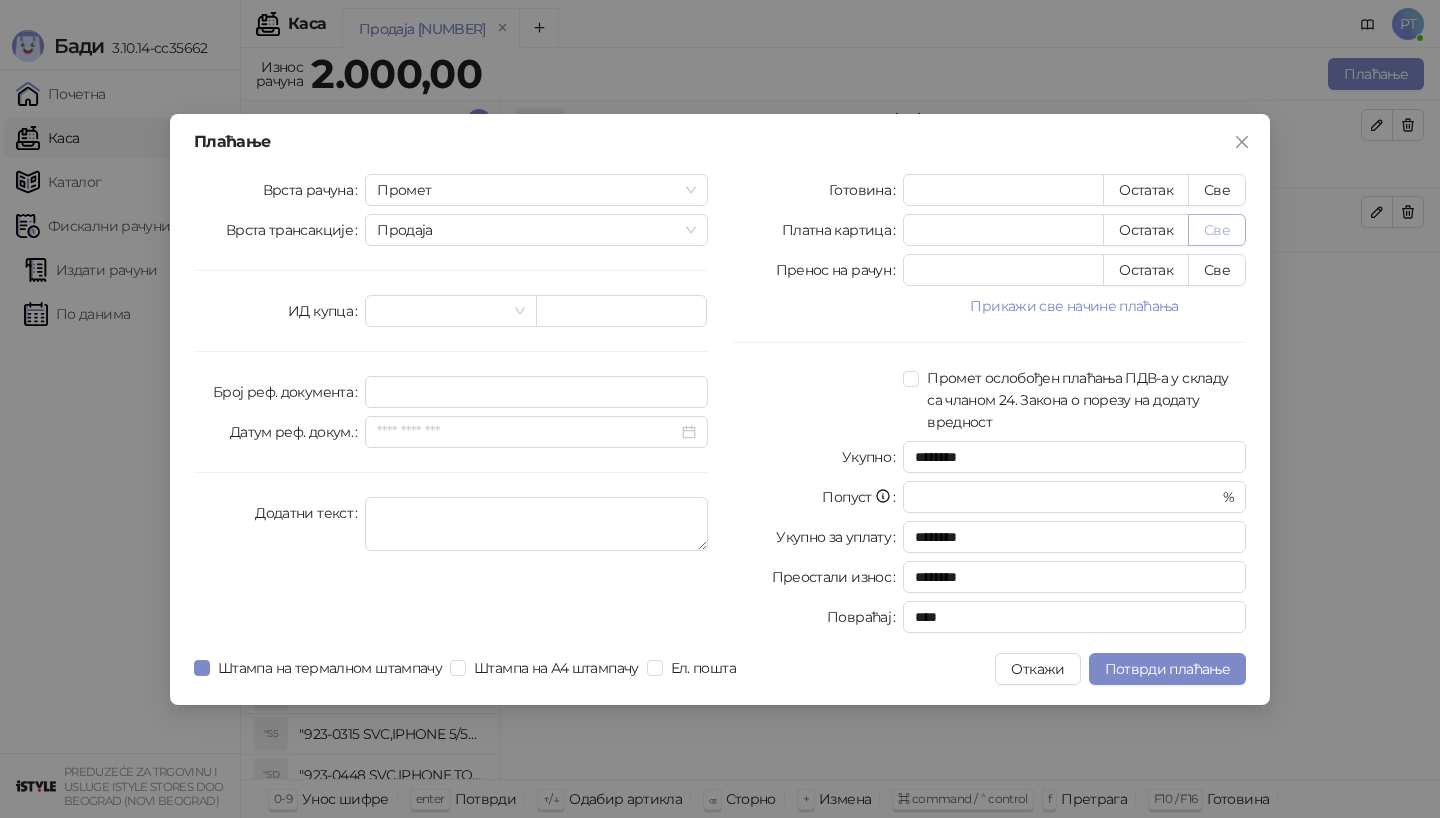 click on "Све" at bounding box center (1217, 230) 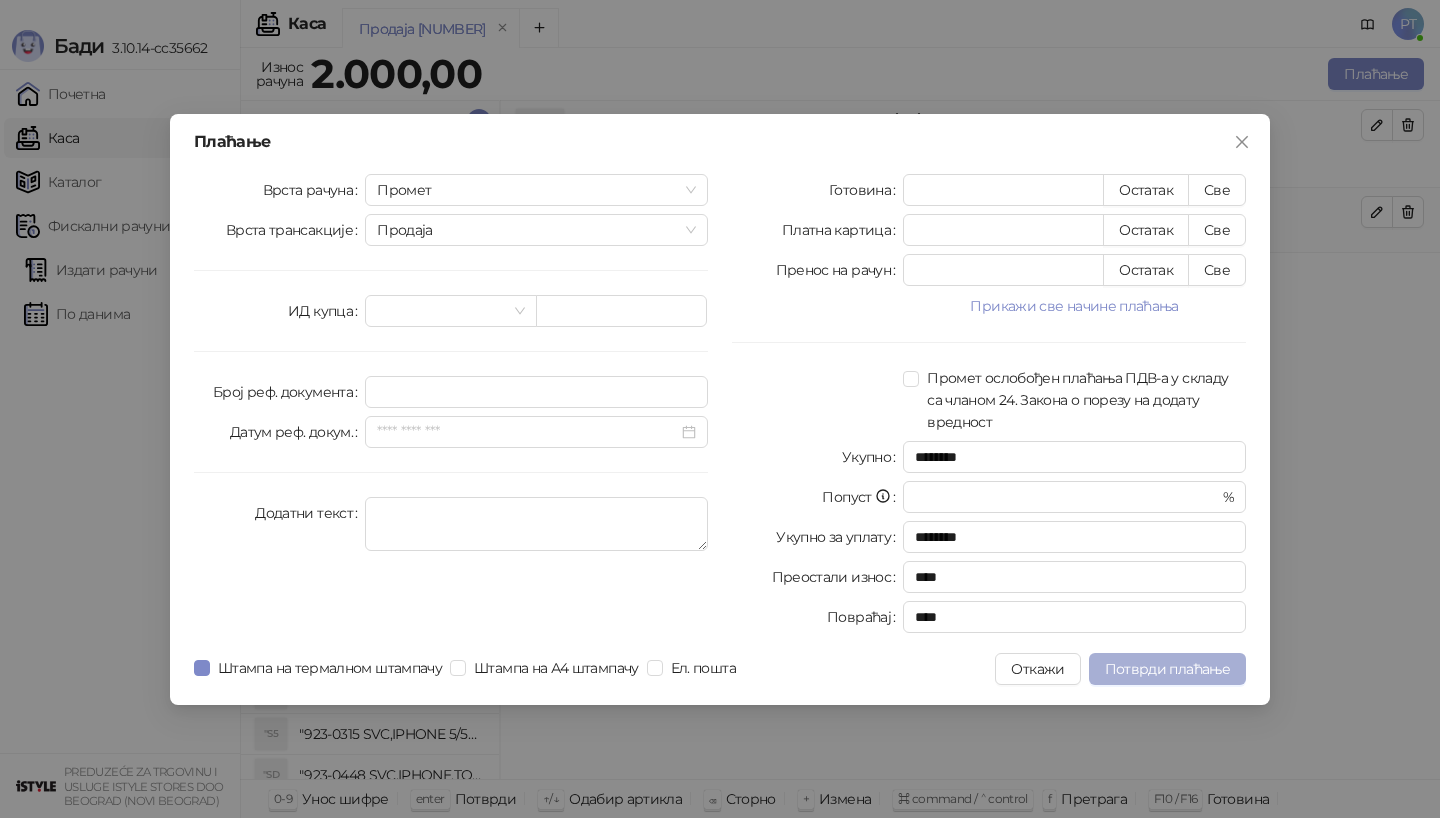 click on "Потврди плаћање" at bounding box center [1167, 669] 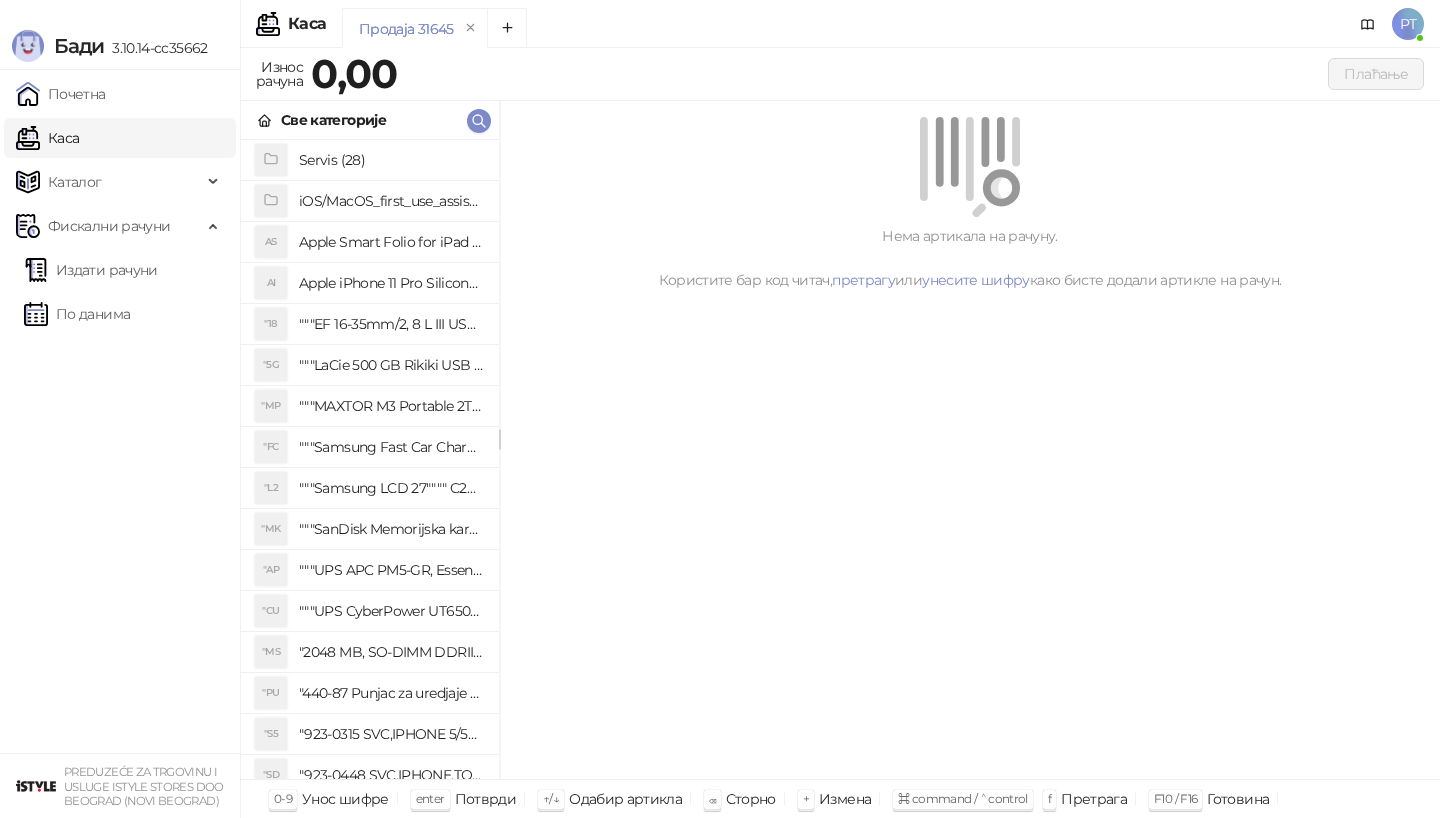 click on "Све категорије" at bounding box center (370, 120) 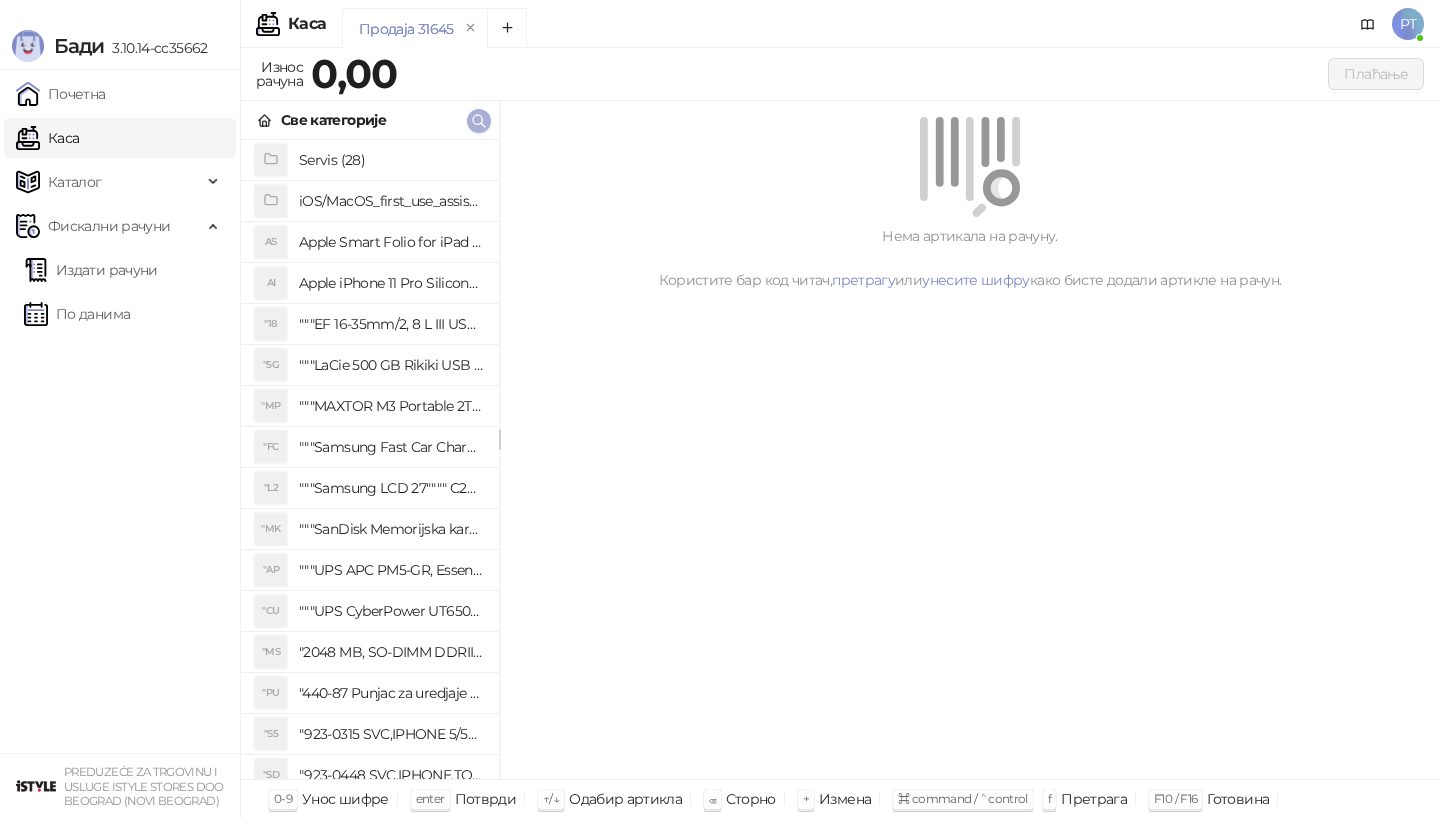 click 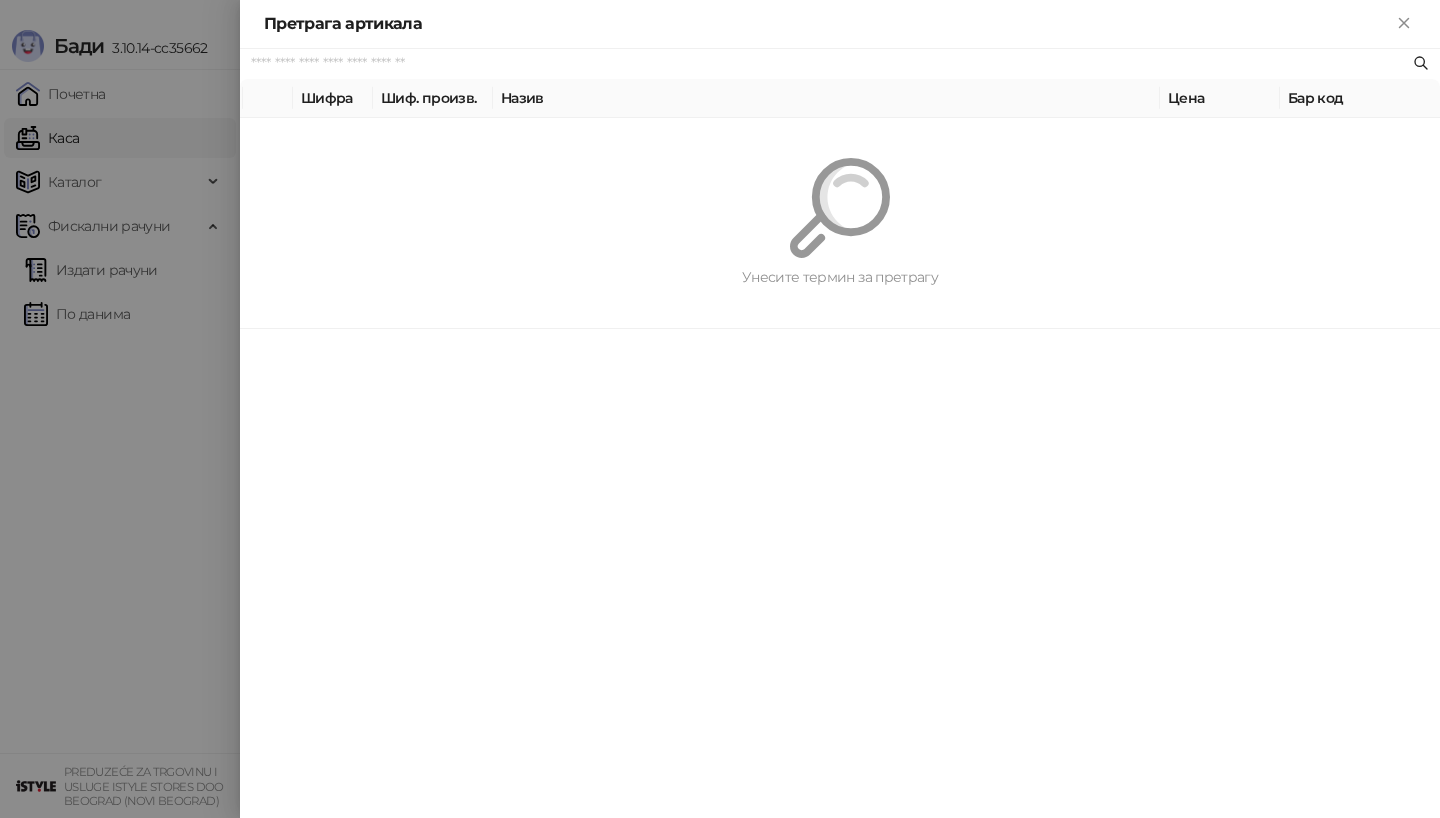 paste on "*********" 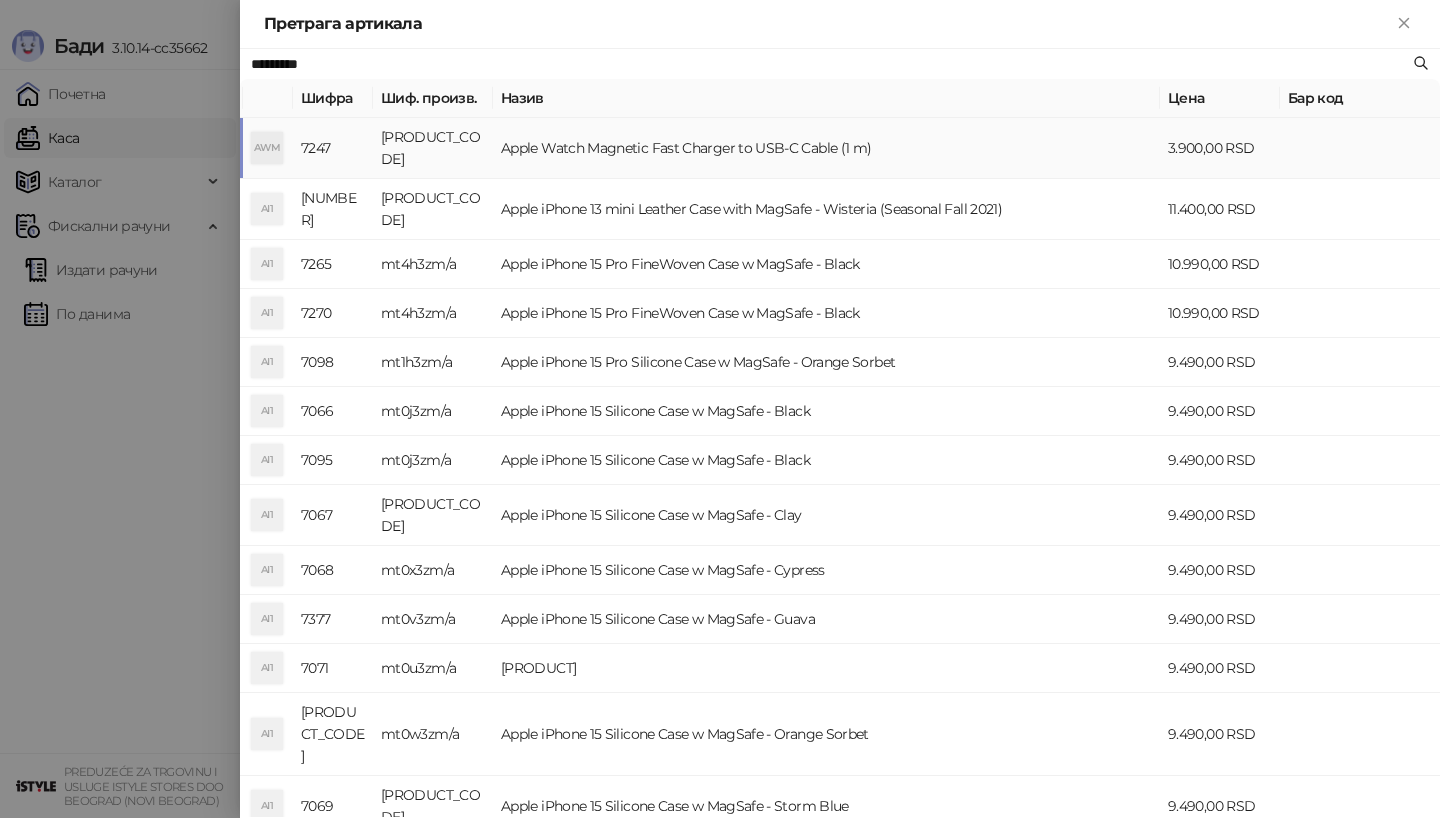 click on "[PRODUCT_CODE]" at bounding box center (433, 148) 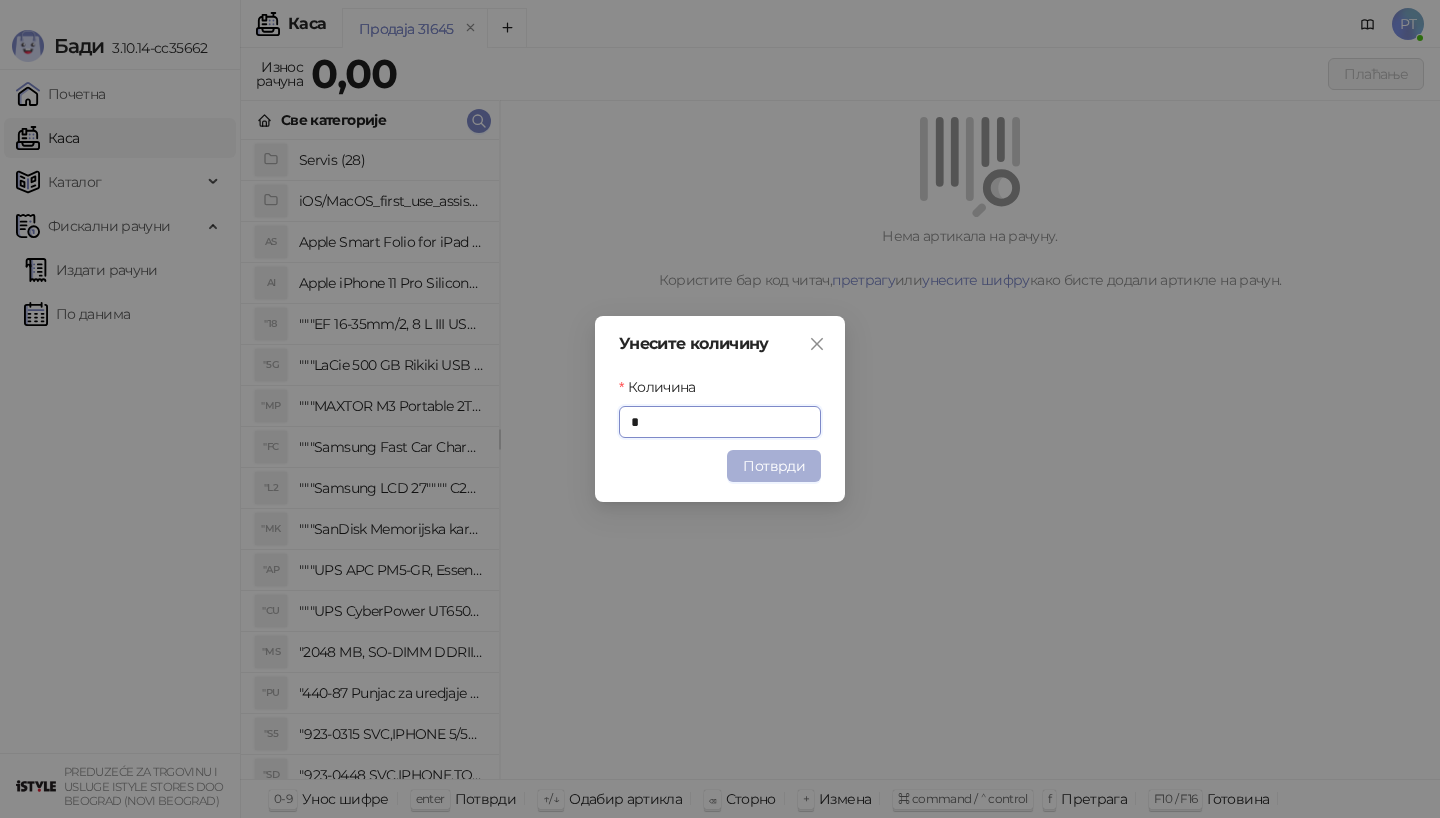 click on "Потврди" at bounding box center [774, 466] 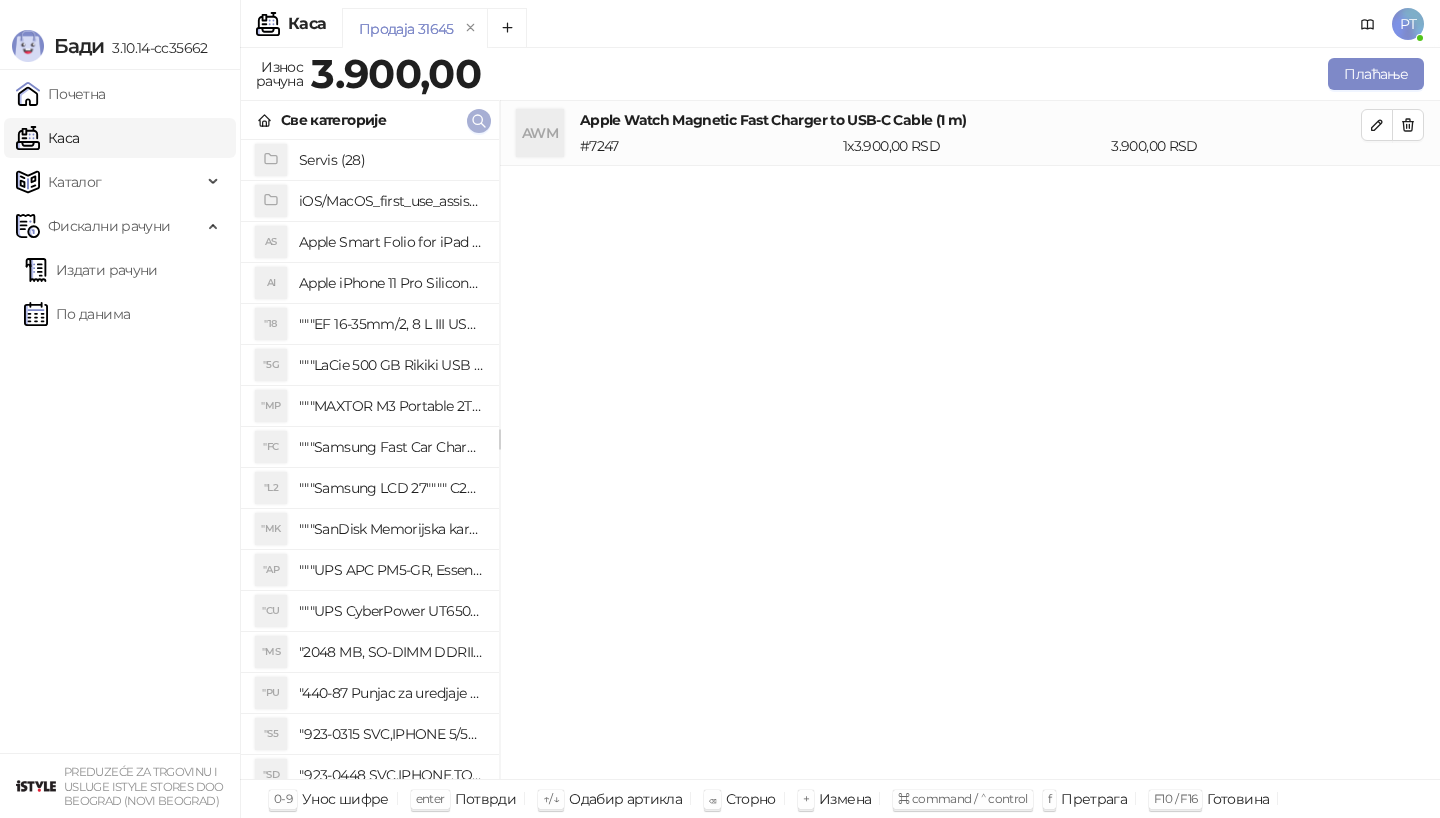 click 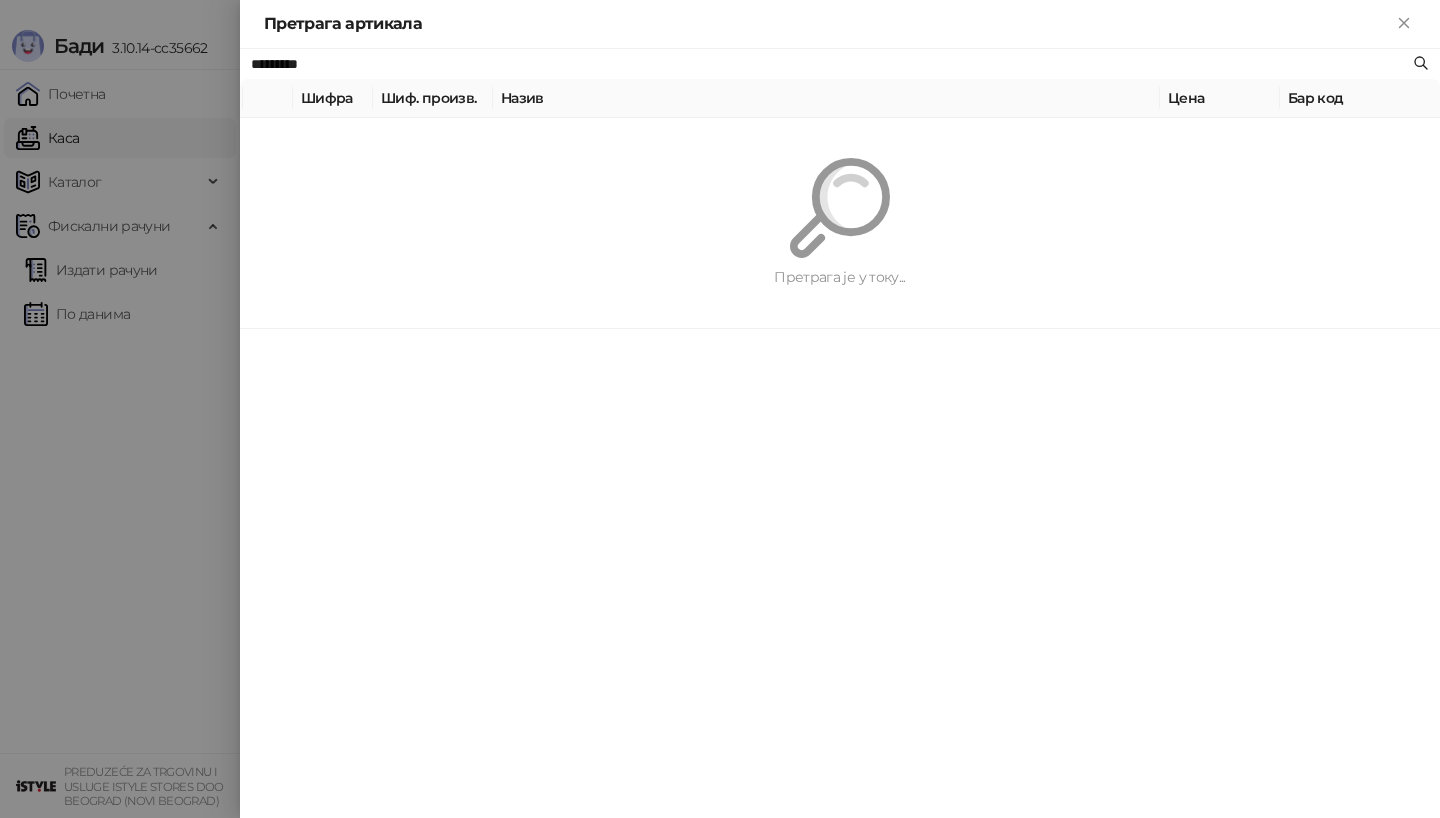 paste on "**********" 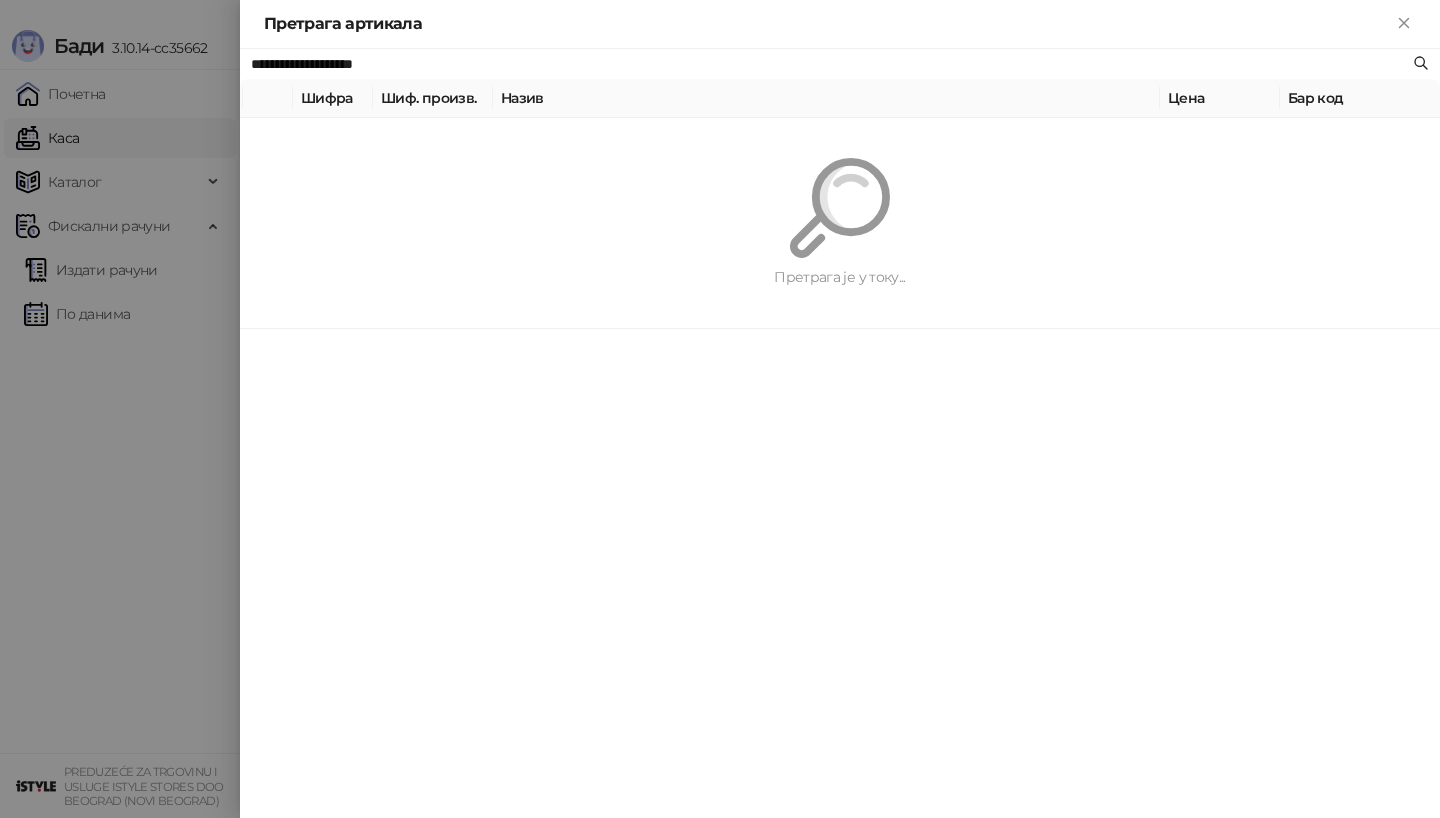 type on "**********" 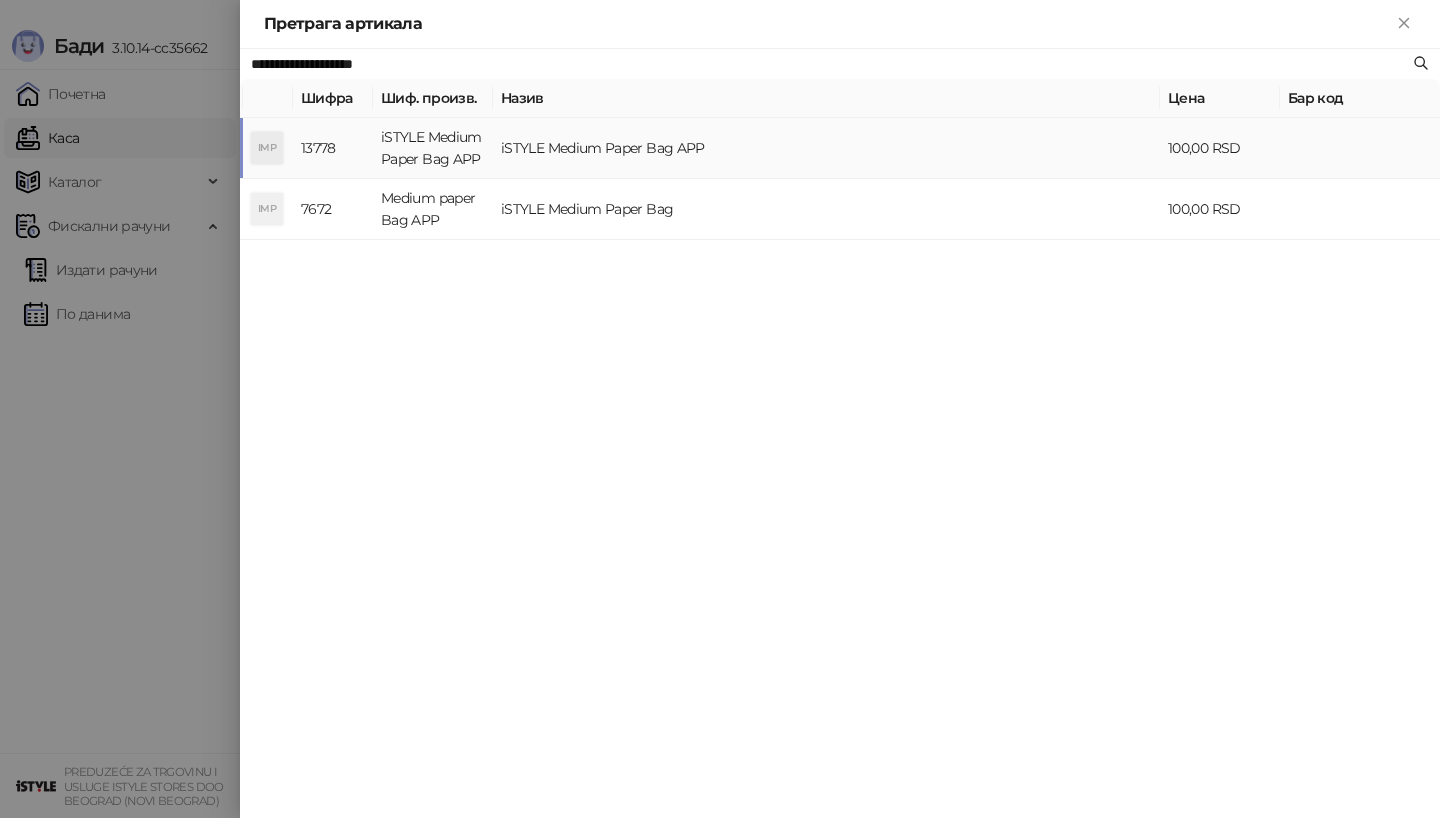 click on "**********" at bounding box center (840, 433) 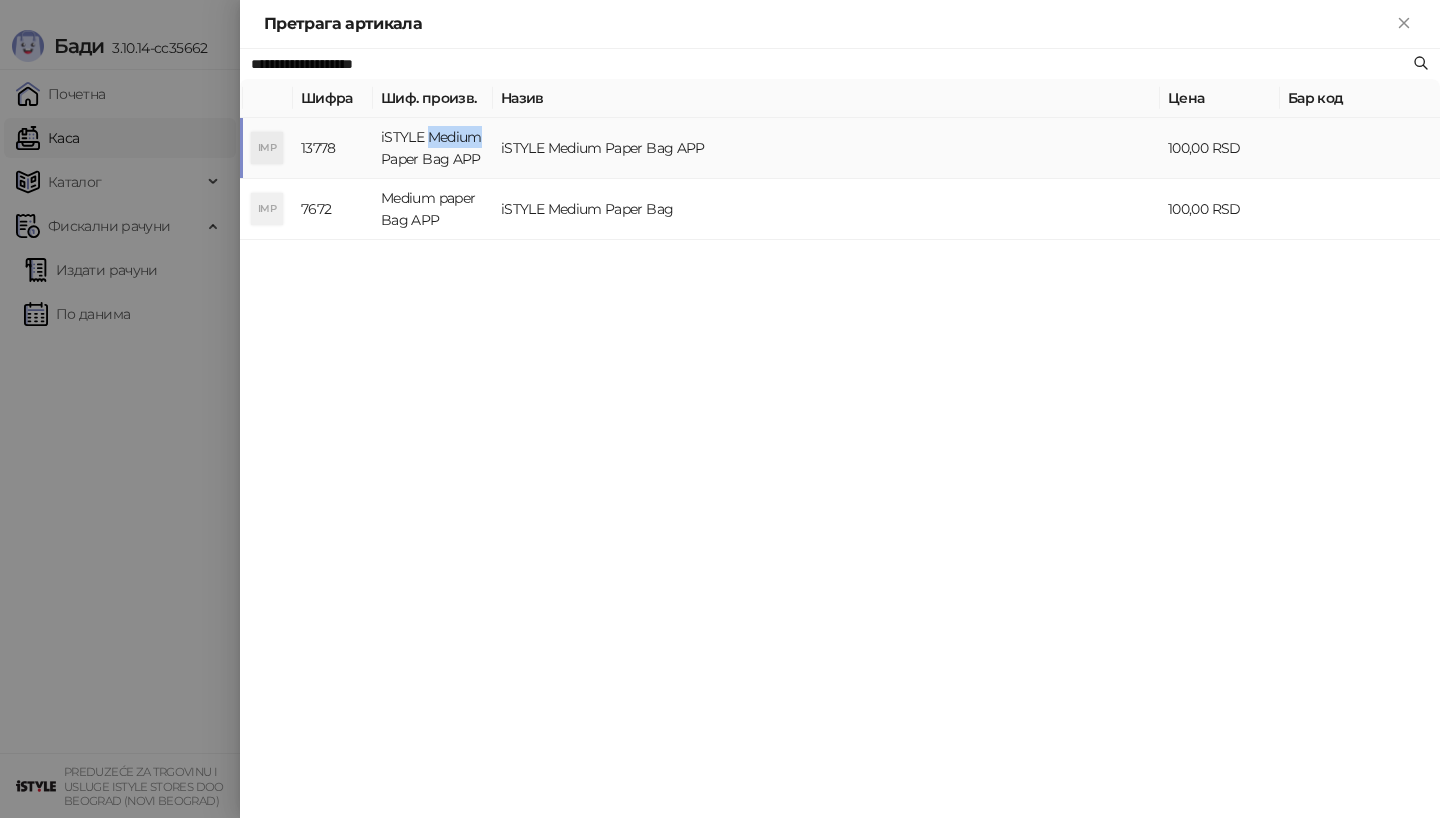 click on "iSTYLE Medium Paper Bag APP" at bounding box center [433, 148] 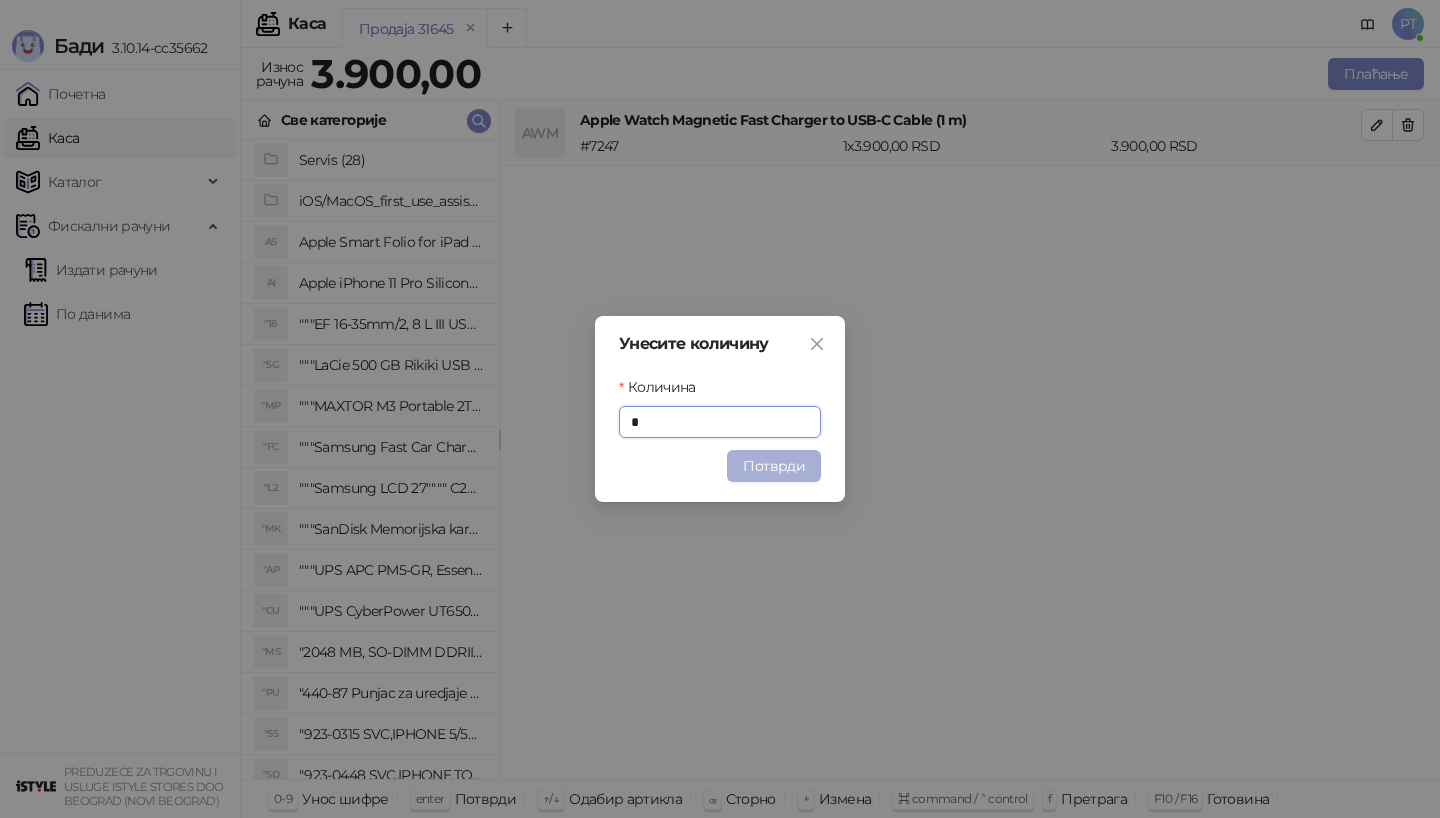 click on "Потврди" at bounding box center (774, 466) 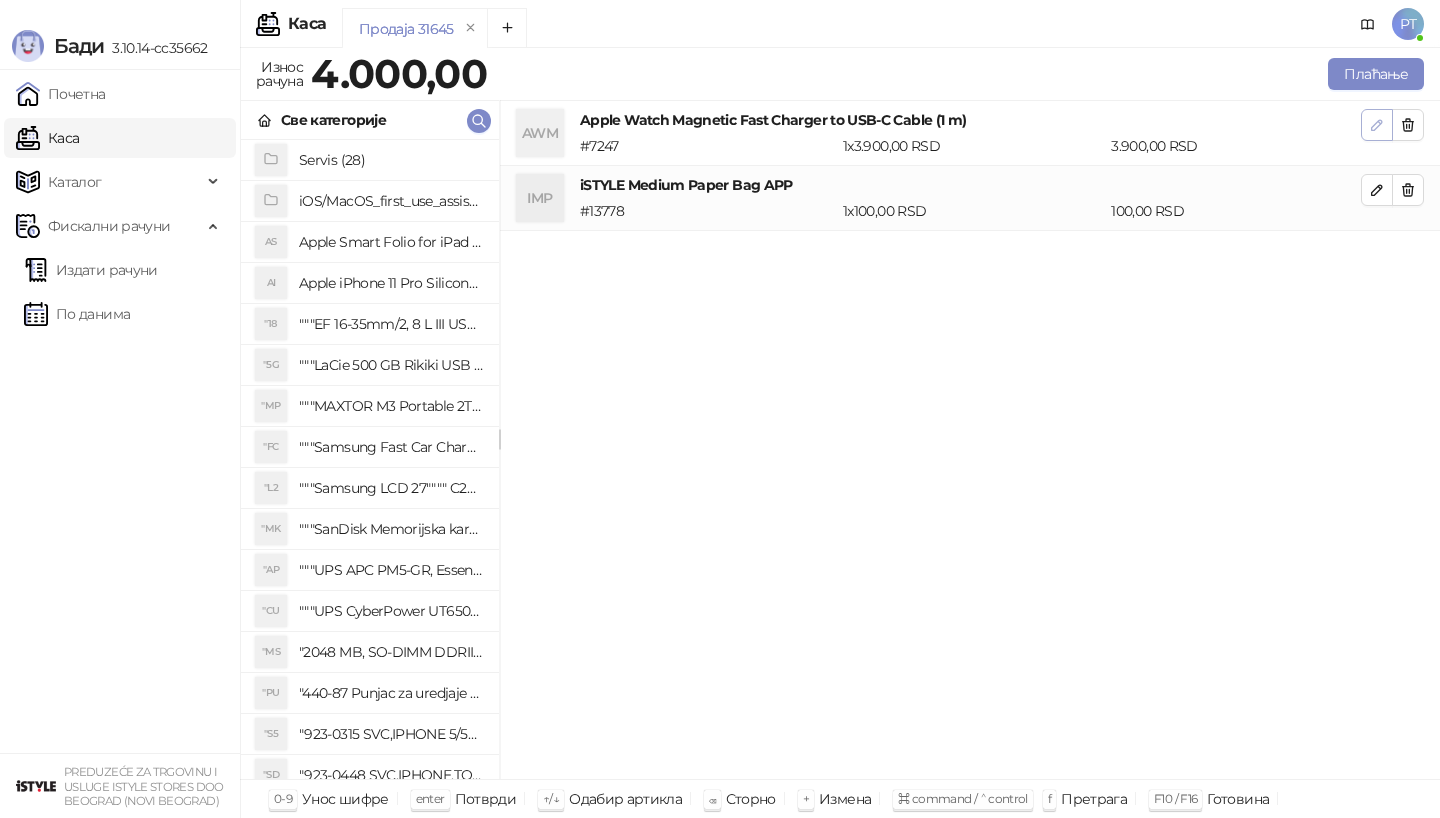 click 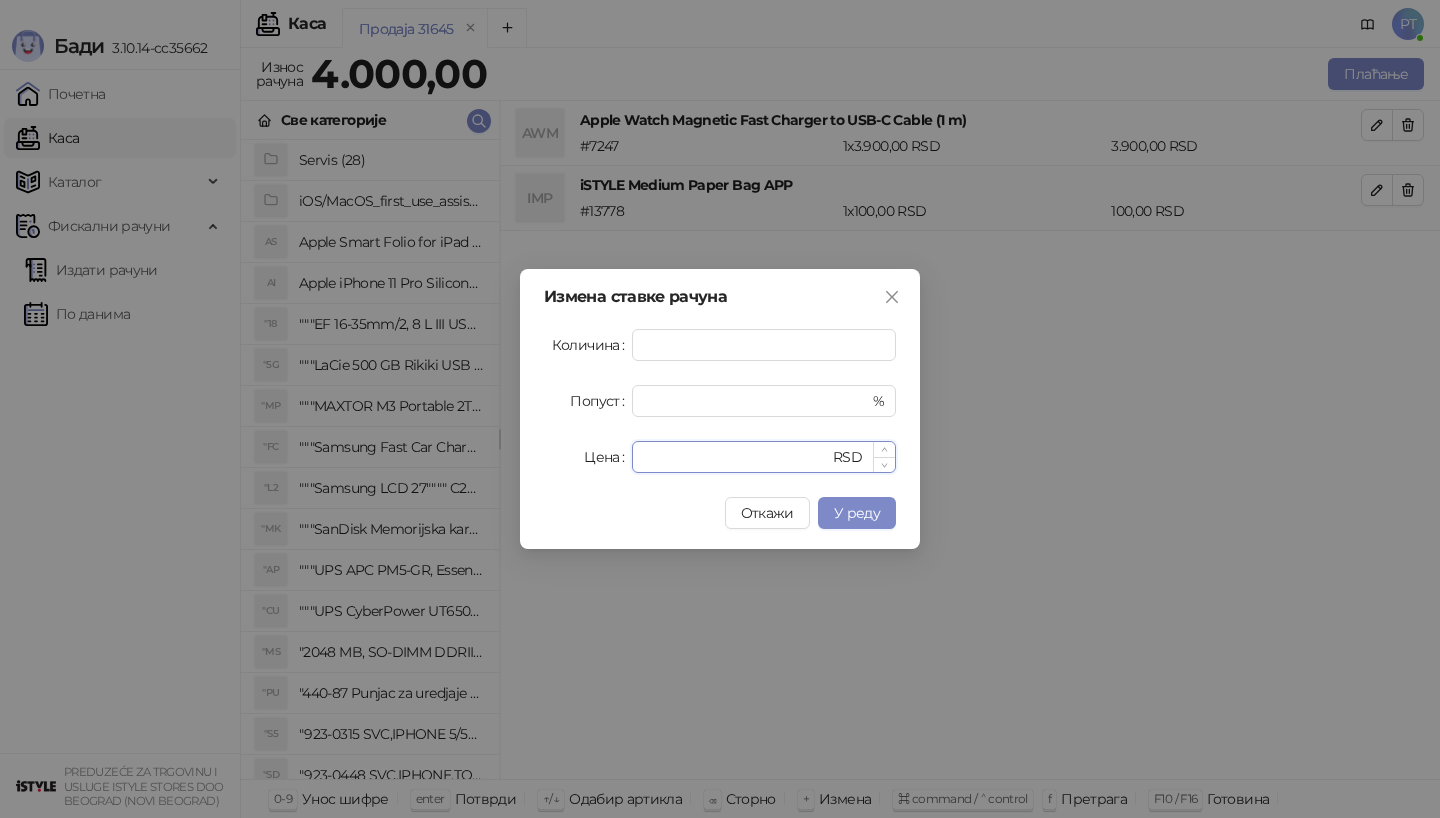 click on "****" at bounding box center [736, 457] 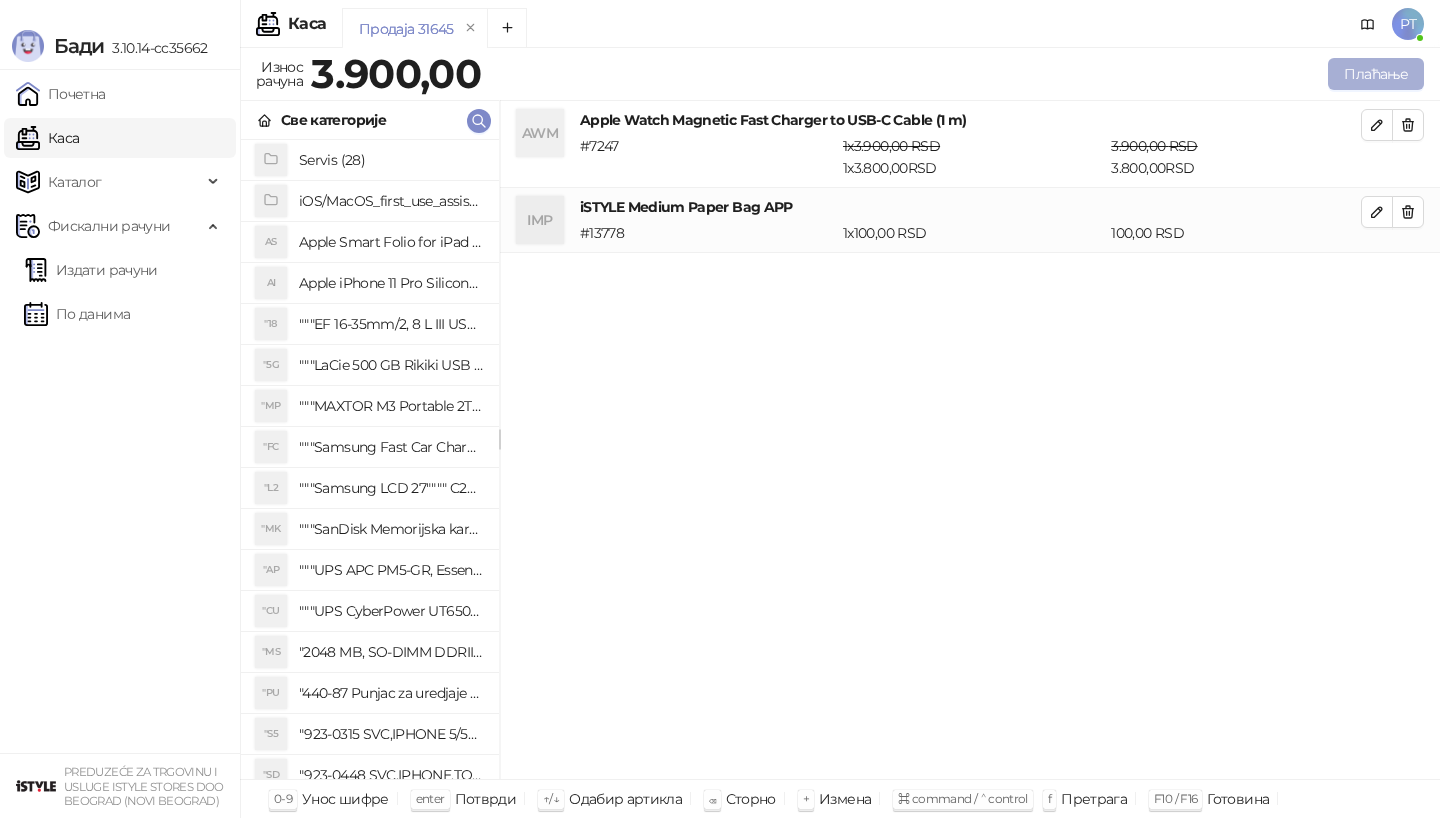 click on "Плаћање" at bounding box center [1376, 74] 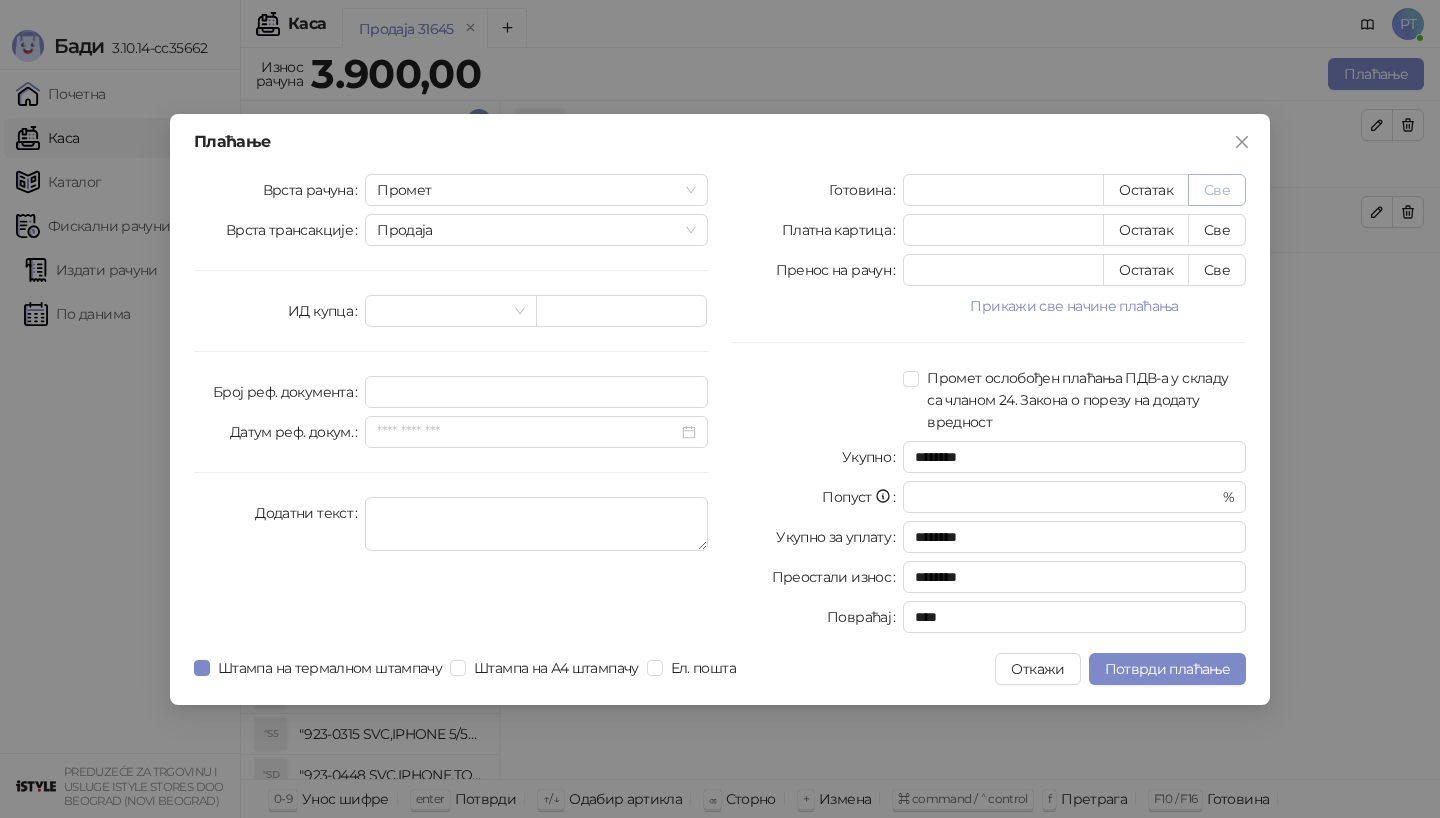 click on "Све" at bounding box center [1217, 190] 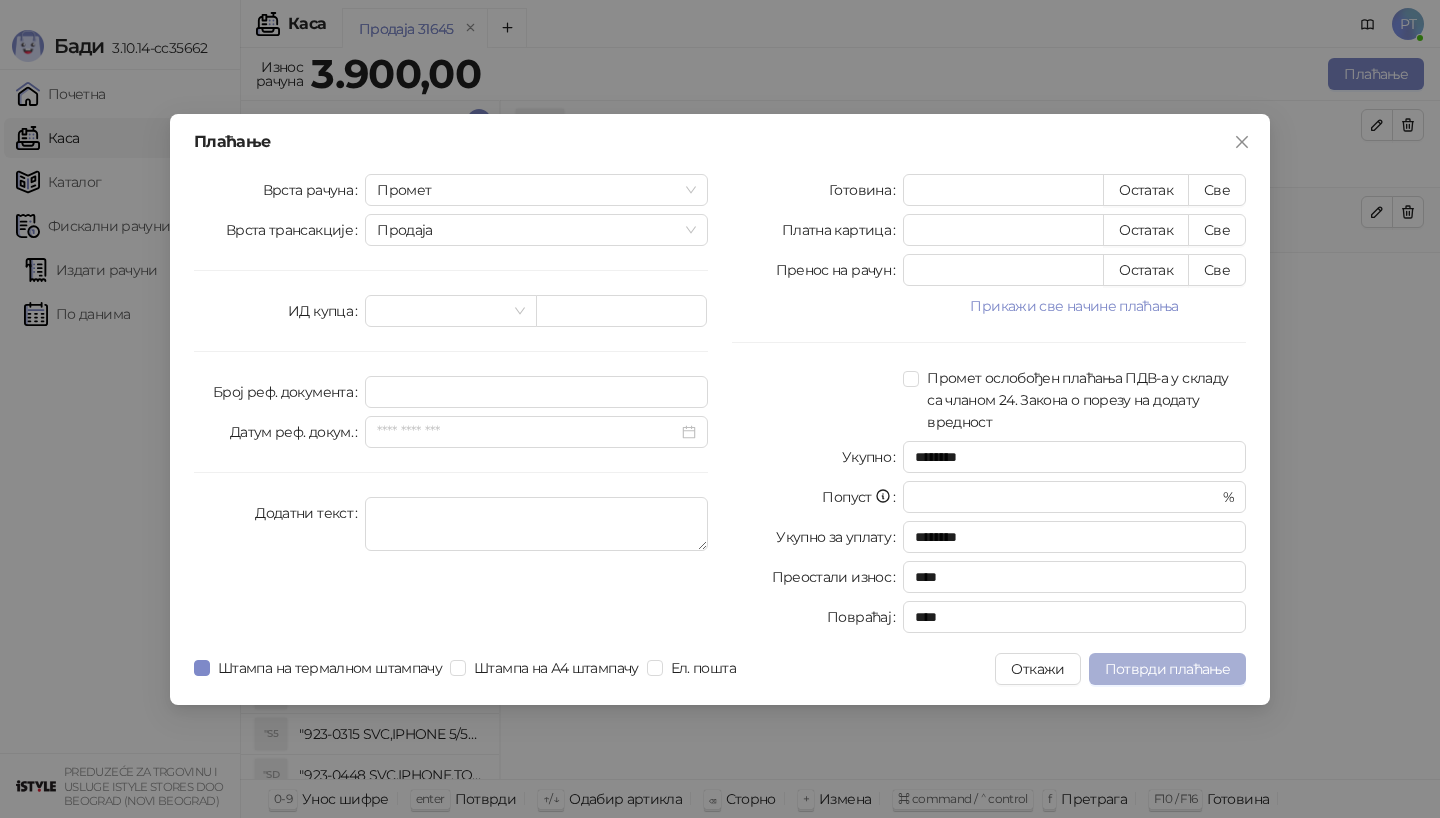 click on "Потврди плаћање" at bounding box center [1167, 669] 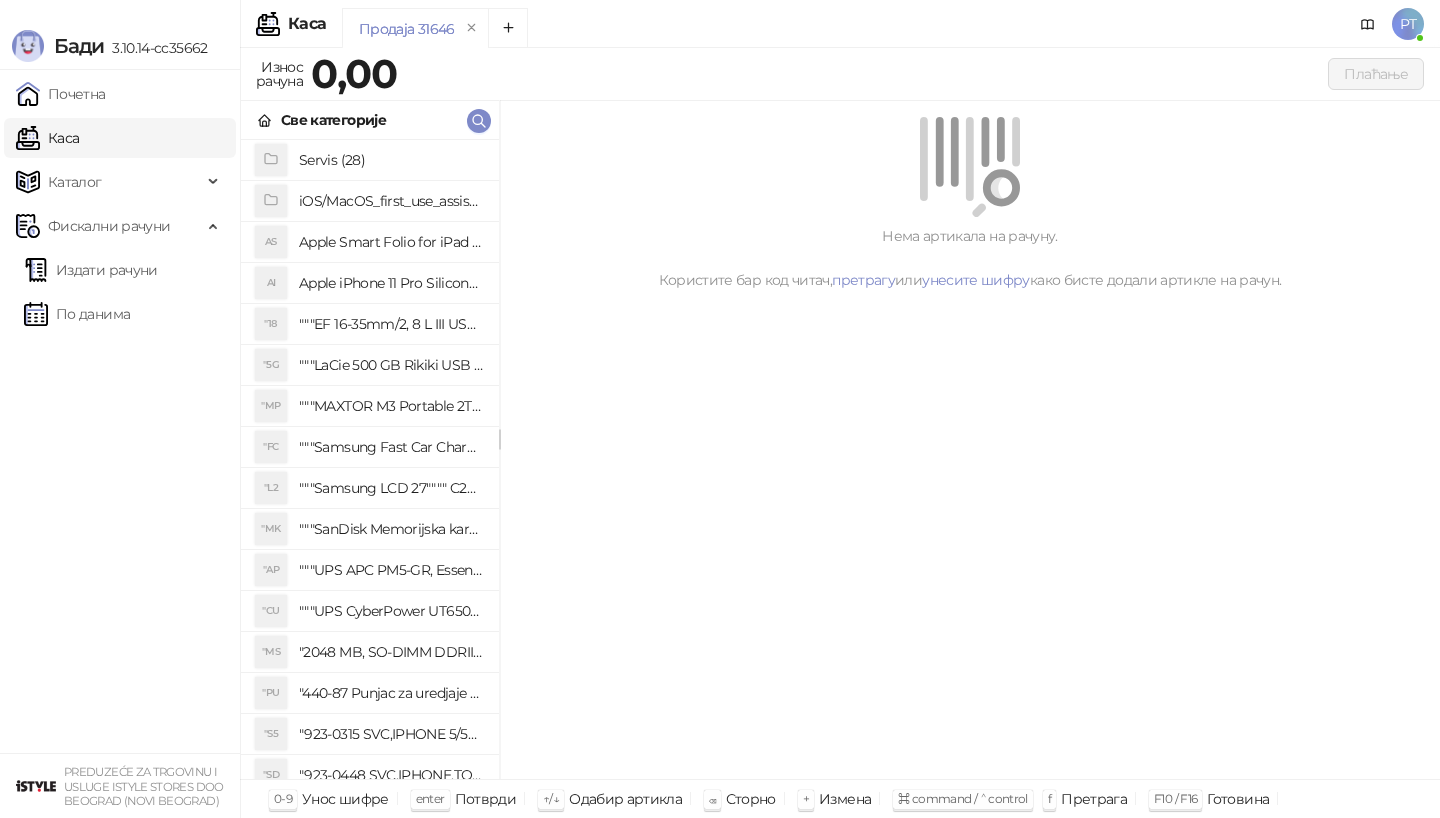 click on "Све категорије" at bounding box center [370, 120] 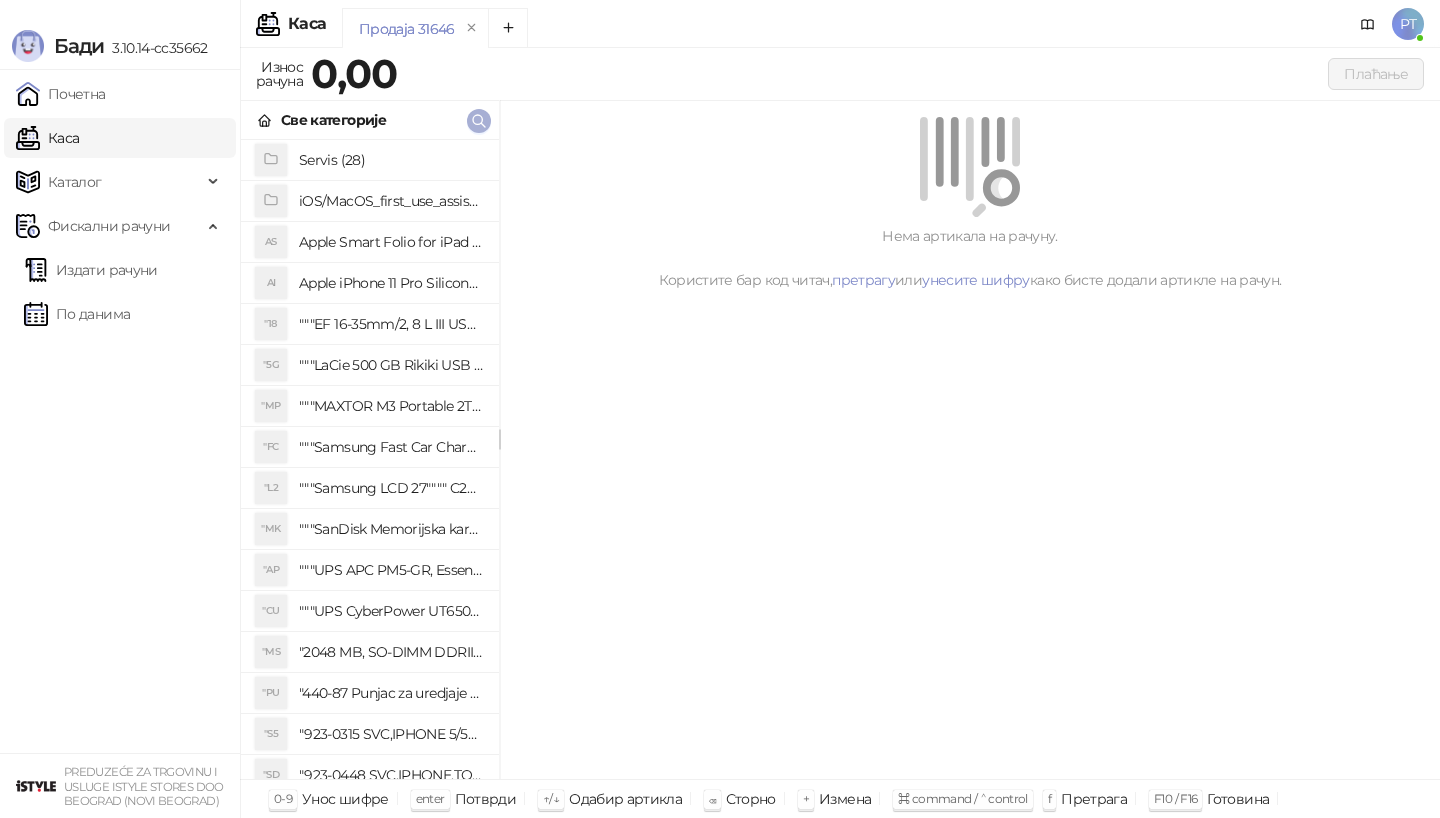 click 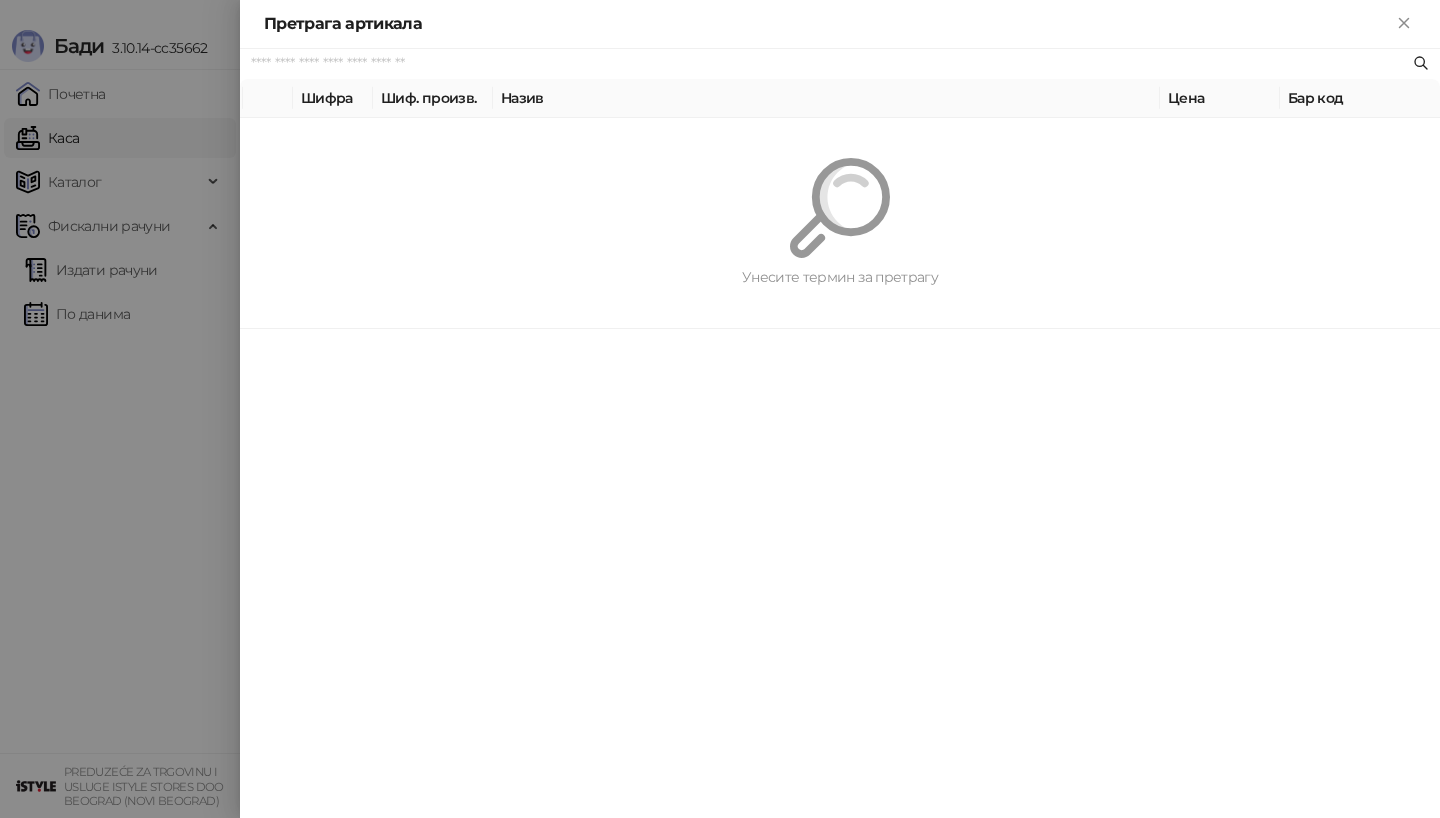paste on "*********" 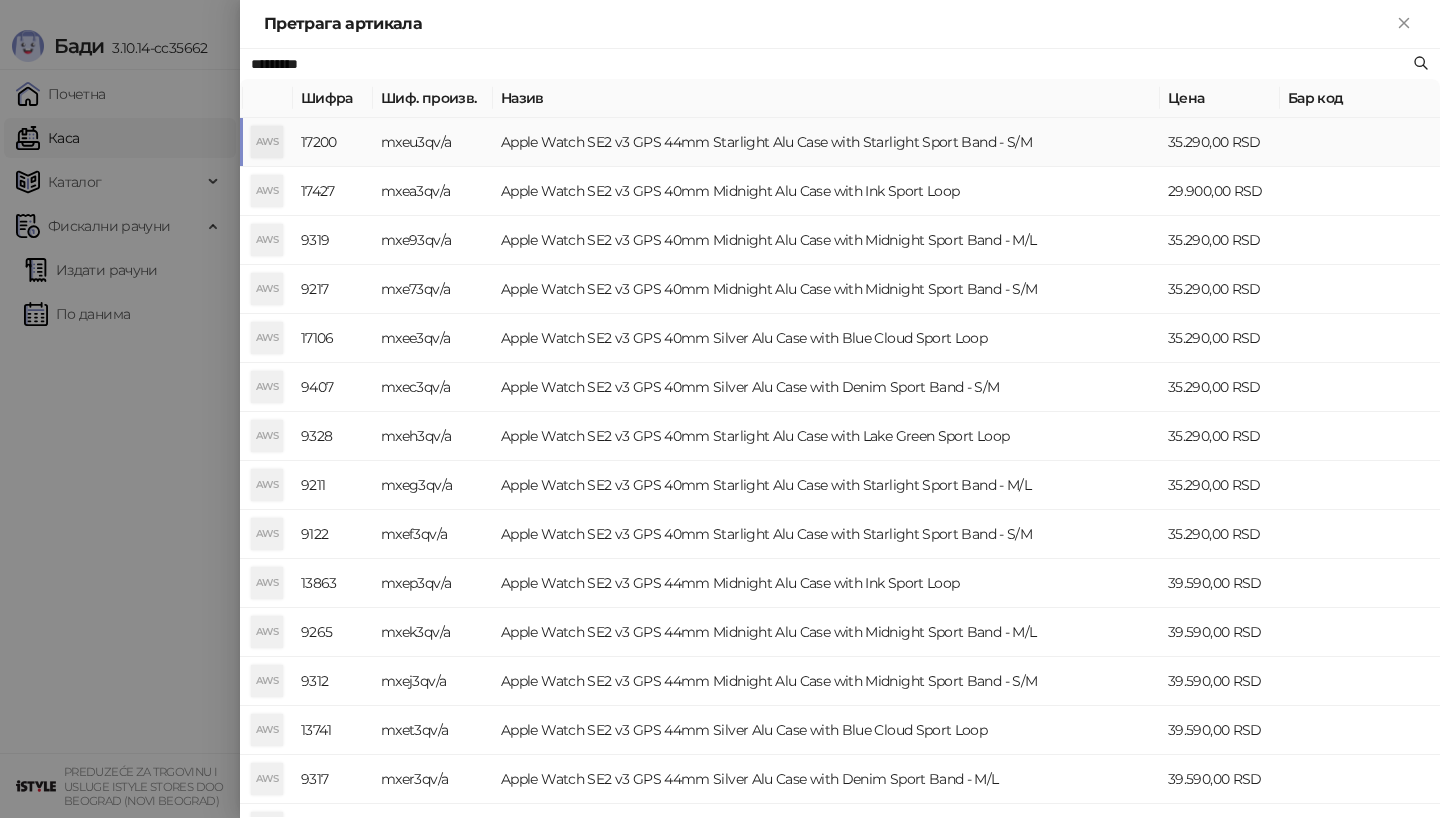 type on "*********" 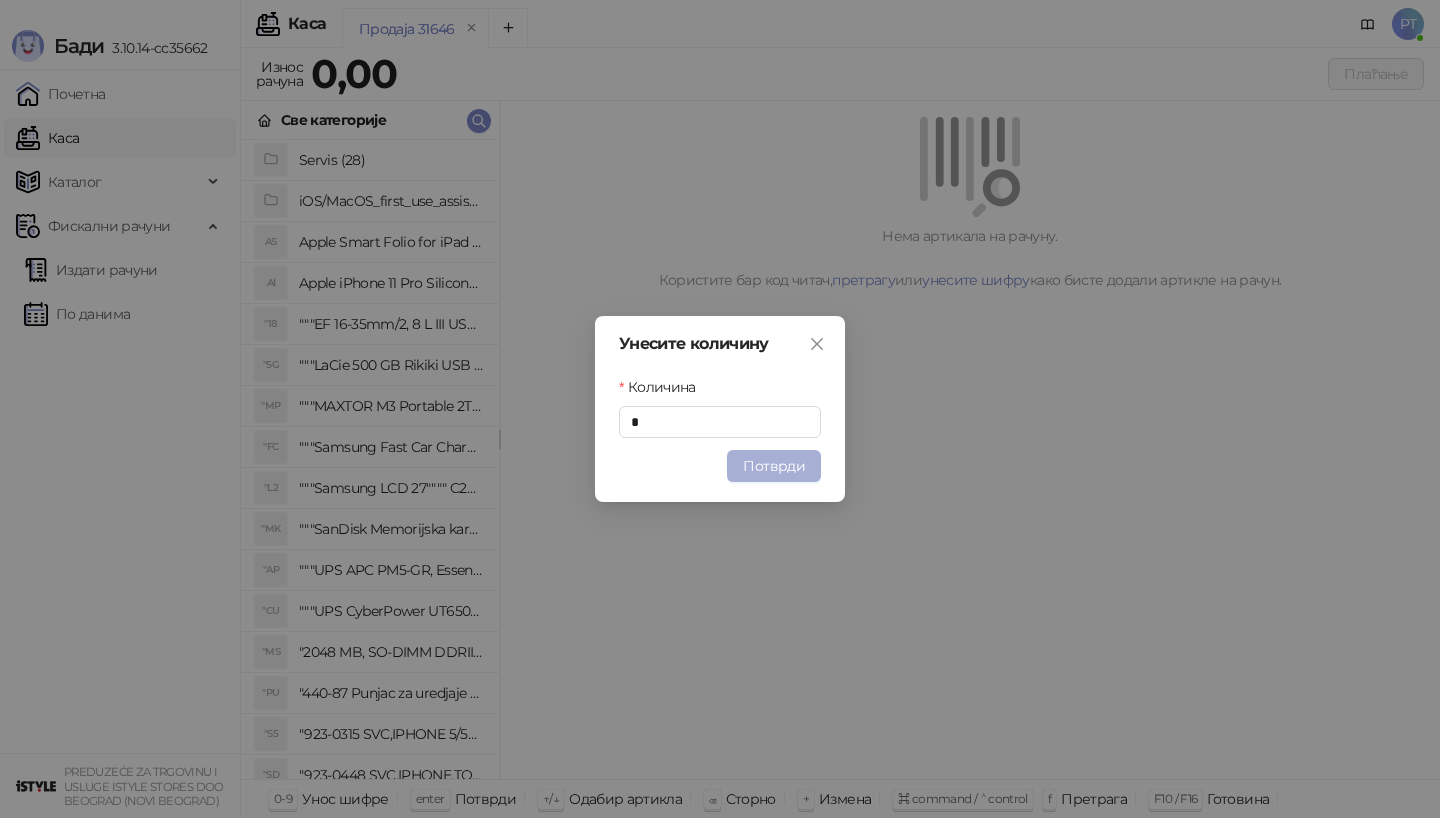 click on "Потврди" at bounding box center [774, 466] 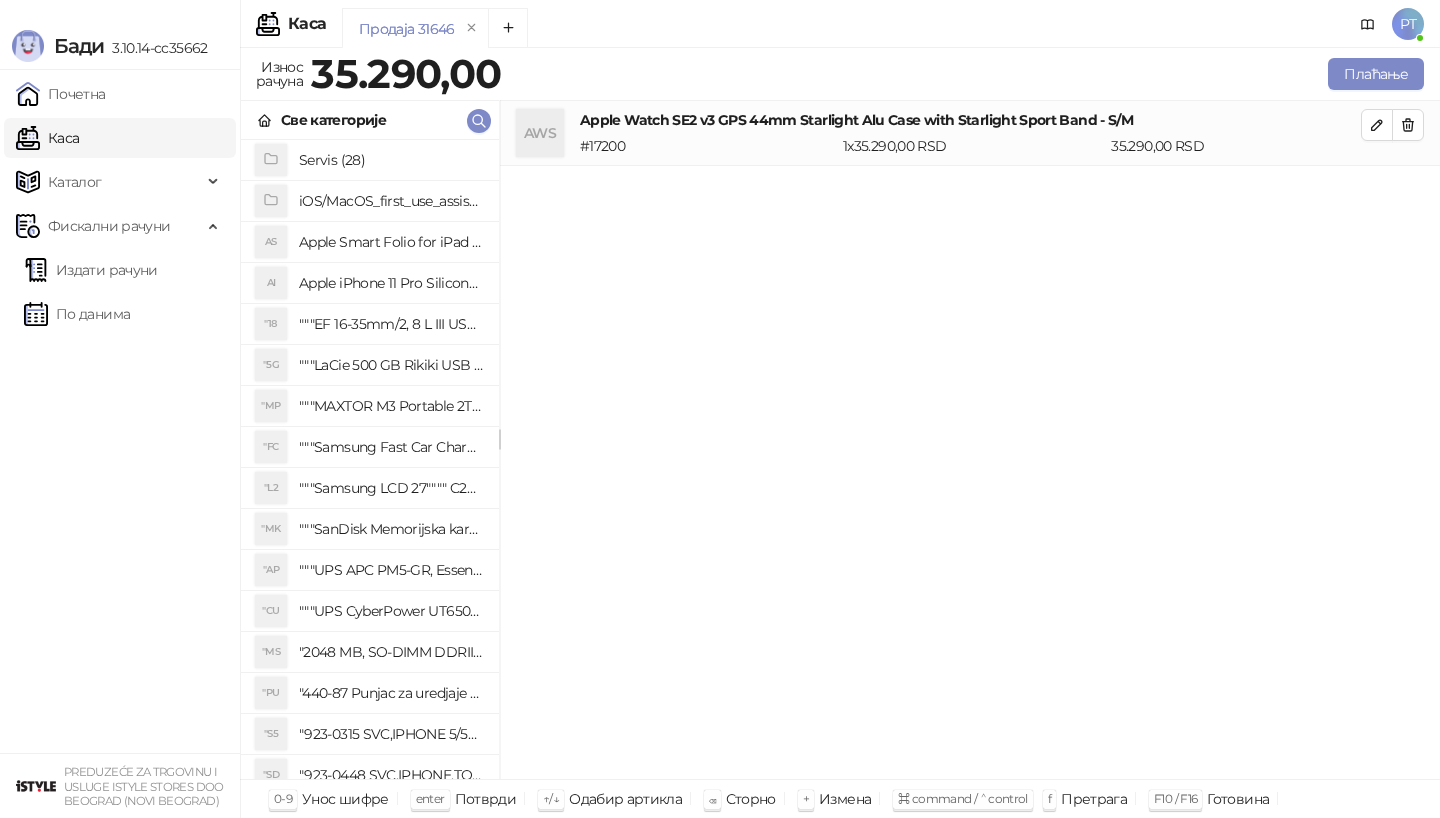 click on "Све категорије" at bounding box center [370, 120] 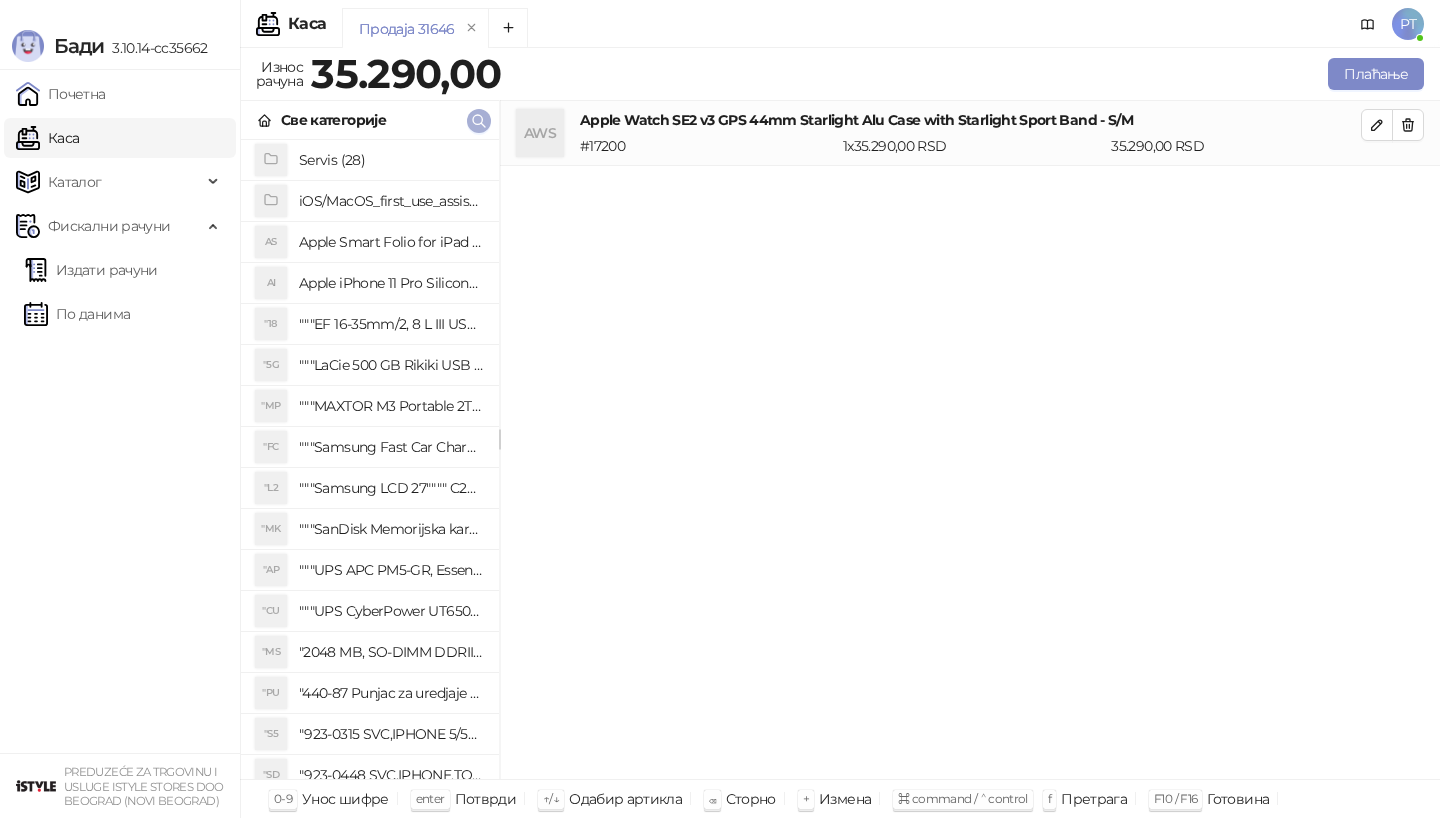 click 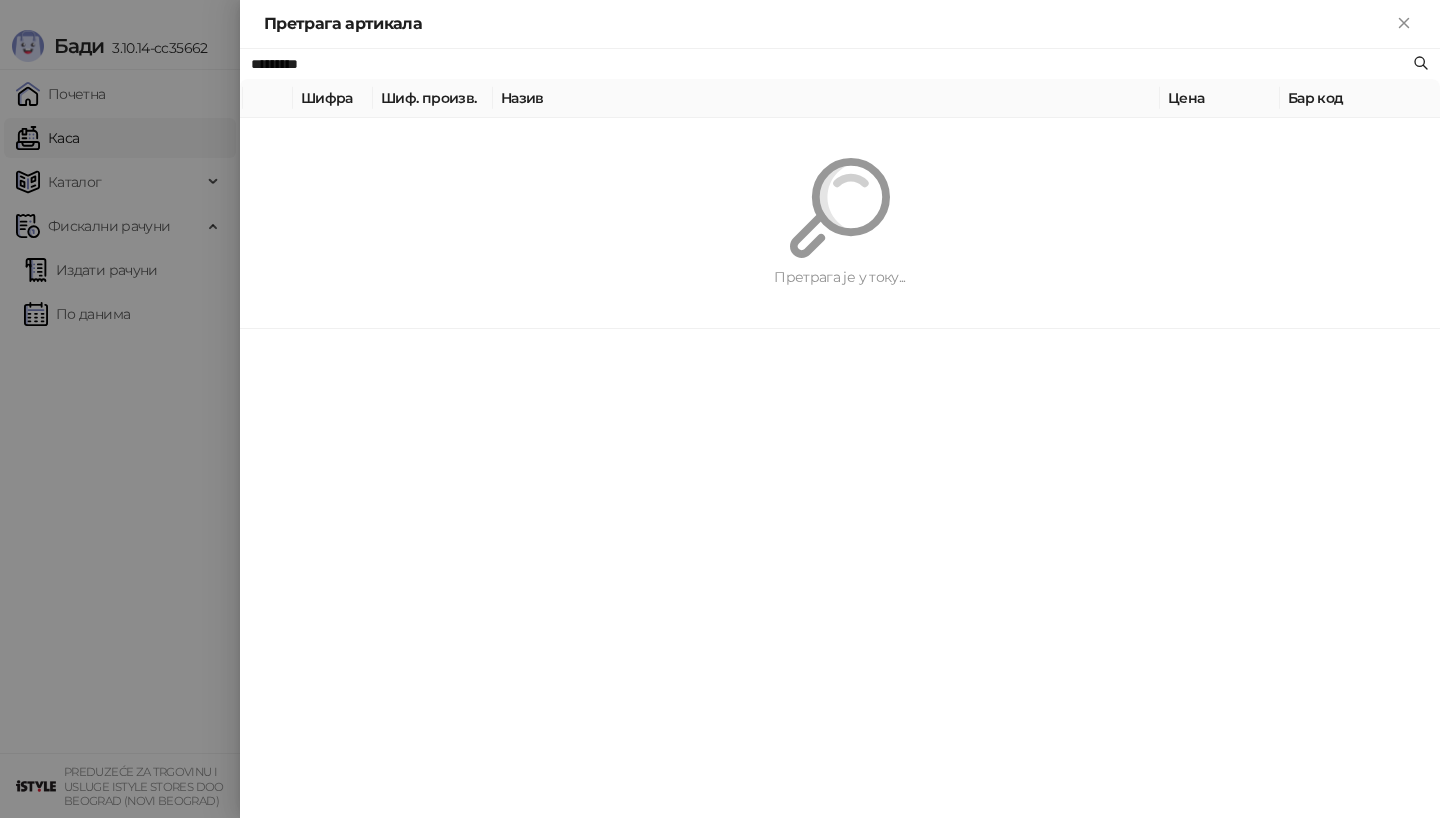 paste on "**" 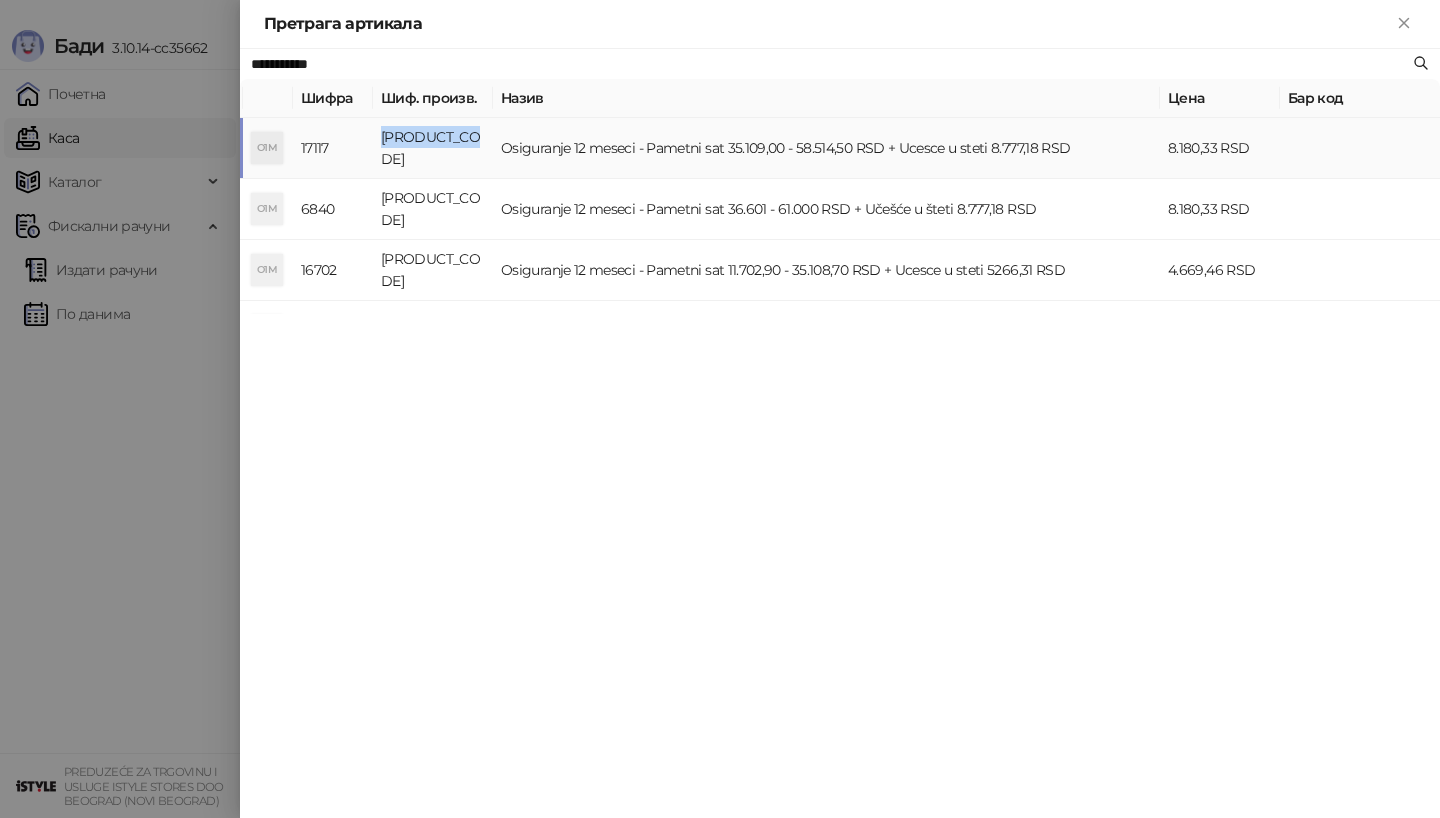 click on "[PRODUCT_CODE]" at bounding box center (433, 148) 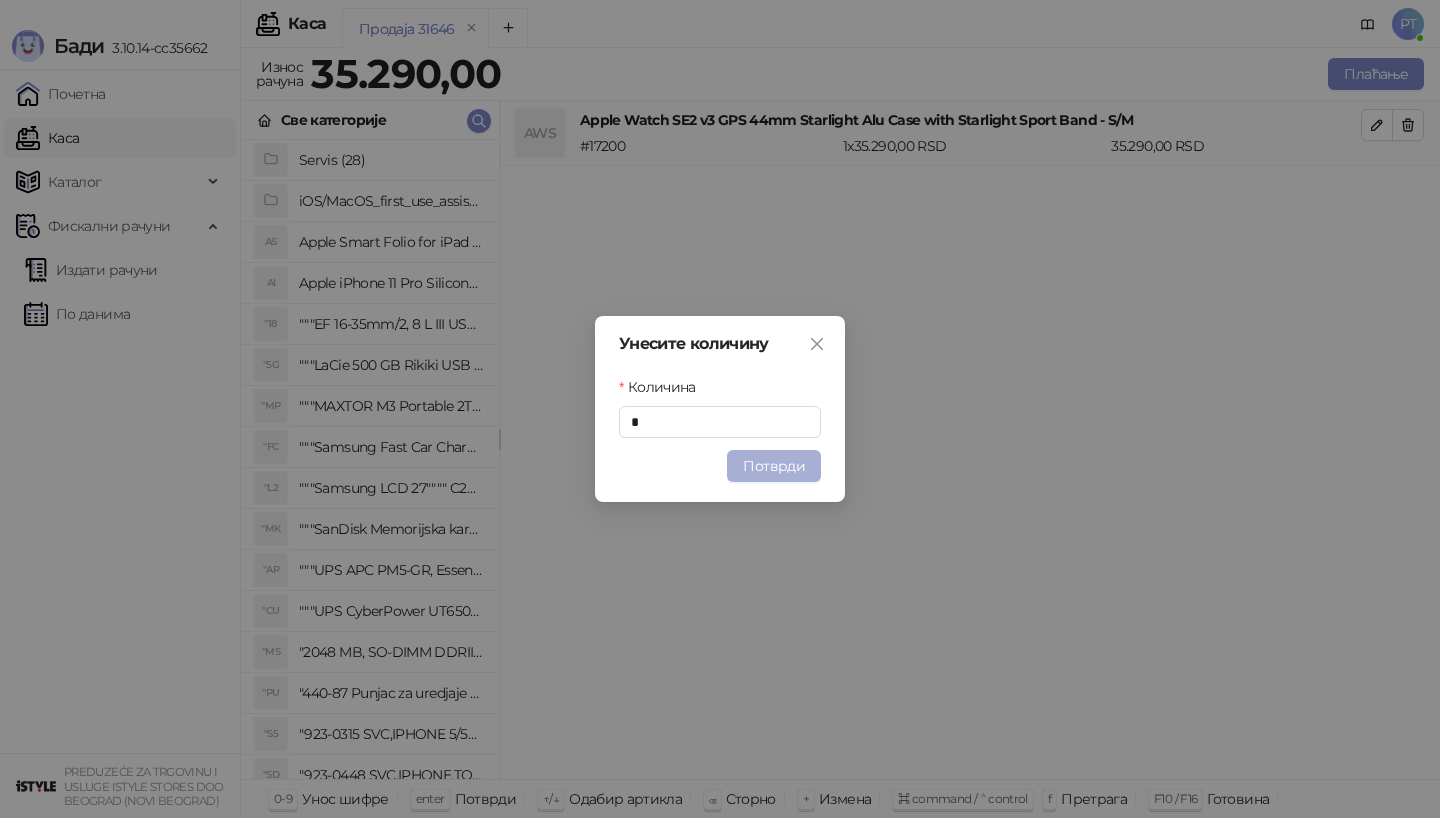 click on "Потврди" at bounding box center [774, 466] 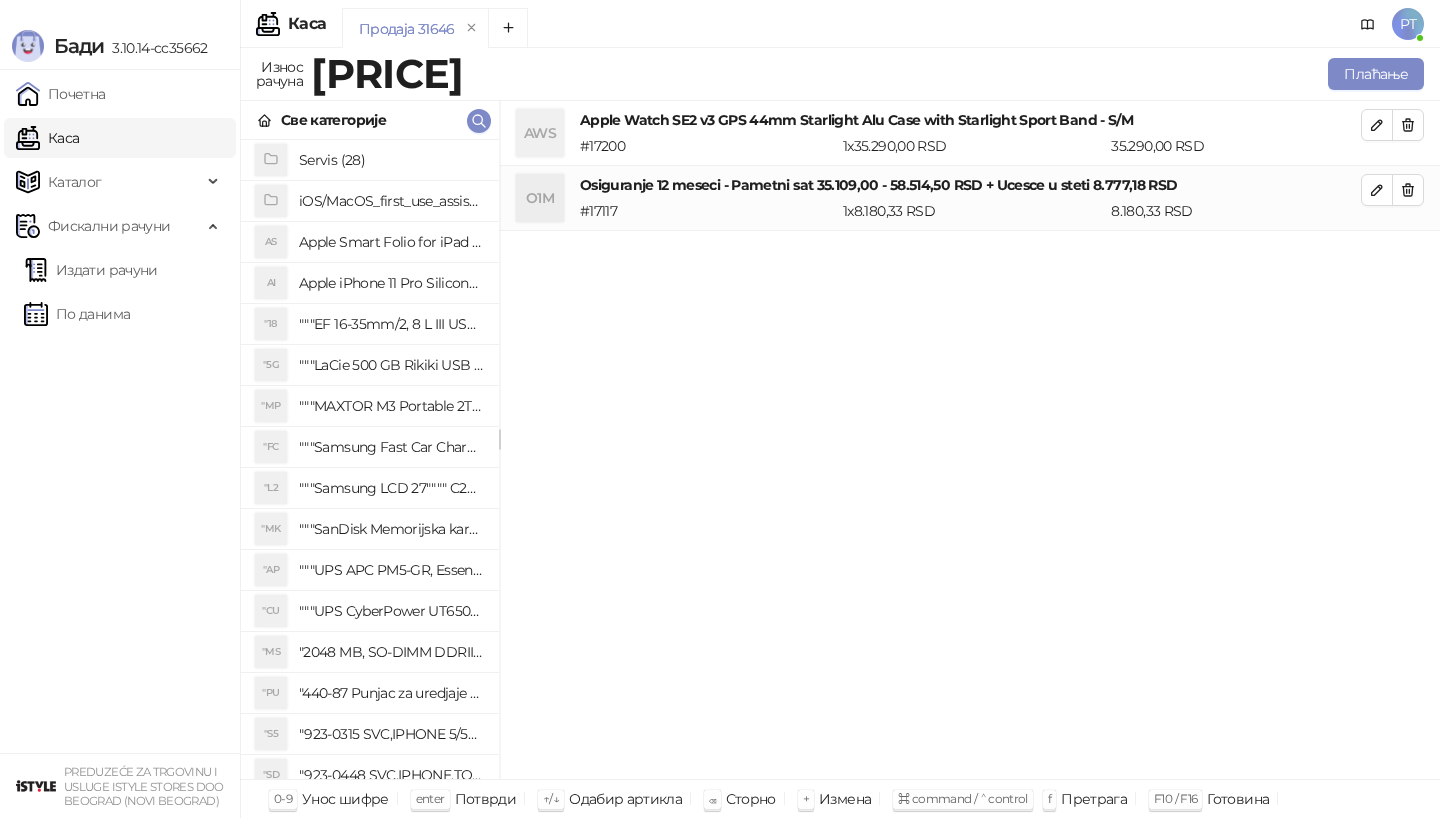 click on "Све категорије" at bounding box center (370, 120) 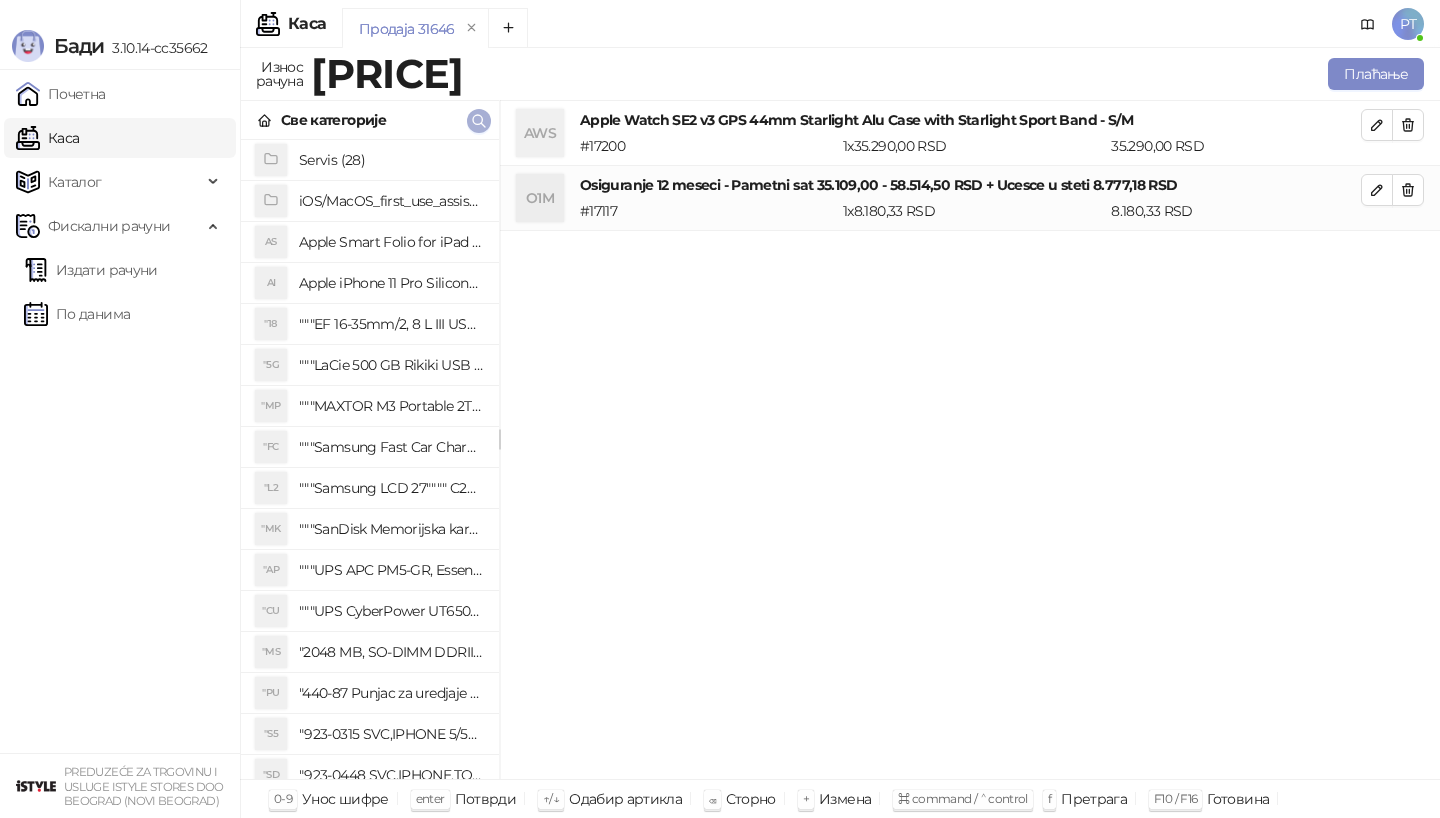 click 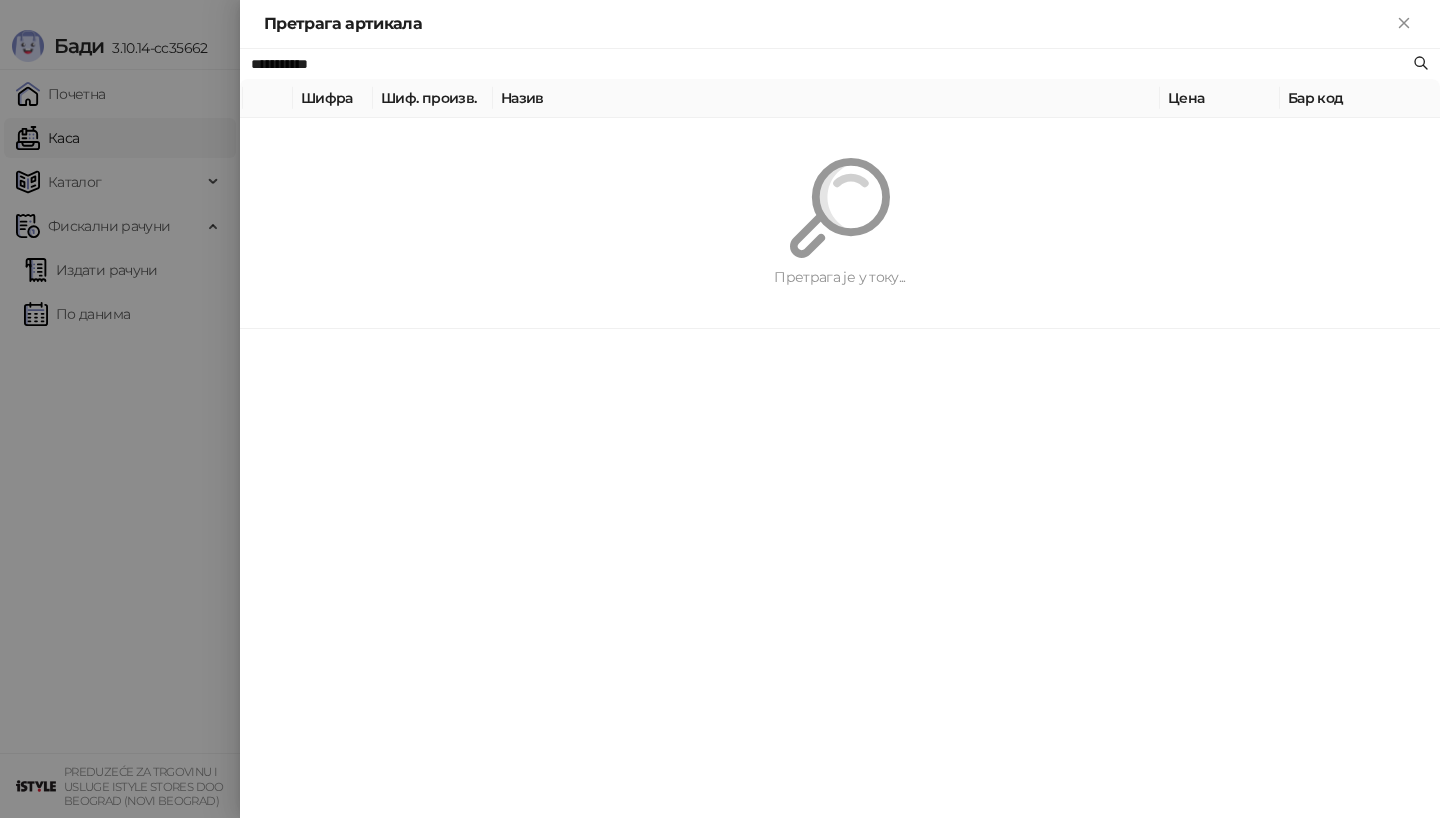 paste on "**********" 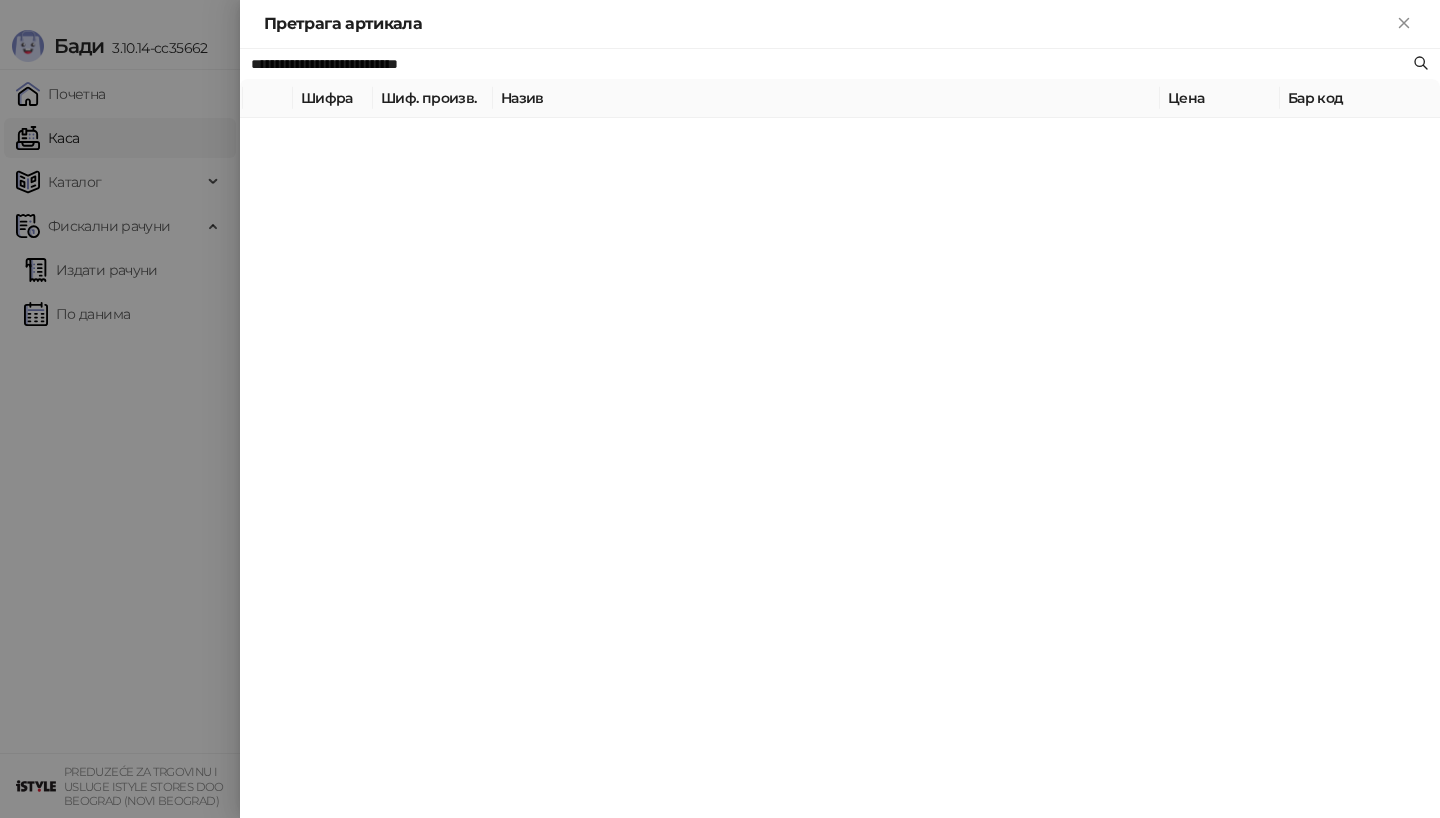 type on "**********" 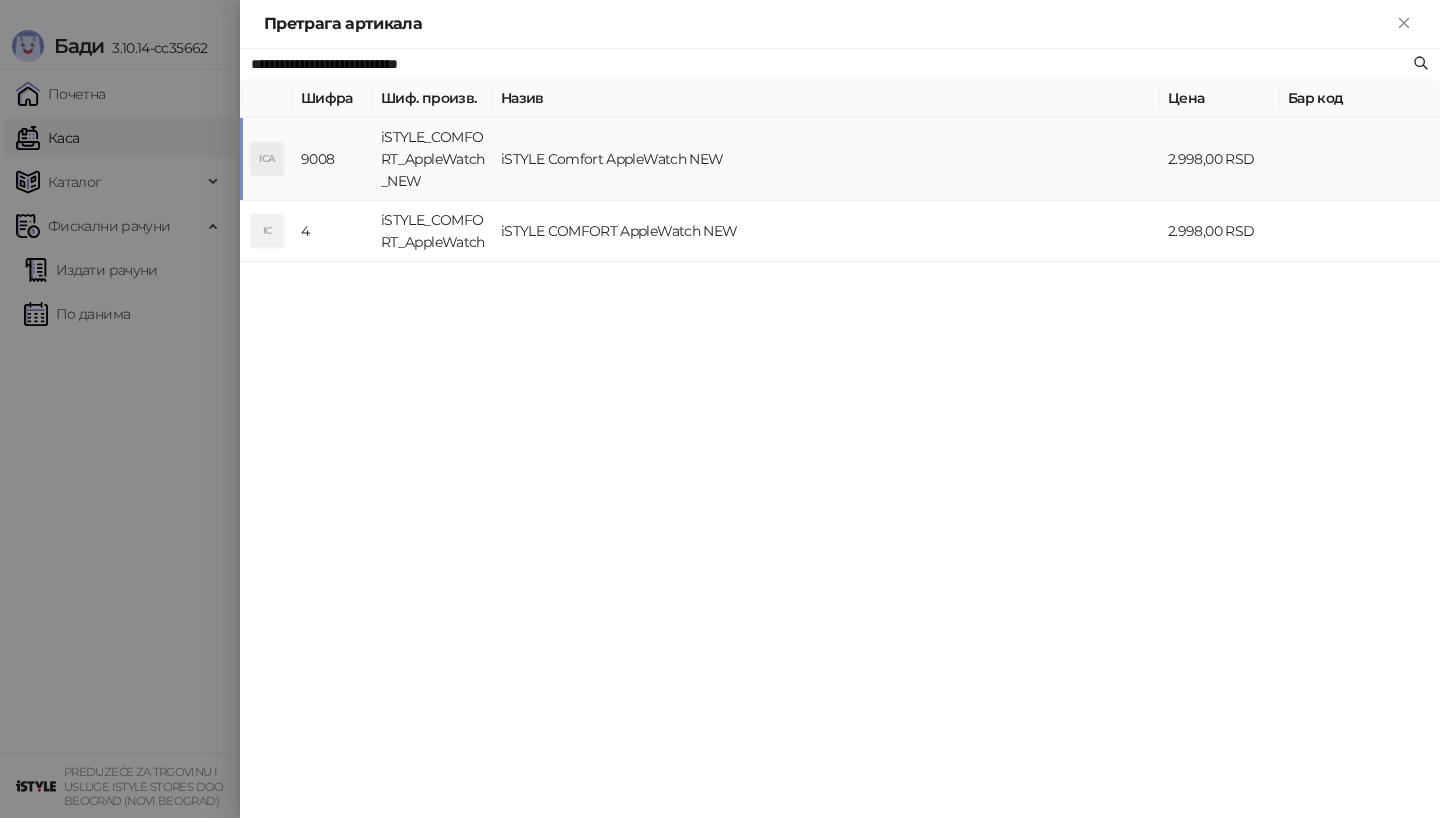 click on "**********" at bounding box center [840, 433] 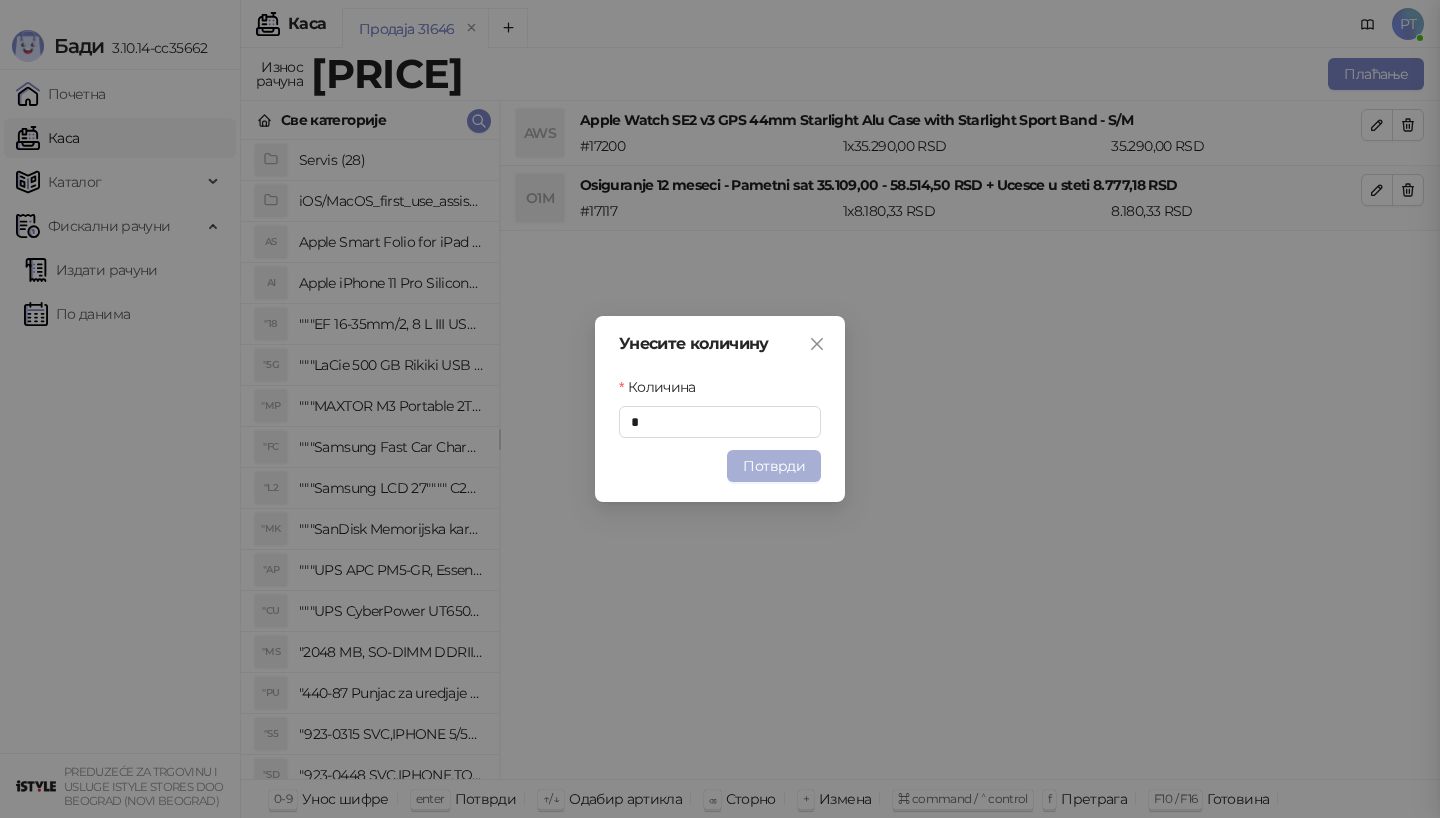 click on "Потврди" at bounding box center (774, 466) 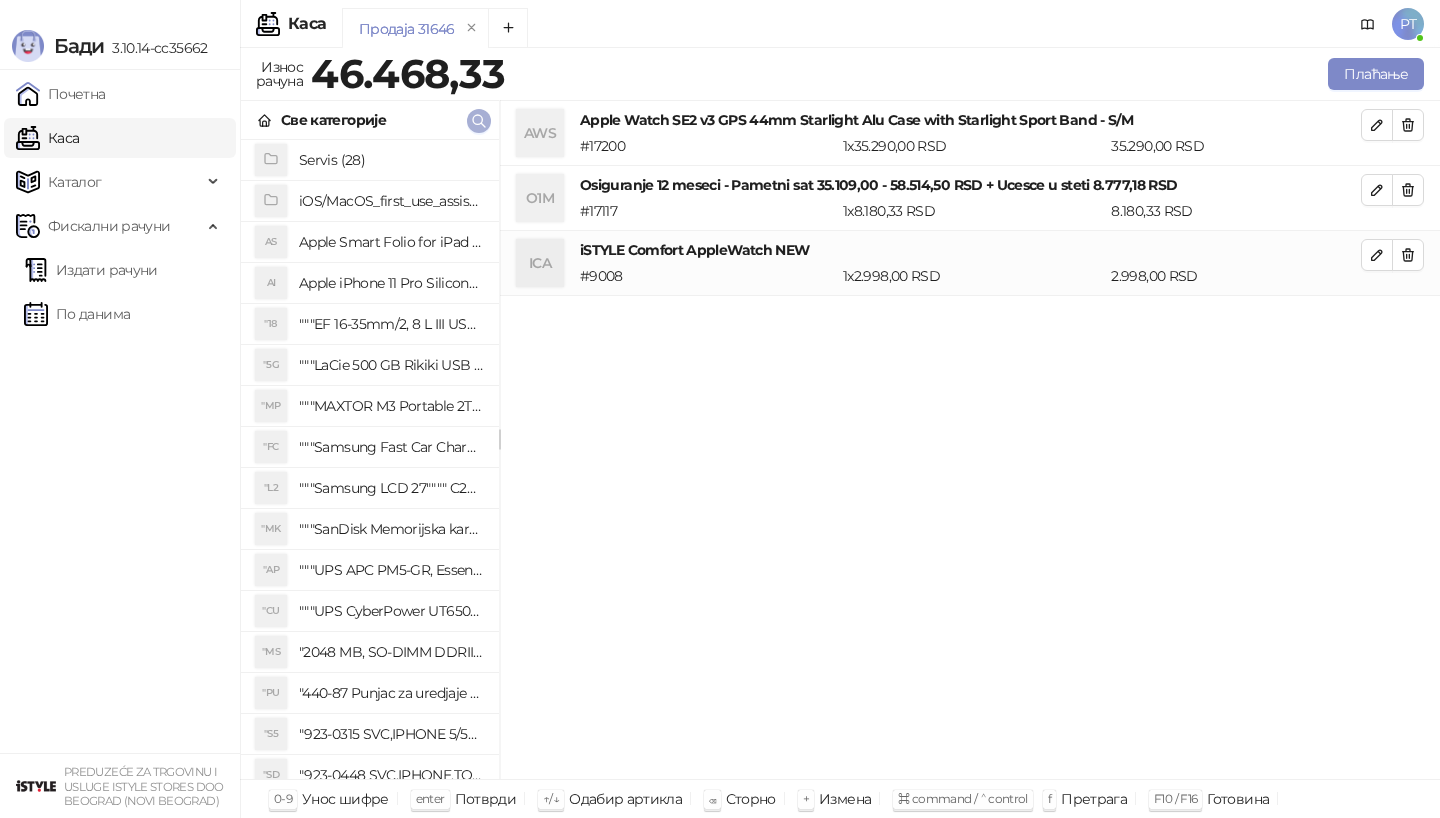 type 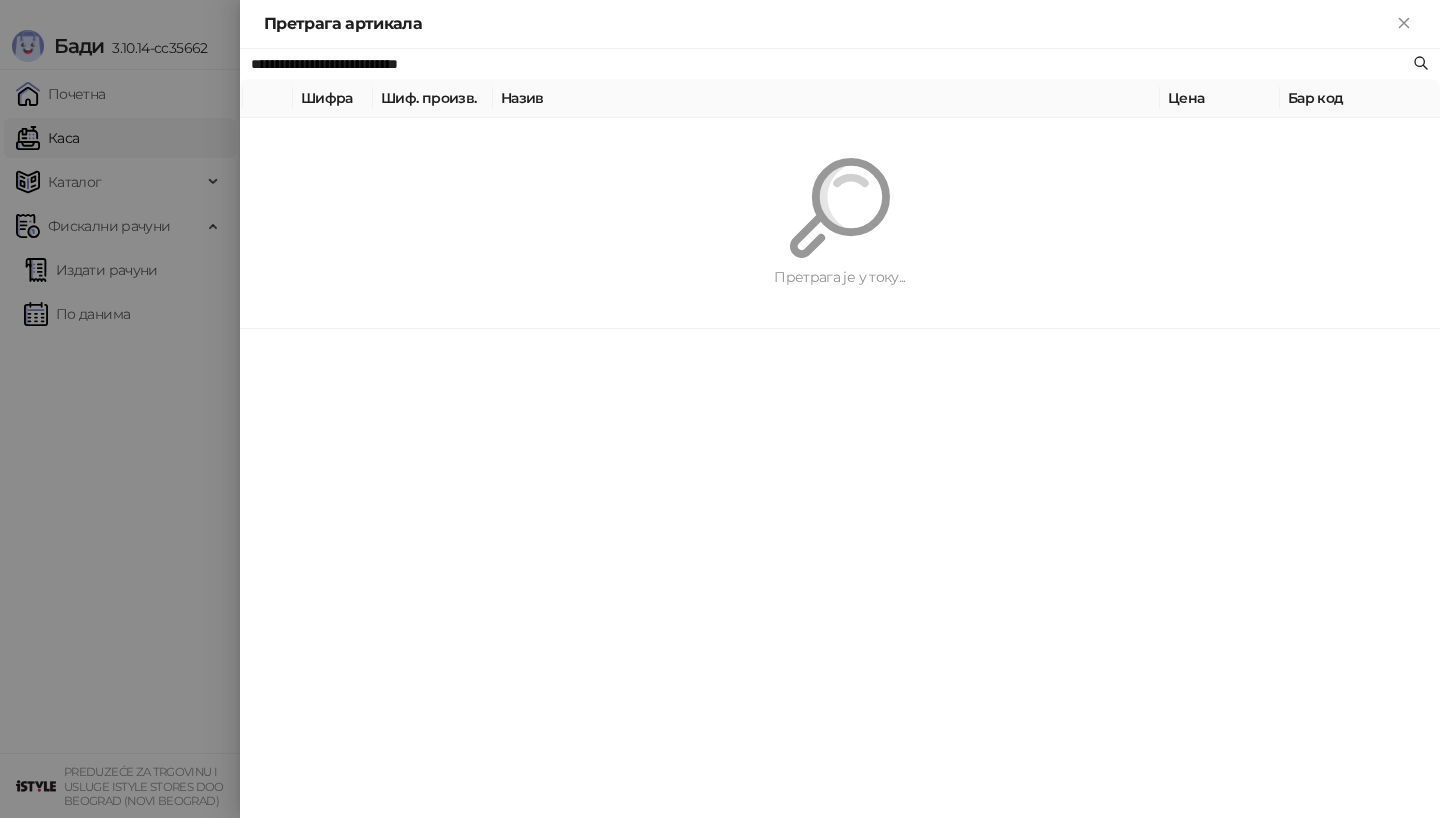 paste 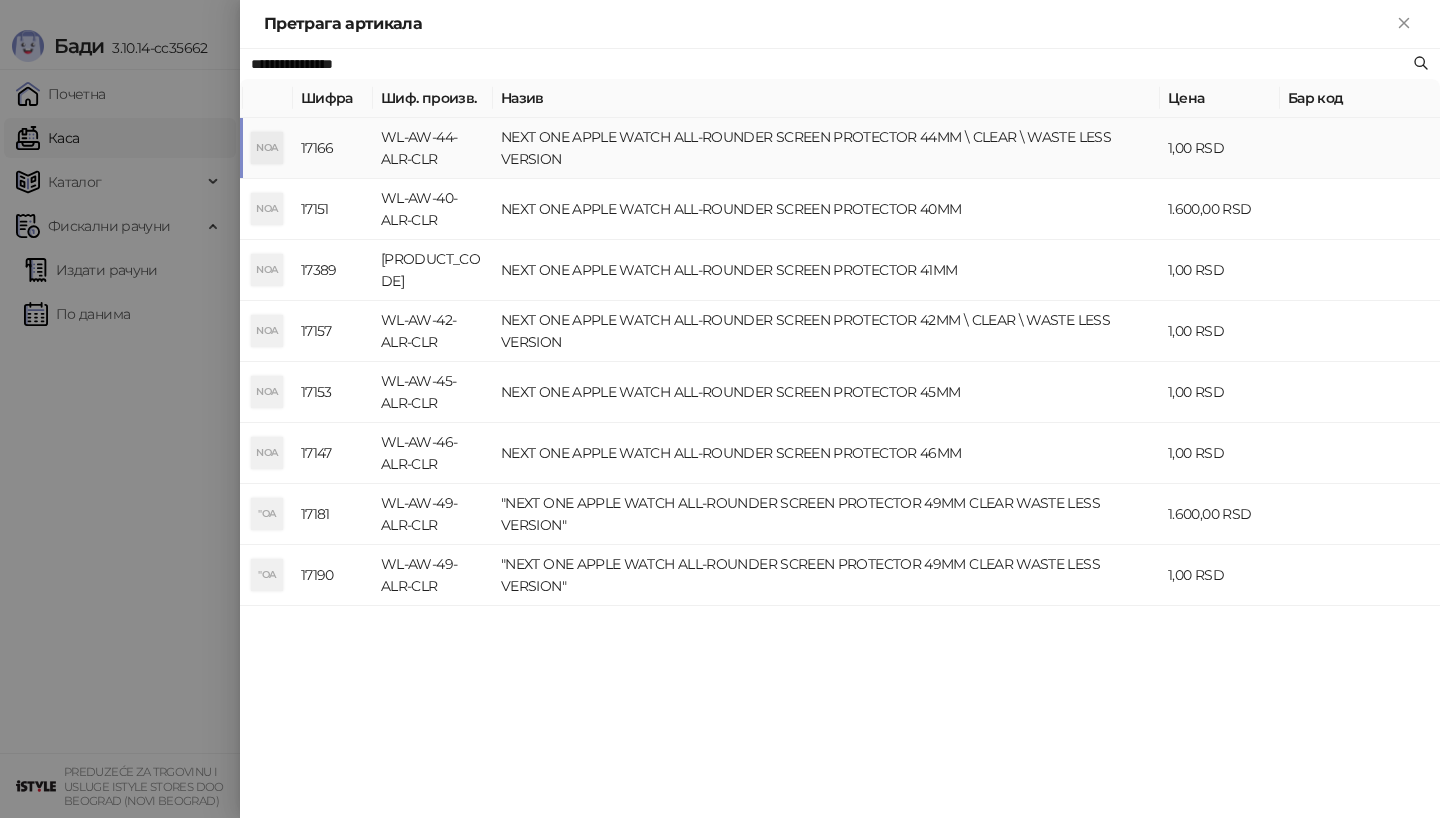 click on "WL-AW-44-ALR-CLR" at bounding box center [433, 148] 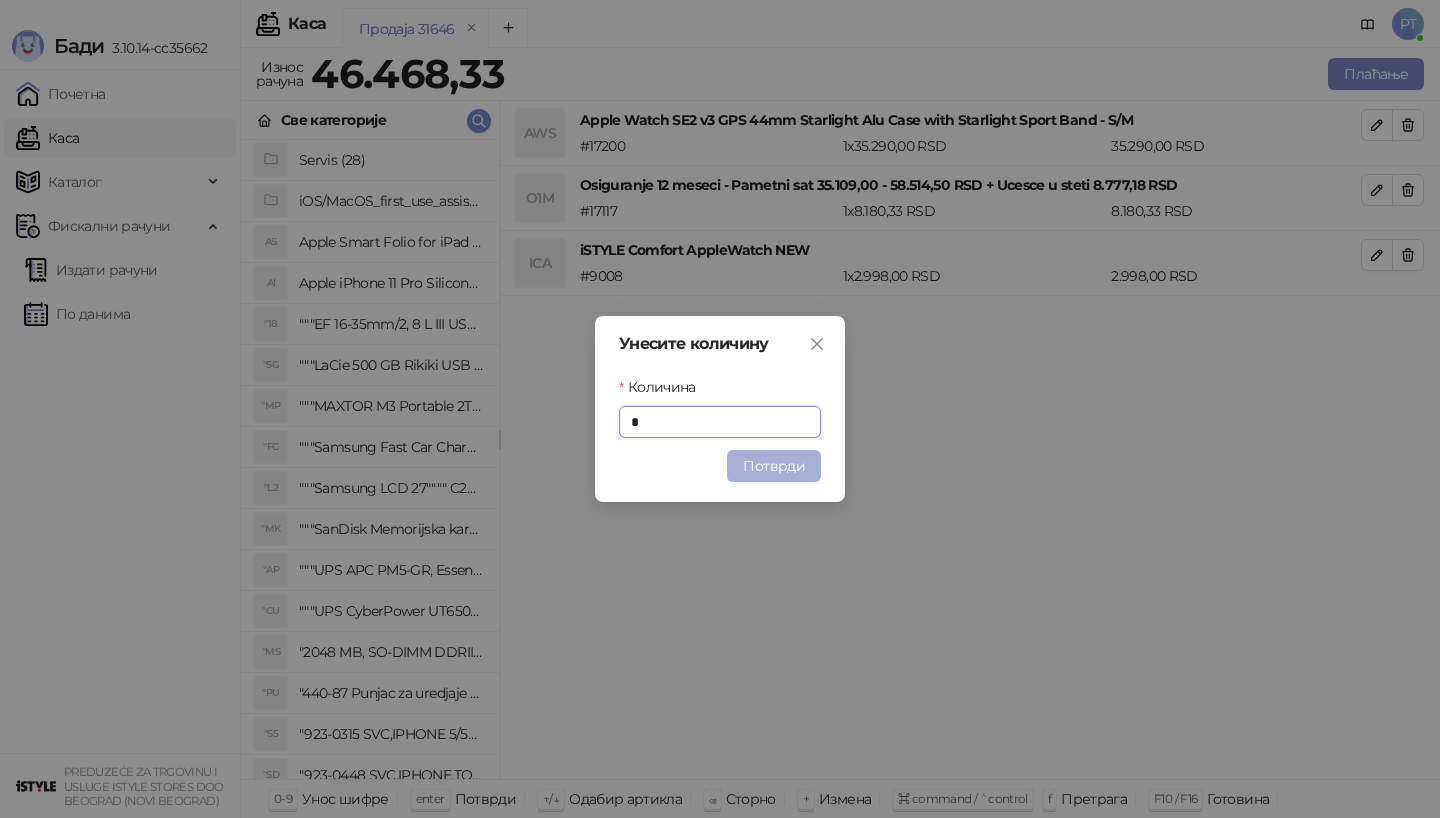 click on "Потврди" at bounding box center [774, 466] 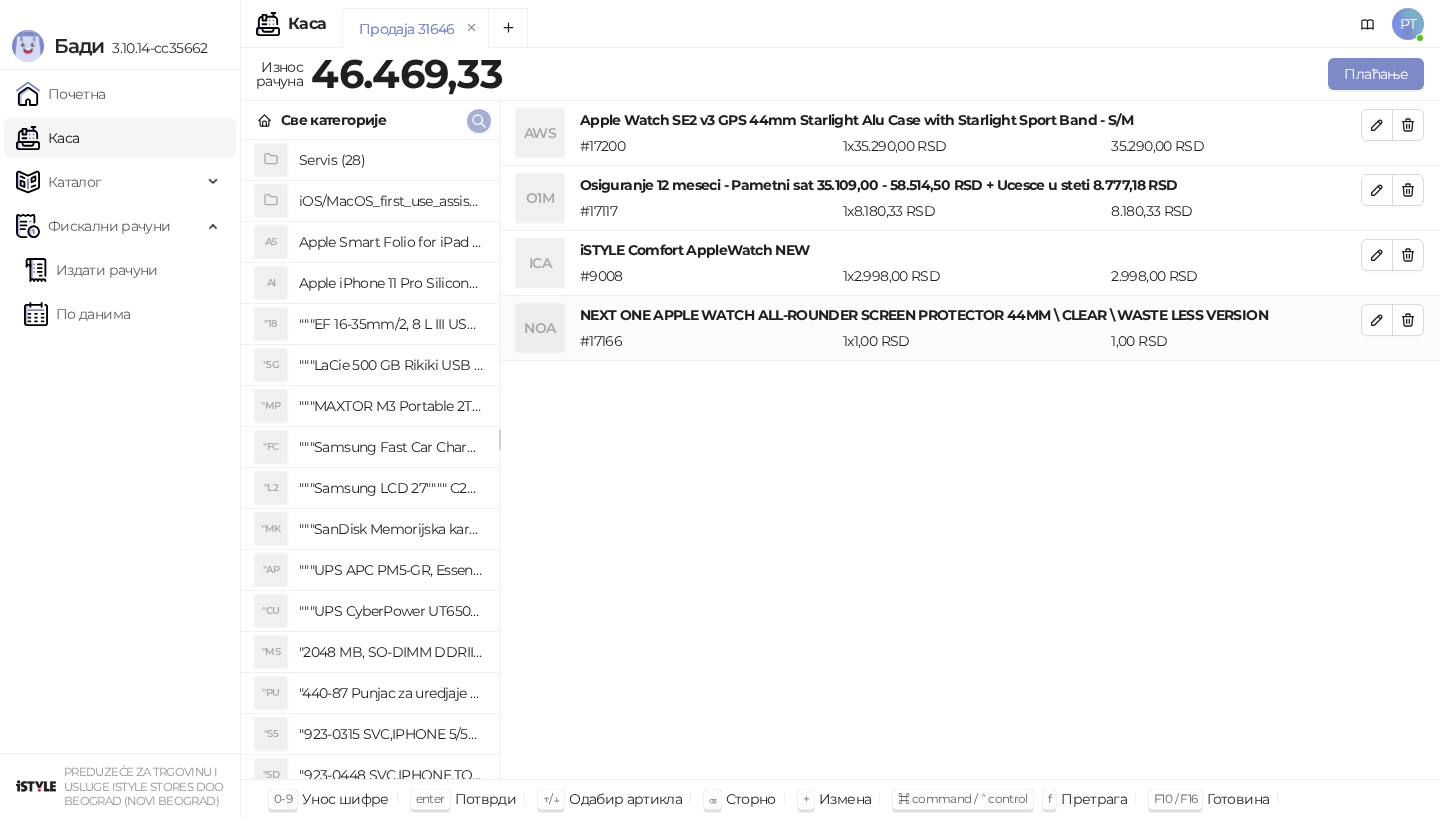 click 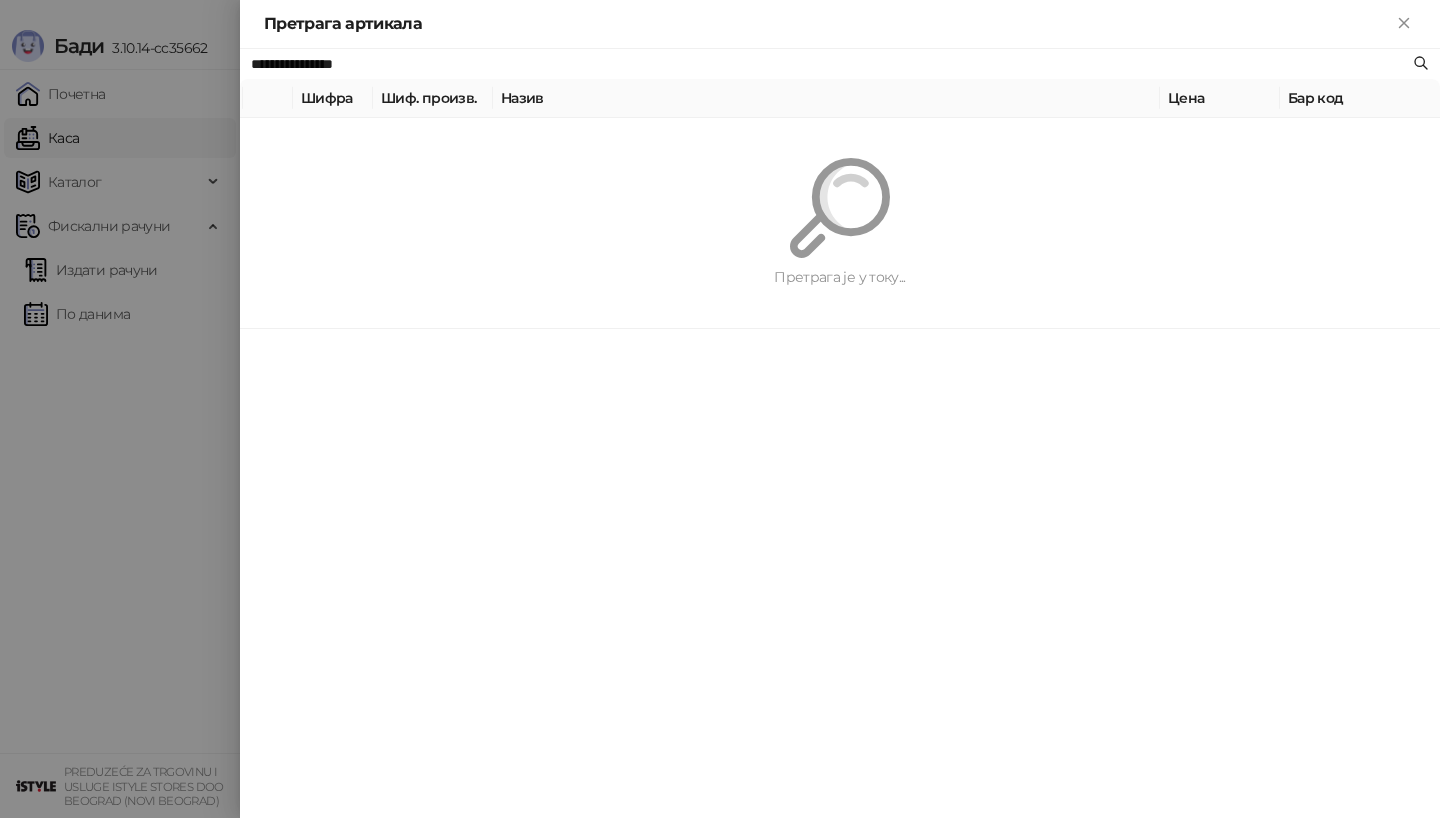 paste on "****" 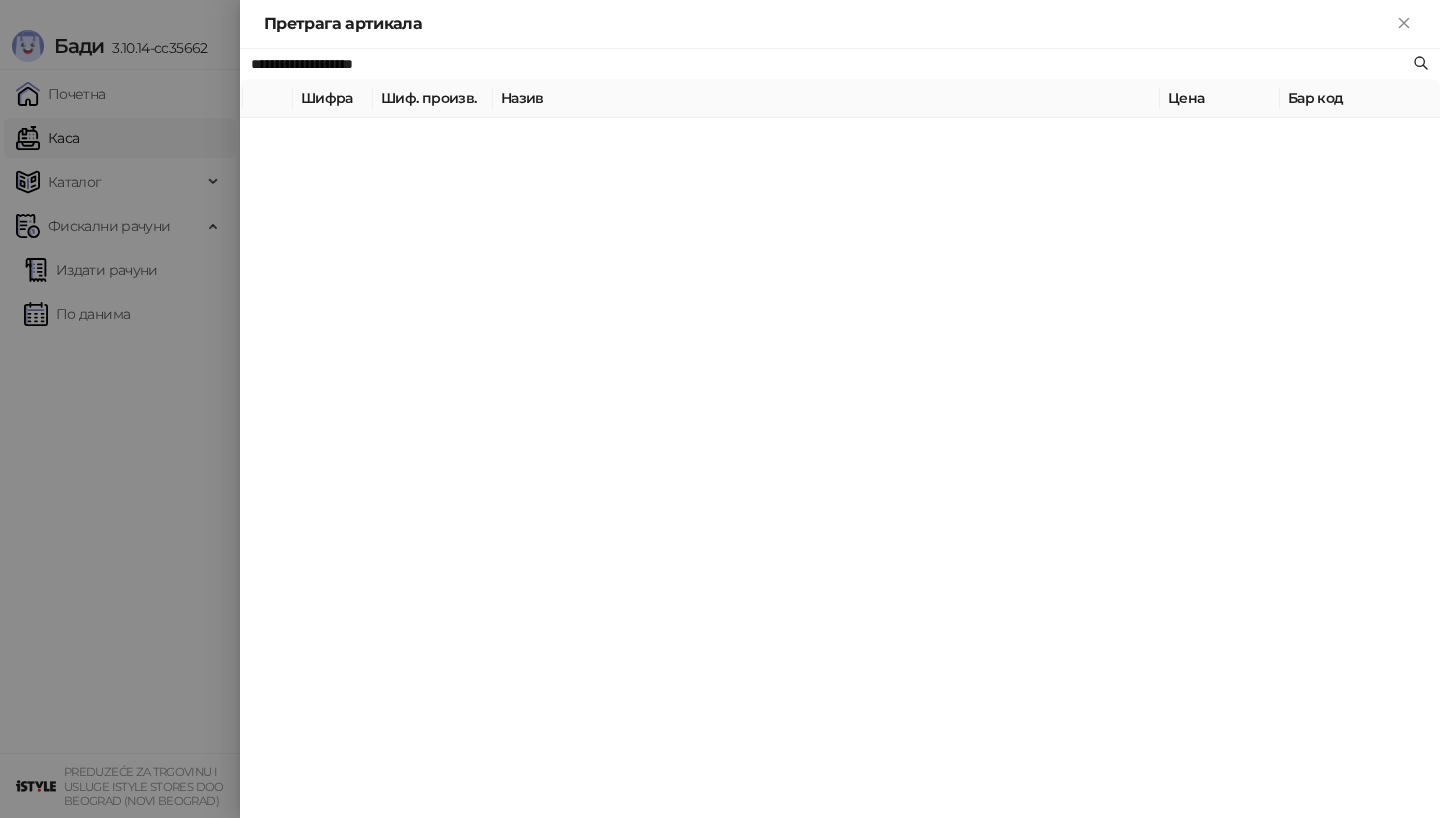 type on "**********" 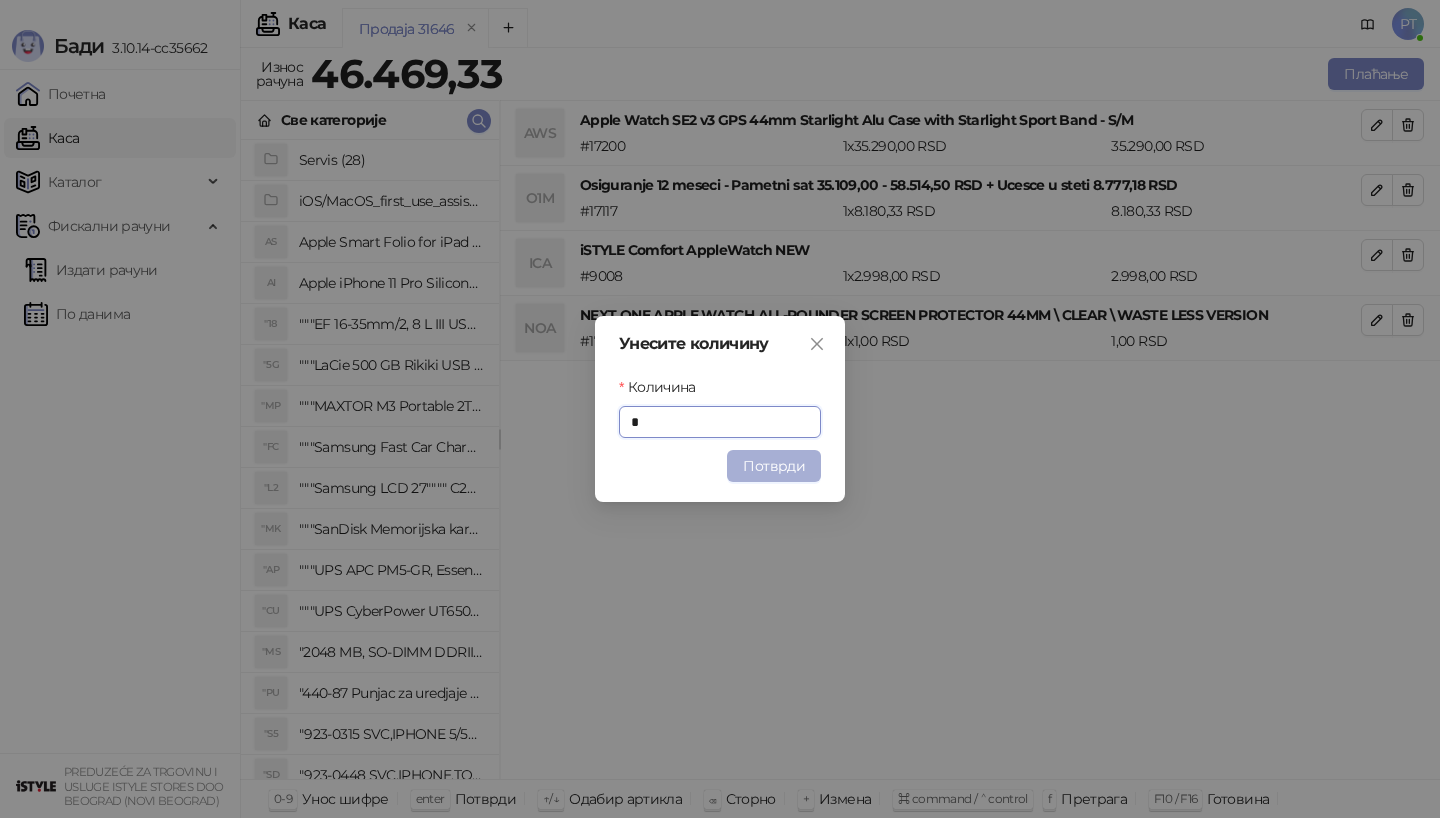 click on "Потврди" at bounding box center (774, 466) 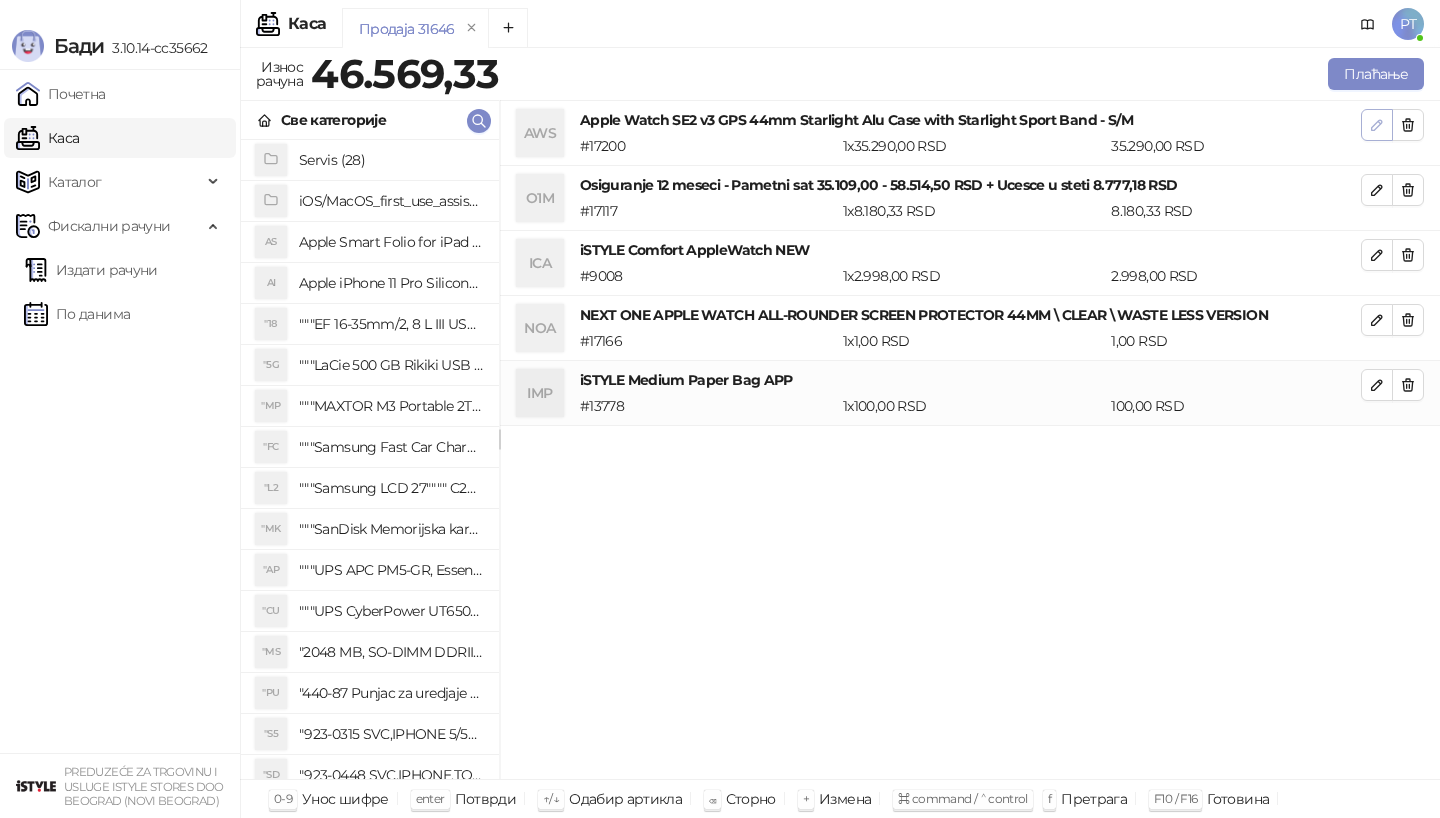 click at bounding box center (1377, 125) 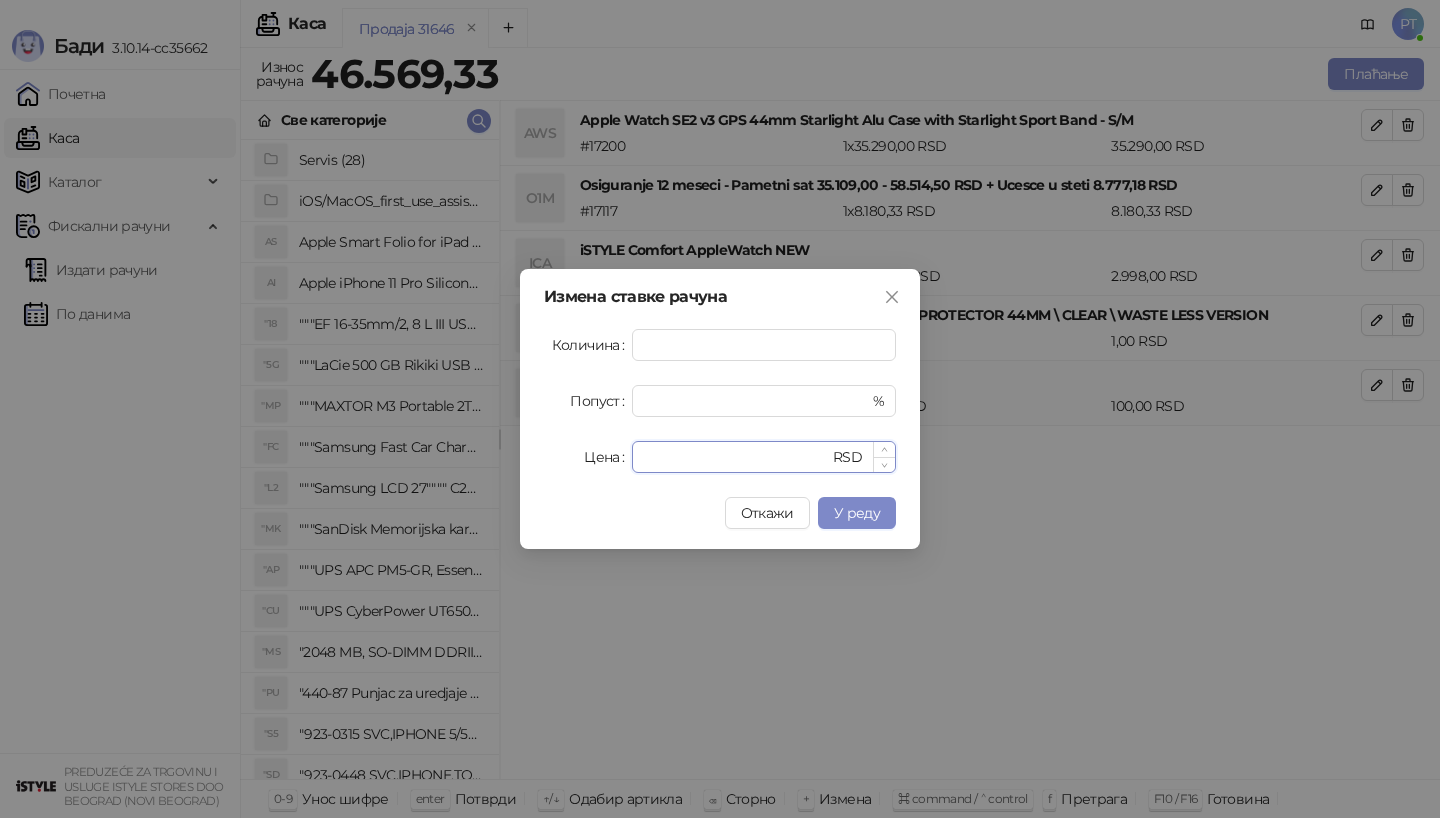 click on "*****" at bounding box center (736, 457) 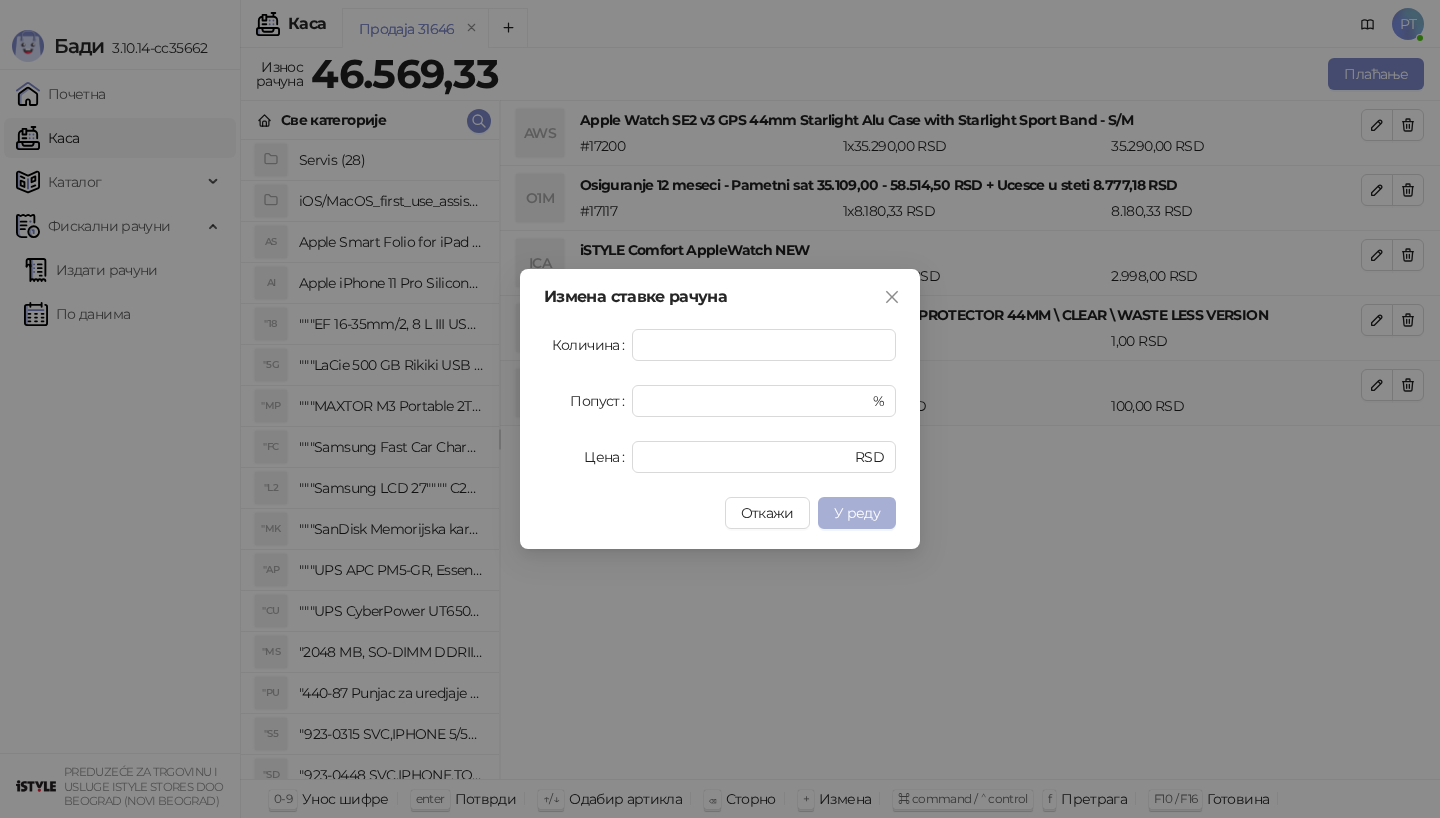 type on "*****" 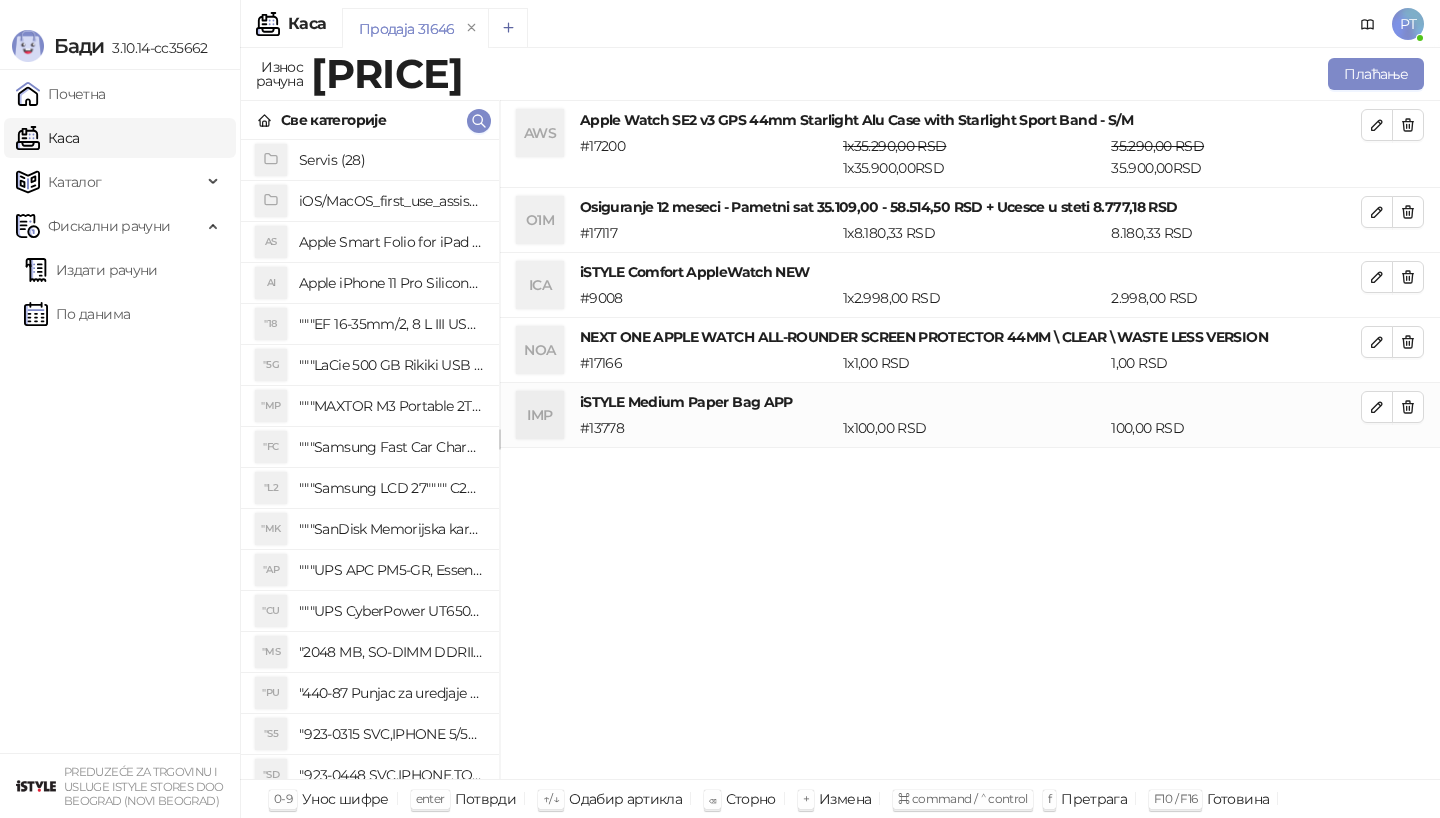 click at bounding box center (508, 28) 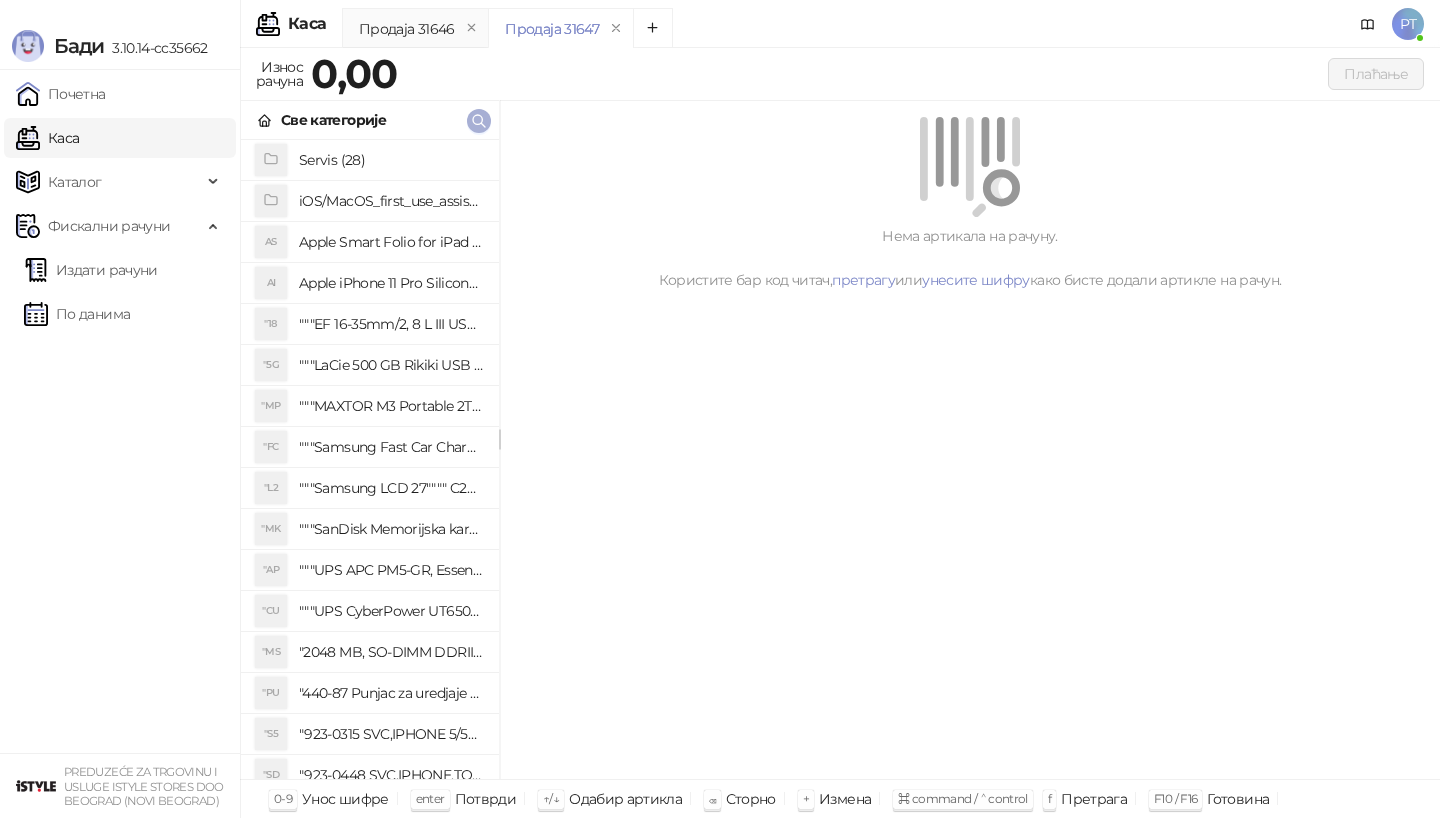 click 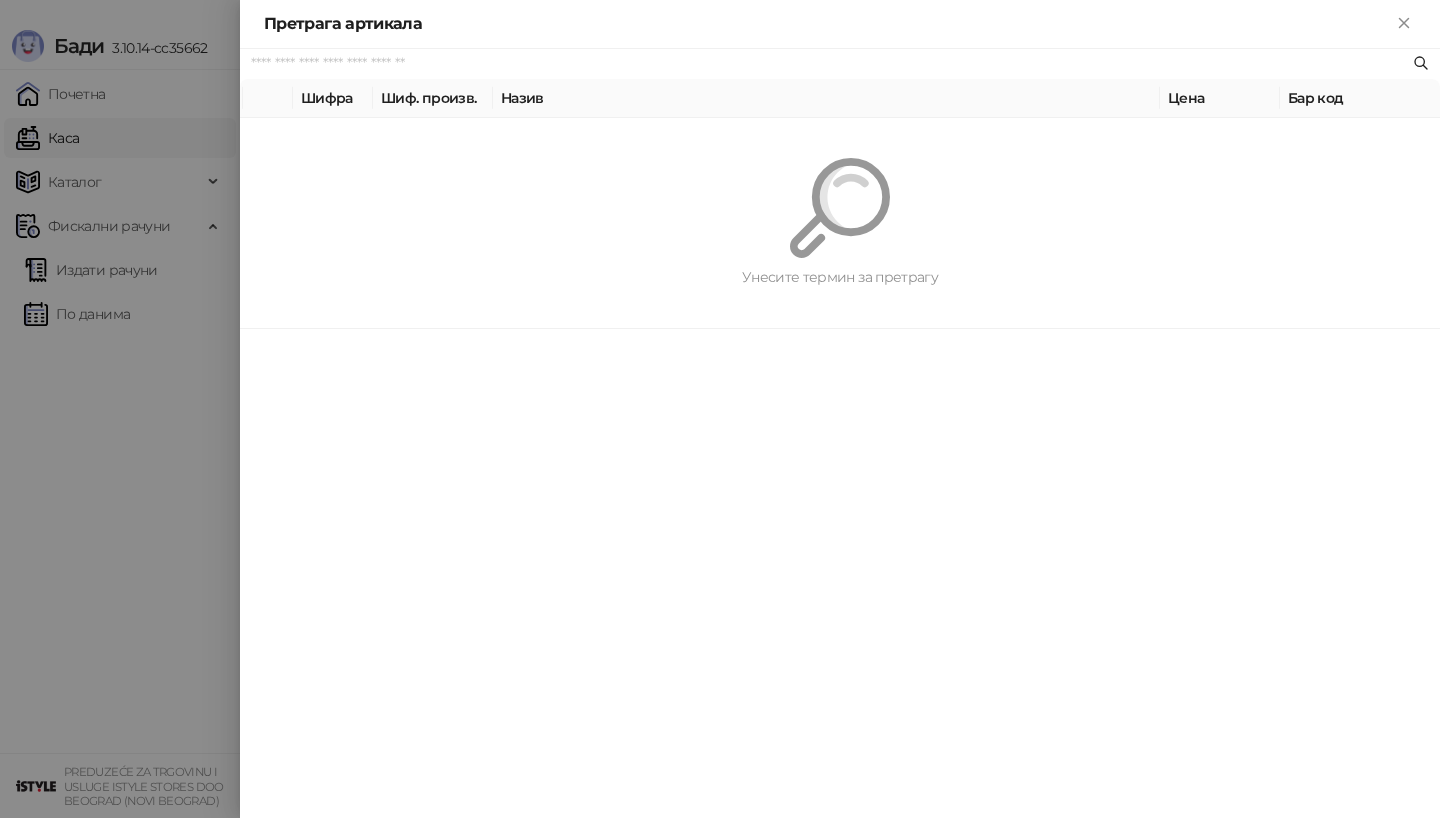 paste on "*********" 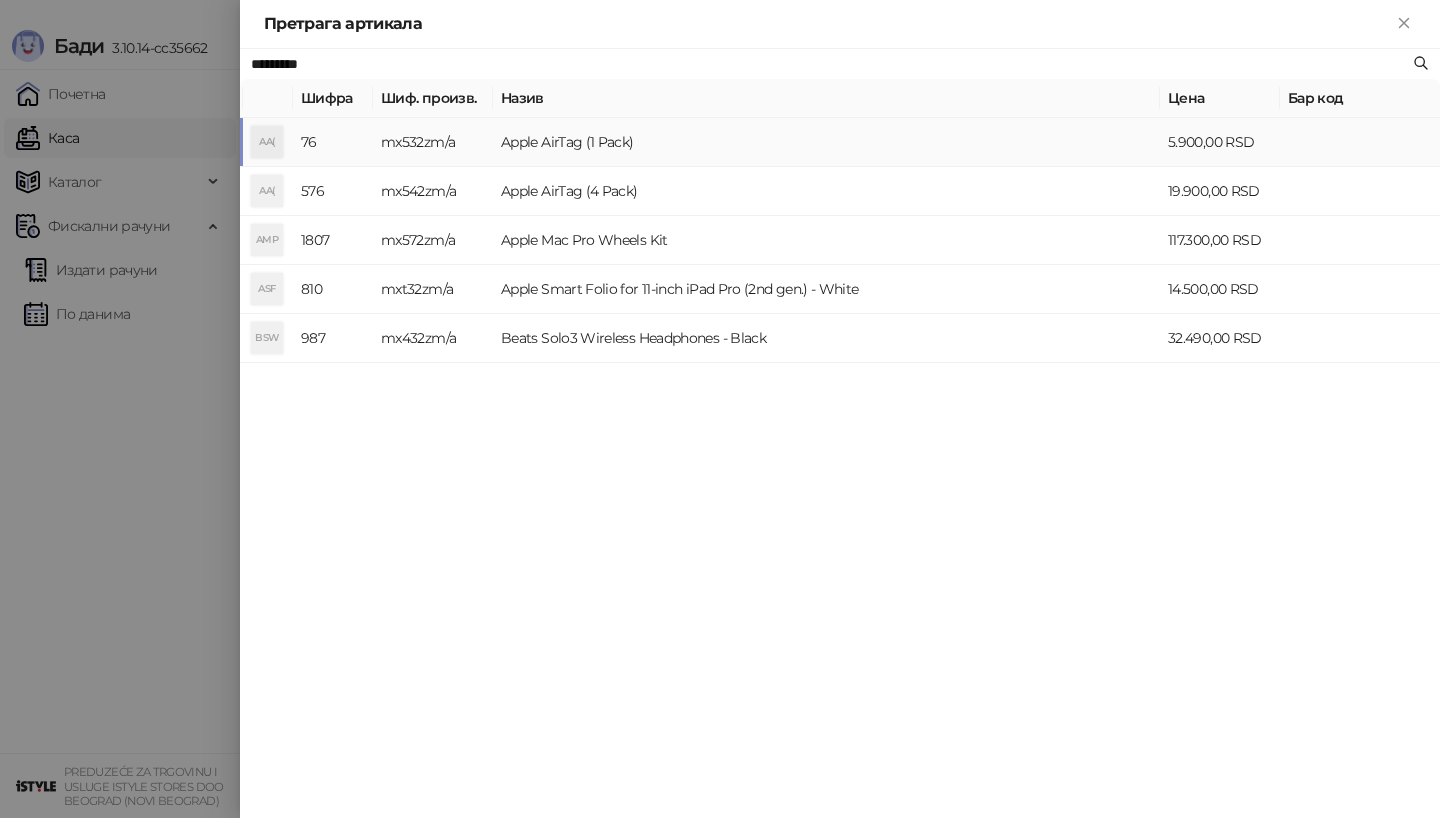 click on "mx532zm/a" at bounding box center (433, 142) 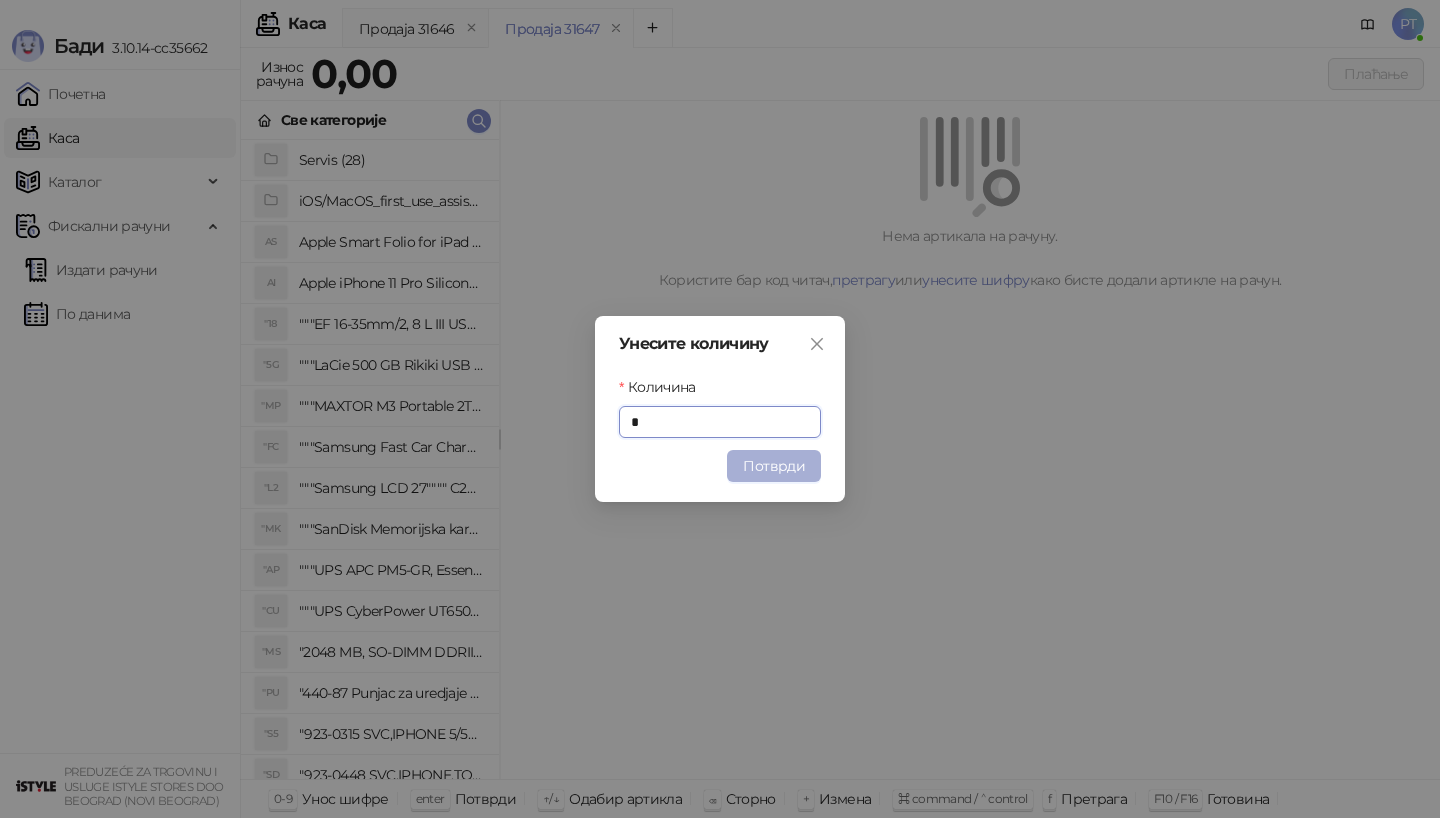 click on "Потврди" at bounding box center [774, 466] 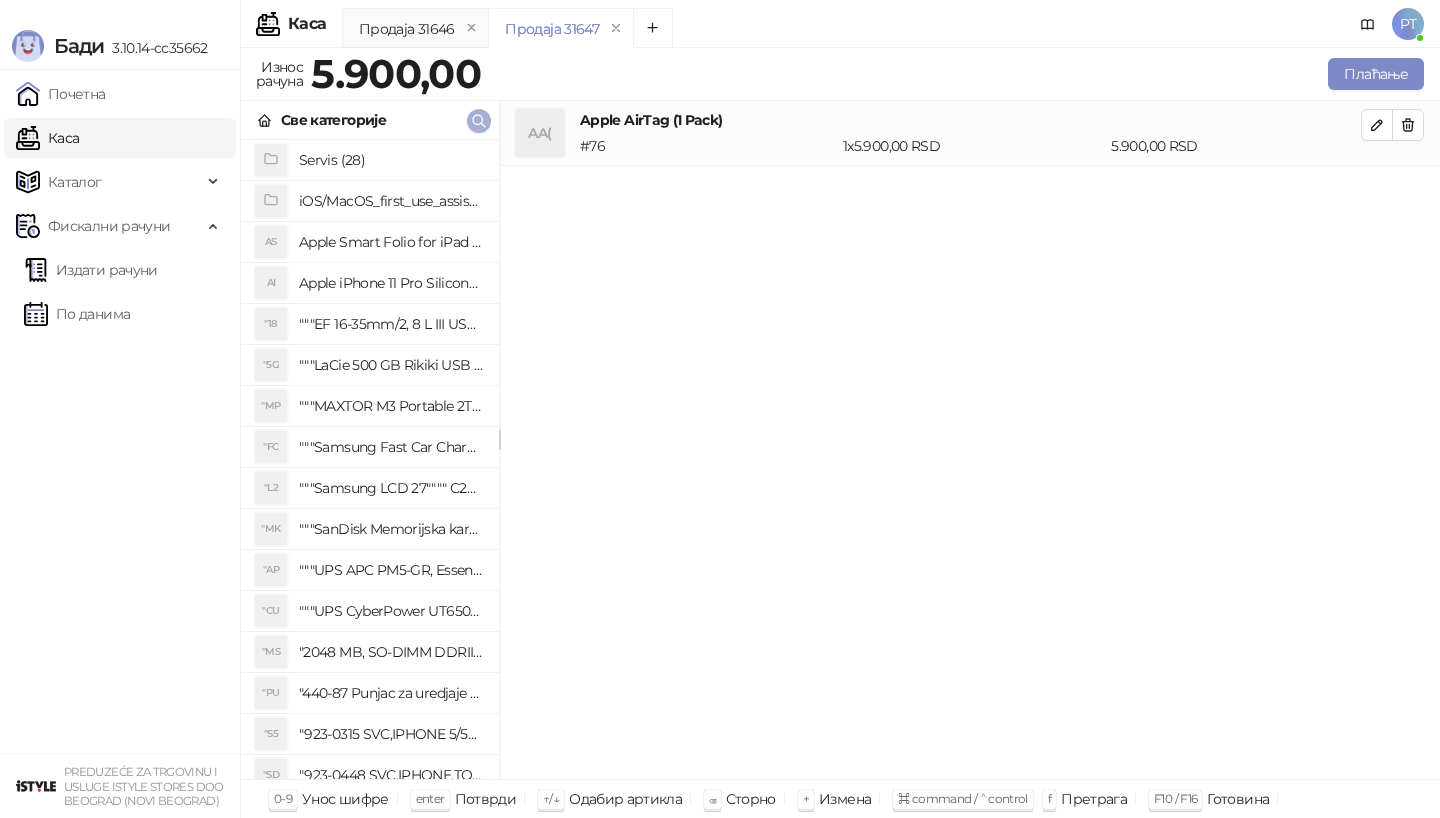 click 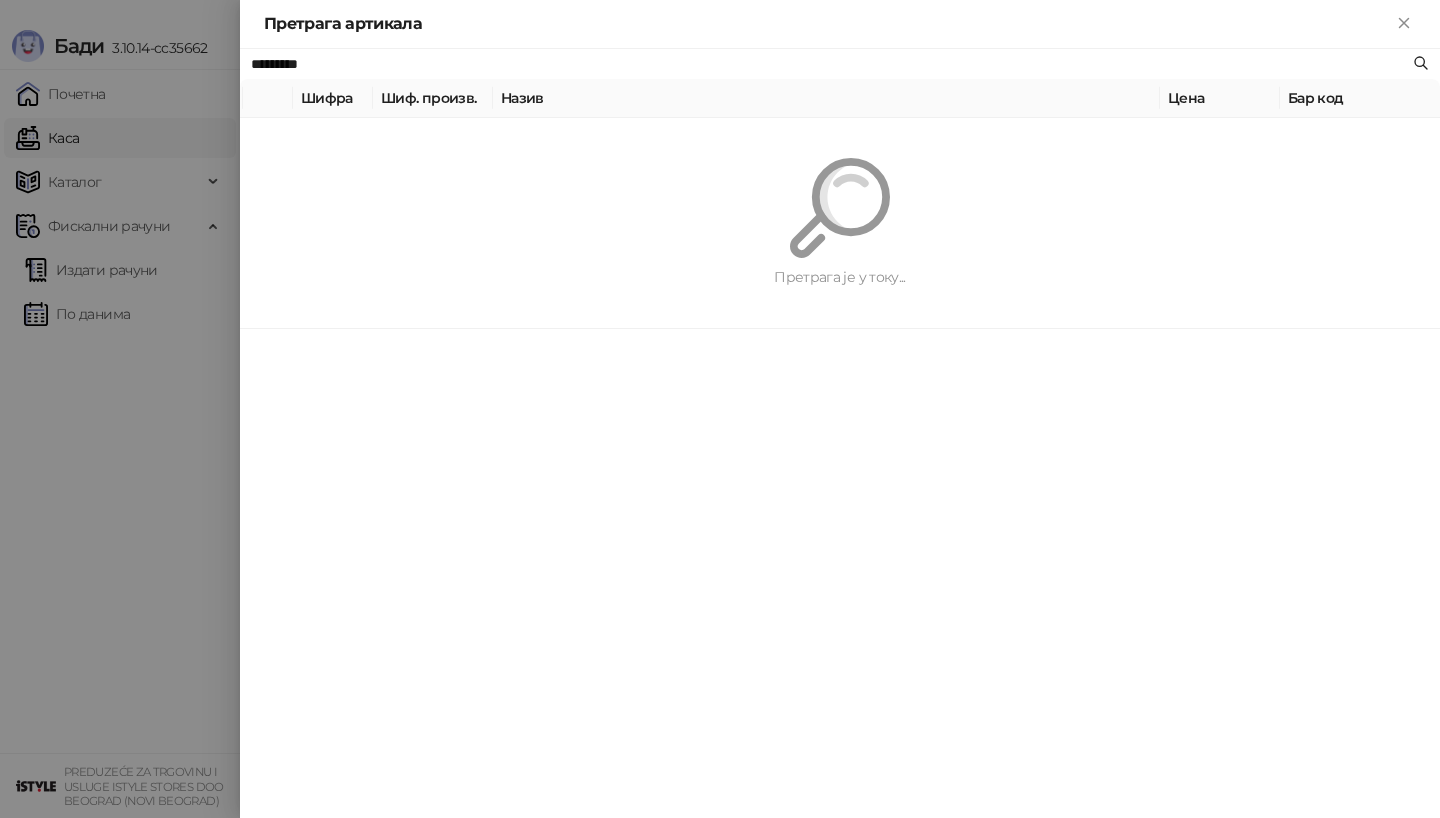 paste on "**********" 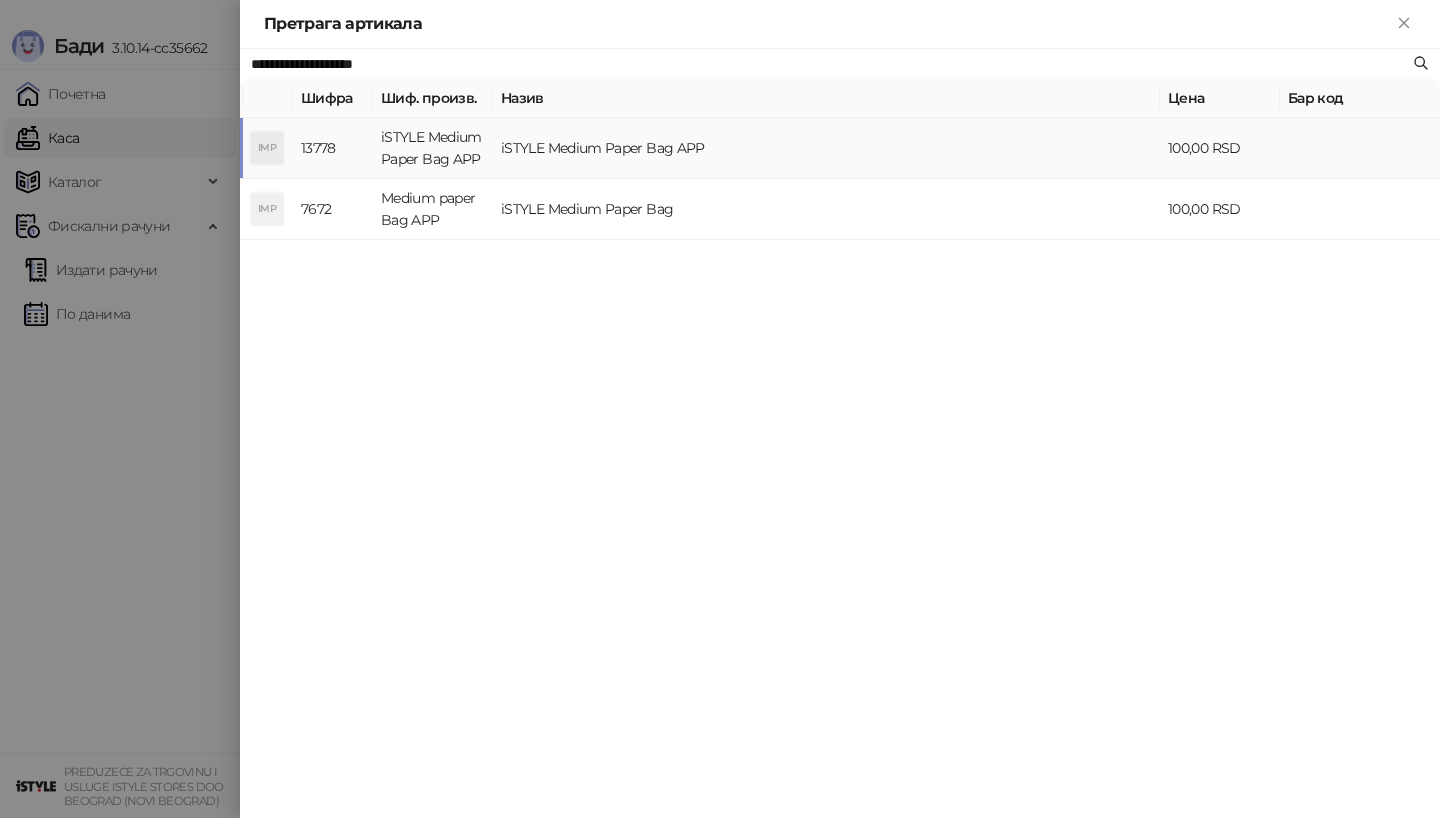 type on "**********" 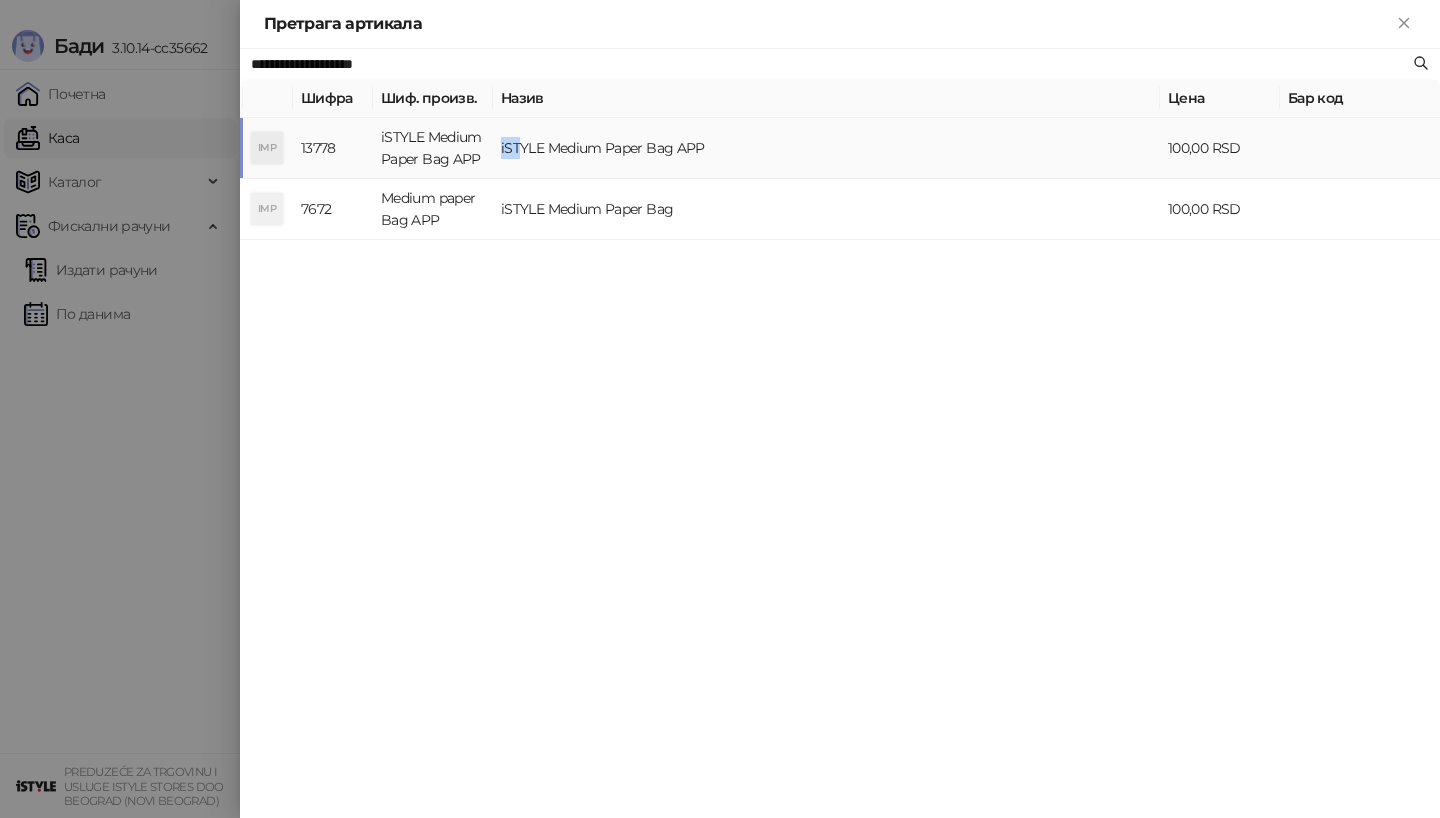 click on "iSTYLE Medium Paper Bag APP" at bounding box center [826, 148] 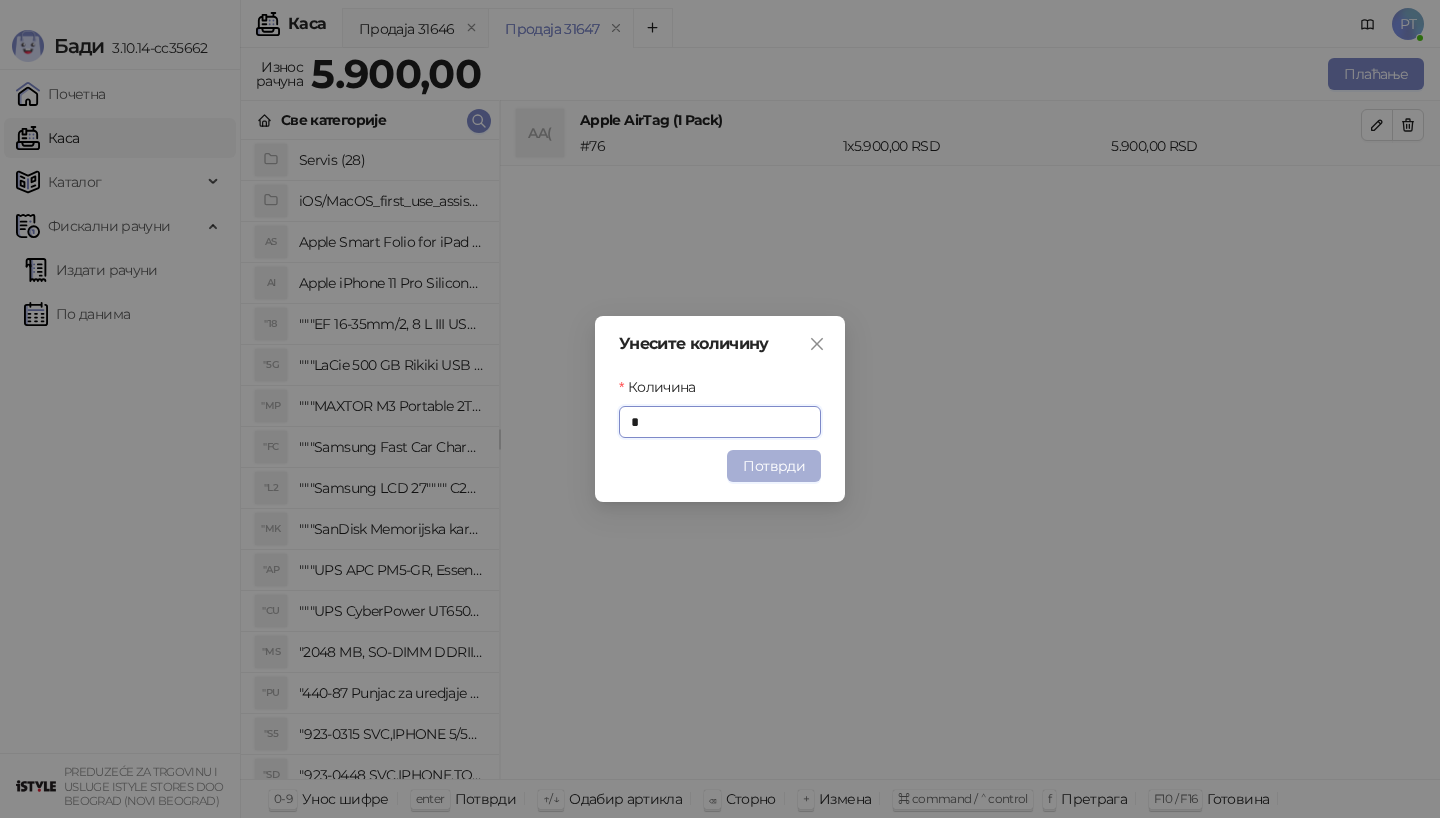 click on "Потврди" at bounding box center [774, 466] 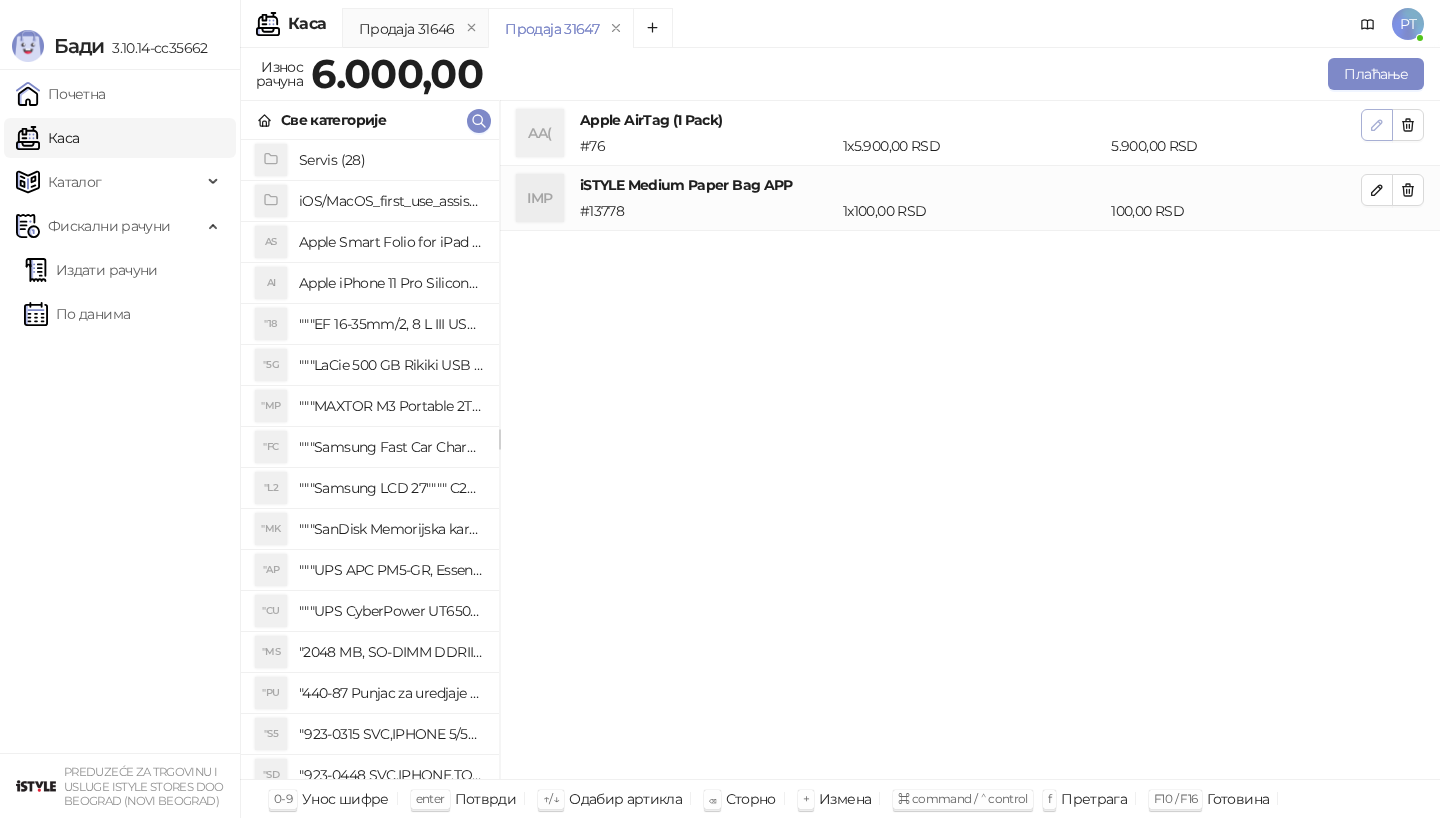 click at bounding box center (1377, 125) 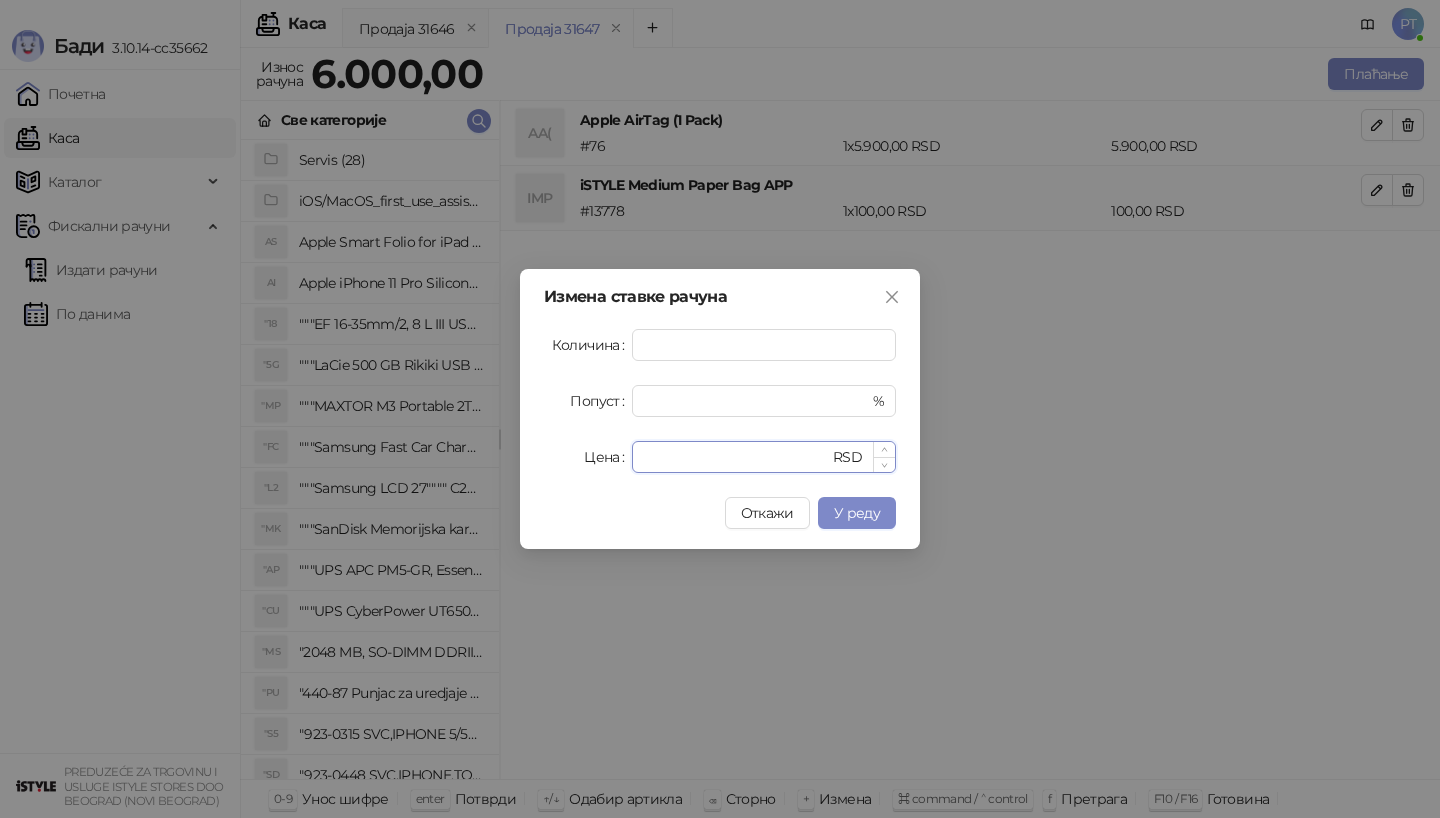 click on "****" at bounding box center [736, 457] 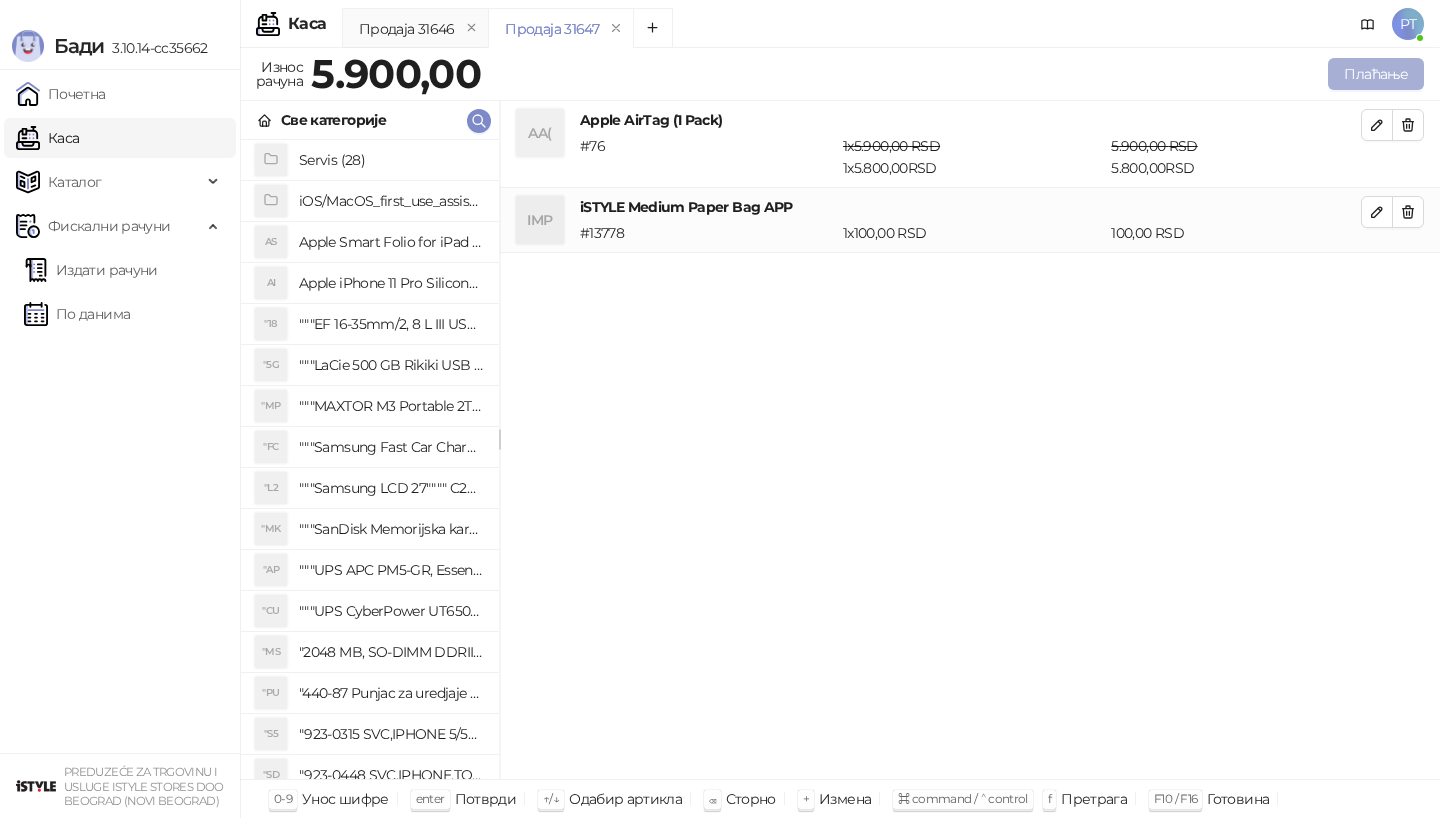 click on "Плаћање" at bounding box center (1376, 74) 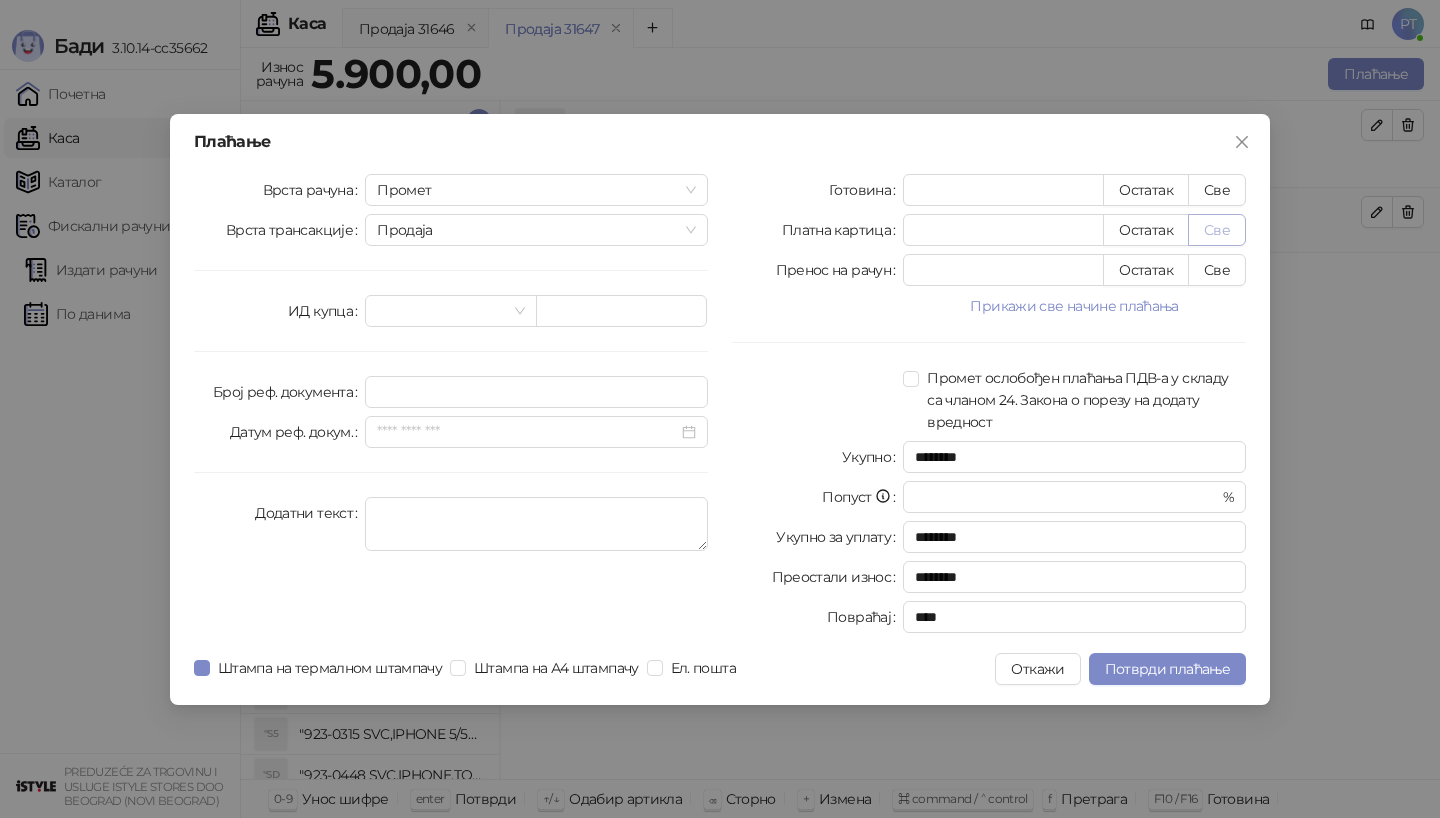 click on "Све" at bounding box center [1217, 230] 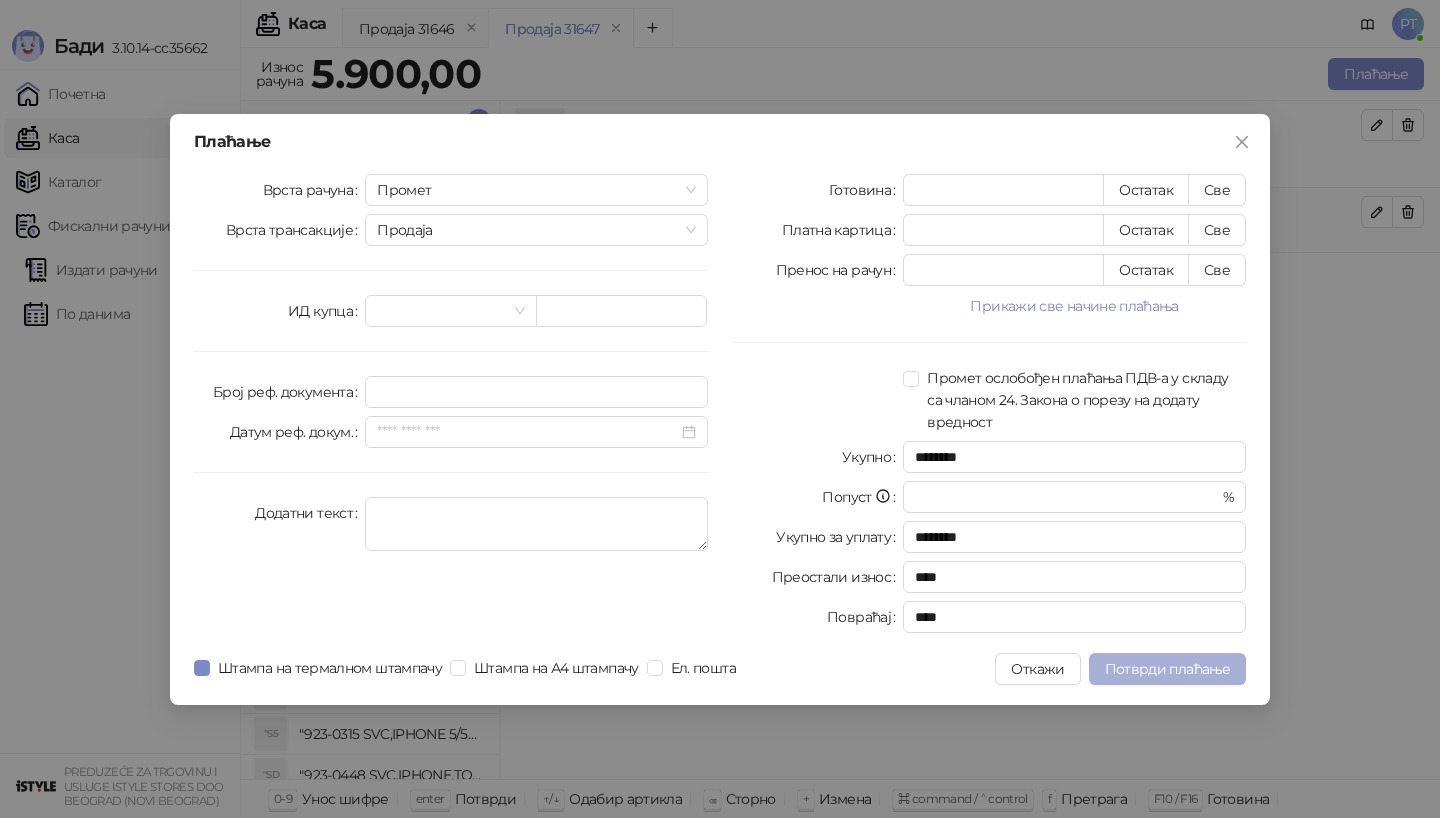 click on "Потврди плаћање" at bounding box center (1167, 669) 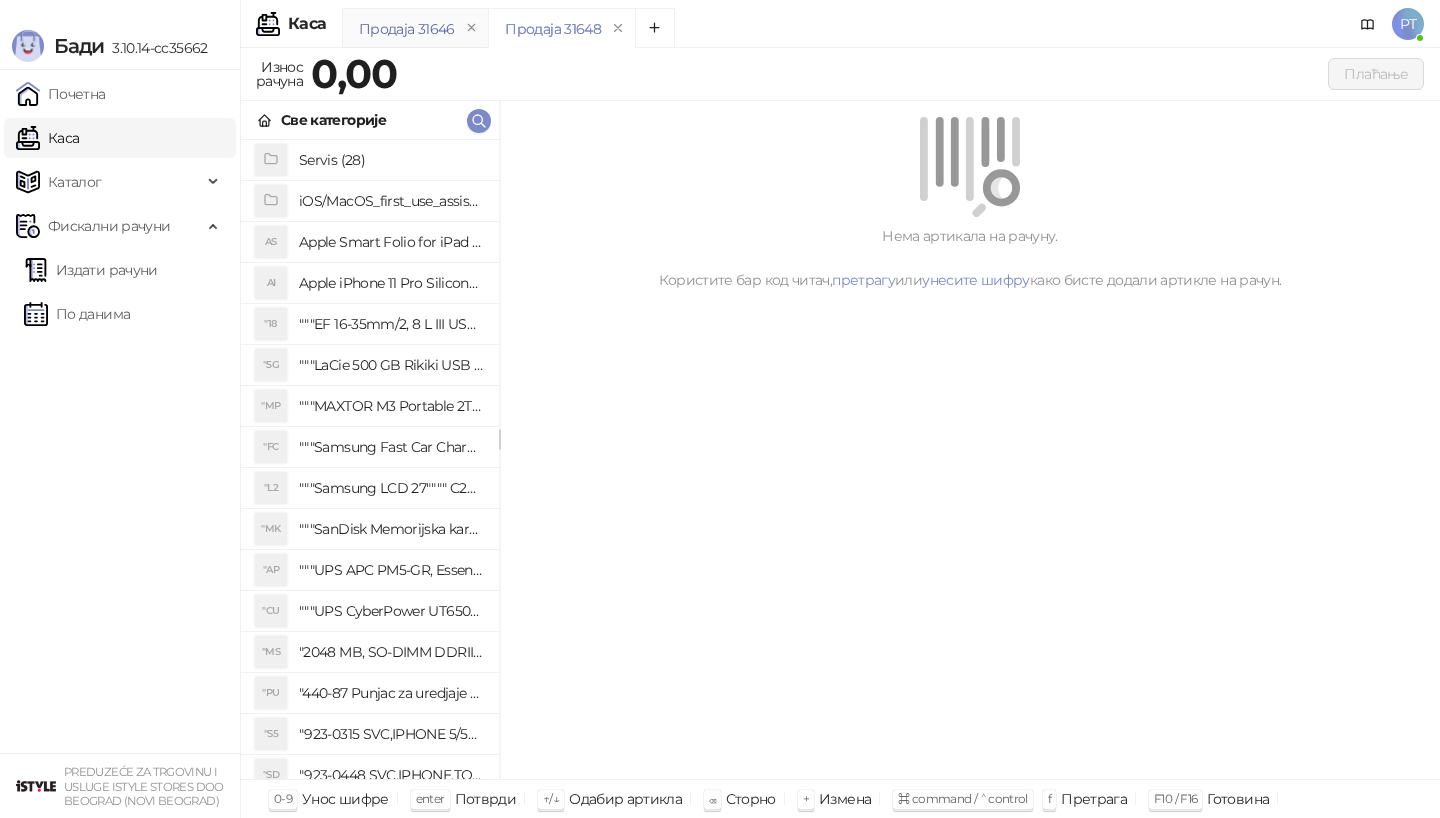 click on "Продаја 31646" at bounding box center (407, 29) 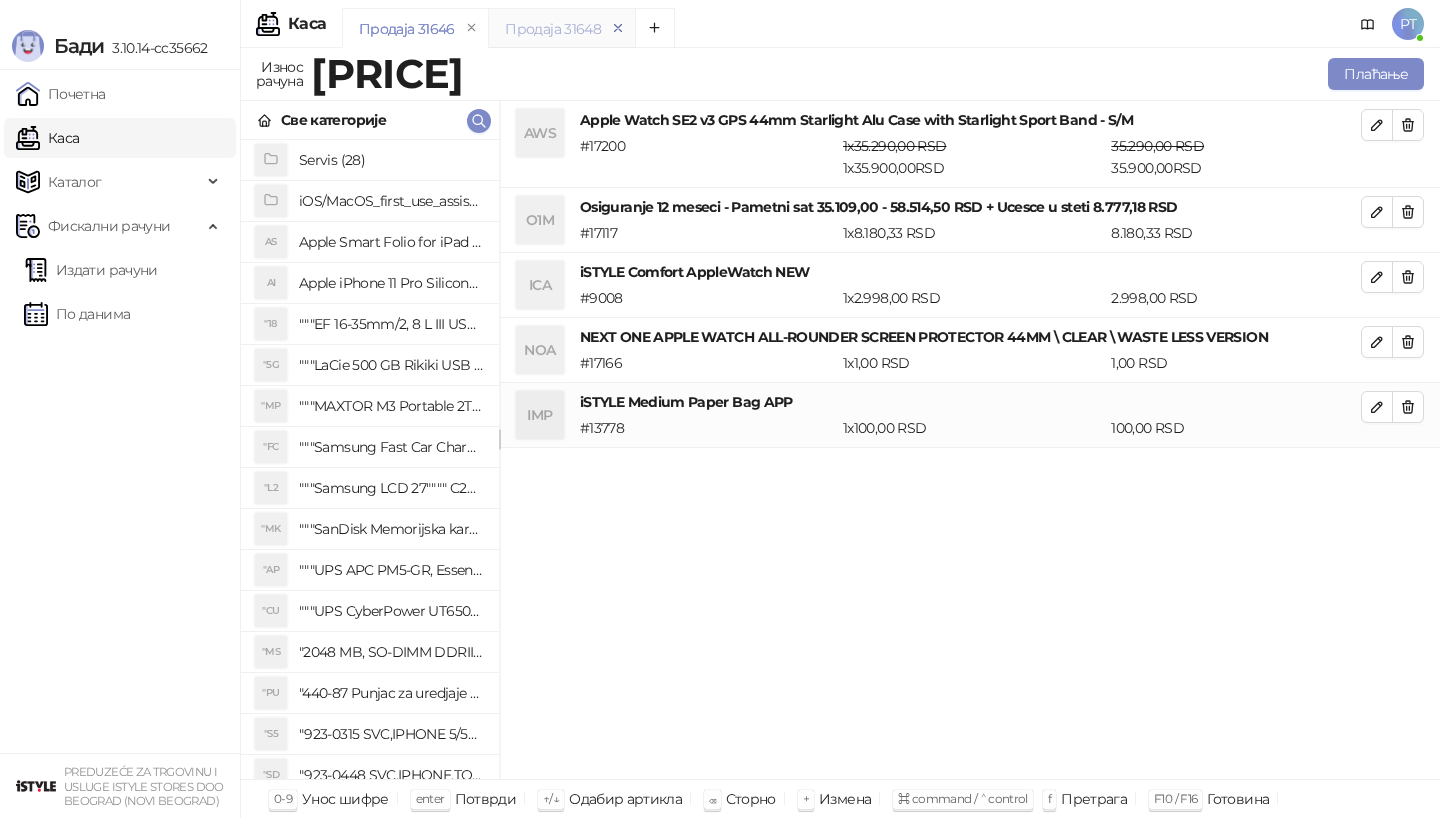 click 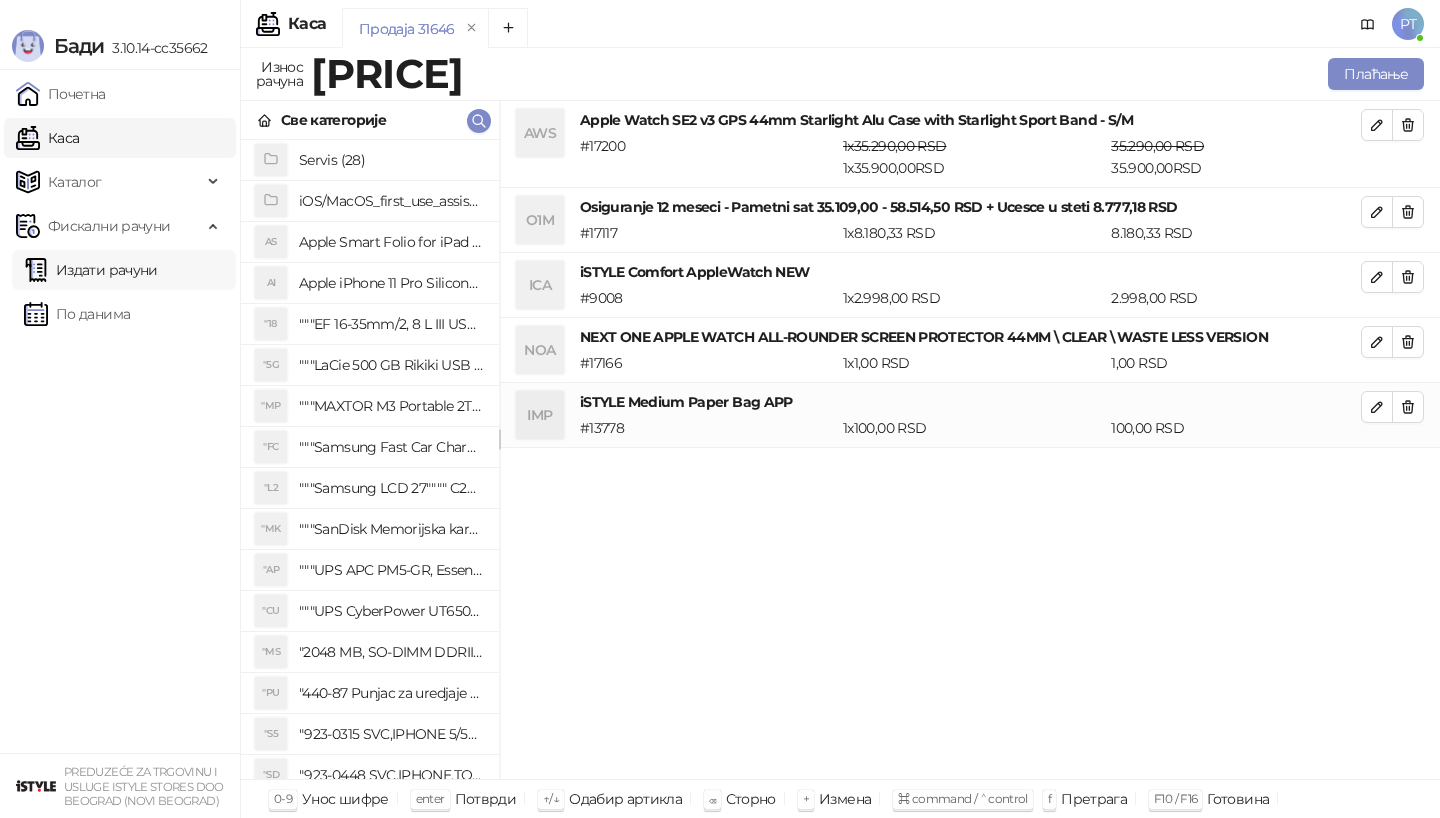 click on "Издати рачуни" at bounding box center [91, 270] 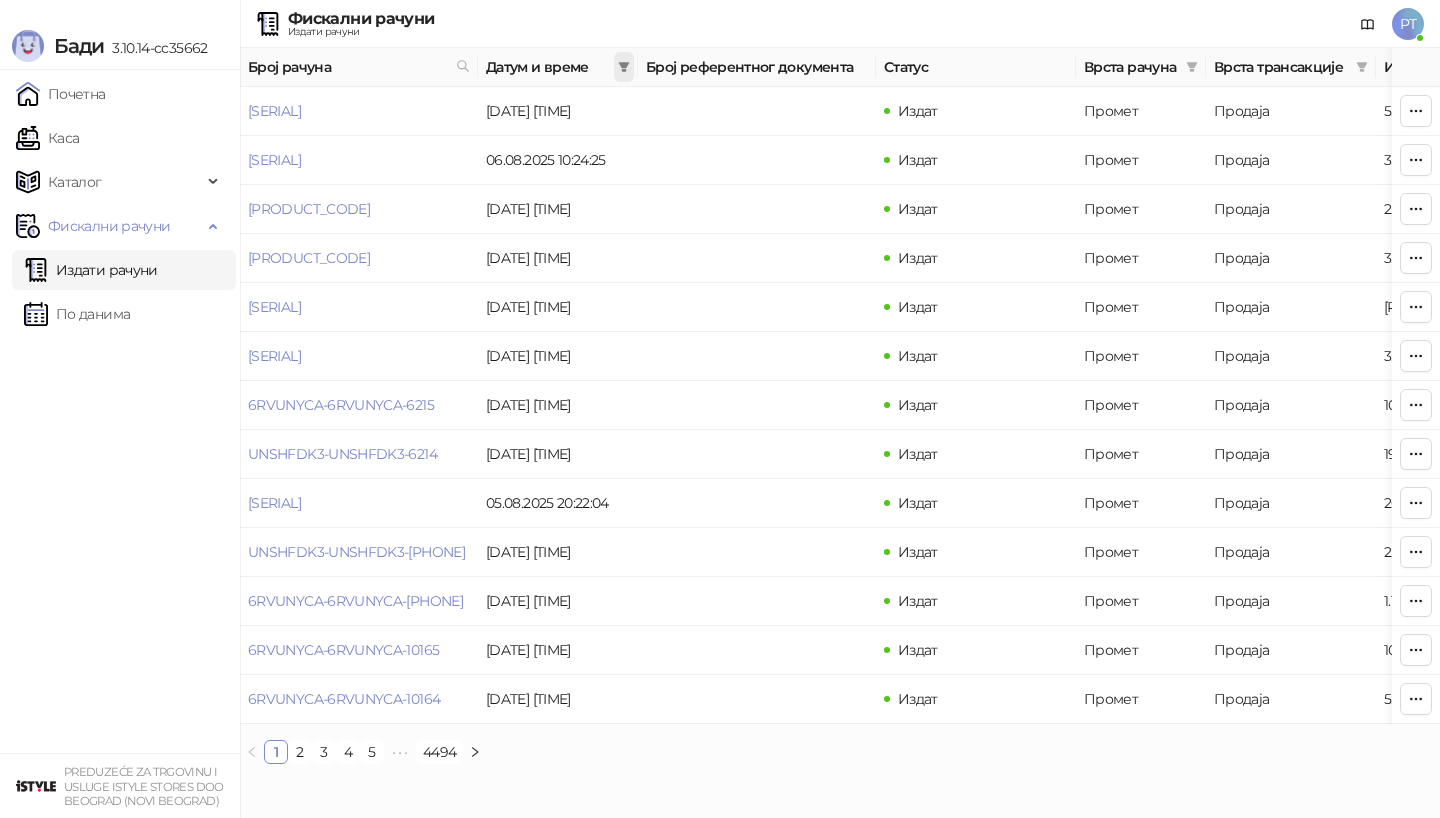 click 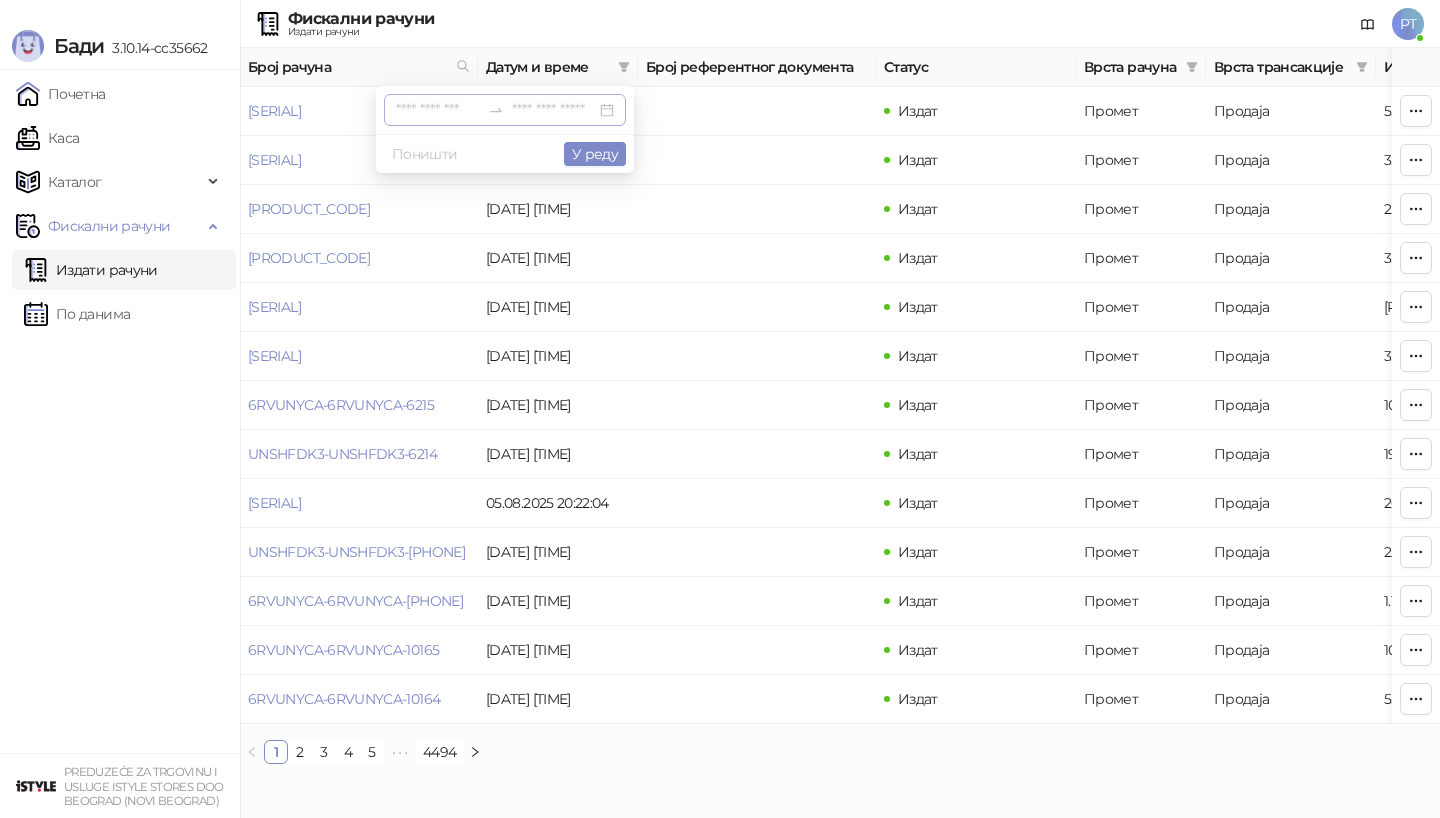 click at bounding box center (438, 110) 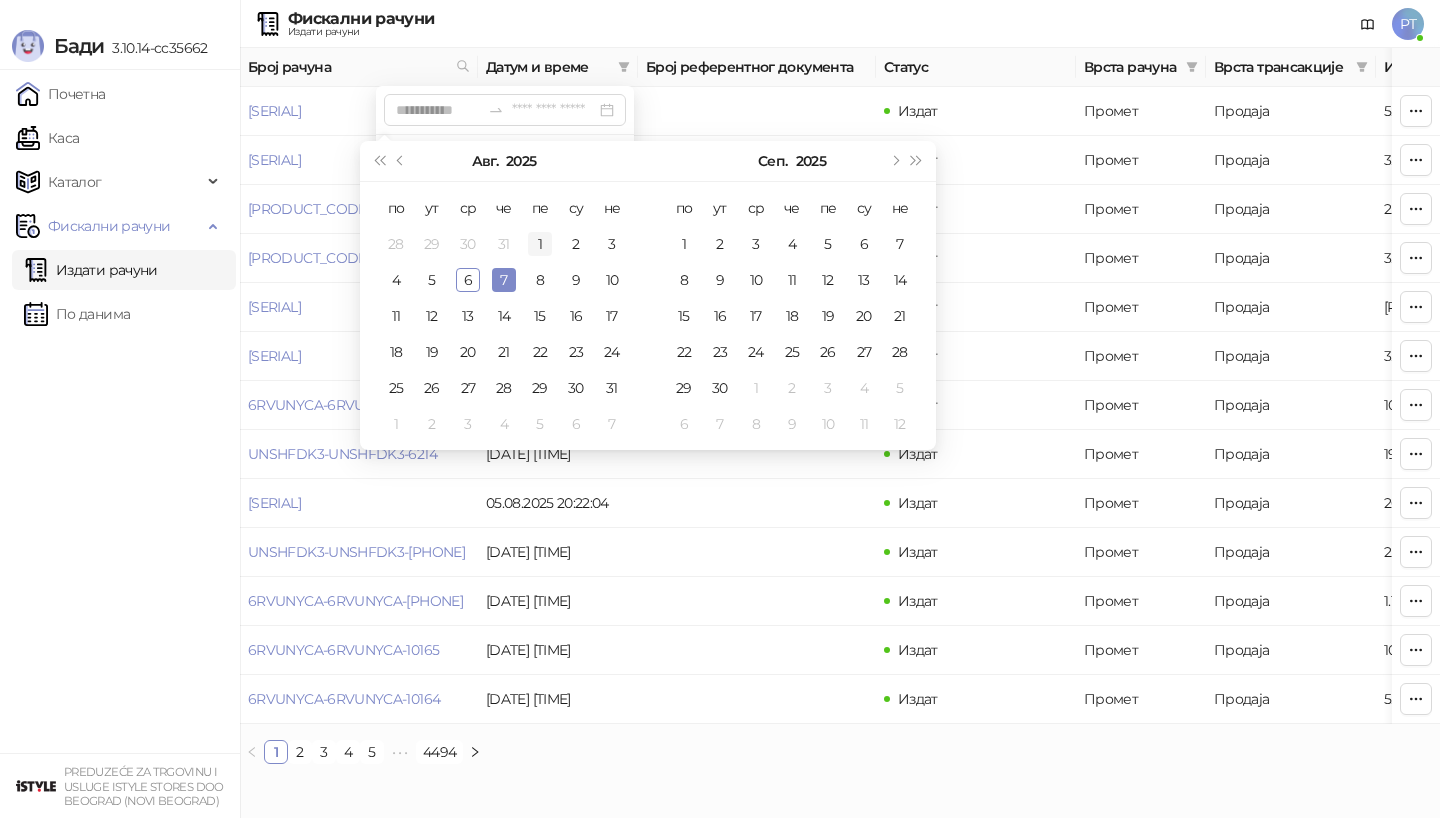 type on "**********" 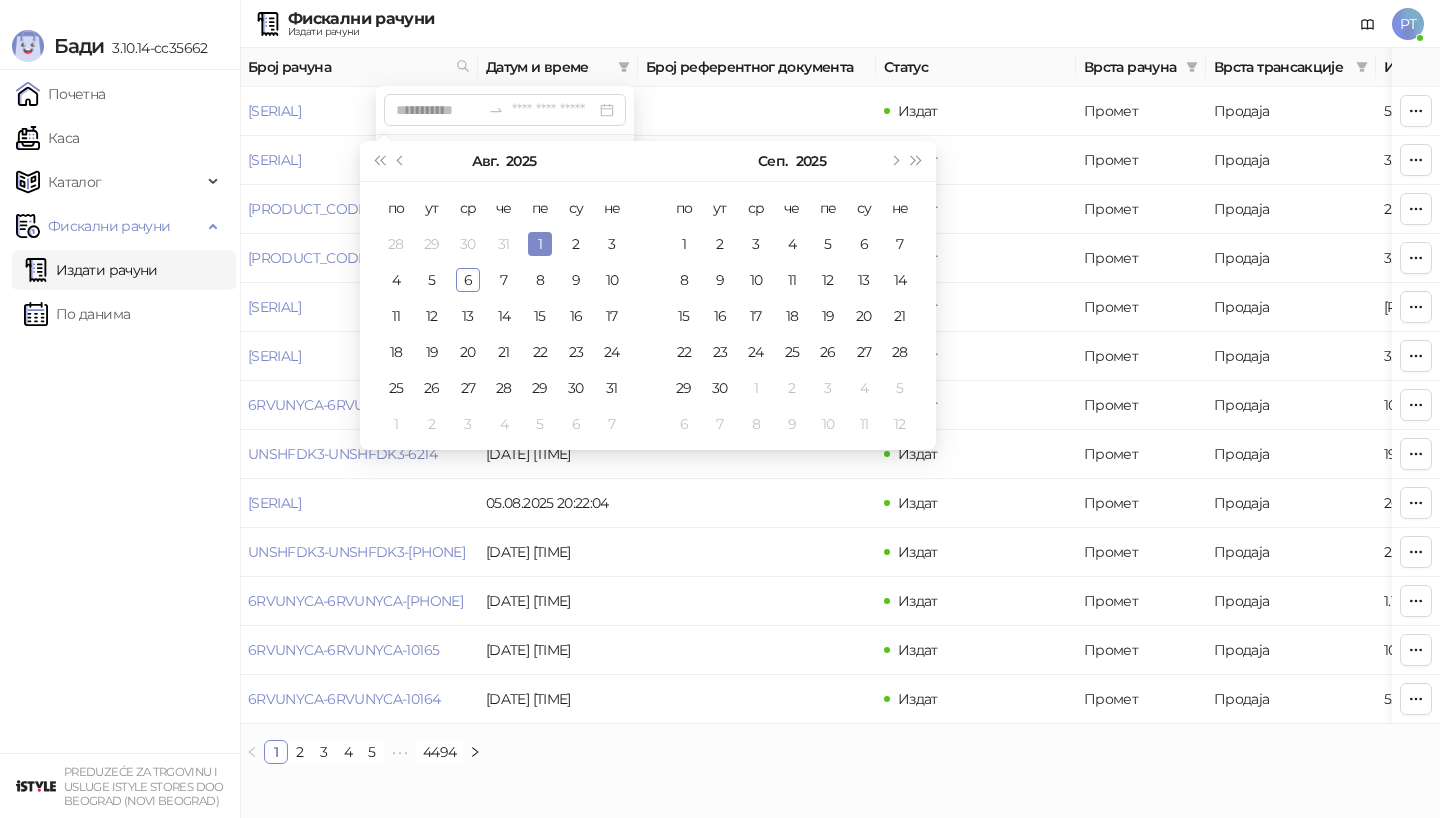 click on "1" at bounding box center [540, 244] 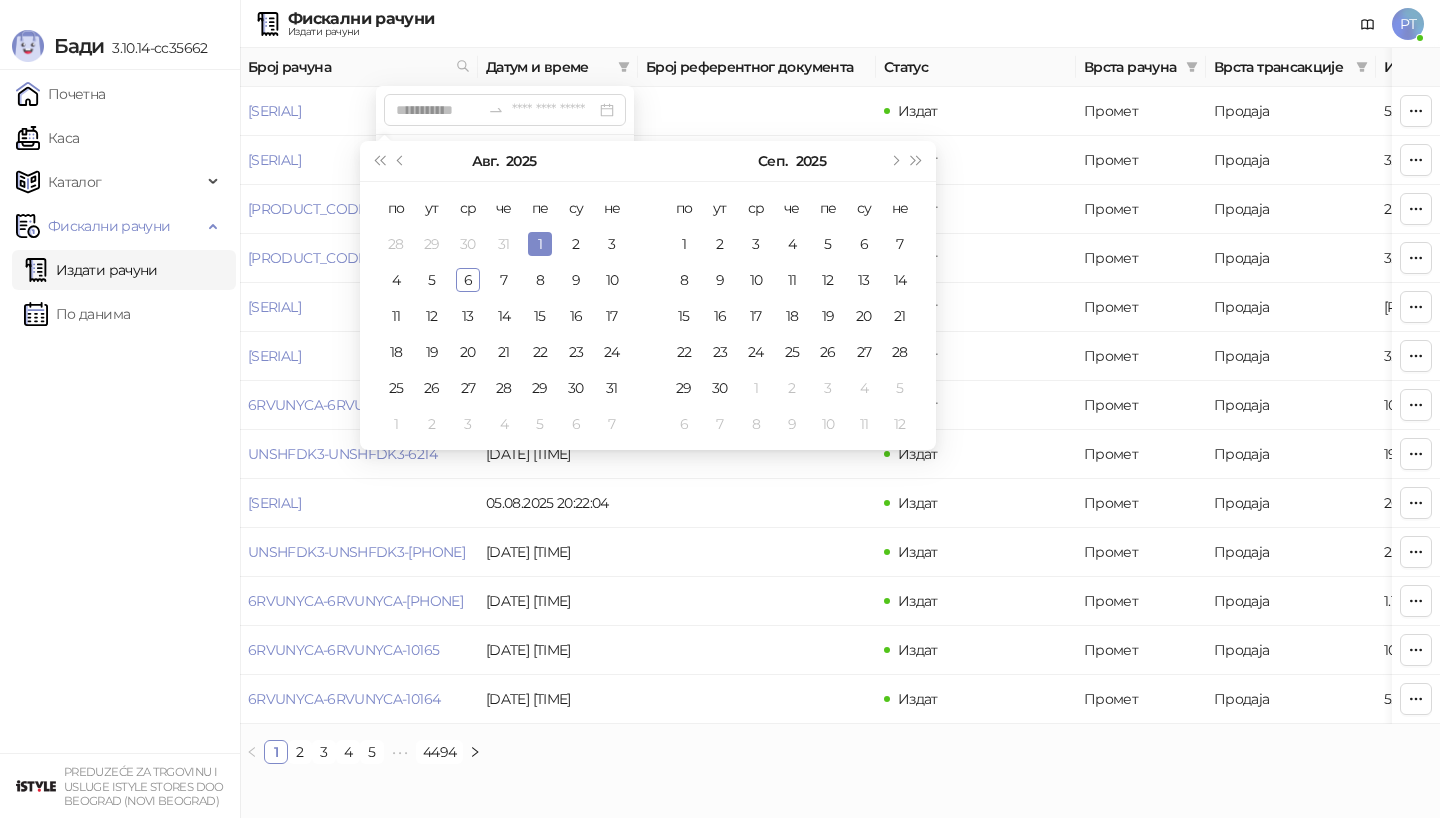 click on "1" at bounding box center [540, 244] 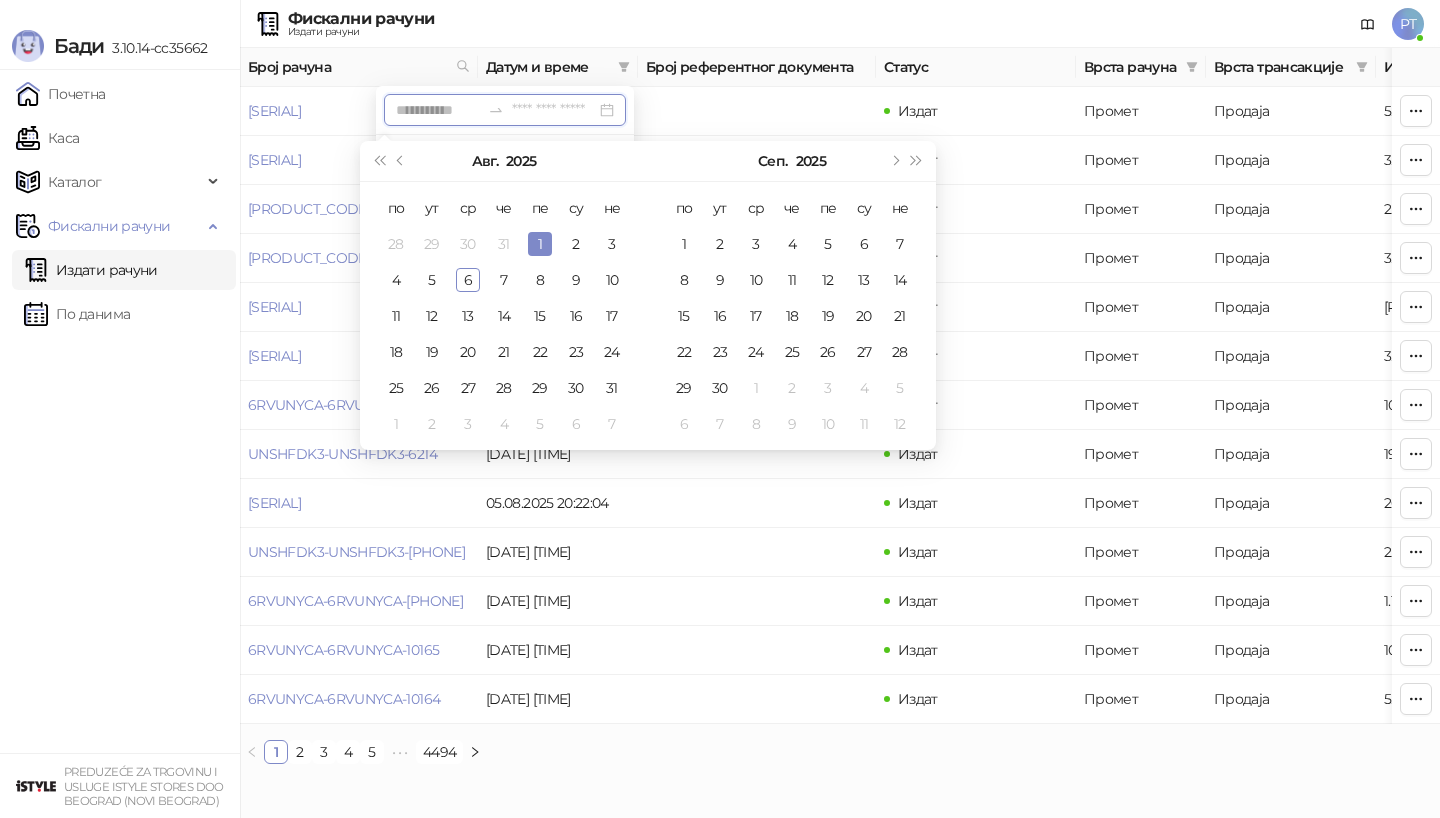 type on "**********" 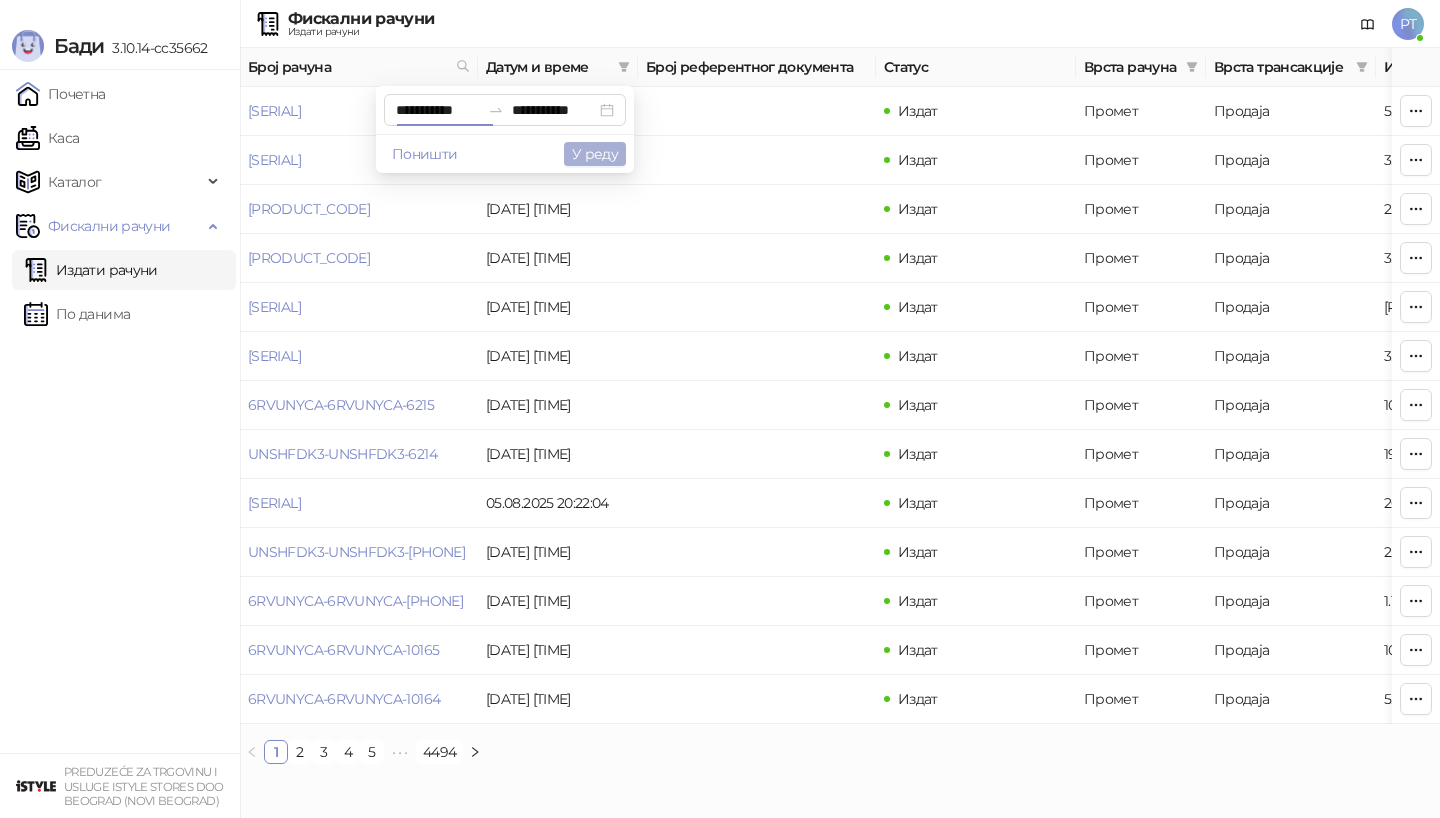 click on "У реду" at bounding box center (595, 154) 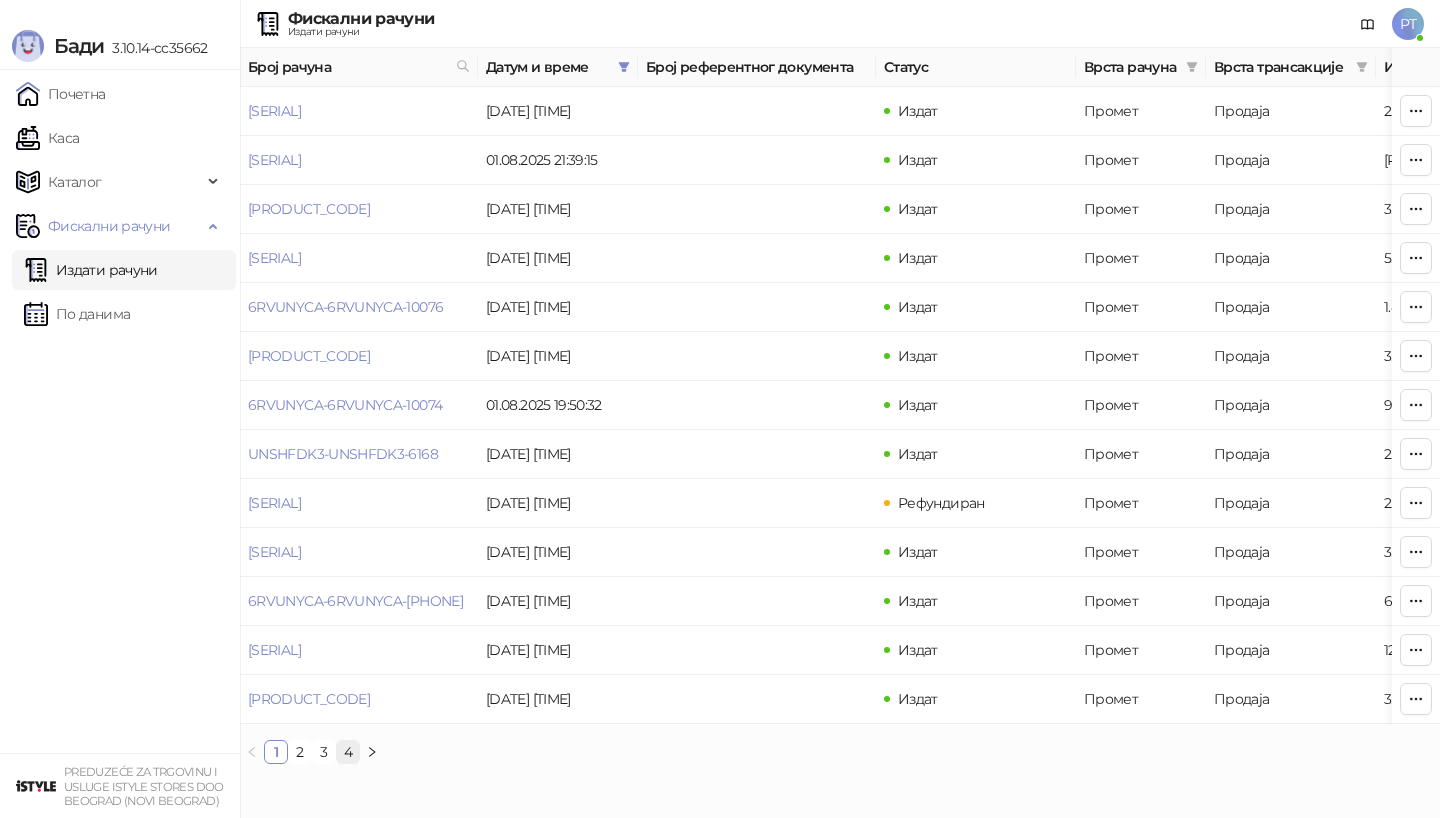 click on "4" at bounding box center (348, 752) 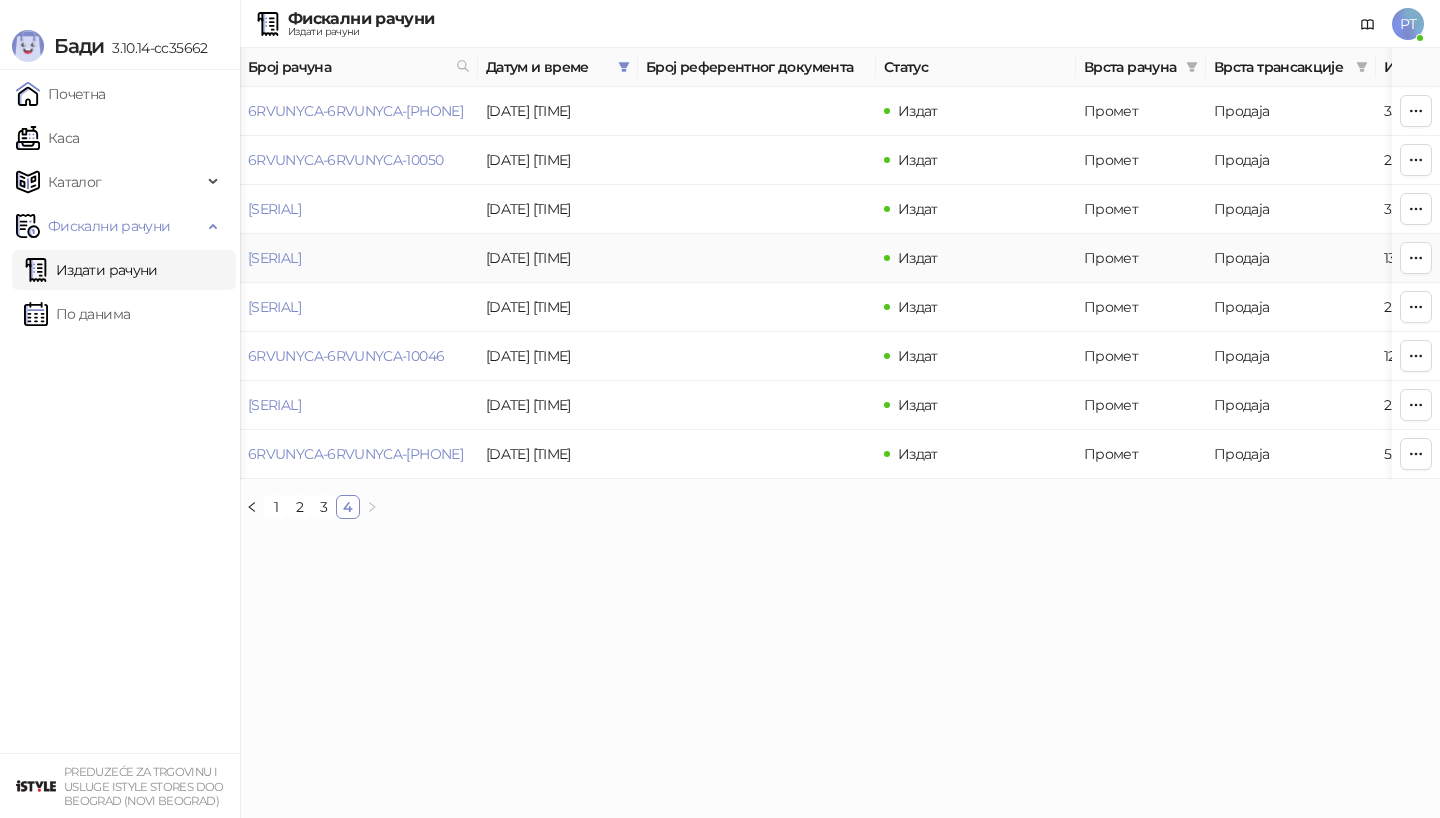 scroll, scrollTop: 0, scrollLeft: 97, axis: horizontal 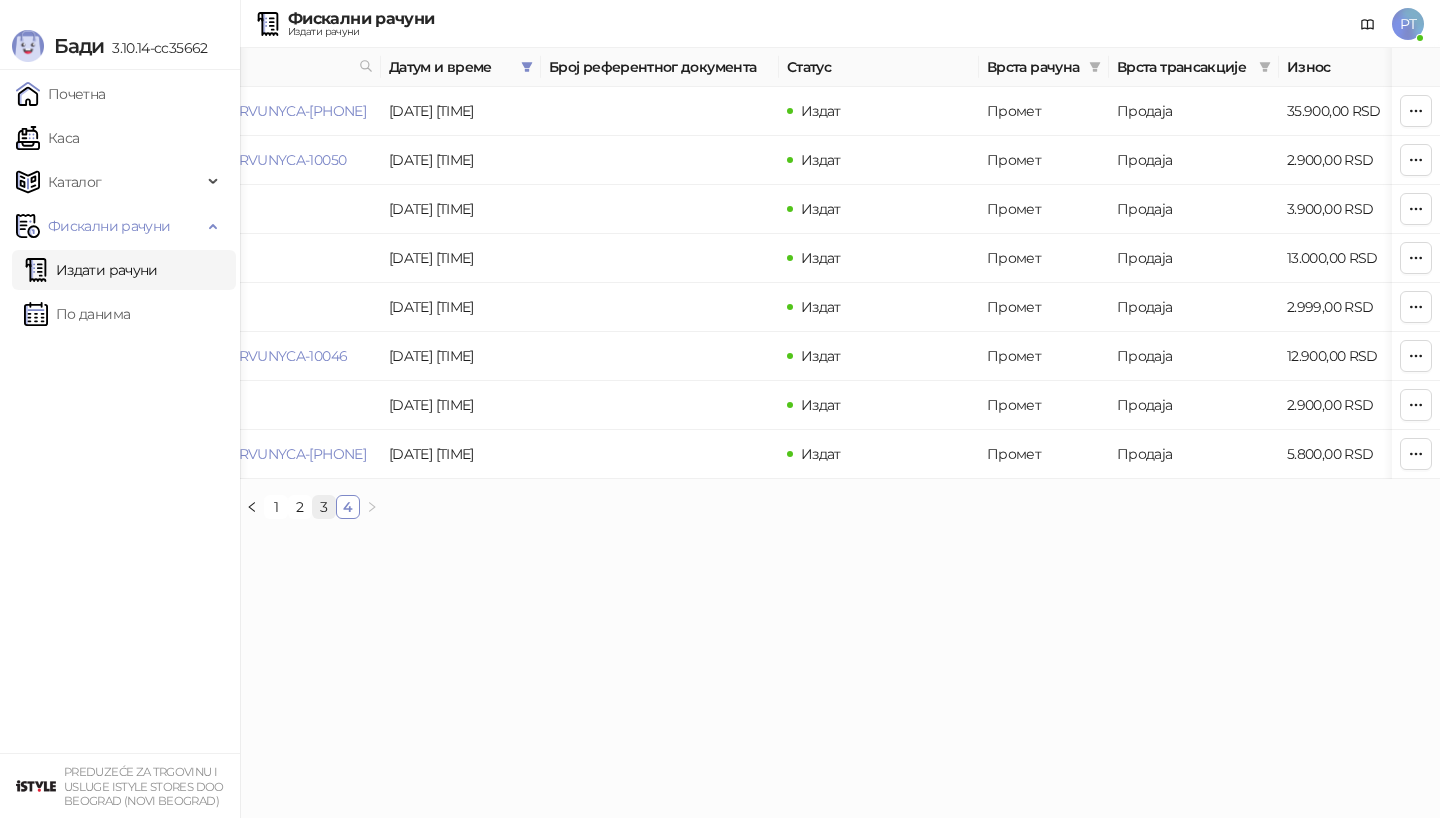 click on "3" at bounding box center [324, 507] 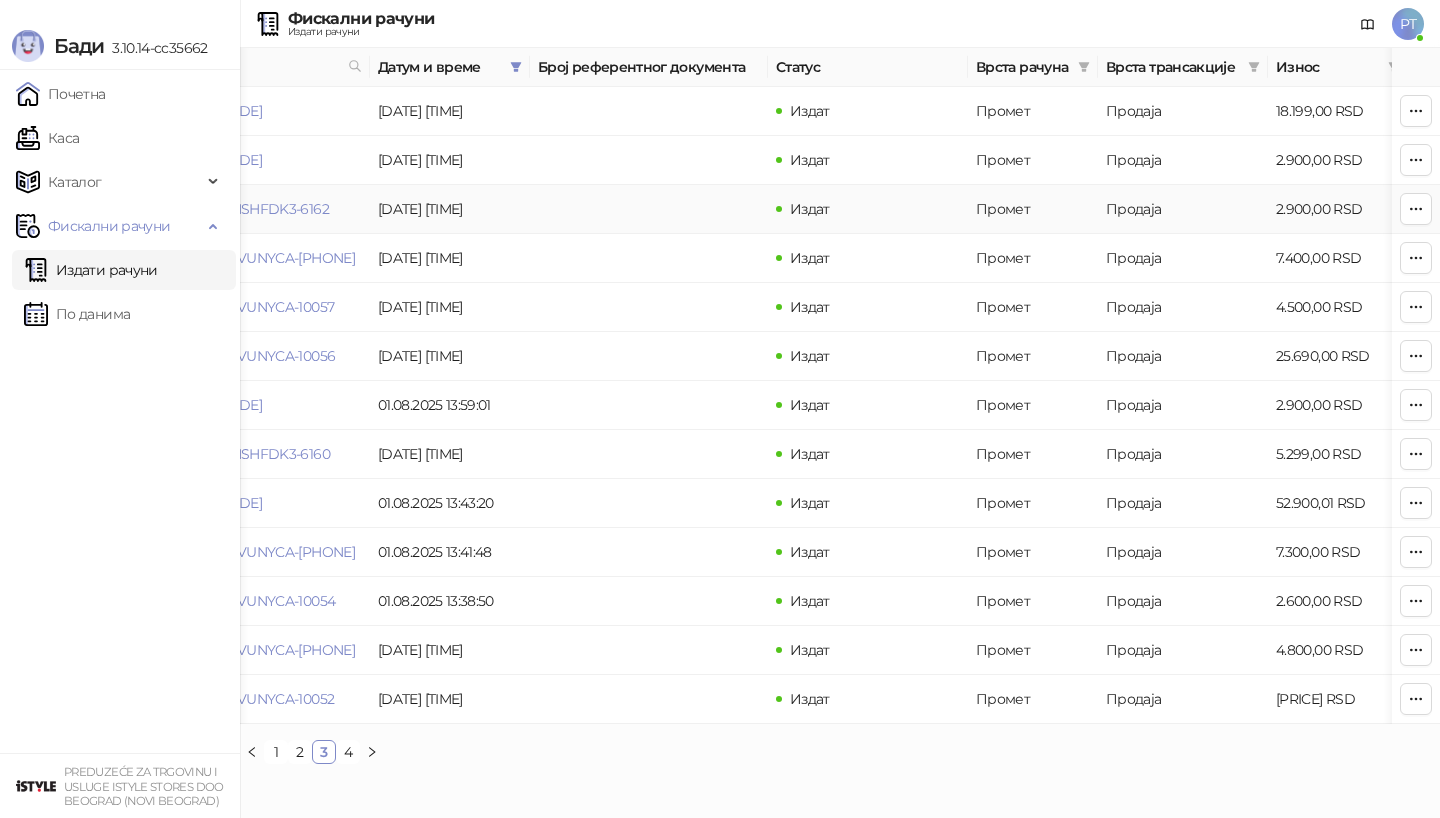 scroll, scrollTop: 0, scrollLeft: 0, axis: both 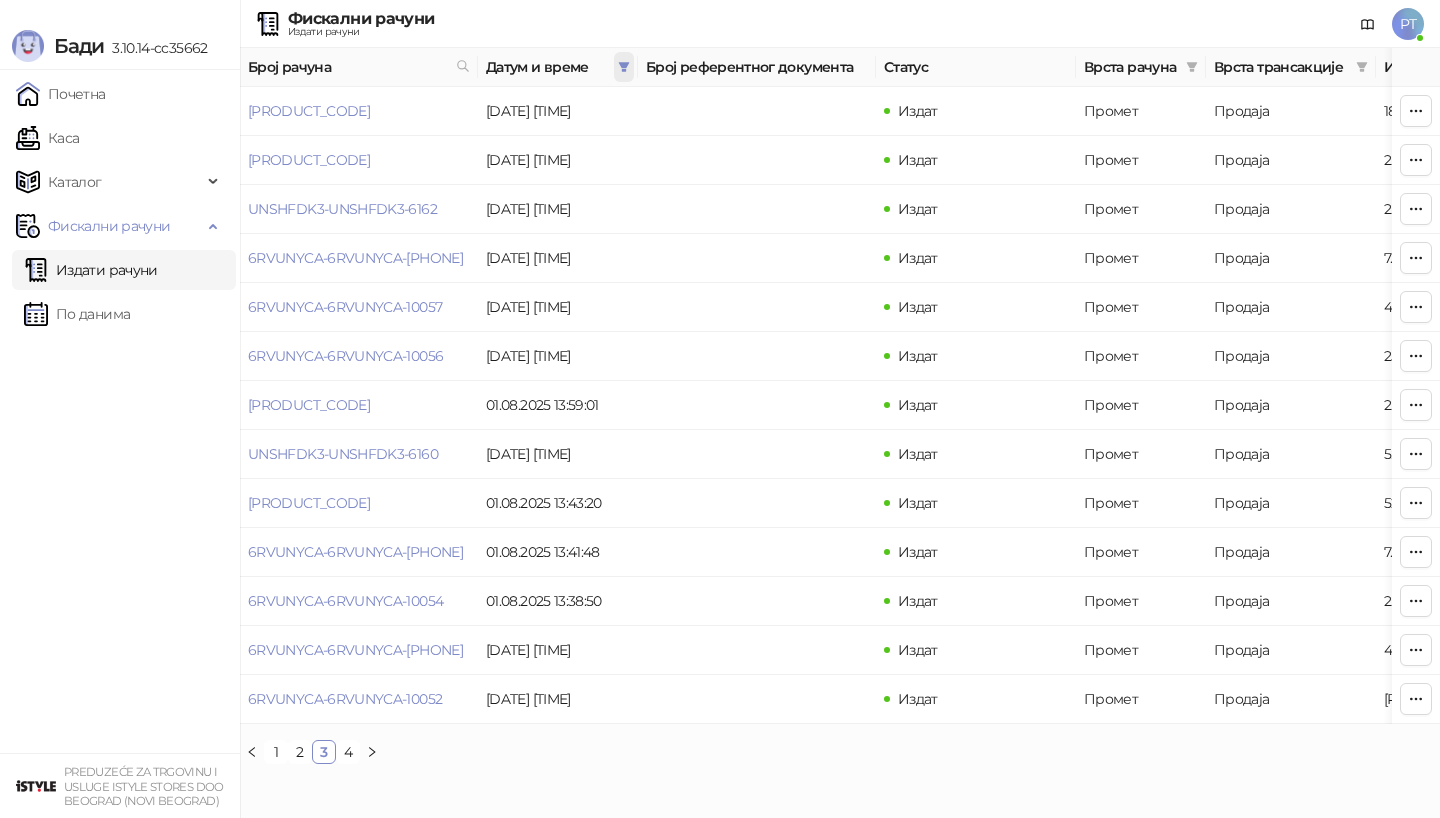 click 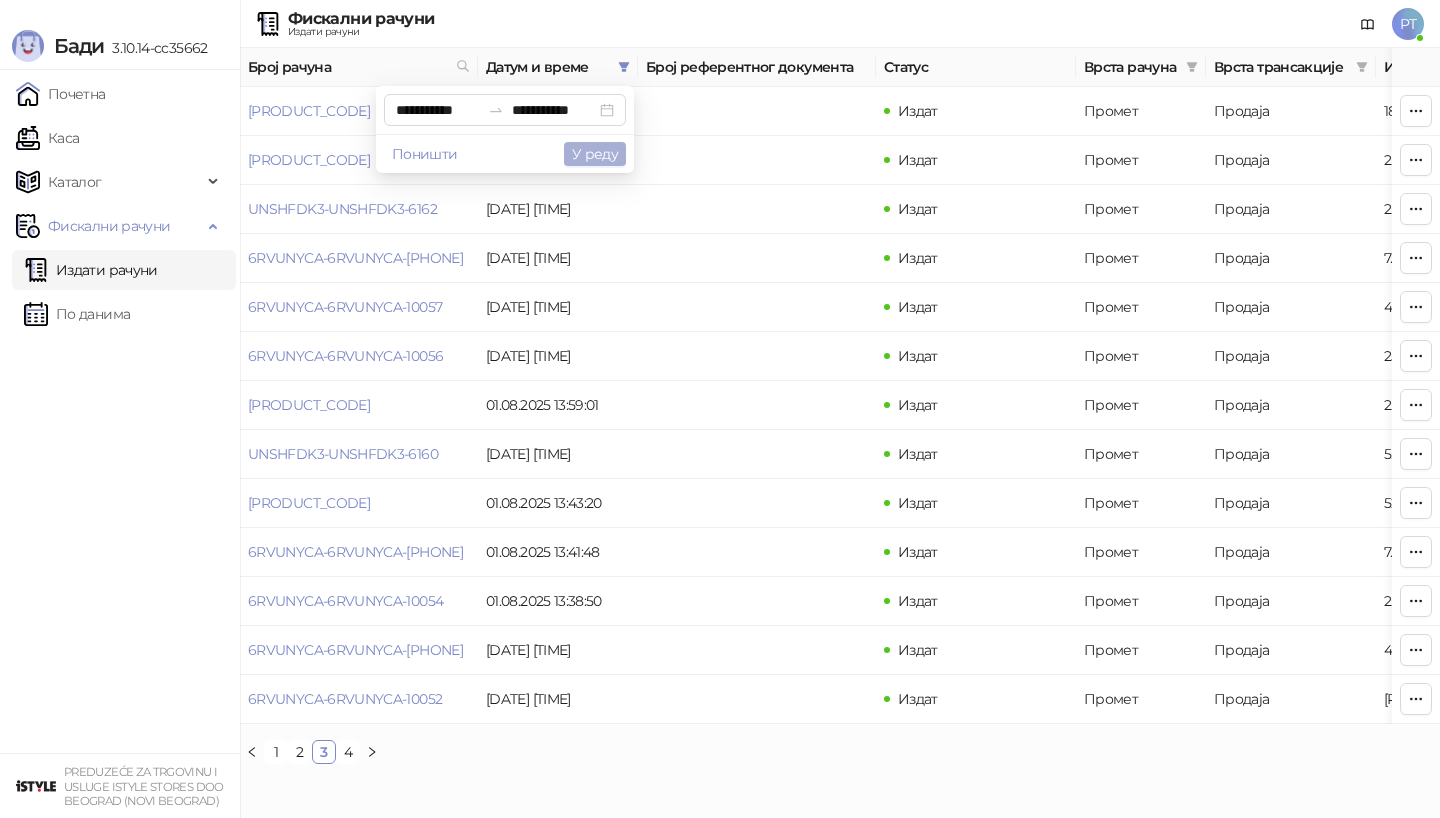click on "У реду" at bounding box center (595, 154) 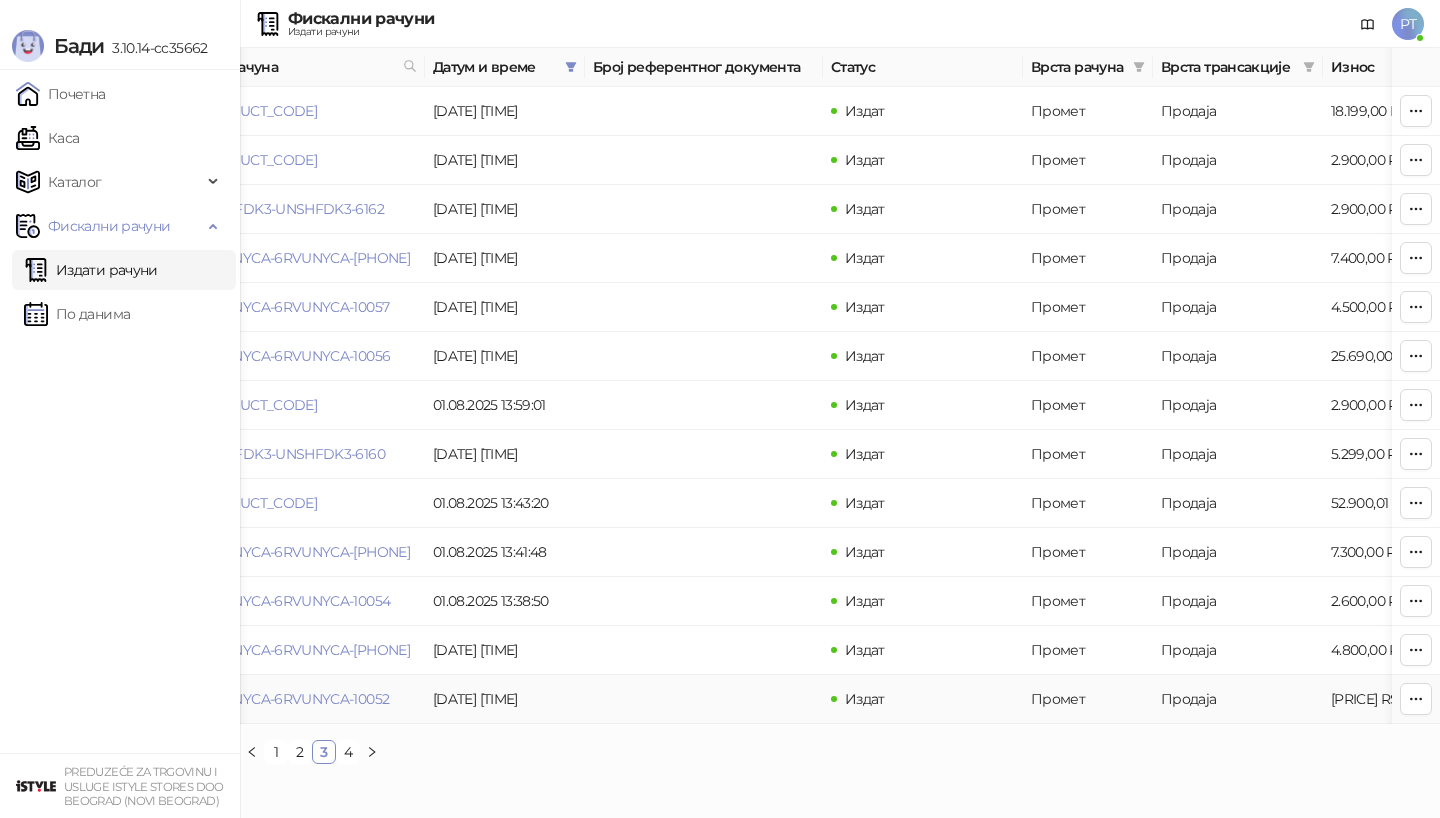 scroll, scrollTop: 0, scrollLeft: 0, axis: both 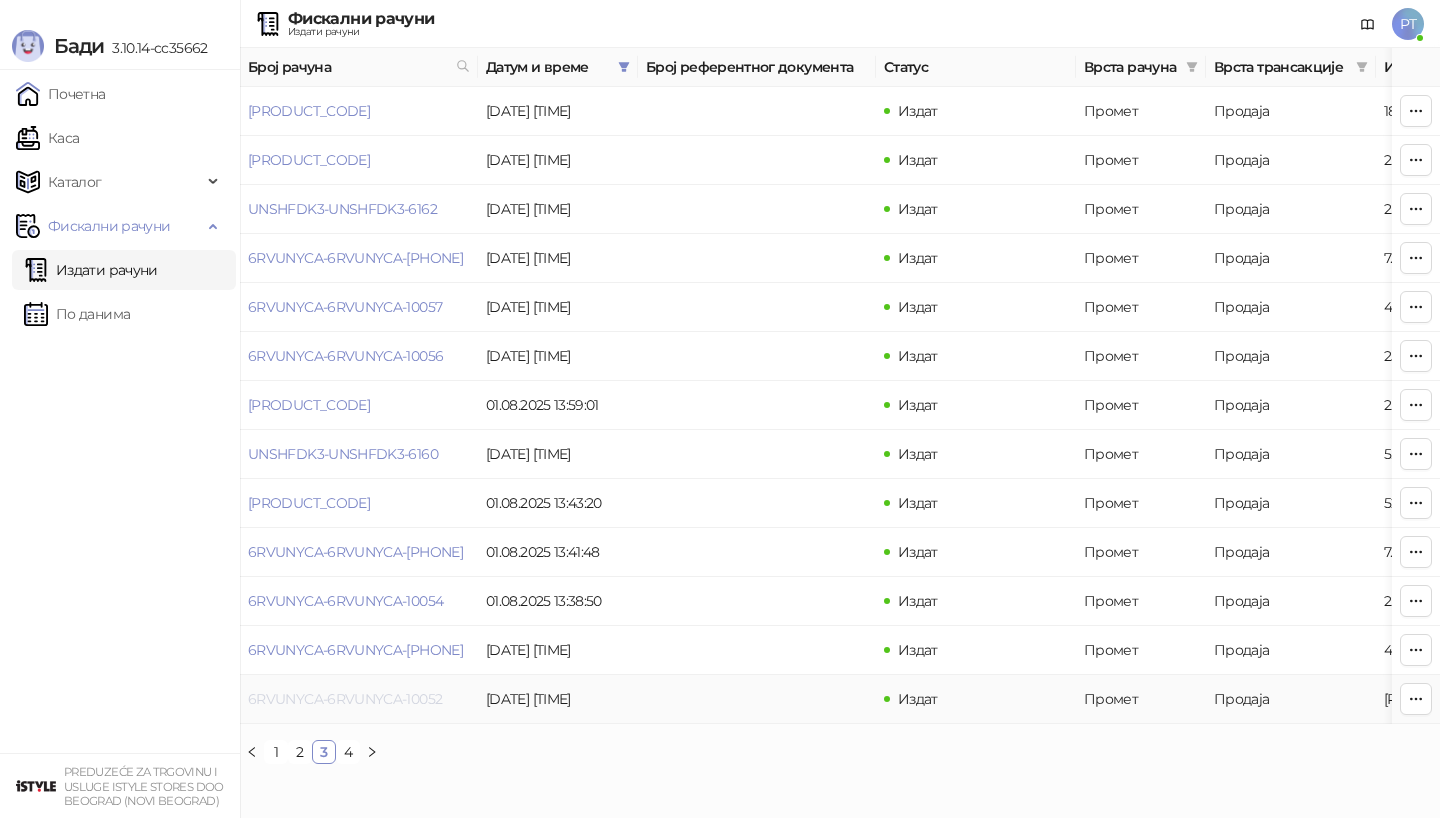 click on "6RVUNYCA-6RVUNYCA-10052" at bounding box center [345, 699] 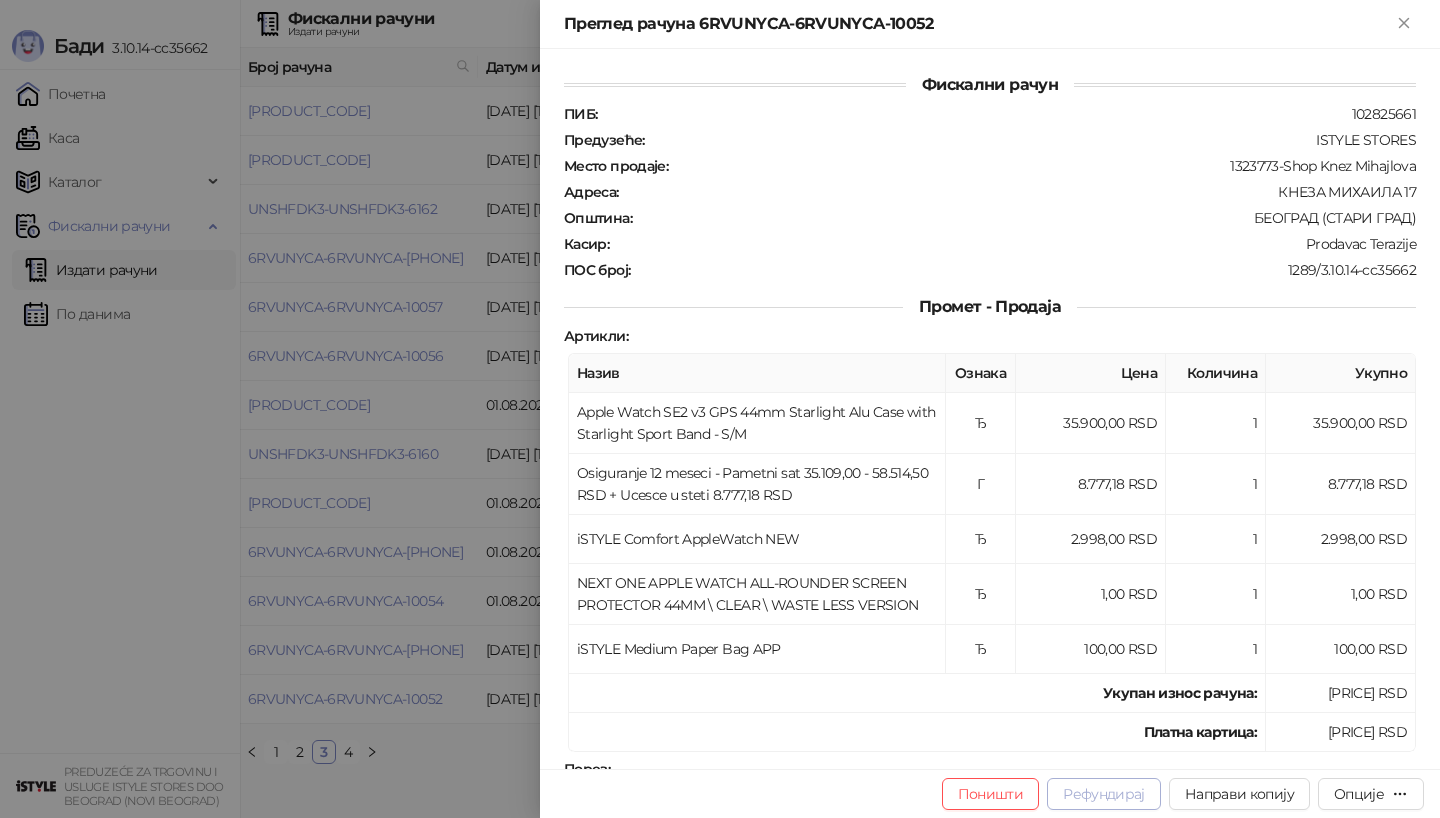 click on "Рефундирај" at bounding box center [1104, 794] 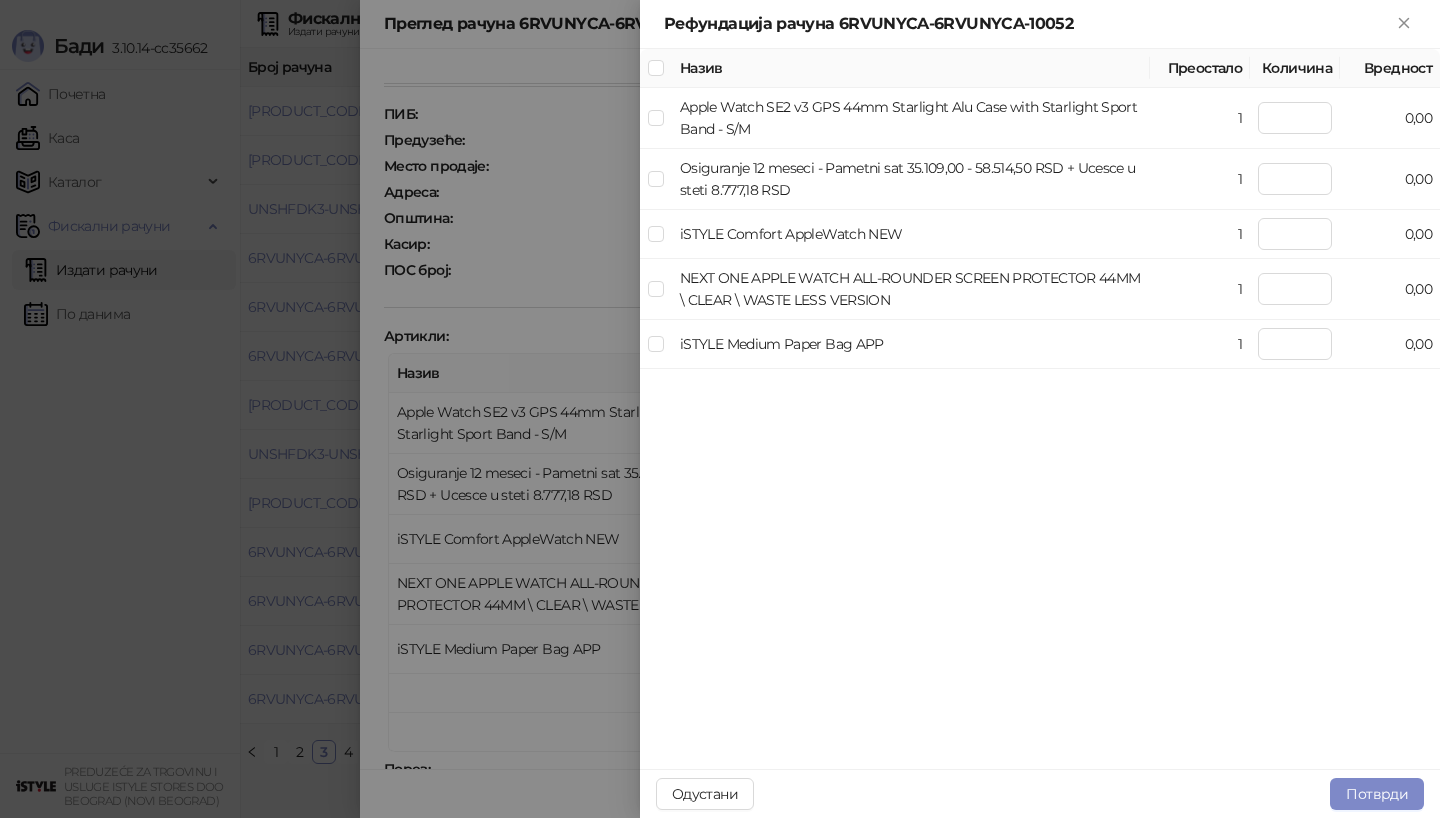 type on "*" 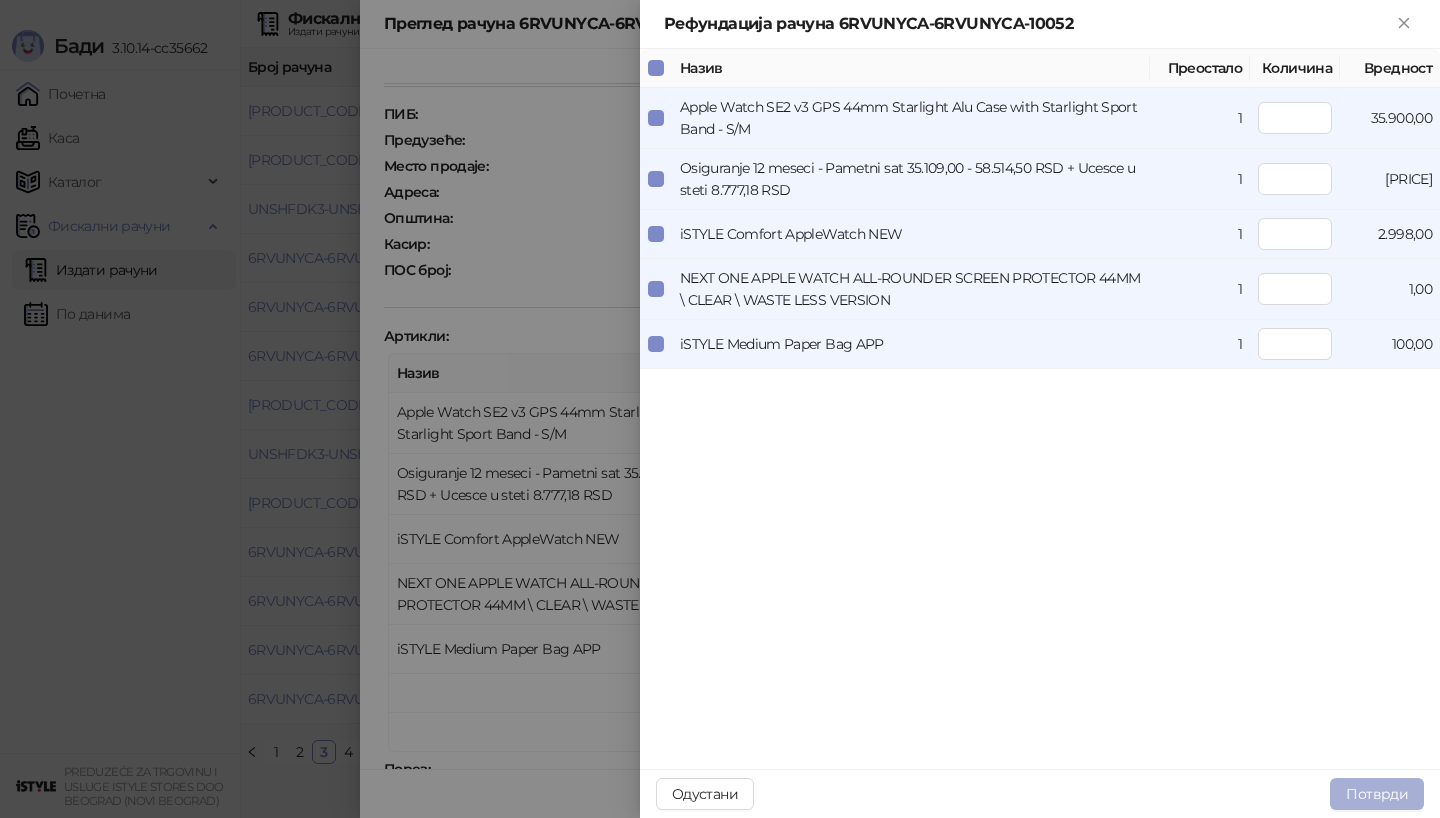 click on "Потврди" at bounding box center (1377, 794) 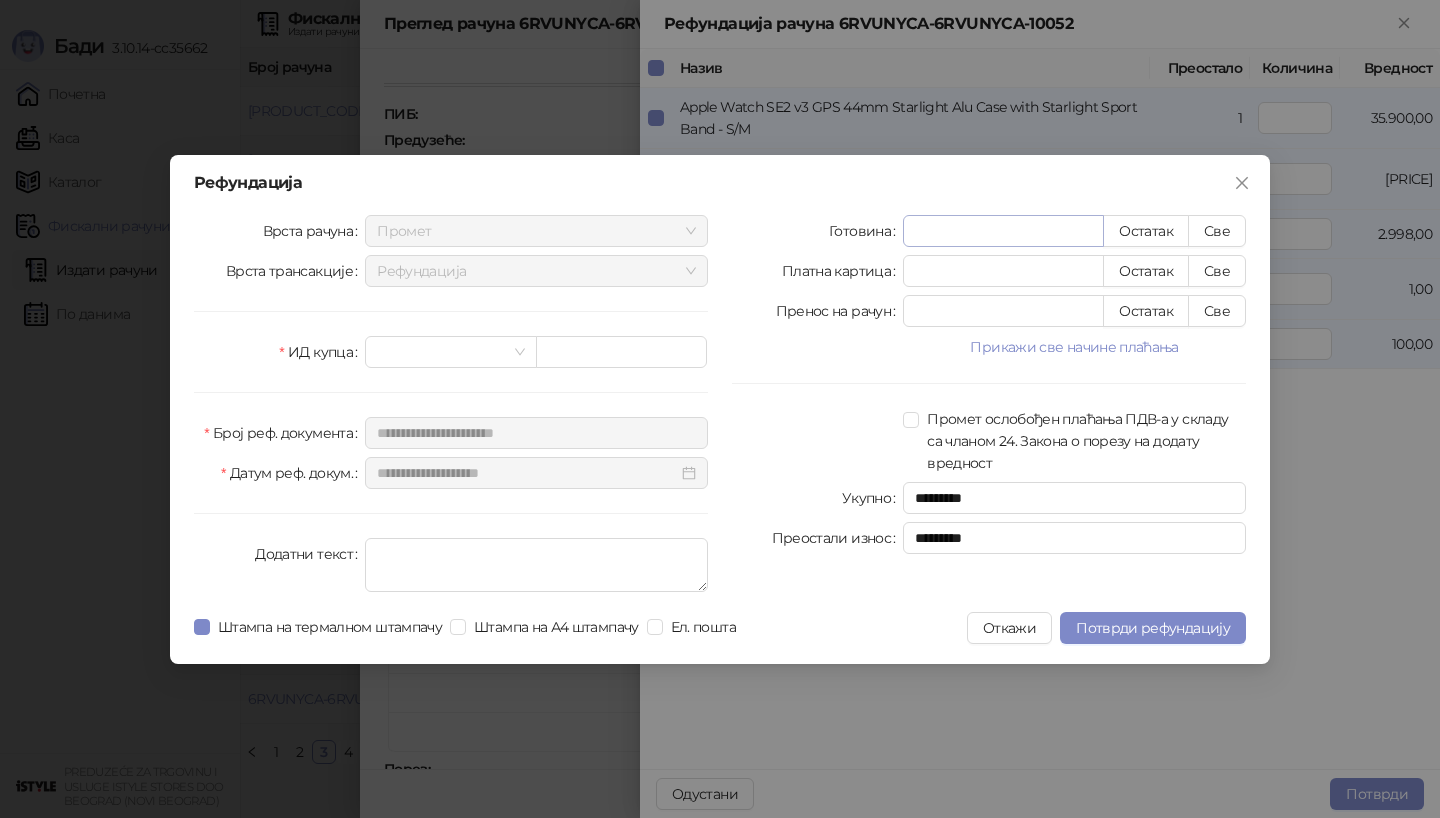 click on "*" at bounding box center [1003, 231] 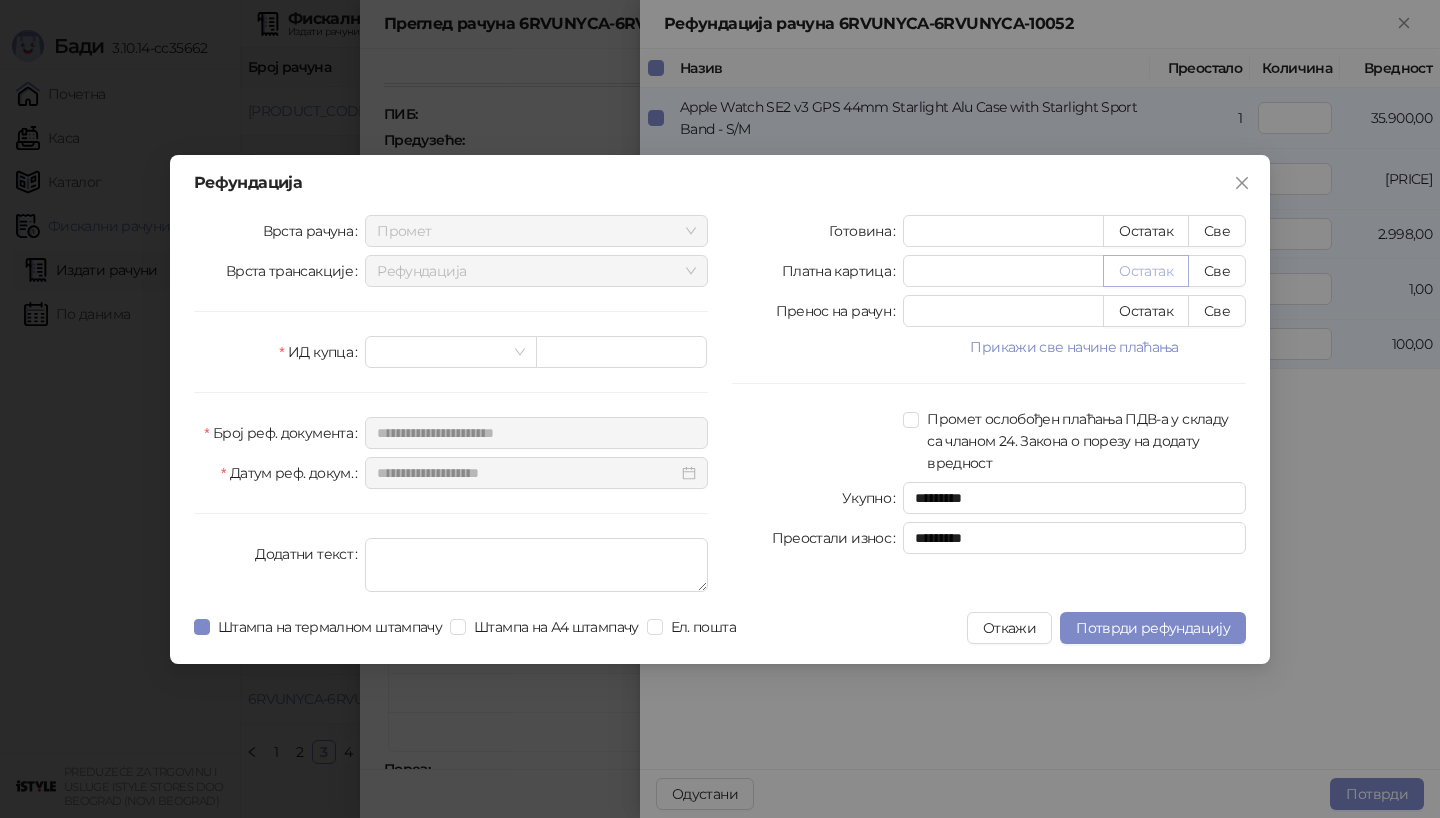 click on "Остатак" at bounding box center [1146, 271] 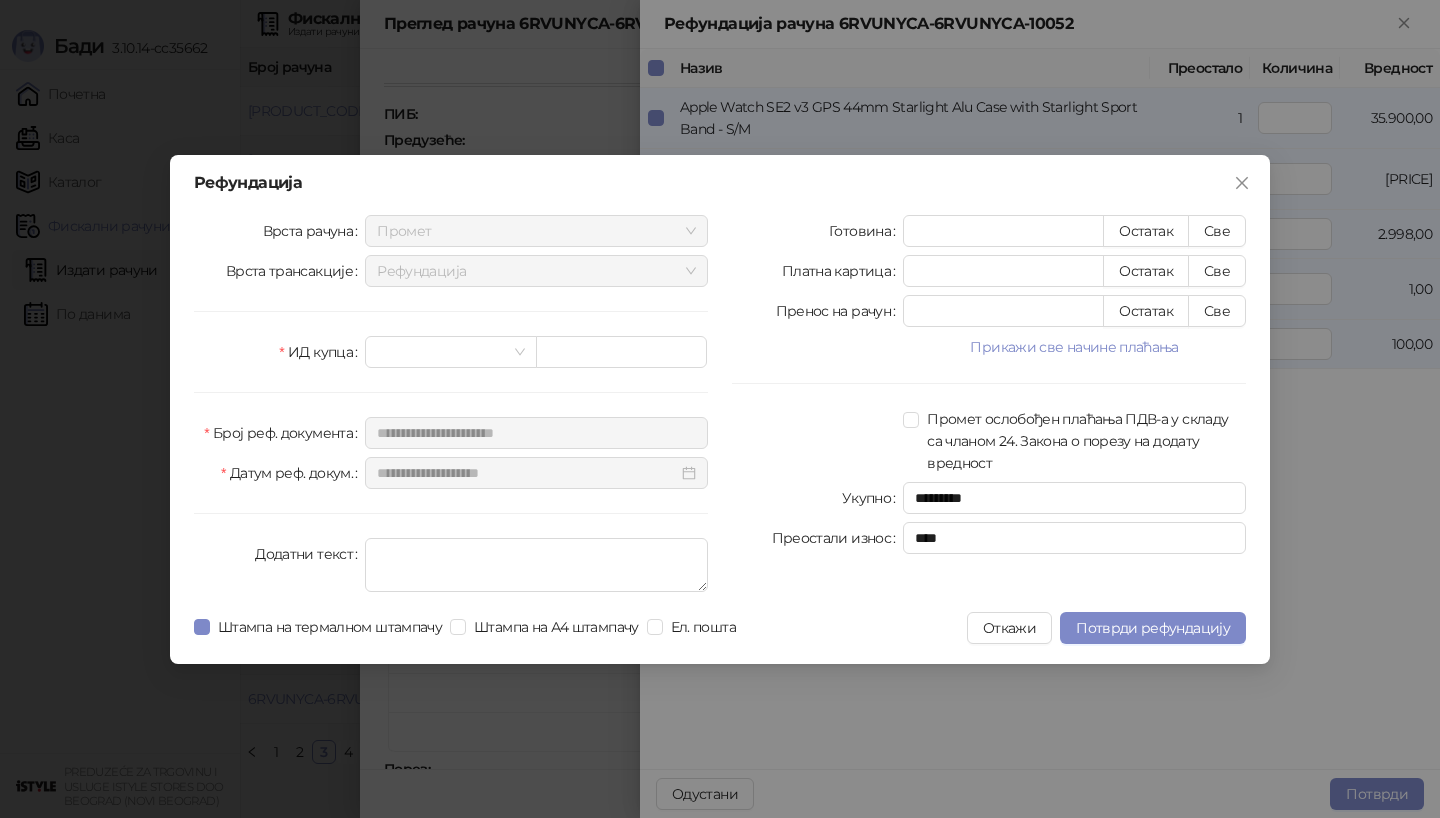 click on "**********" at bounding box center [451, 407] 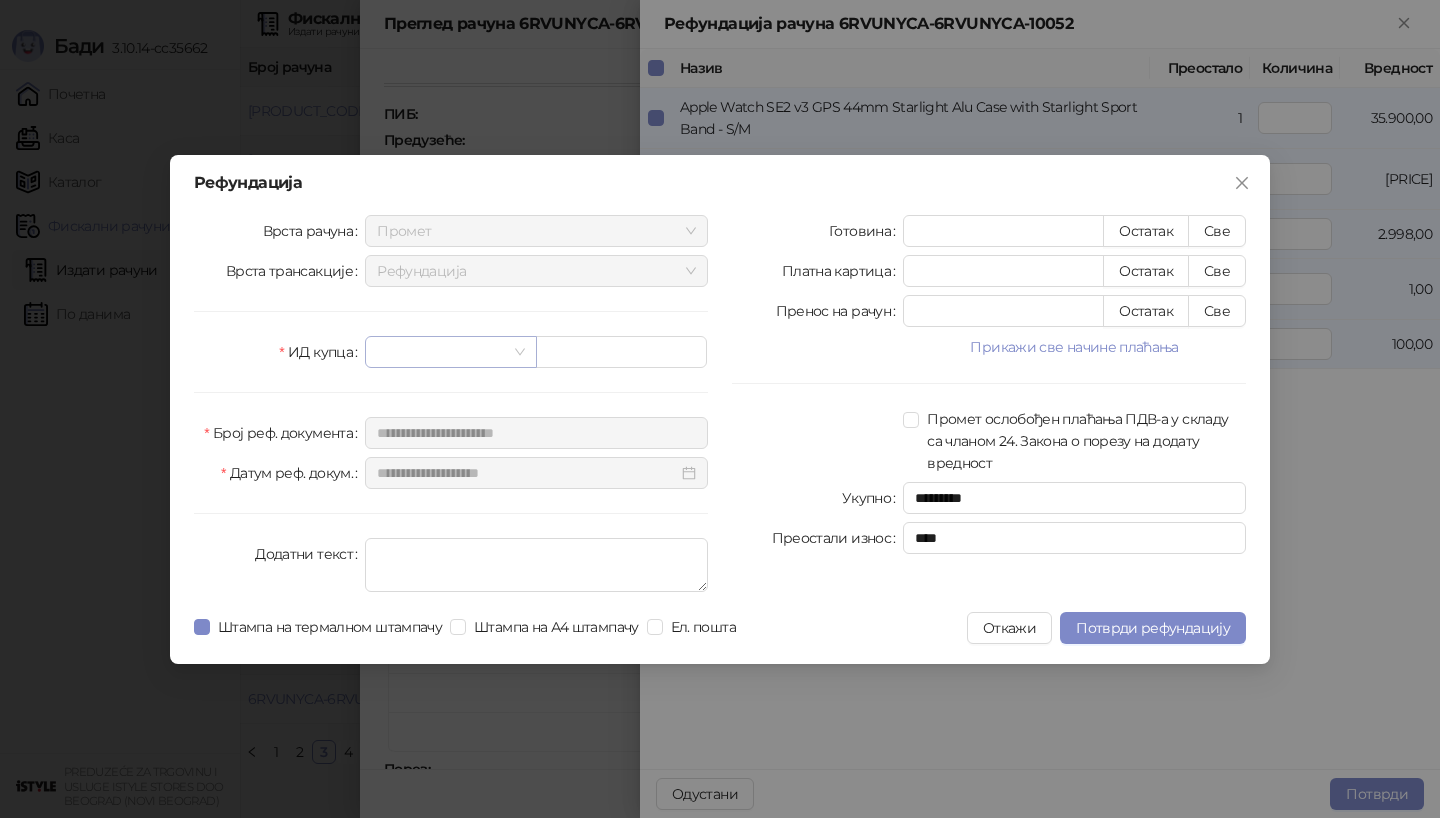 click at bounding box center (441, 352) 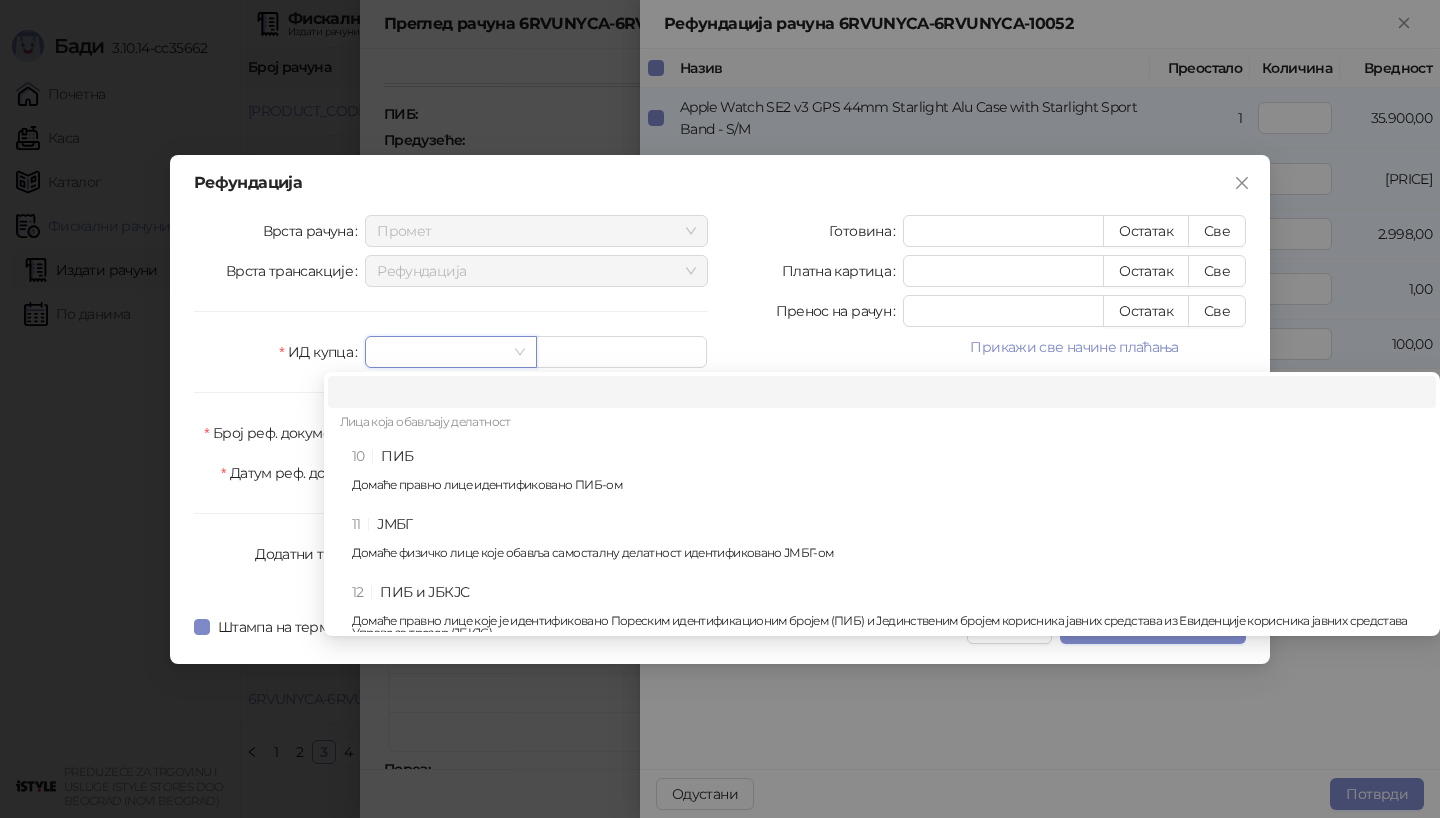 click on "Лица која обављају делатност" at bounding box center (882, 424) 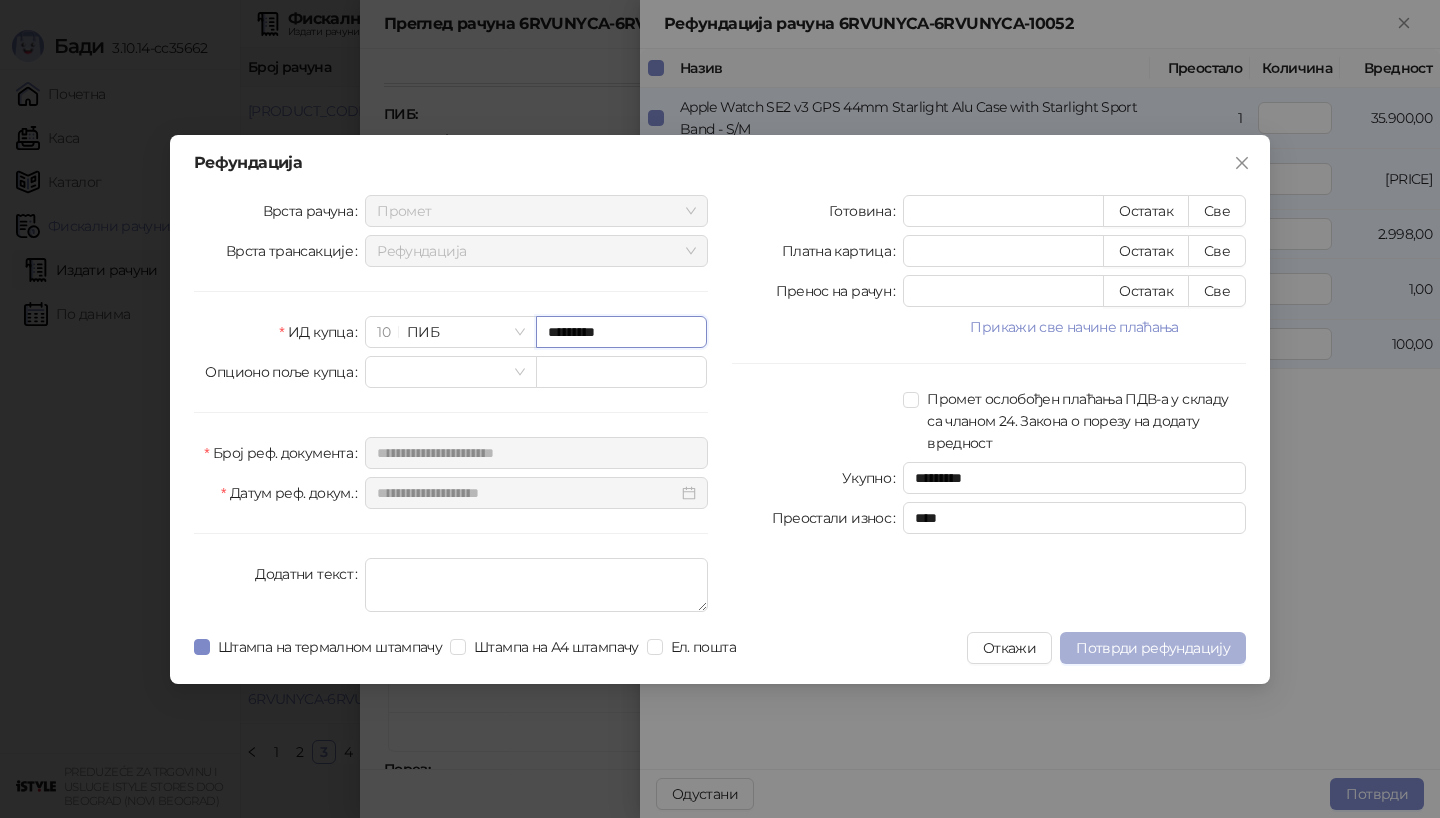 type on "*********" 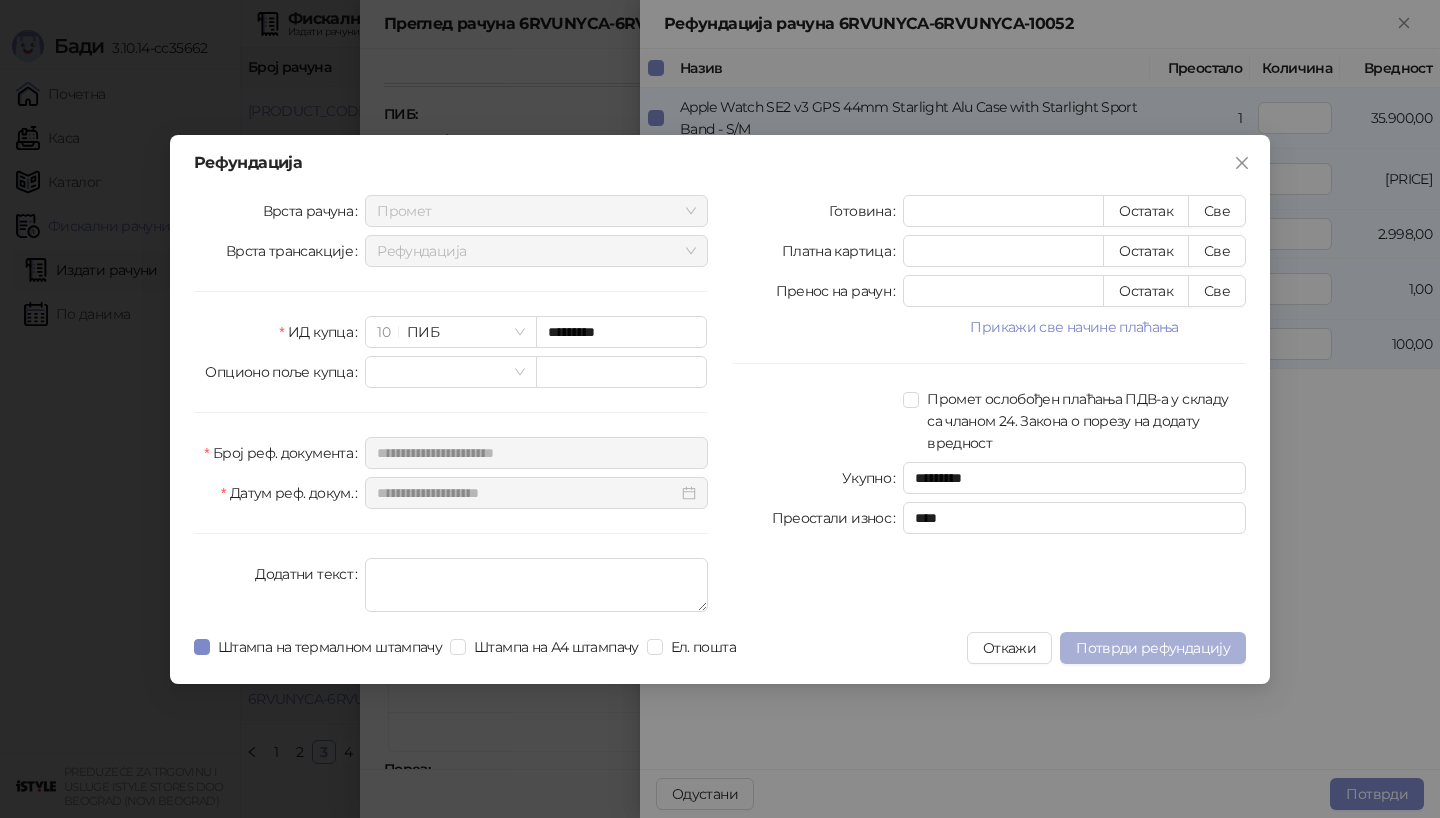 click on "Потврди рефундацију" at bounding box center [1153, 648] 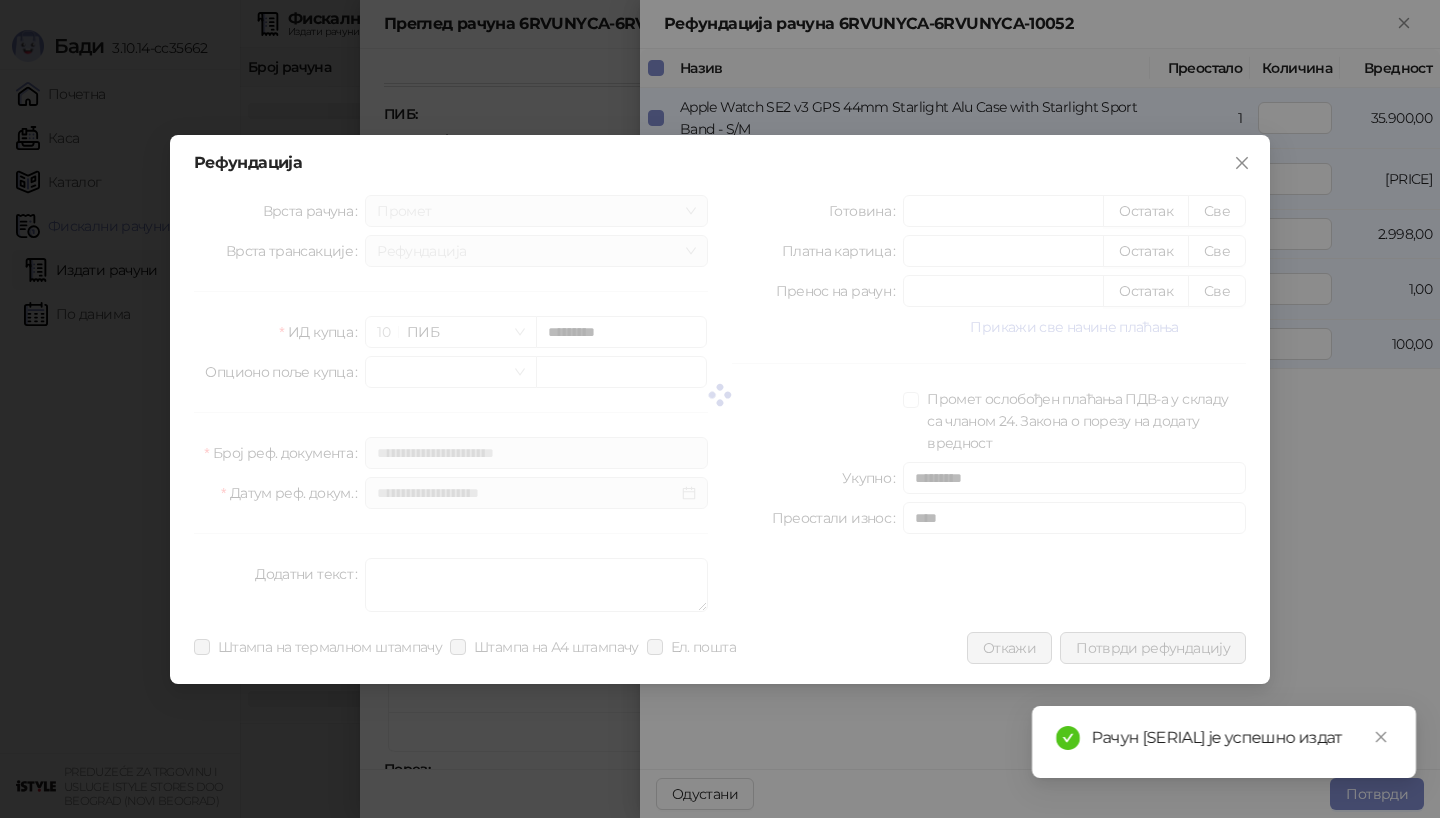 type 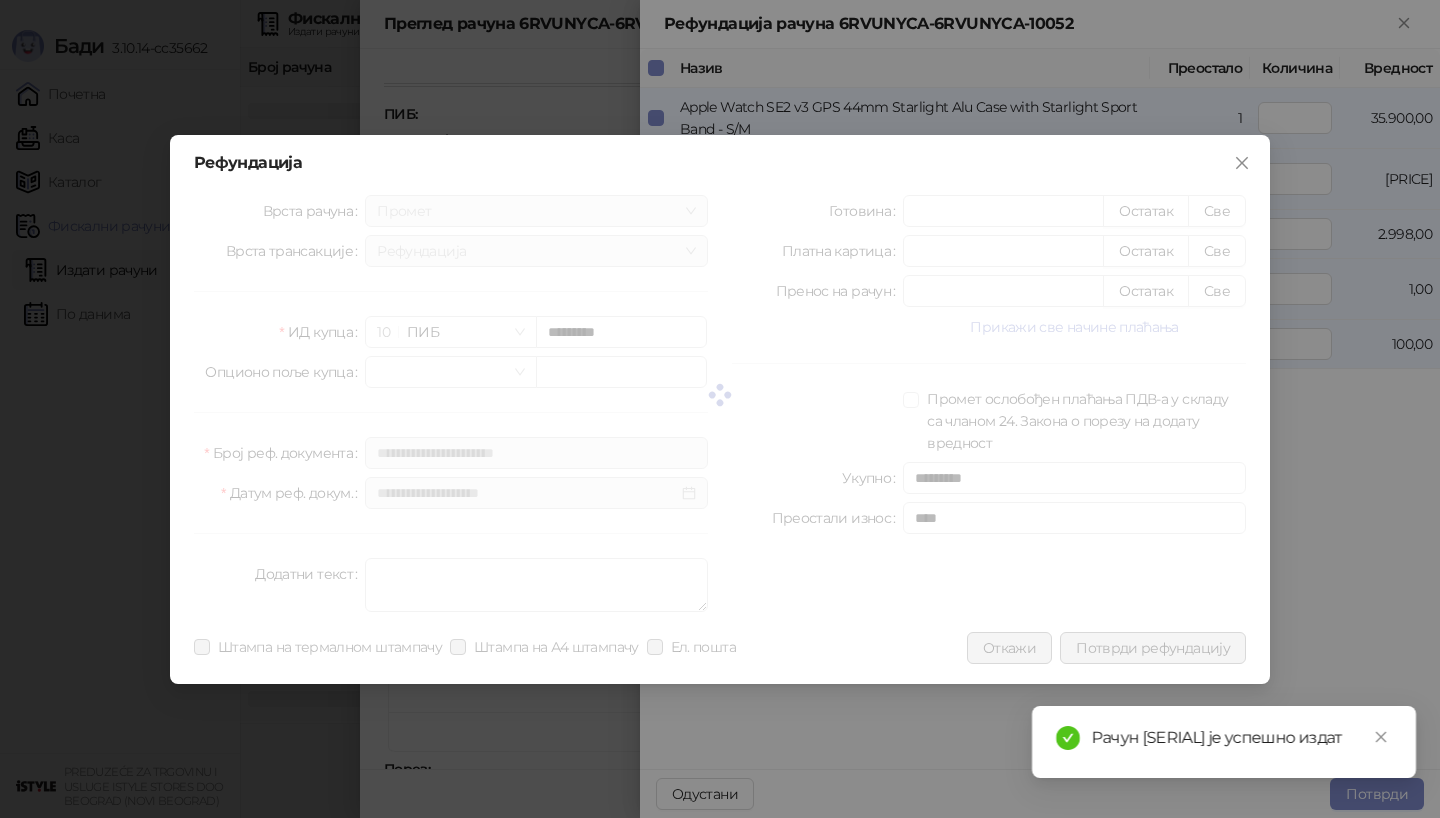 type 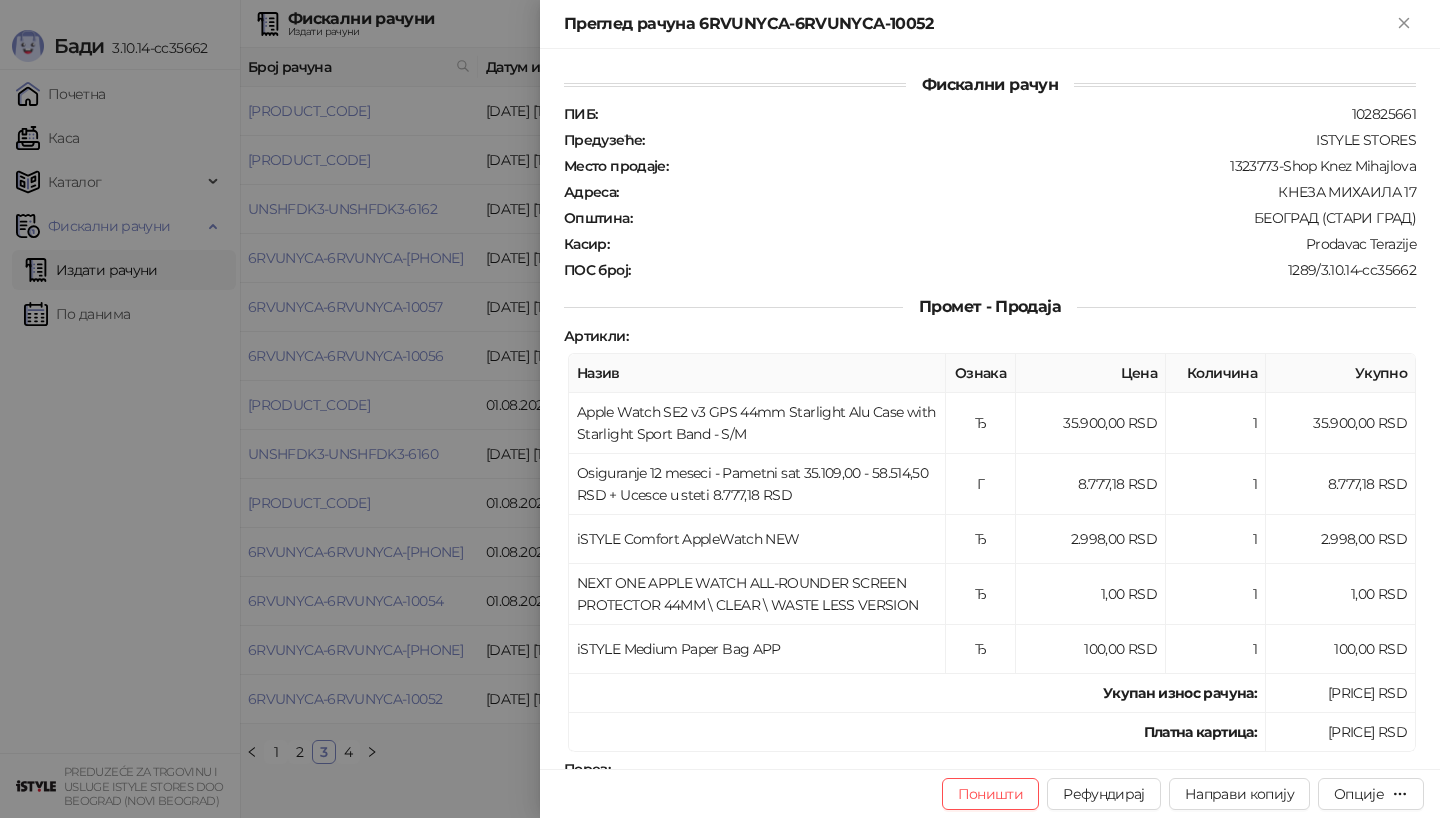 click at bounding box center (720, 409) 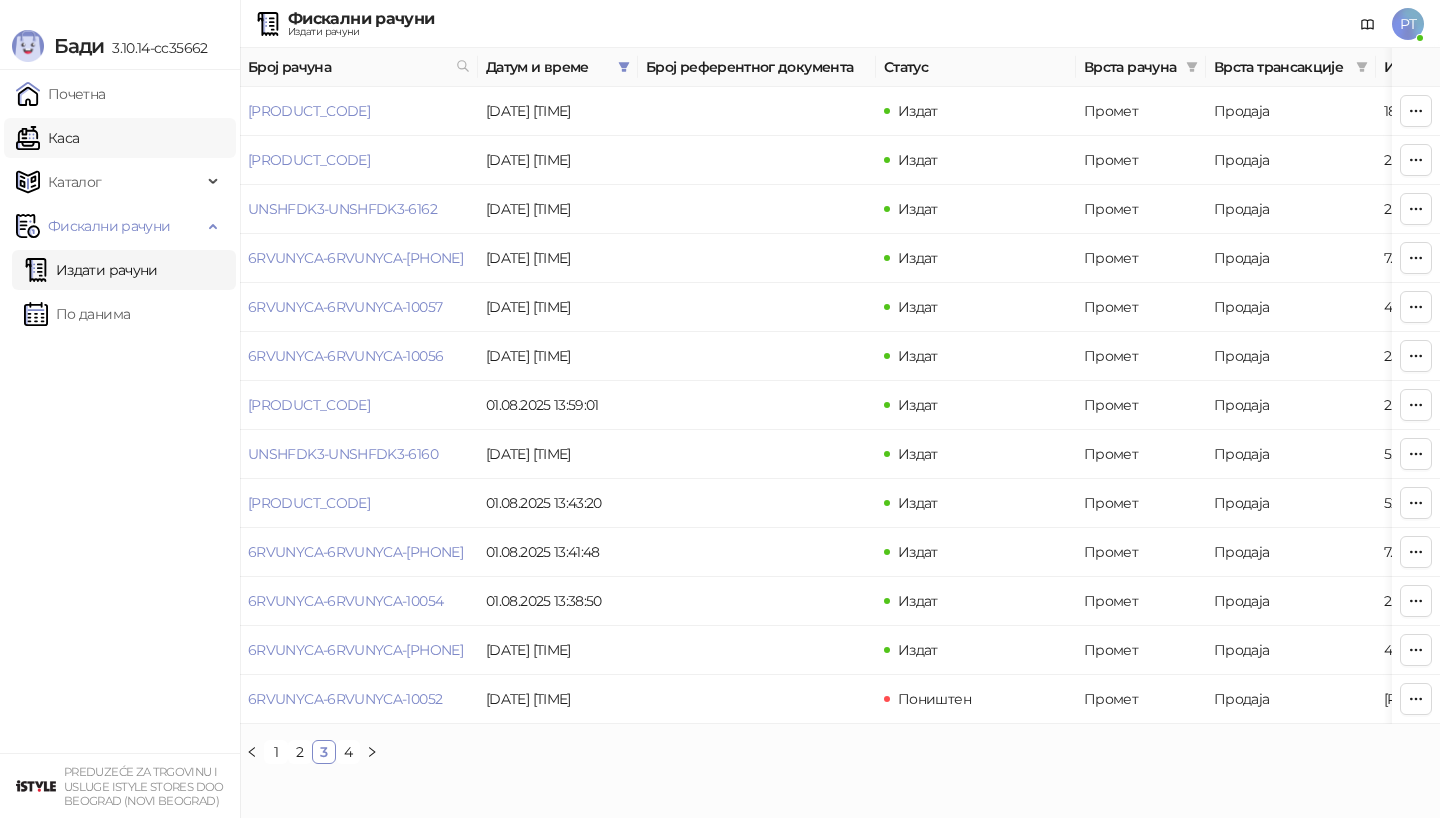 click on "Каса" at bounding box center (47, 138) 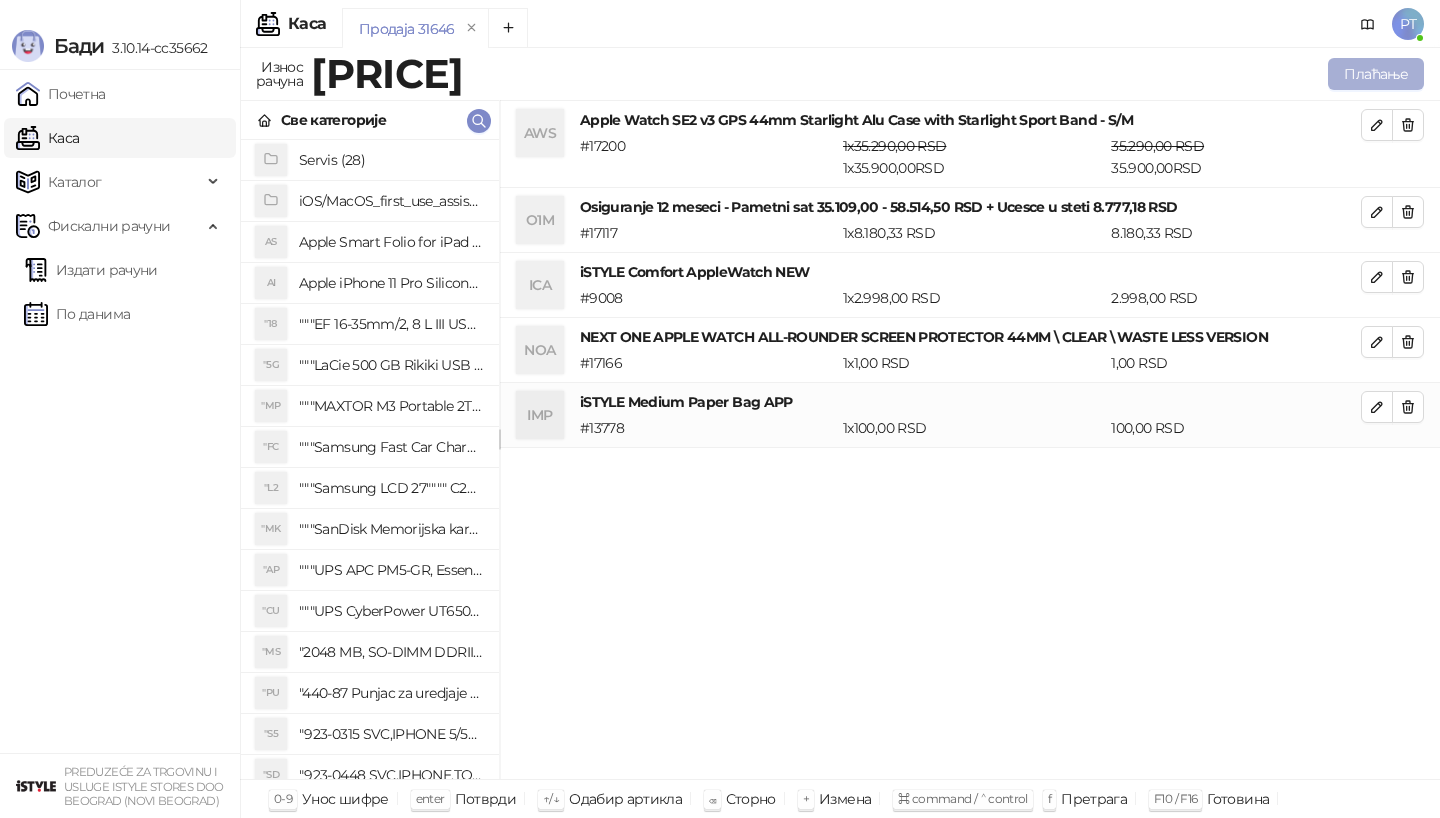 click on "Плаћање" at bounding box center [1376, 74] 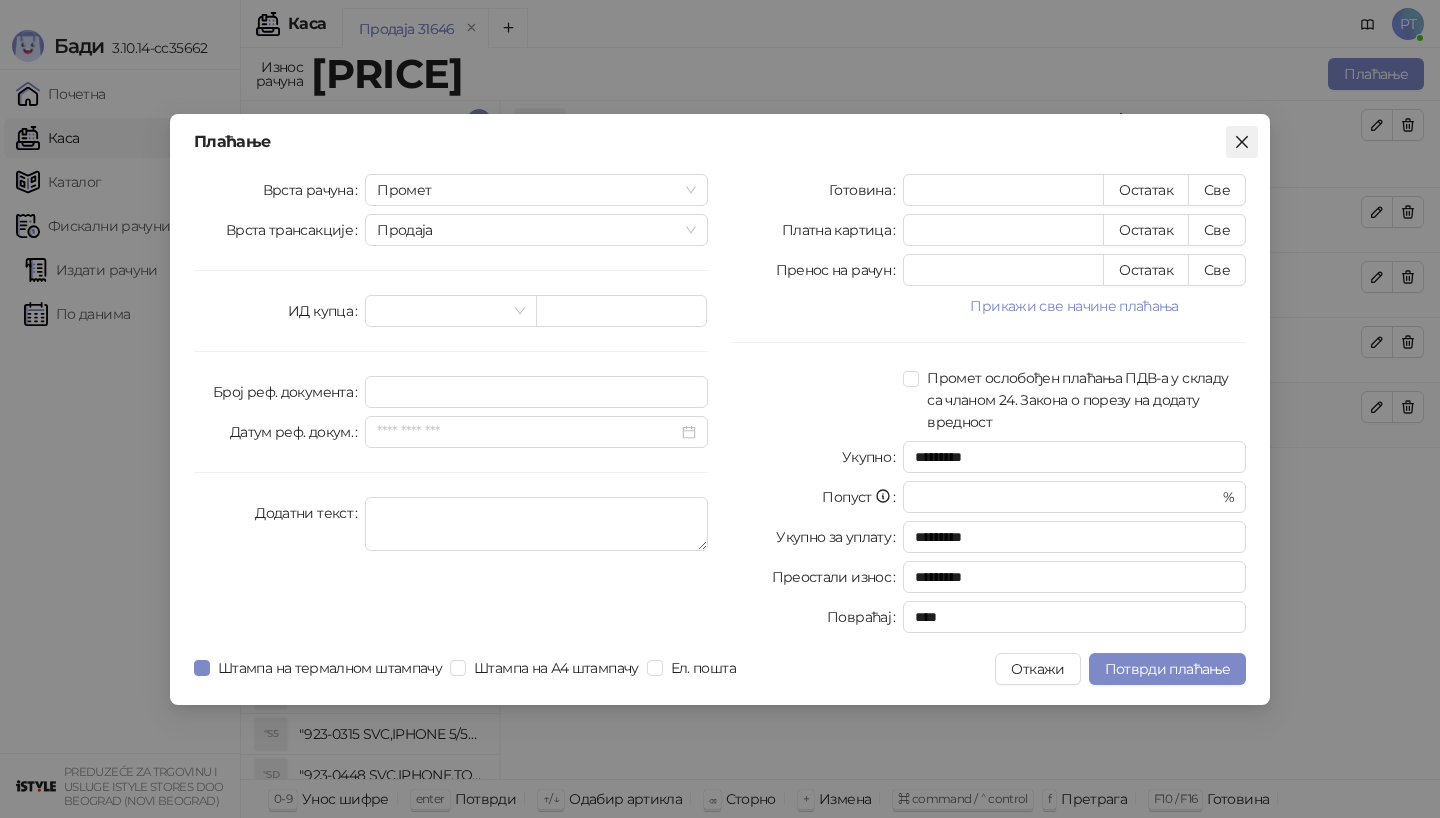 click 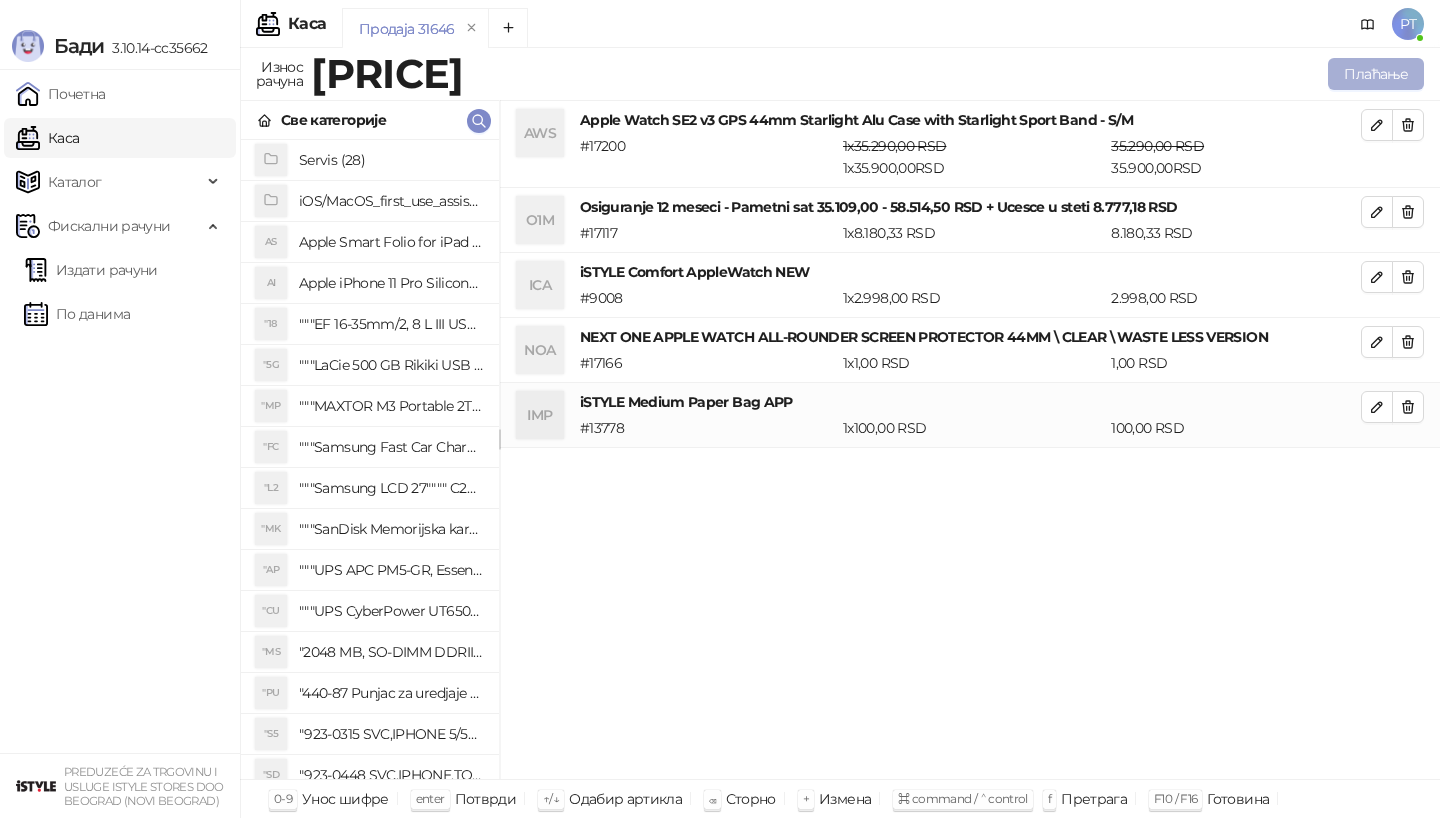 click on "Плаћање" at bounding box center [1376, 74] 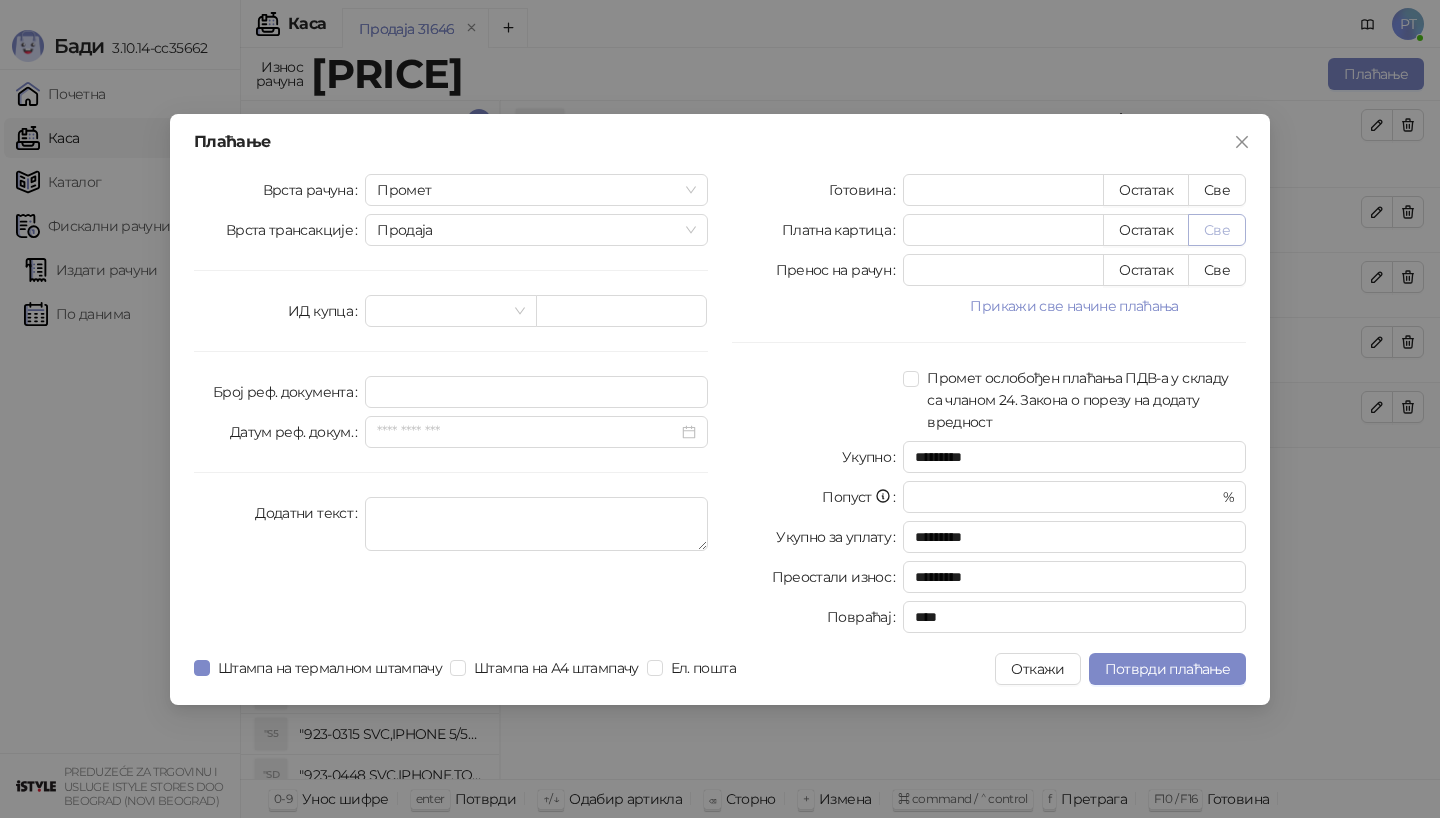 click on "Све" at bounding box center [1217, 230] 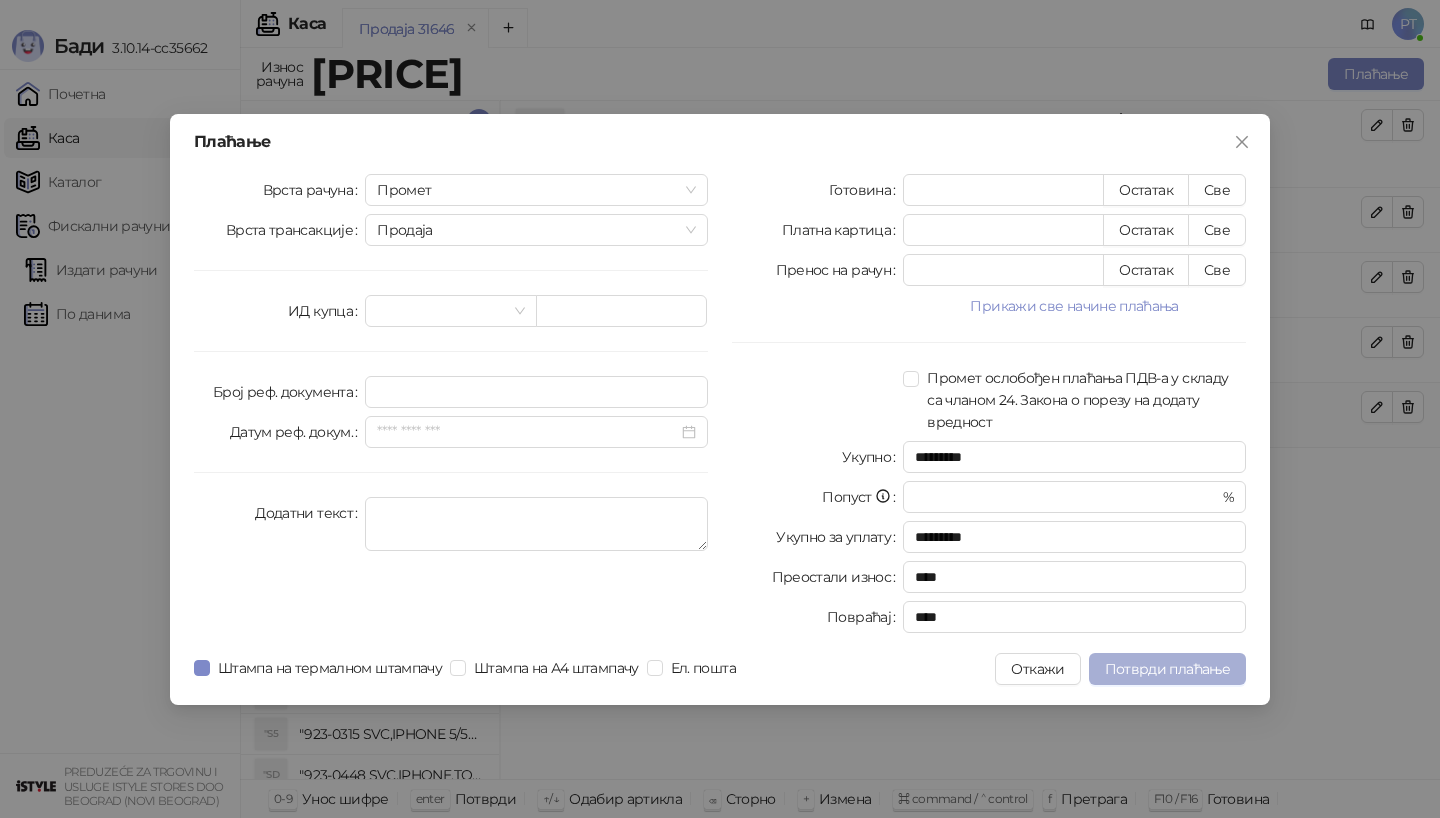 click on "Потврди плаћање" at bounding box center (1167, 669) 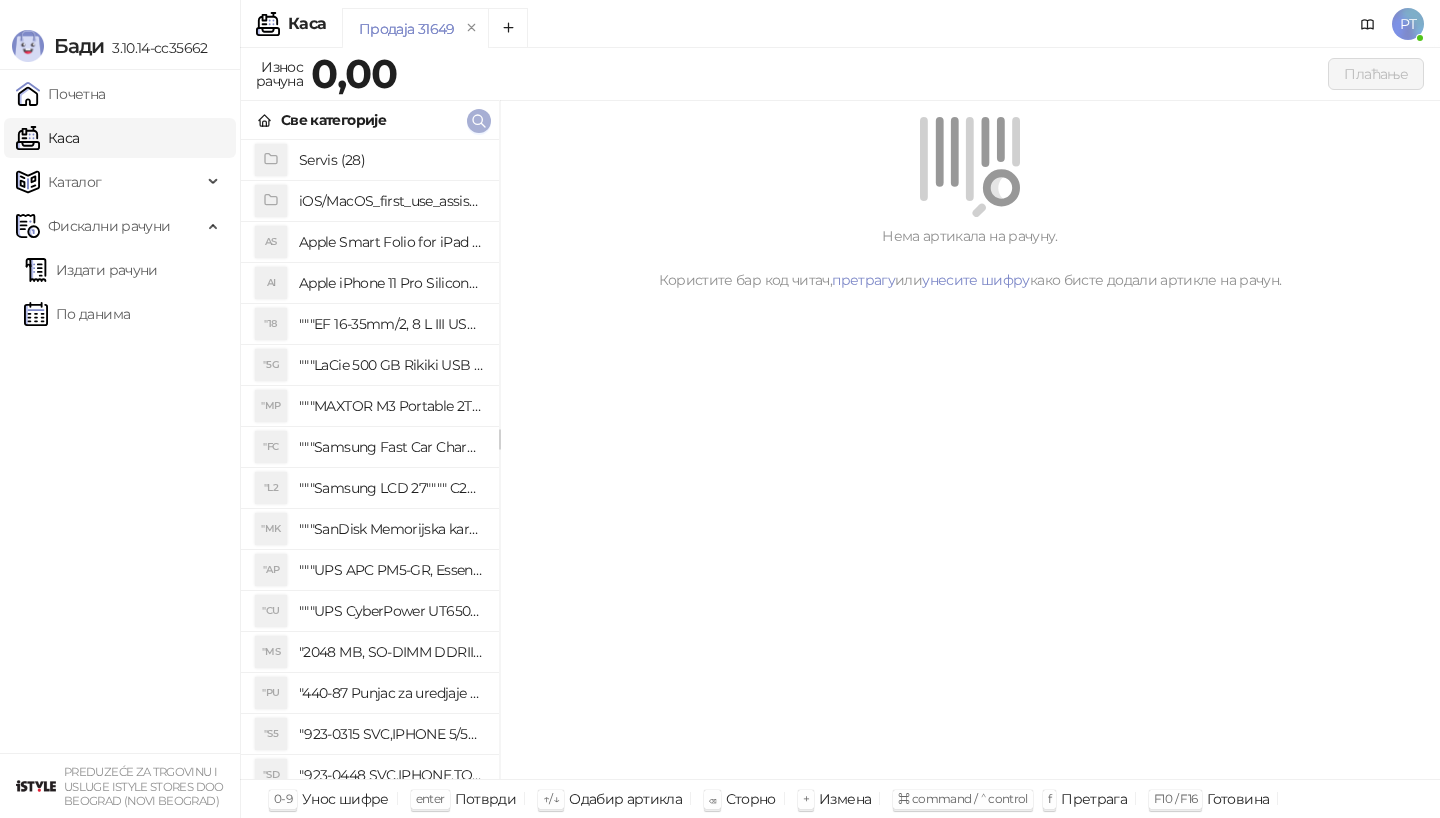 click 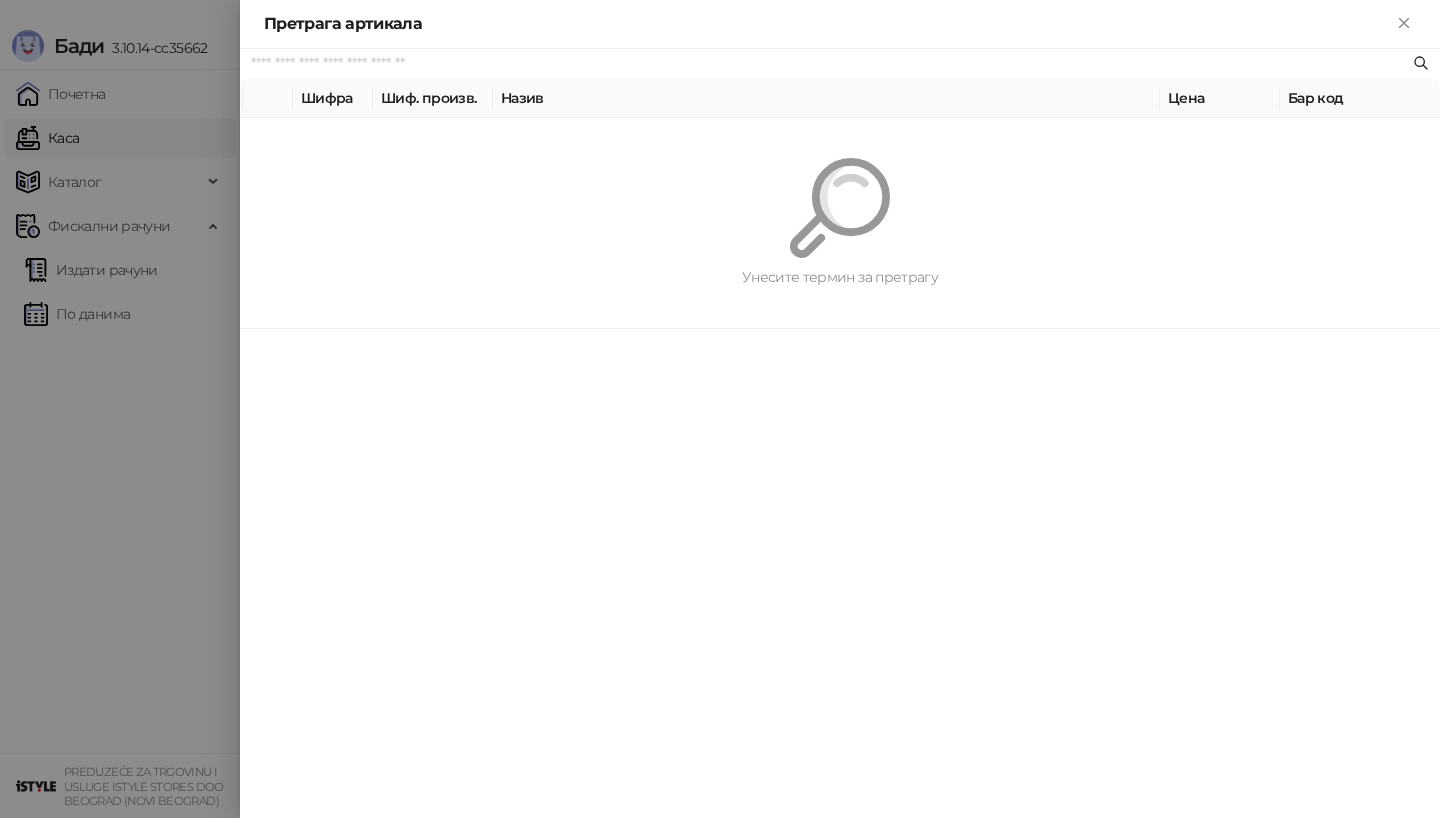 paste on "*********" 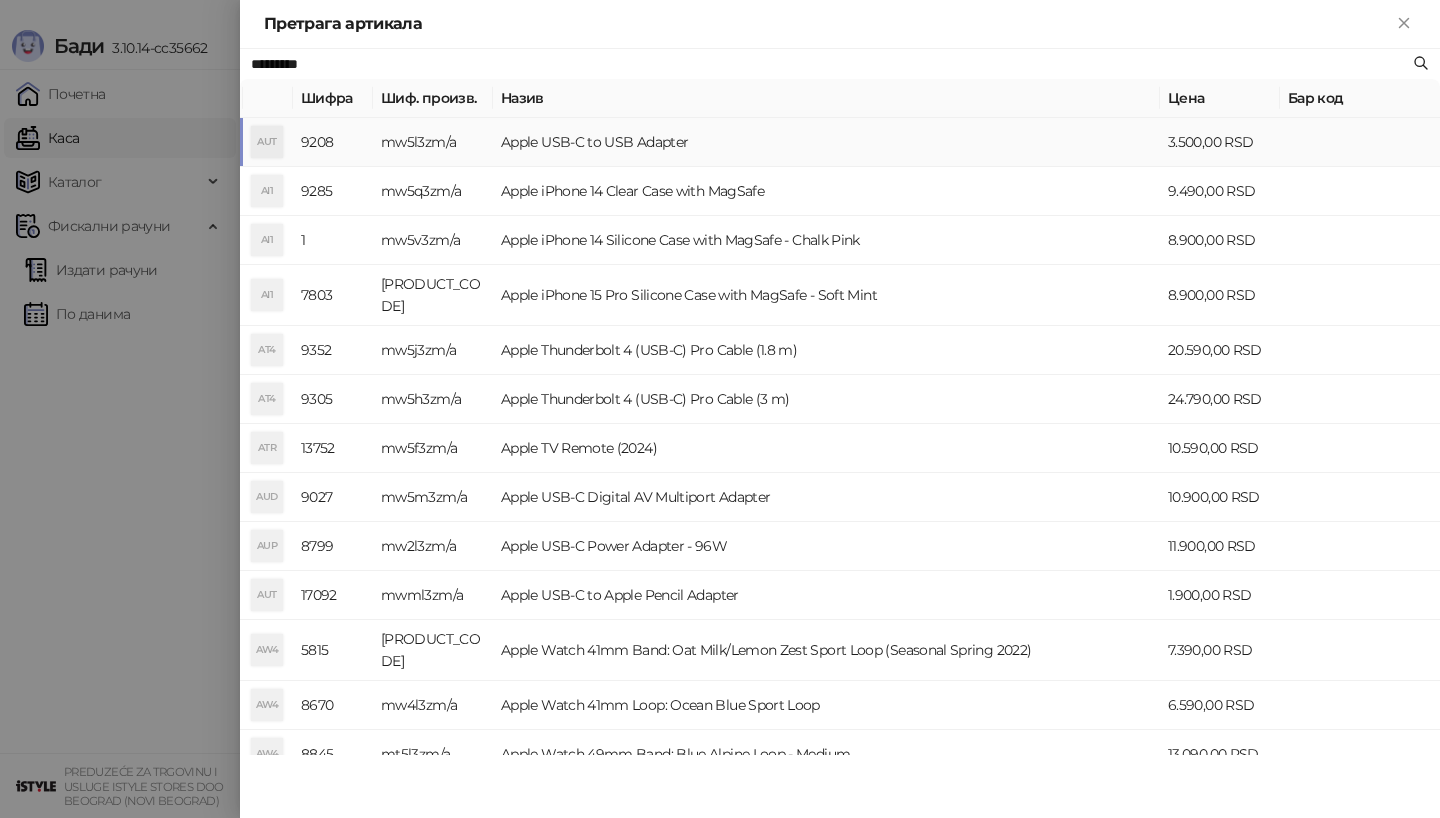 type on "*********" 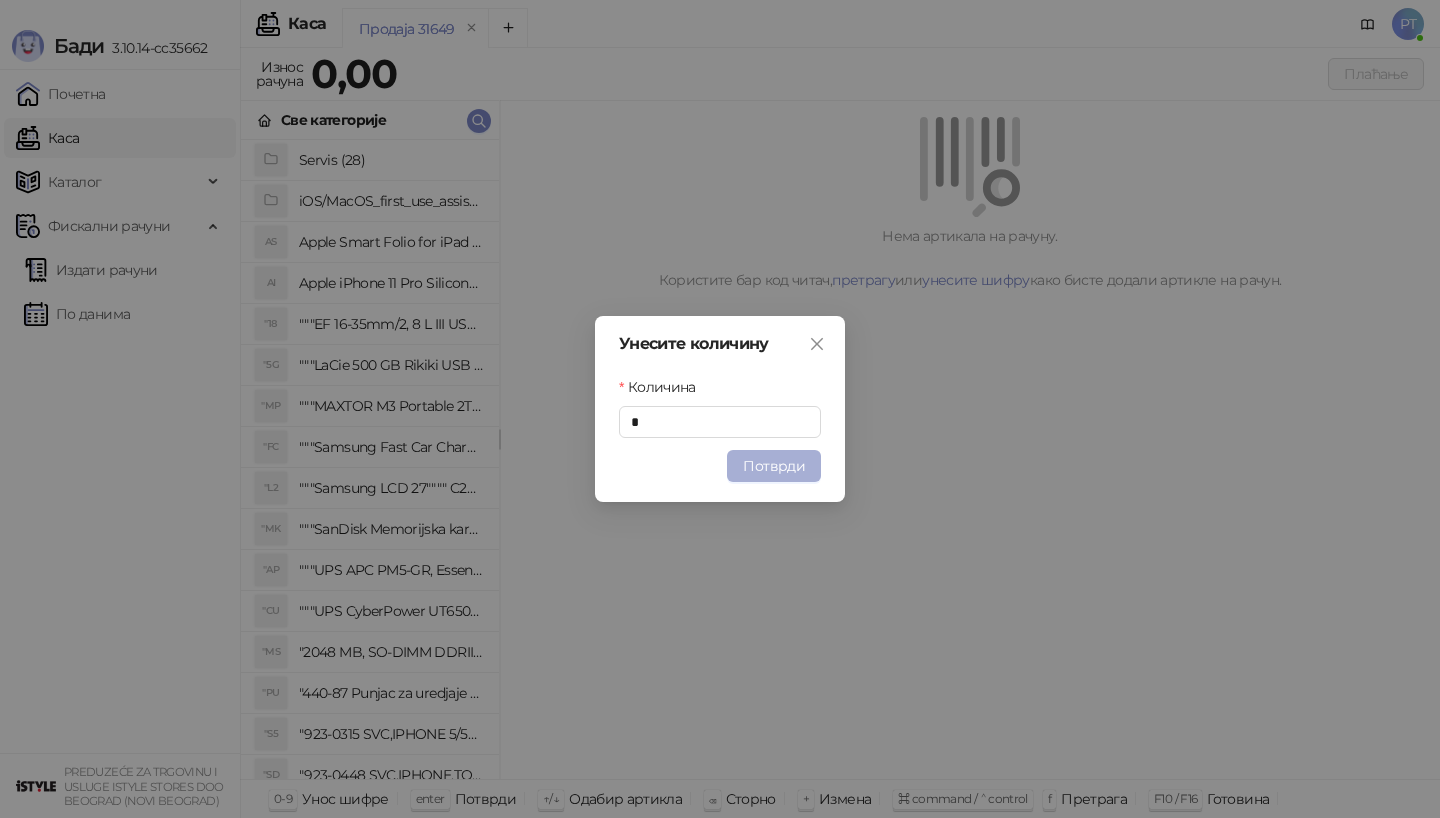 click on "Потврди" at bounding box center [774, 466] 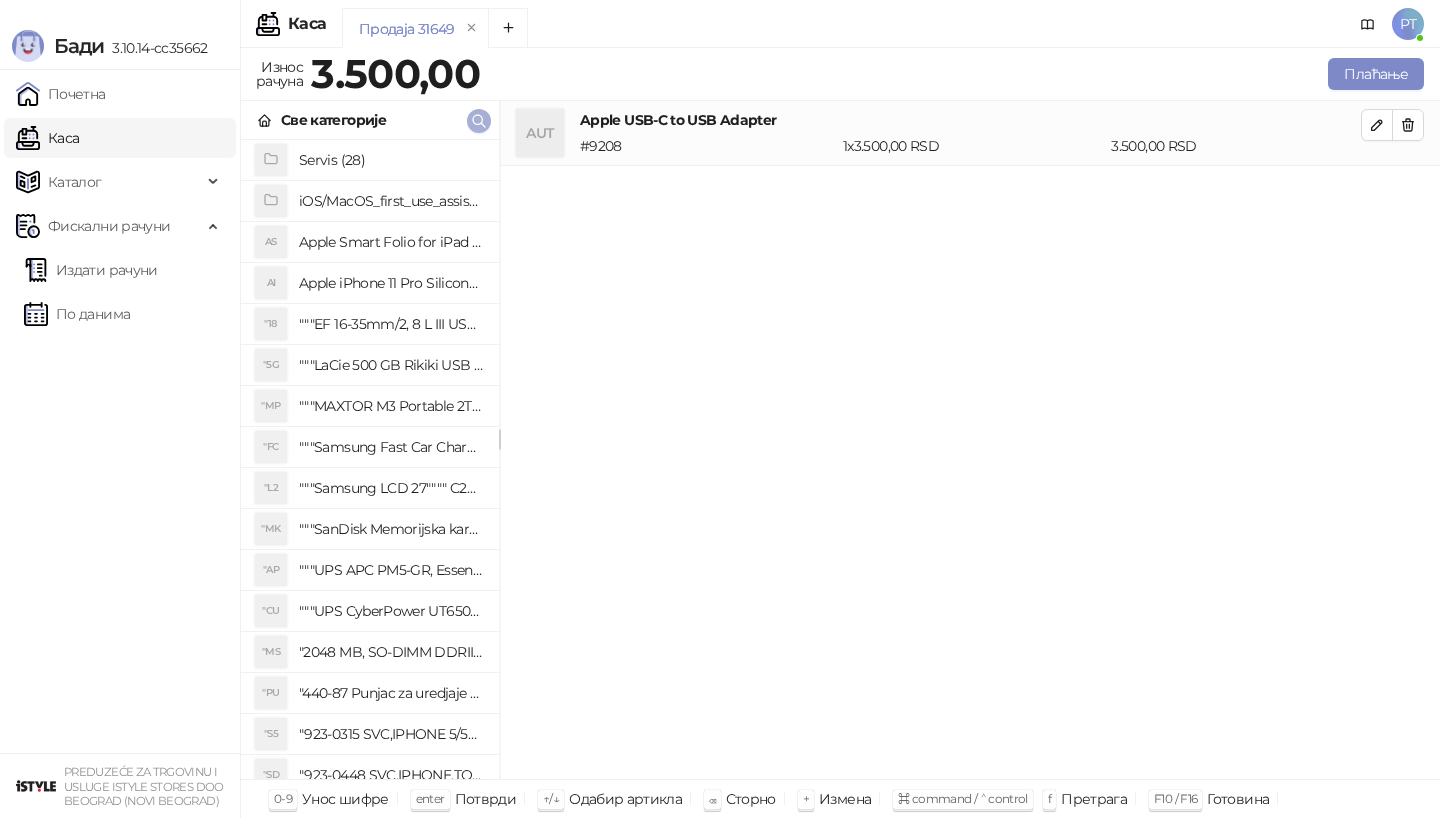 click 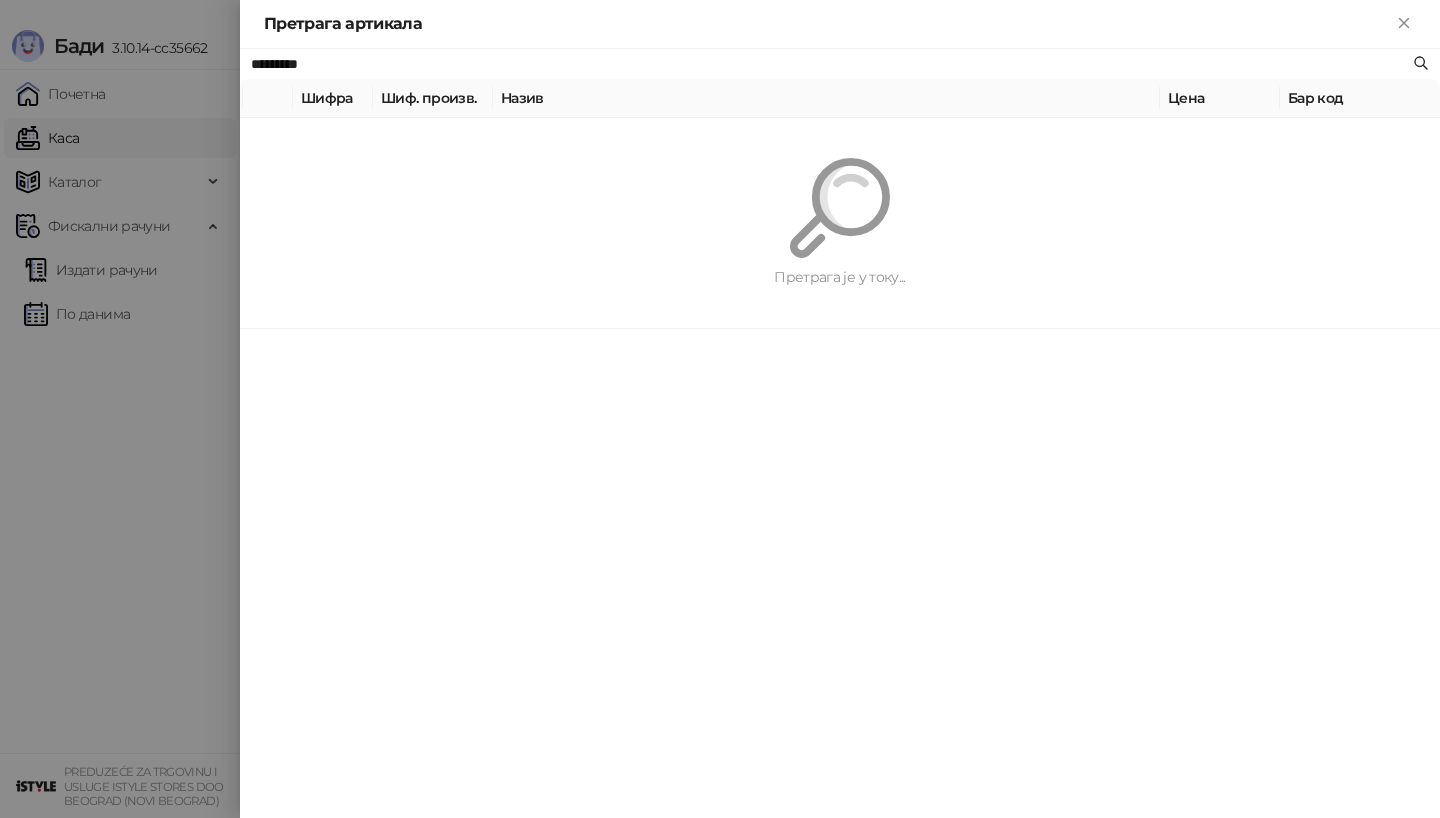 paste on "**********" 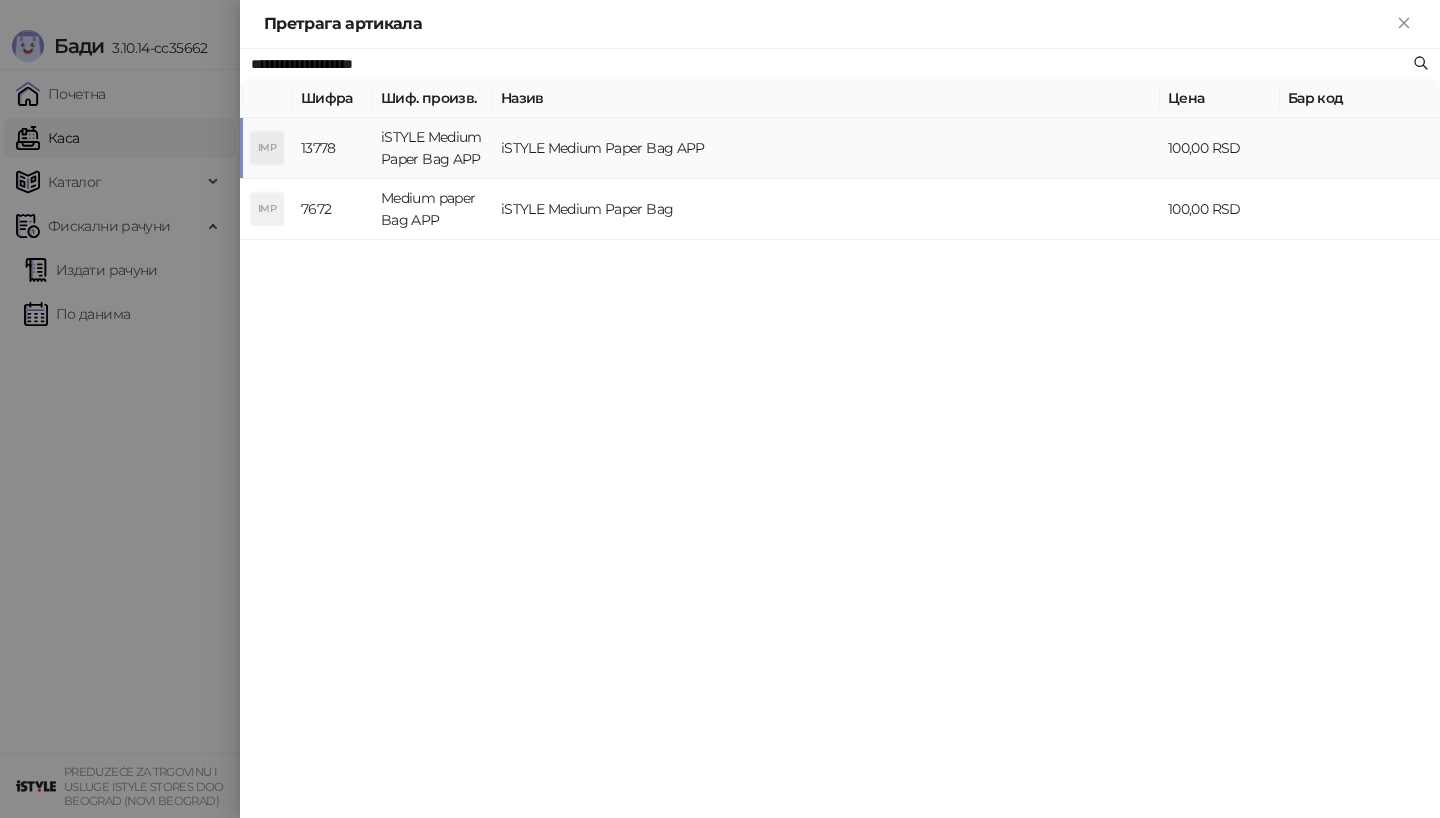 type on "**********" 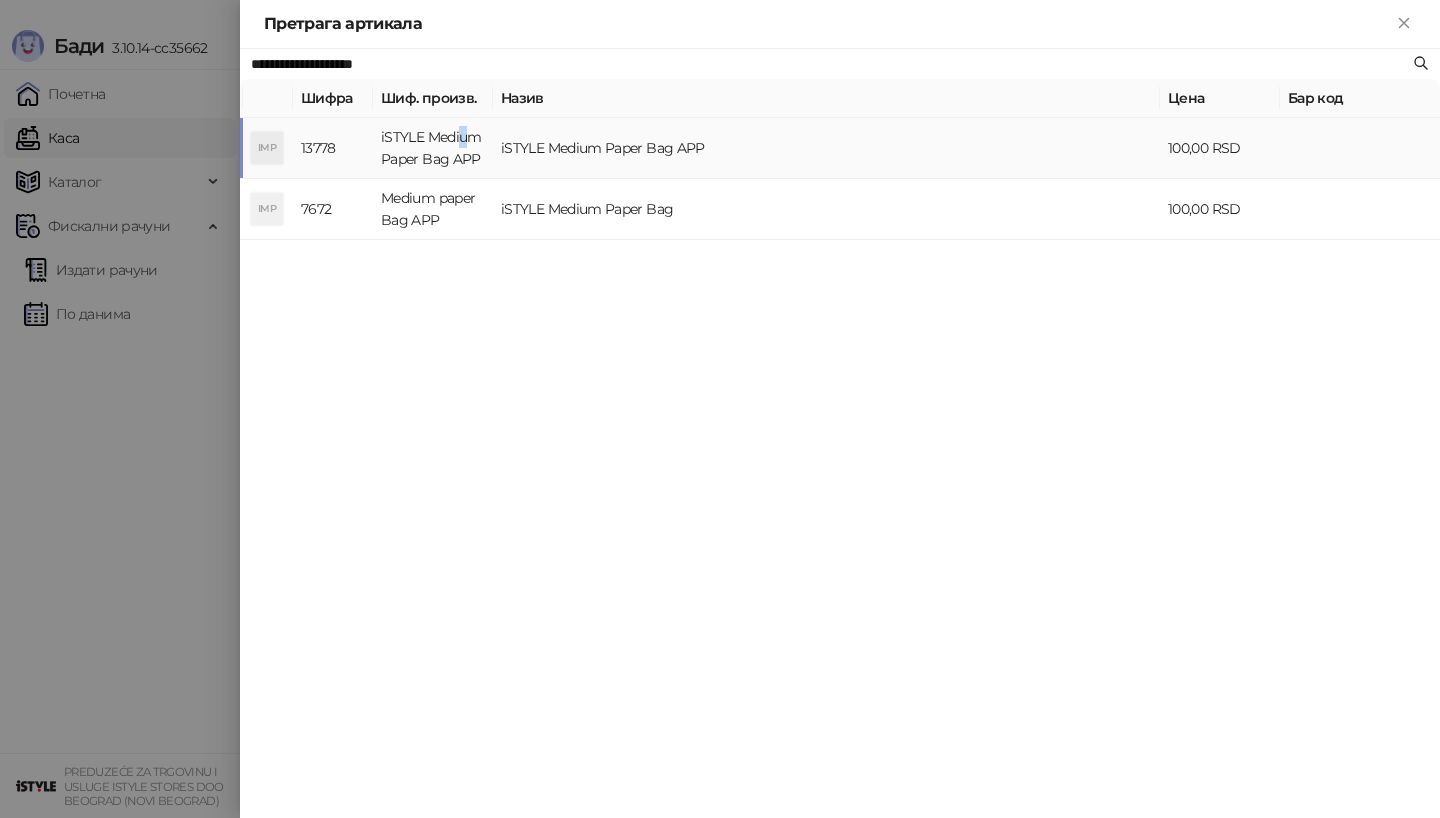 click on "iSTYLE Medium Paper Bag APP" at bounding box center (433, 148) 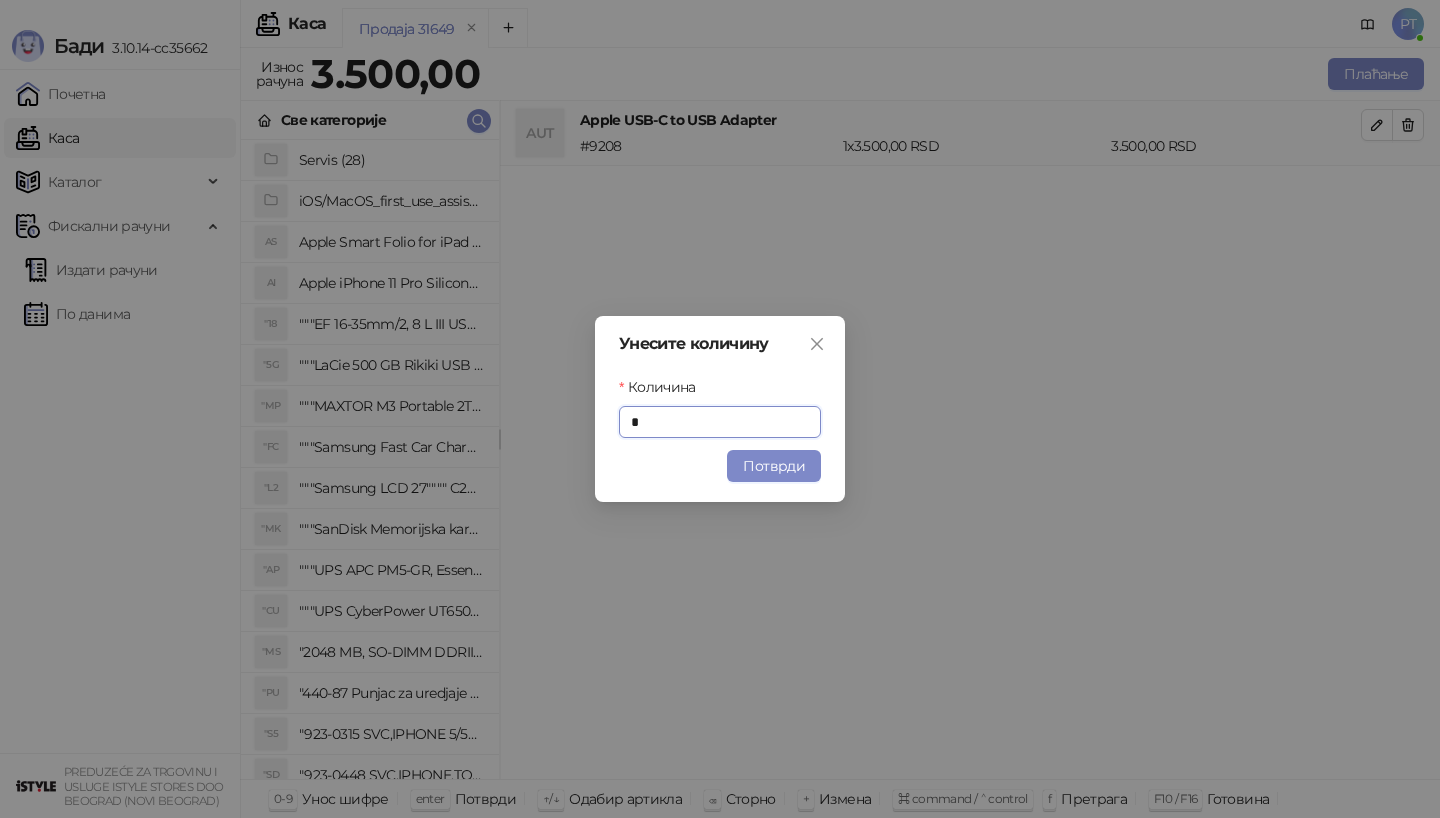 click on "Унесите количину Количина * Потврди" at bounding box center [720, 409] 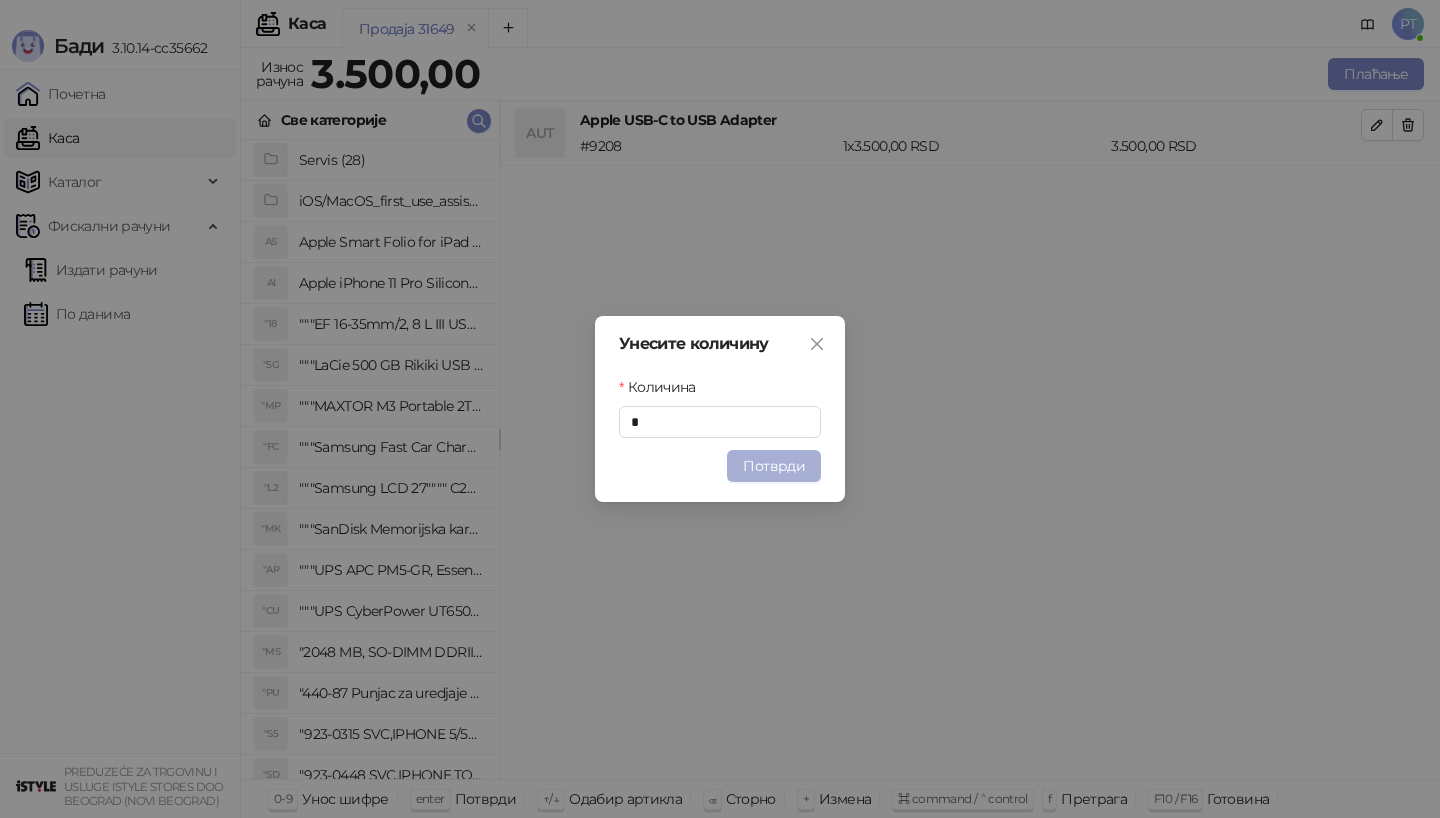 click on "Потврди" at bounding box center (774, 466) 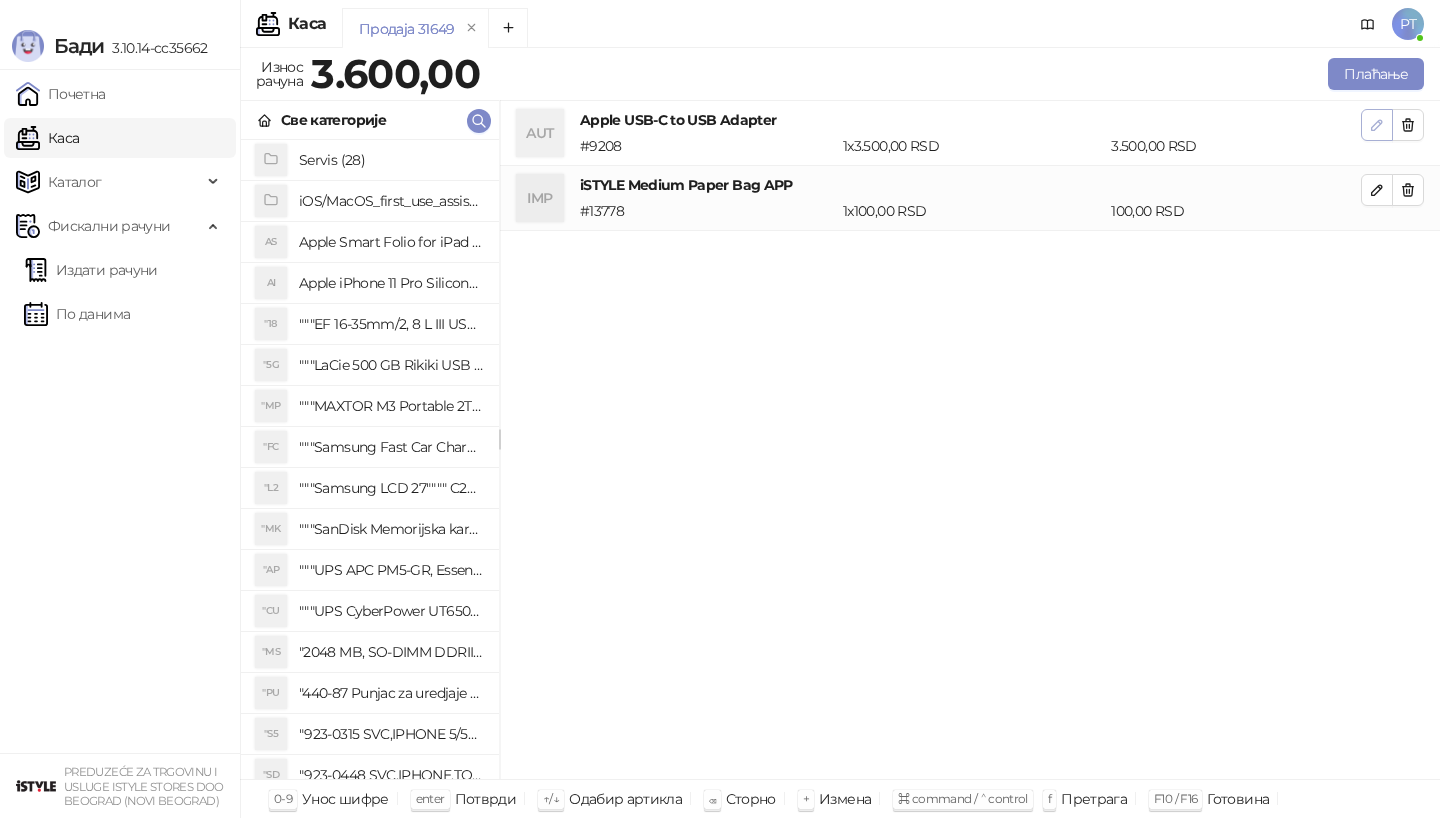 click 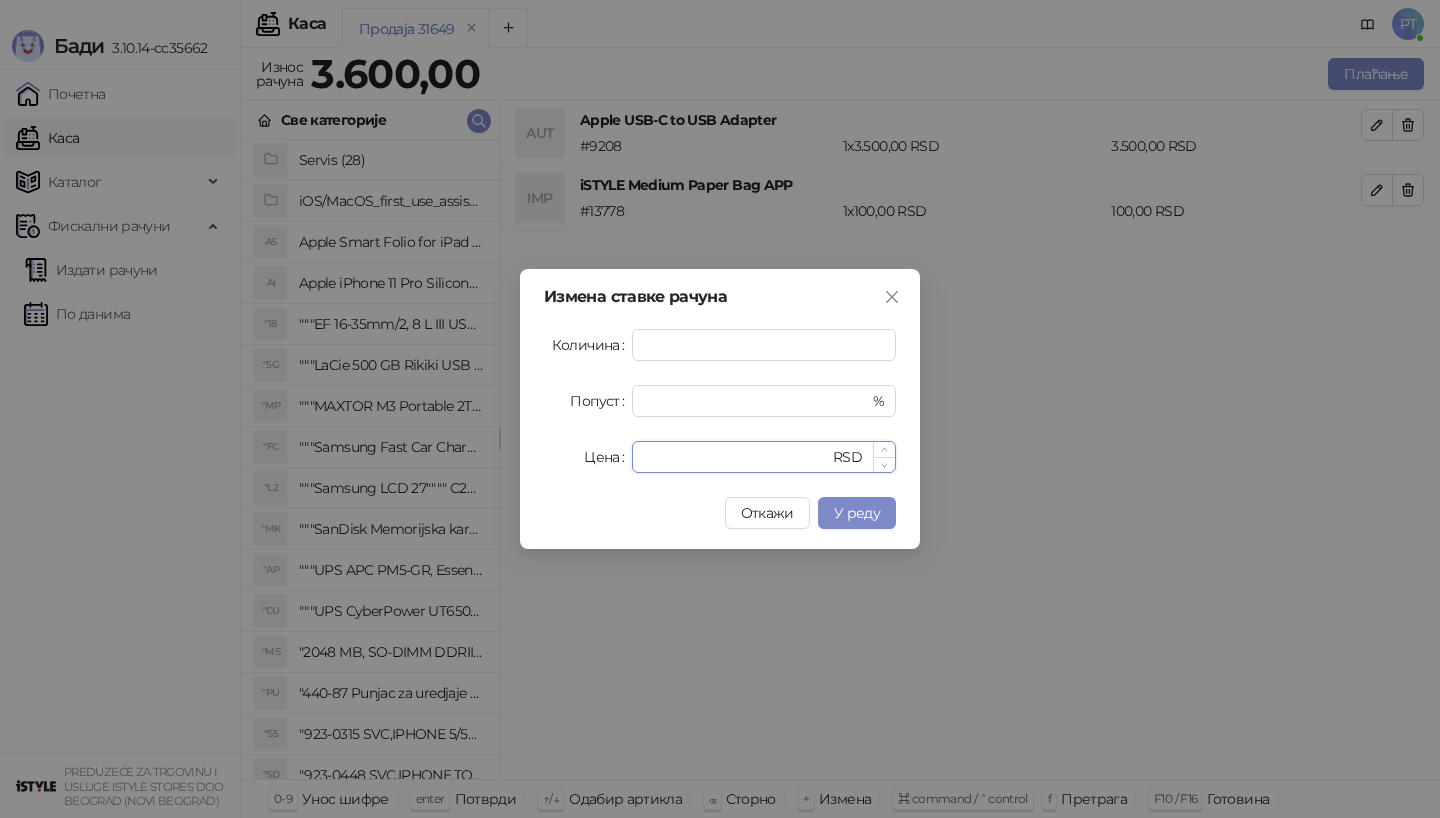 click on "****" at bounding box center (736, 457) 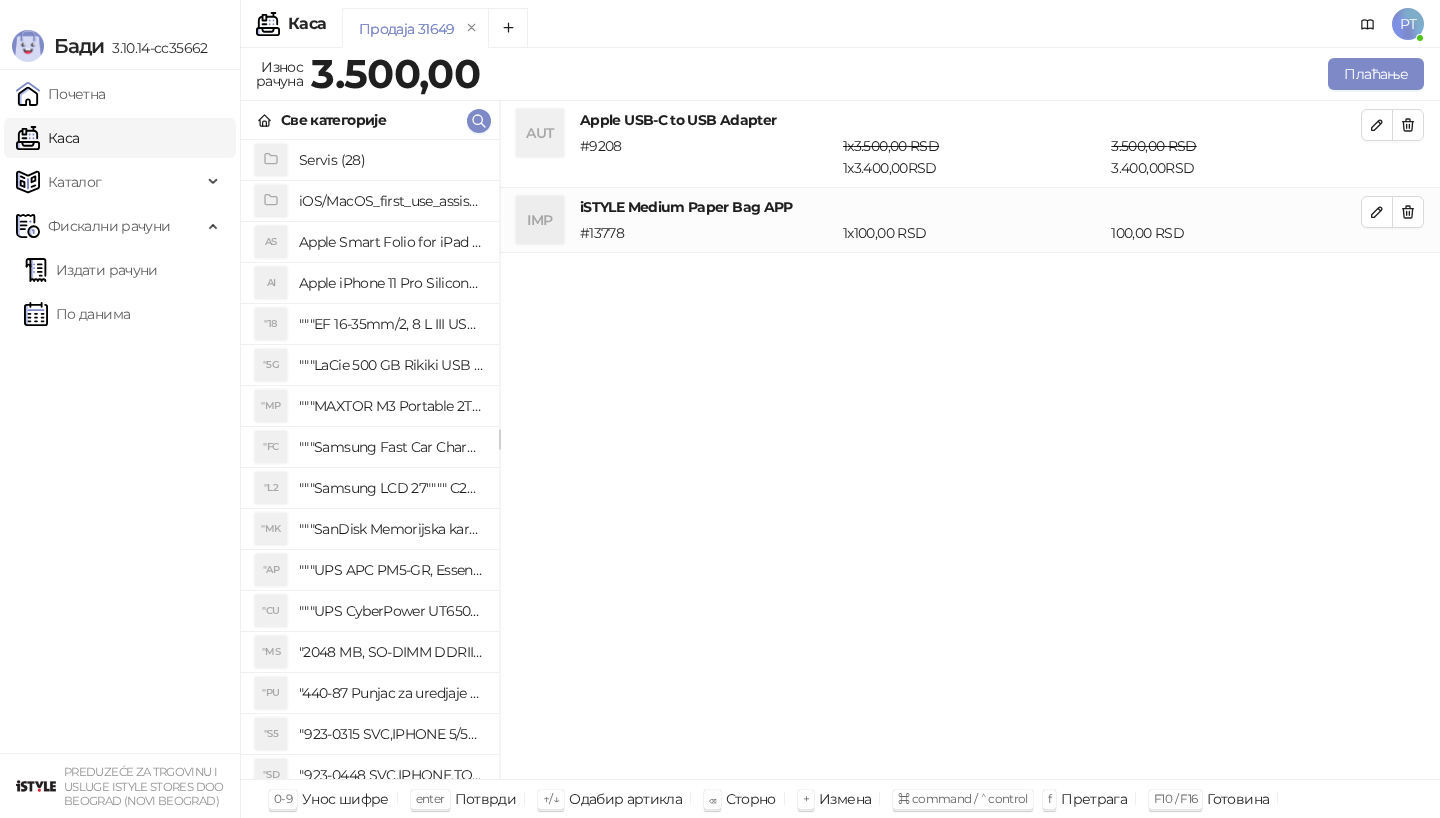 click on "PT" at bounding box center (1384, 24) 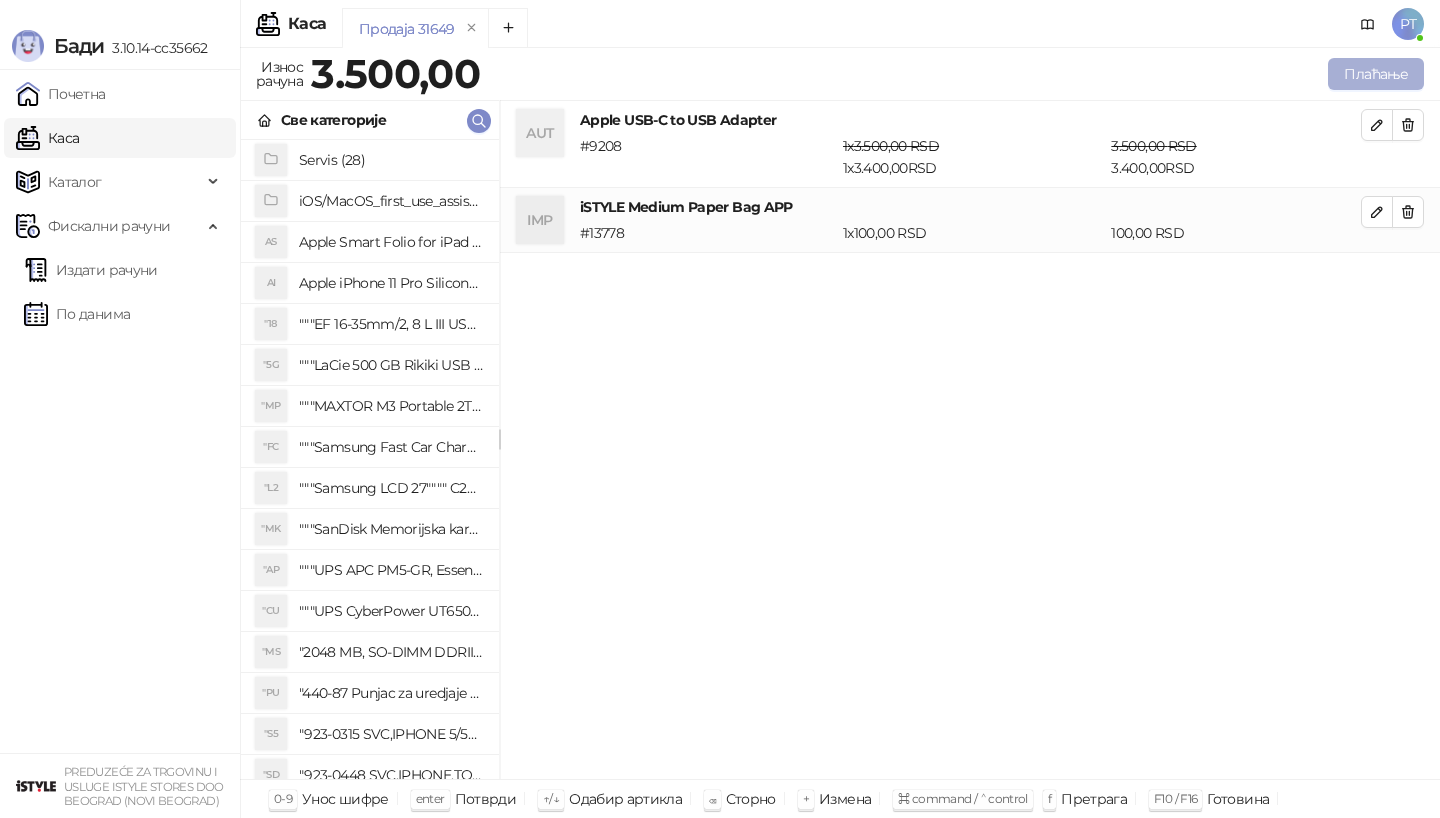 click on "Плаћање" at bounding box center (1376, 74) 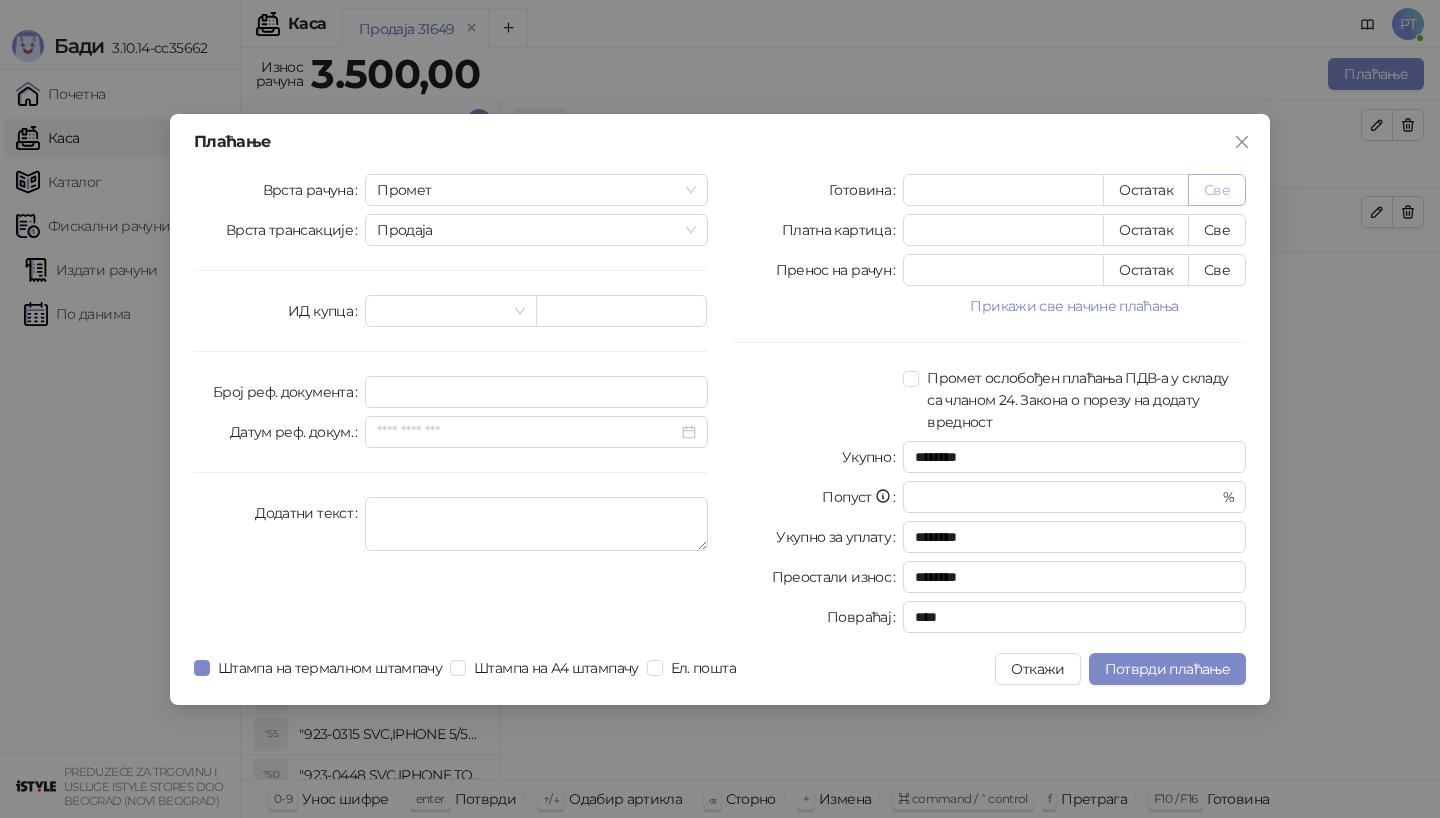 click on "Све" at bounding box center (1217, 190) 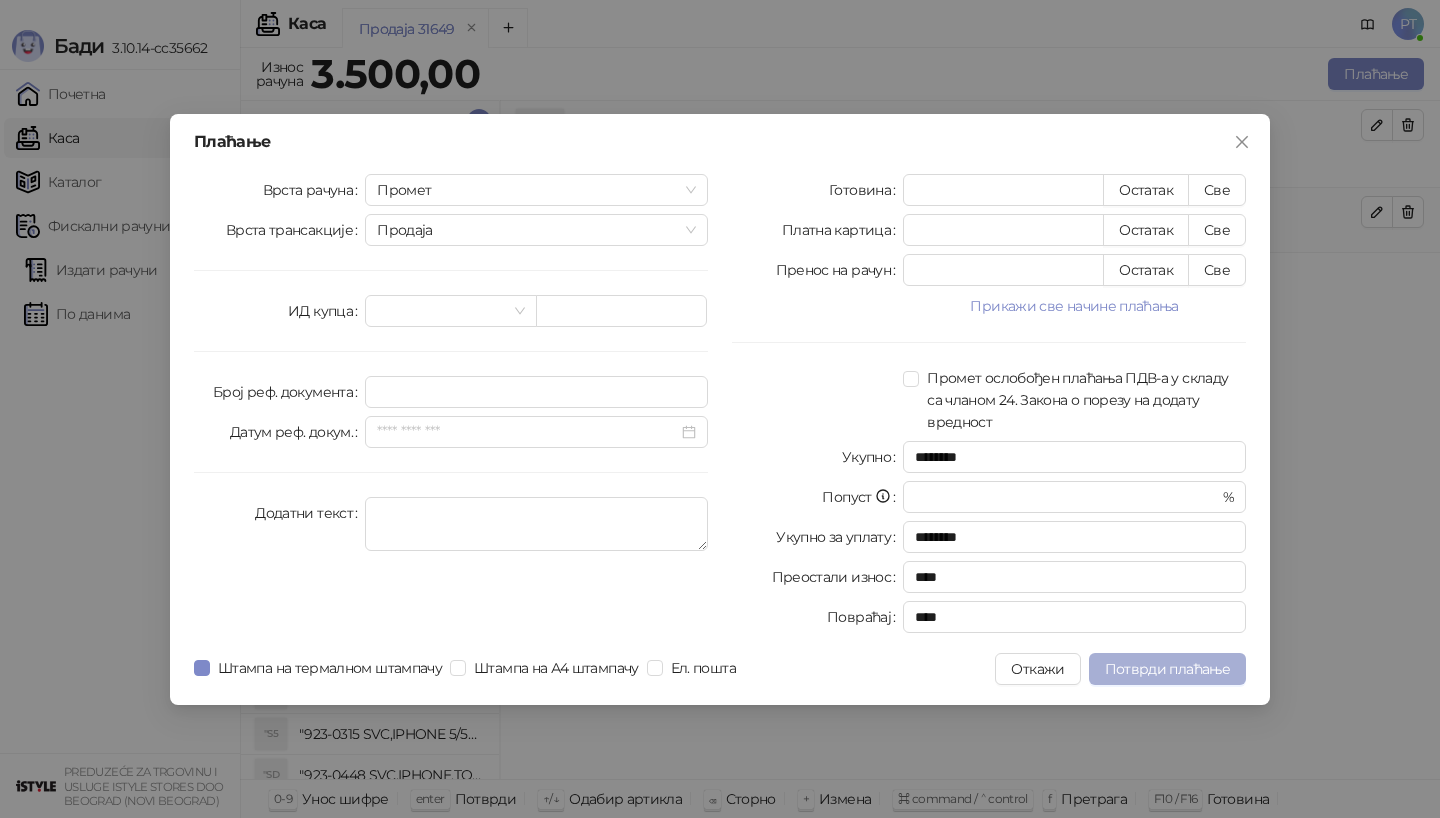 click on "Потврди плаћање" at bounding box center [1167, 669] 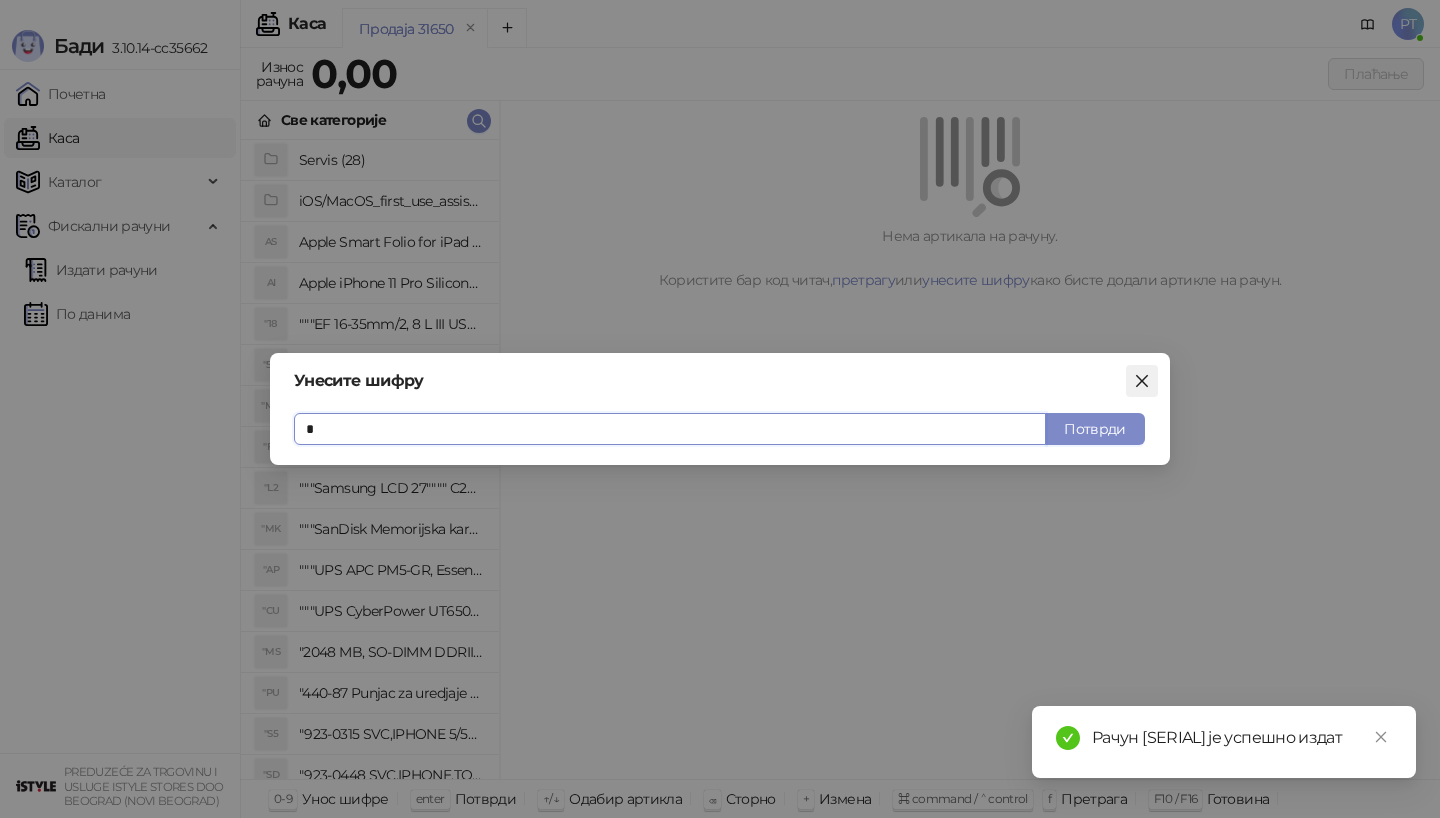 click 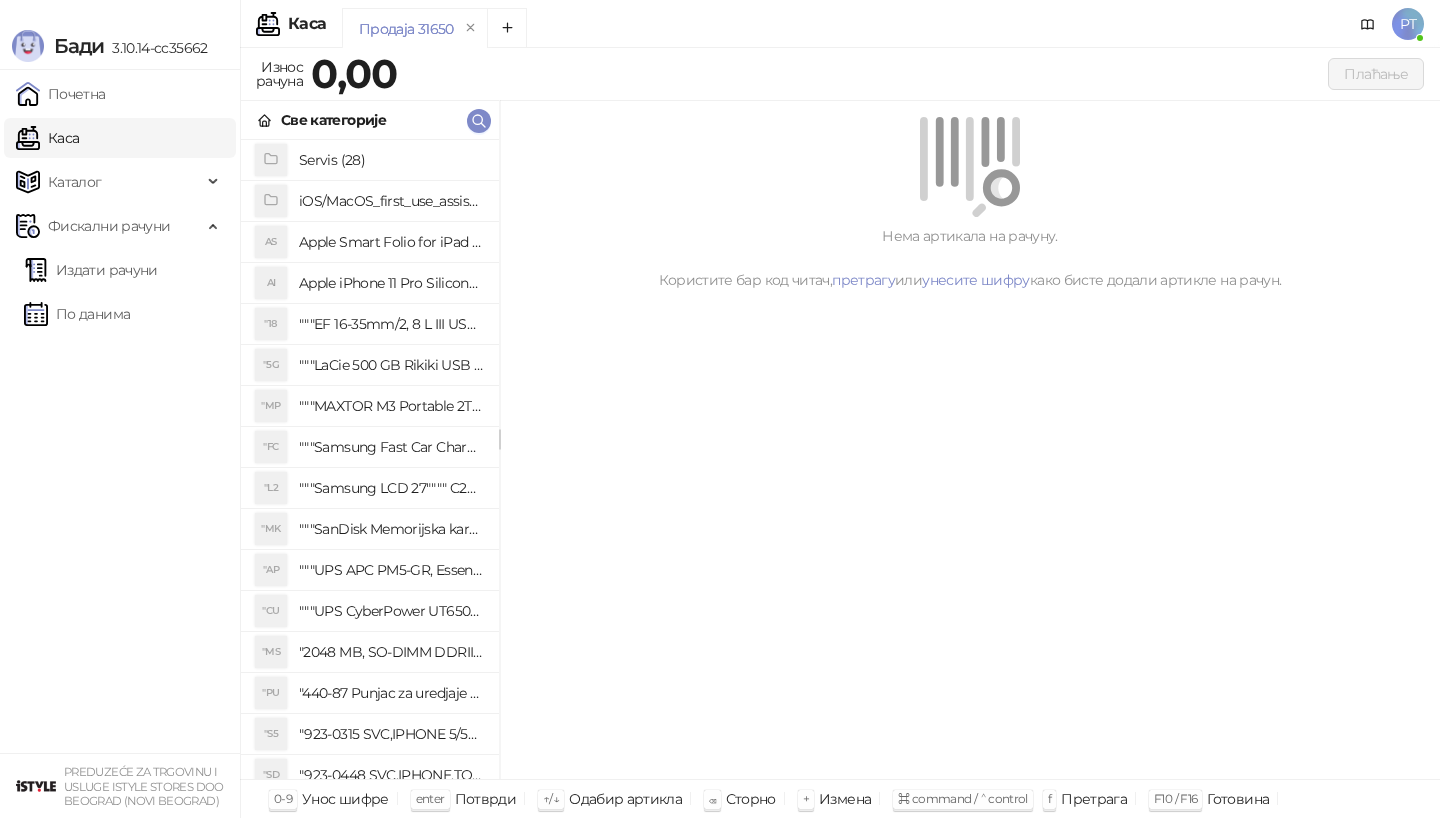 click on "Све категорије" at bounding box center (370, 120) 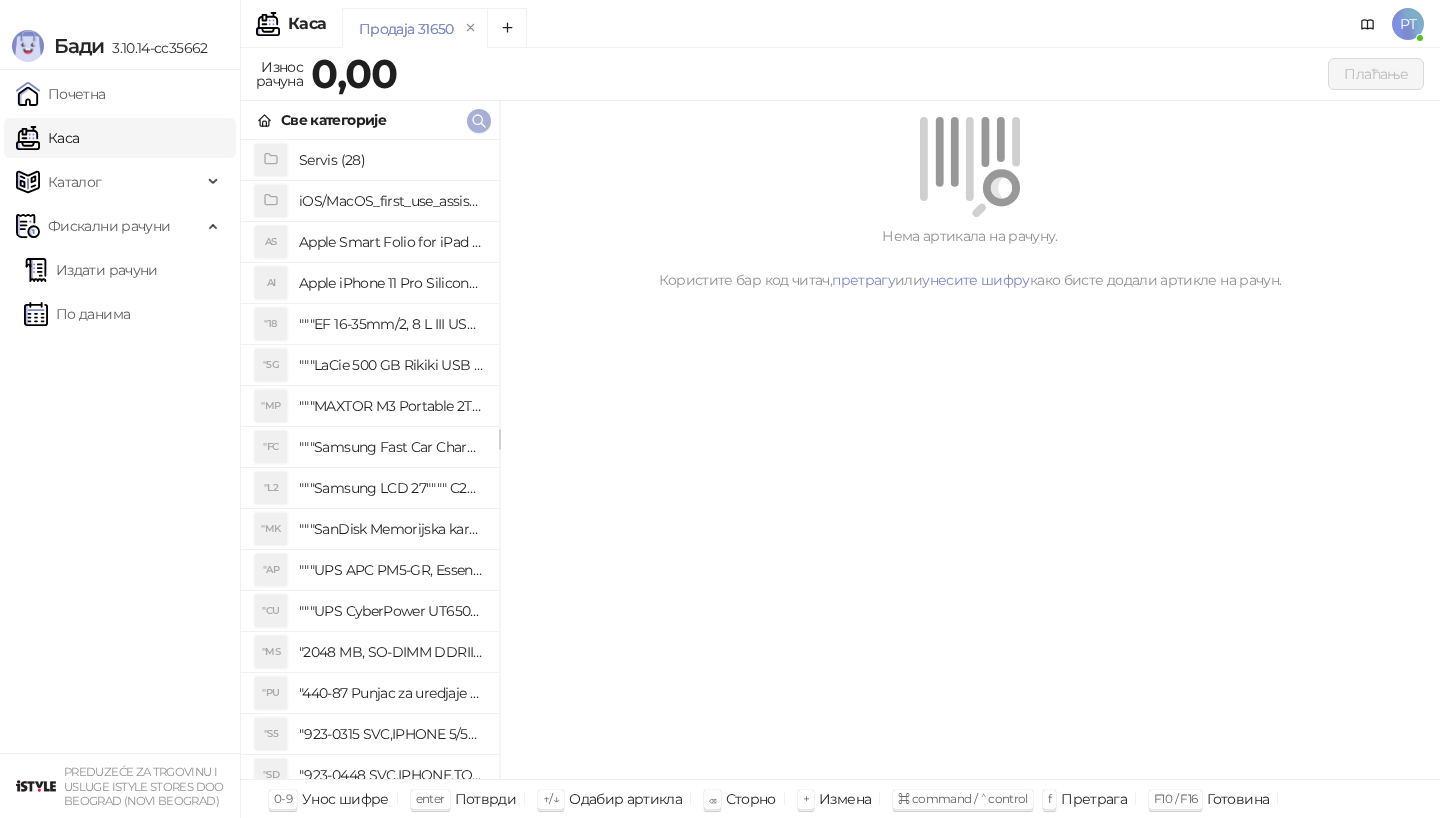 type 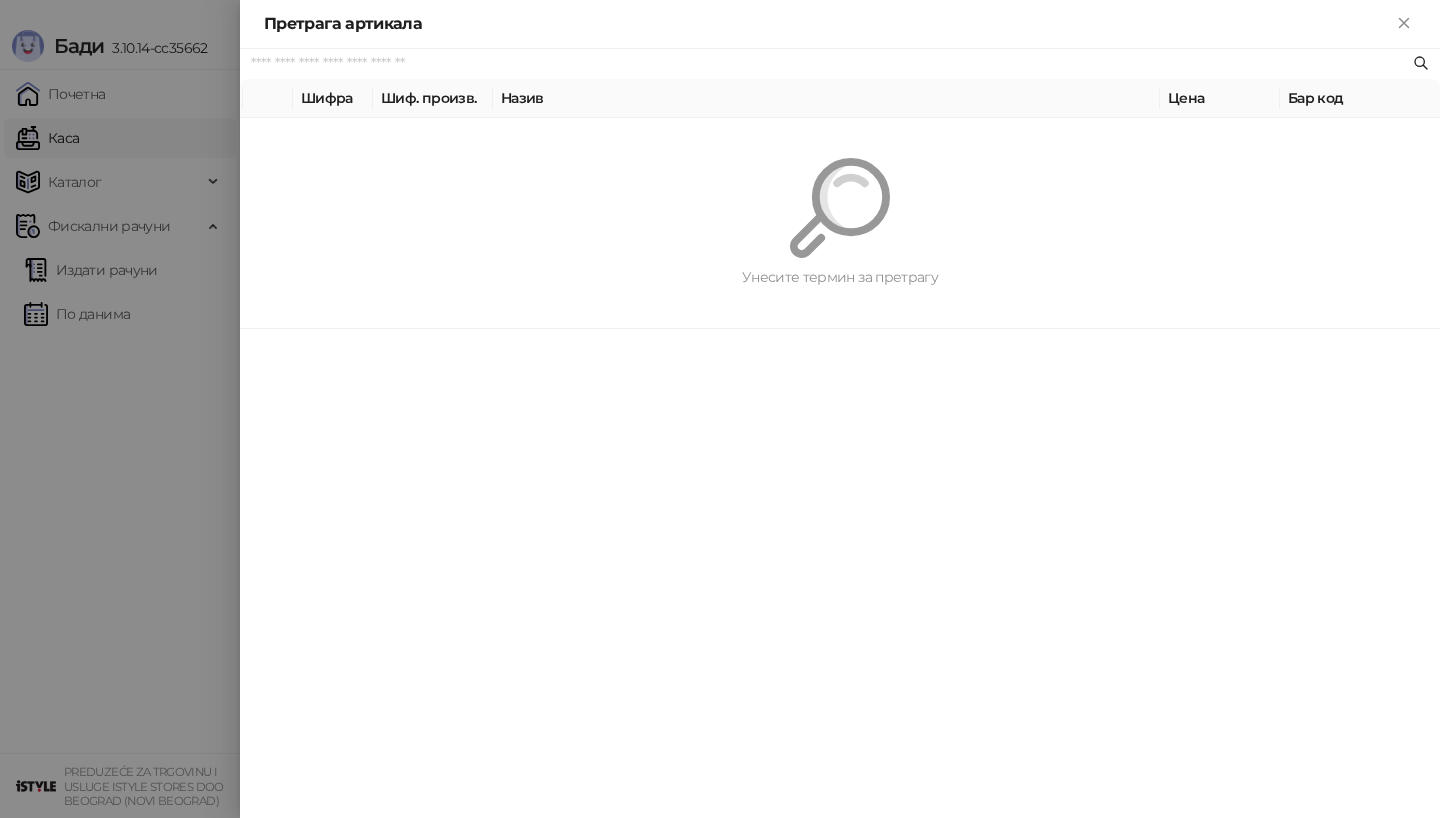paste on "**********" 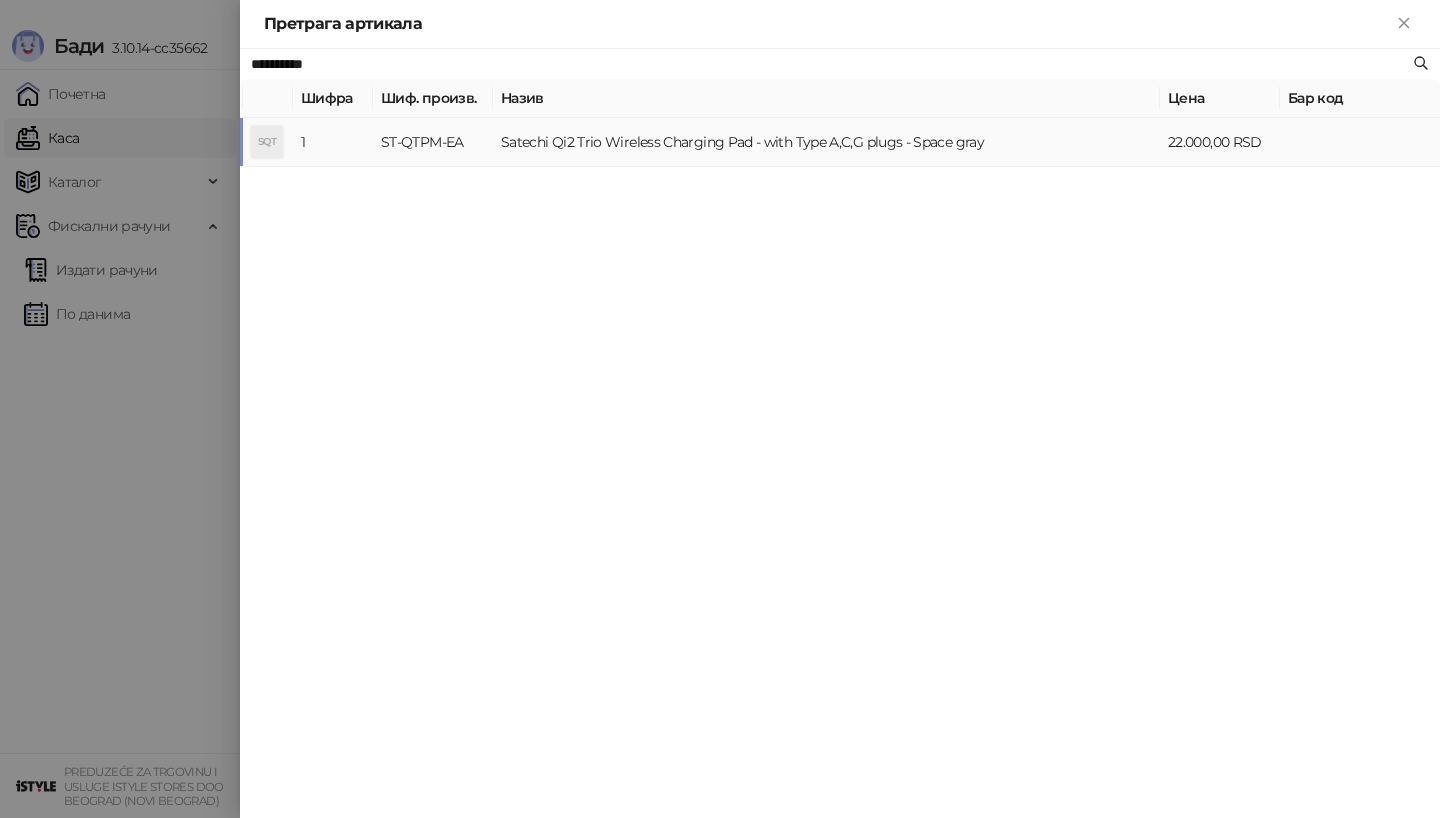 click on "Satechi Qi2 Trio Wireless Charging Pad - with Type A,C,G plugs - Space gray" at bounding box center (826, 142) 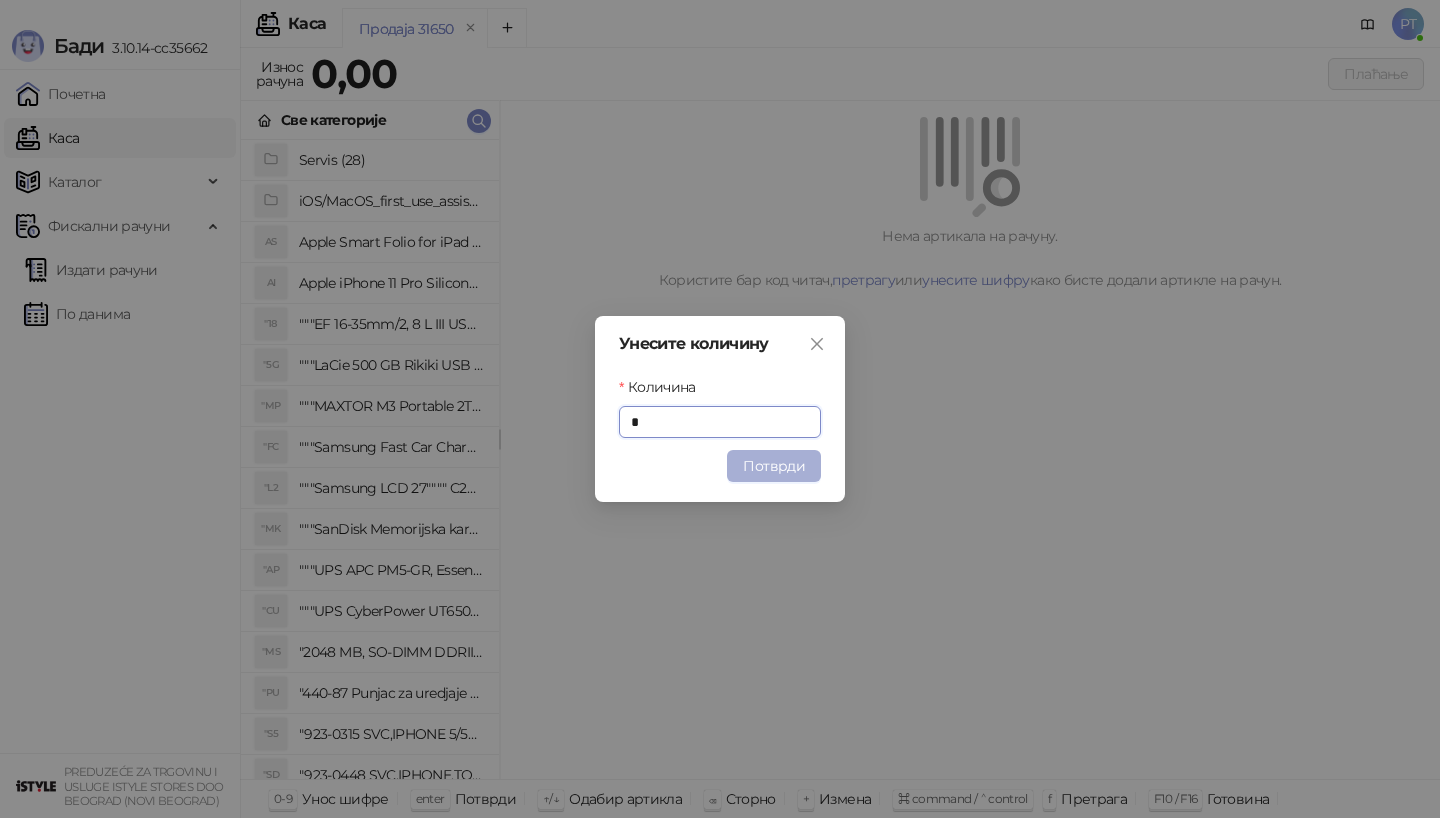click on "Потврди" at bounding box center (774, 466) 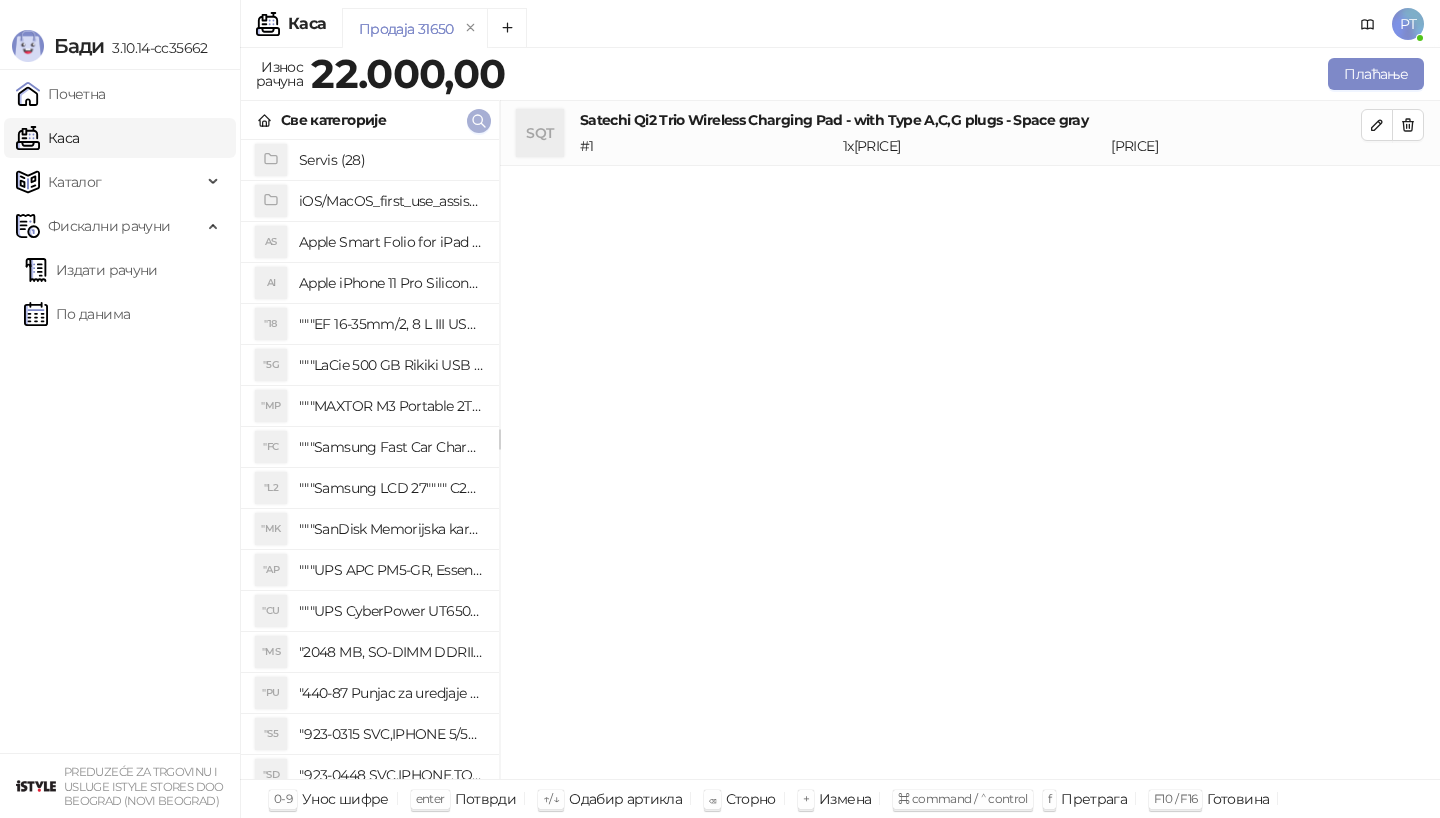 click 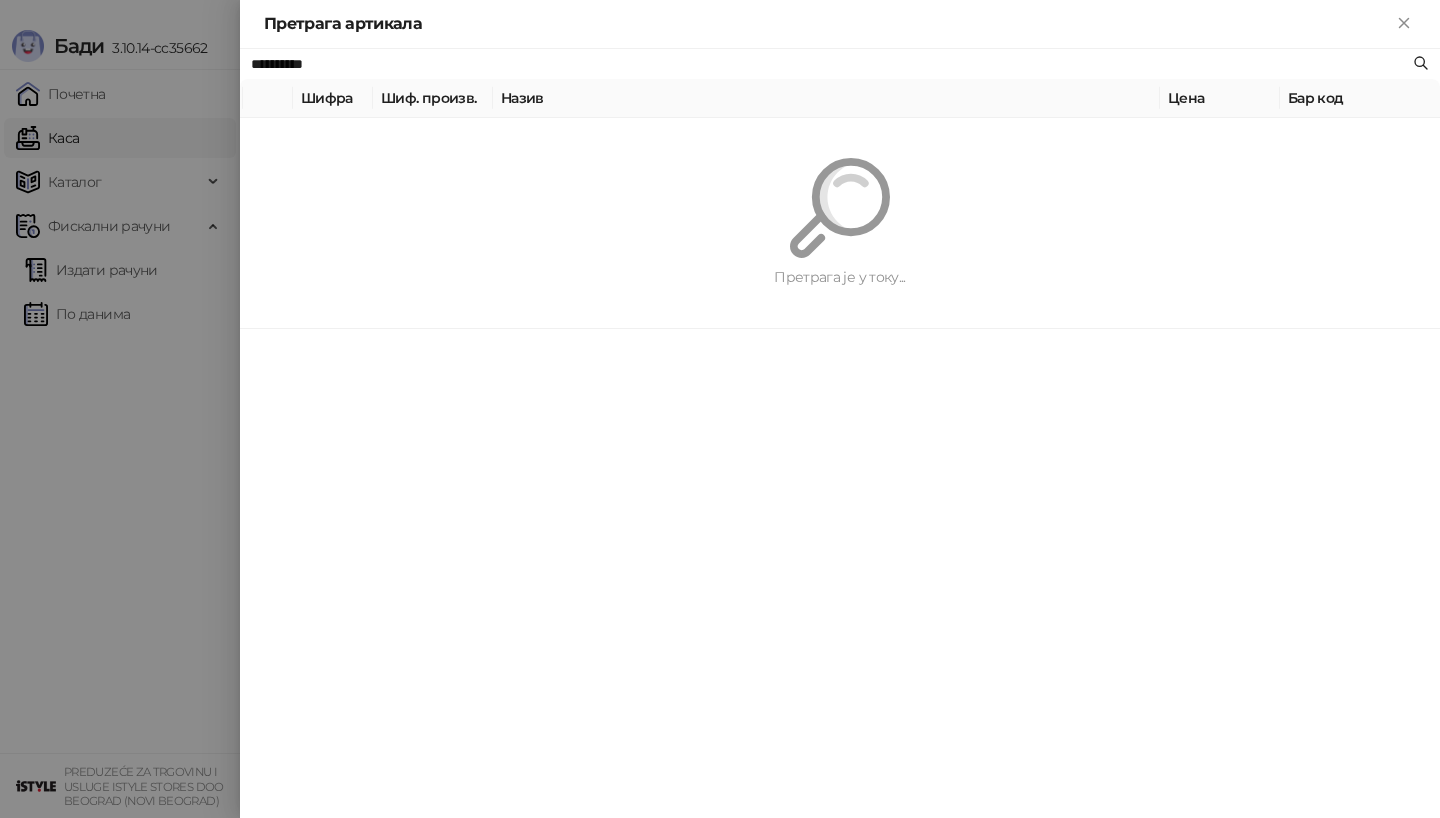 paste on "**********" 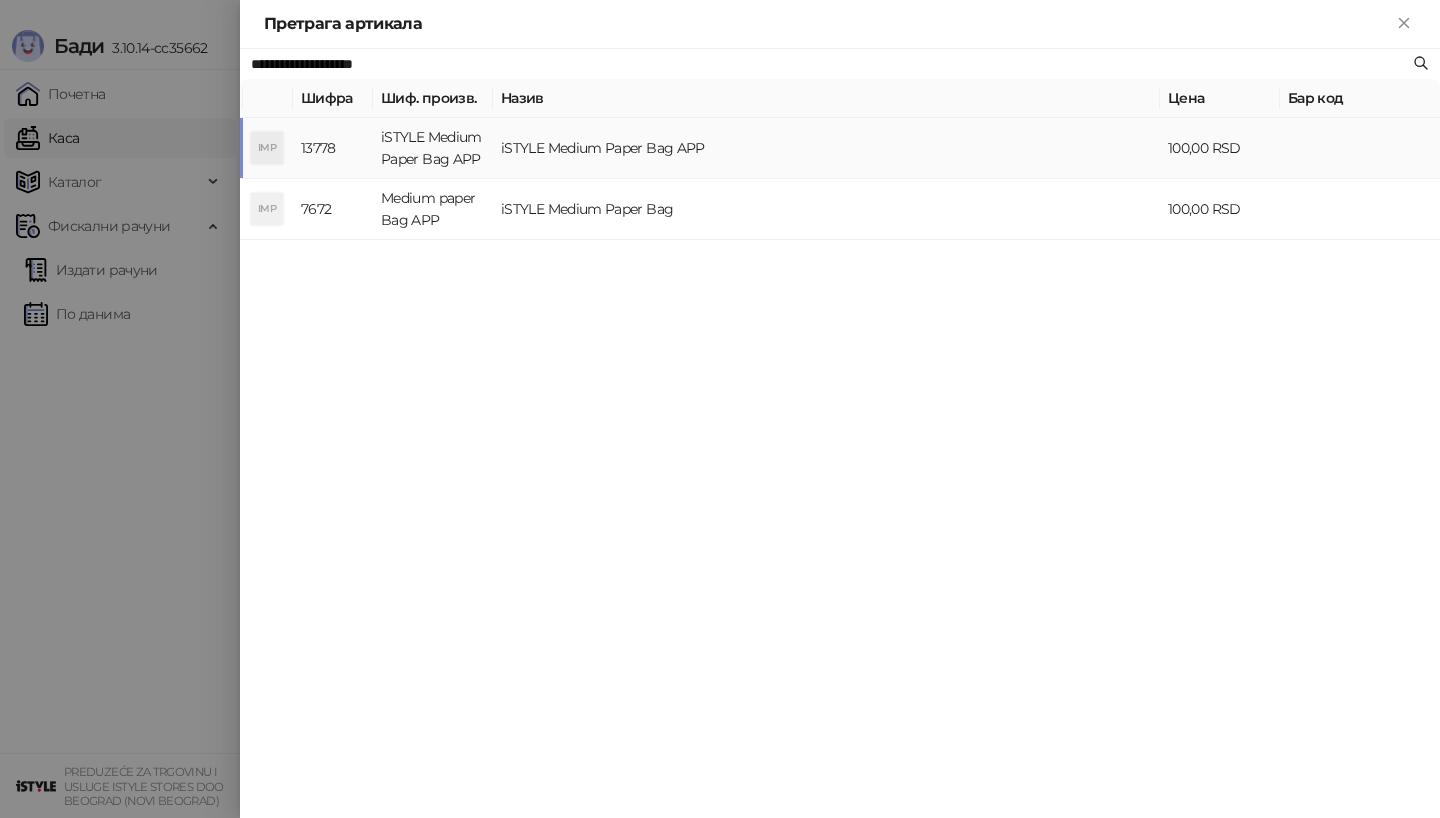 type on "**********" 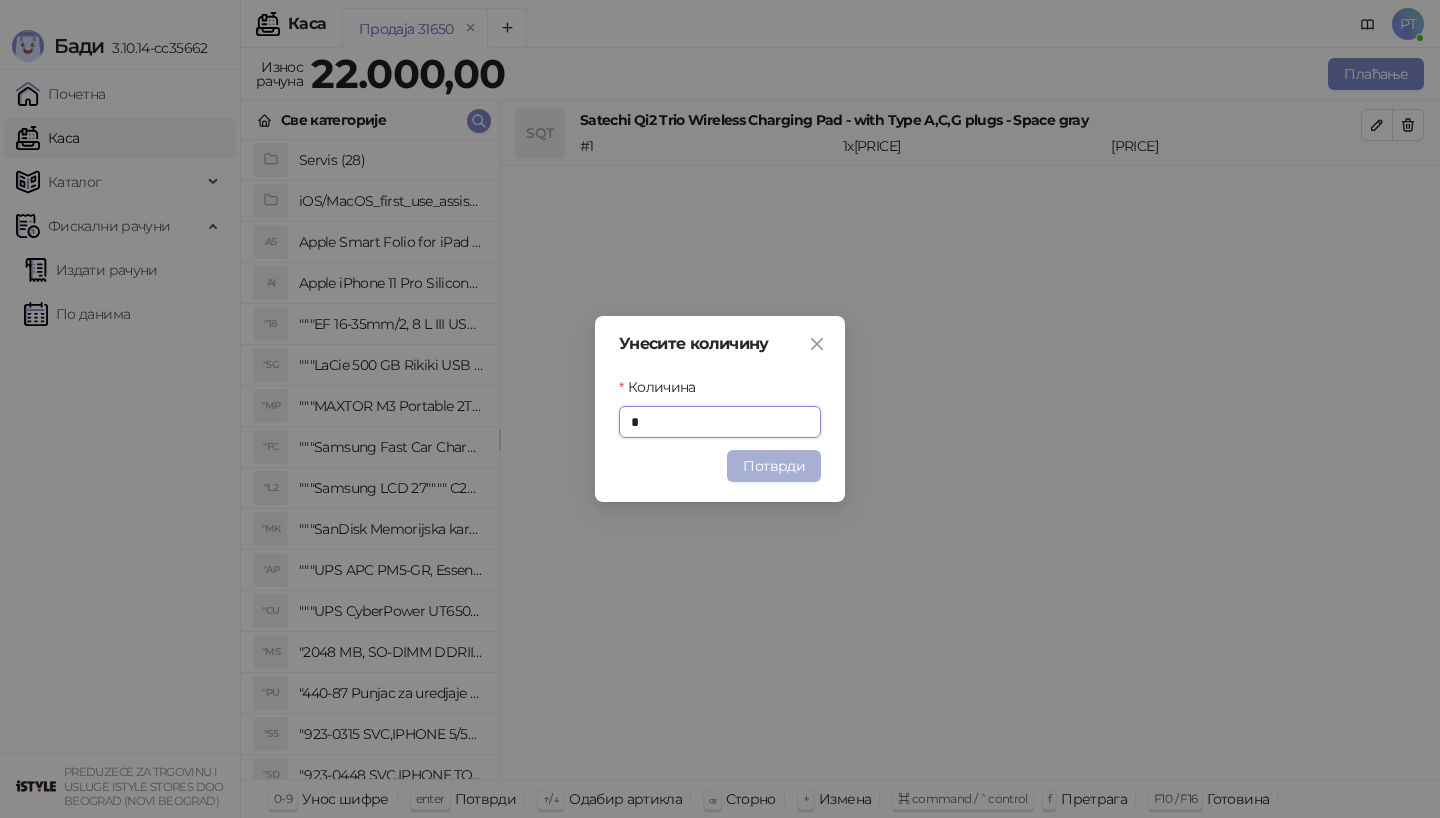 click on "Потврди" at bounding box center [774, 466] 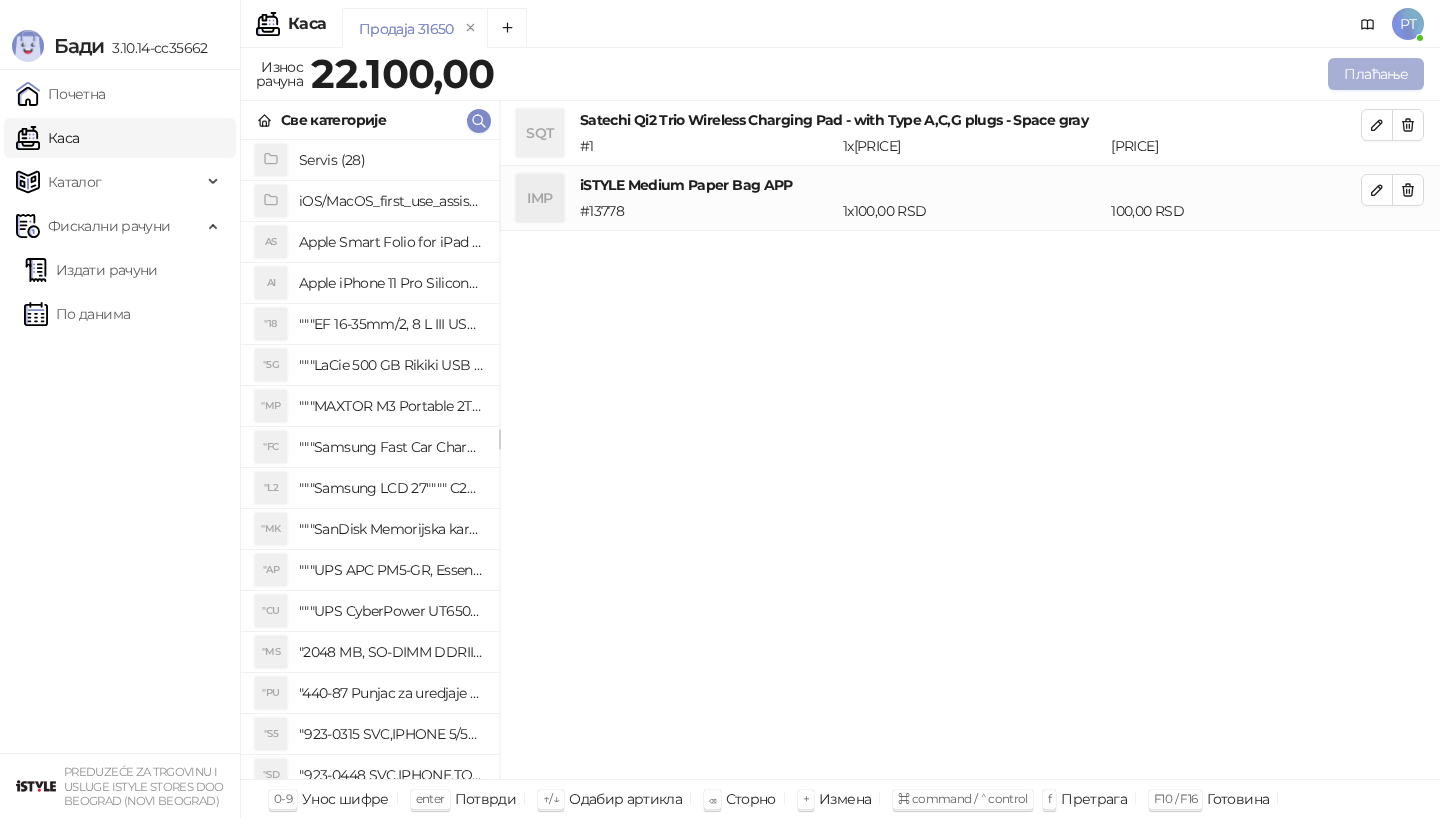click on "Плаћање" at bounding box center [1376, 74] 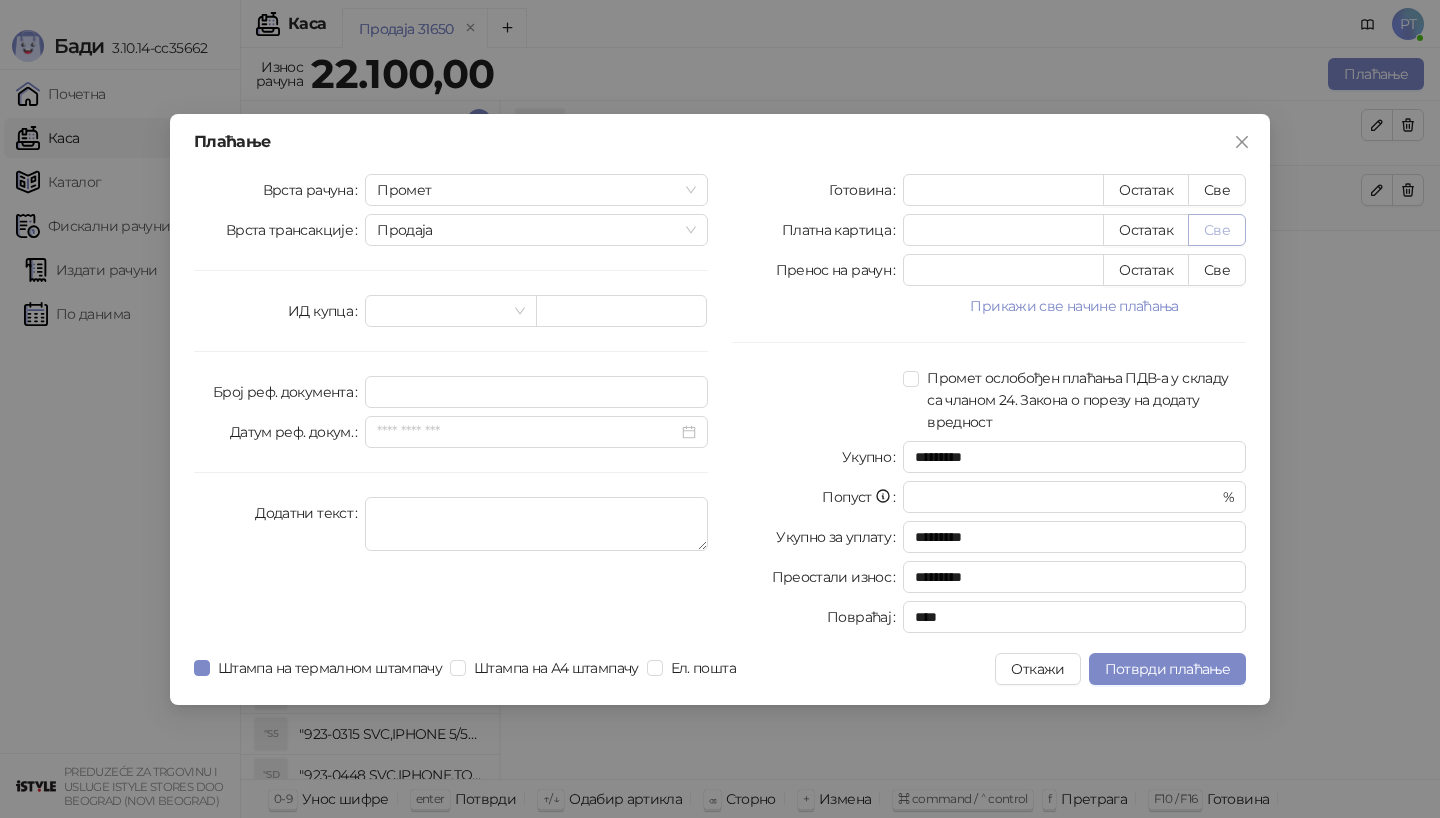 click on "Све" at bounding box center (1217, 230) 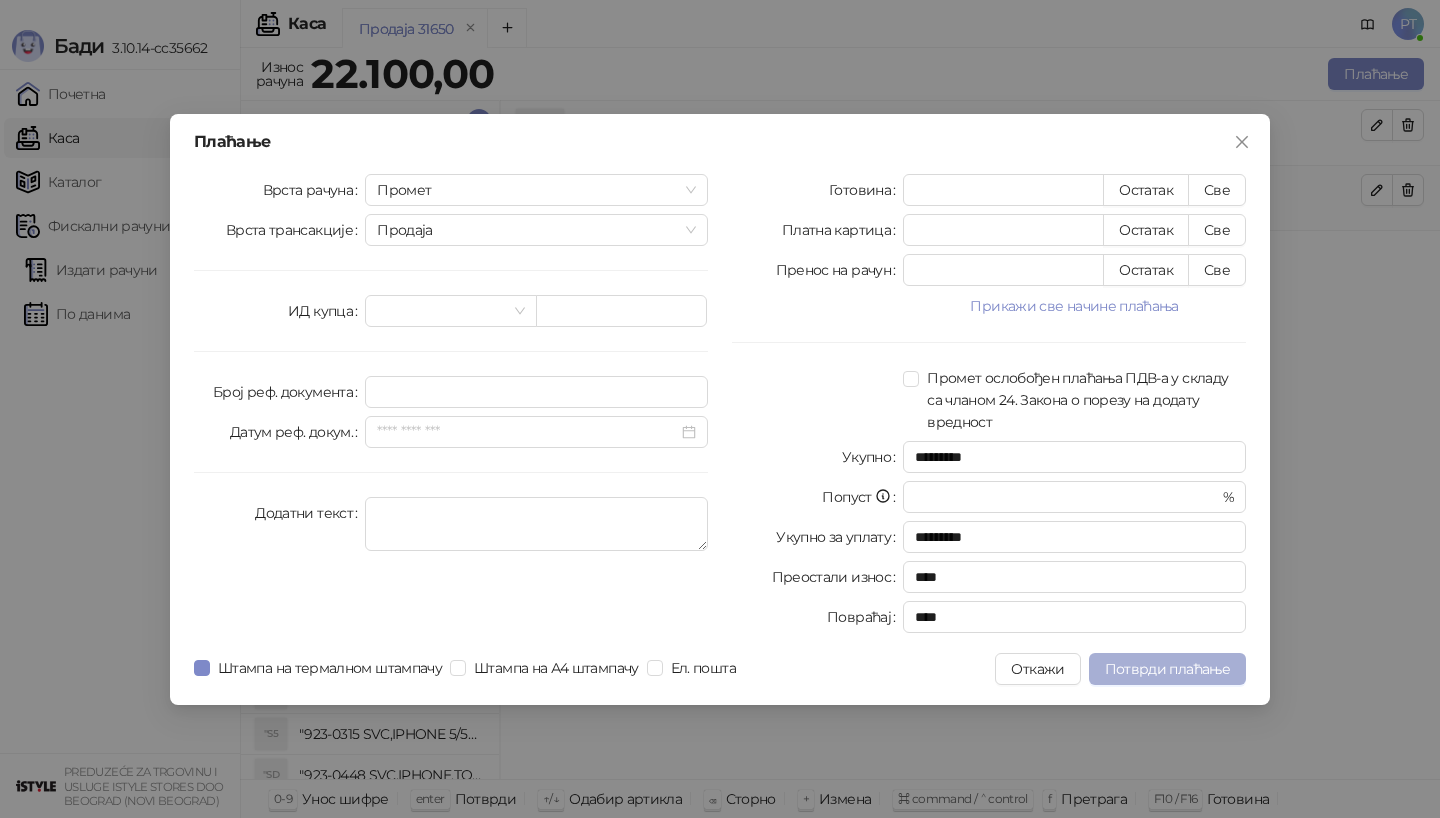 click on "Потврди плаћање" at bounding box center [1167, 669] 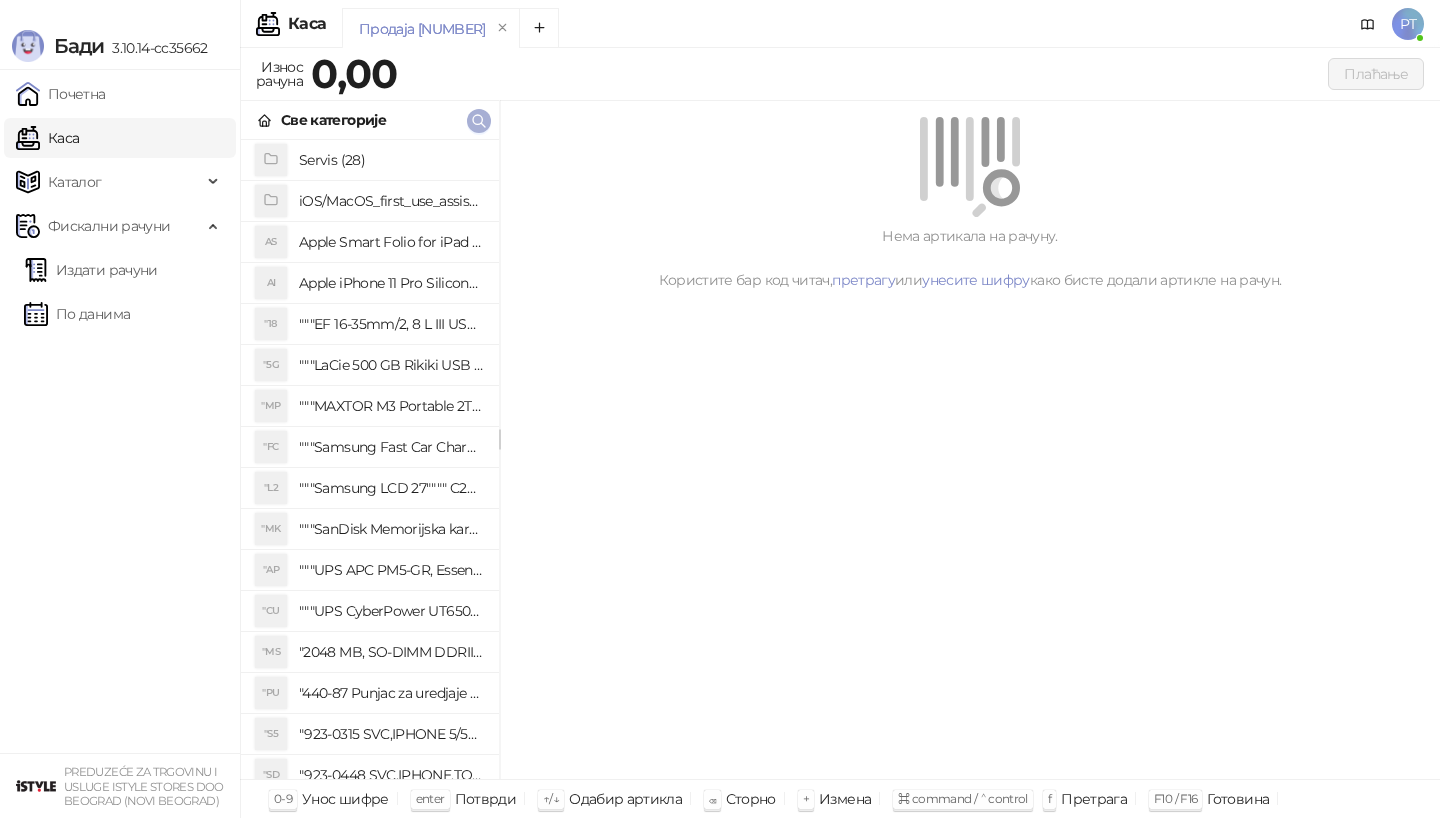 click 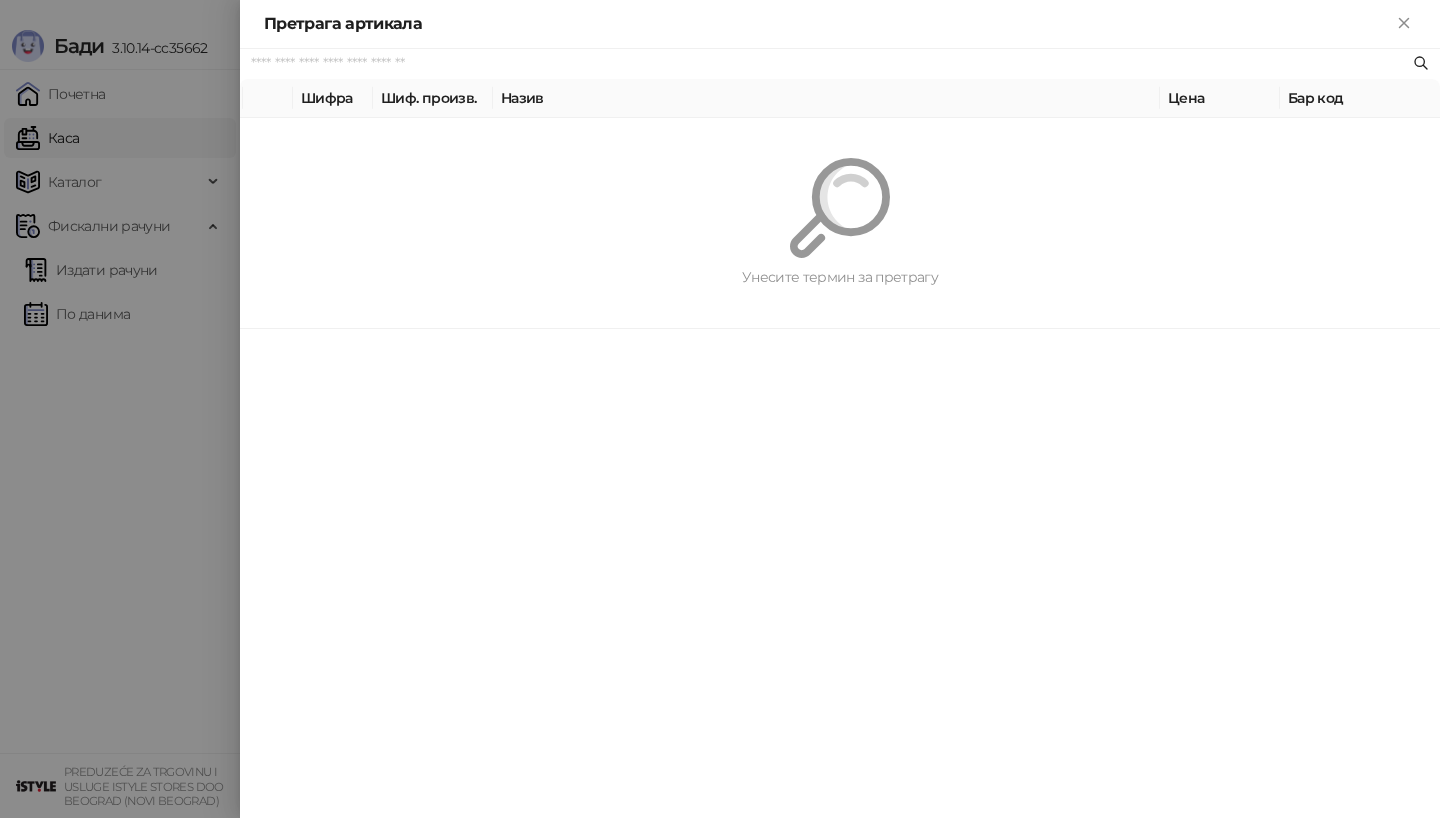 paste on "**********" 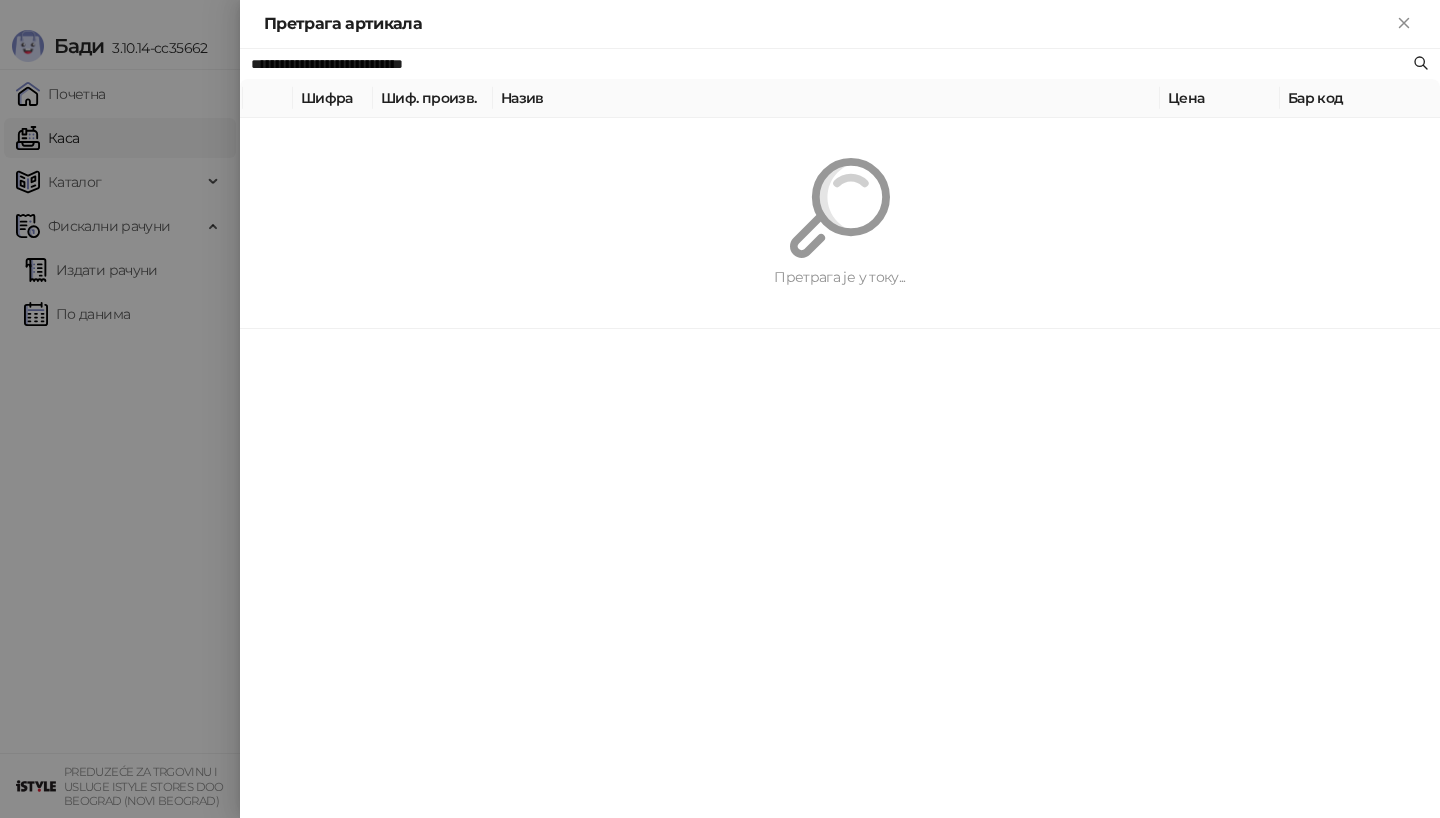 click on "Претрага је у току..." at bounding box center [840, 223] 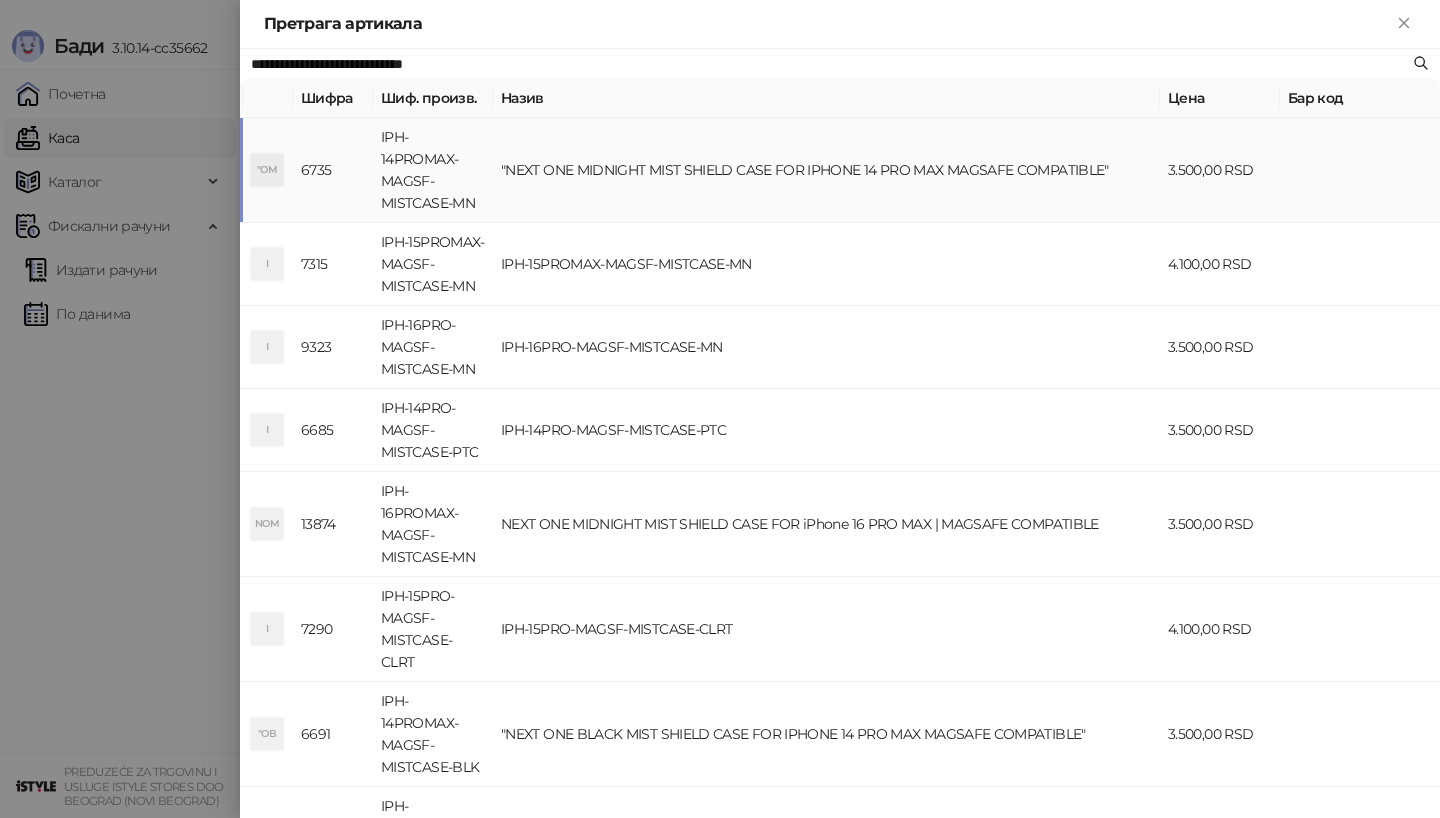 click on ""NEXT ONE MIDNIGHT MIST SHIELD CASE FOR IPHONE 14 PRO MAX MAGSAFE COMPATIBLE"" at bounding box center [826, 170] 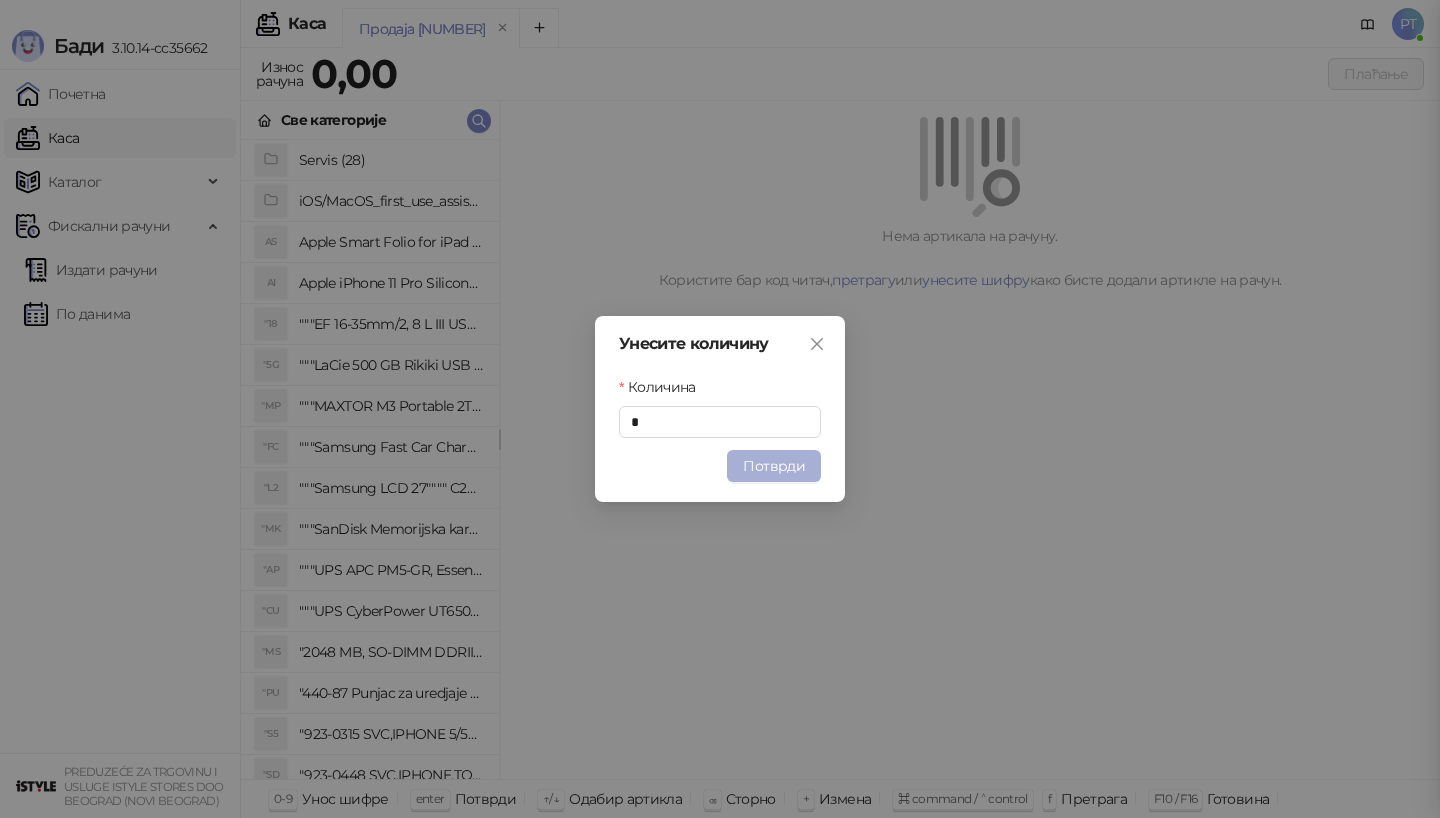 click on "Потврди" at bounding box center [774, 466] 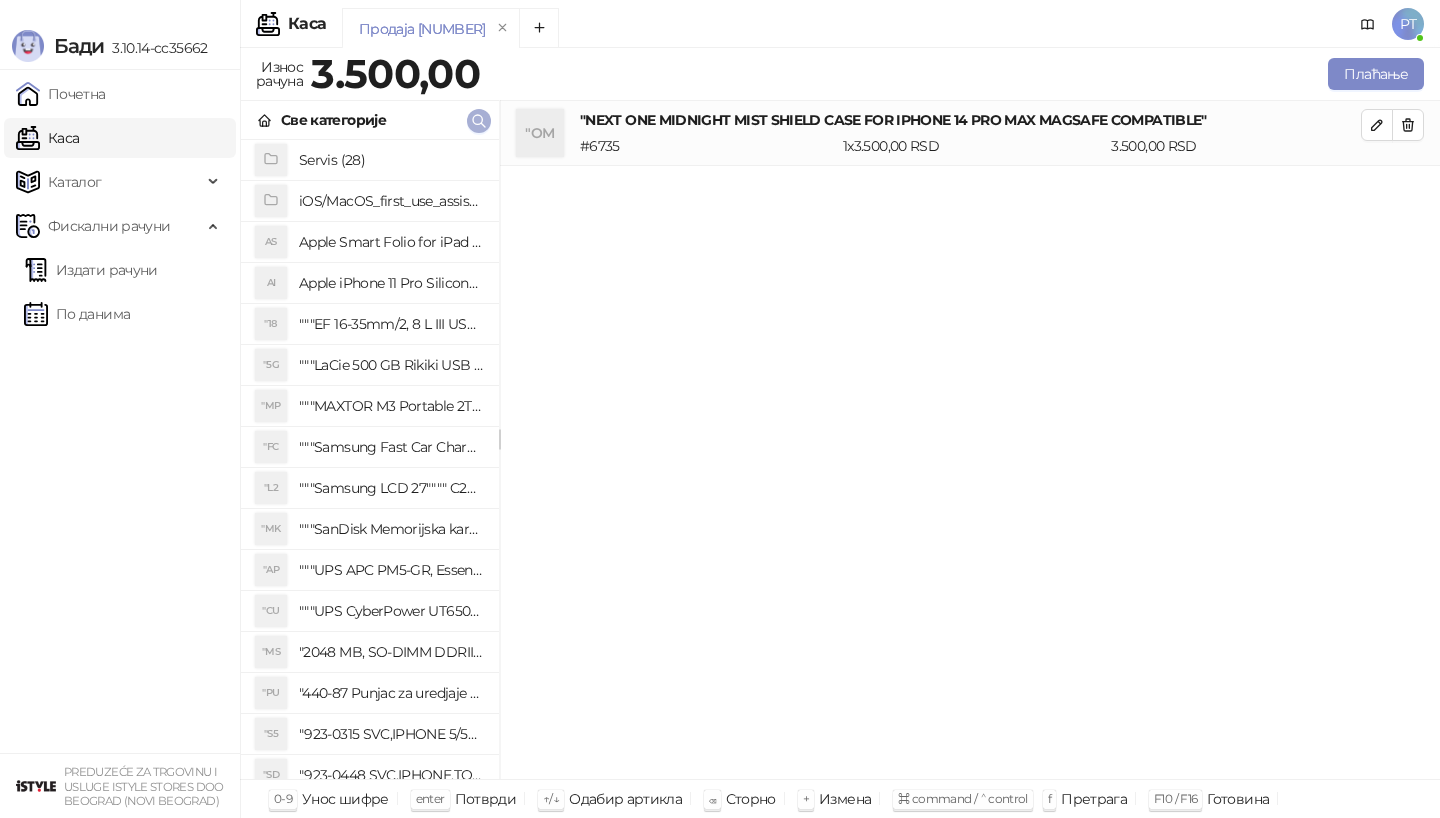 click 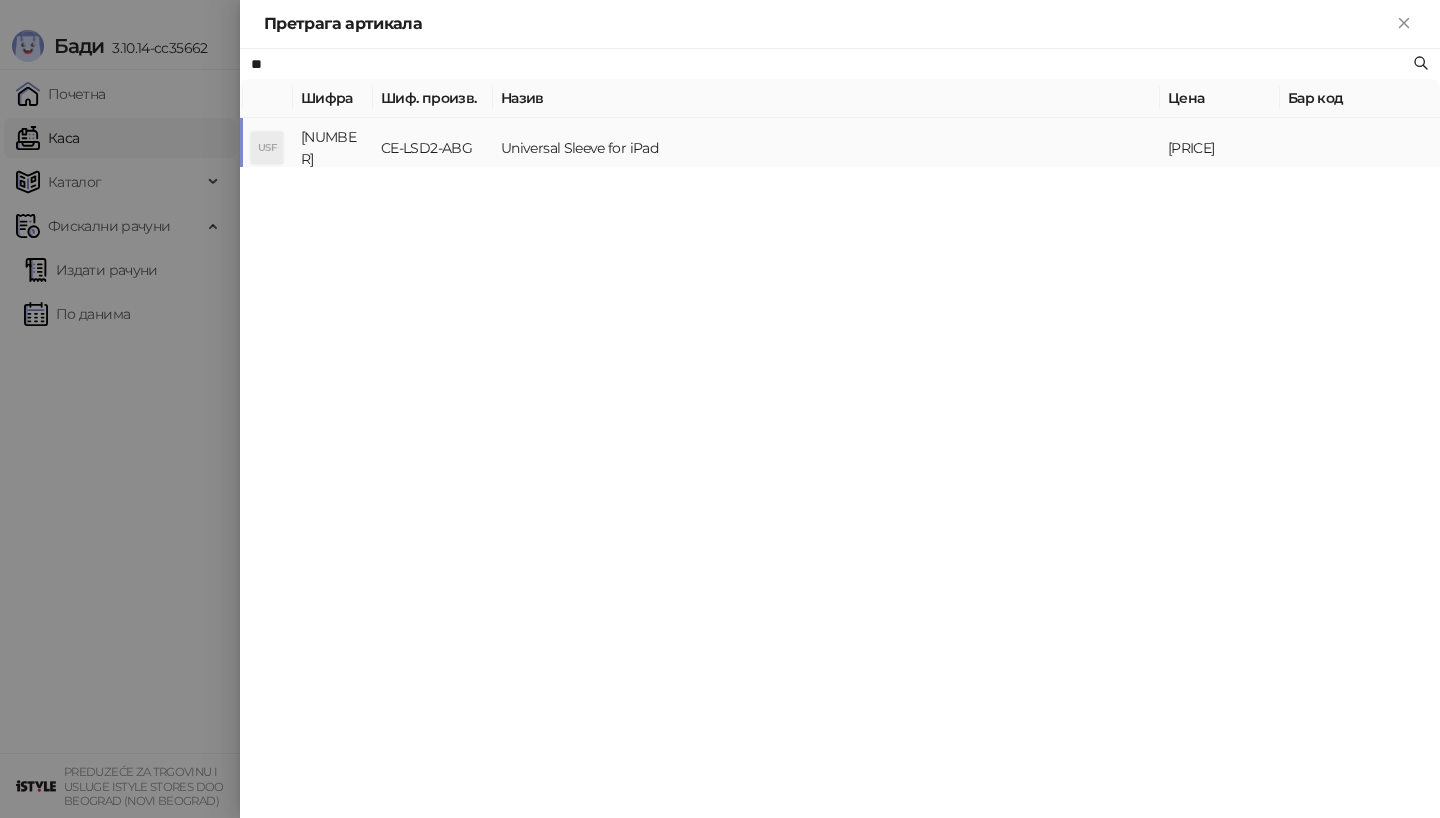 type on "*" 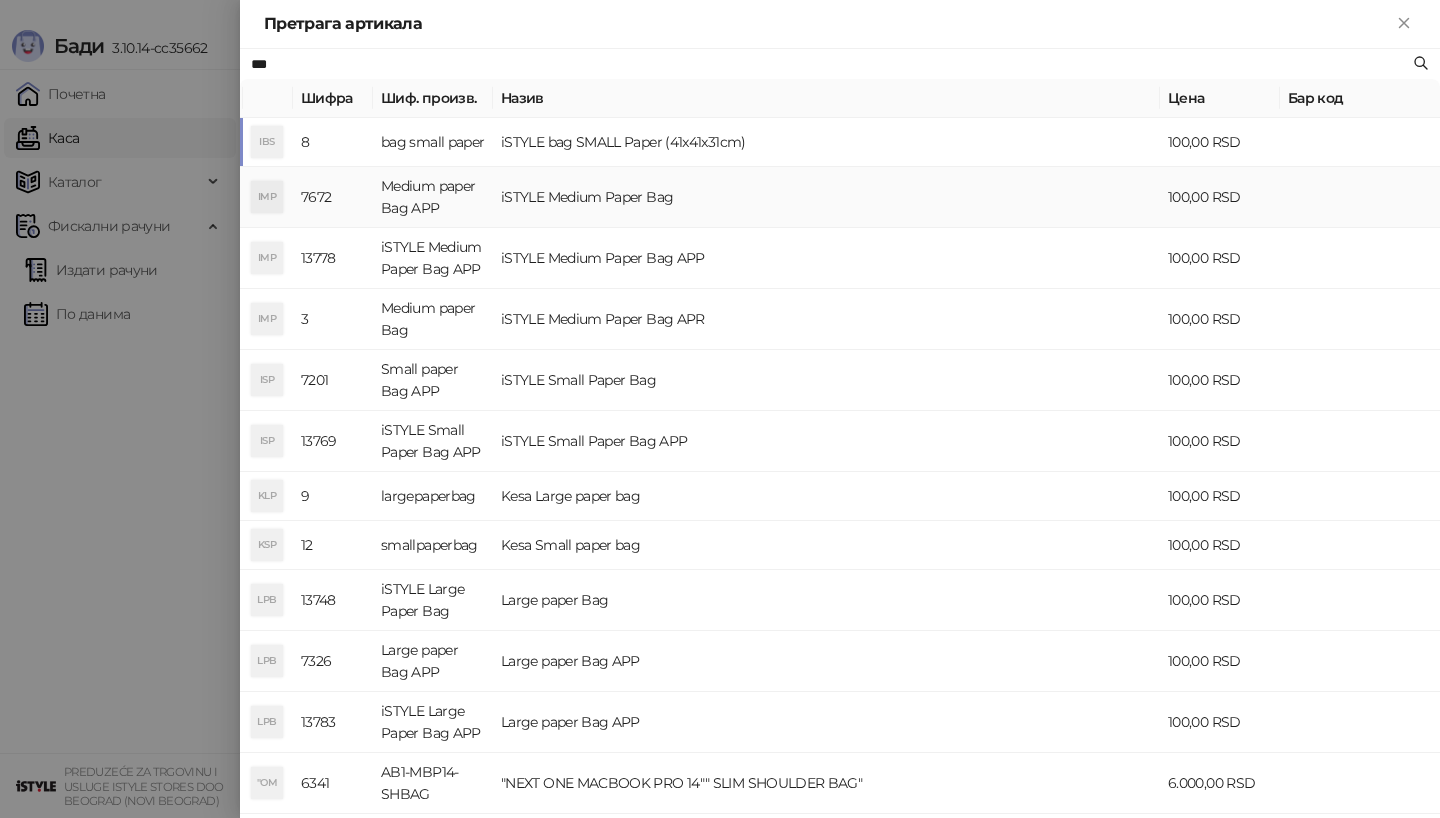 type on "***" 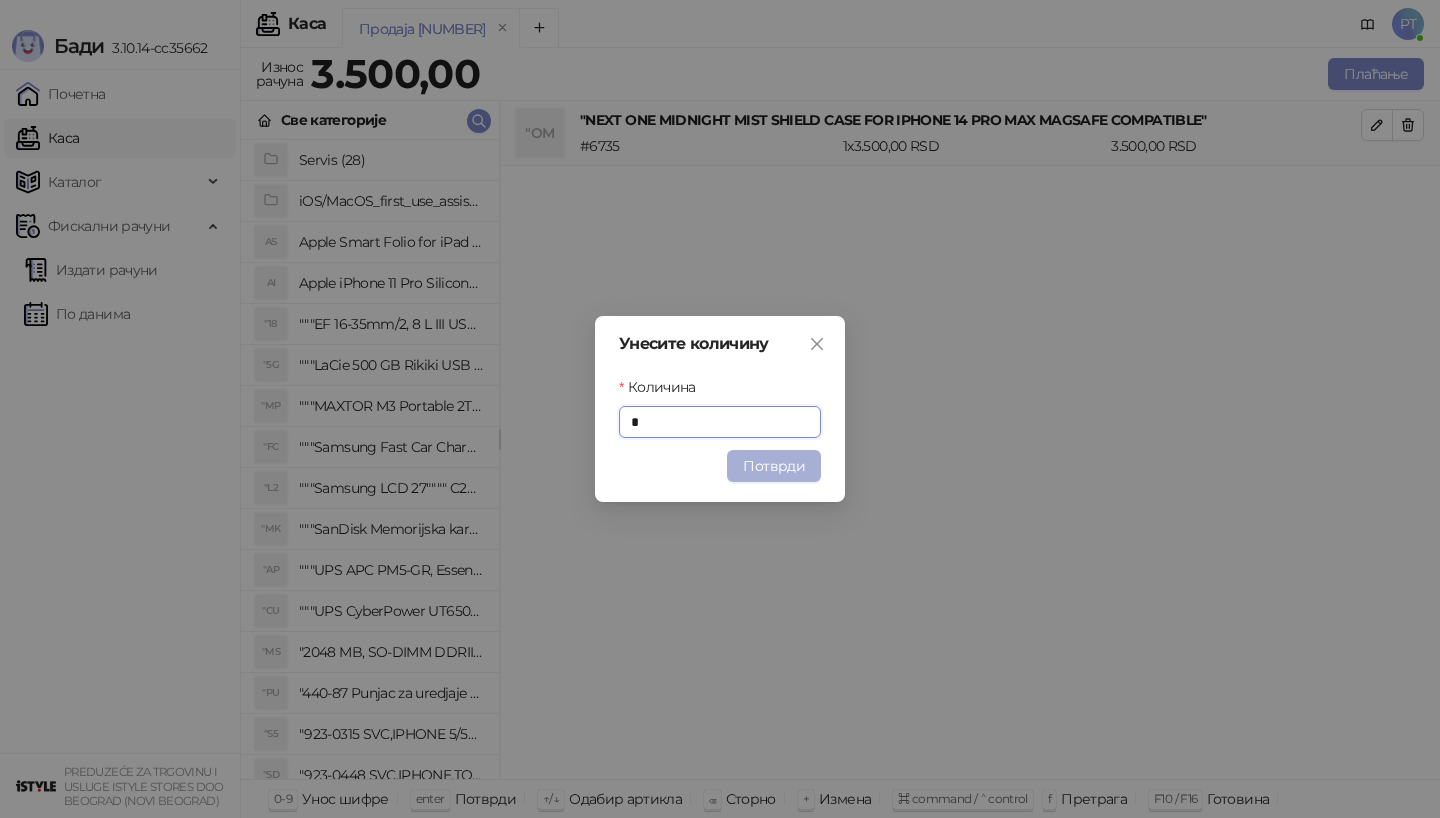 click on "Потврди" at bounding box center [774, 466] 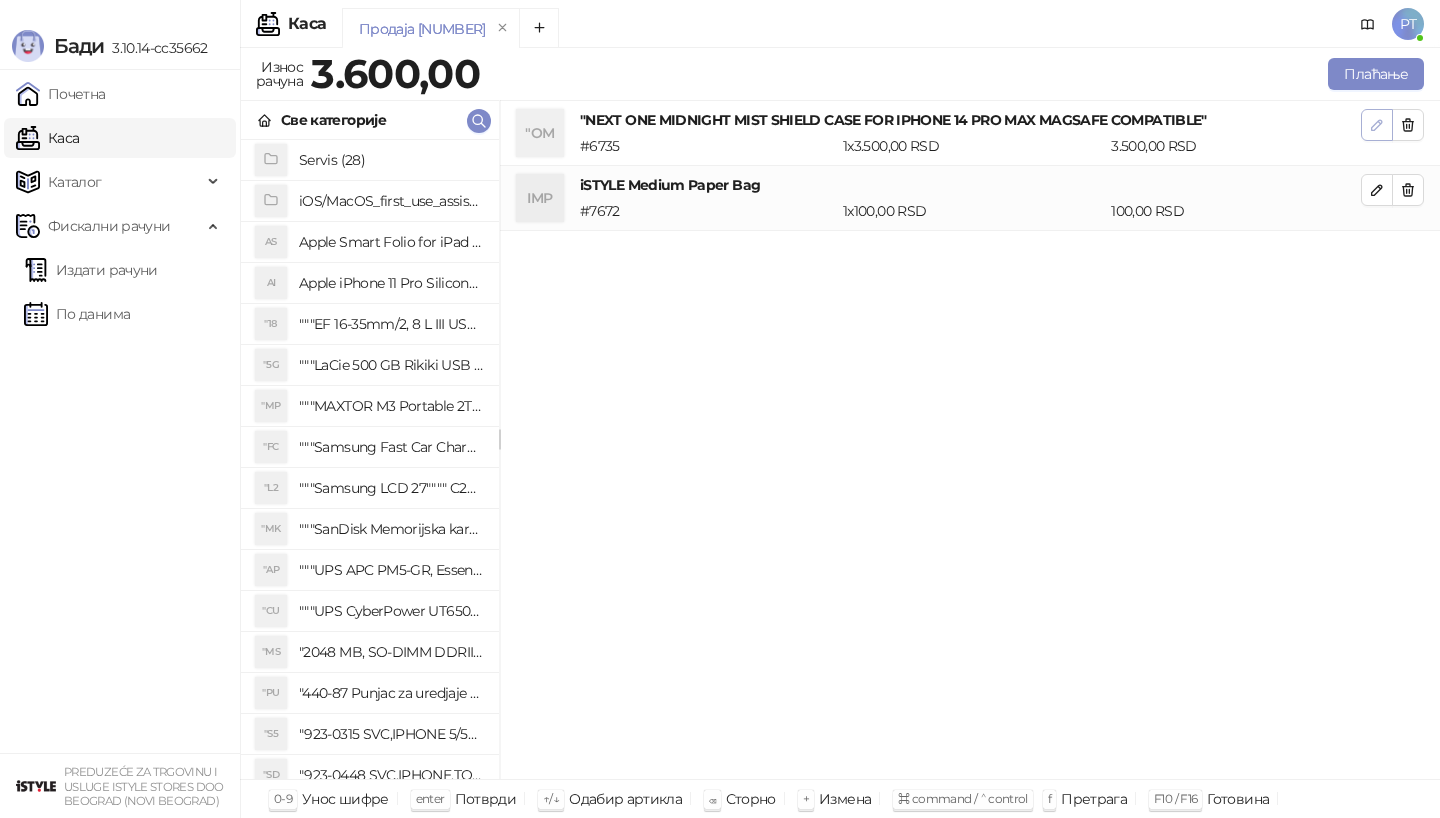 click 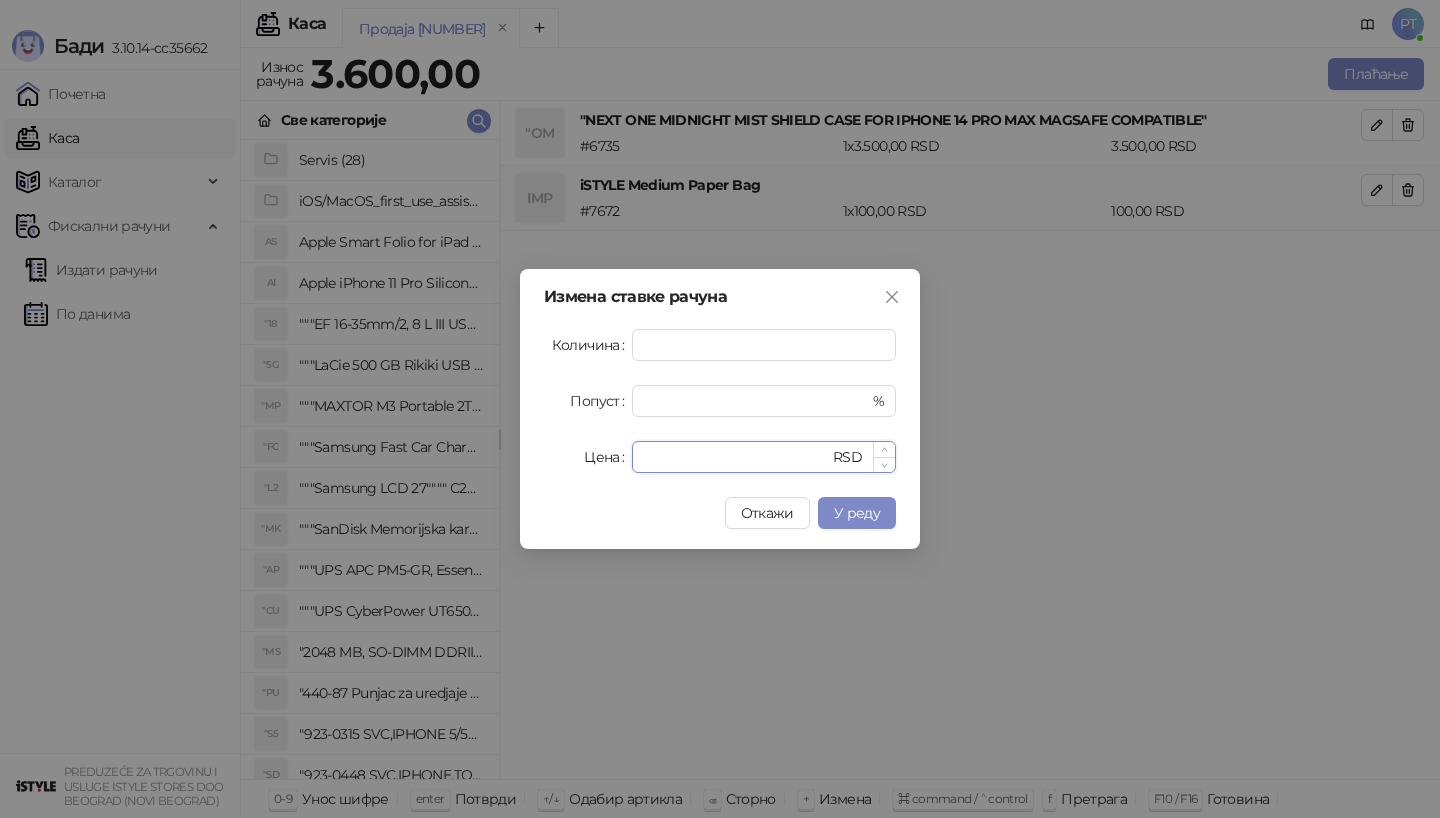 click on "****" at bounding box center (736, 457) 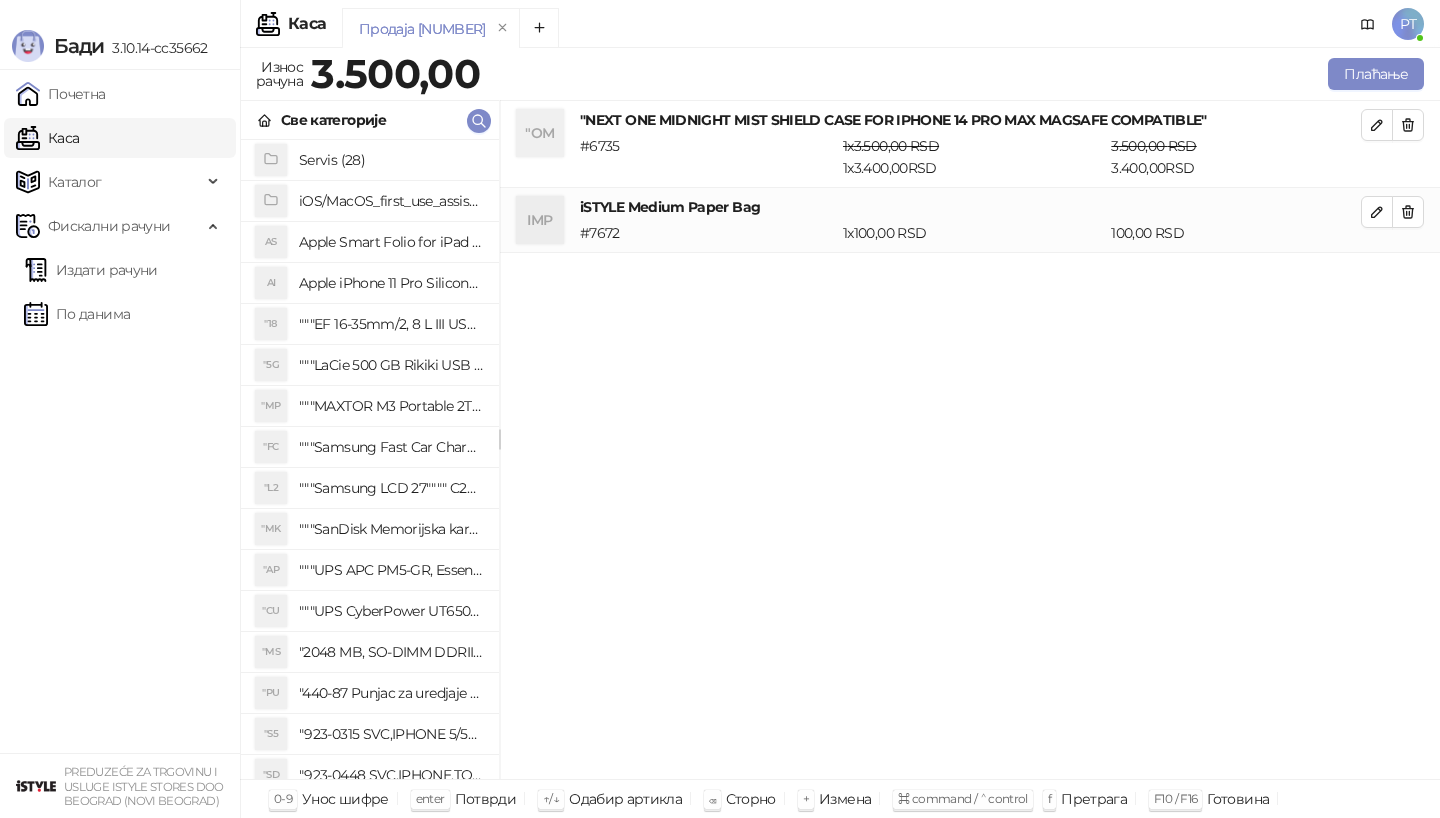 click on "Плаћање" at bounding box center [956, 74] 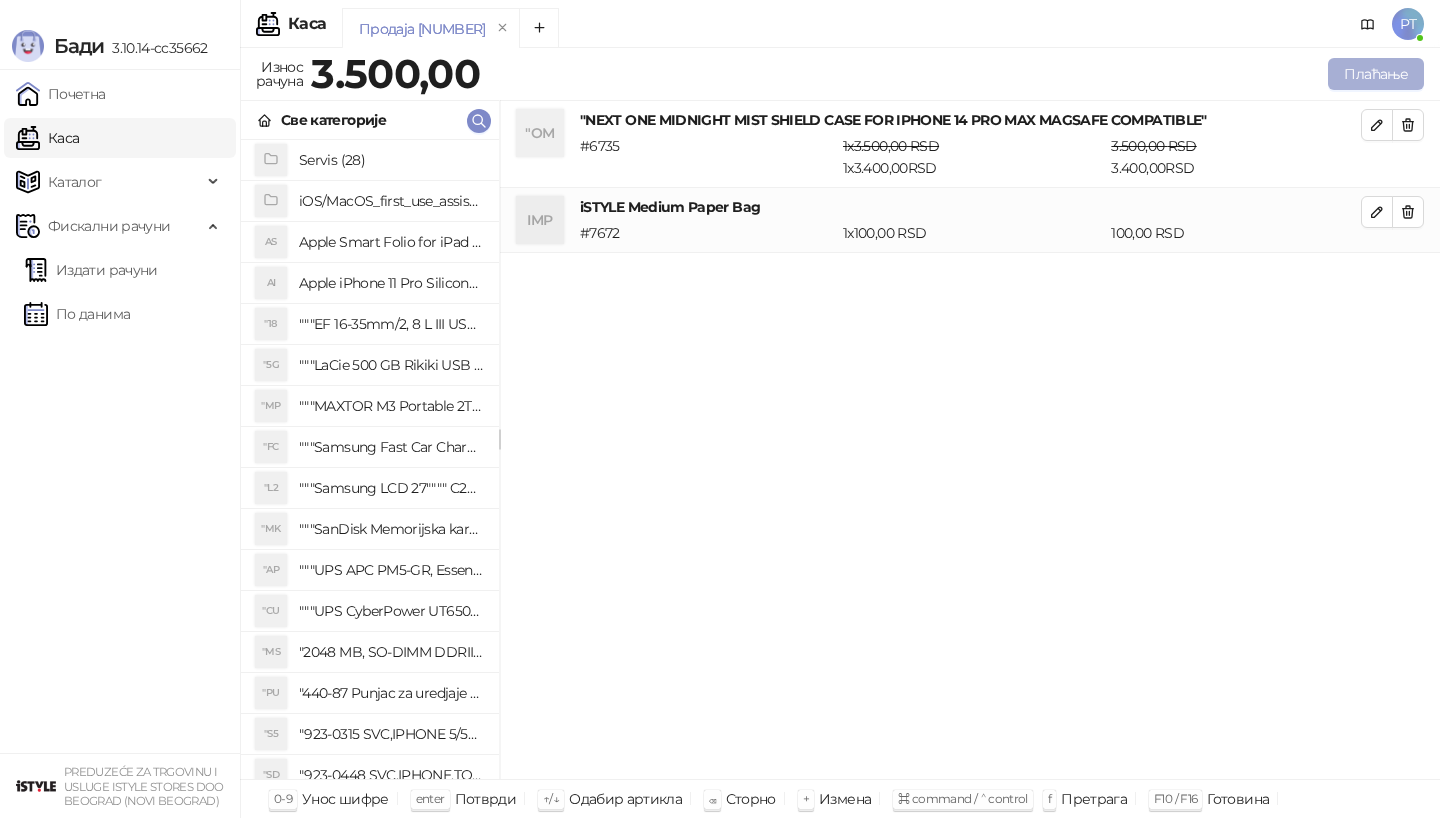 click on "Плаћање" at bounding box center (1376, 74) 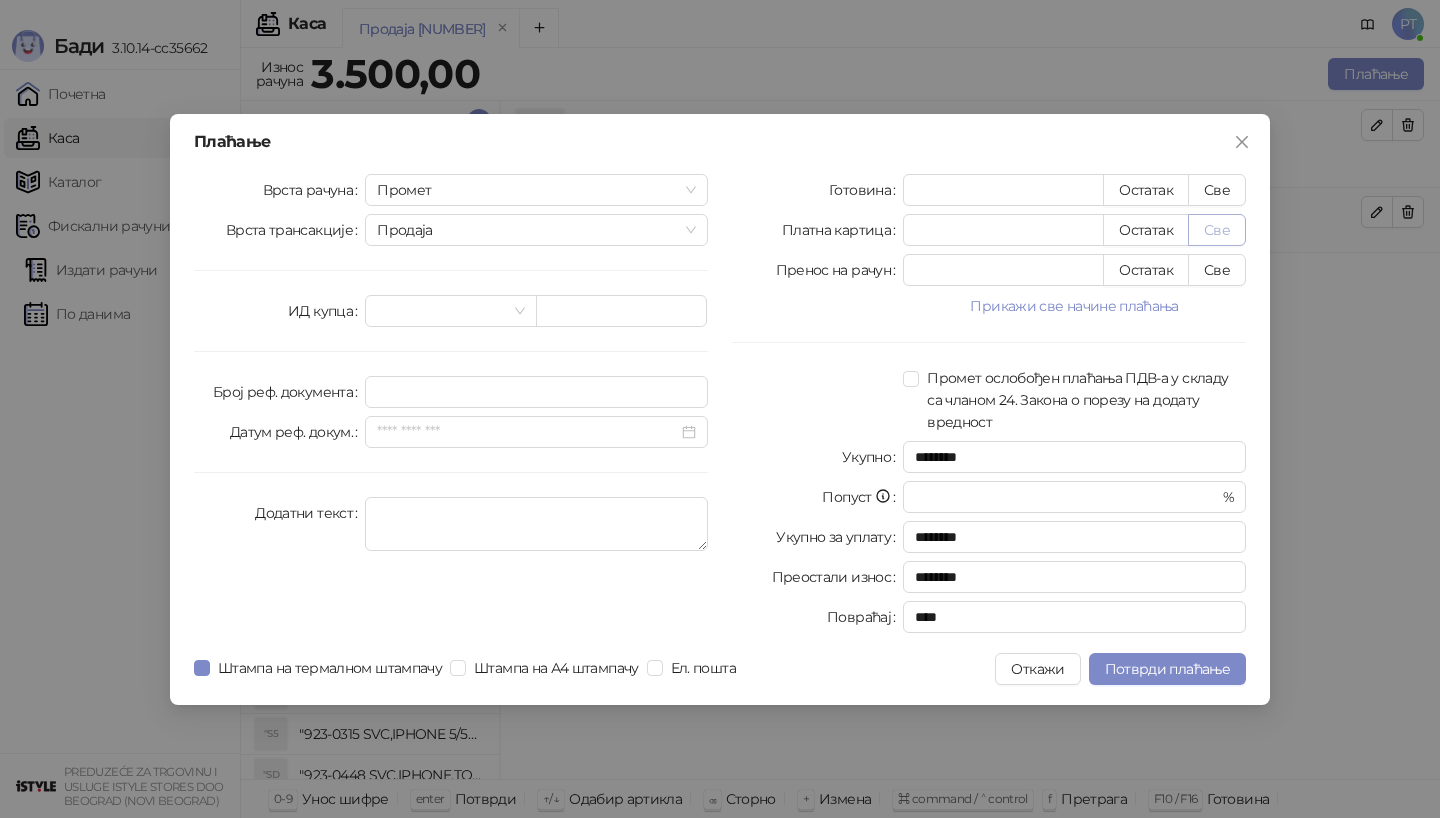 click on "Све" at bounding box center [1217, 230] 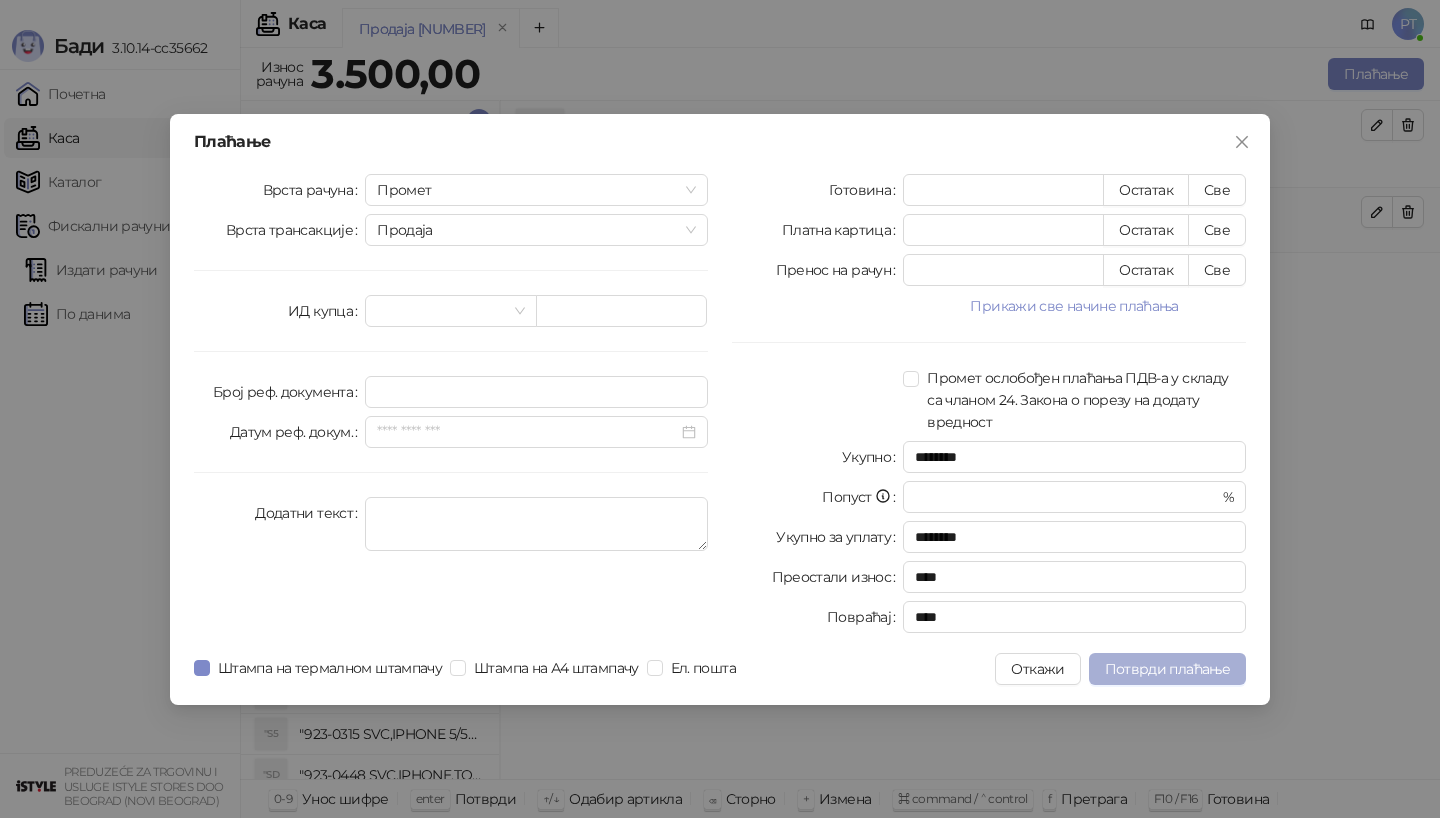 click on "Потврди плаћање" at bounding box center [1167, 669] 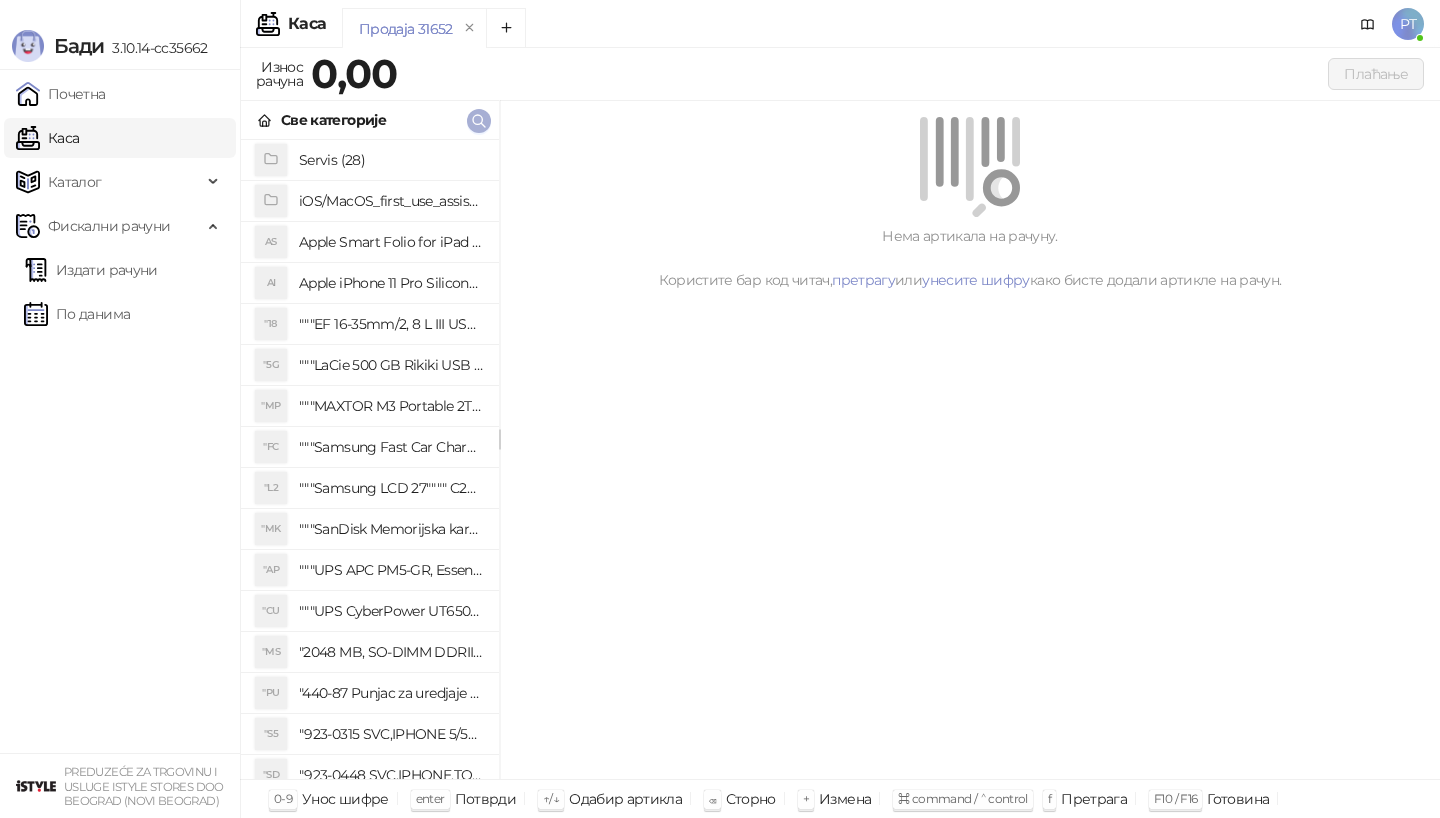 click 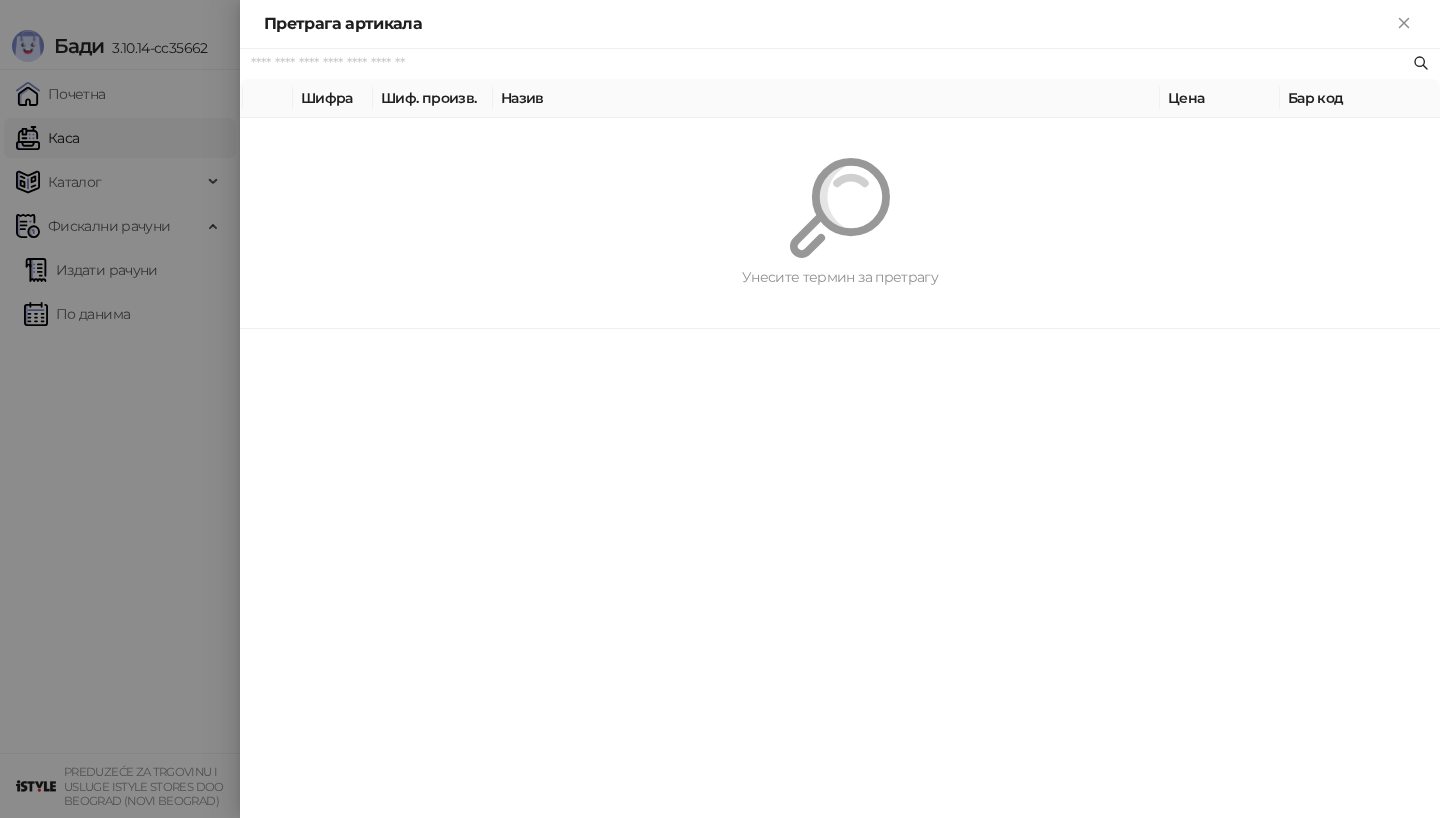 paste on "*********" 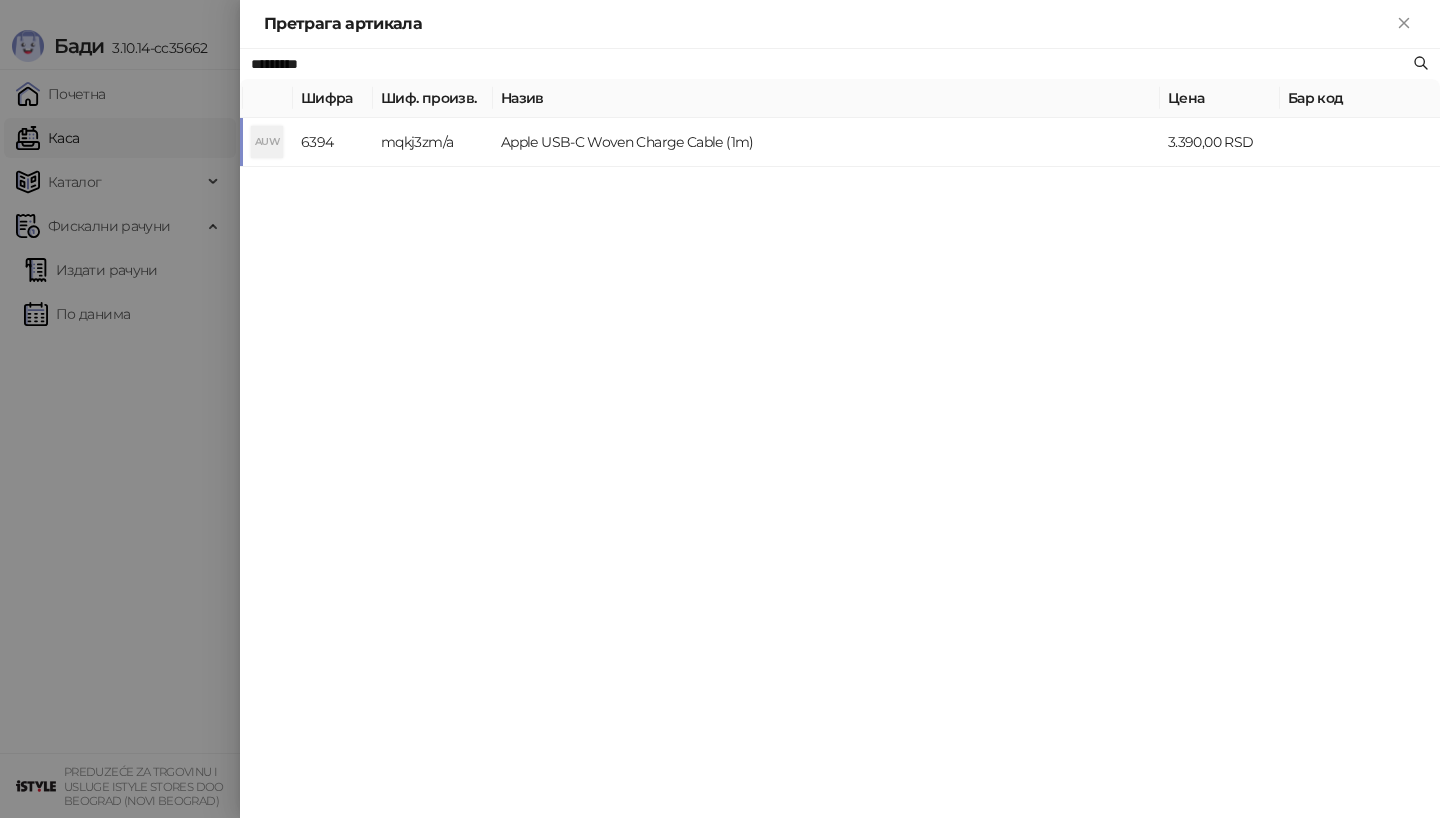 click on "mqkj3zm/a" at bounding box center (433, 142) 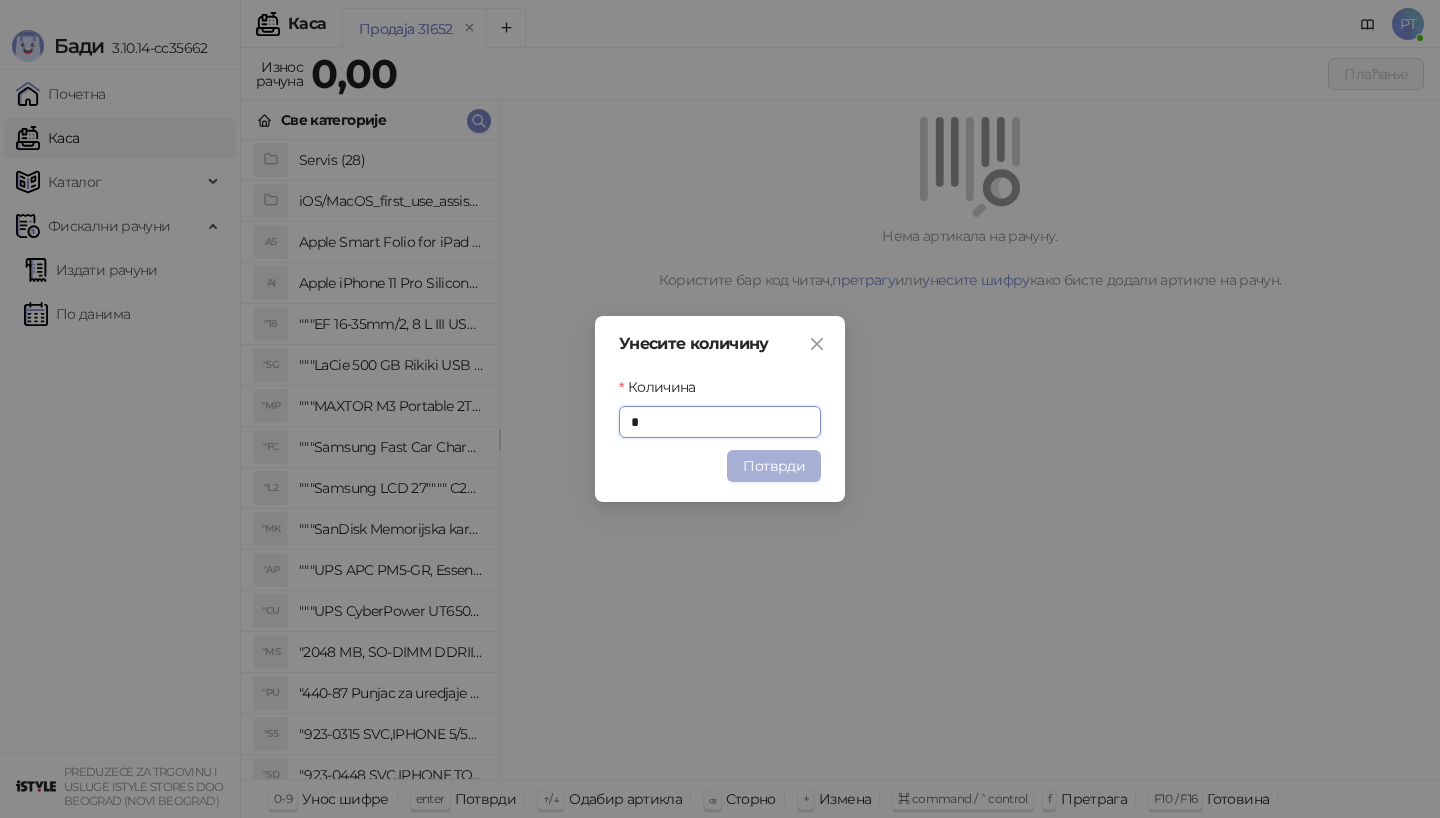 click on "Потврди" at bounding box center [774, 466] 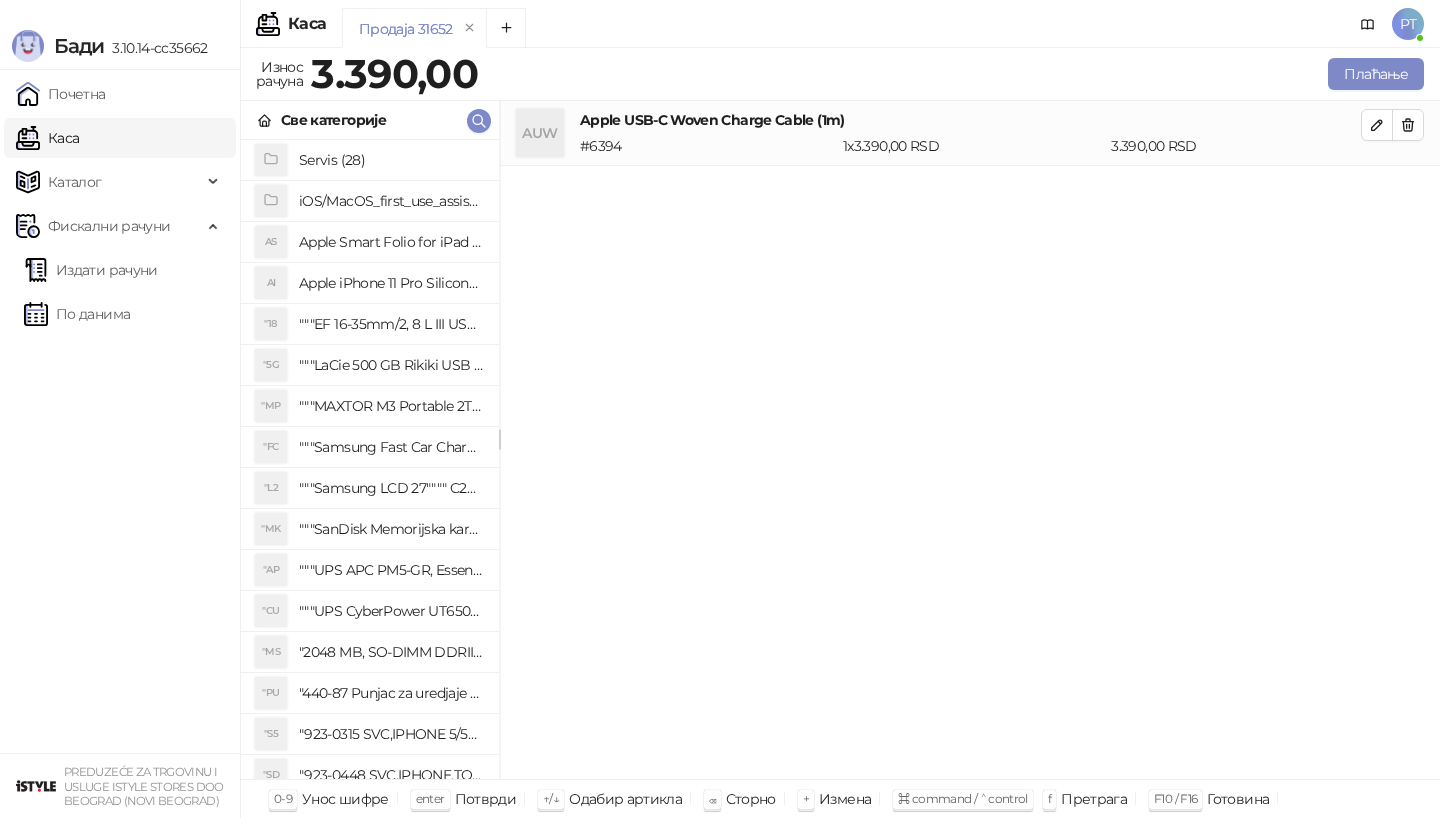 click on "Све категорије" at bounding box center [370, 120] 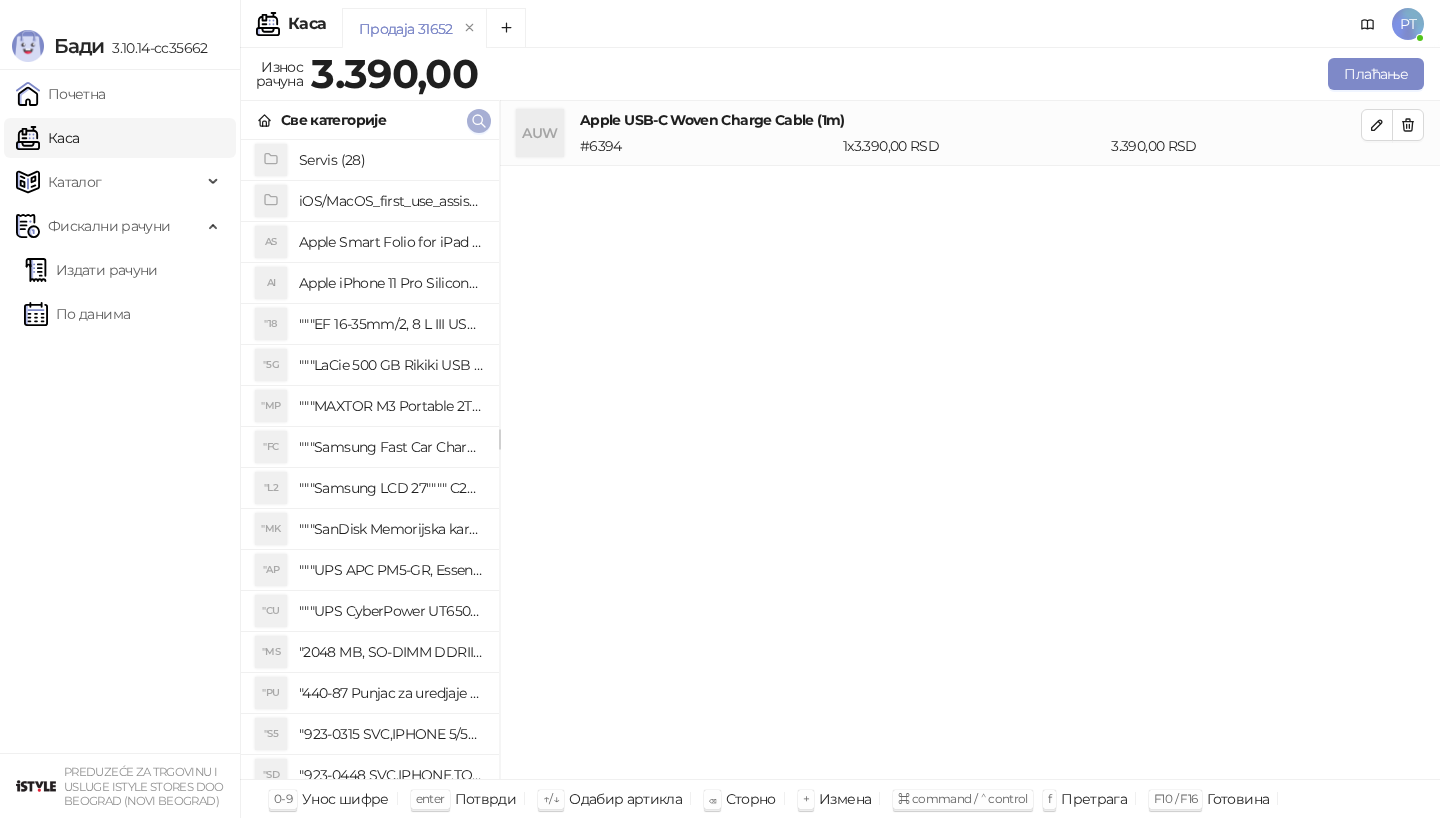 click 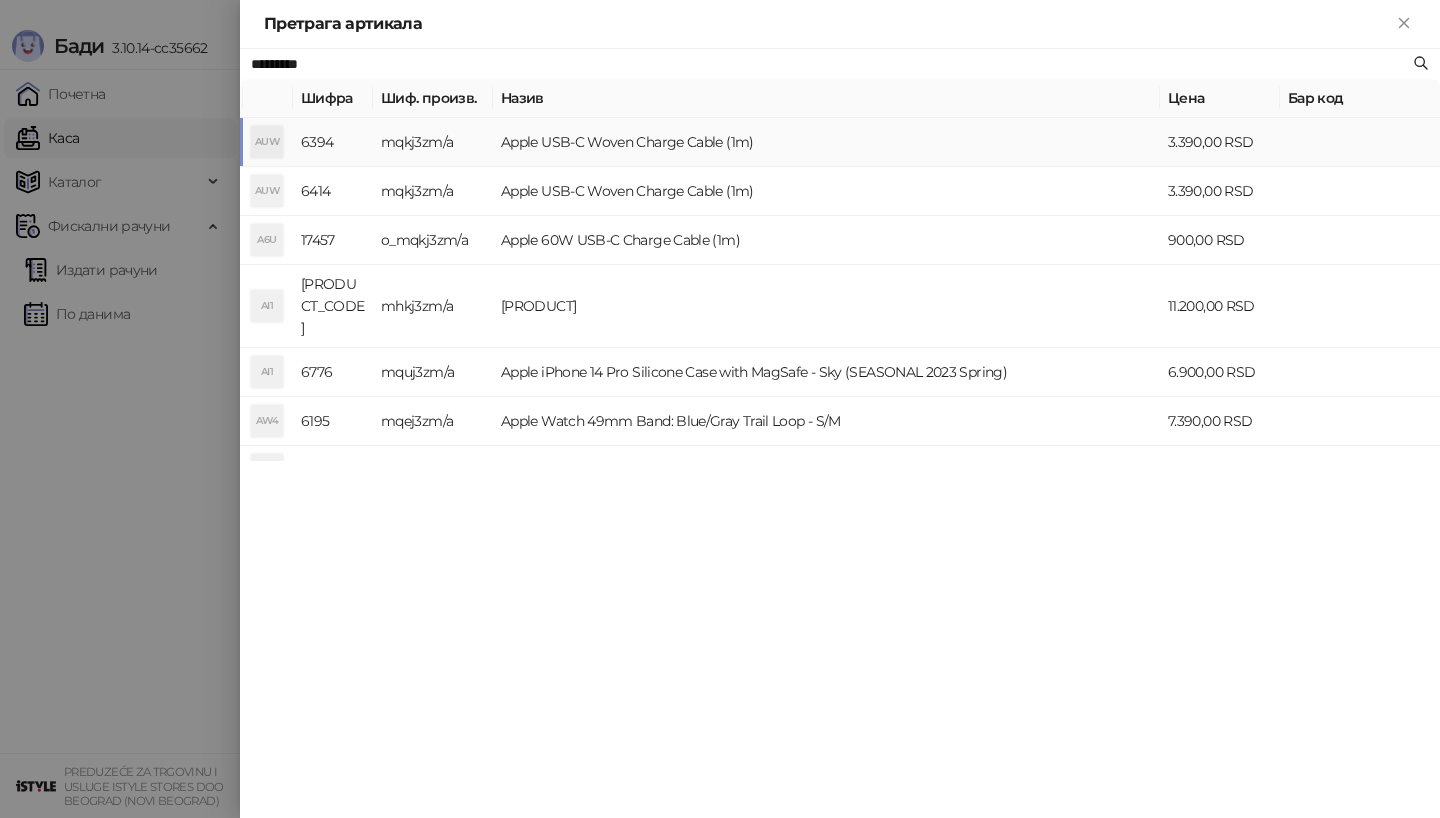 paste on "**********" 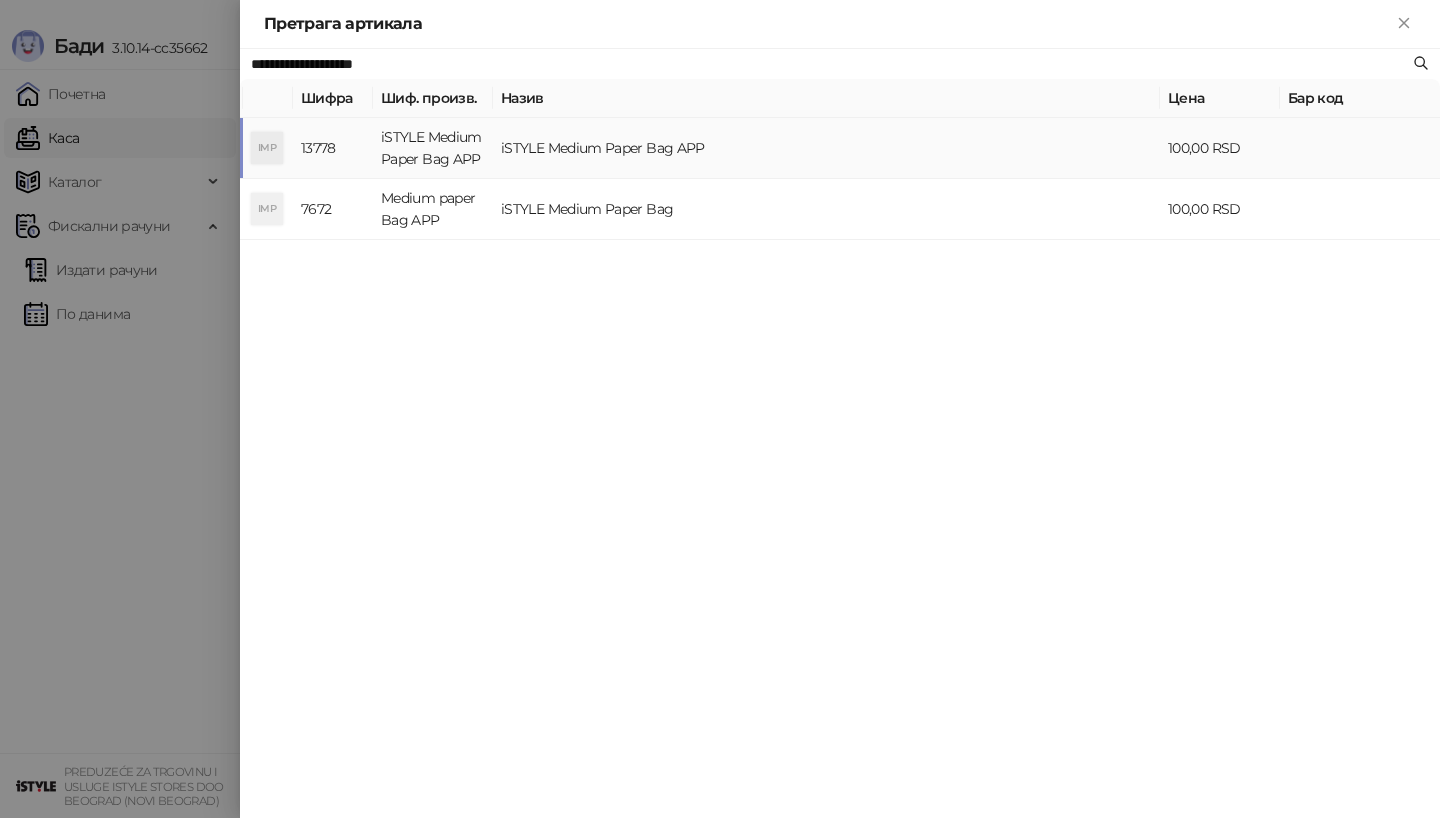 type on "**********" 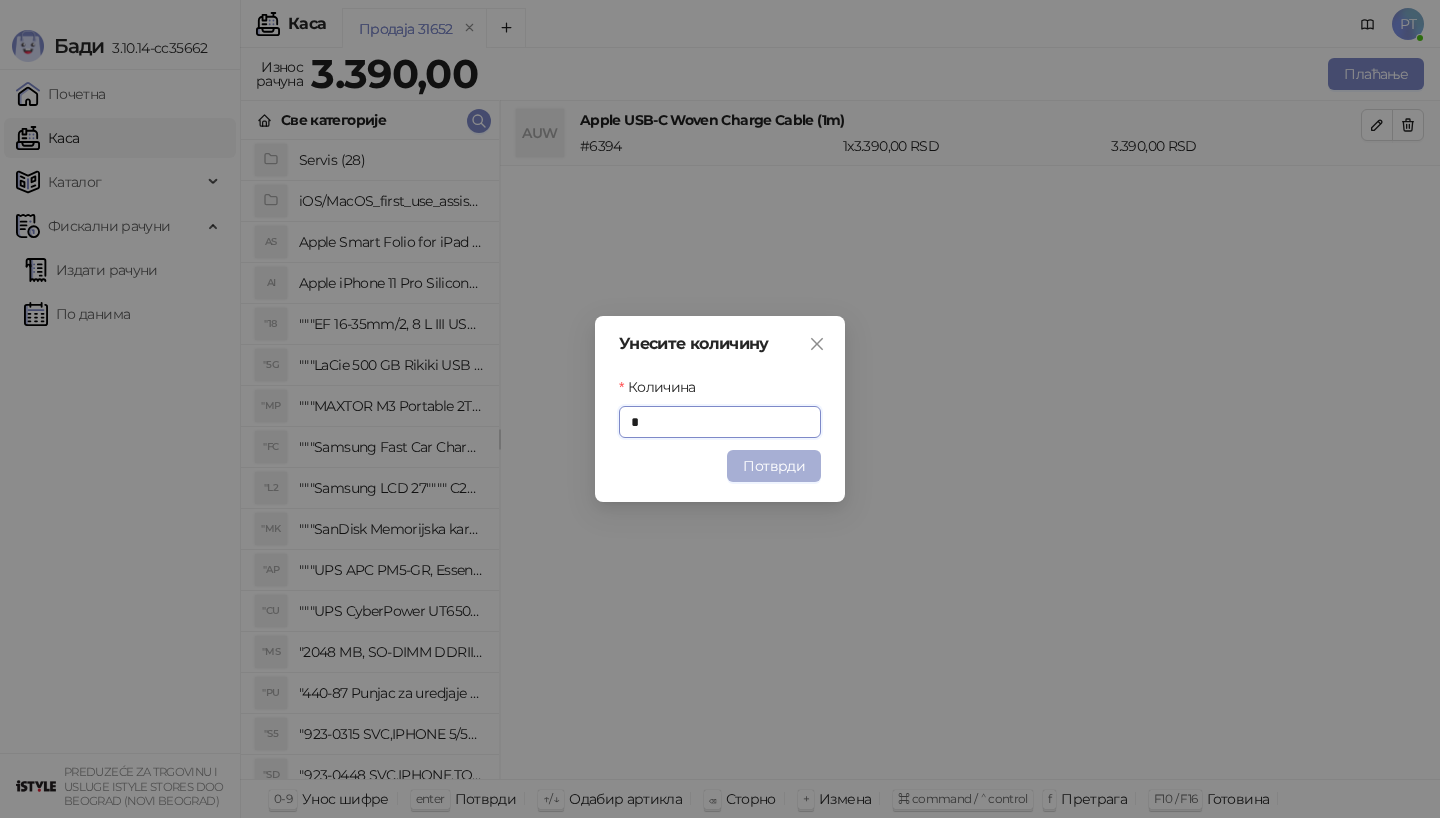 click on "Потврди" at bounding box center [774, 466] 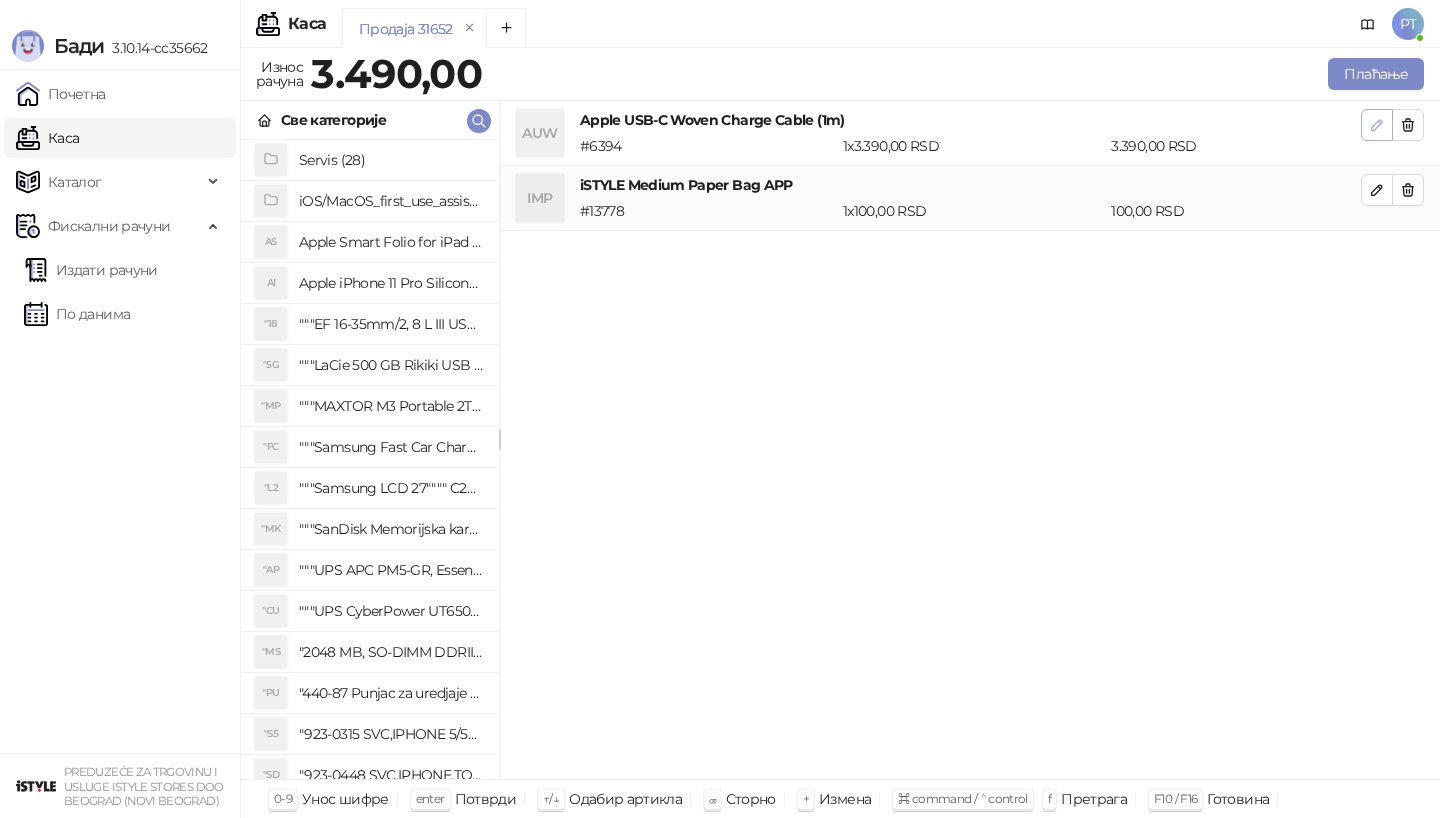 click 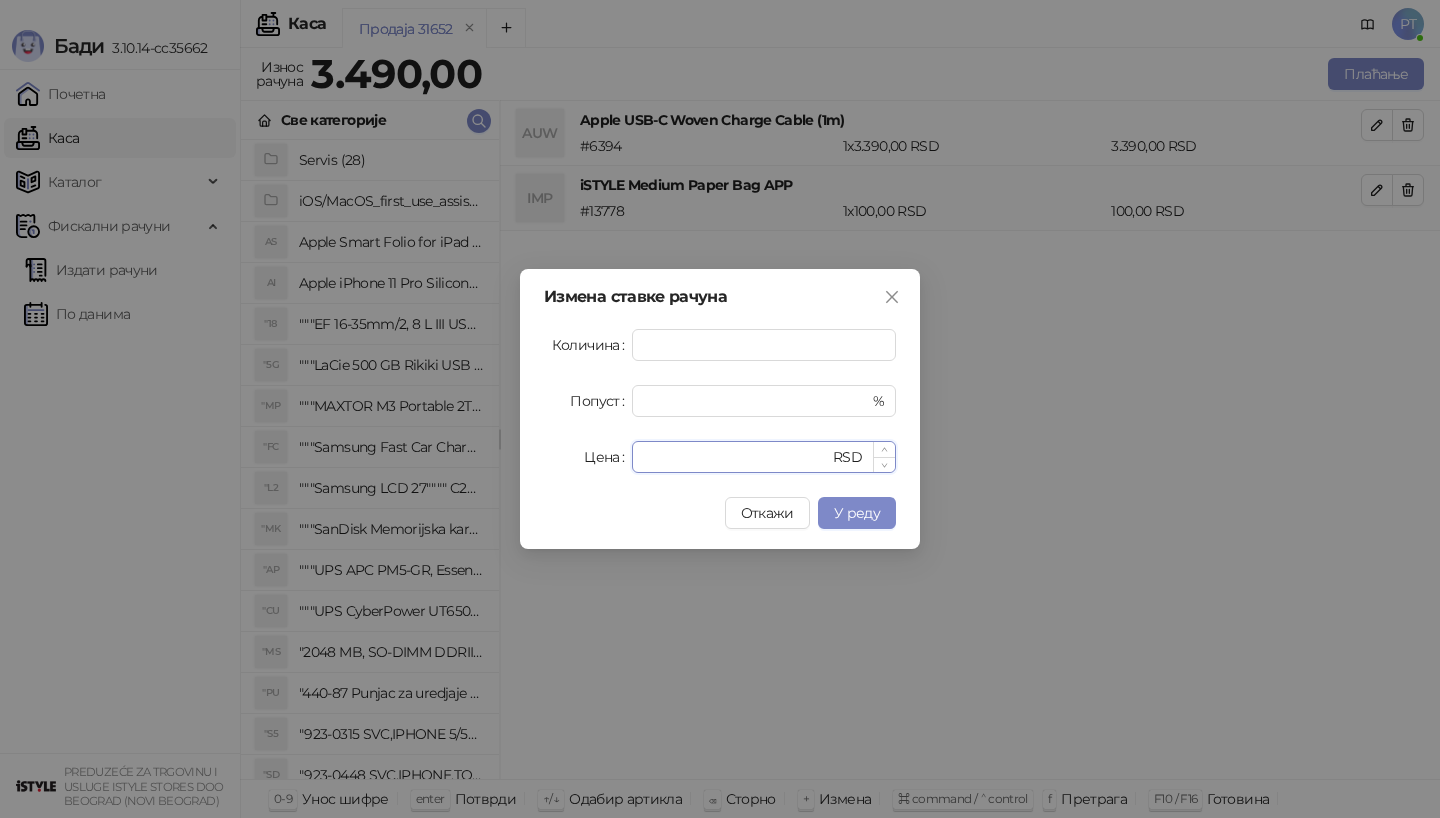 click on "****" at bounding box center (736, 457) 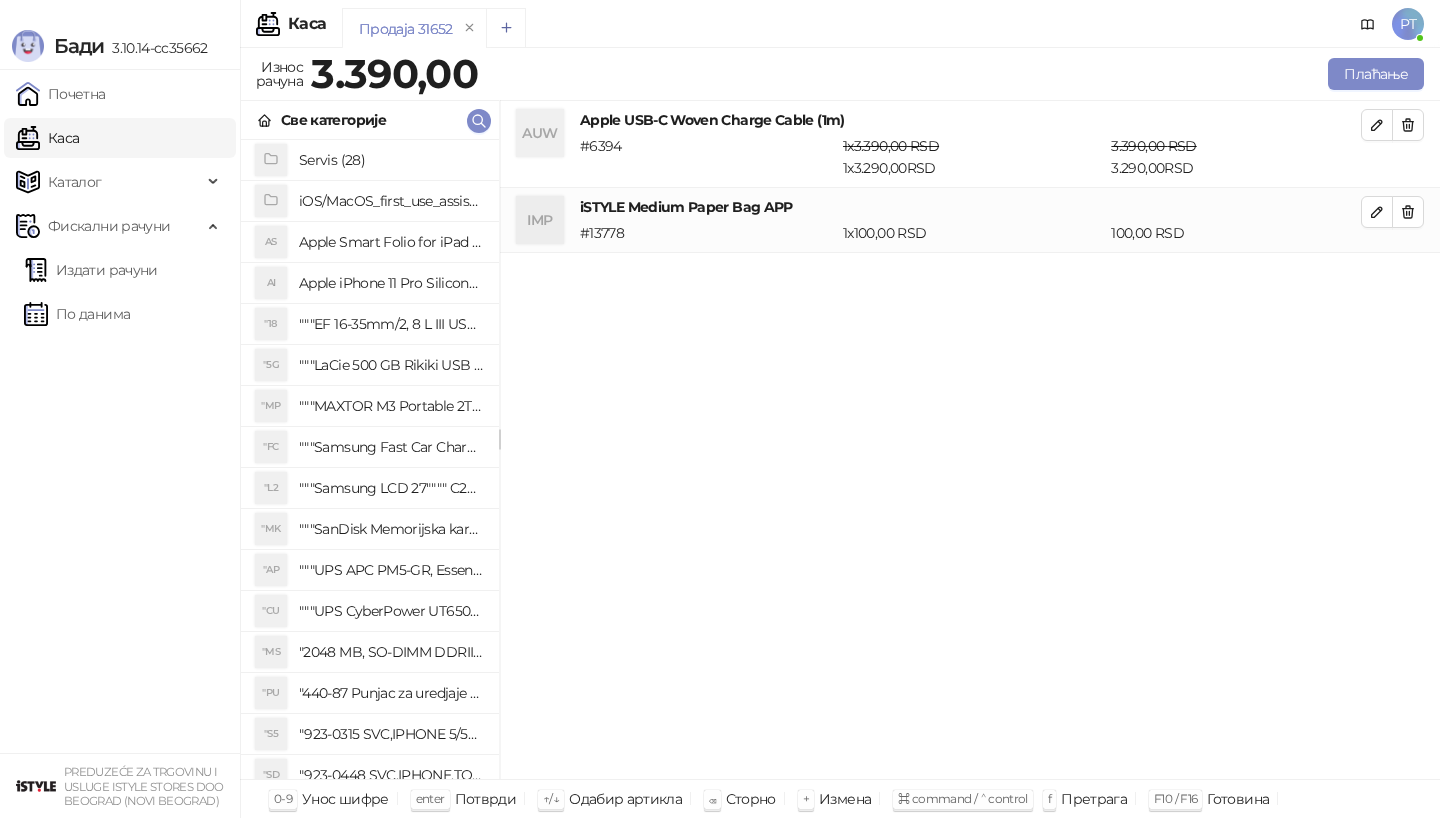 click 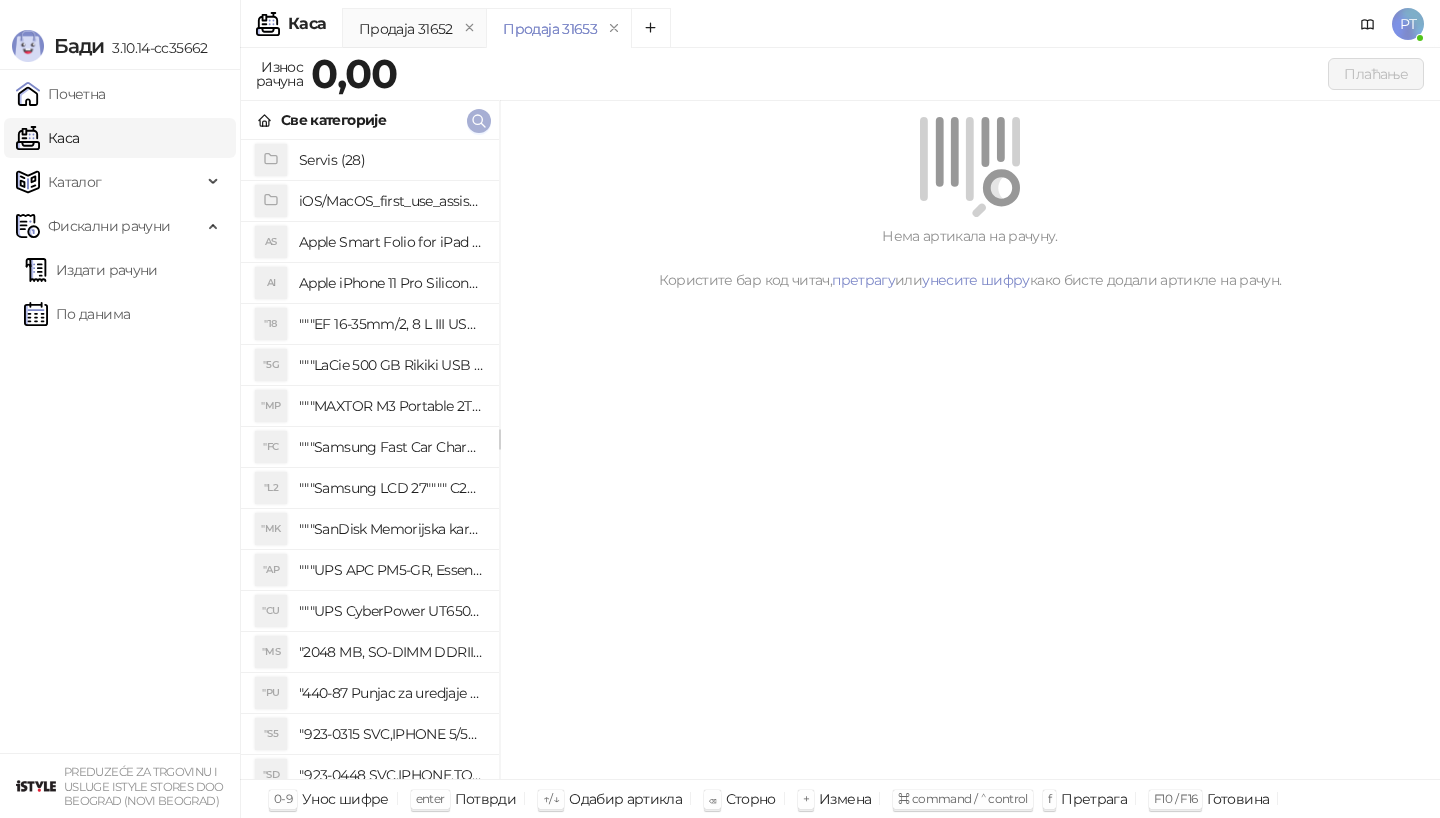 click 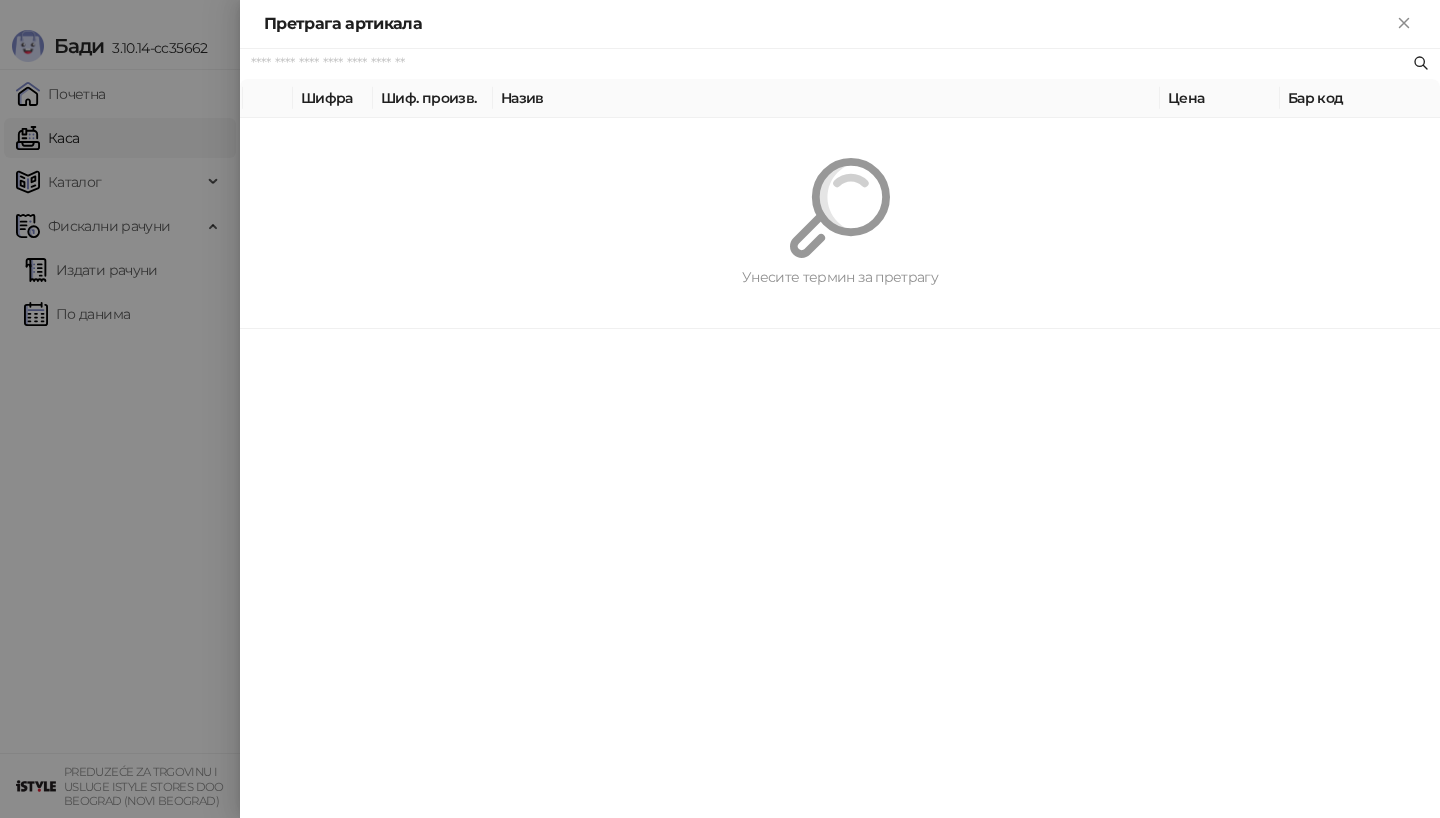 paste on "**********" 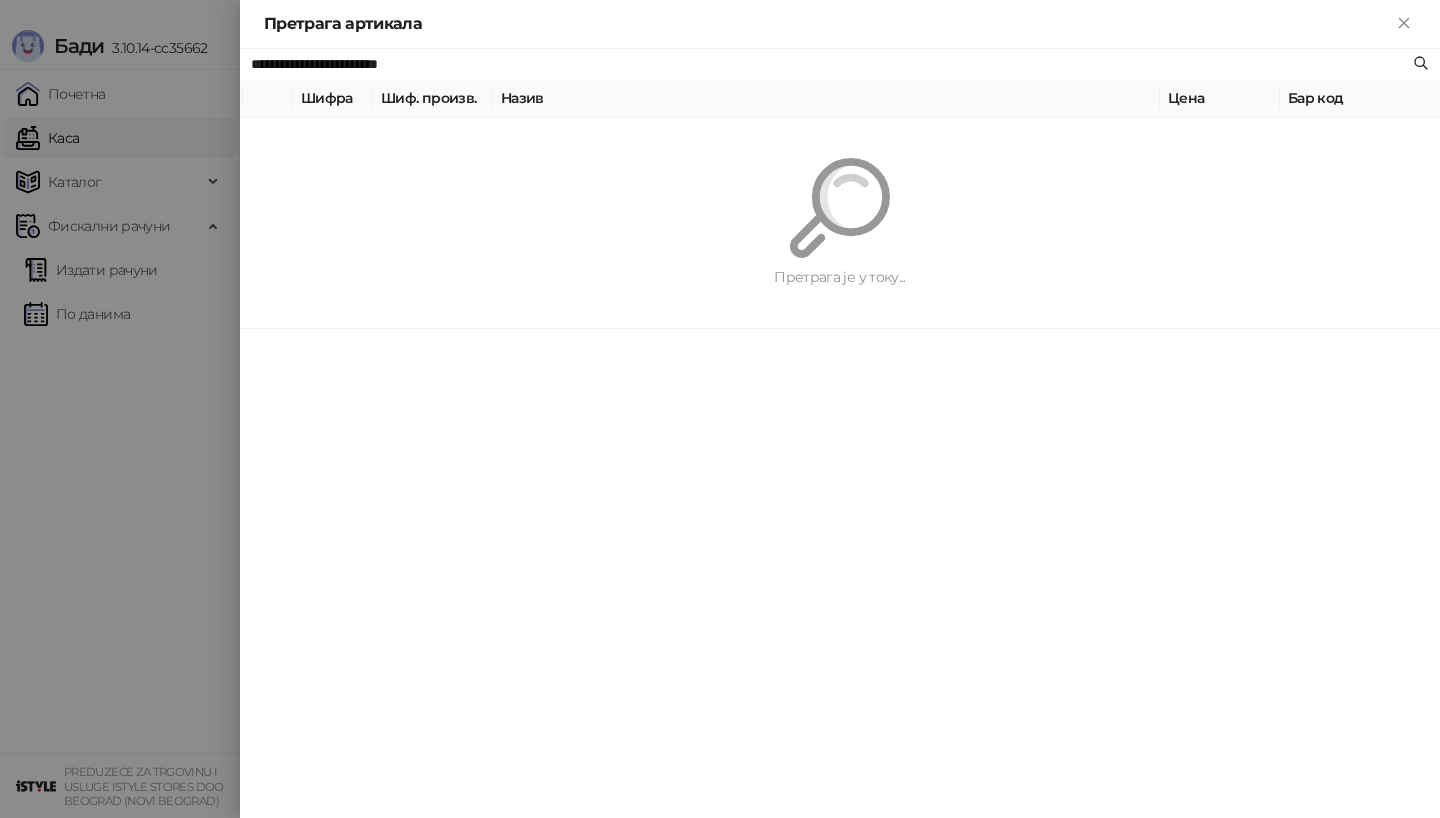 click on "Претрага је у току..." at bounding box center [840, 223] 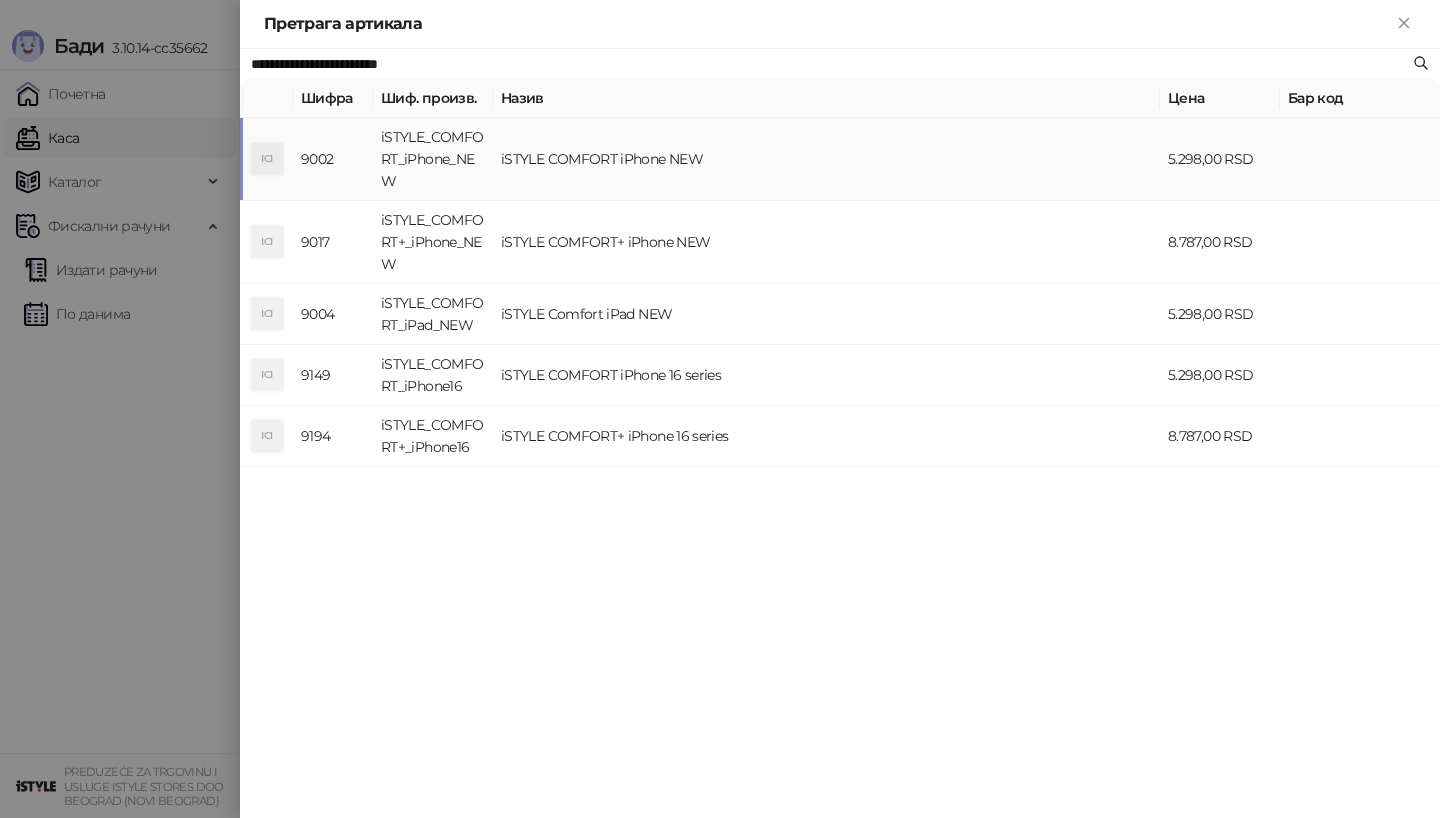 click on "iSTYLE COMFORT iPhone NEW" at bounding box center (826, 159) 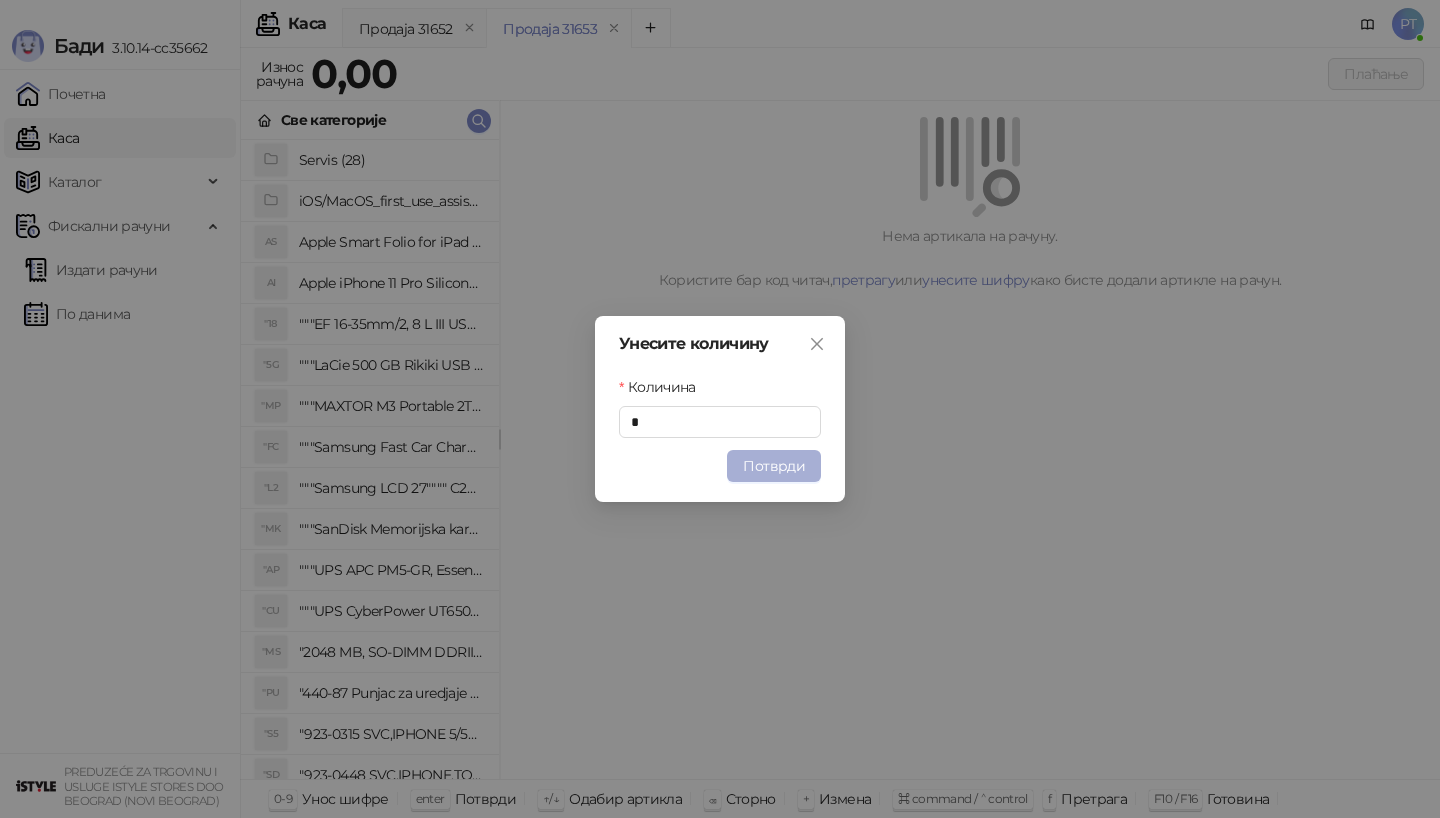 click on "Потврди" at bounding box center [774, 466] 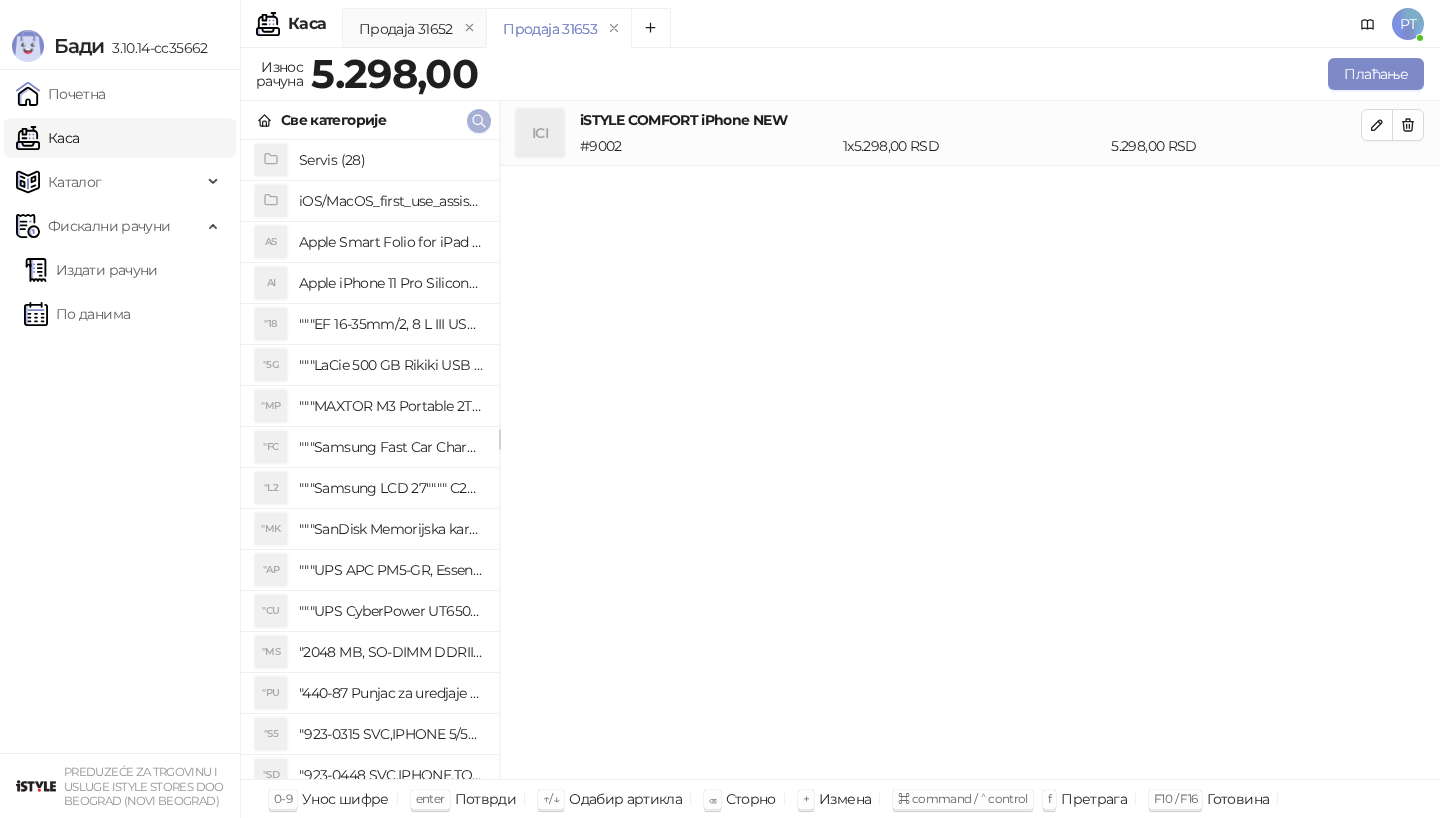 click at bounding box center (479, 121) 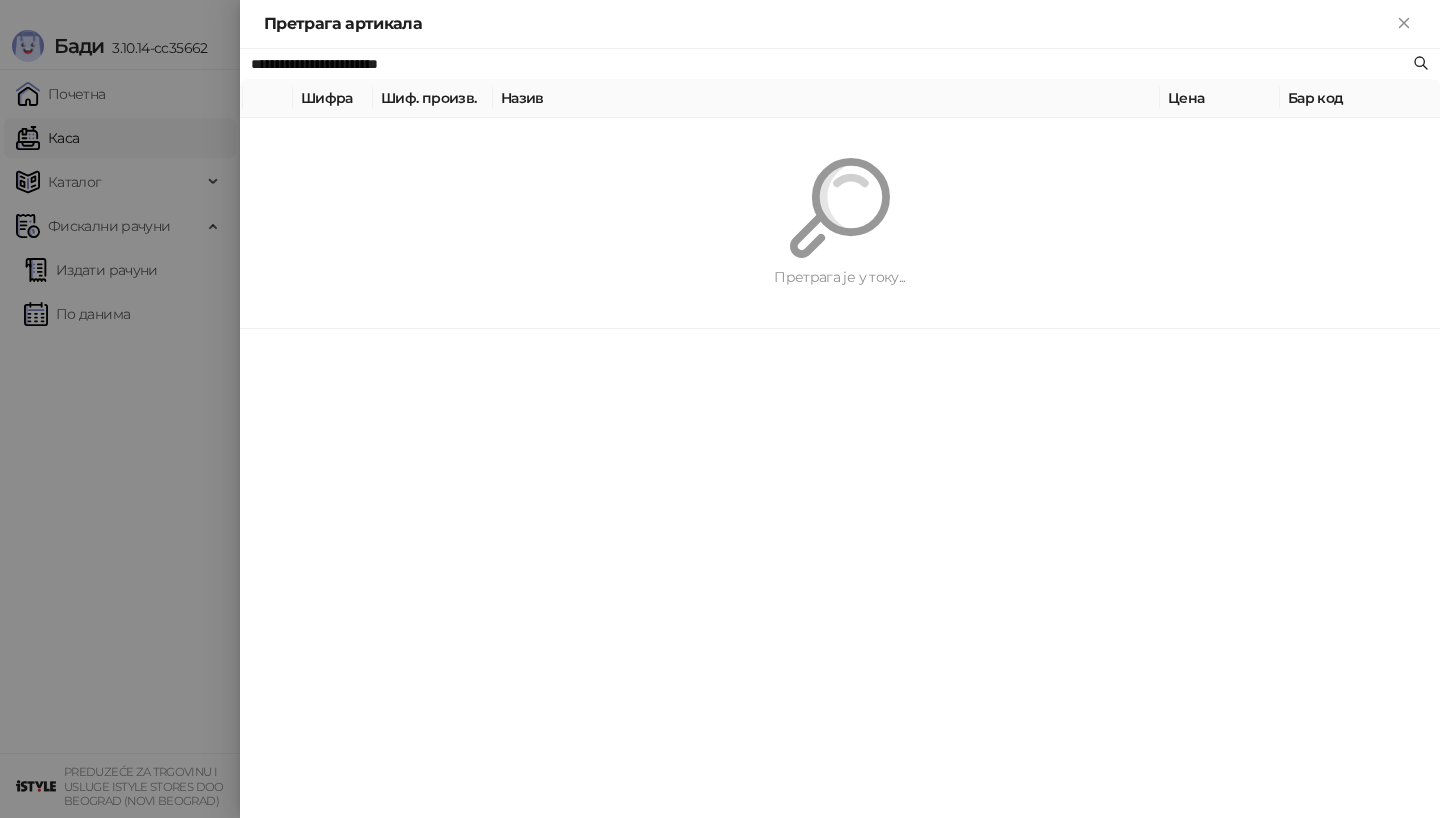 paste 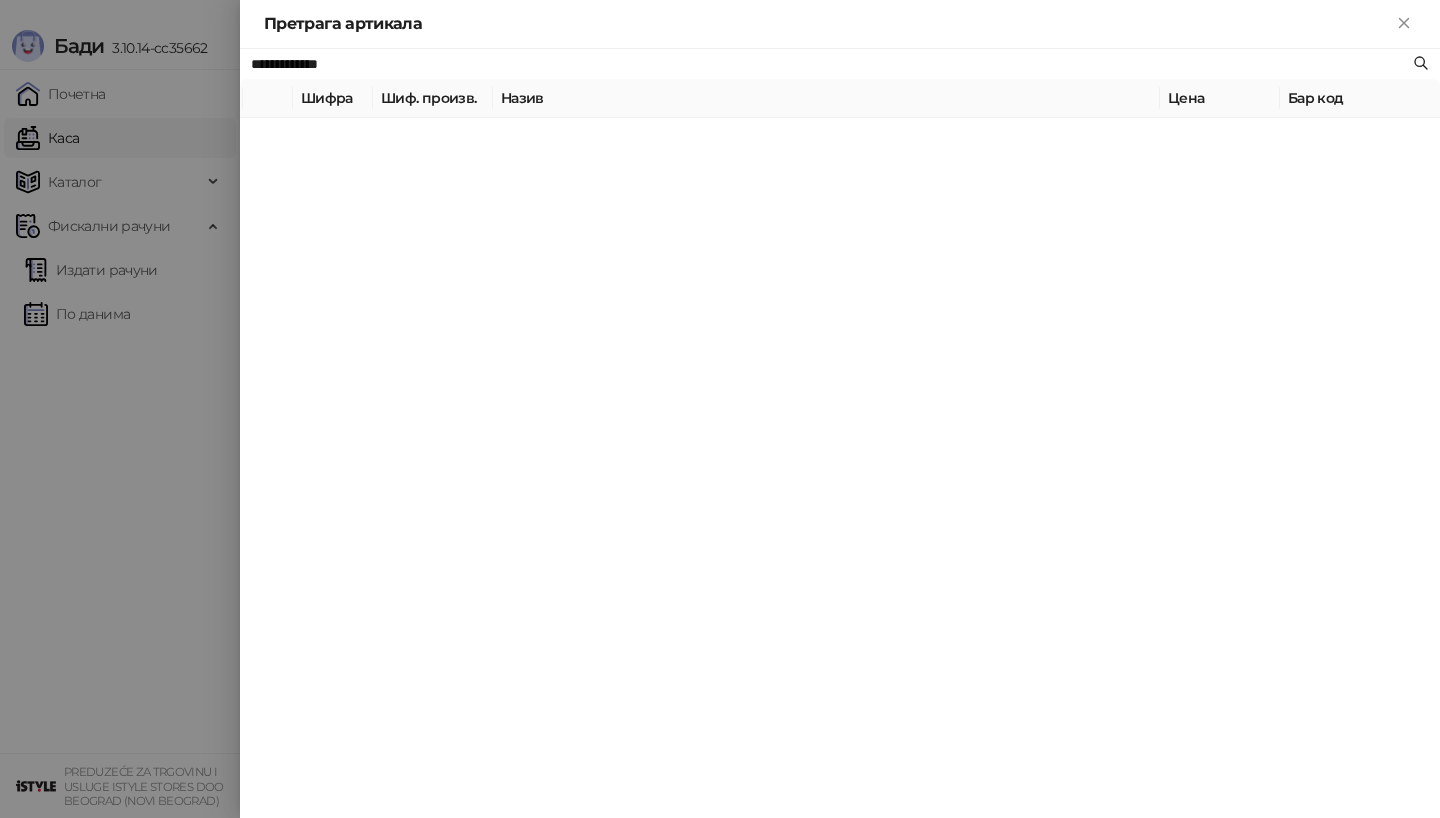 type on "**********" 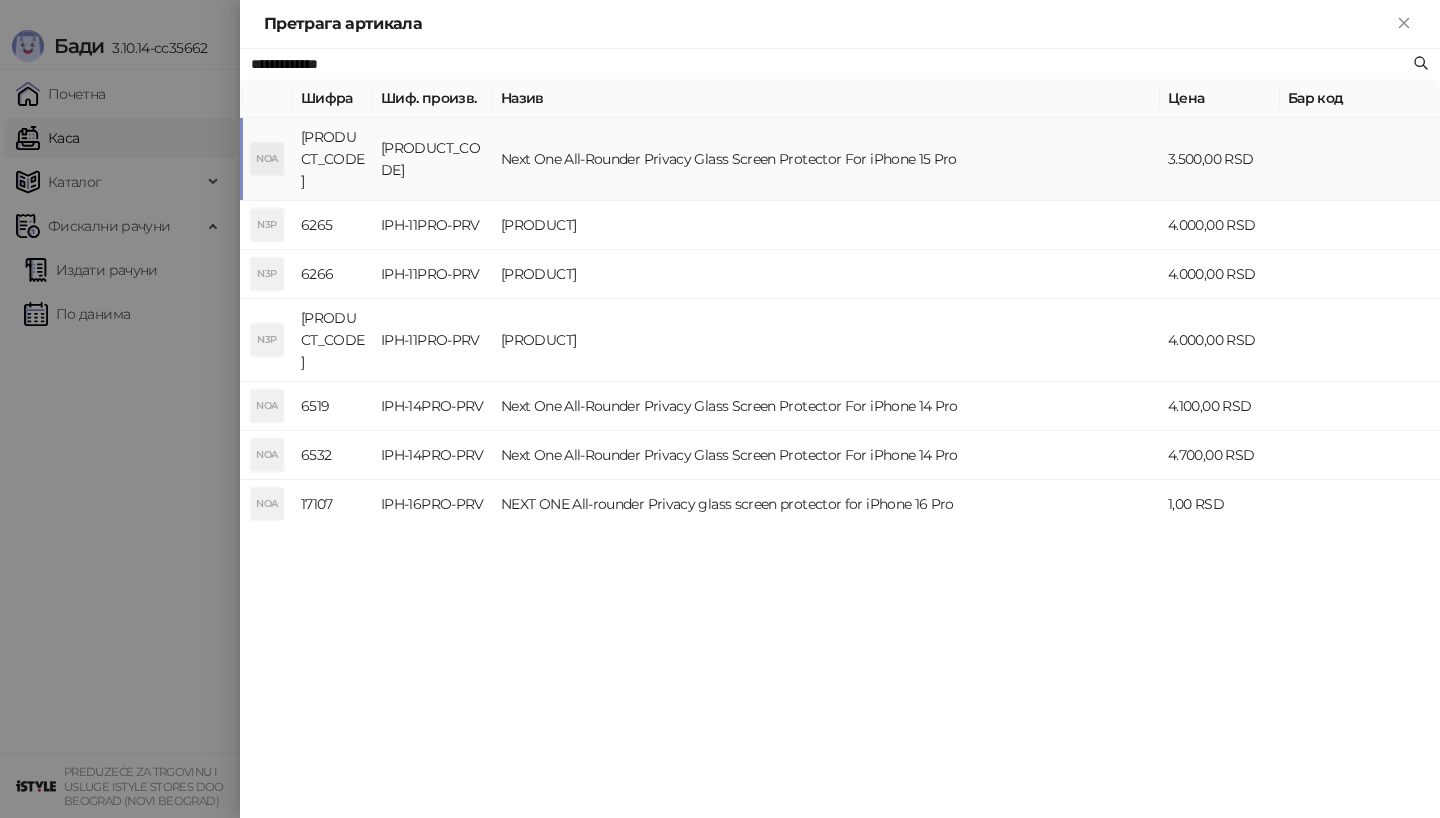 click on "[PRODUCT_CODE]" at bounding box center (433, 159) 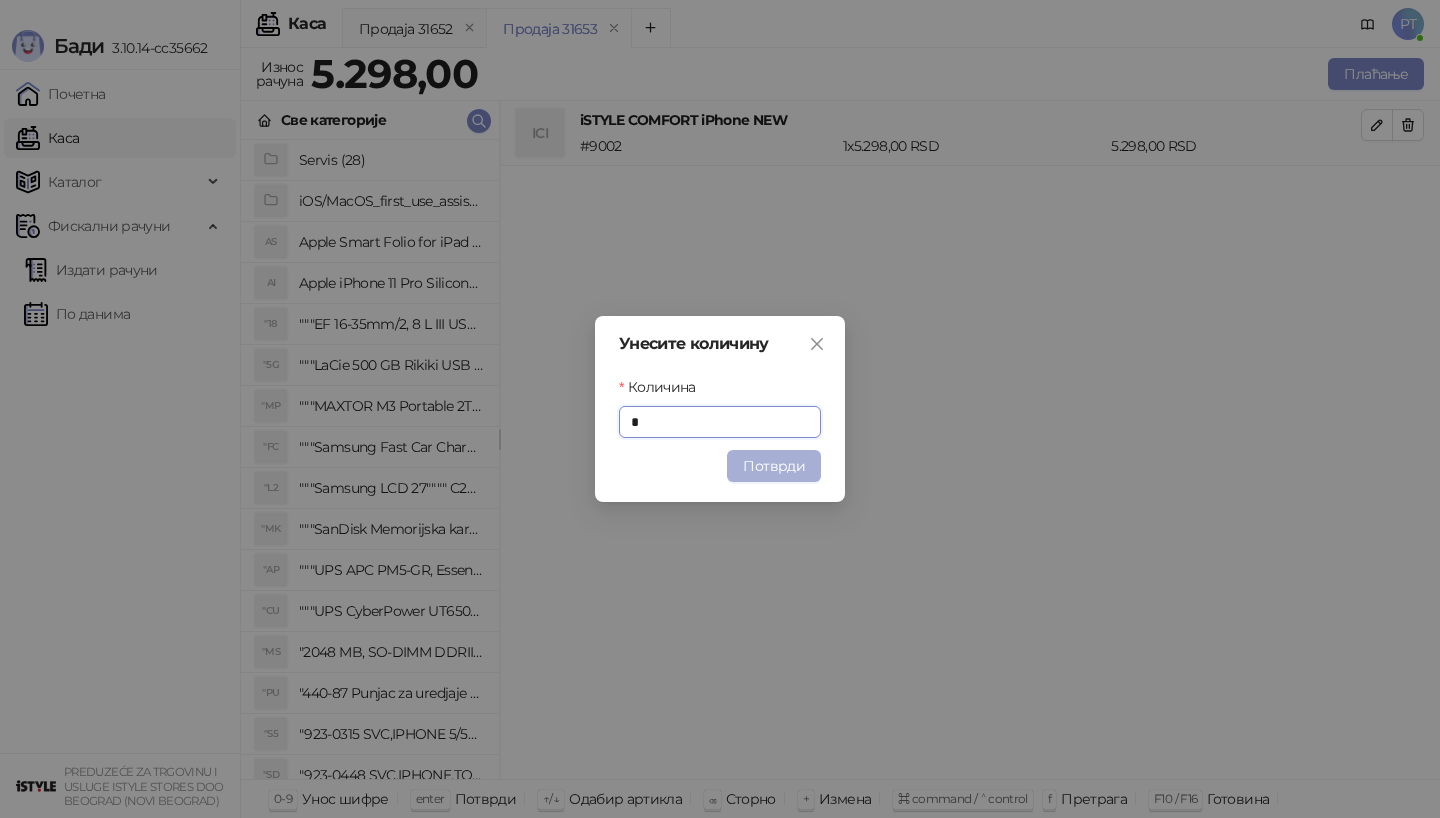 click on "Потврди" at bounding box center (774, 466) 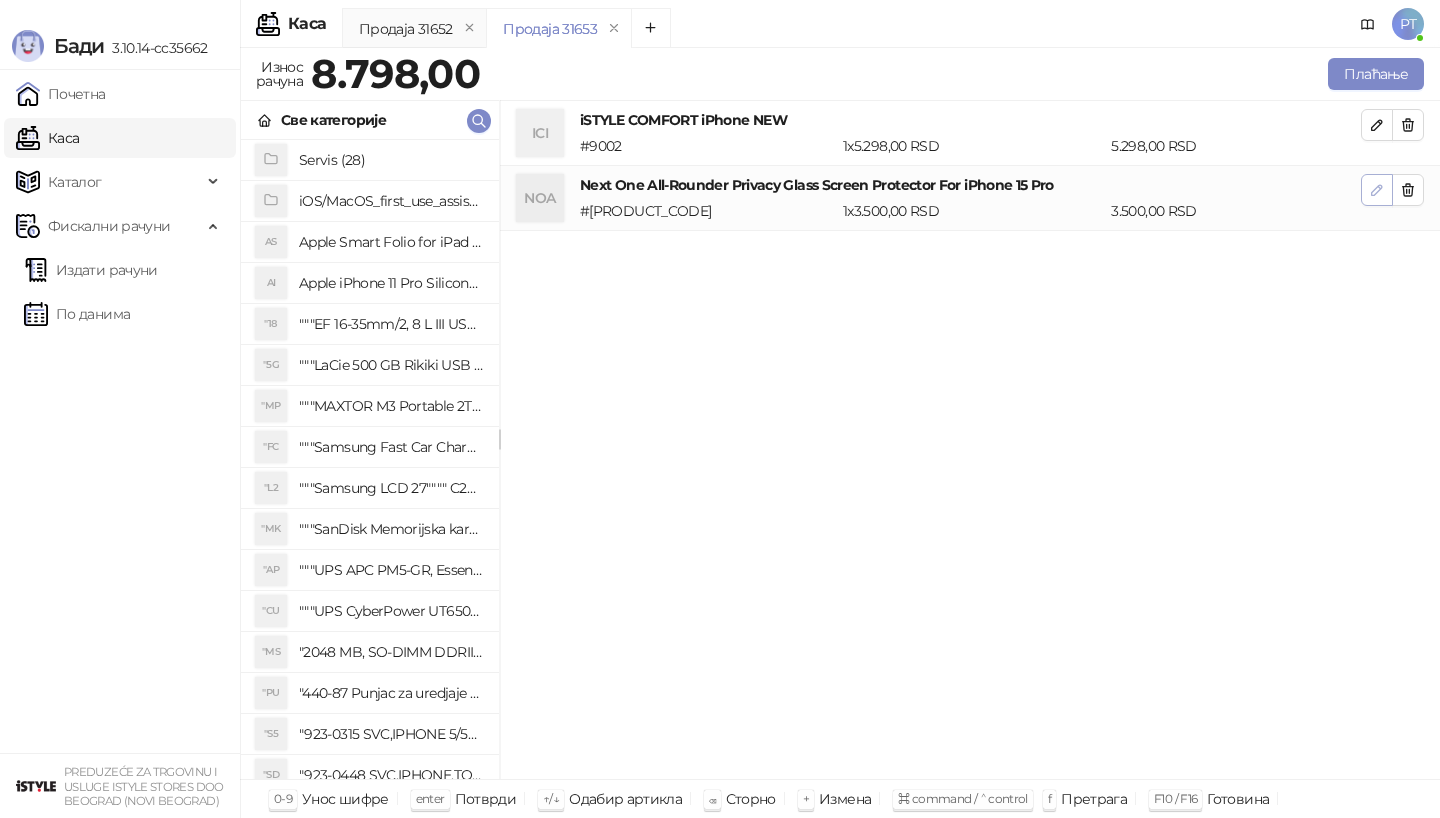 click 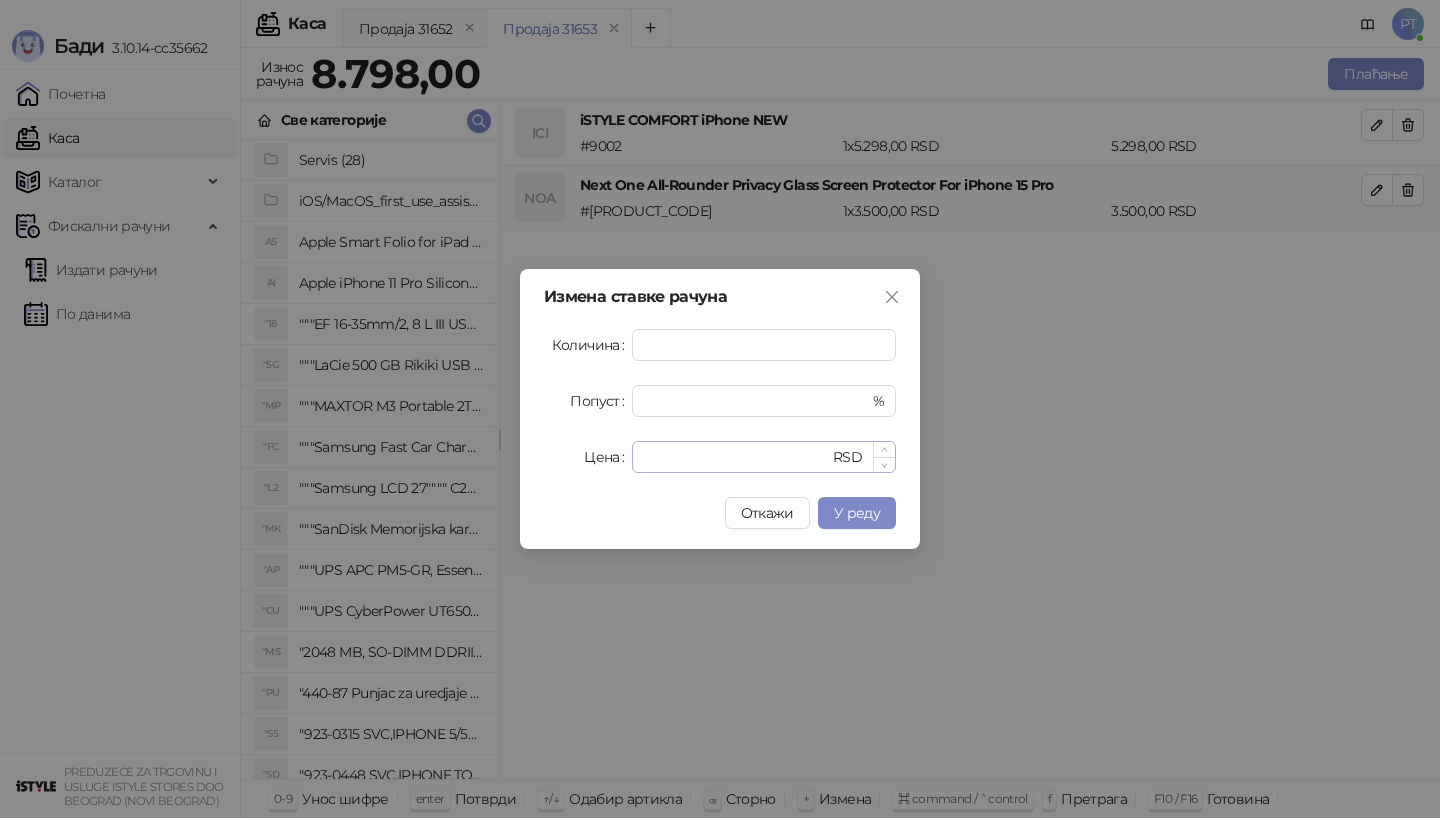 click on "**** RSD" at bounding box center [764, 457] 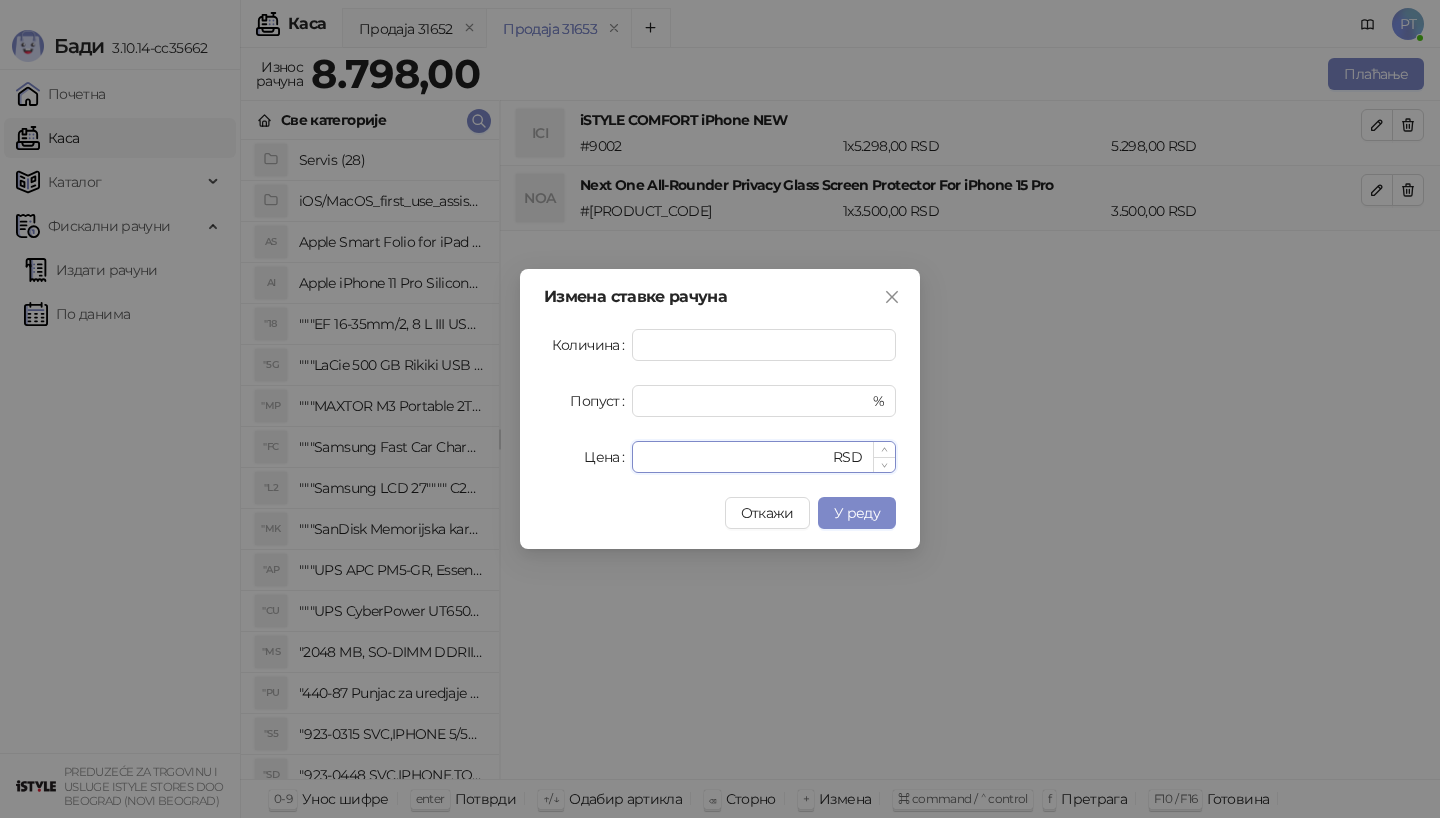 click on "****" at bounding box center [736, 457] 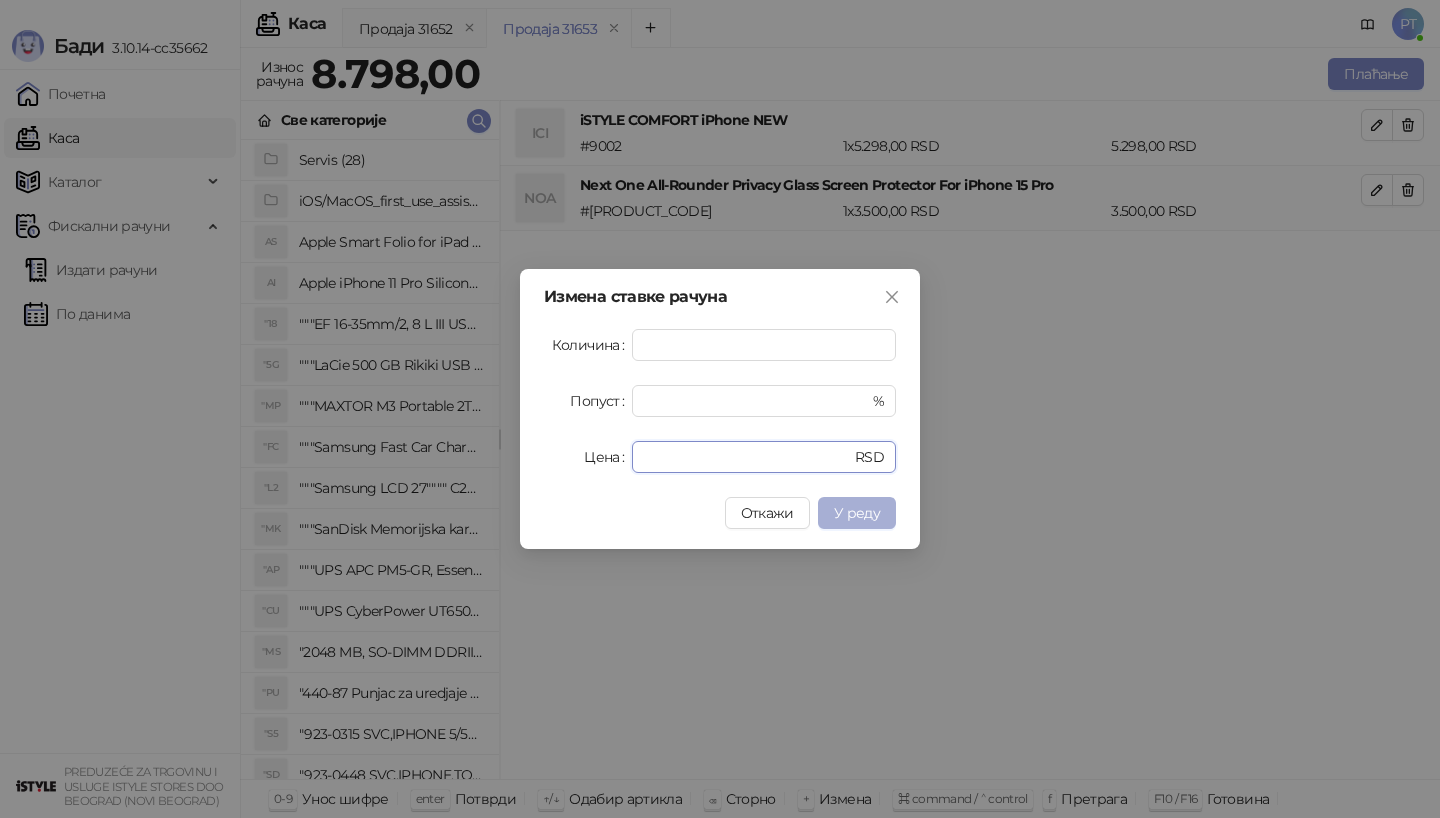 type on "*" 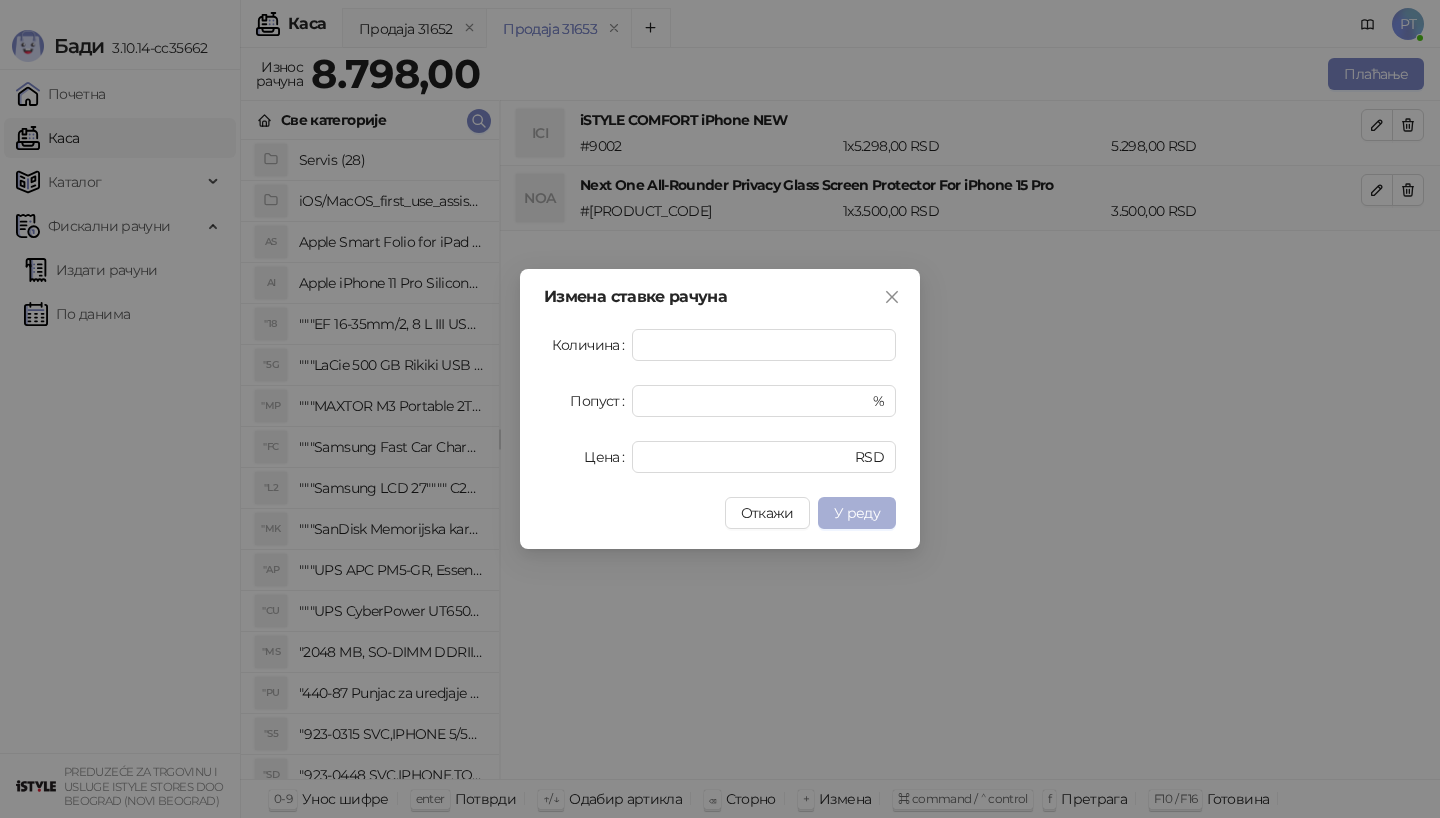 click on "У реду" at bounding box center (857, 513) 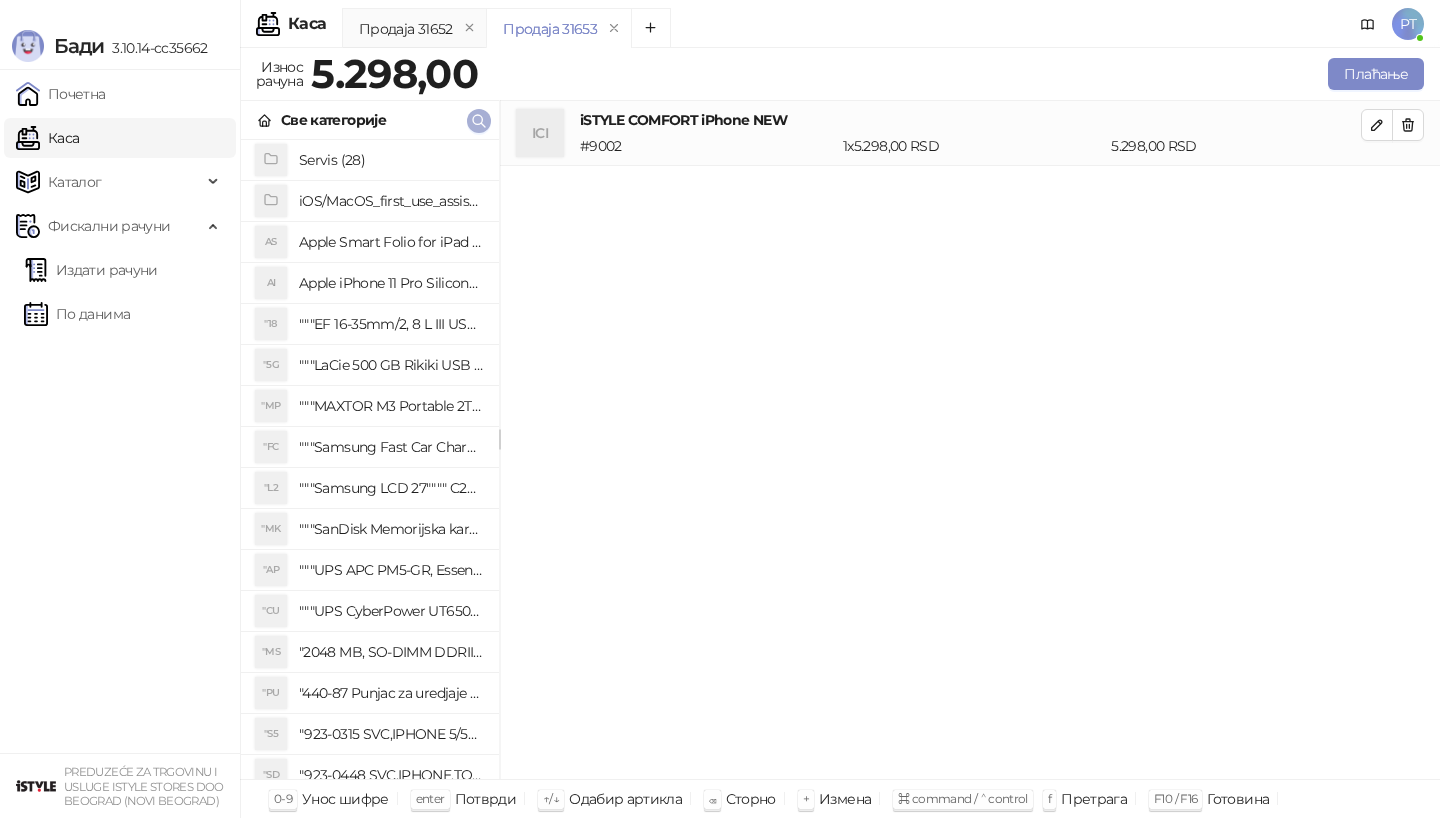 click 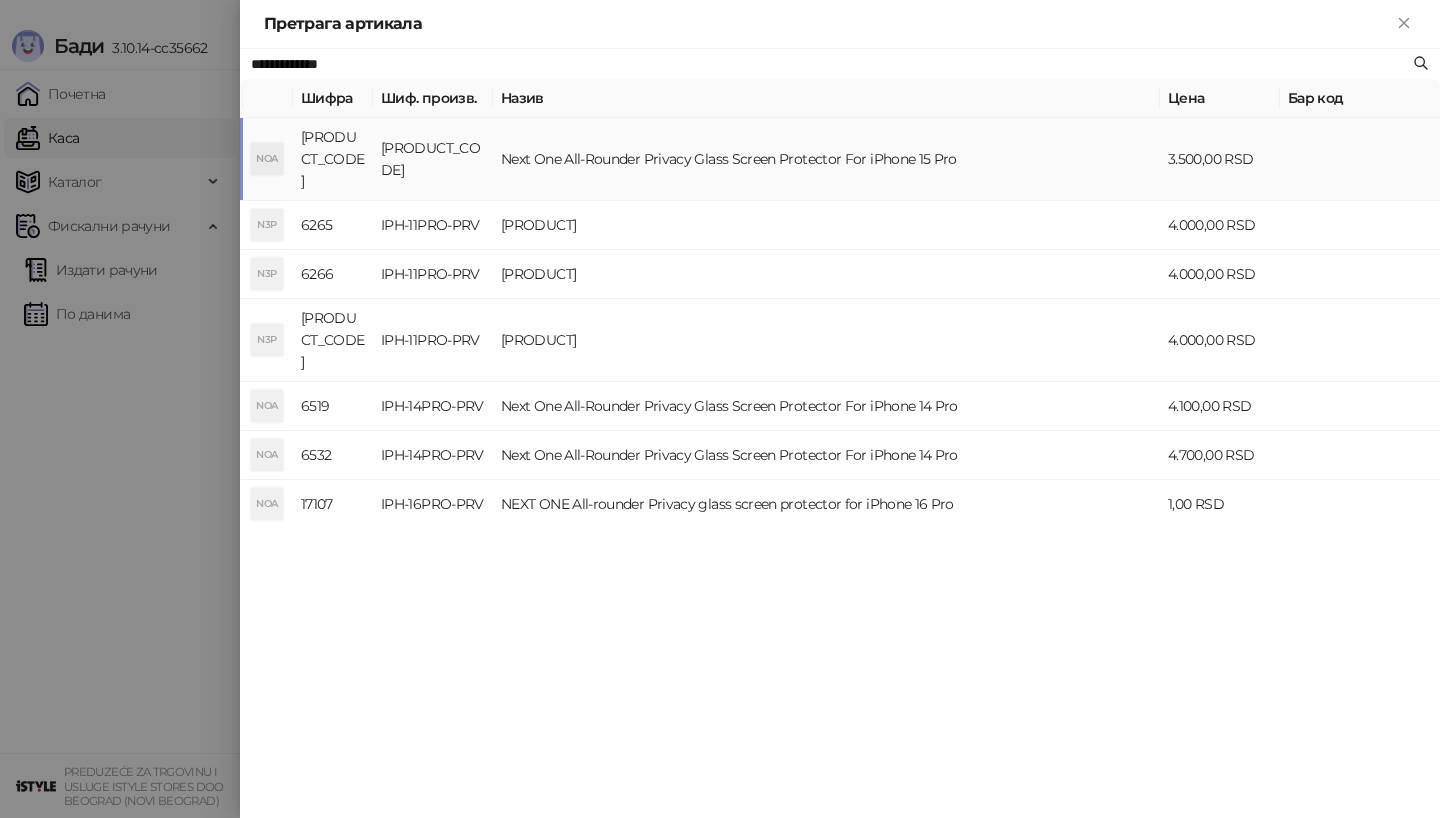 click on "[PRODUCT_CODE]" at bounding box center (433, 159) 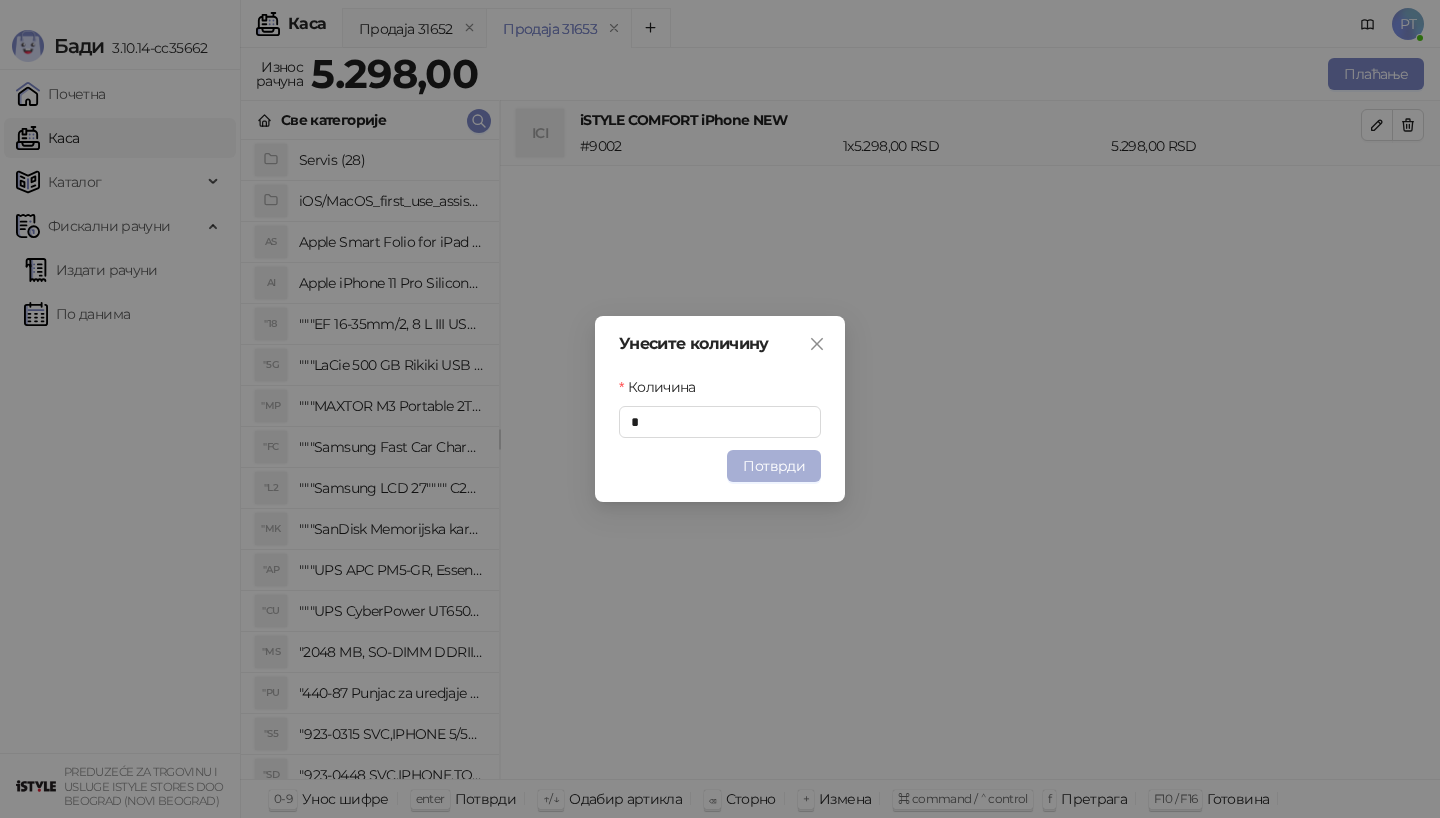 click on "Потврди" at bounding box center (774, 466) 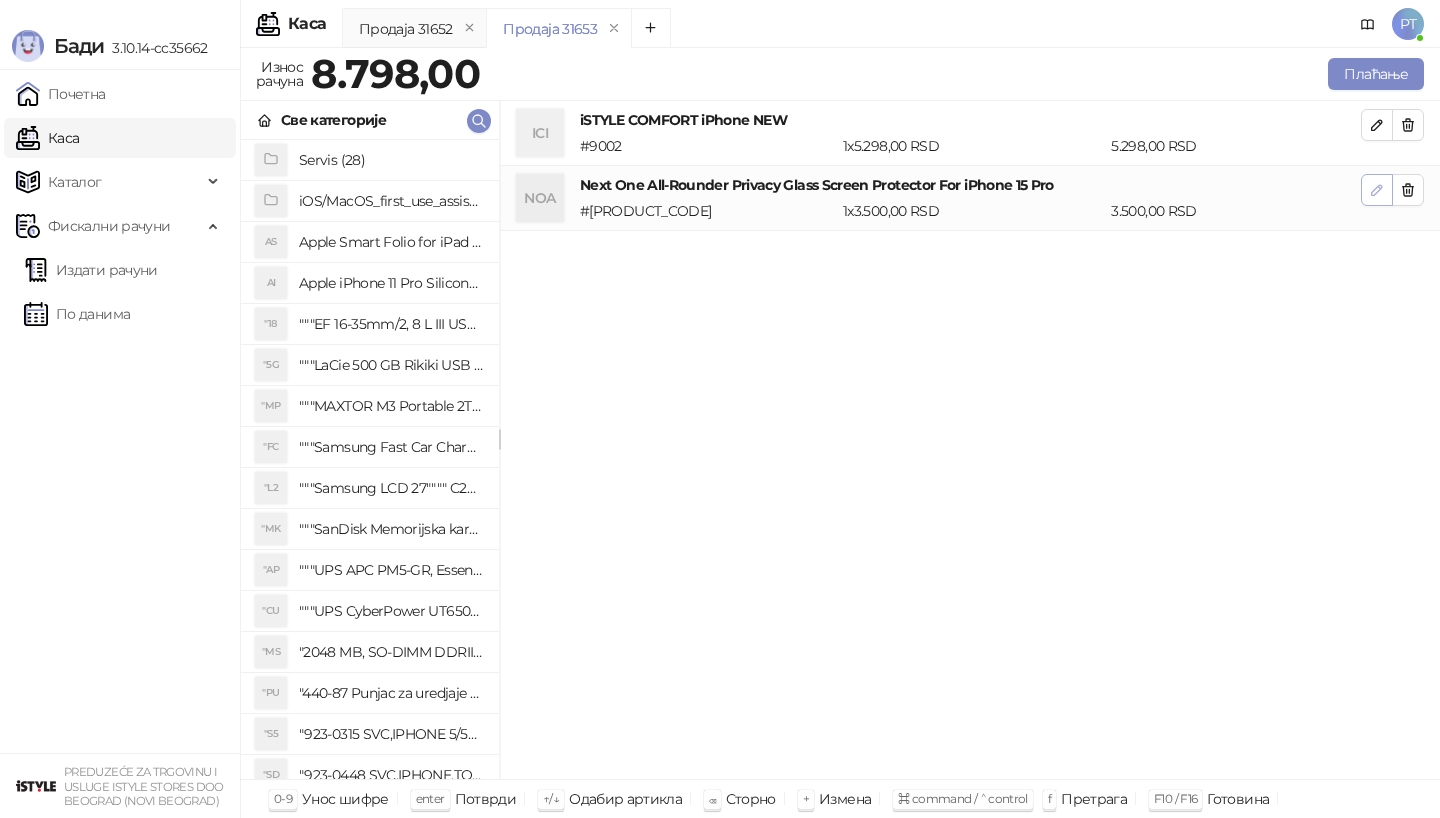 click 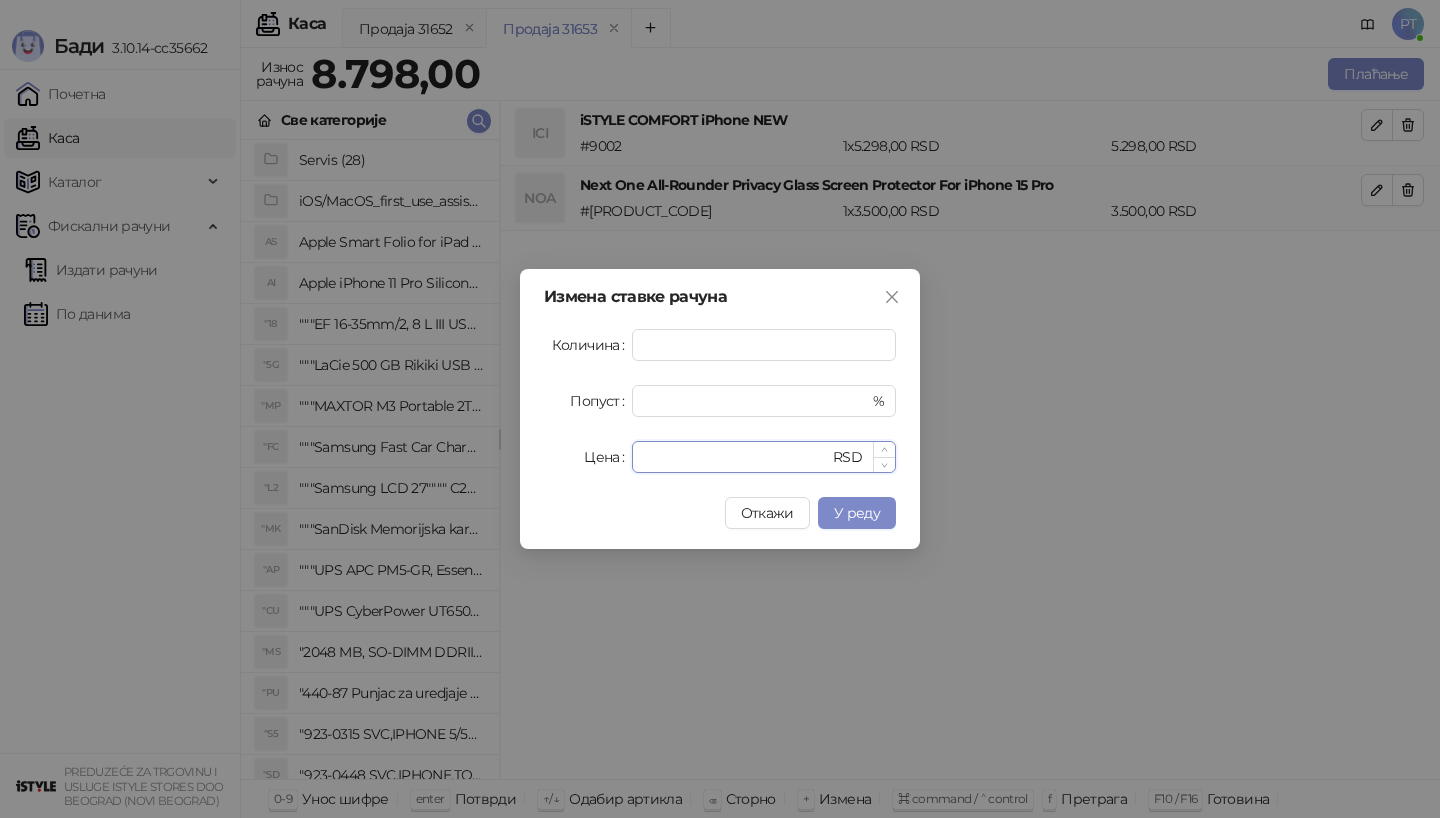 click on "****" at bounding box center (736, 457) 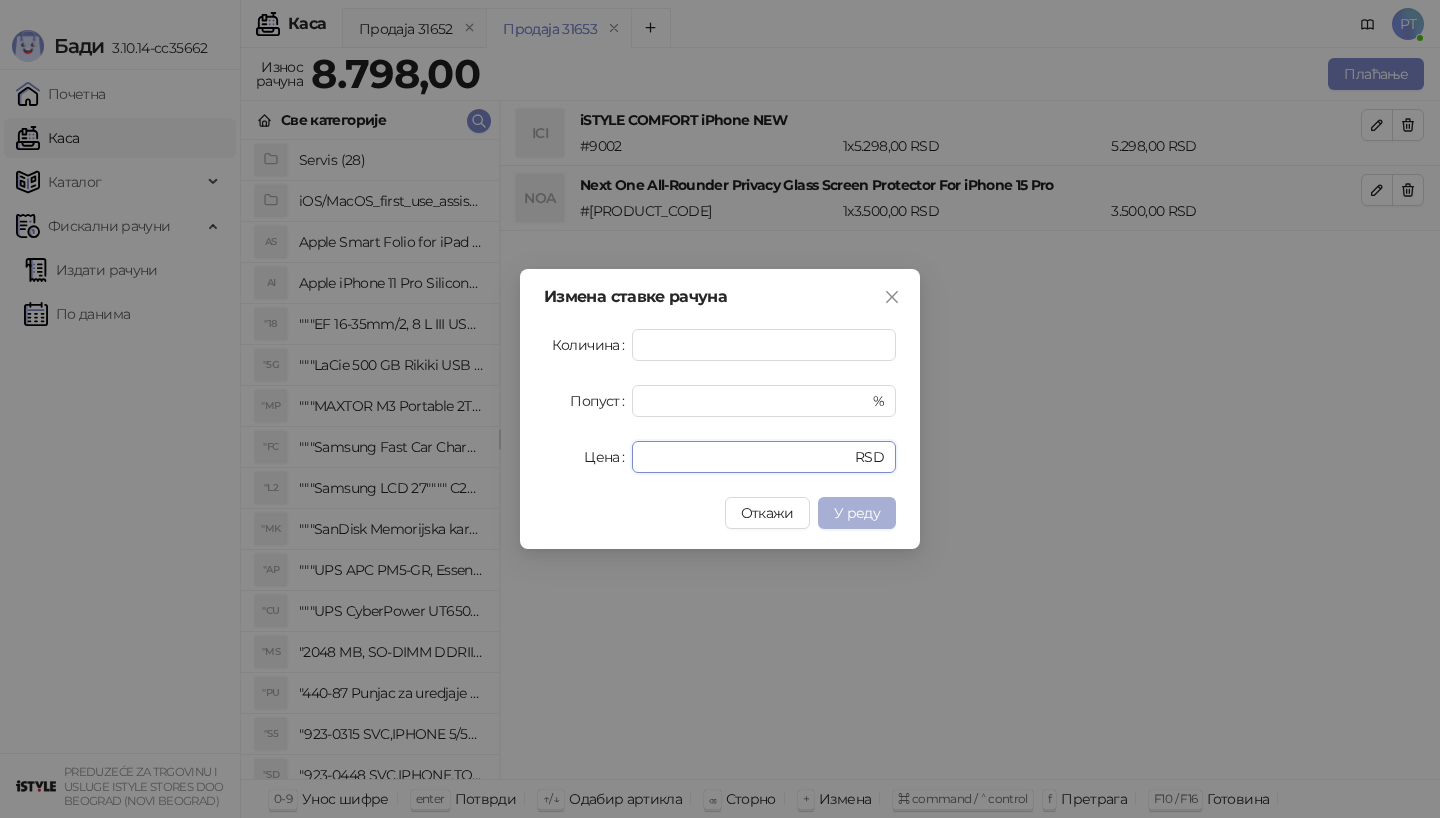 type on "*" 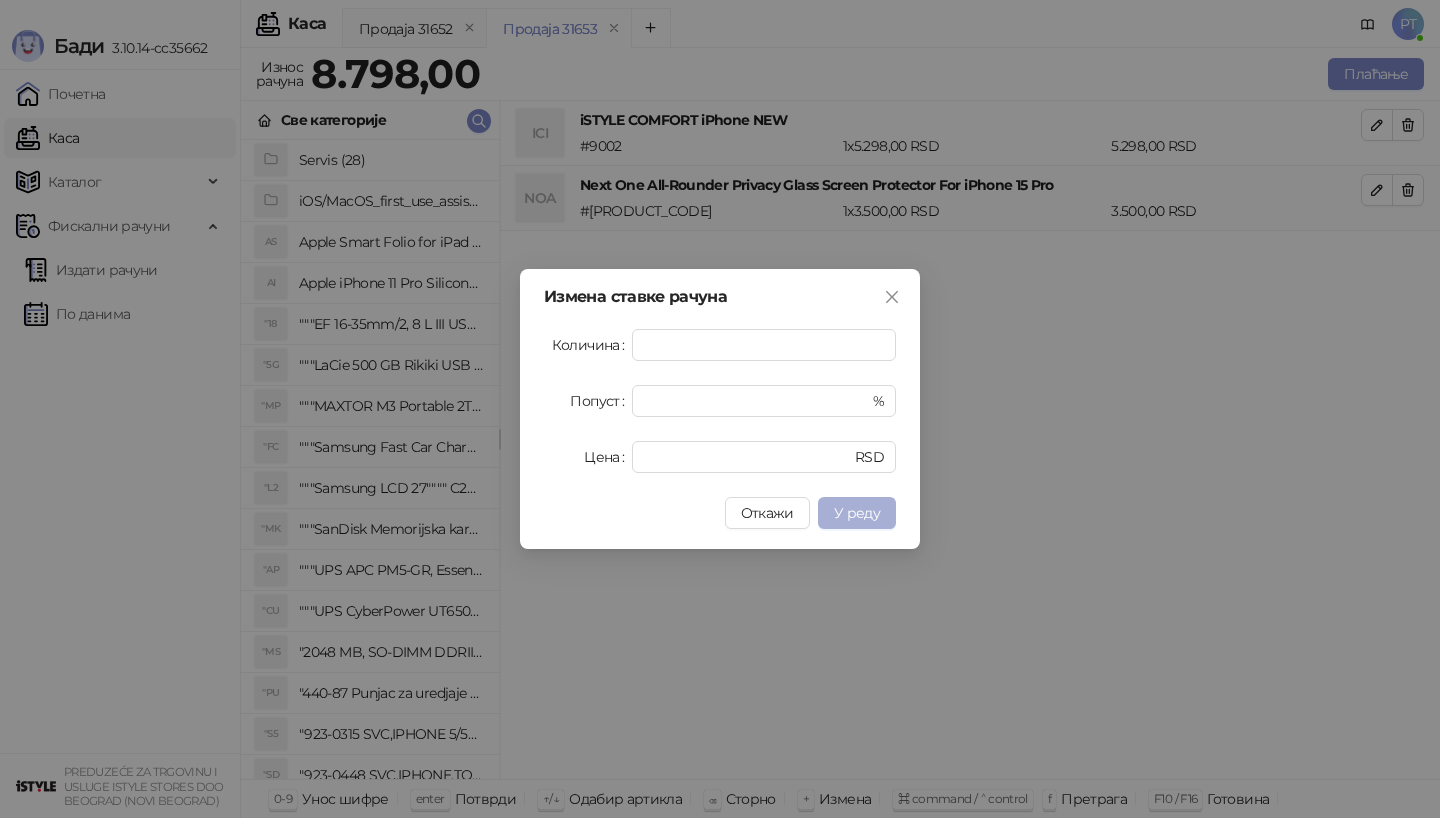 click on "У реду" at bounding box center (857, 513) 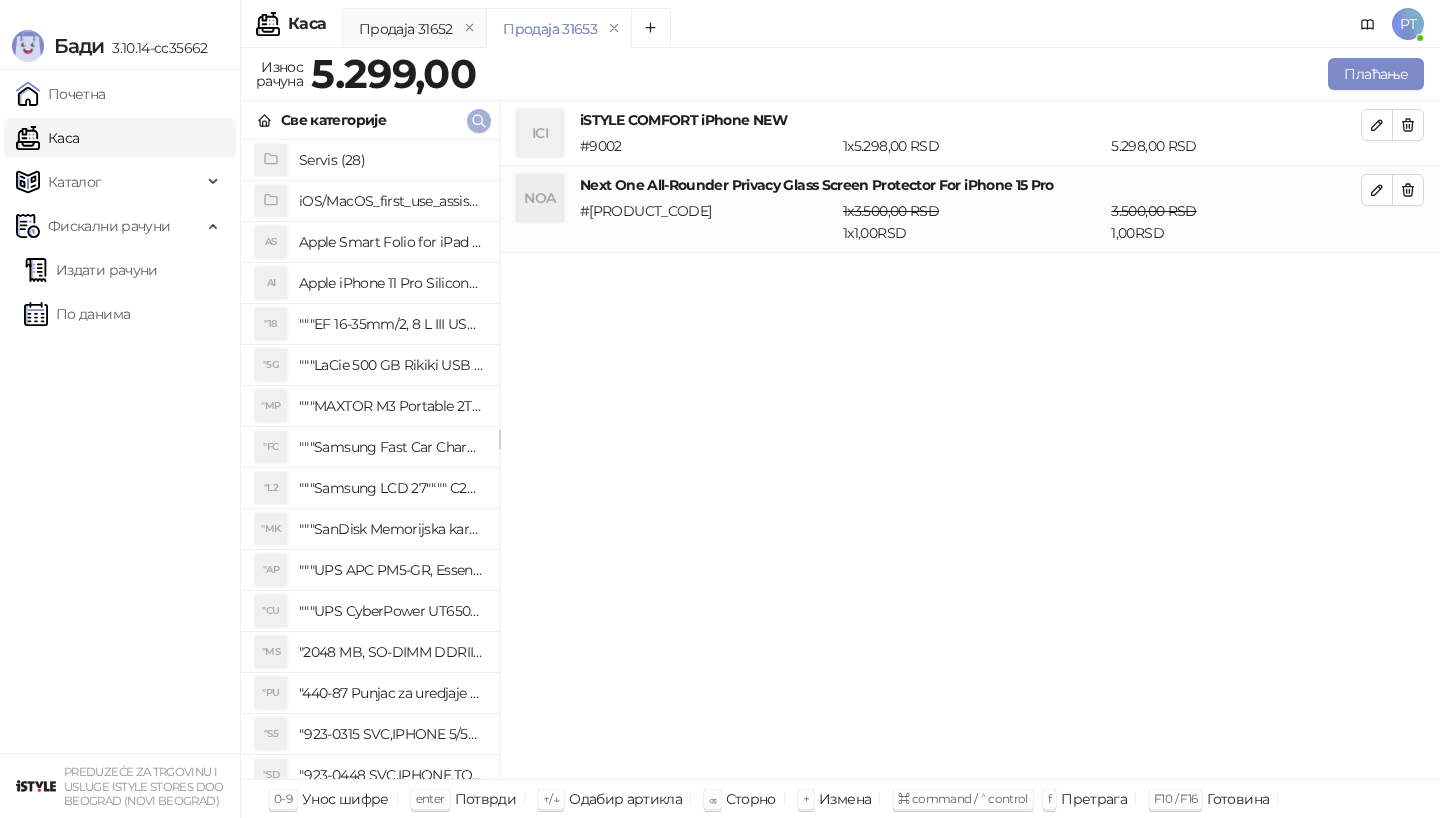 type 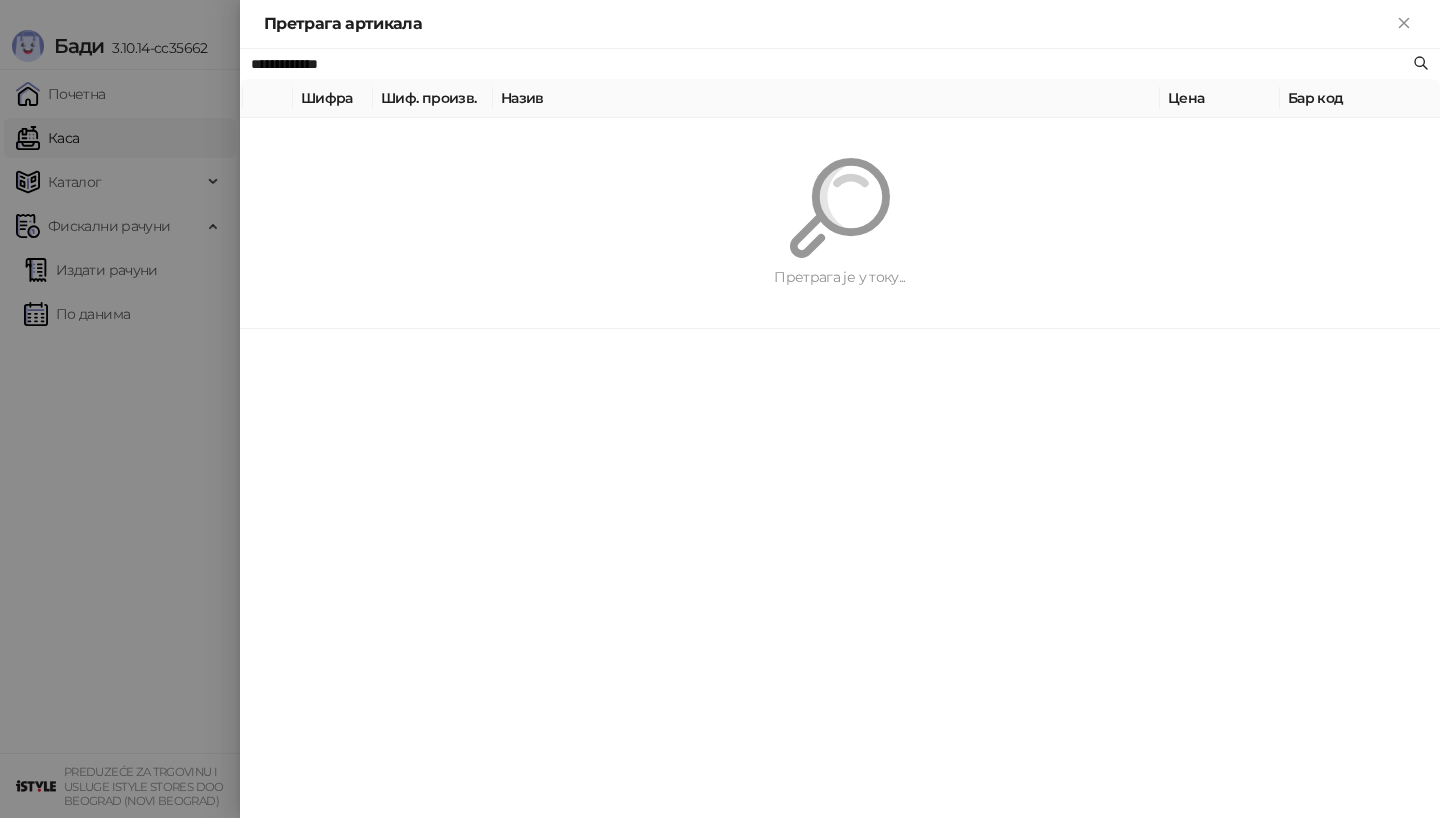 paste on "**" 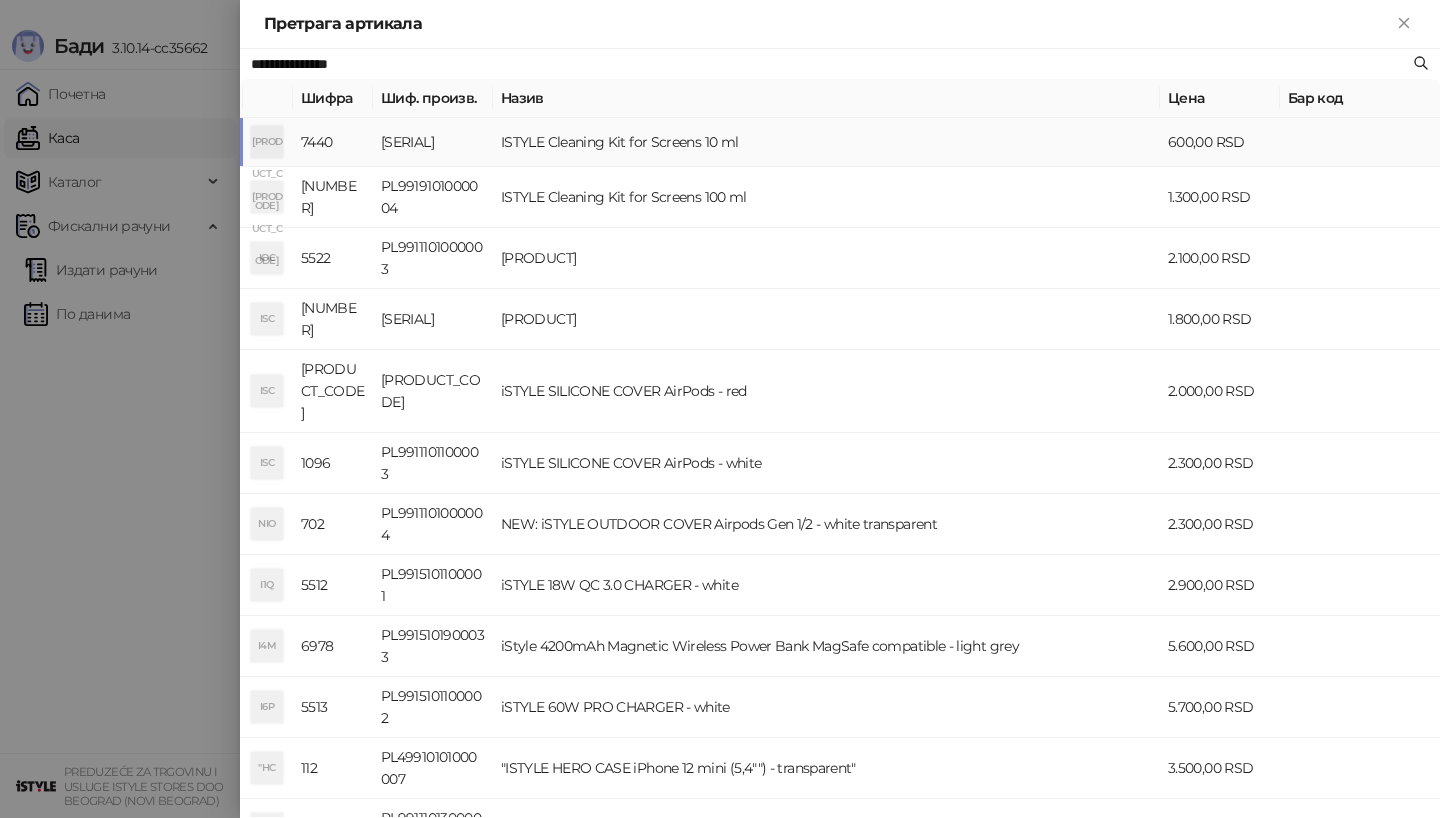 type on "**********" 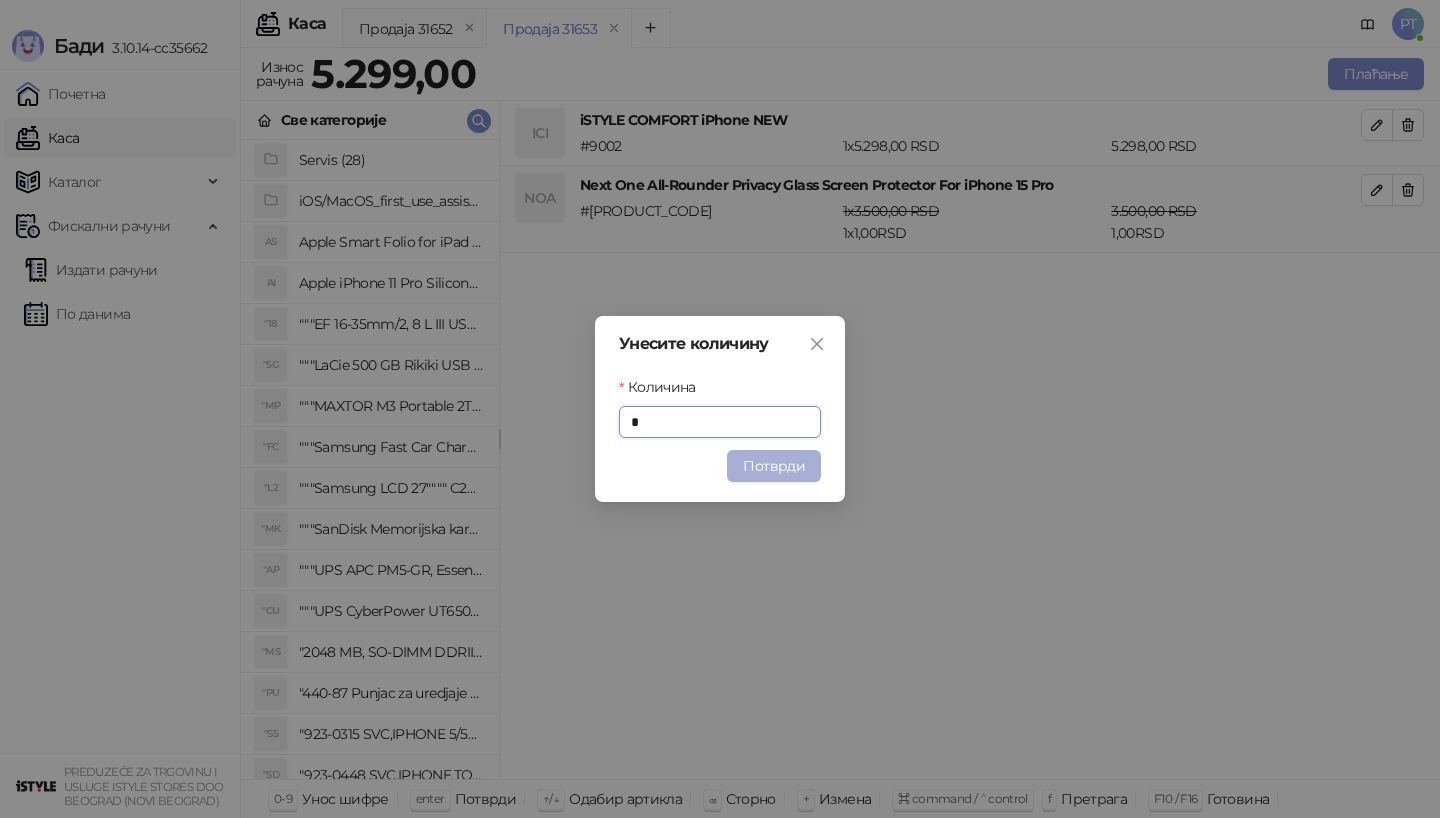 click on "Потврди" at bounding box center [774, 466] 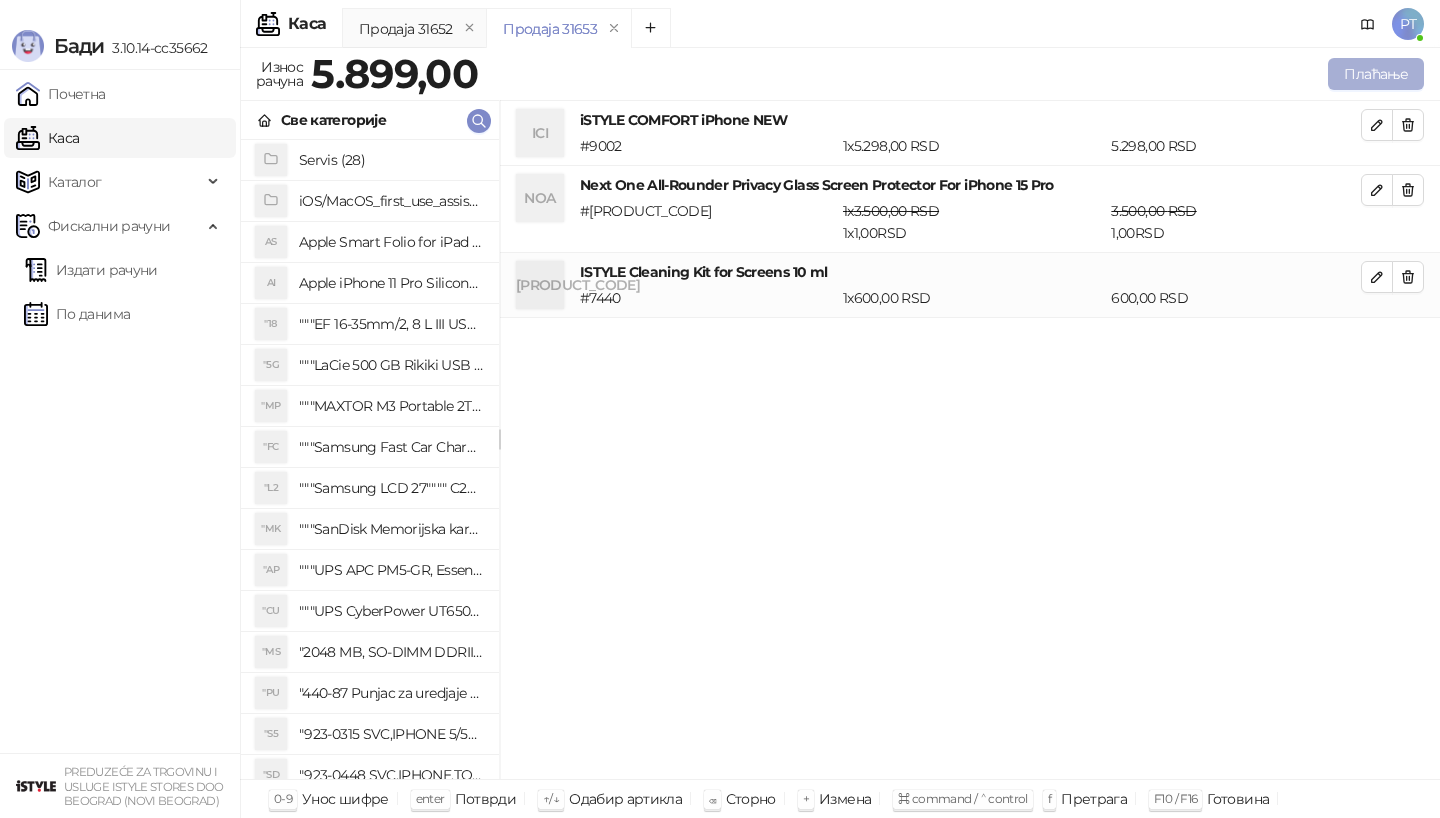 click on "Плаћање" at bounding box center [1376, 74] 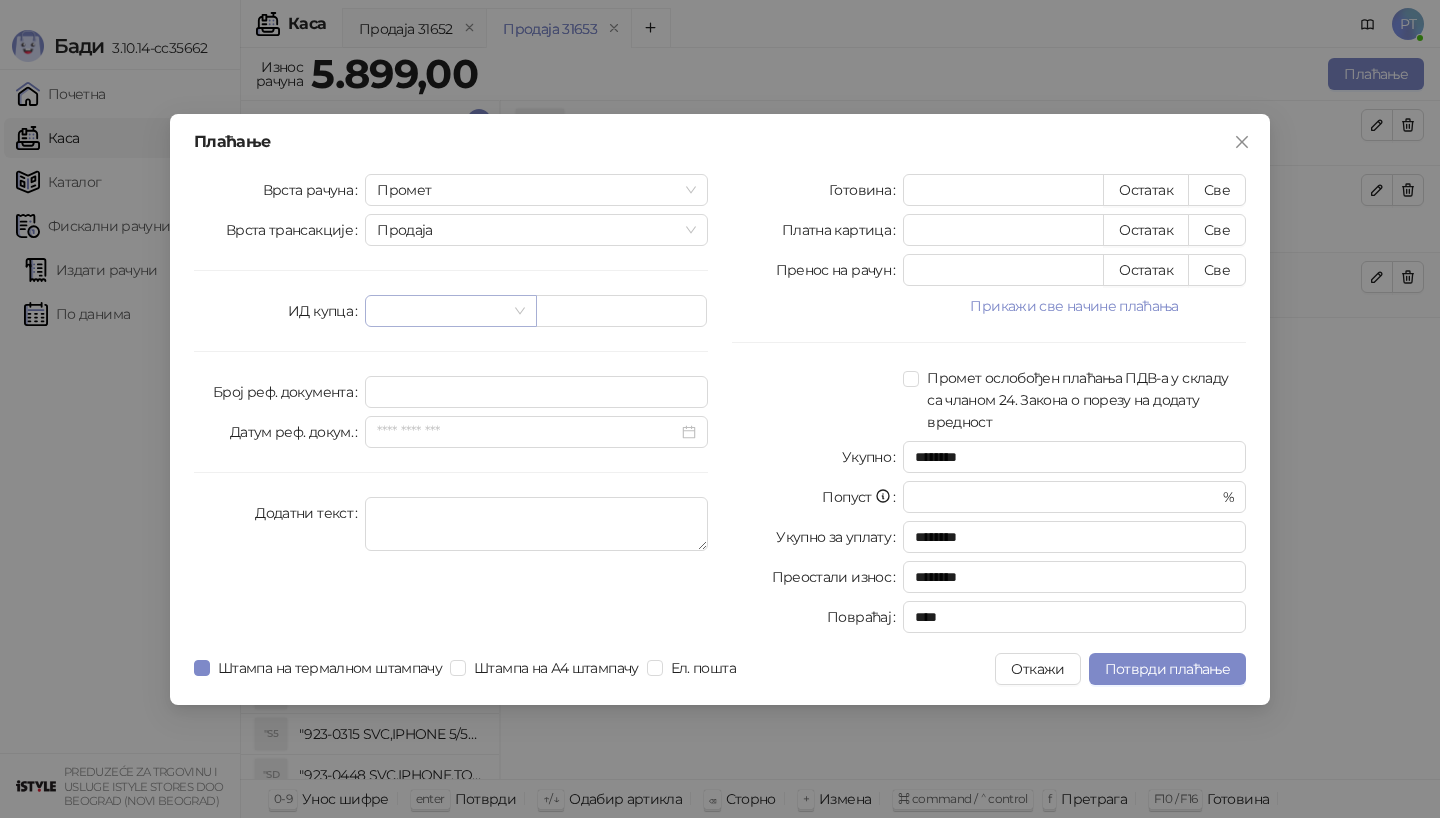 click at bounding box center [441, 311] 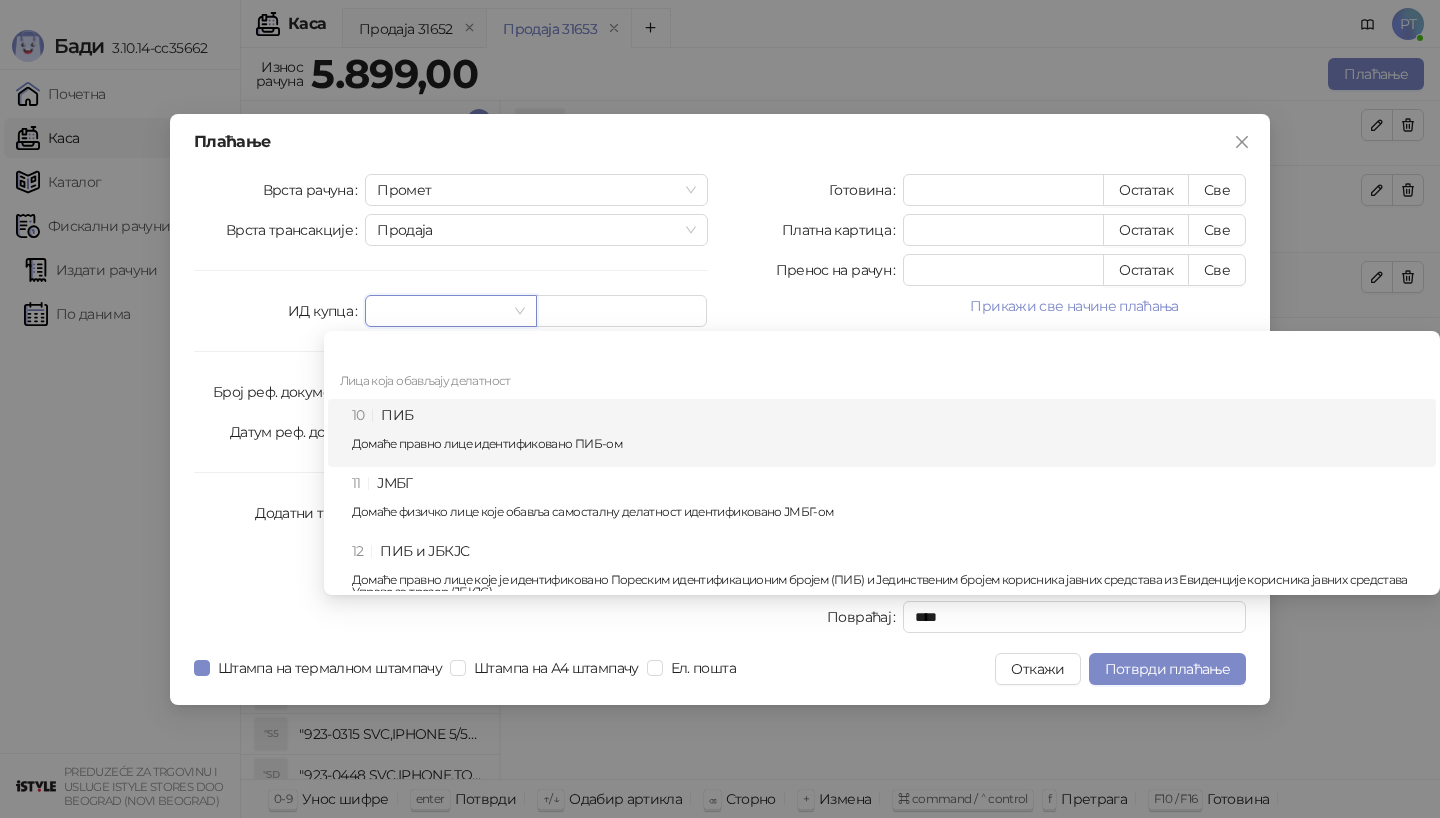 click on "Домаће правно лице идентификовано ПИБ-ом" at bounding box center (888, 444) 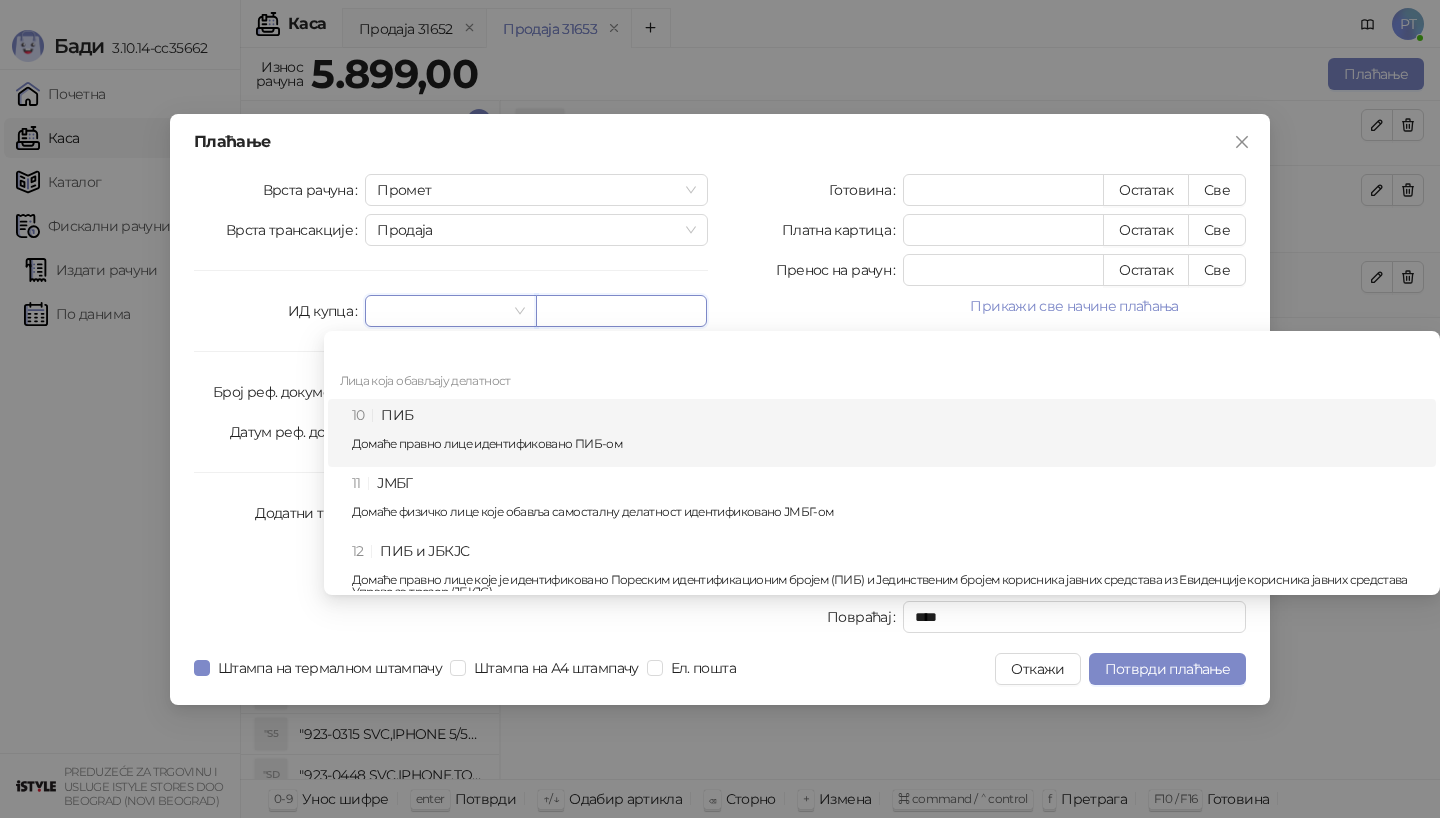 paste on "*********" 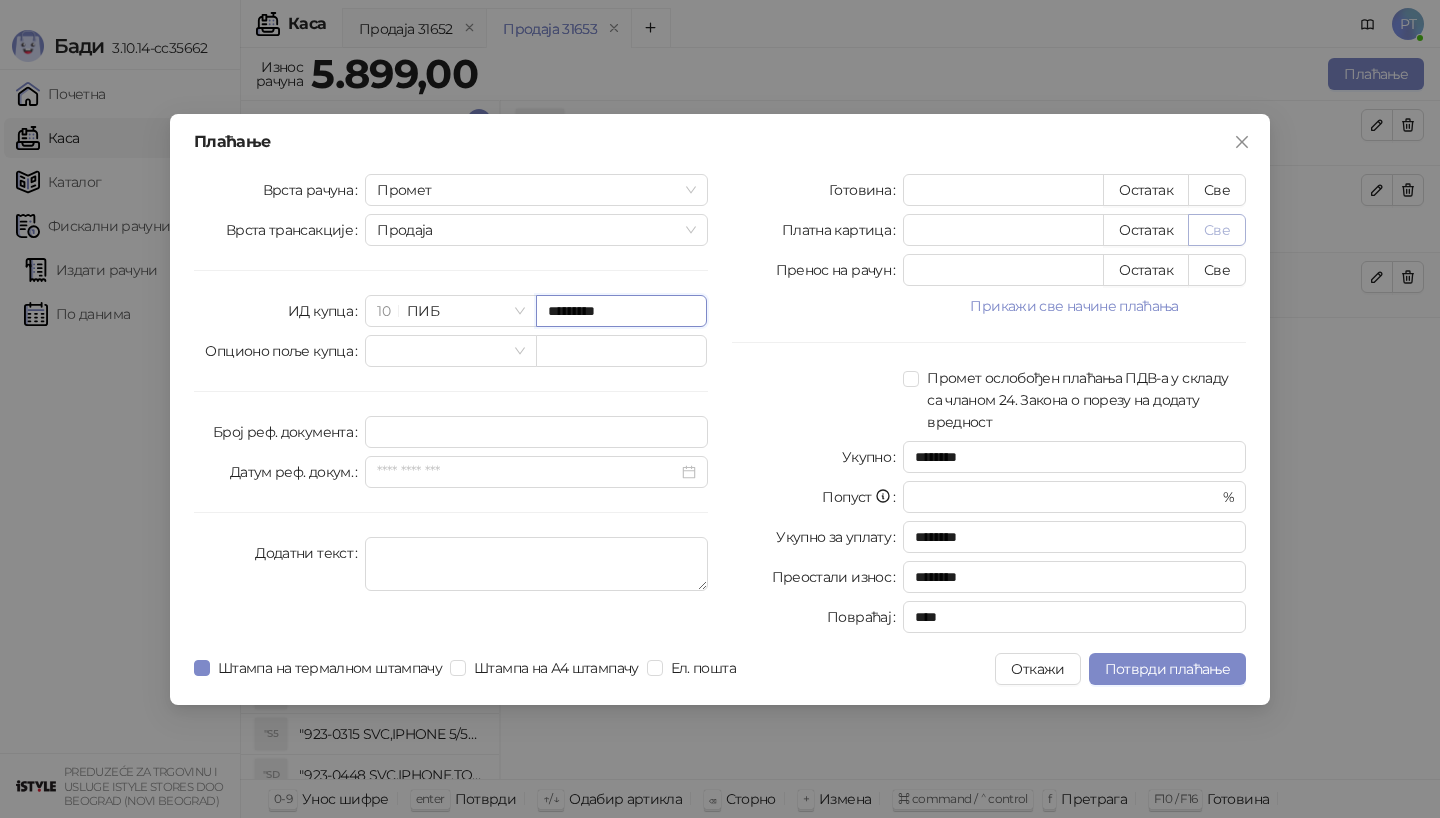type on "*********" 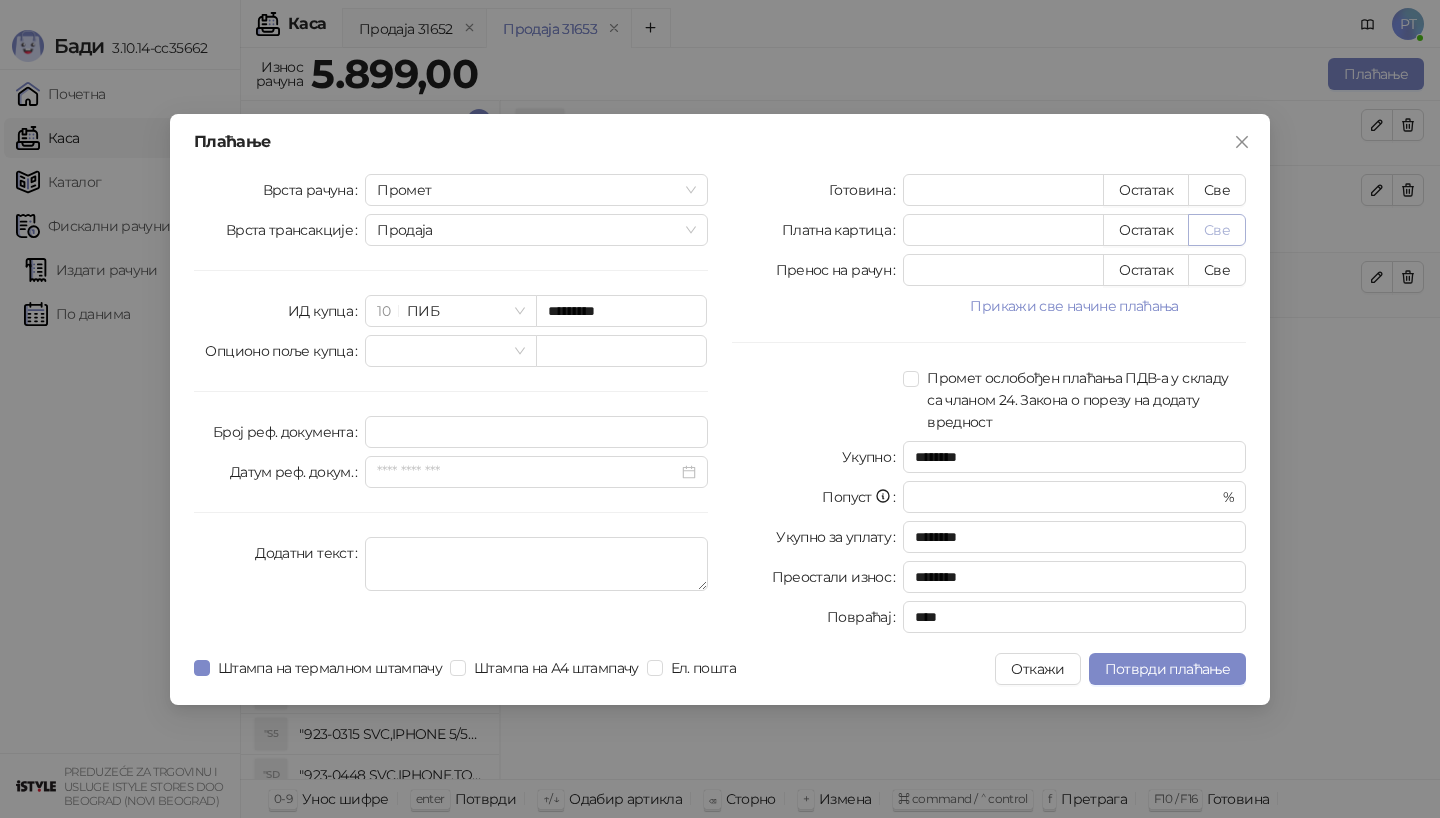 click on "Све" at bounding box center [1217, 230] 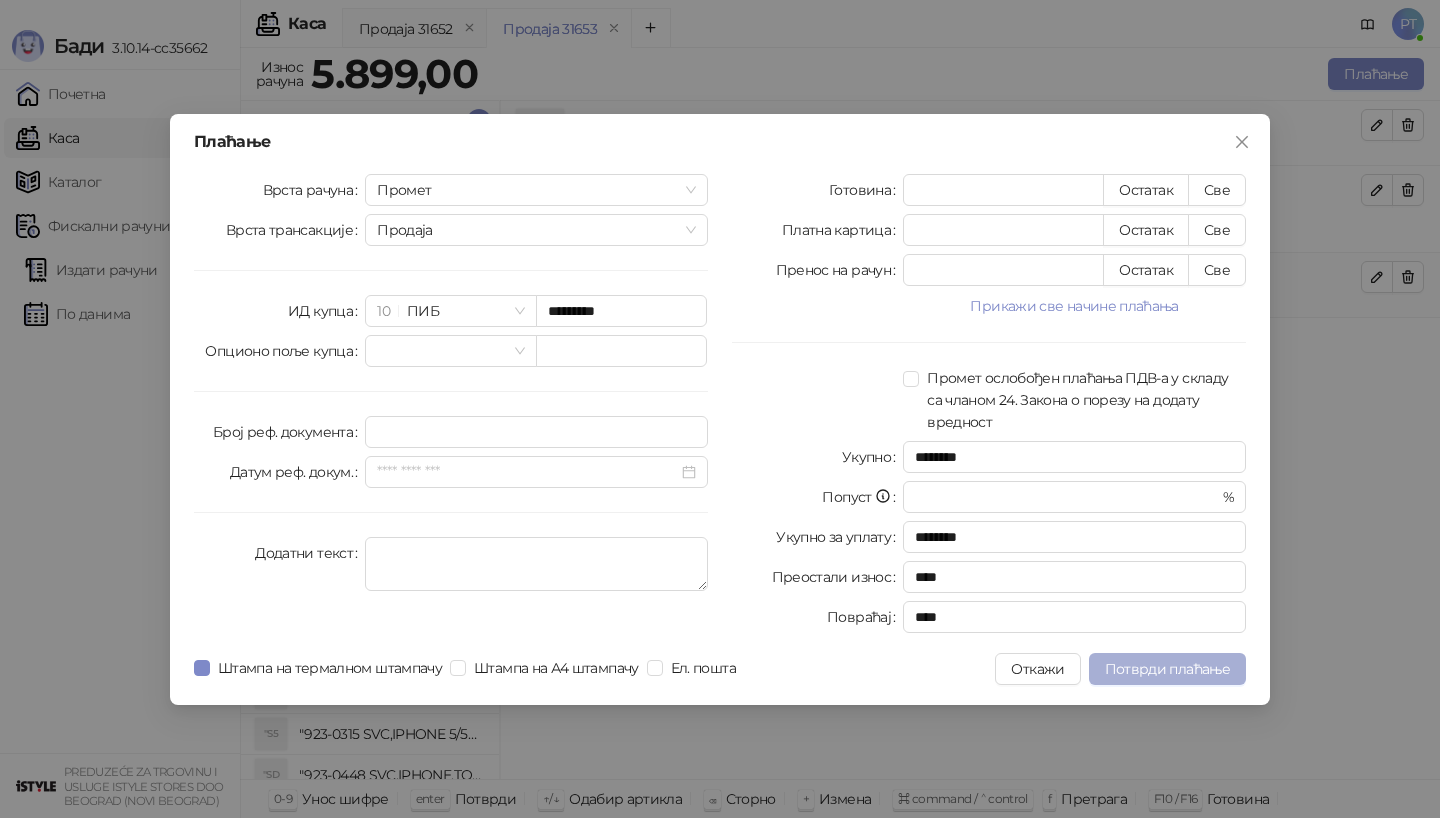 click on "Потврди плаћање" at bounding box center [1167, 669] 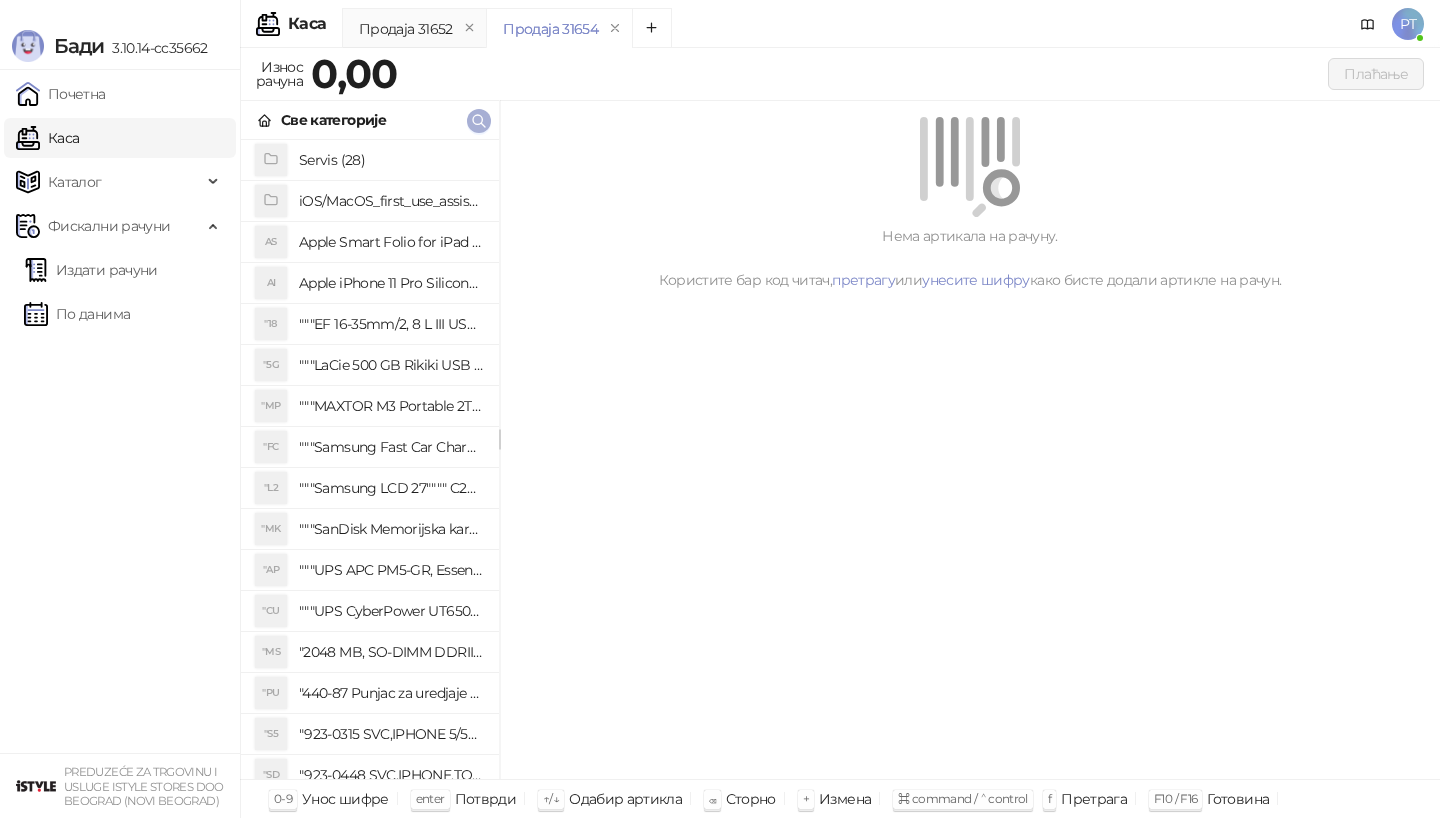 click 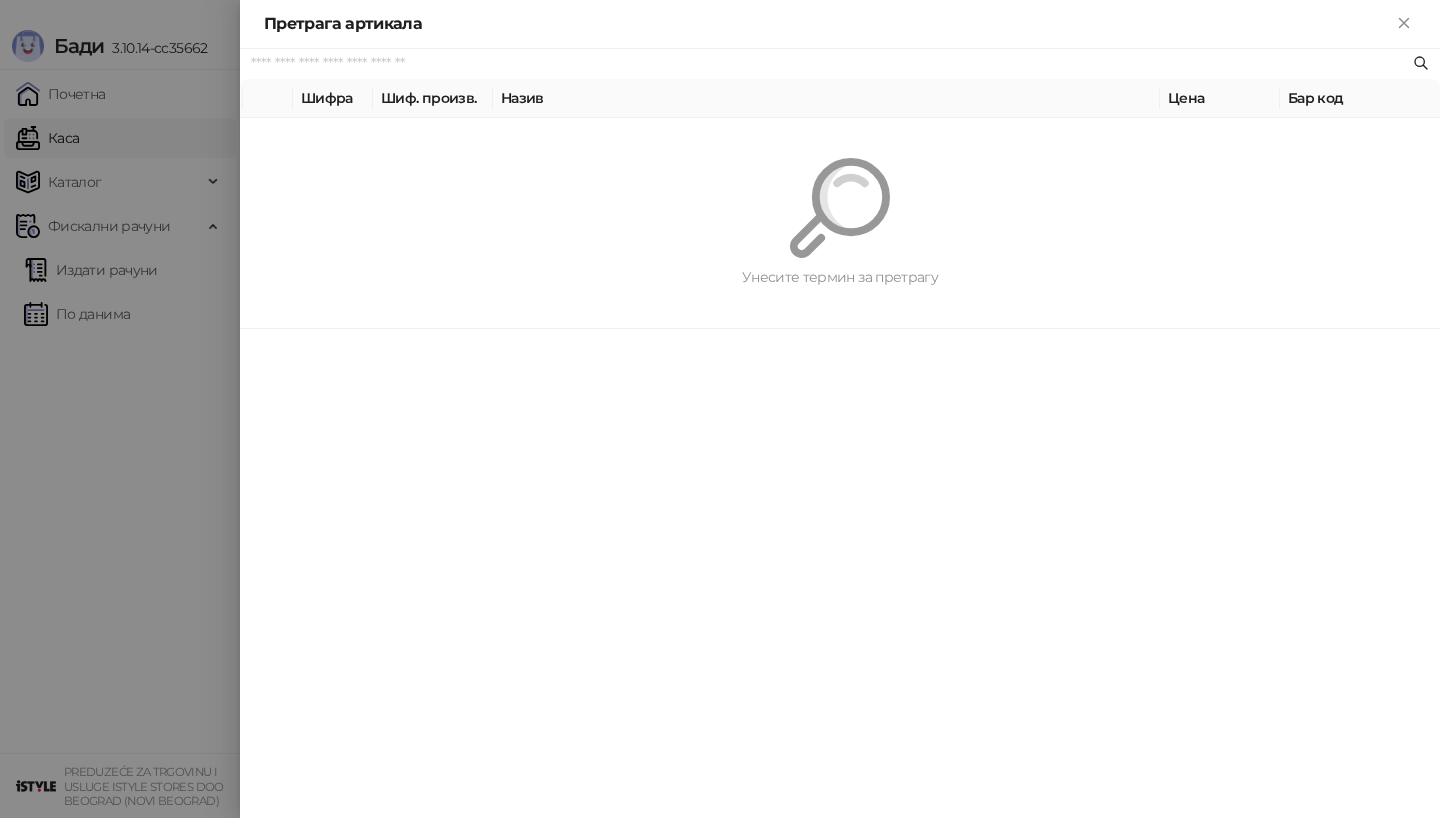 paste on "*********" 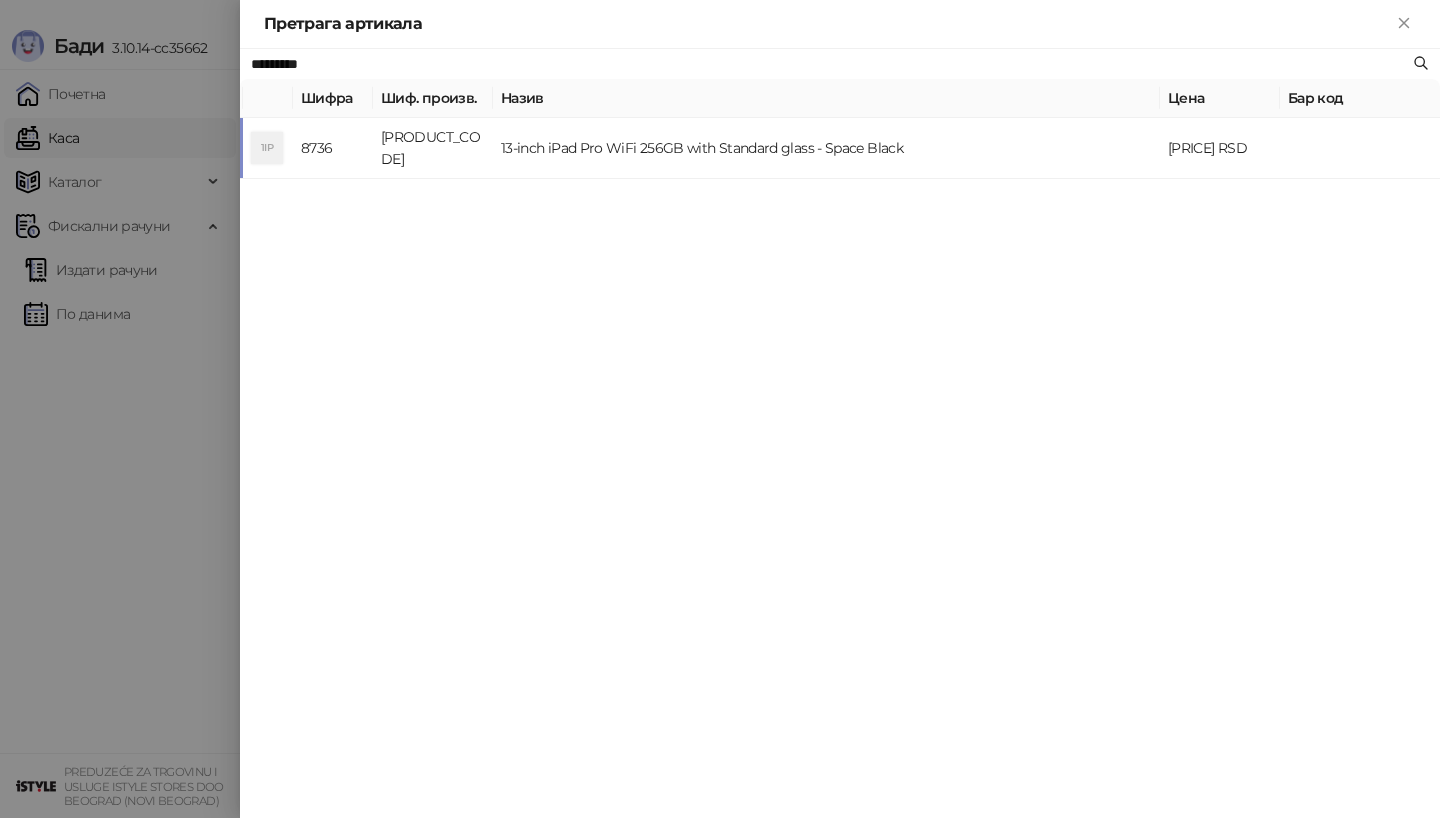 type on "*********" 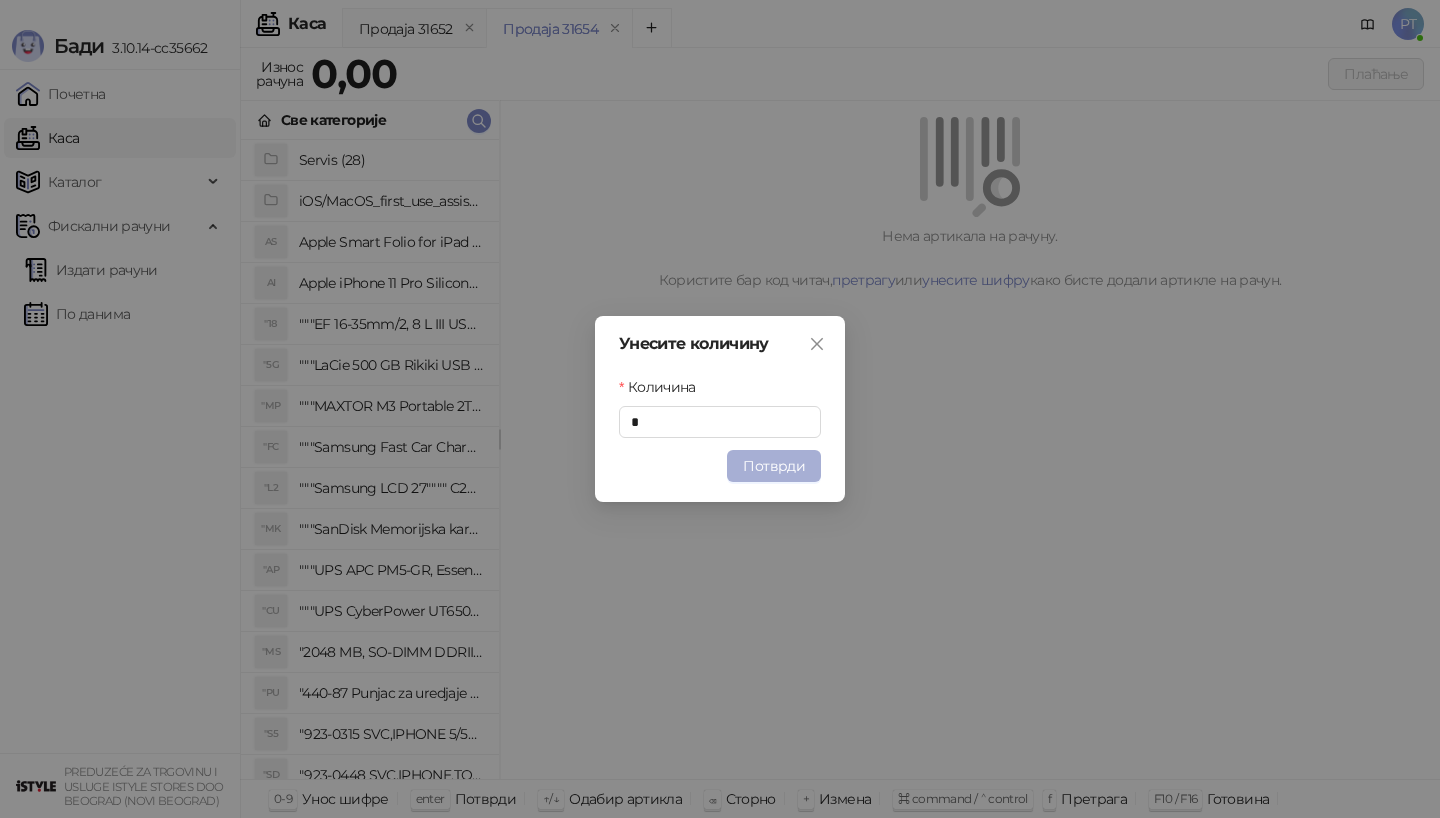click on "Потврди" at bounding box center (774, 466) 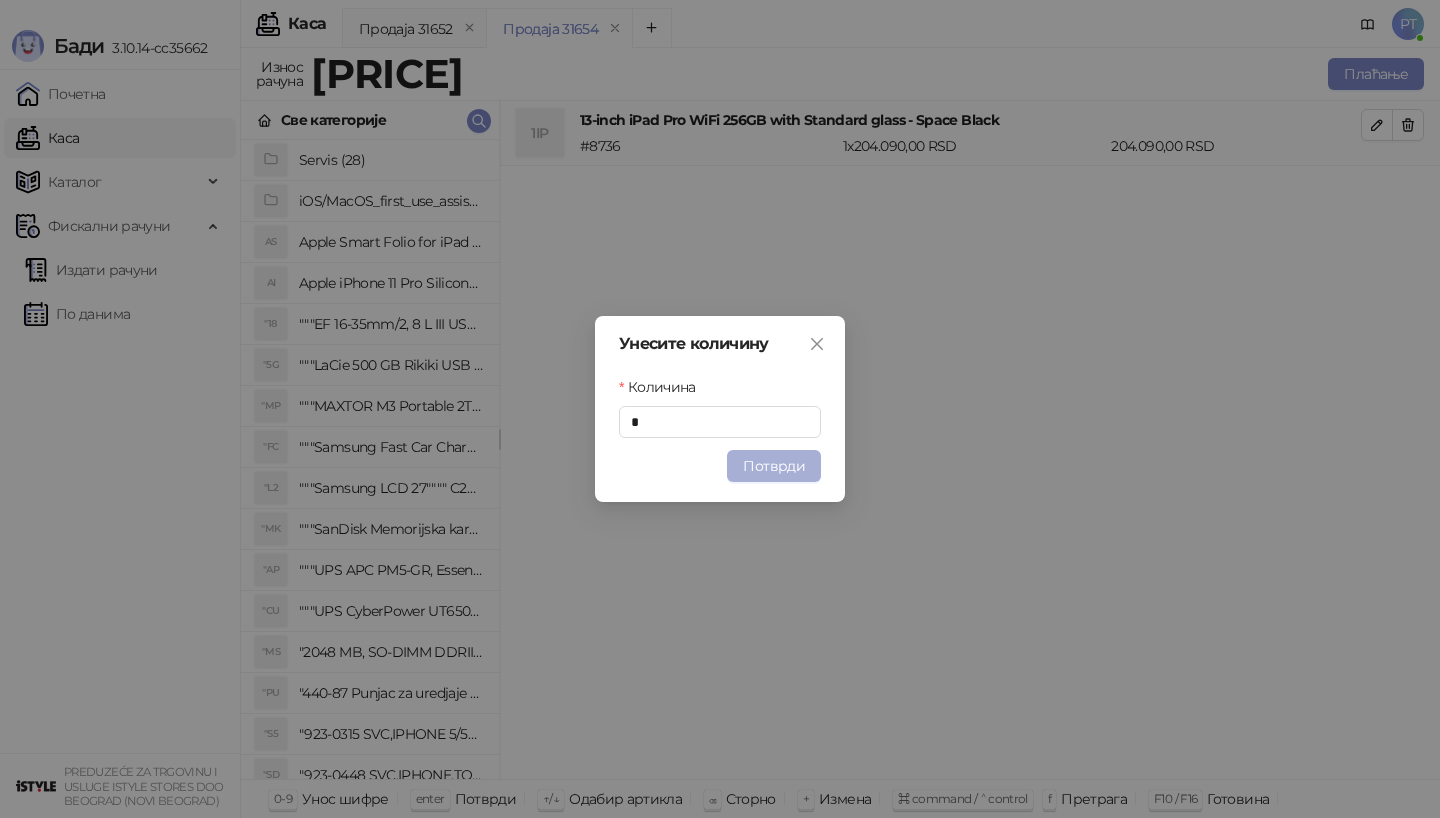 type 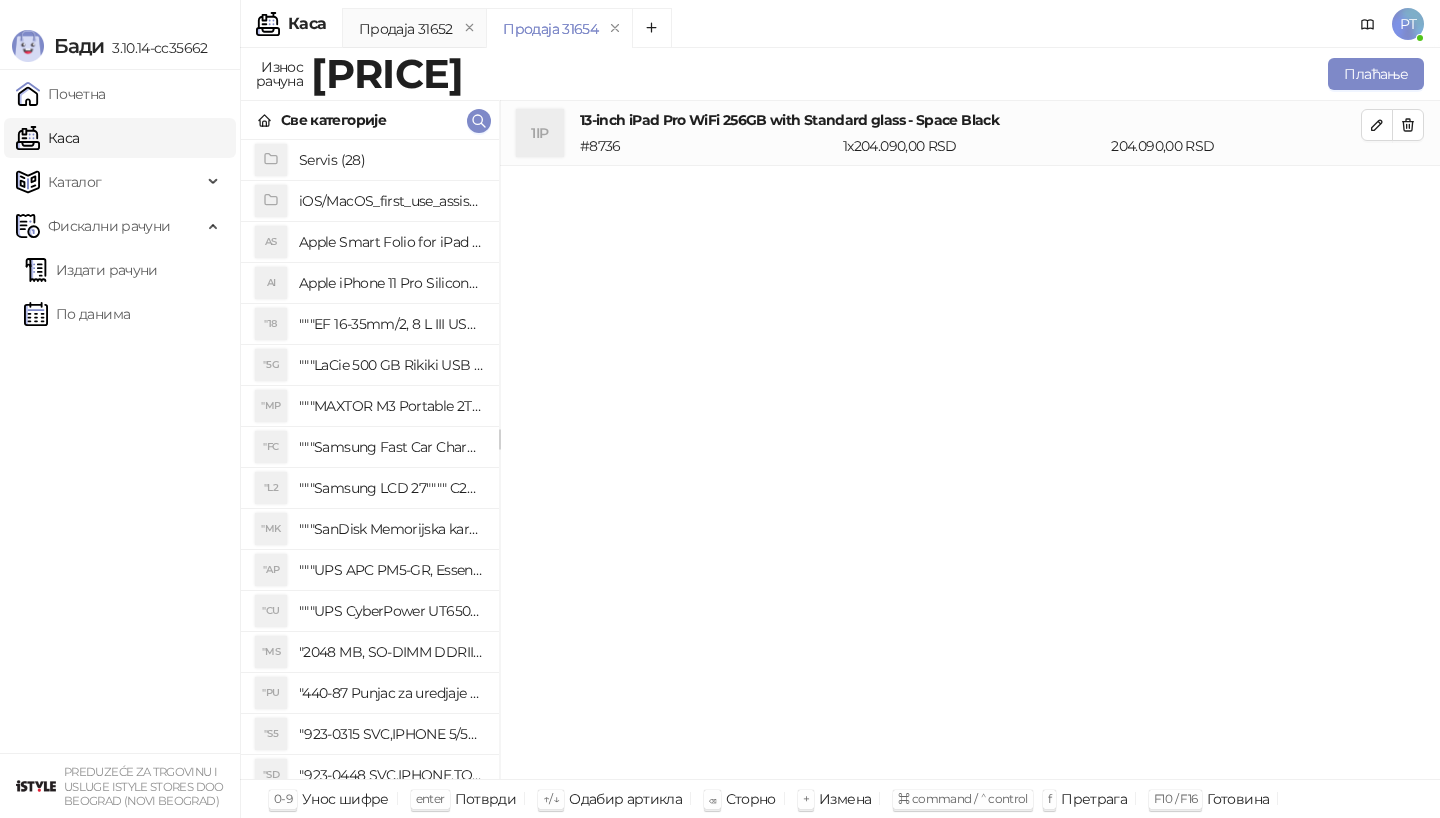 click on "Све категорије" at bounding box center [370, 120] 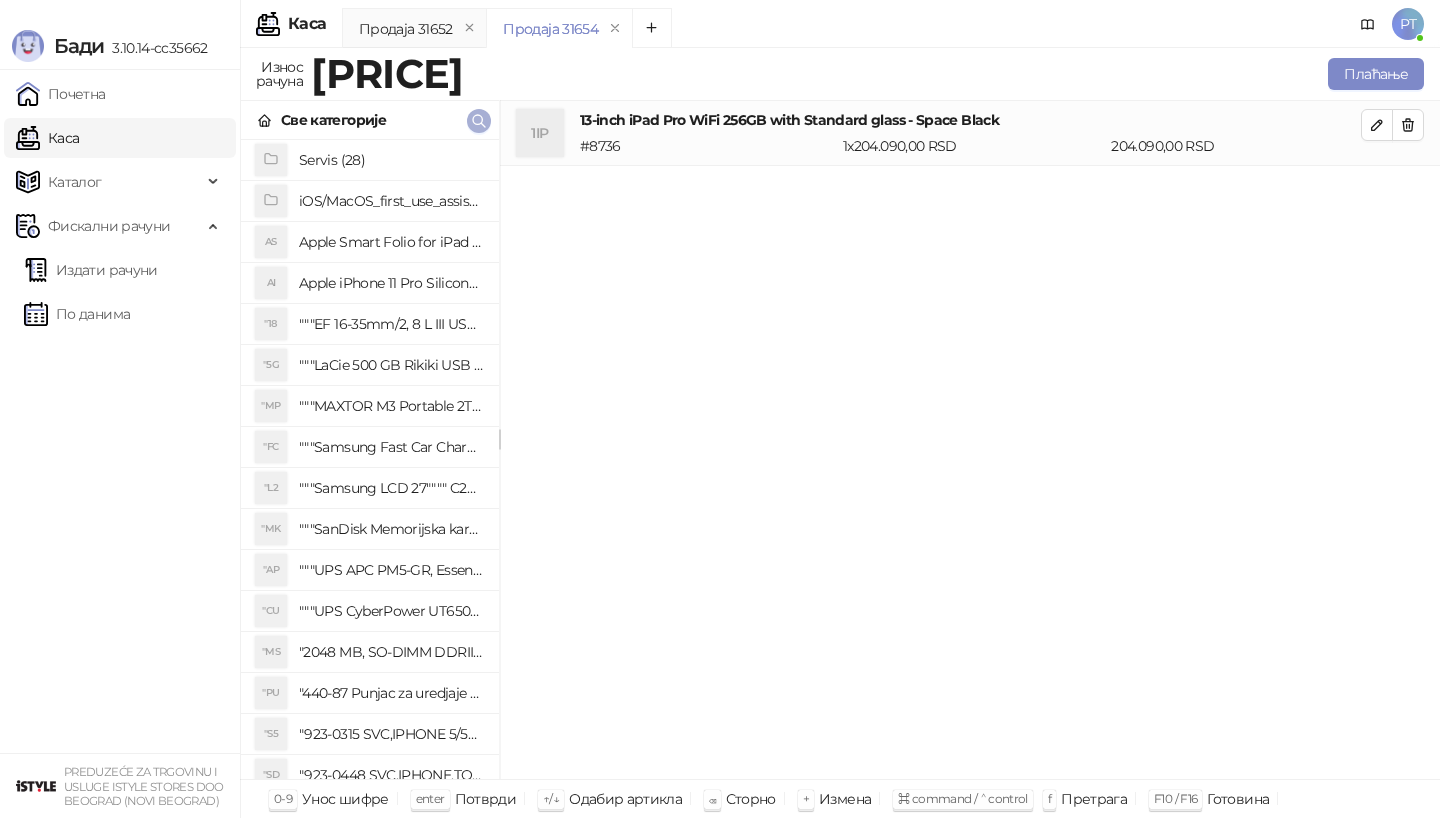 click 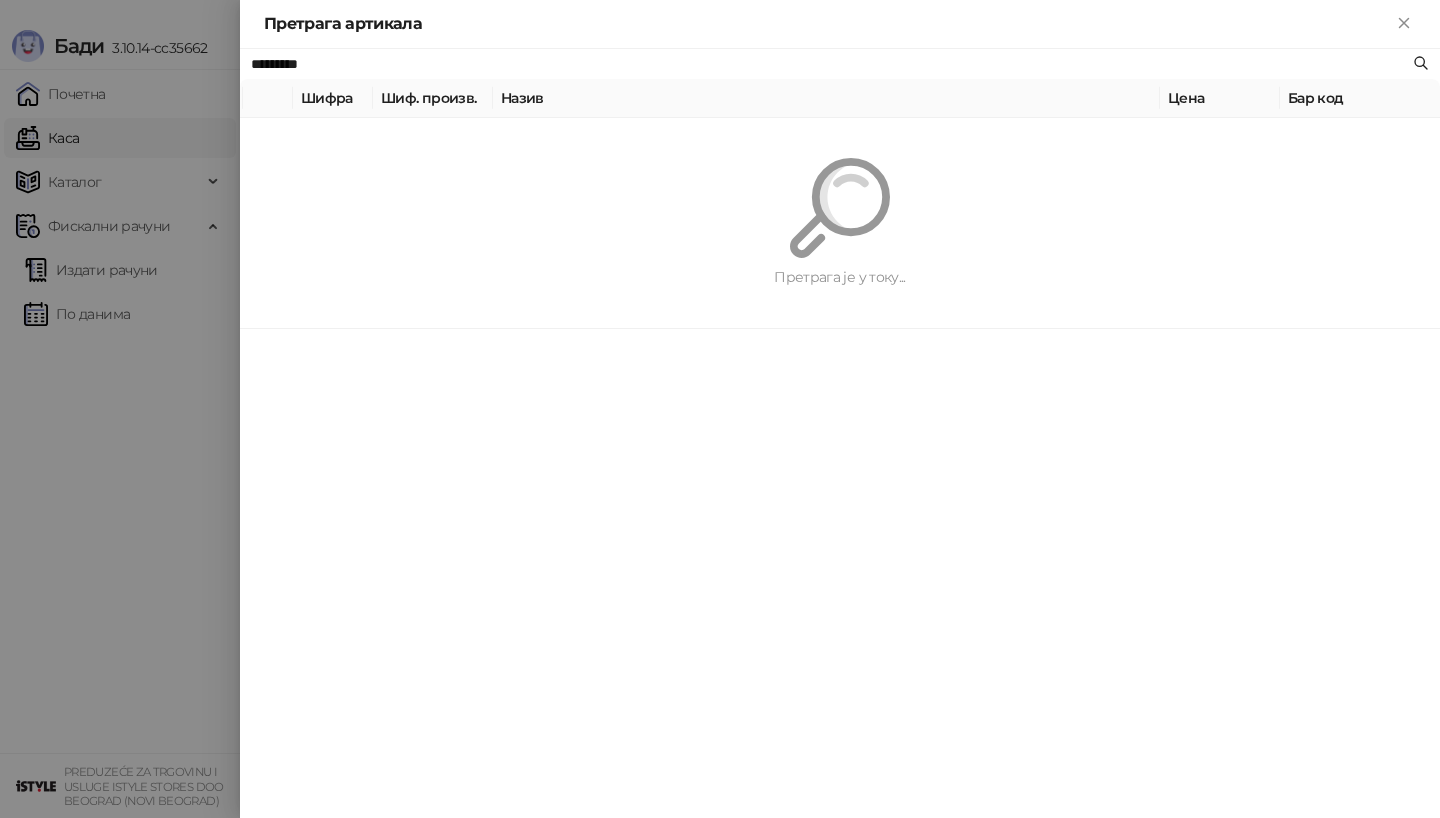 paste 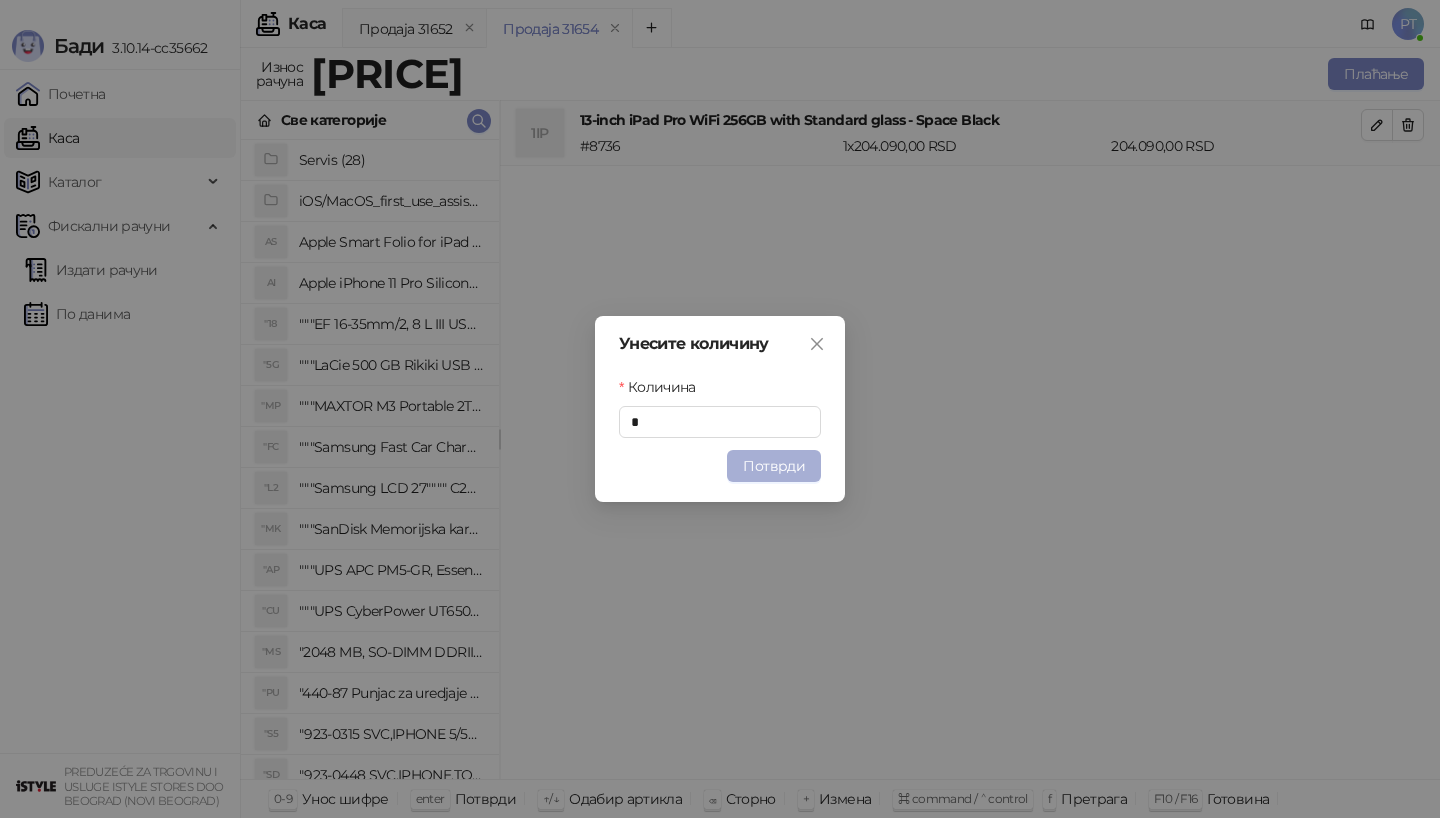 click on "Потврди" at bounding box center (774, 466) 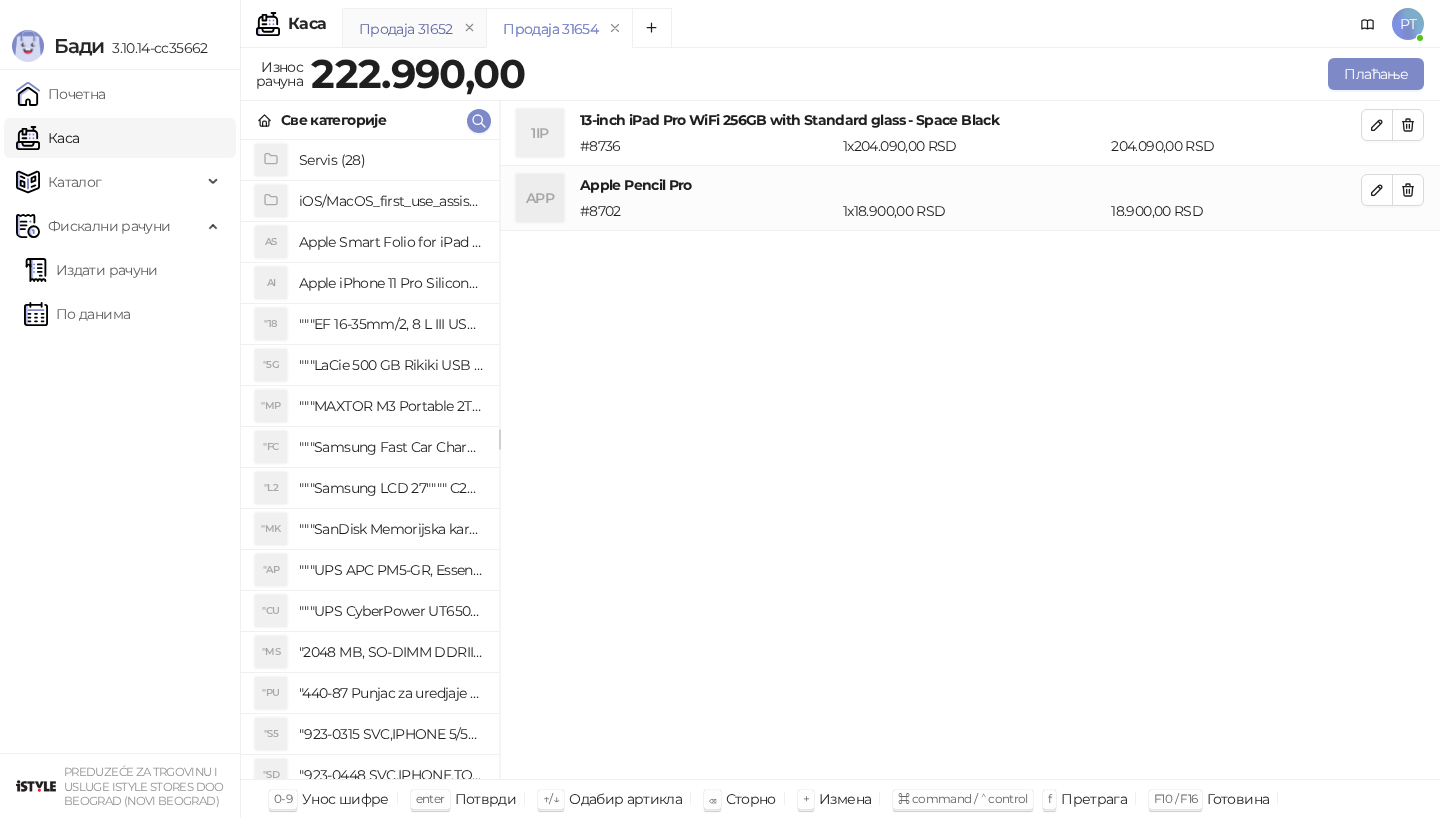 click on "Продаја 31652" at bounding box center (406, 29) 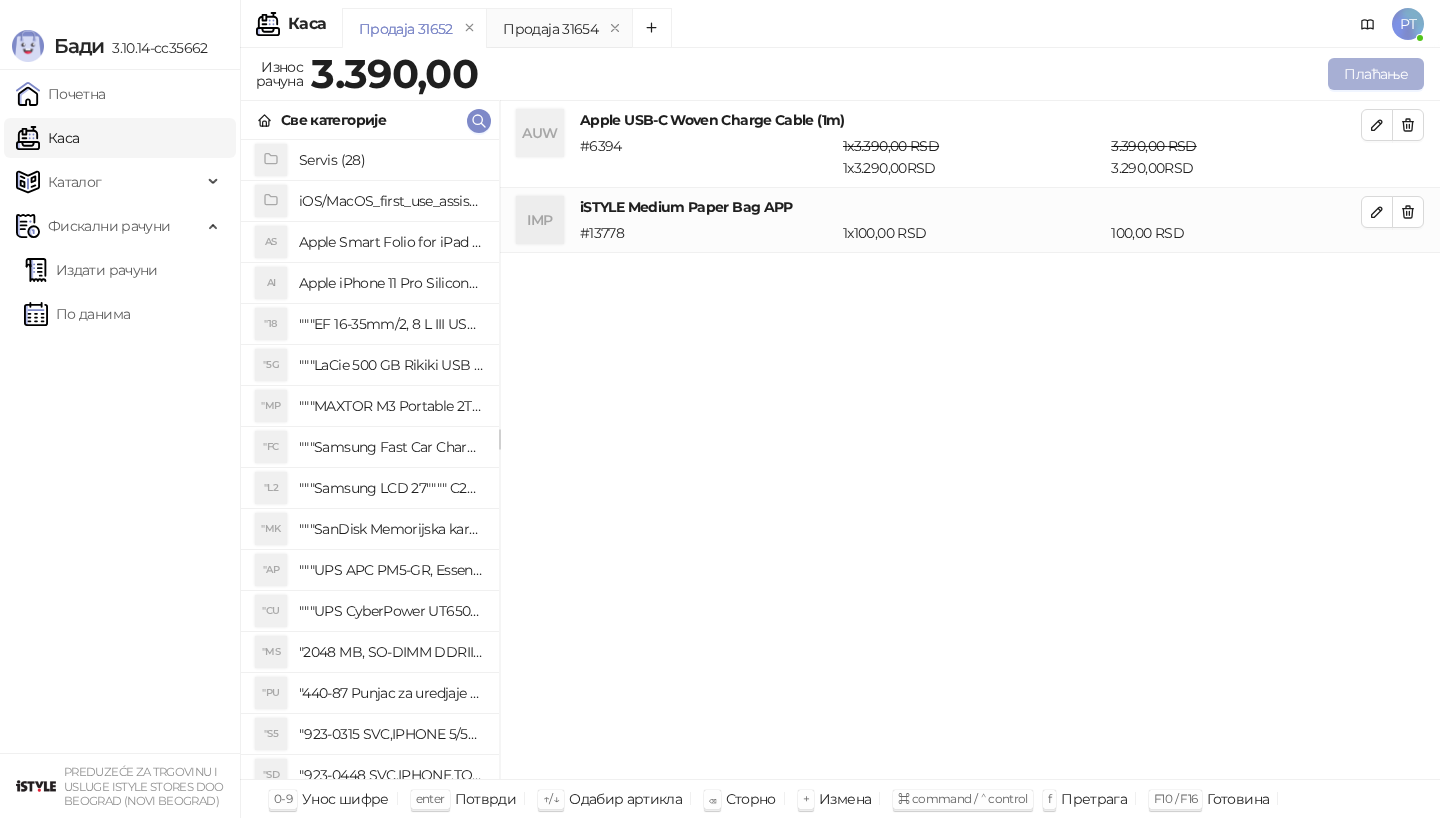 click on "Плаћање" at bounding box center (1376, 74) 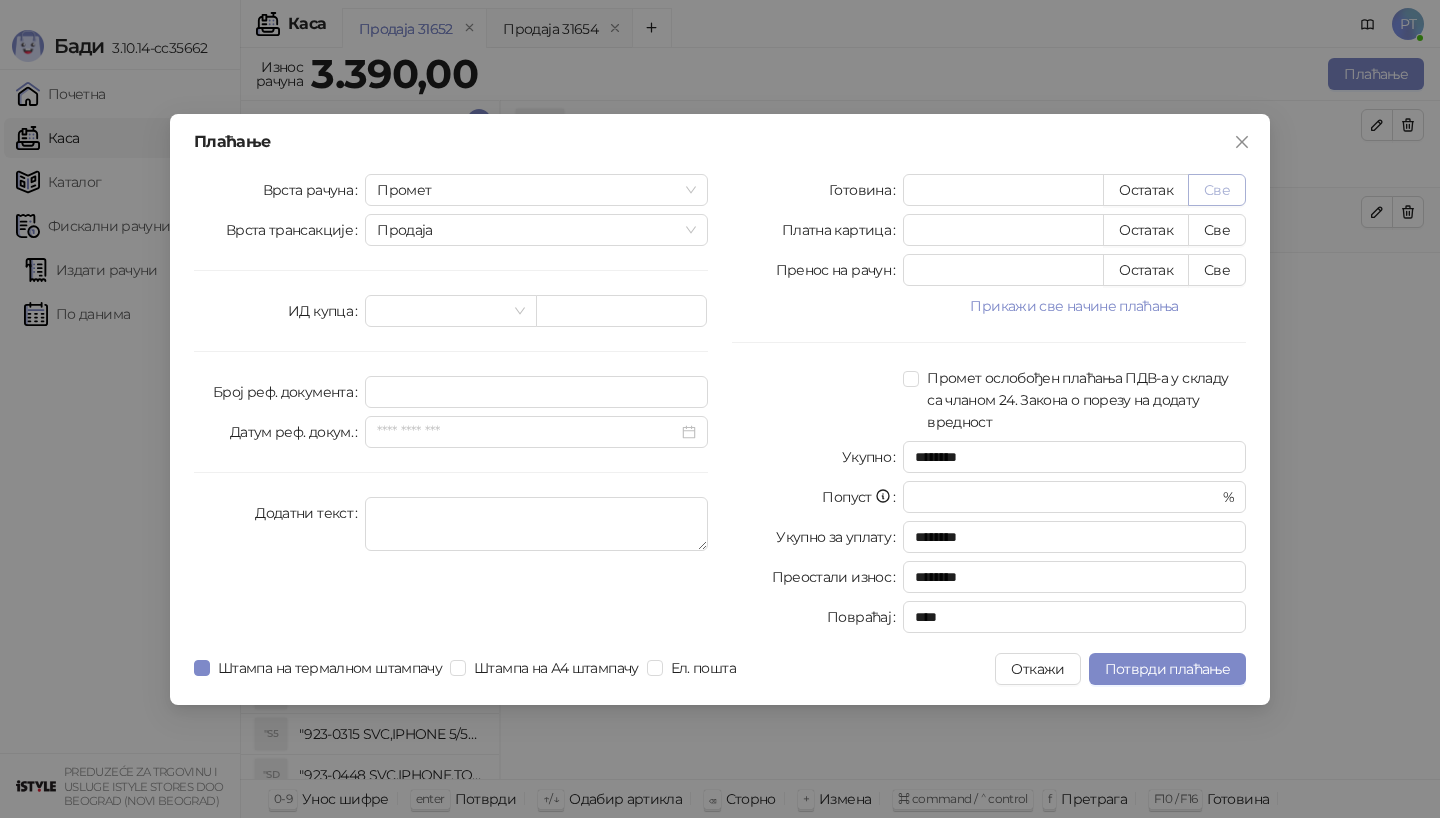 click on "Све" at bounding box center (1217, 190) 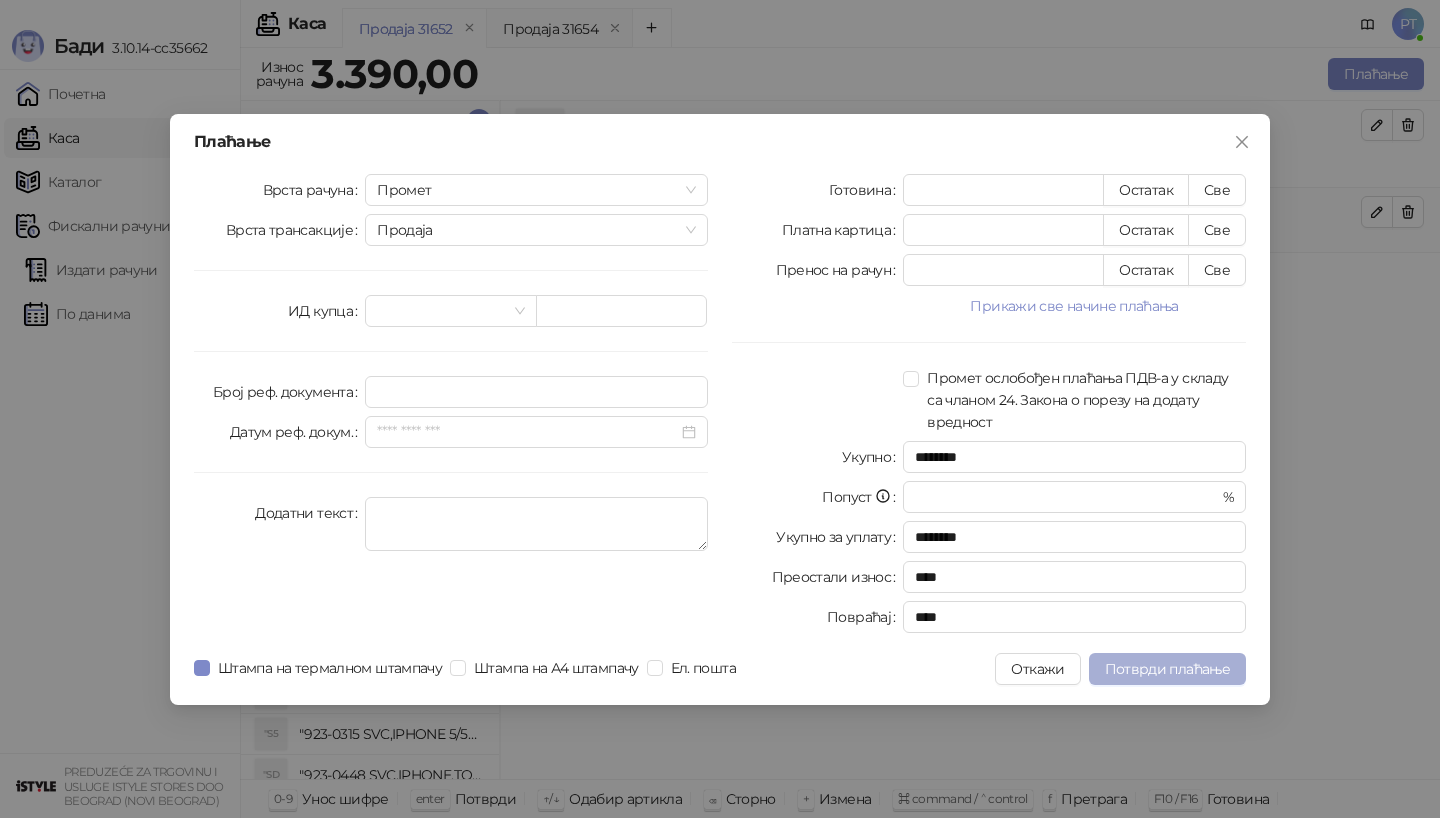 click on "Потврди плаћање" at bounding box center [1167, 669] 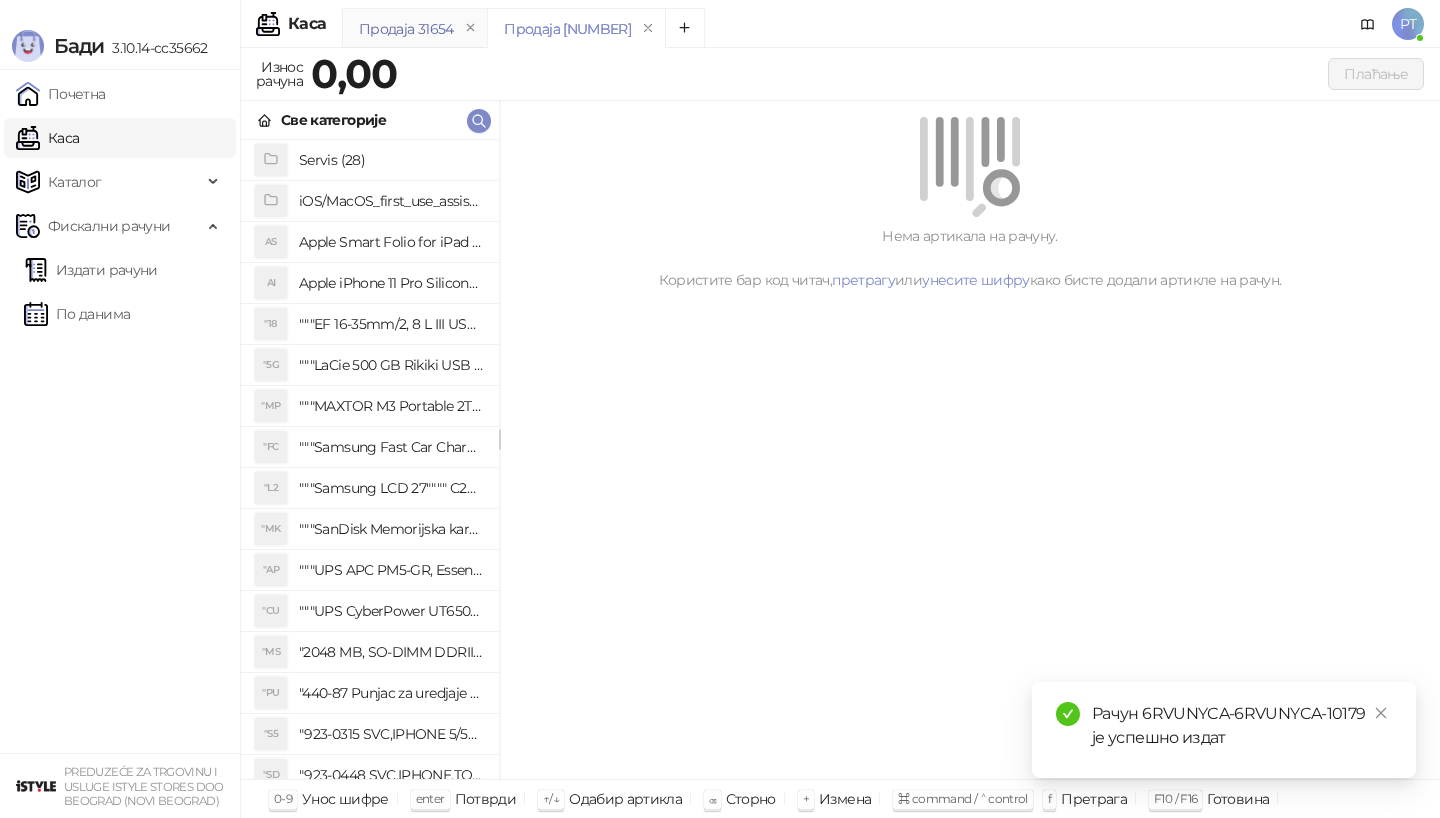click on "Продаја 31654" at bounding box center [406, 29] 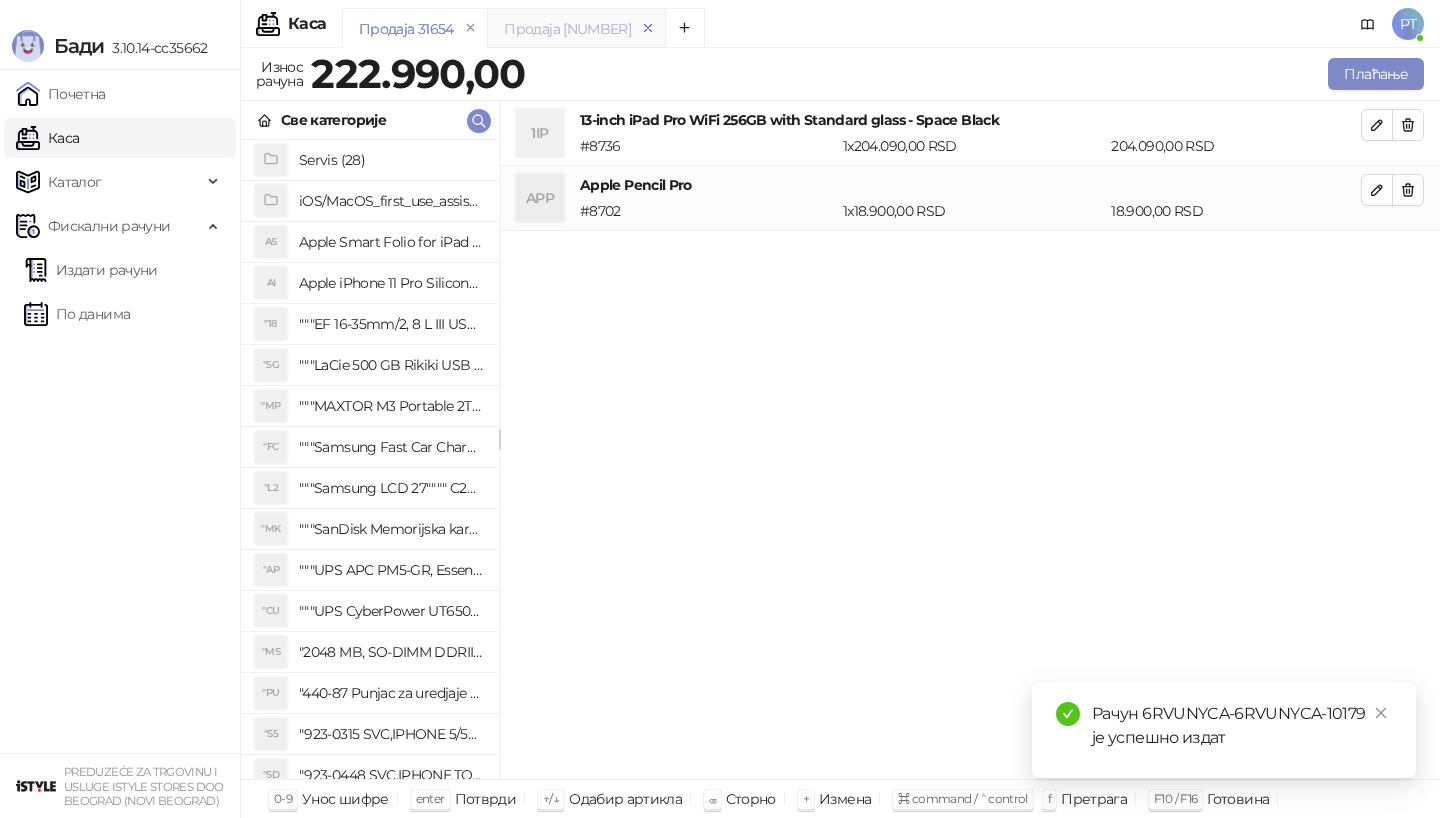click 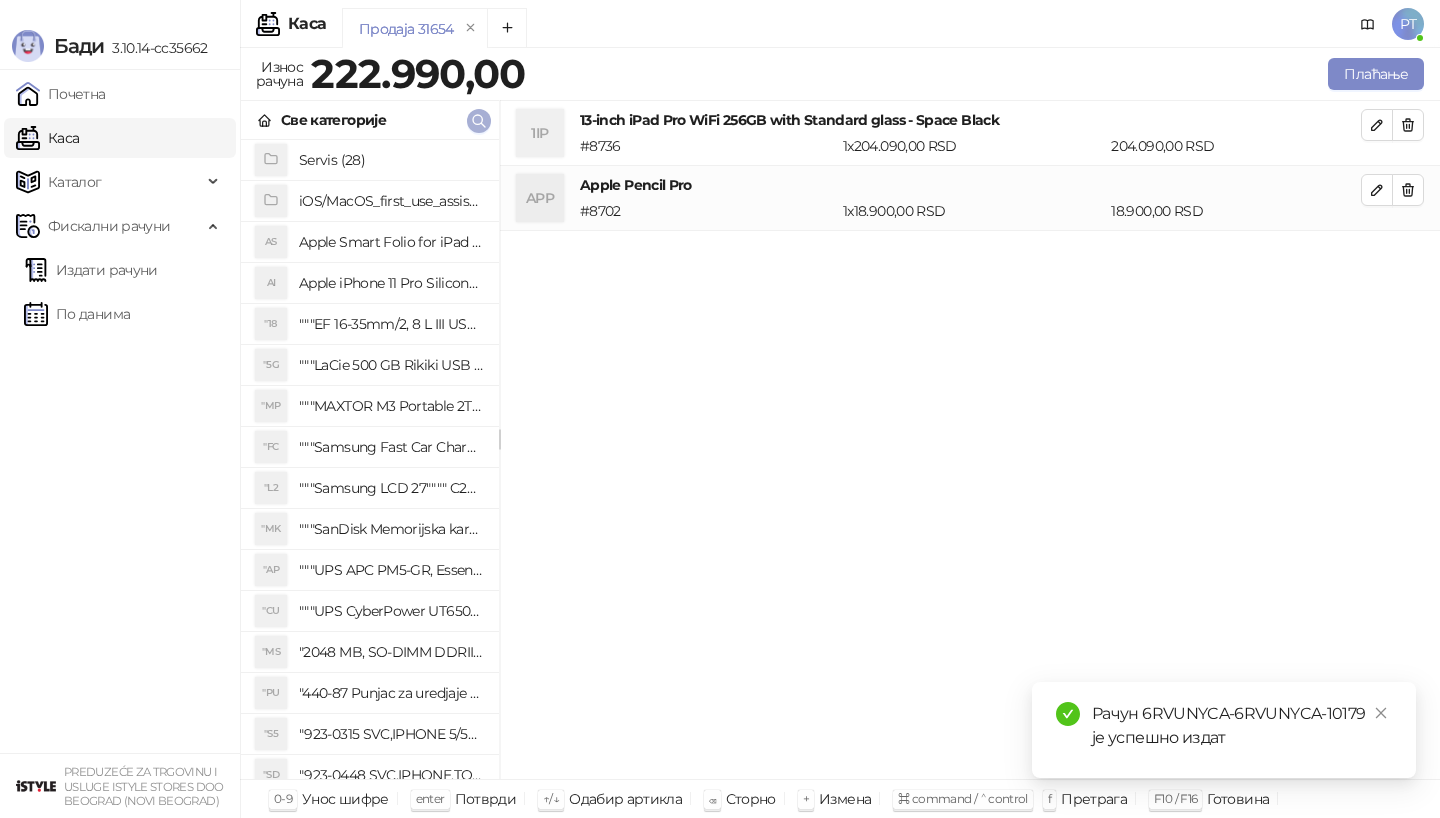 click at bounding box center (479, 121) 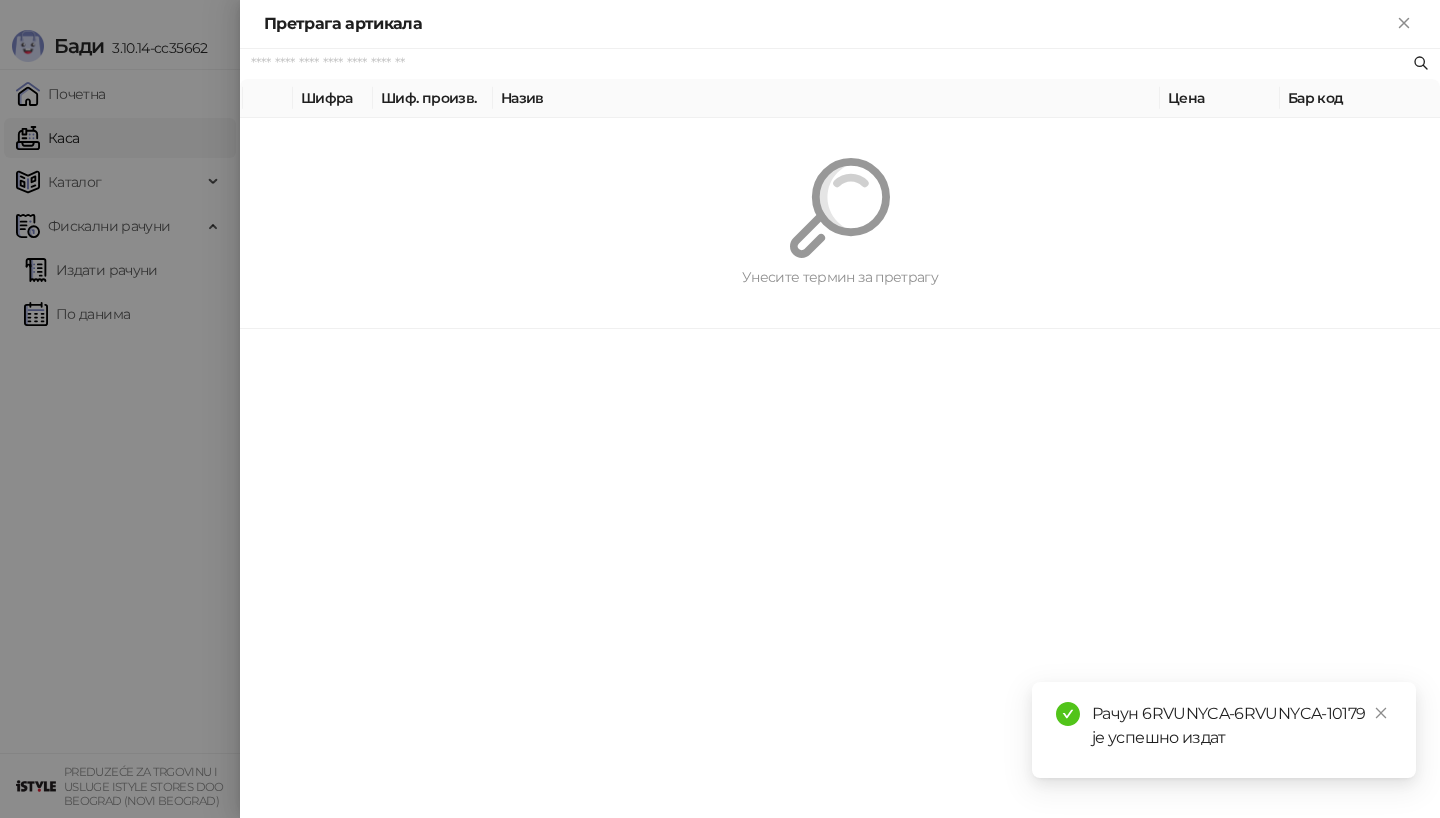 paste on "**********" 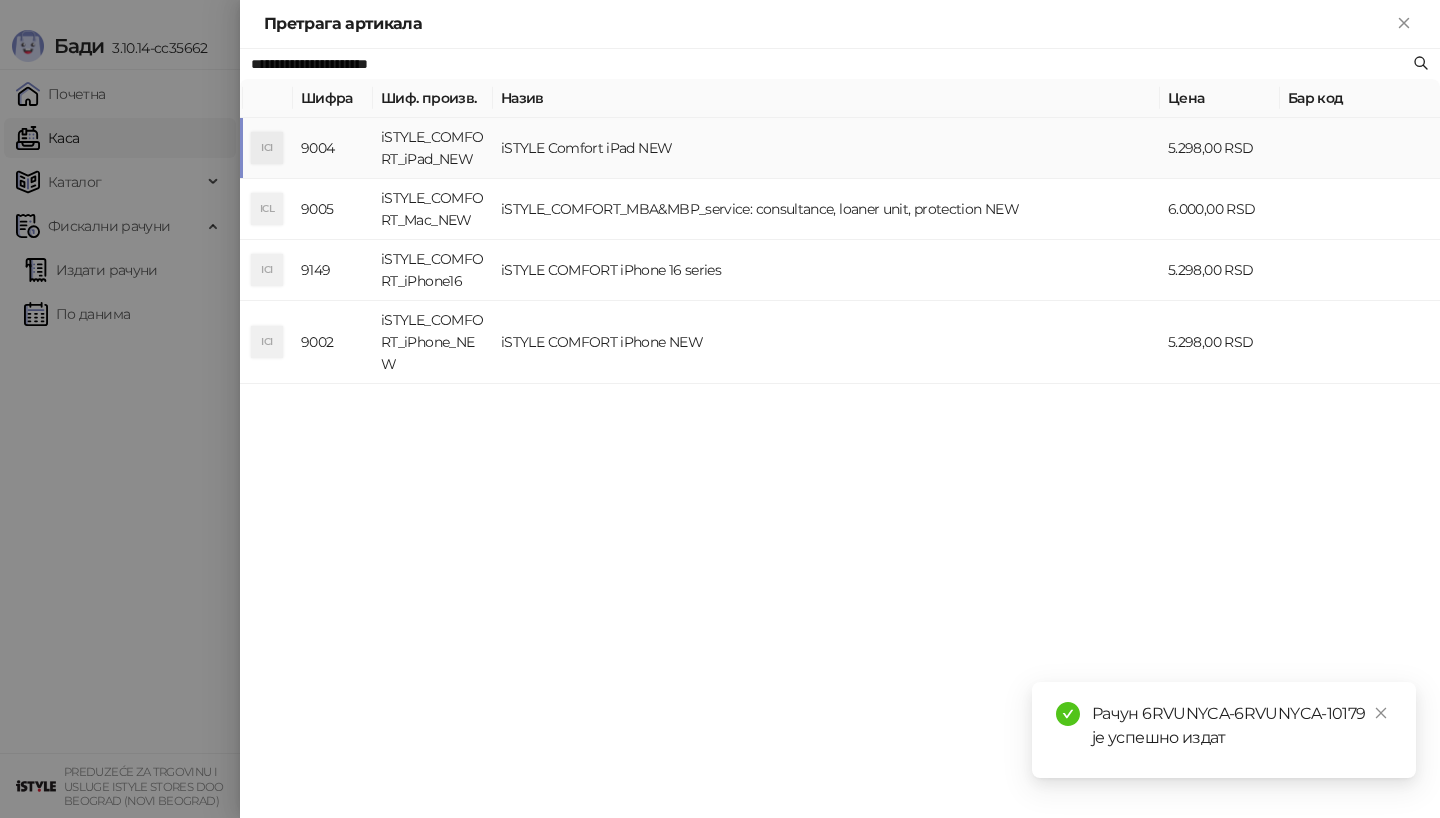 click on "iSTYLE_COMFORT_iPad_NEW" at bounding box center [433, 148] 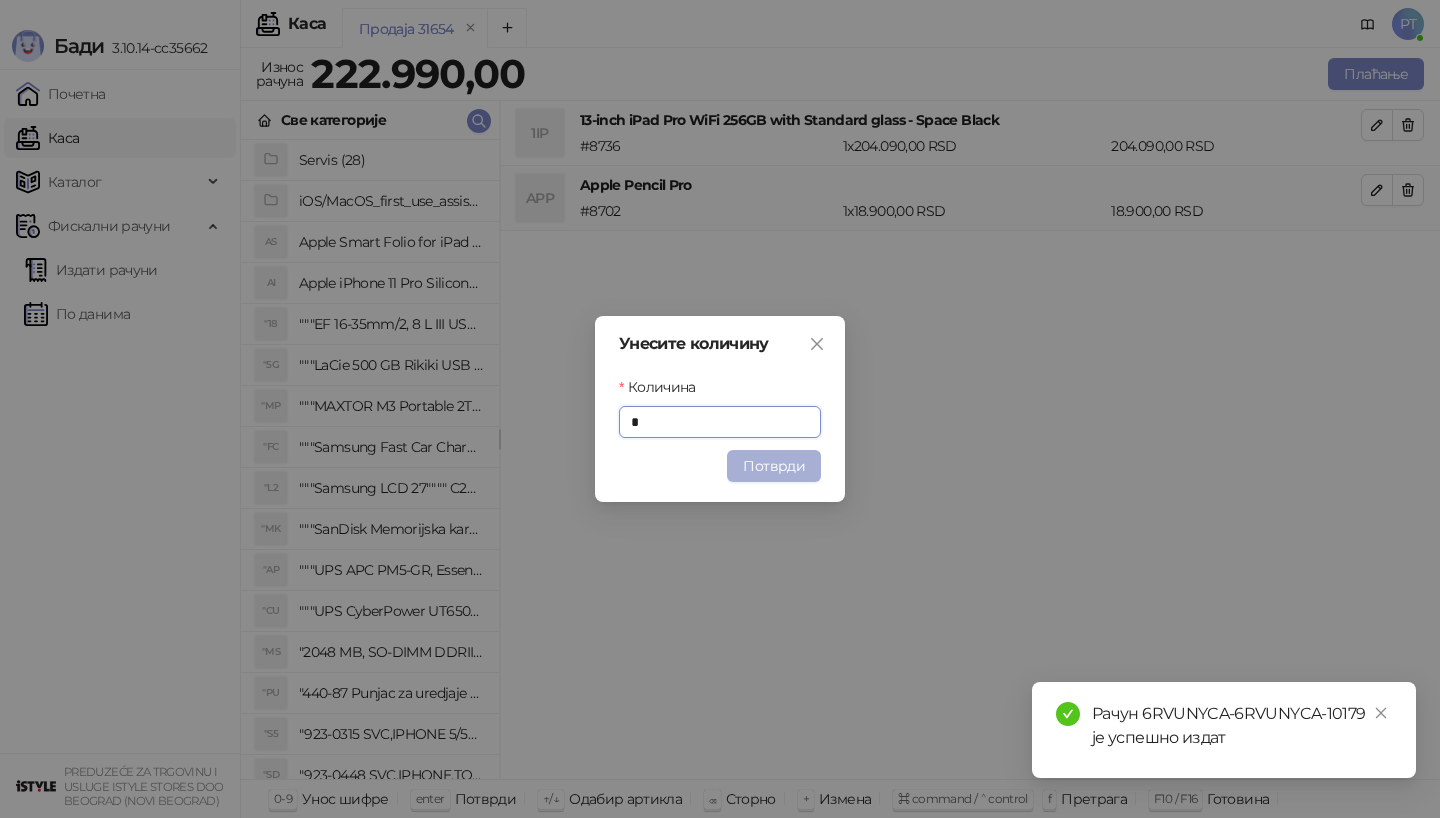 click on "Потврди" at bounding box center (774, 466) 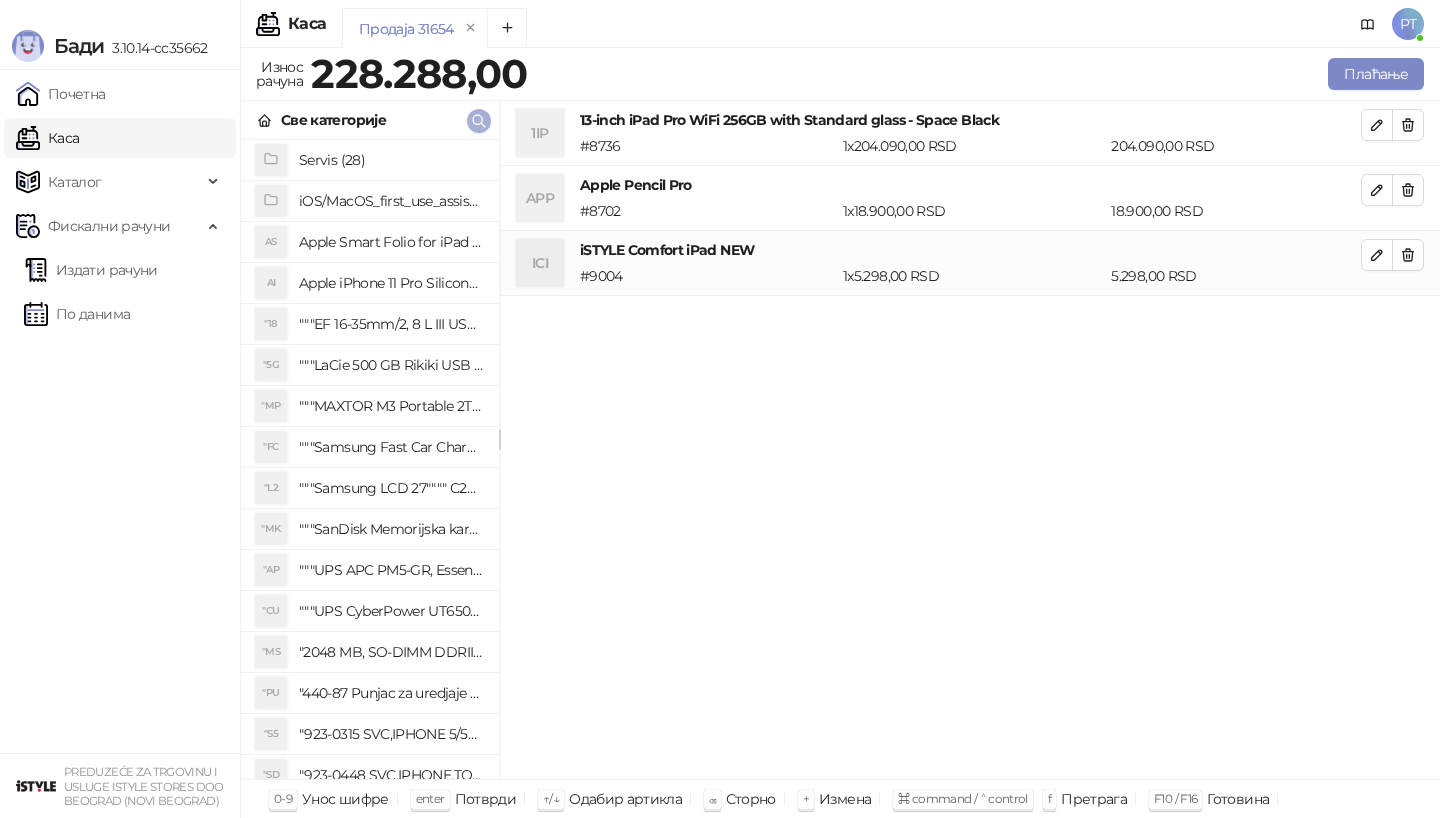click 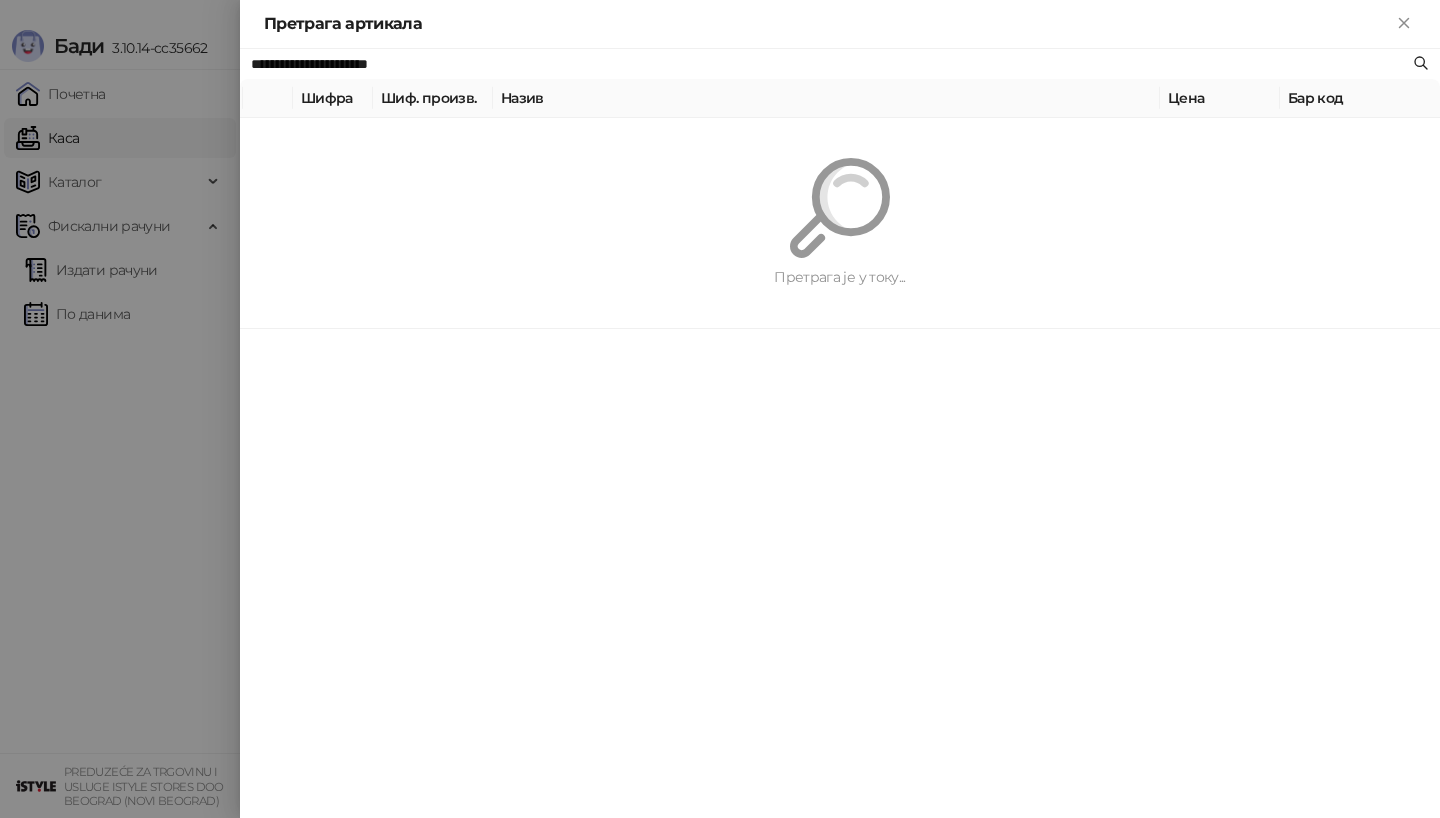 paste 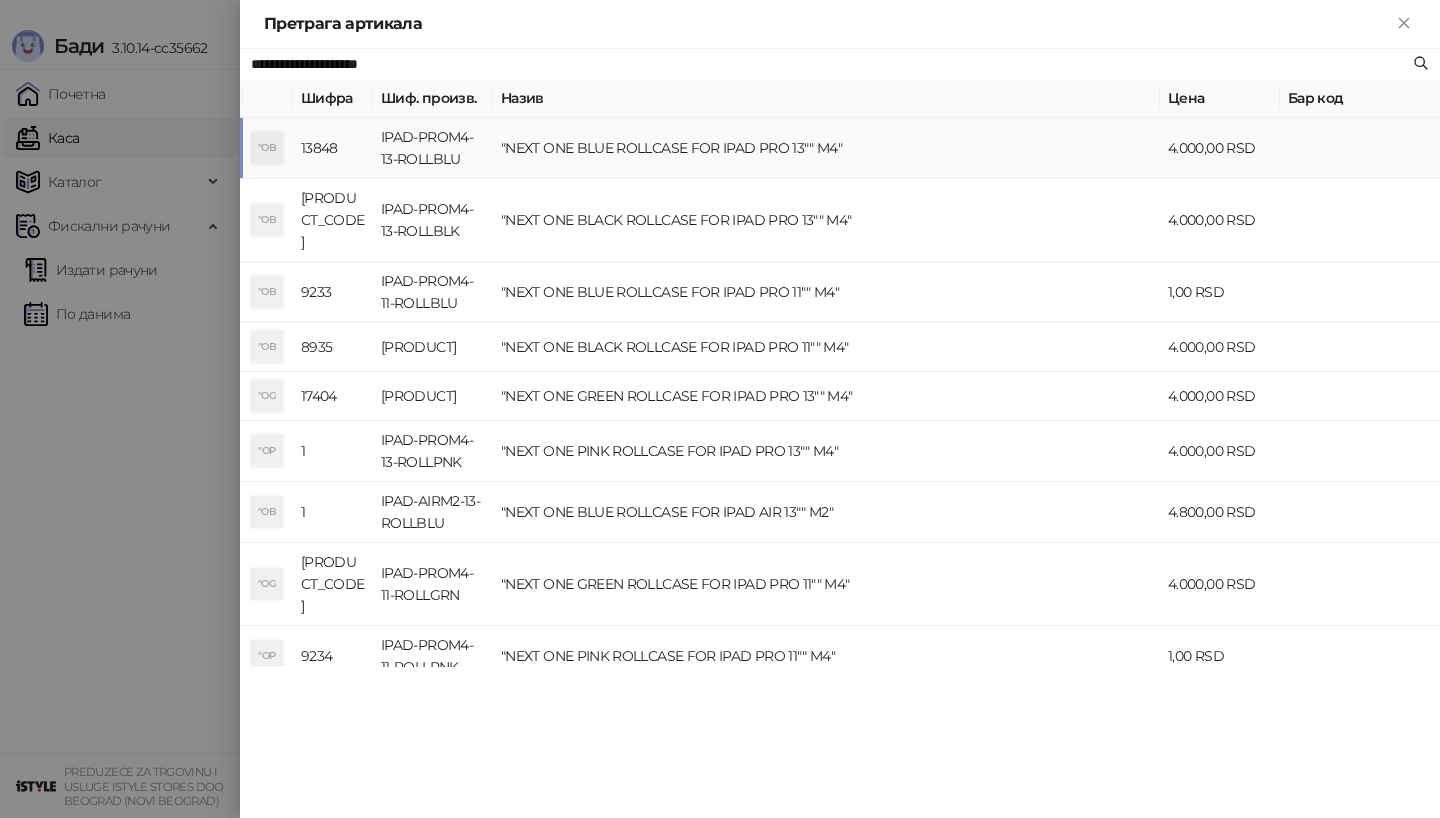 type on "**********" 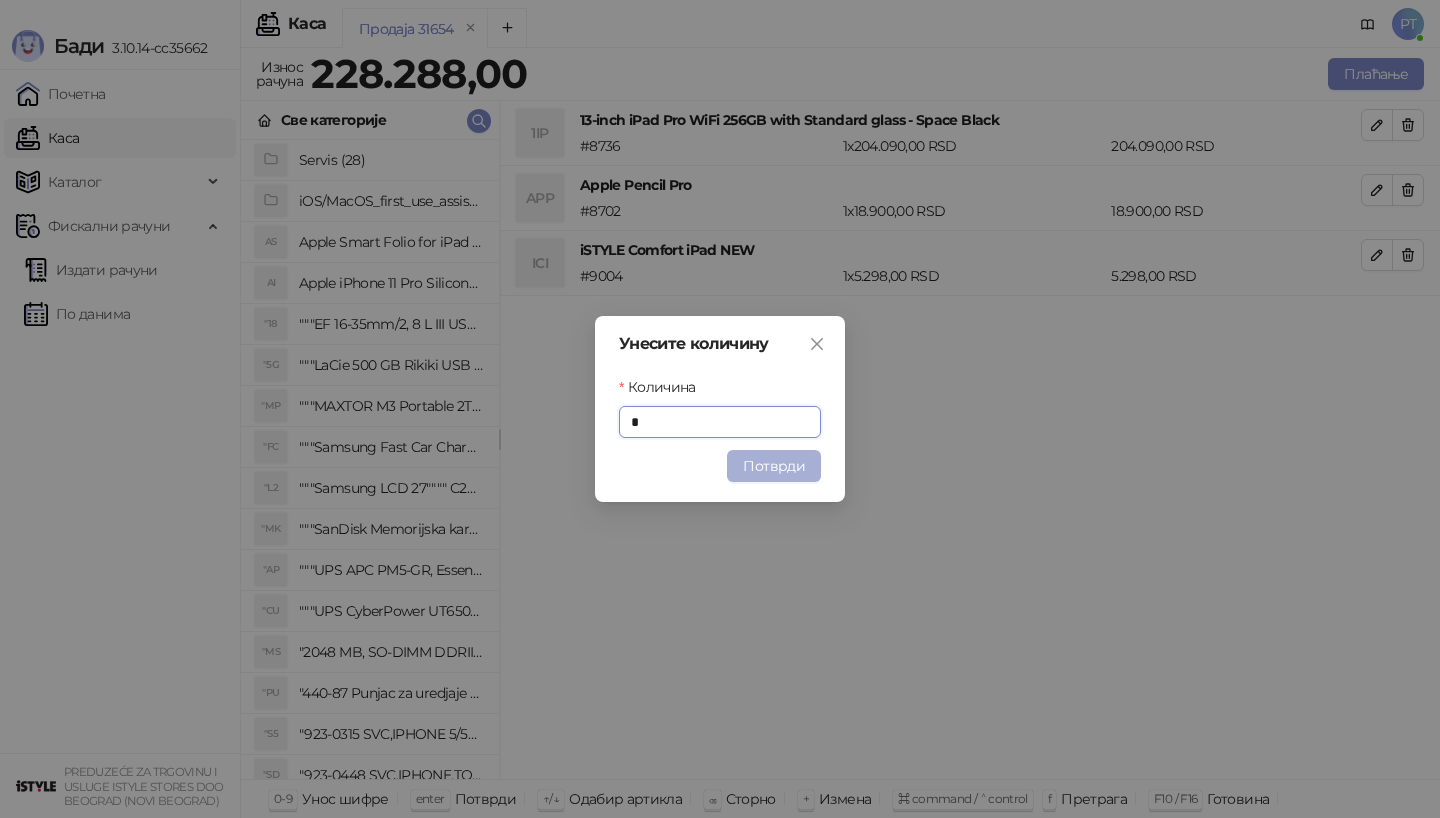 click on "Потврди" at bounding box center (774, 466) 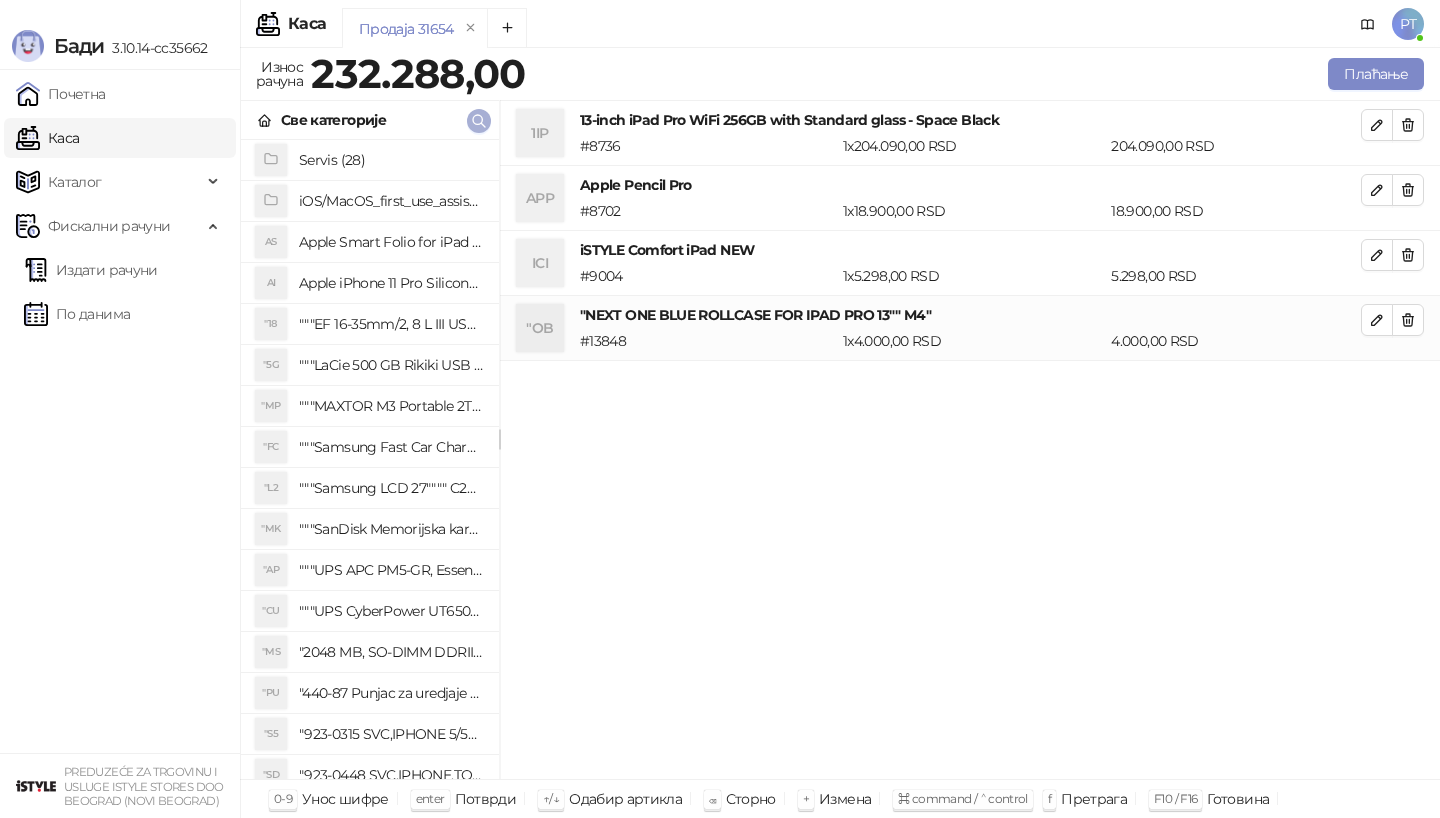 type 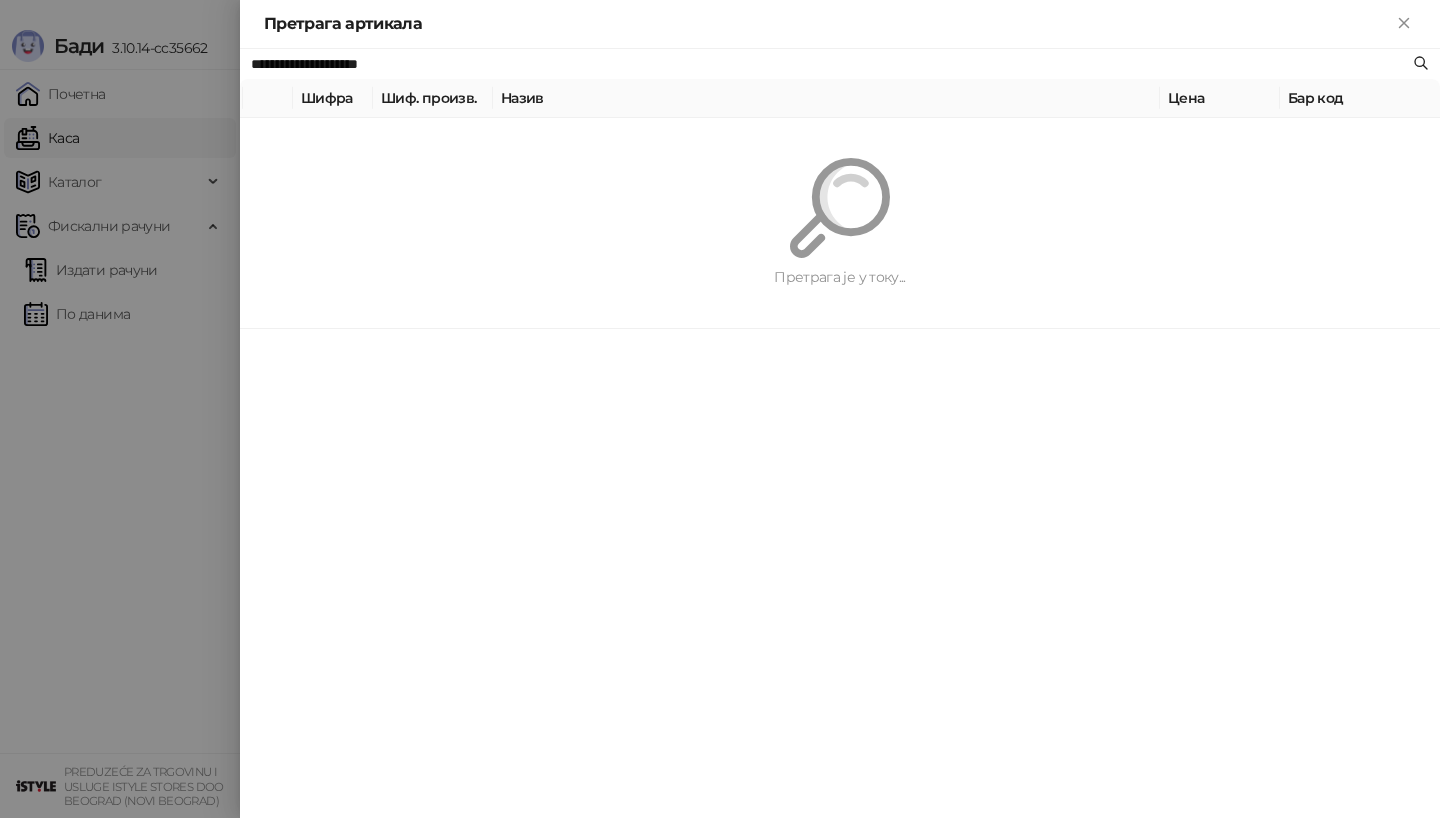 paste 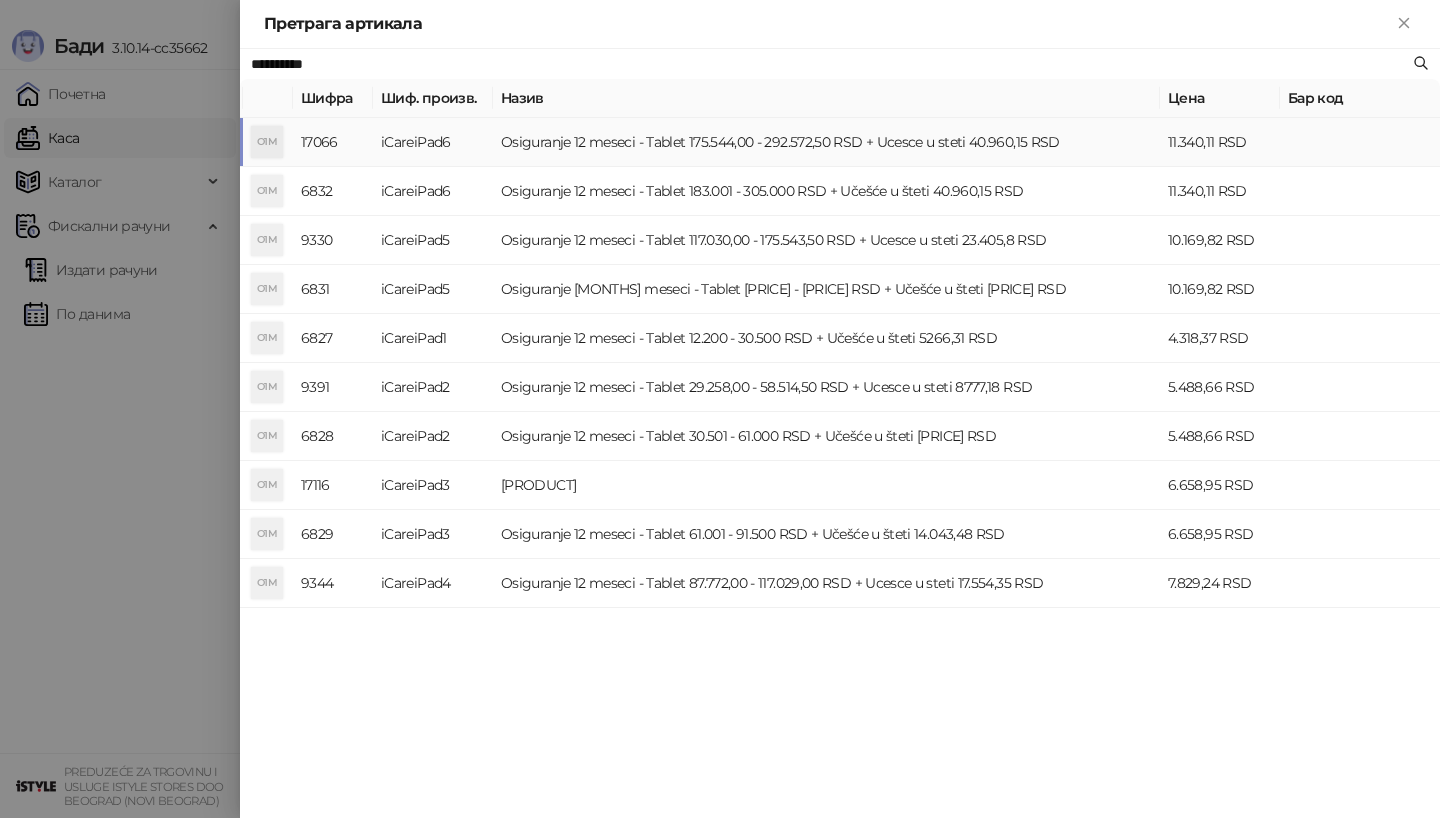 type on "**********" 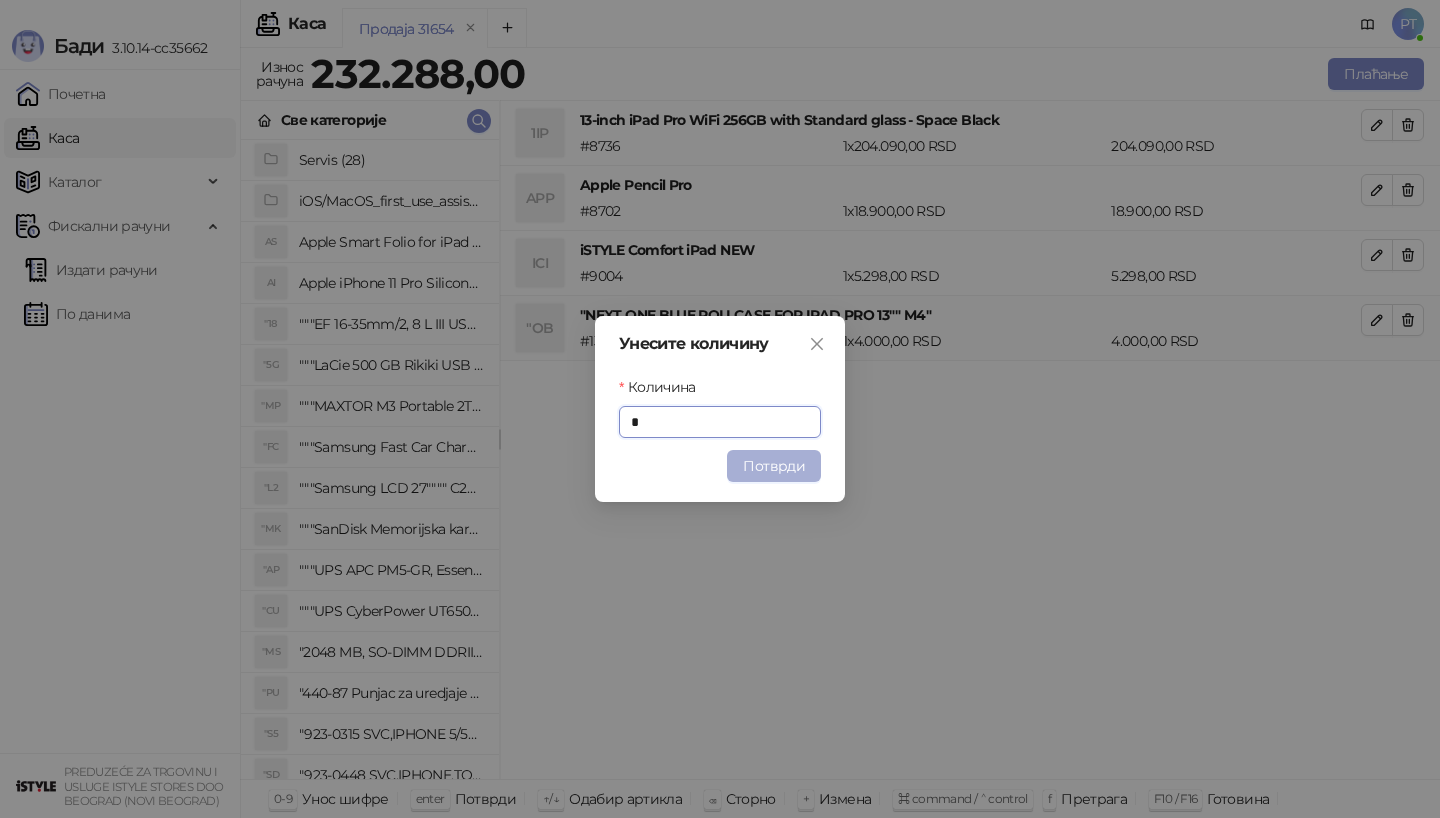 click on "Потврди" at bounding box center [774, 466] 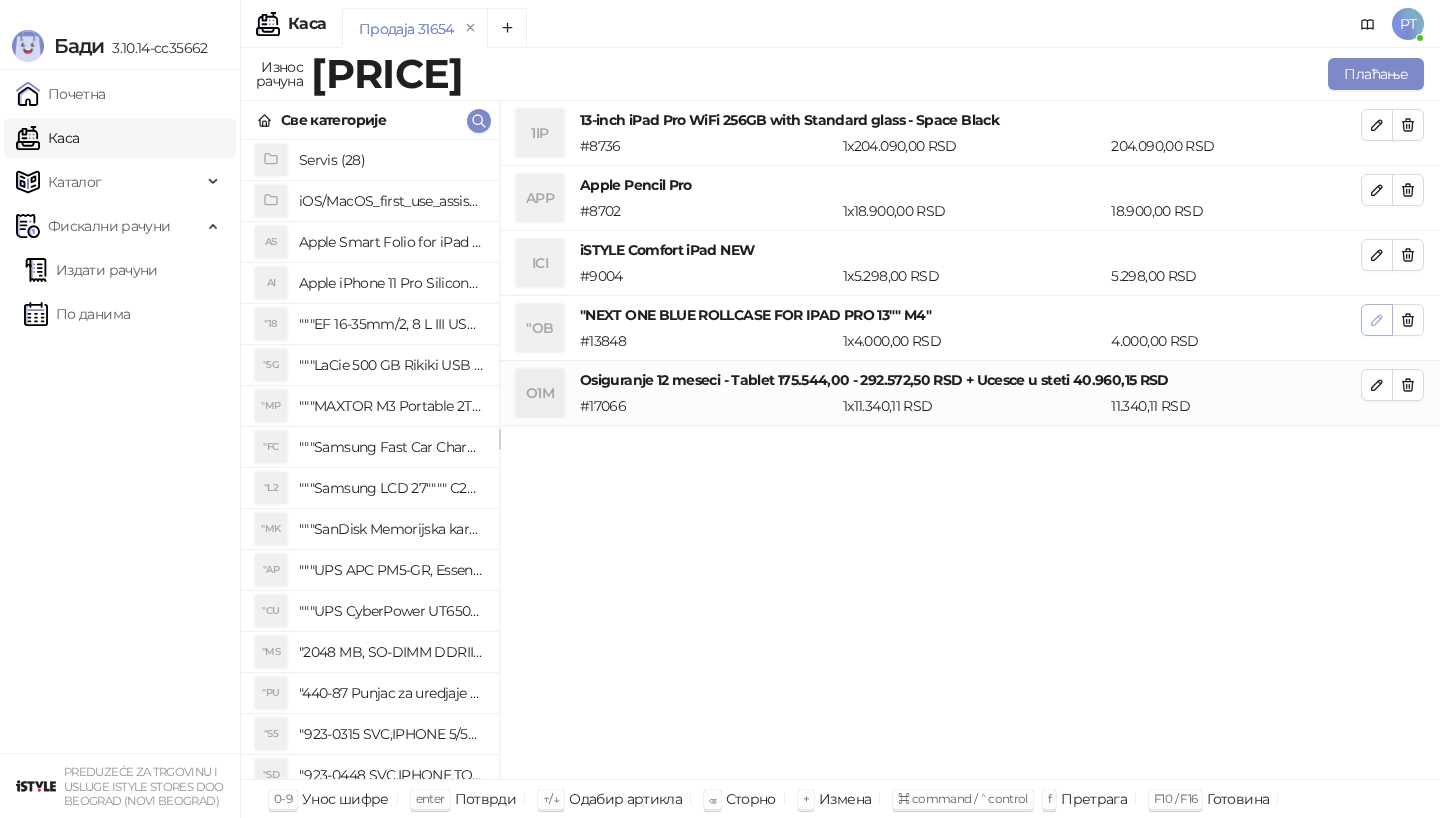 click 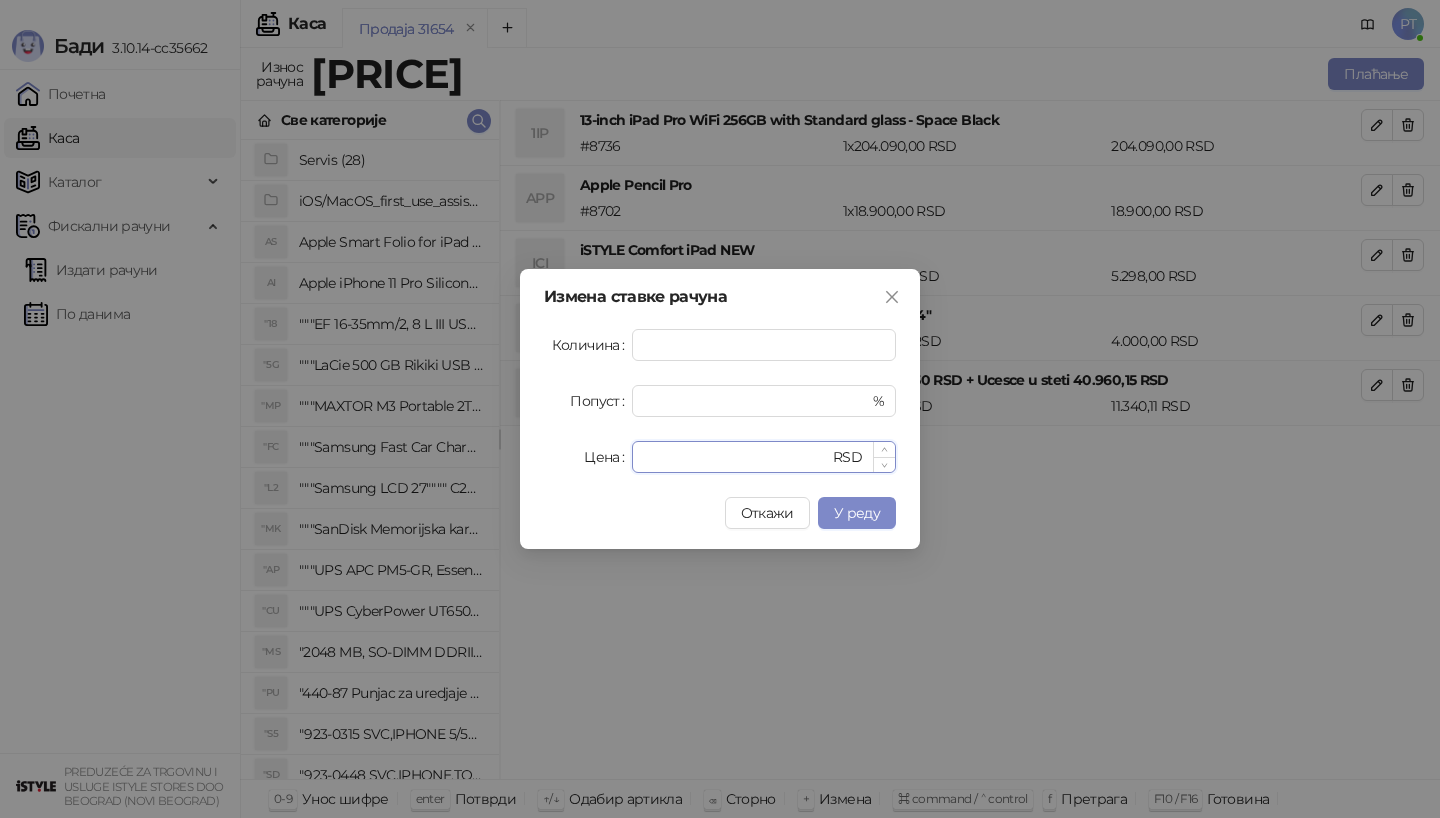 click on "****" at bounding box center (736, 457) 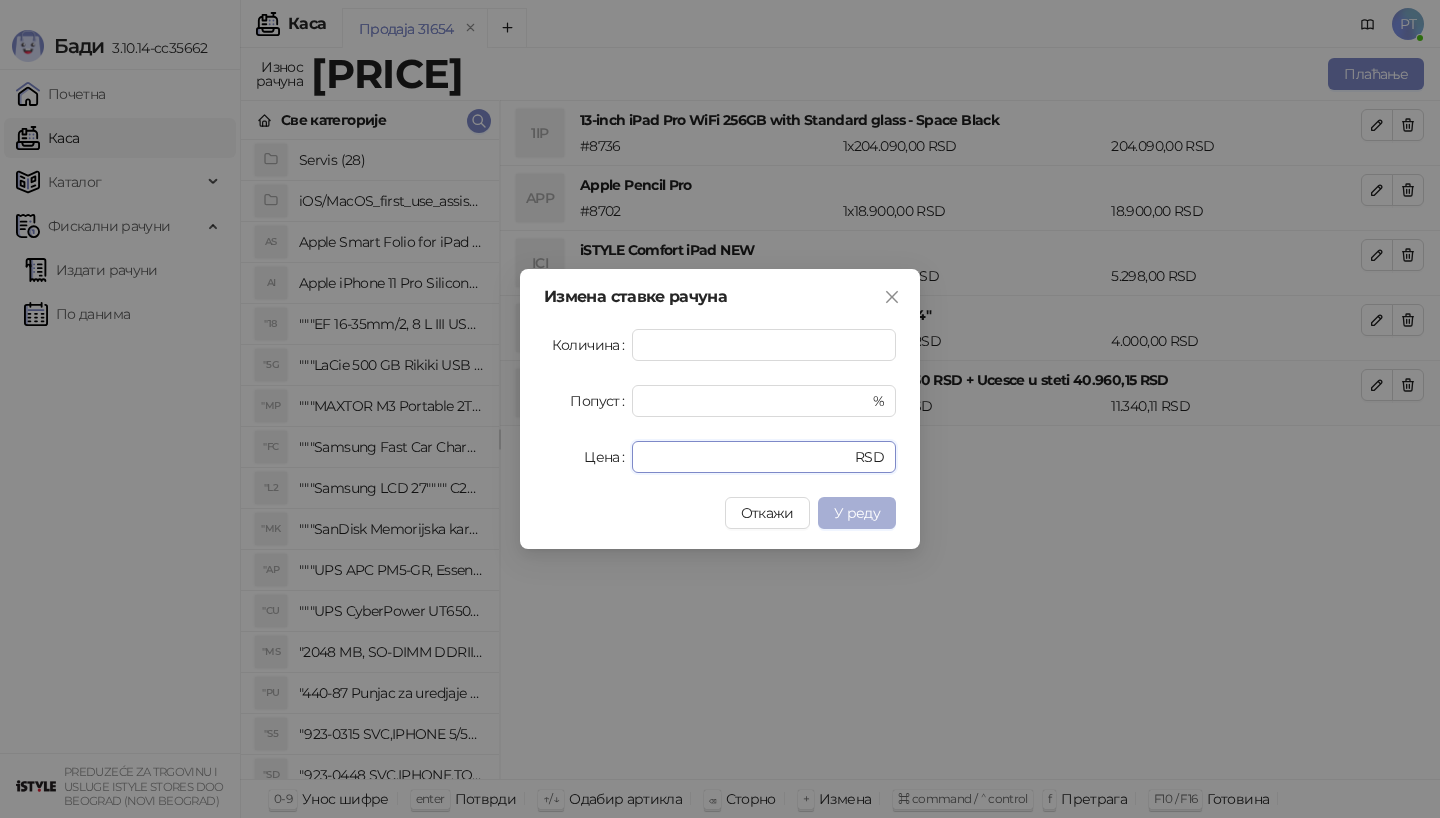 type on "*" 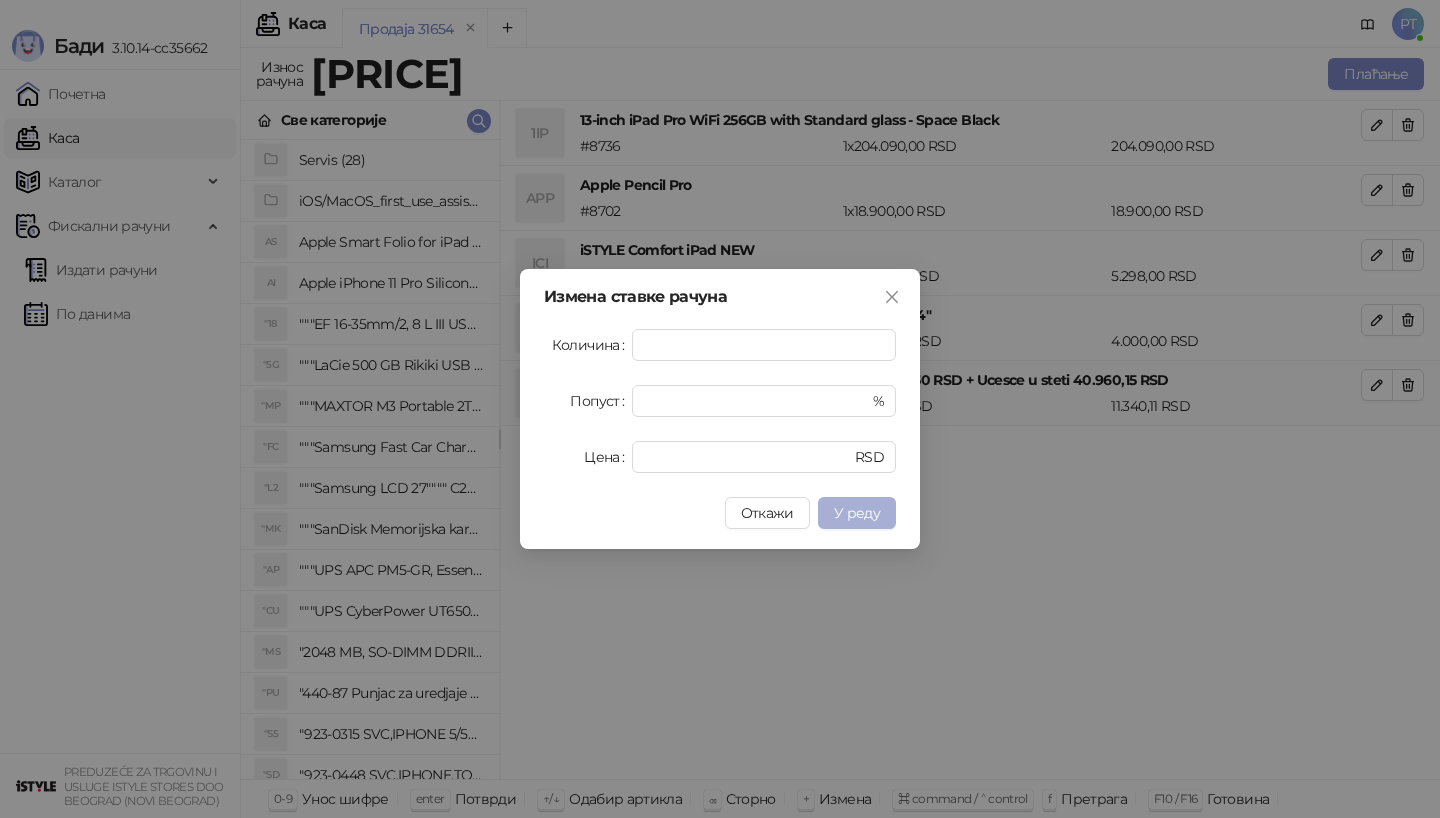 click on "У реду" at bounding box center (857, 513) 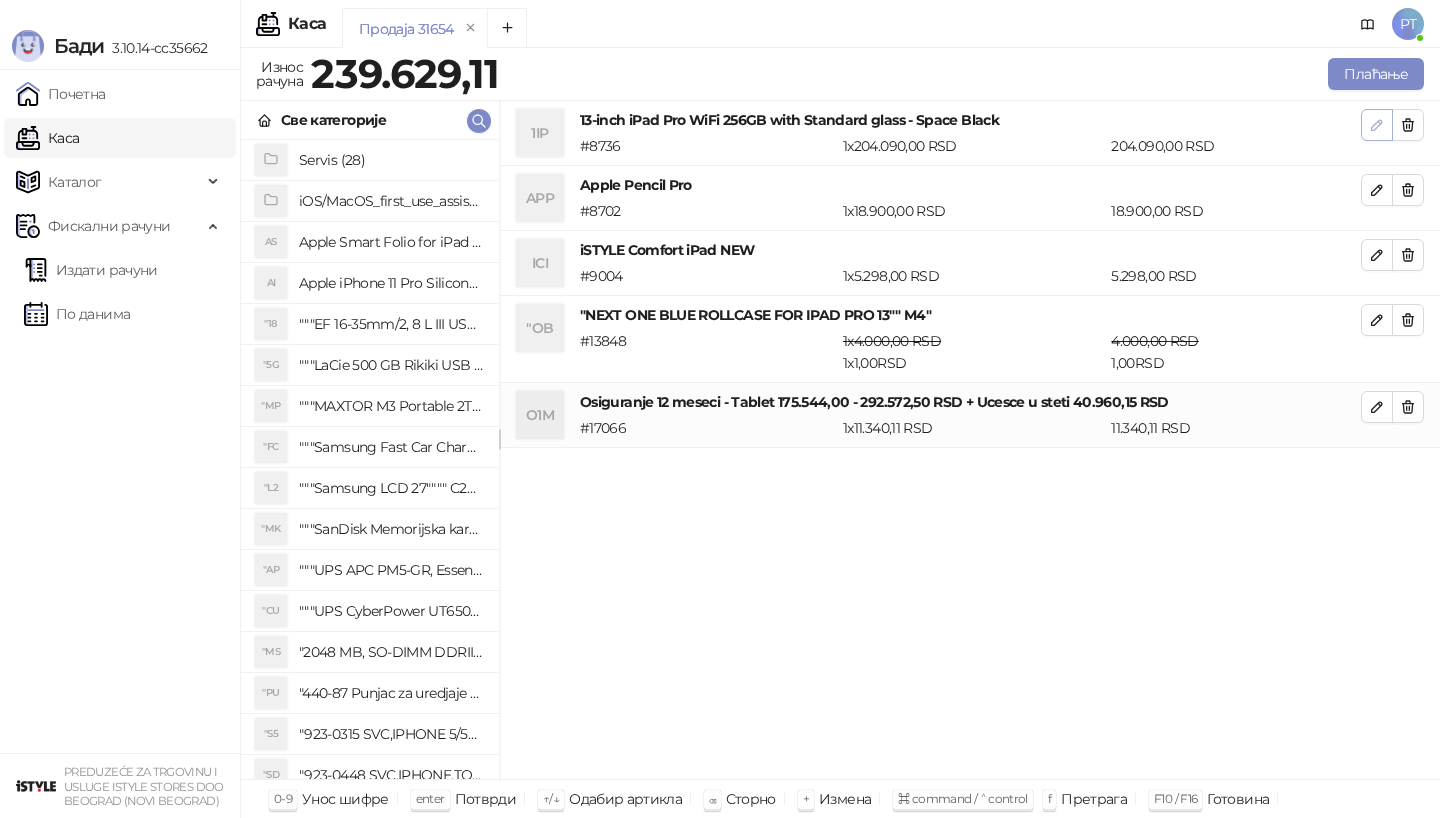 click at bounding box center (1377, 125) 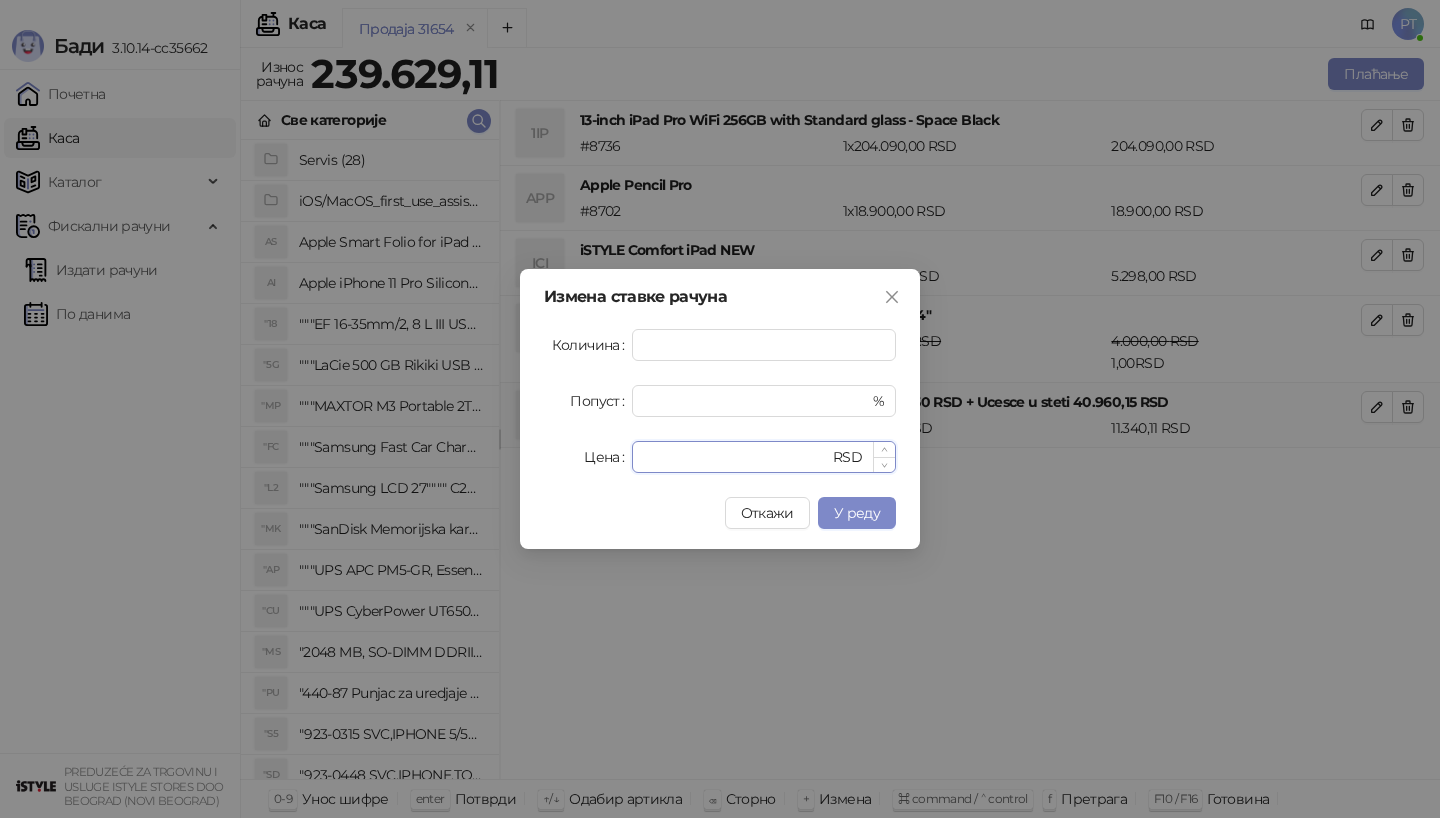 click on "******" at bounding box center (736, 457) 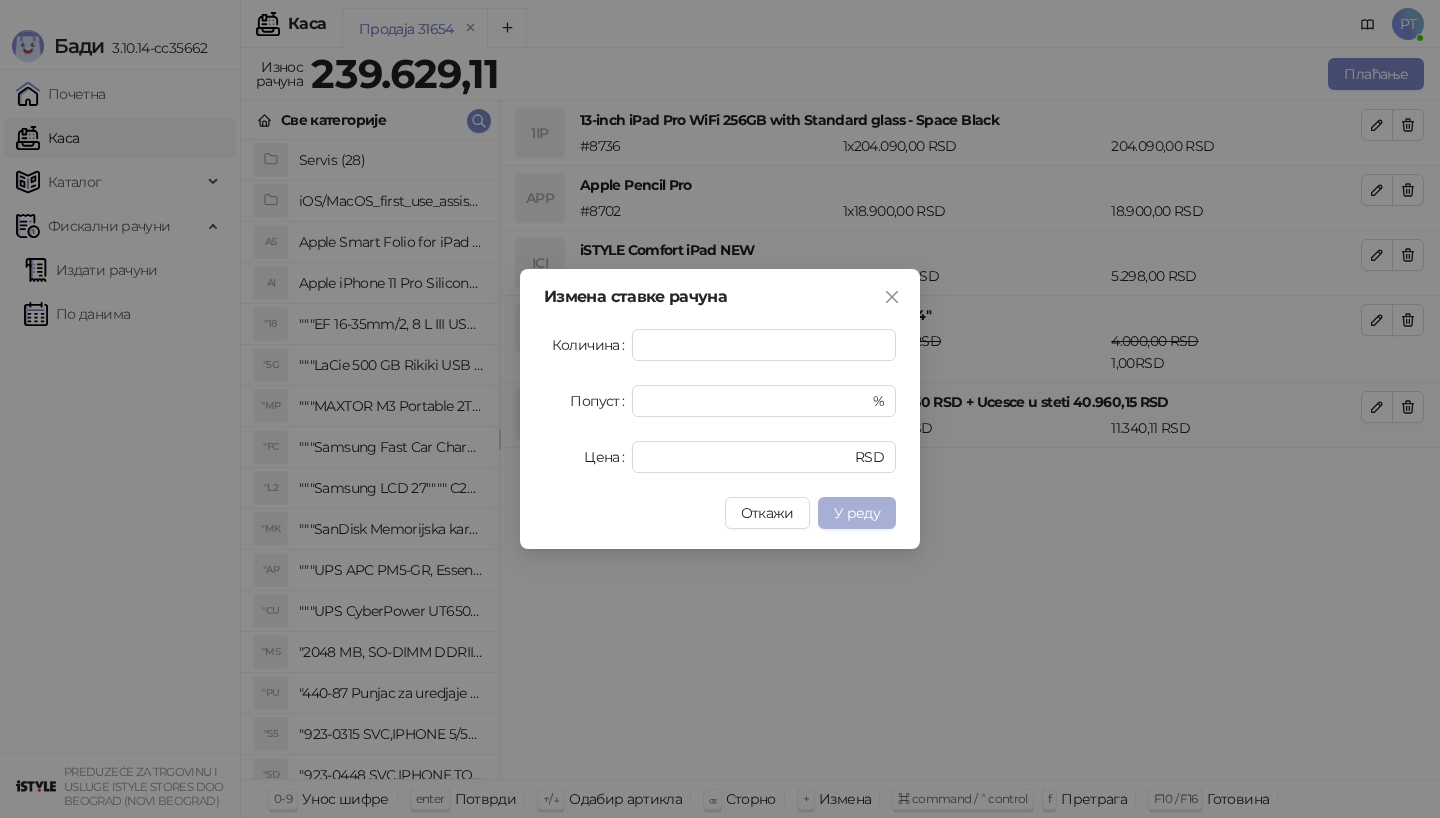 type on "******" 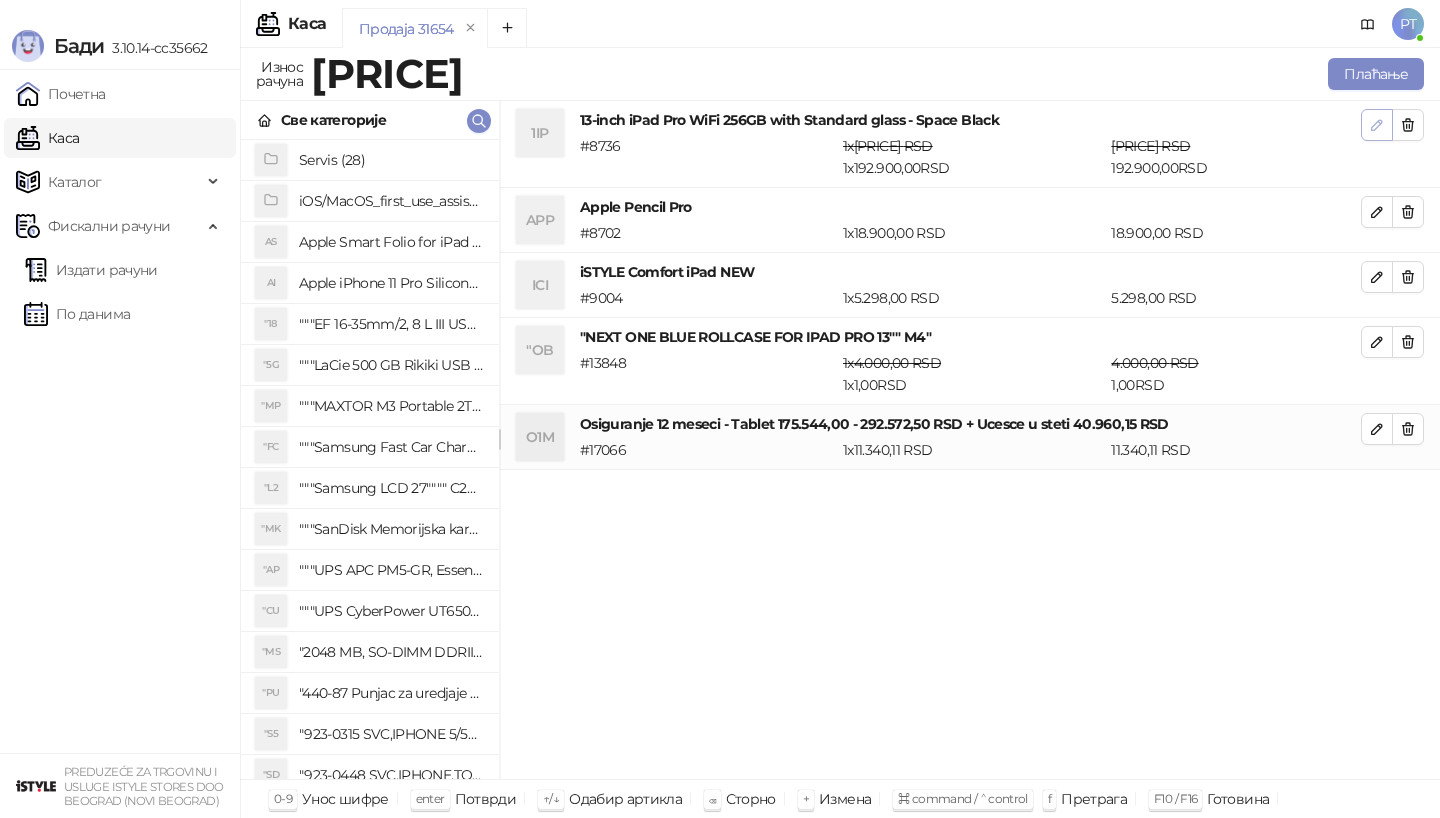 click at bounding box center [1377, 125] 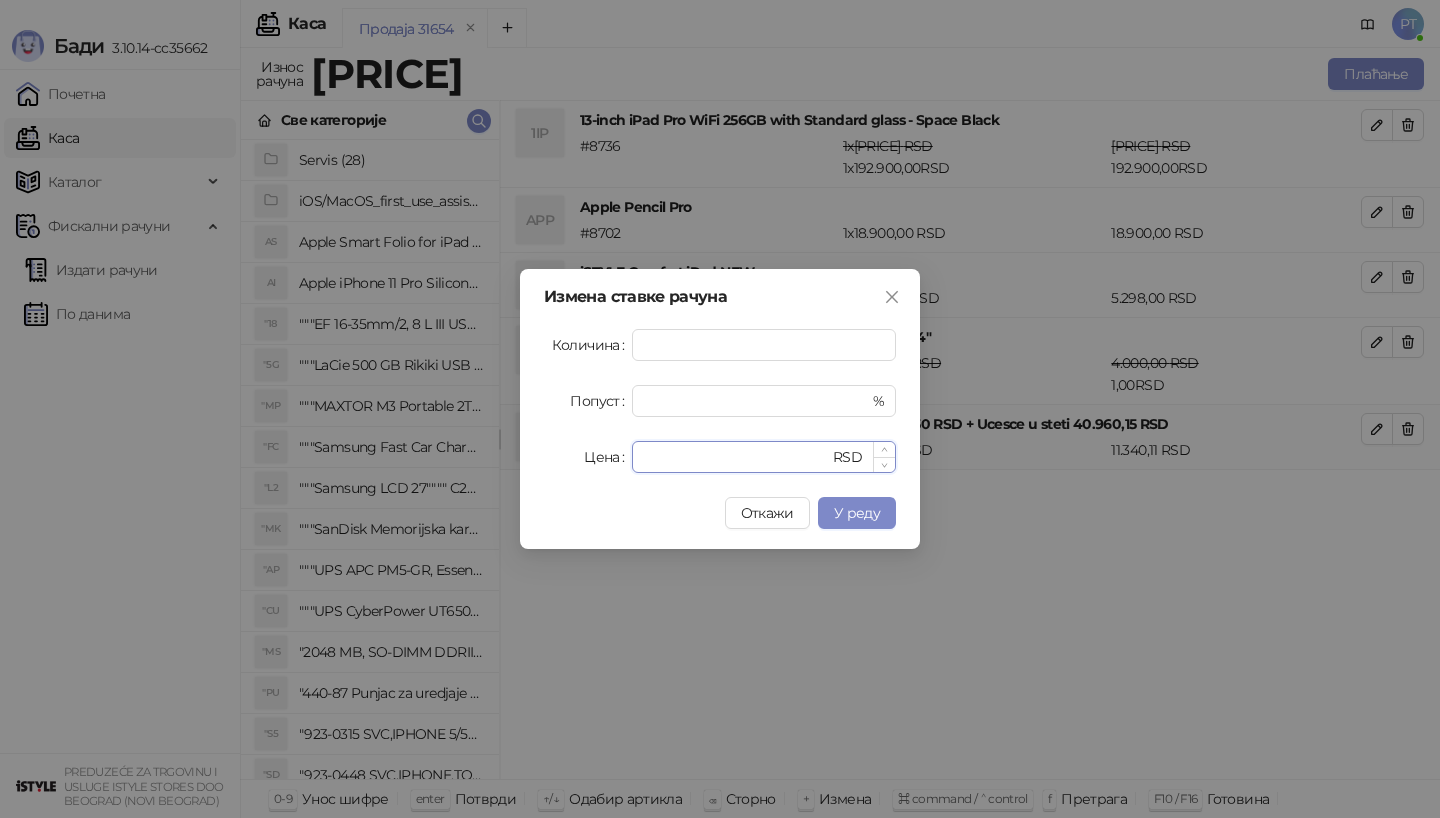click on "******" at bounding box center (736, 457) 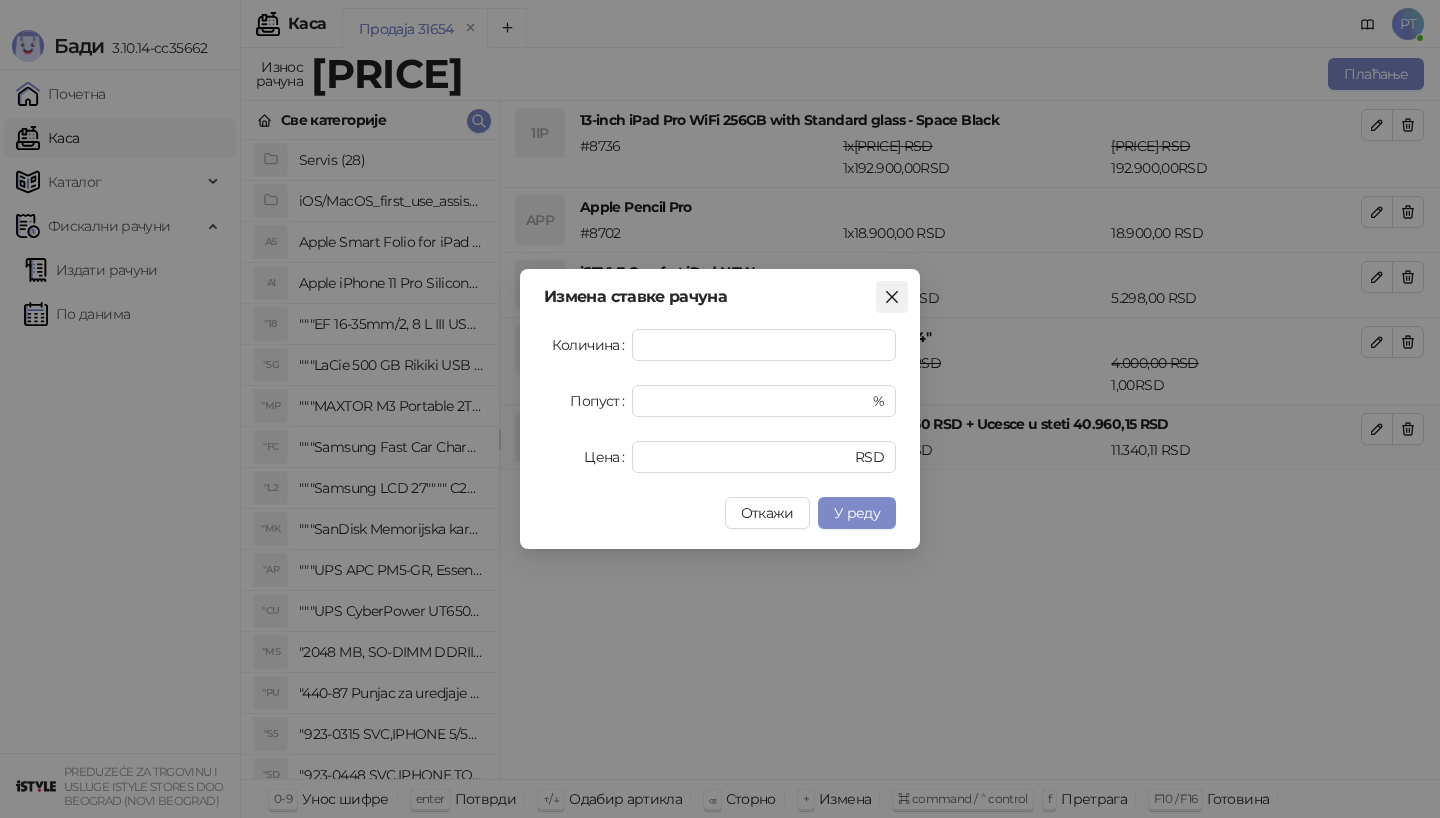 click 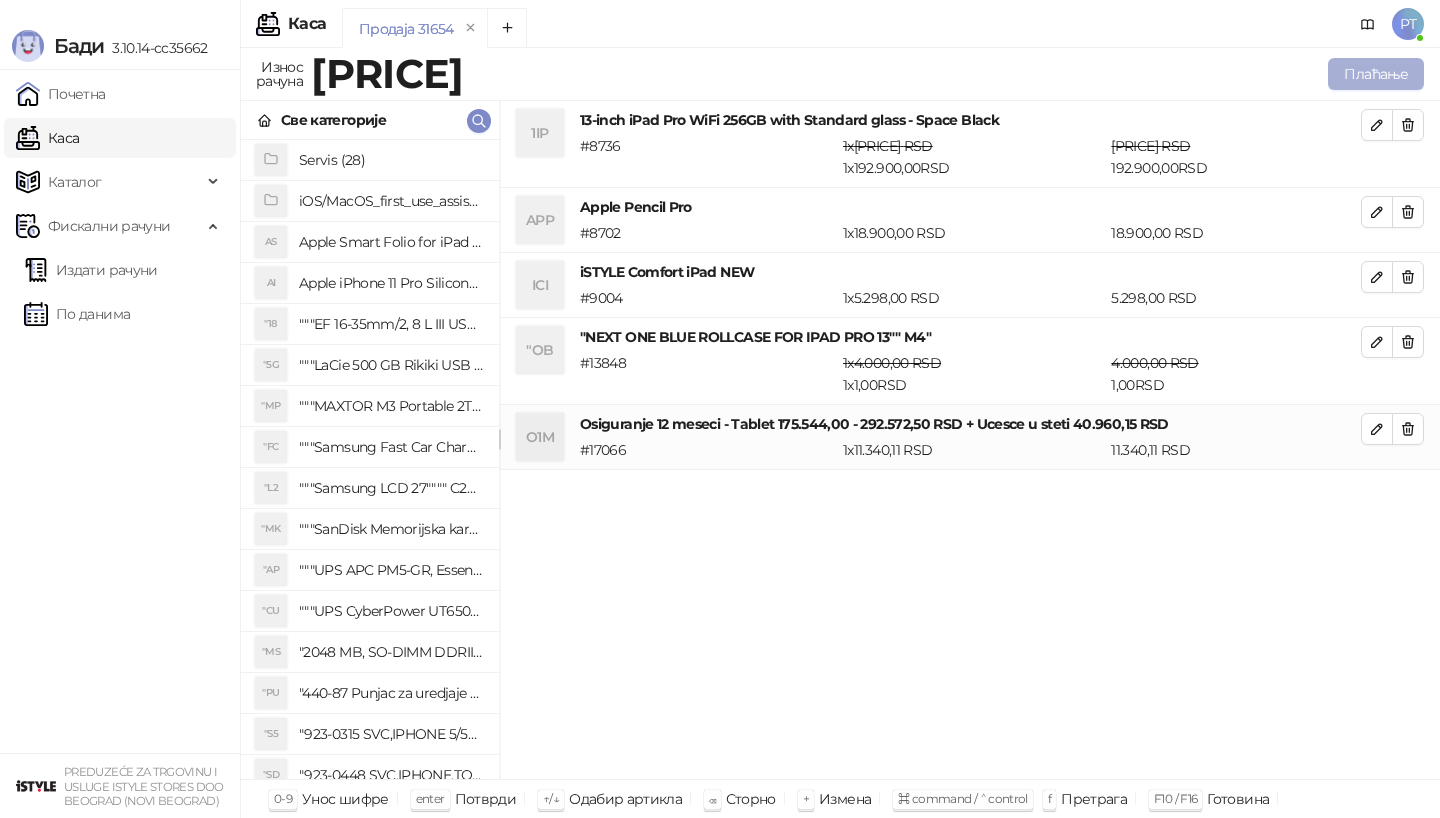click on "Плаћање" at bounding box center [1376, 74] 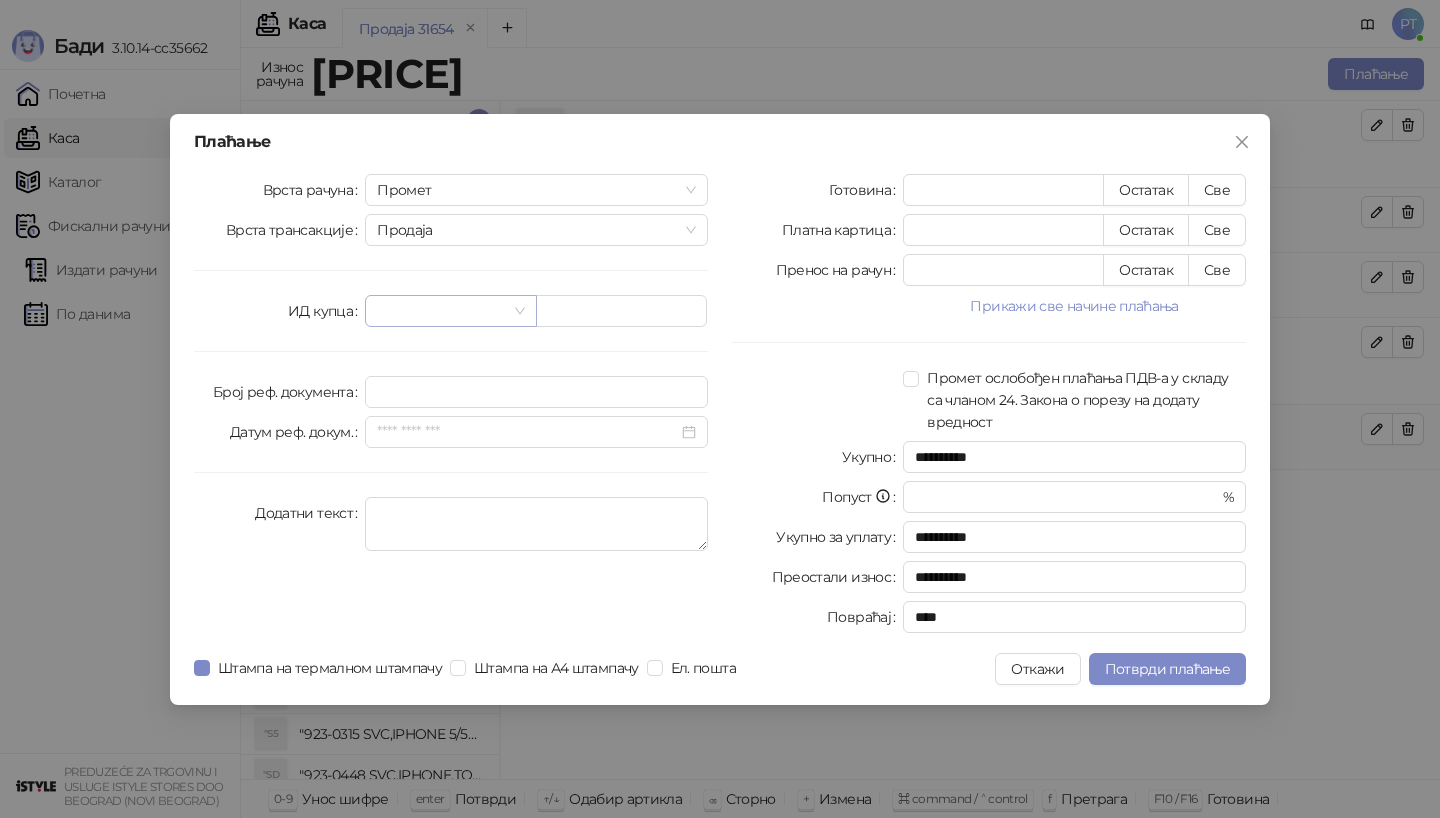 click at bounding box center (441, 311) 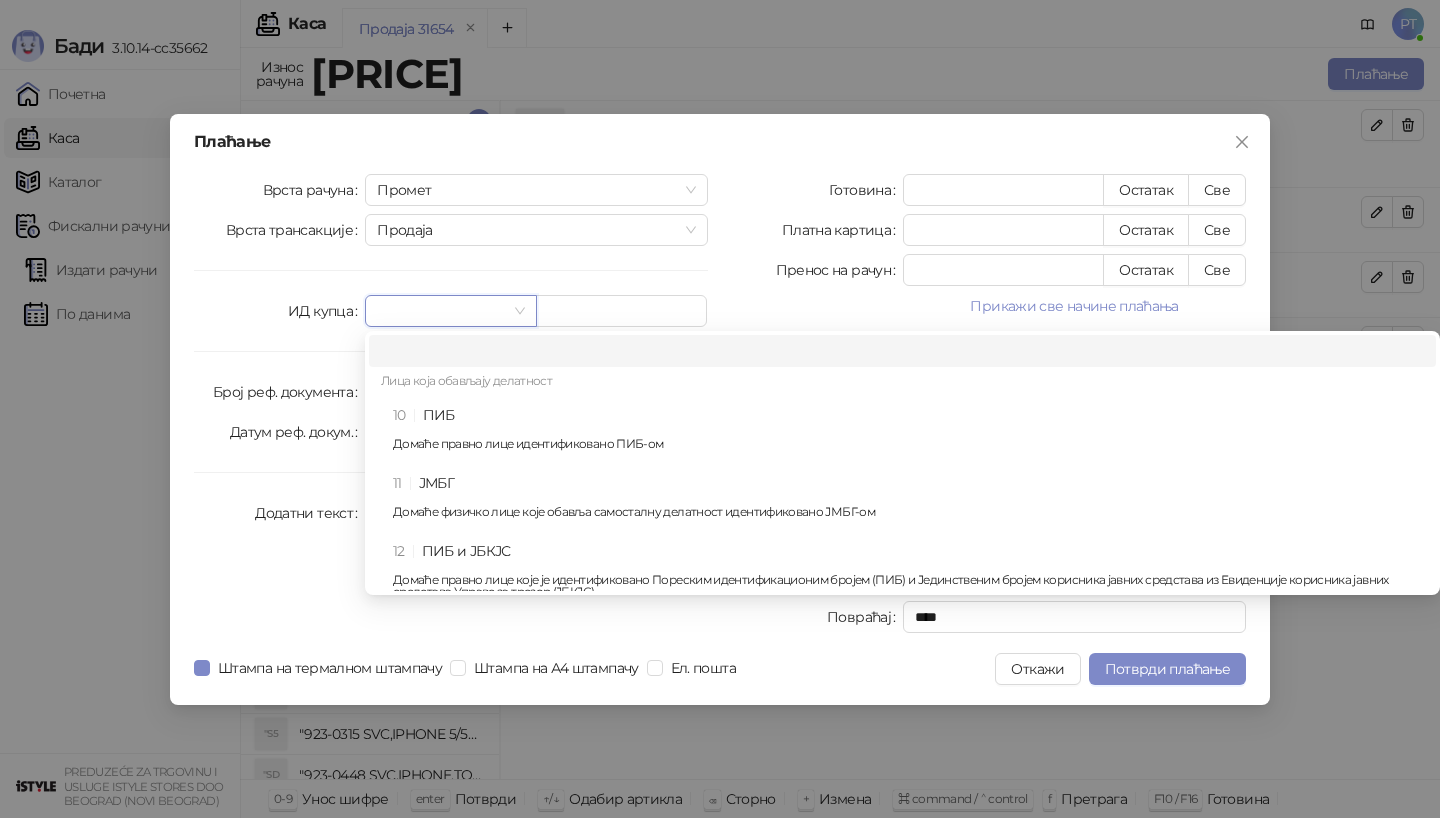 click on "10 ПИБ Домаће правно лице идентификовано ПИБ-ом" at bounding box center (908, 433) 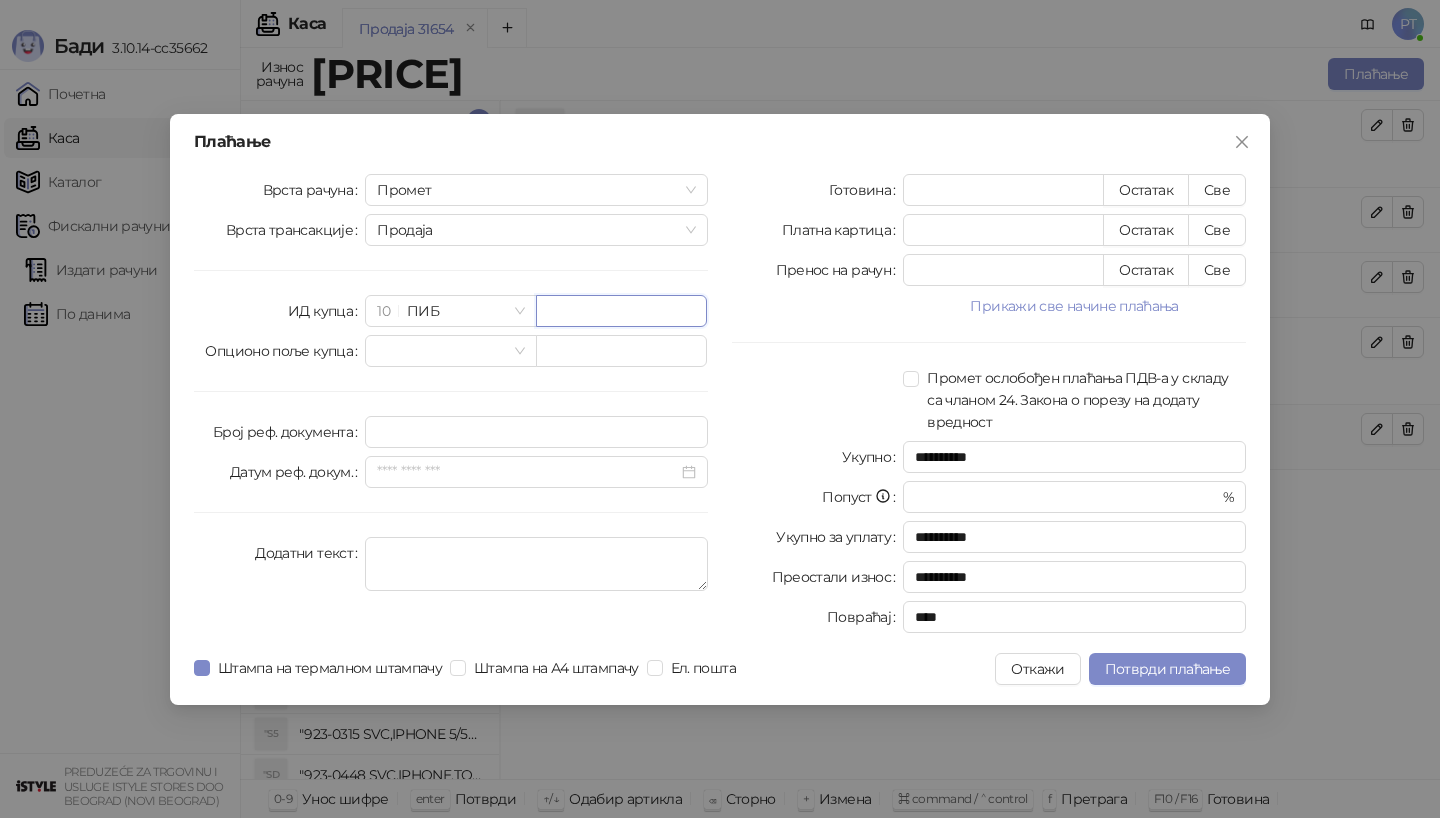 paste on "*********" 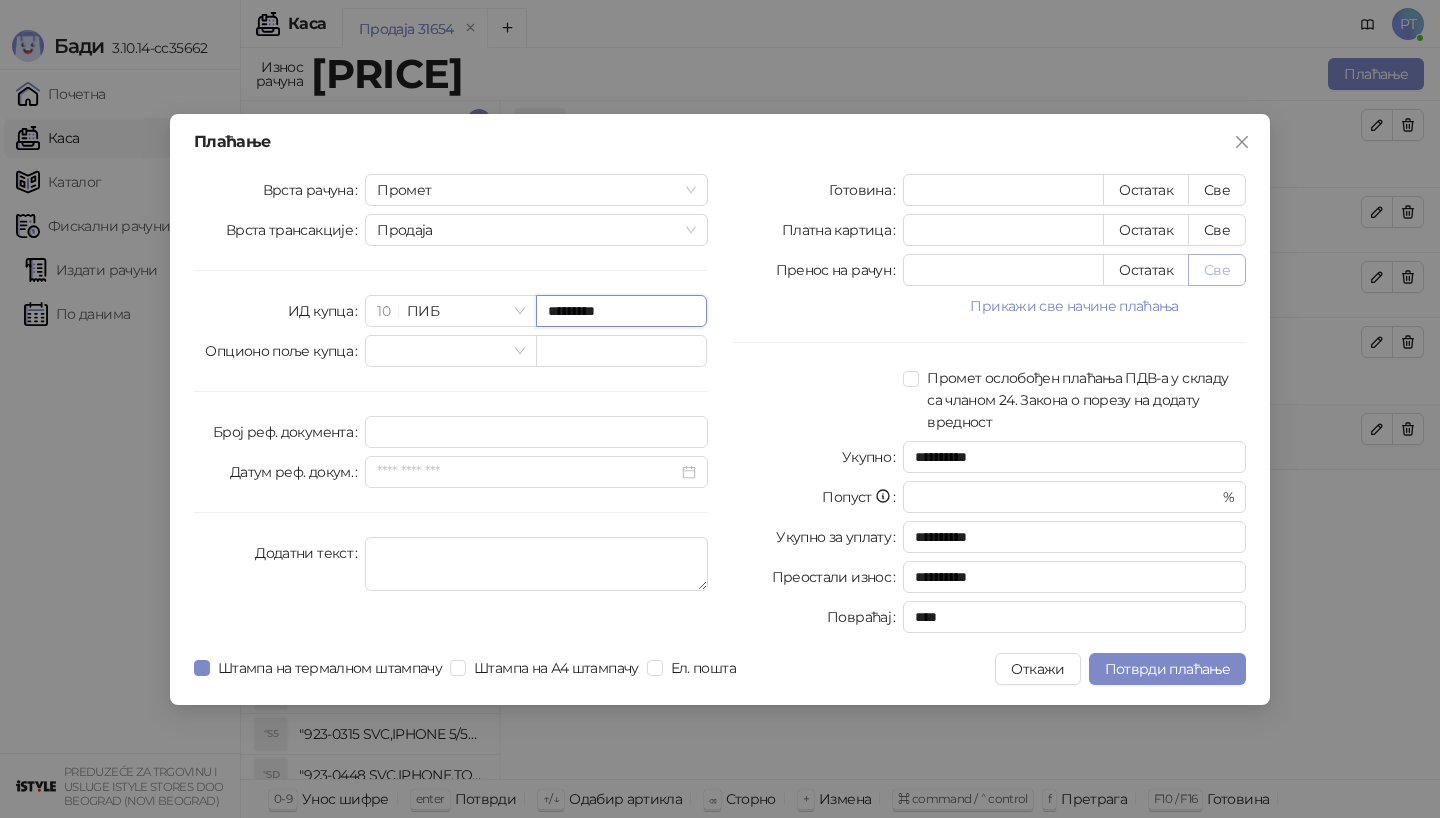 type on "*********" 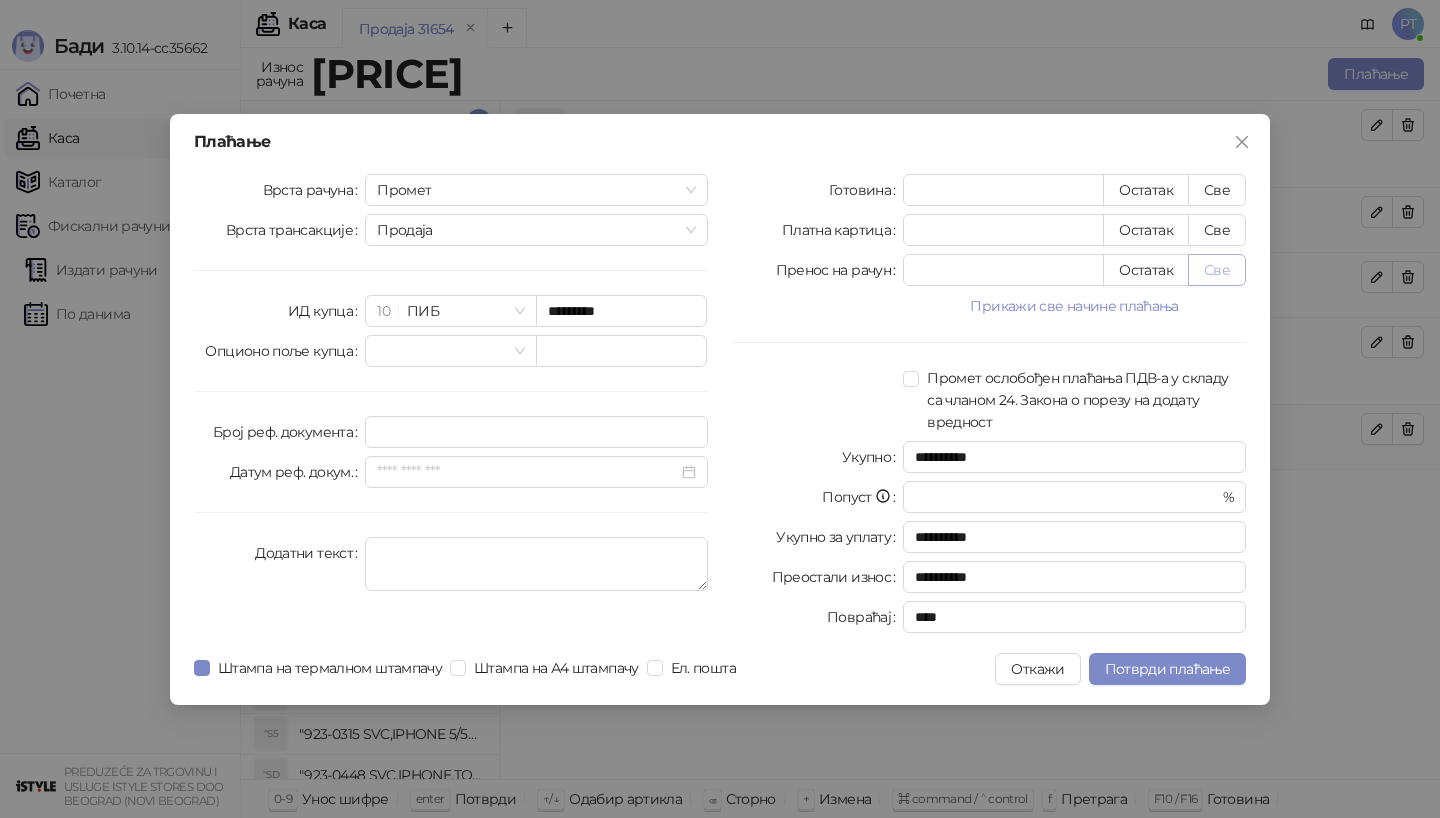 click on "Све" at bounding box center (1217, 270) 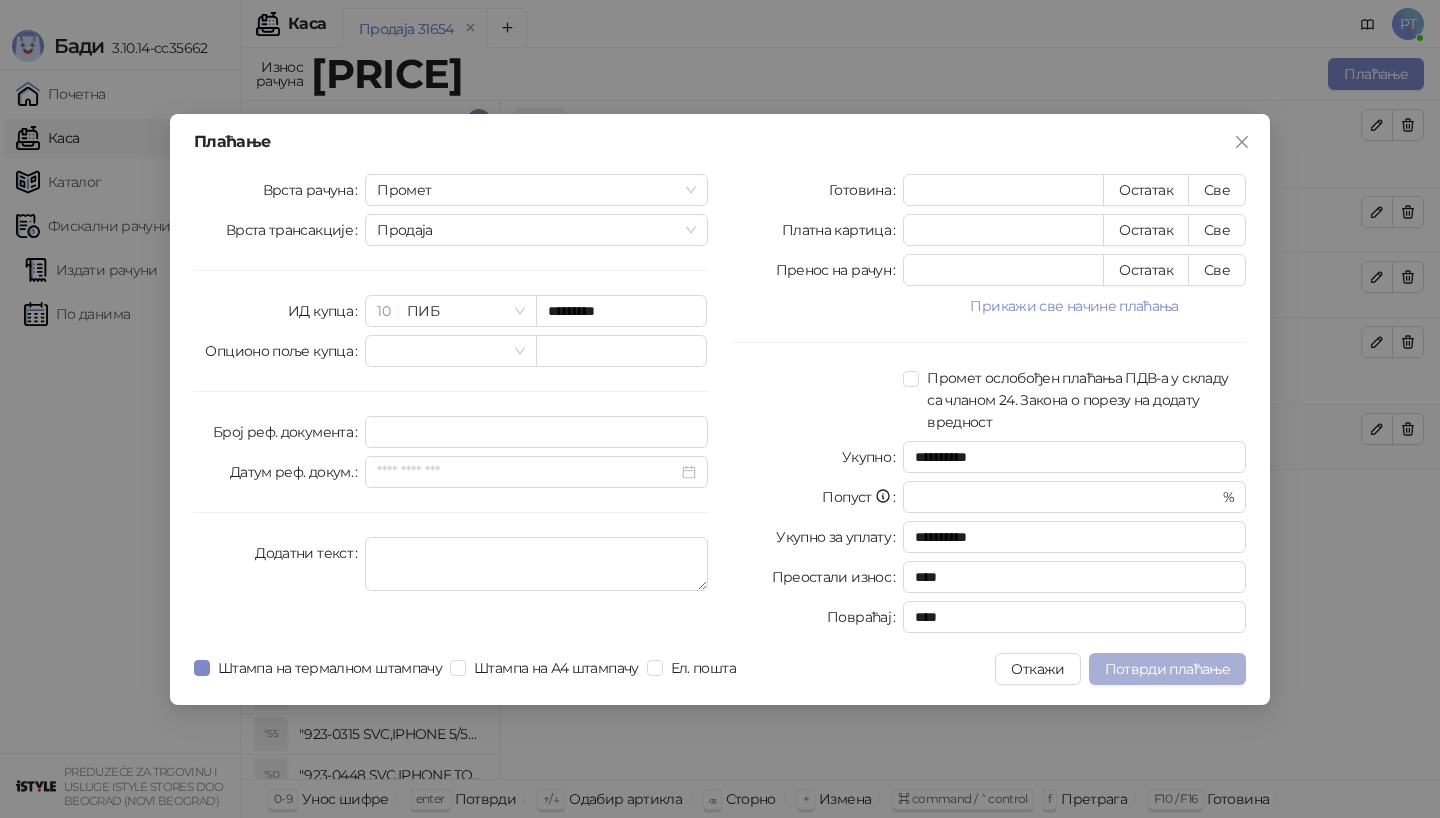 click on "Потврди плаћање" at bounding box center (1167, 669) 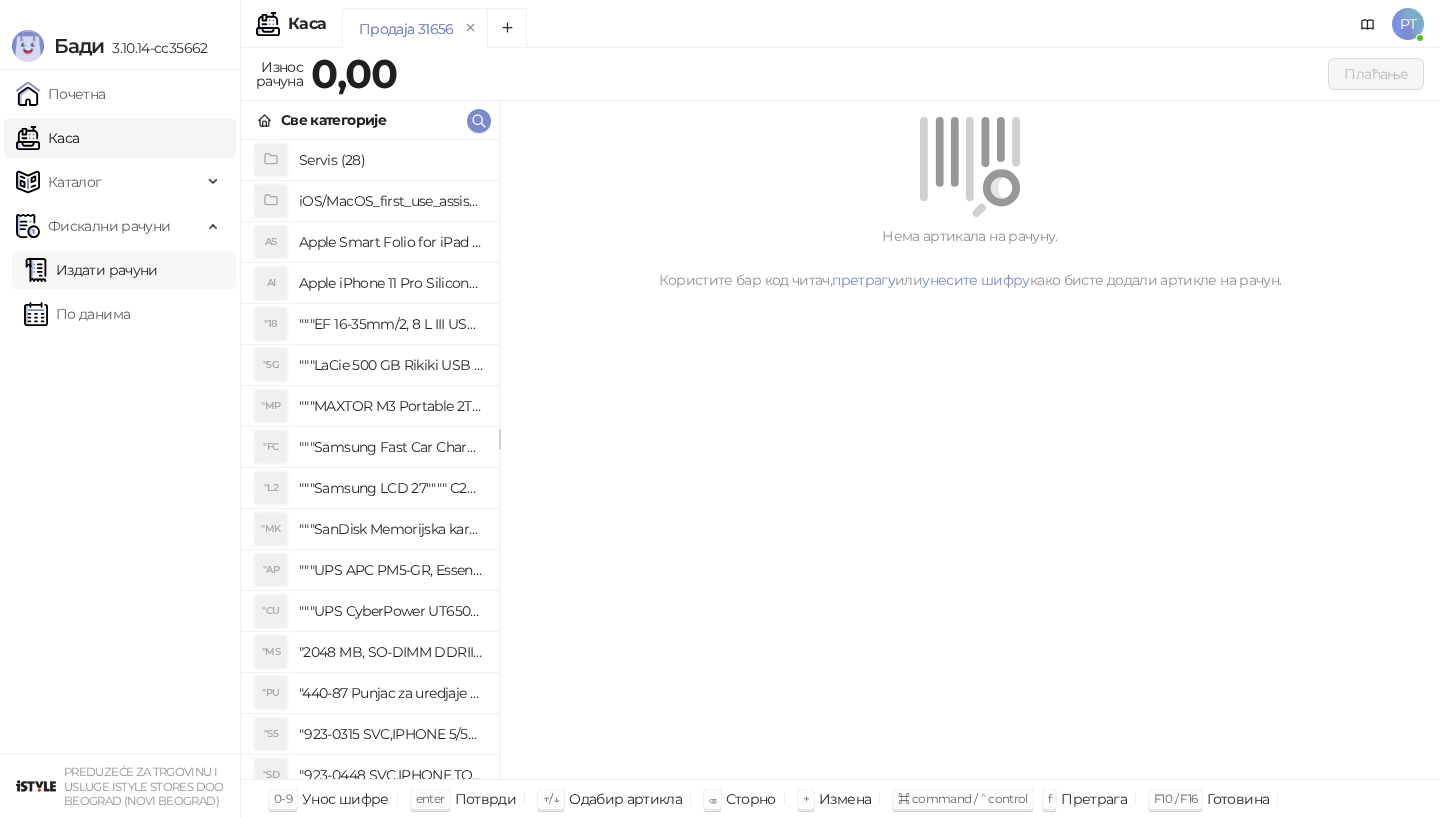 click on "Издати рачуни" at bounding box center [91, 270] 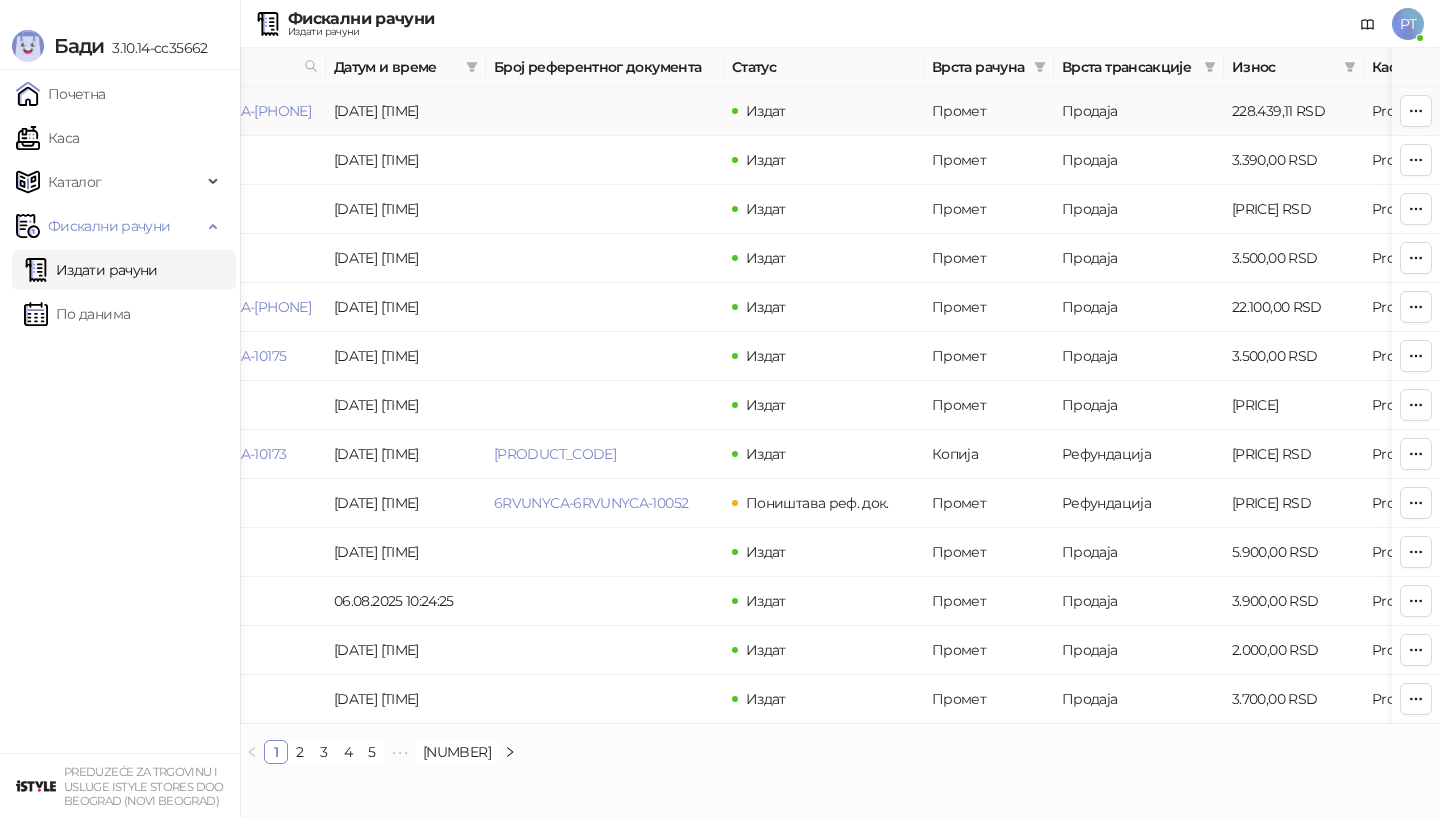 scroll, scrollTop: 0, scrollLeft: 0, axis: both 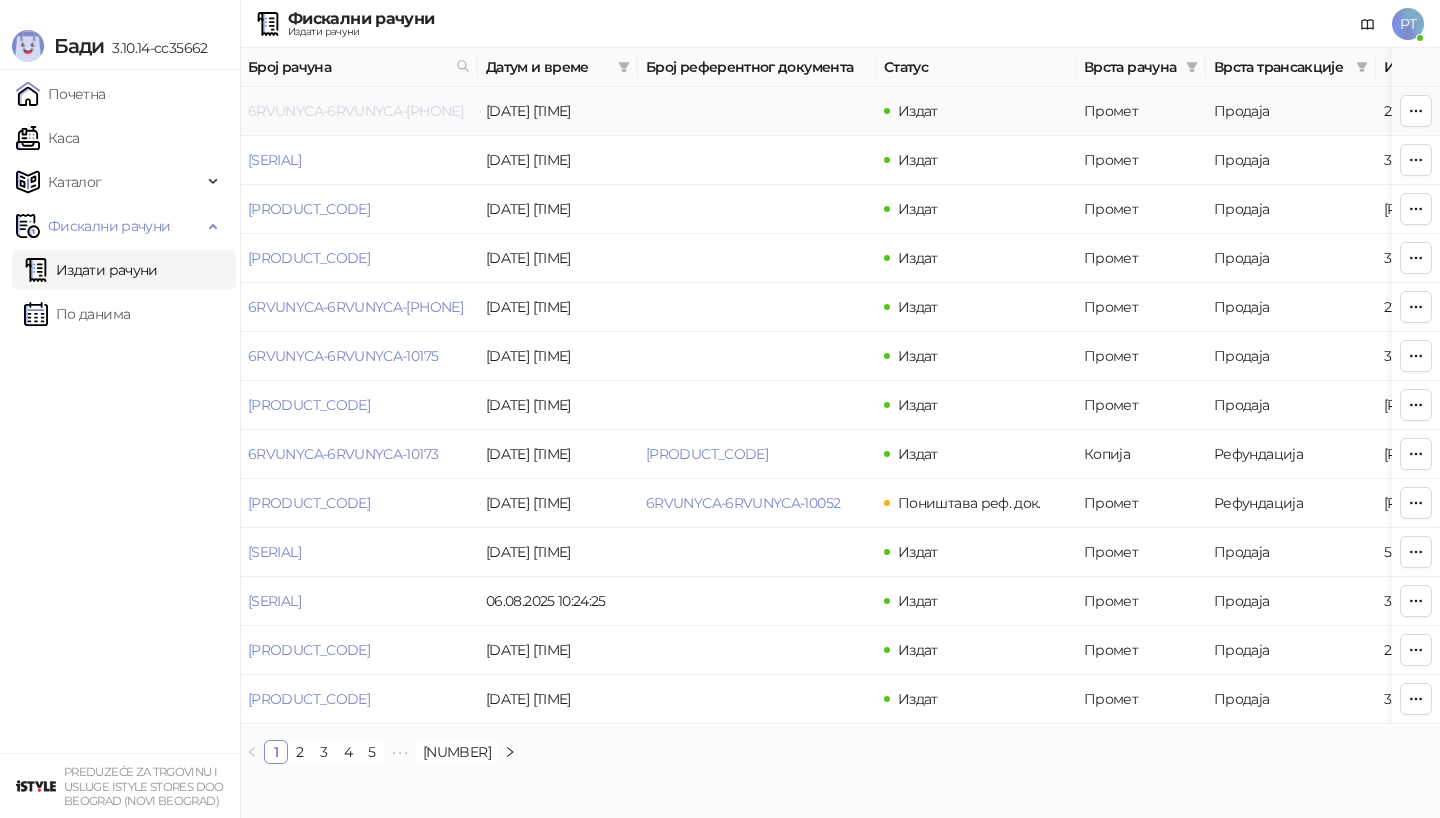 click on "6RVUNYCA-6RVUNYCA-[PHONE]" at bounding box center [355, 111] 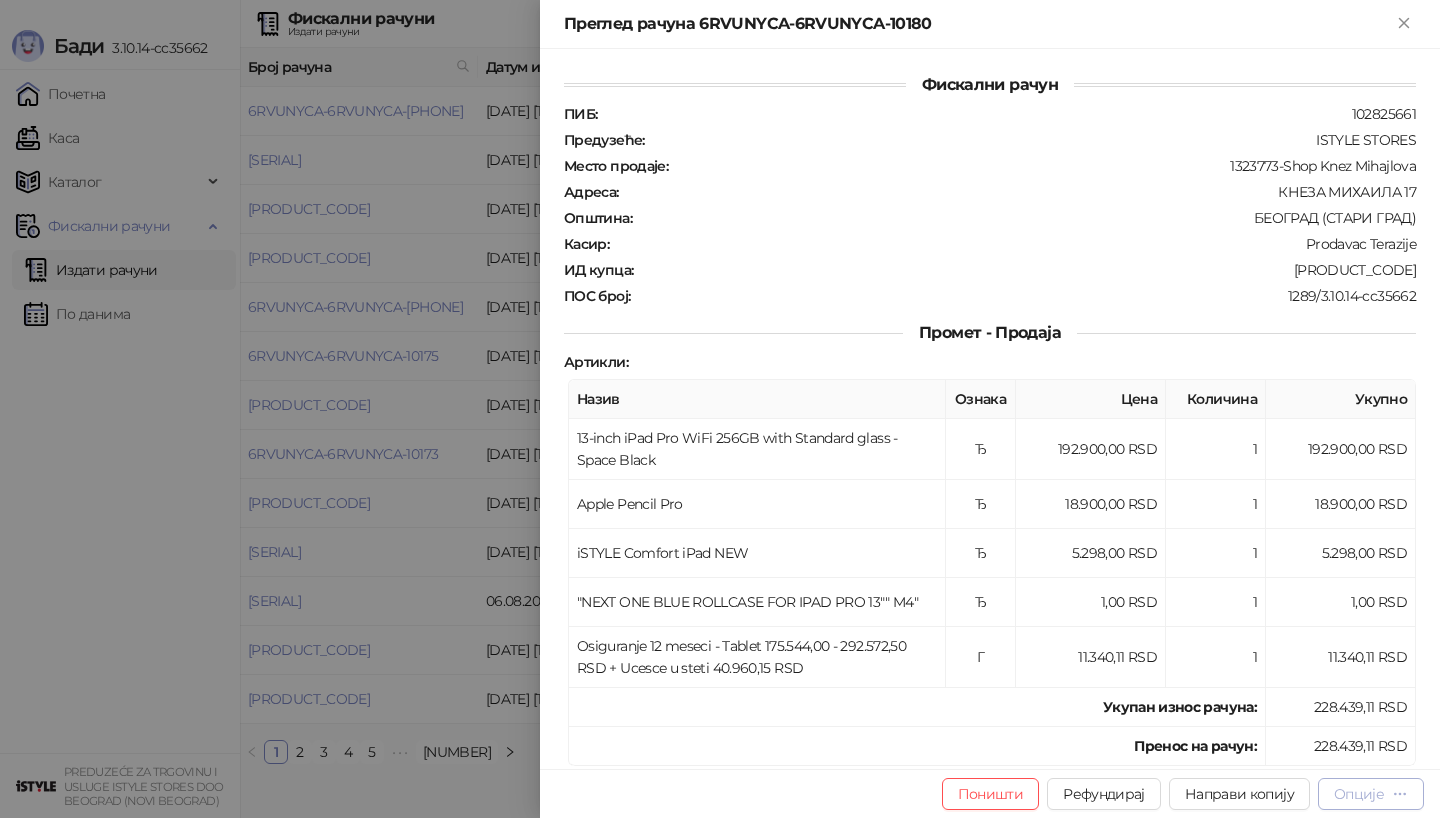 click 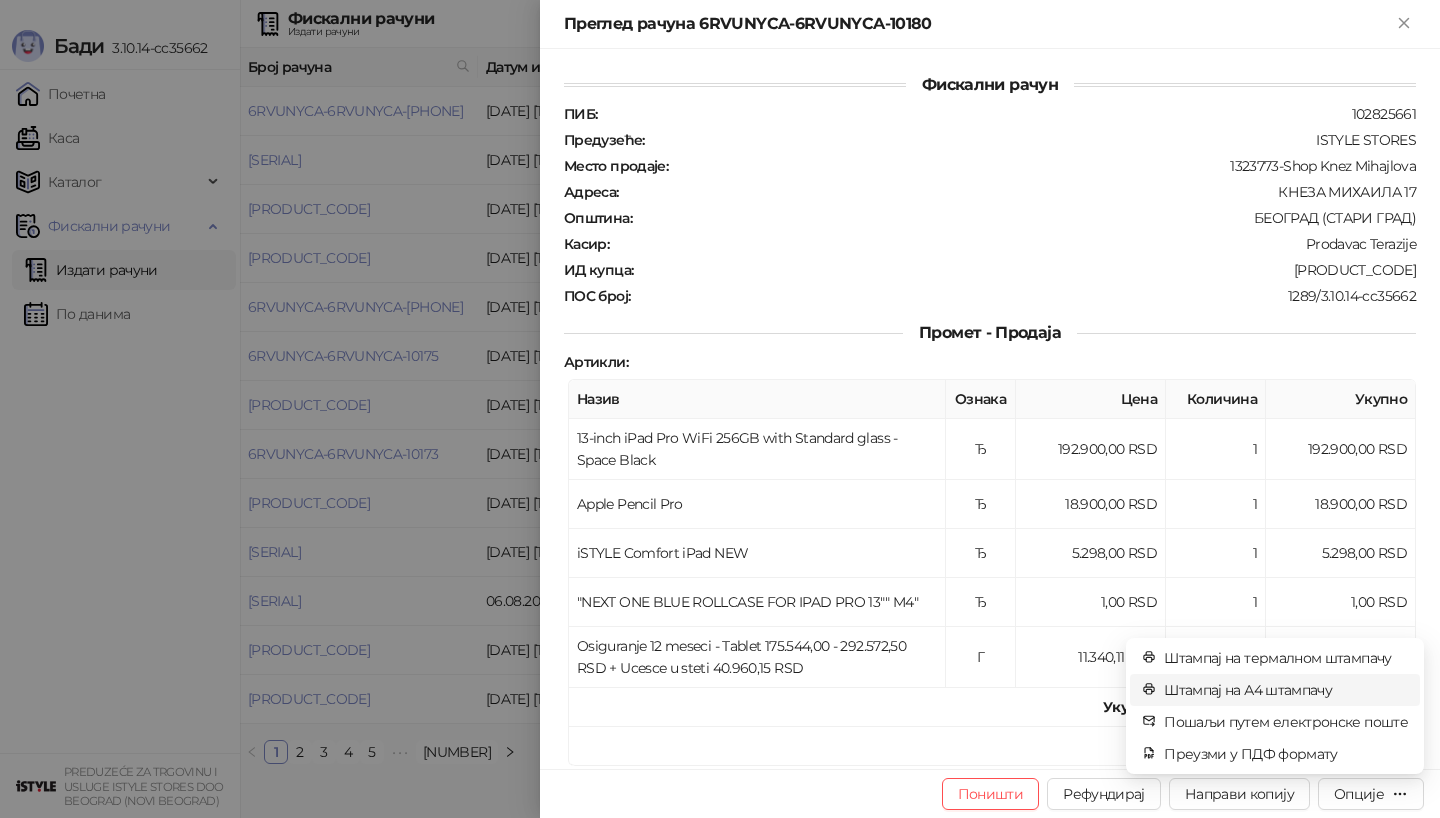 click on "Штампај на А4 штампачу" at bounding box center [1286, 690] 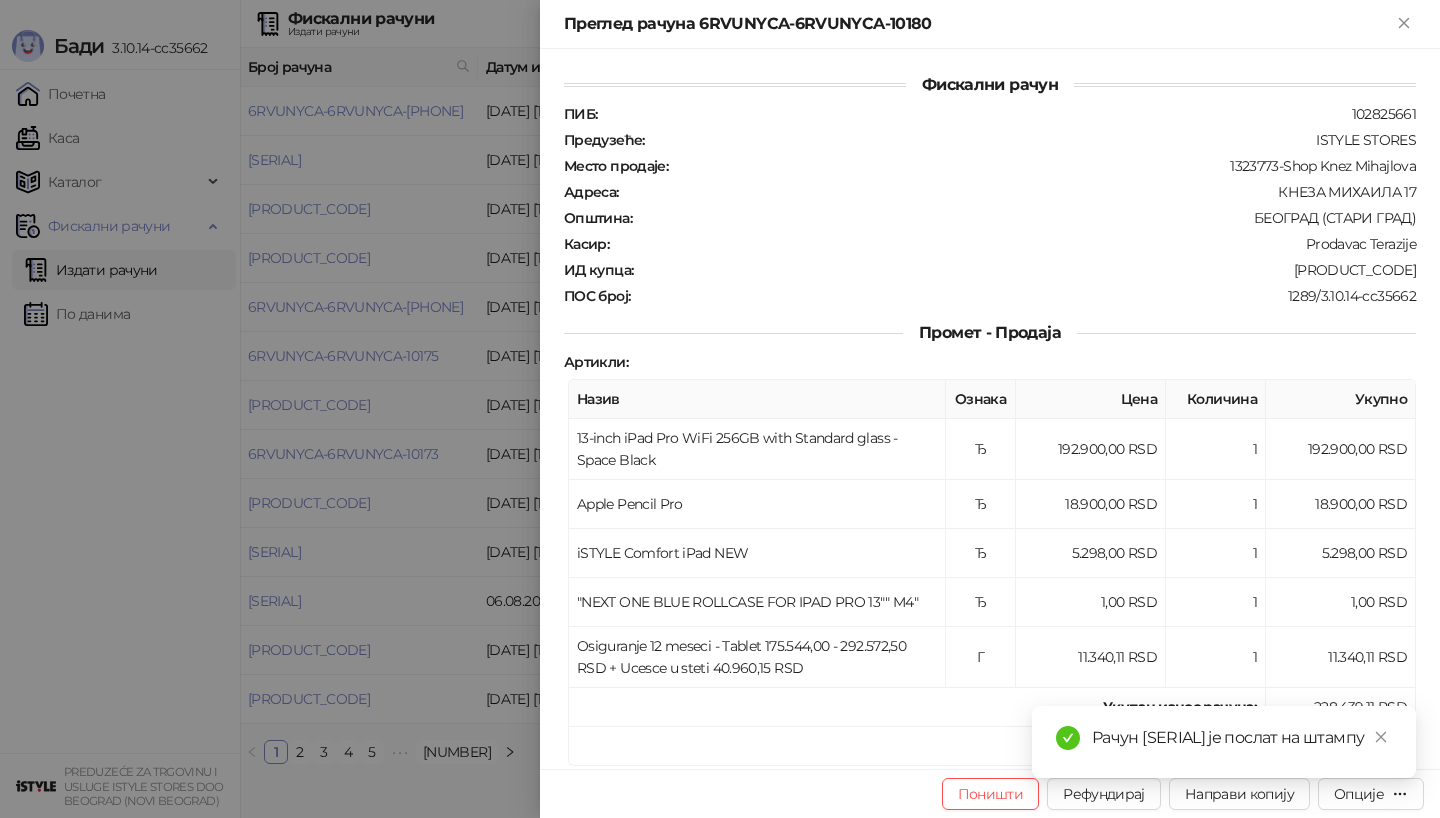 click at bounding box center [720, 409] 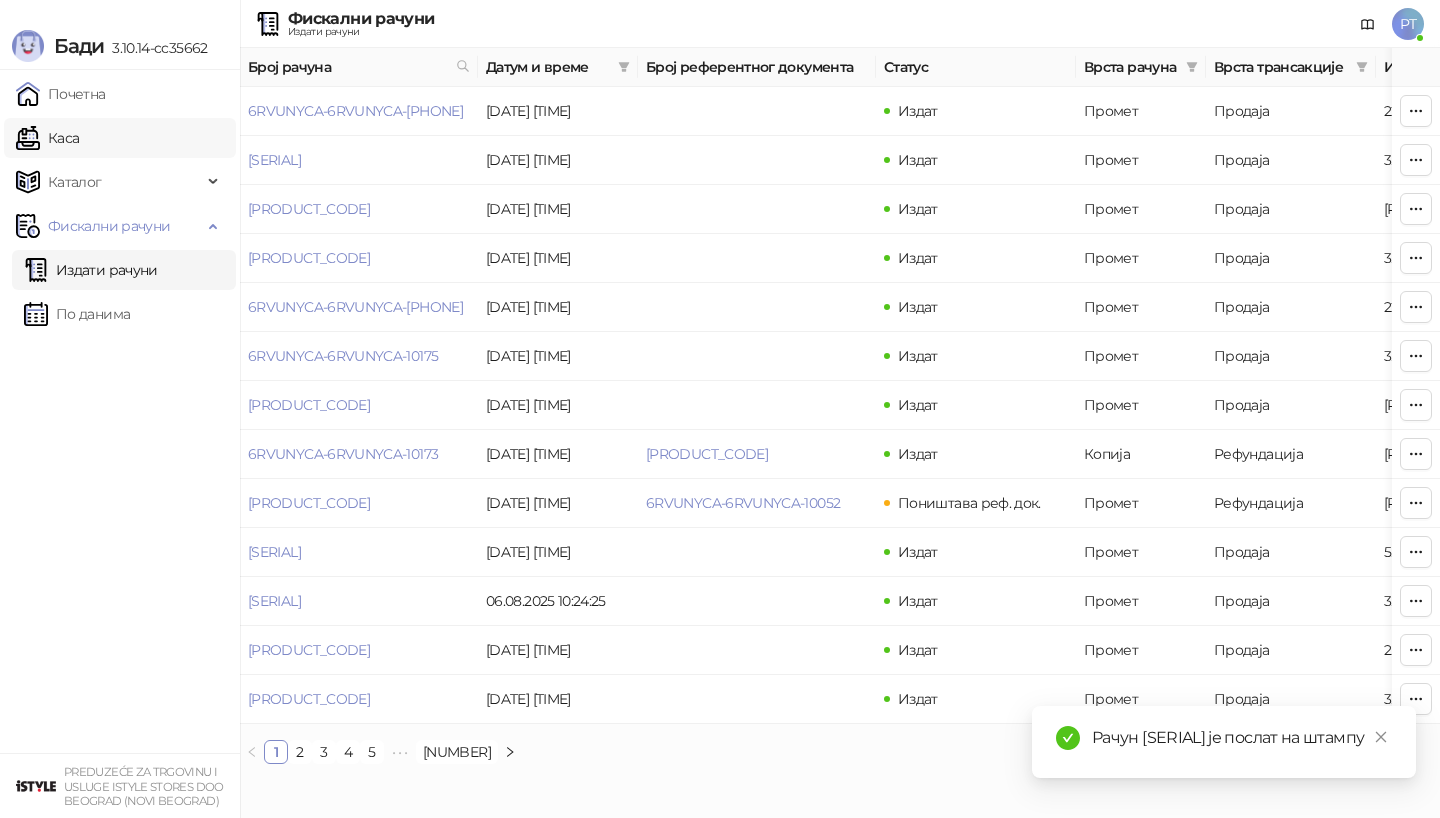click on "Каса" at bounding box center [47, 138] 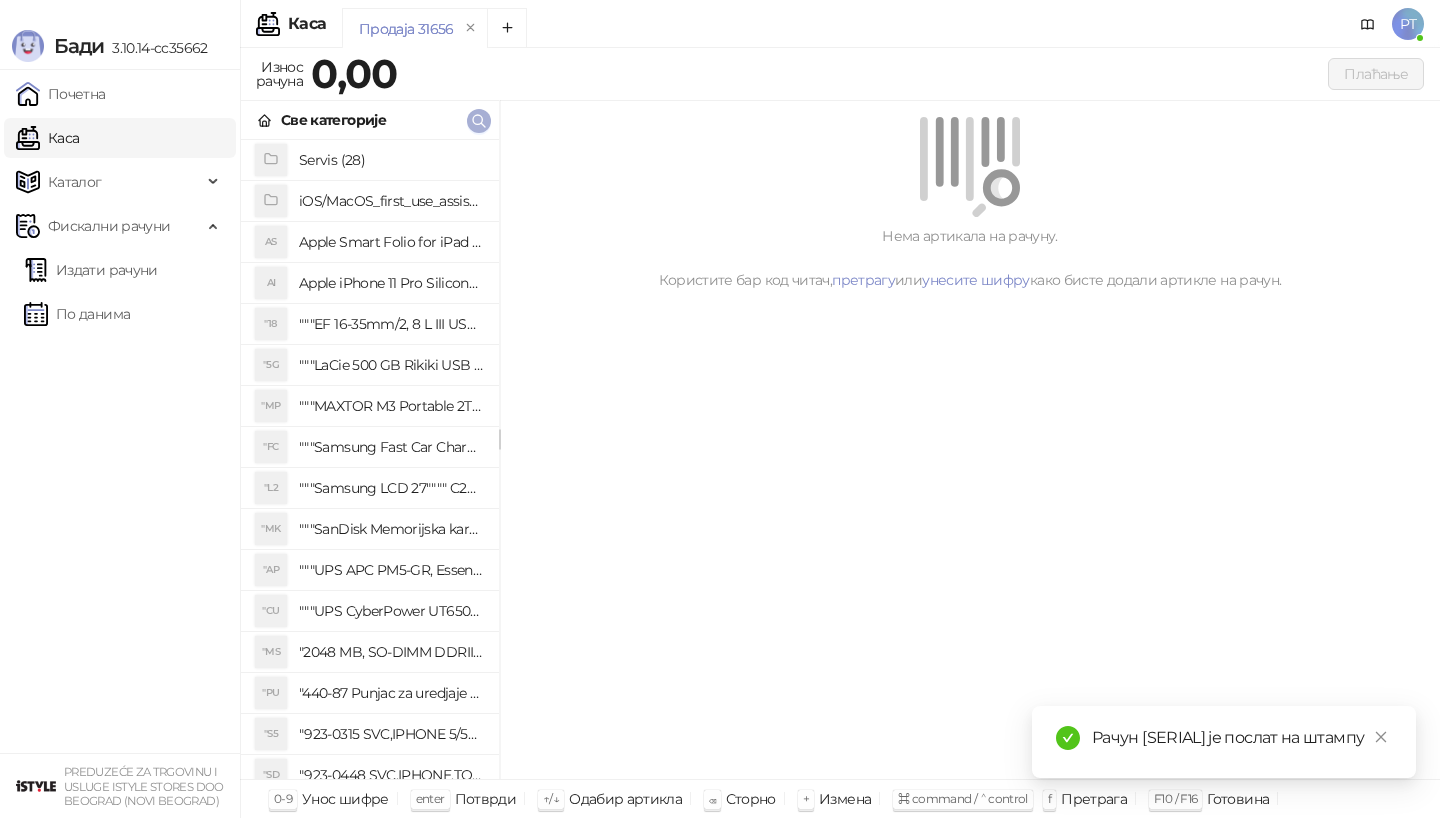 click 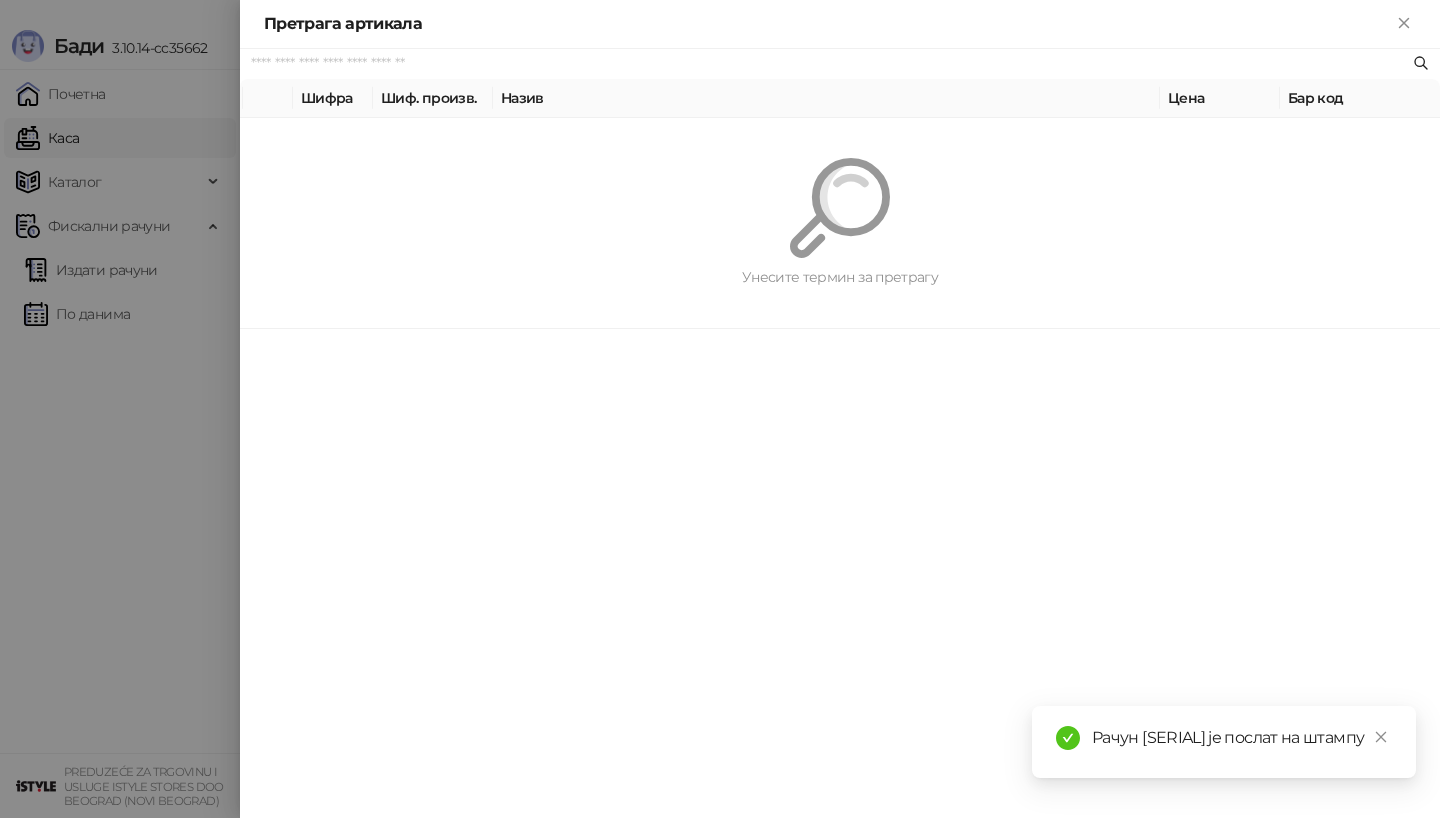 paste on "*********" 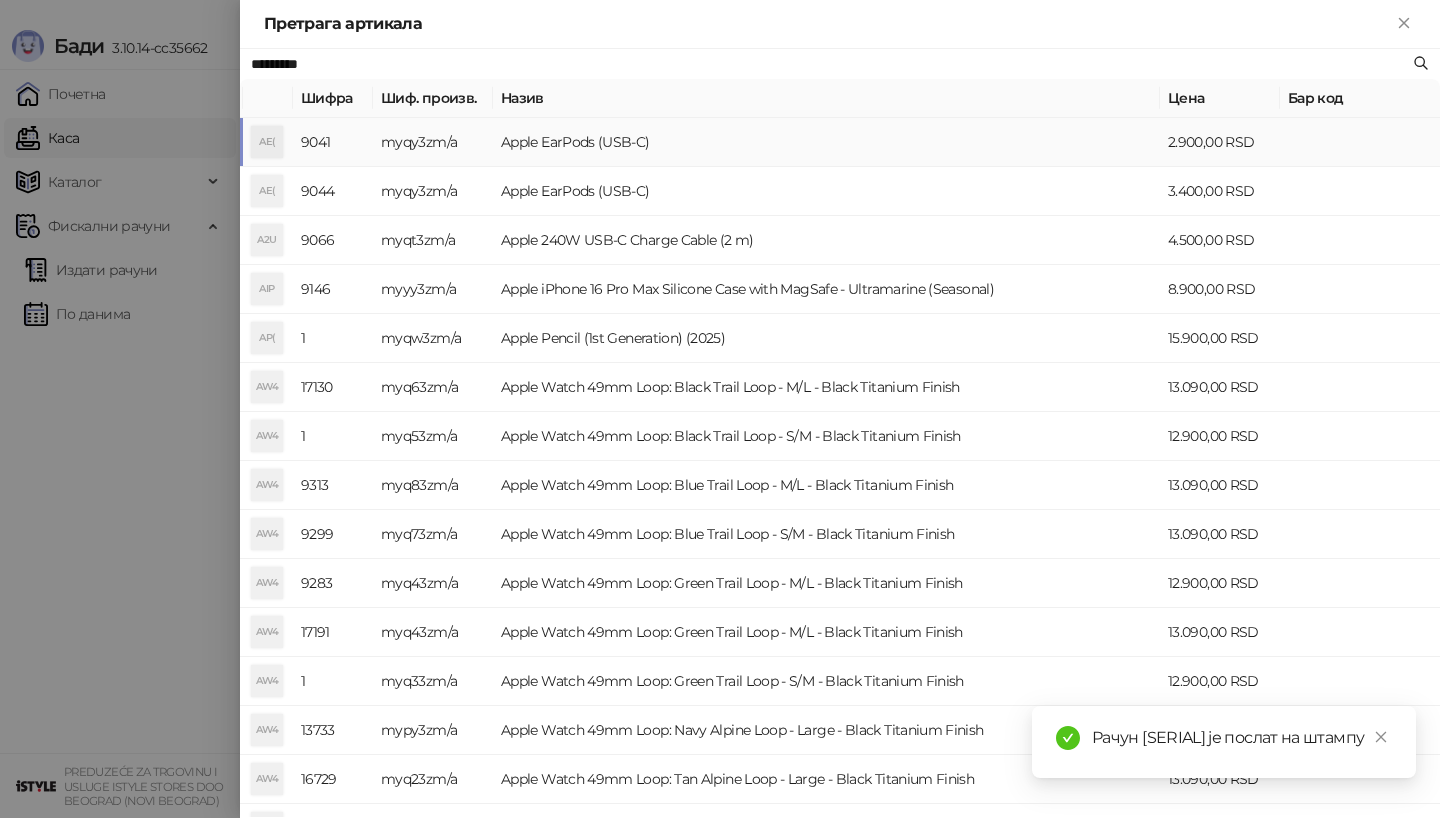 drag, startPoint x: 481, startPoint y: 116, endPoint x: 469, endPoint y: 140, distance: 26.832815 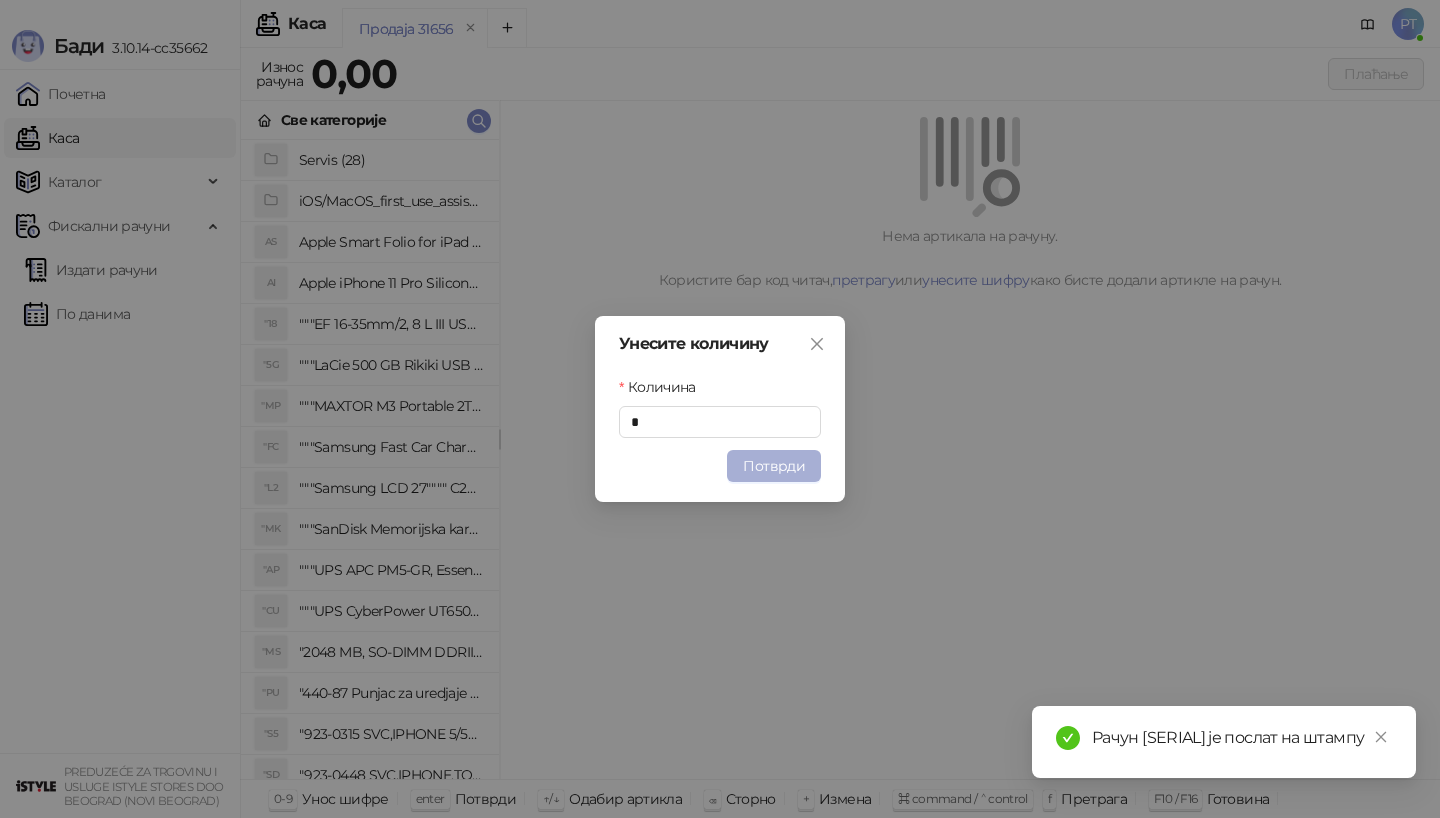 click on "Потврди" at bounding box center (774, 466) 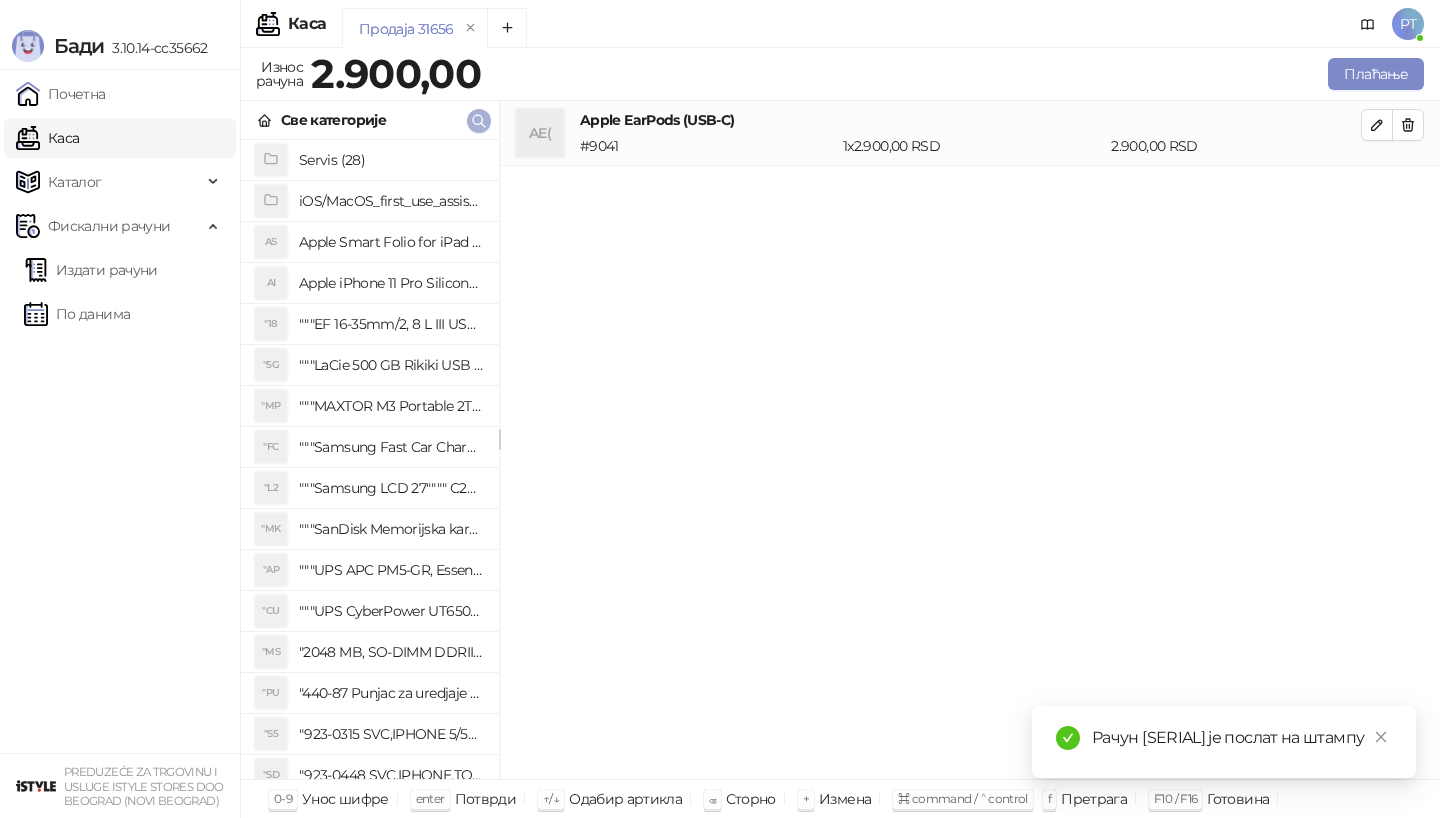 click 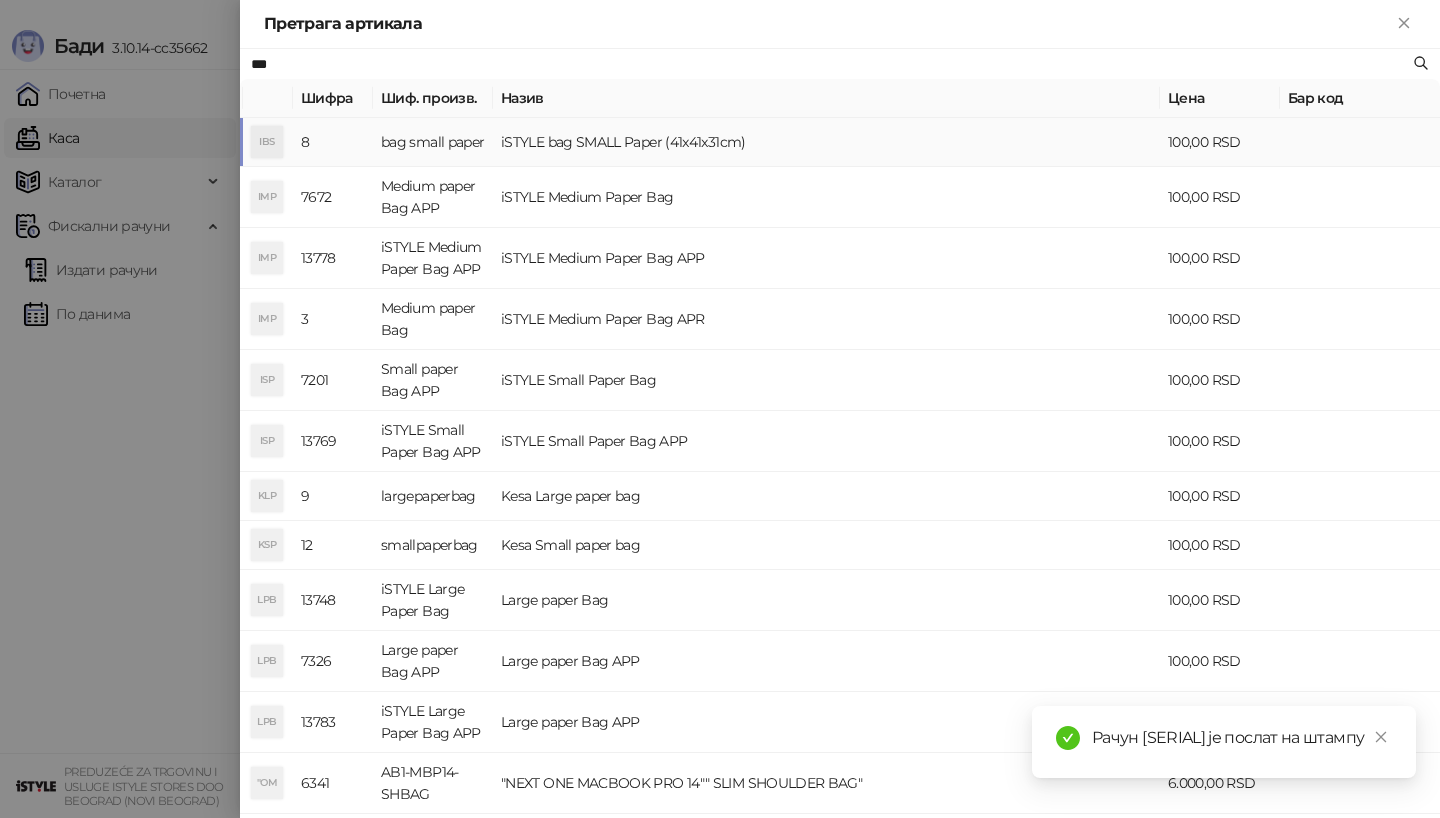 type on "***" 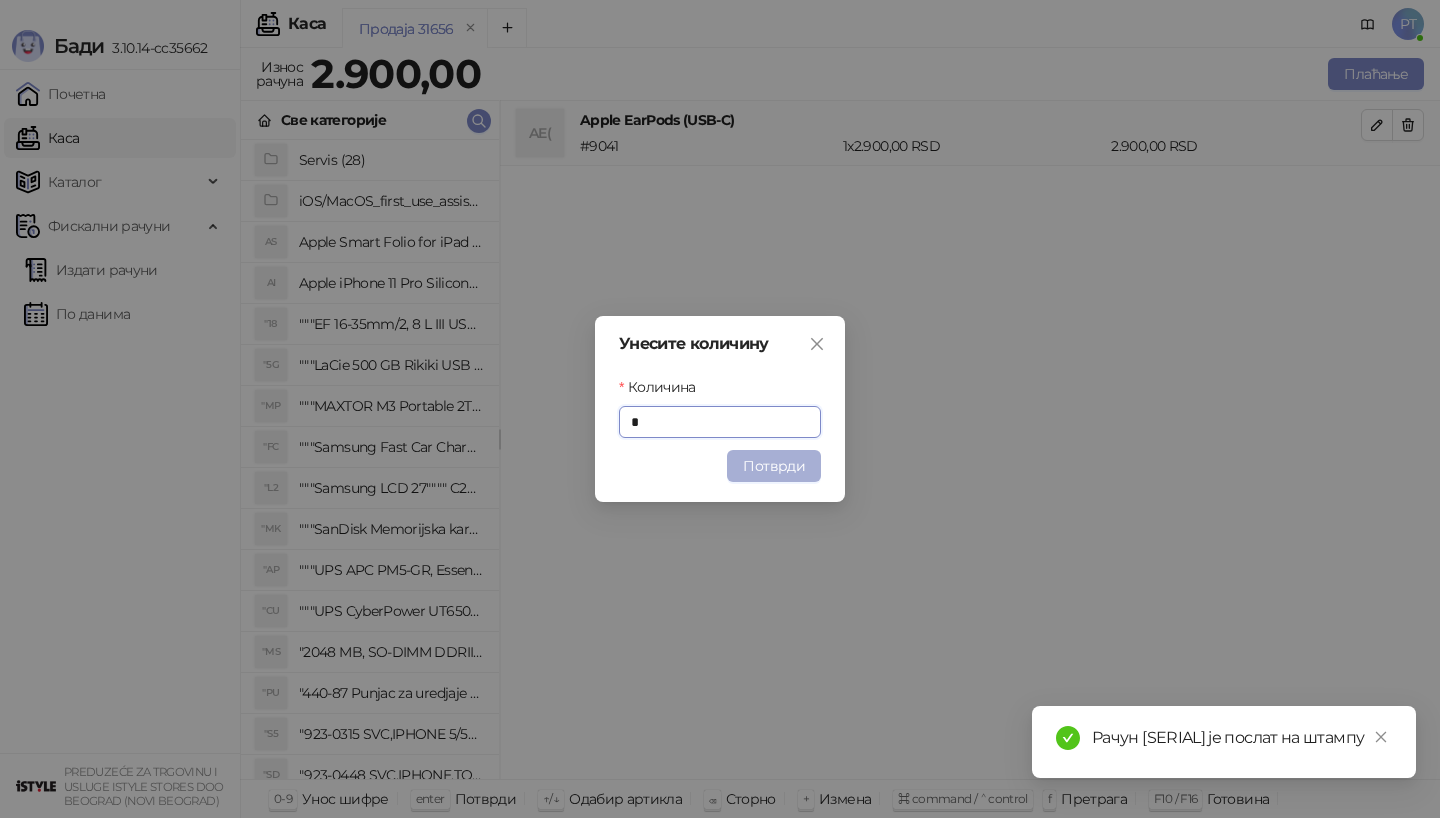 click on "Потврди" at bounding box center [774, 466] 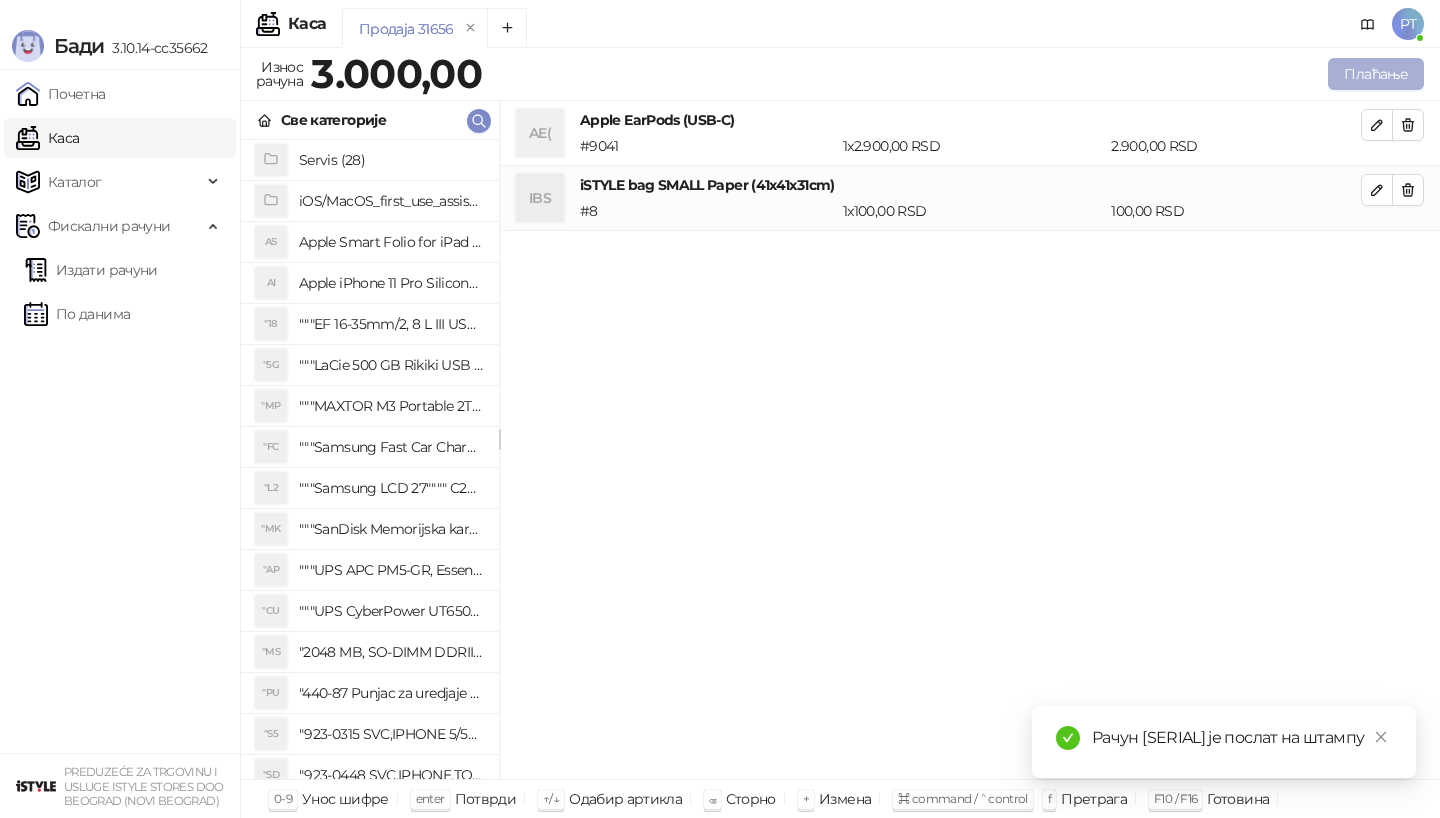 click on "Плаћање" at bounding box center [1376, 74] 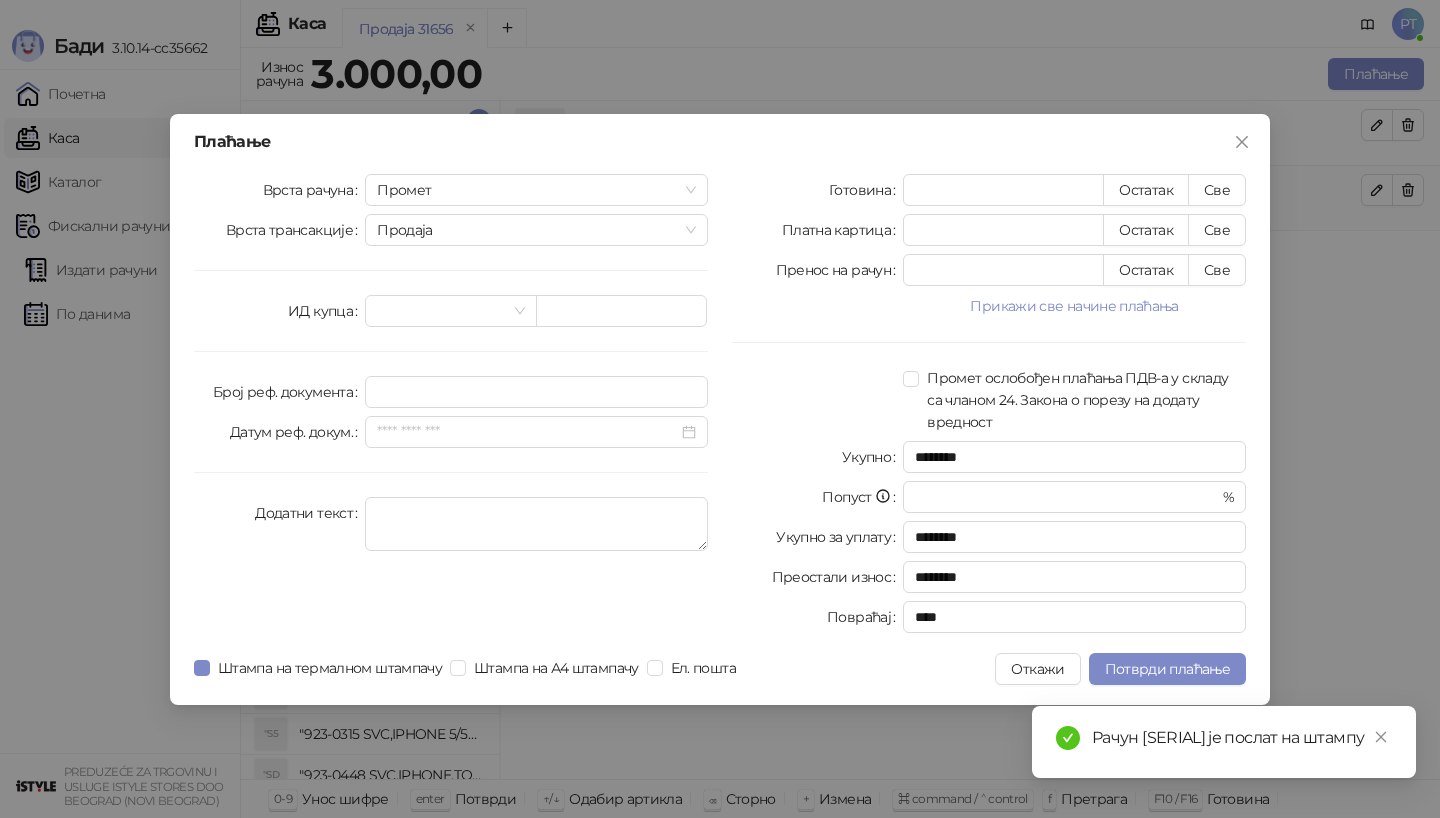 click on "Плаћање Врста рачуна Промет Врста трансакције Продаја ИД купца Број реф. документа Датум реф. докум. Додатни текст Готовина * Остатак Све Платна картица * Остатак Све Пренос на рачун * Остатак Све Прикажи све начине плаћања Ваучер * Остатак Све Чек * Остатак Све Инстант плаћање * Остатак Све Друго безготовинско * Остатак Све   Промет ослобођен плаћања ПДВ-а у складу са чланом 24. Закона о порезу на додату вредност Укупно ******** Попуст   * % Укупно за уплату ******** Преостали износ ******** Повраћај **** Штампа на термалном штампачу Штампа на А4 штампачу Ел. пошта Откажи" at bounding box center [720, 409] 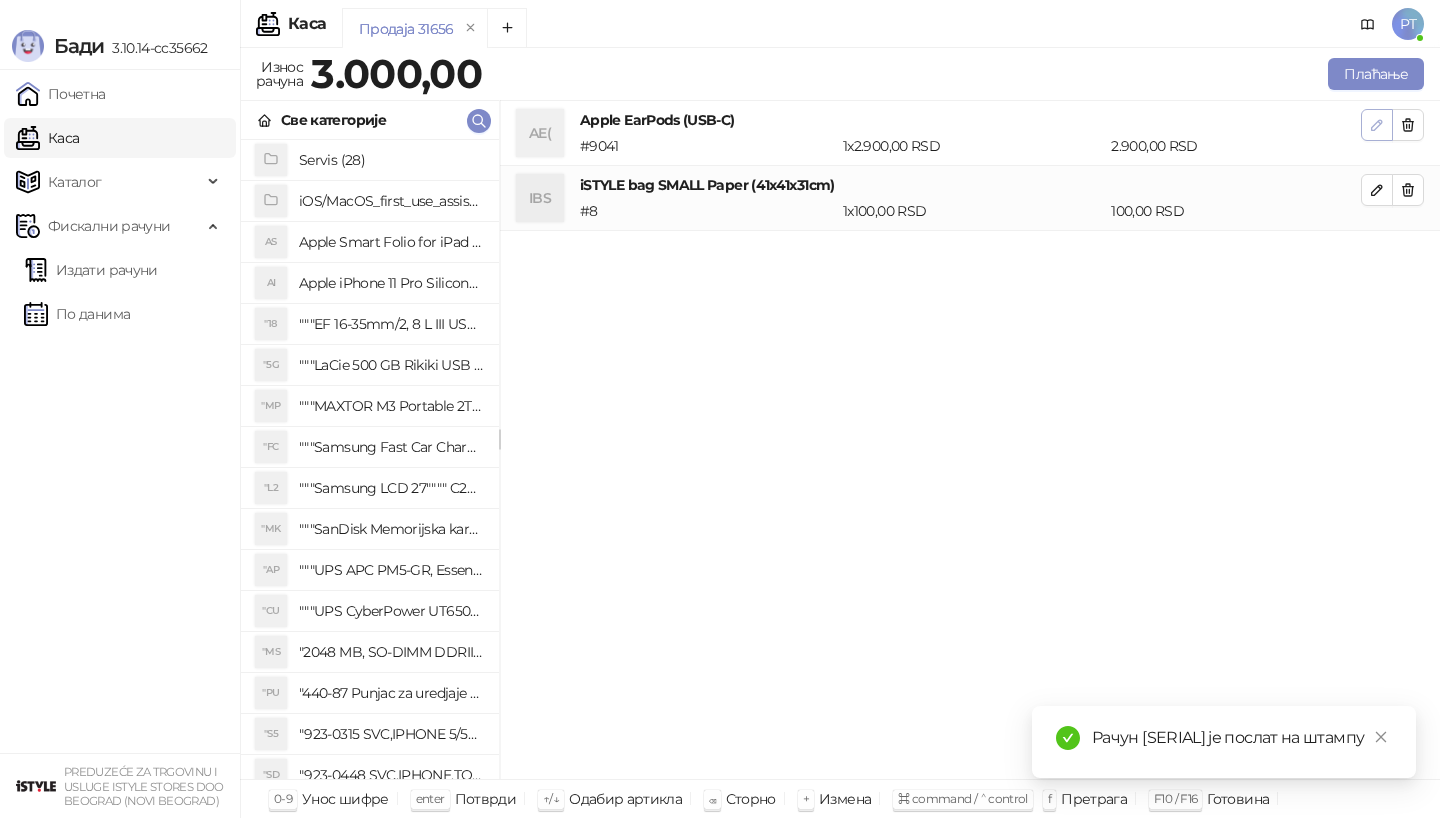click 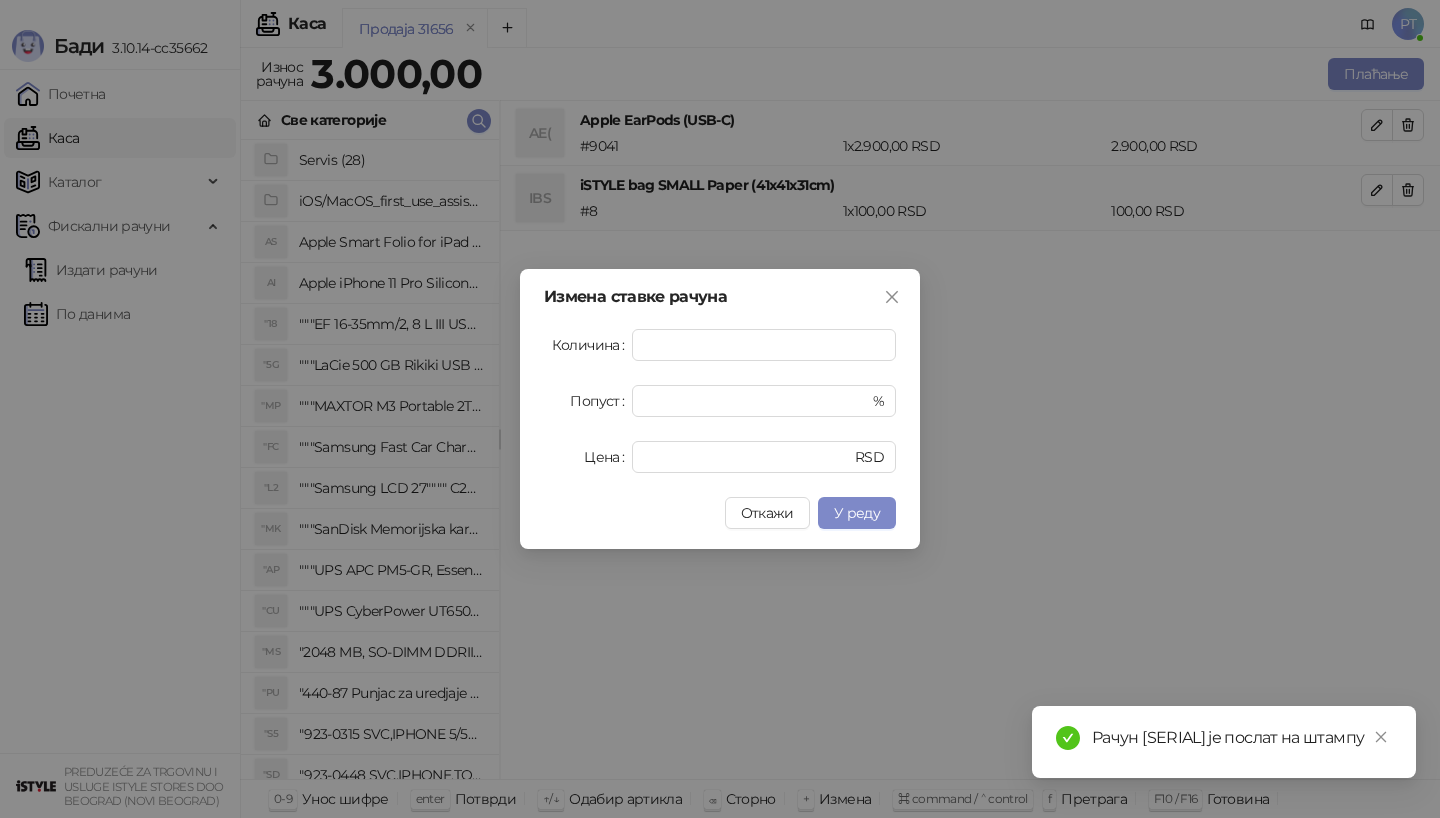 click on "Измена ставке рачуна Количина * Попуст * % Цена **** RSD Откажи У реду" at bounding box center [720, 409] 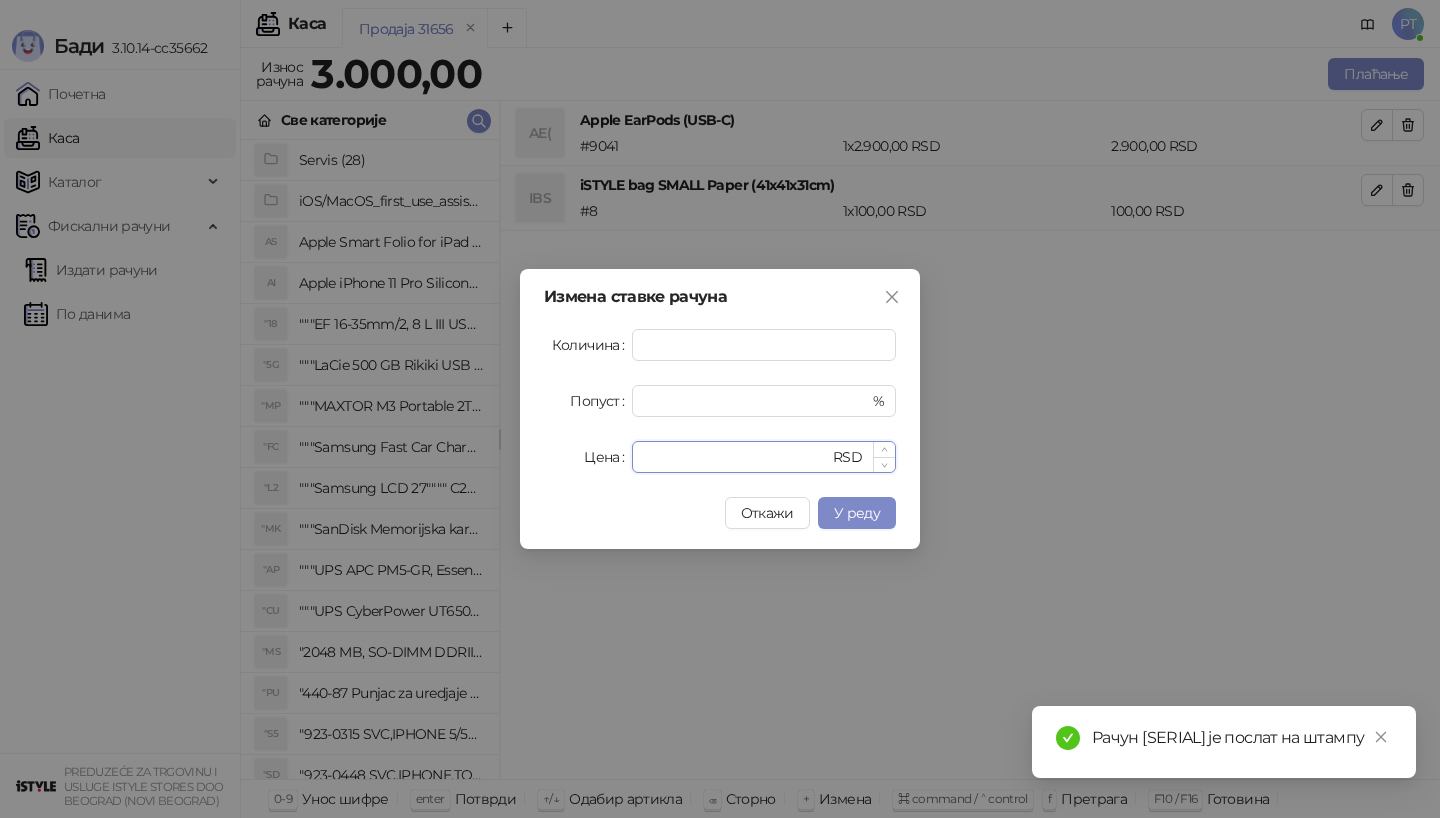 click on "****" at bounding box center (736, 457) 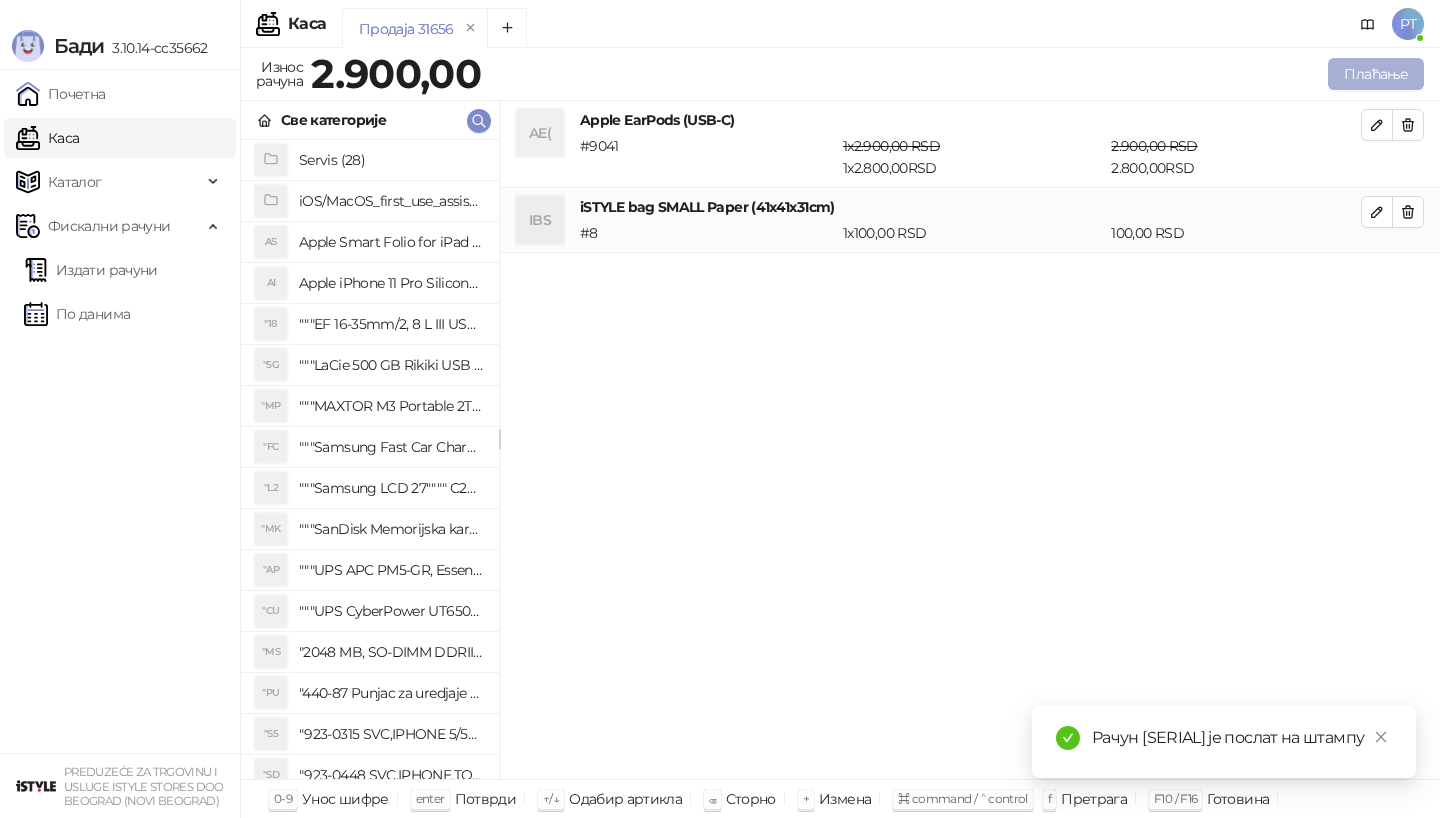 click on "Плаћање" at bounding box center [1376, 74] 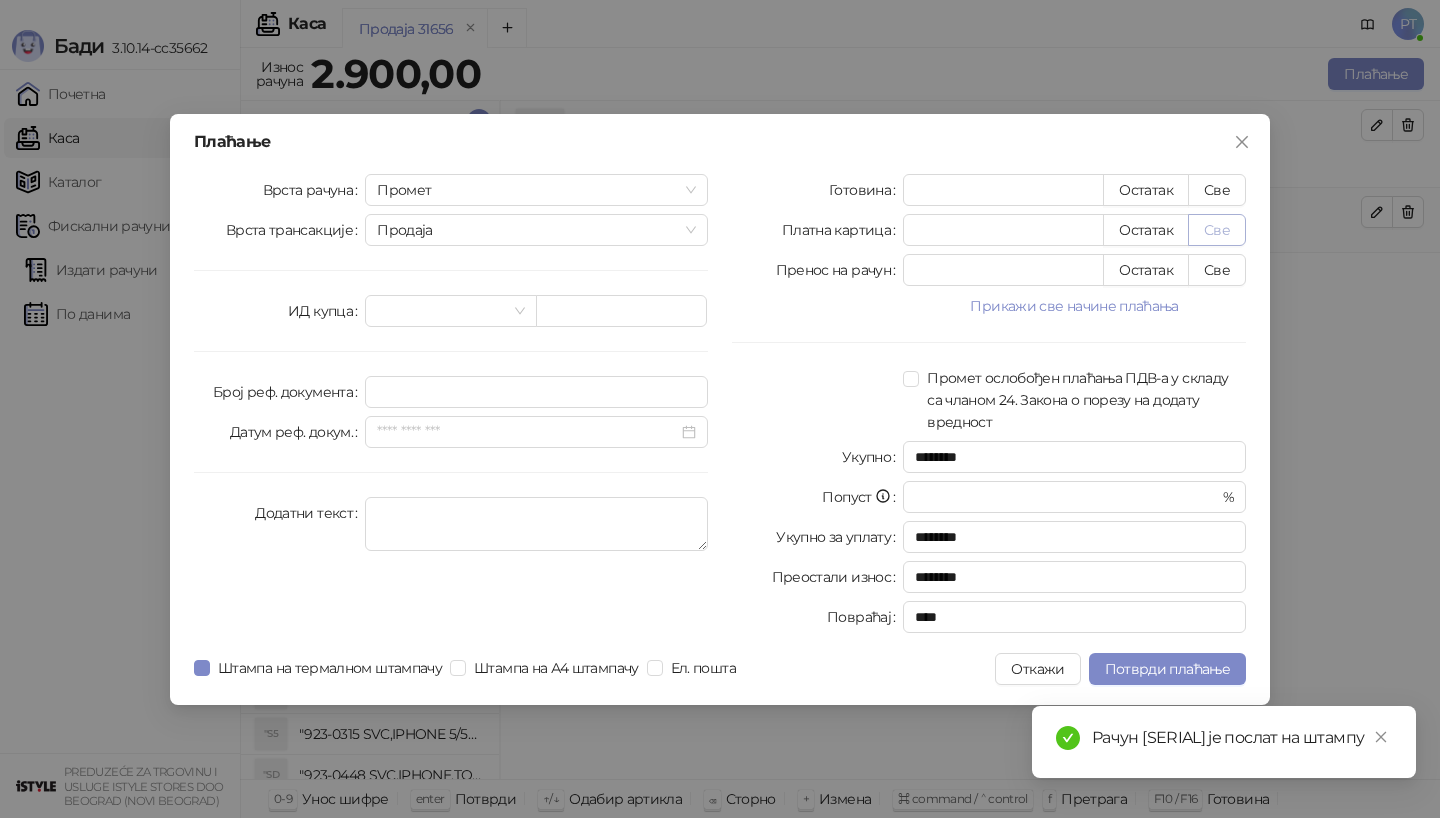 click on "Све" at bounding box center (1217, 230) 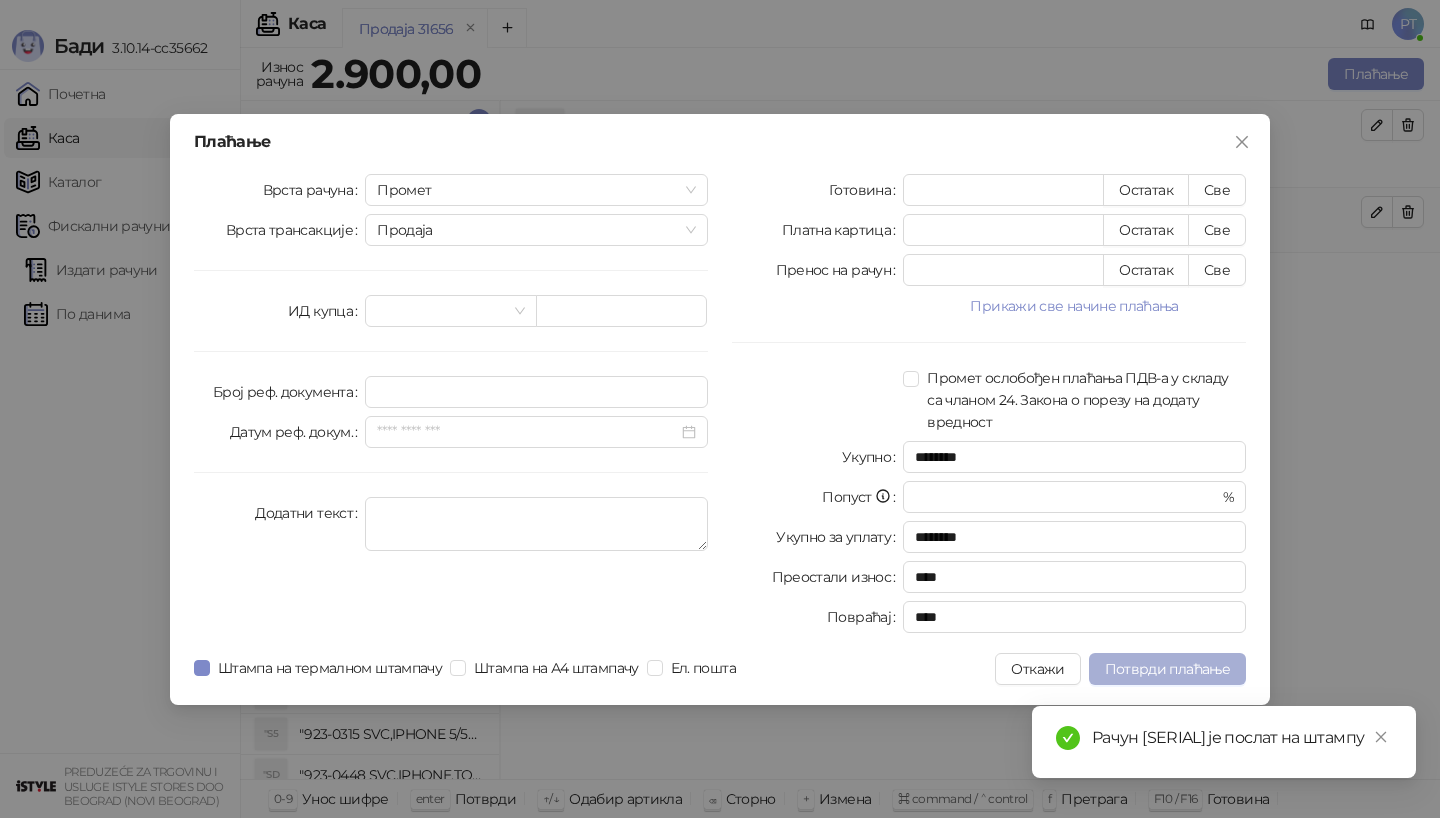 click on "Потврди плаћање" at bounding box center [1167, 669] 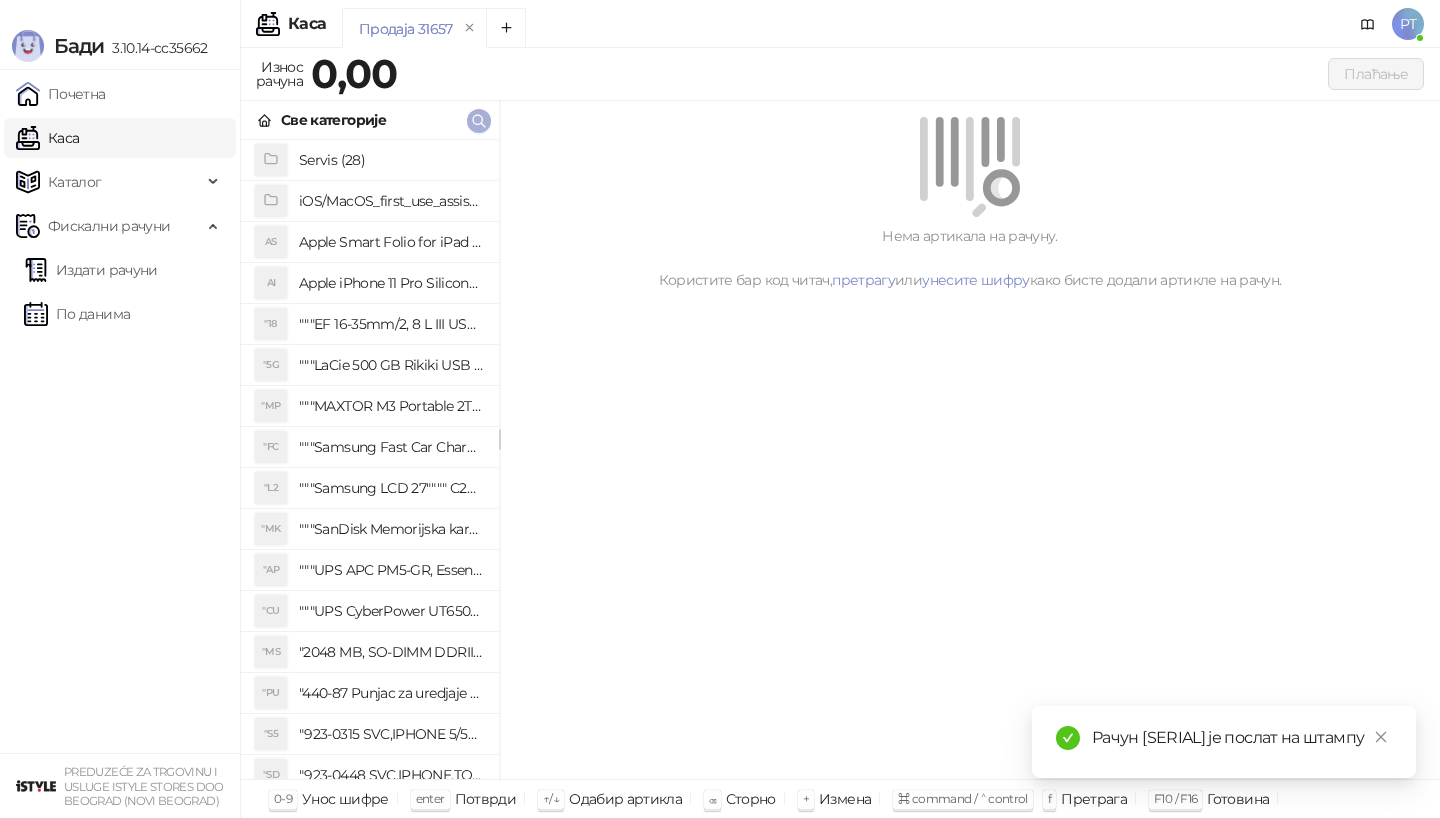 click 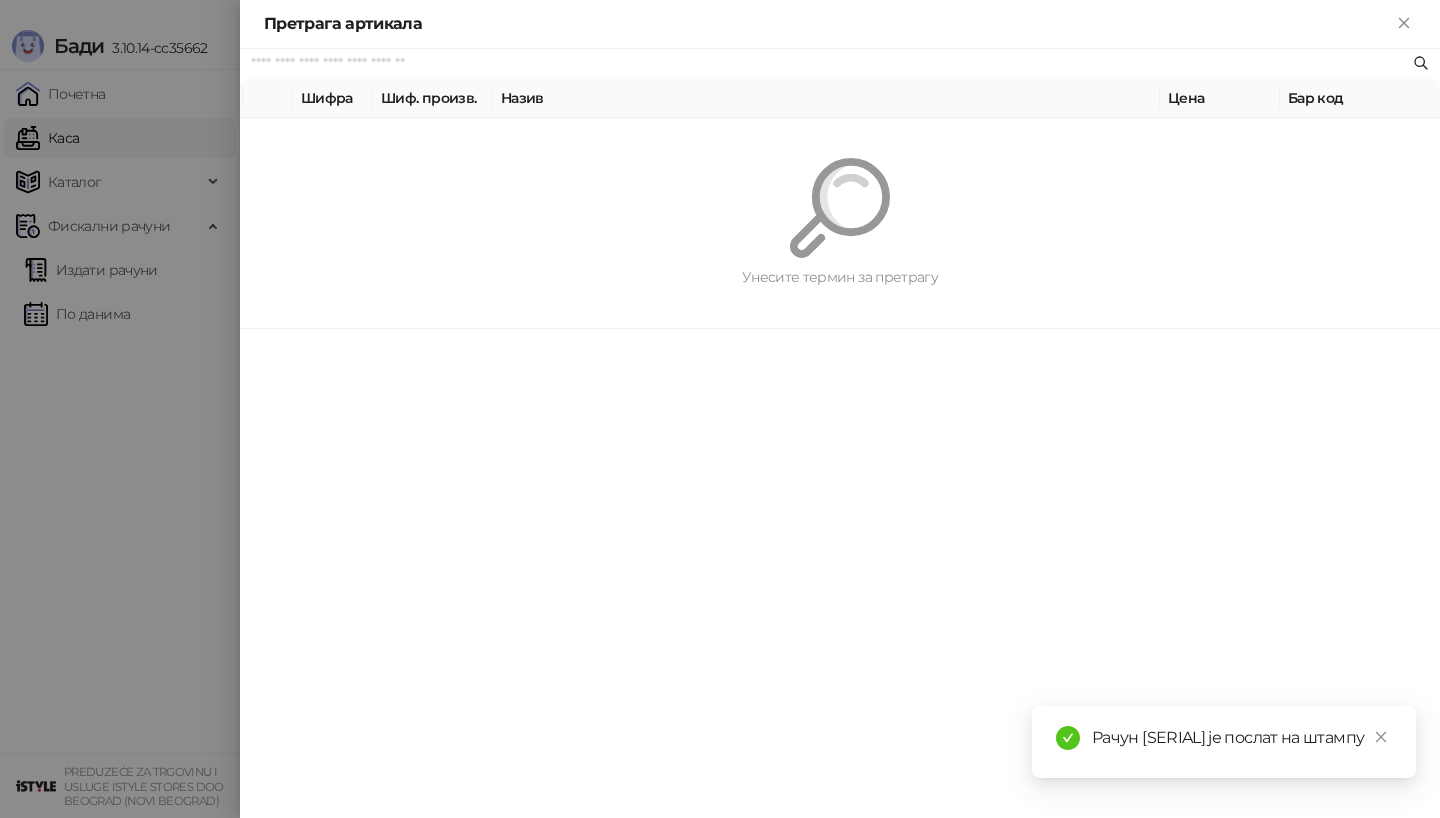 paste on "**********" 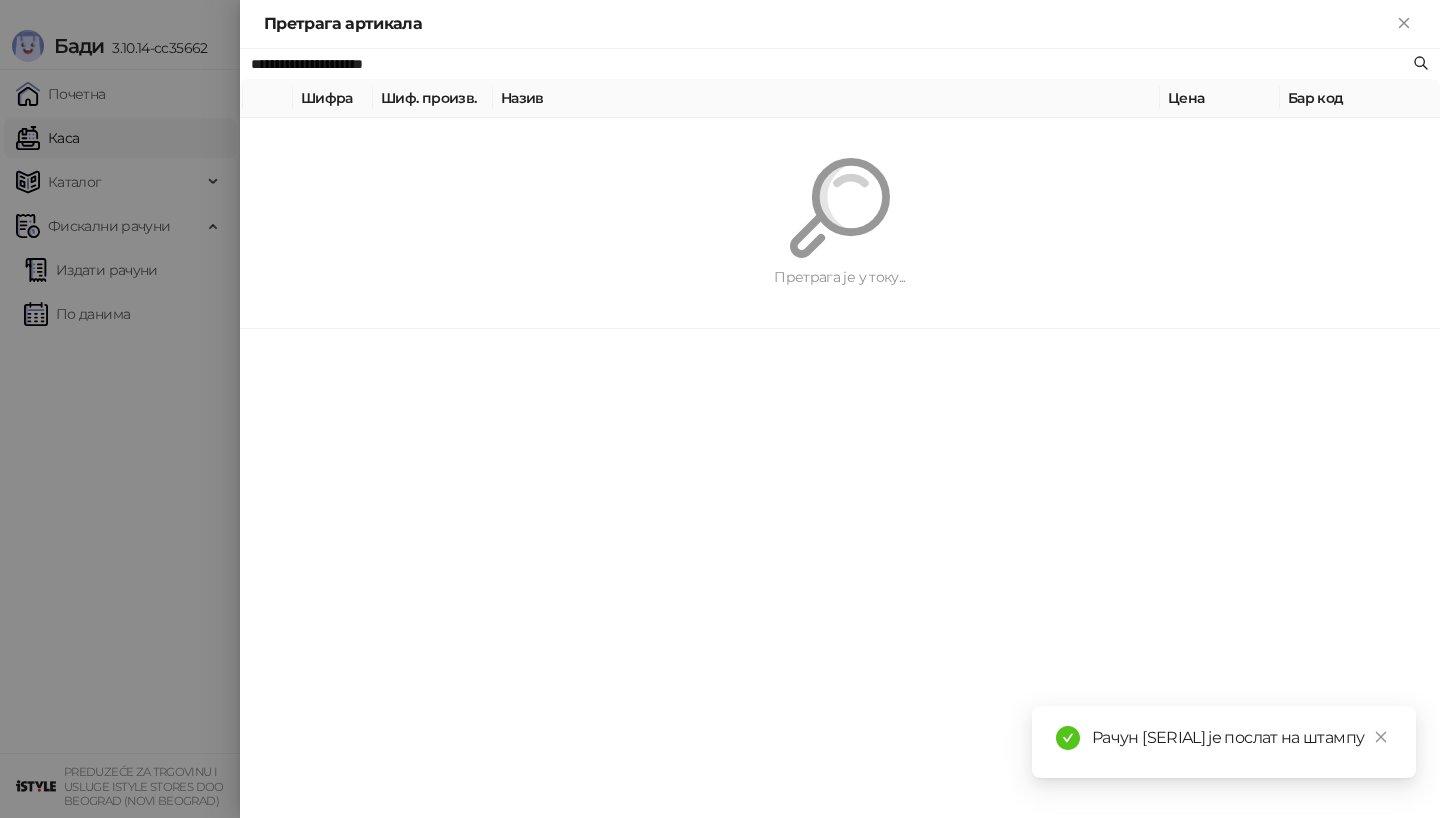 type on "**********" 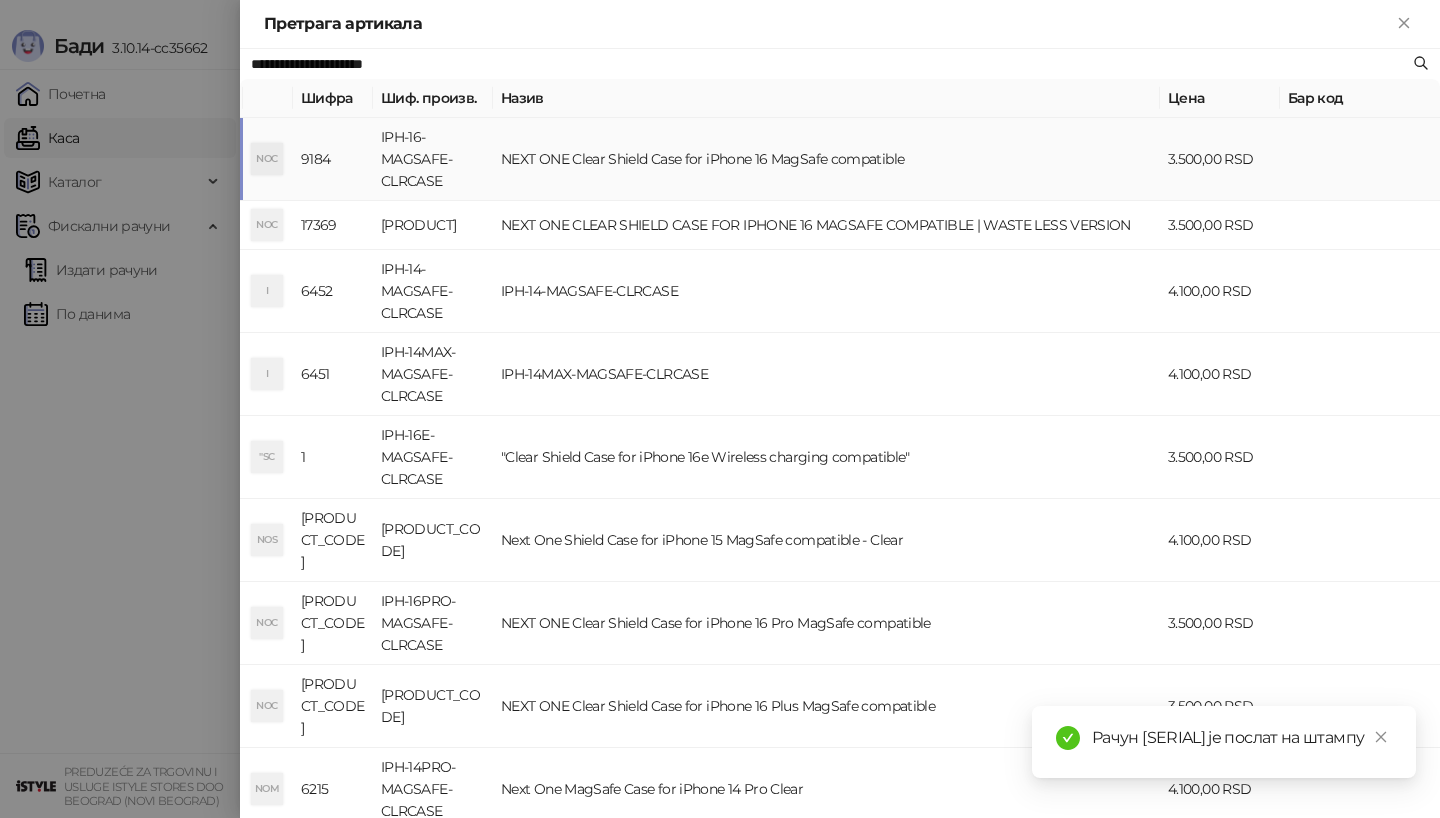 click on "NEXT ONE Clear Shield Case for iPhone 16 MagSafe compatible" at bounding box center (826, 159) 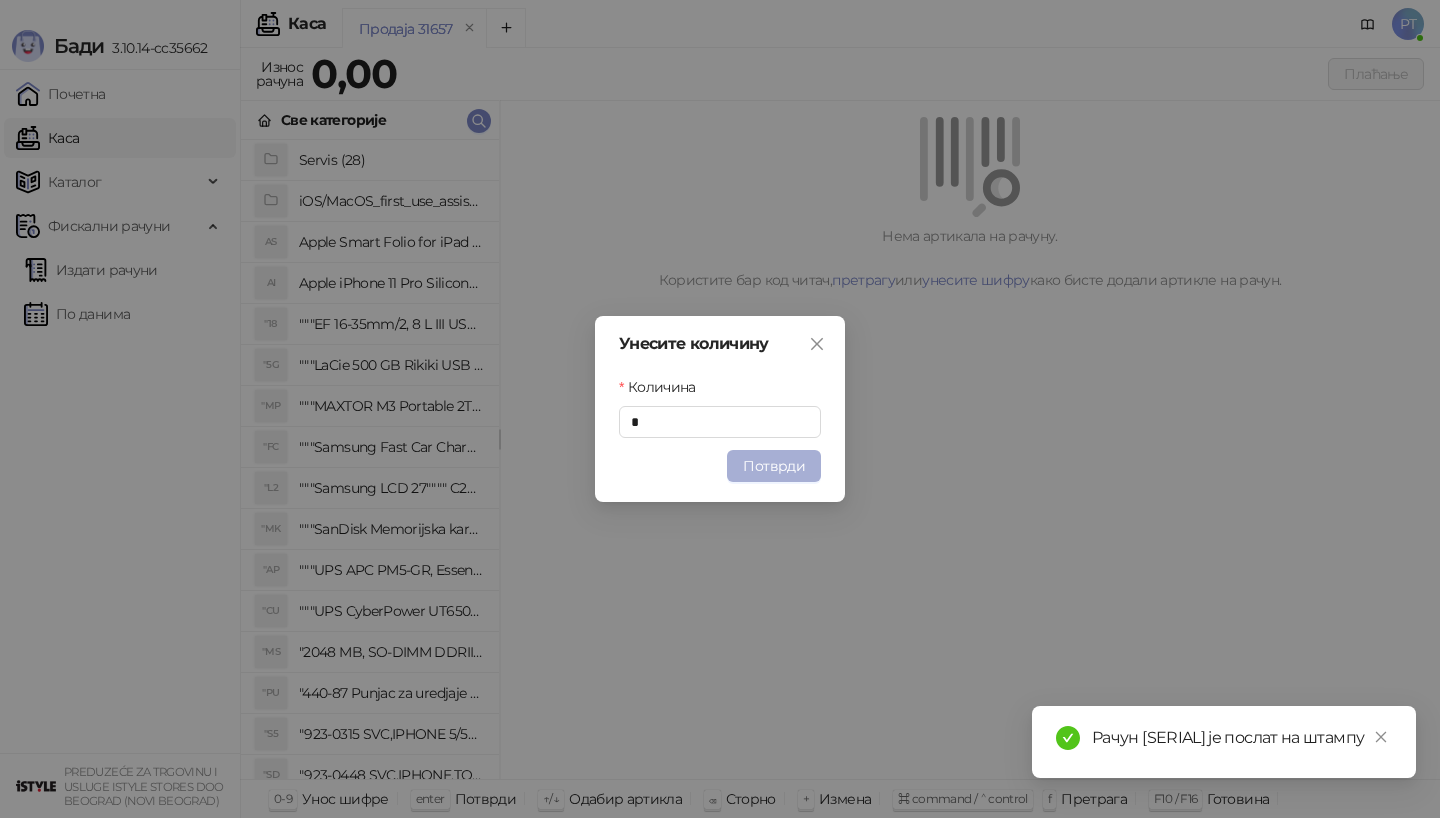 click on "Потврди" at bounding box center [774, 466] 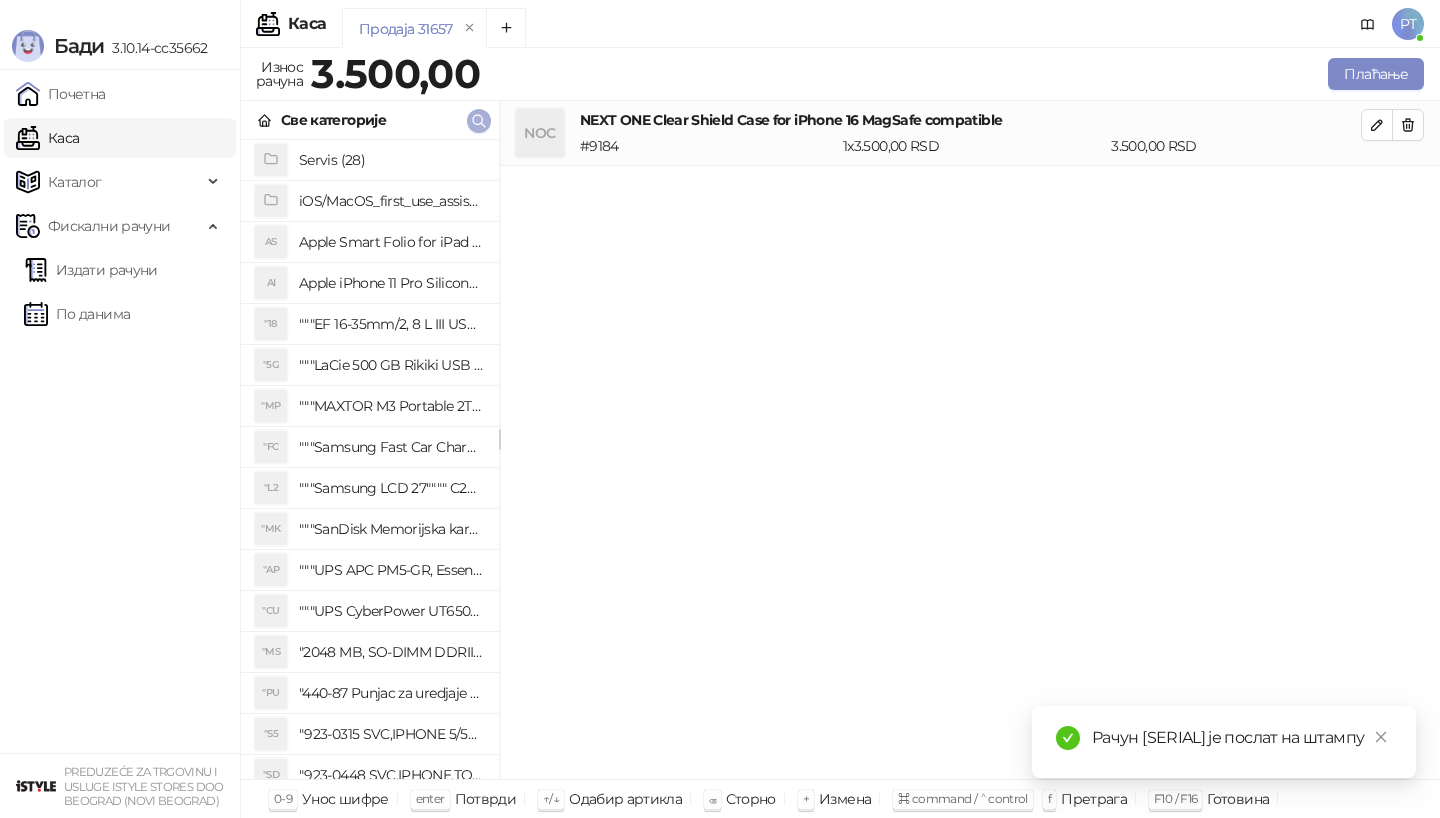type 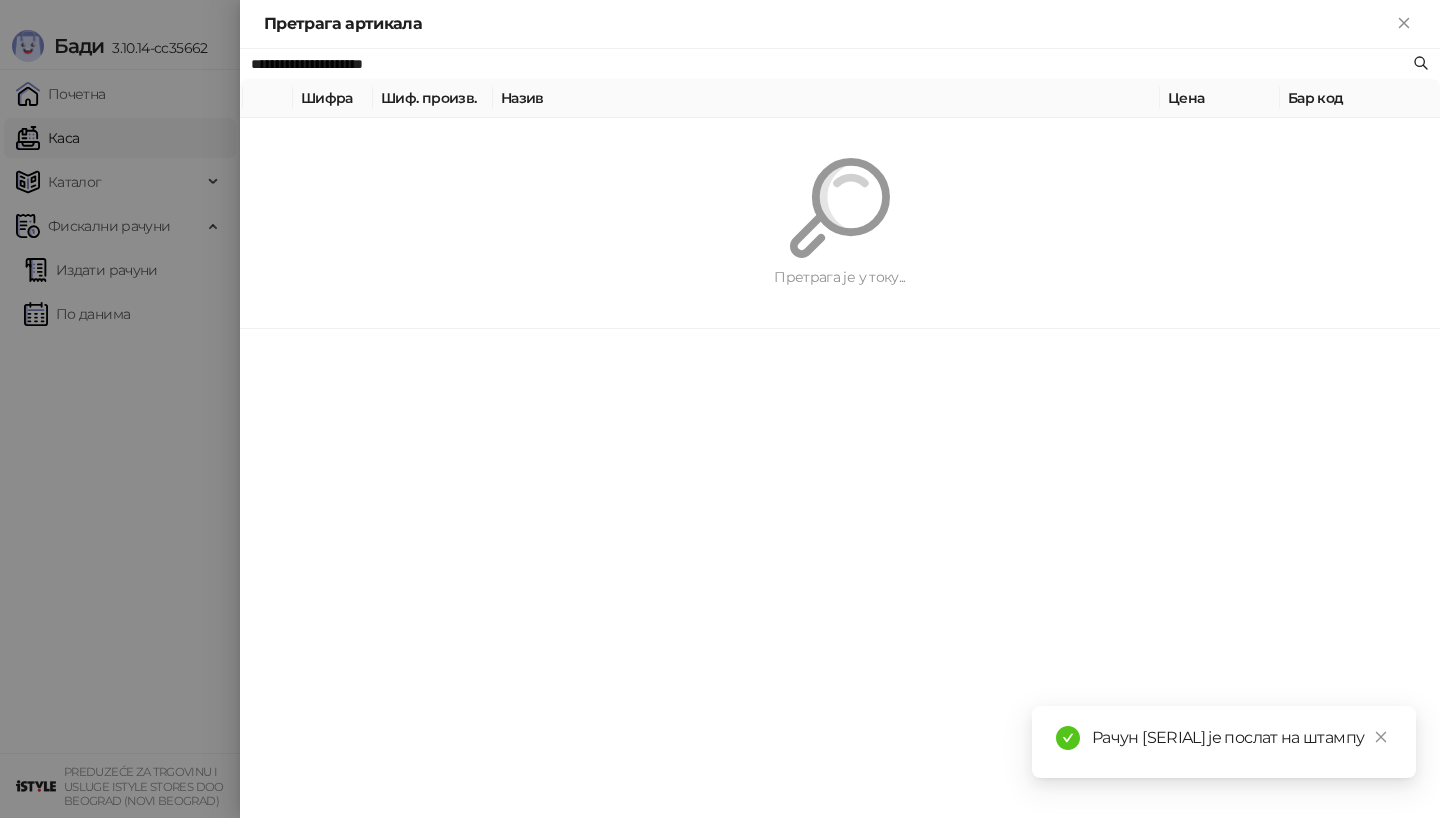 paste 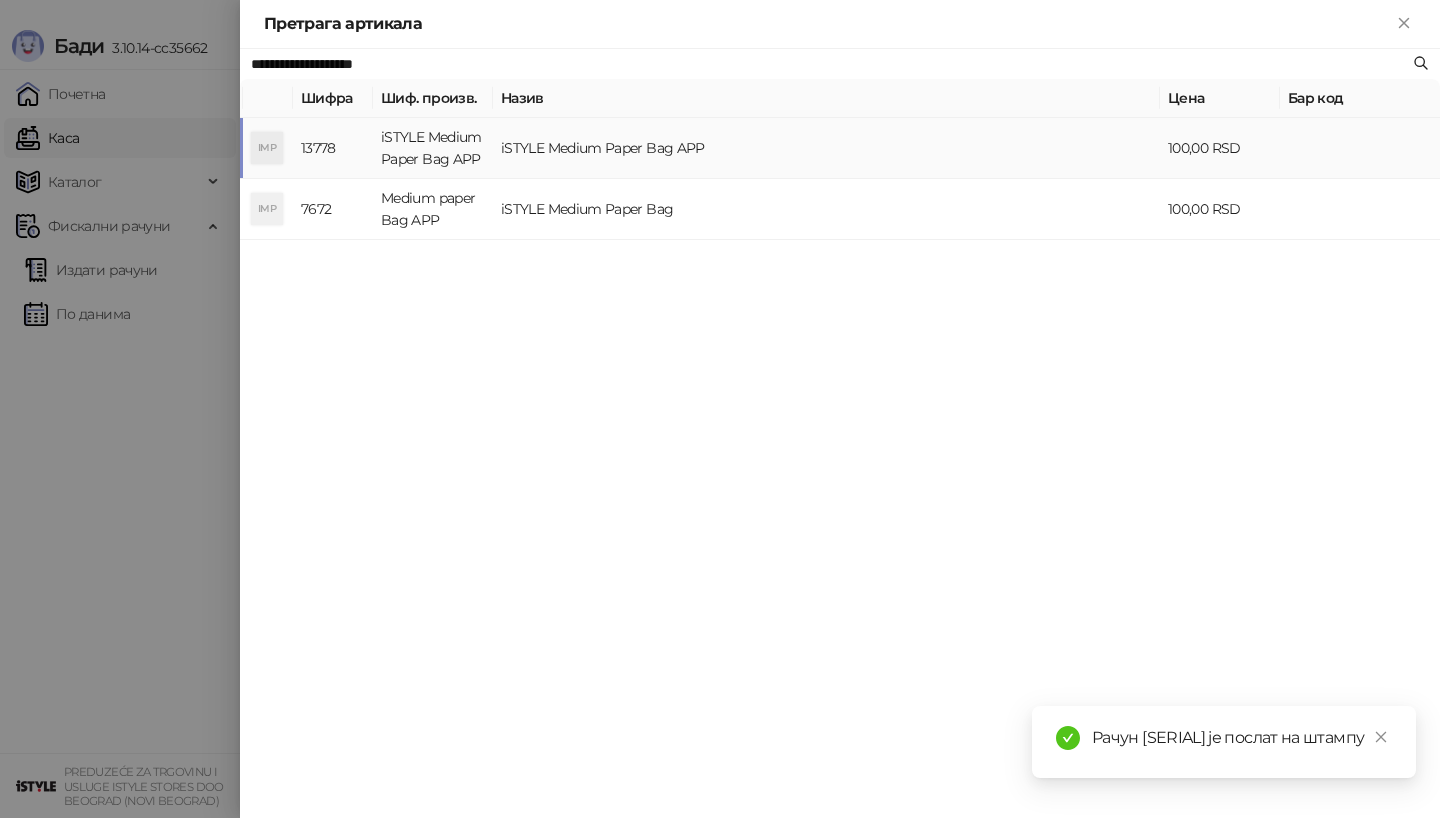 type on "**********" 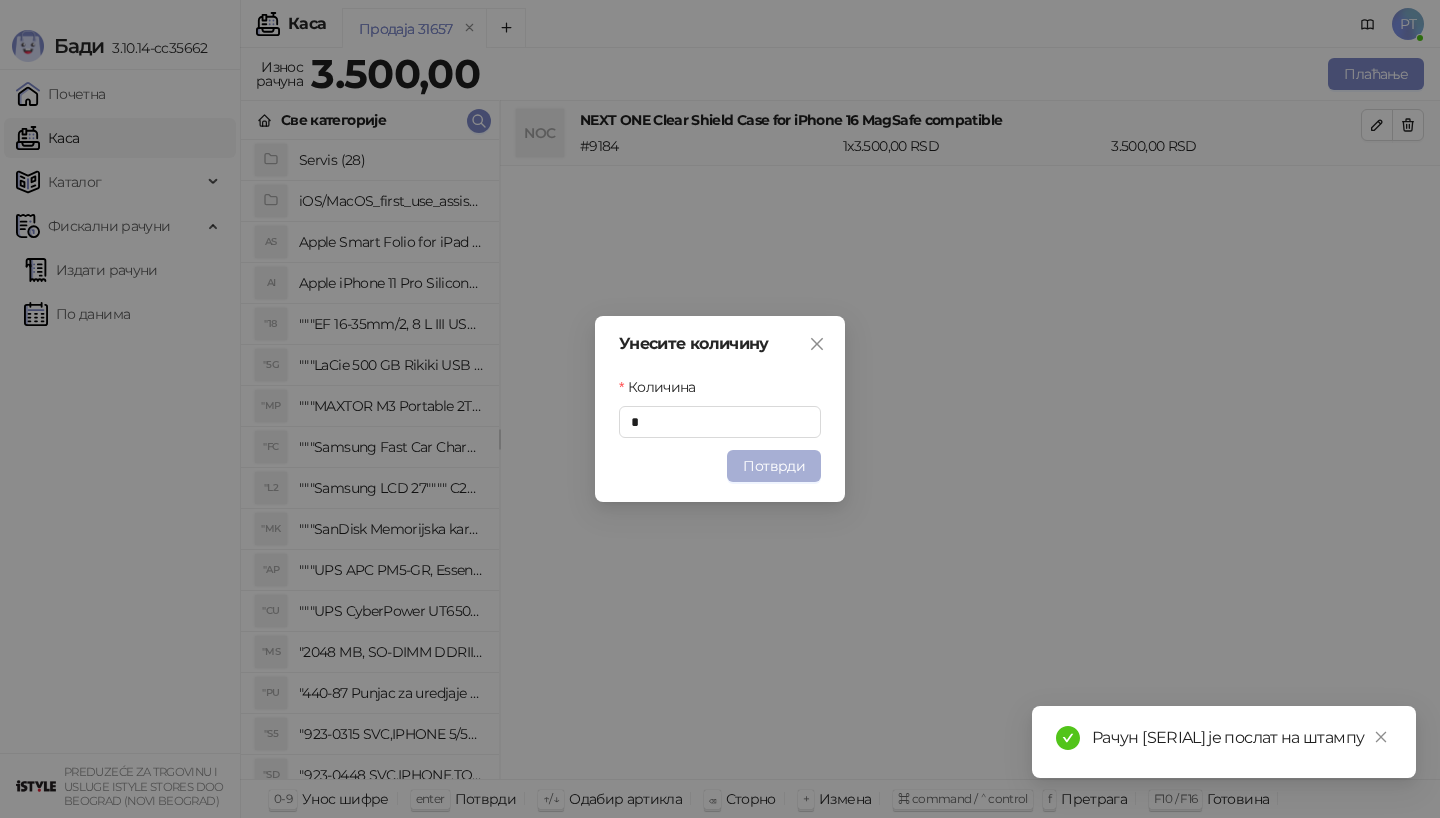 click on "Потврди" at bounding box center [774, 466] 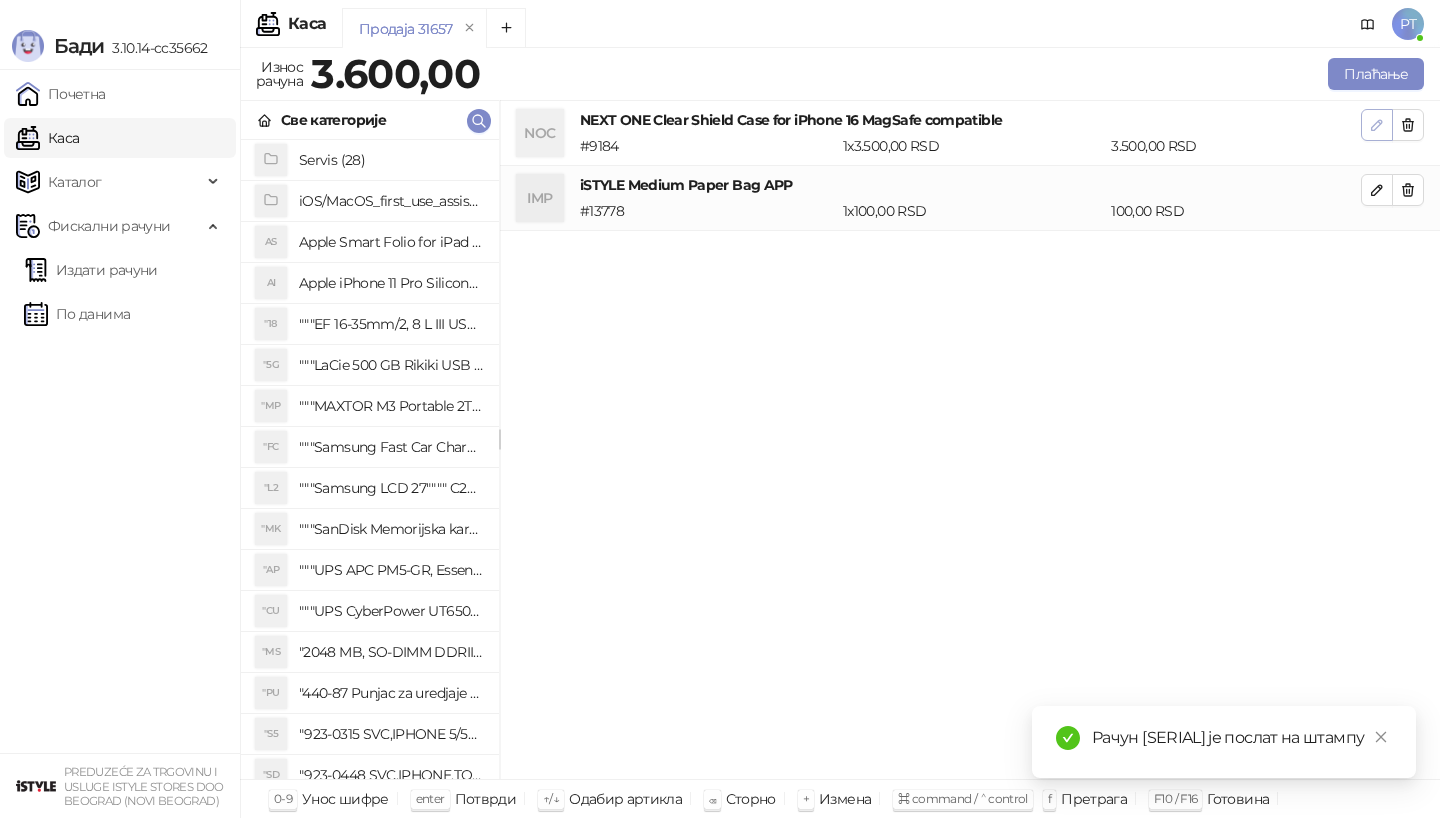 click 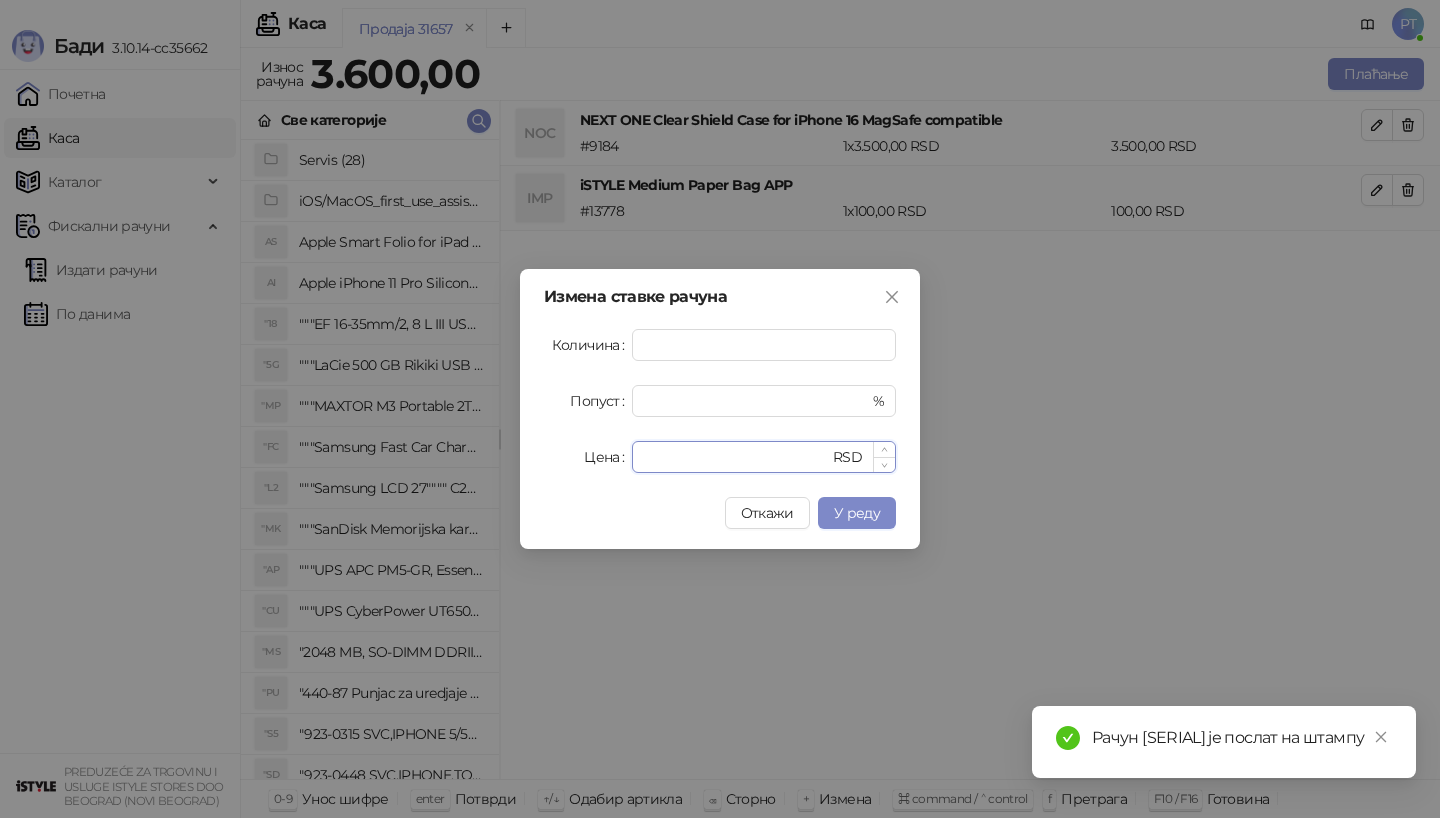 click on "****" at bounding box center (736, 457) 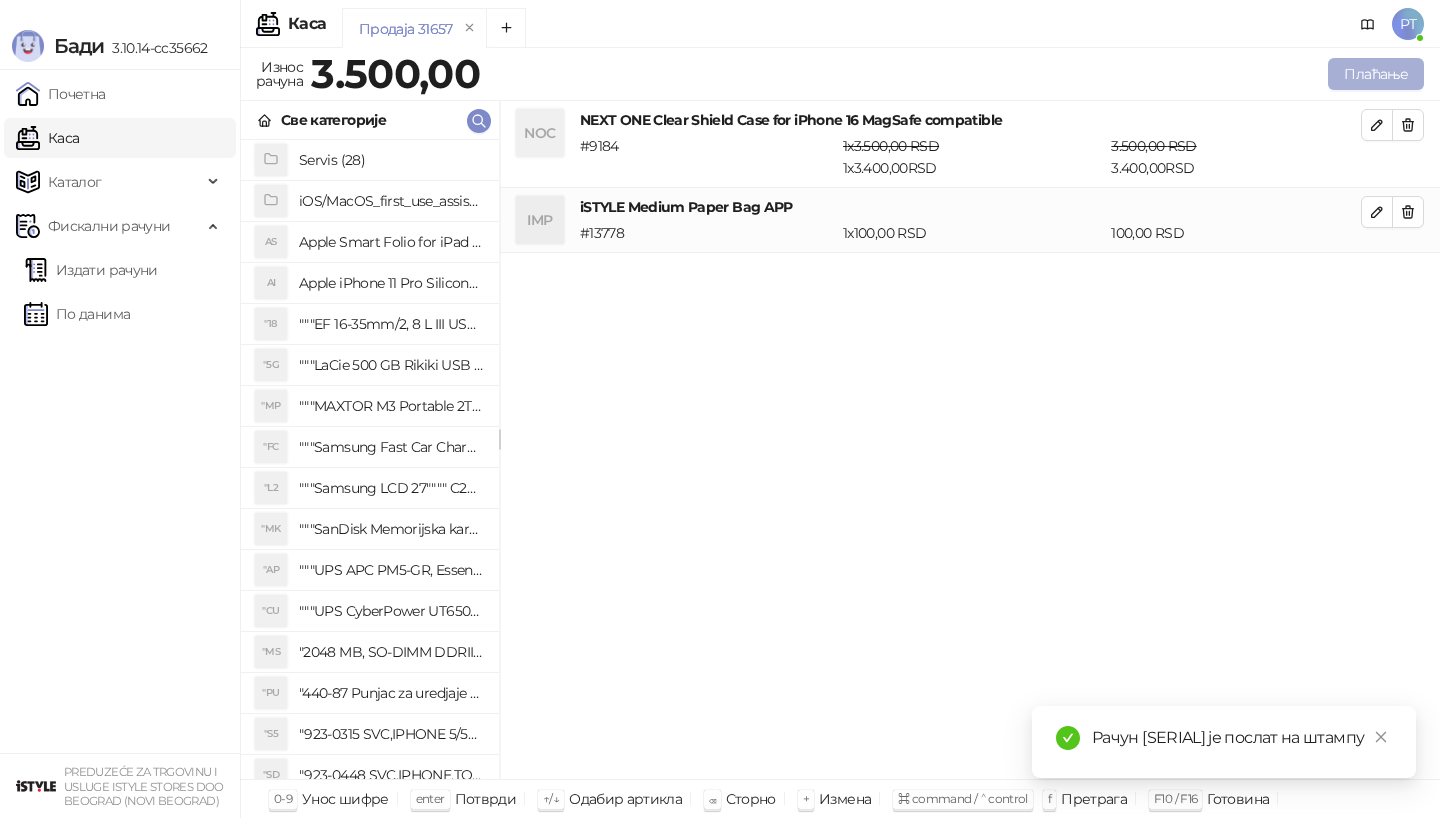 click on "Плаћање" at bounding box center [1376, 74] 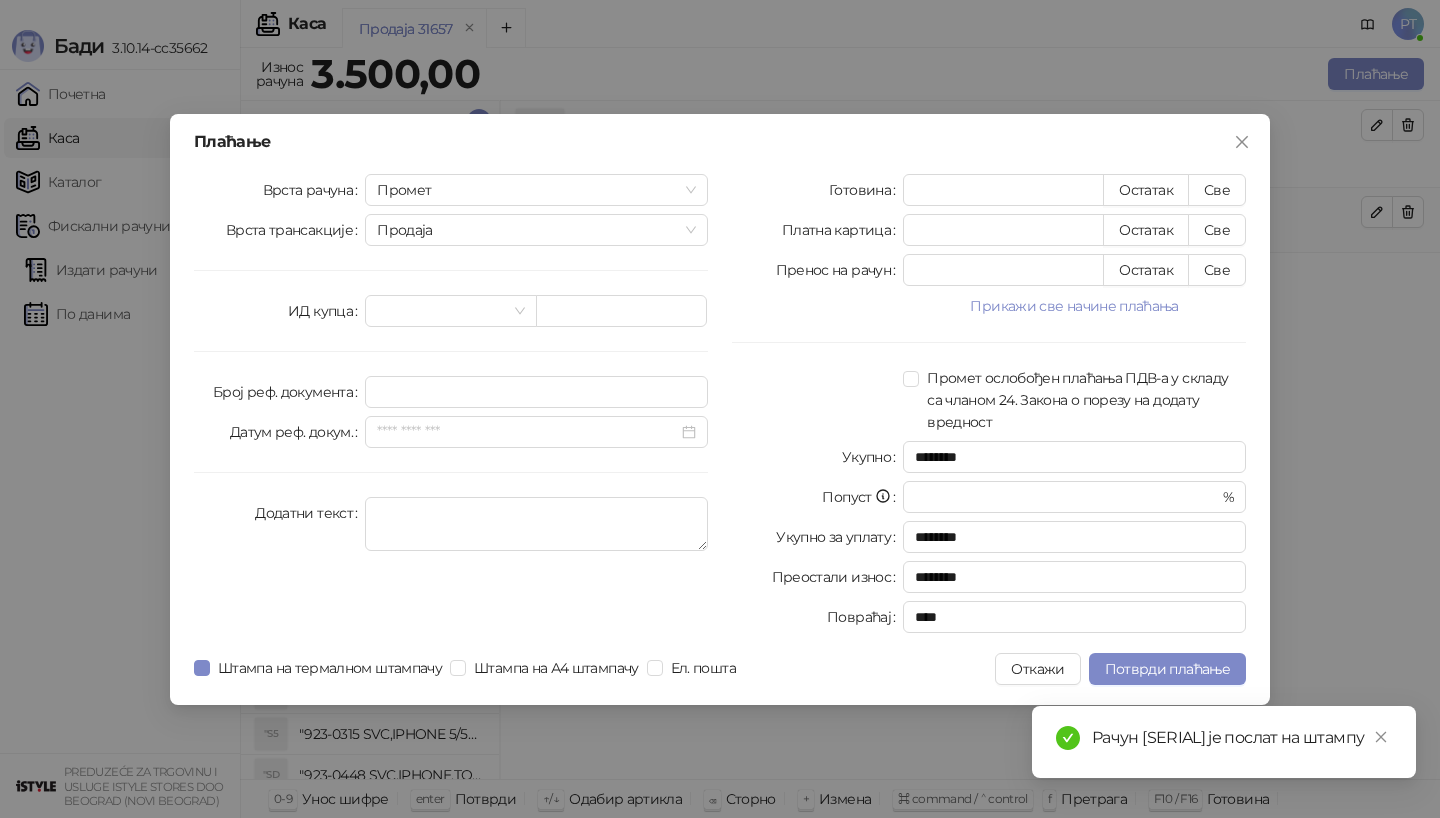 click on "Плаћање Врста рачуна Промет Врста трансакције Продаја ИД купца Број реф. документа Датум реф. докум. Додатни текст Готовина * Остатак Све Платна картица * Остатак Све Пренос на рачун * Остатак Све Прикажи све начине плаћања Ваучер * Остатак Све Чек * Остатак Све Инстант плаћање * Остатак Све Друго безготовинско * Остатак Све   Промет ослобођен плаћања ПДВ-а у складу са чланом 24. Закона о порезу на додату вредност Укупно ******** Попуст   * % Укупно за уплату ******** Преостали износ ******** Повраћај **** Штампа на термалном штампачу Штампа на А4 штампачу Ел. пошта Откажи" at bounding box center (720, 409) 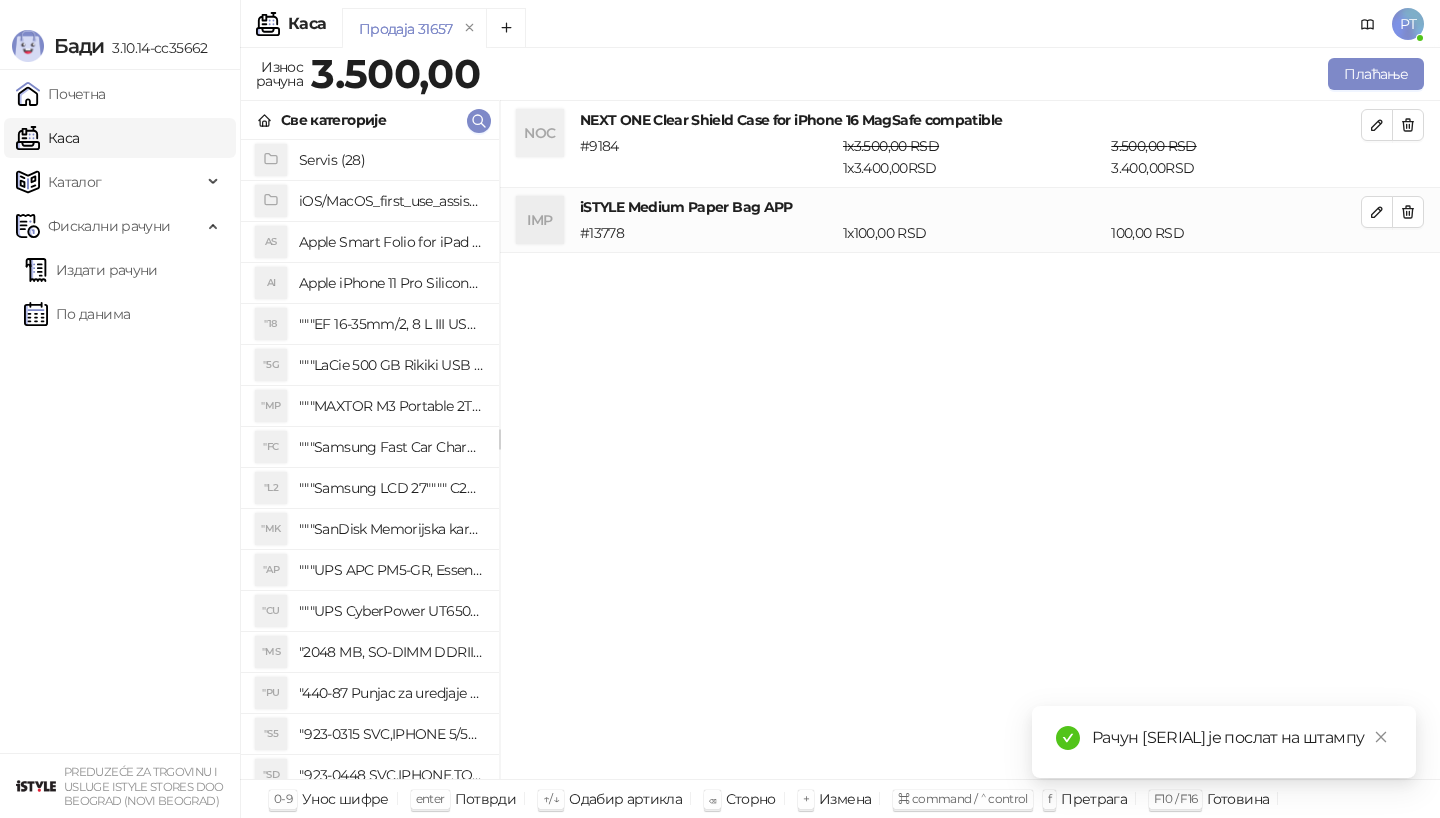 click on "Плаћање" at bounding box center [956, 74] 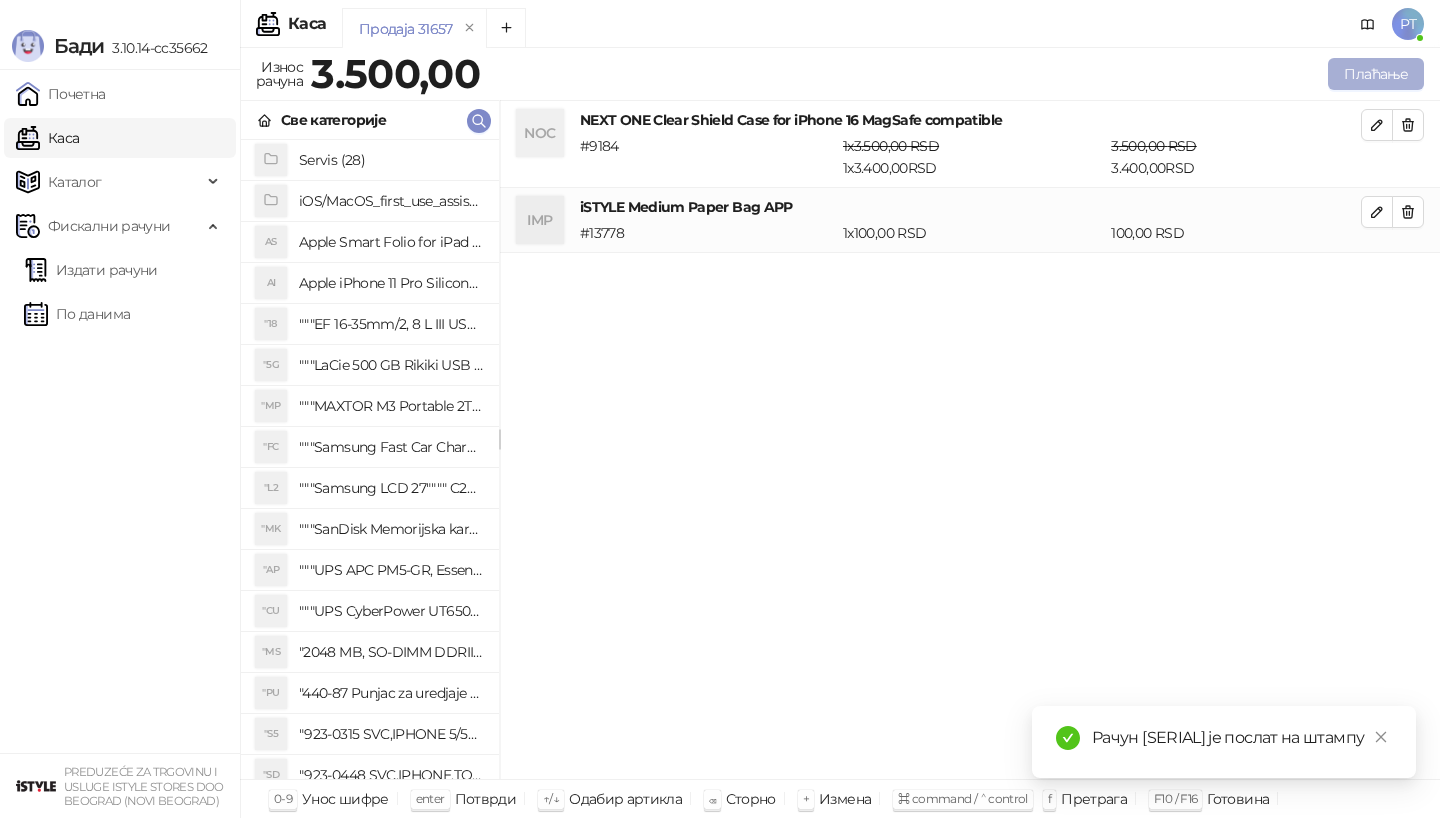 click on "Плаћање" at bounding box center [1376, 74] 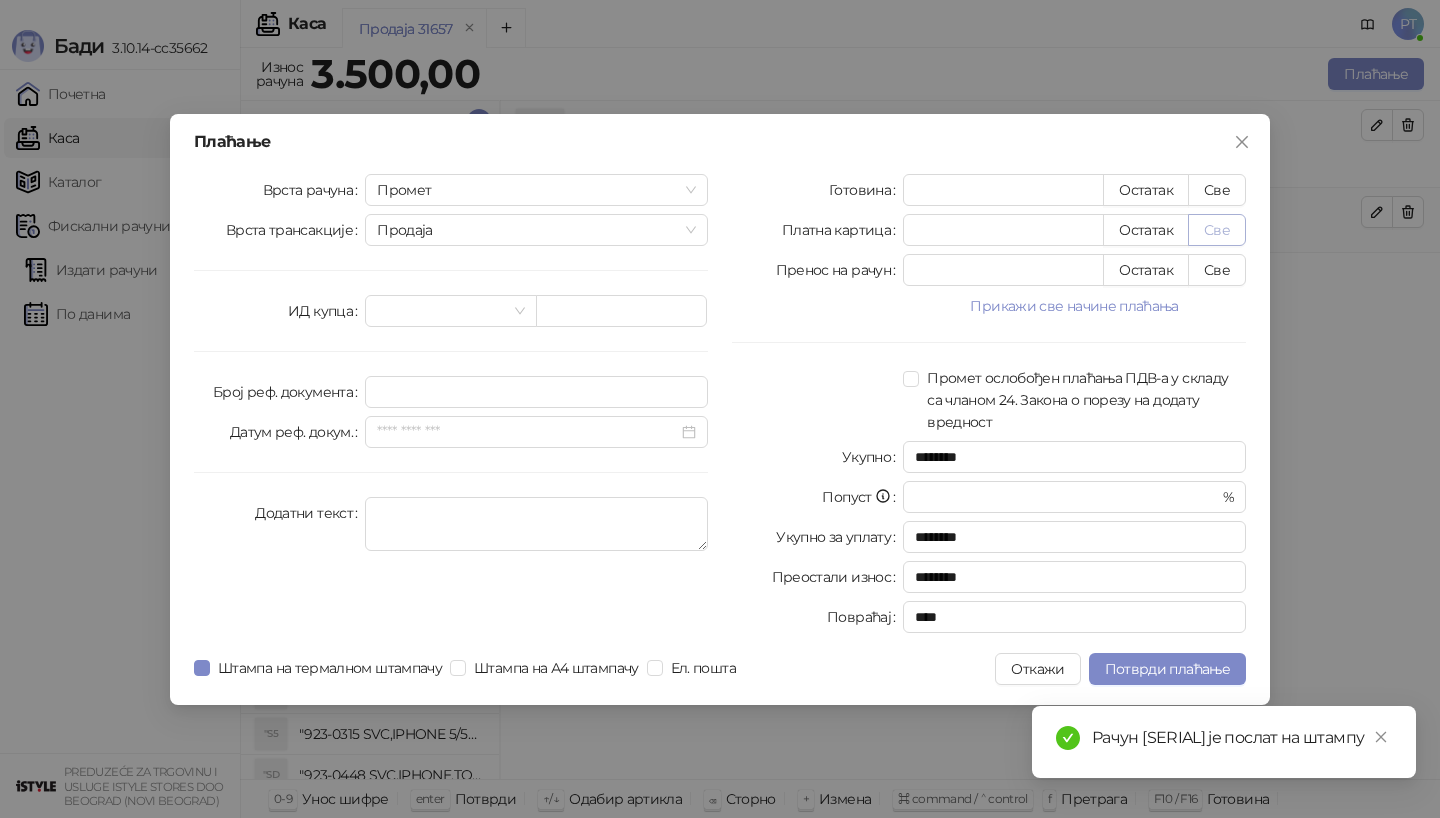 click on "Све" at bounding box center [1217, 230] 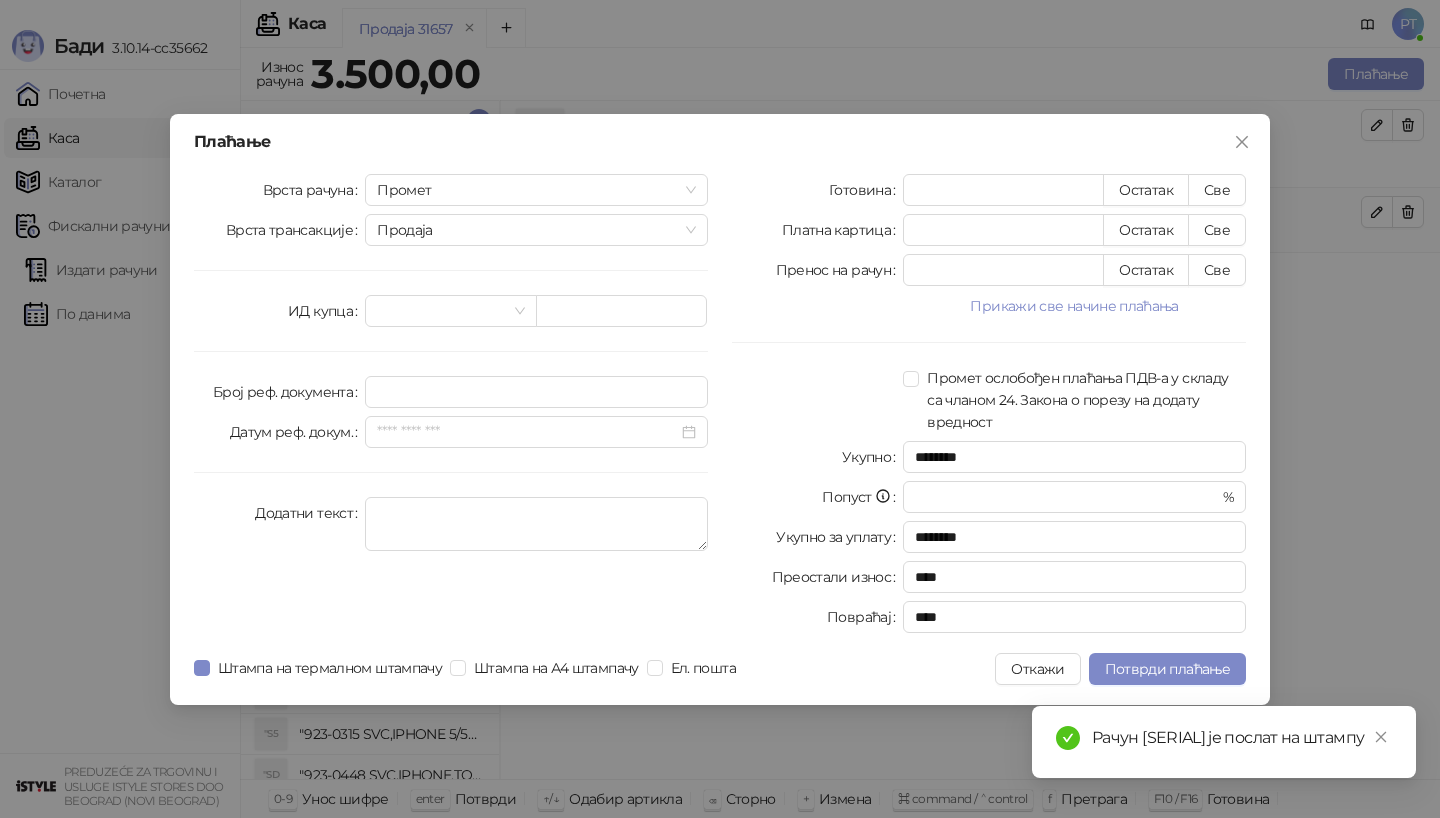 click on "Рачун [SERIAL] је послат на штампу" at bounding box center [1224, 742] 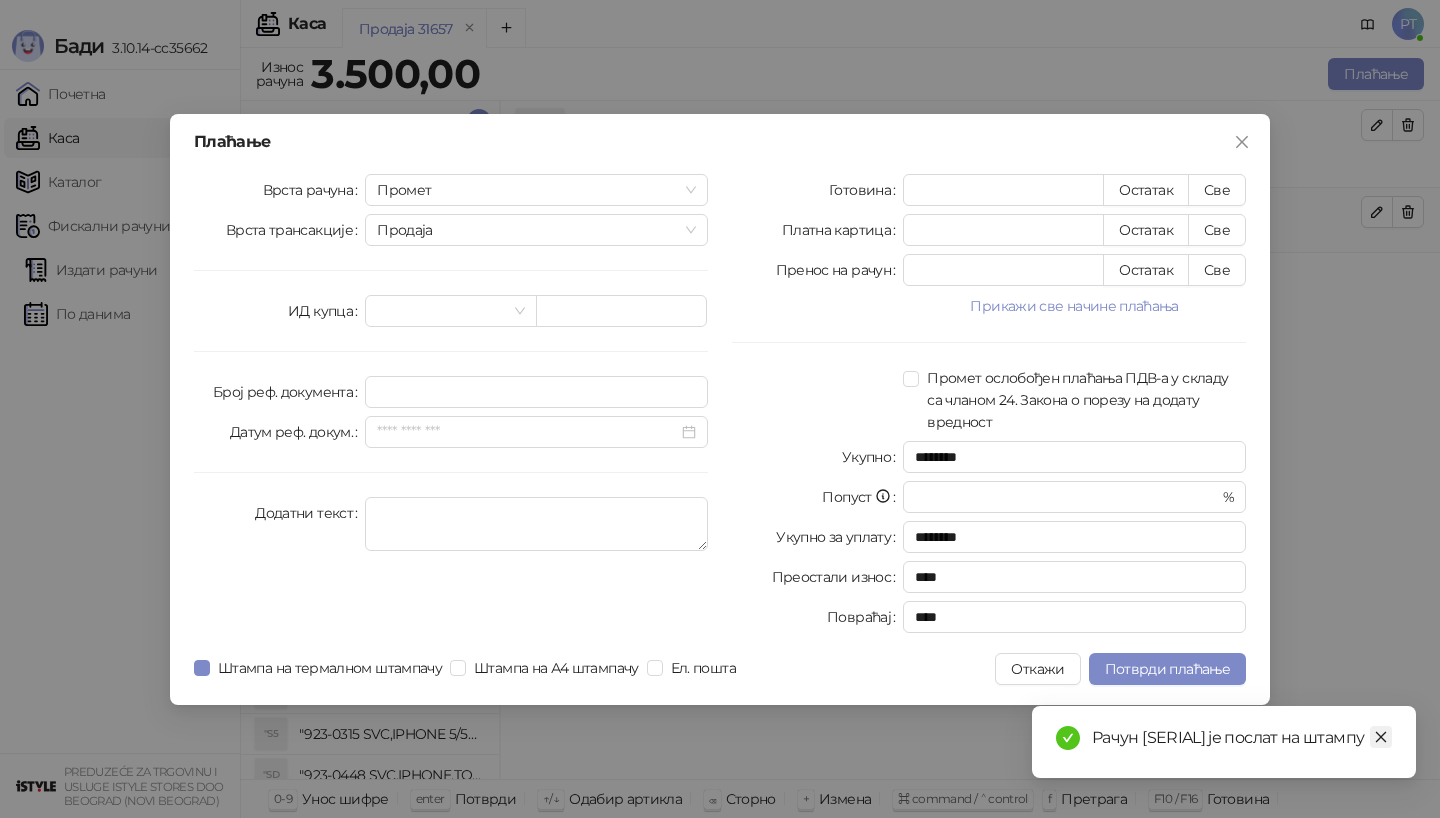 click 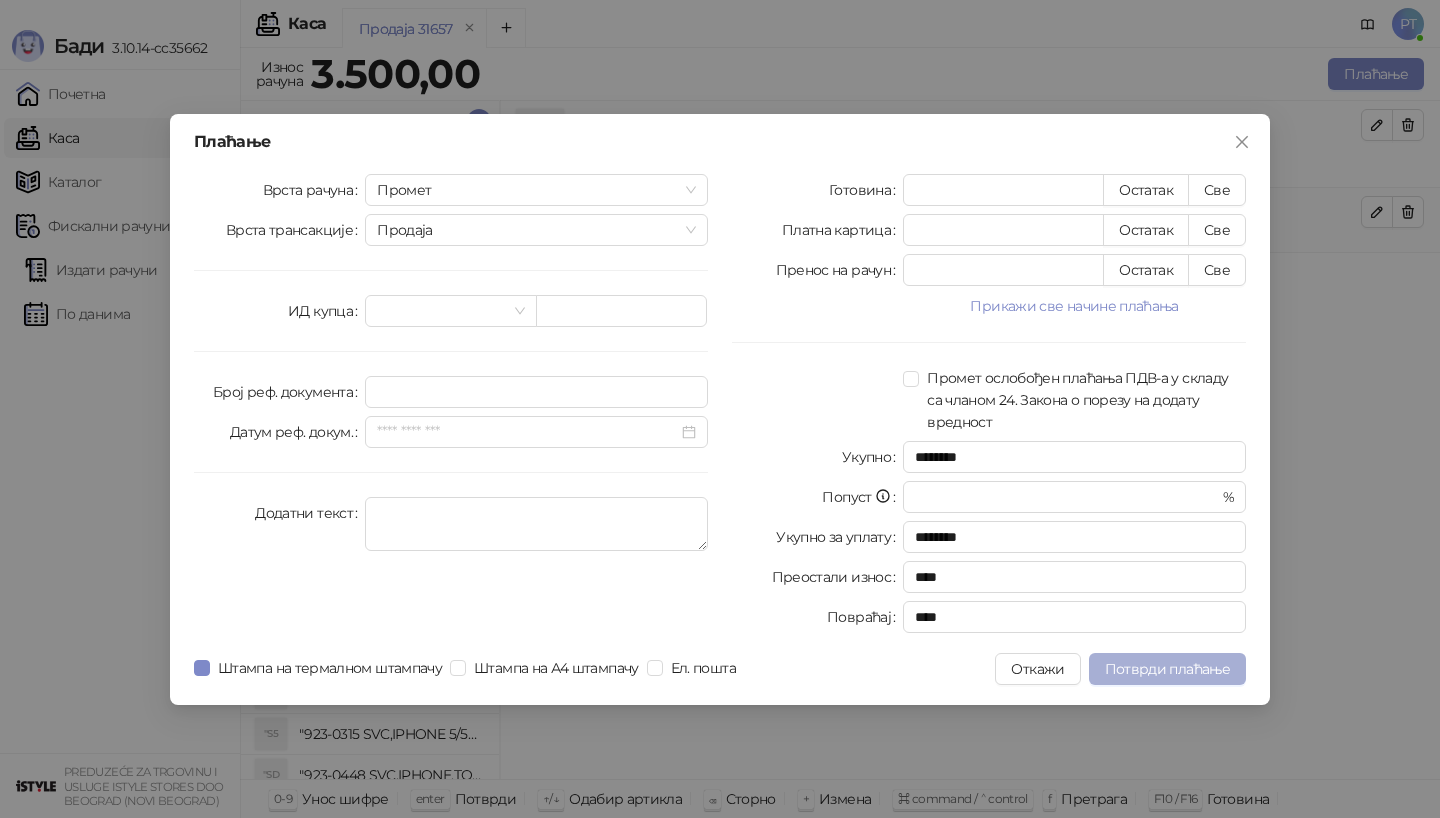 click on "Потврди плаћање" at bounding box center (1167, 669) 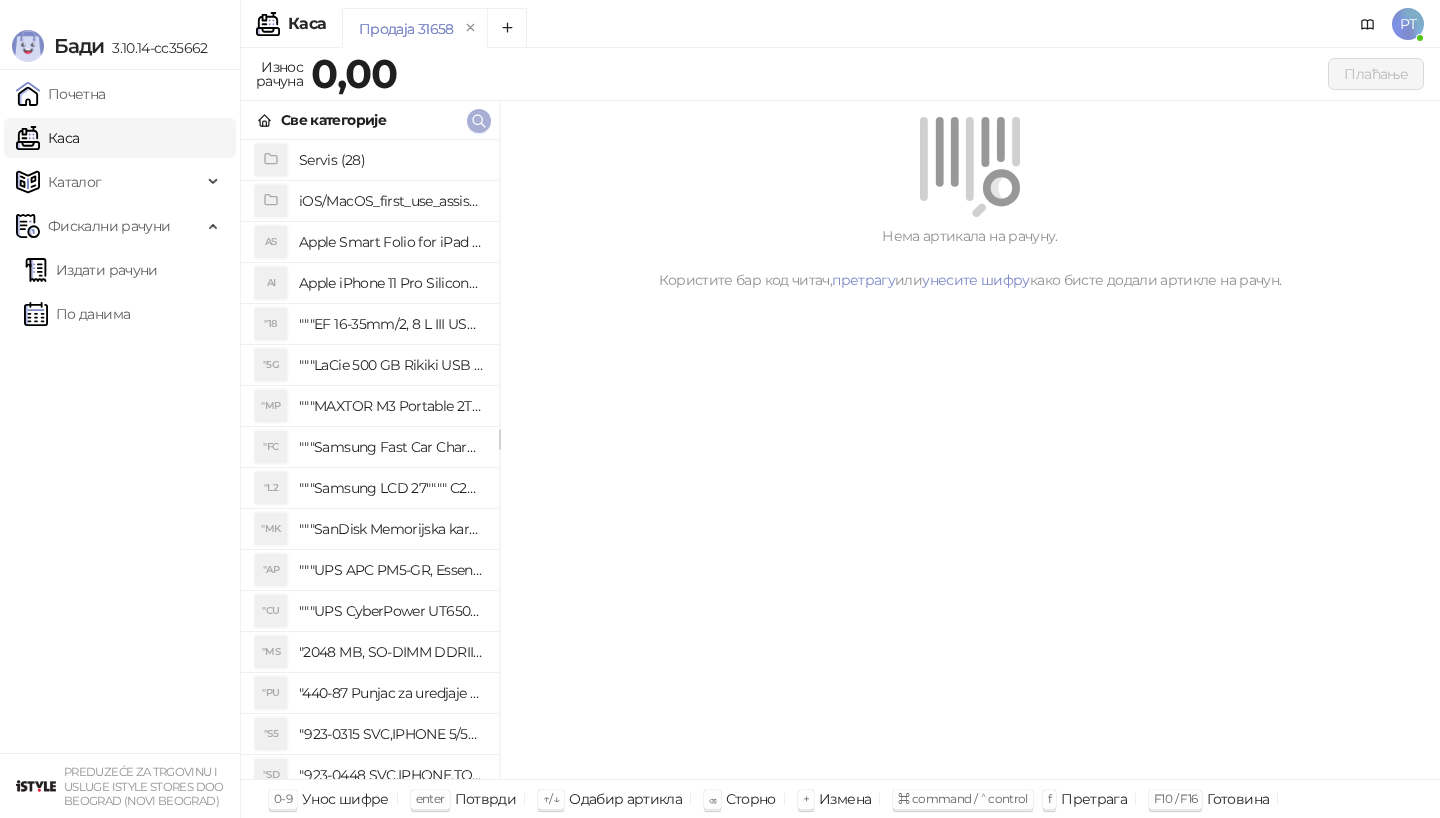 click 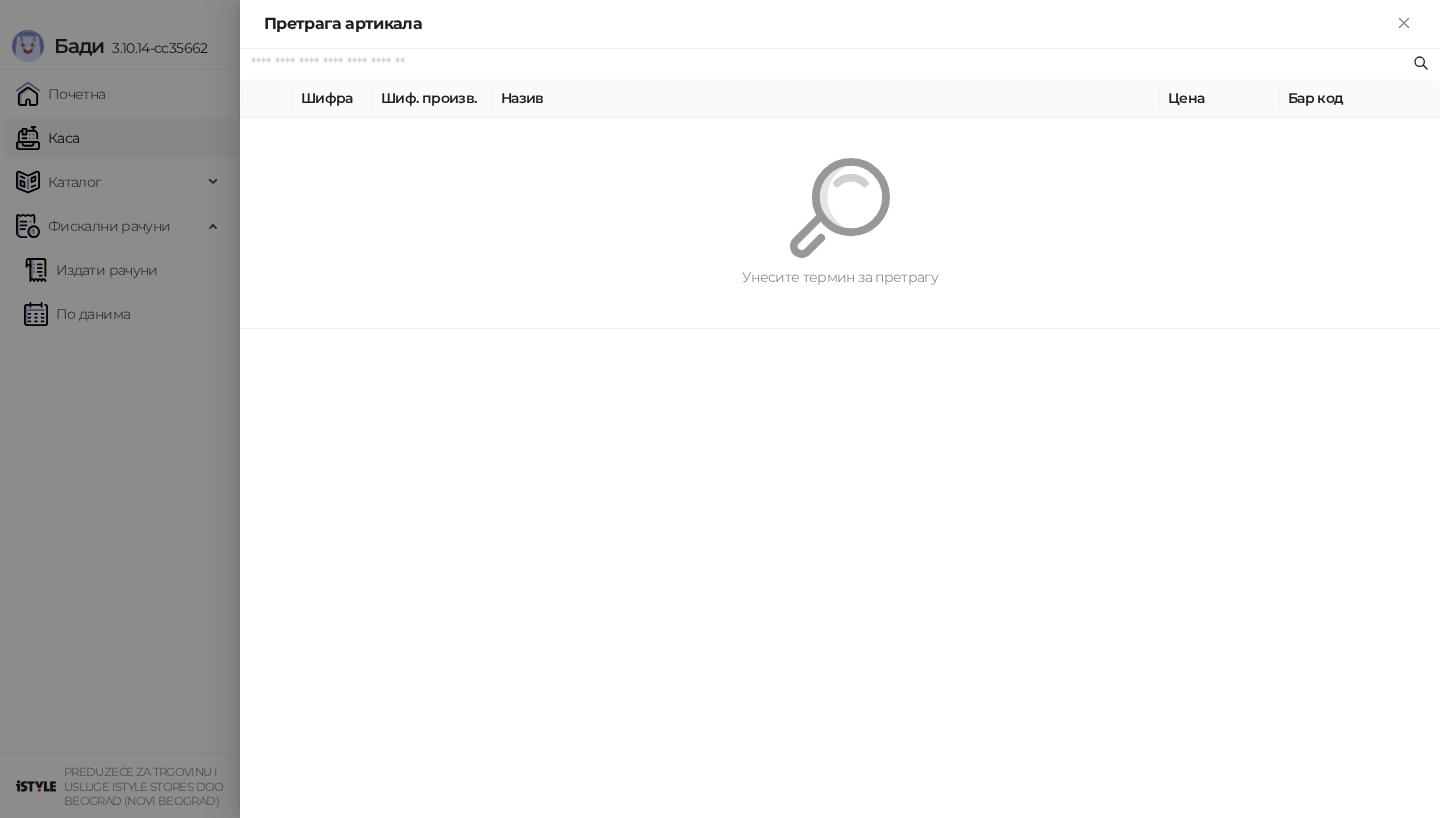 paste on "*********" 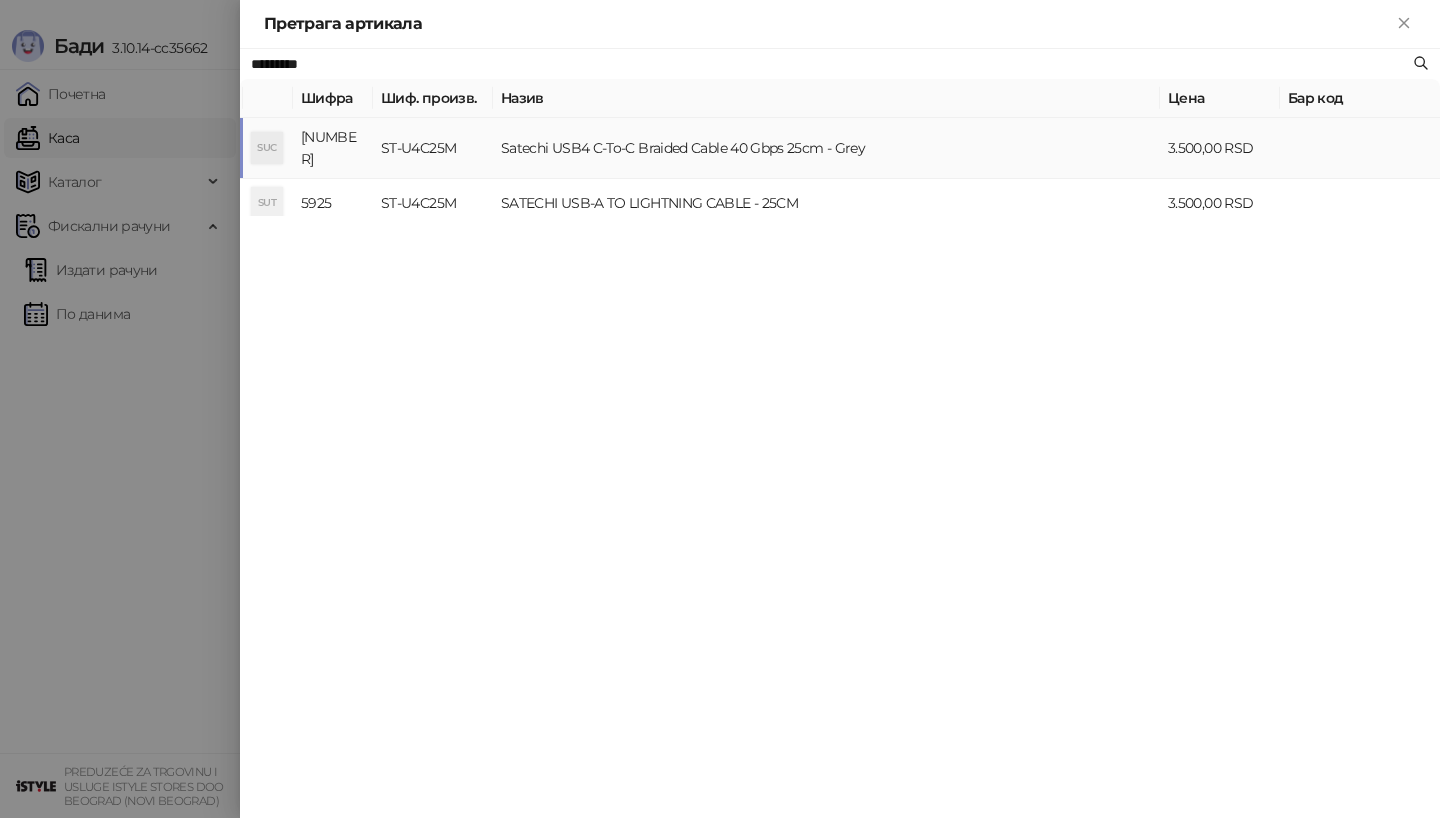 click on "ST-U4C25M" at bounding box center (433, 148) 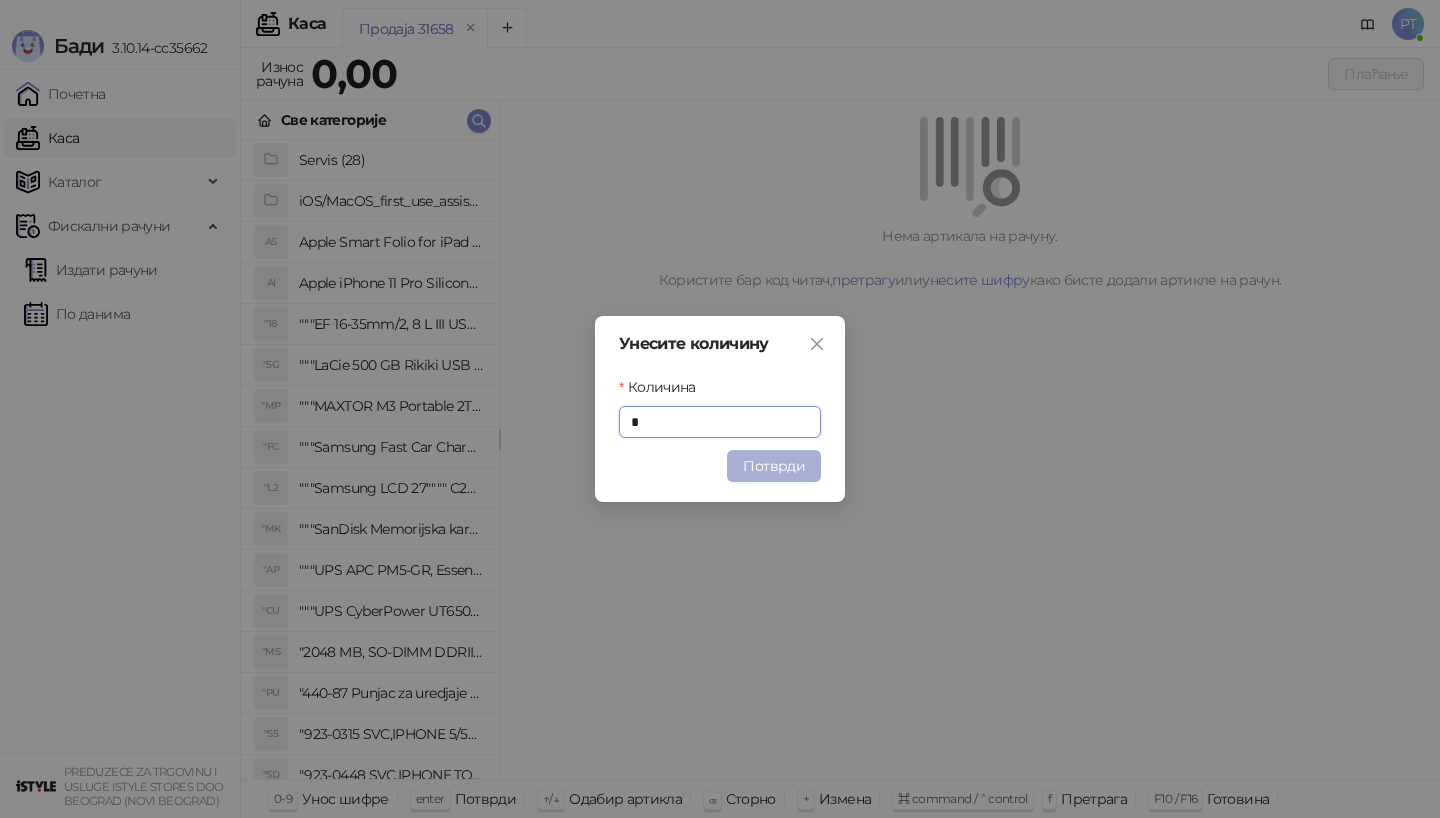 click on "Потврди" at bounding box center (774, 466) 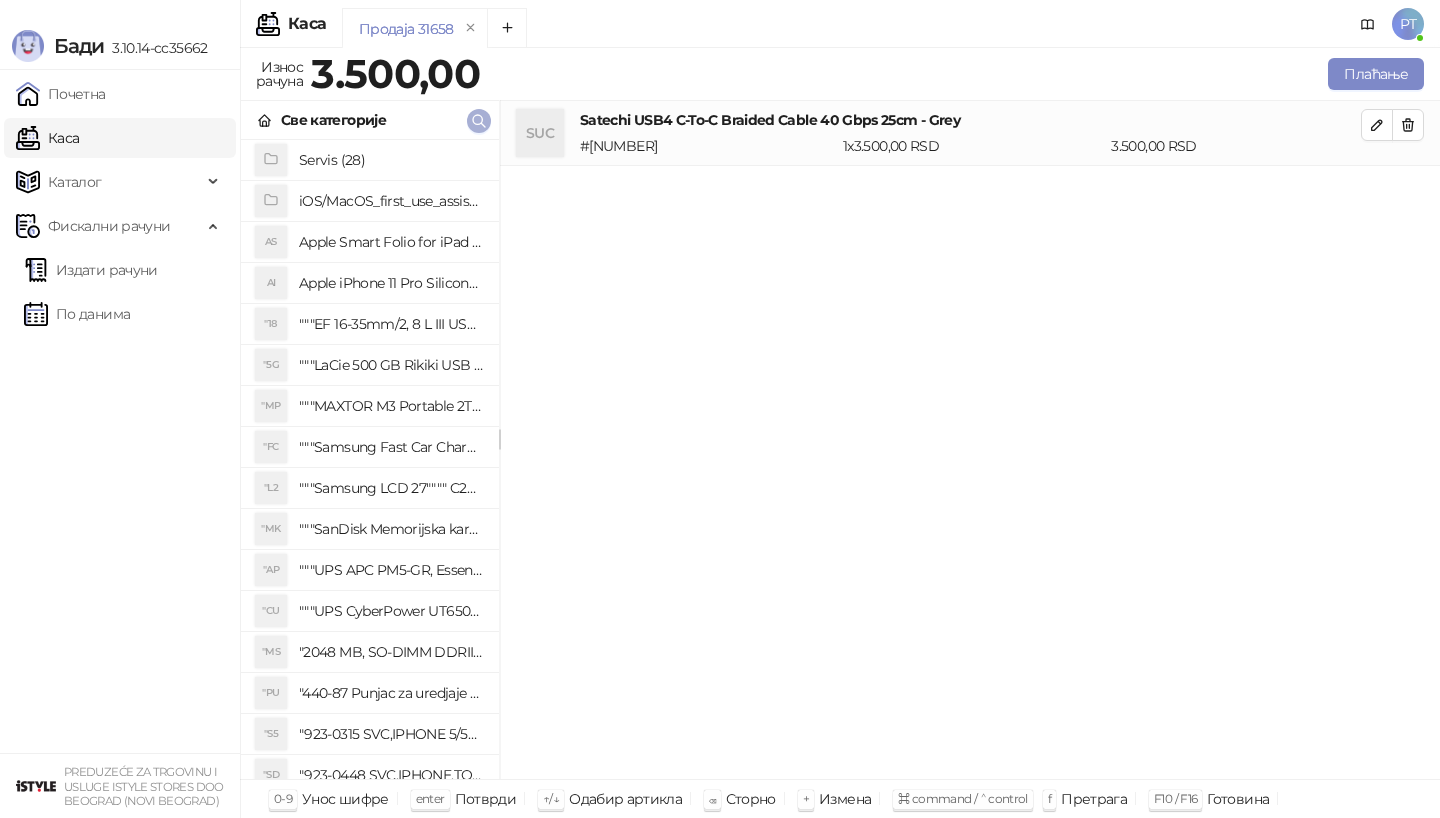 click 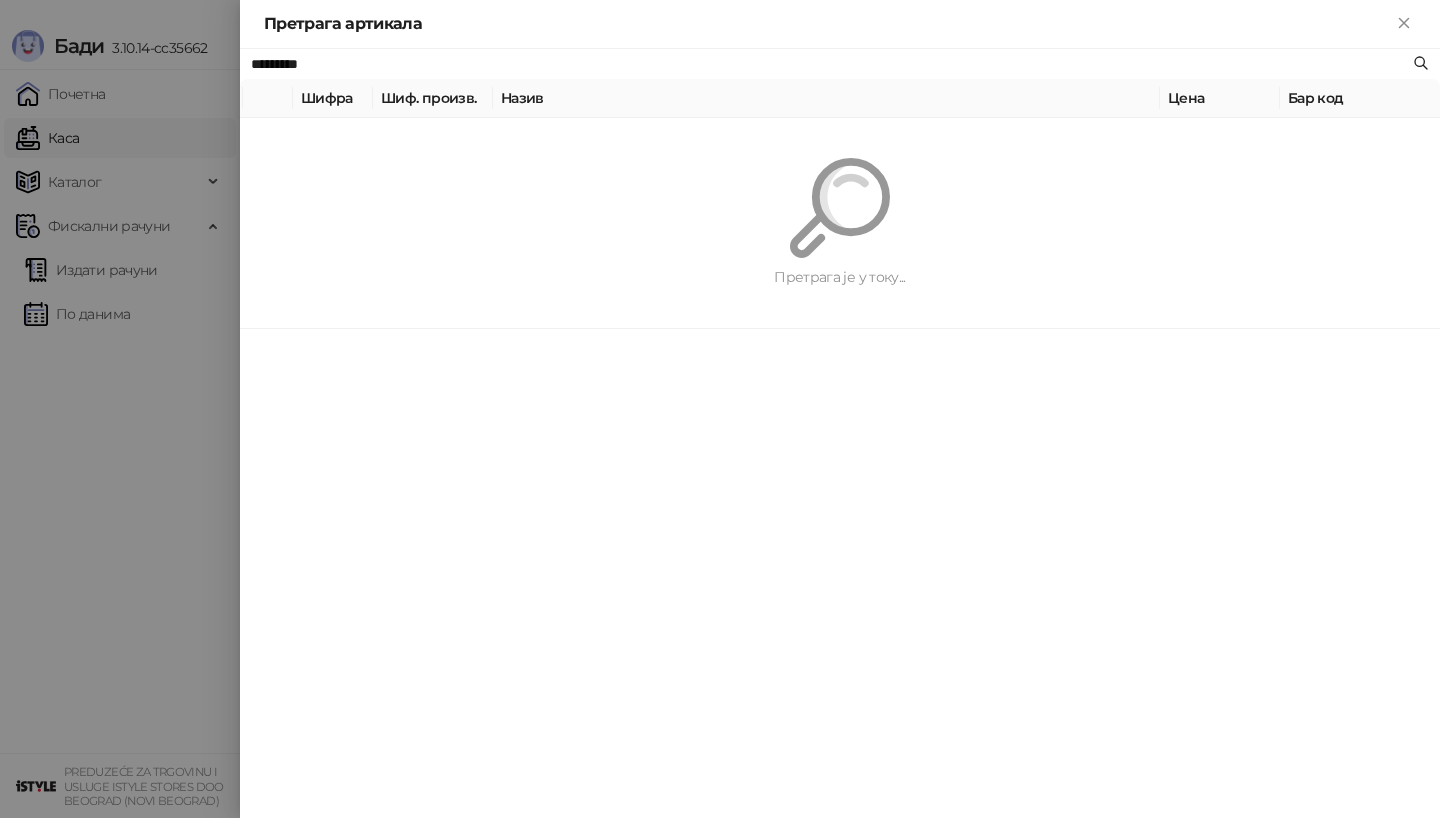 paste on "**********" 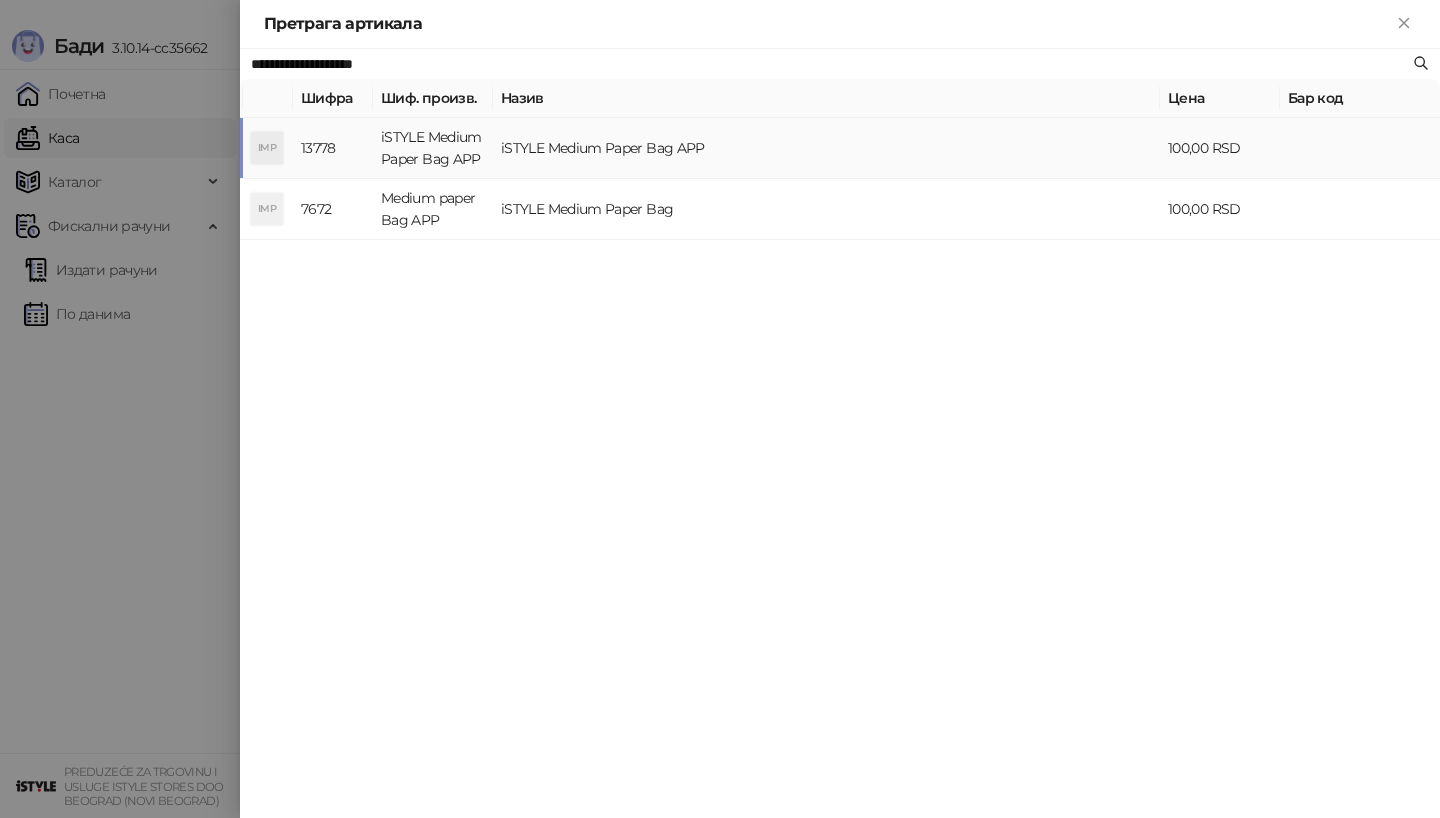 type on "**********" 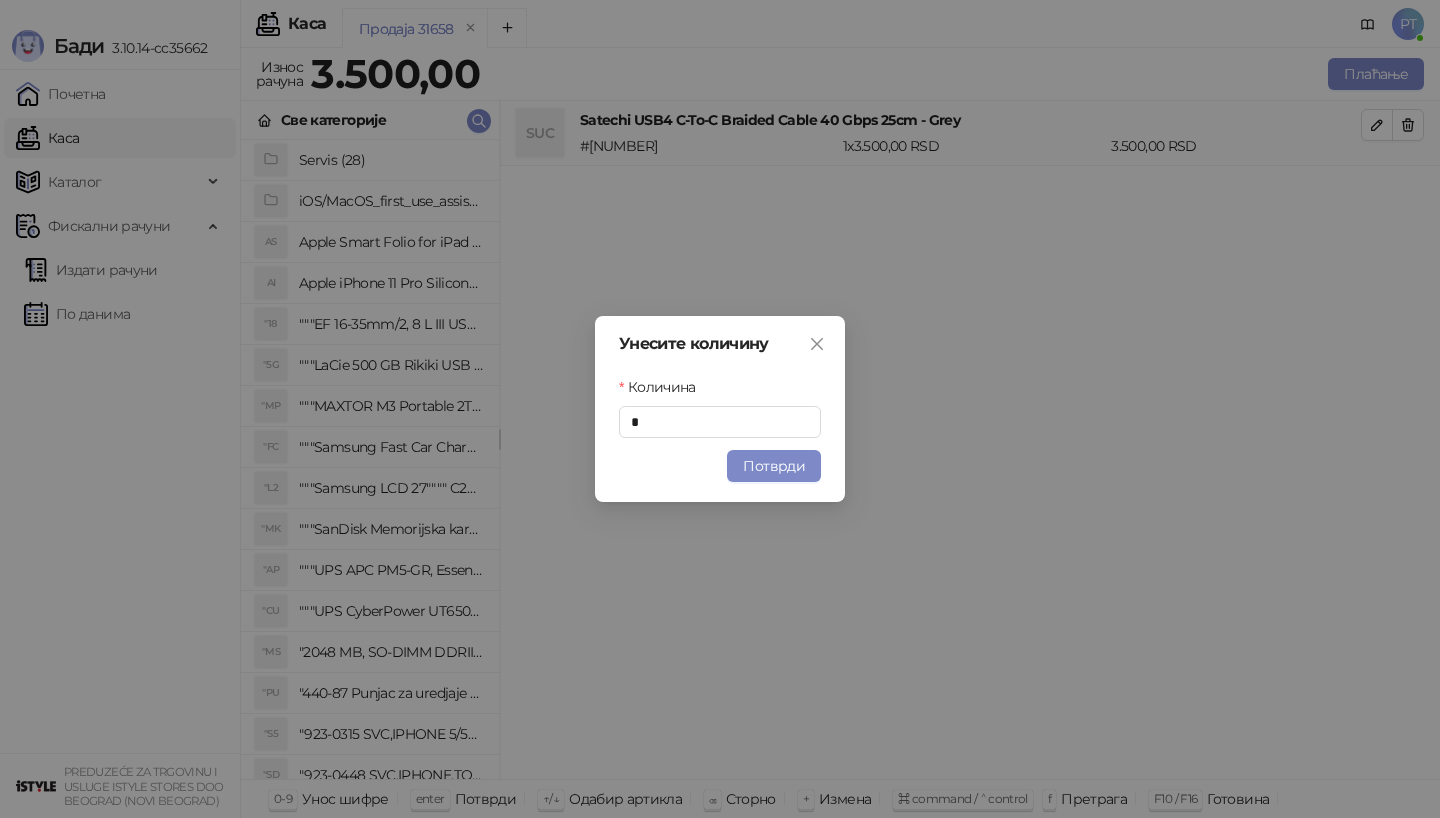 click on "Потврди" at bounding box center [774, 466] 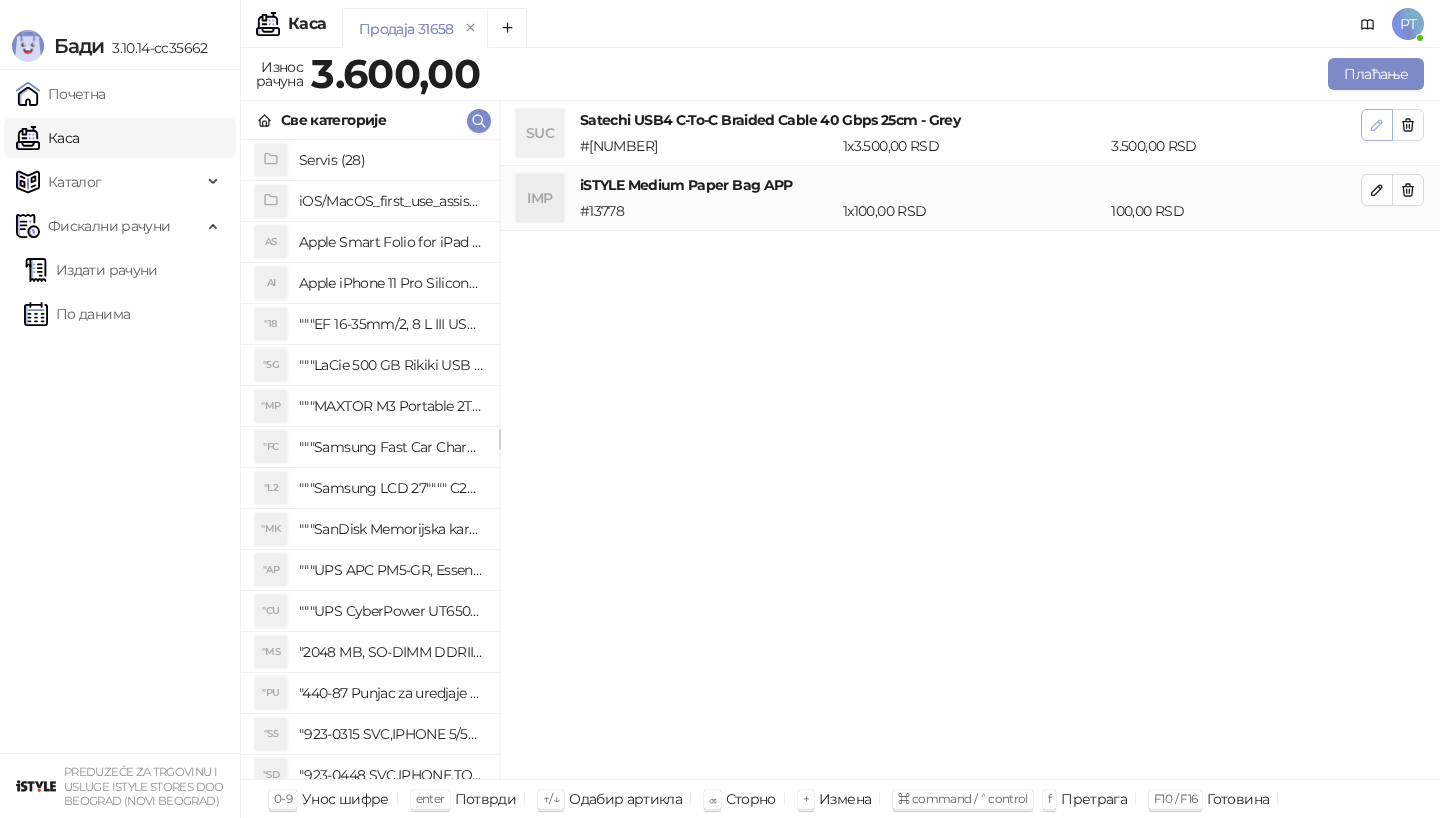 click 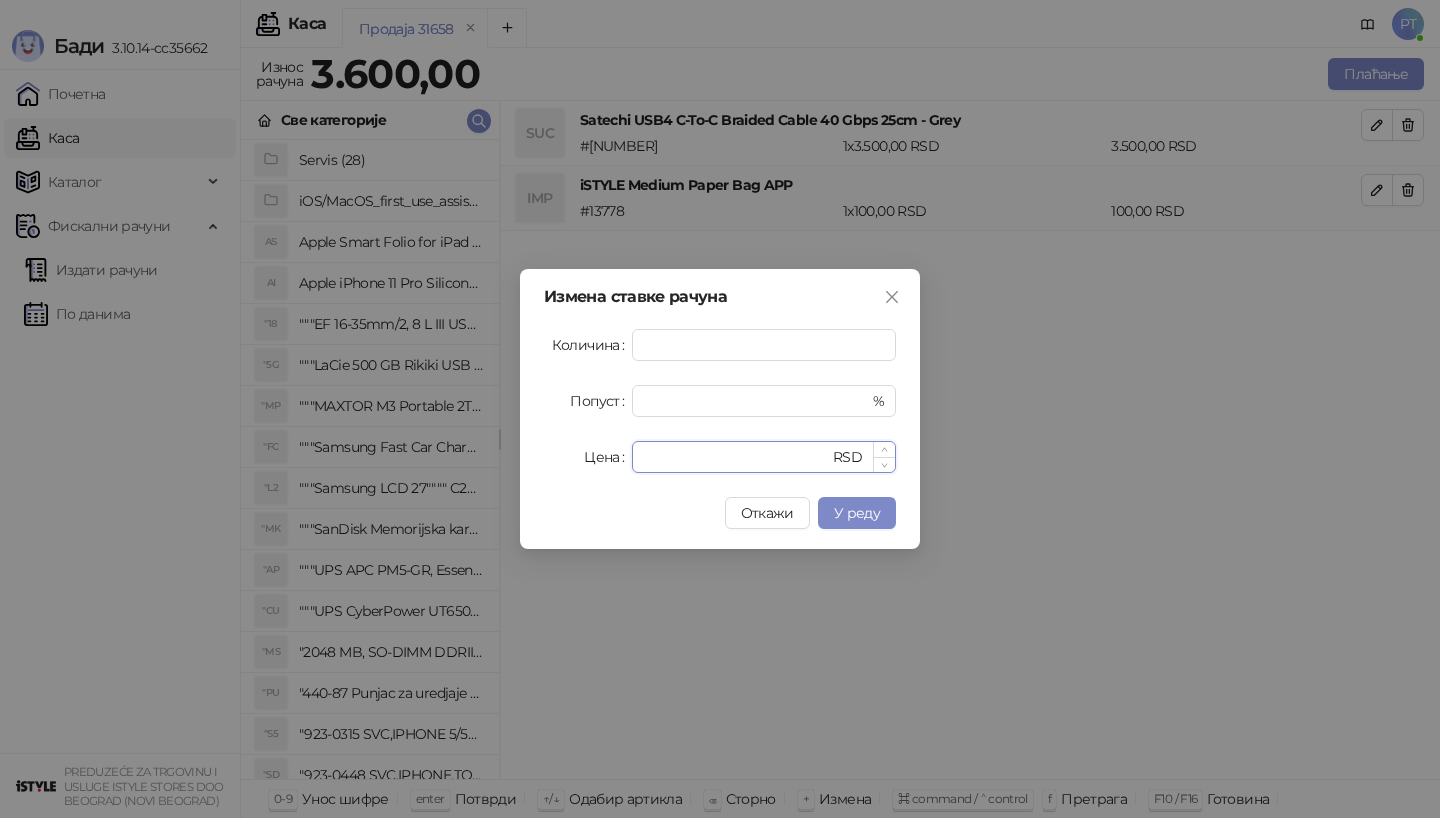 click on "****" at bounding box center [736, 457] 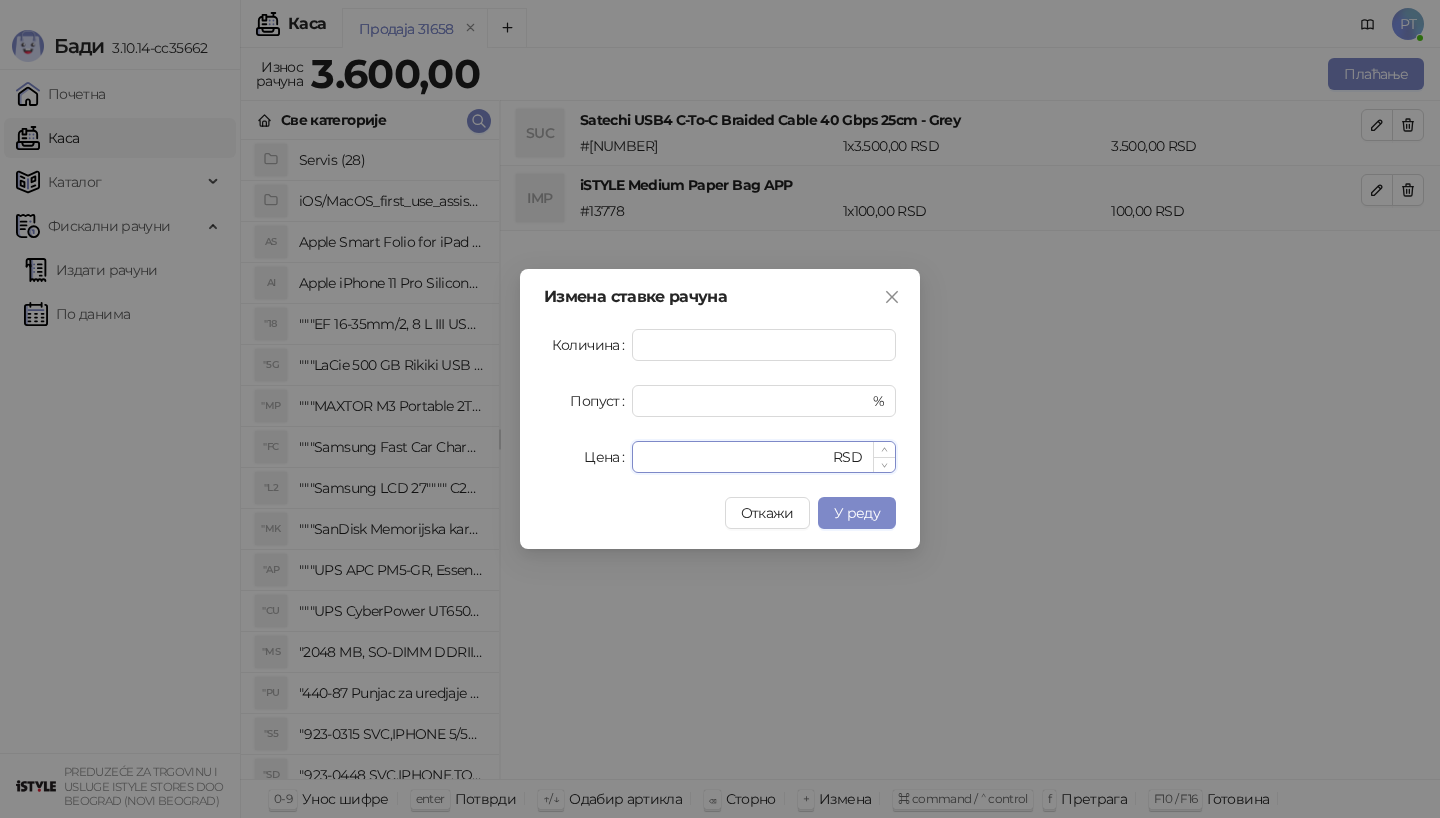 type on "****" 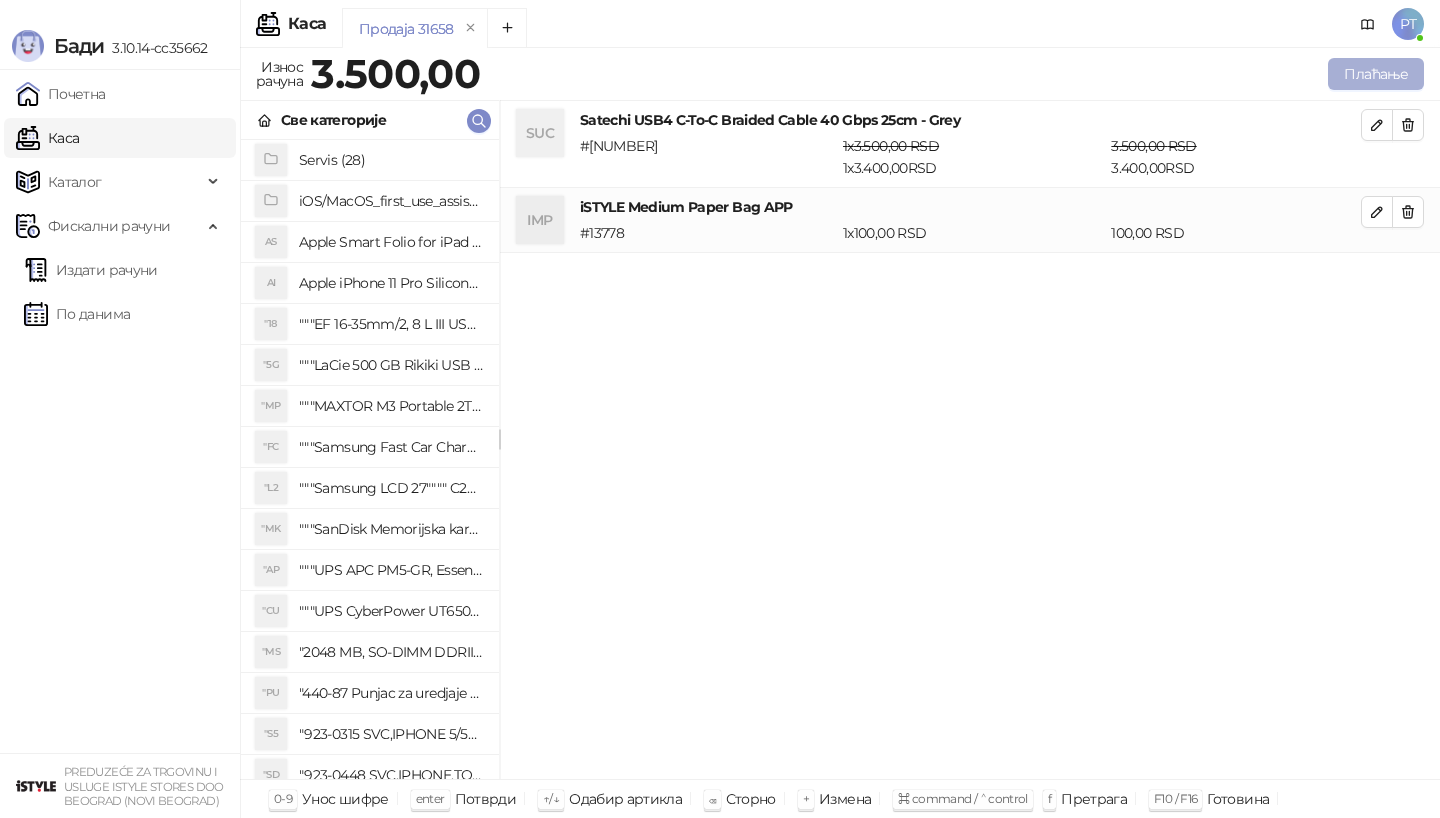 click on "Плаћање" at bounding box center (1376, 74) 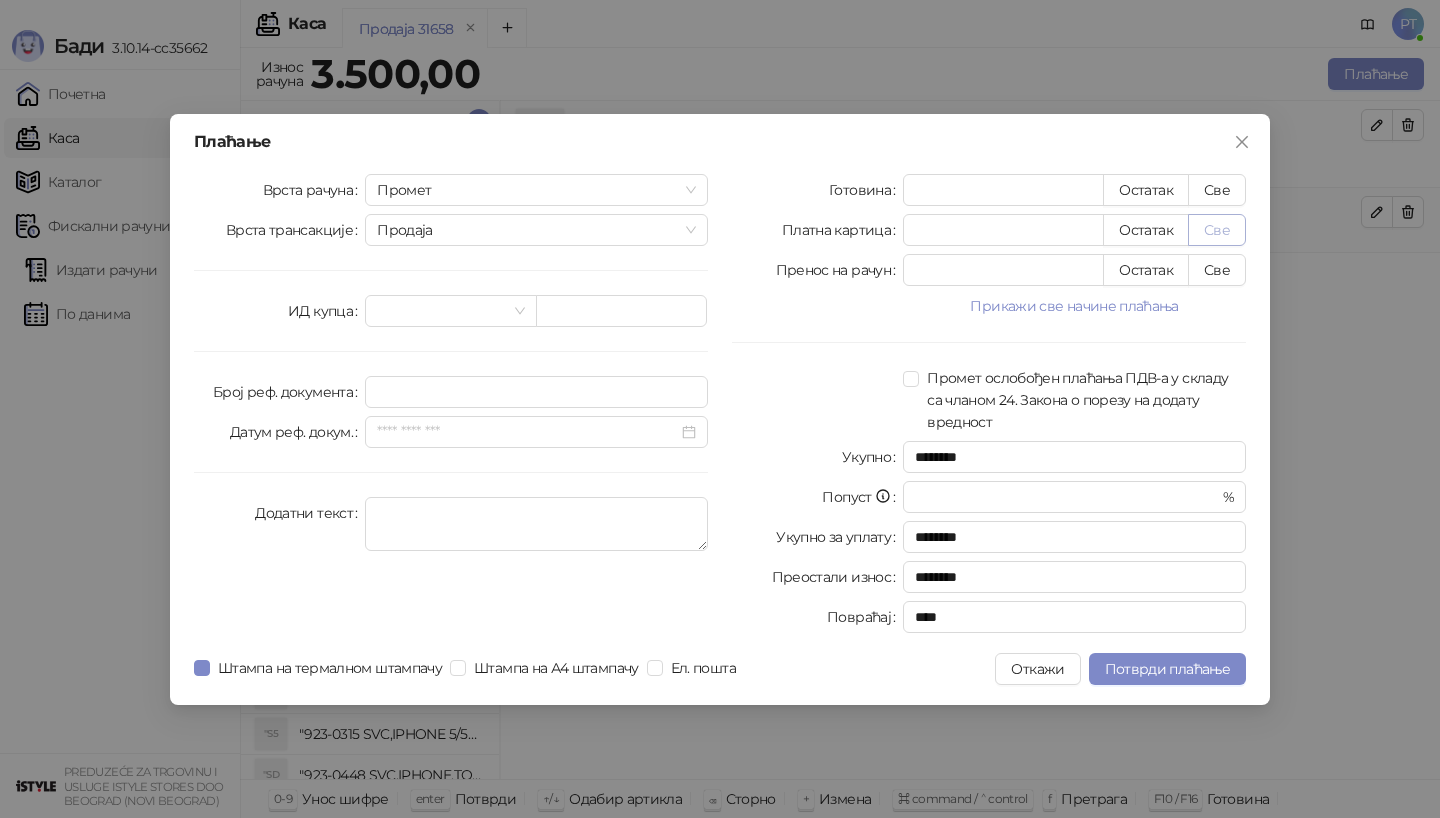 click on "Све" at bounding box center (1217, 230) 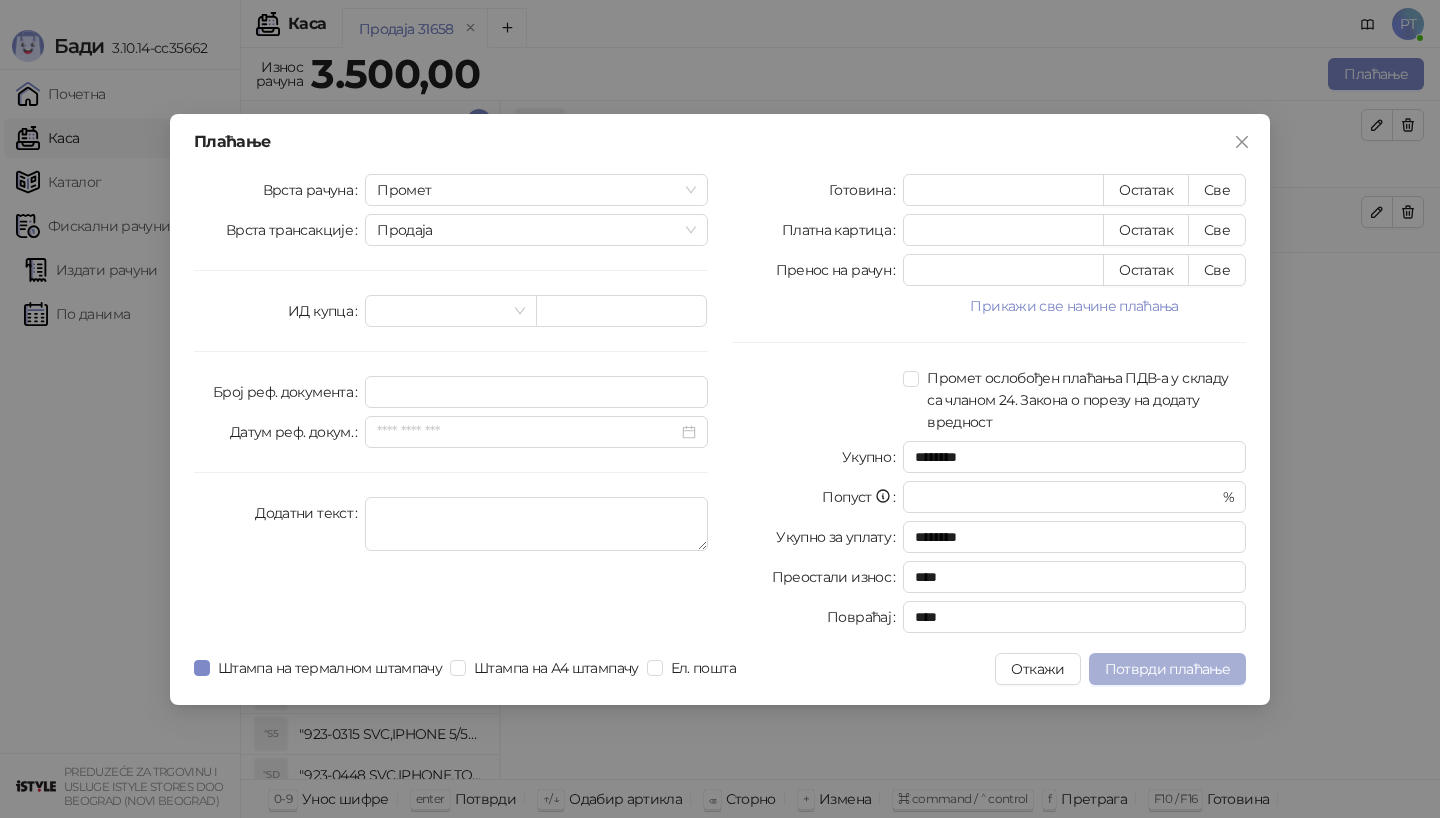 click on "Потврди плаћање" at bounding box center (1167, 669) 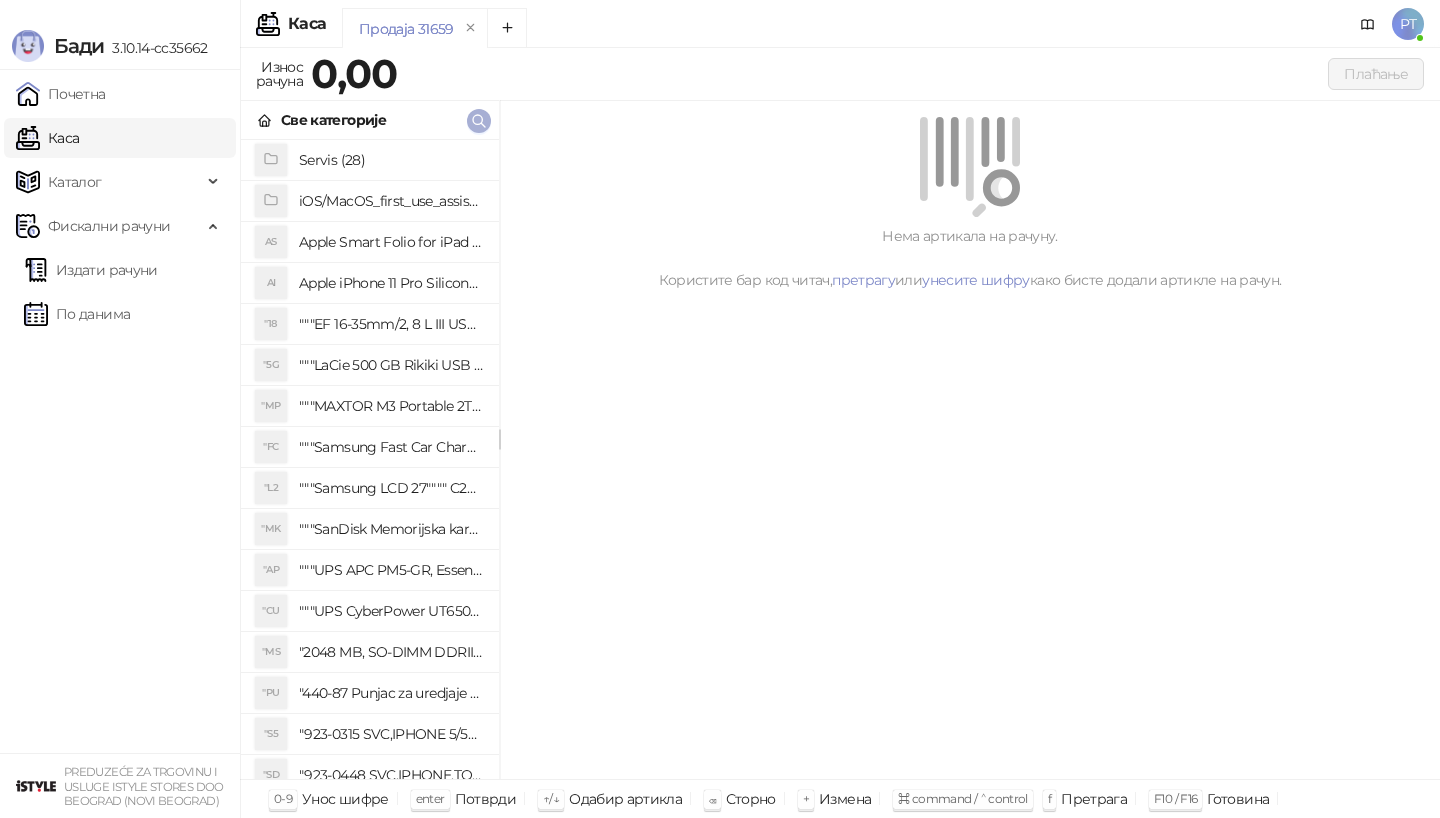 click 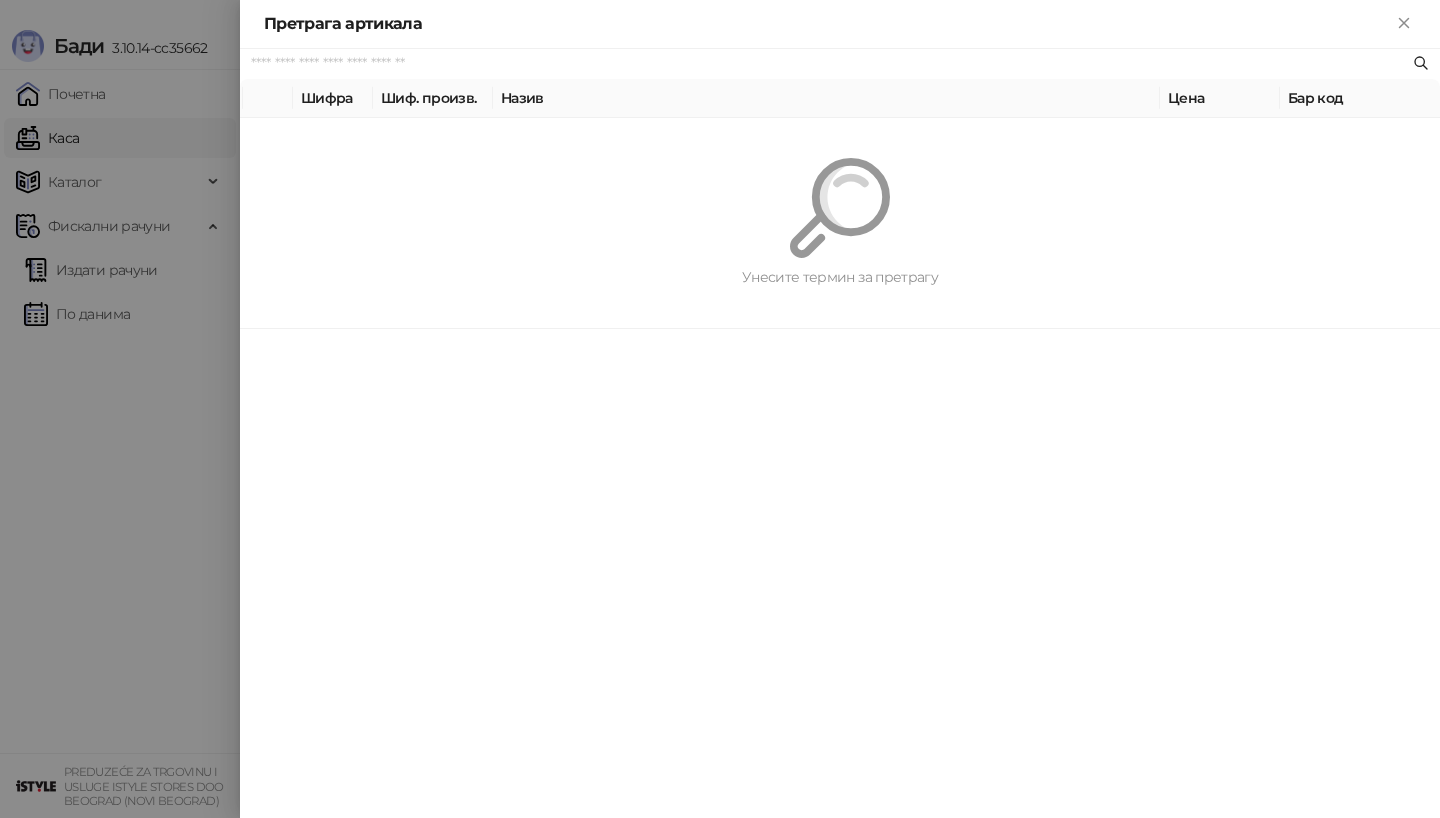 paste on "*********" 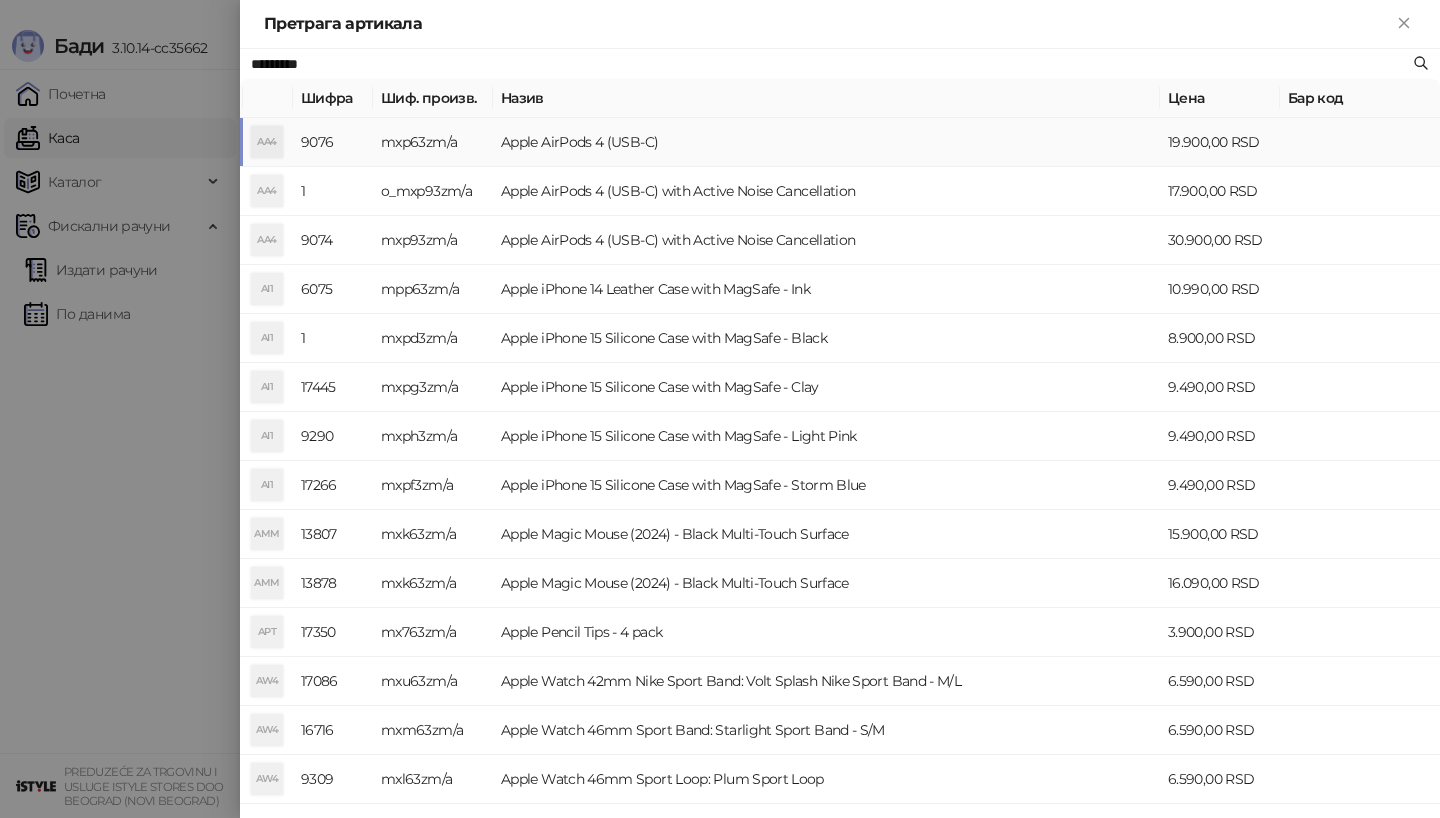 click on "Apple AirPods 4 (USB-C)" at bounding box center [826, 142] 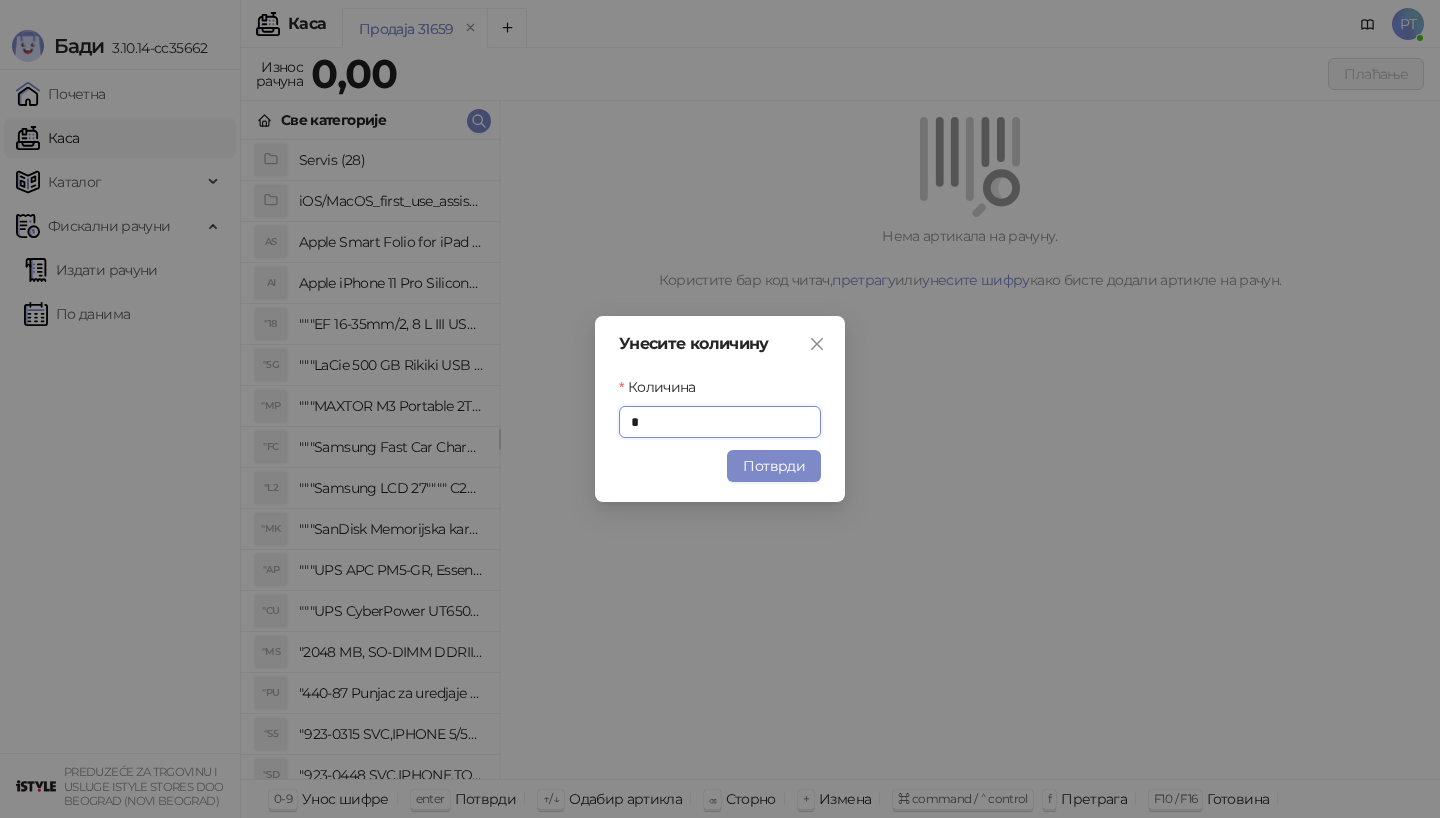 click on "Унесите количину Количина * Потврди" at bounding box center (720, 409) 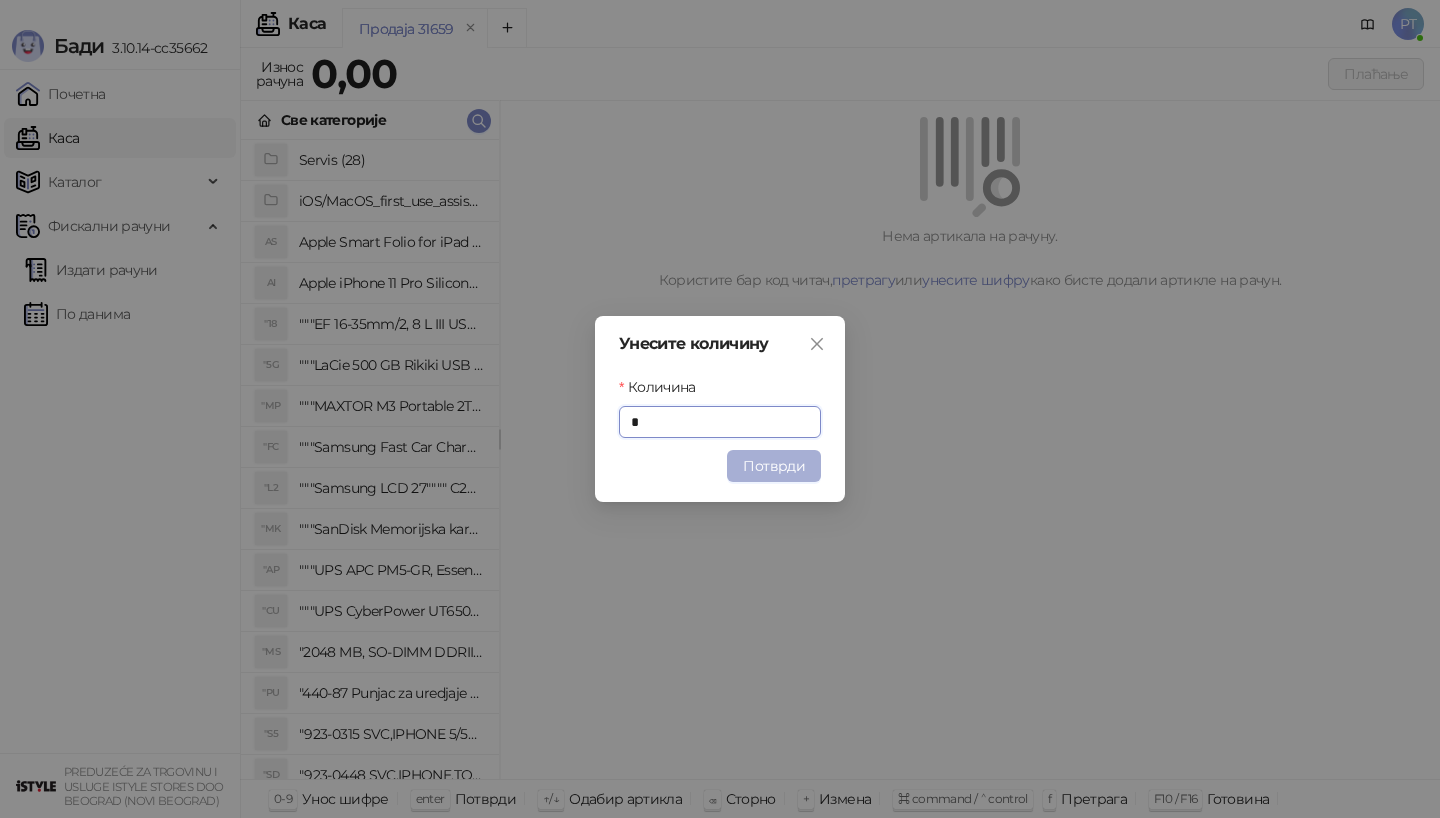 click on "Потврди" at bounding box center [774, 466] 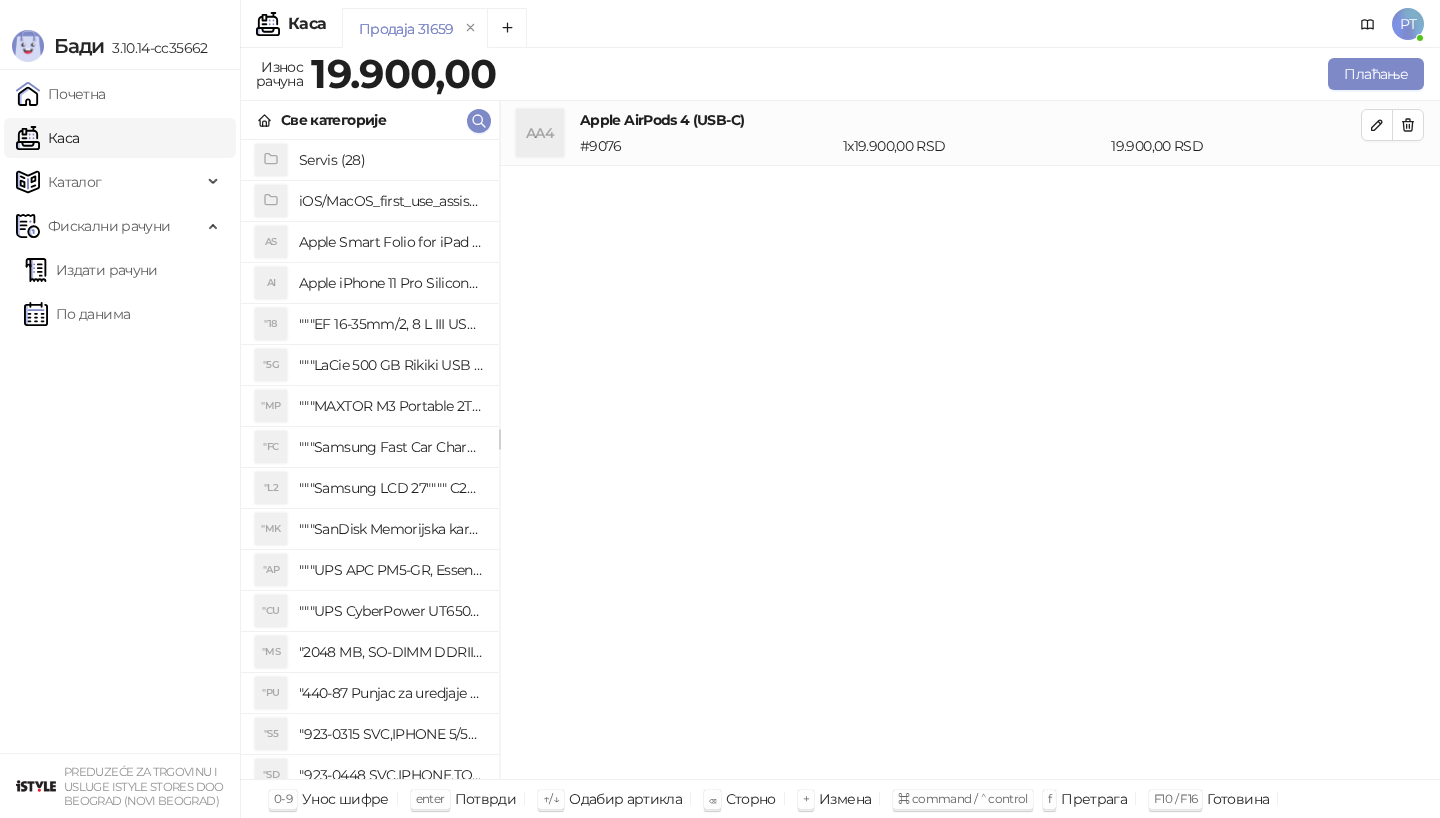 click on "Све категорије" at bounding box center [370, 120] 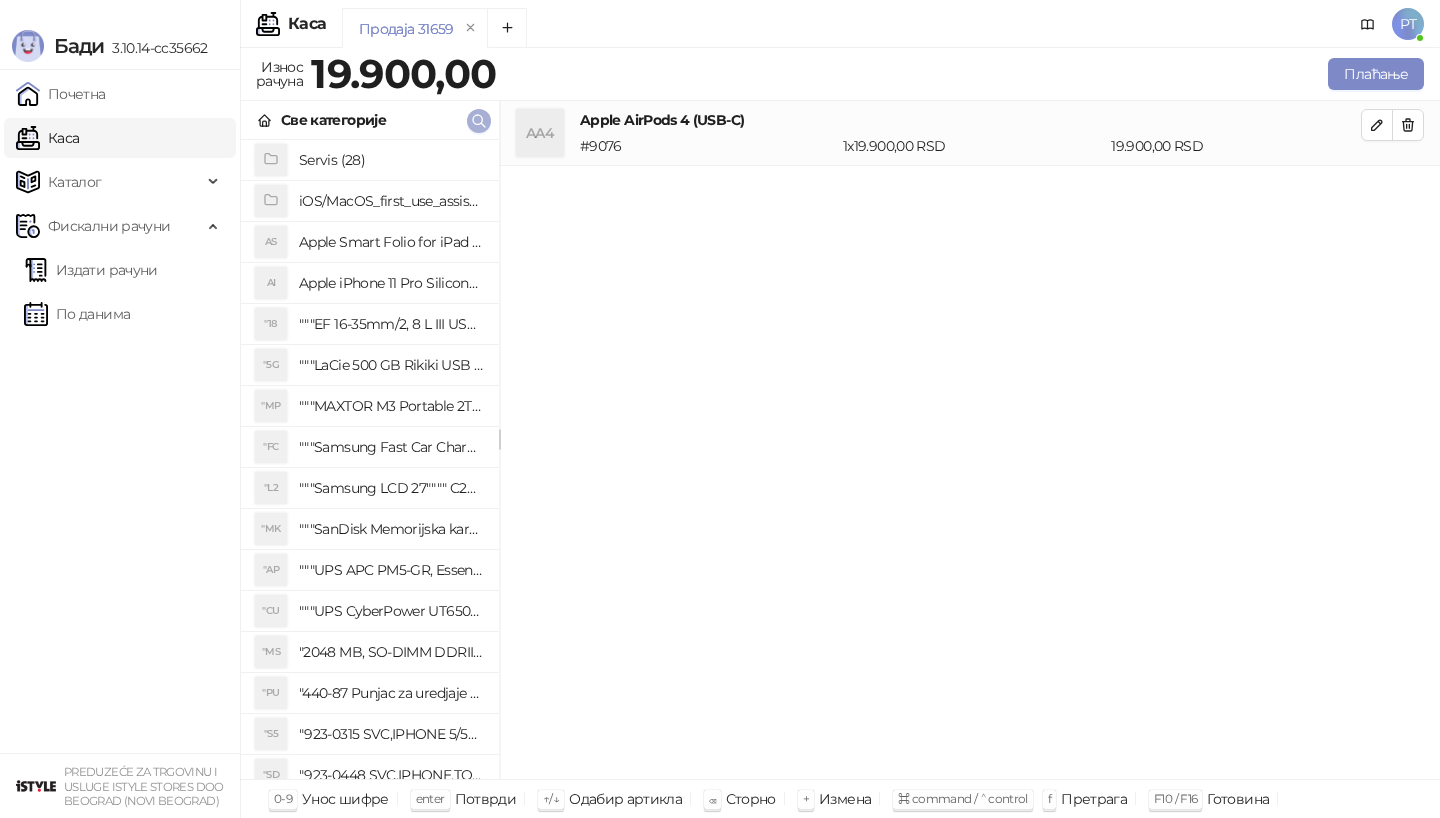 click 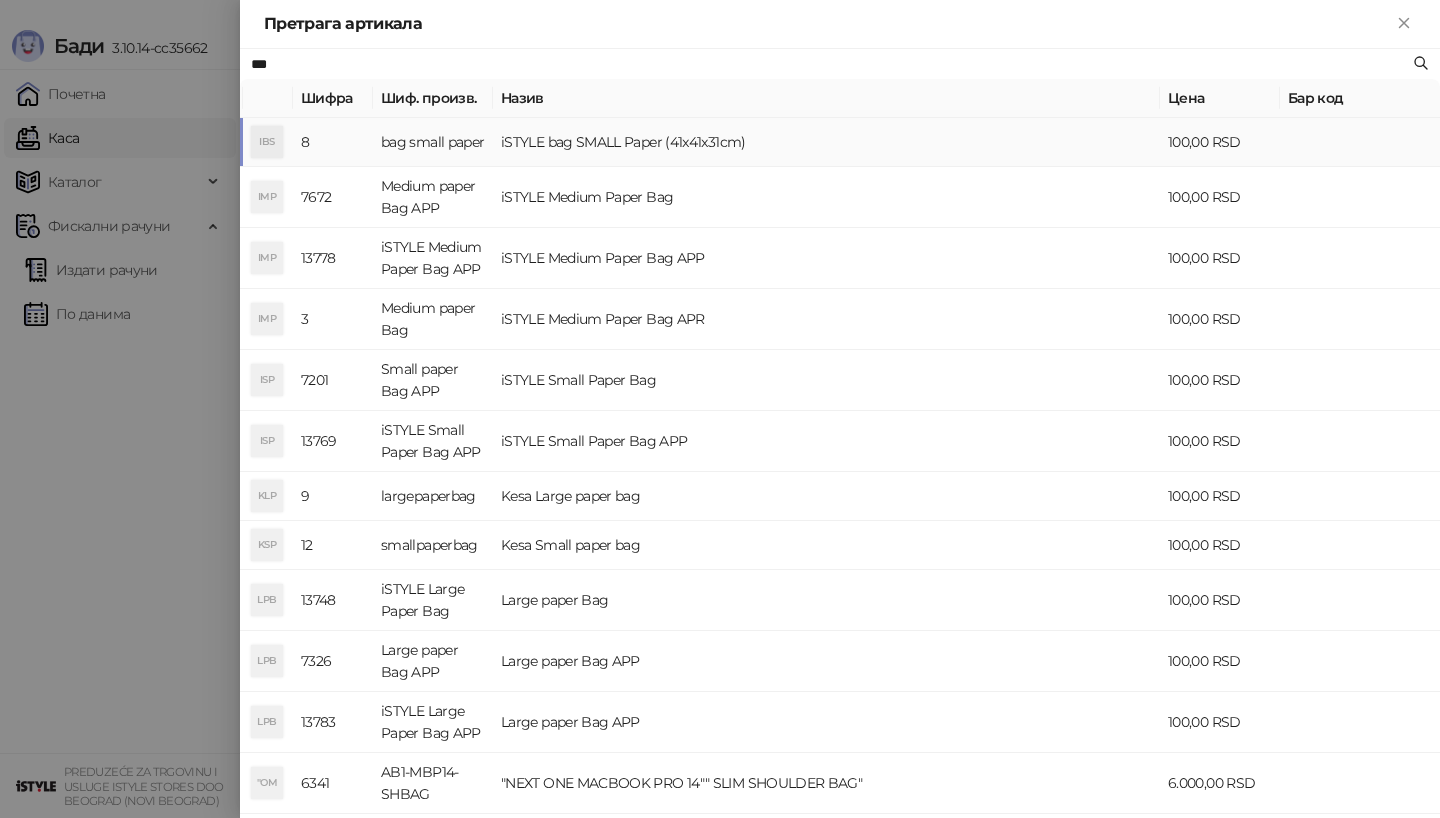 type on "***" 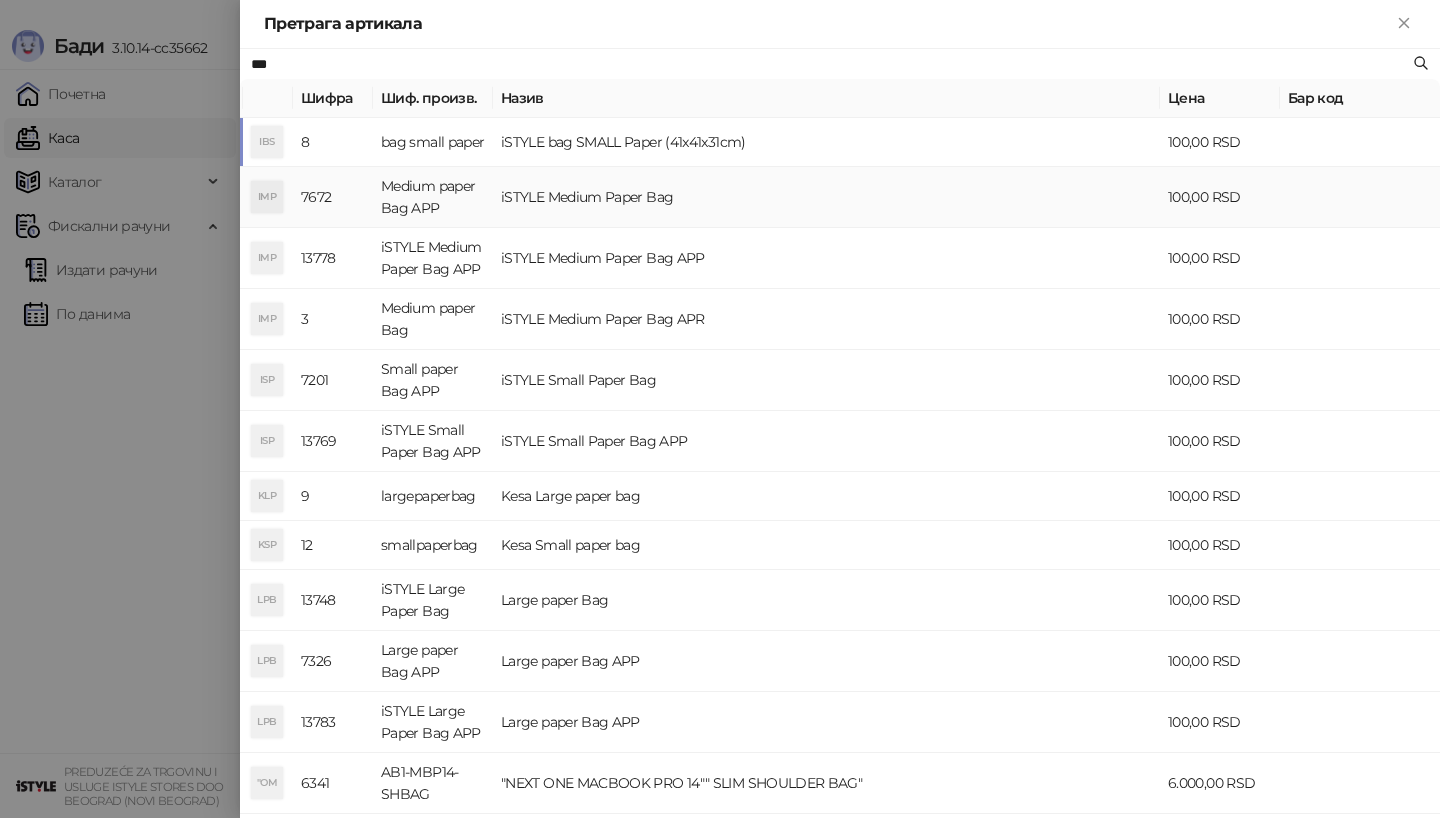 click on "iSTYLE Medium Paper Bag" at bounding box center (826, 197) 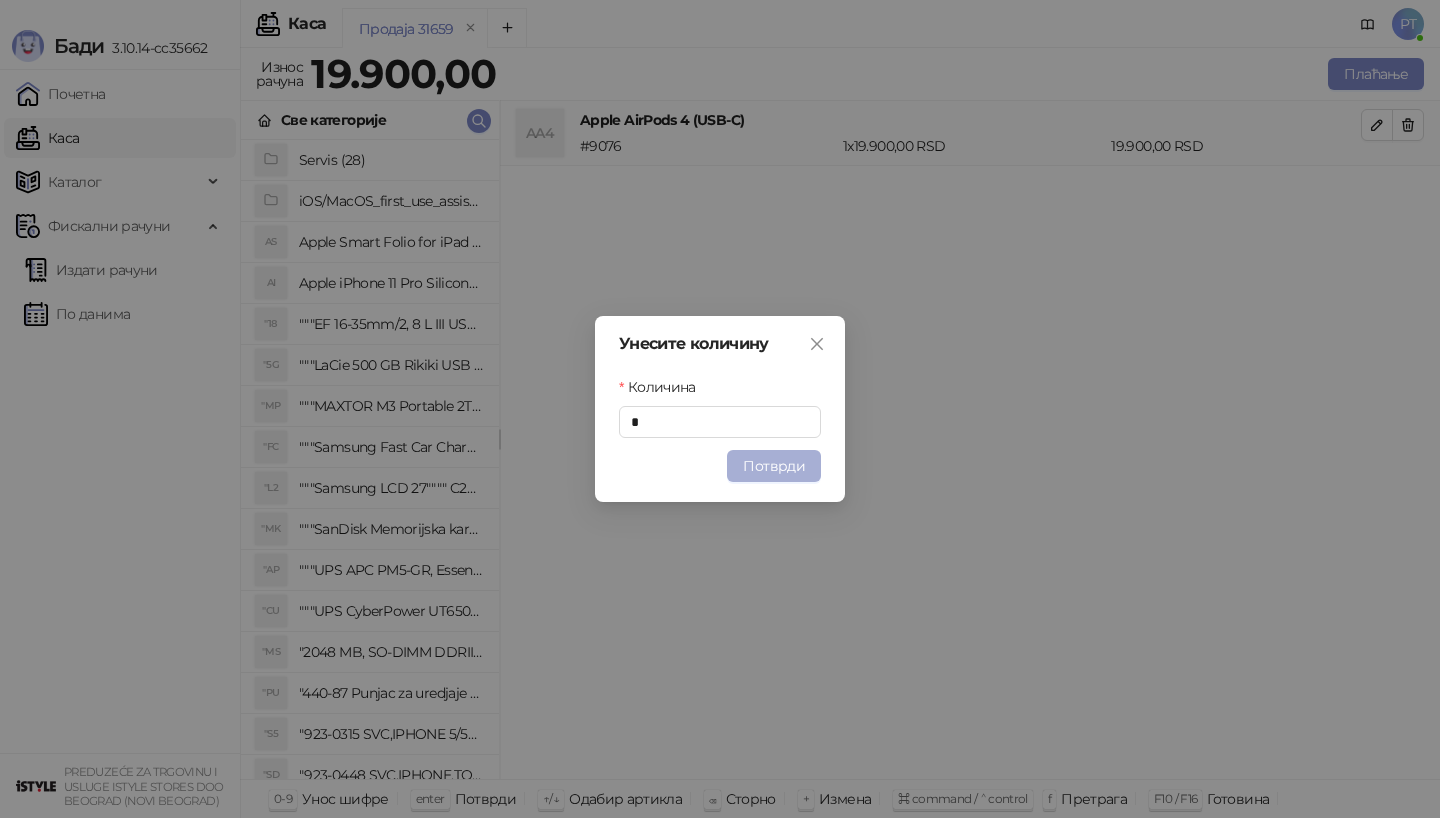 click on "Потврди" at bounding box center (774, 466) 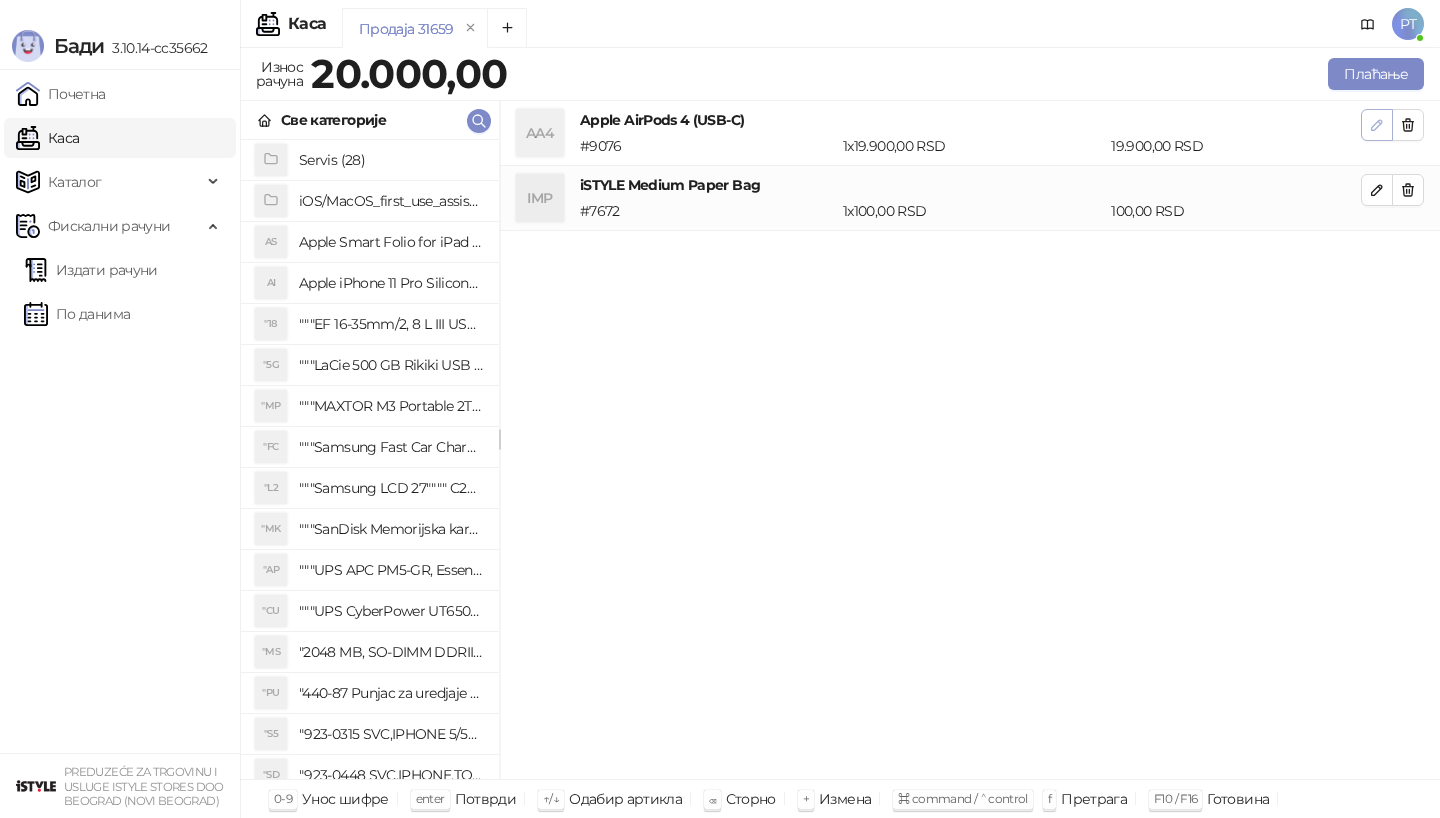 click 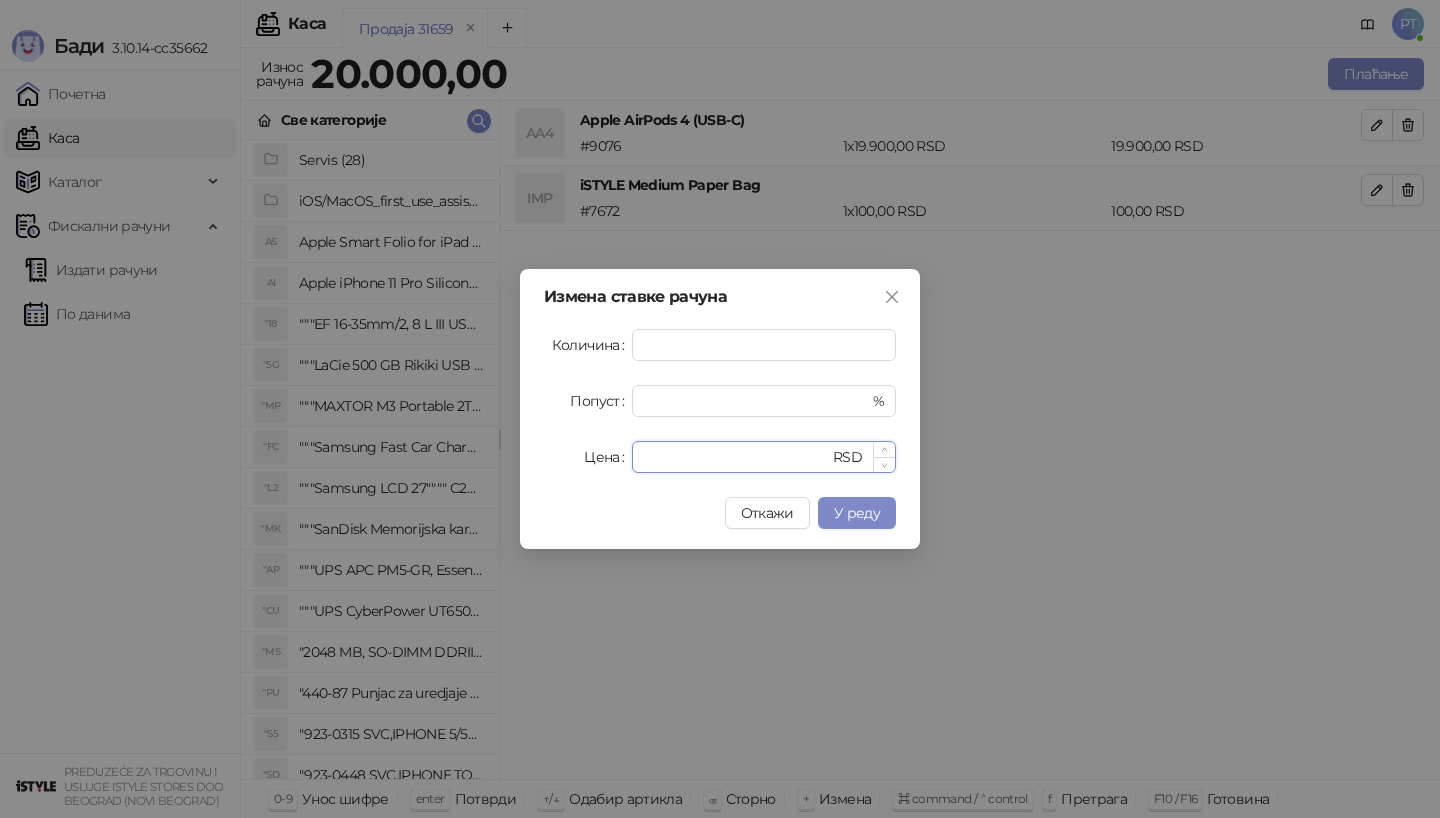 click on "*****" at bounding box center [736, 457] 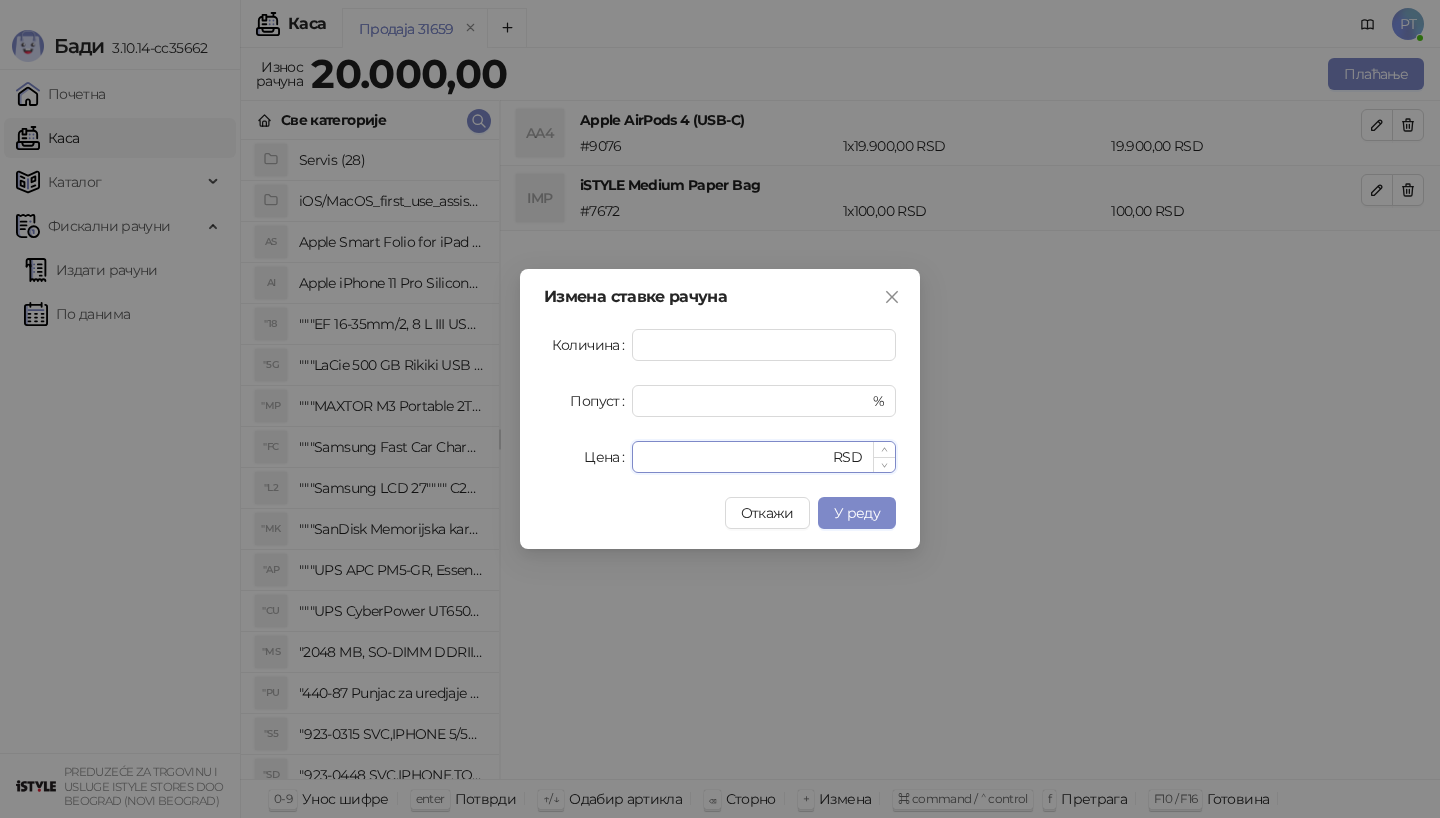 type on "*****" 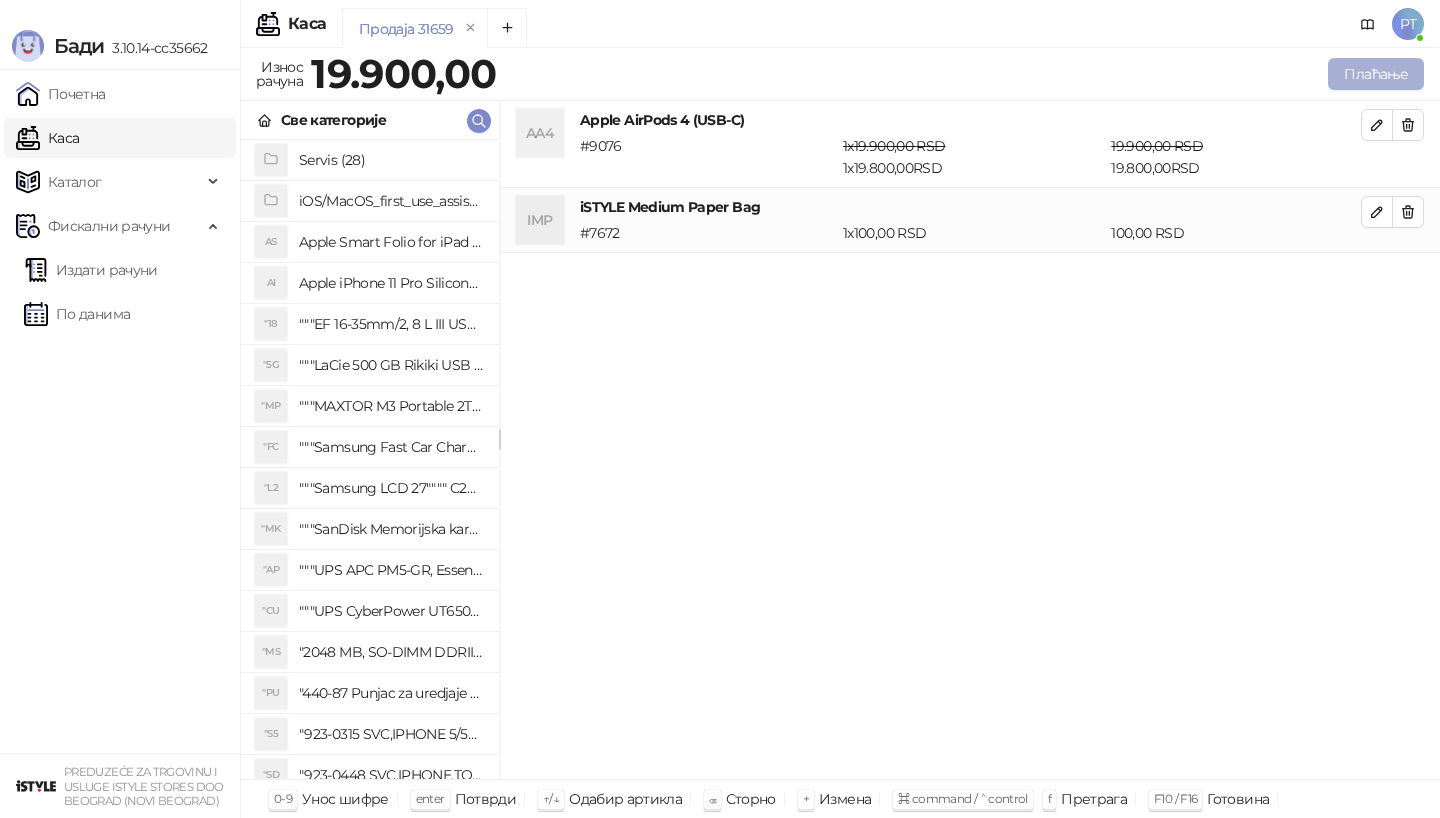 click on "Плаћање" at bounding box center (1376, 74) 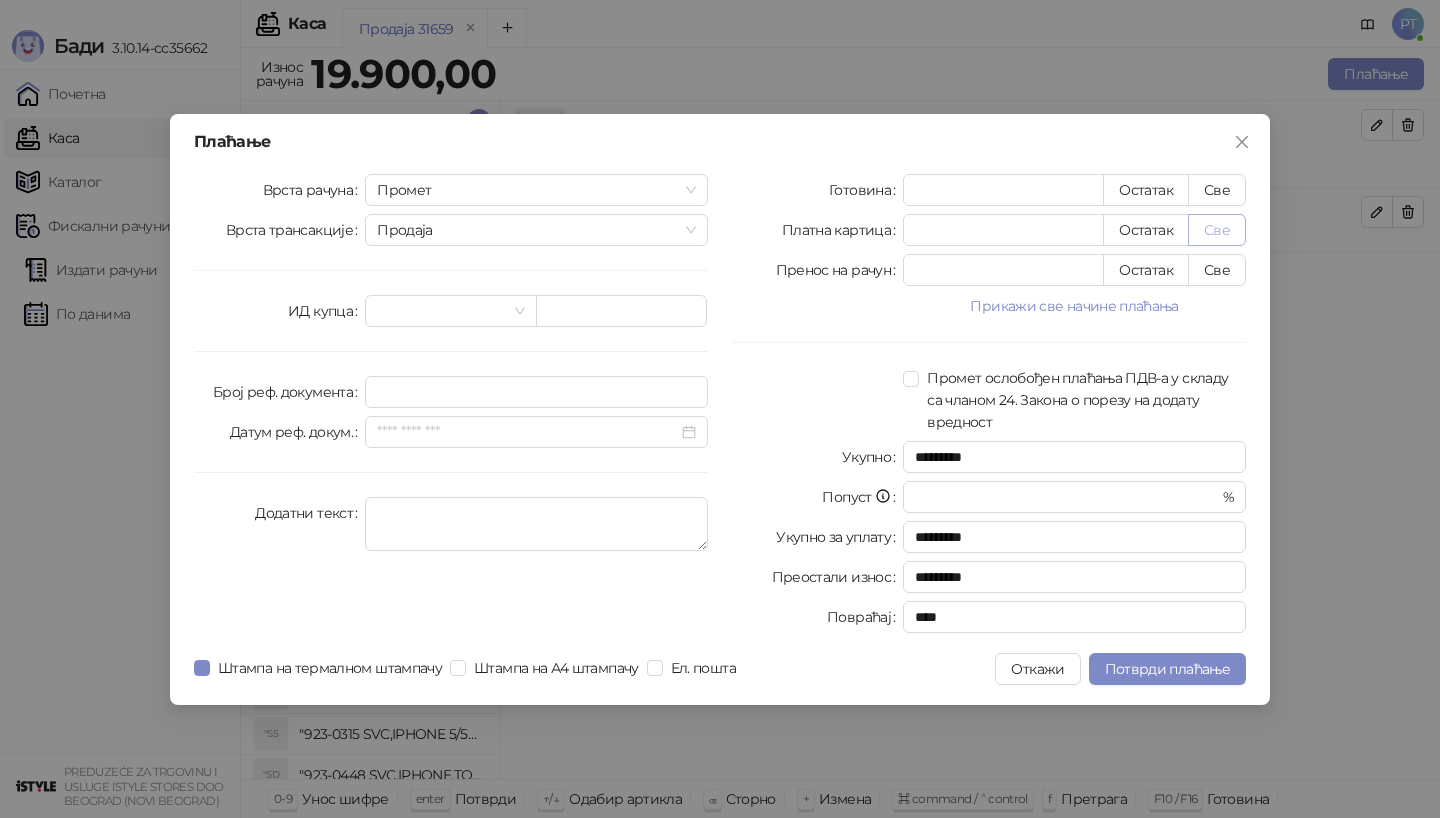 click on "Све" at bounding box center (1217, 230) 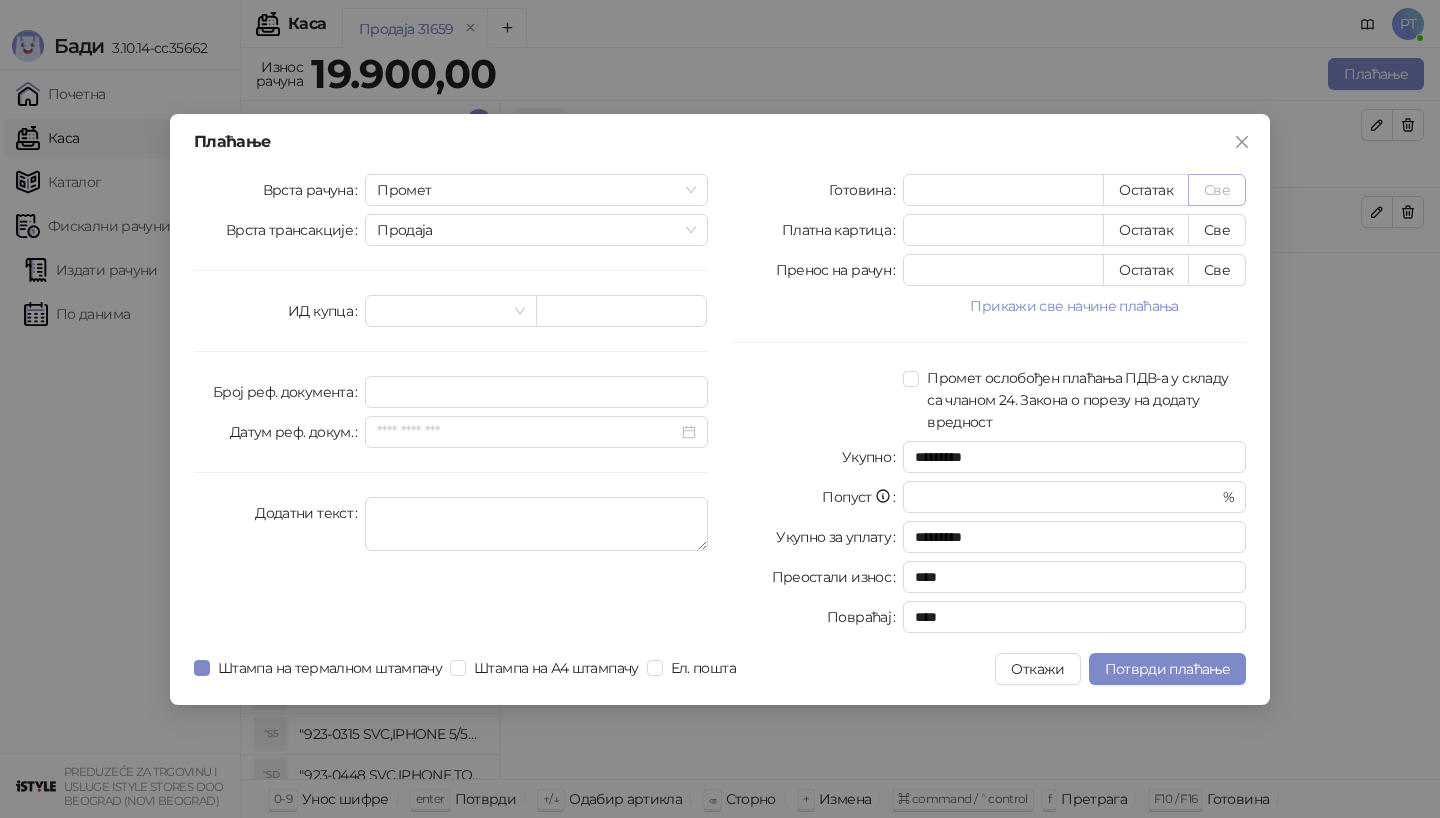click on "Све" at bounding box center (1217, 190) 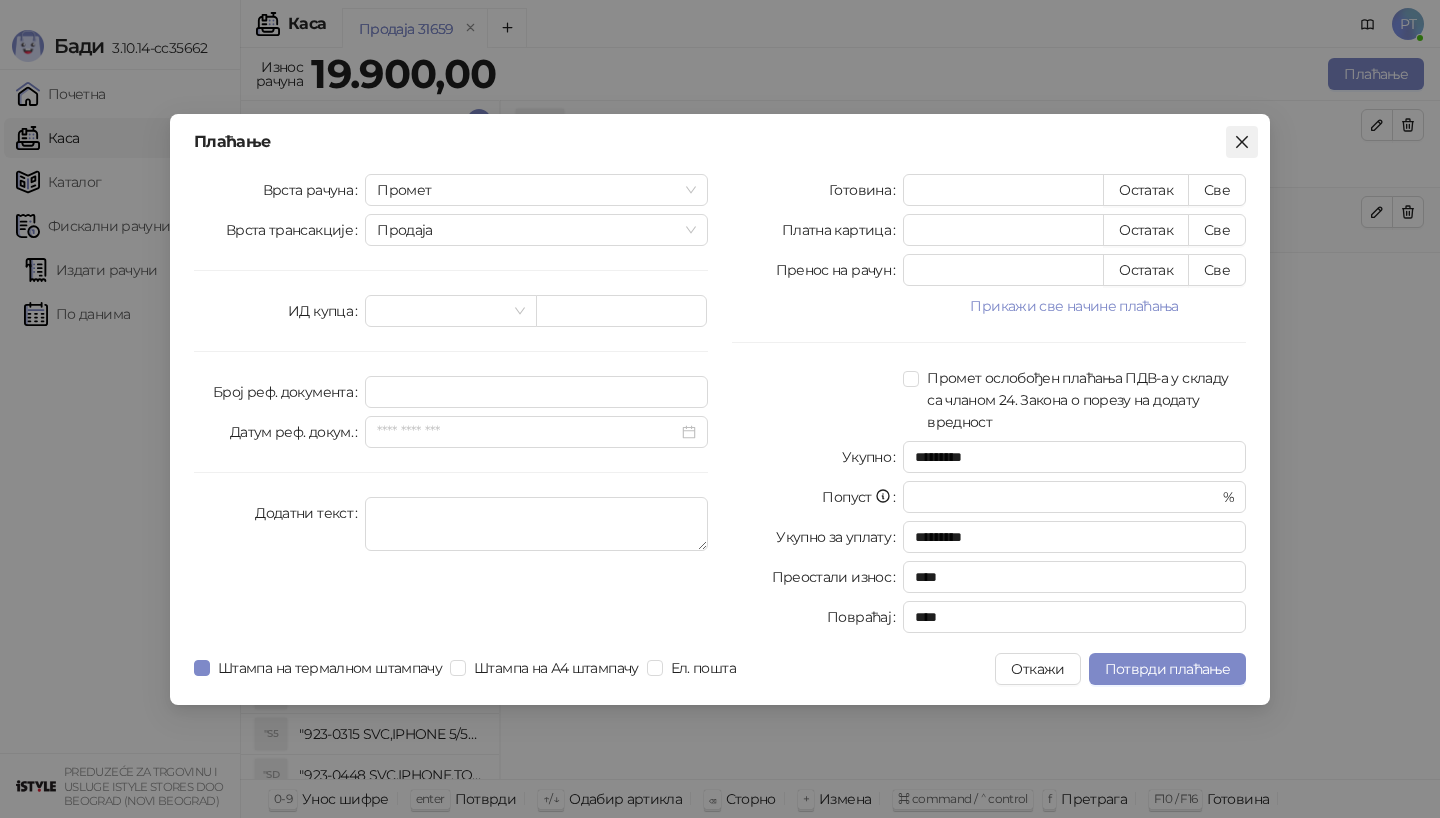 click at bounding box center (1242, 142) 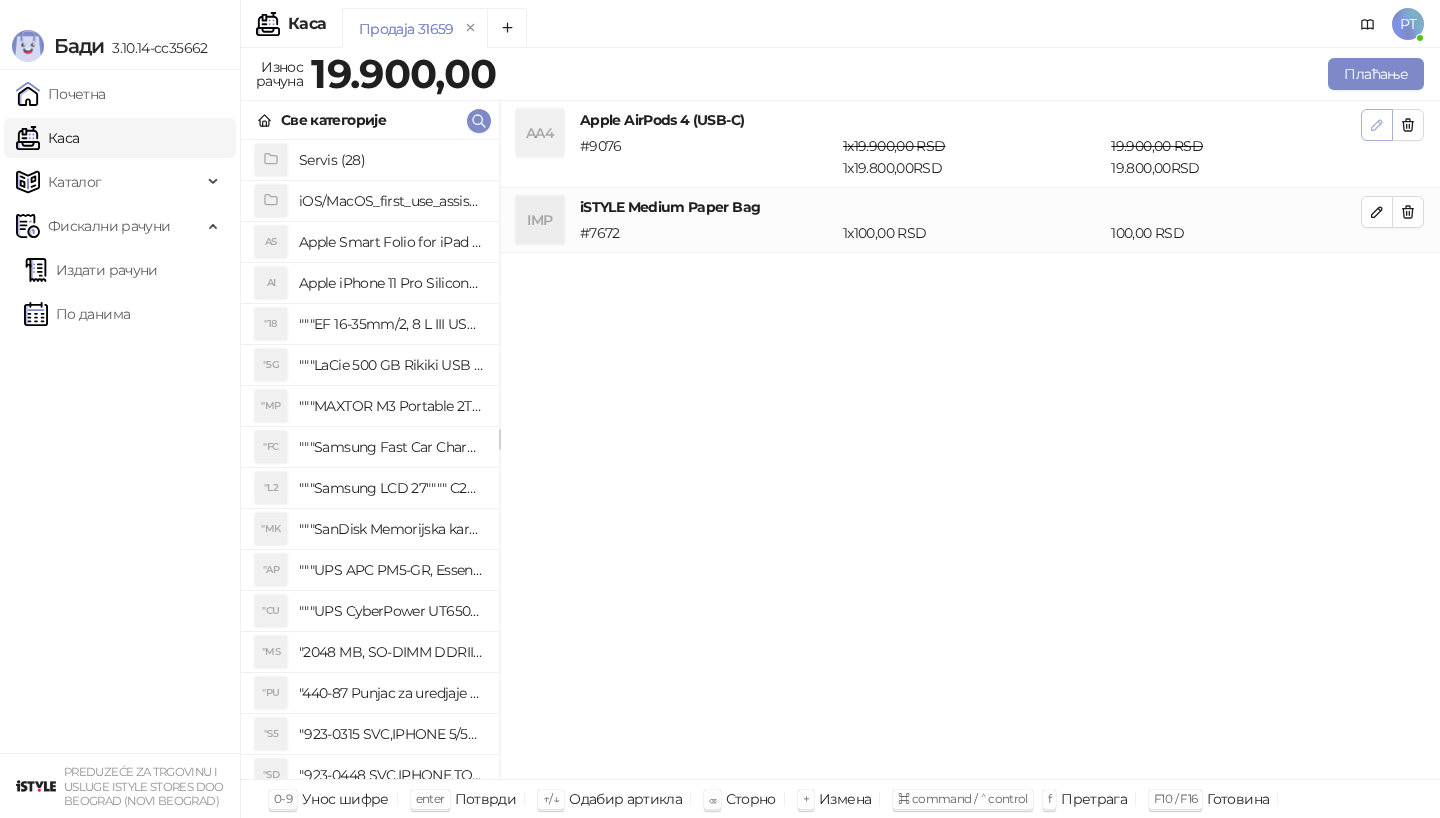 click at bounding box center [1377, 125] 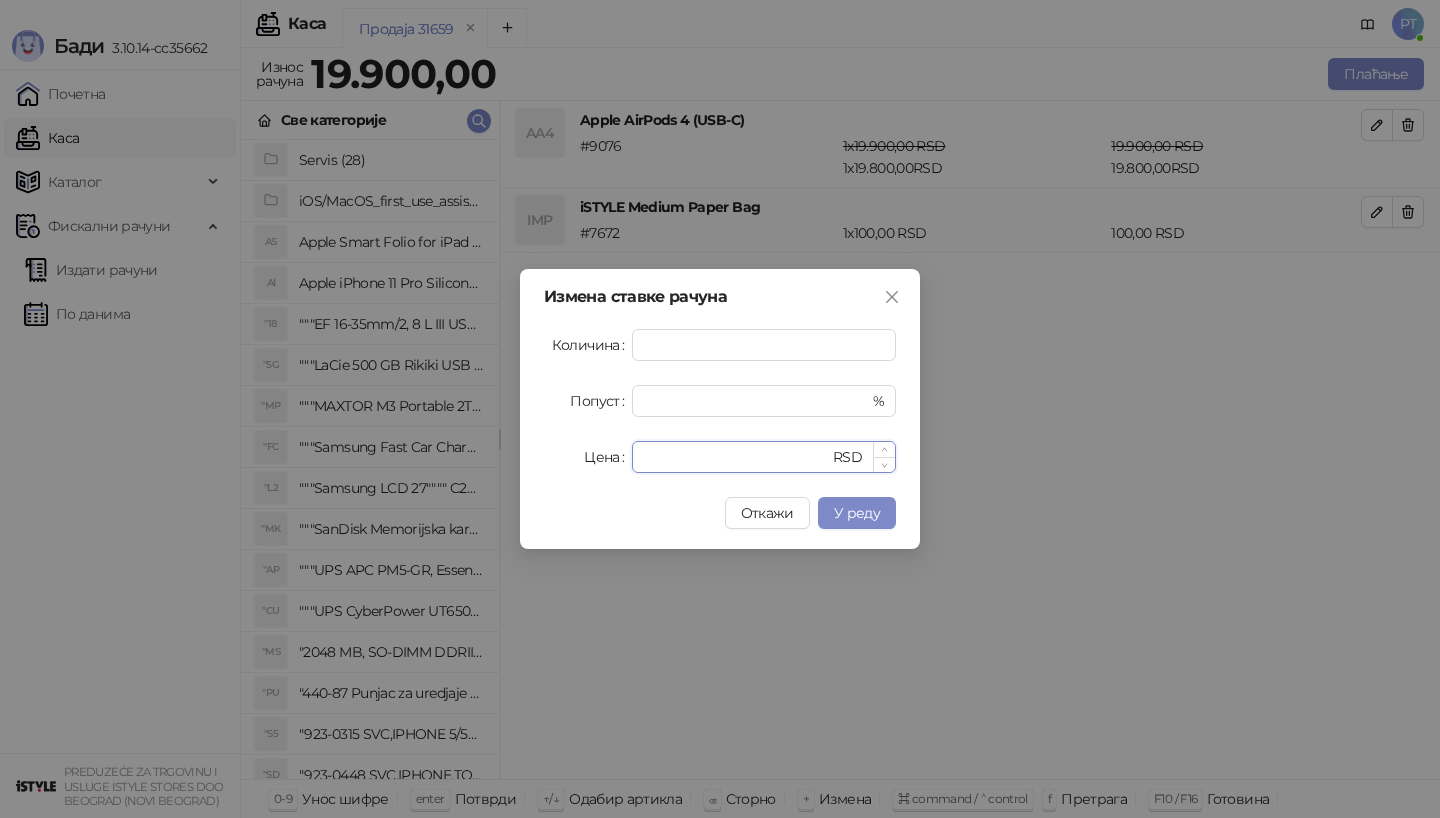 click on "*****" at bounding box center [736, 457] 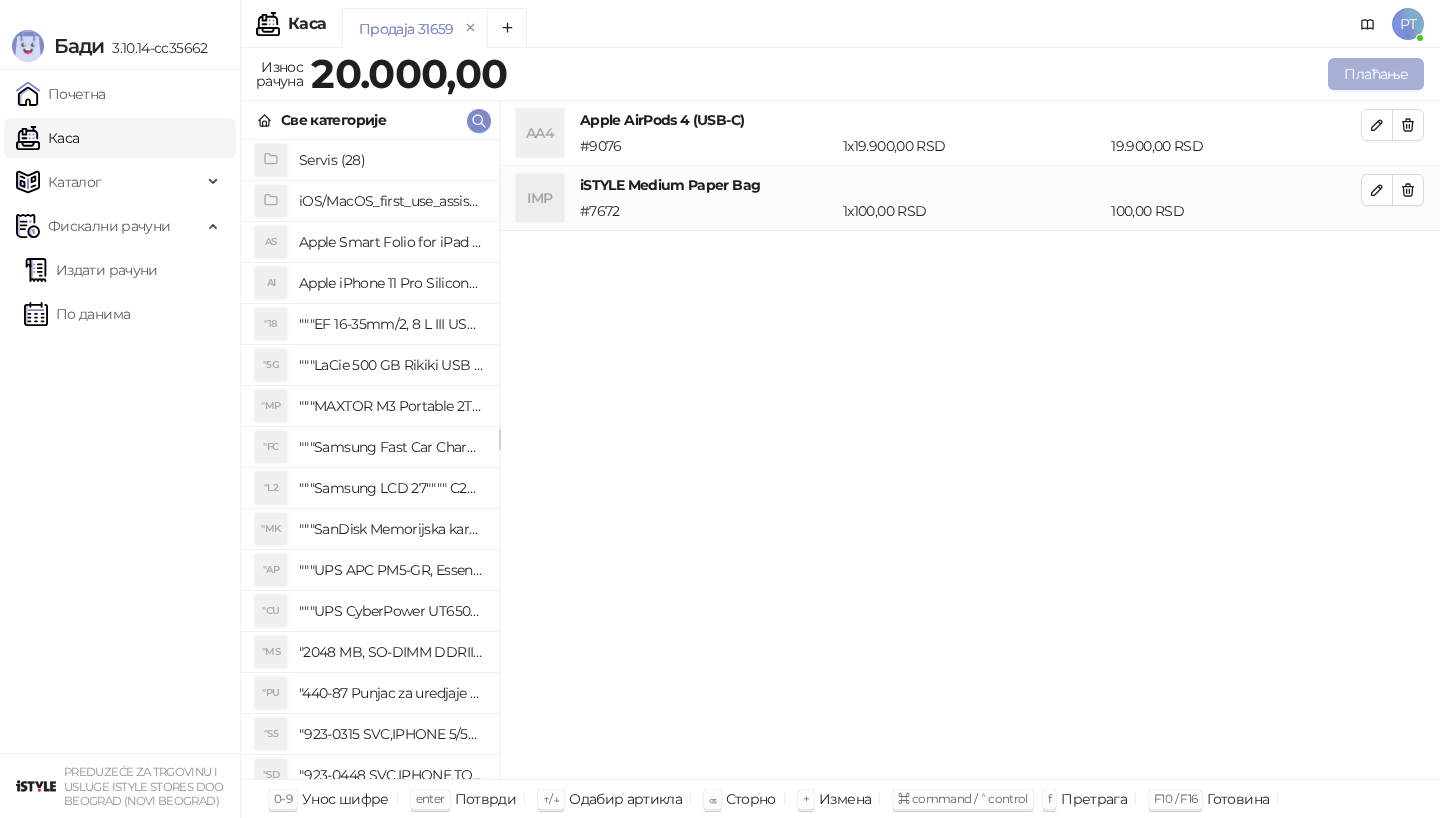 click on "Плаћање" at bounding box center (1376, 74) 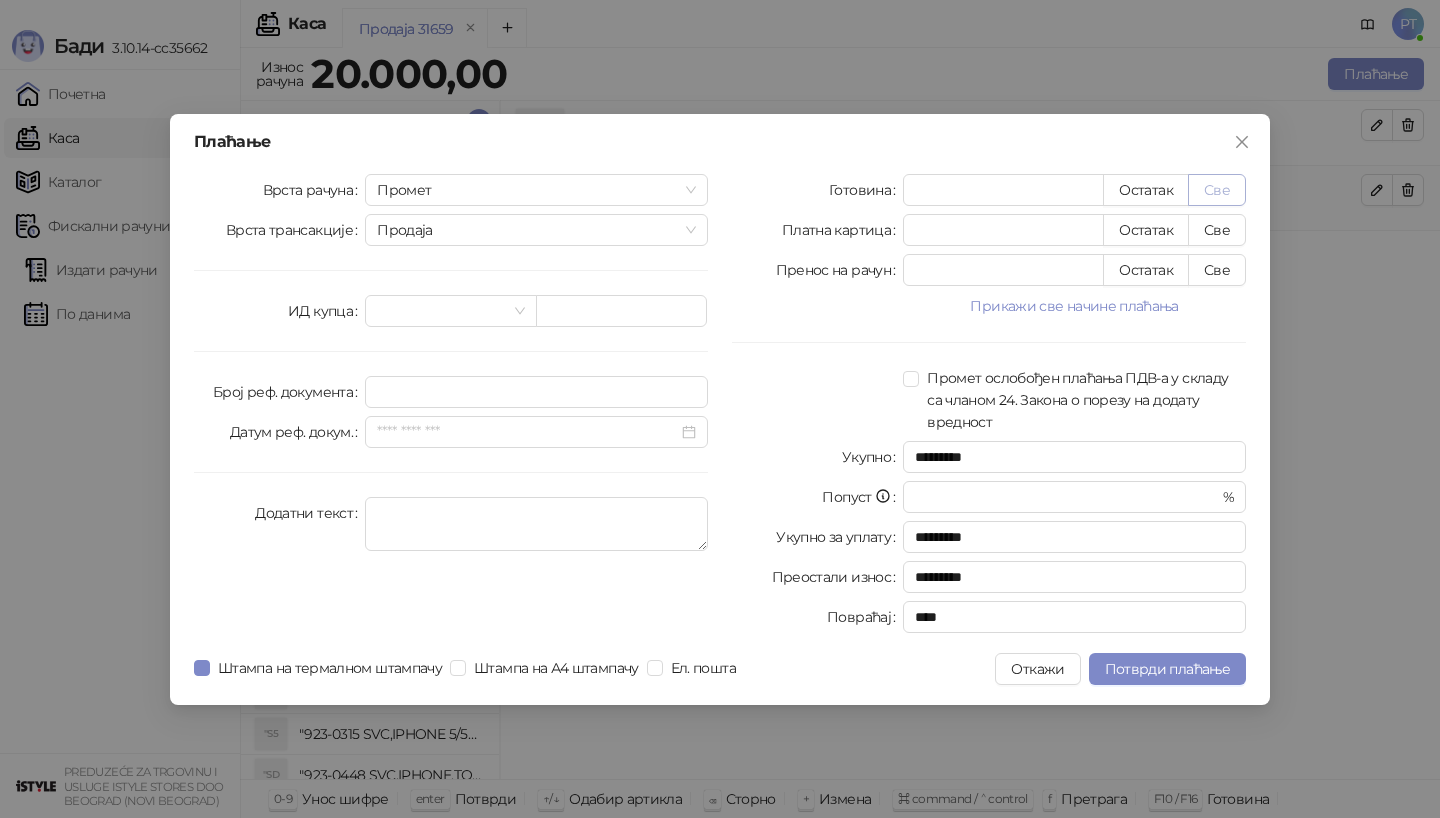 click on "Све" at bounding box center [1217, 190] 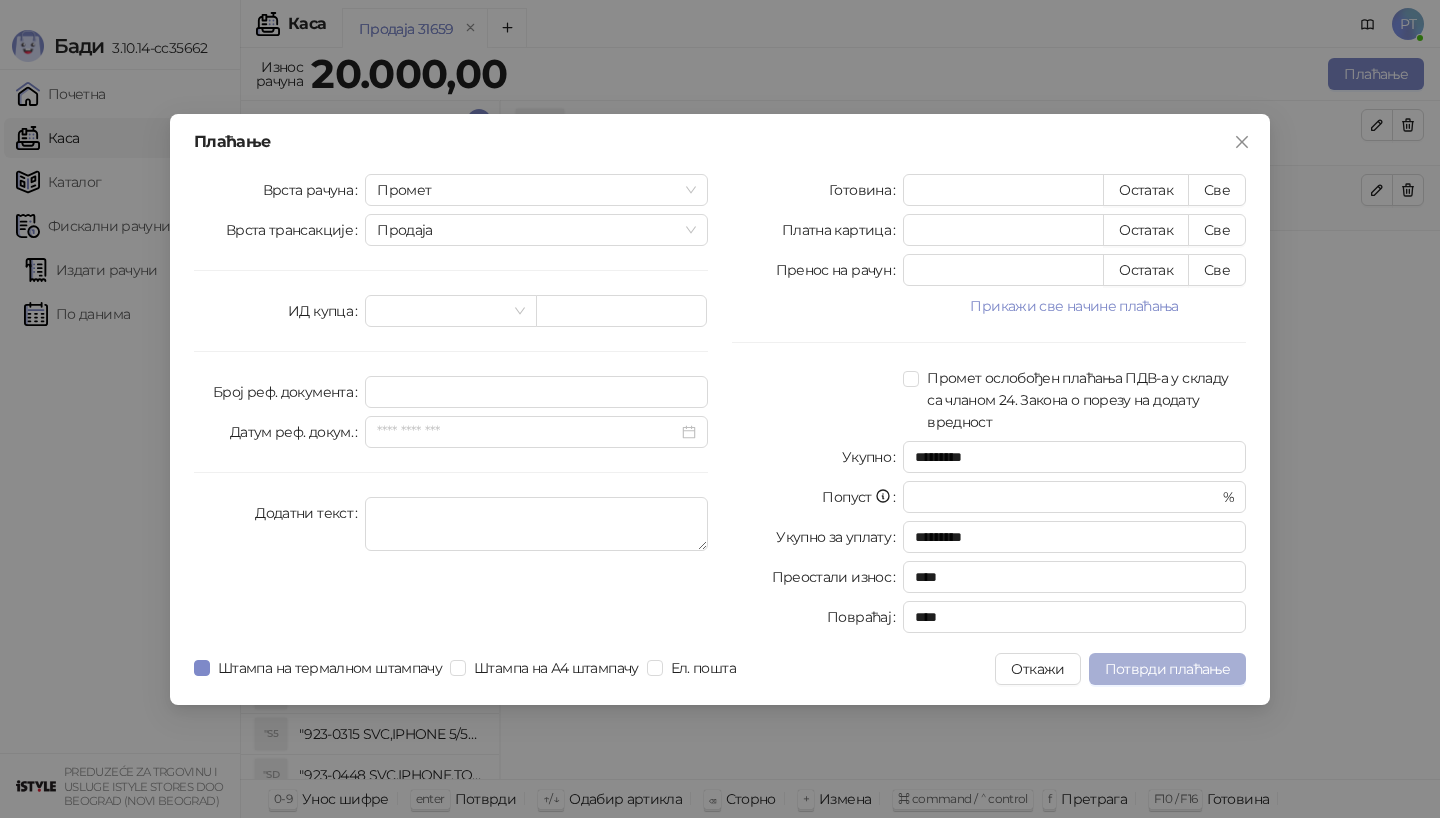 click on "Потврди плаћање" at bounding box center [1167, 669] 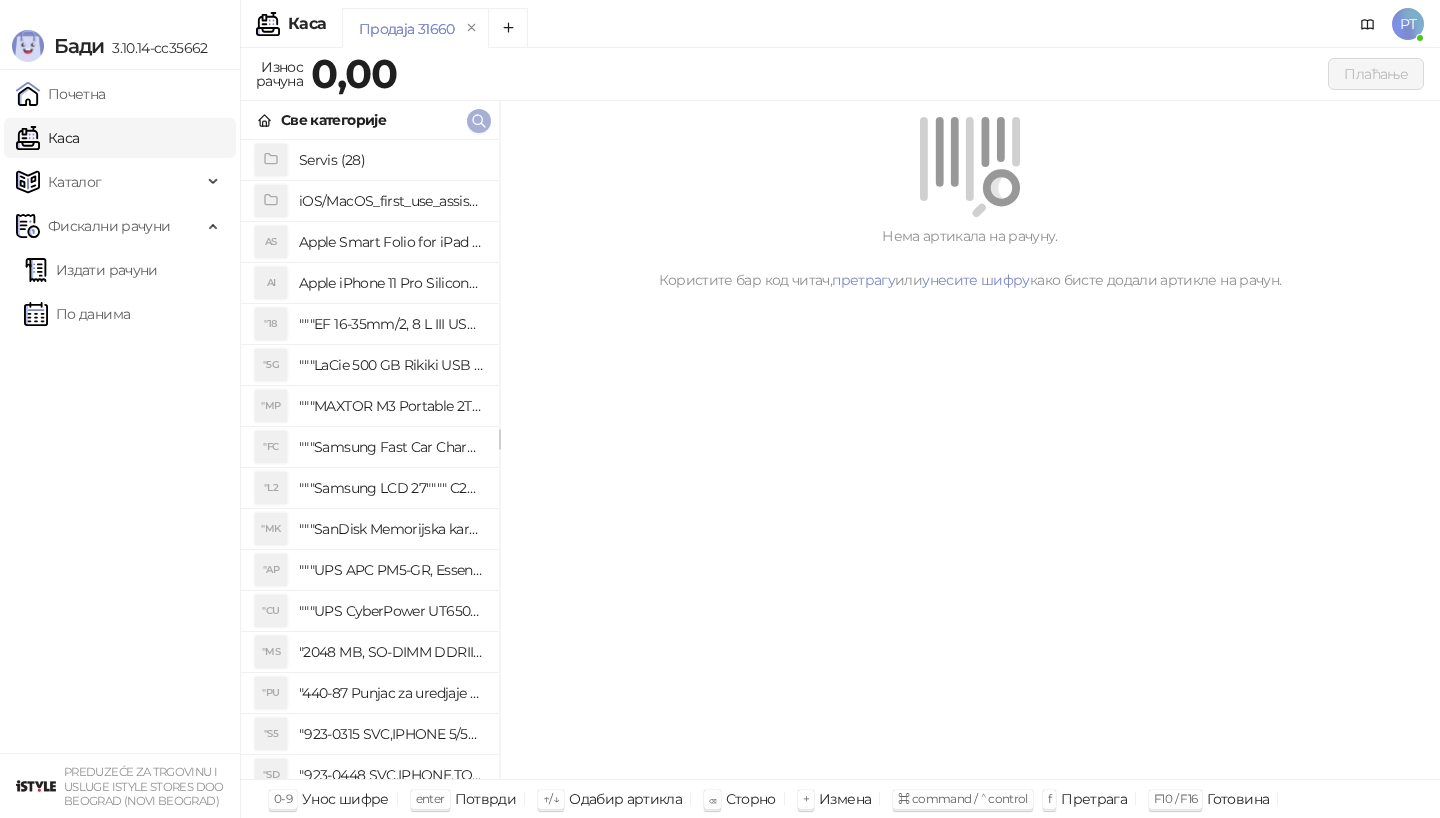 click 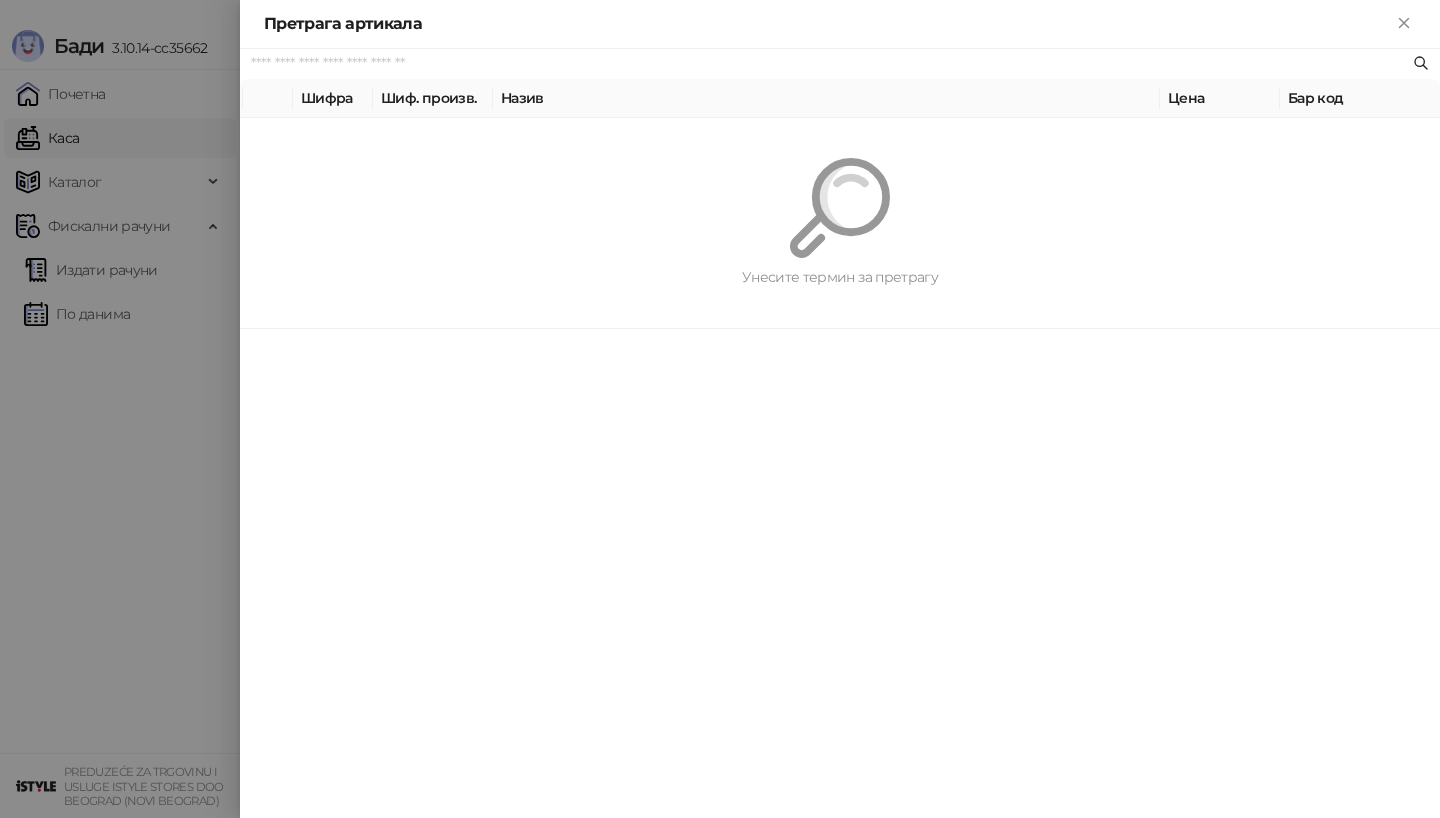paste on "*********" 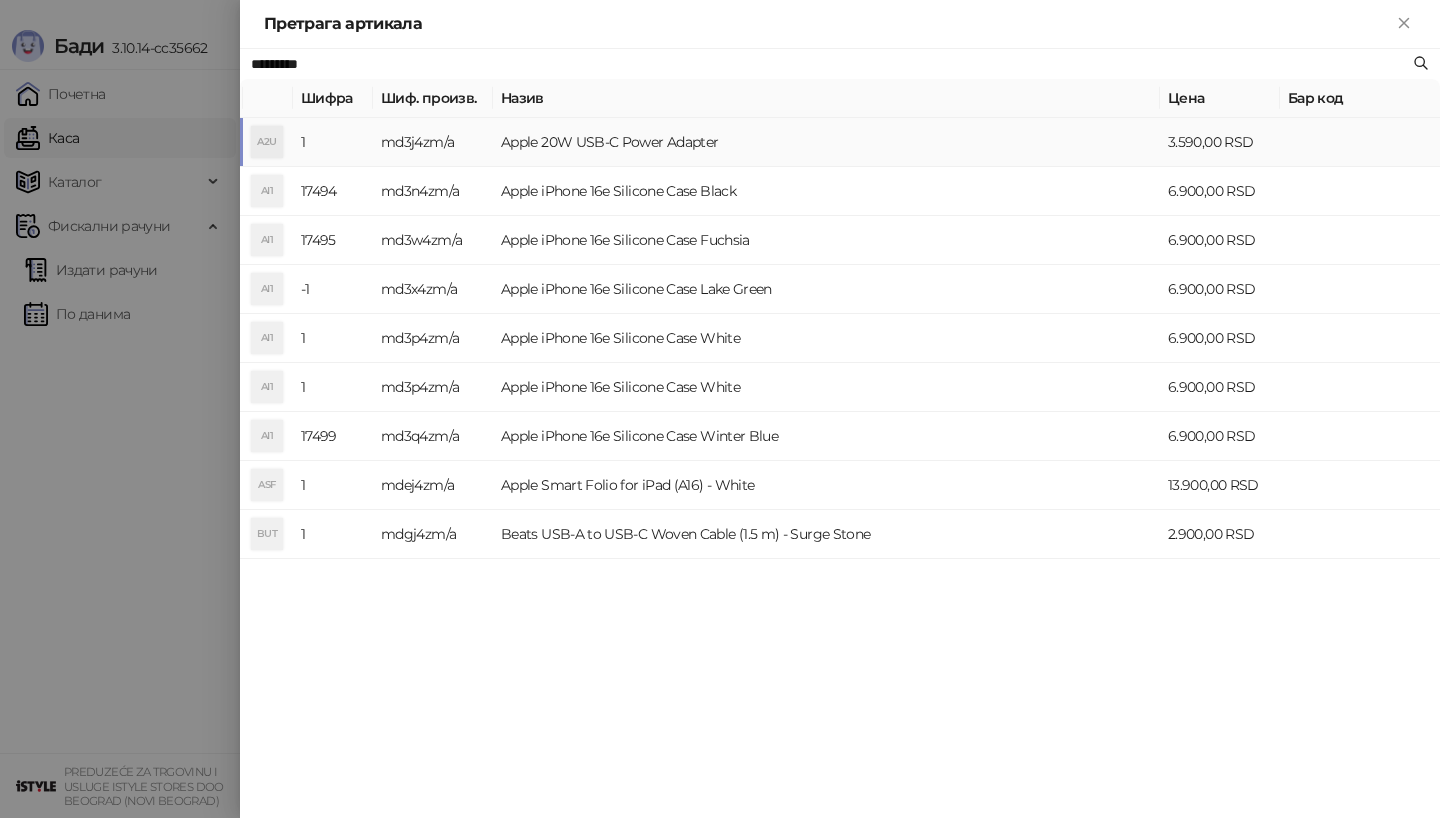 click on "md3j4zm/a" at bounding box center [433, 142] 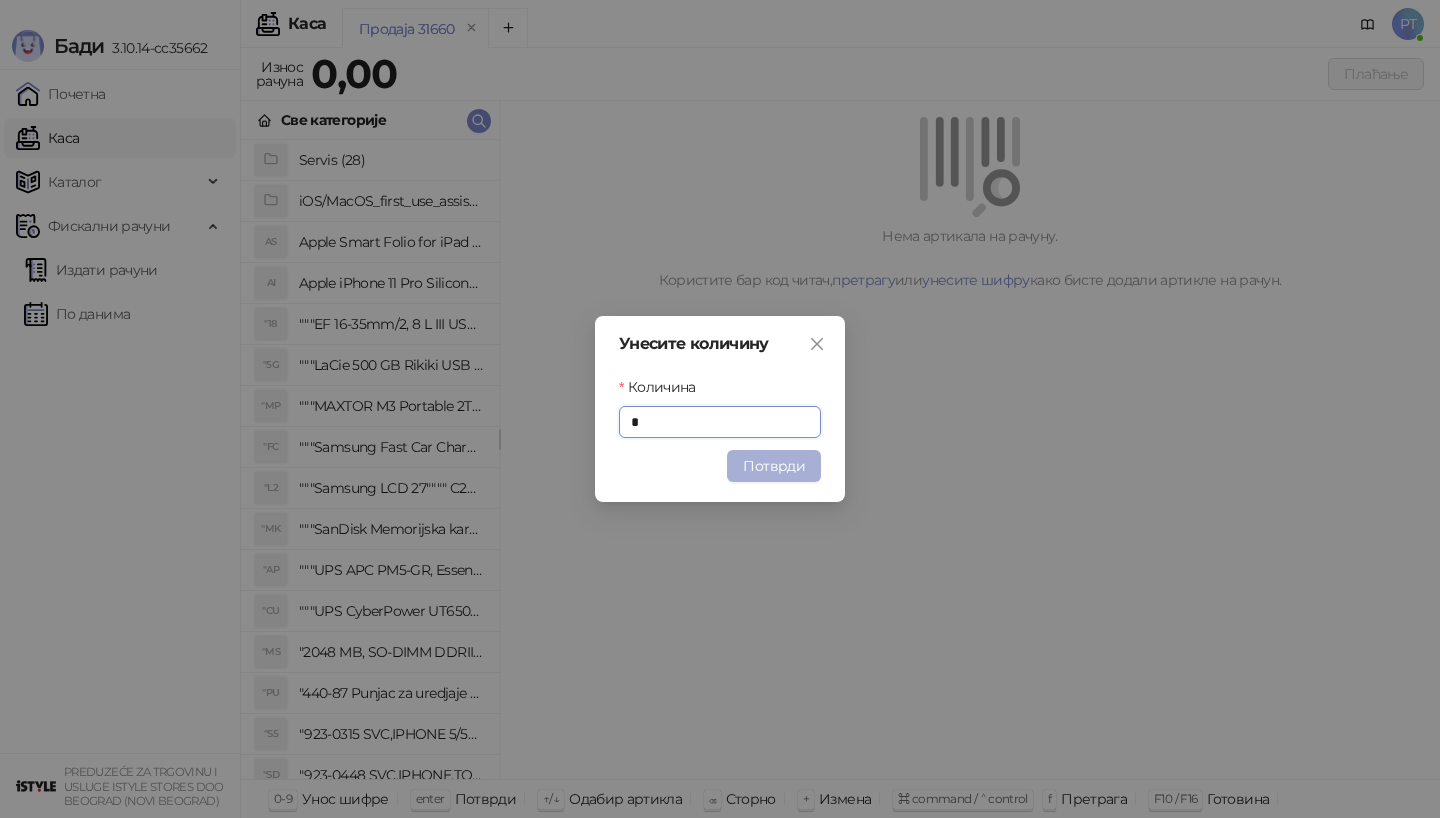 click on "Потврди" at bounding box center (774, 466) 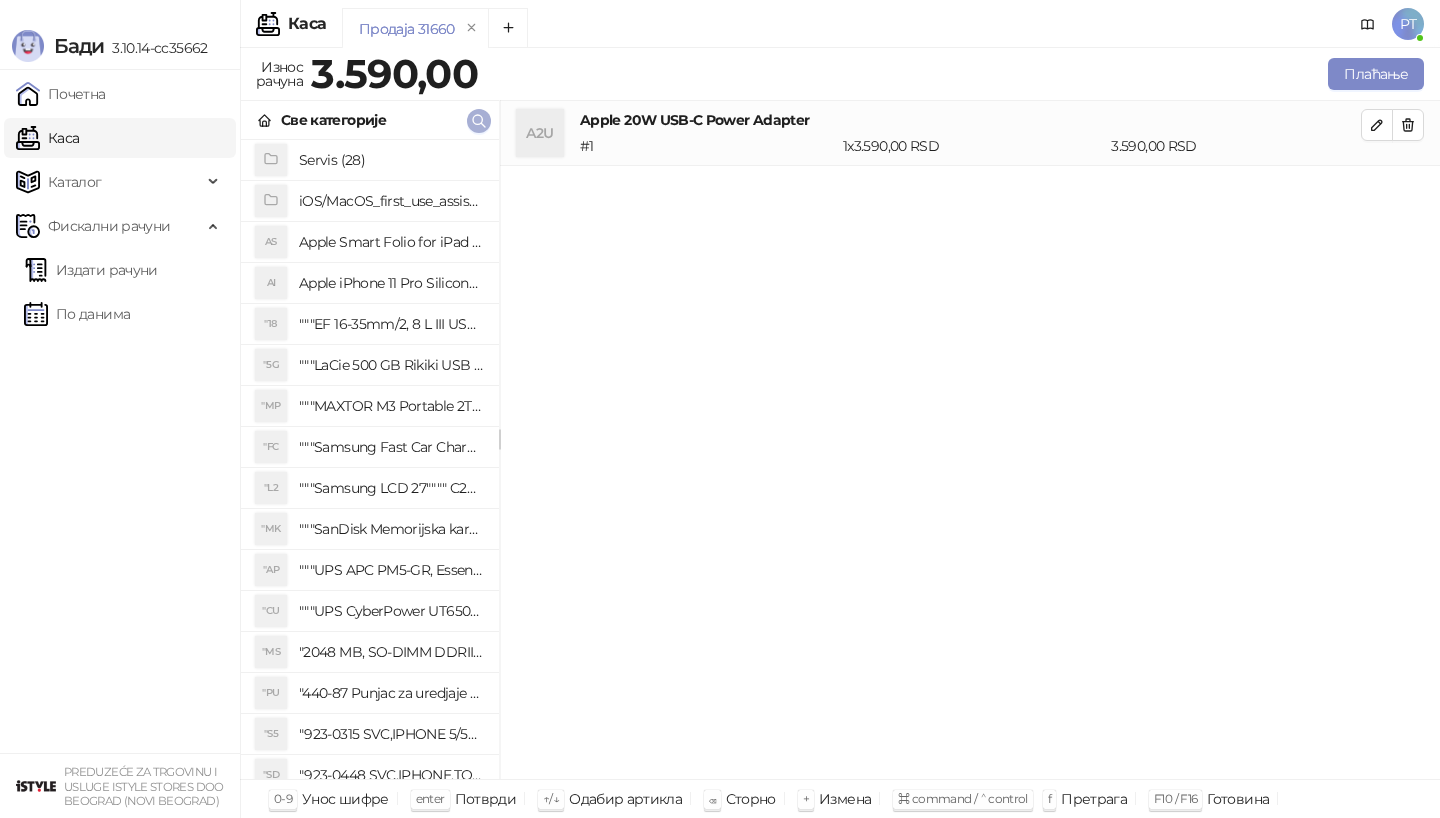 click 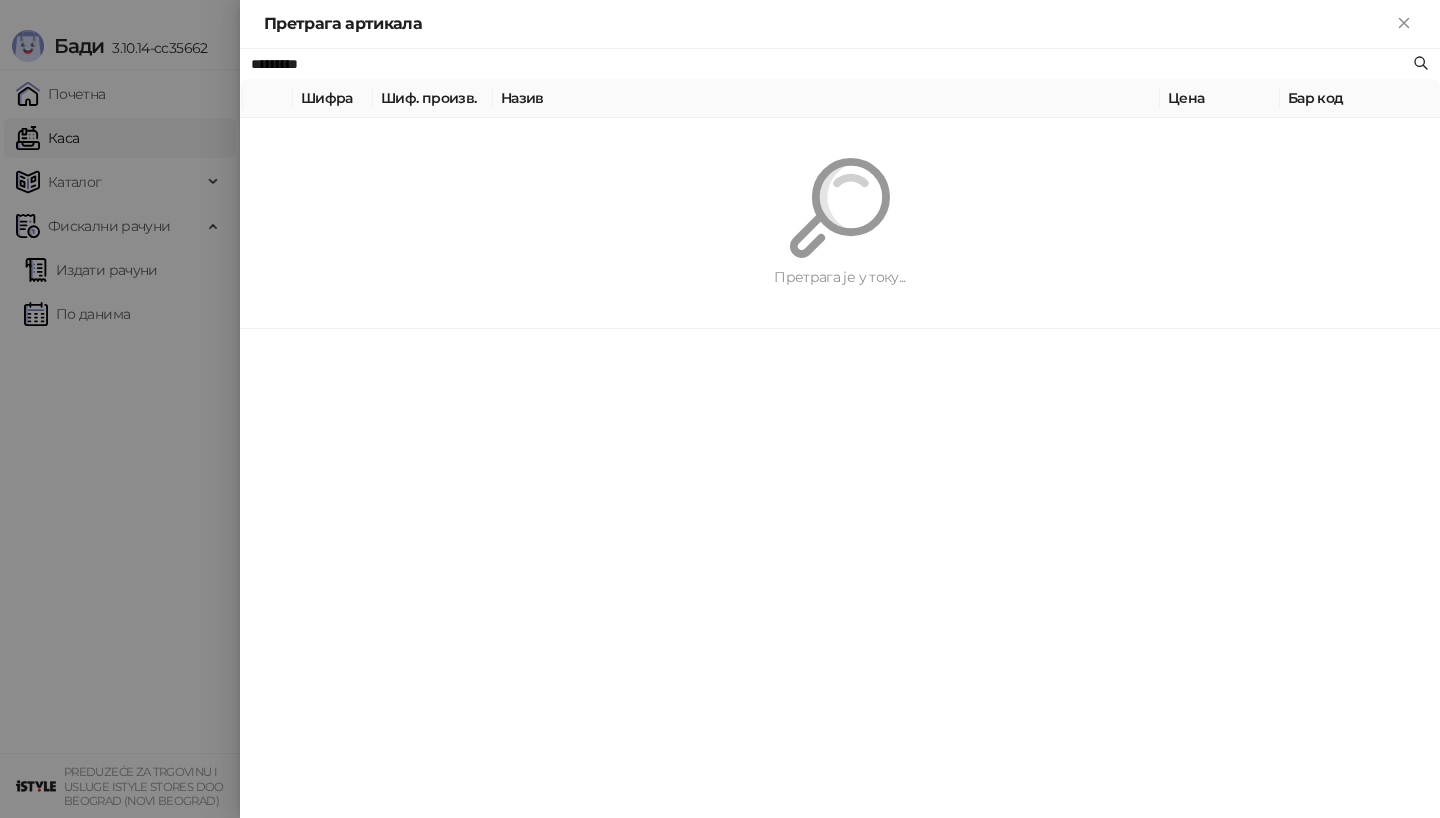 paste on "**********" 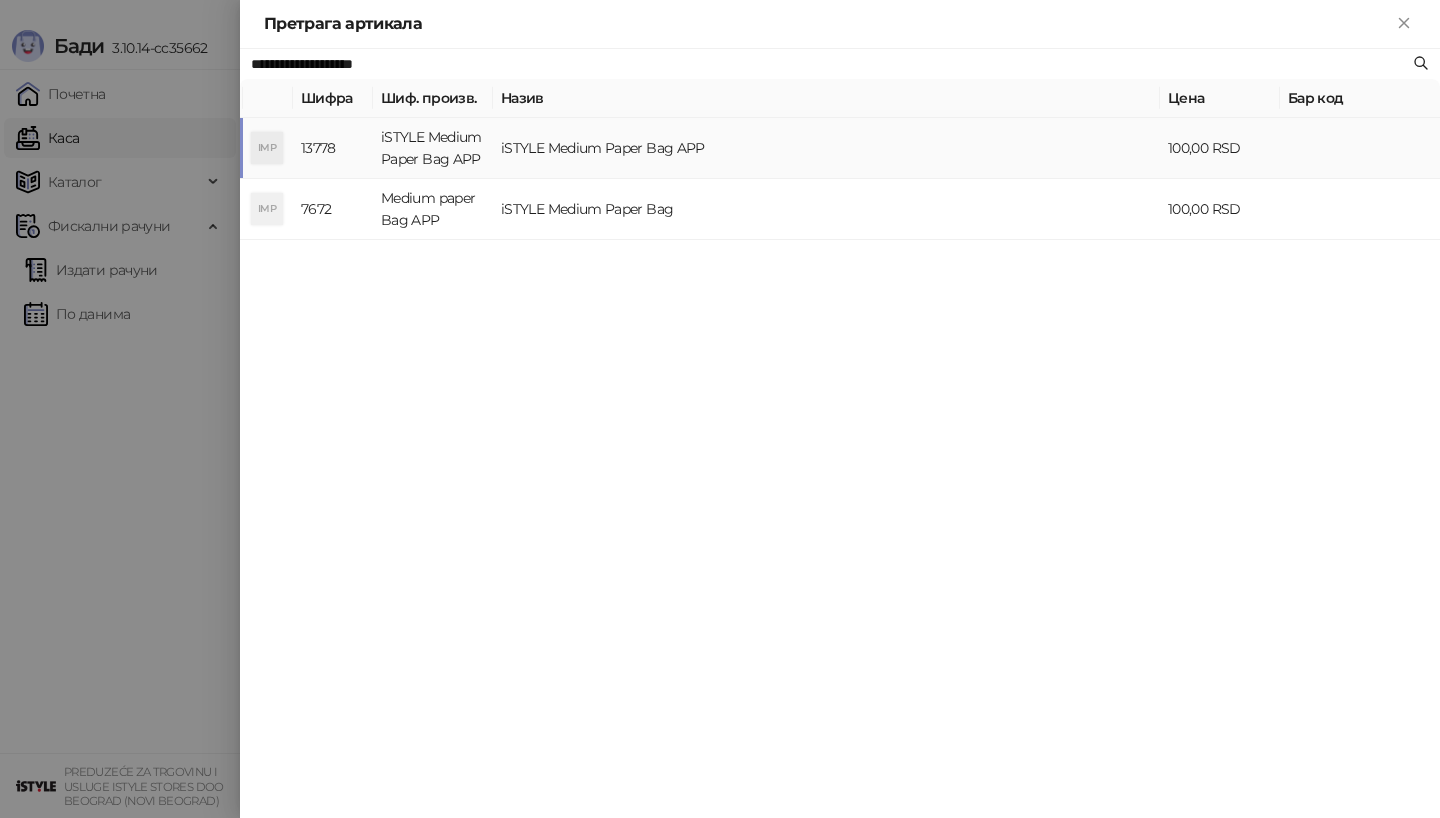 click on "iSTYLE Medium Paper Bag APP" at bounding box center [433, 148] 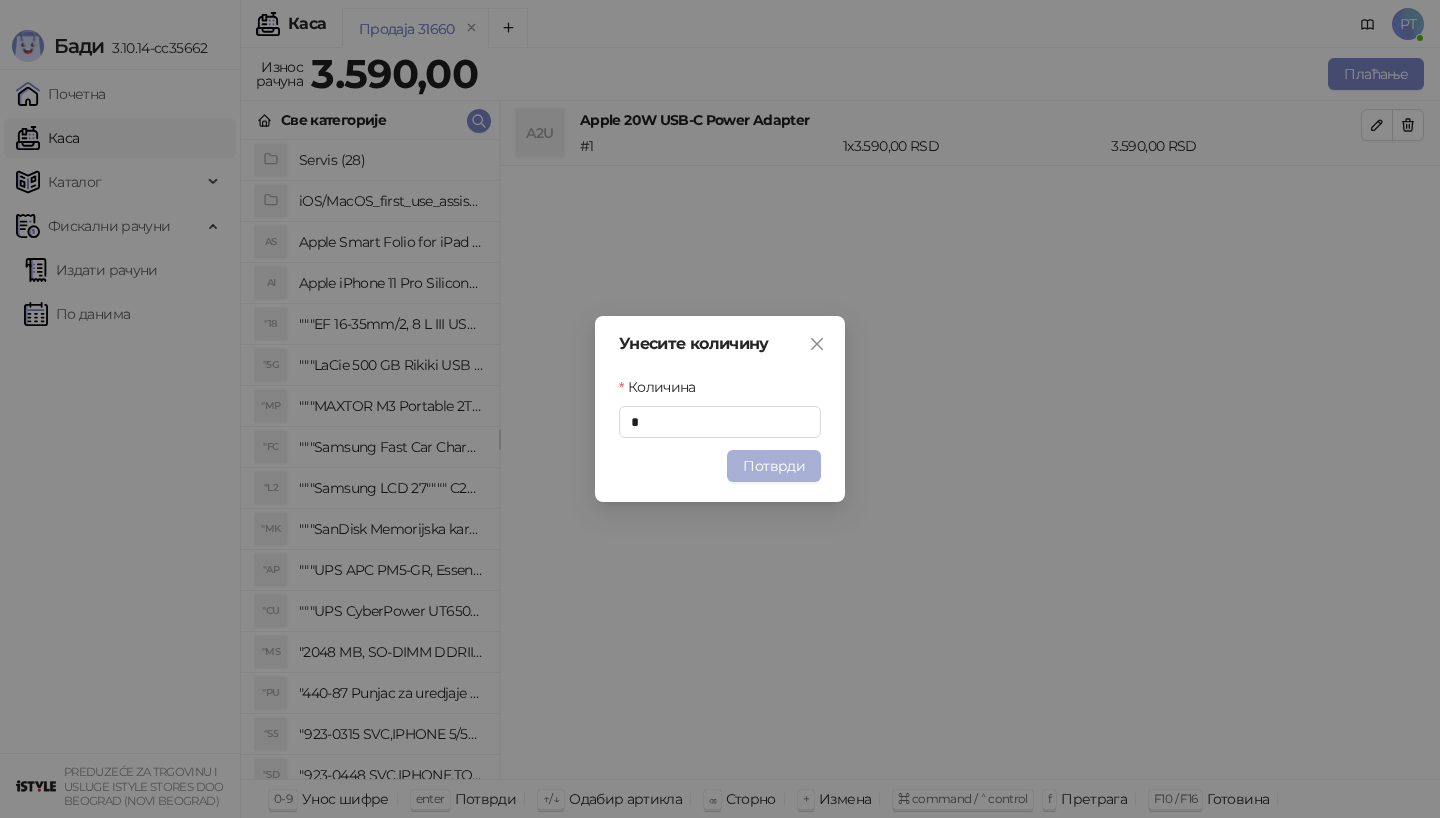 click on "Потврди" at bounding box center (774, 466) 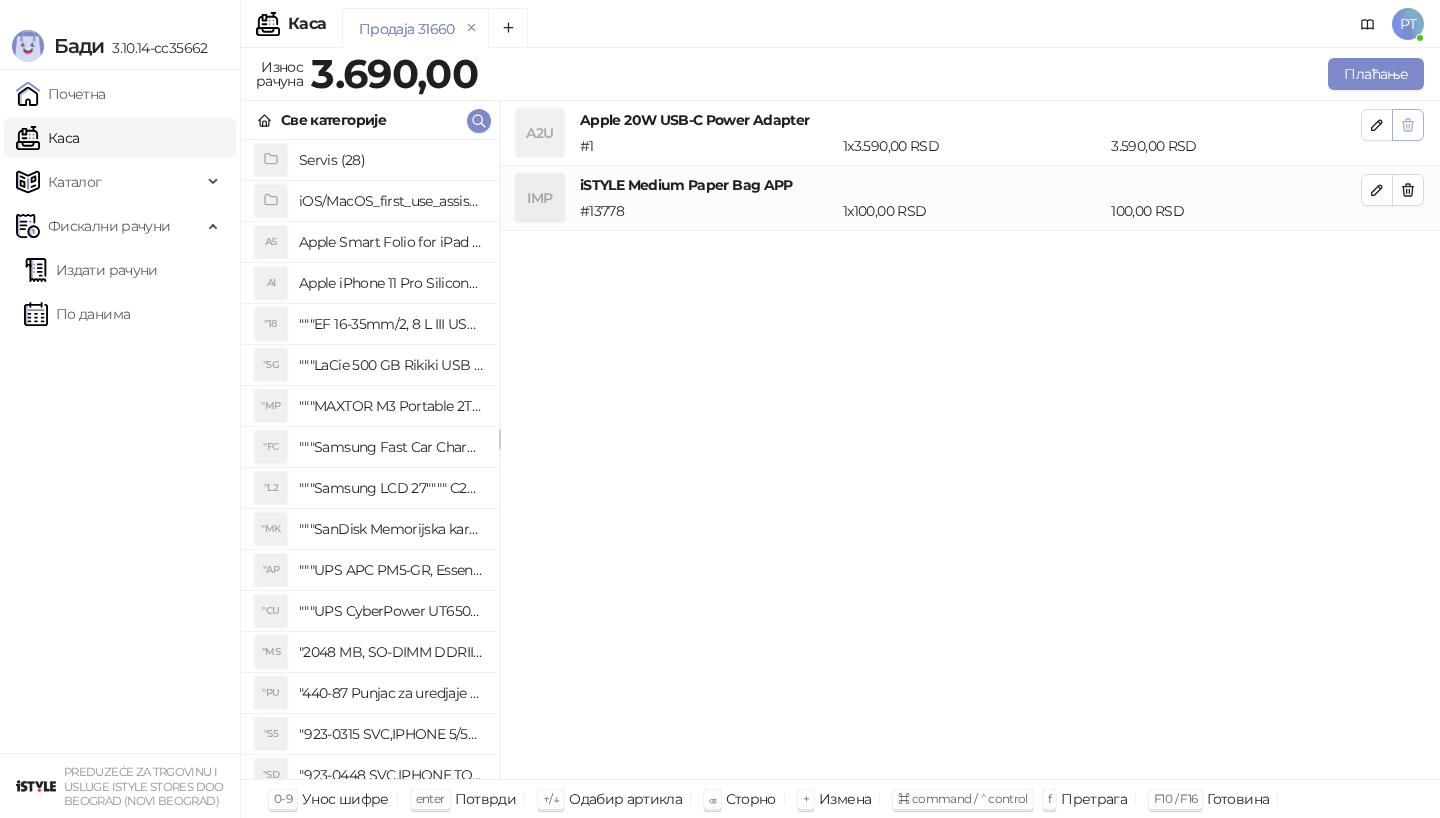 click at bounding box center [1408, 125] 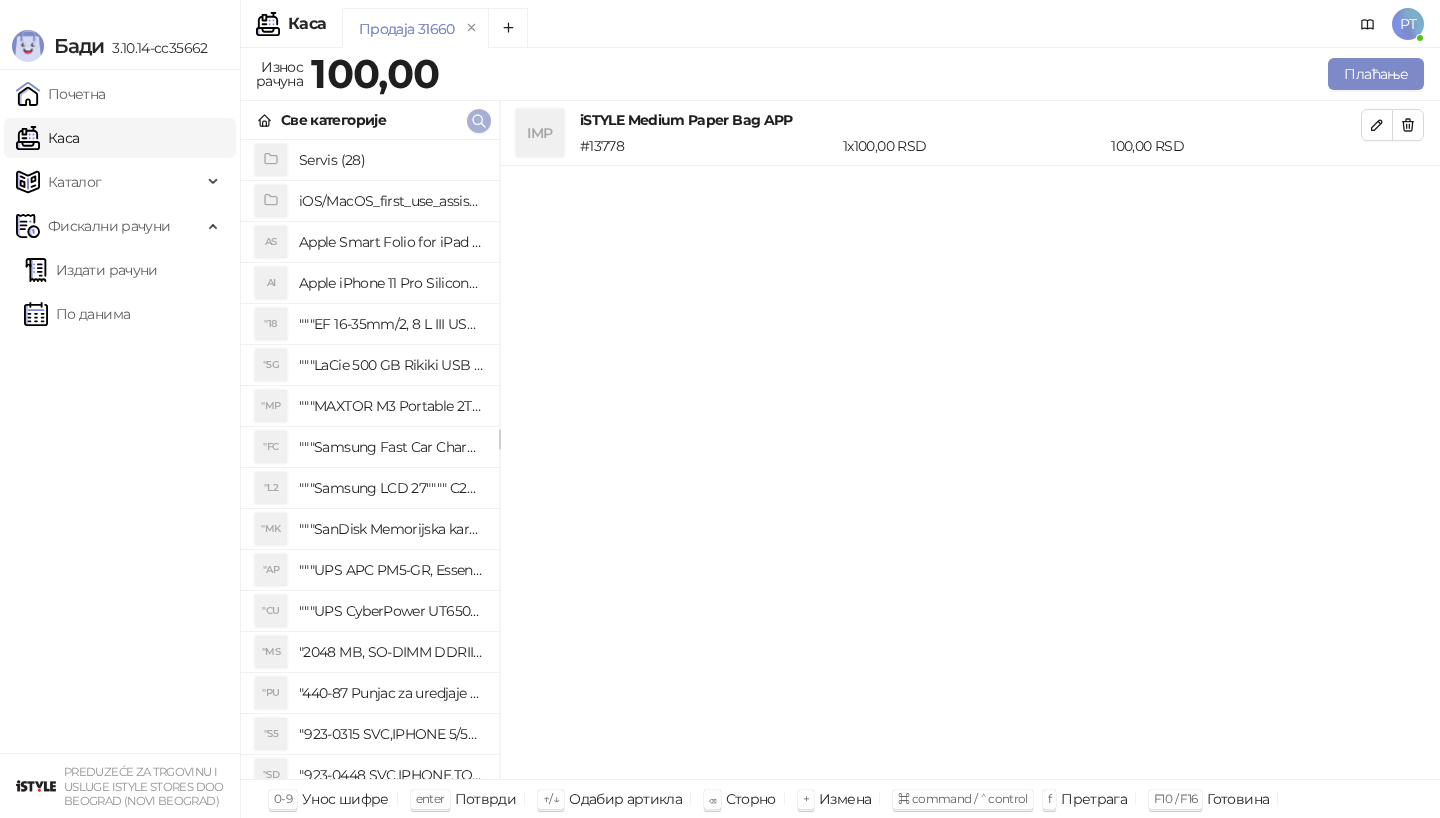 click 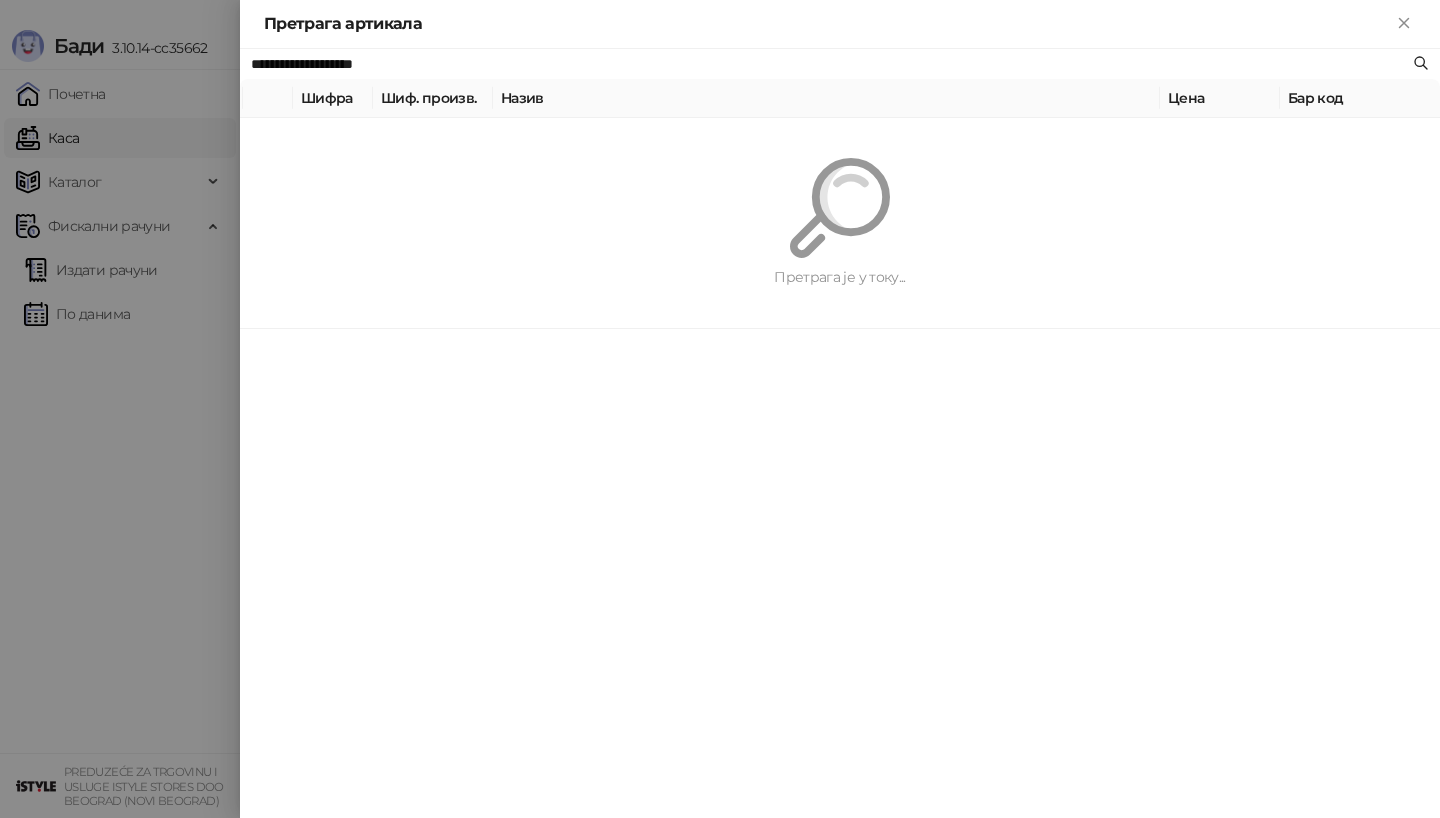 paste 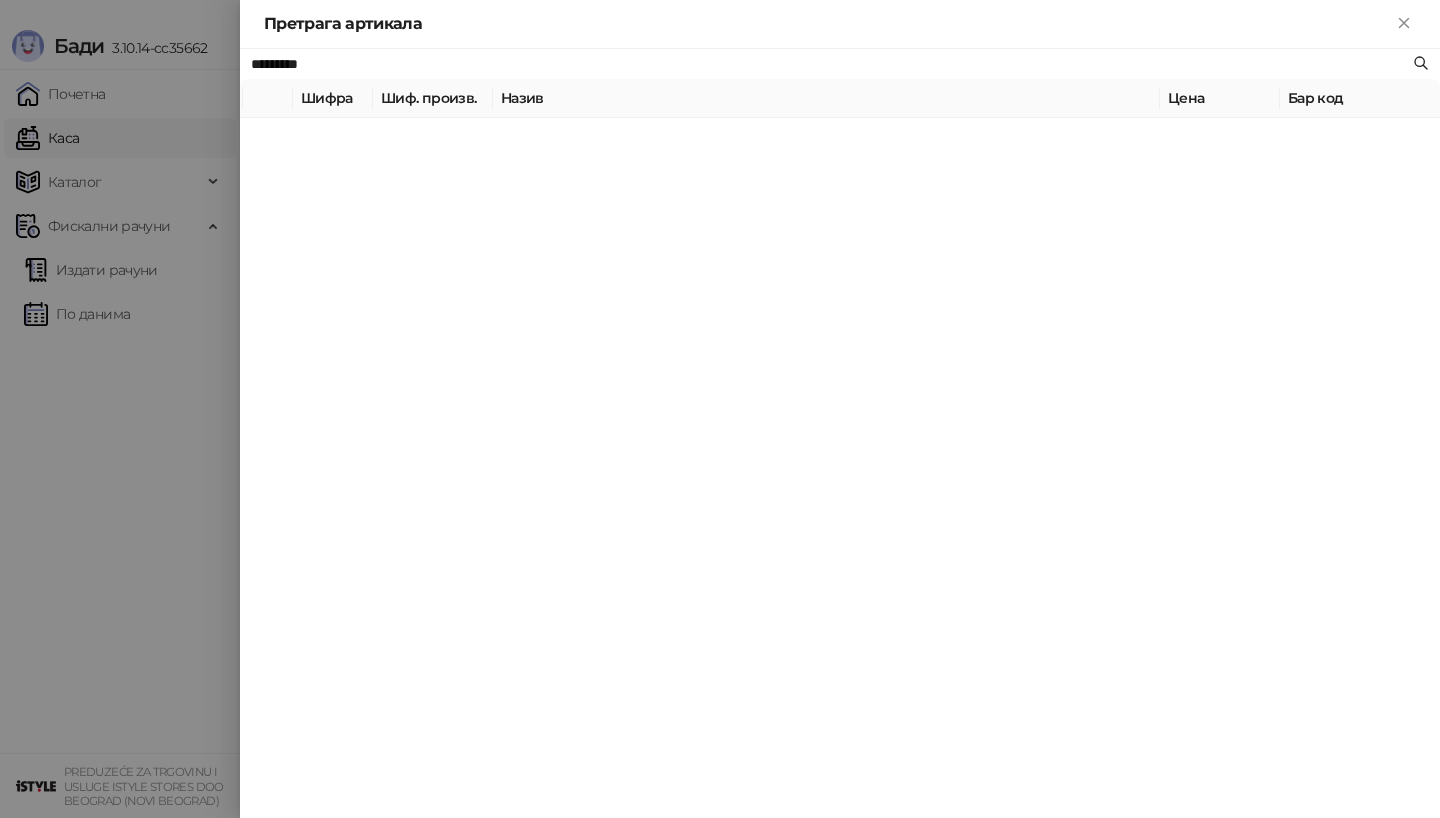 type on "*********" 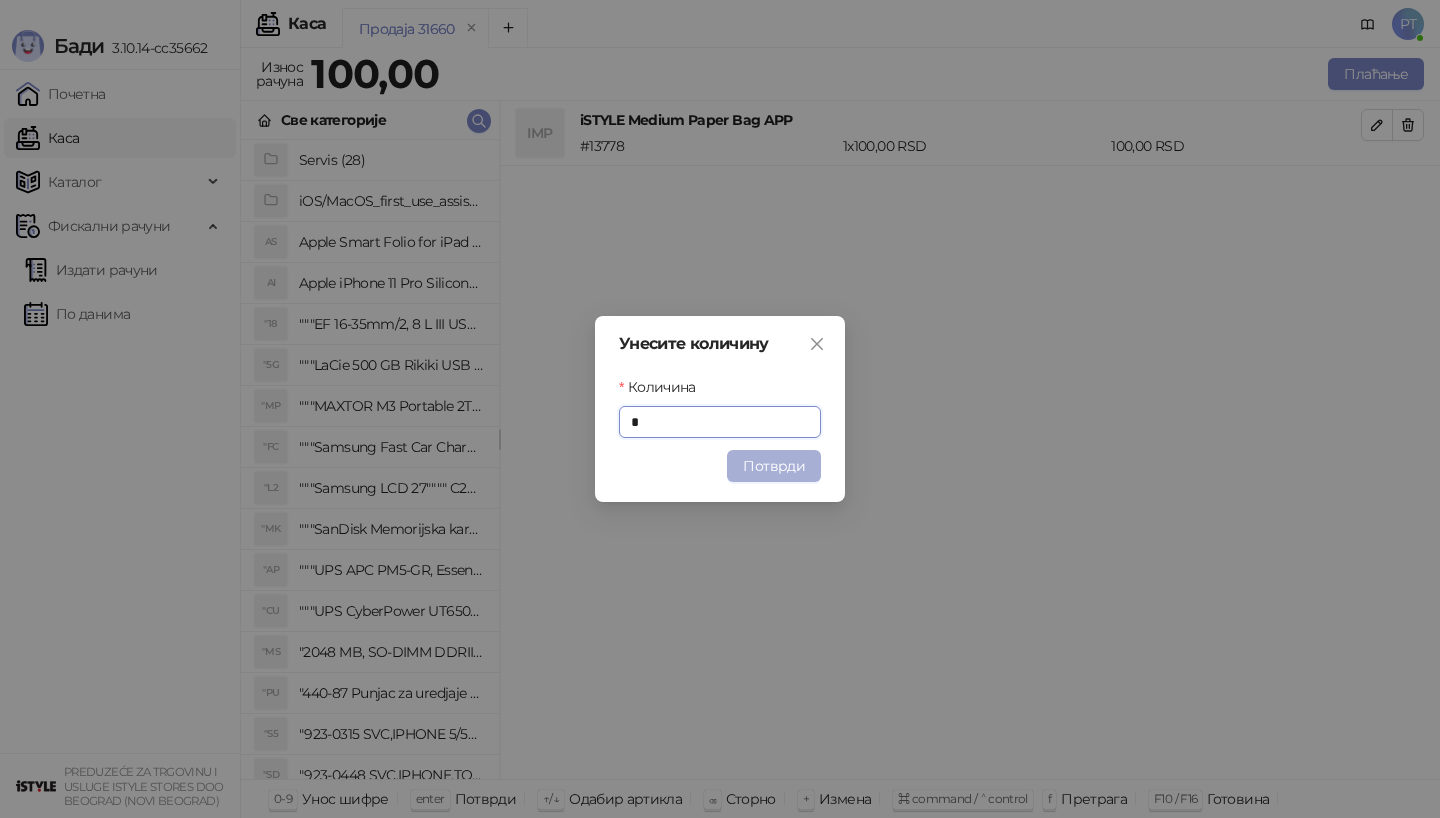 click on "Потврди" at bounding box center [774, 466] 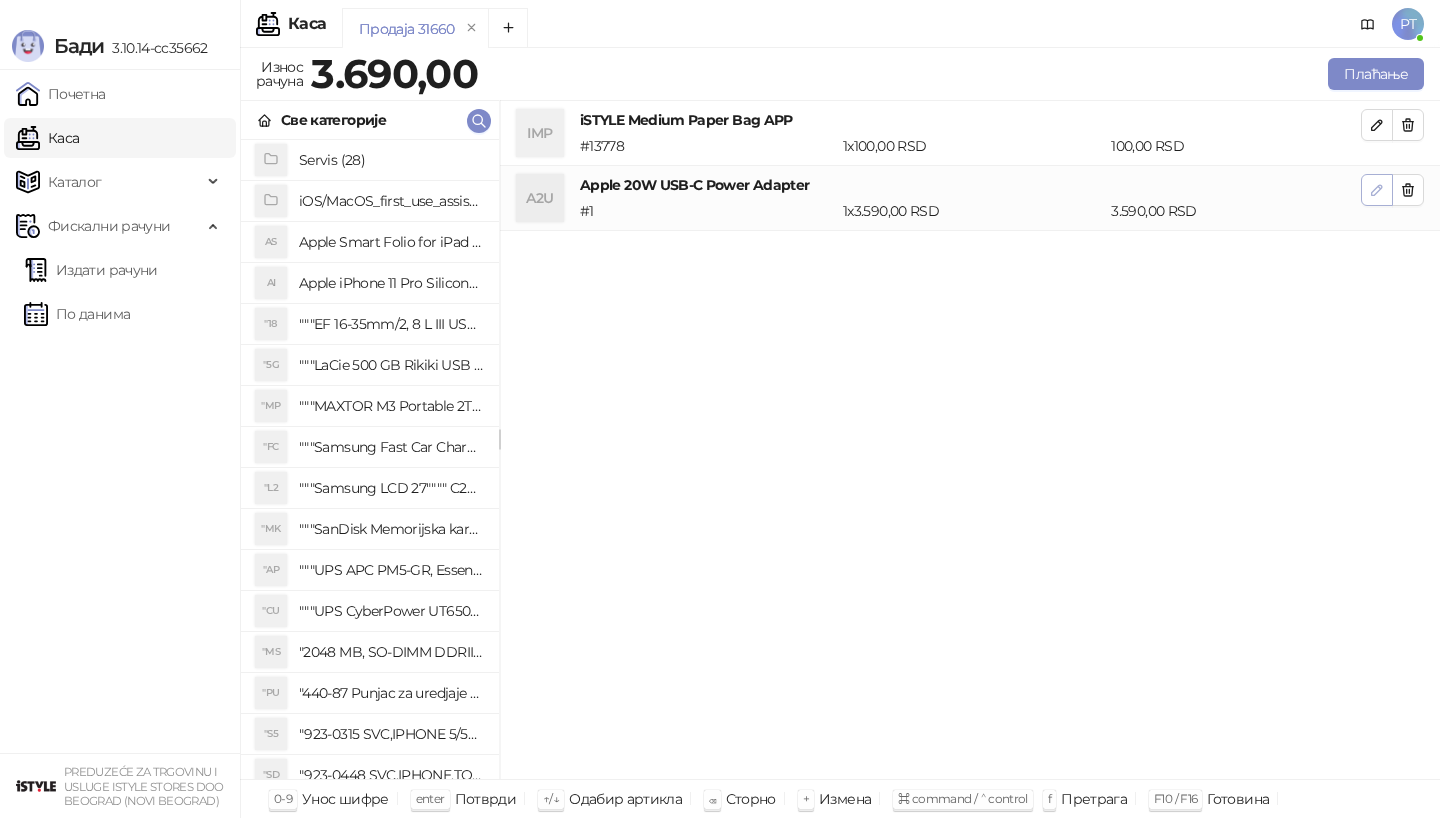 click 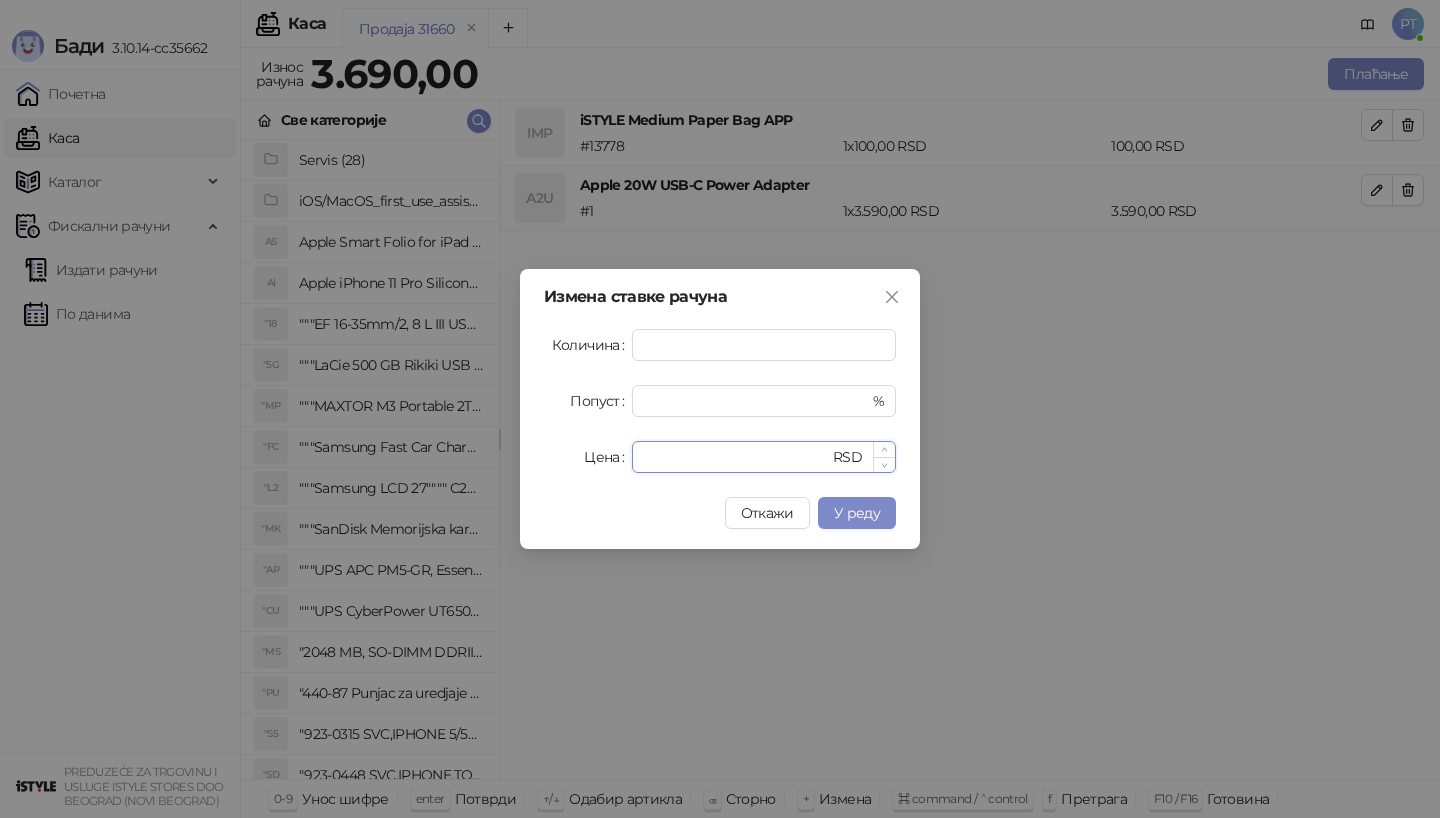 click on "****" at bounding box center (736, 457) 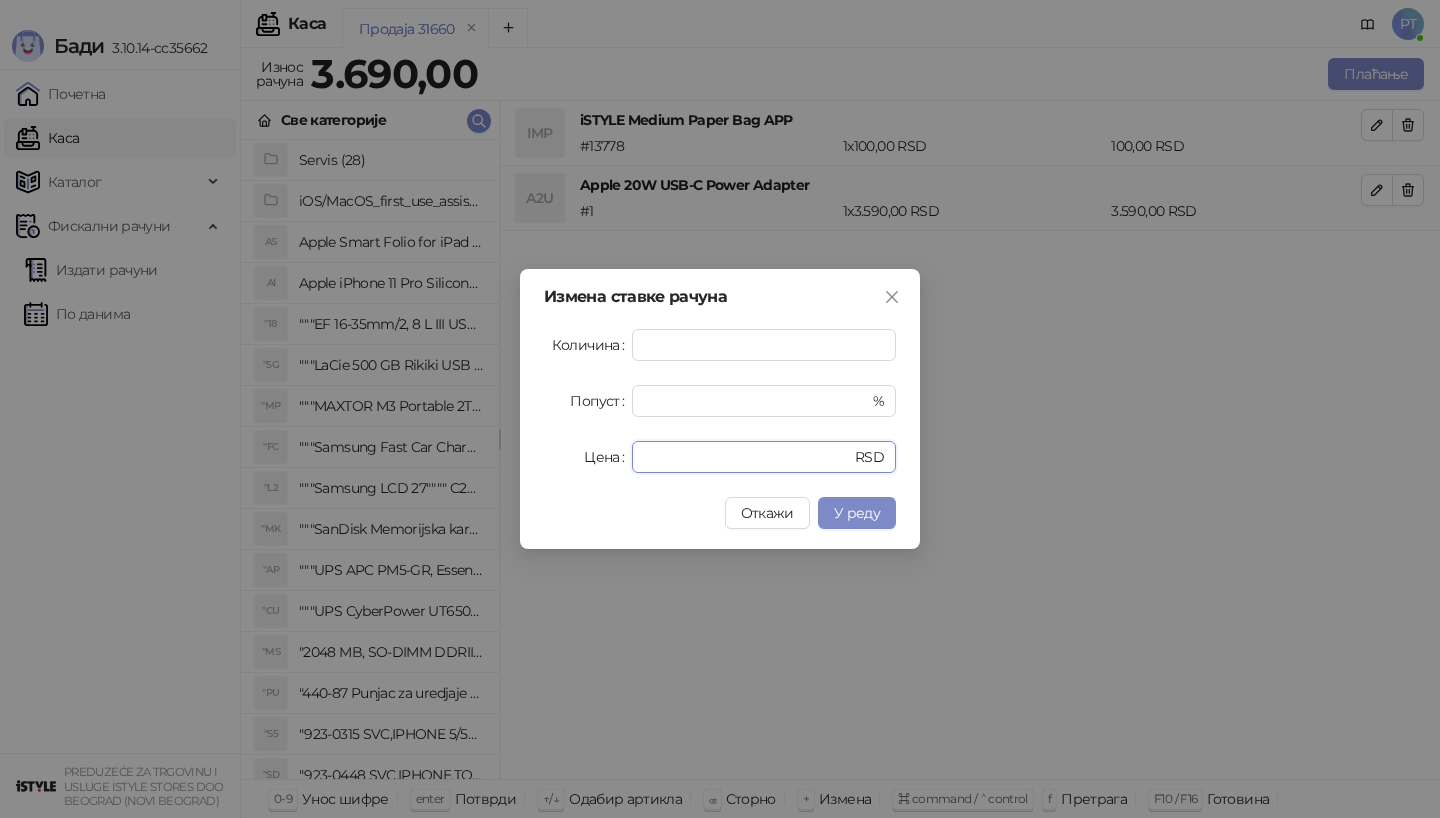 type on "****" 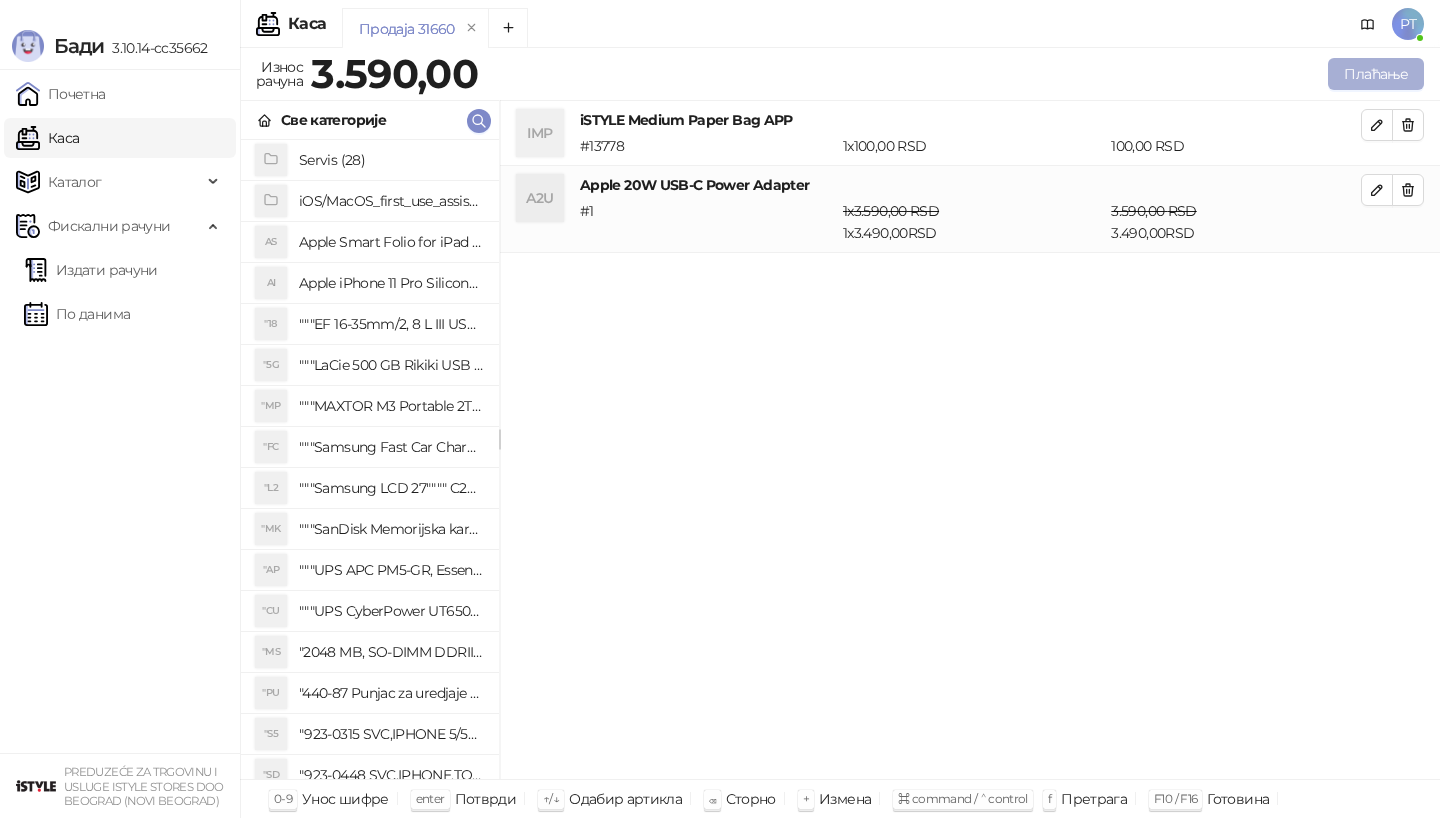 click on "Плаћање" at bounding box center (1376, 74) 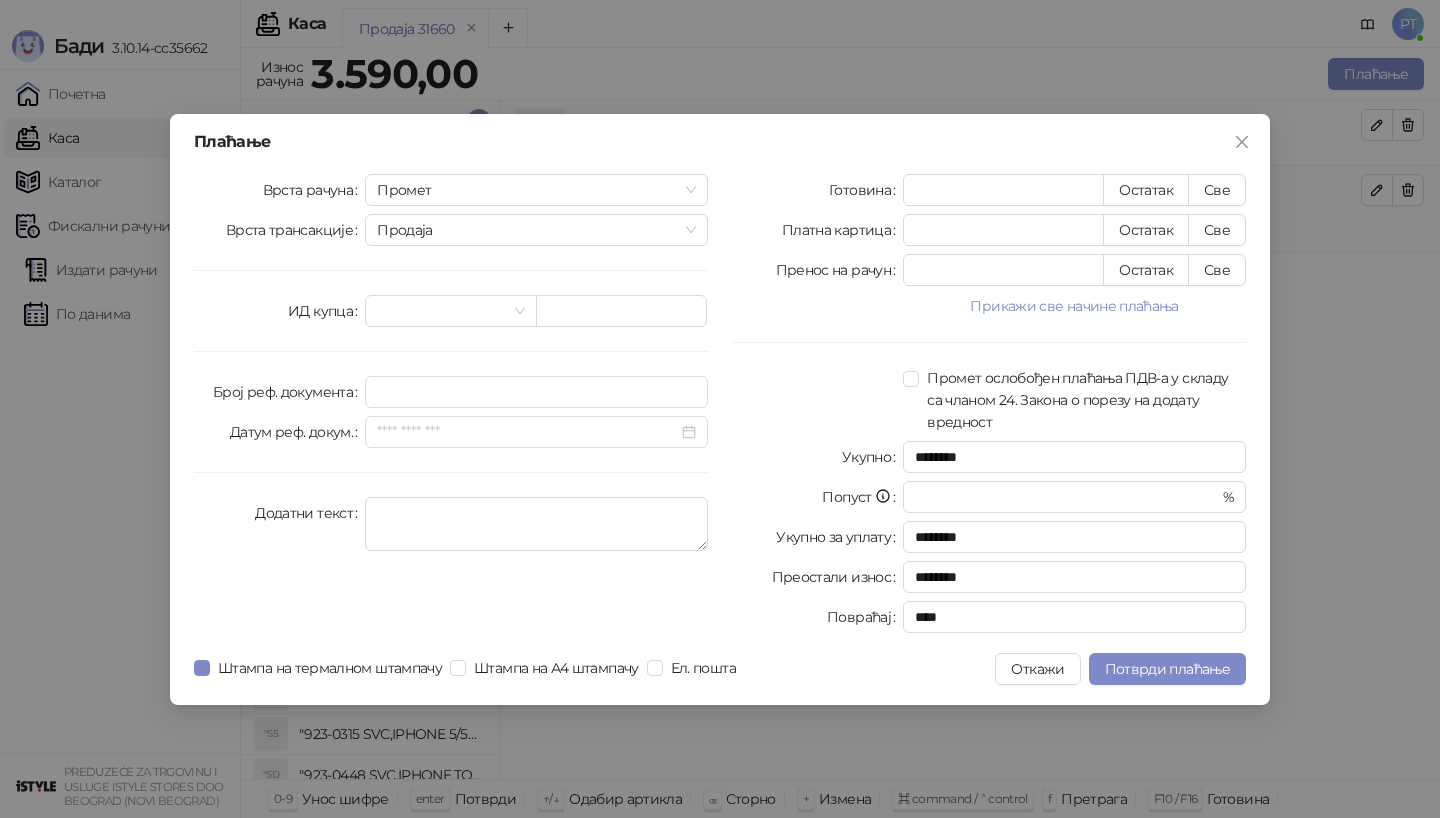 type on "*" 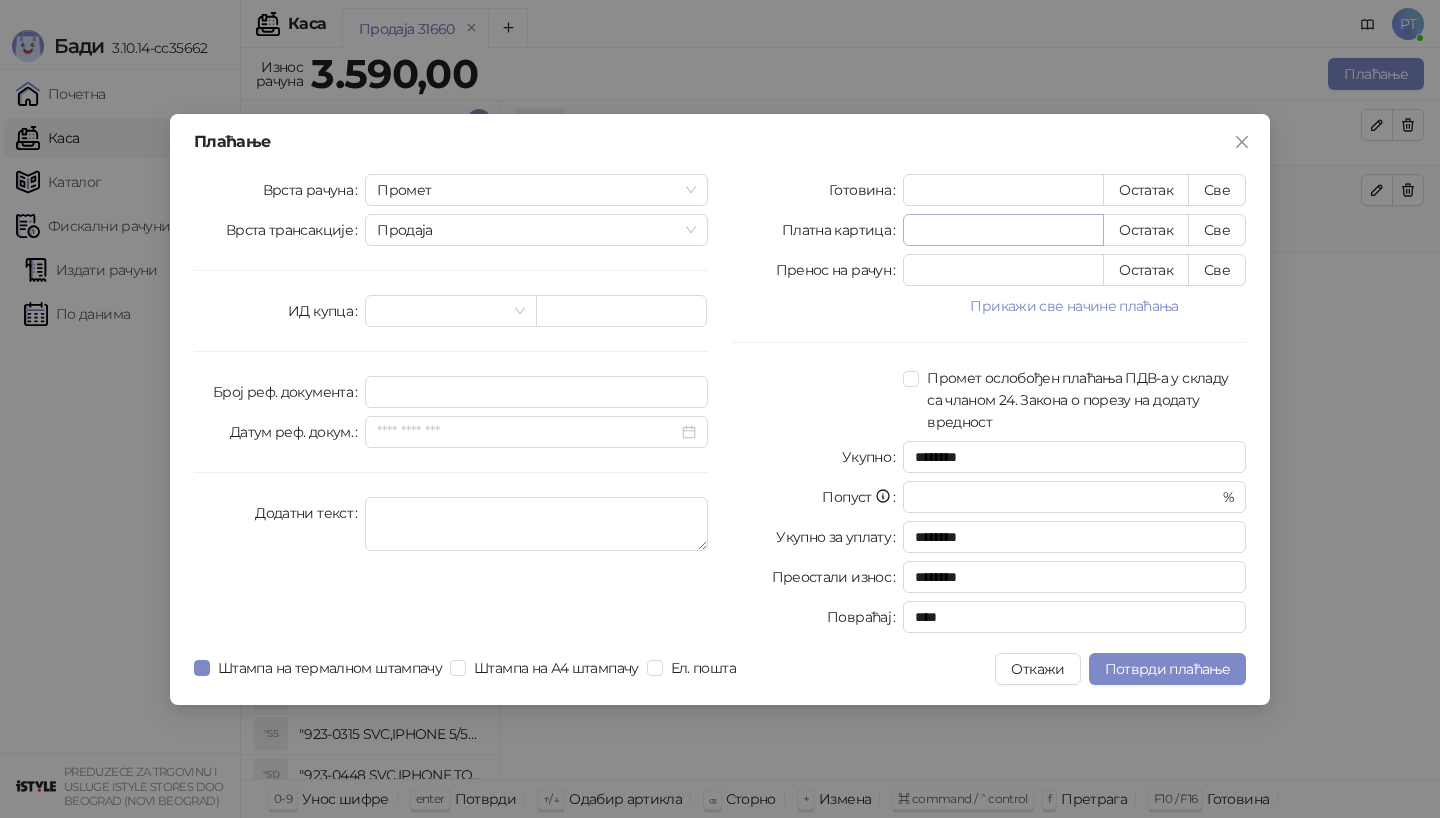 type 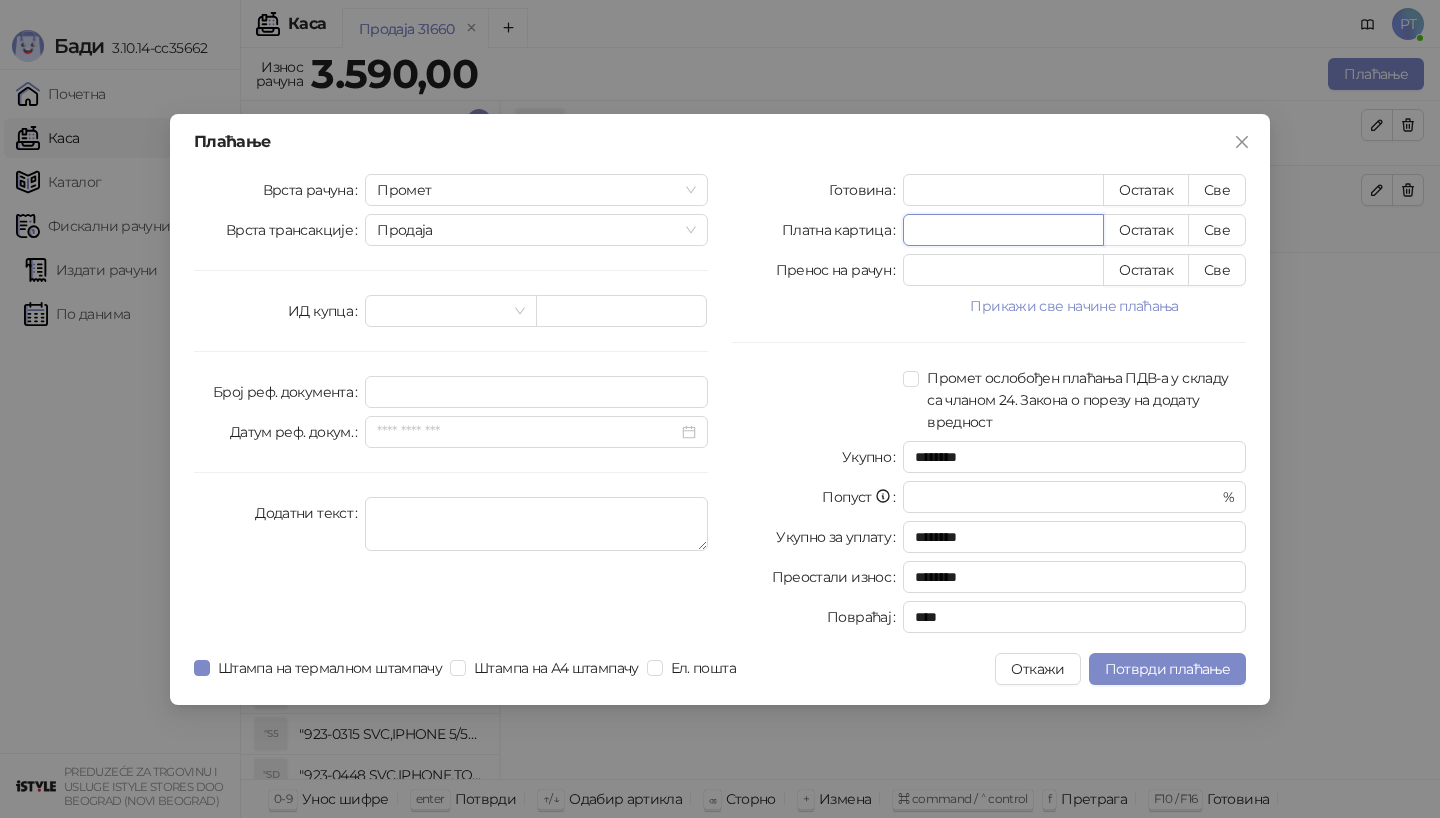 click on "*" at bounding box center [1003, 230] 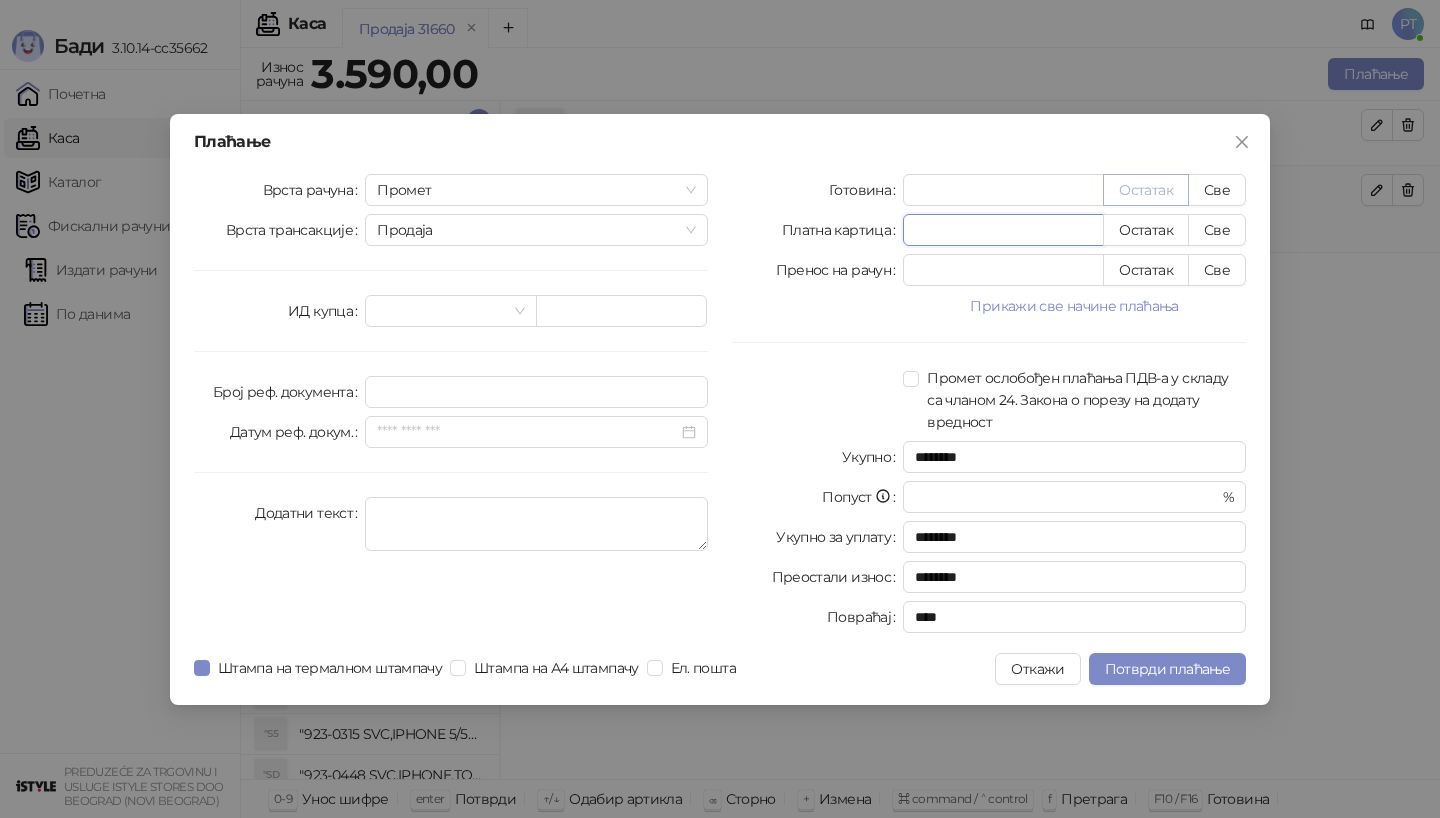 type on "****" 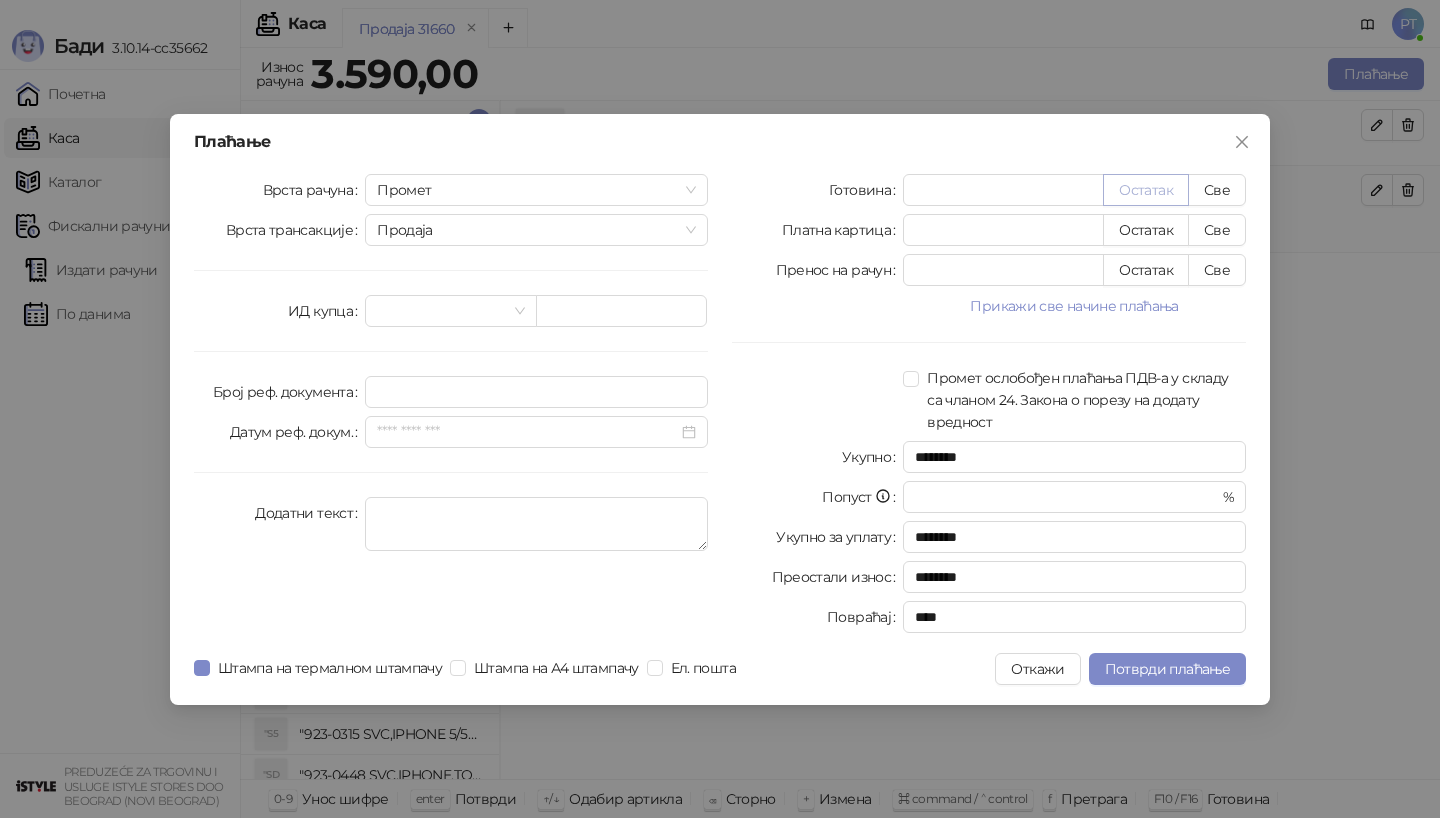 click on "Остатак" at bounding box center [1146, 190] 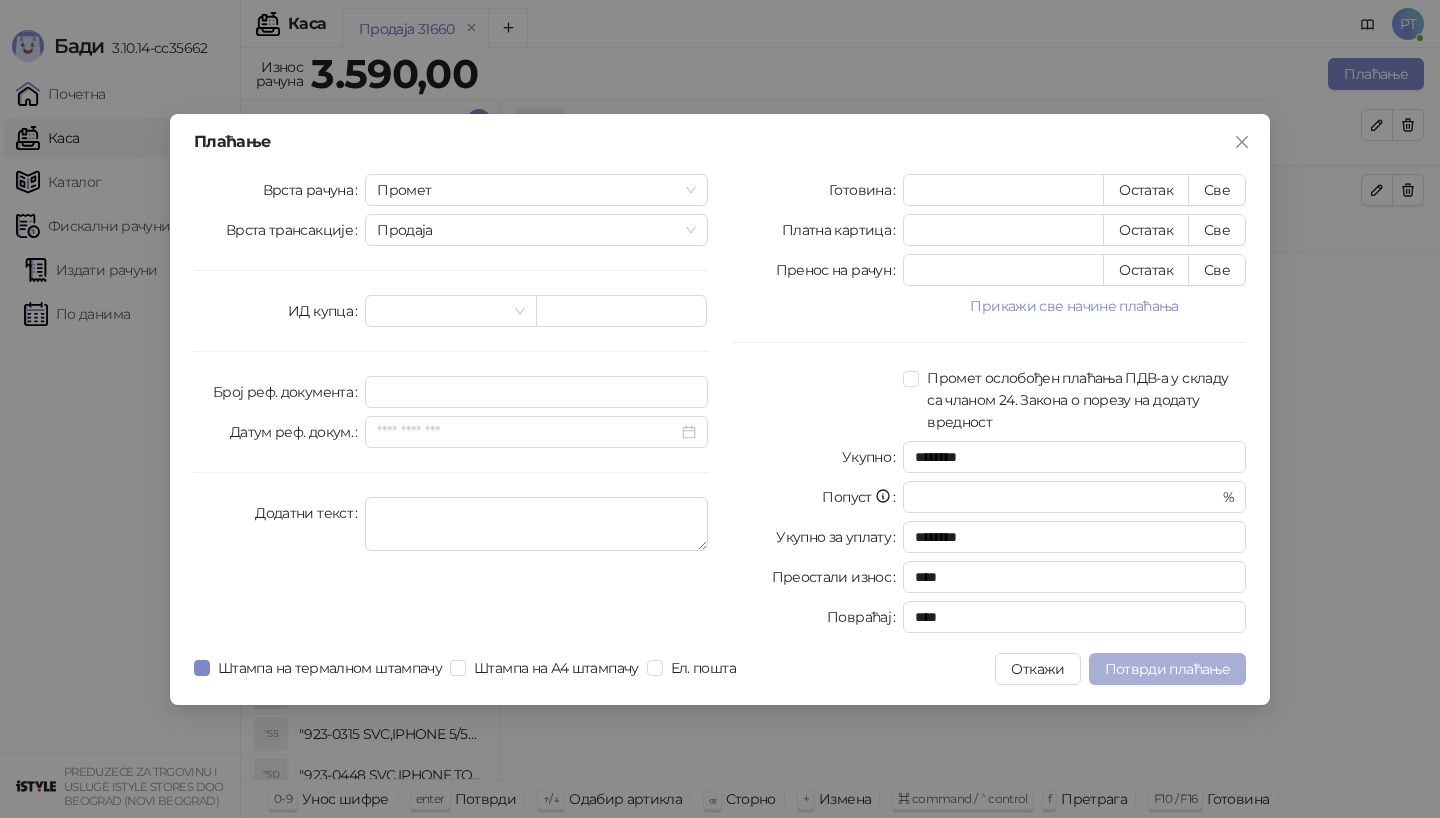 click on "Потврди плаћање" at bounding box center (1167, 669) 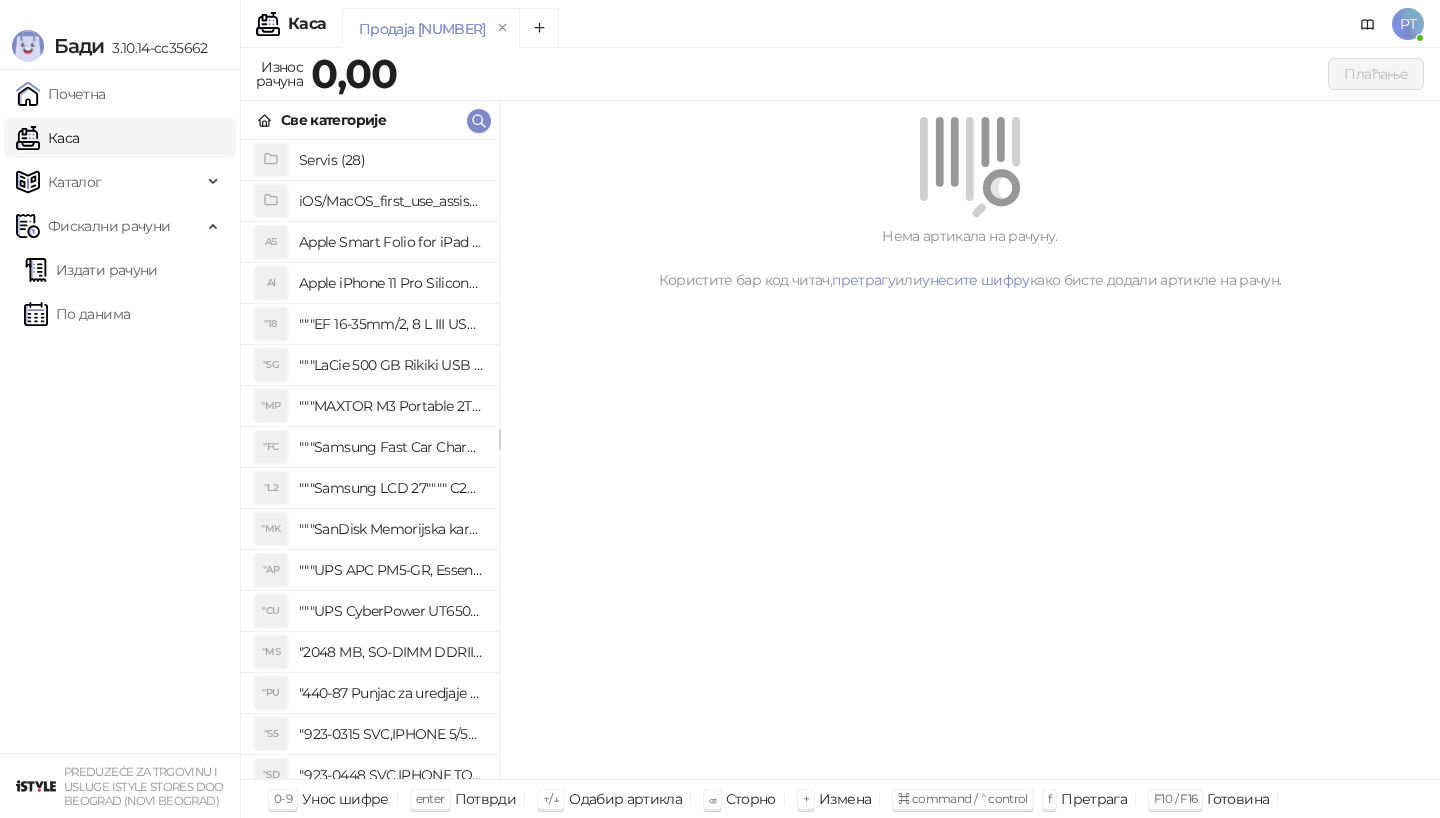click on "Бади 3.10.14-cc35662" at bounding box center (120, 35) 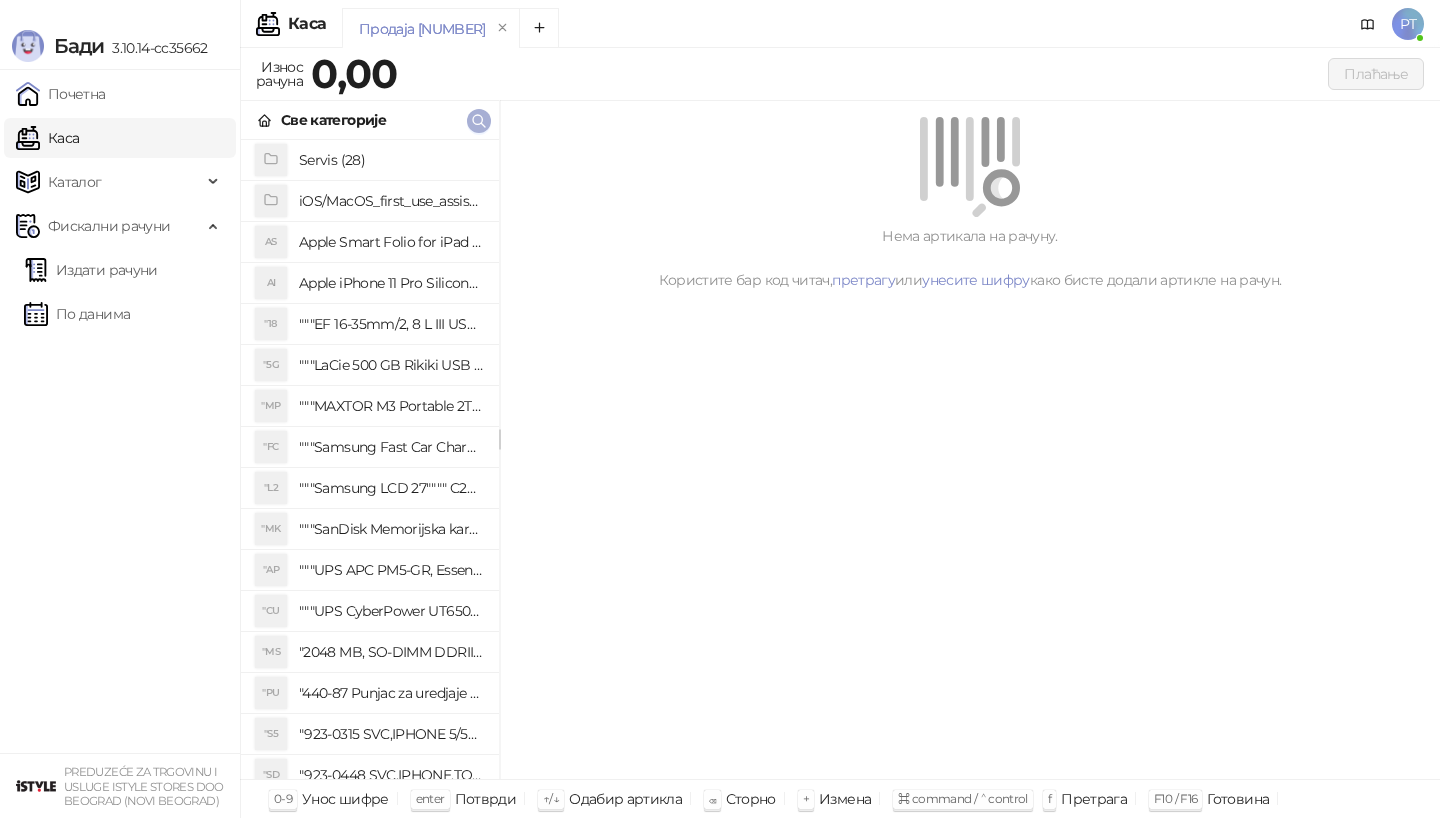 click 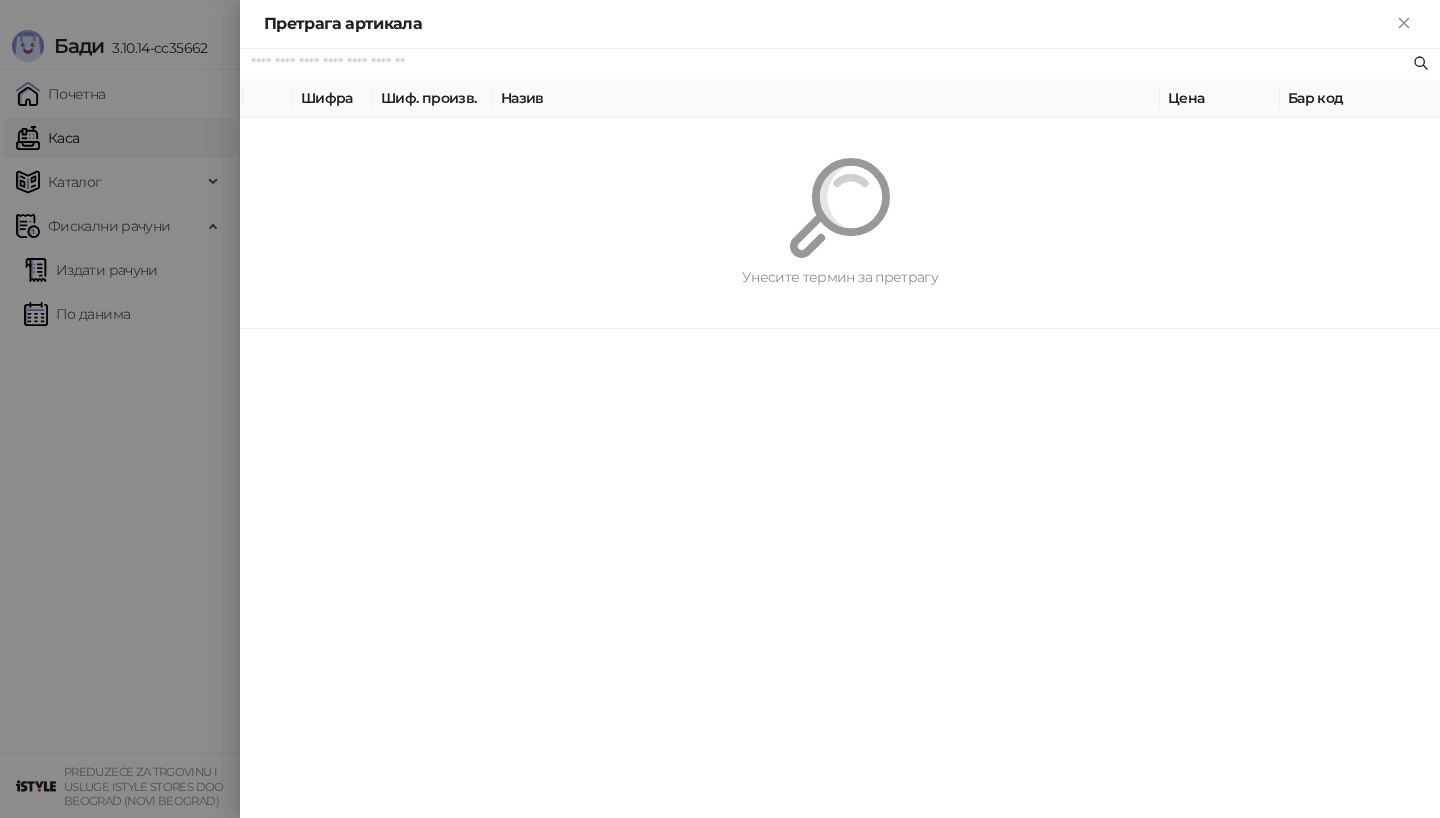 paste on "*********" 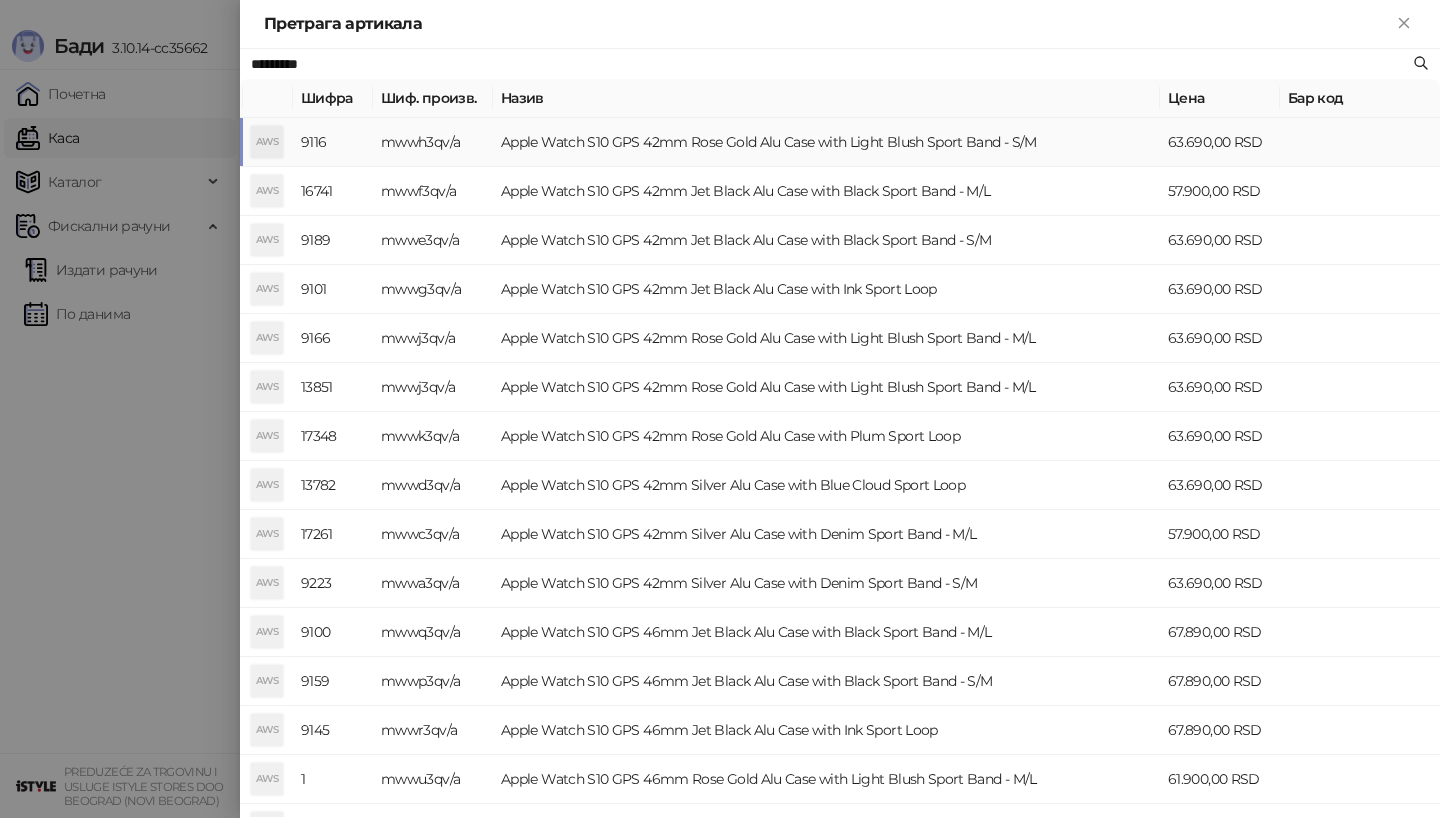 click on "Apple Watch S10 GPS 42mm Rose Gold Alu Case with Light Blush Sport Band - S/M" at bounding box center [826, 142] 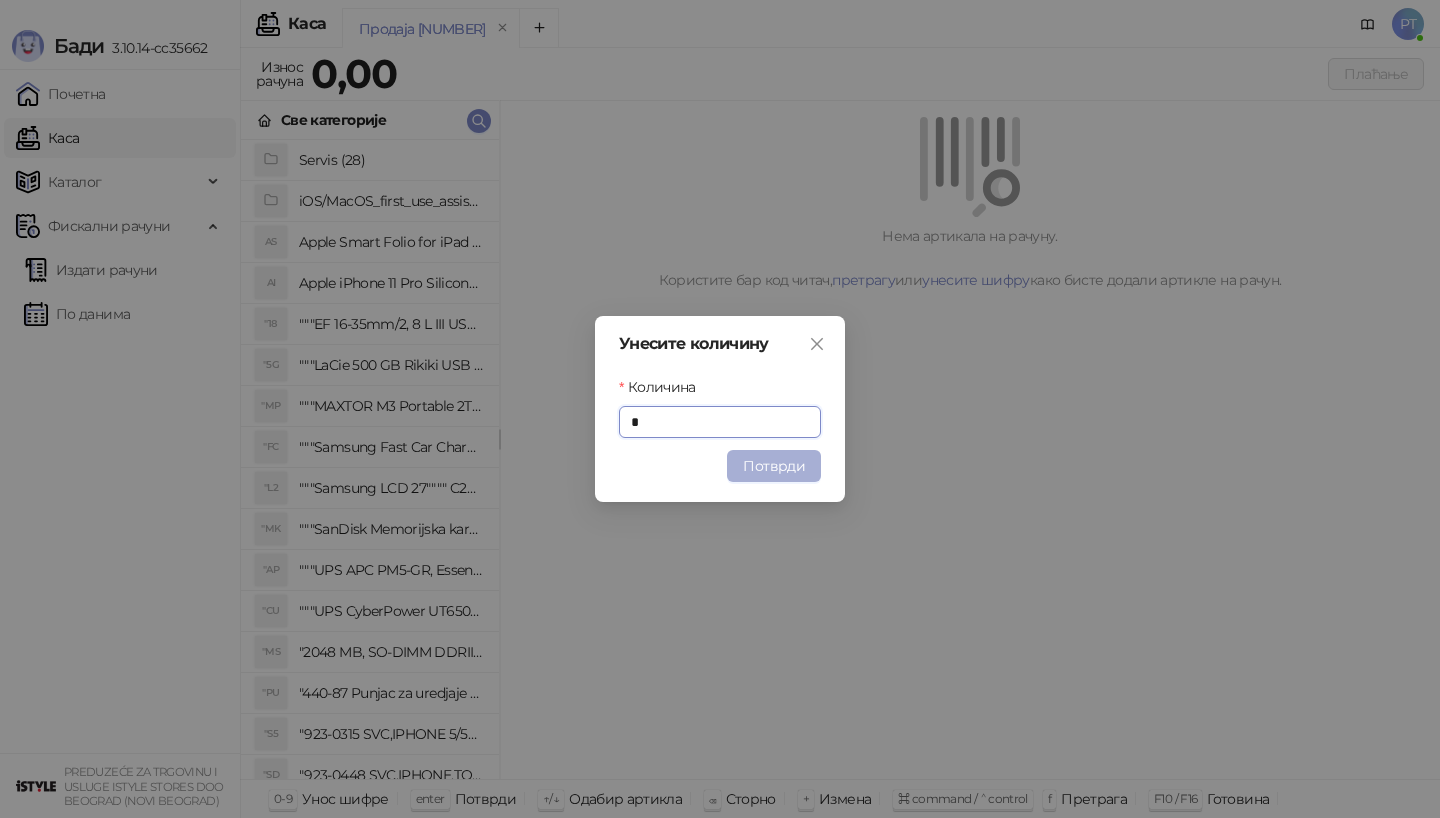 click on "Потврди" at bounding box center (774, 466) 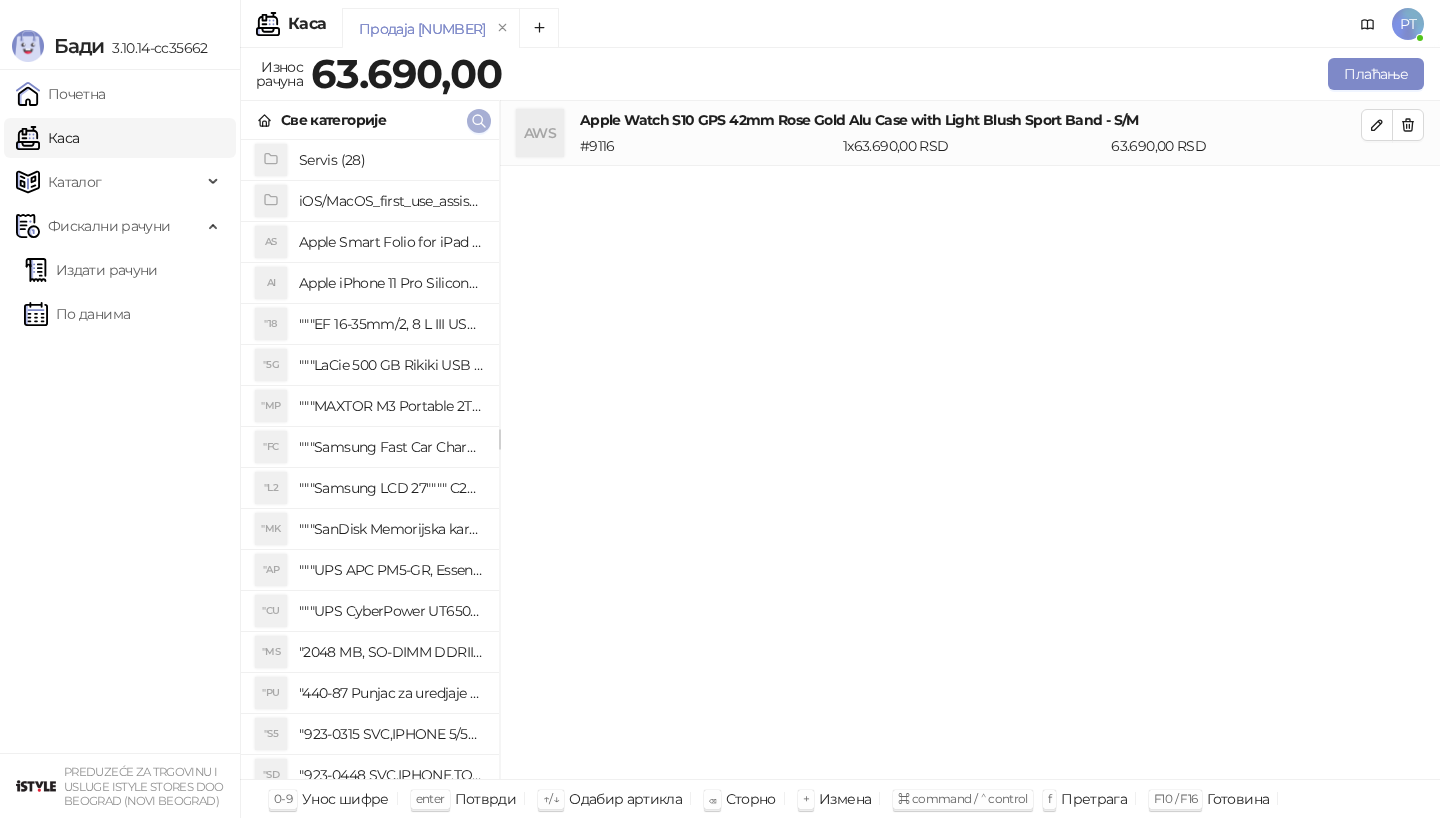 click 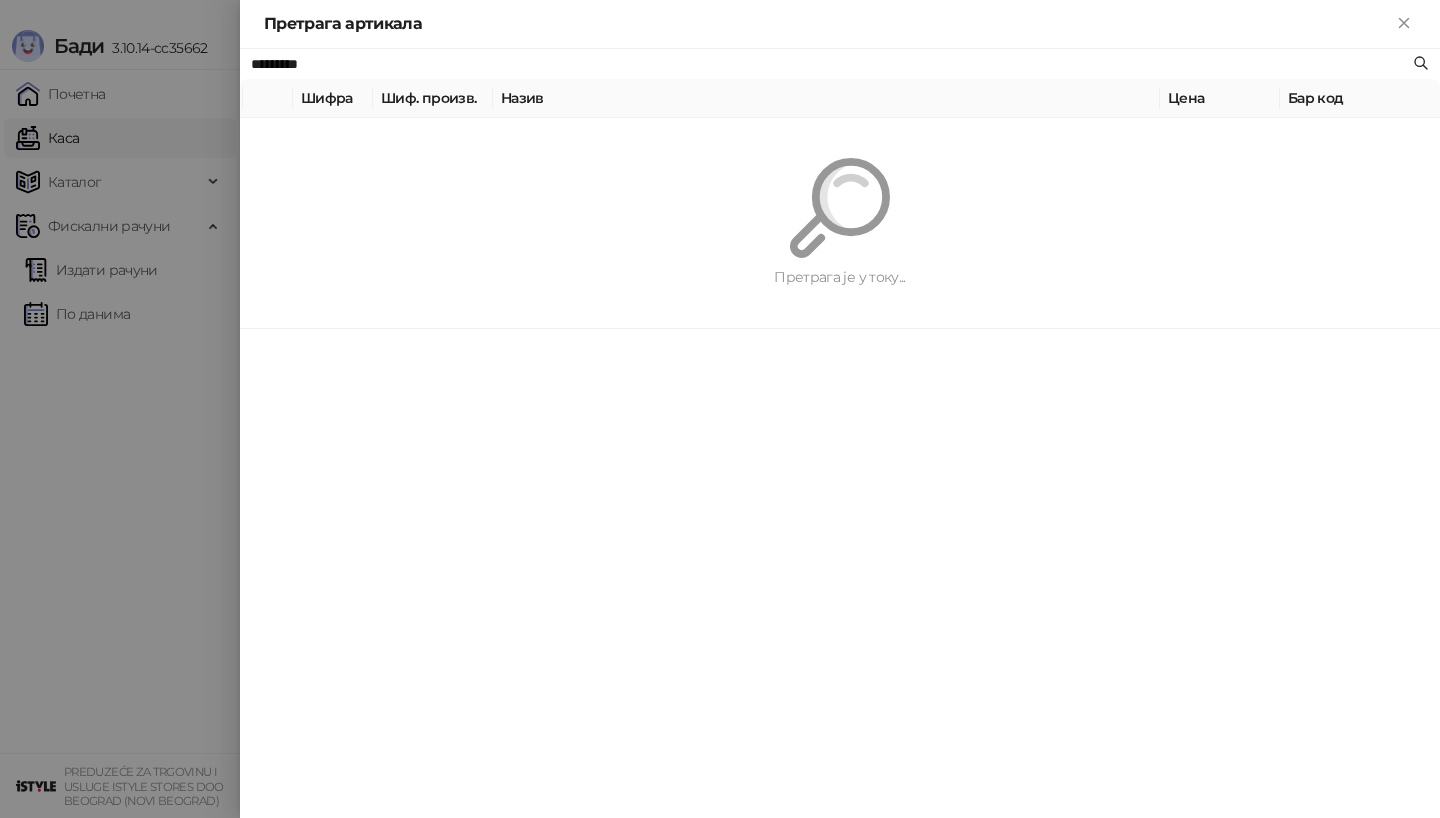 paste on "**********" 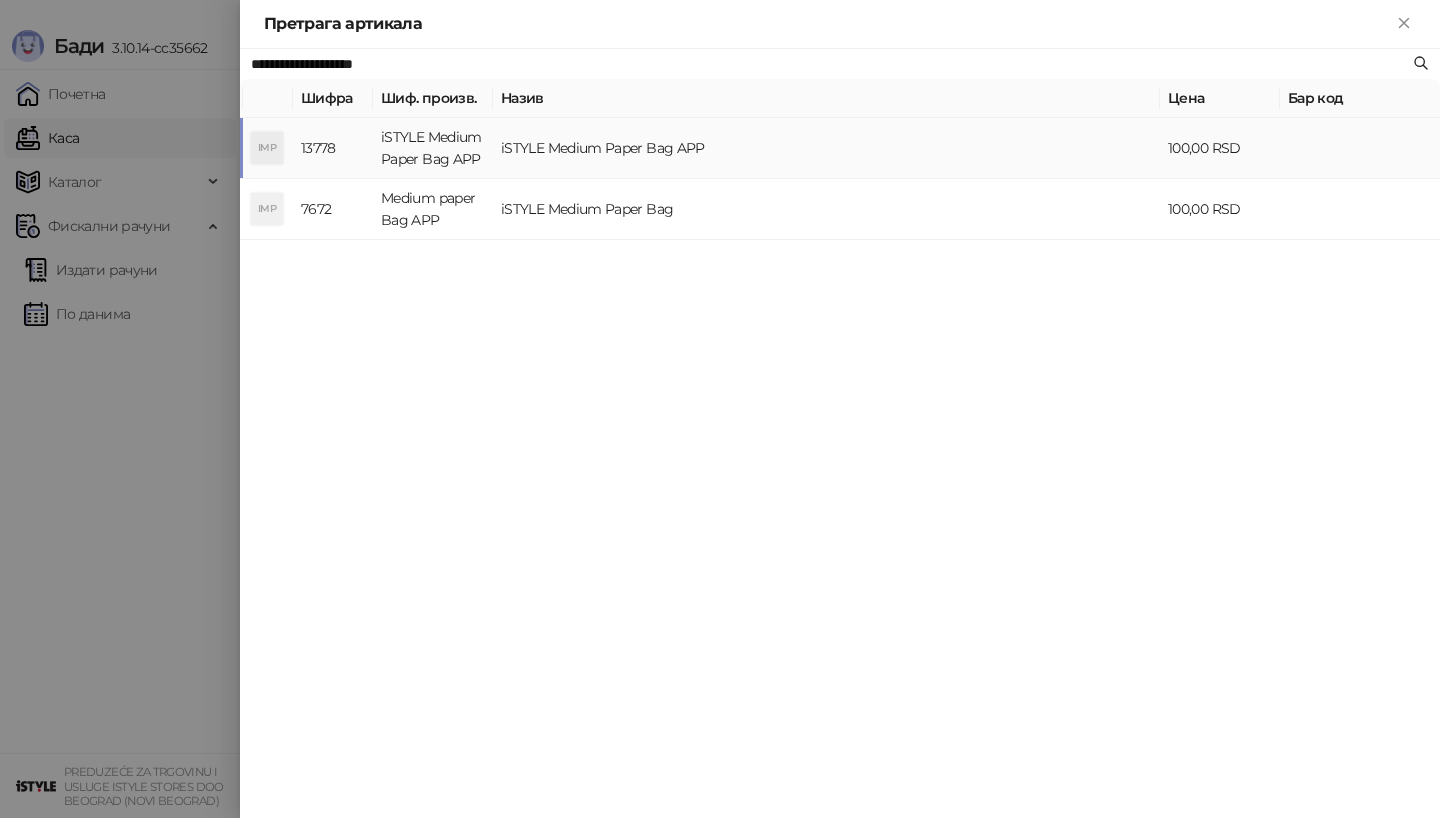 type on "**********" 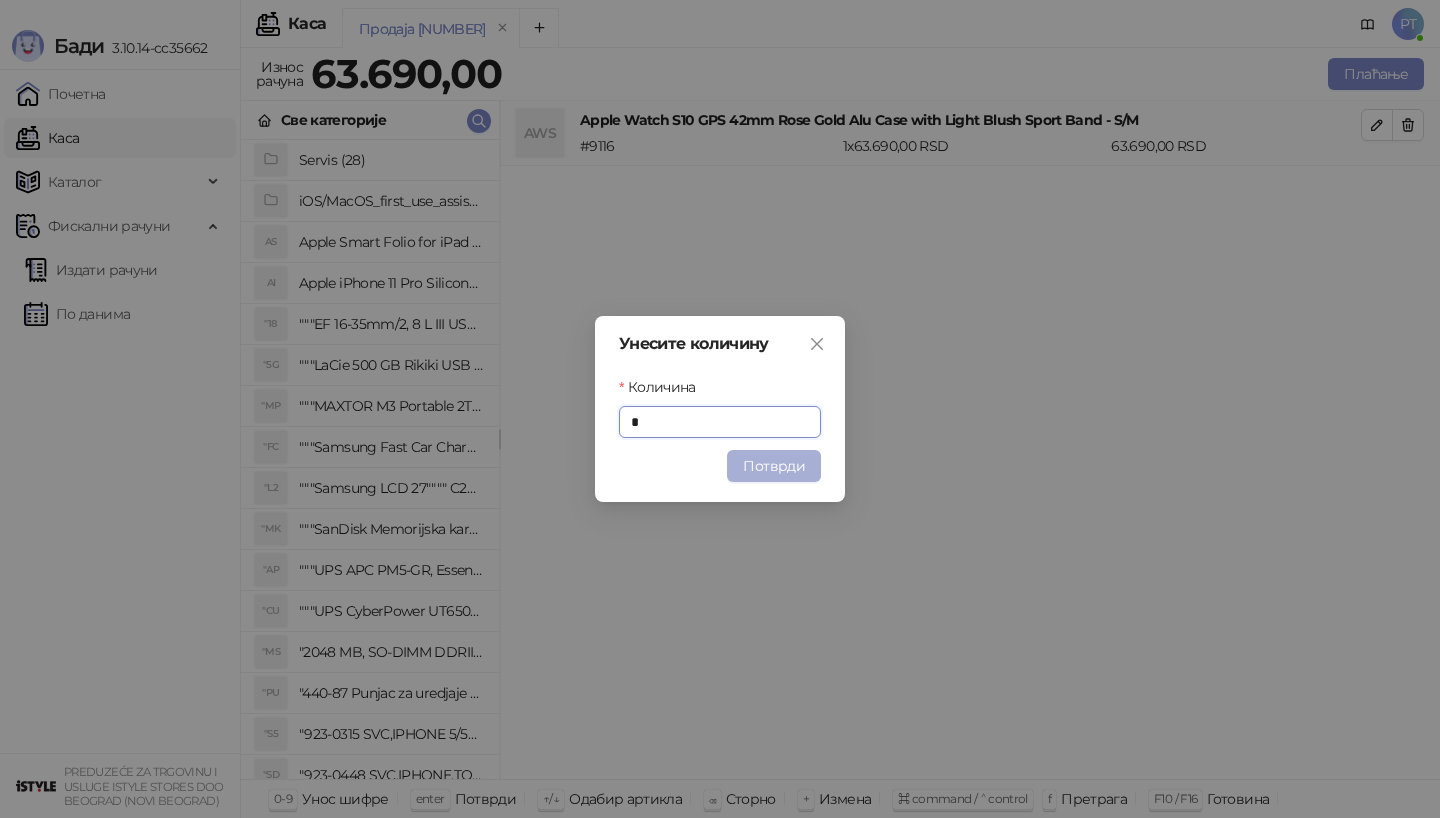 click on "Потврди" at bounding box center [774, 466] 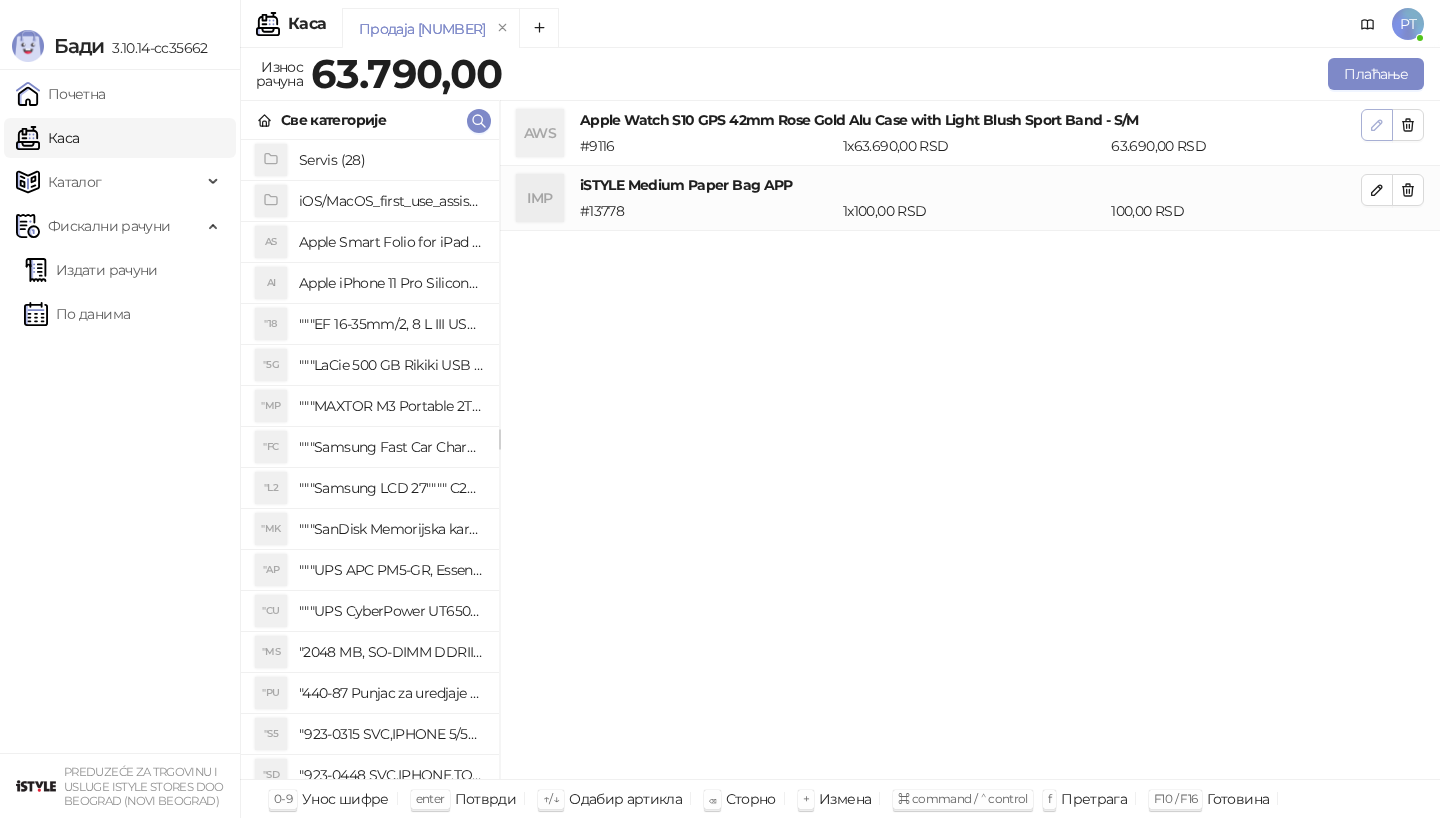 click 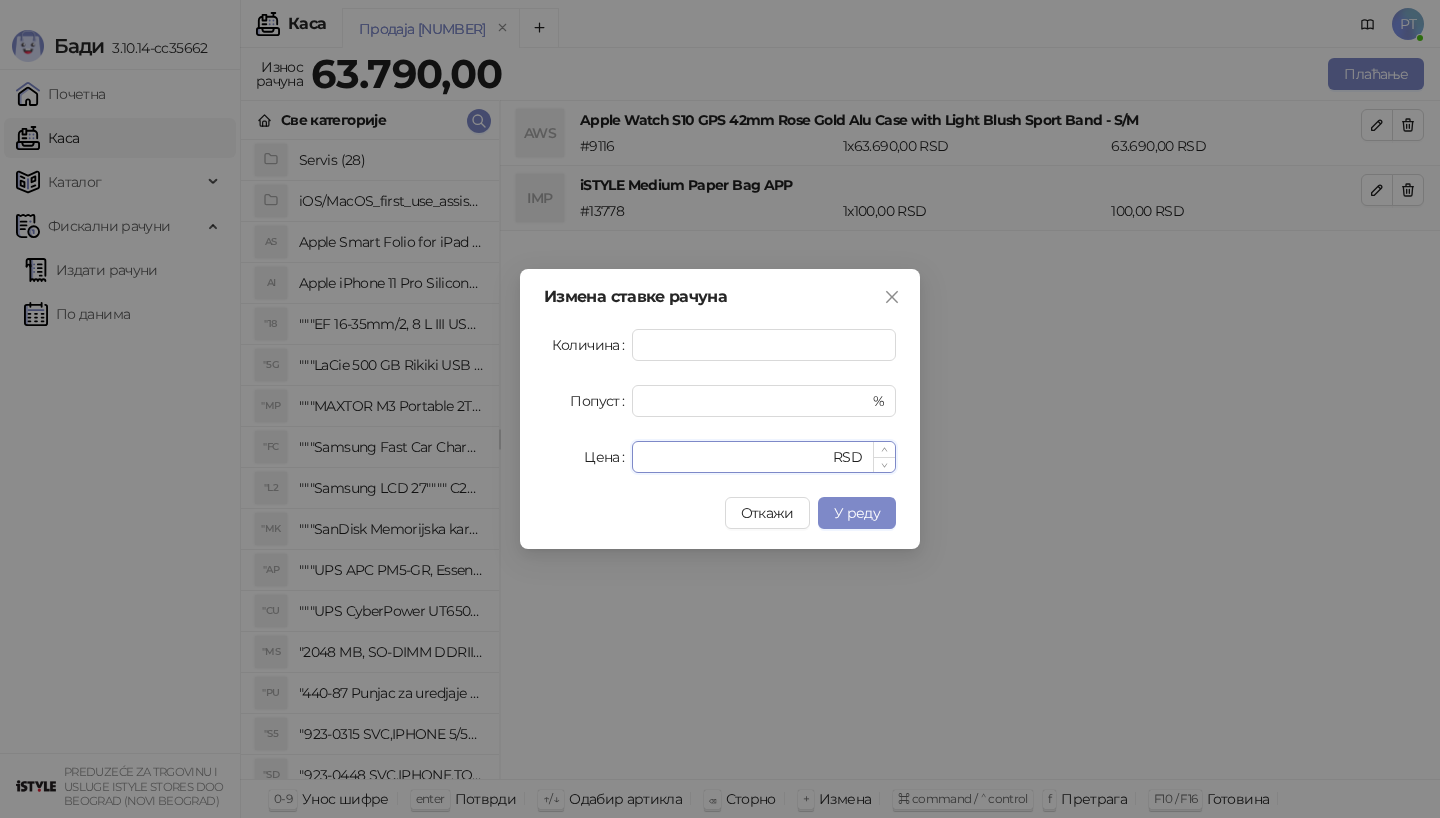 click on "*****" at bounding box center (736, 457) 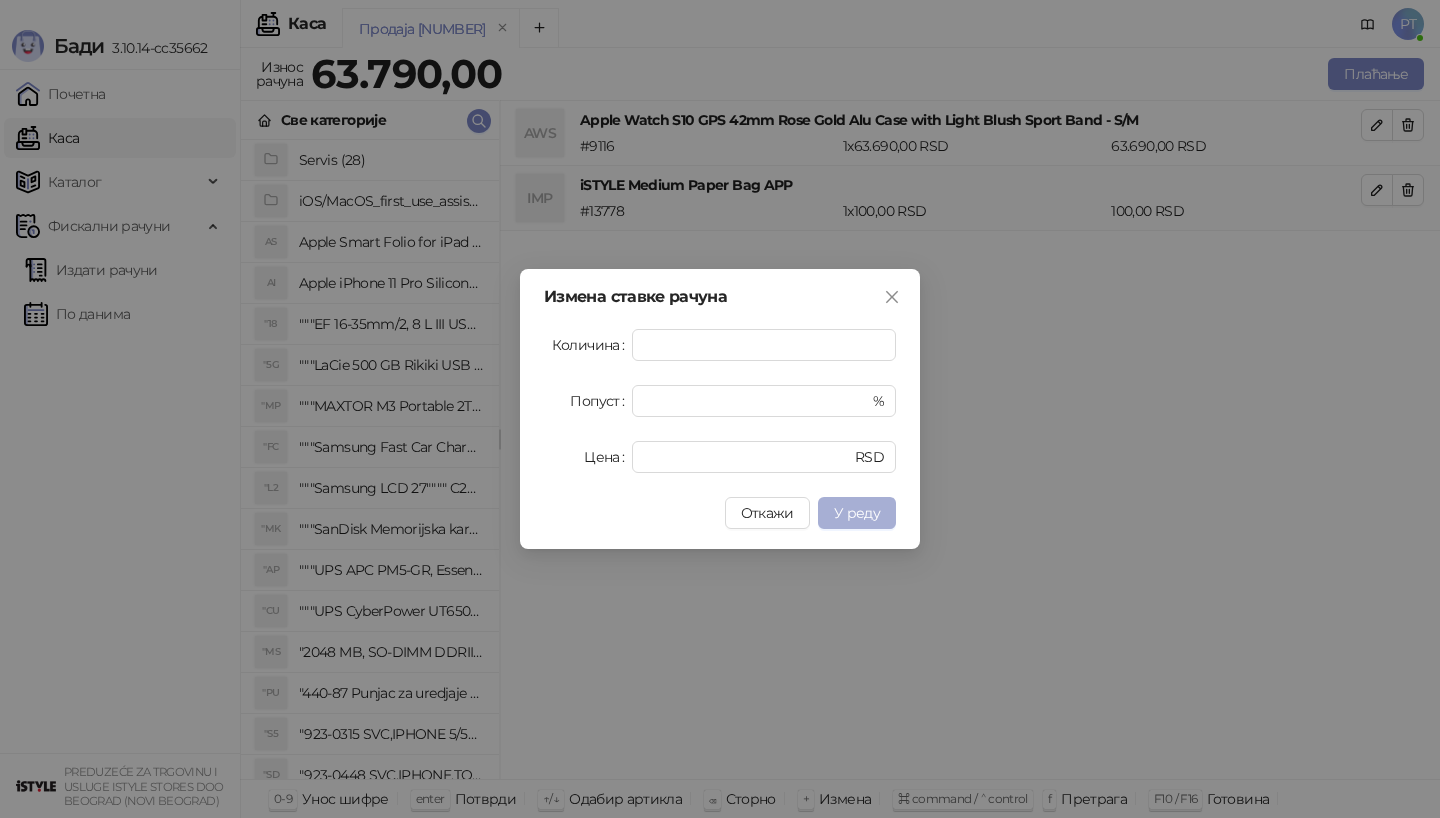 type on "*****" 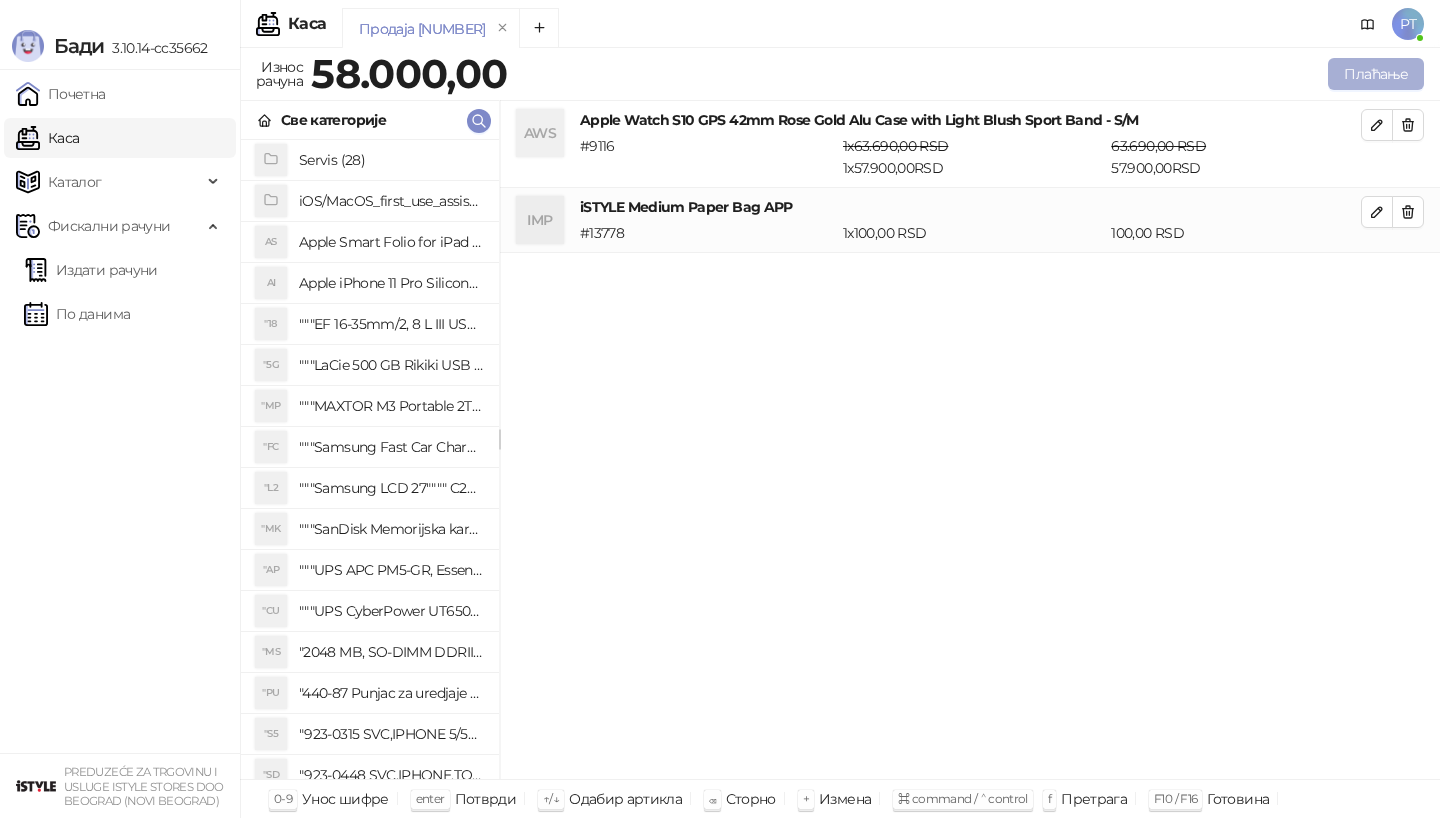 click on "Плаћање" at bounding box center (1376, 74) 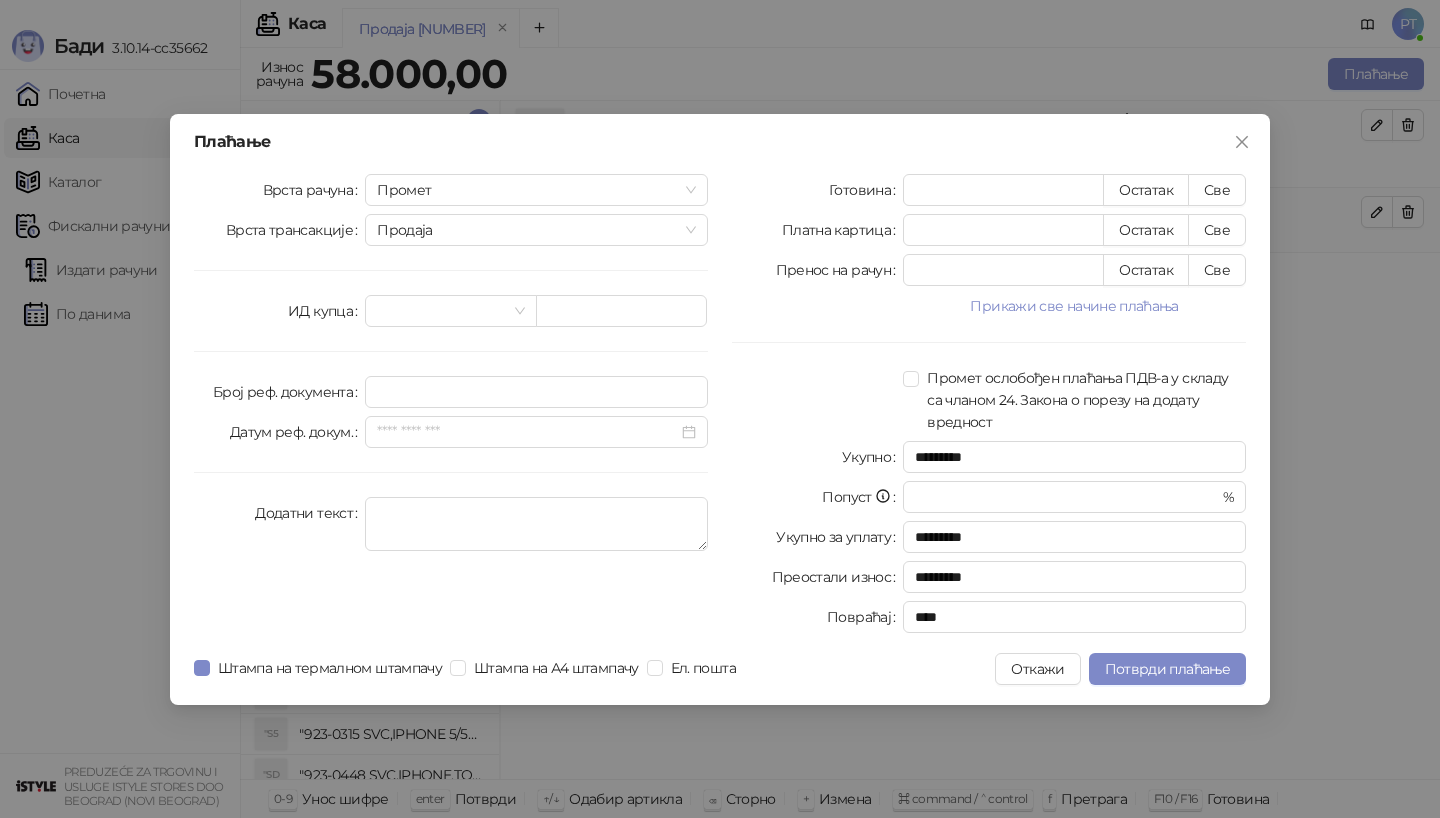 click on "Готовина * Остатак Све Платна картица * Остатак Све Пренос на рачун * Остатак Све Прикажи све начине плаћања Ваучер * Остатак Све Чек * Остатак Све Инстант плаћање * Остатак Све Друго безготовинско * Остатак Све   Промет ослобођен плаћања ПДВ-а у складу са чланом 24. Закона о порезу на додату вредност Укупно ********* Попуст   * % Укупно за уплату ********* Преостали износ ********* Повраћај ****" at bounding box center [989, 407] 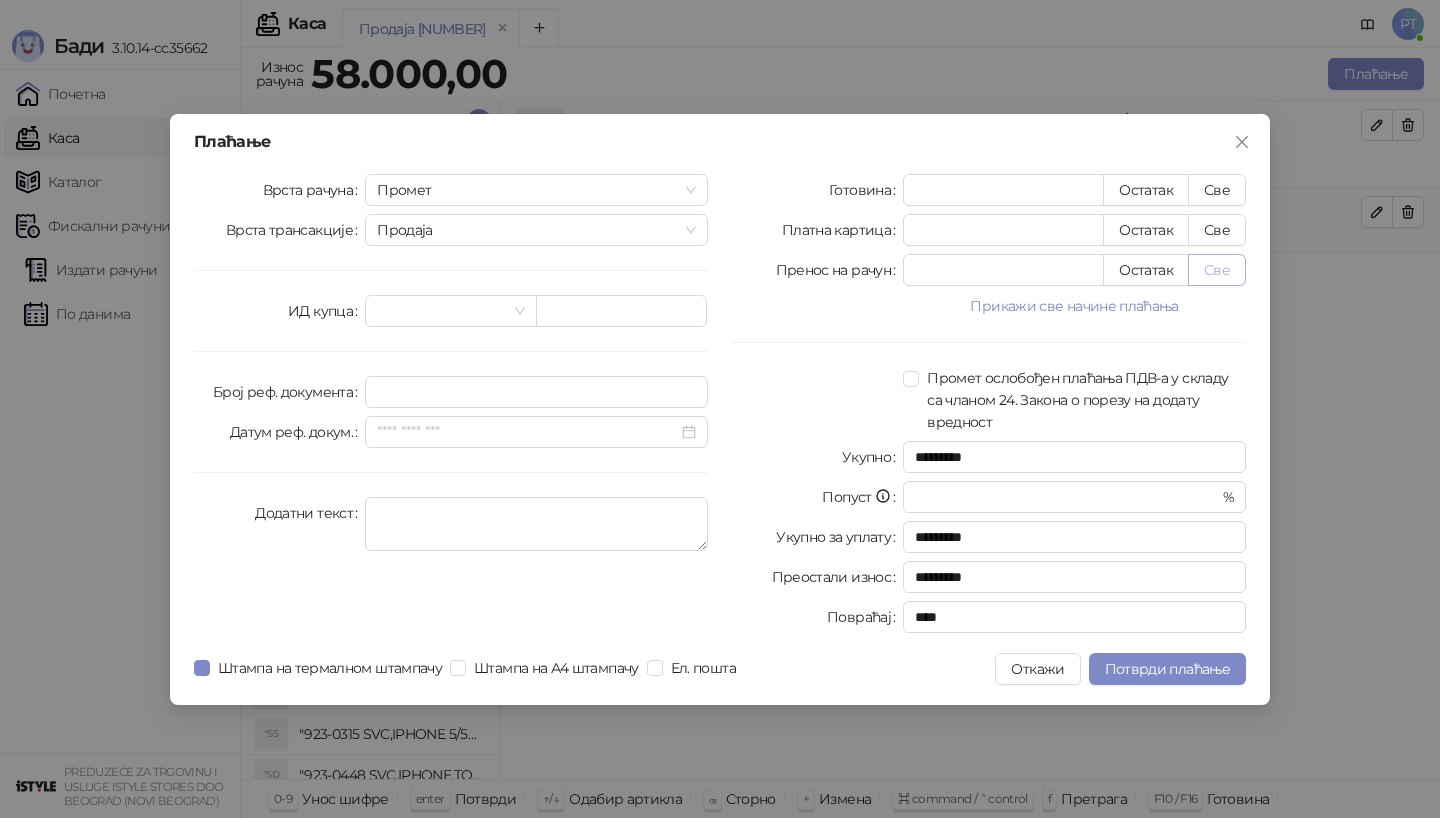 click on "Све" at bounding box center (1217, 270) 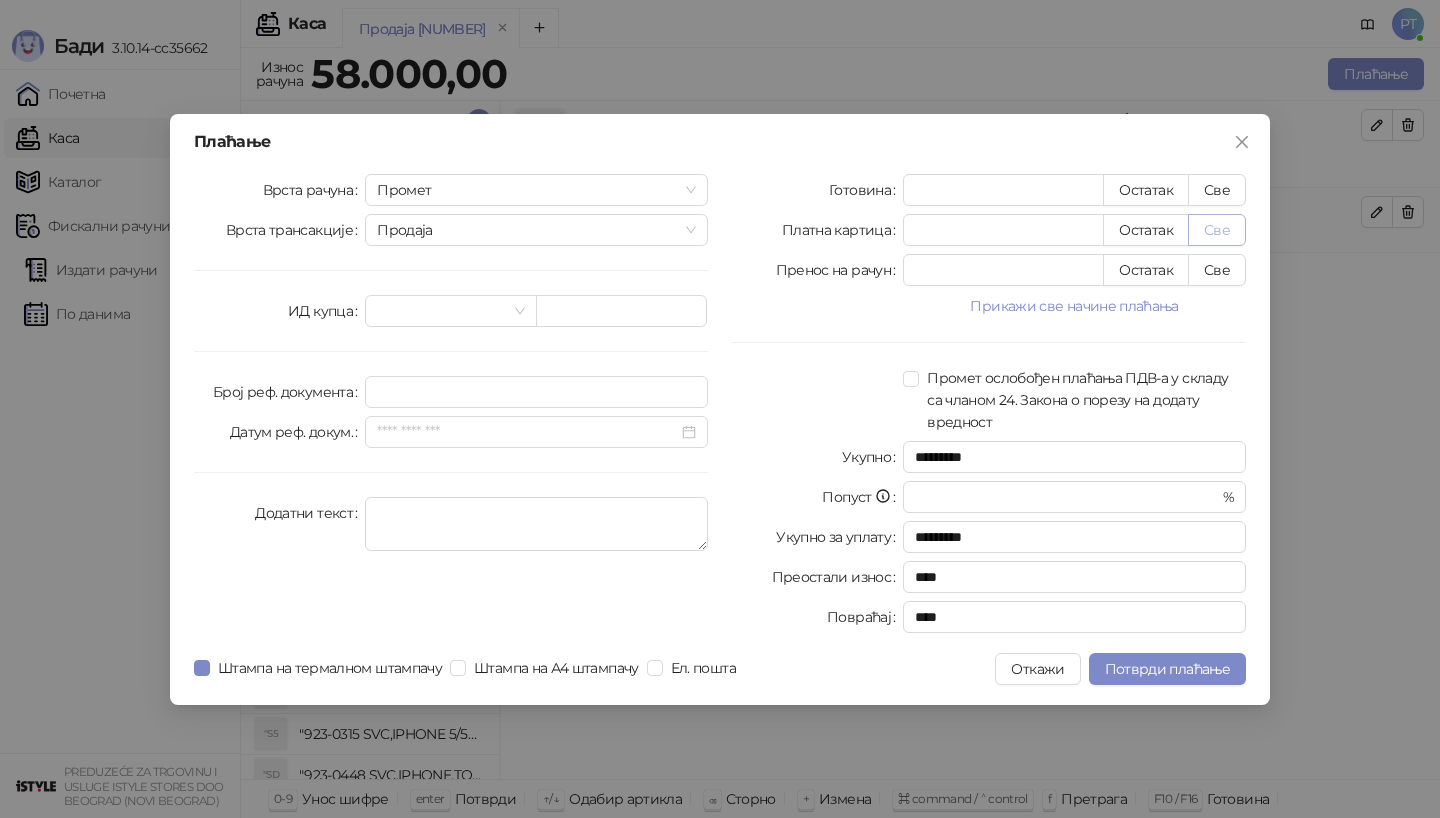 click on "Све" at bounding box center [1217, 230] 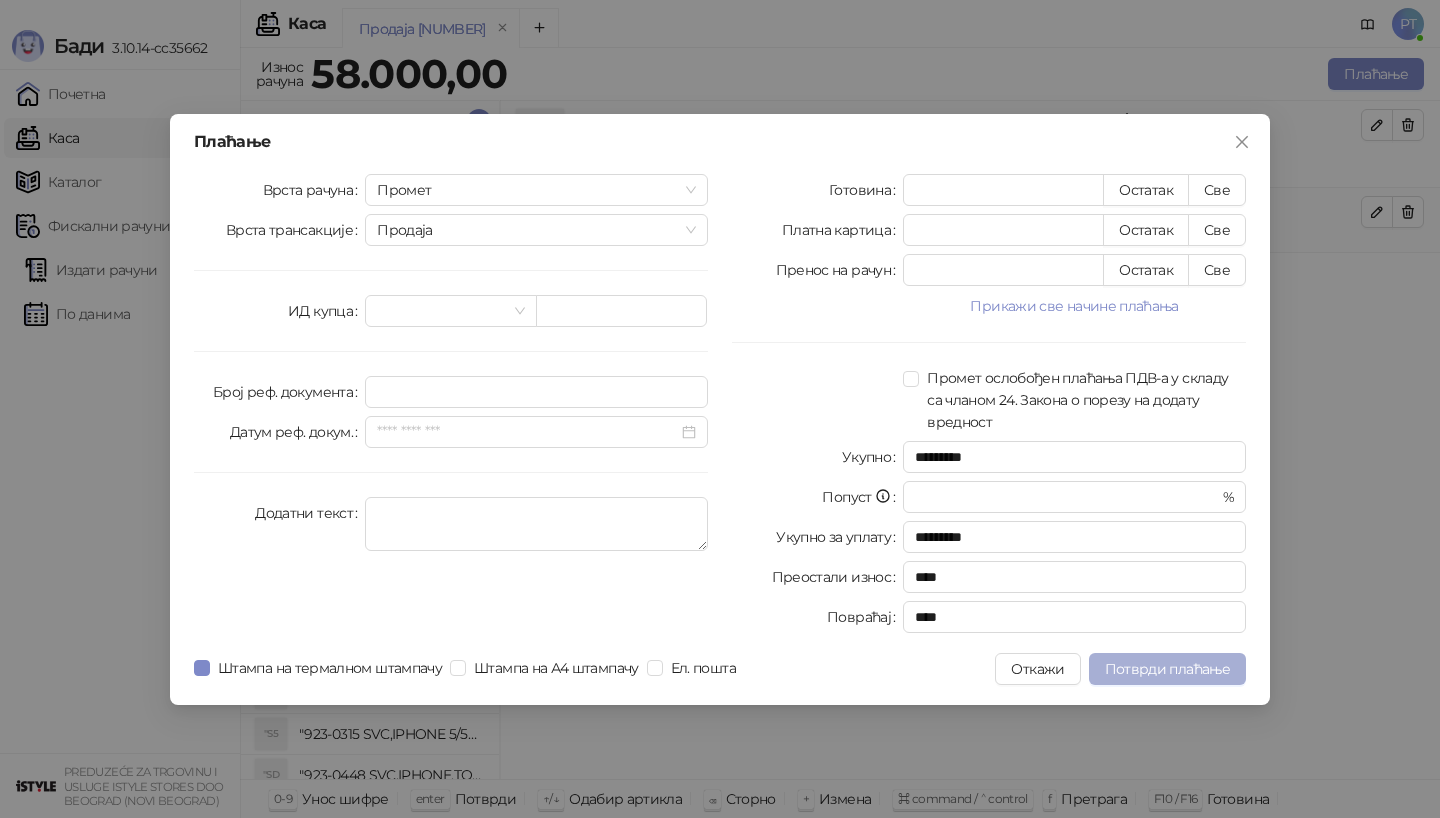 click on "Потврди плаћање" at bounding box center [1167, 669] 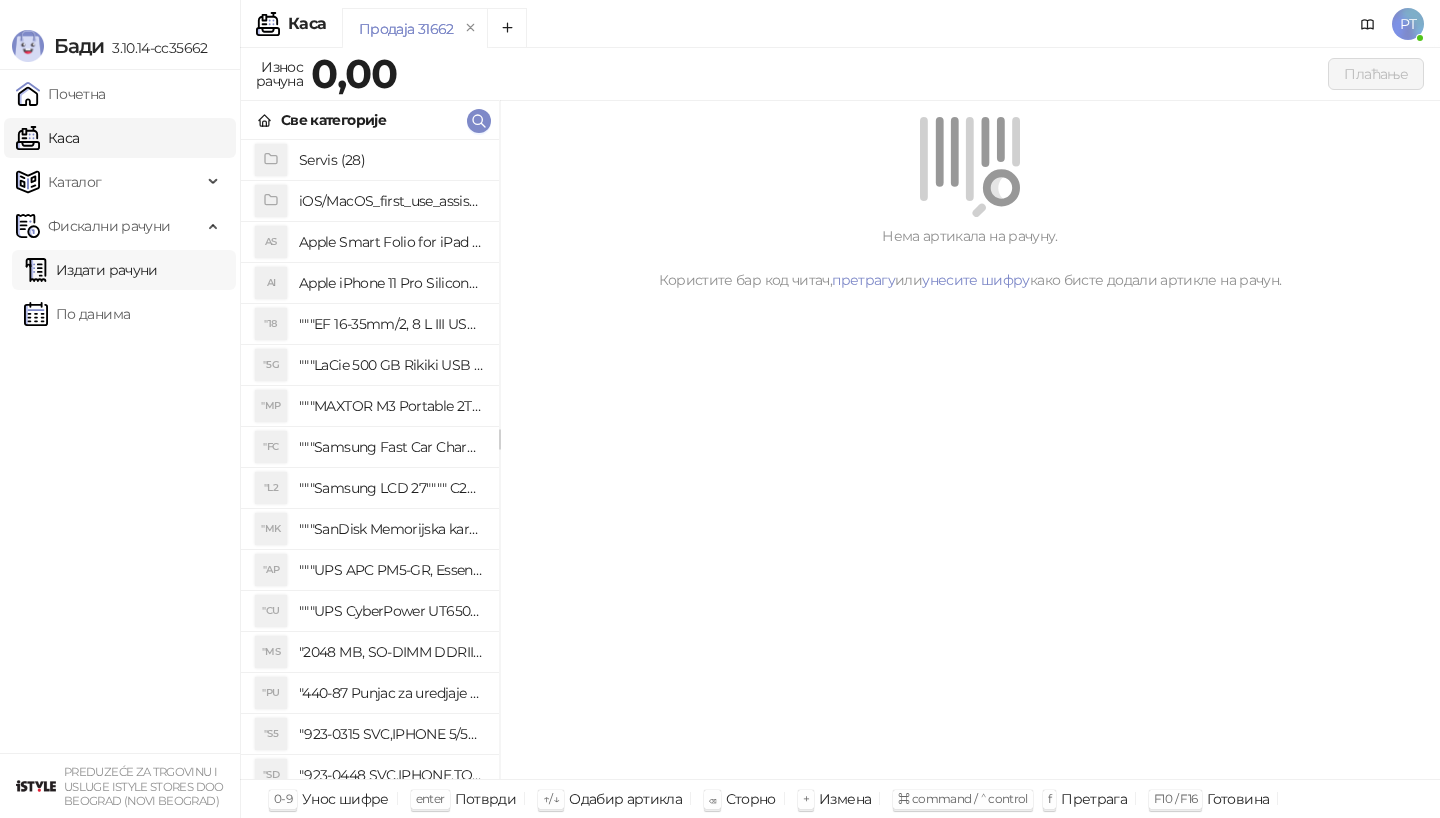click on "Издати рачуни" at bounding box center (91, 270) 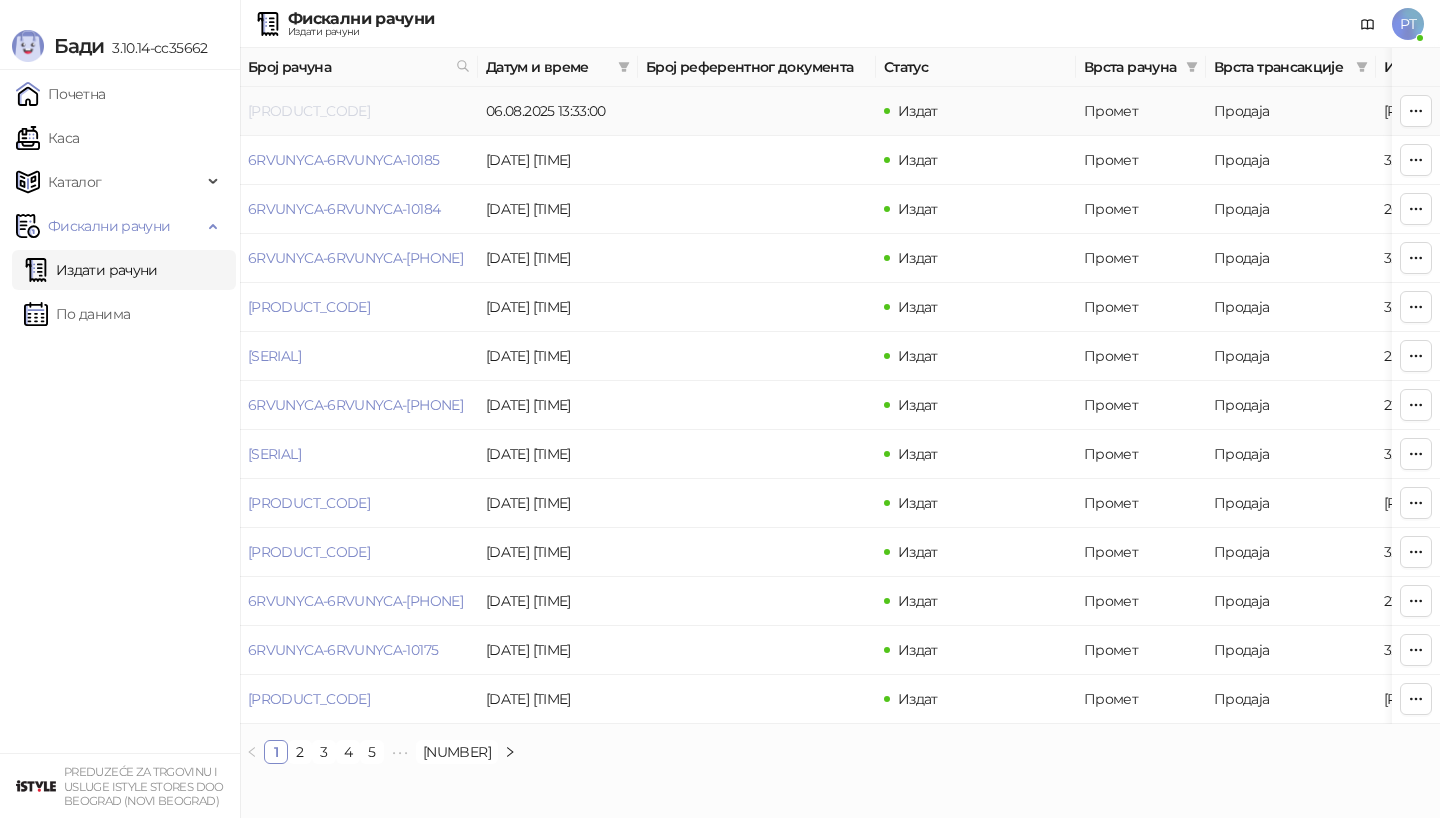 click on "[PRODUCT_CODE]" at bounding box center (309, 111) 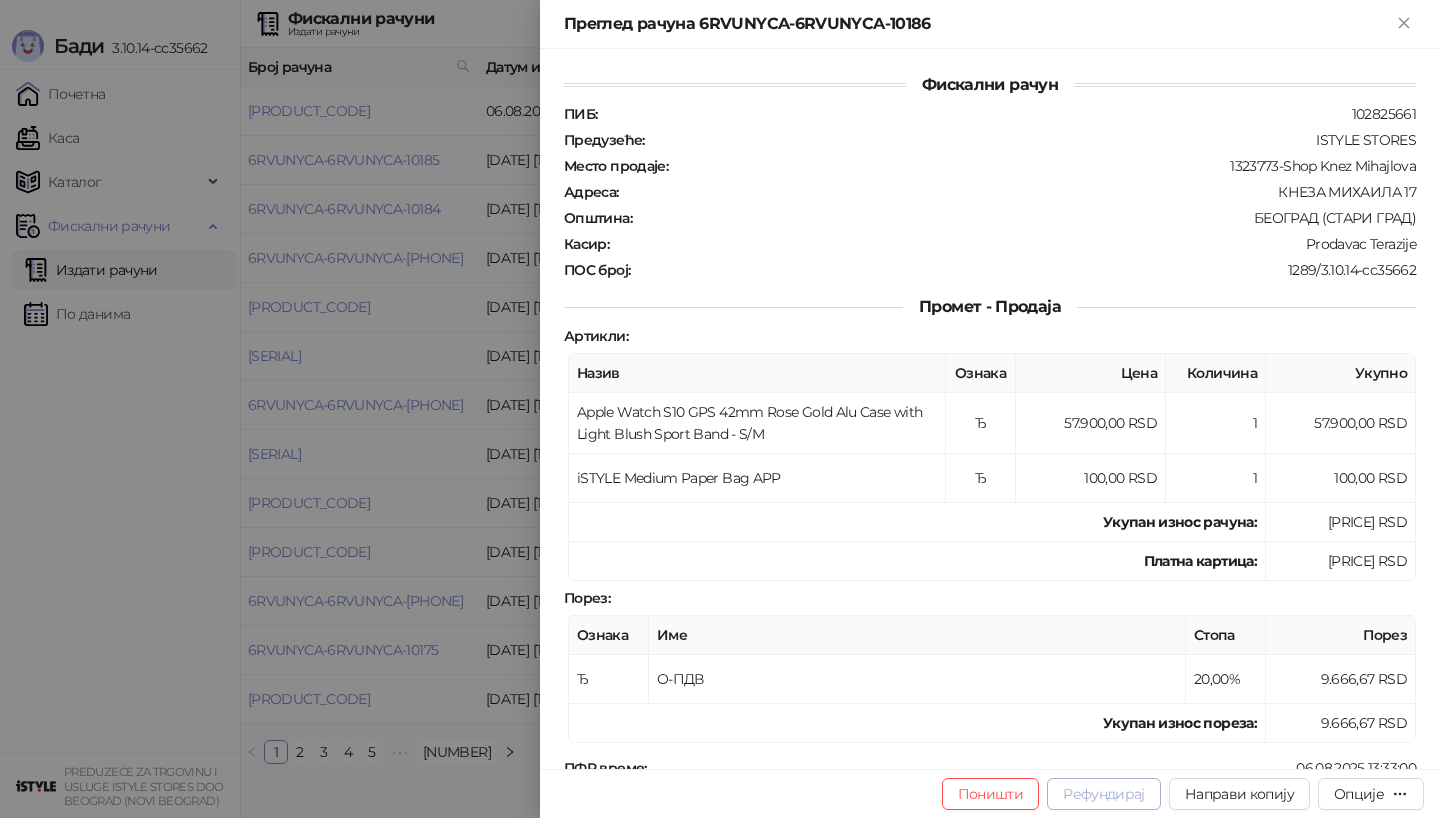 click on "Рефундирај" at bounding box center (1104, 794) 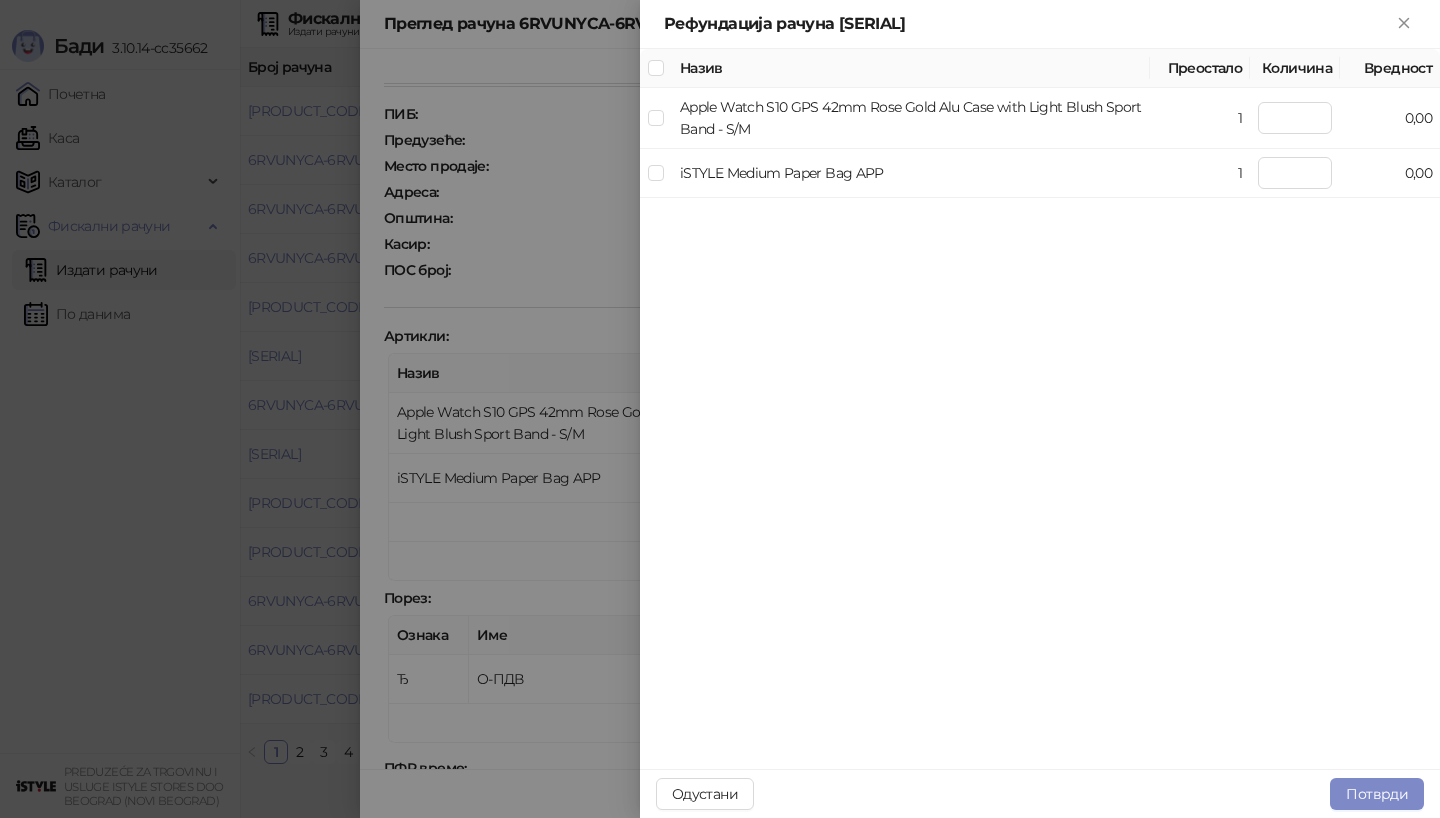 type on "*" 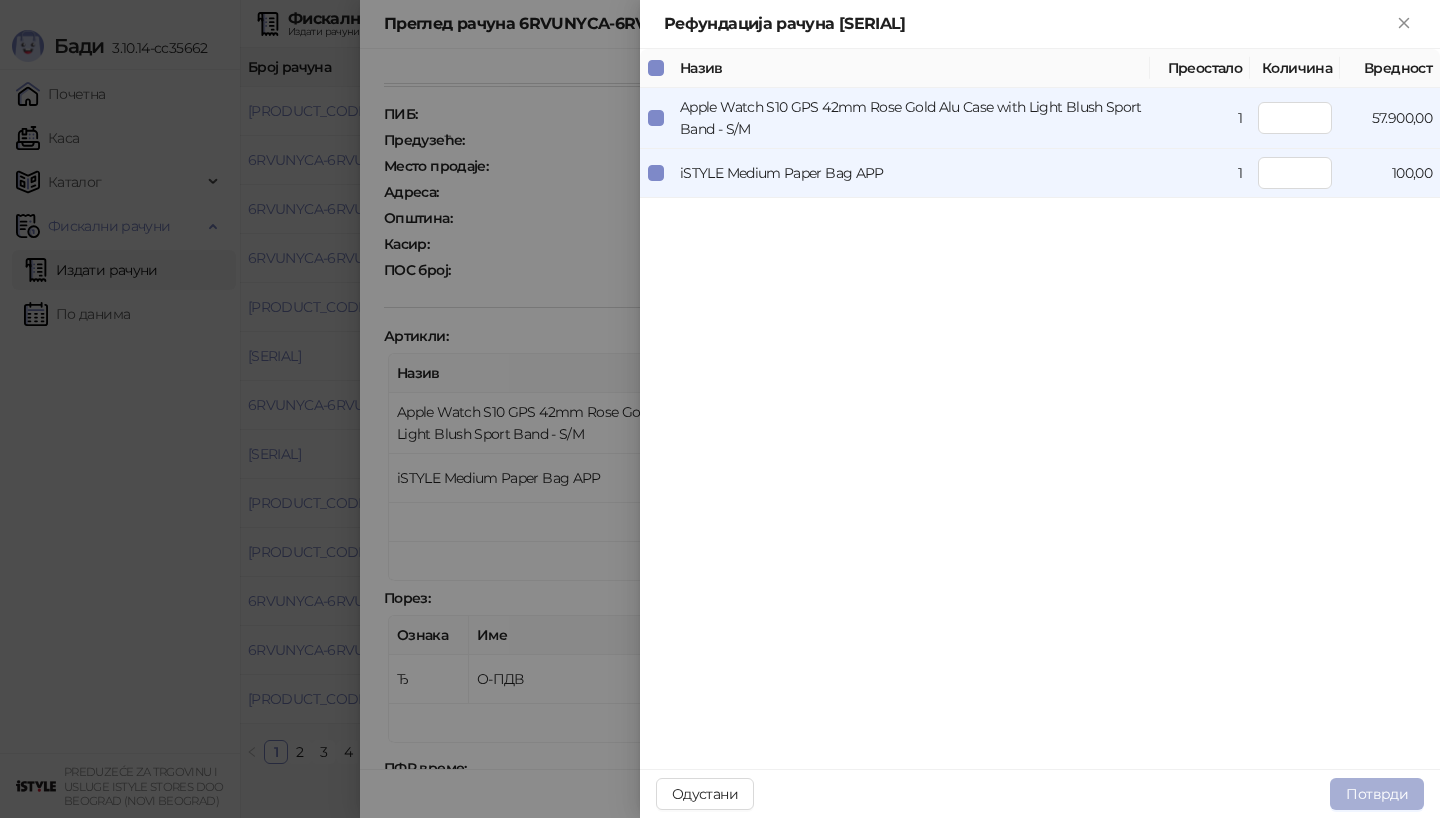 click on "Потврди" at bounding box center [1377, 794] 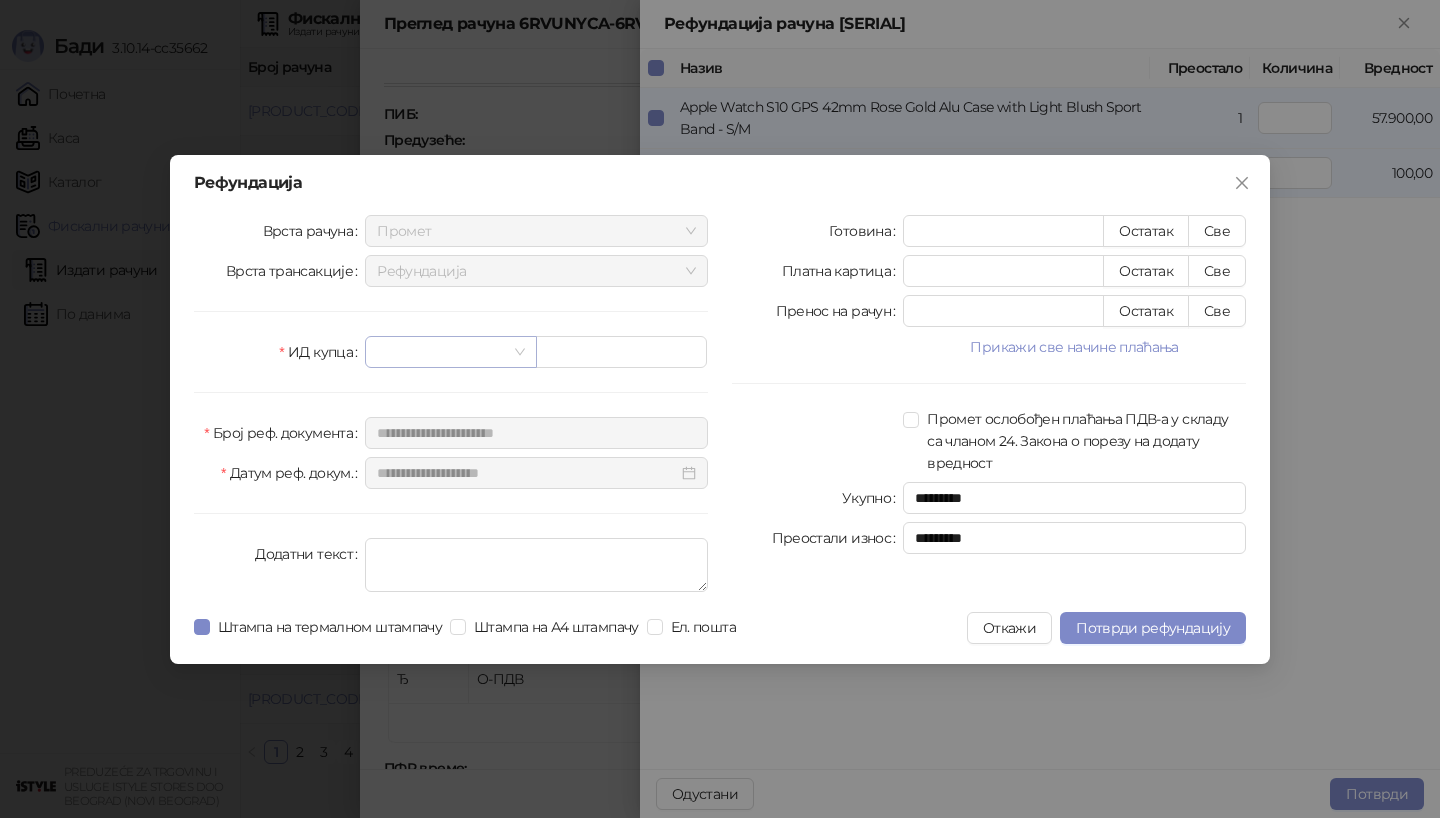 click at bounding box center (441, 352) 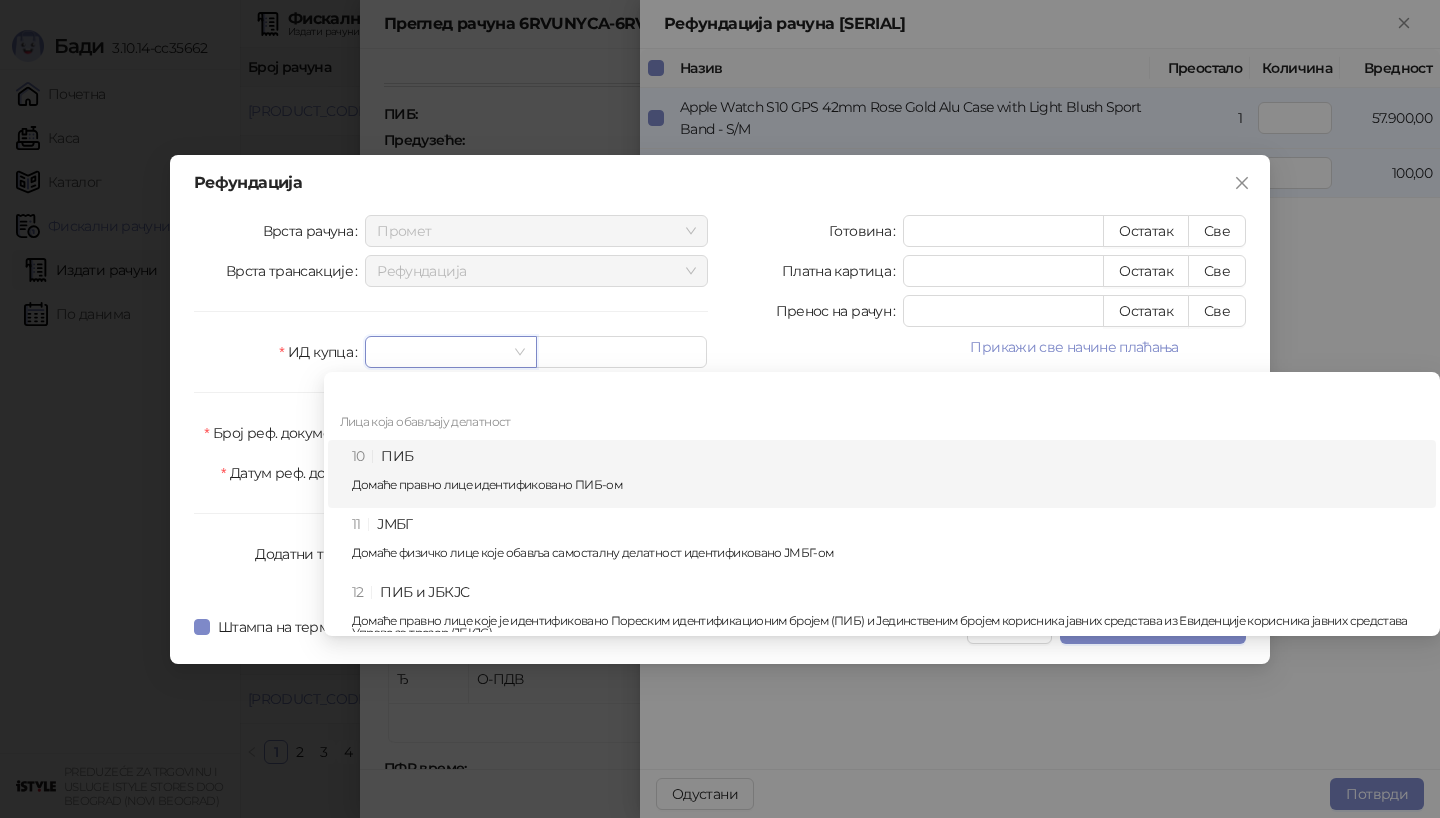 click on "Домаће правно лице идентификовано ПИБ-ом" at bounding box center (888, 485) 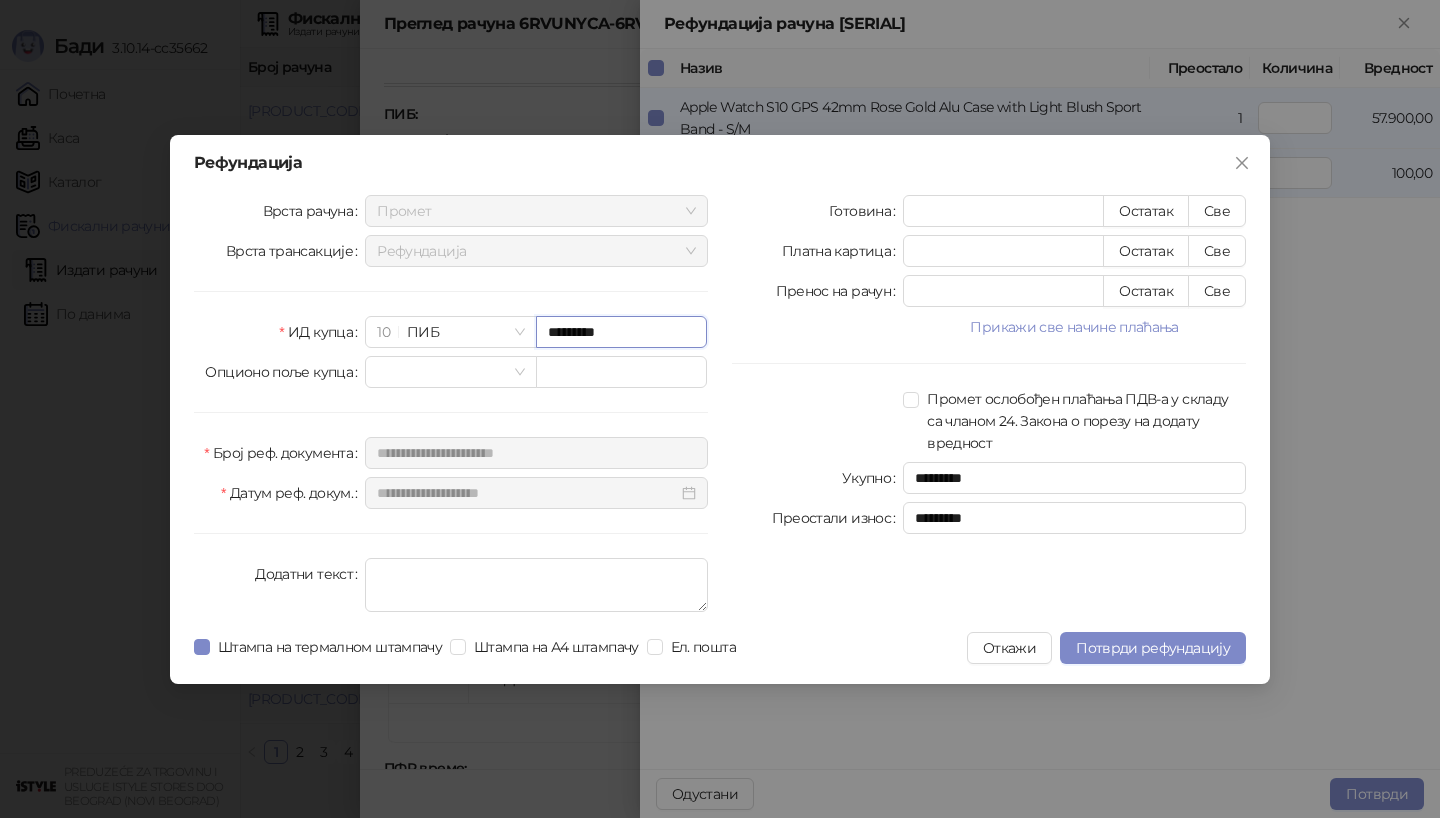 type on "*********" 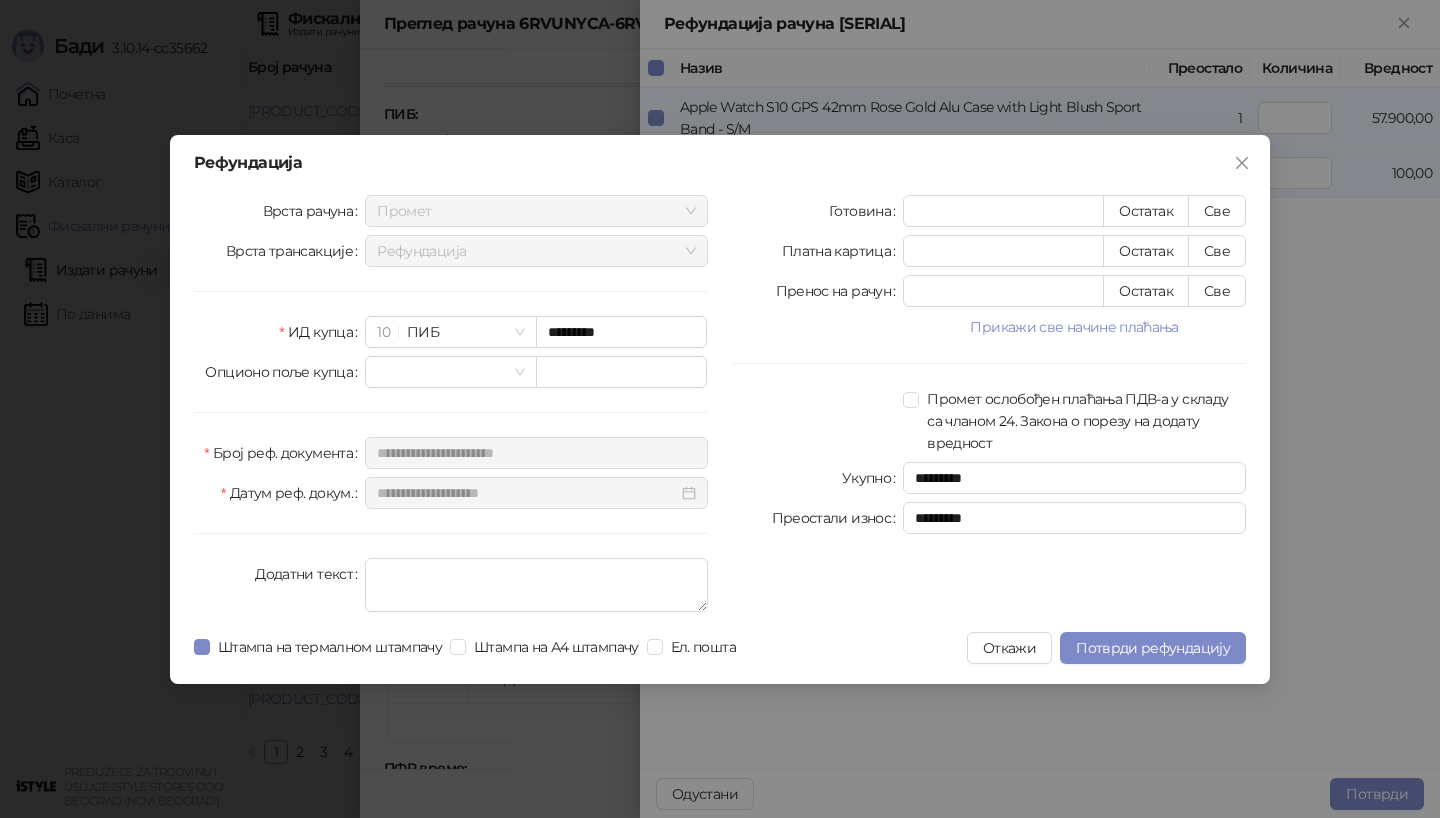 click on "**********" at bounding box center [720, 409] 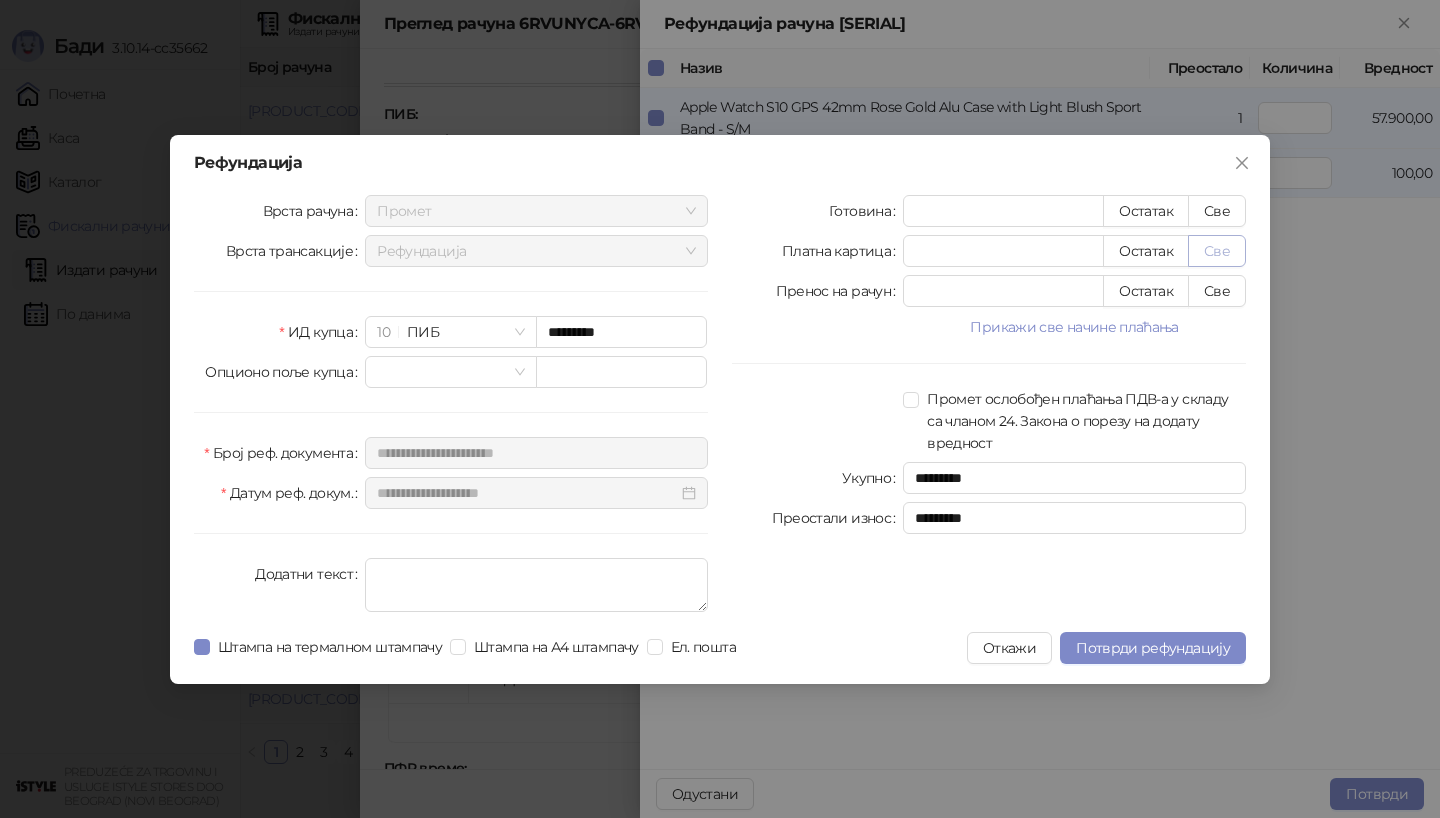 click on "Све" at bounding box center [1217, 251] 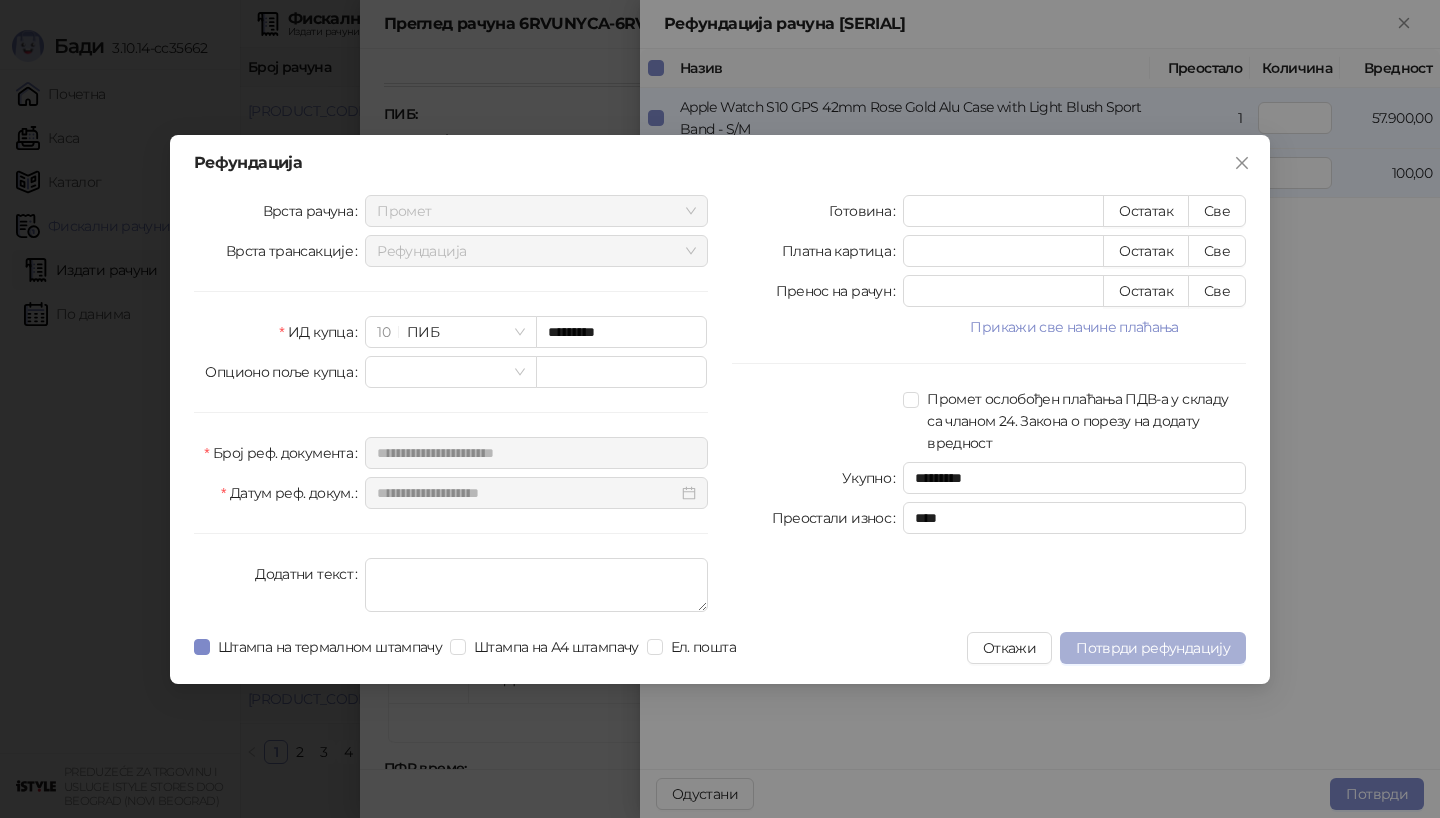 click on "Потврди рефундацију" at bounding box center [1153, 648] 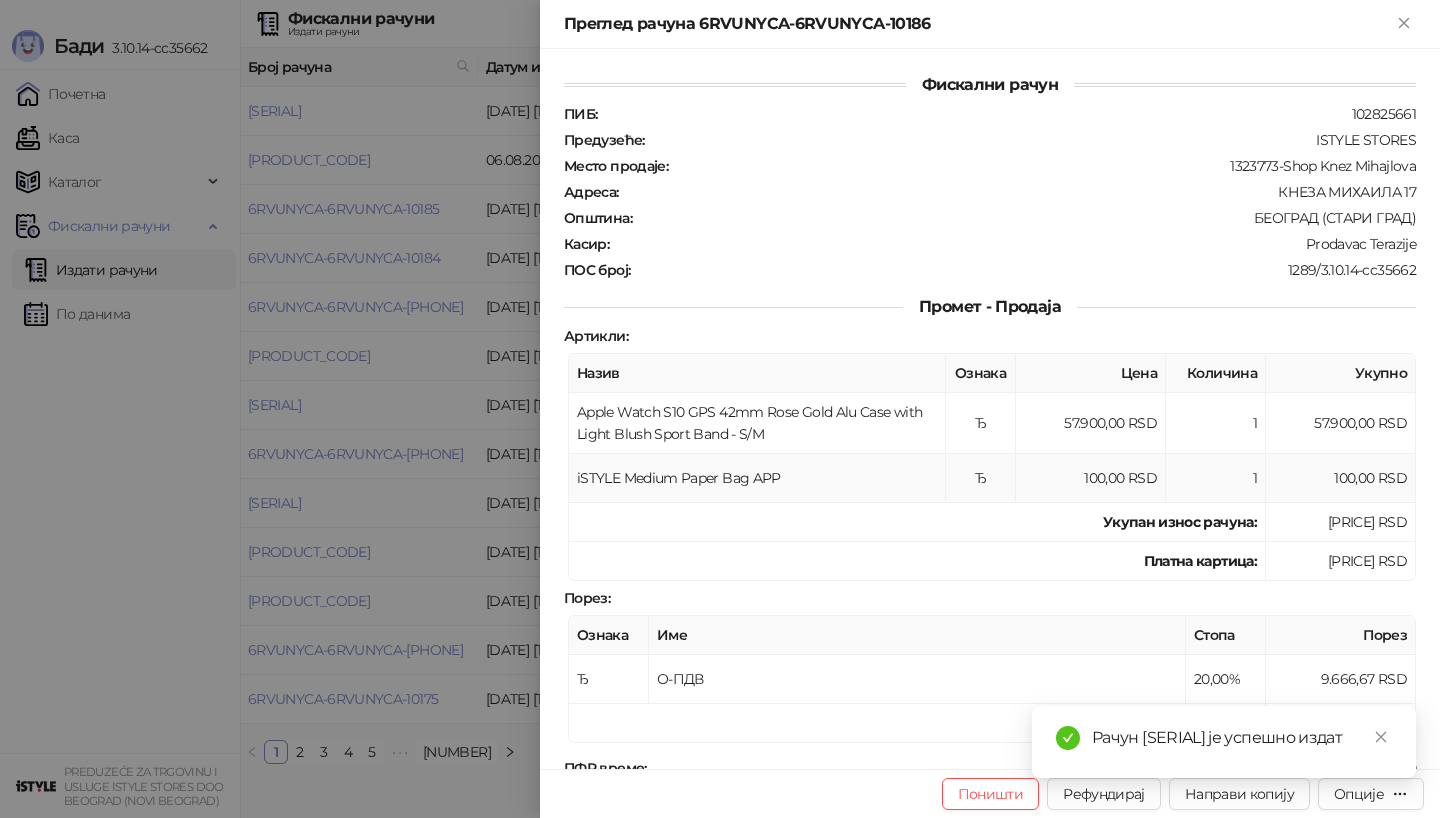 click at bounding box center (720, 409) 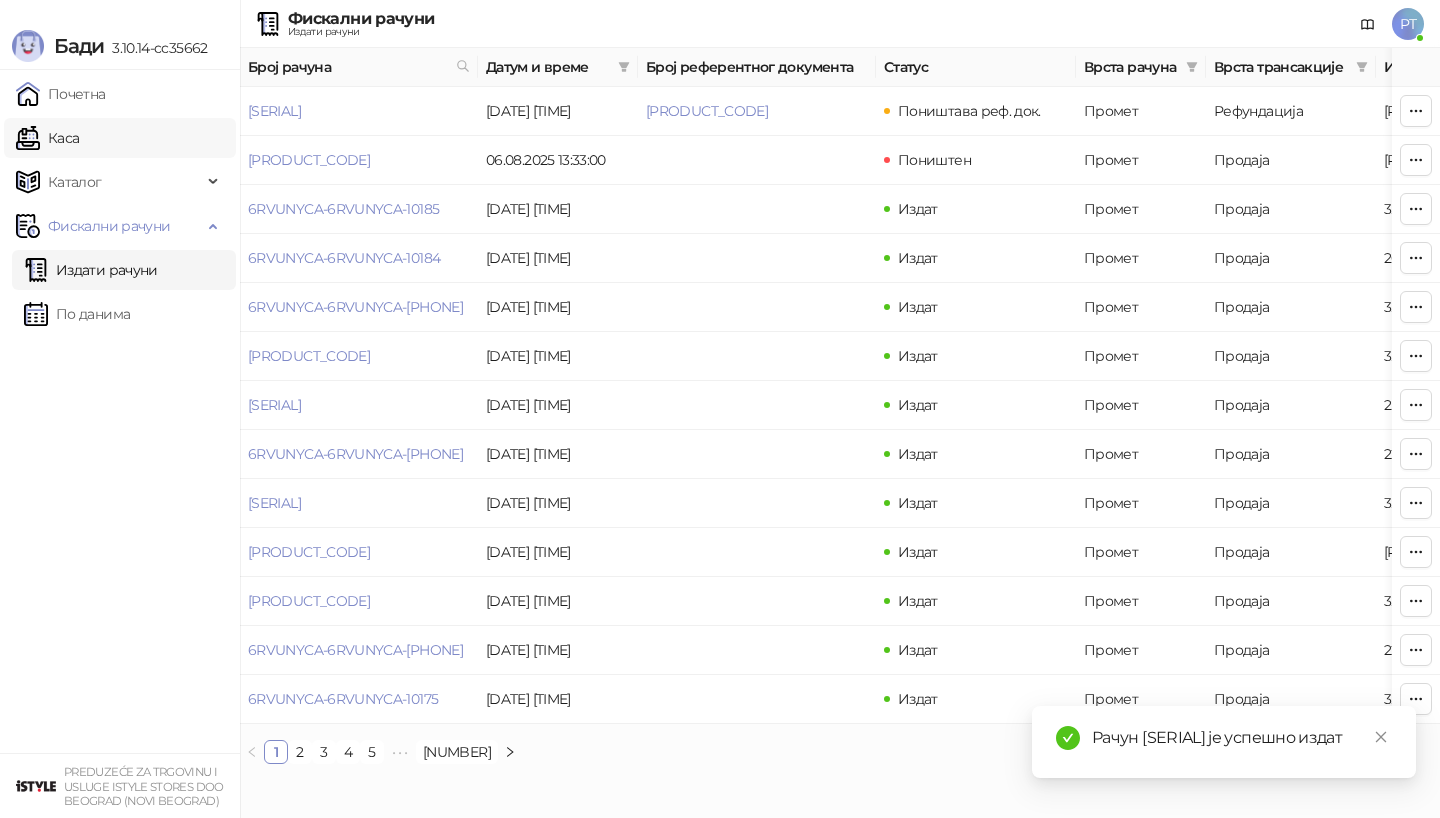 click on "Каса" at bounding box center (47, 138) 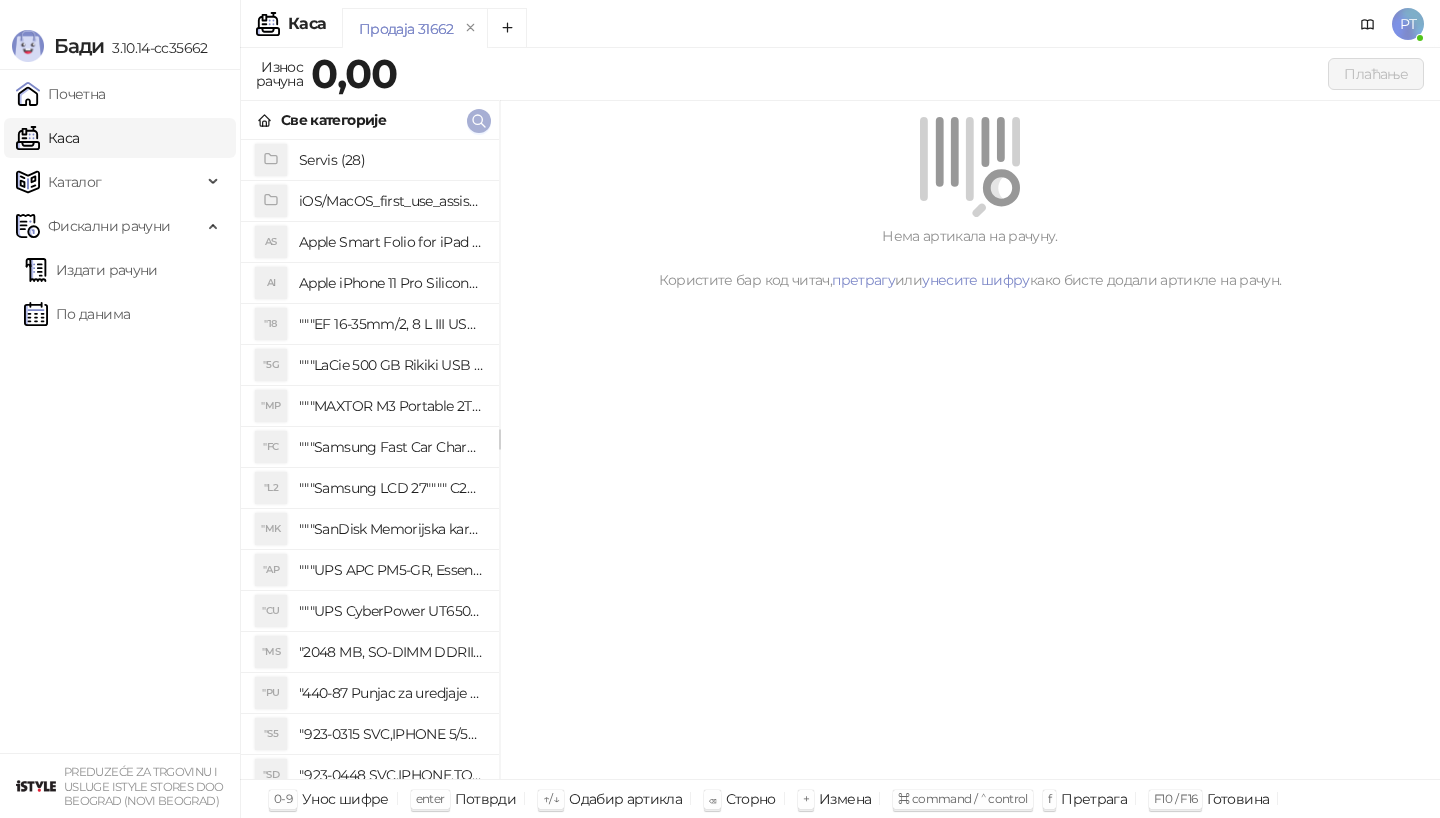 click 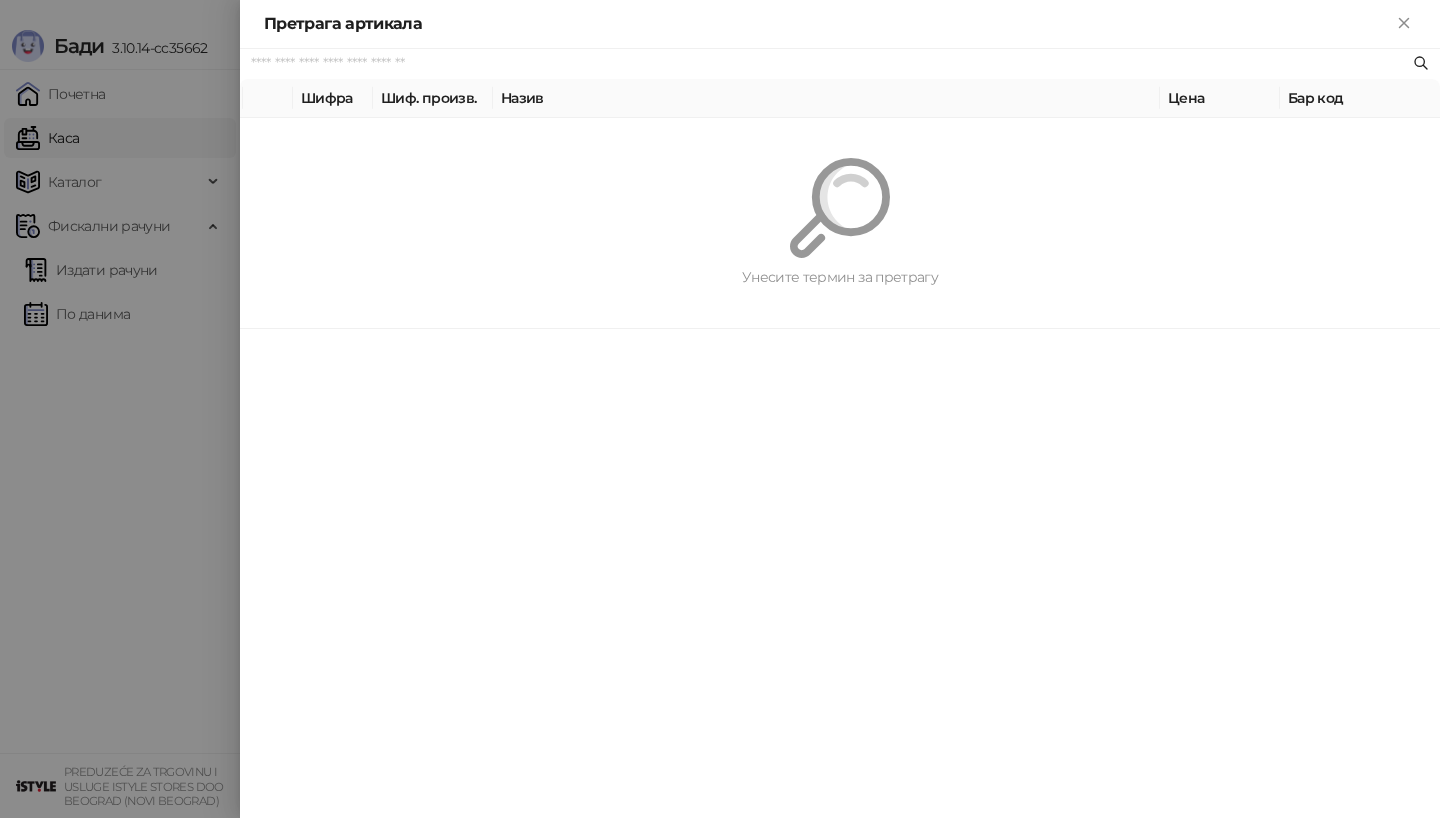 paste on "*********" 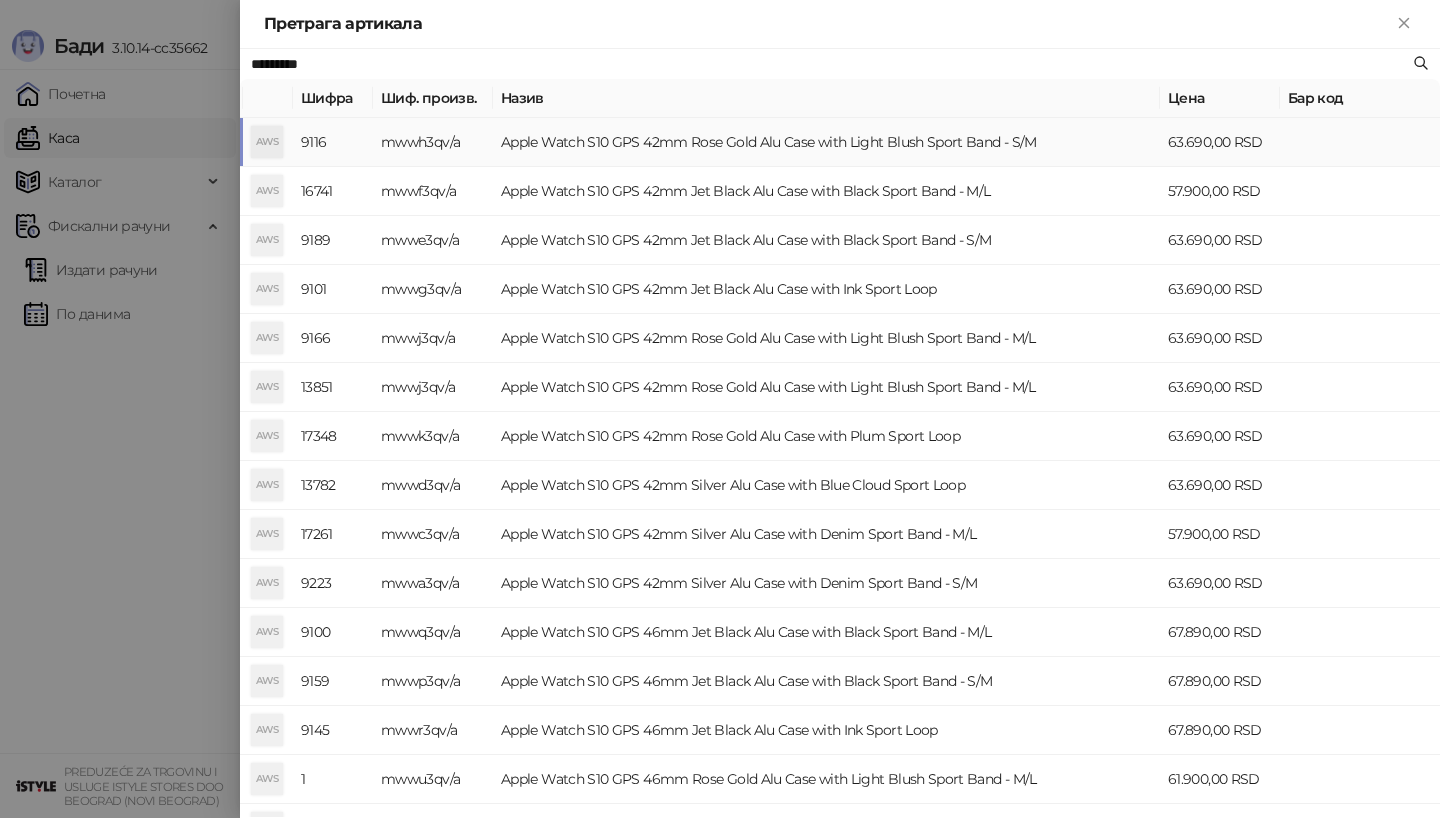 click on "mwwh3qv/a" at bounding box center [433, 142] 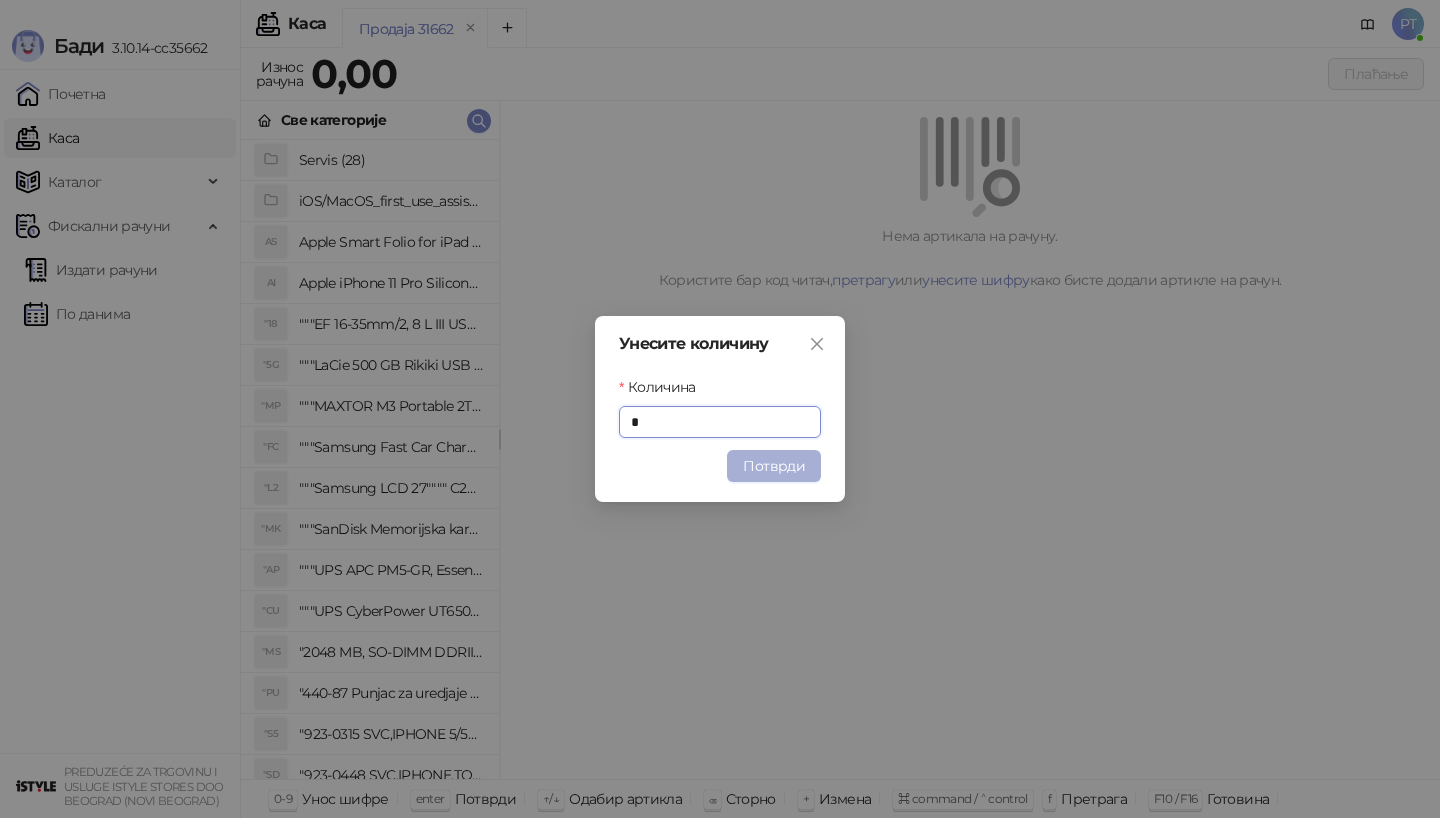 click on "Потврди" at bounding box center [774, 466] 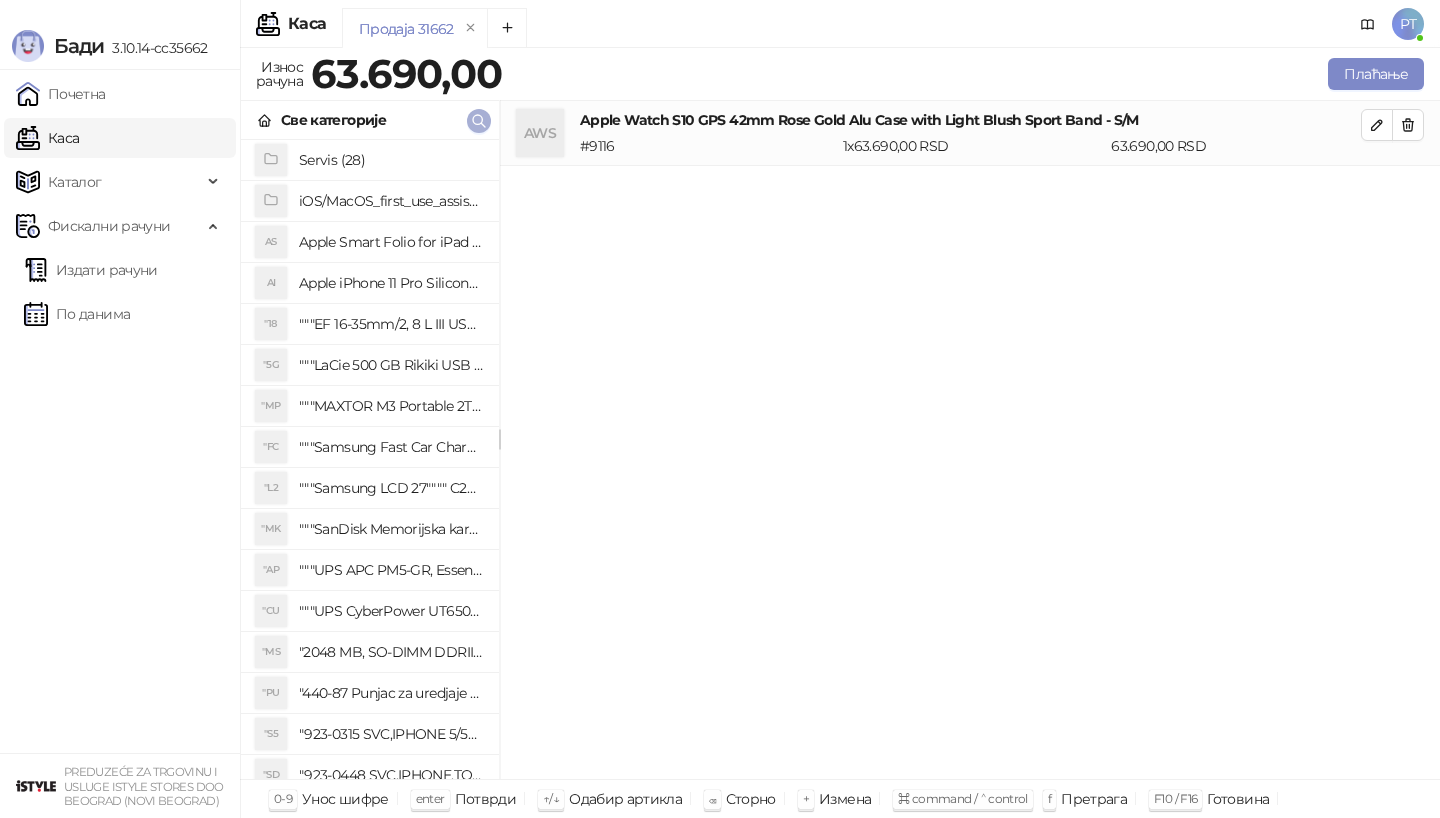 click at bounding box center [479, 120] 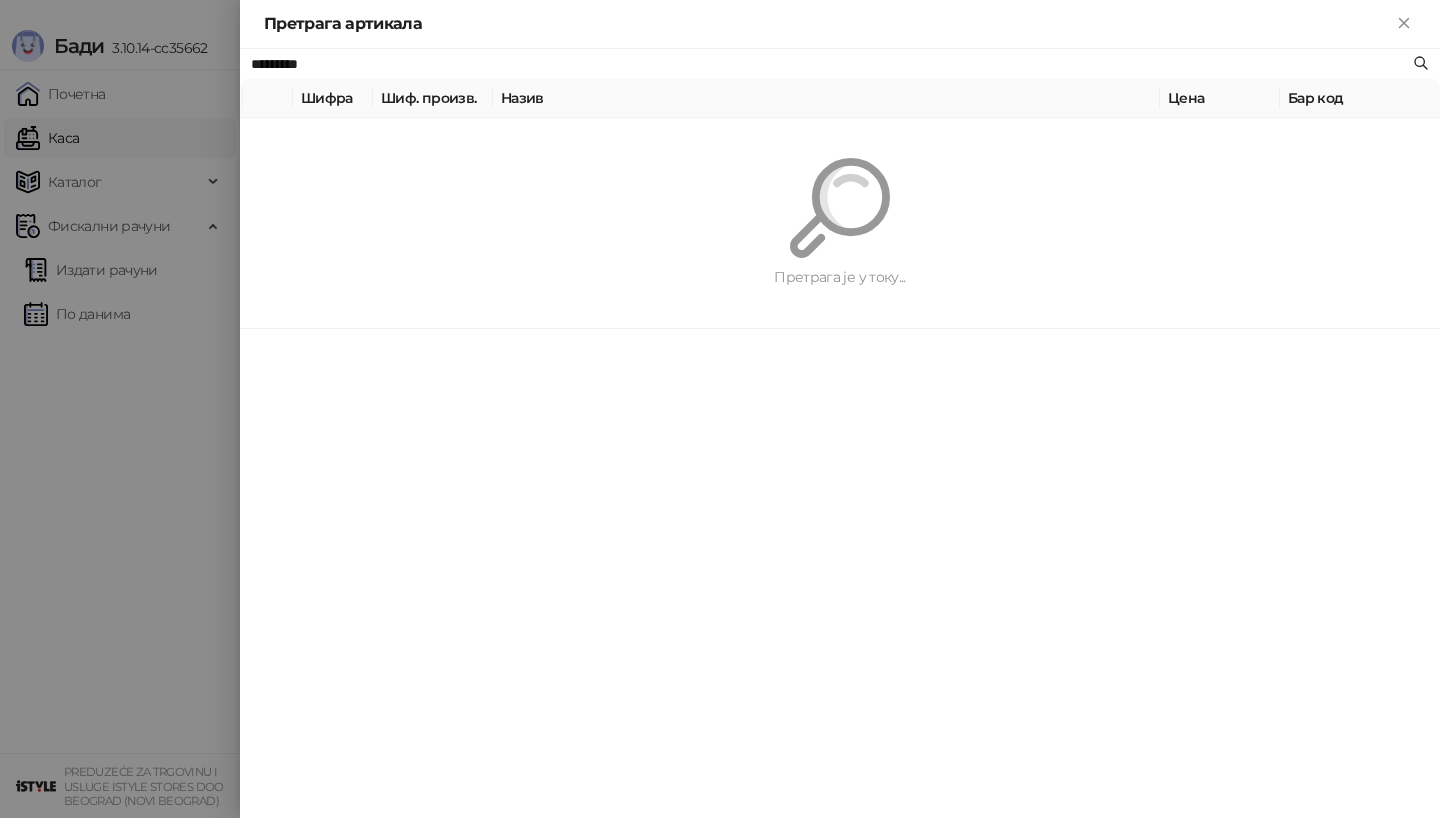 paste on "**********" 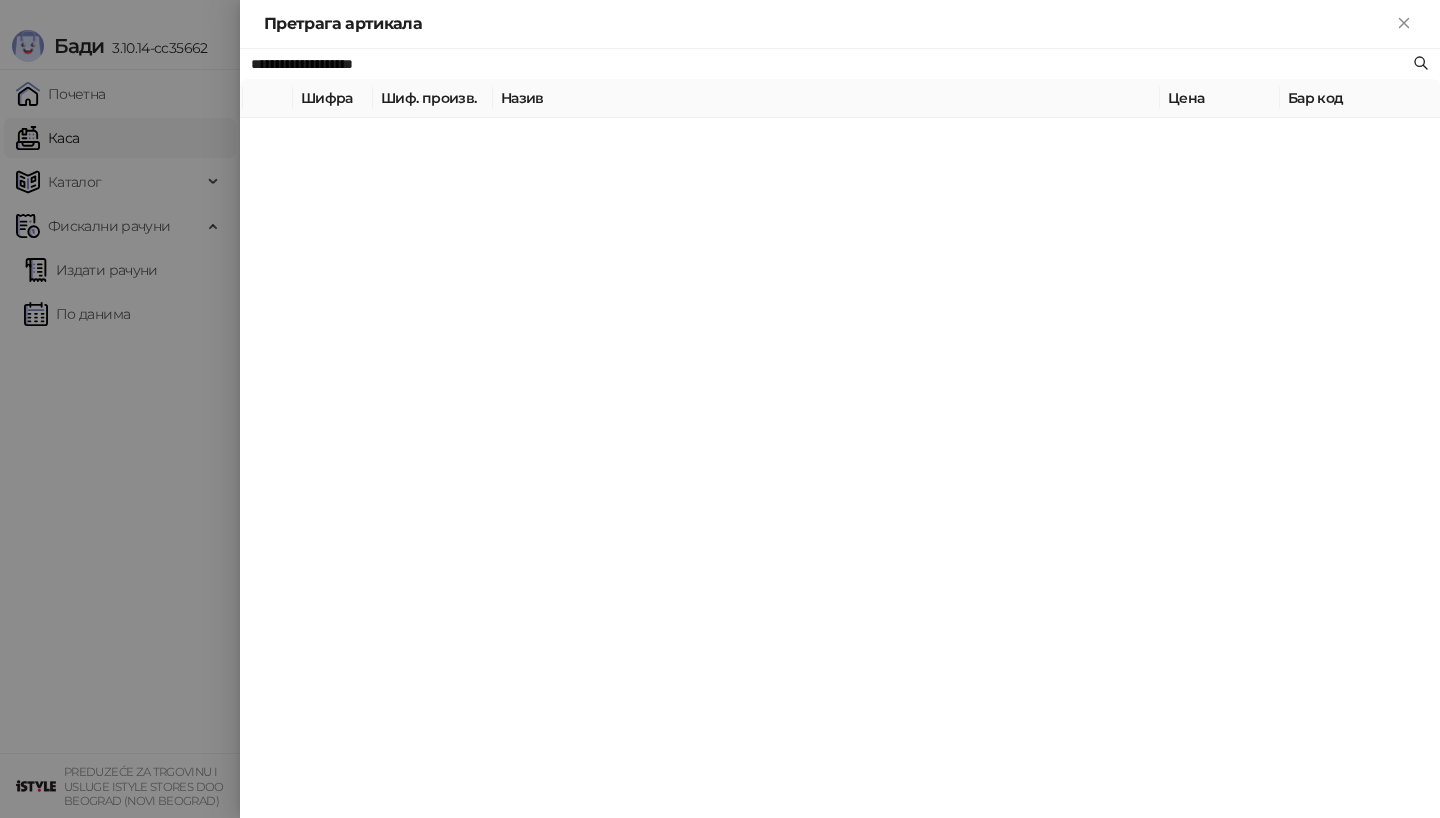 type on "**********" 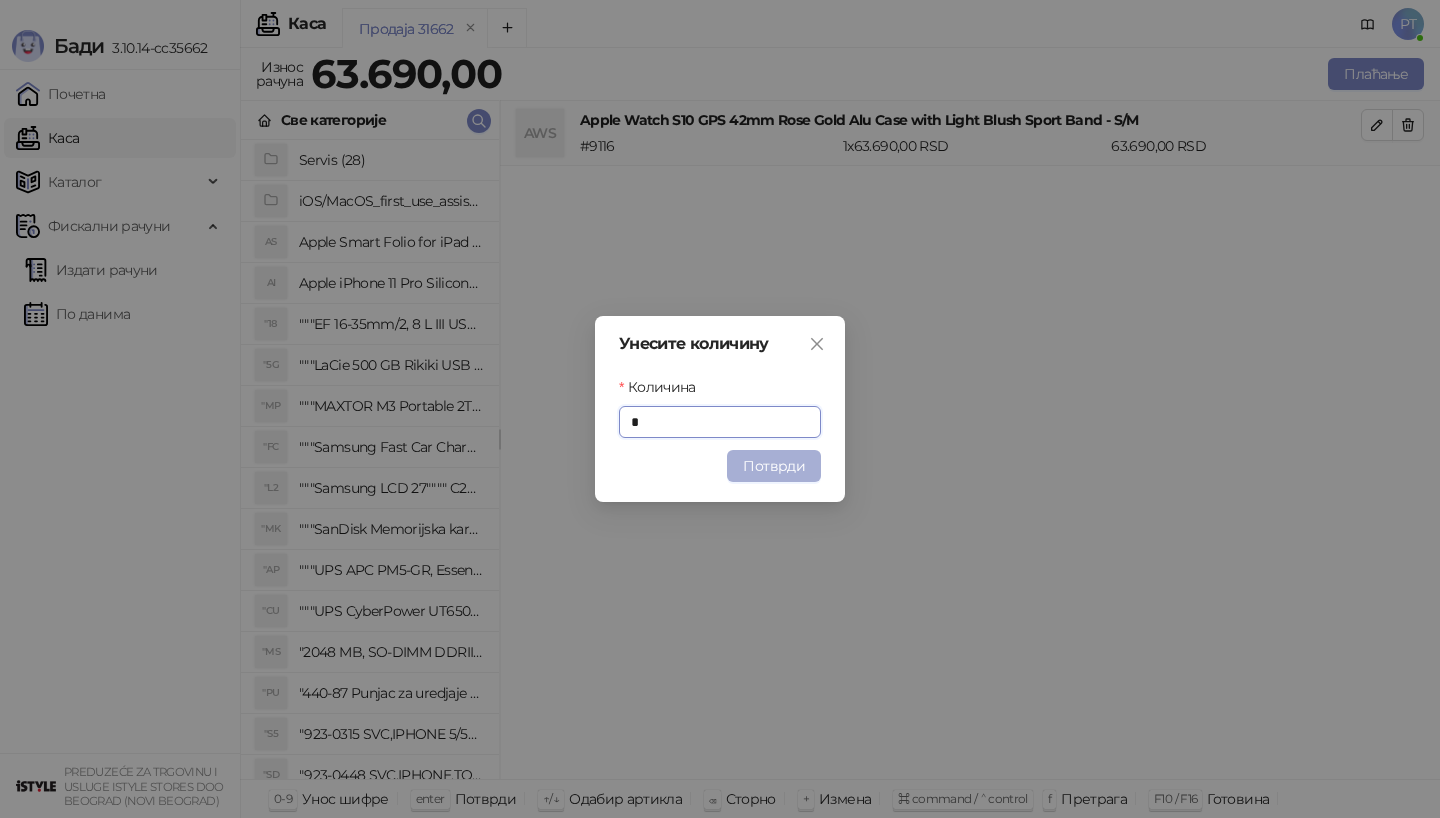 click on "Потврди" at bounding box center [774, 466] 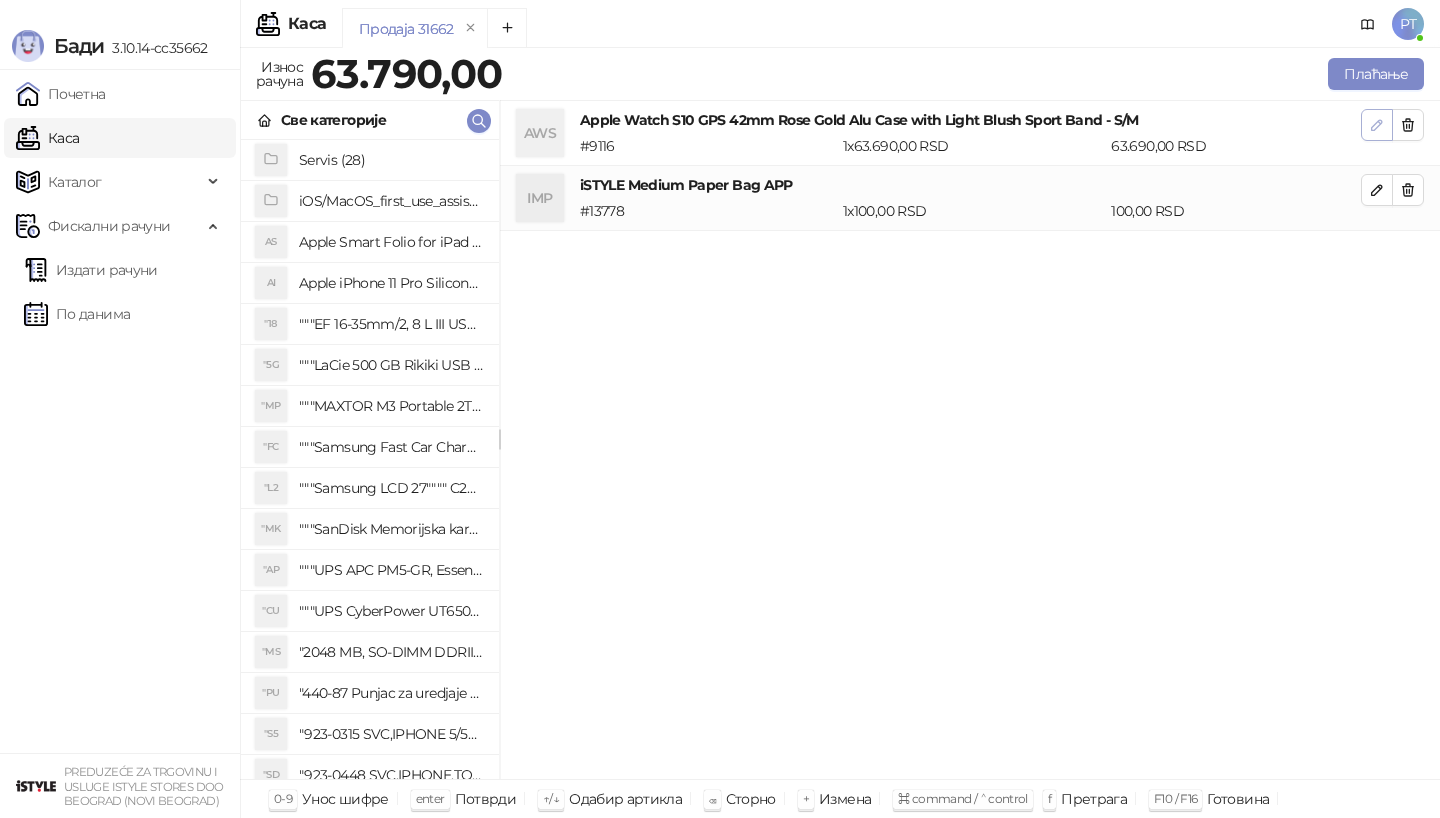 click at bounding box center [1377, 125] 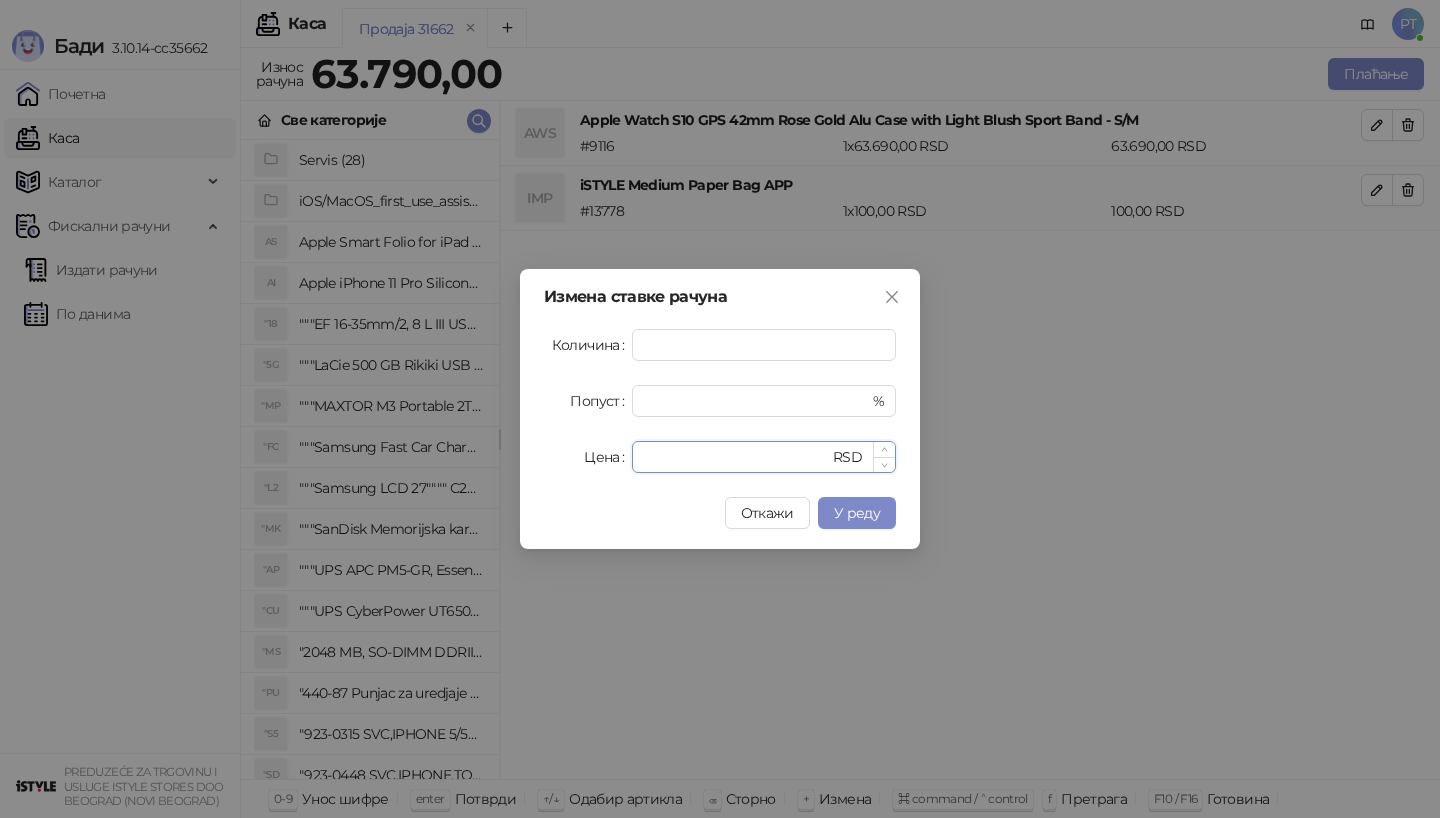 click on "*****" at bounding box center (736, 457) 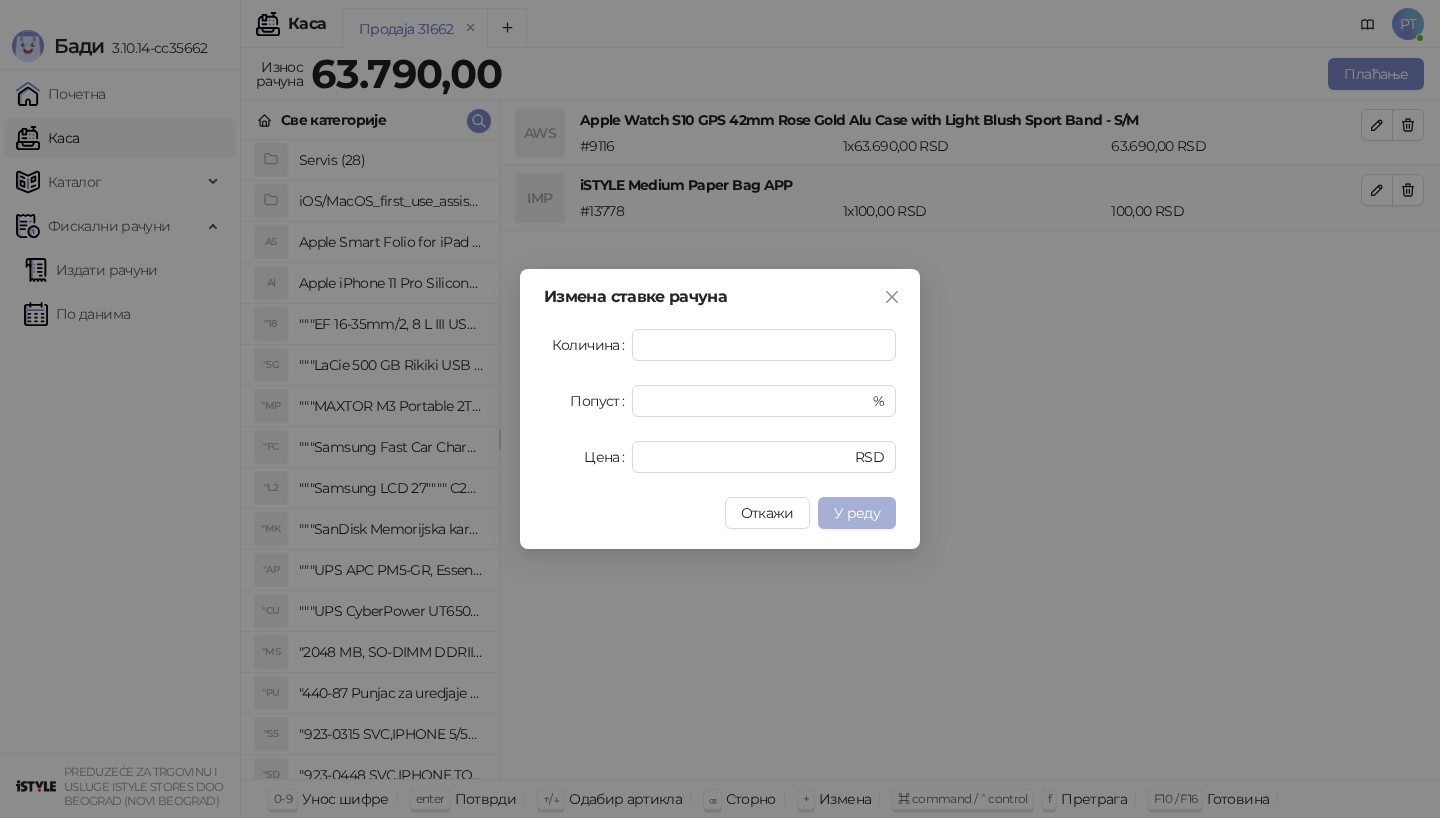 type on "*****" 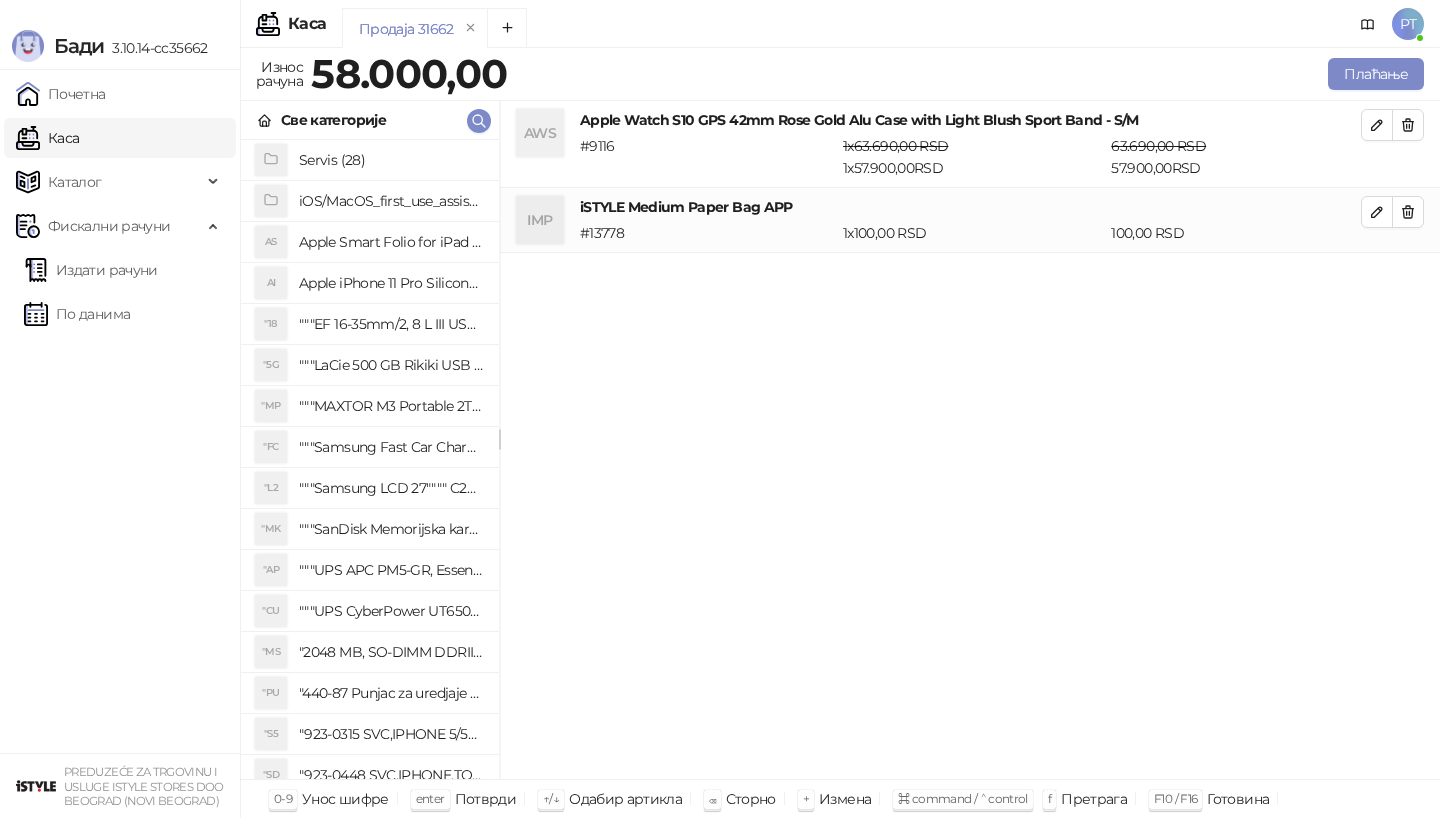 type 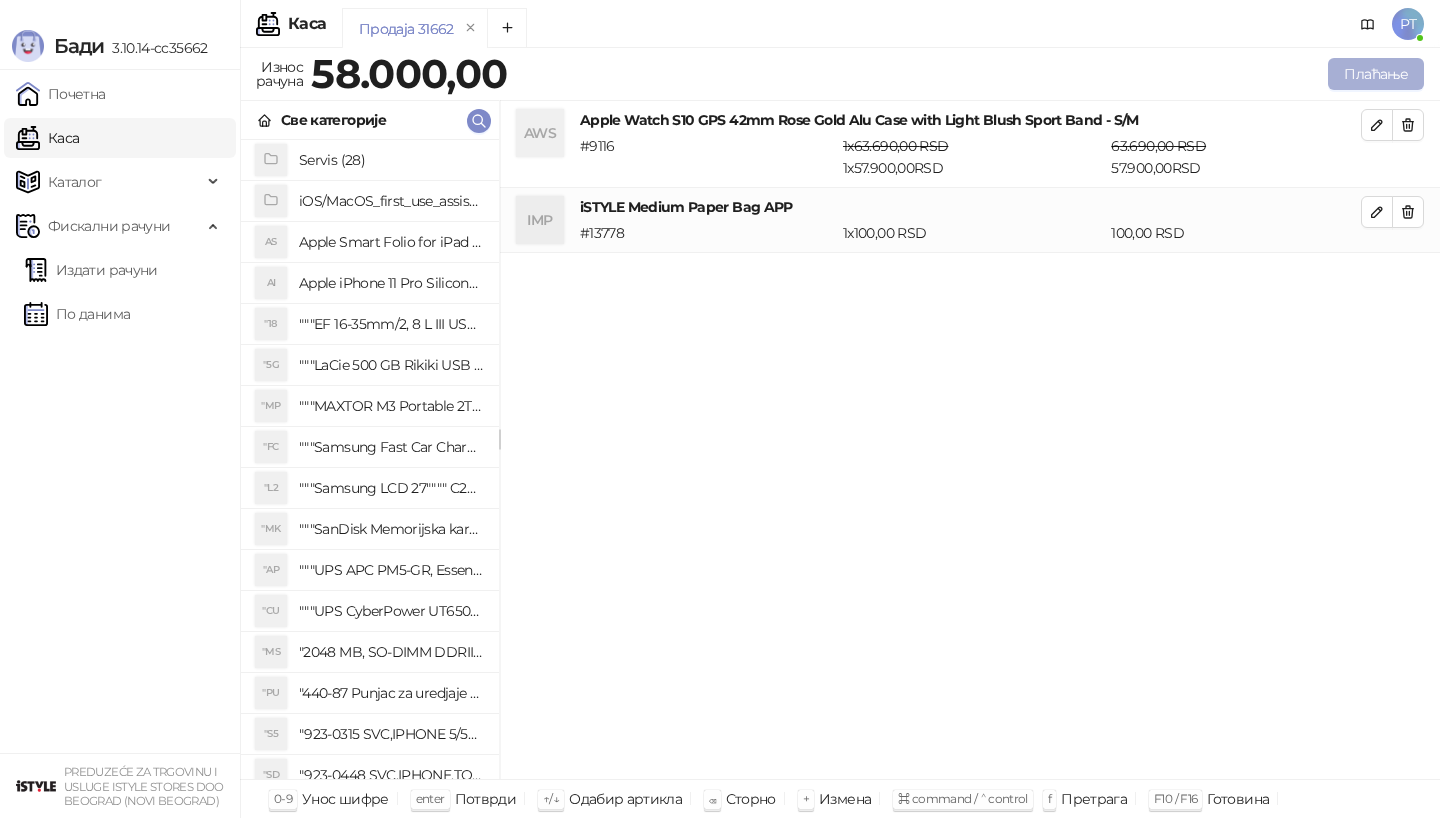 click on "Плаћање" at bounding box center (1376, 74) 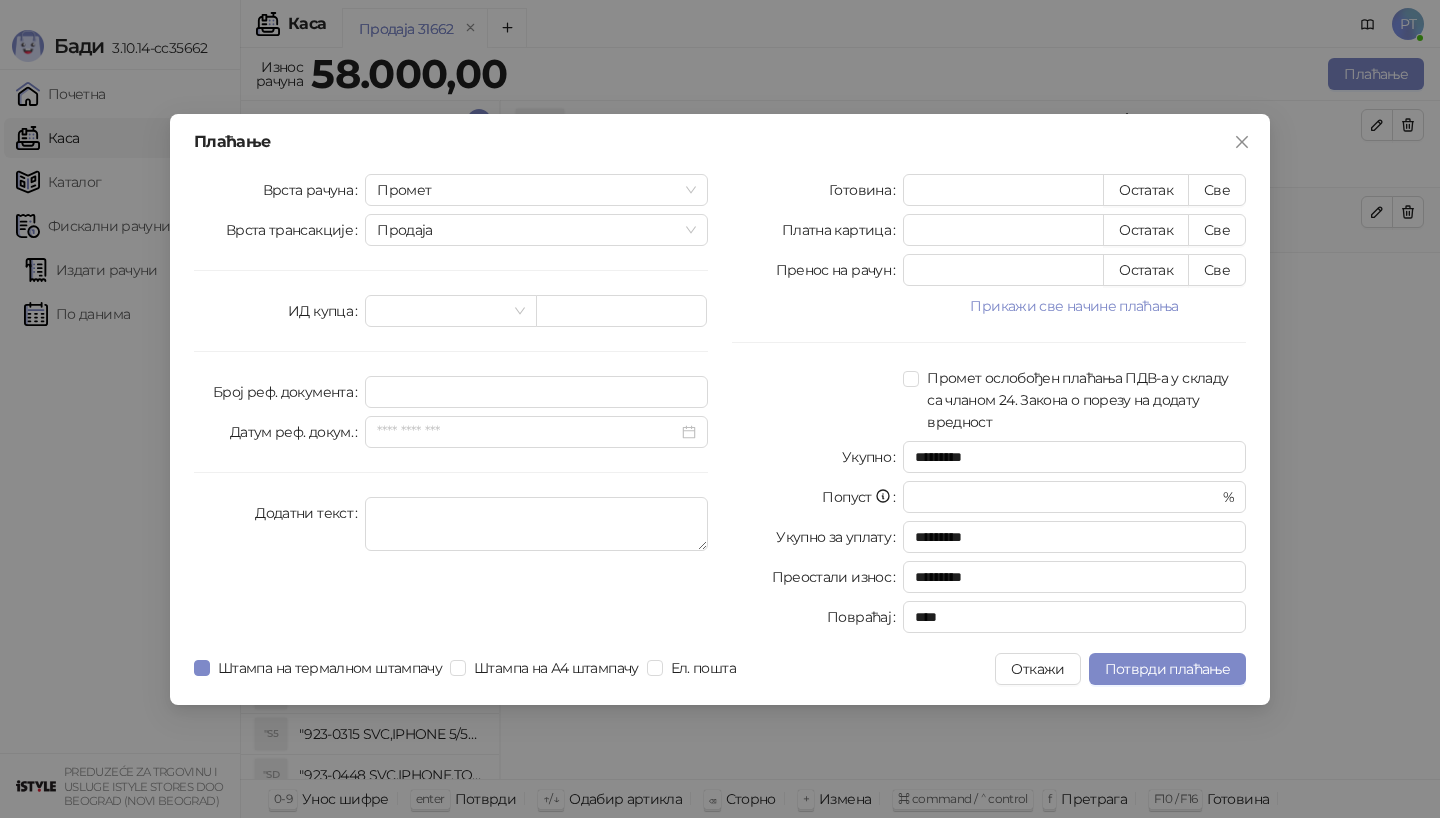 click on "Врста рачуна Промет Врста трансакције Продаја ИД купца Број реф. документа Датум реф. докум. Додатни текст" at bounding box center [451, 407] 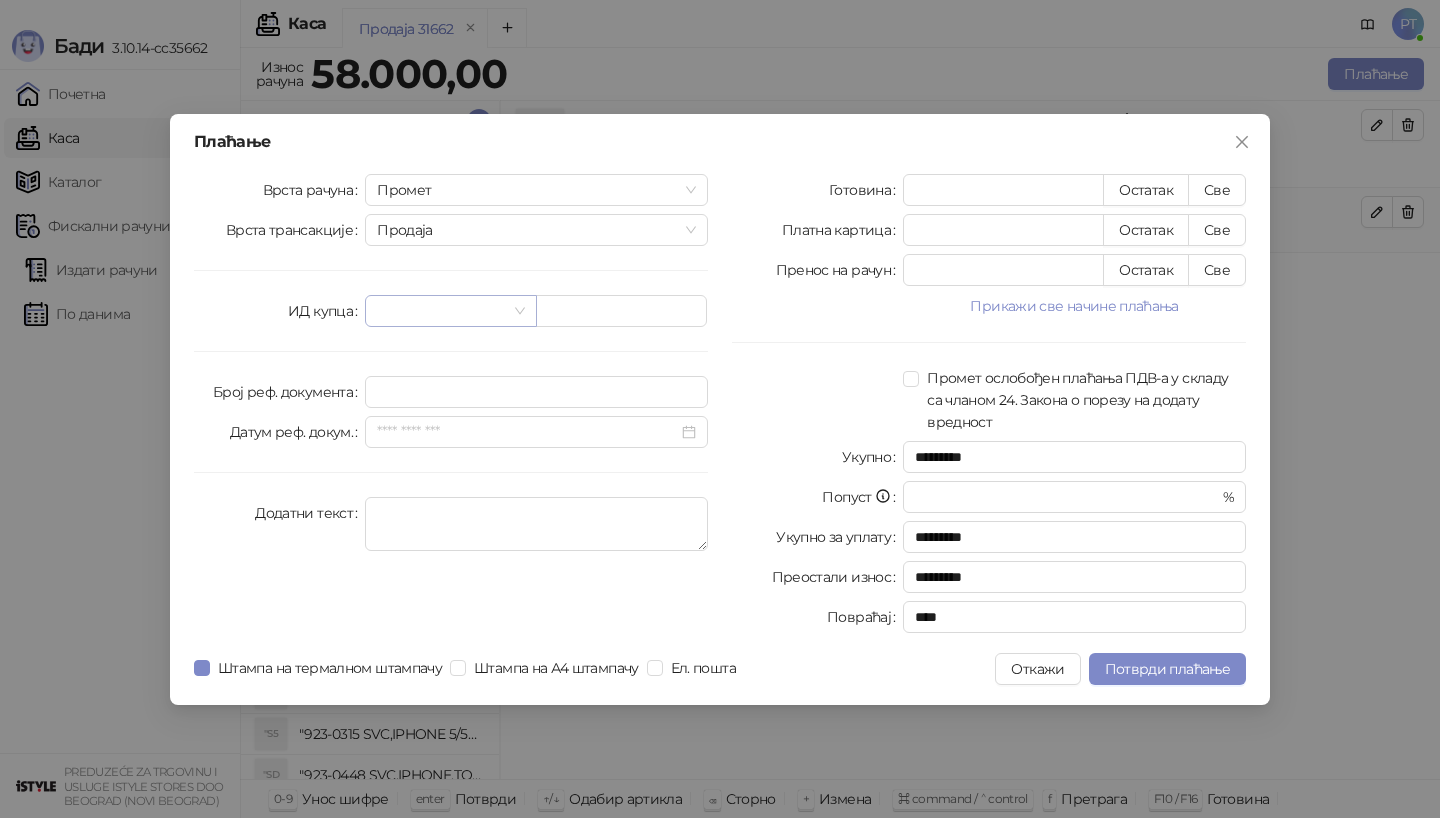 click at bounding box center (441, 311) 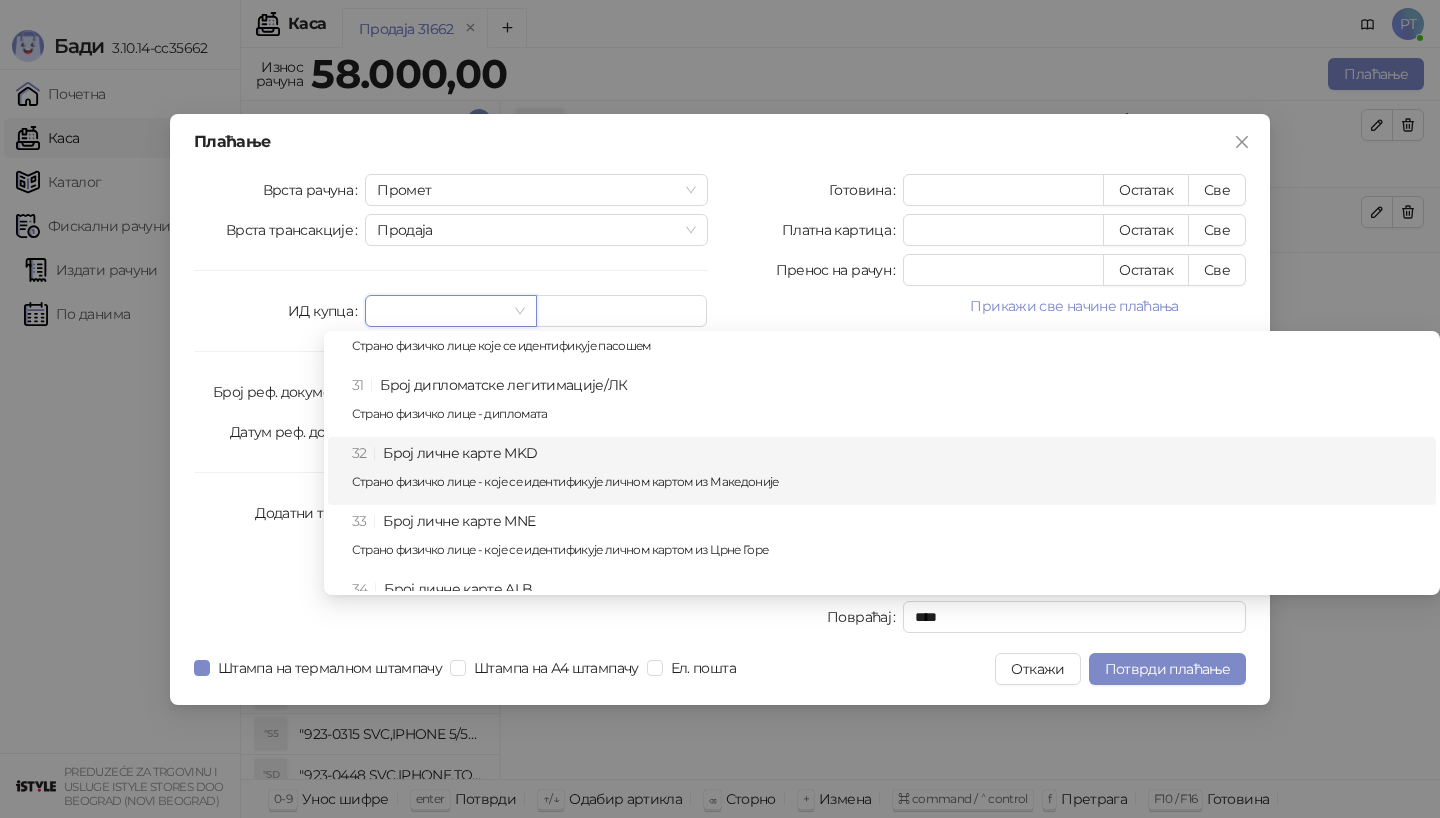 scroll, scrollTop: 921, scrollLeft: 0, axis: vertical 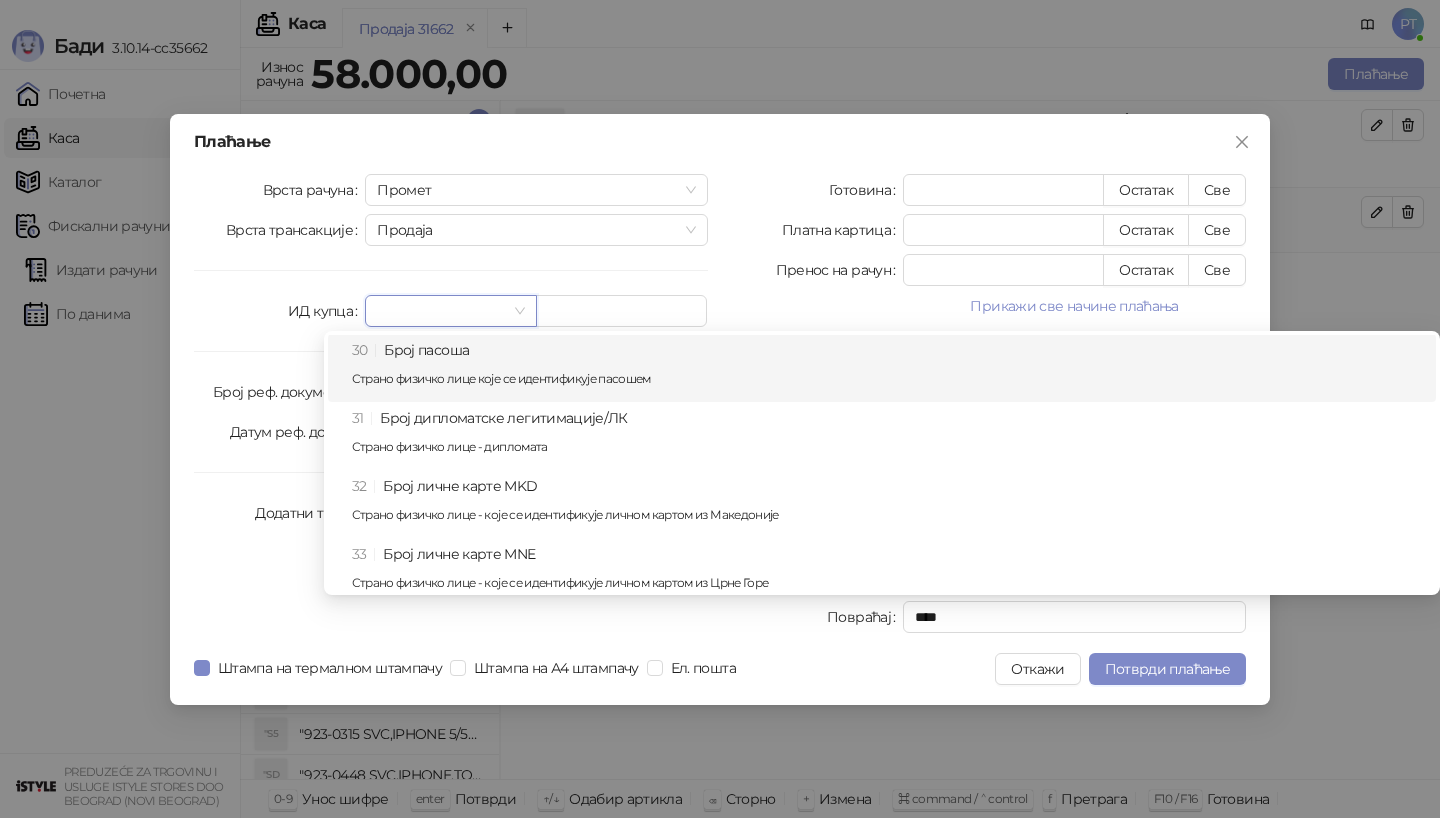 click on "30 Број пасоша Страно физичко лице које се идентификује пасошем" at bounding box center (888, 368) 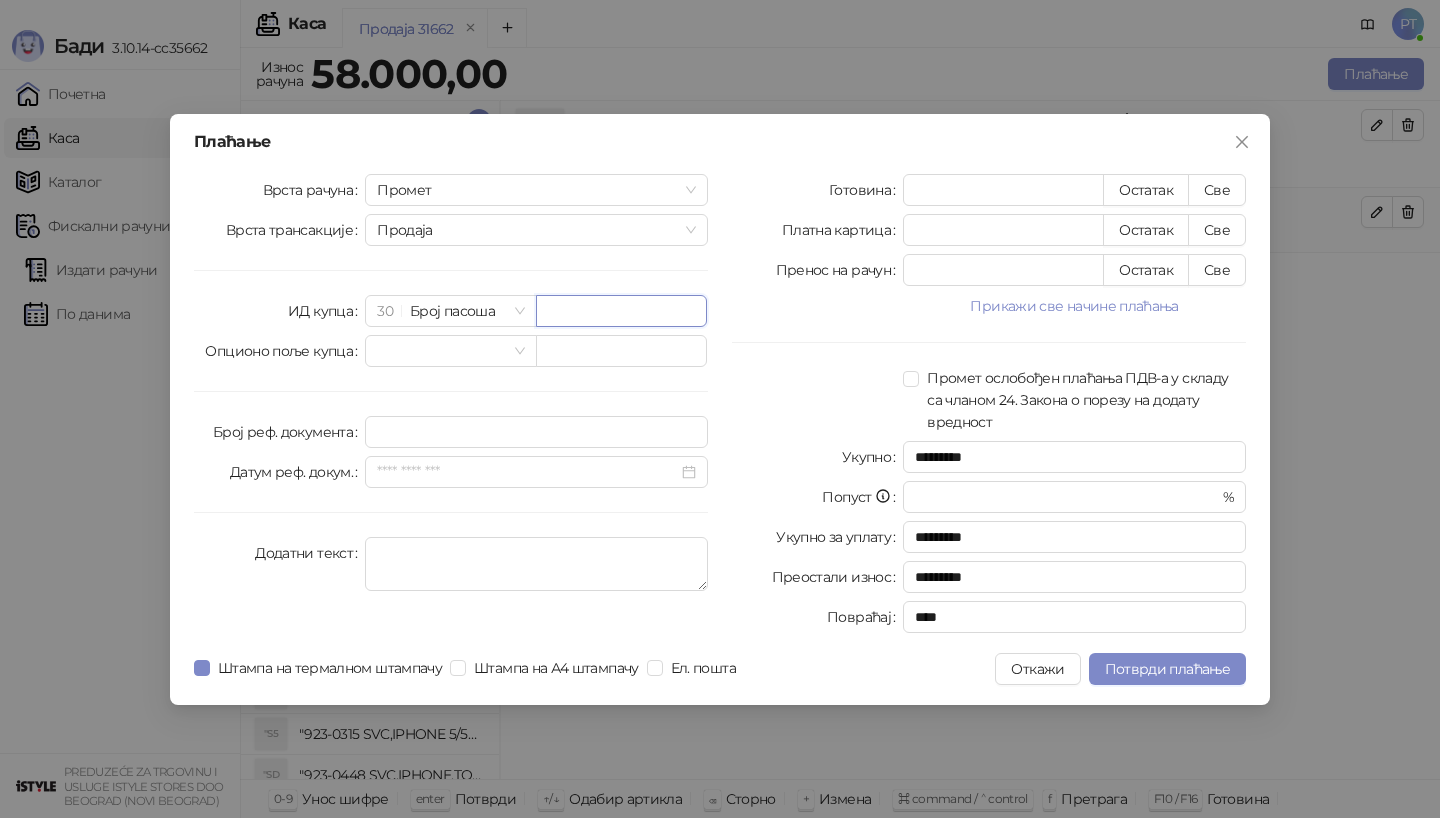 paste on "********" 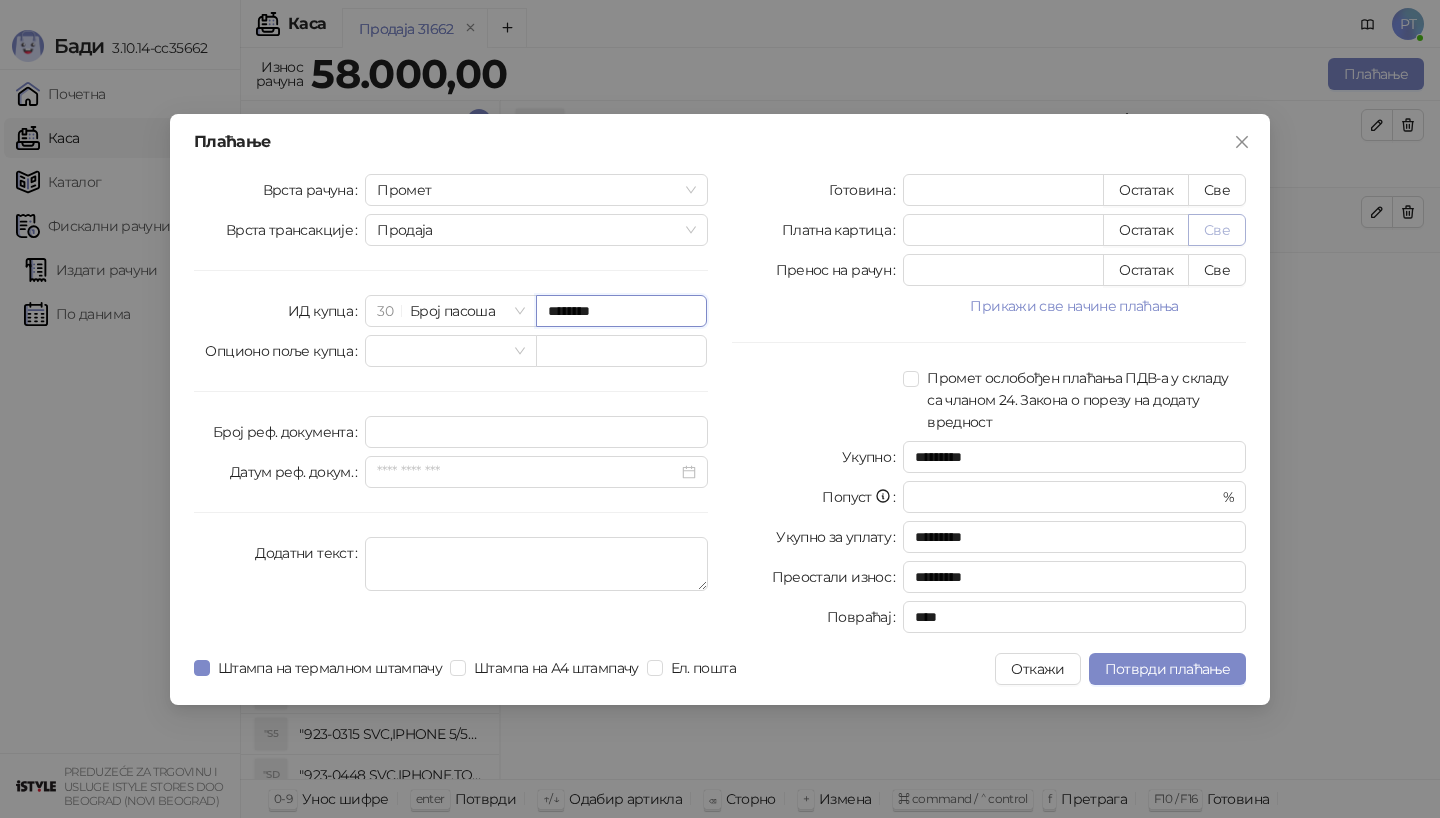 type on "********" 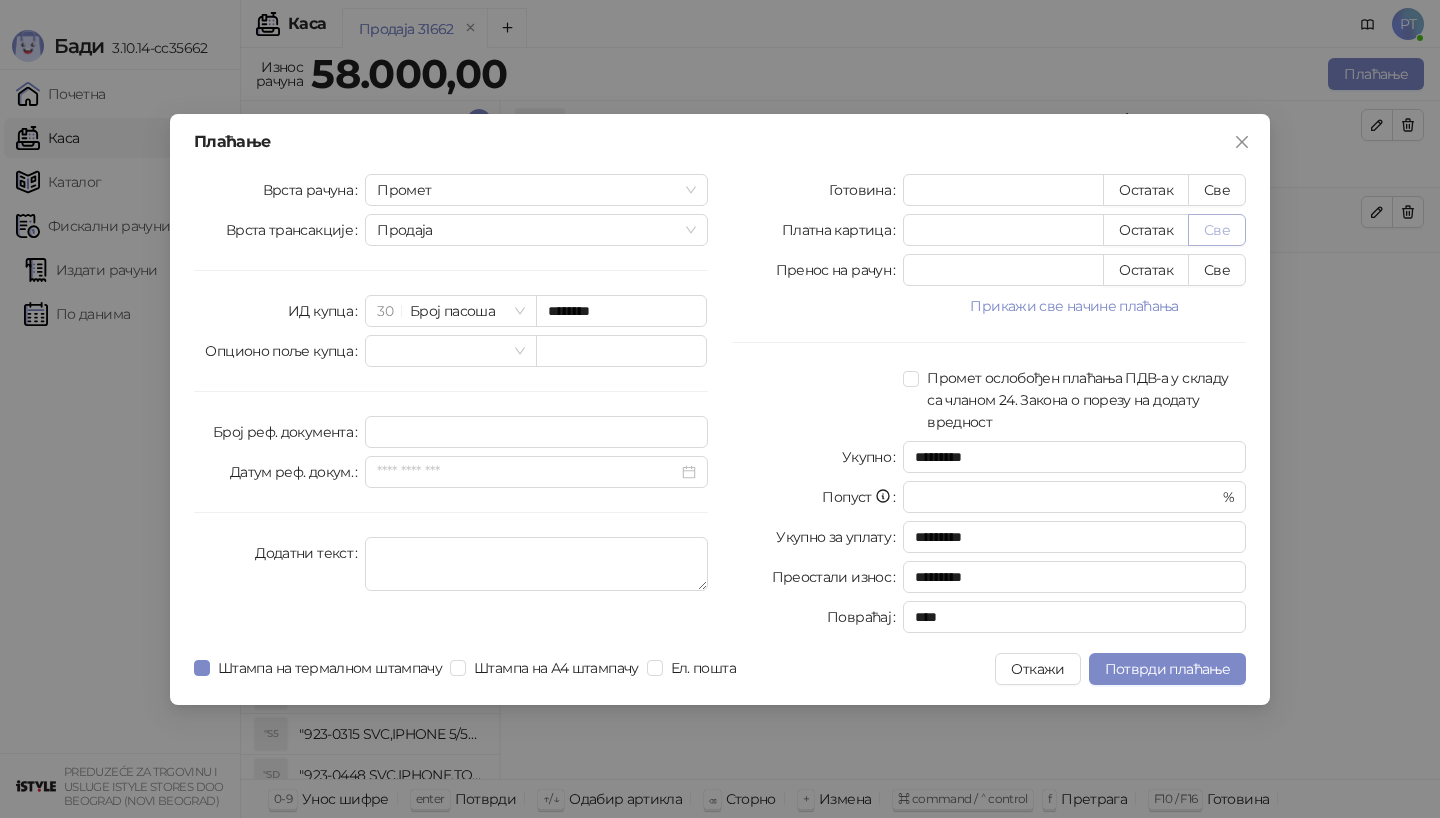 click on "Све" at bounding box center [1217, 230] 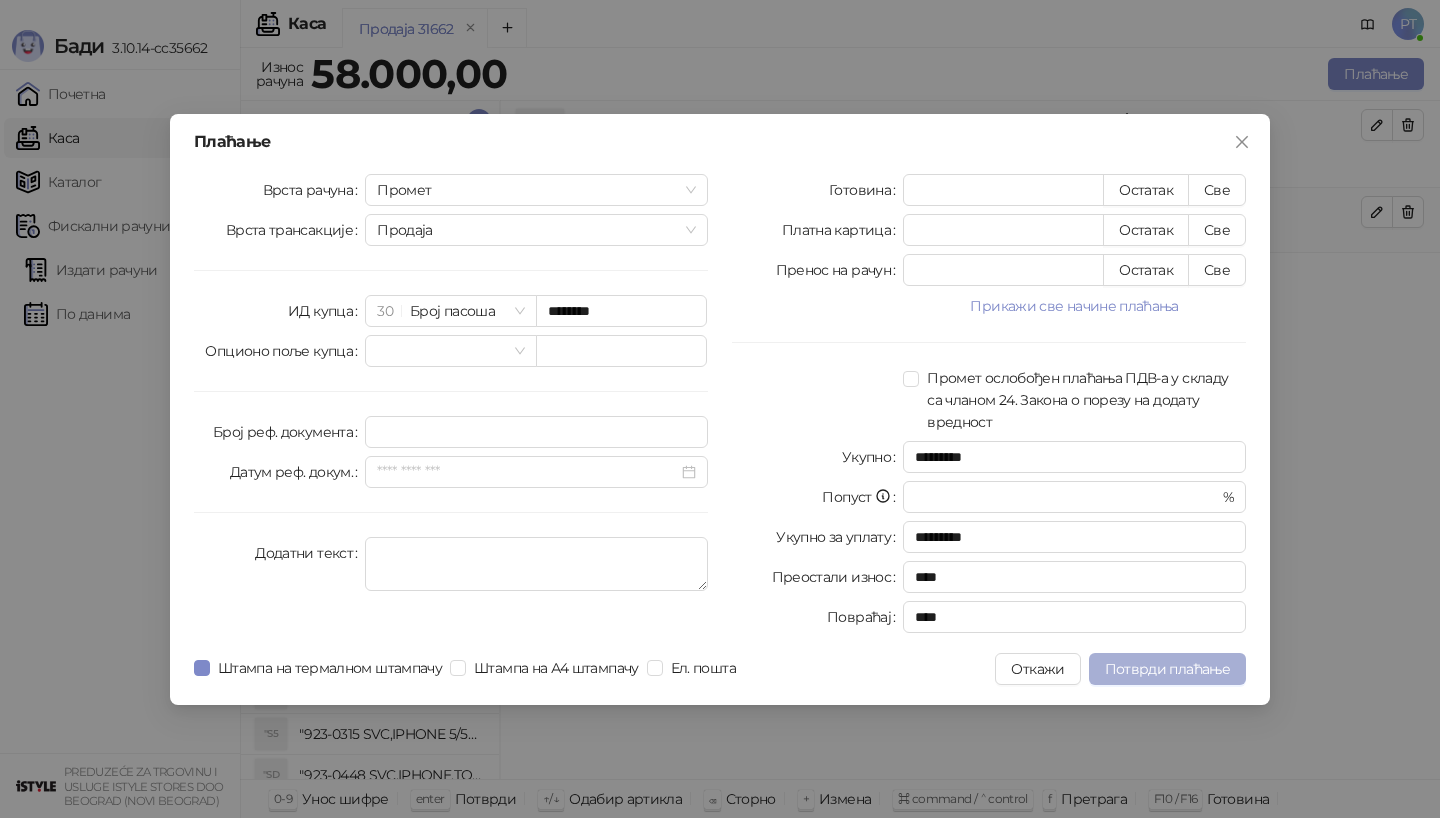 click on "Потврди плаћање" at bounding box center [1167, 669] 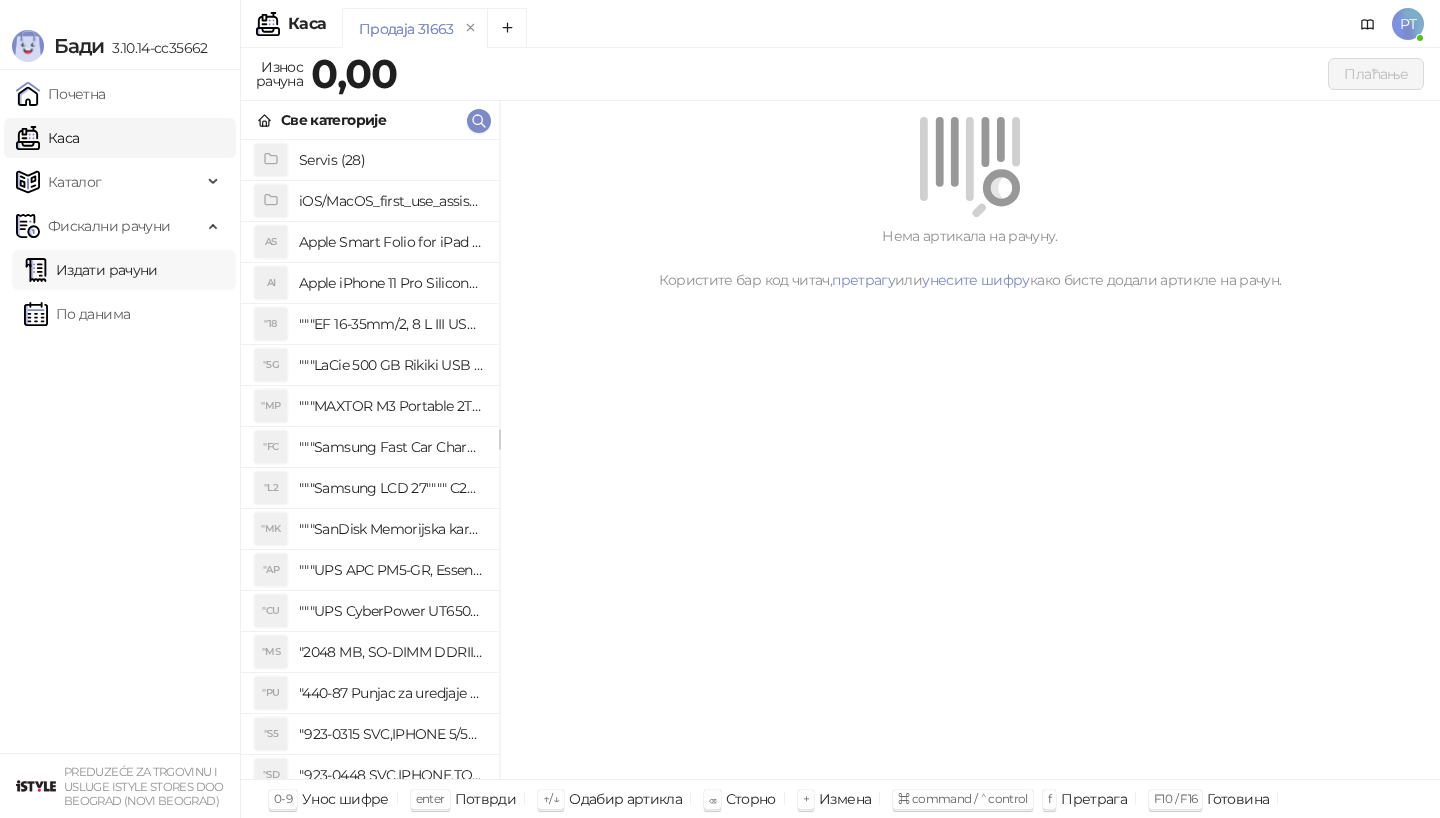 click on "Издати рачуни" at bounding box center (91, 270) 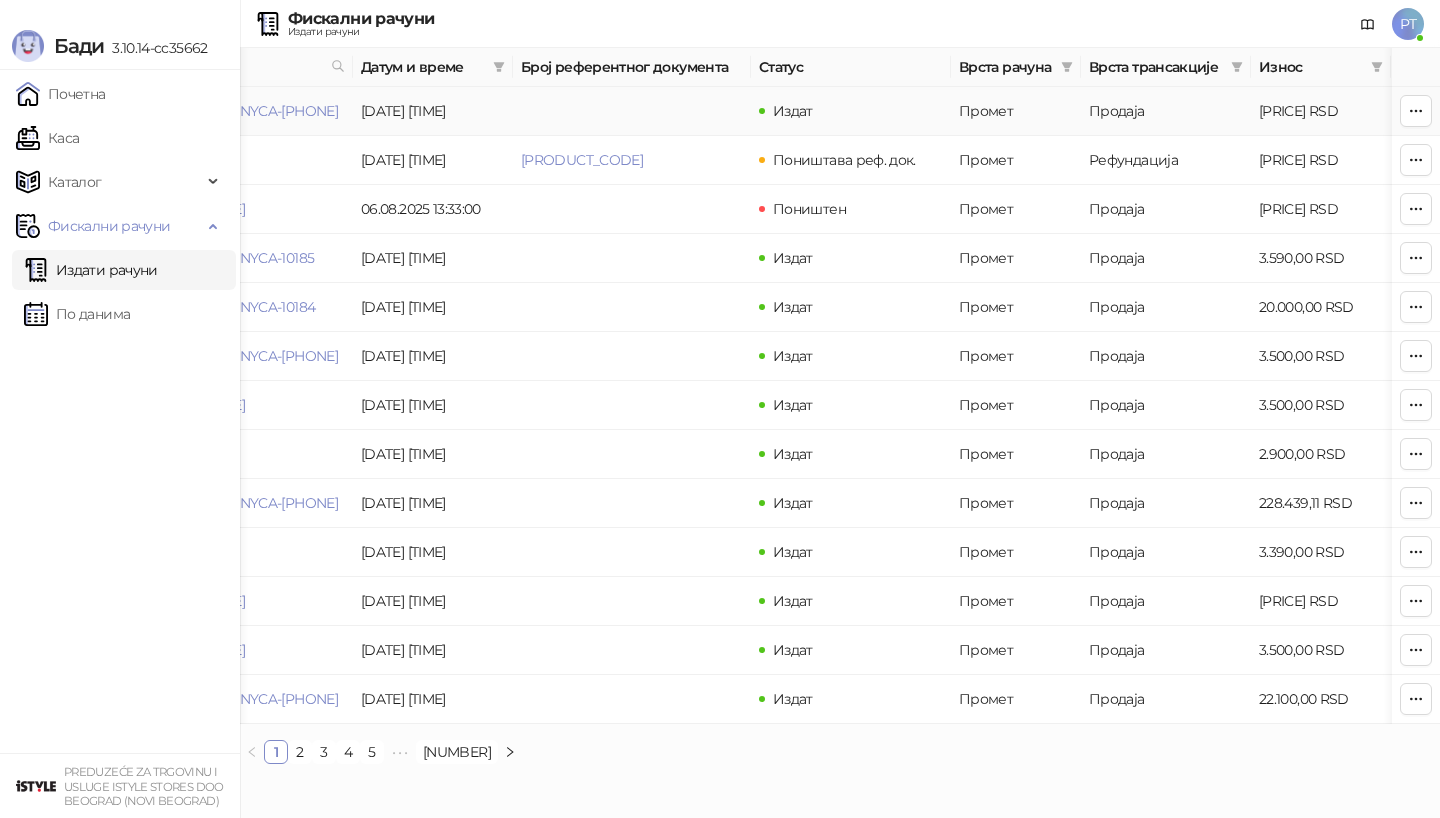 scroll, scrollTop: 0, scrollLeft: 0, axis: both 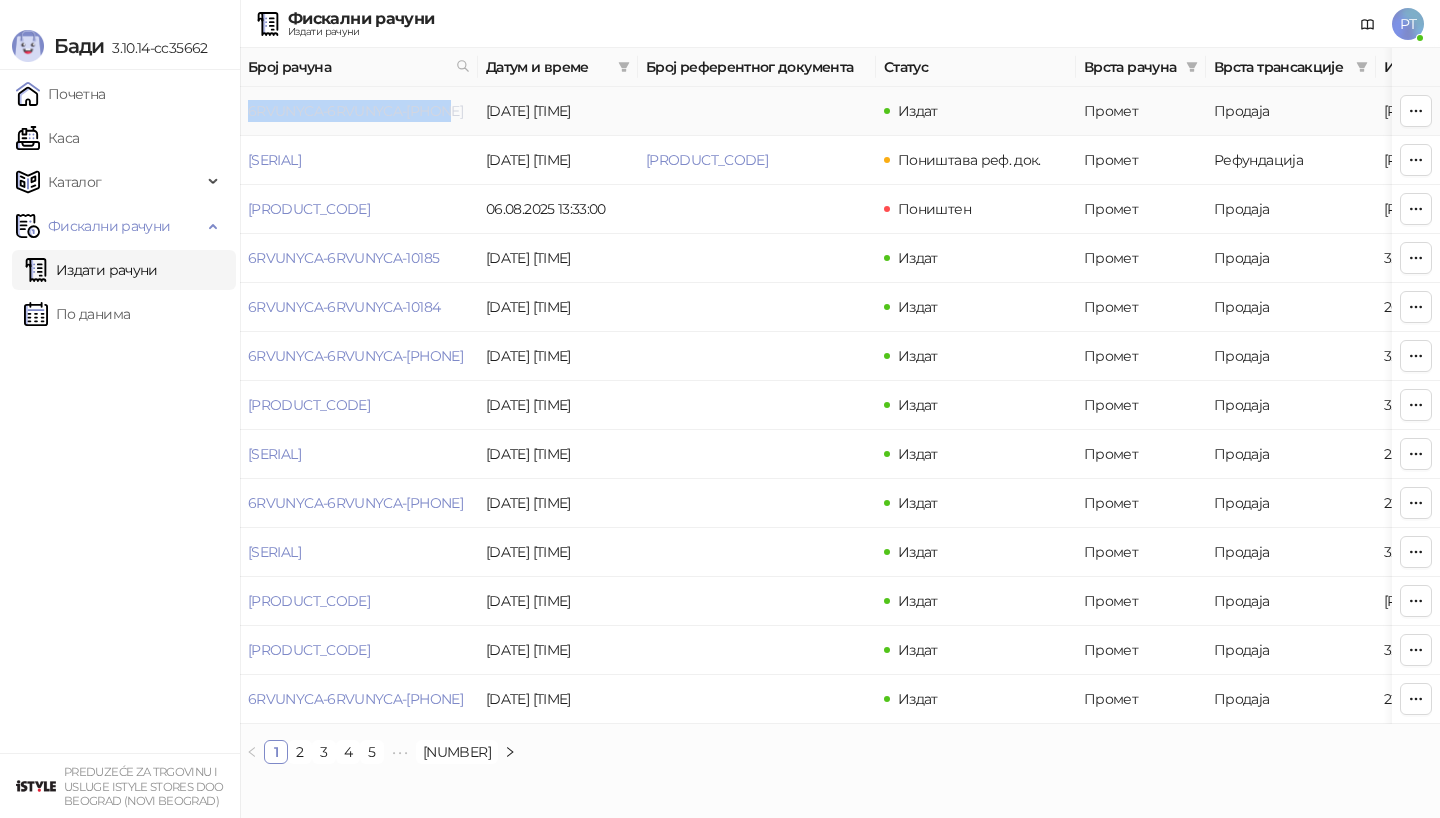 drag, startPoint x: 444, startPoint y: 112, endPoint x: 247, endPoint y: 112, distance: 197 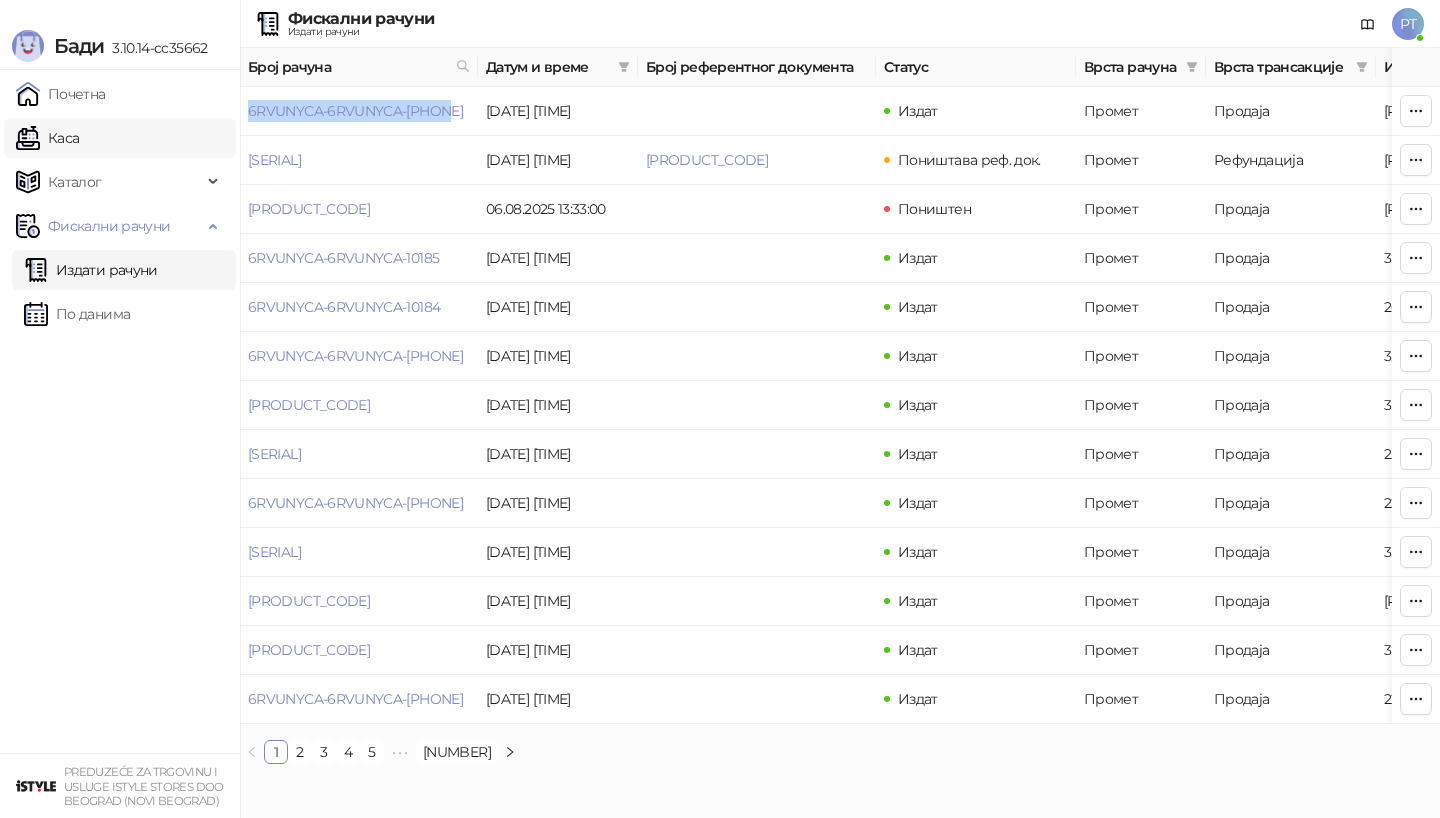click on "Каса" at bounding box center (47, 138) 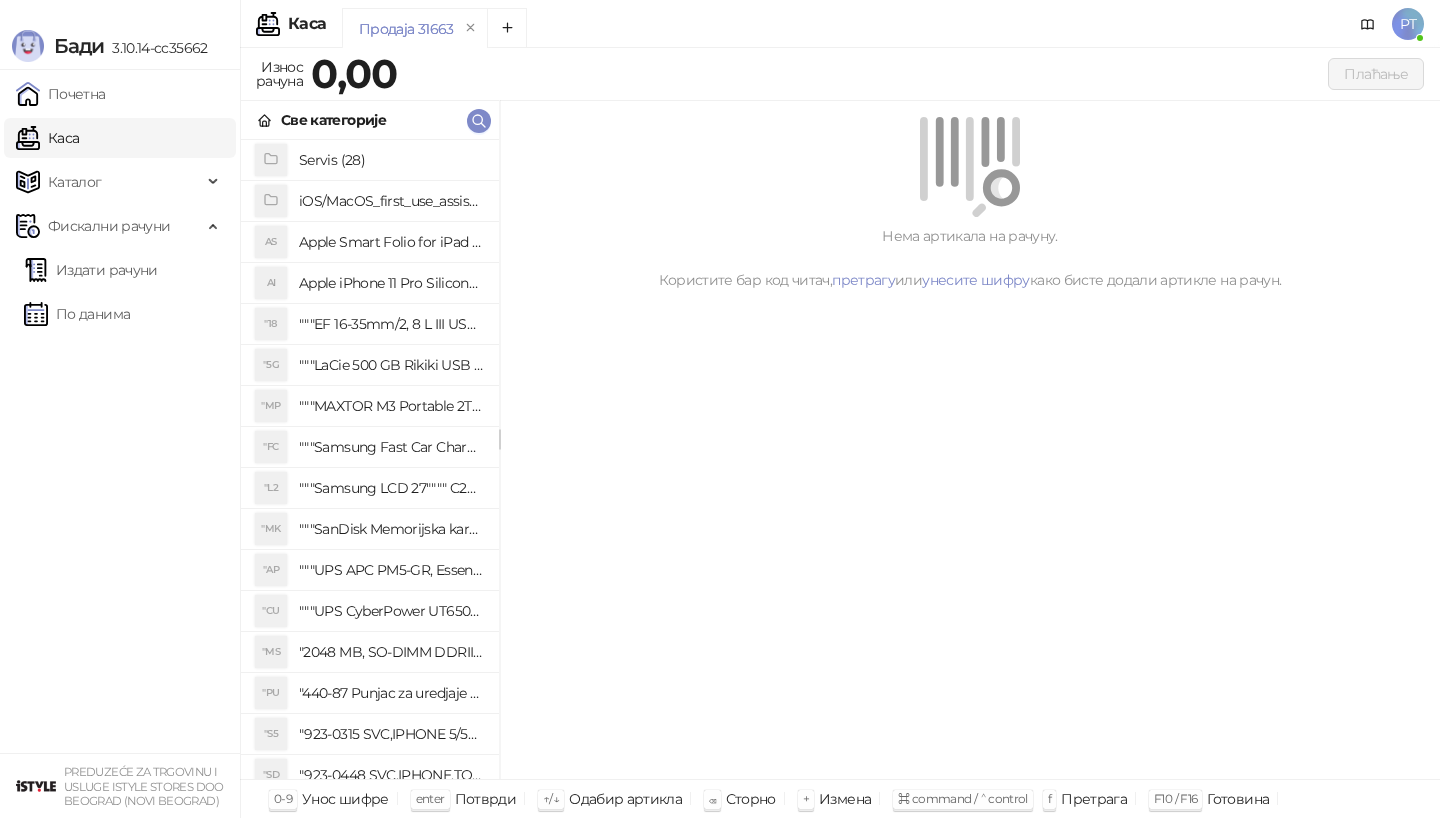 click on "Све категорије" at bounding box center (370, 120) 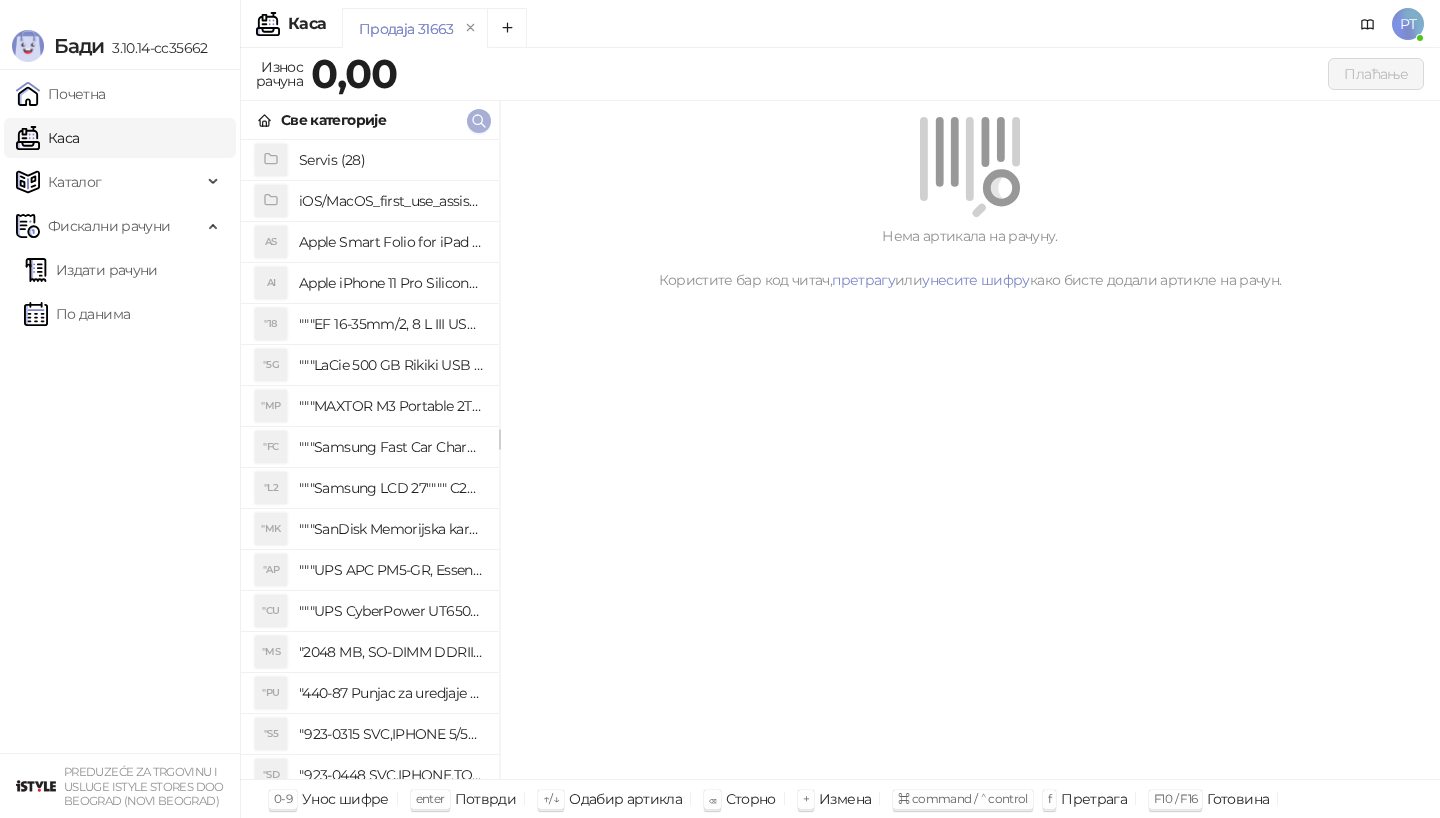 click 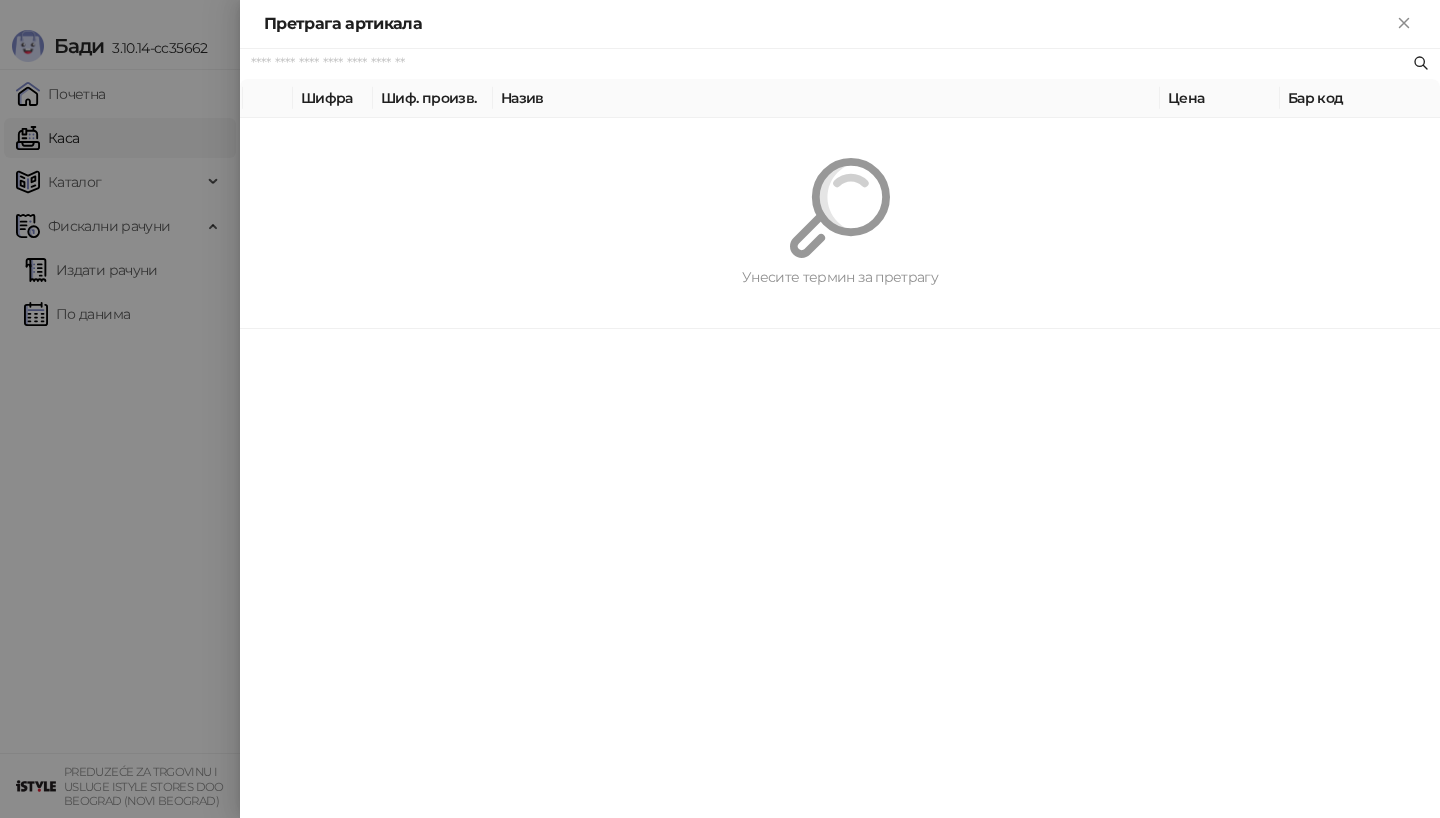 paste on "********" 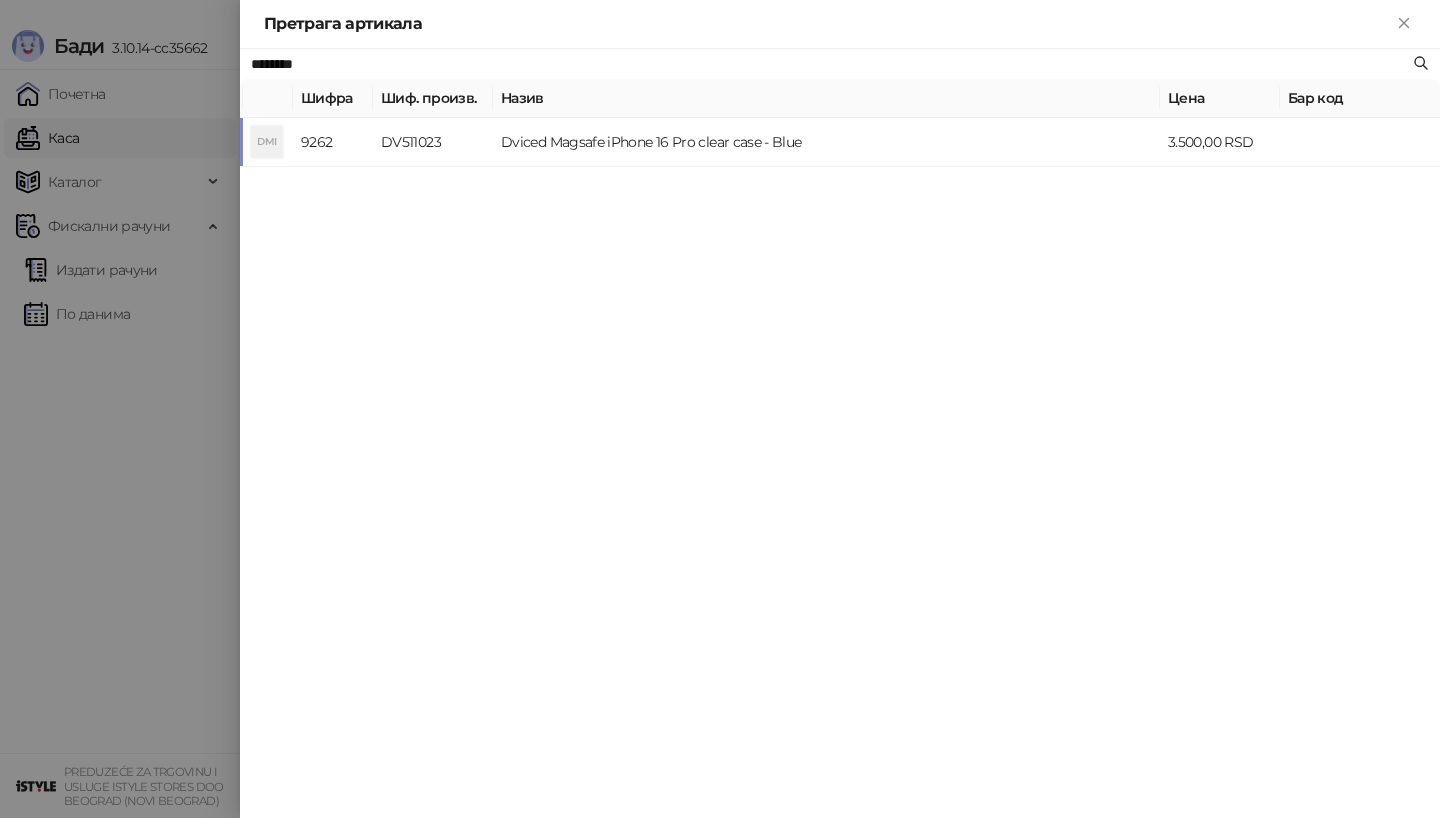 click on "DV511023" at bounding box center (433, 142) 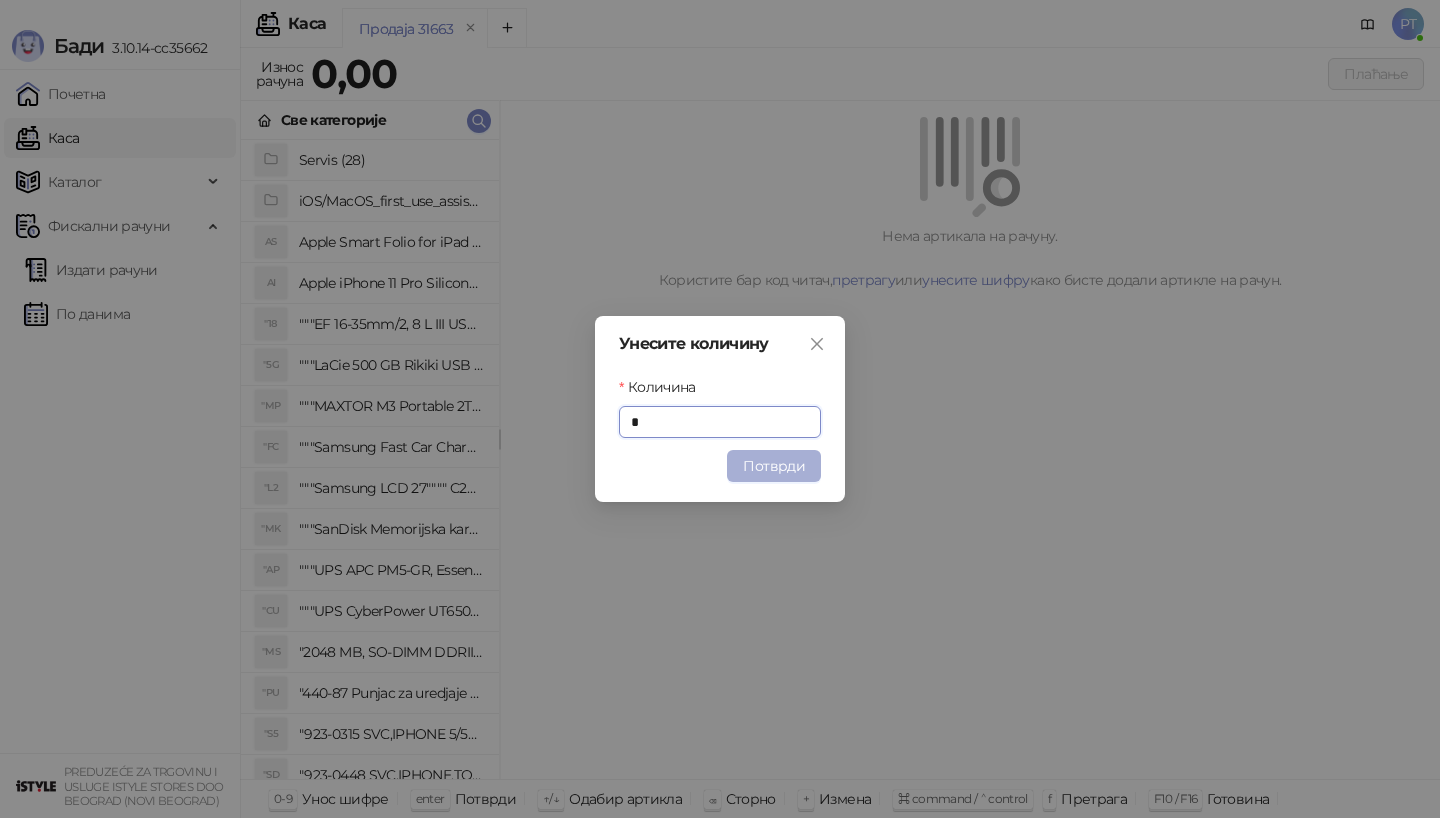 click on "Потврди" at bounding box center [774, 466] 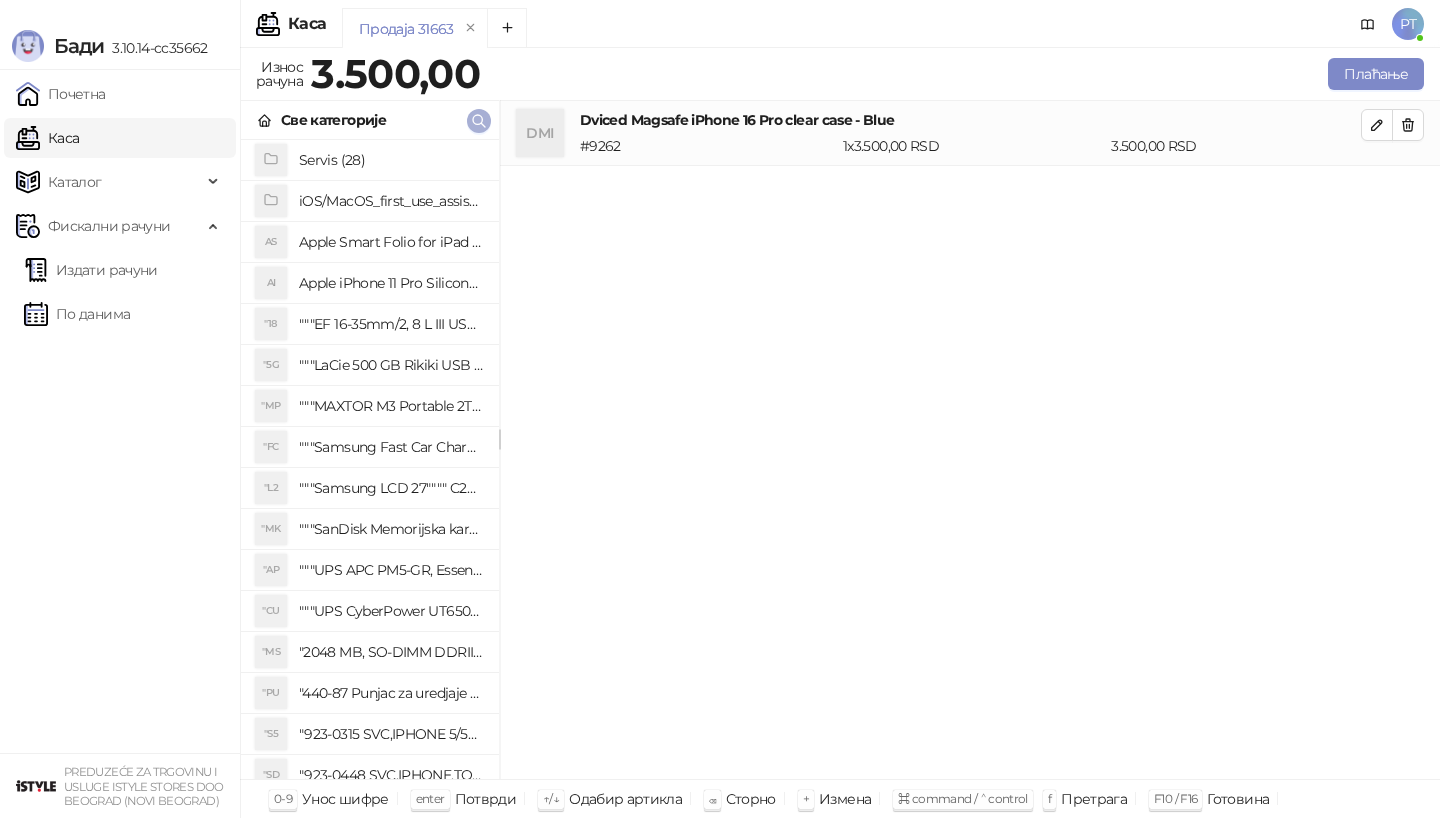 click 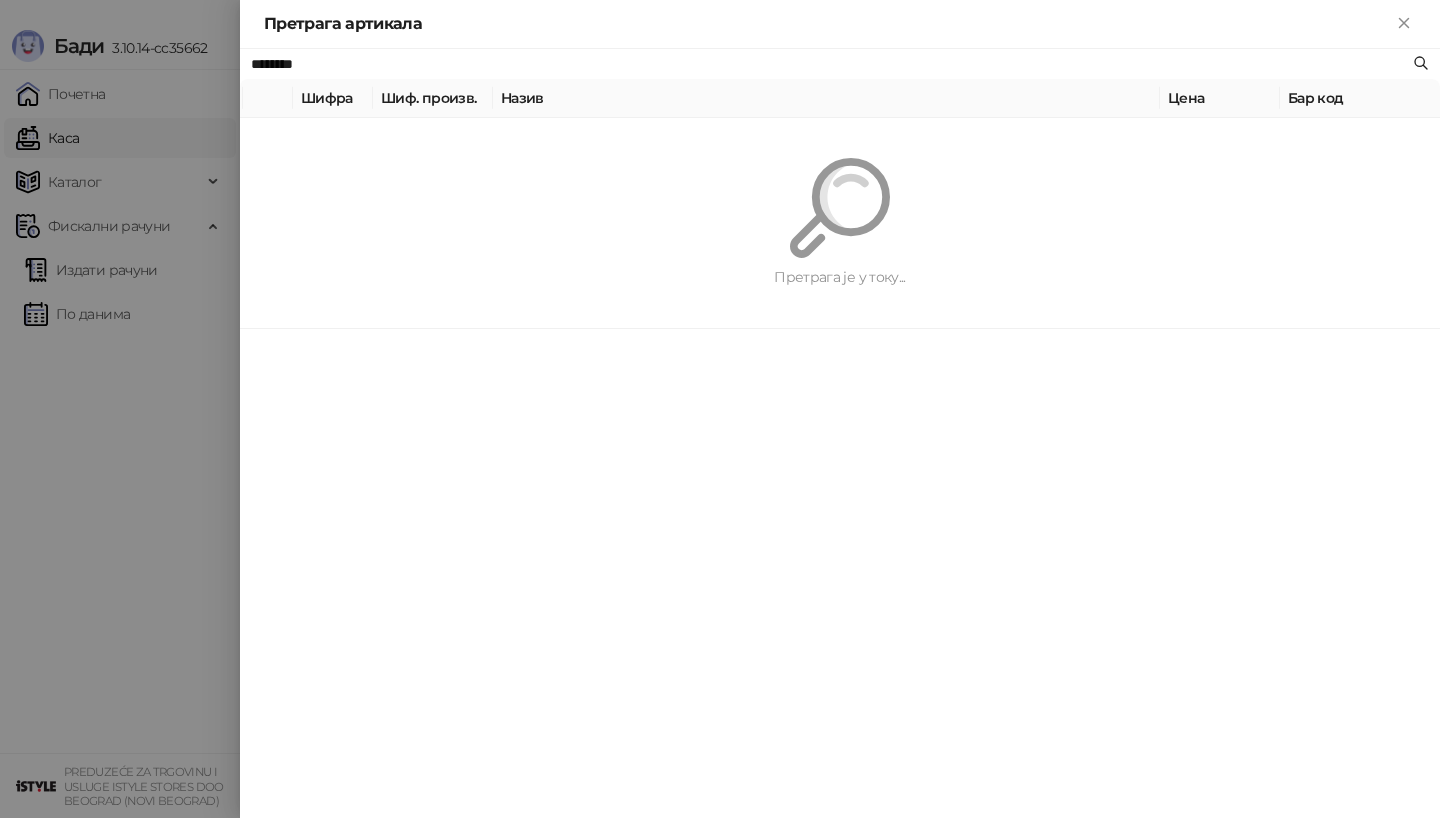 paste on "**********" 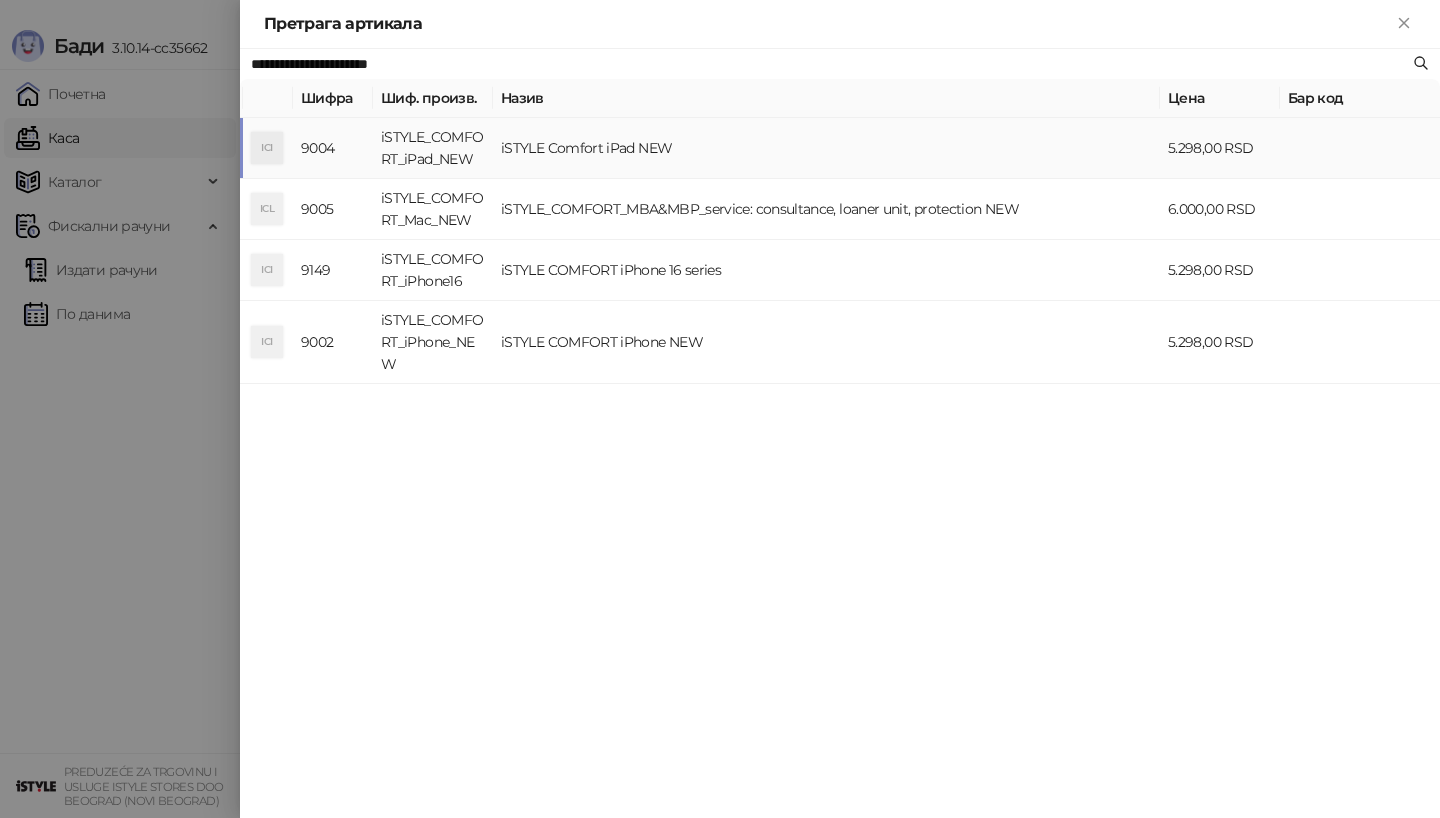 type on "**********" 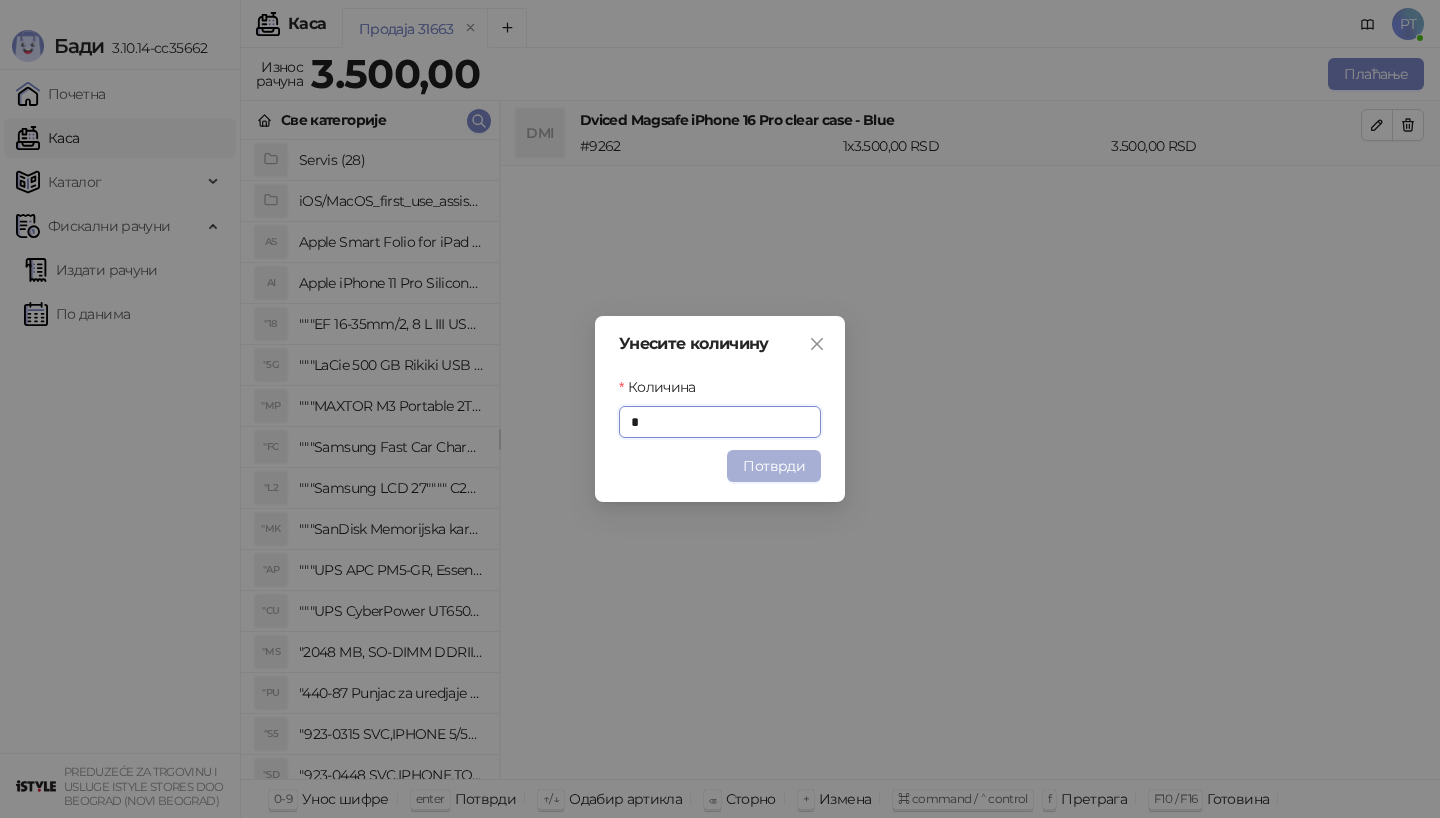 click on "Потврди" at bounding box center [774, 466] 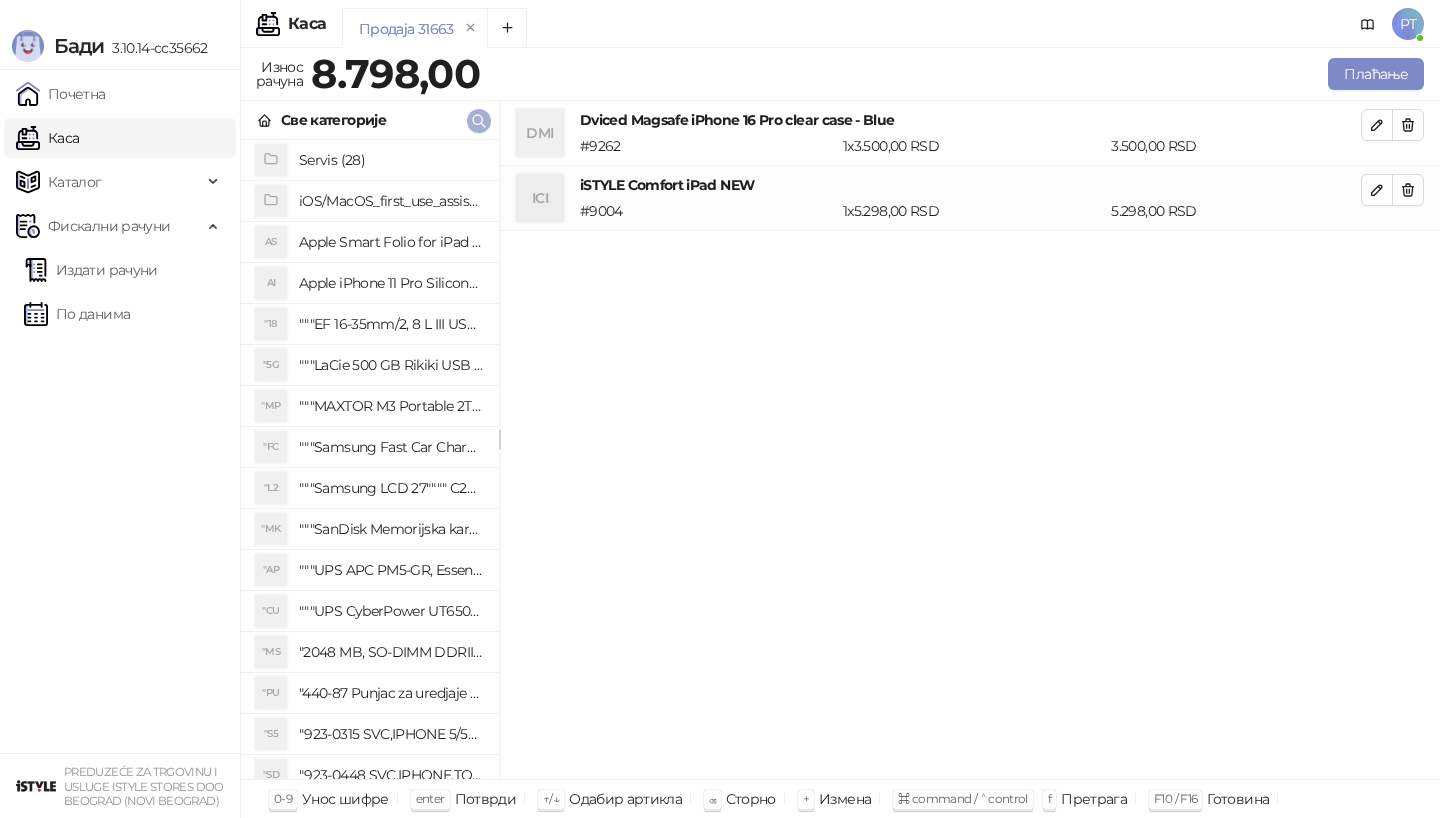 type 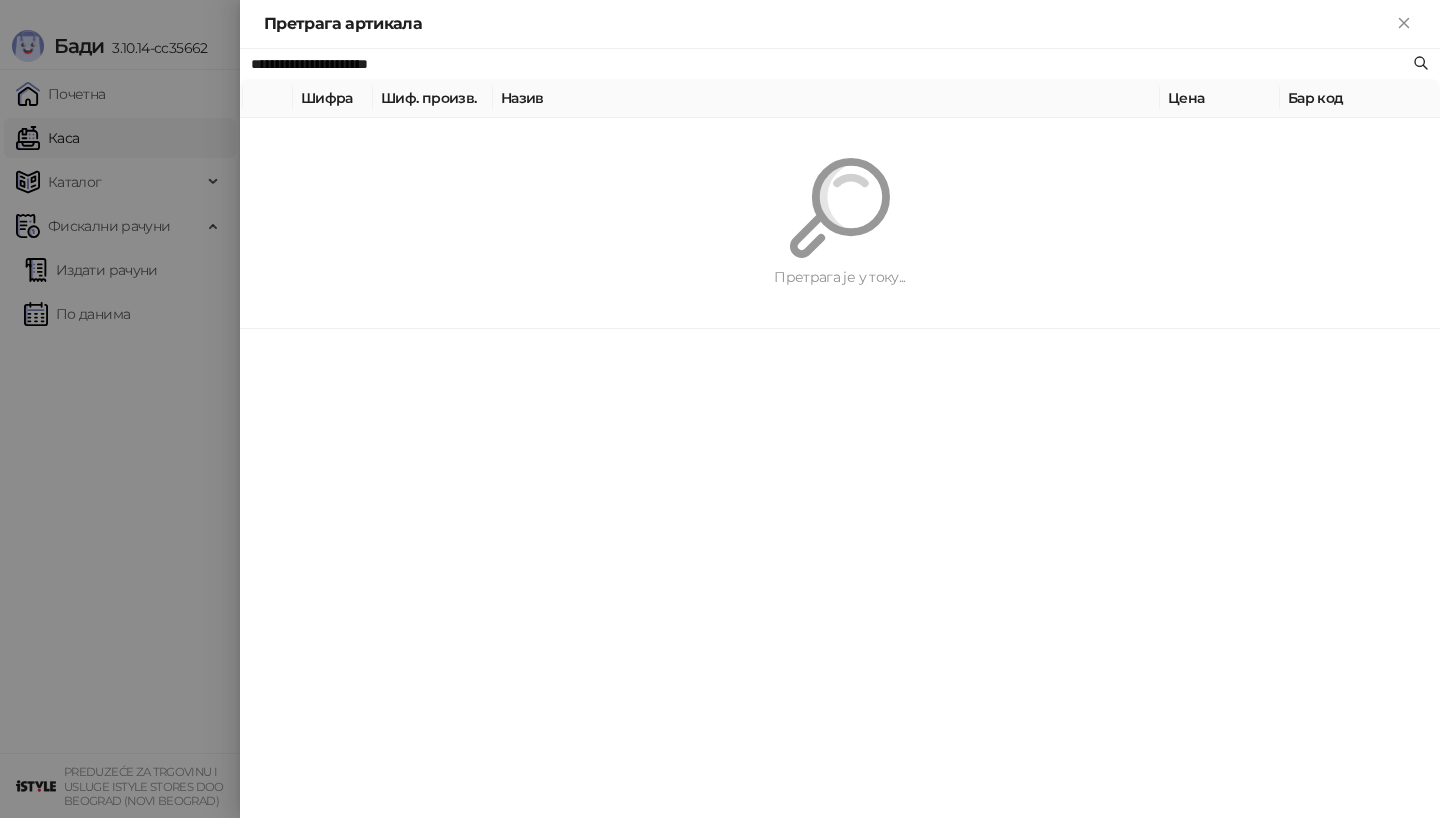 paste 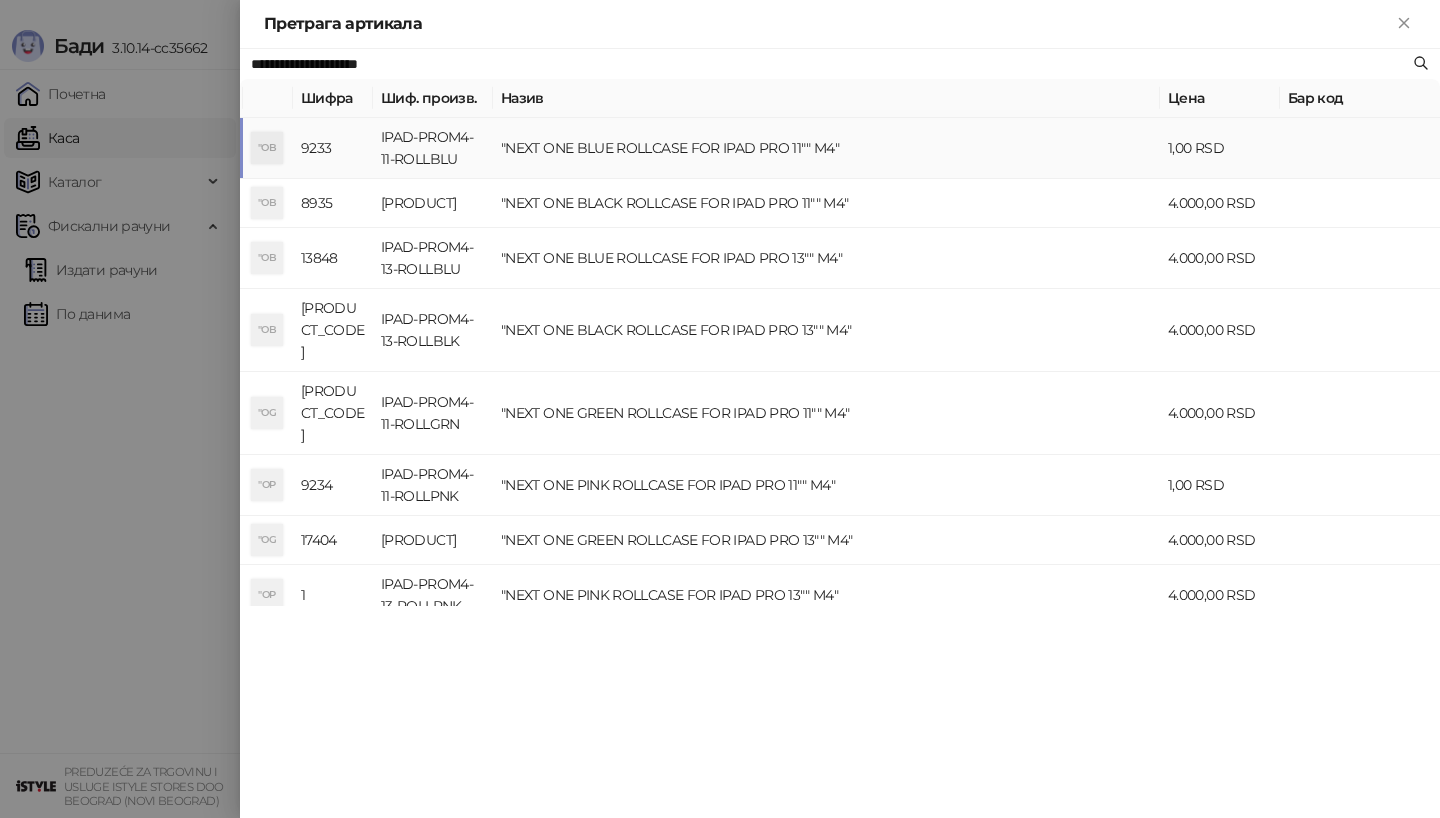 click on ""NEXT ONE BLUE ROLLCASE FOR IPAD PRO 11"" M4"" at bounding box center [826, 148] 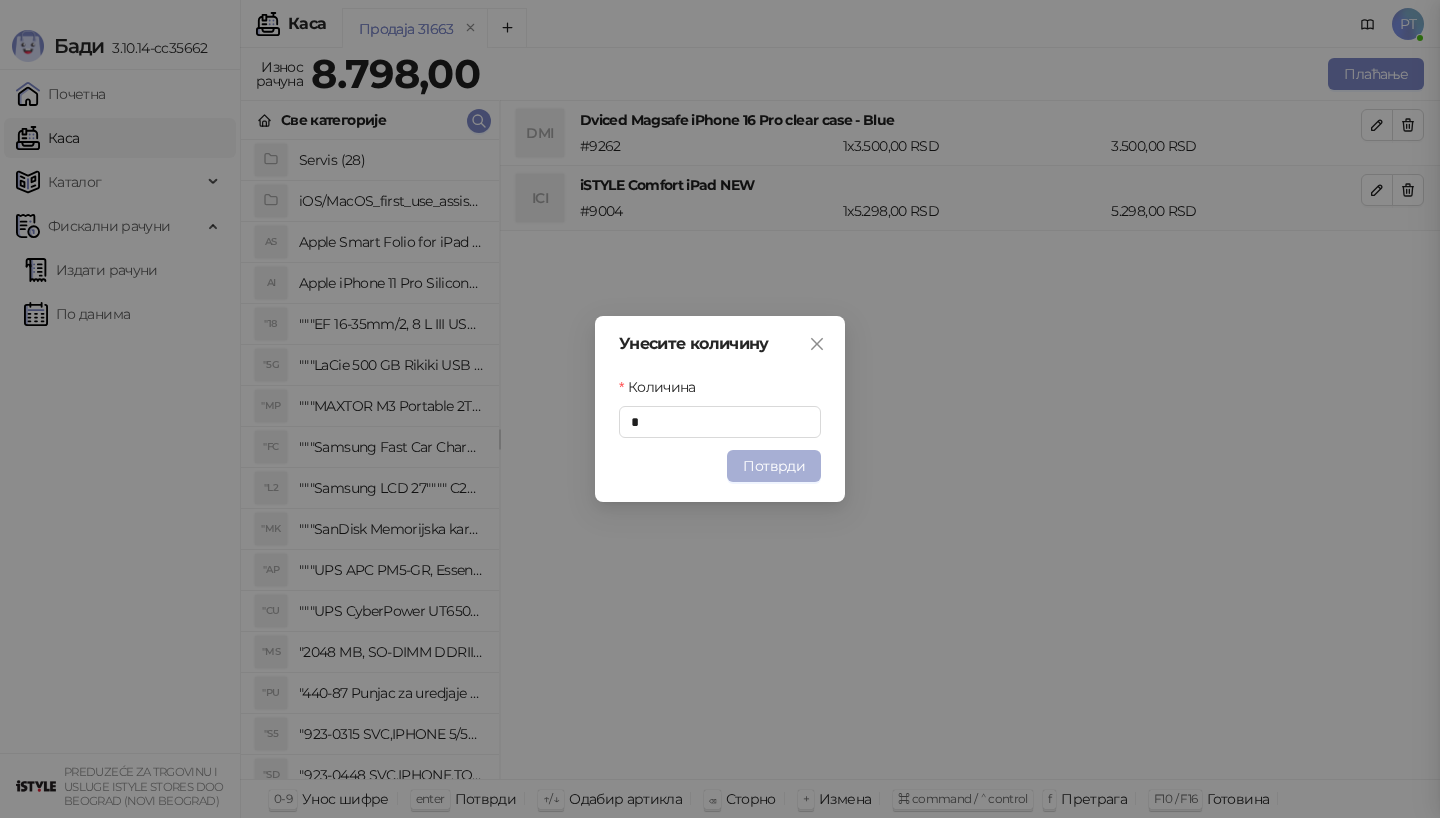 click on "Потврди" at bounding box center [774, 466] 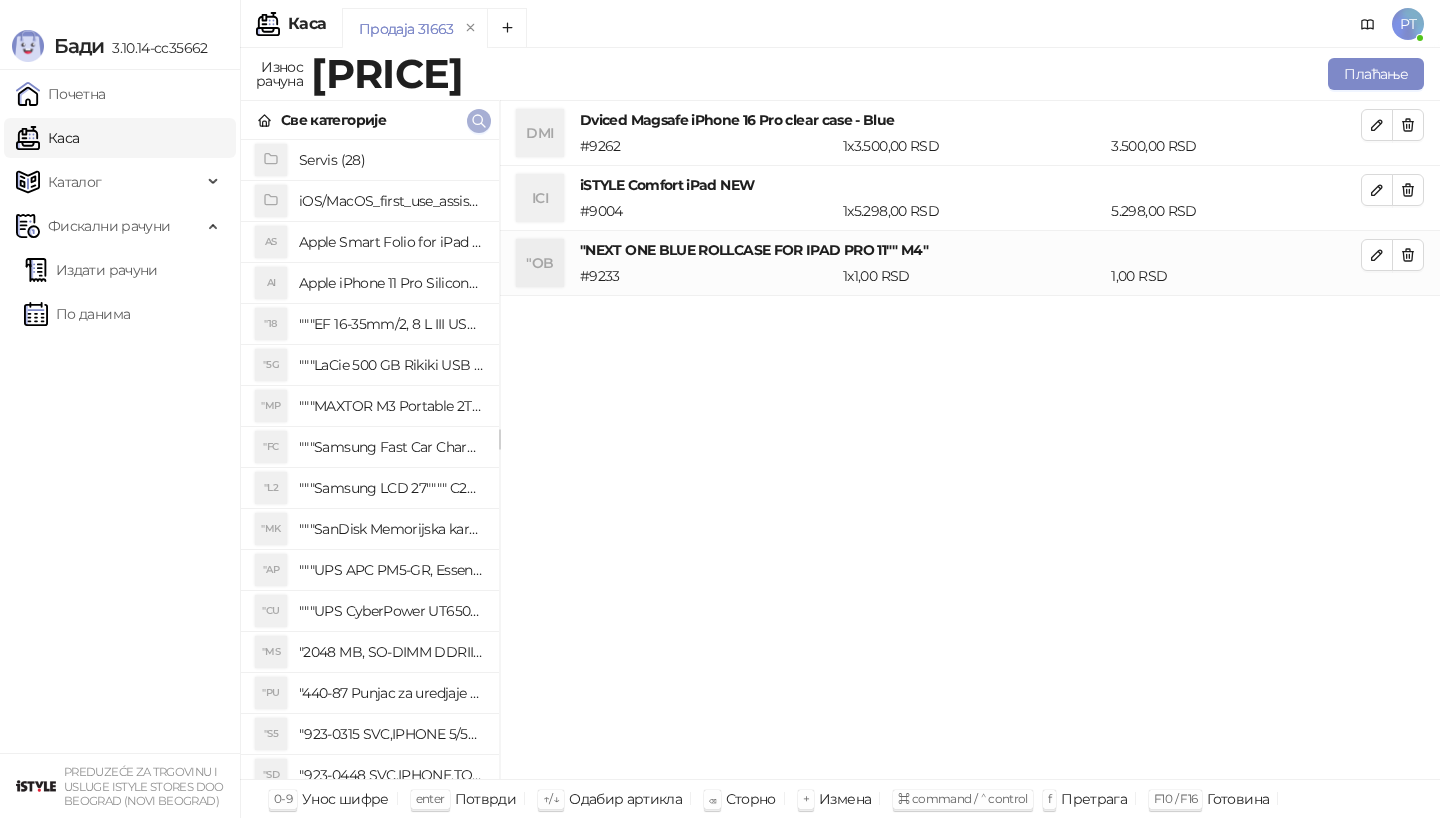 click 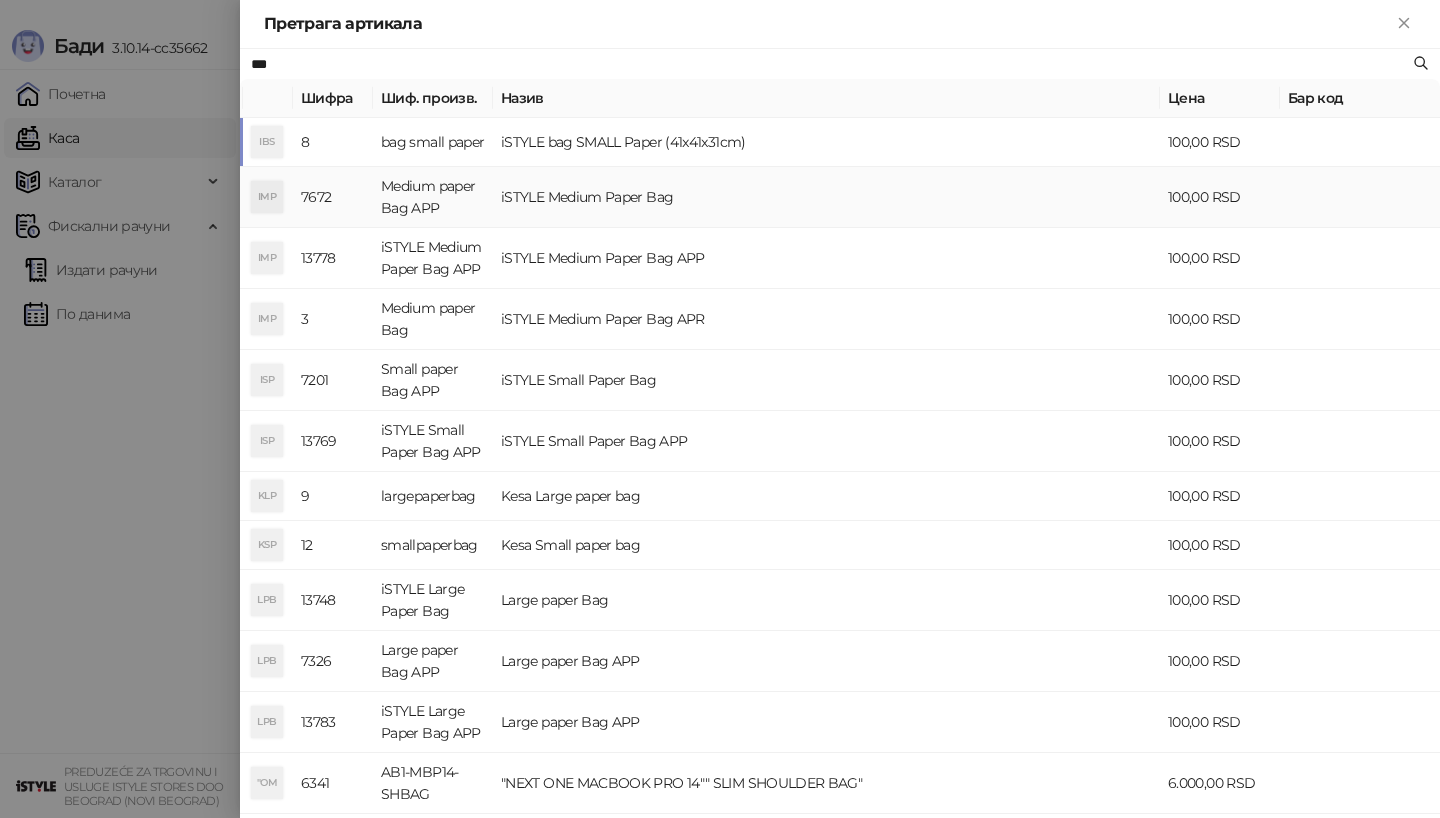 type on "***" 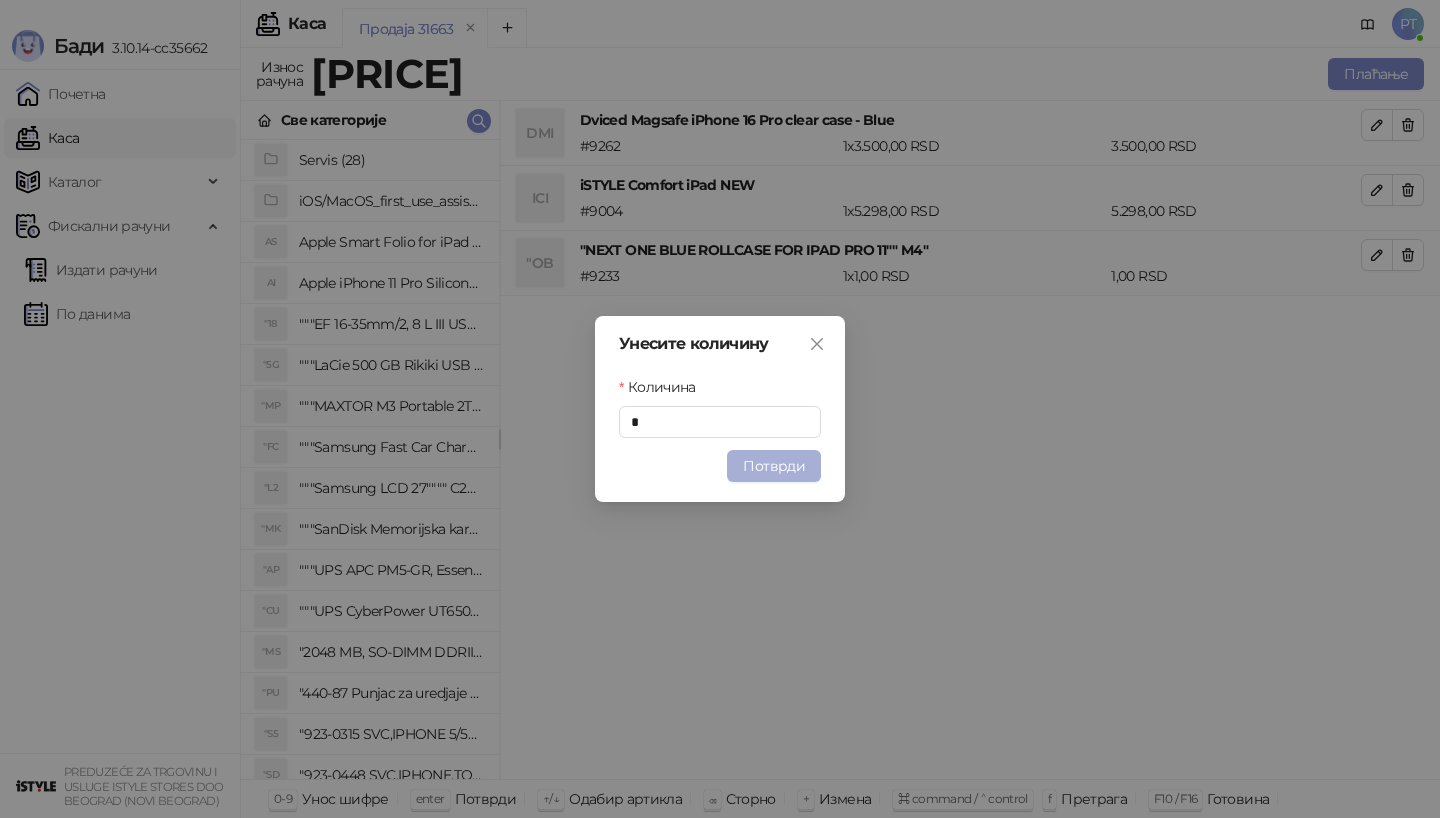 click on "Потврди" at bounding box center [774, 466] 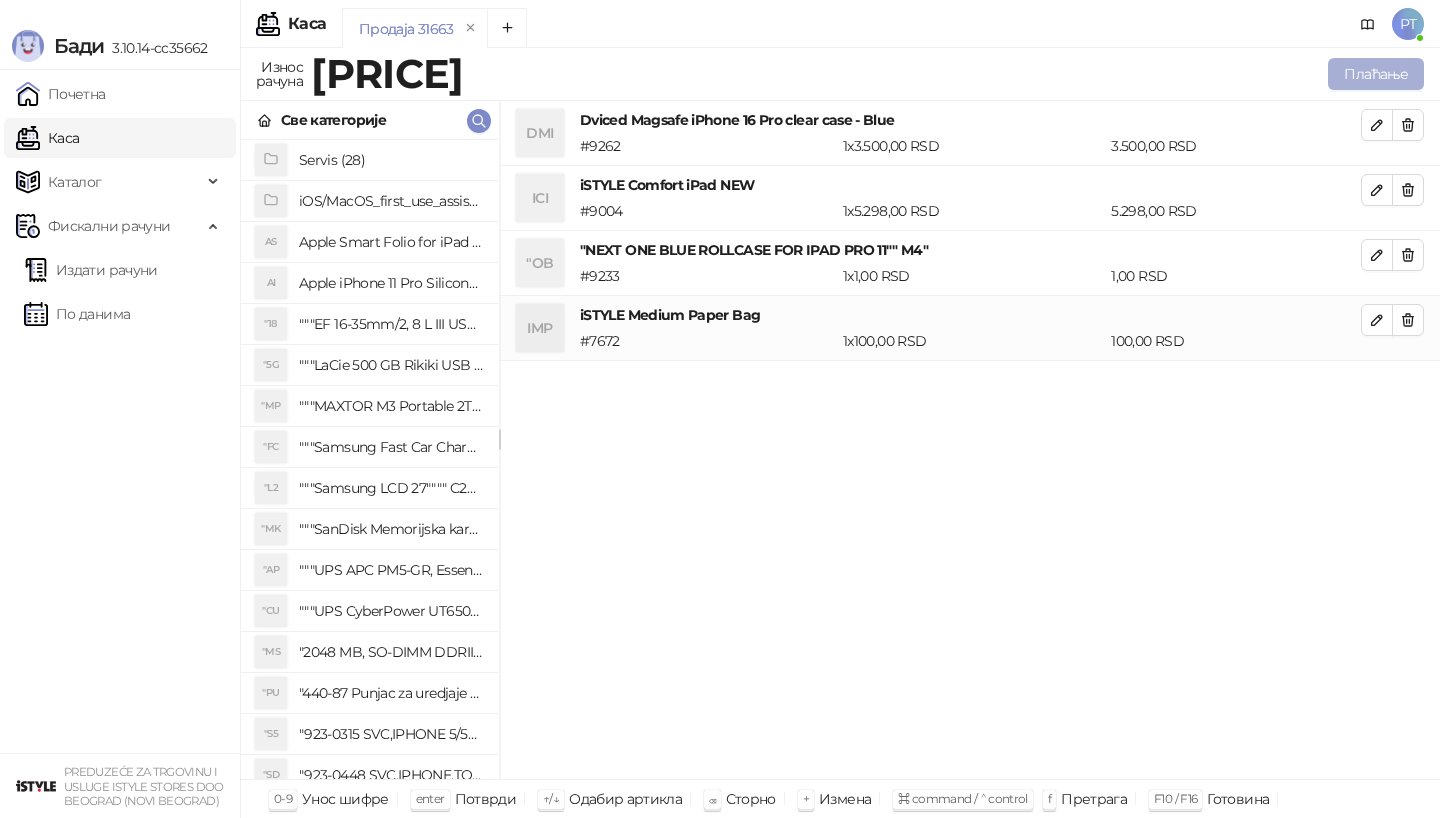 click on "Плаћање" at bounding box center [1376, 74] 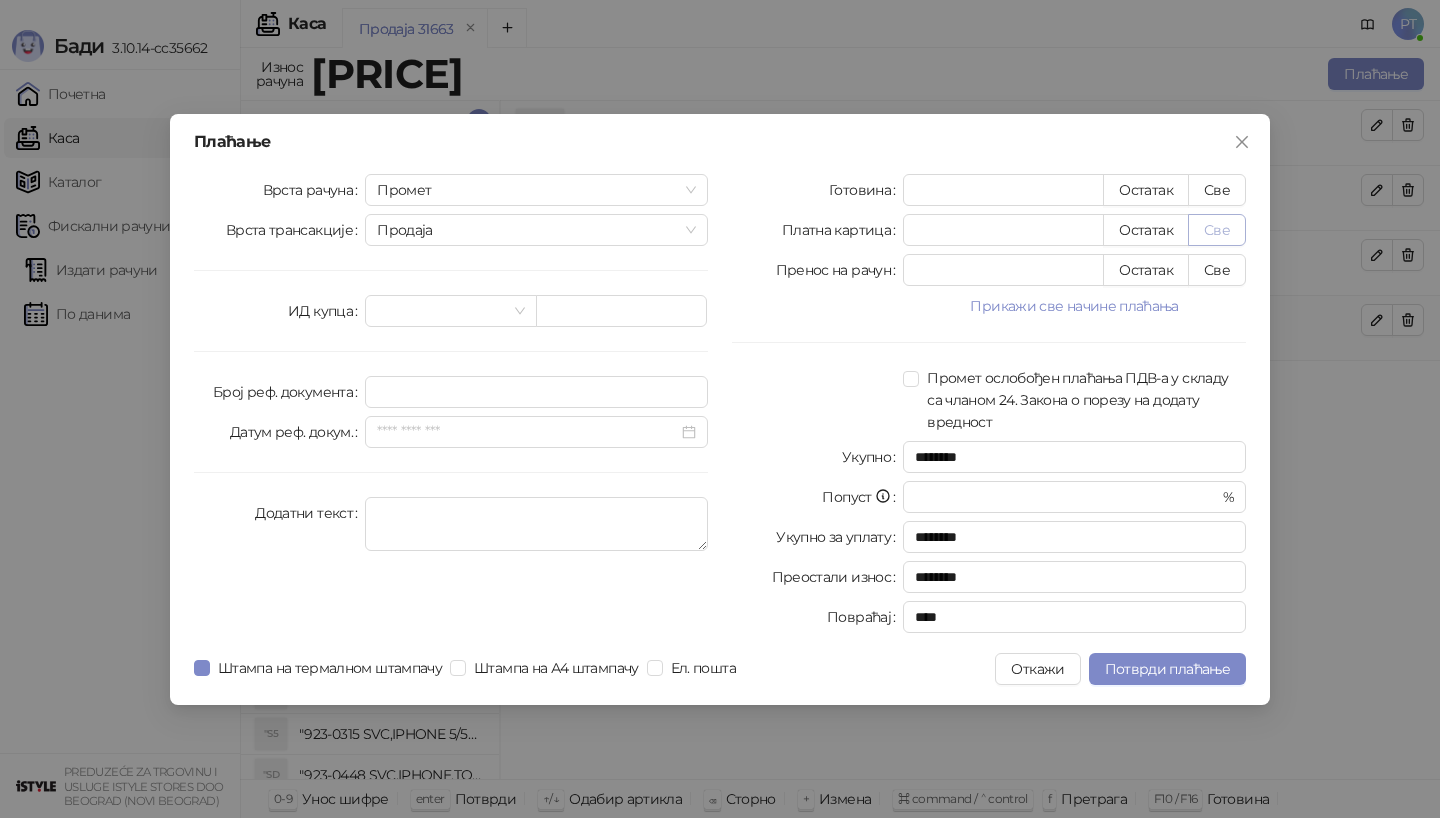 click on "Све" at bounding box center (1217, 230) 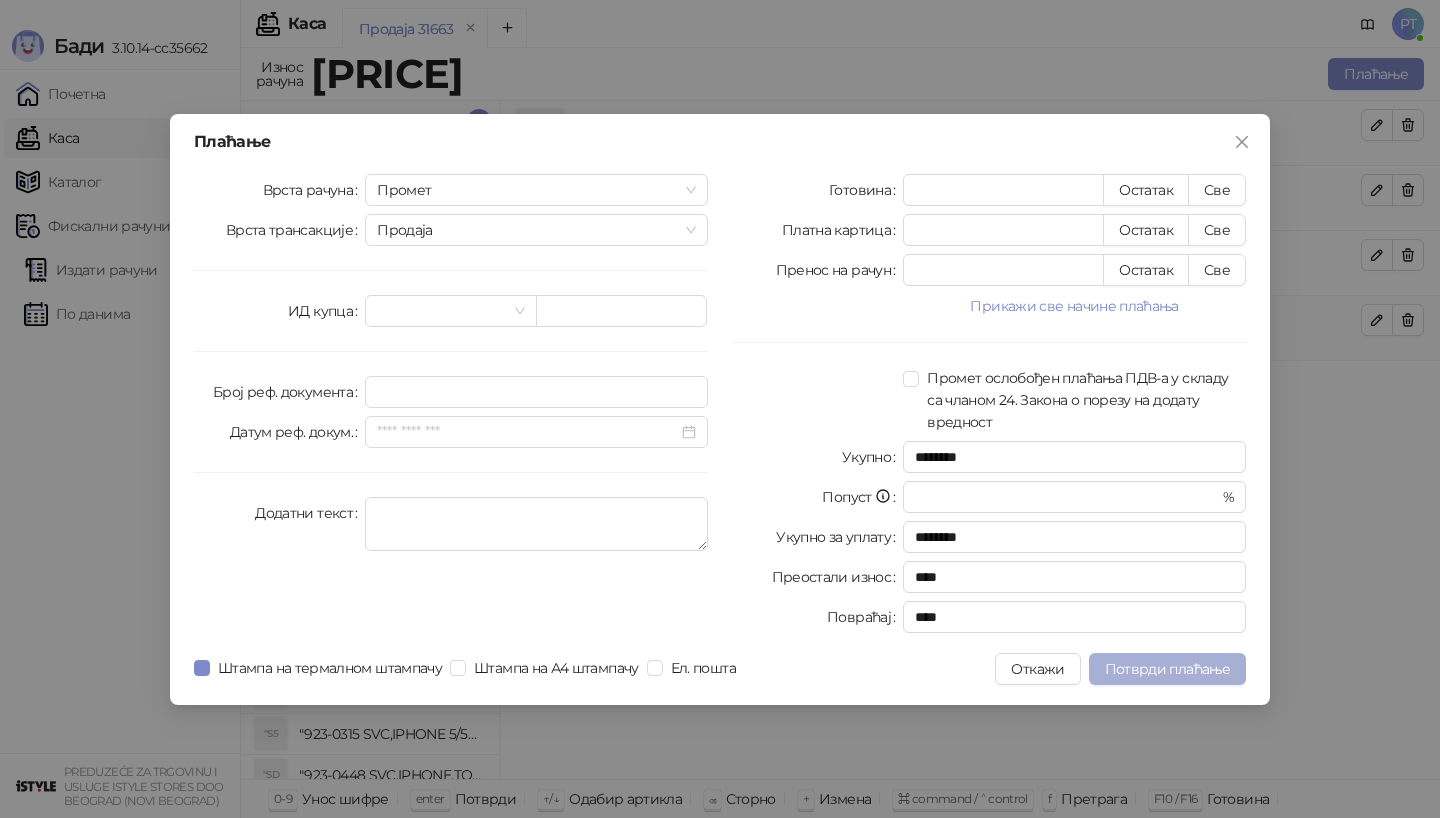 click on "Потврди плаћање" at bounding box center [1167, 669] 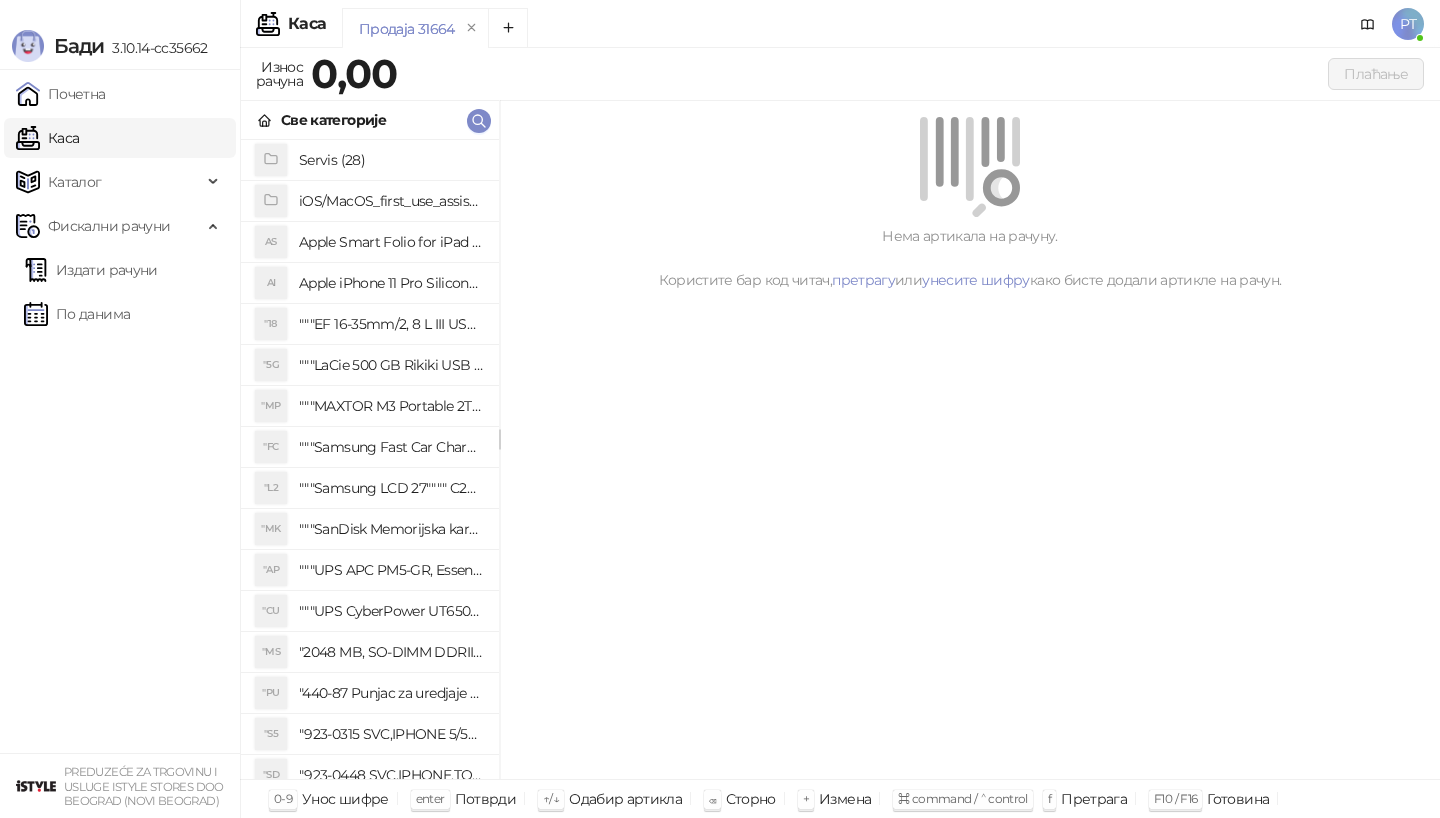 click on "Све категорије" at bounding box center [370, 120] 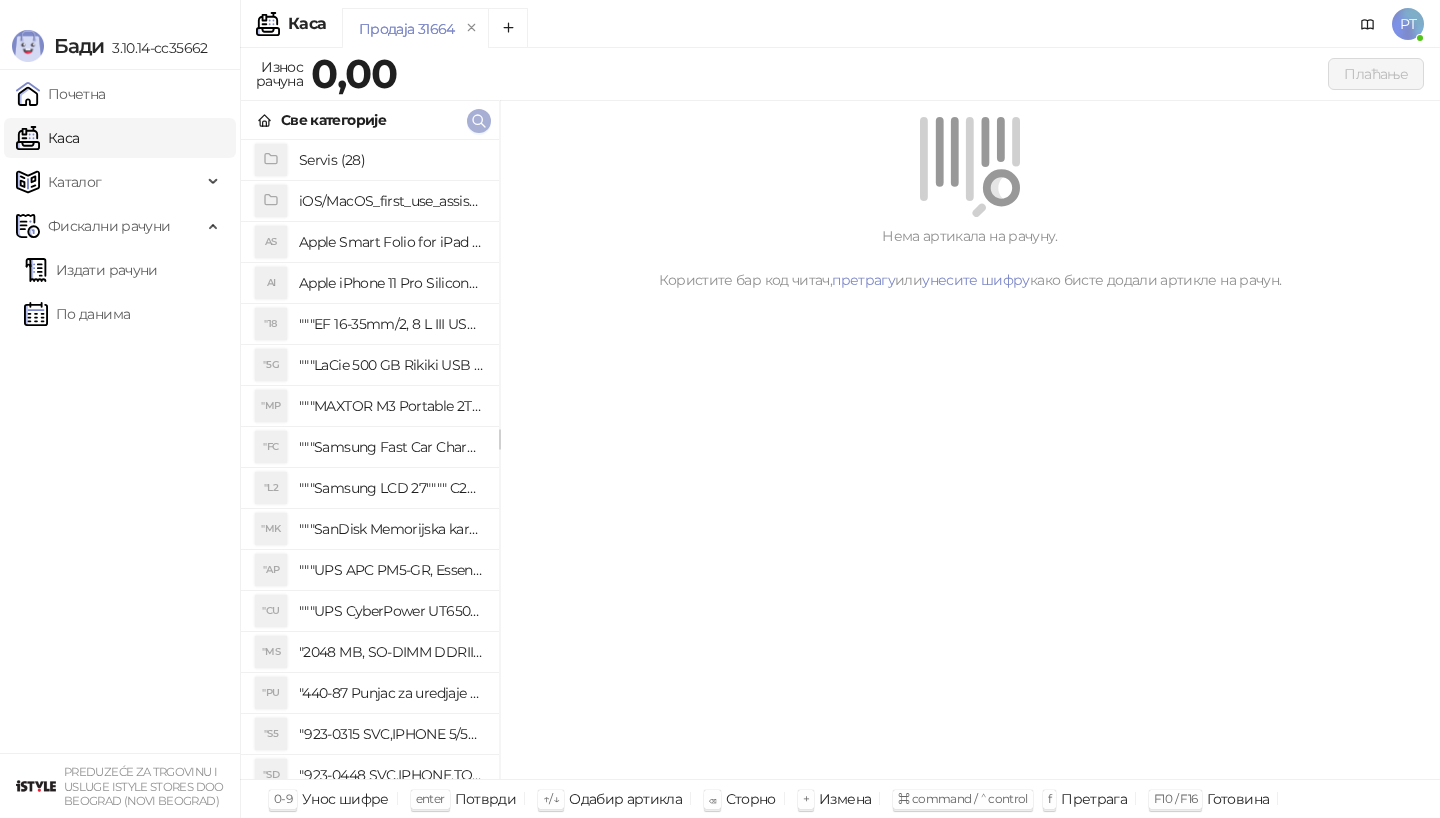 click at bounding box center [479, 121] 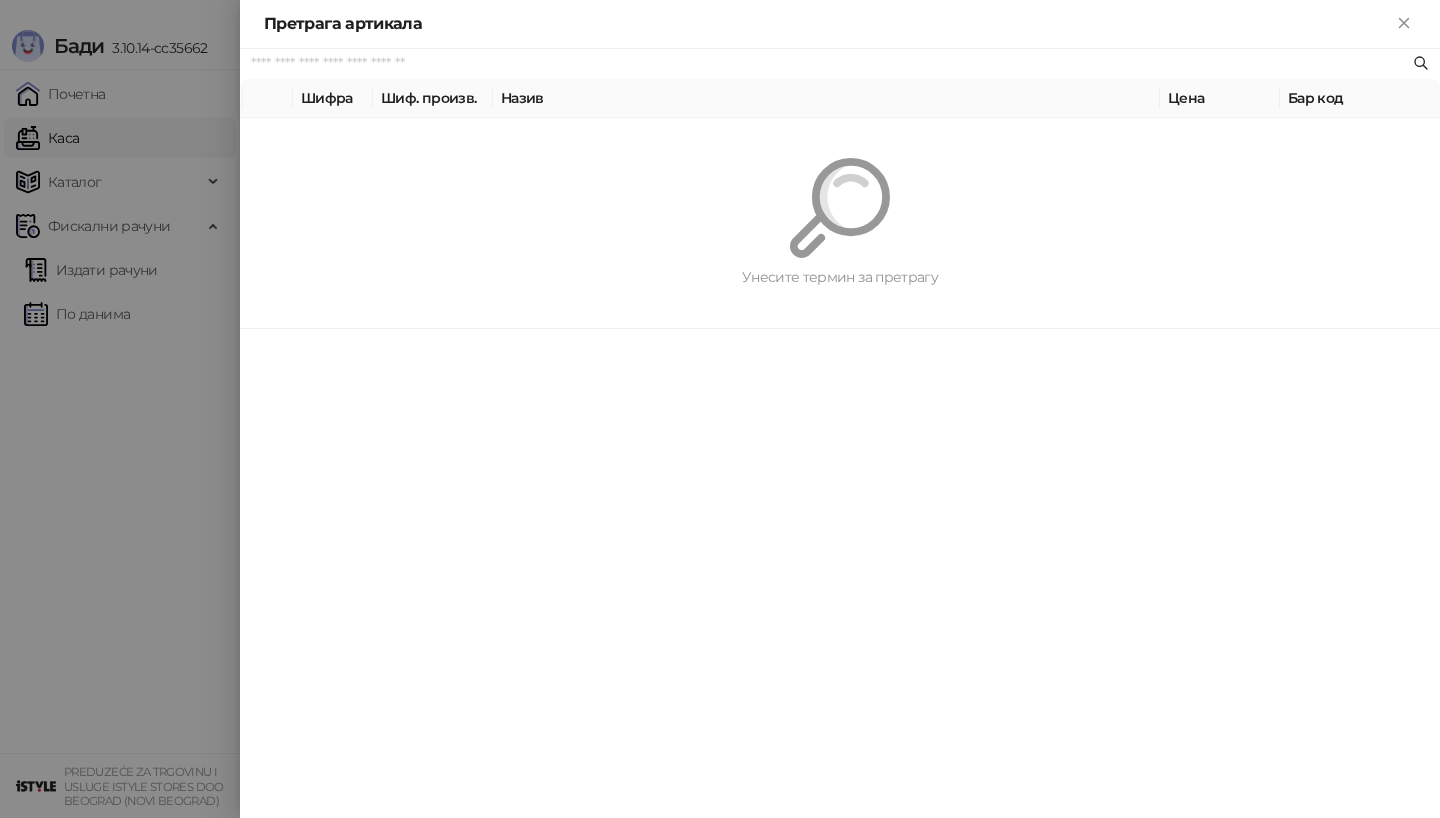 paste on "*********" 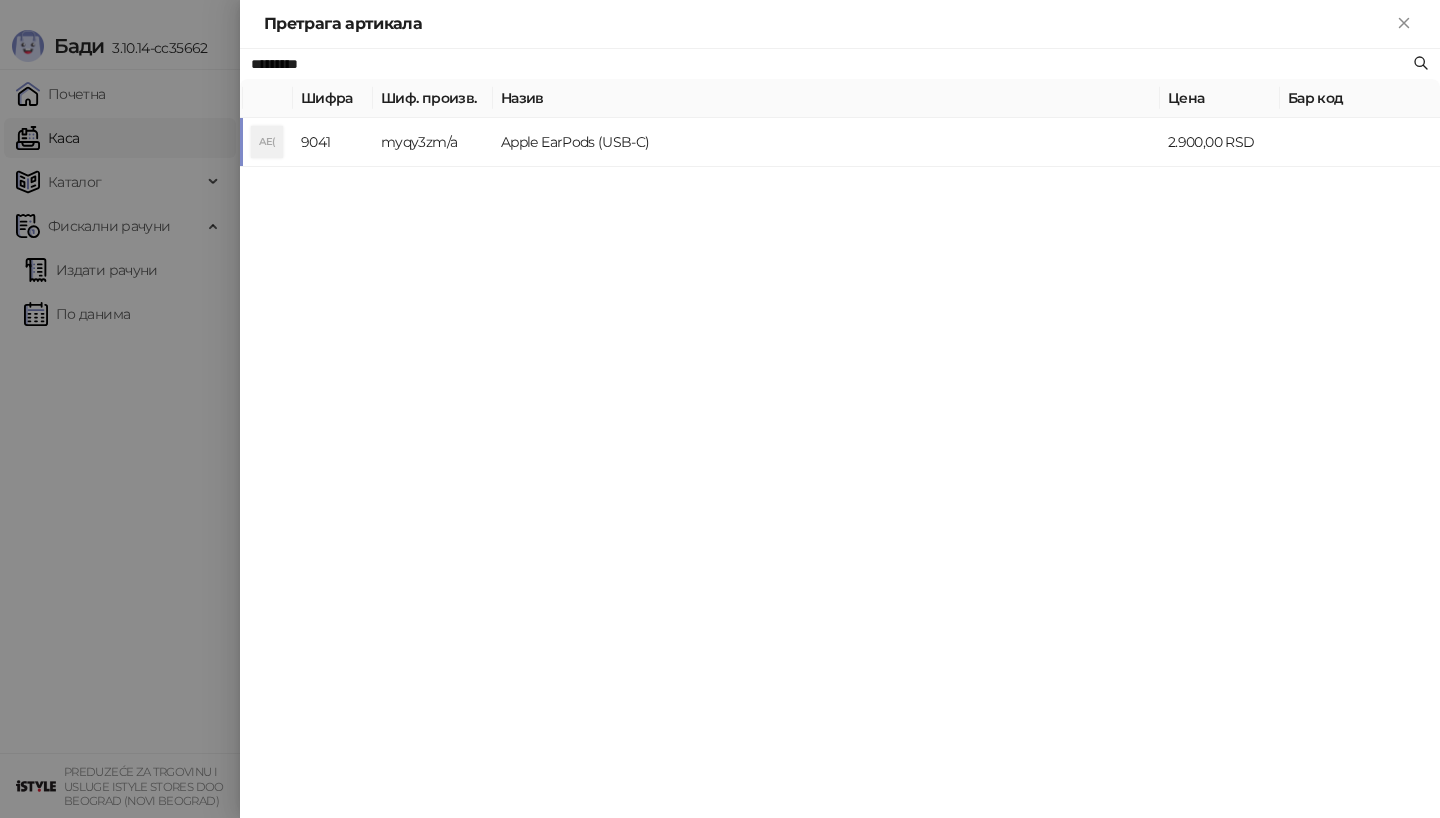 type on "*********" 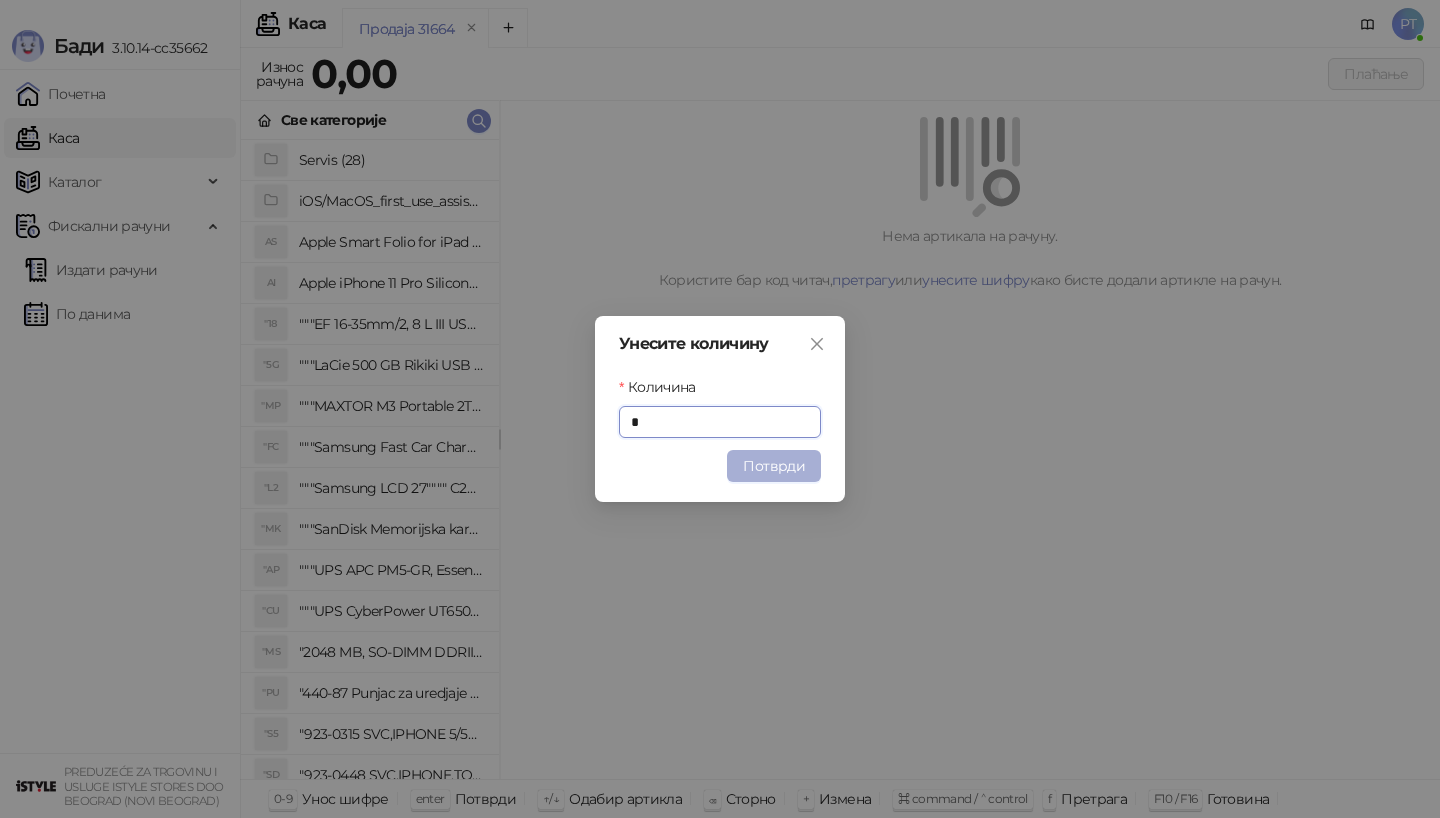 click on "Потврди" at bounding box center (774, 466) 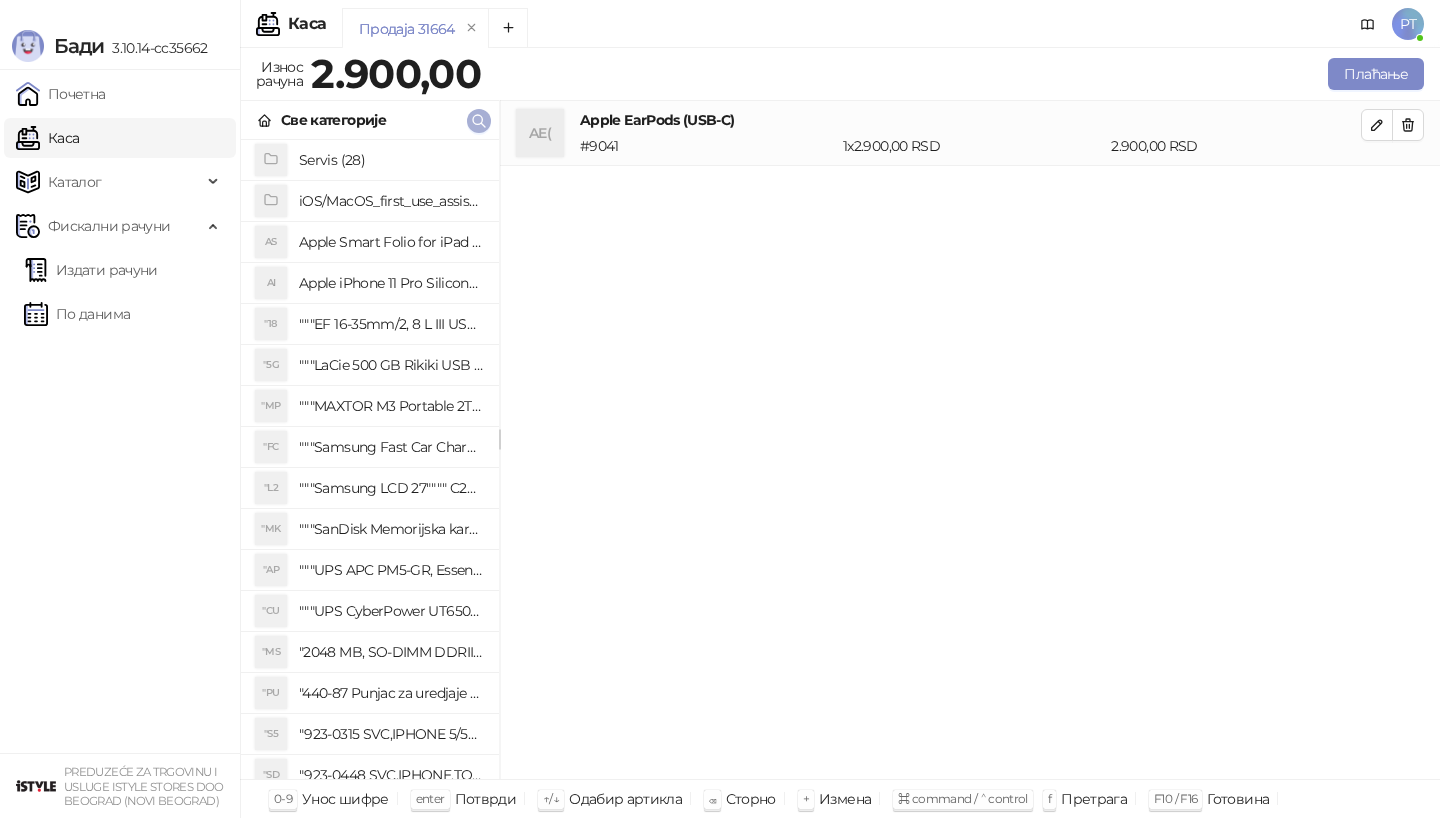 type 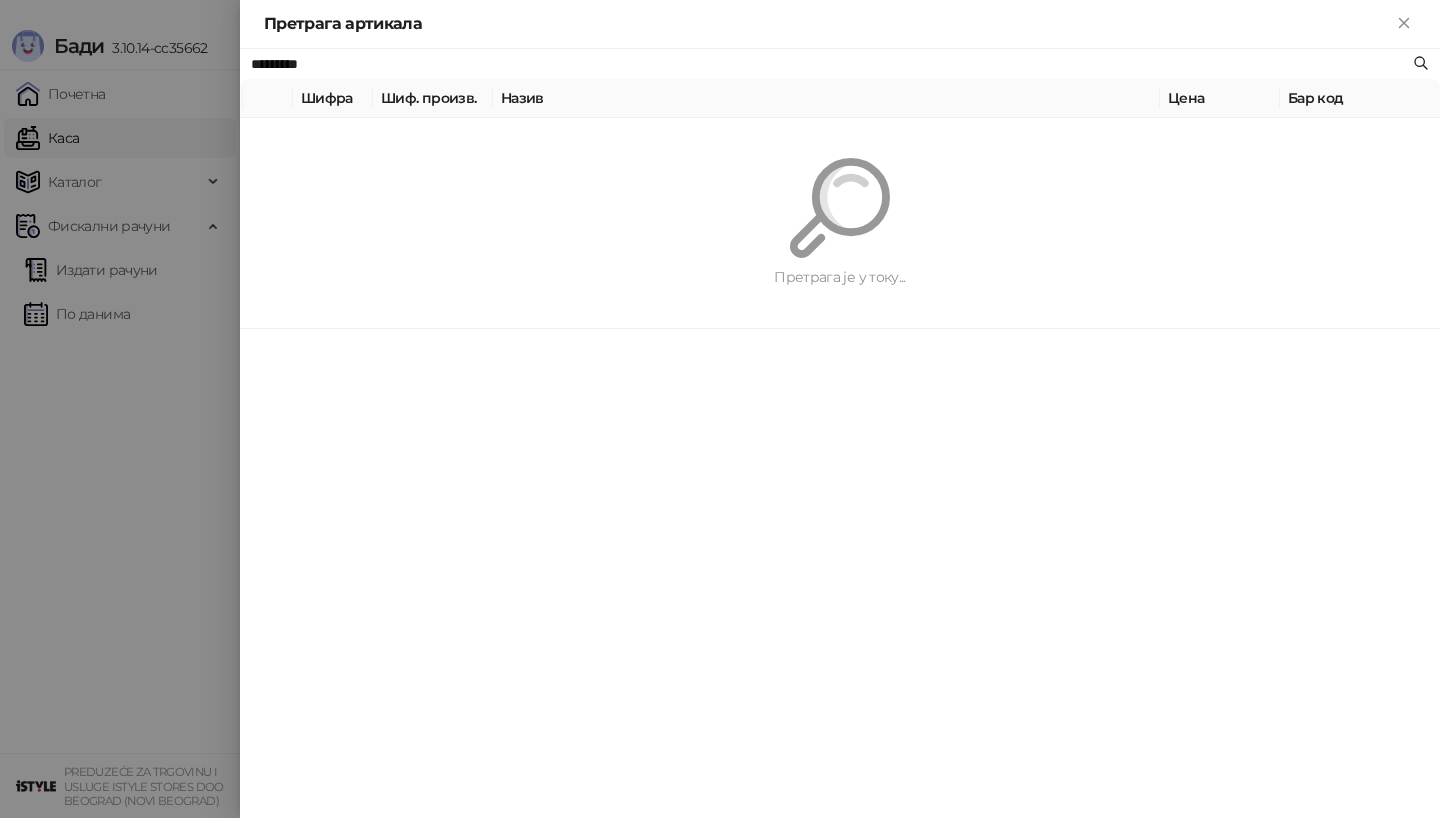 paste on "**********" 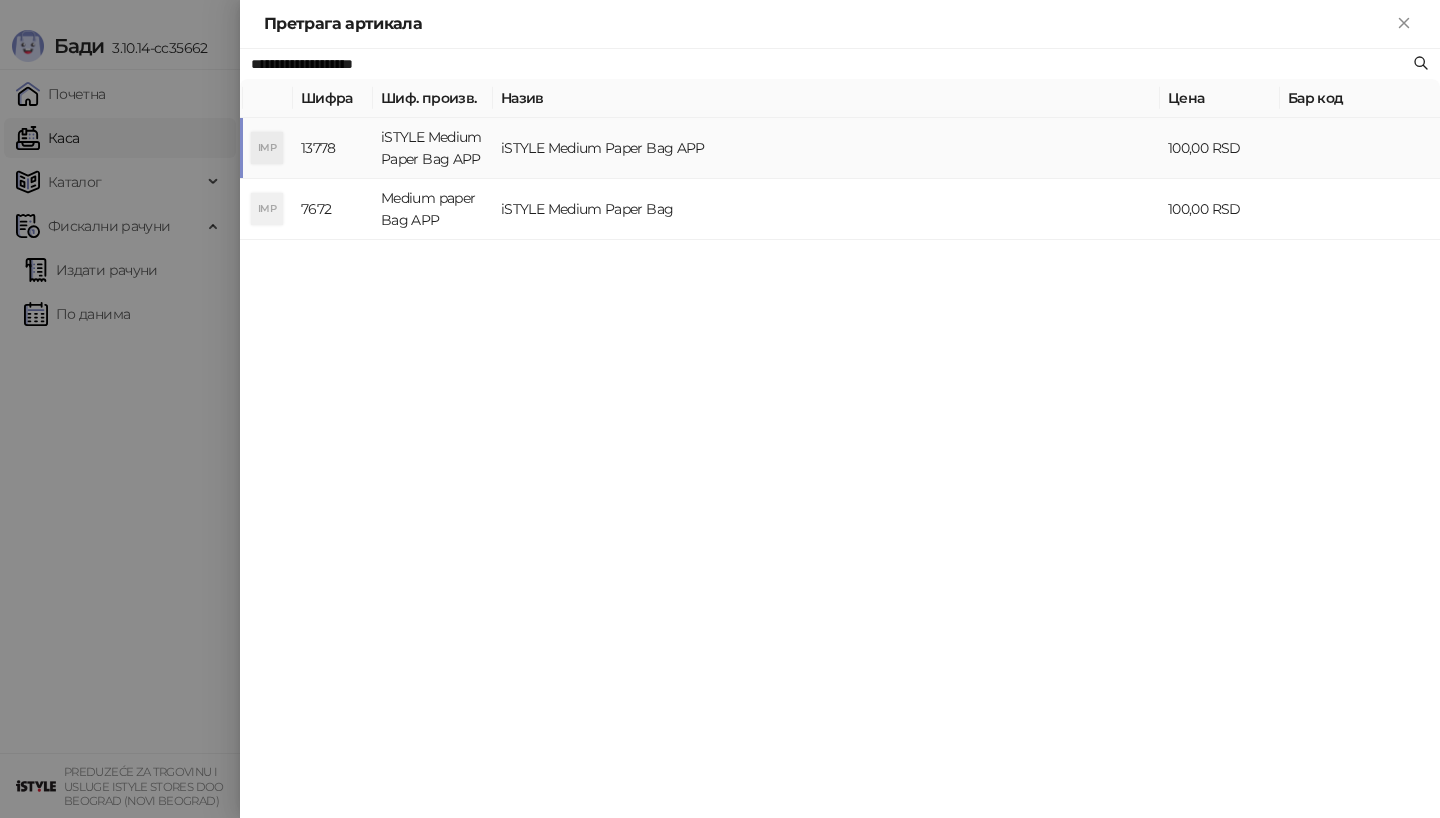 type on "**********" 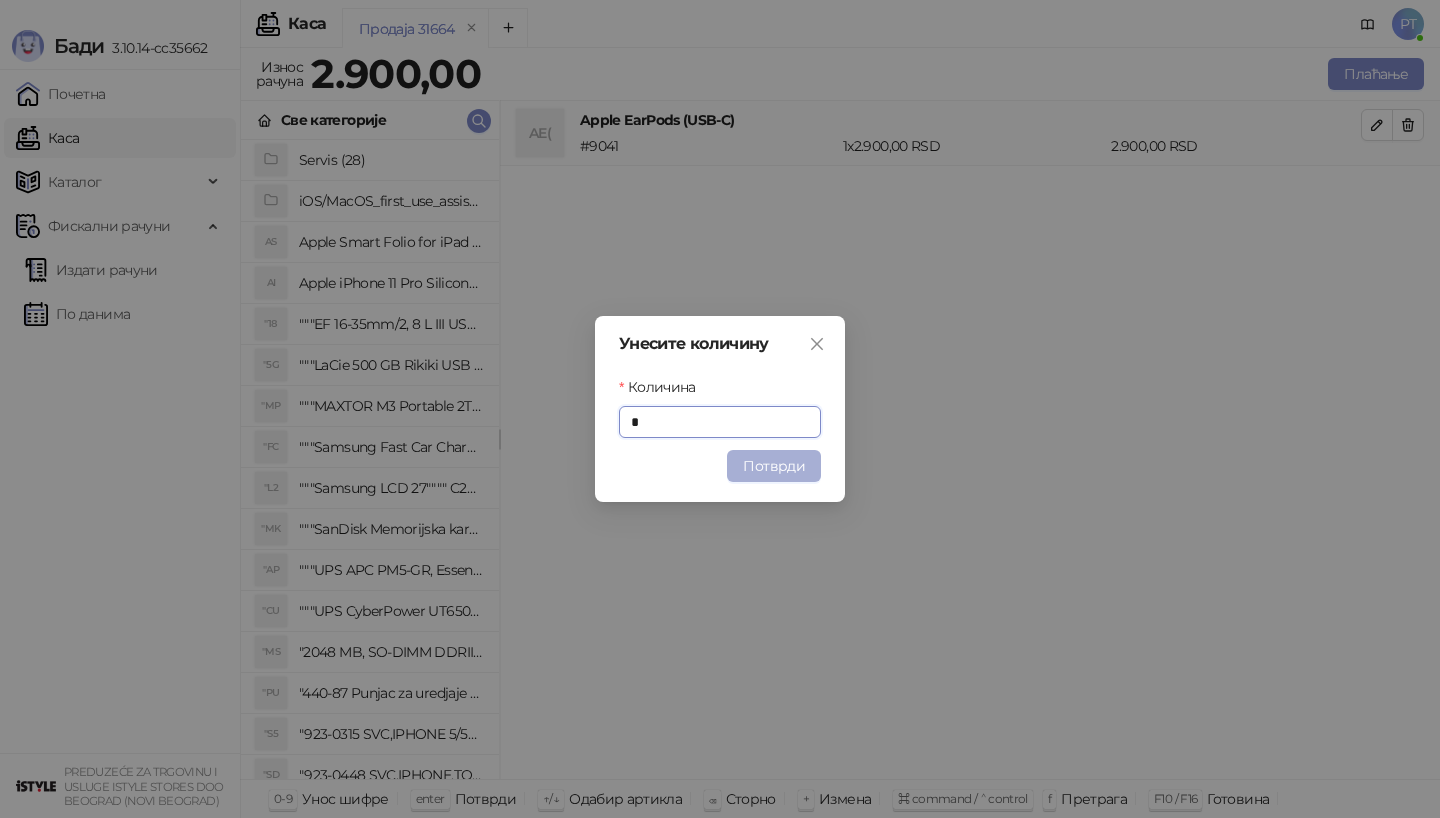 click on "Потврди" at bounding box center [774, 466] 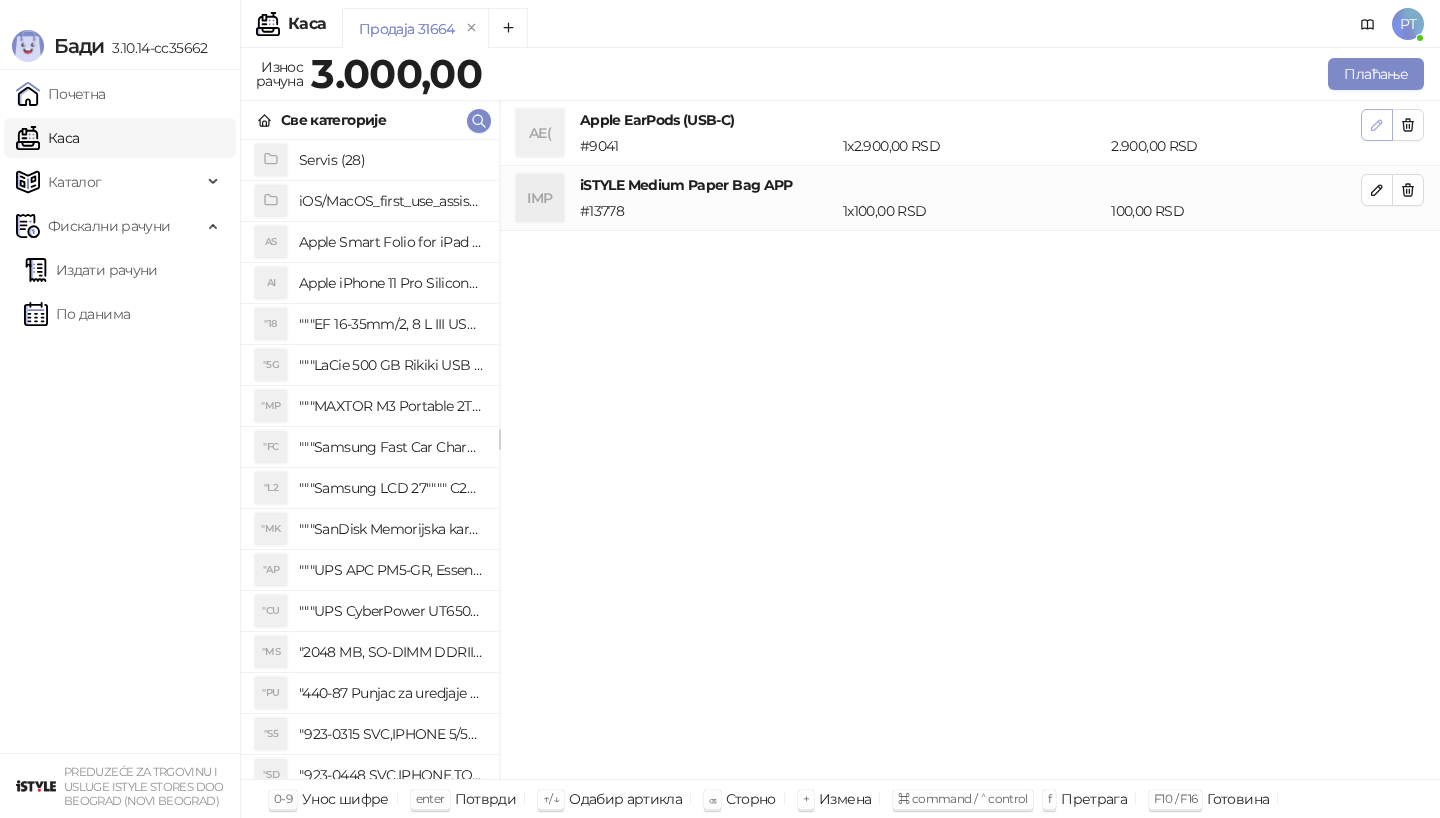 click 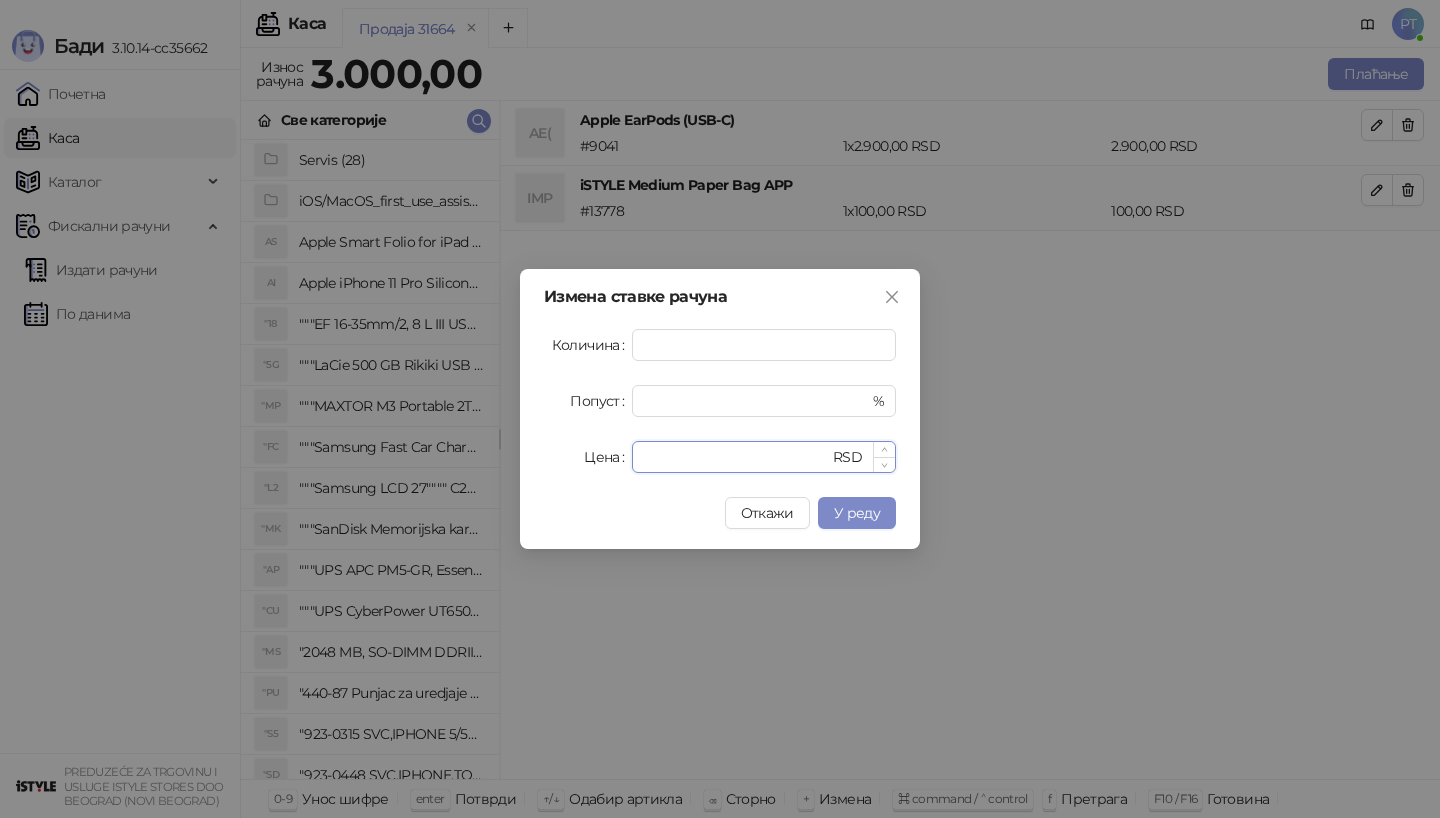 click on "****" at bounding box center [736, 457] 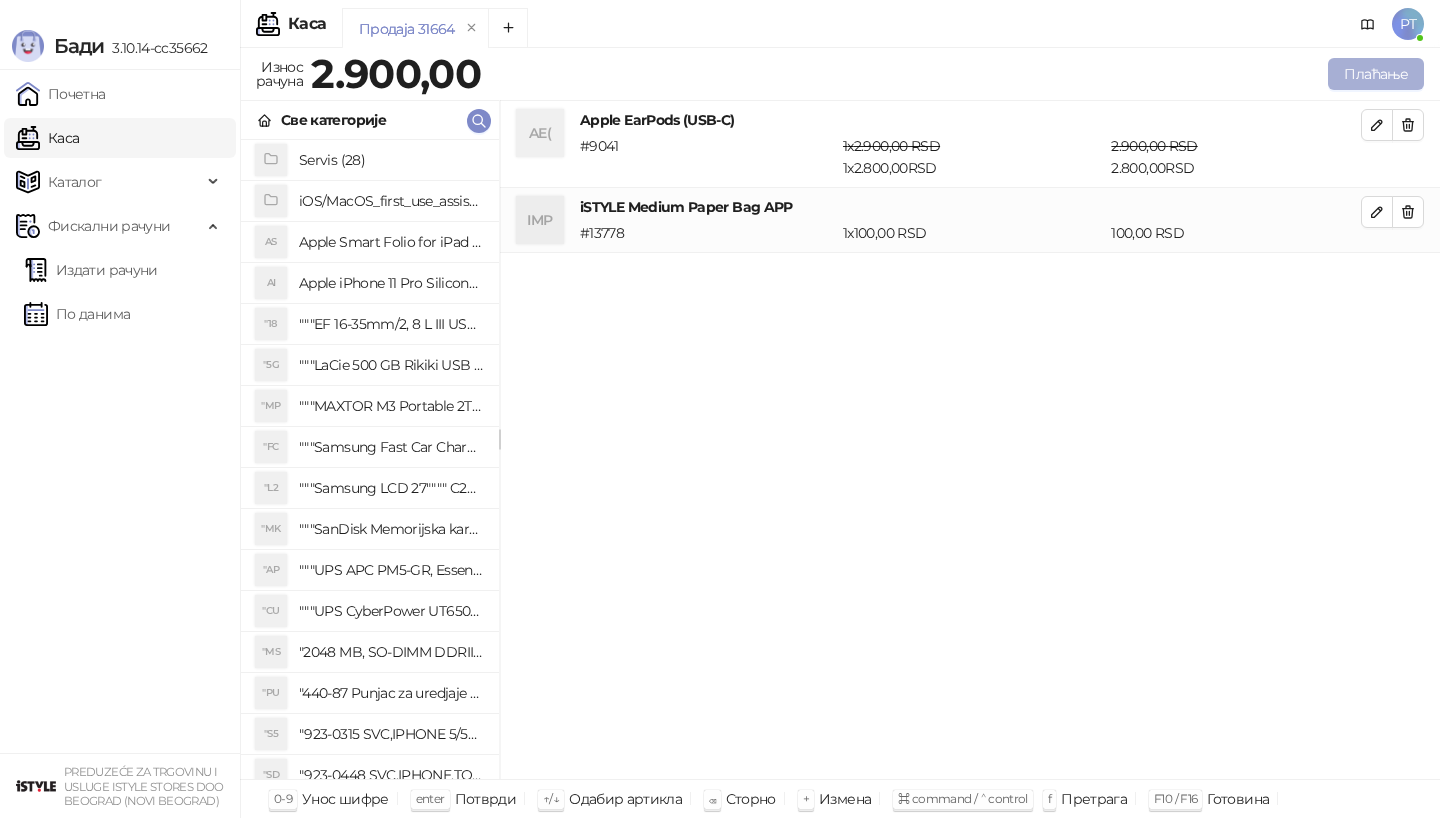 click on "Плаћање" at bounding box center [1376, 74] 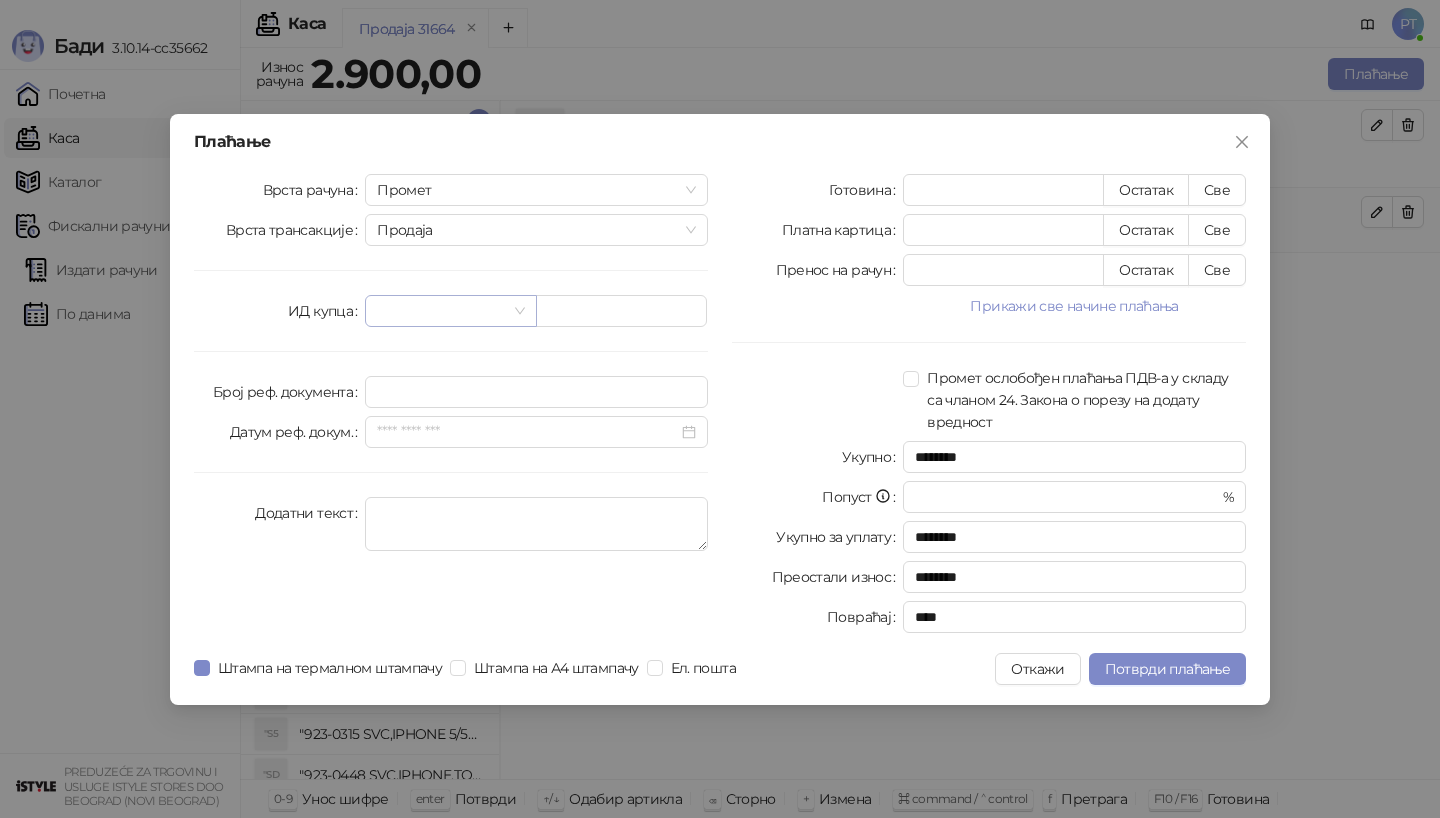 click at bounding box center (441, 311) 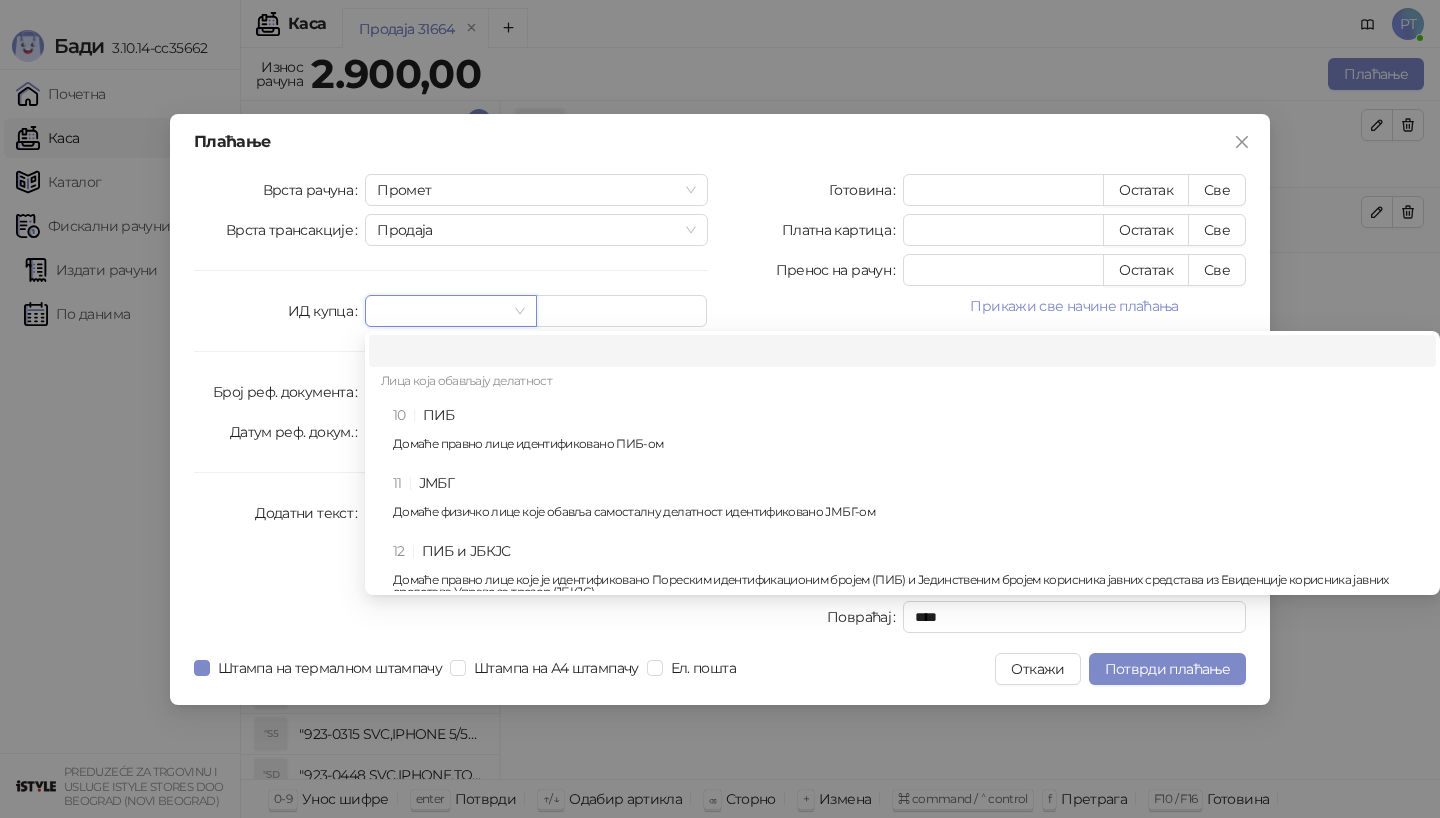 click on "10 ПИБ Домаће правно лице идентификовано ПИБ-ом" at bounding box center (902, 433) 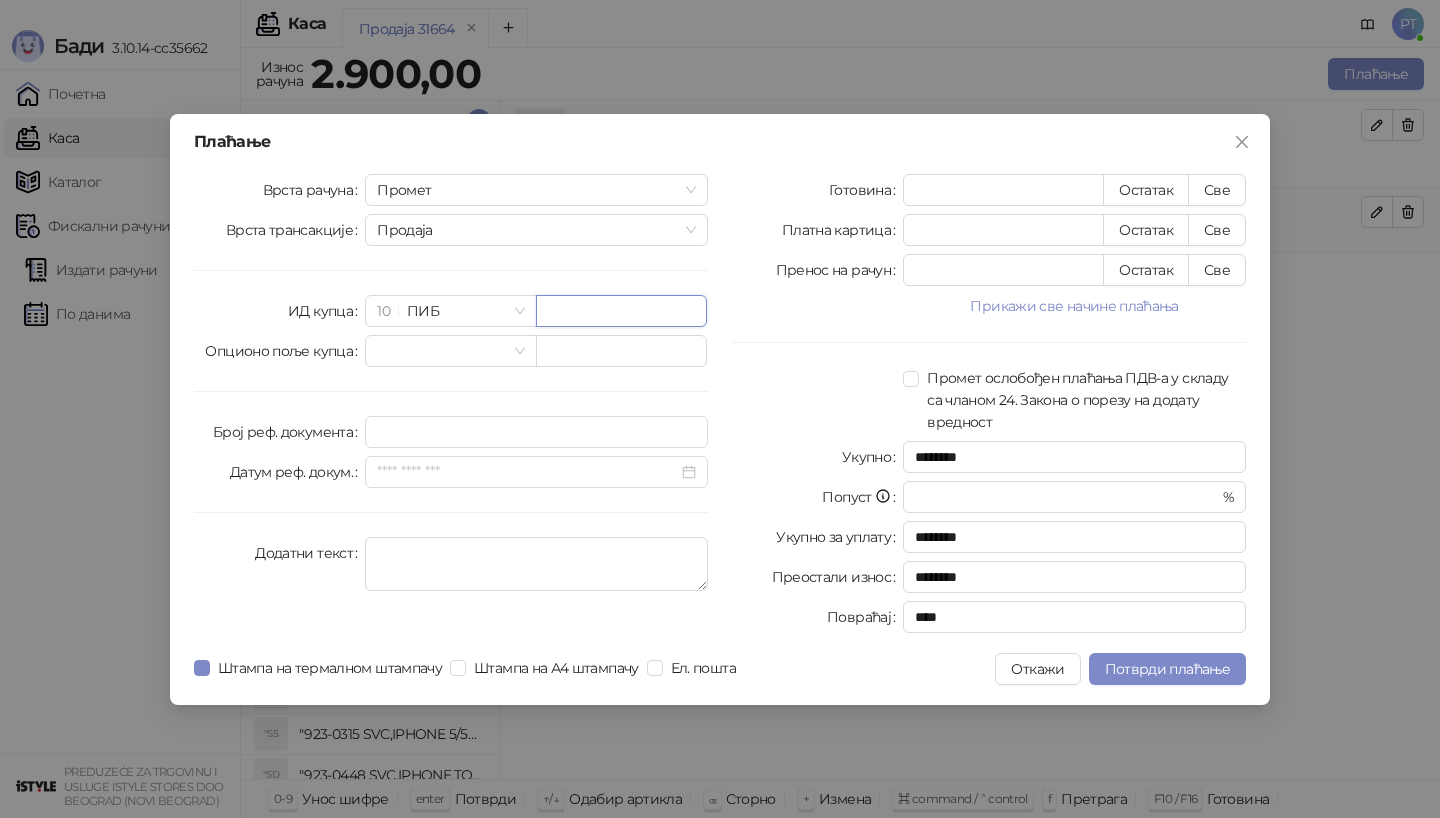 paste on "*********" 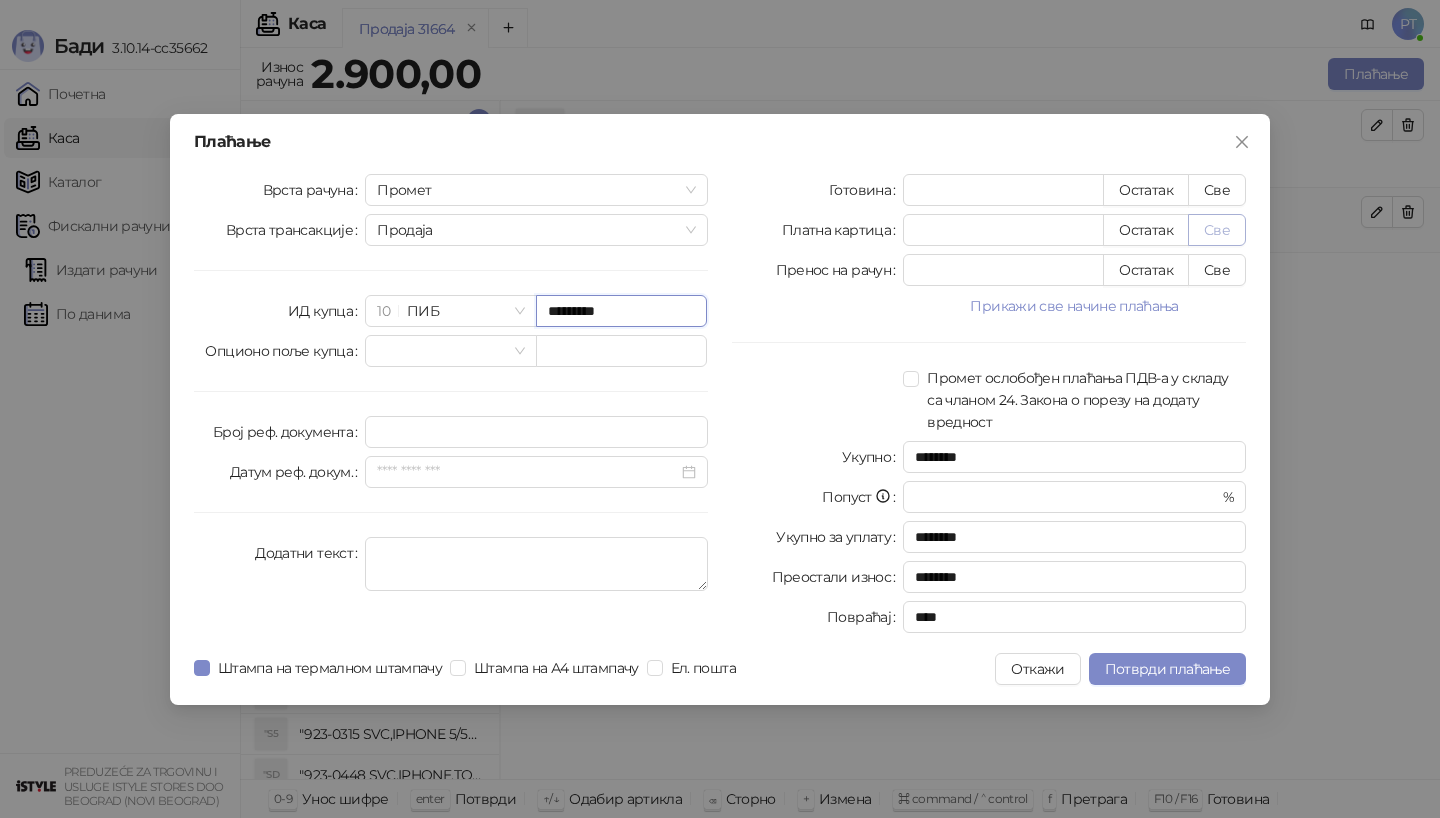 type on "*********" 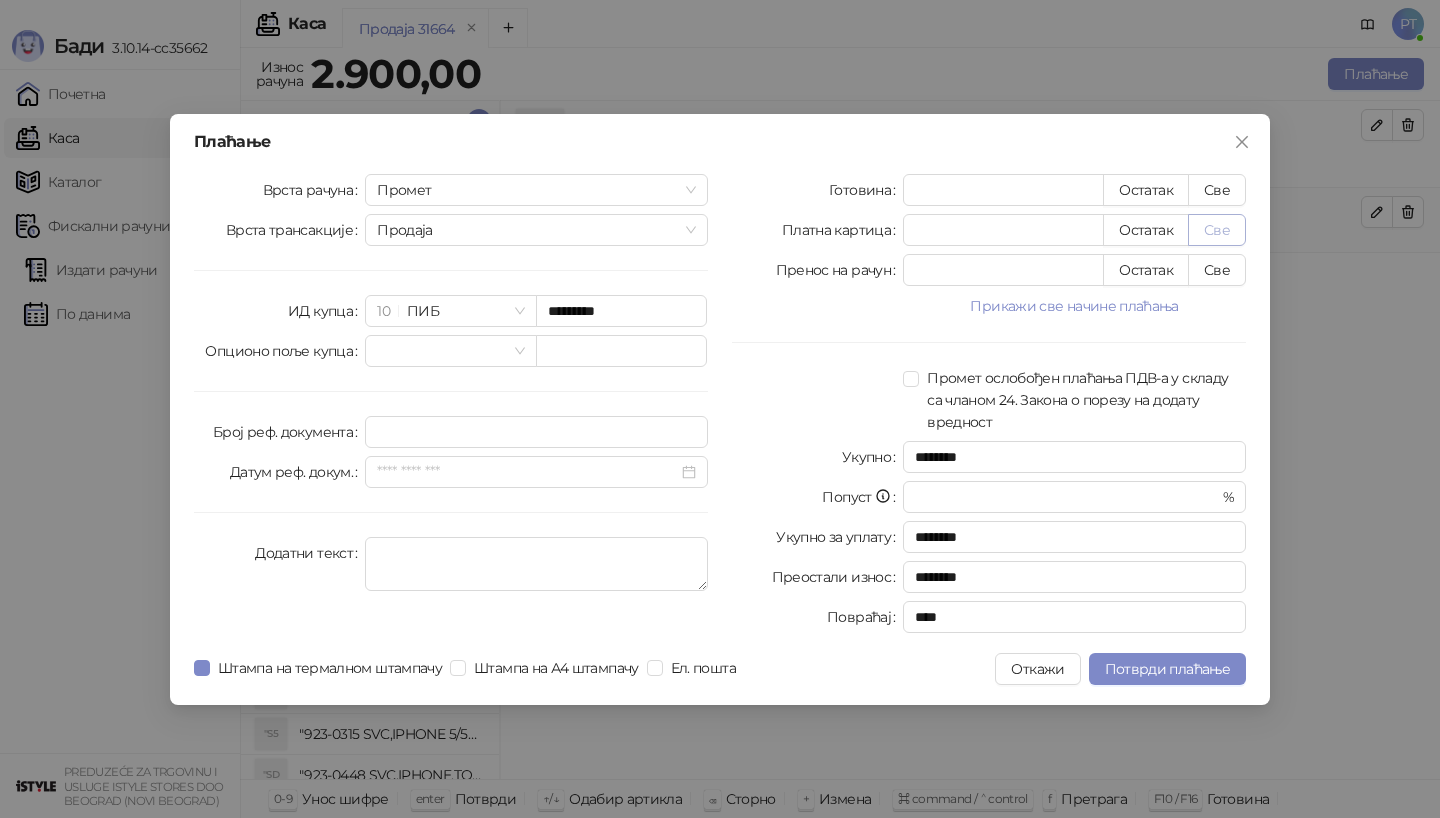 click on "Све" at bounding box center [1217, 230] 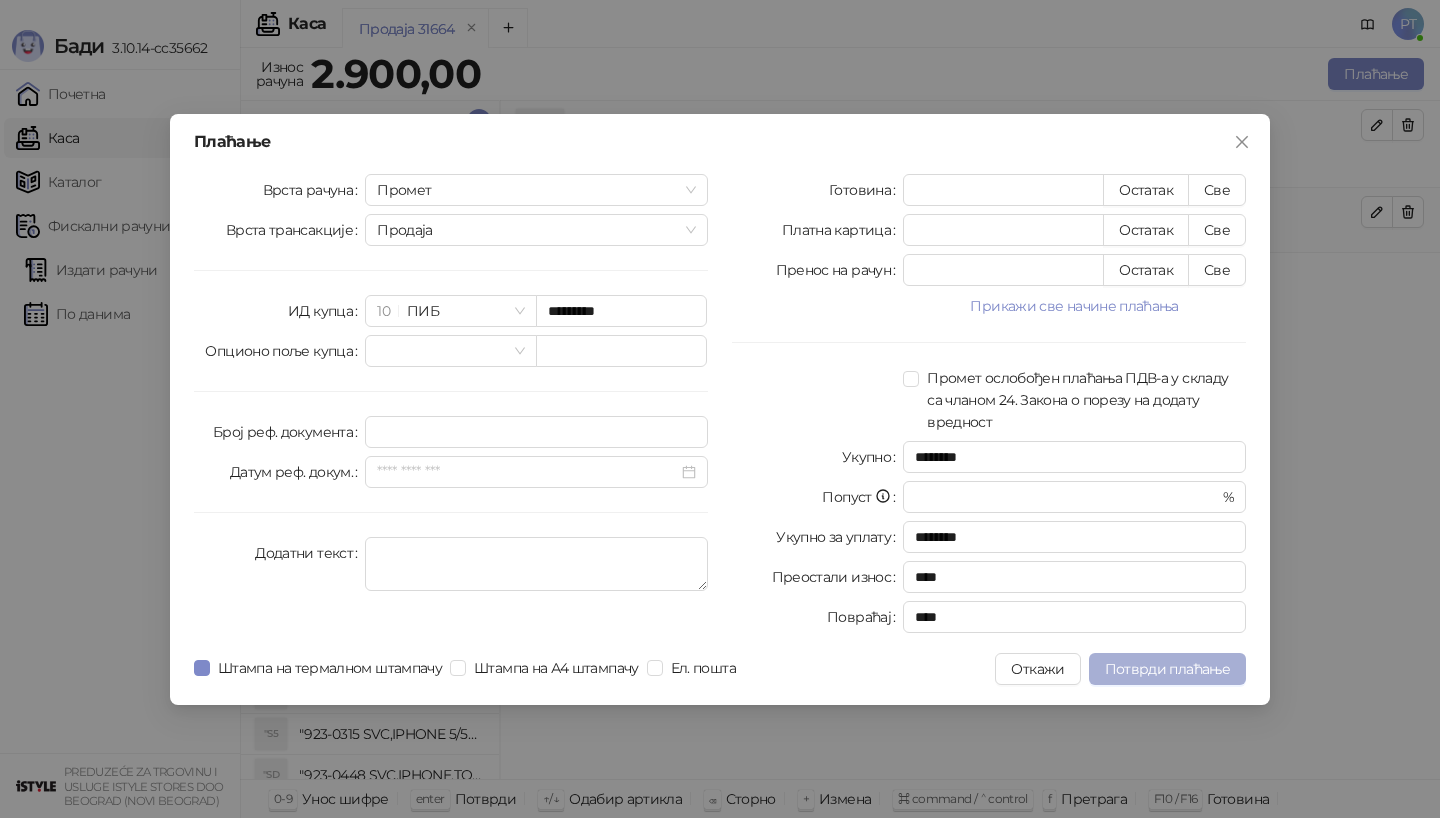 click on "Потврди плаћање" at bounding box center [1167, 669] 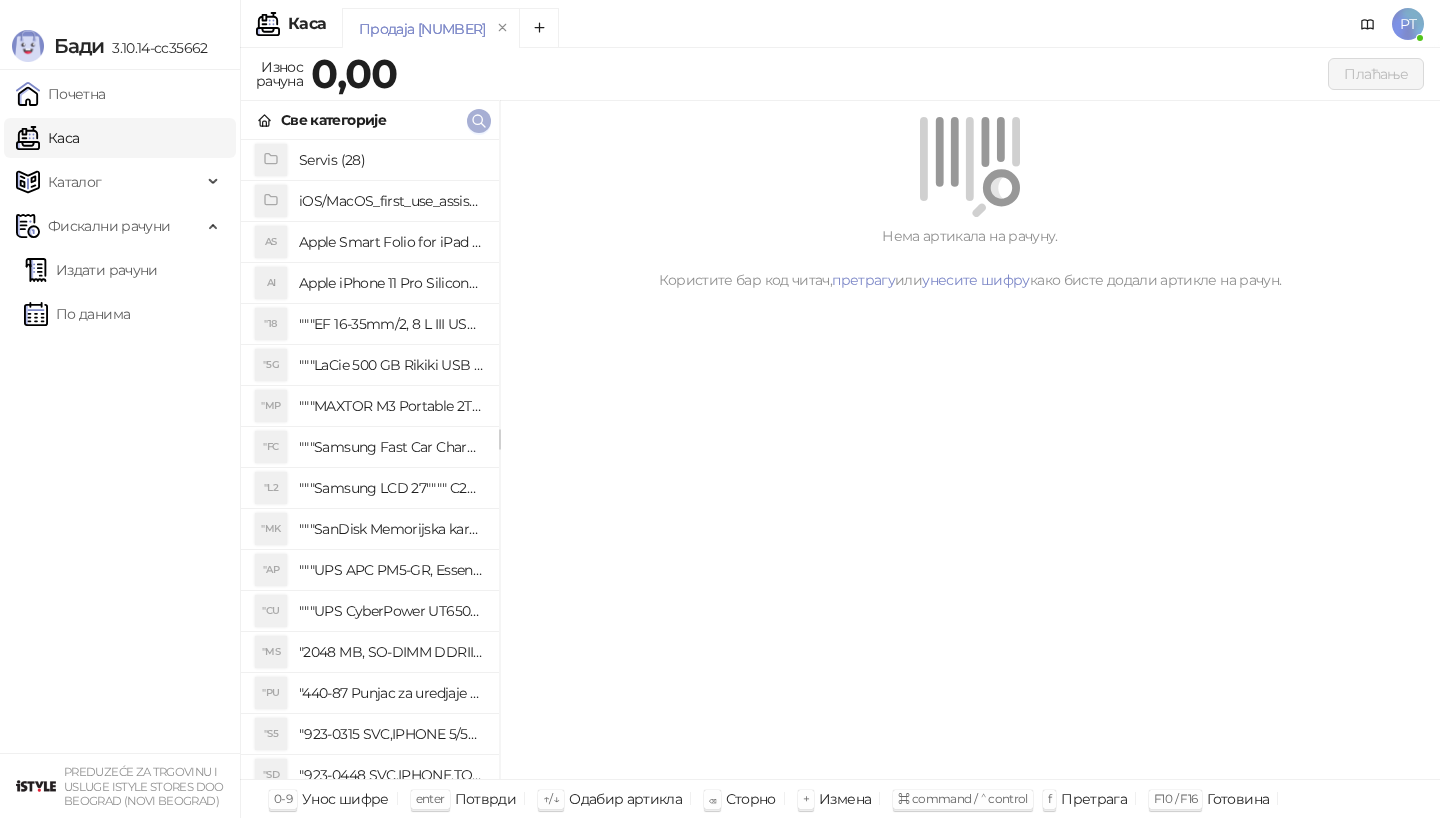 click 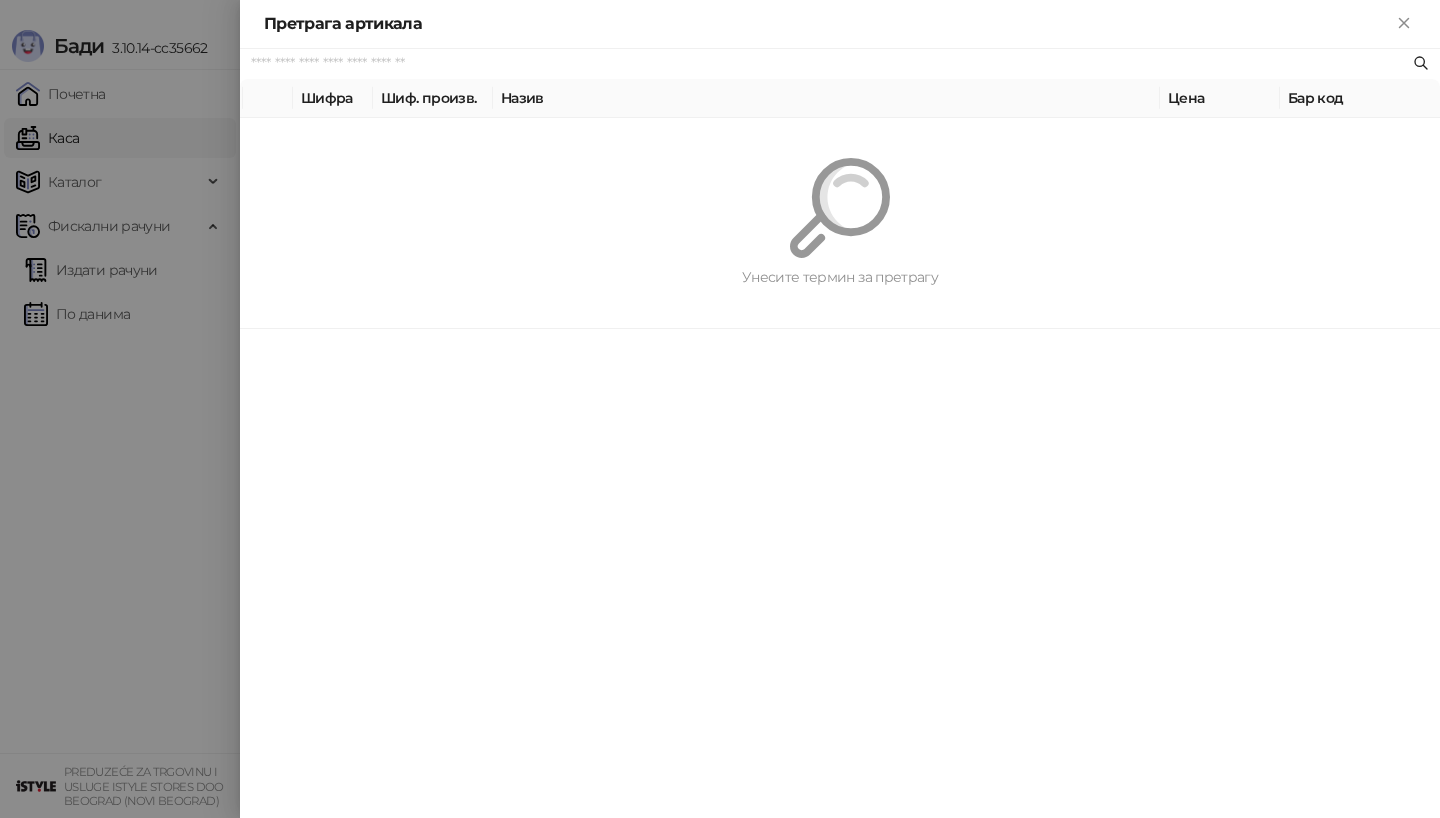 paste on "*********" 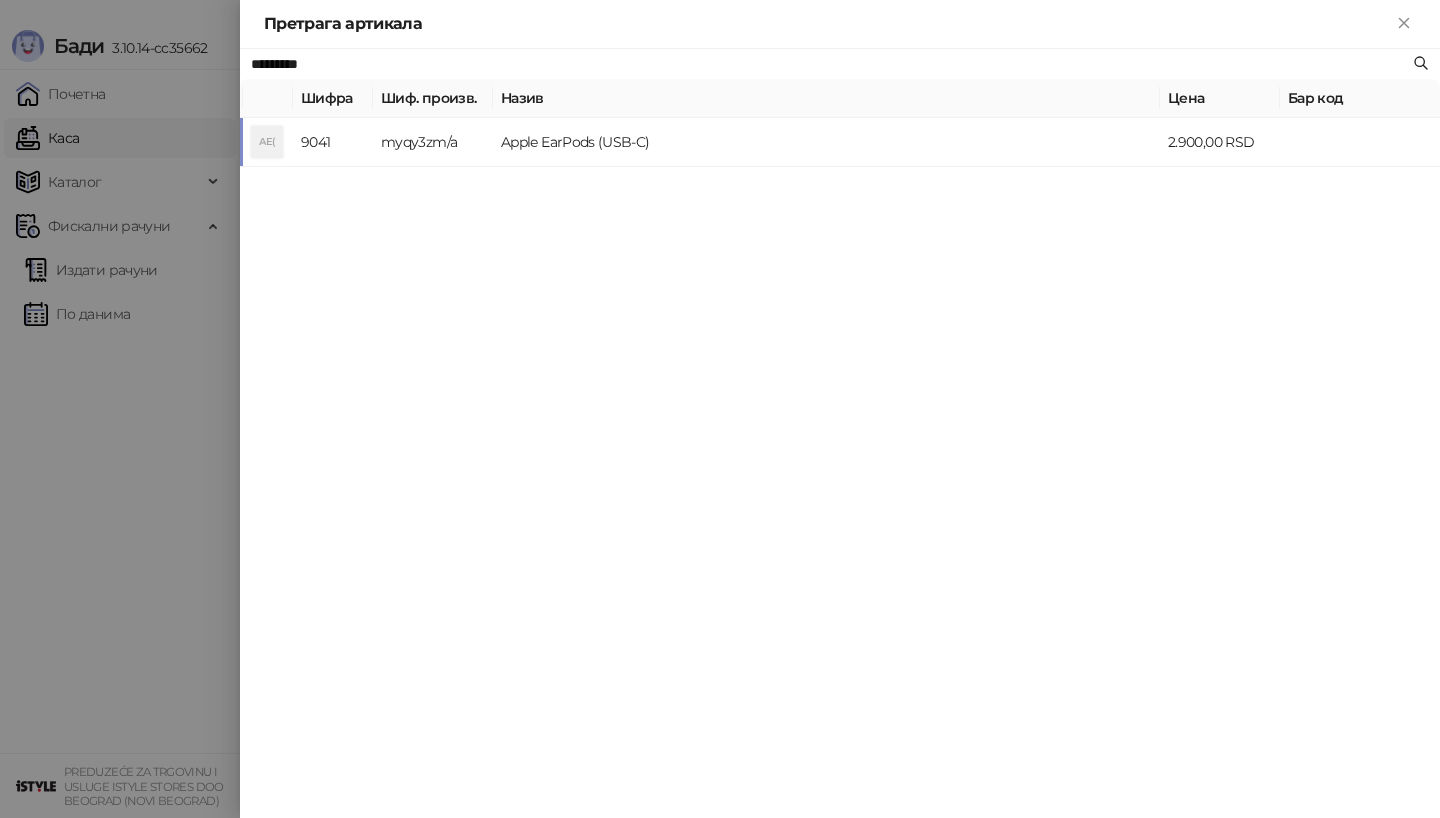 click on "myqy3zm/a" at bounding box center (433, 142) 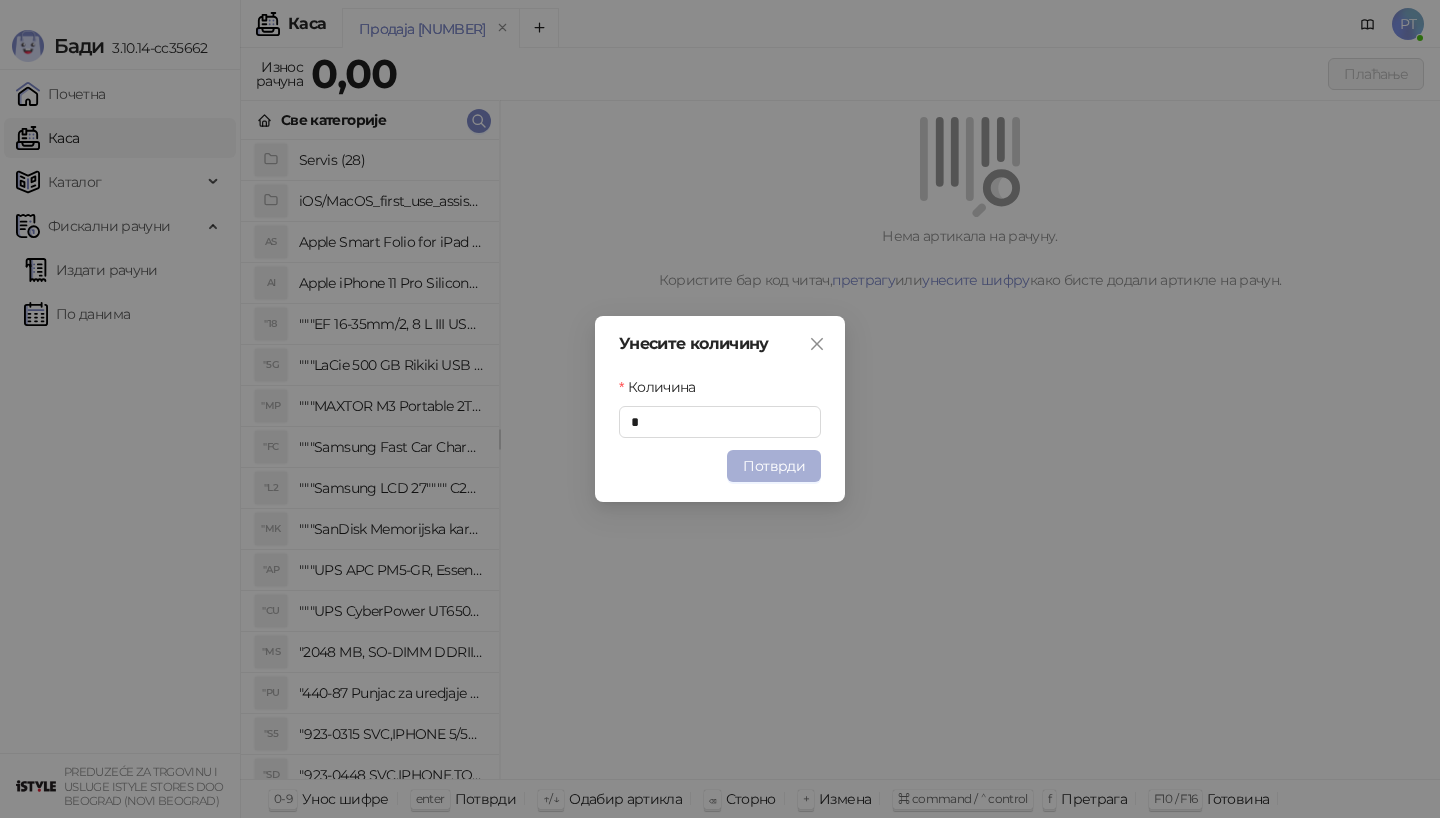 click on "Потврди" at bounding box center (774, 466) 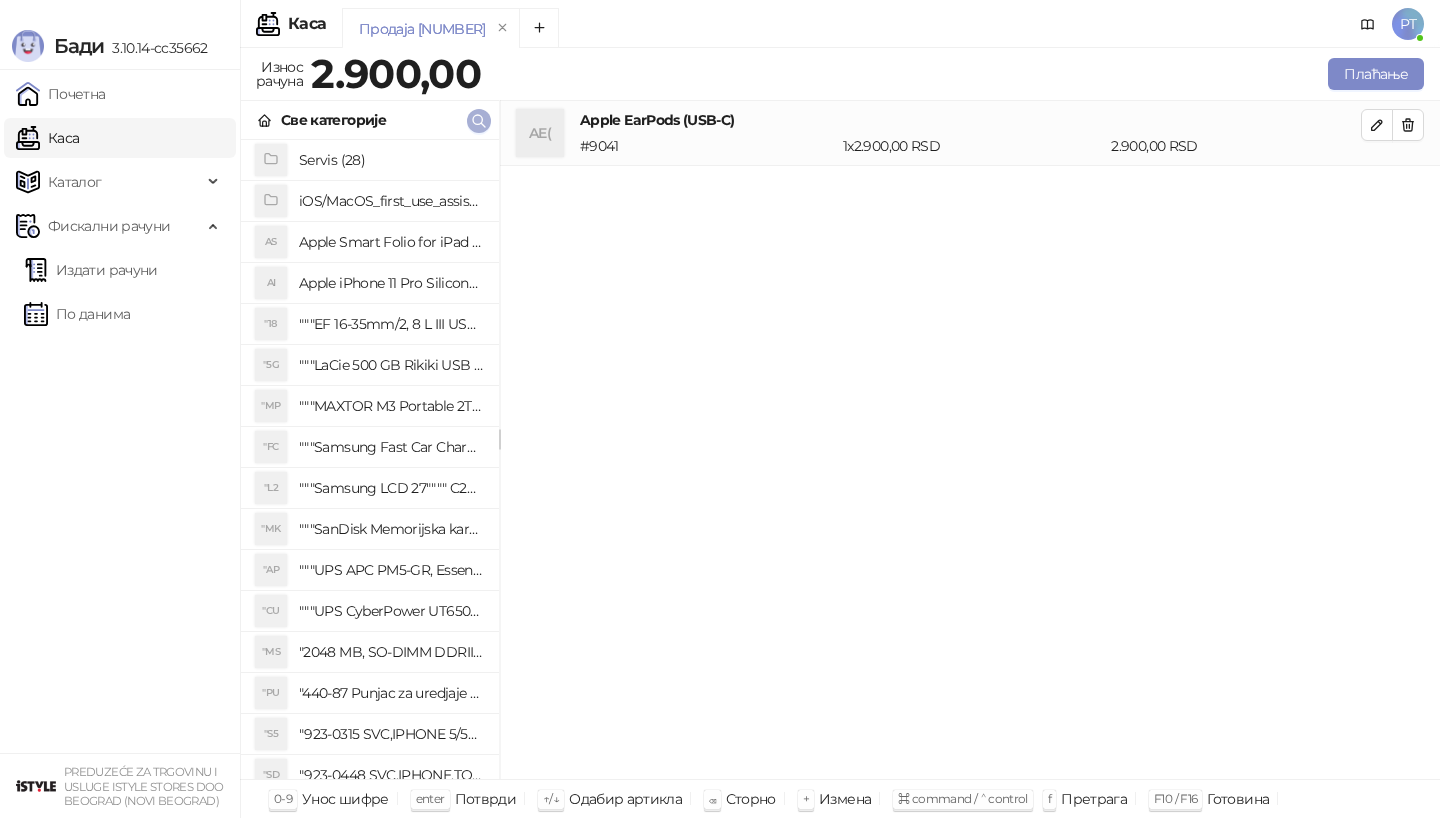 click 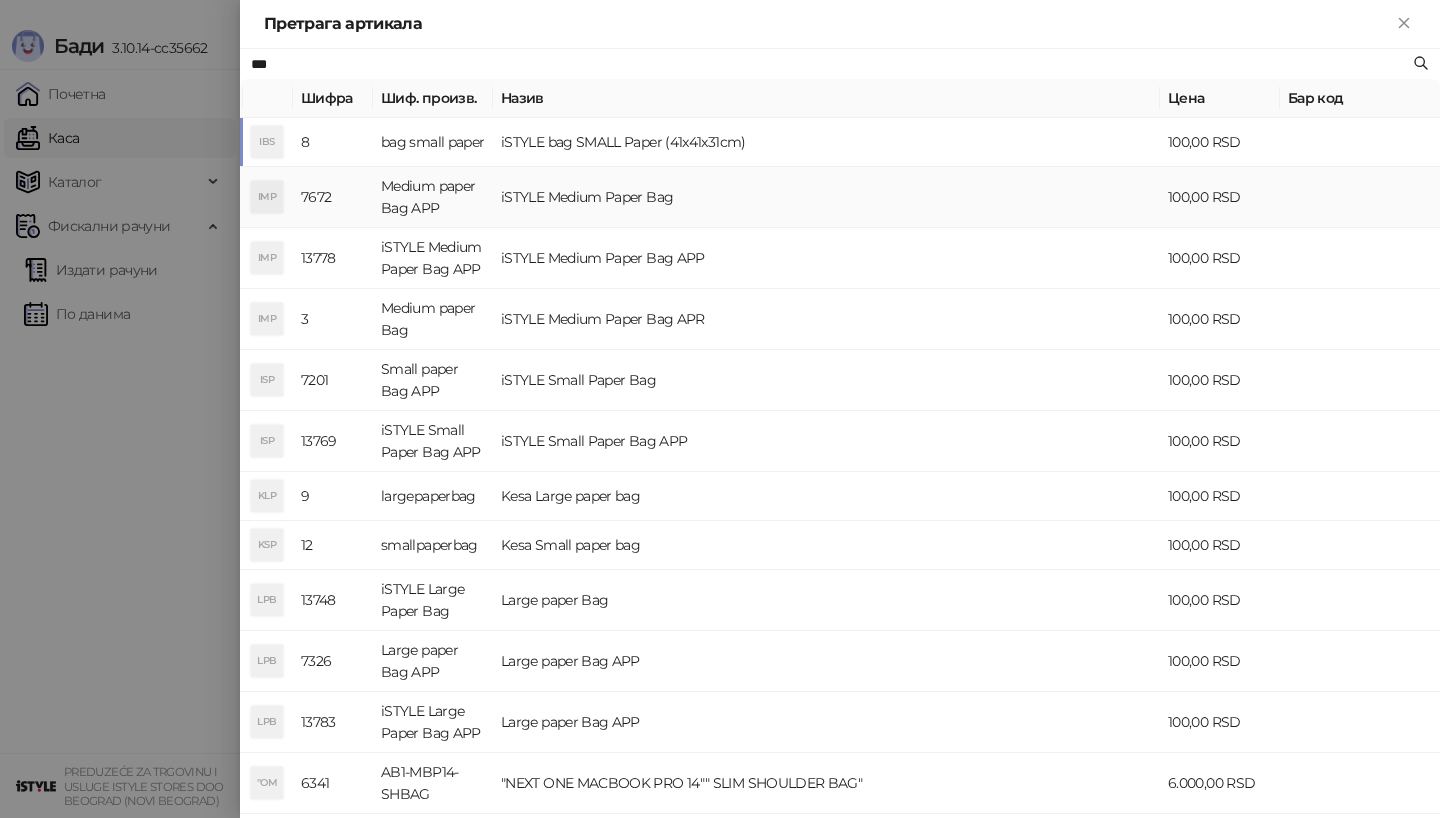 type on "***" 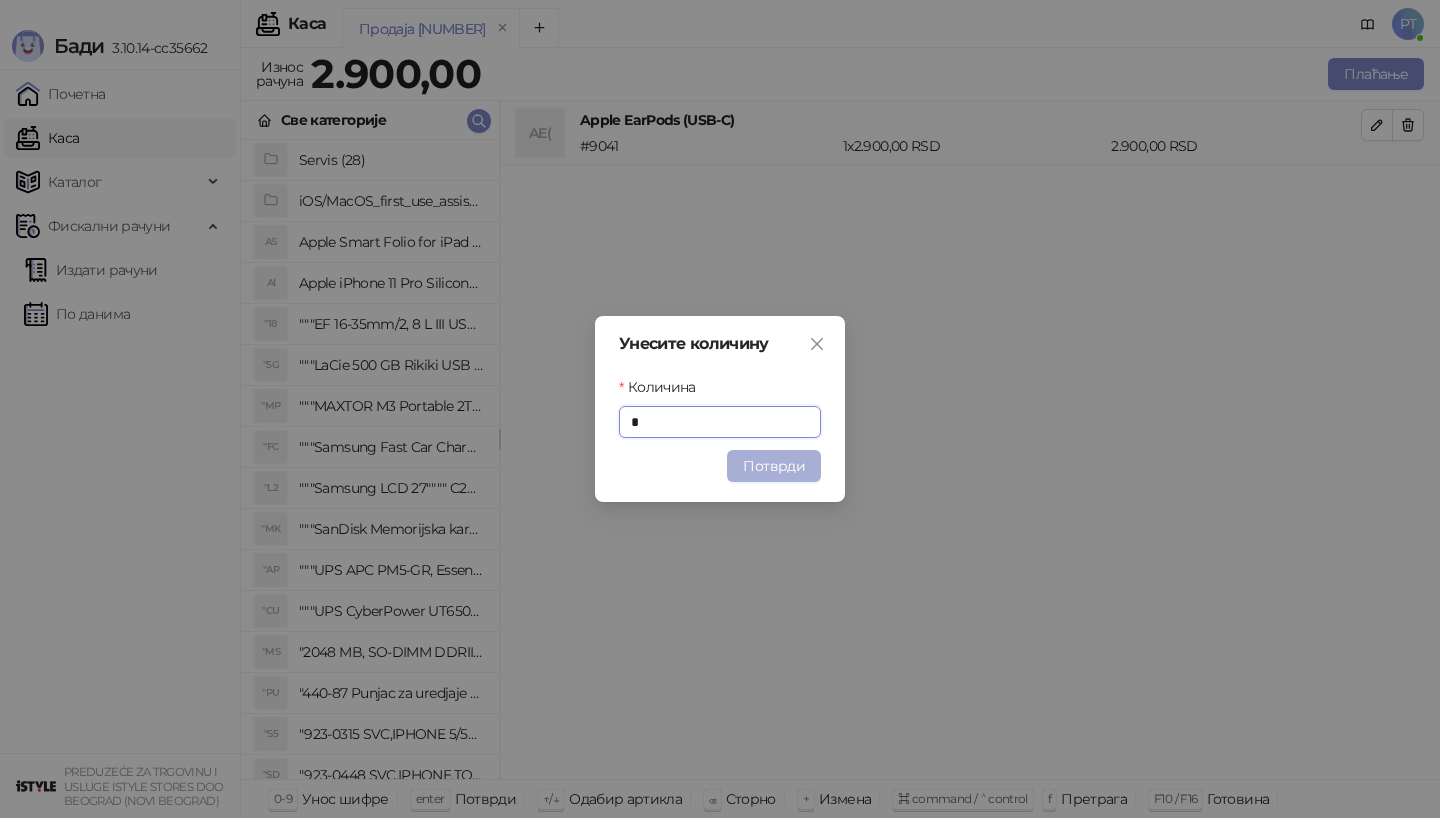 click on "Потврди" at bounding box center (774, 466) 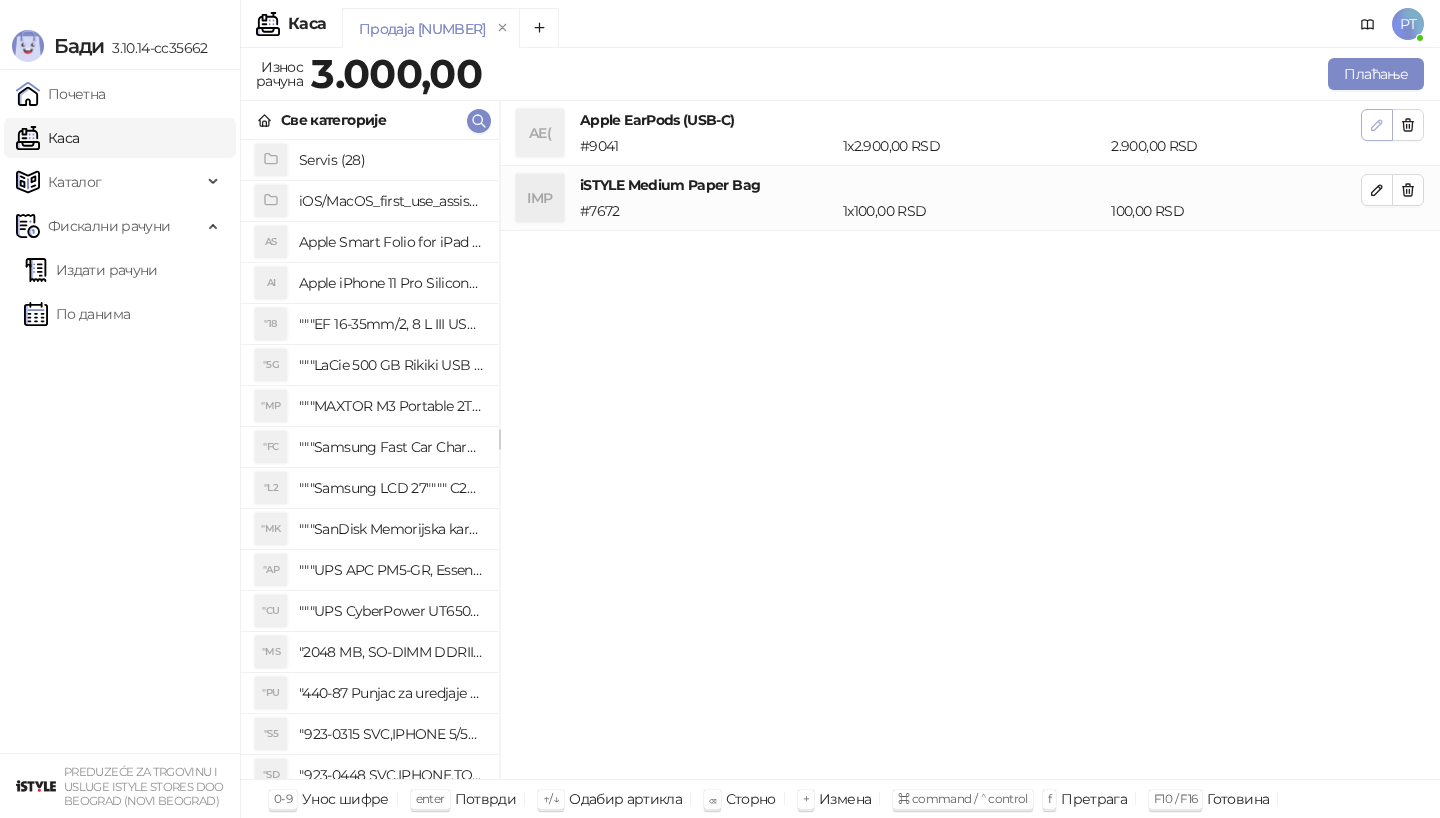 click 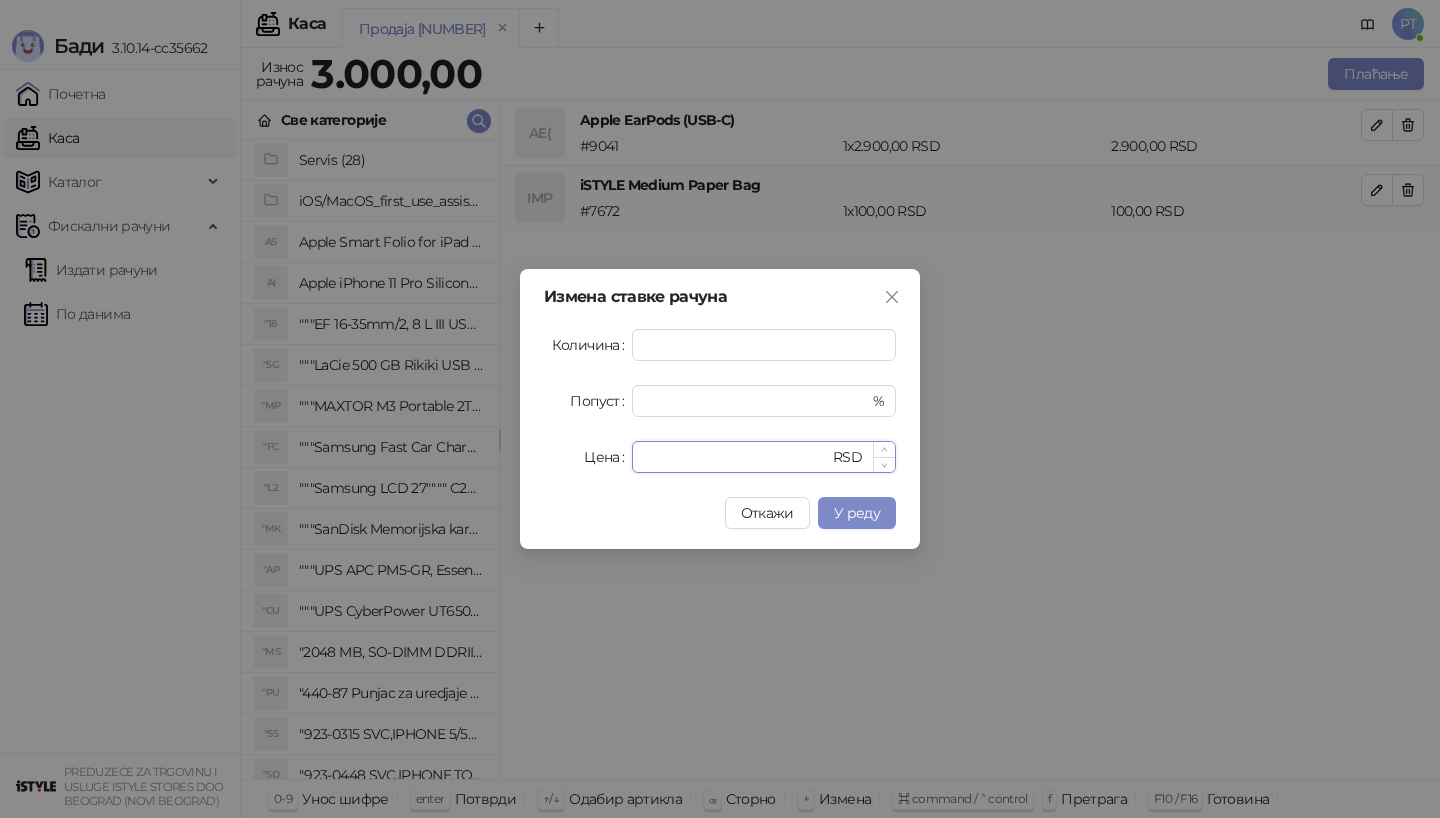 click on "****" at bounding box center [736, 457] 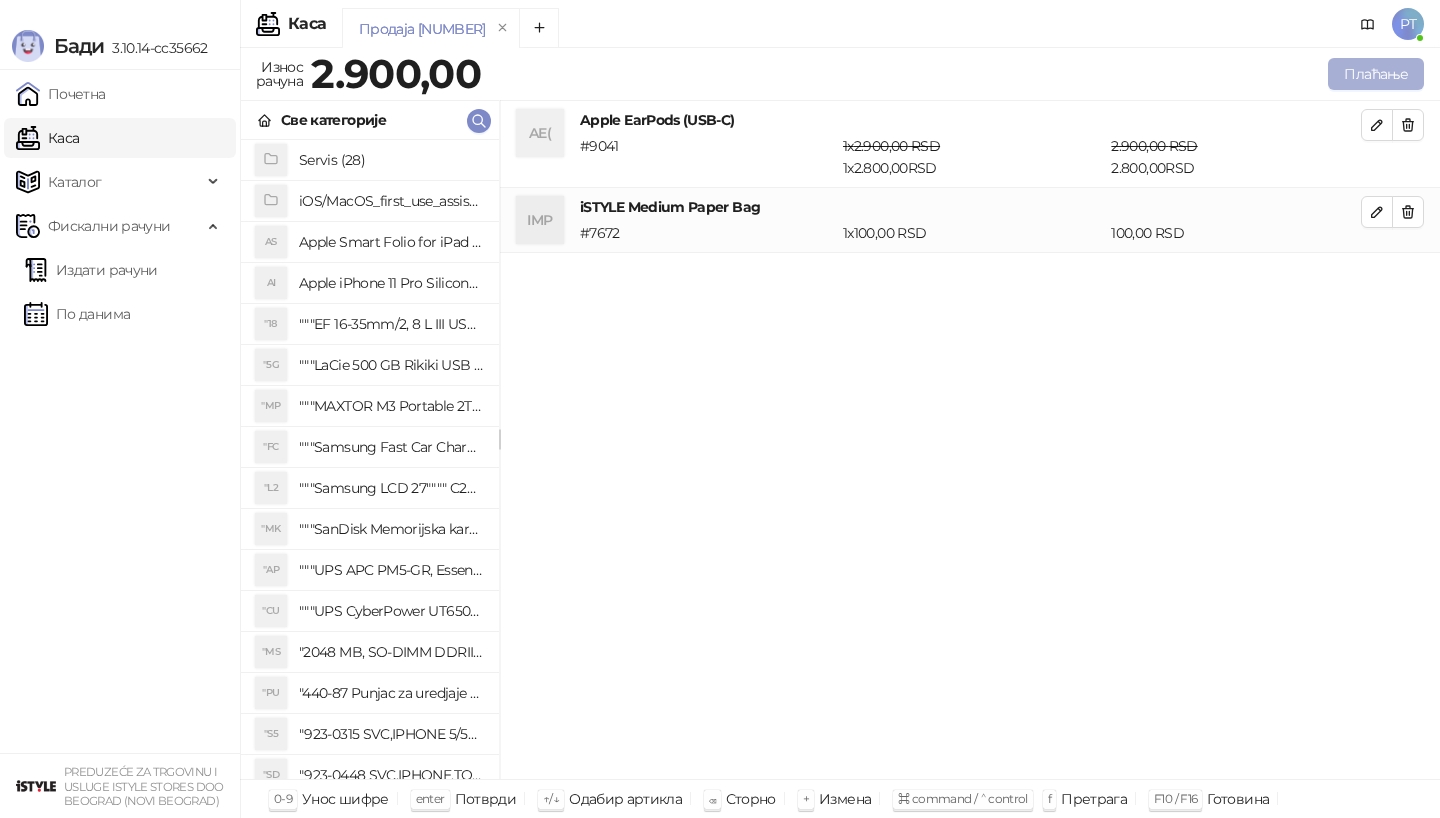 click on "Плаћање" at bounding box center (1376, 74) 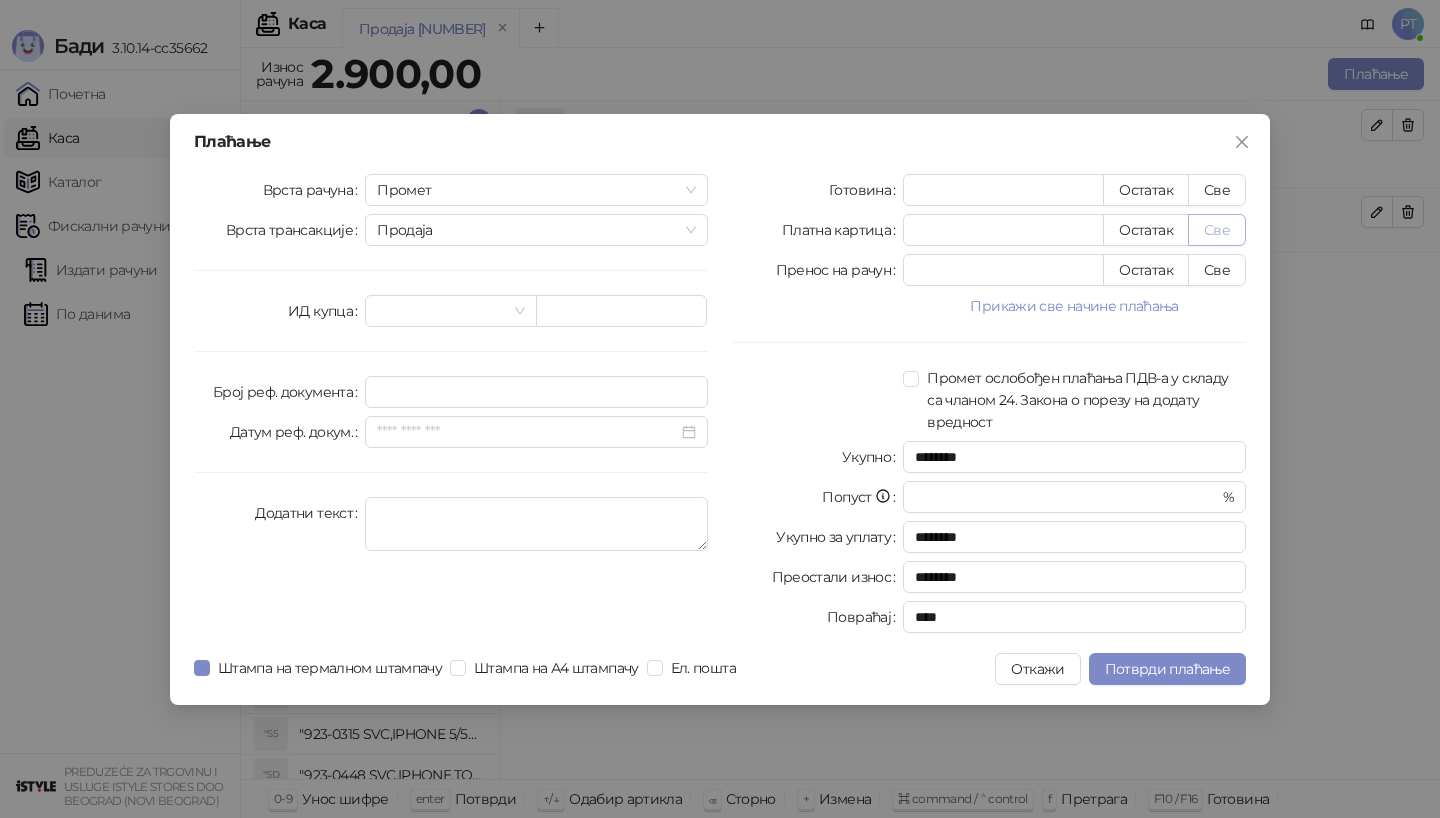 click on "Све" at bounding box center [1217, 230] 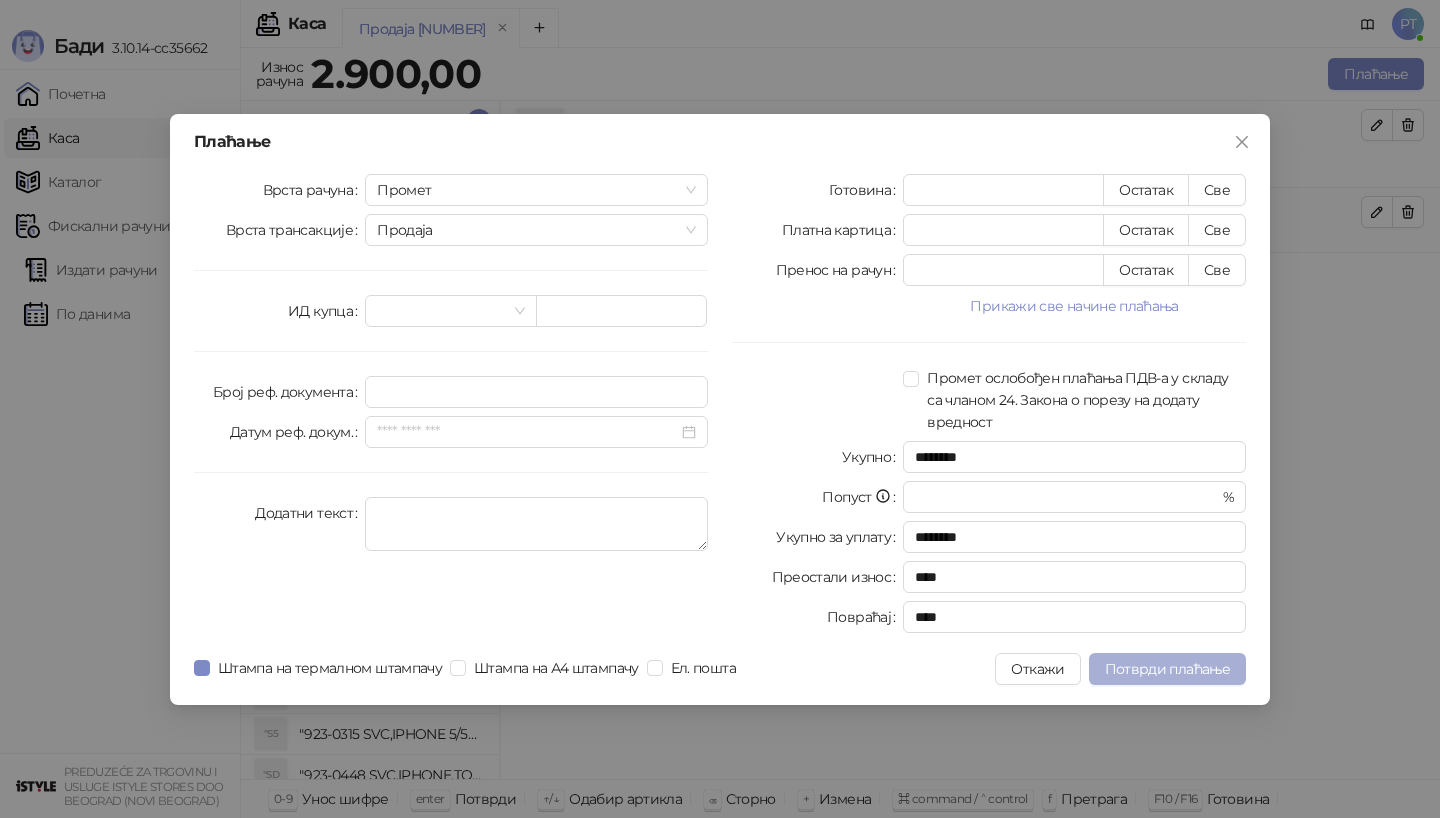 click on "Потврди плаћање" at bounding box center [1167, 669] 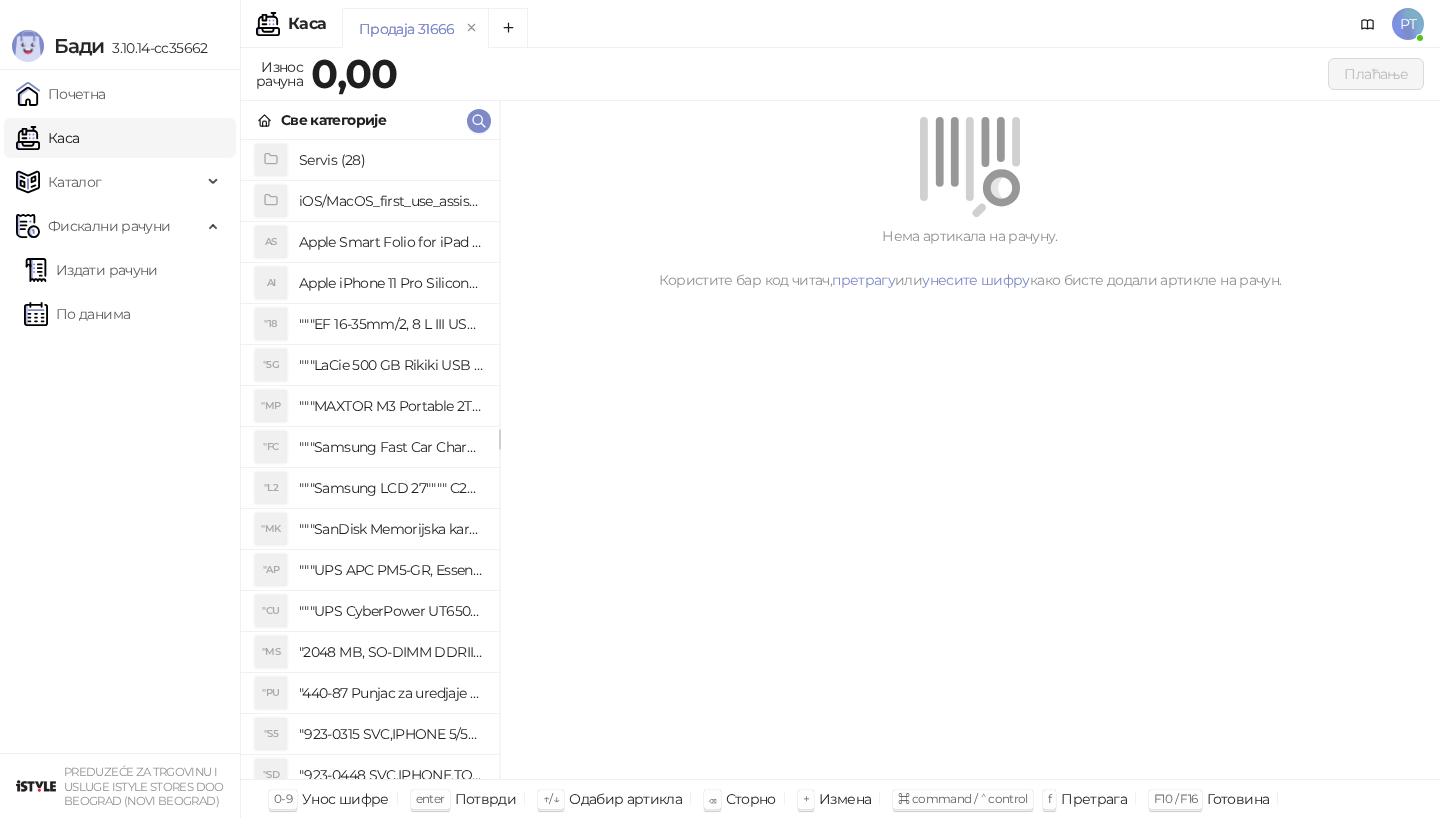 click on "Све категорије" at bounding box center (370, 120) 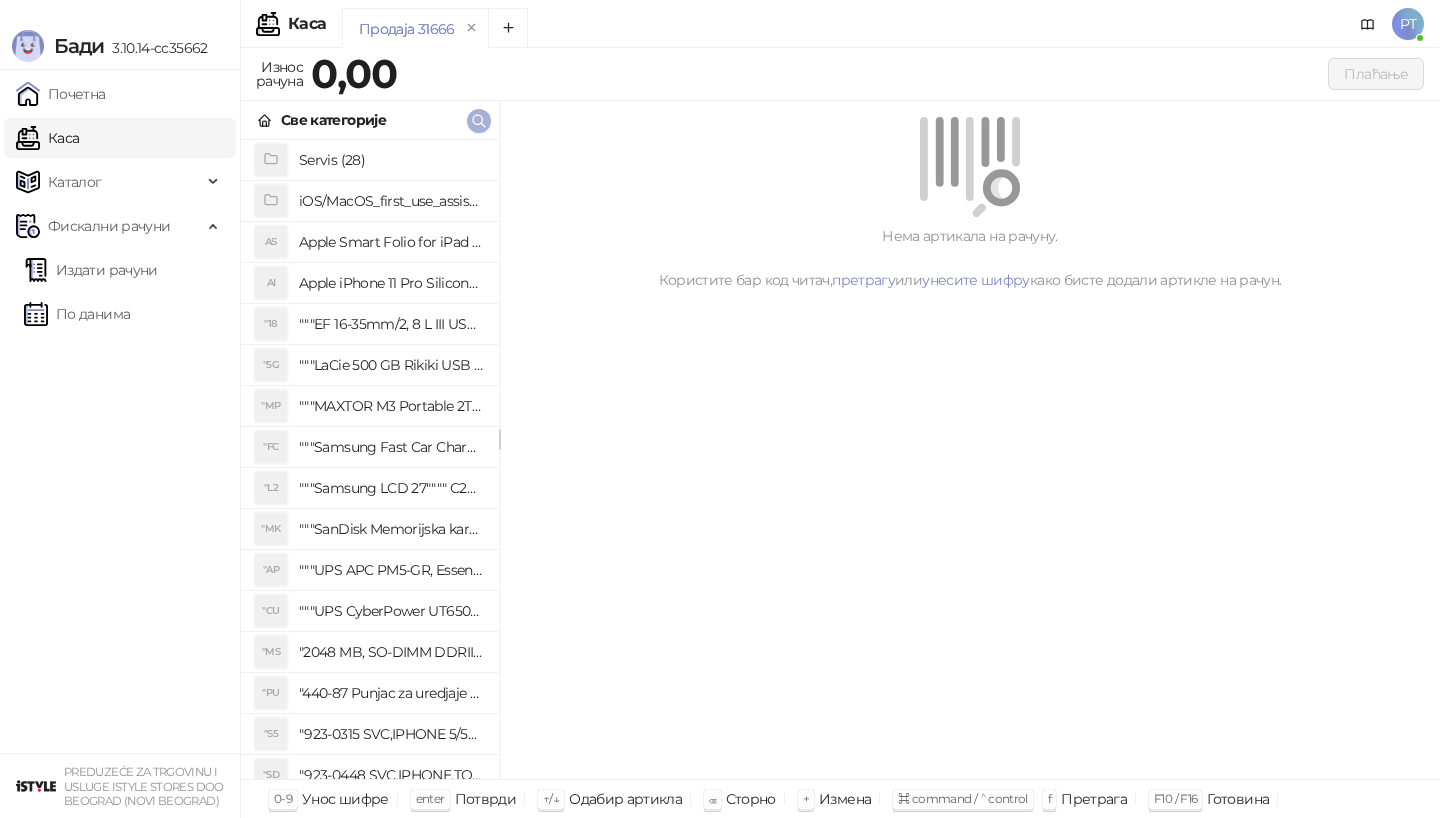 click 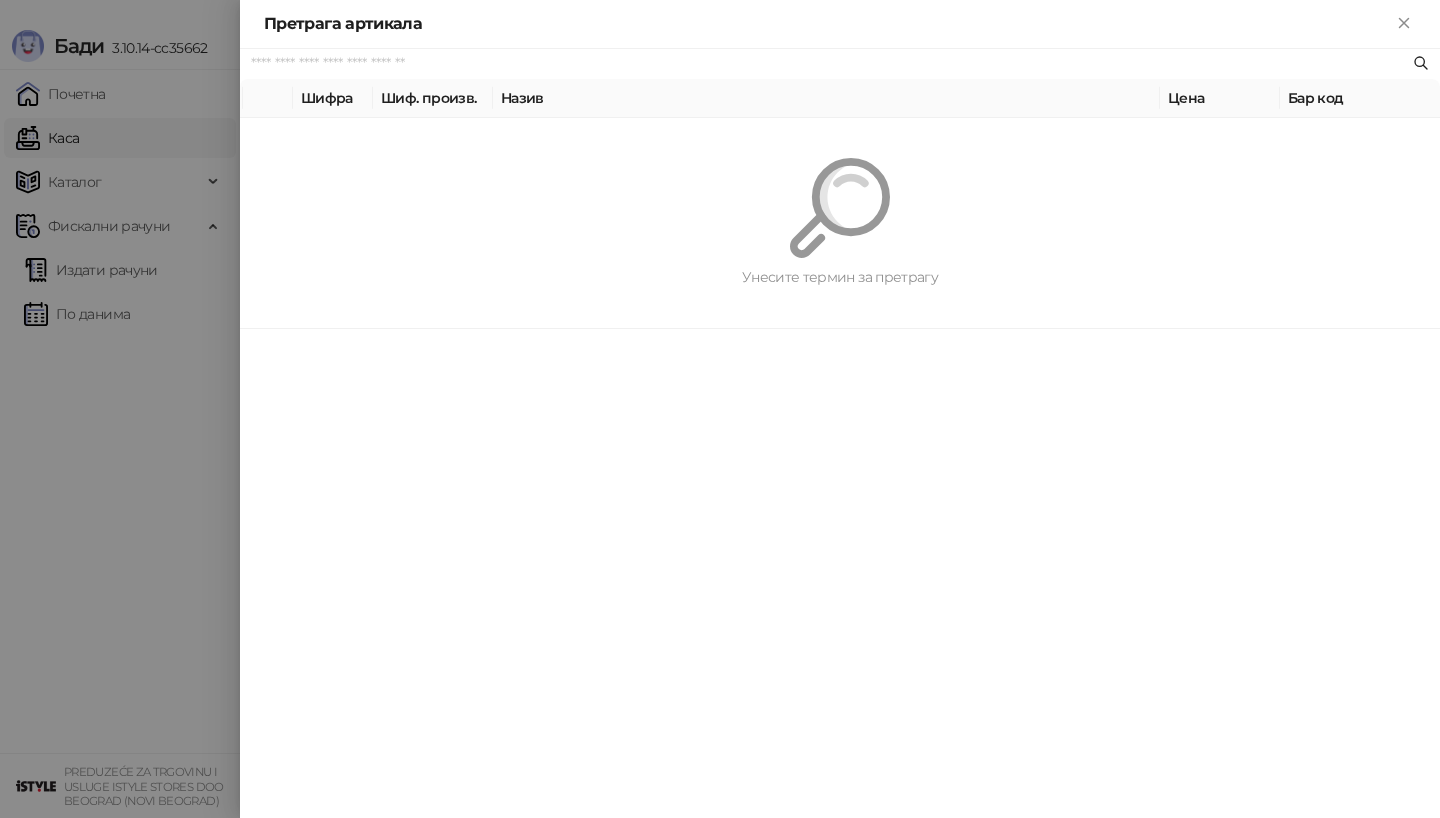 paste on "*********" 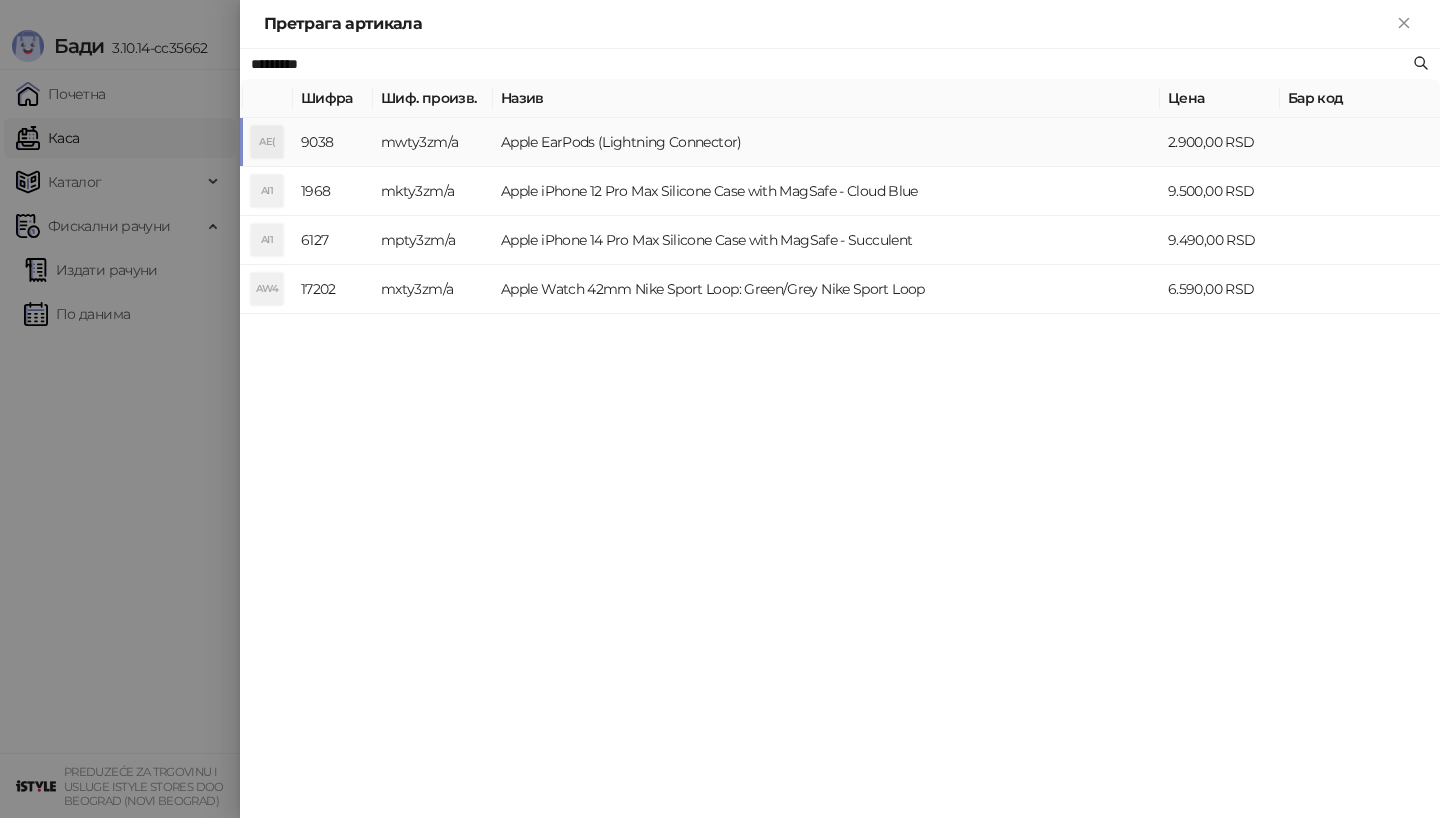 click on "Apple EarPods (Lightning Connector)" at bounding box center (826, 142) 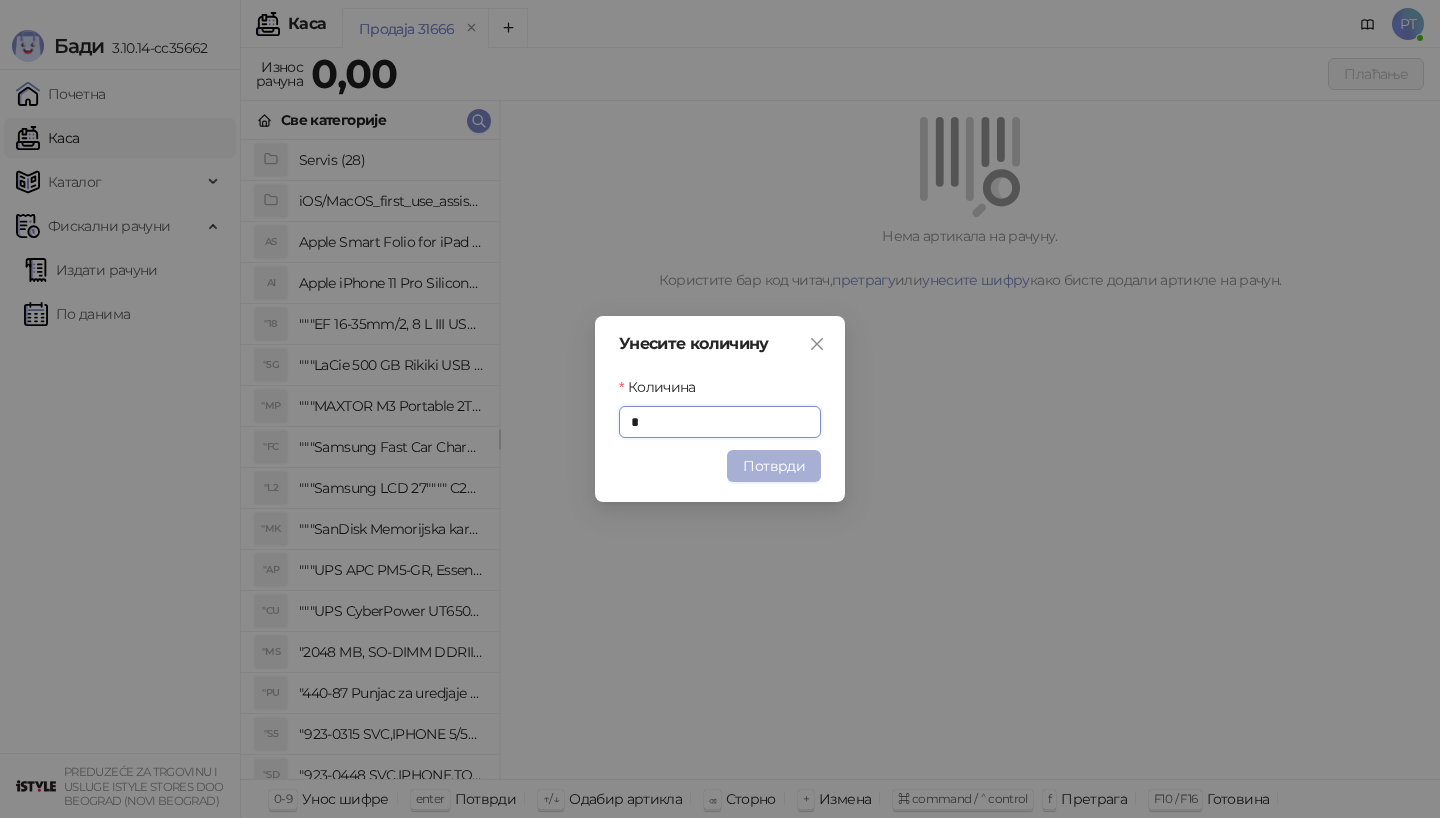 click on "Потврди" at bounding box center [774, 466] 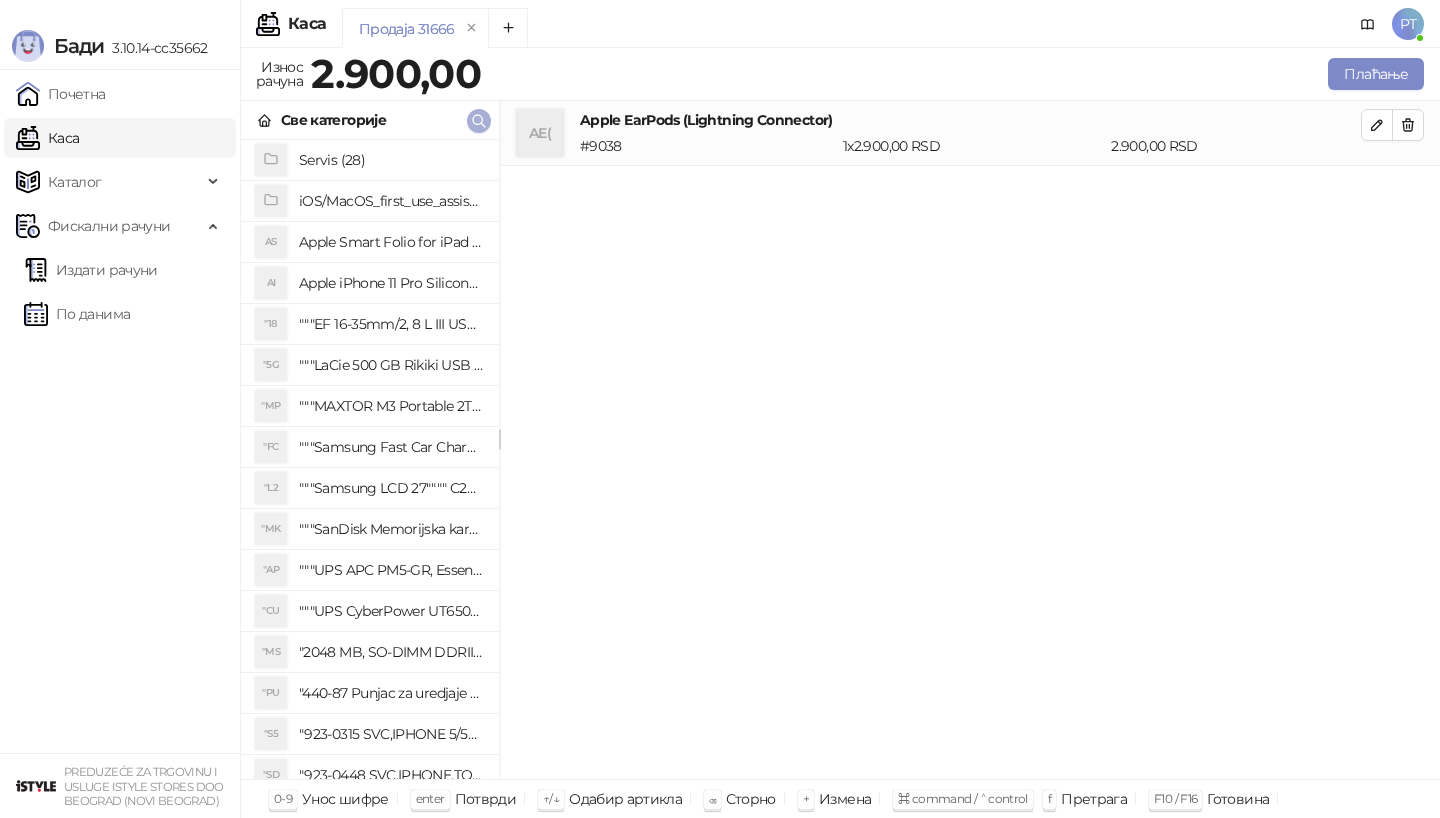 click 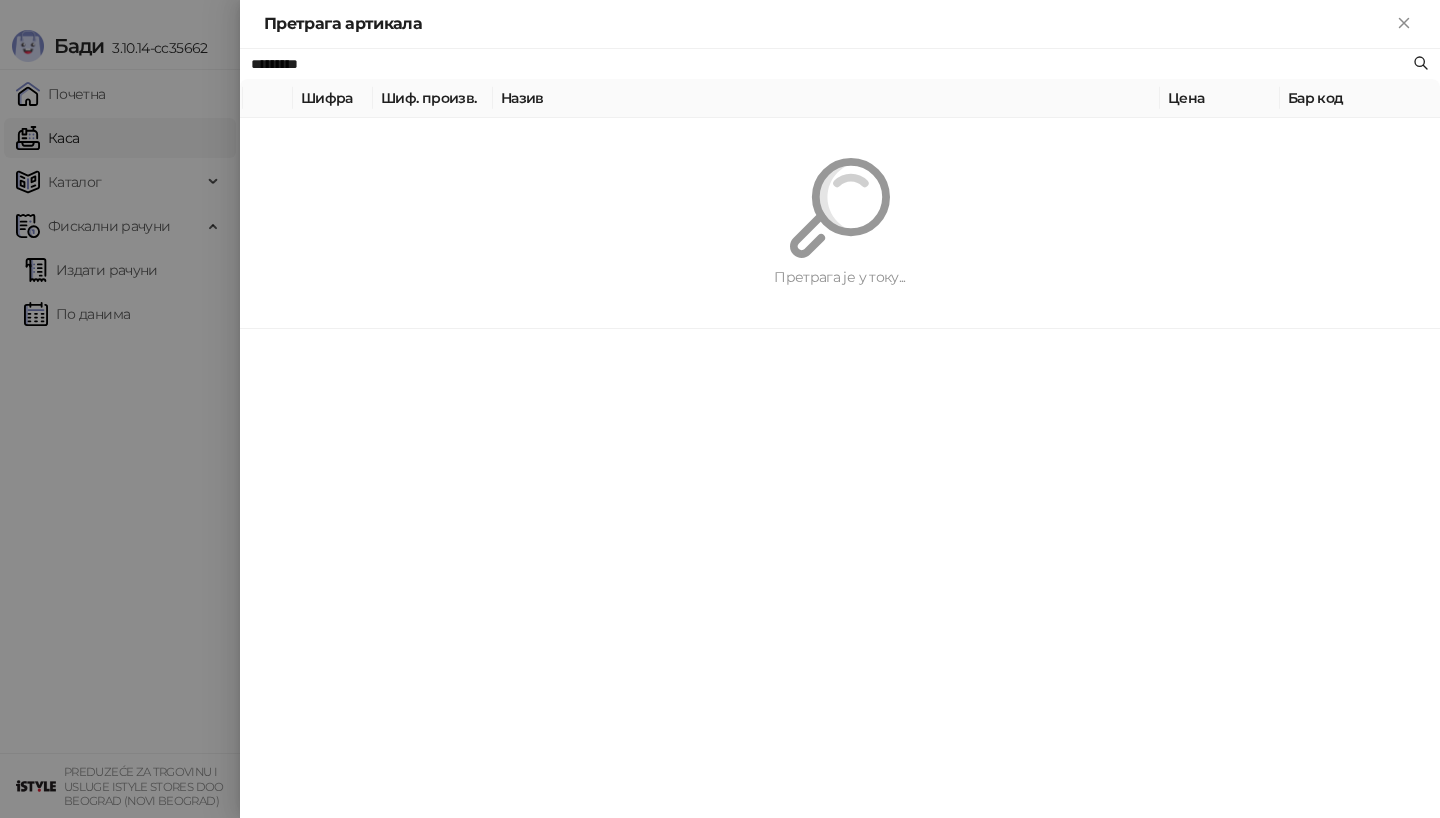 paste on "**********" 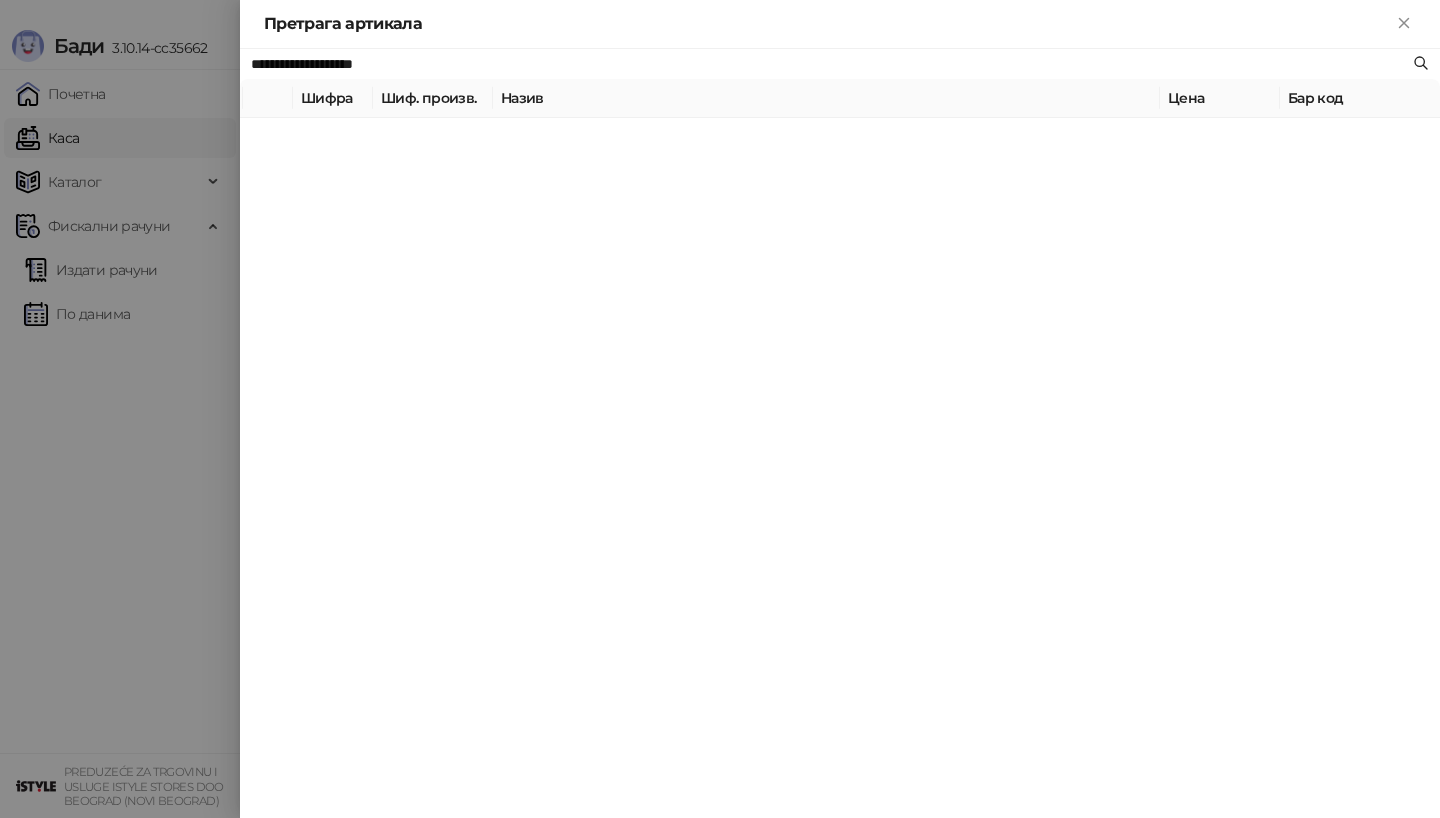 type on "**********" 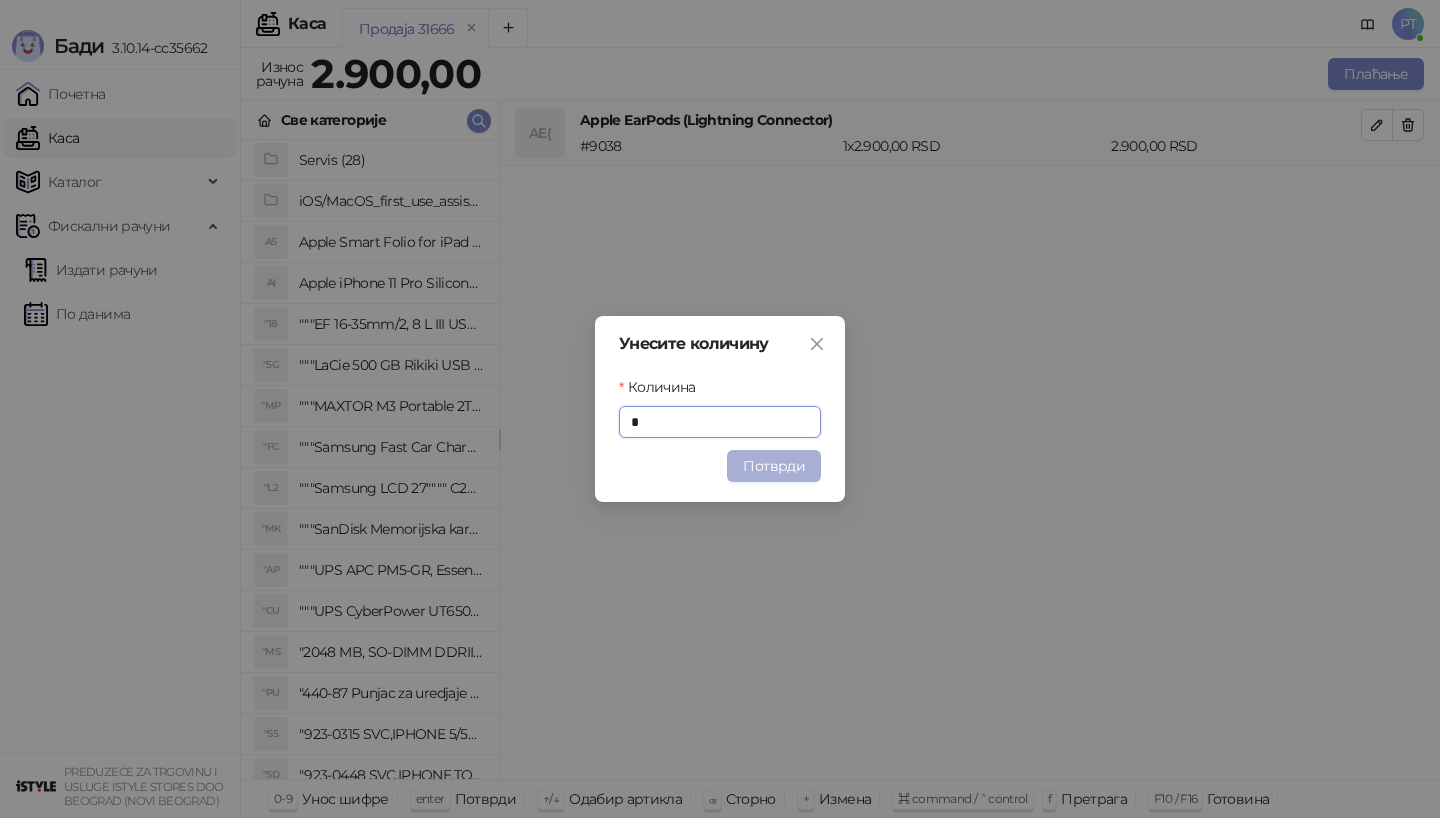 click on "Потврди" at bounding box center (774, 466) 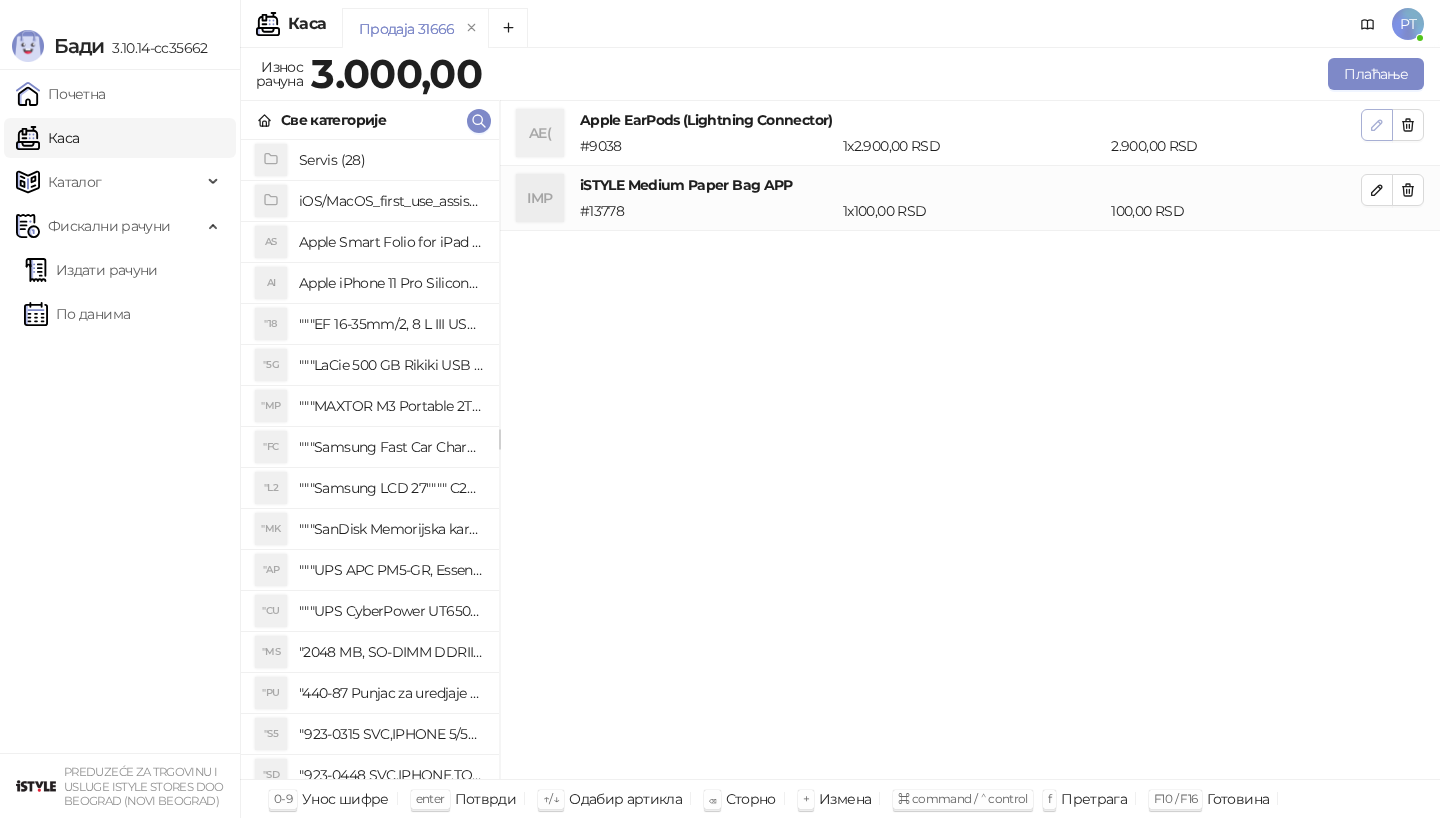click at bounding box center [1377, 125] 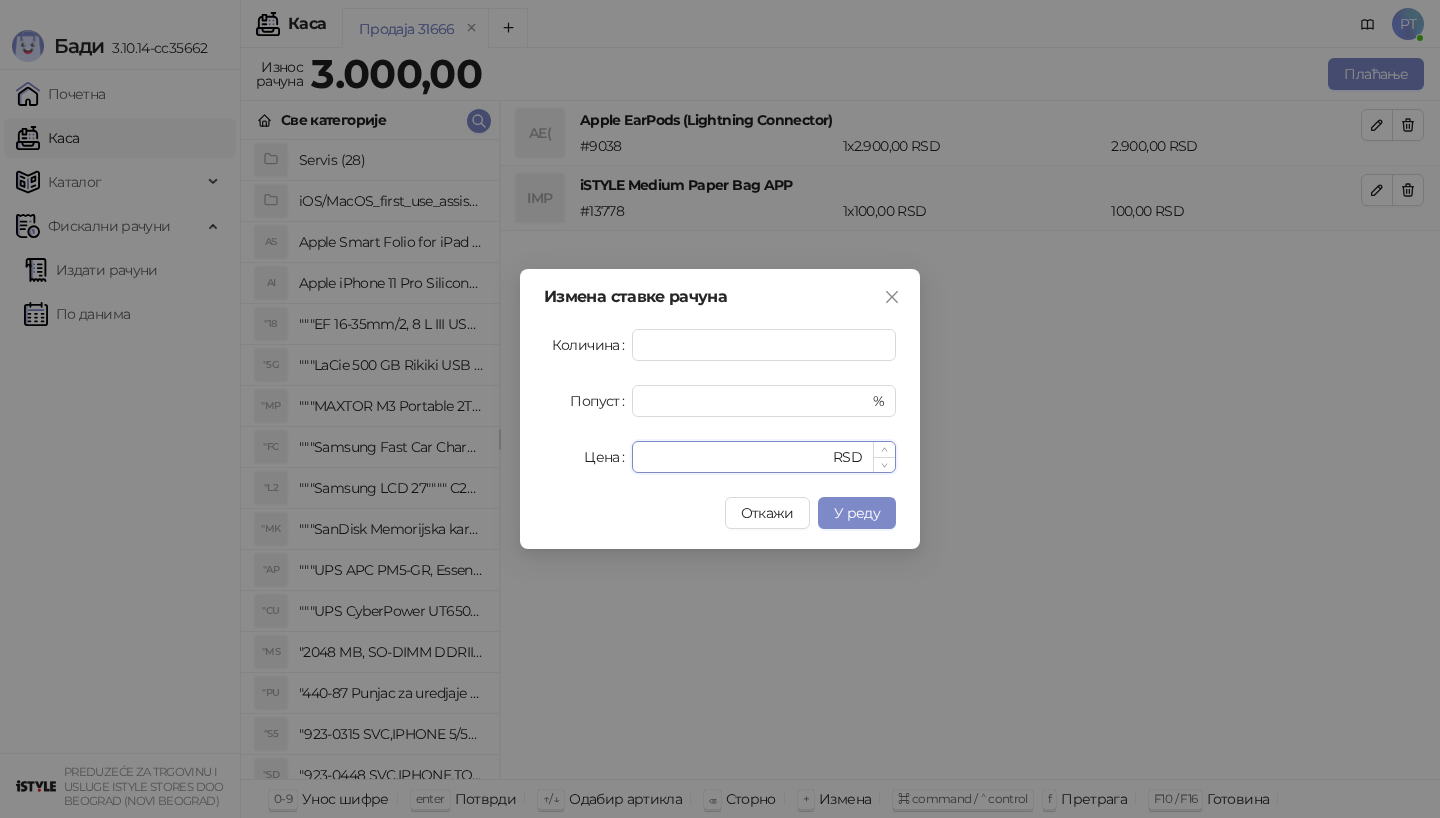 click on "****" at bounding box center [736, 457] 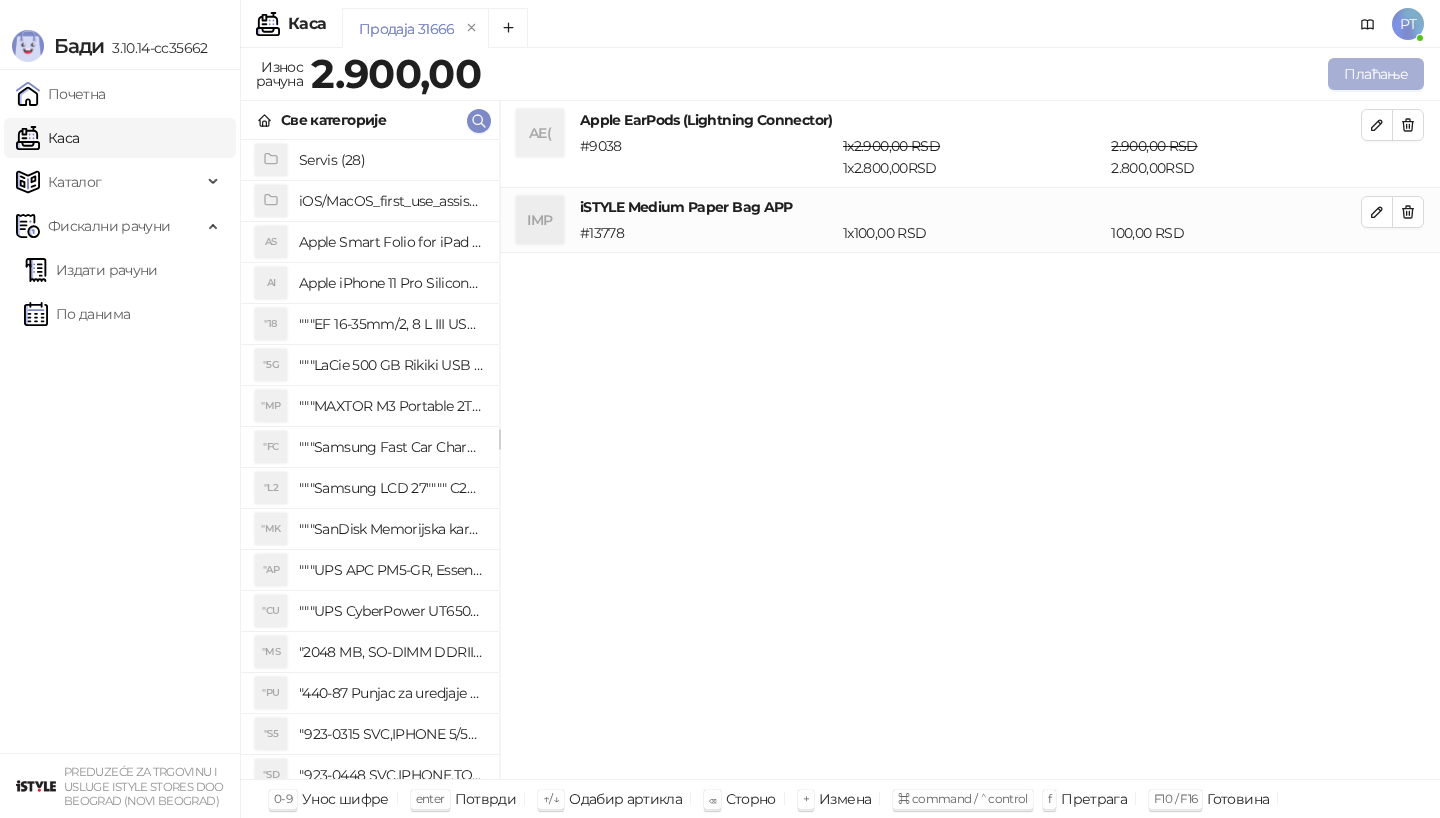click on "Плаћање" at bounding box center (1376, 74) 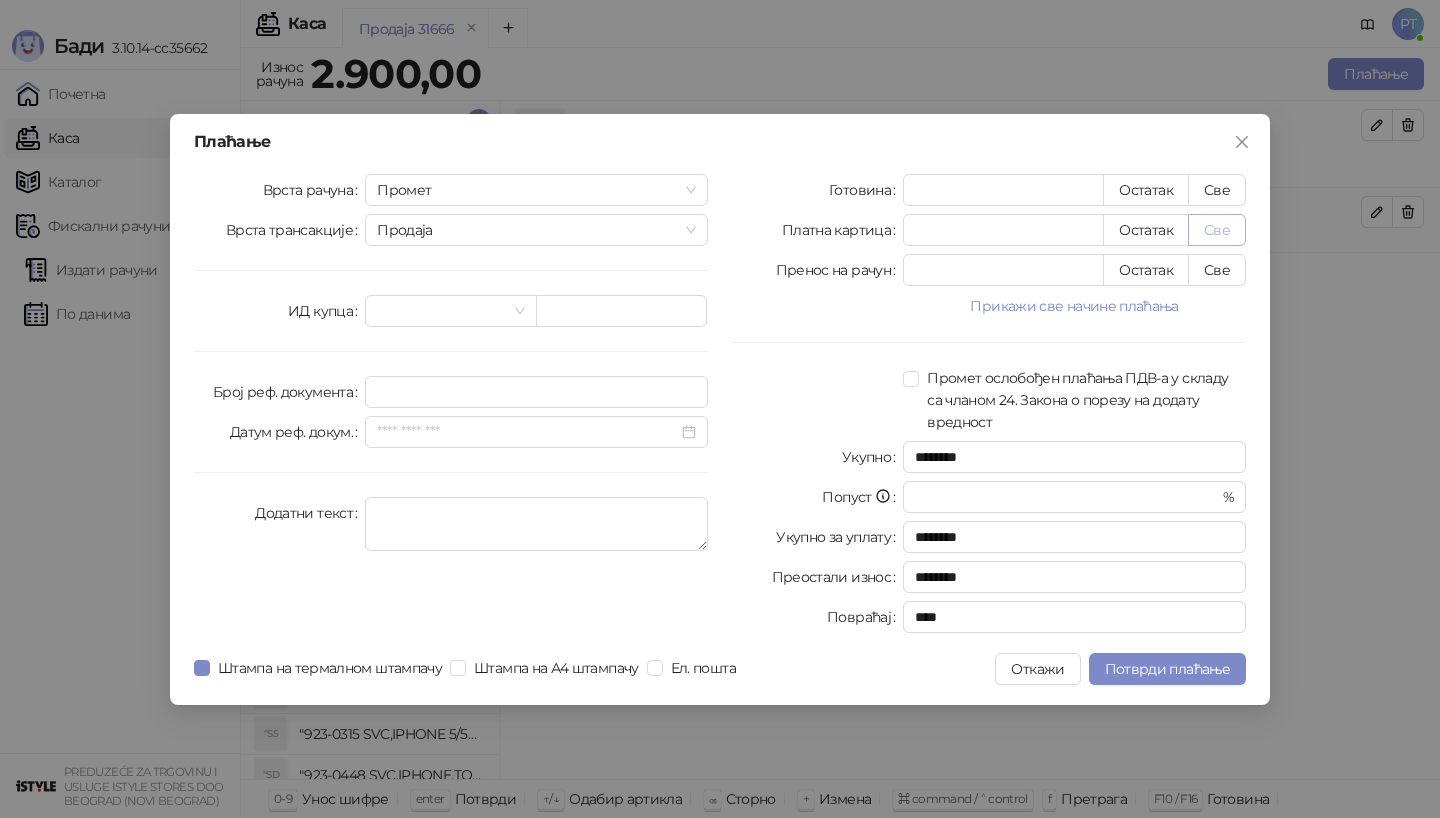 click on "Све" at bounding box center [1217, 230] 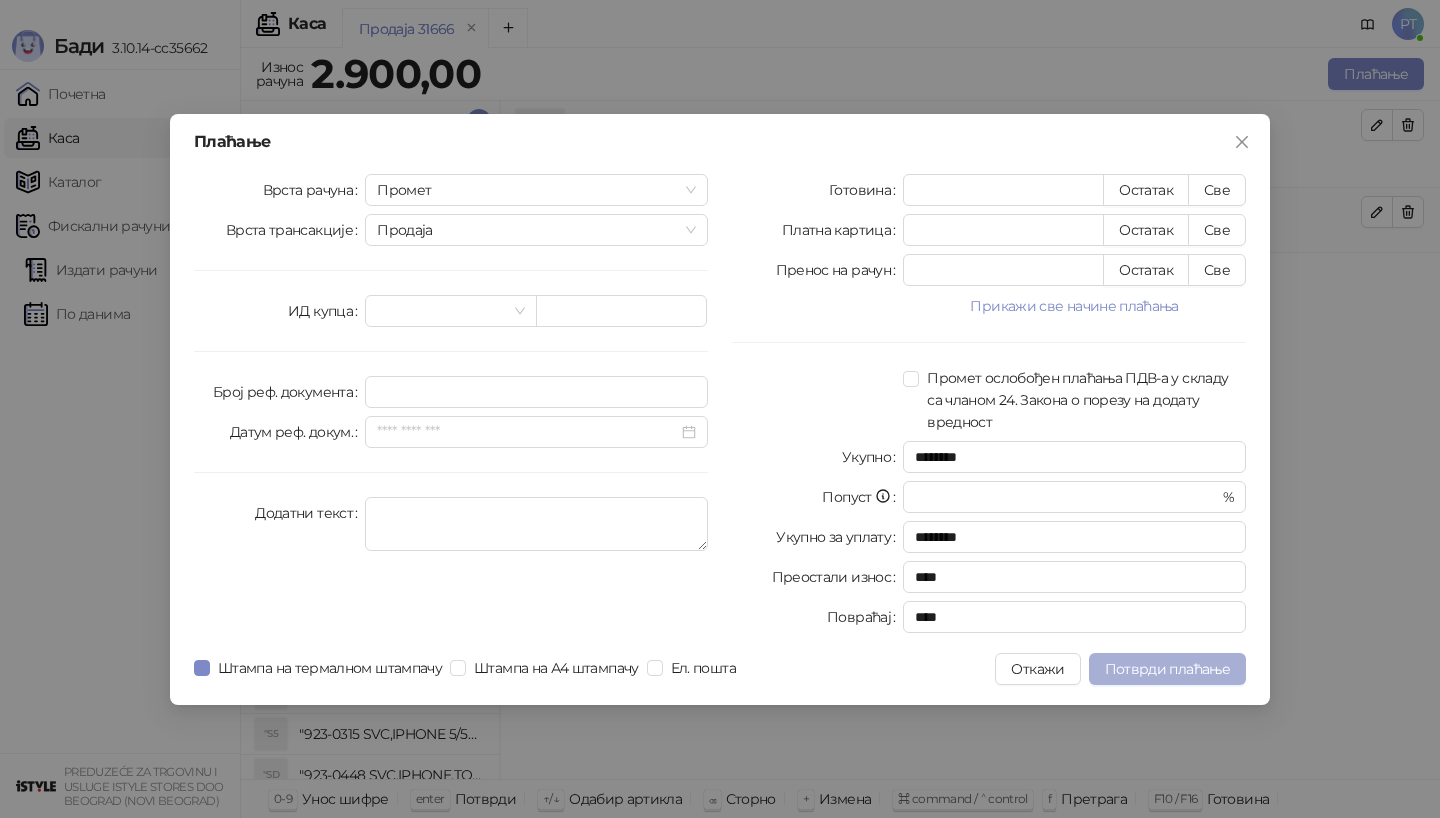 click on "Потврди плаћање" at bounding box center [1167, 669] 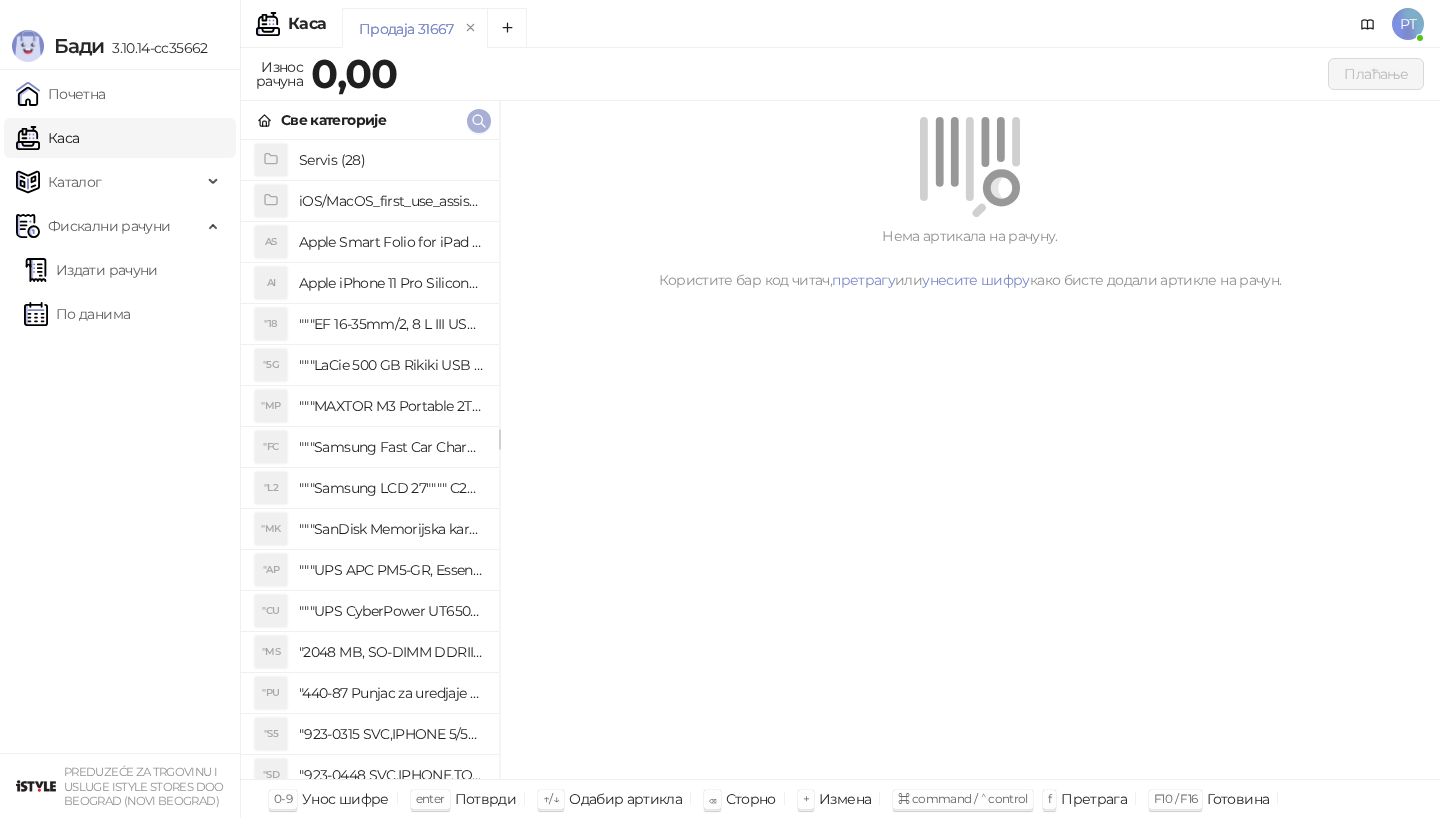 click 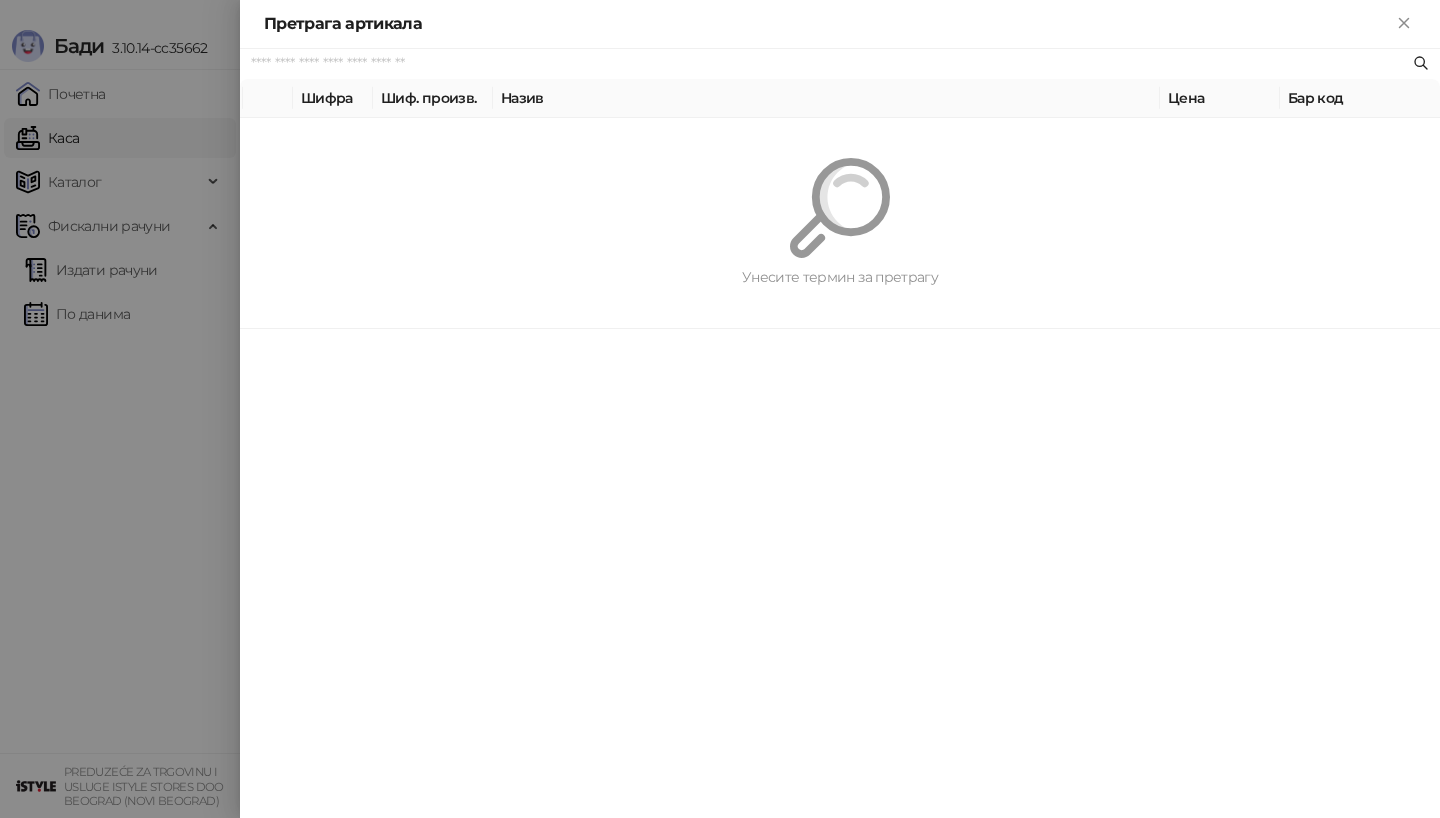 paste on "**********" 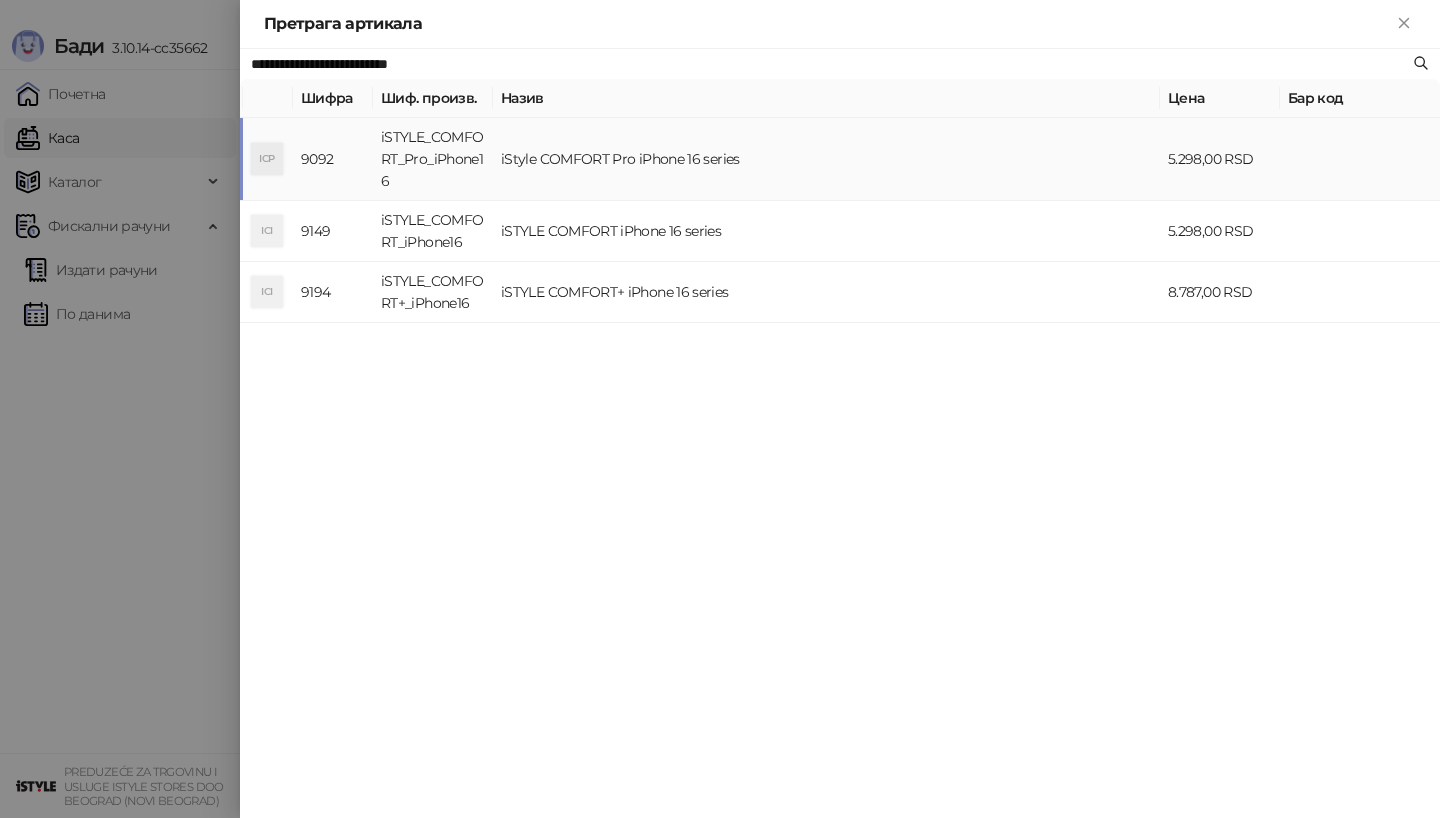 click on "iSTYLE_COMFORT_Pro_iPhone16" at bounding box center [433, 159] 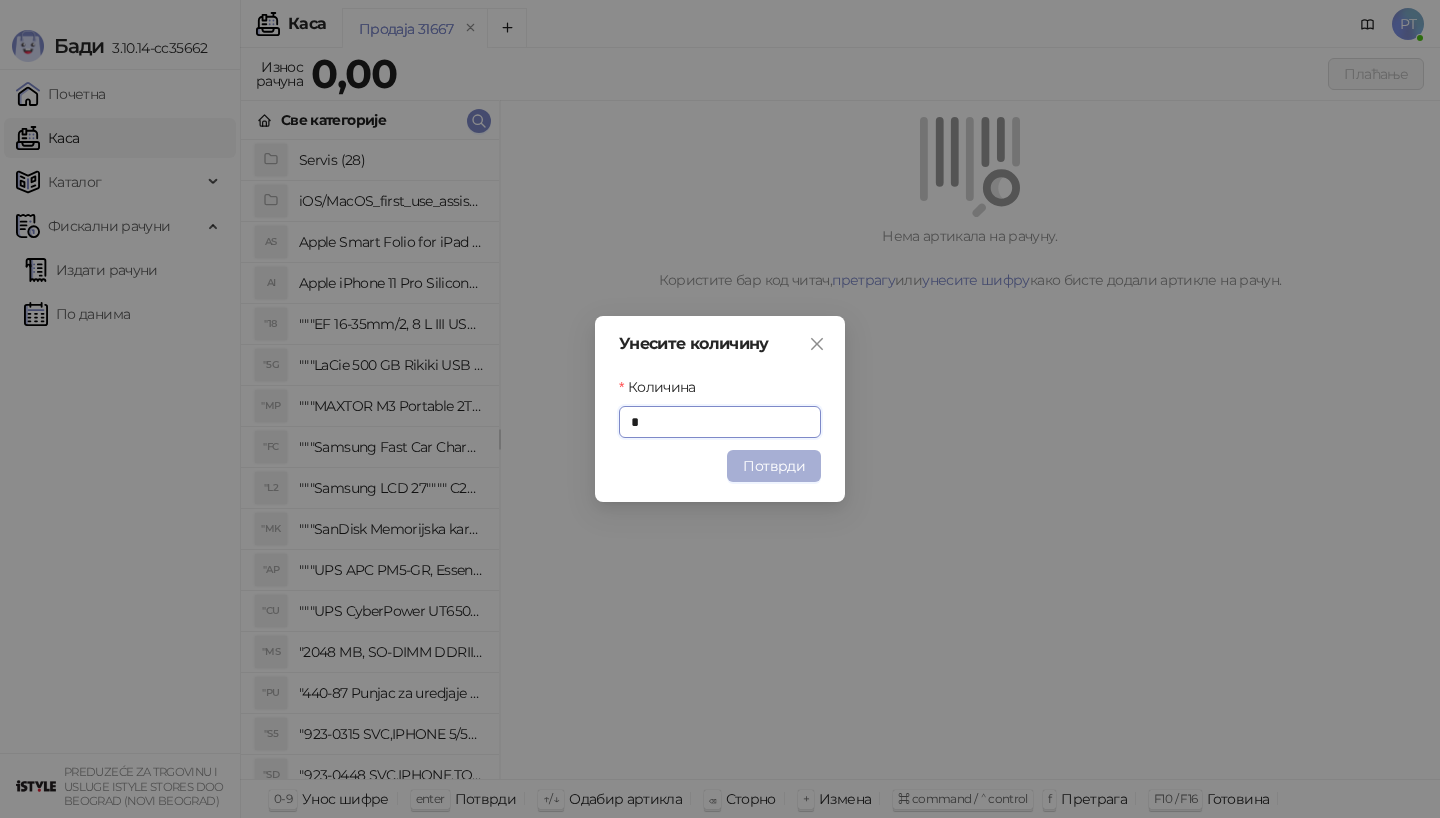 click on "Потврди" at bounding box center (774, 466) 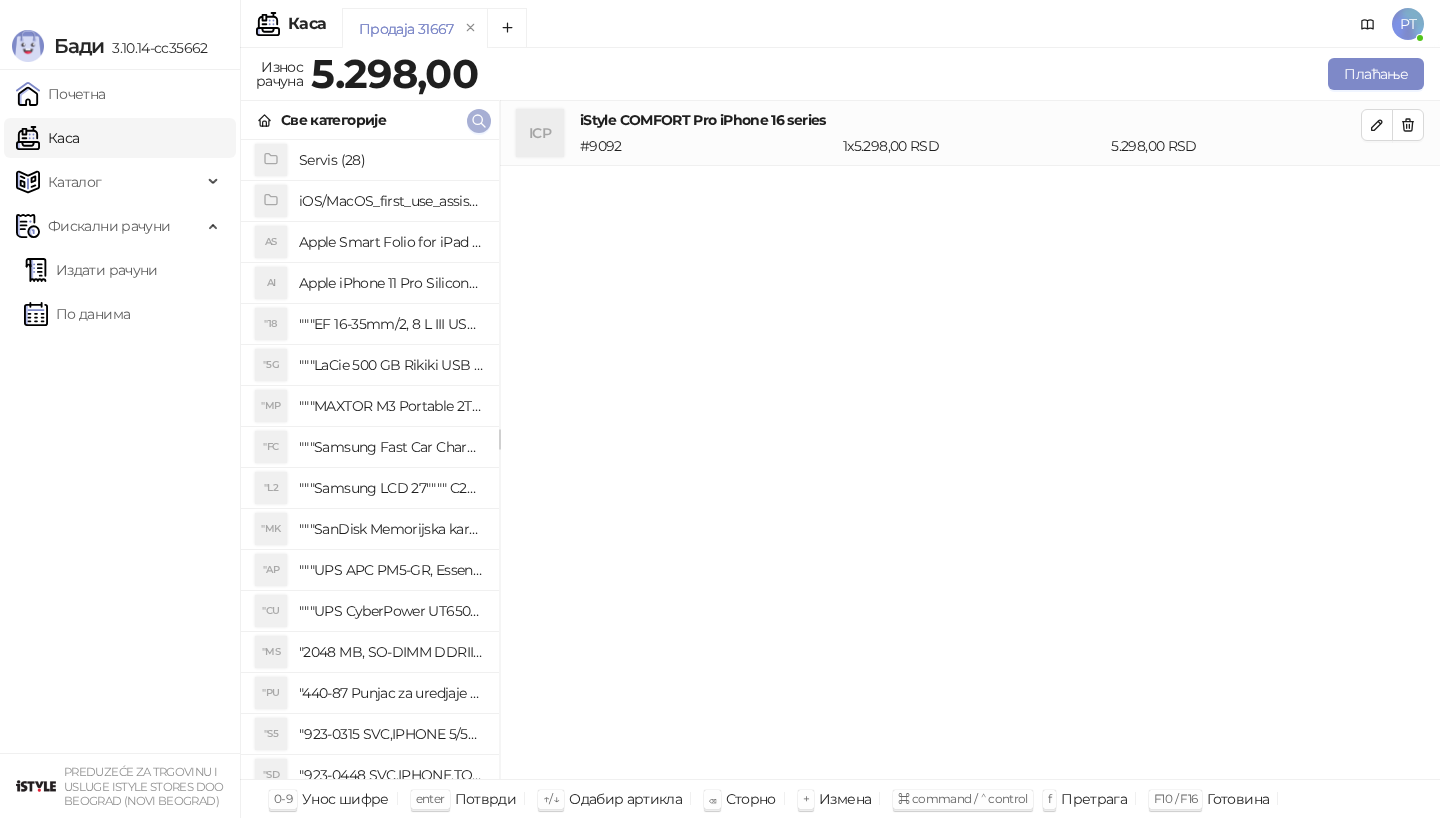 click 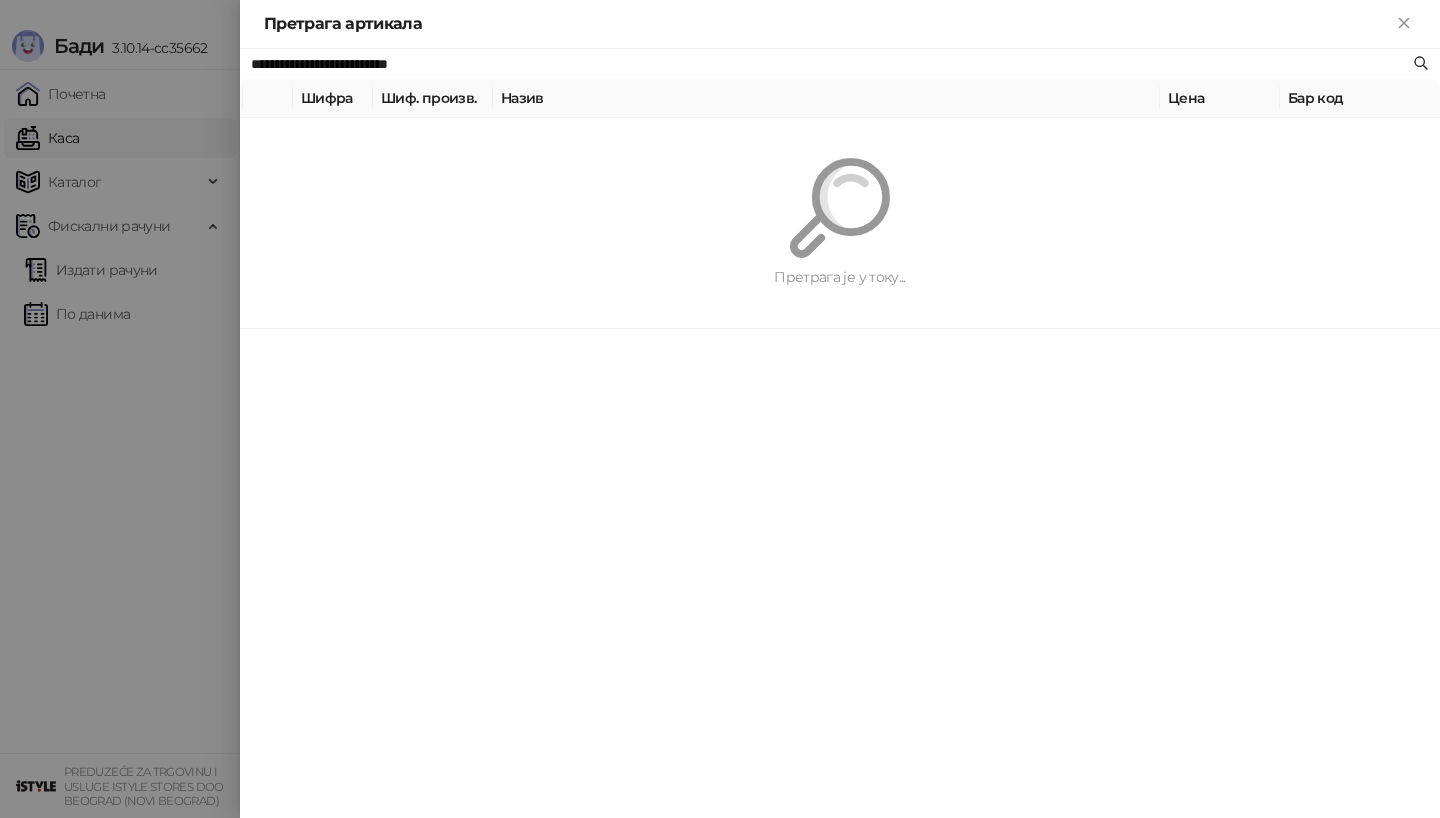 paste 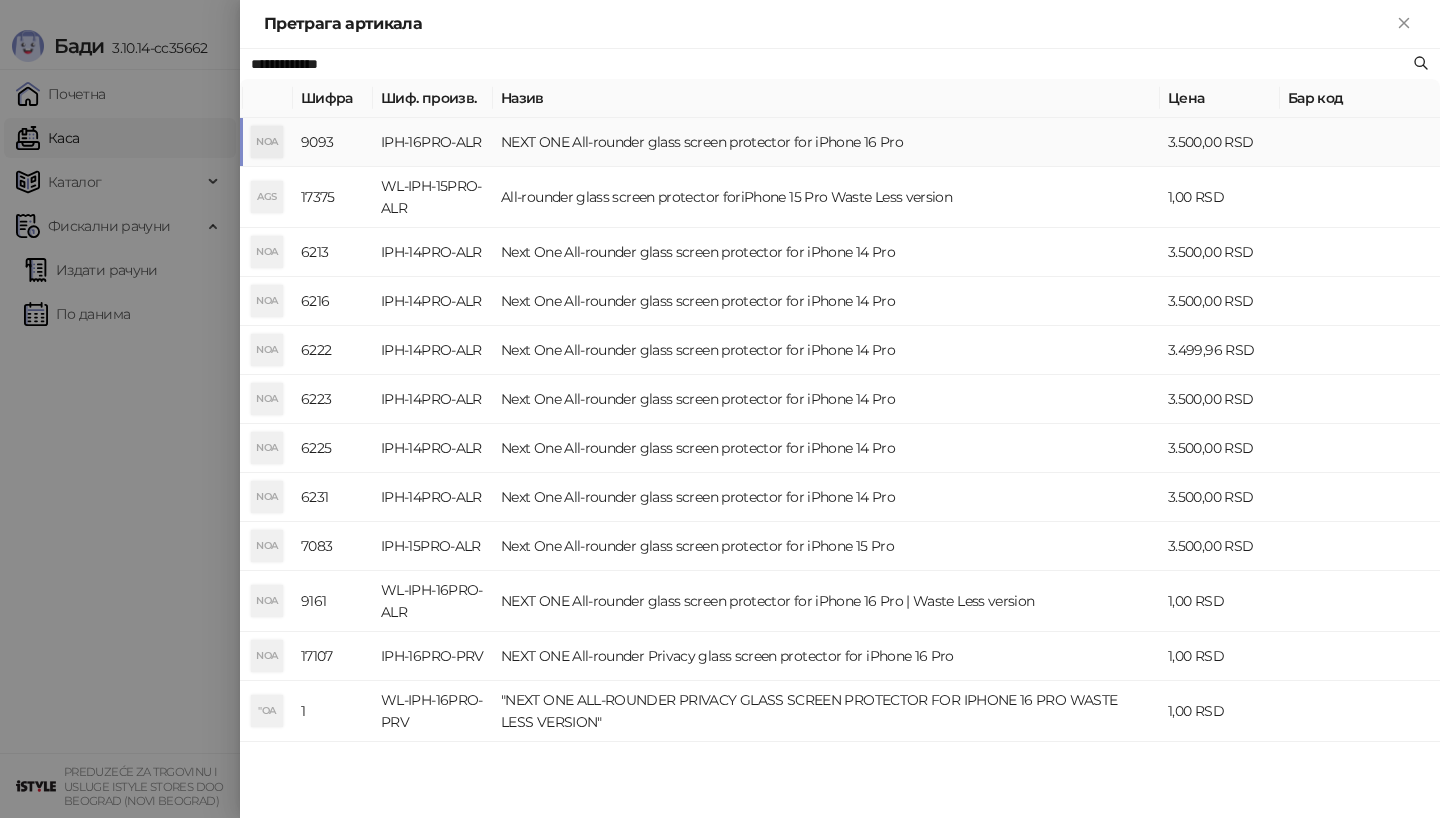 type on "**********" 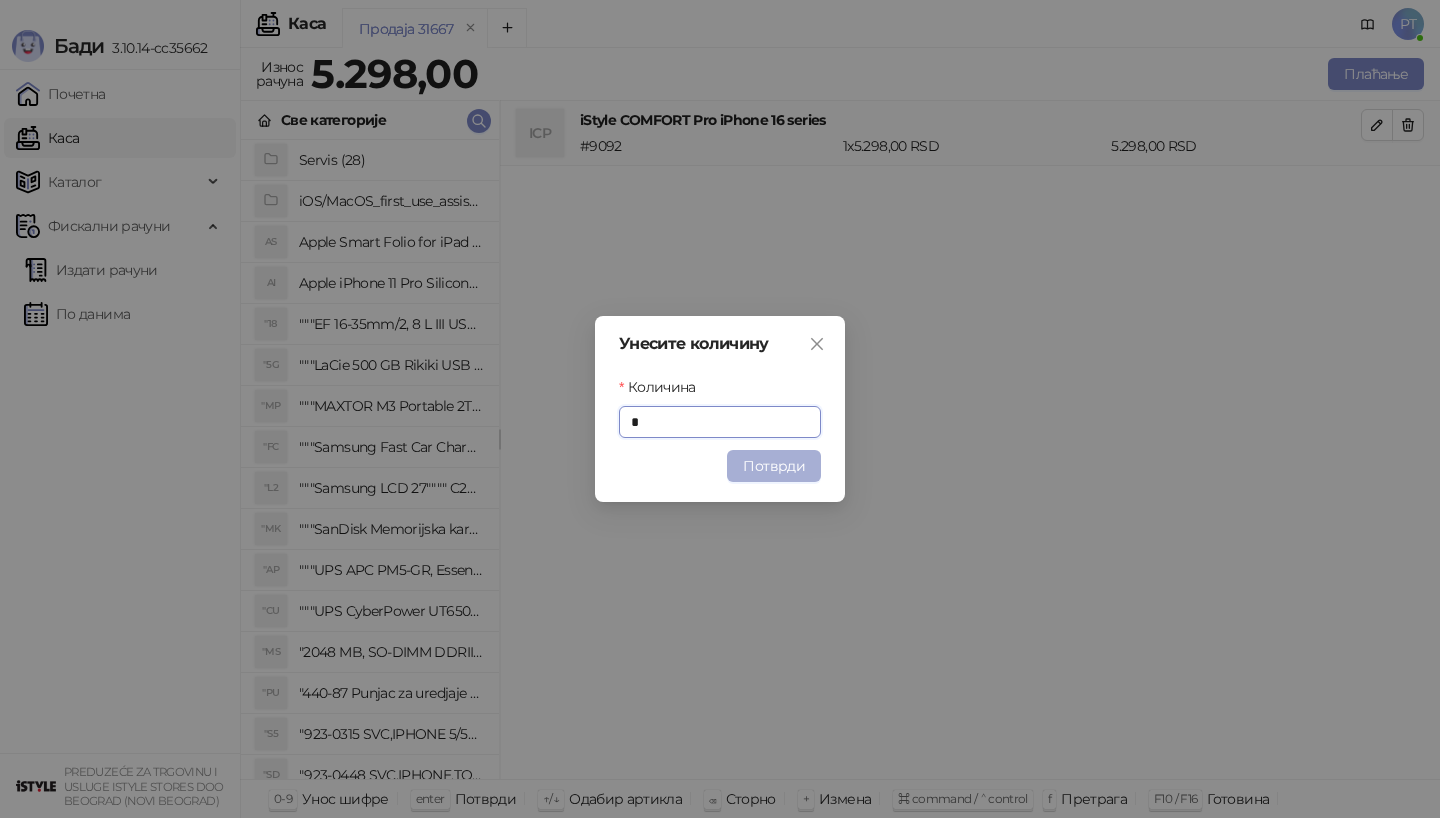 click on "Потврди" at bounding box center [774, 466] 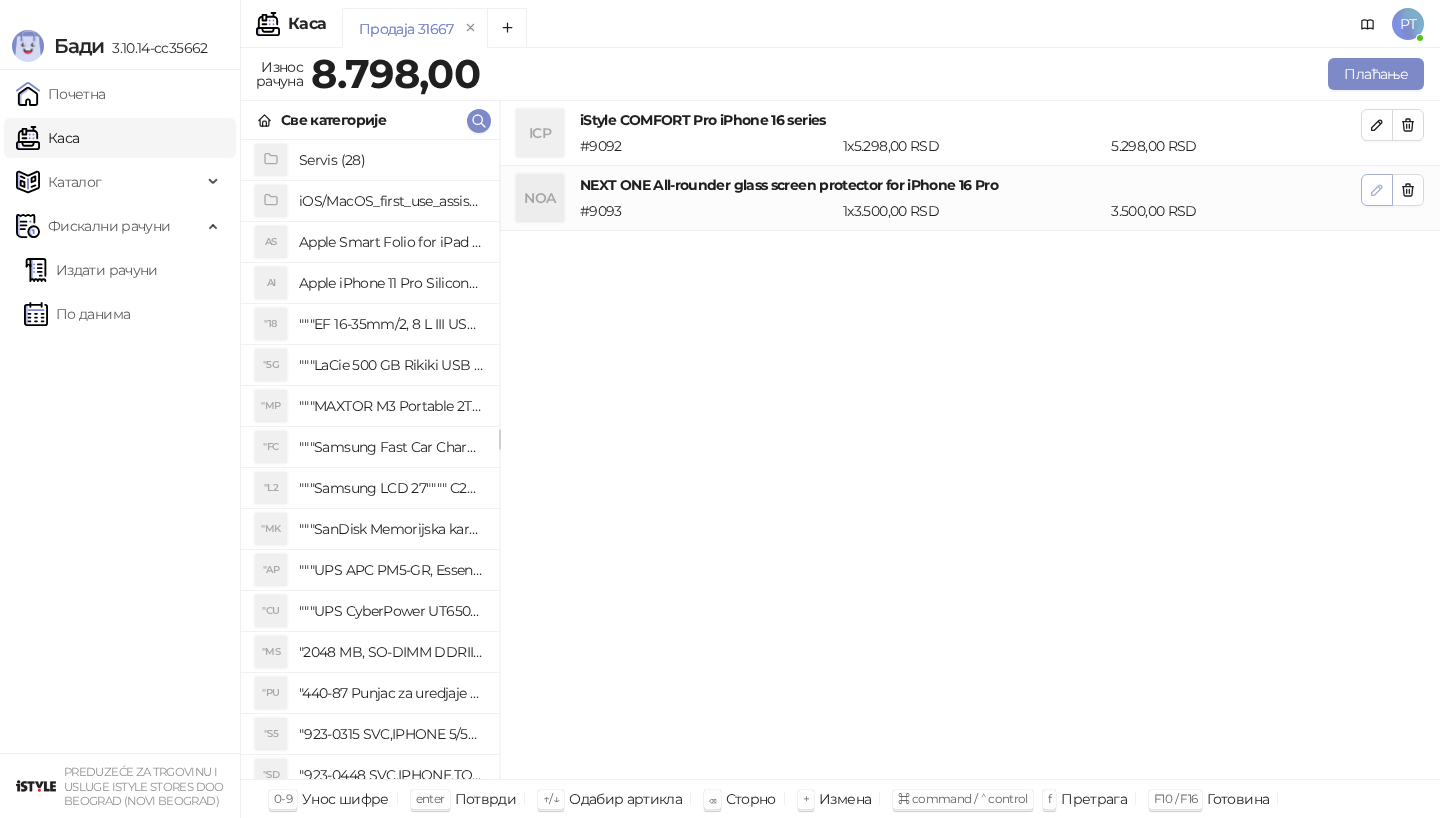 click 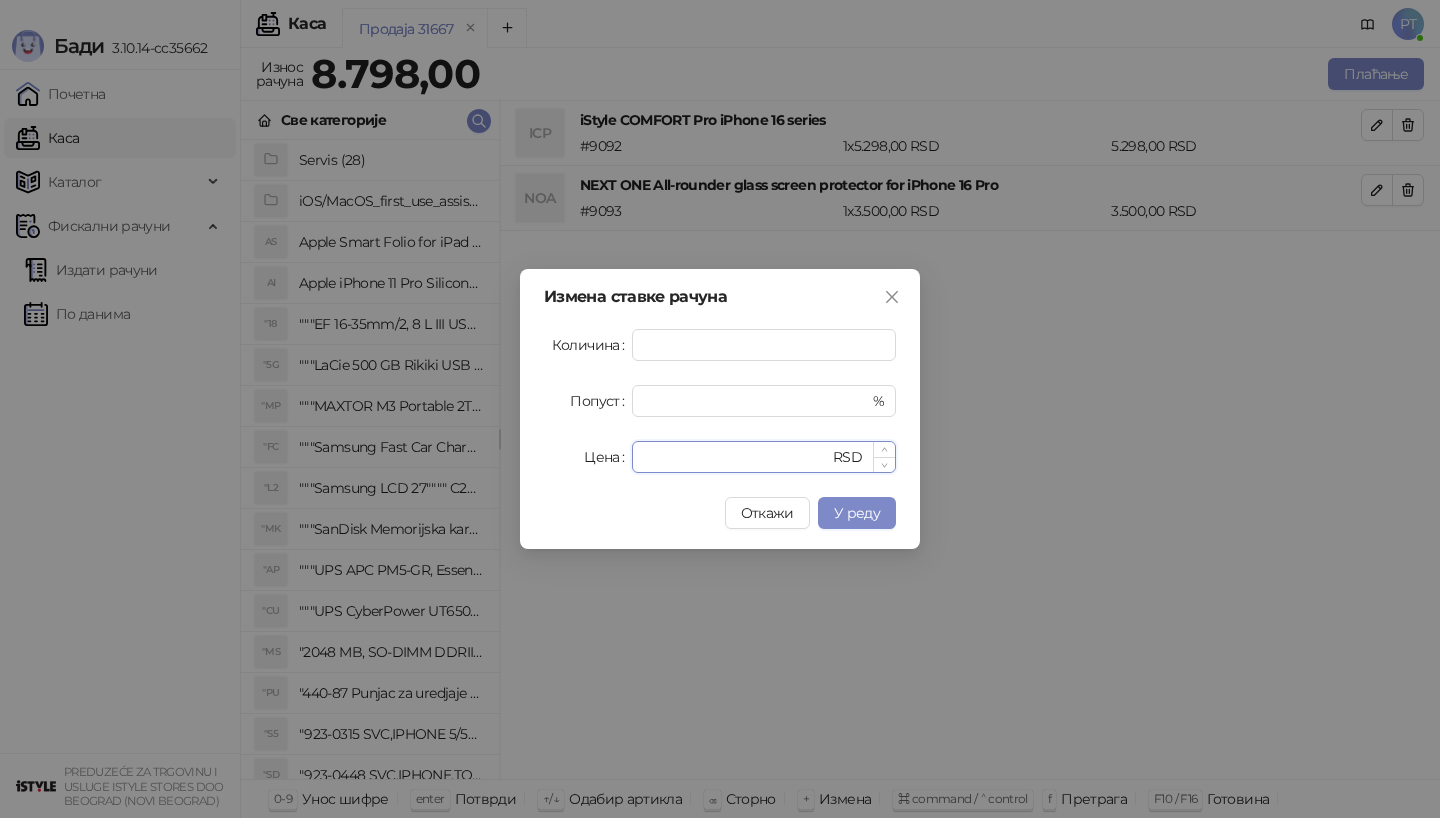 click on "****" at bounding box center (736, 457) 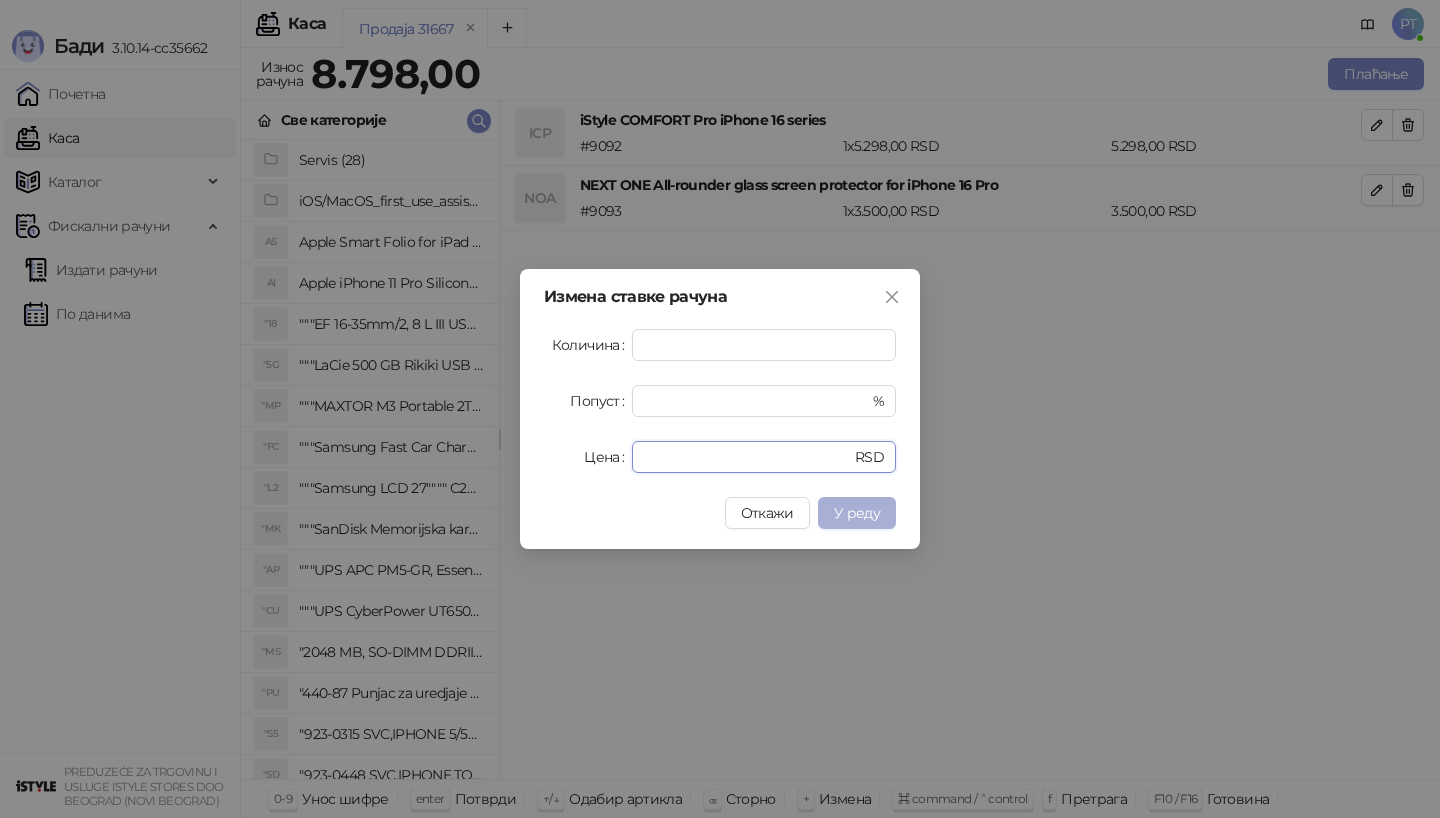 type 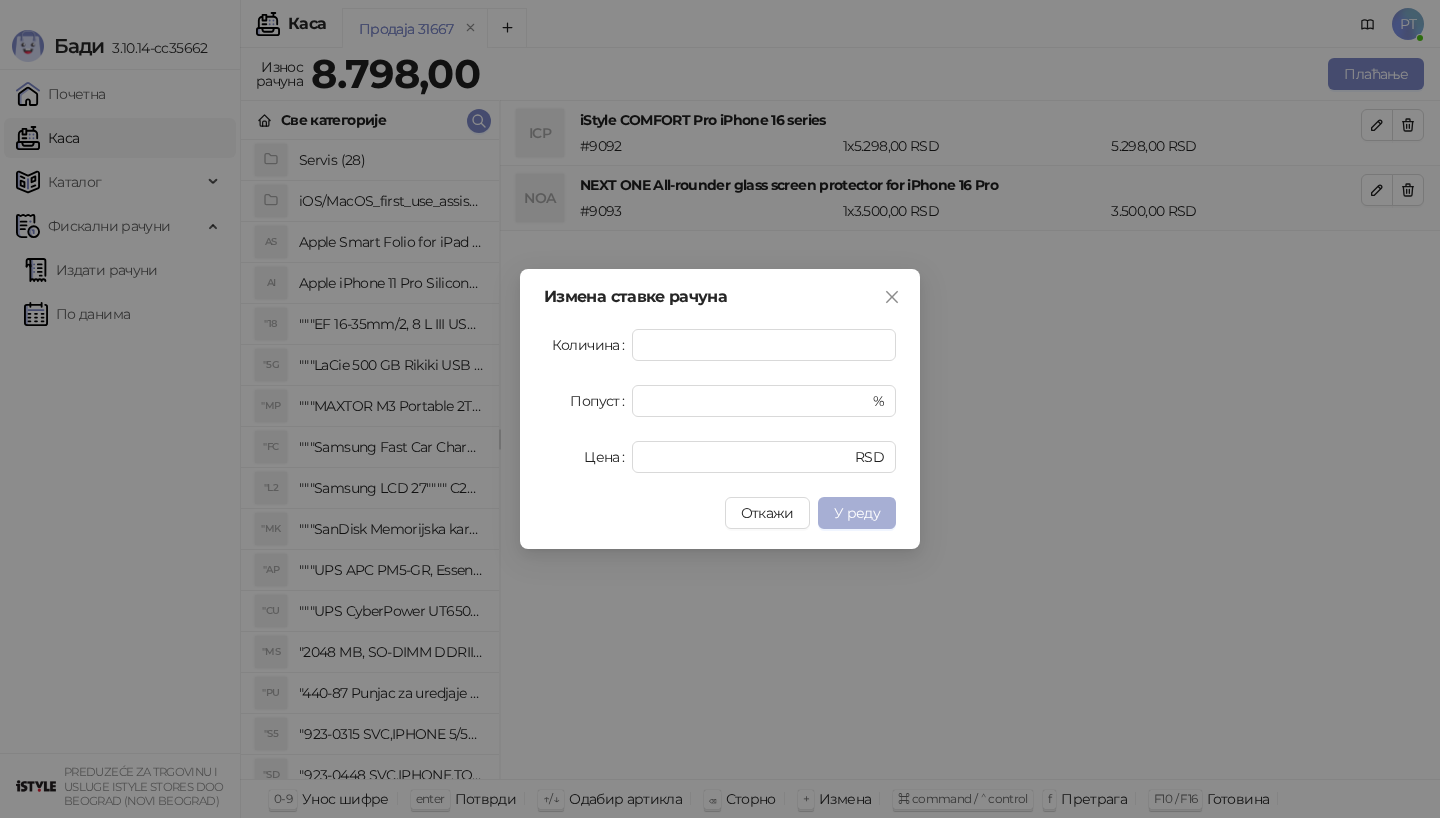 click on "У реду" at bounding box center (857, 513) 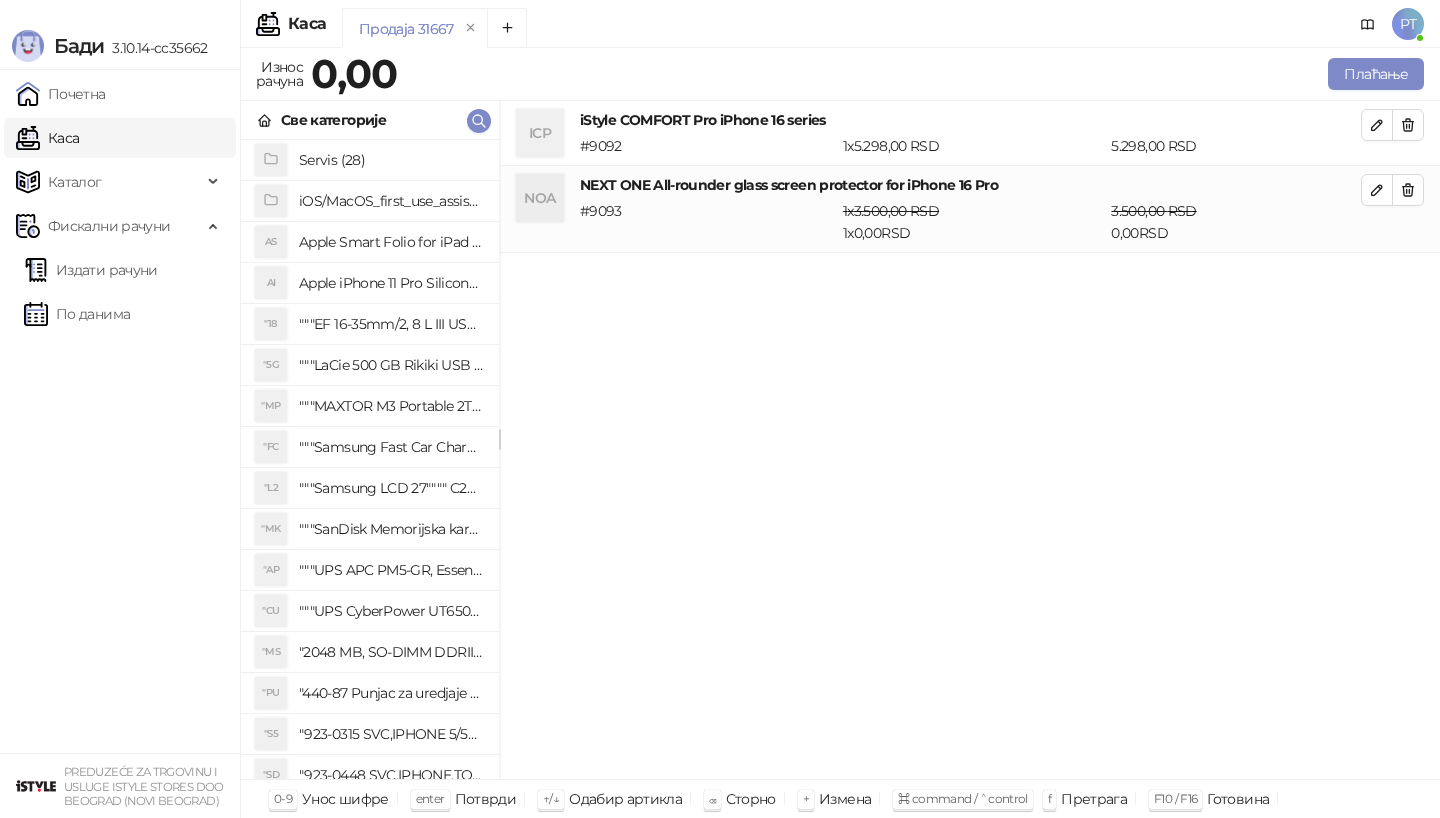 type 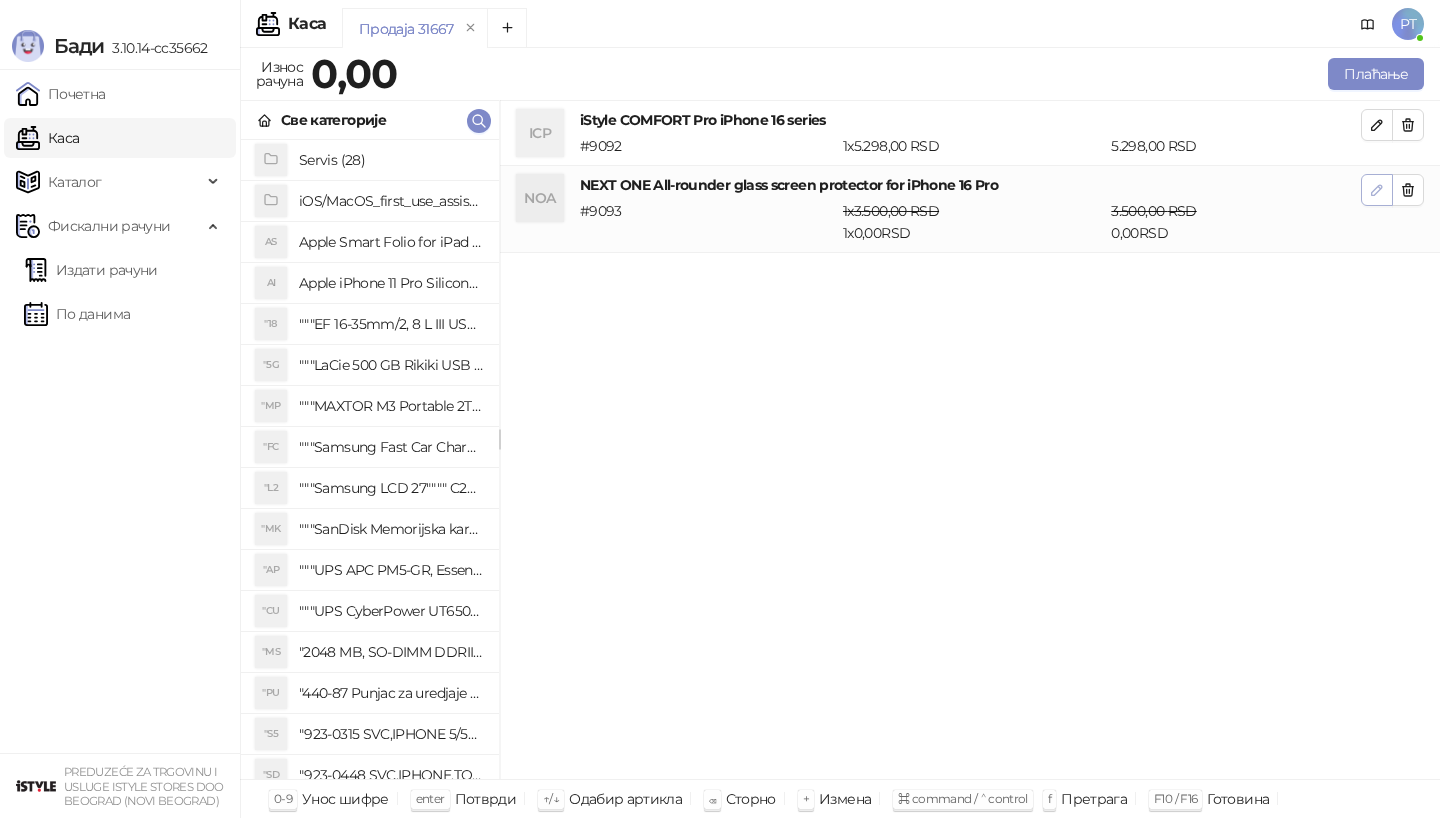 click 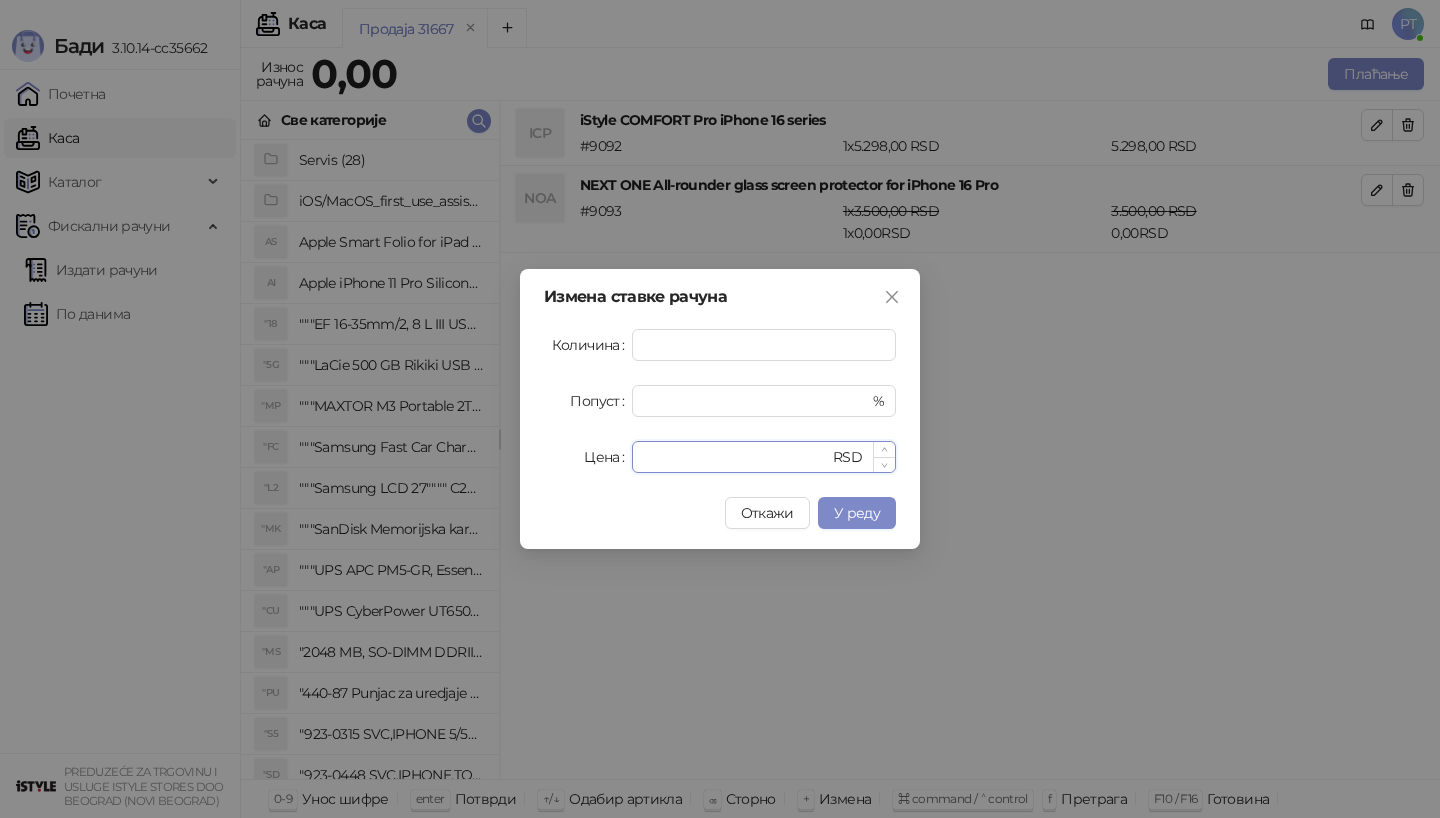 click on "Цена" at bounding box center [736, 457] 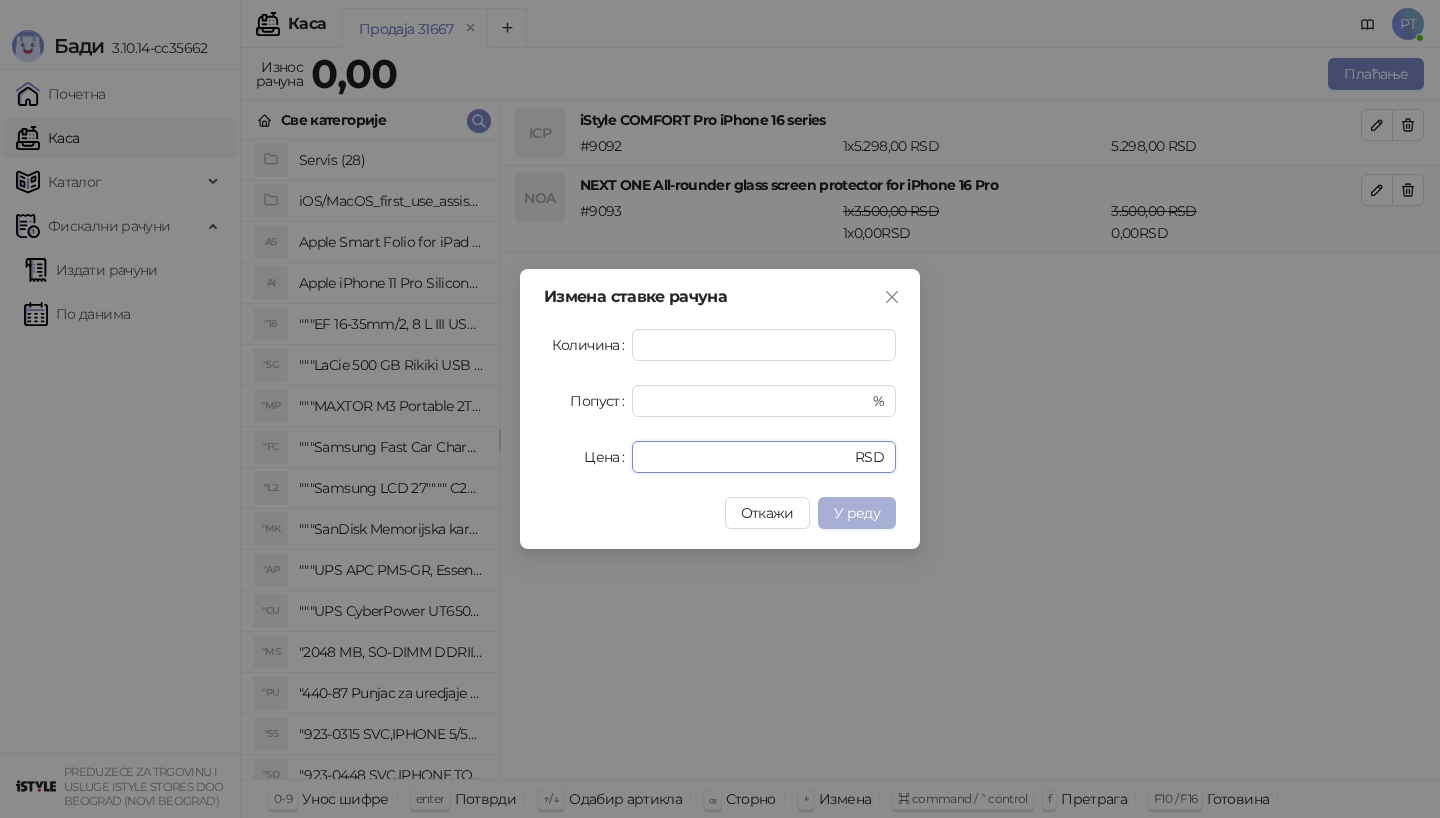 type on "*" 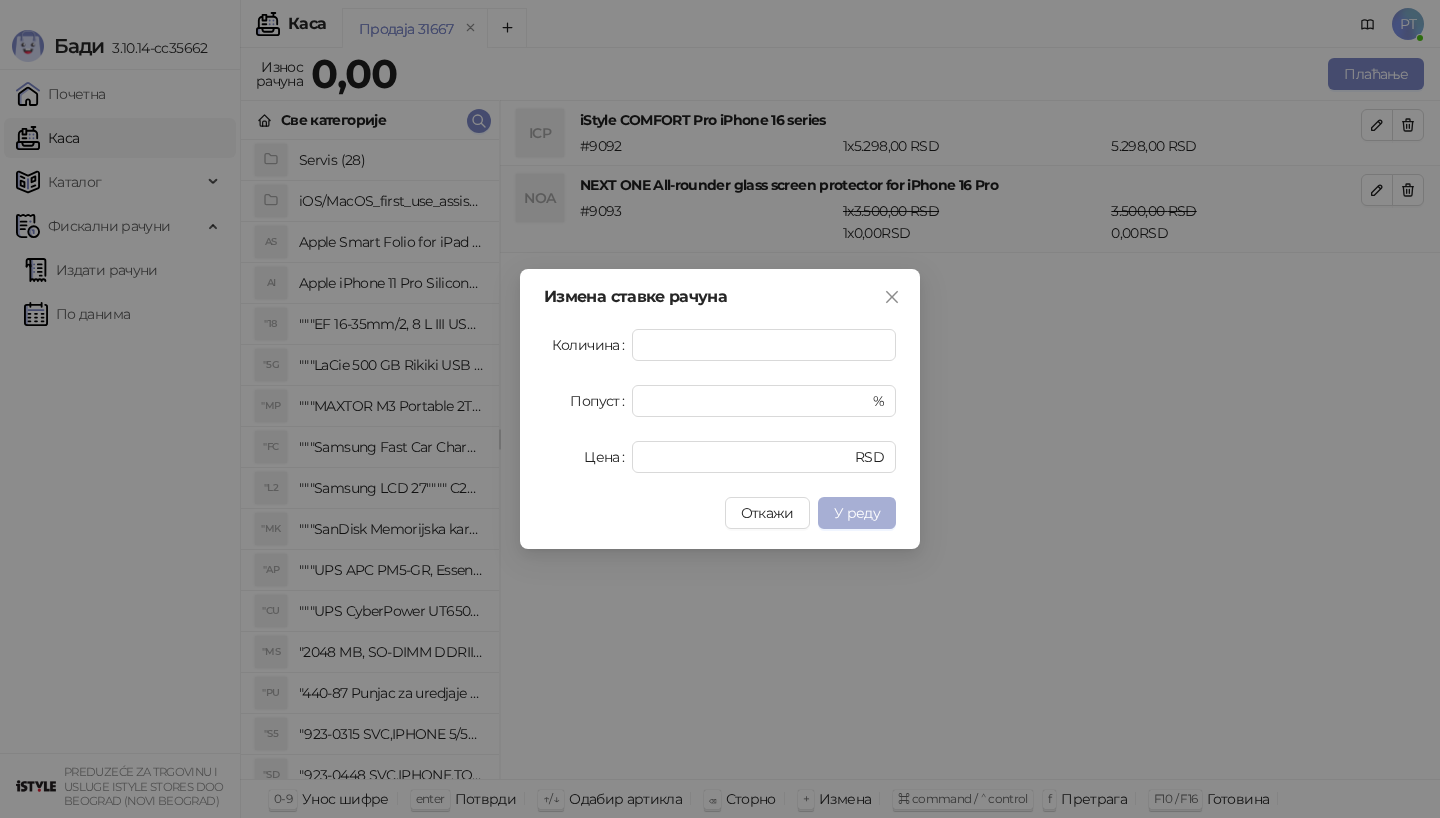 click on "У реду" at bounding box center (857, 513) 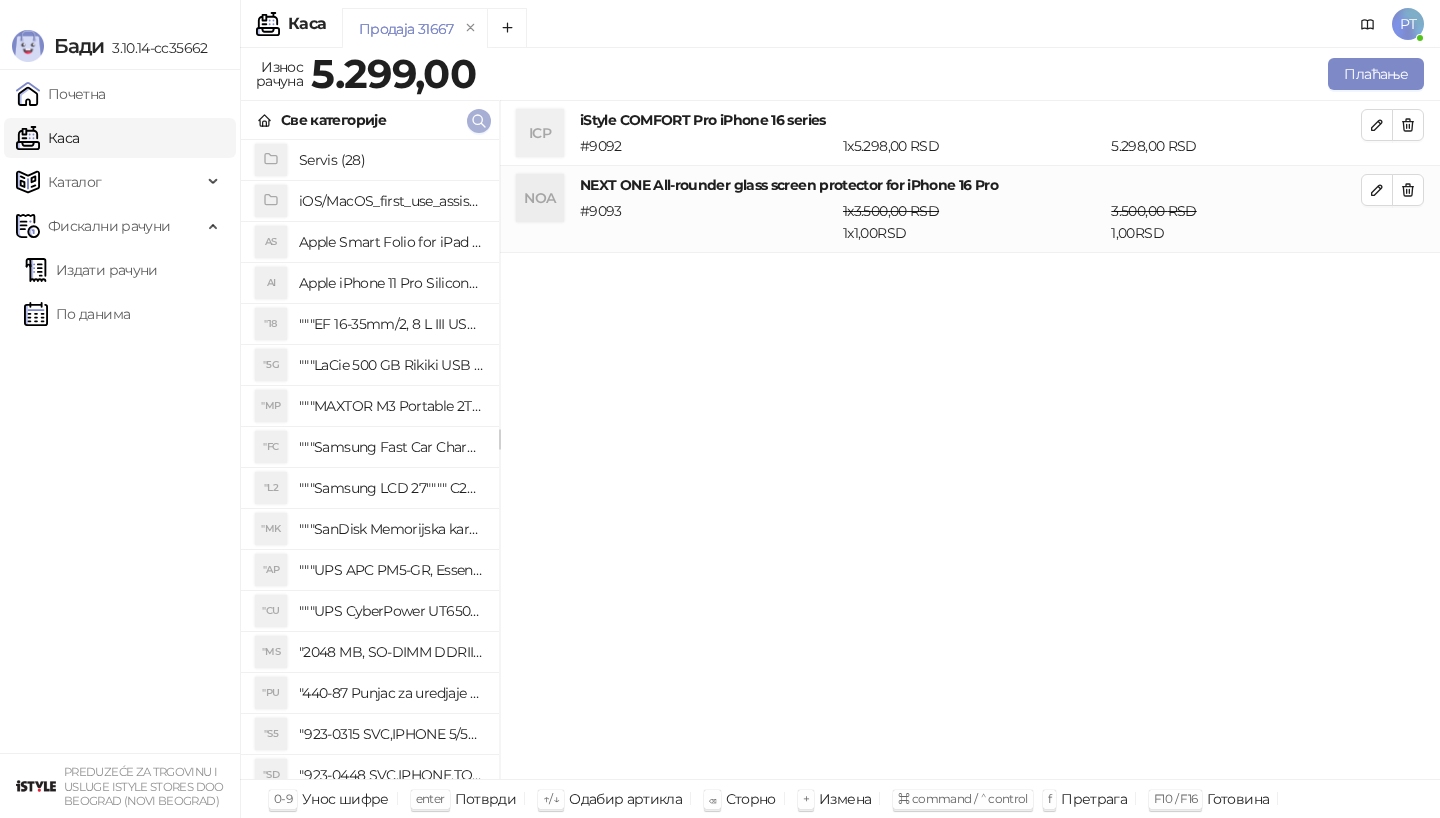 click 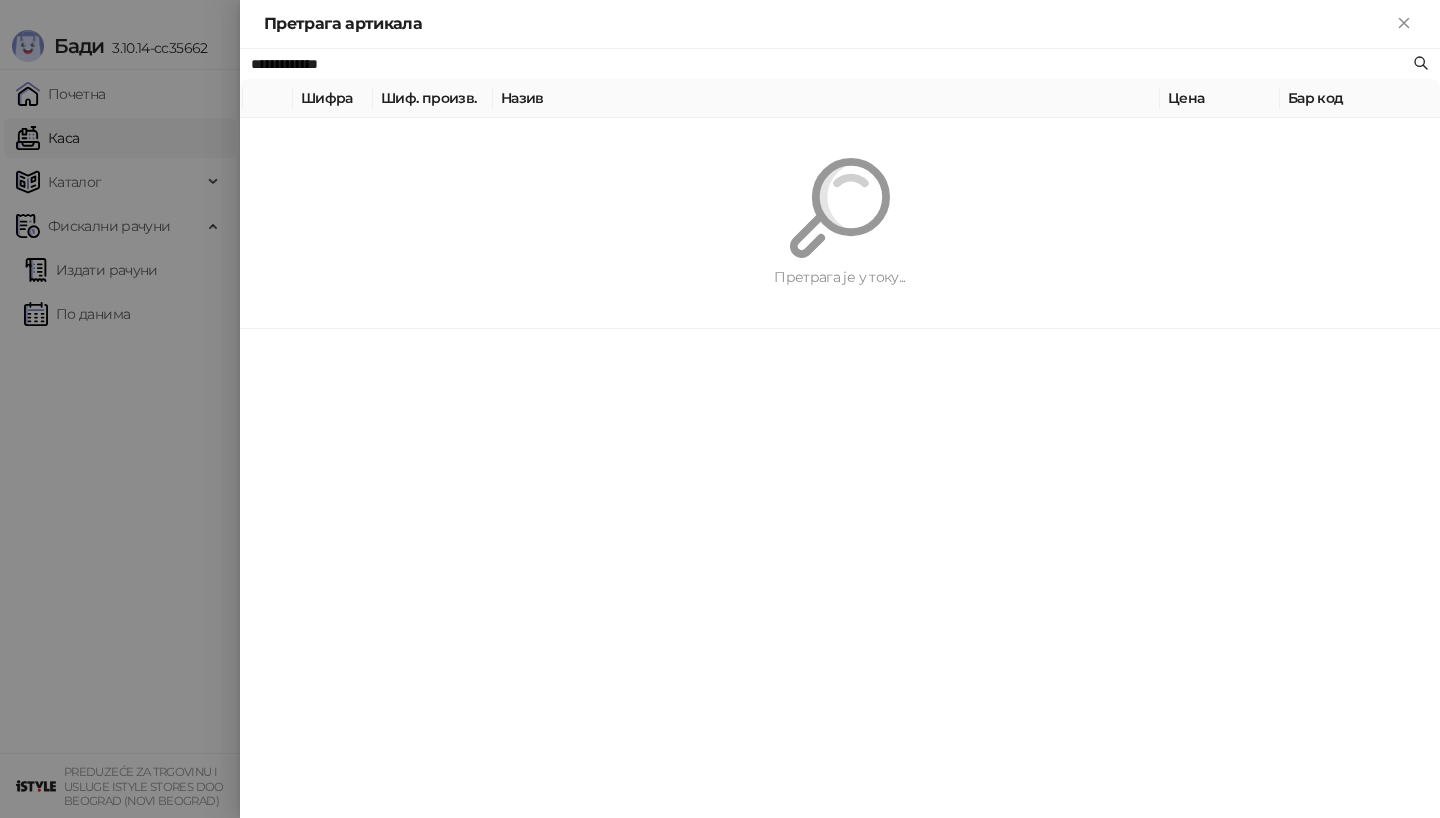paste on "****" 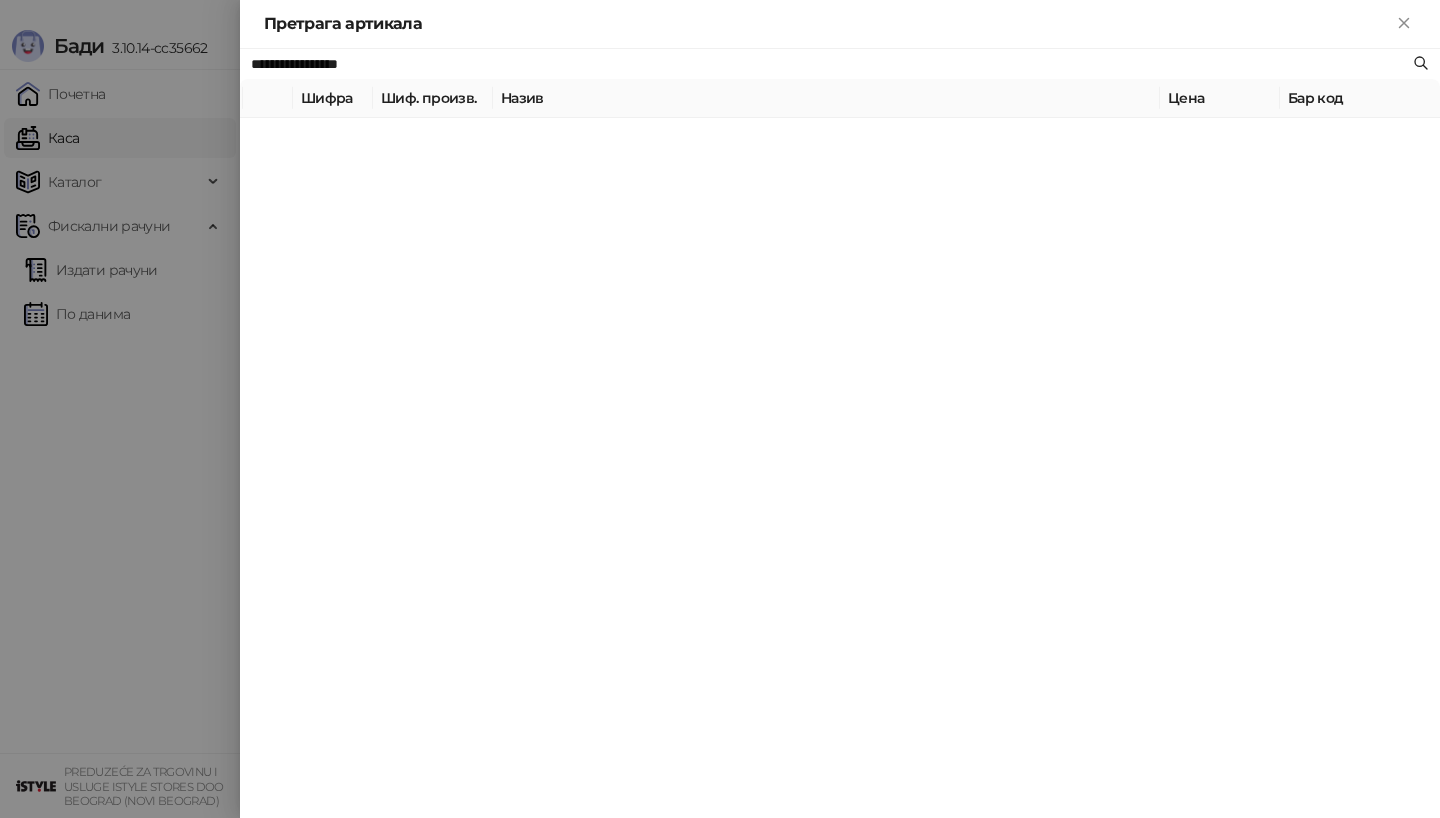 type on "**********" 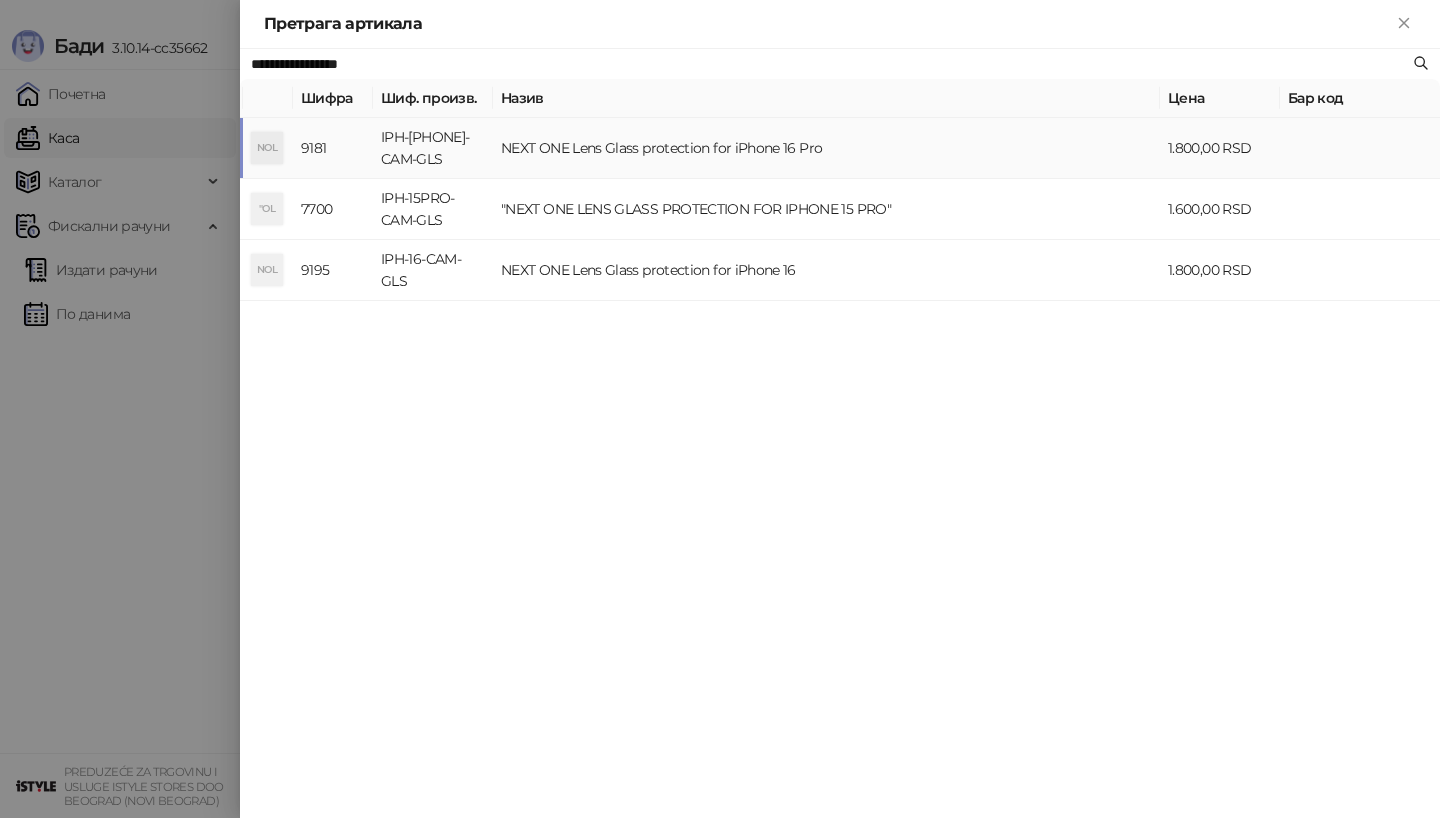 click on "IPH-[PHONE]-CAM-GLS" at bounding box center (433, 148) 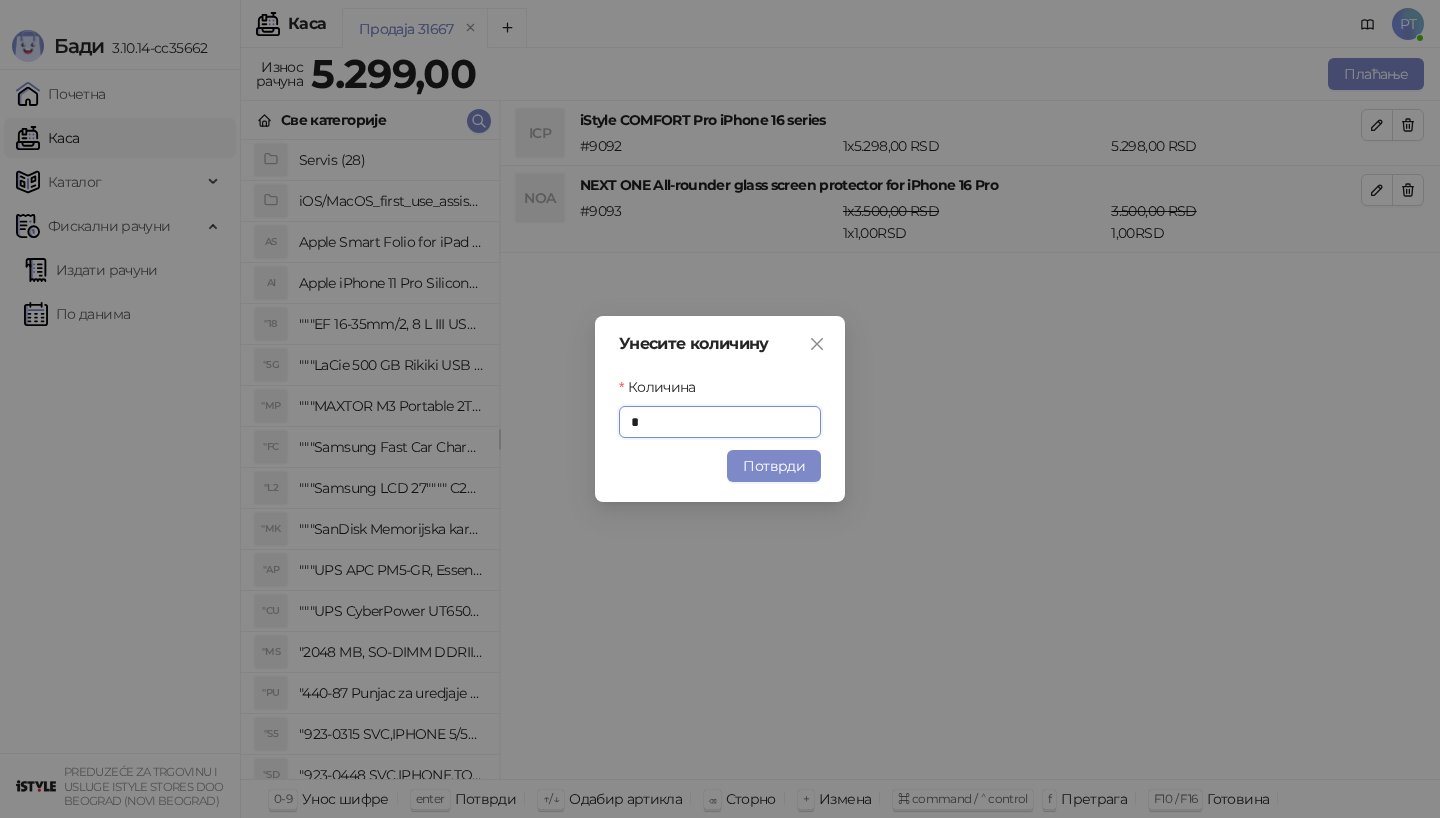 click on "Унесите количину Количина * Потврди" at bounding box center (720, 409) 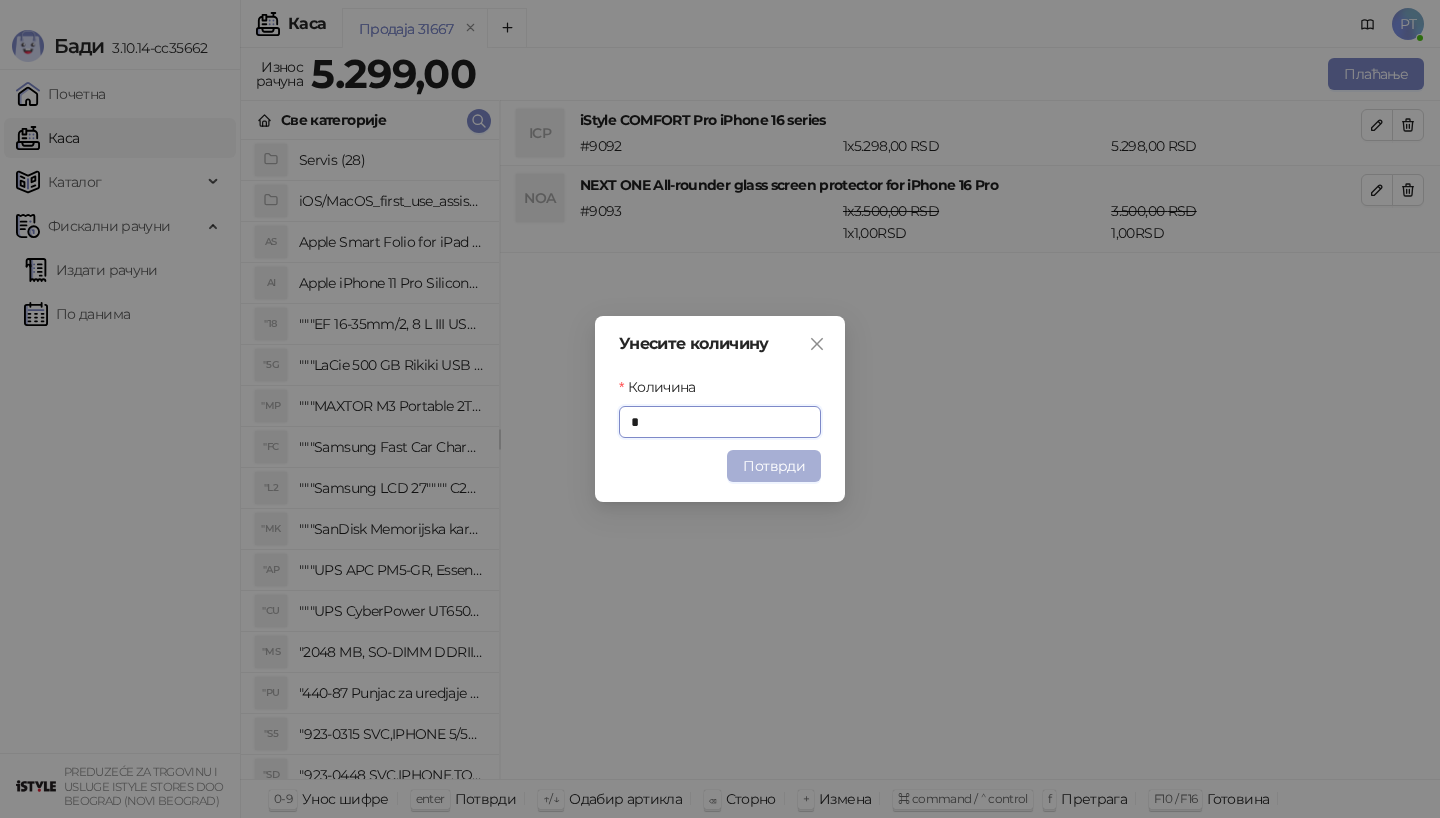 click on "Потврди" at bounding box center (774, 466) 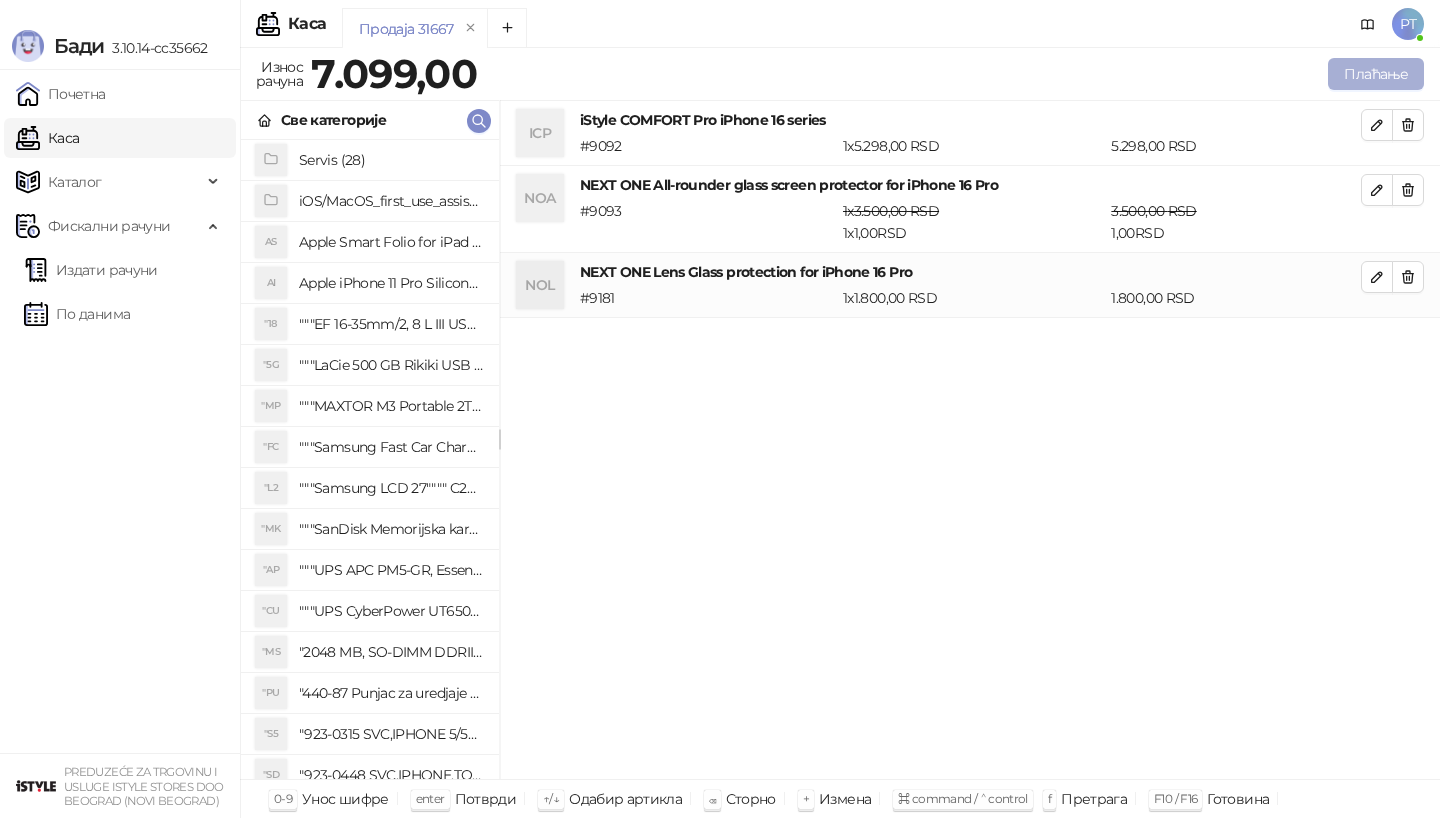 click on "Плаћање" at bounding box center [1376, 74] 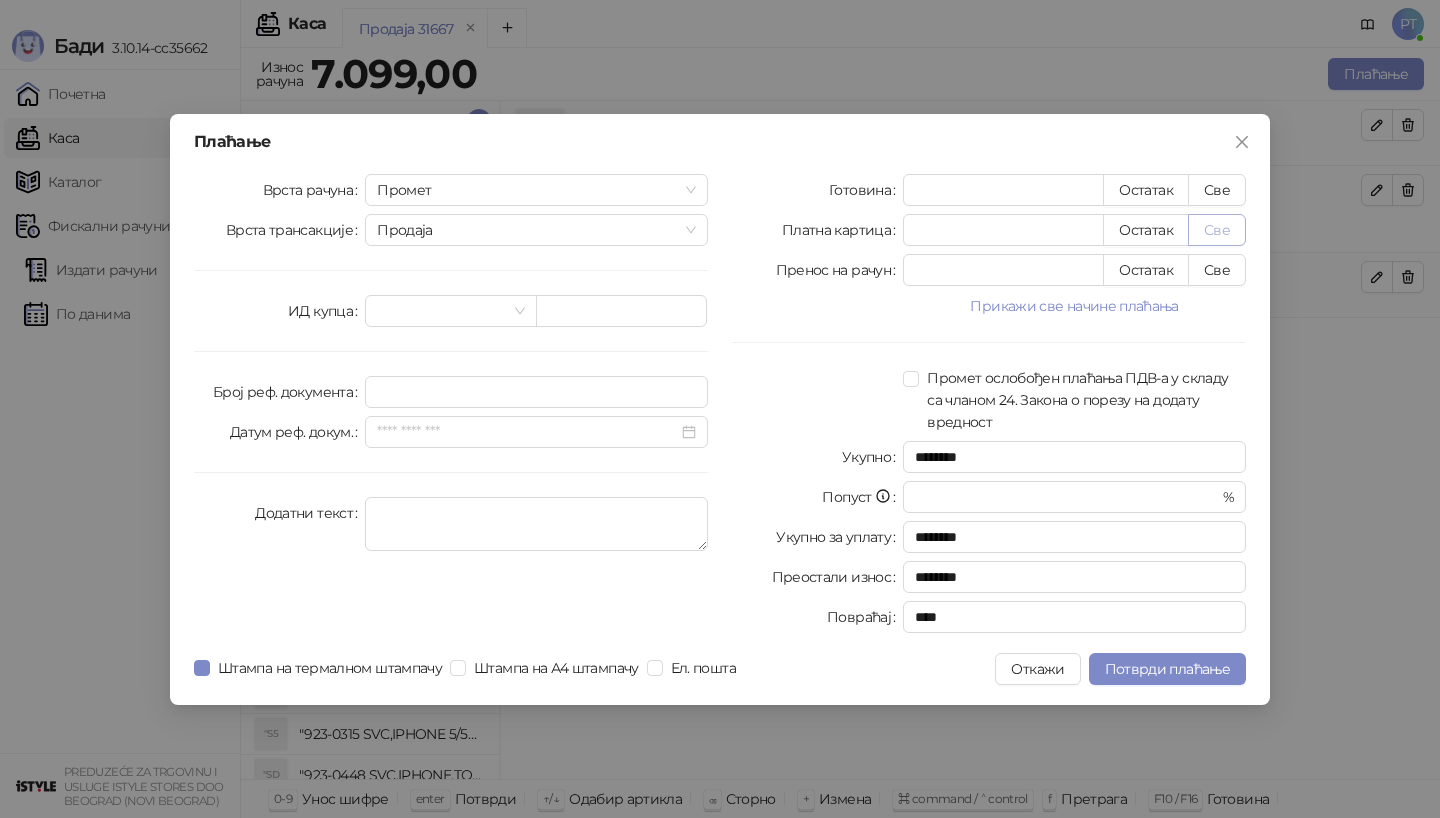 click on "Све" at bounding box center [1217, 230] 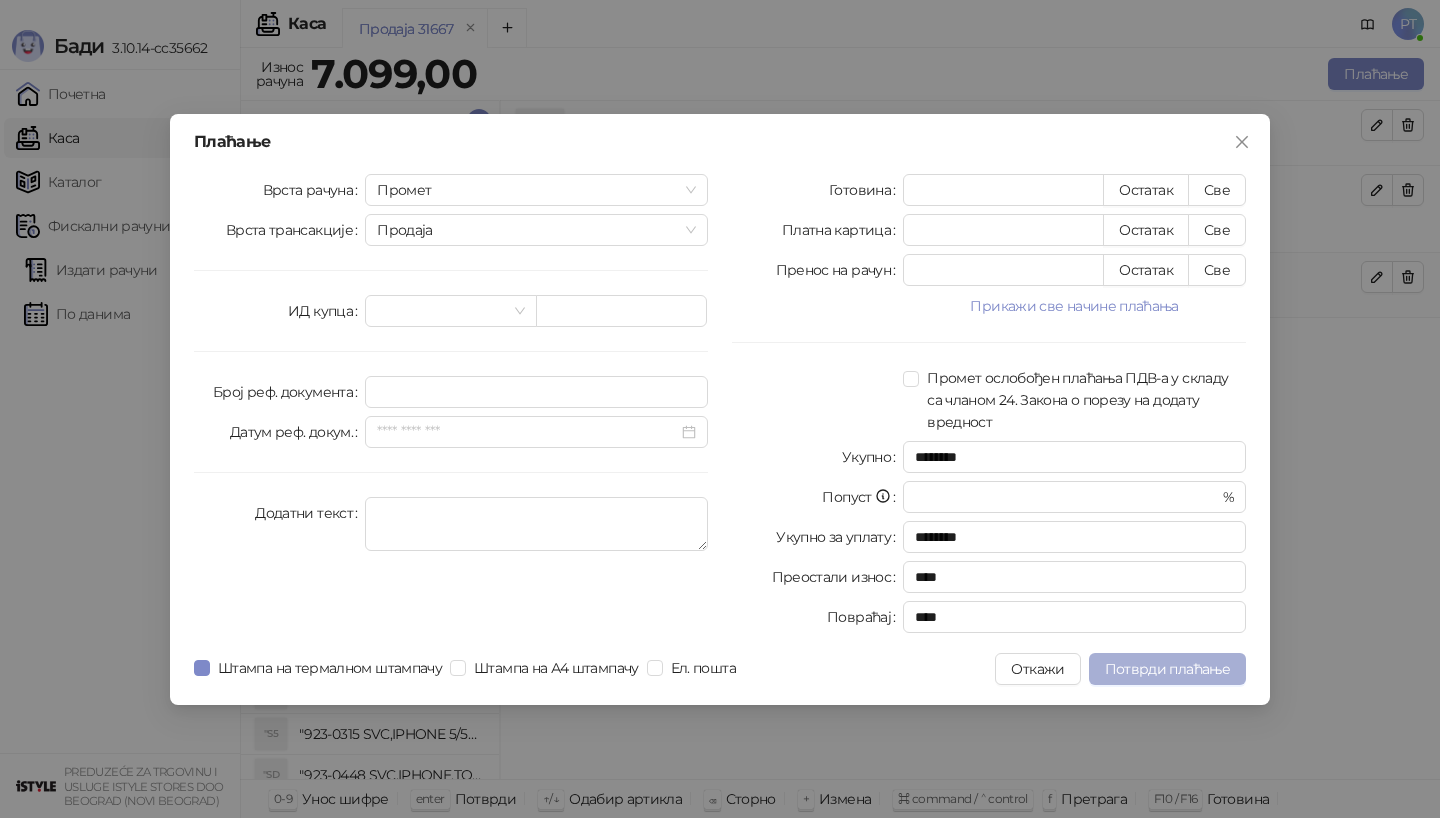 click on "Потврди плаћање" at bounding box center [1167, 669] 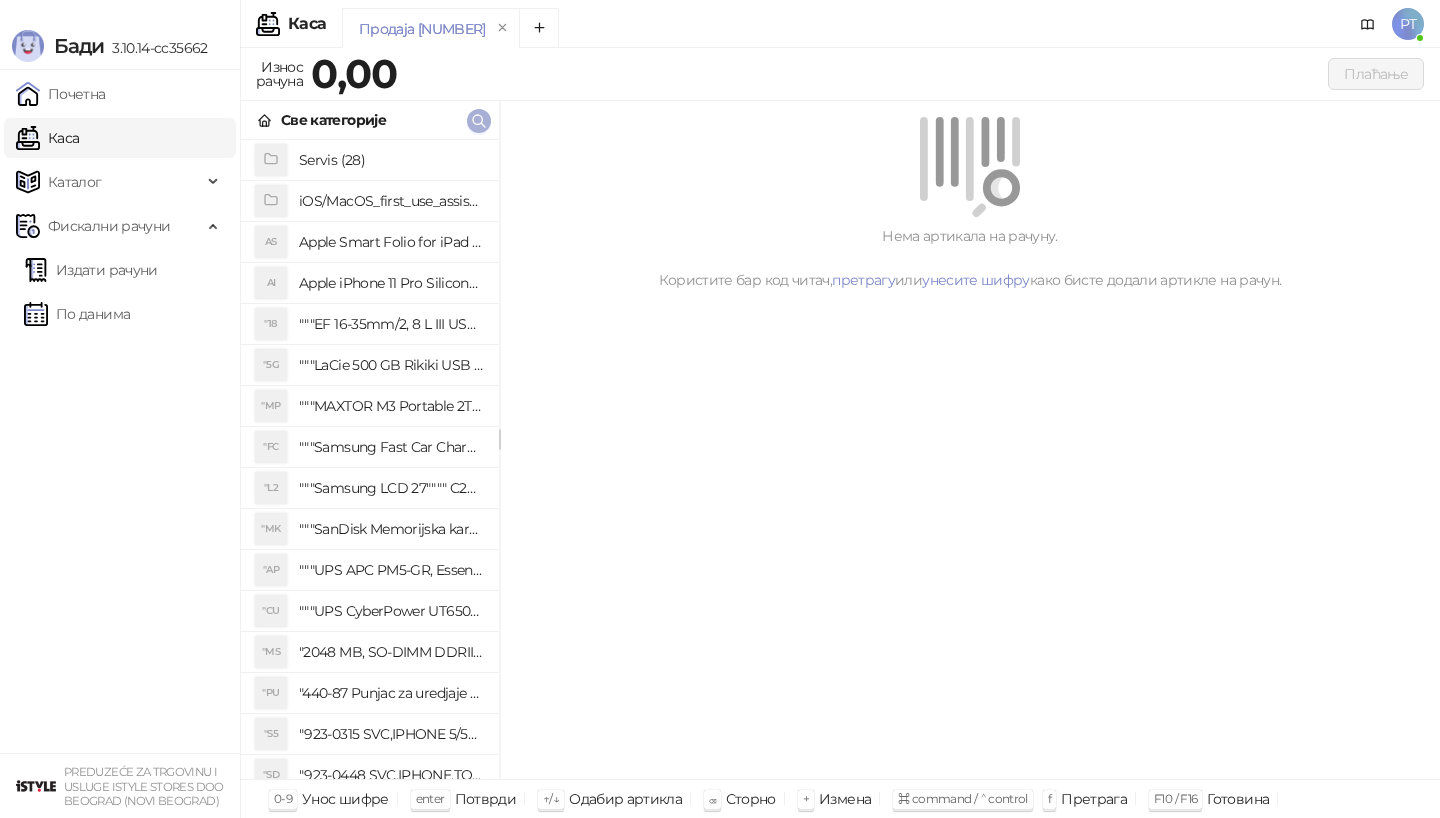 click 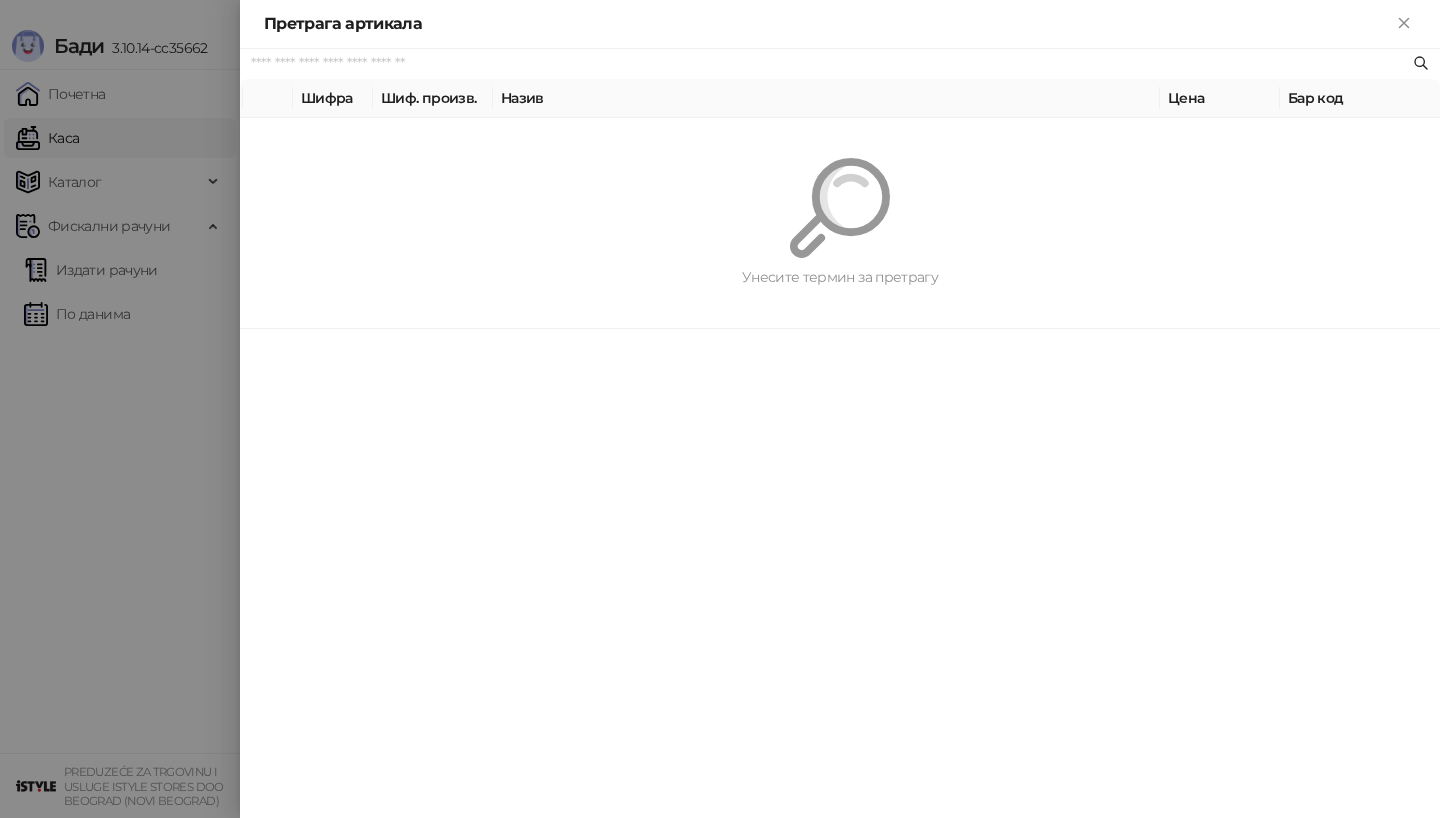click on "Унесите термин за претрагу" at bounding box center [840, 223] 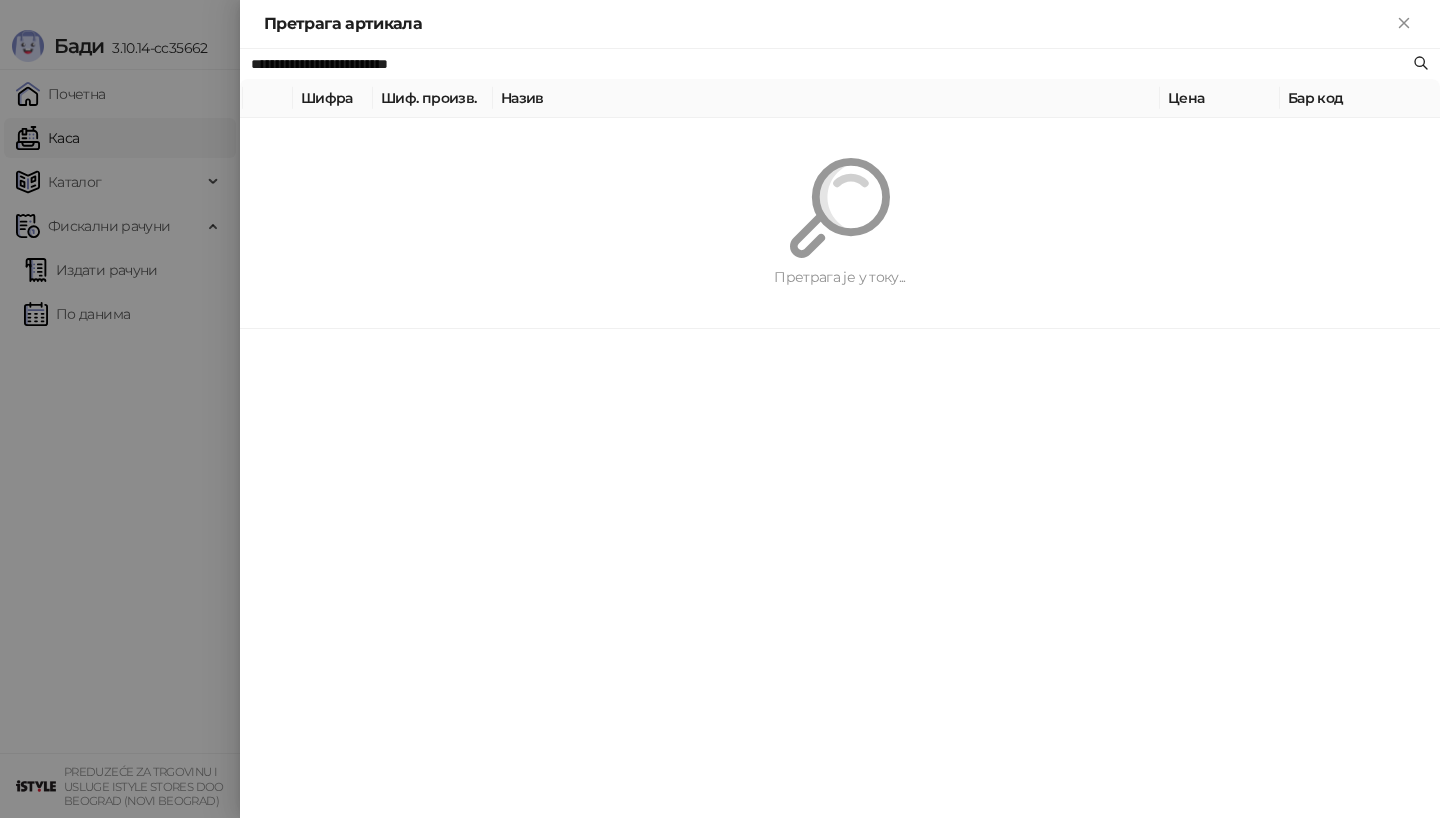 type on "**********" 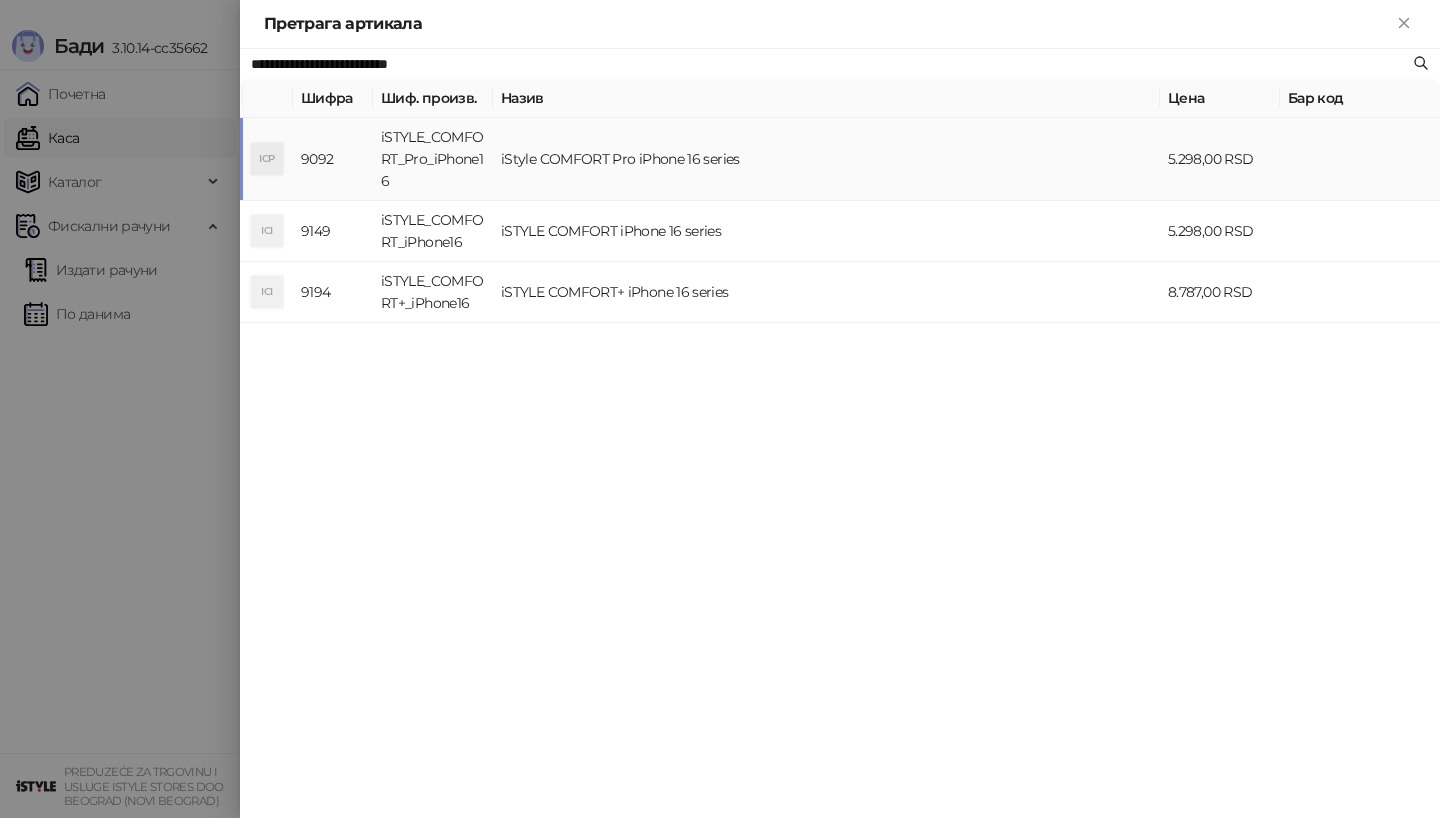 click on "iStyle COMFORT Pro iPhone 16 series" at bounding box center (826, 159) 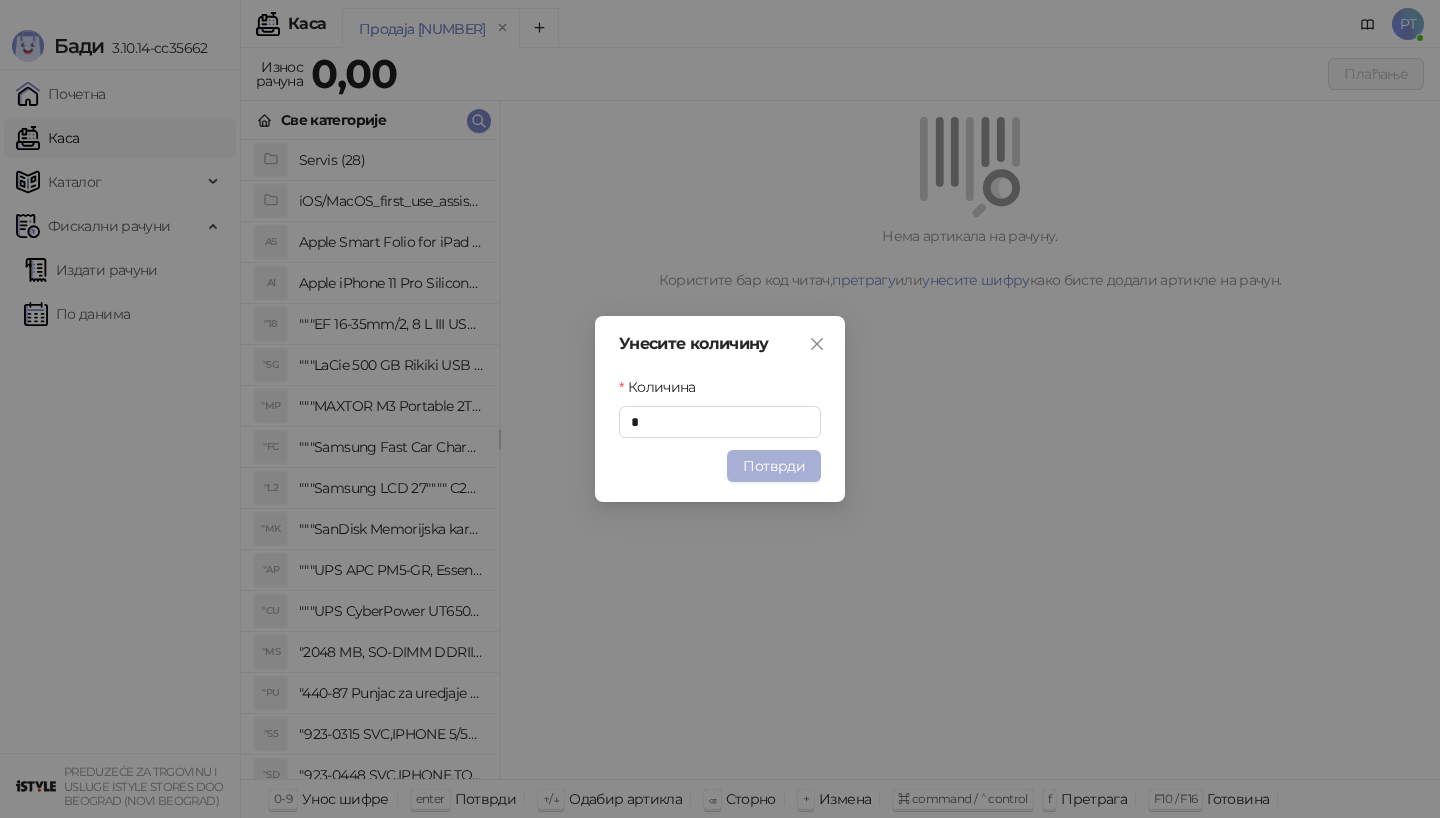 click on "Потврди" at bounding box center (774, 466) 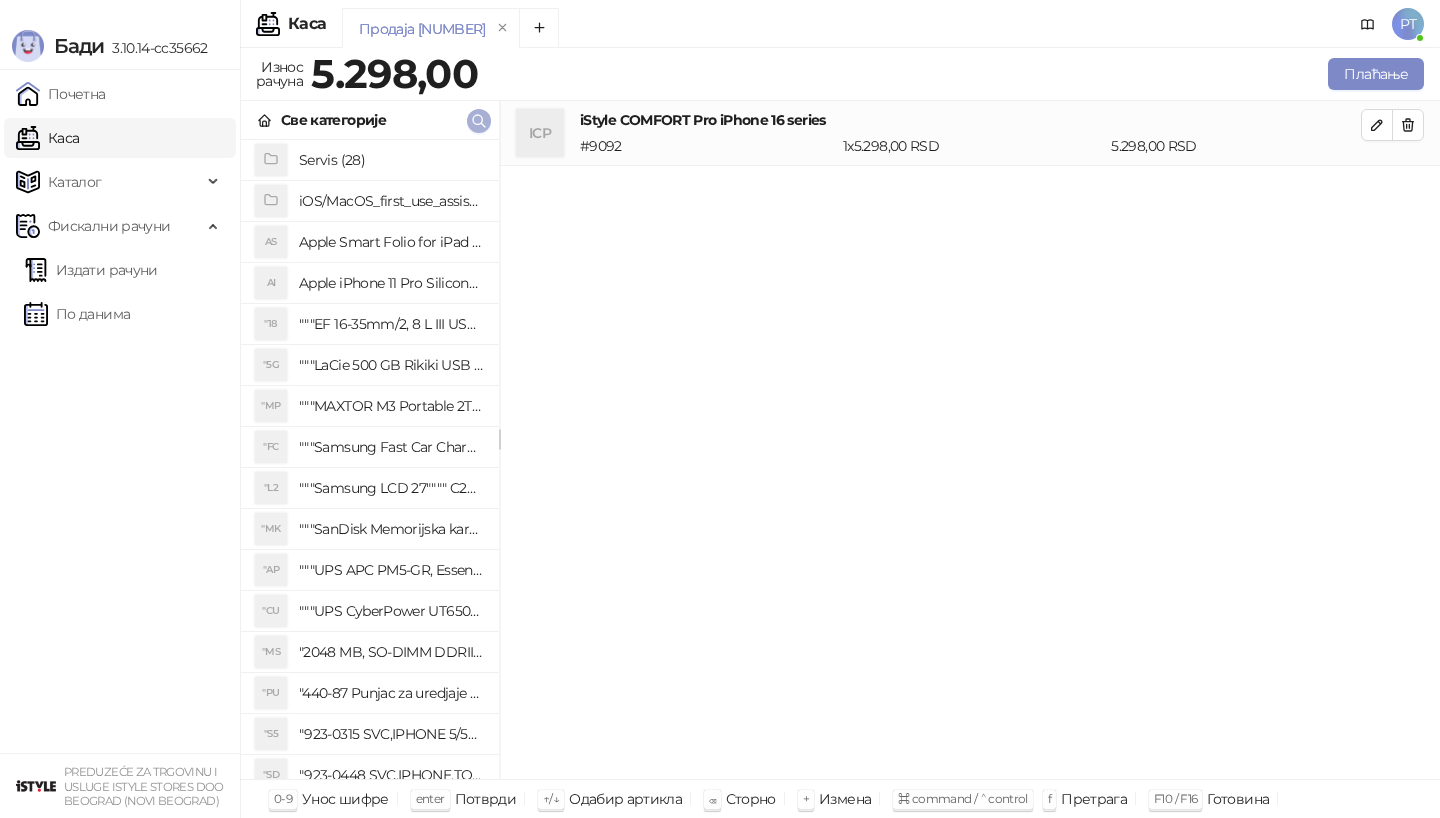click 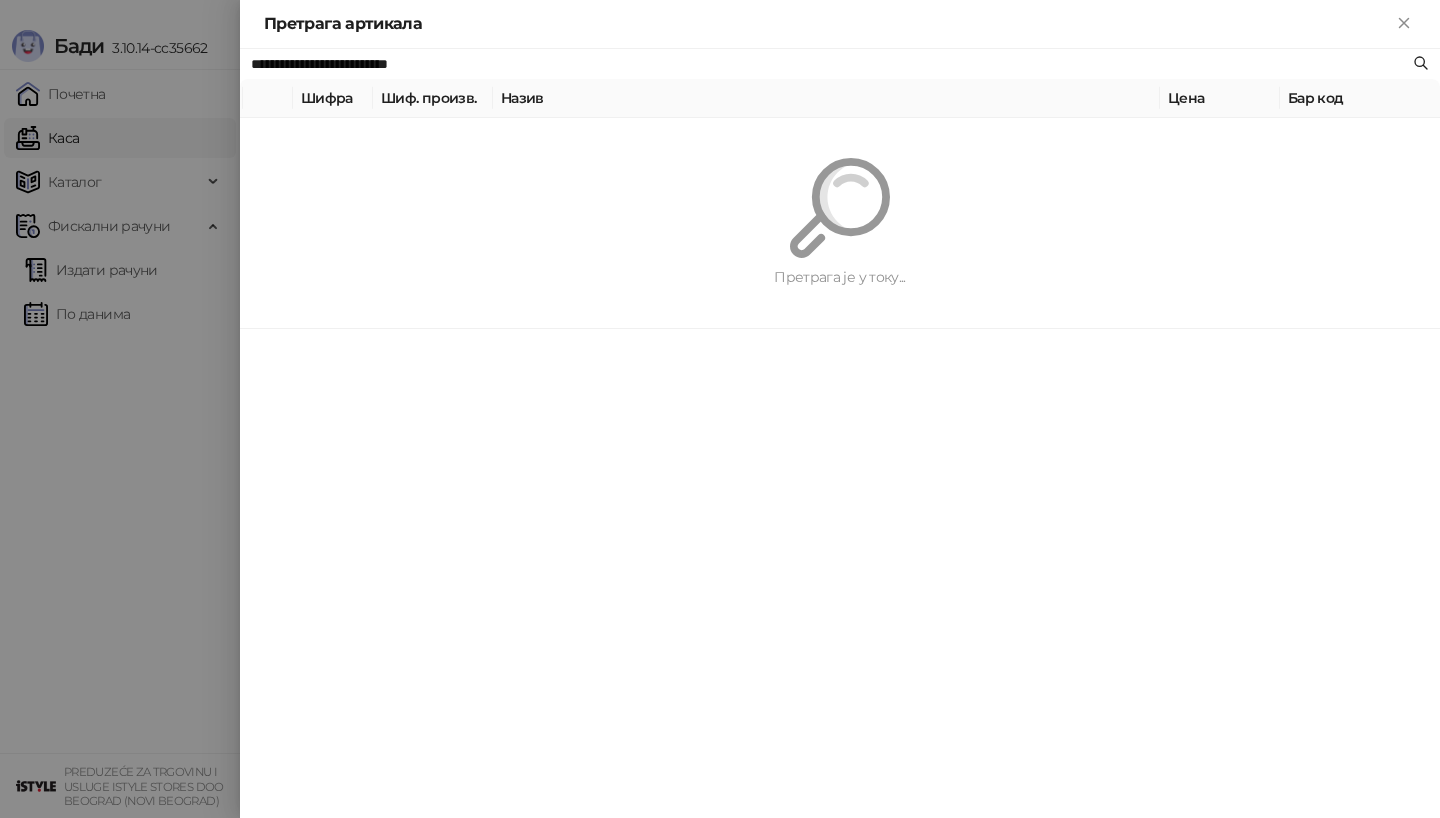 paste 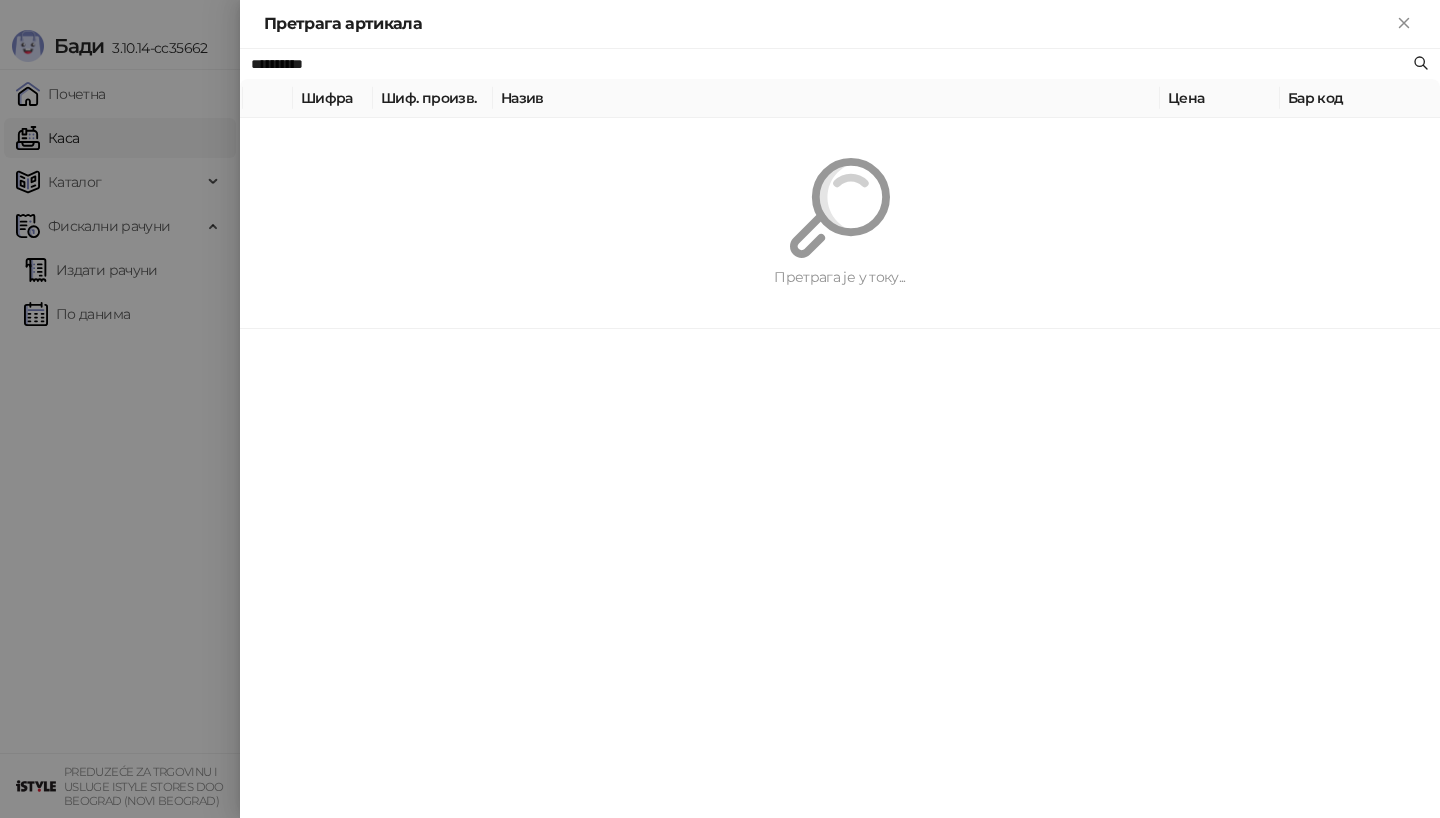 type on "**********" 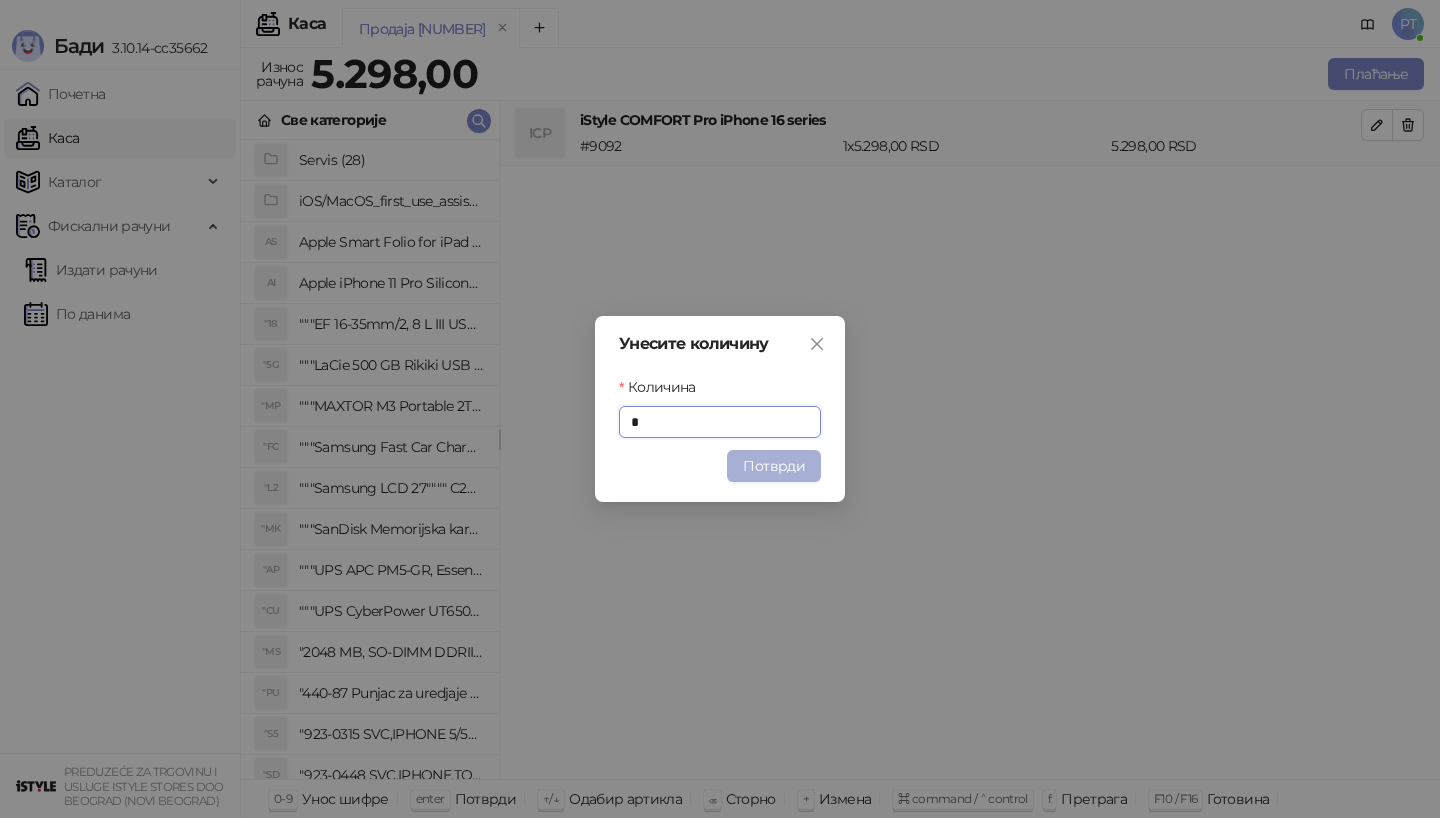 click on "Потврди" at bounding box center [774, 466] 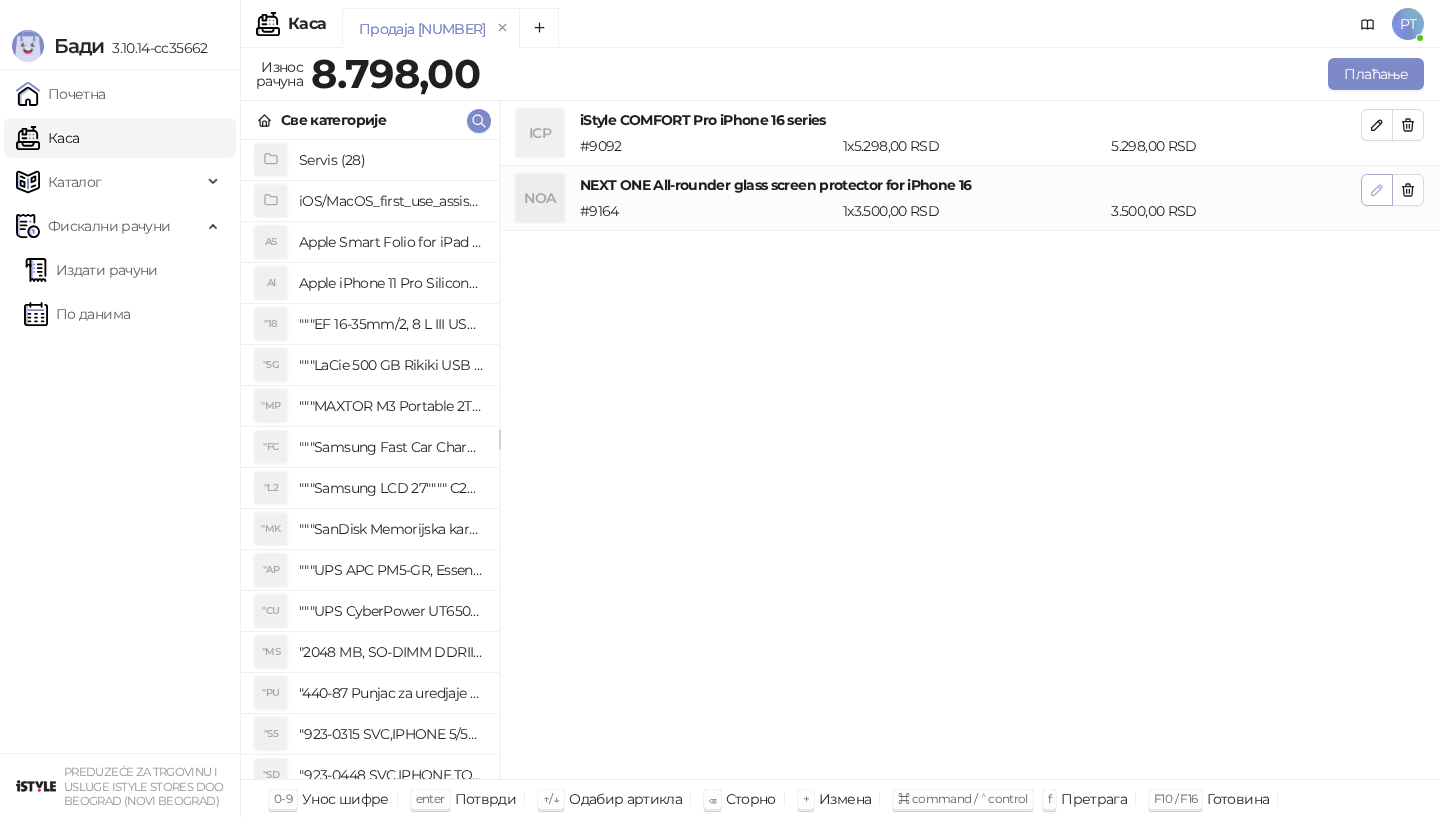 click 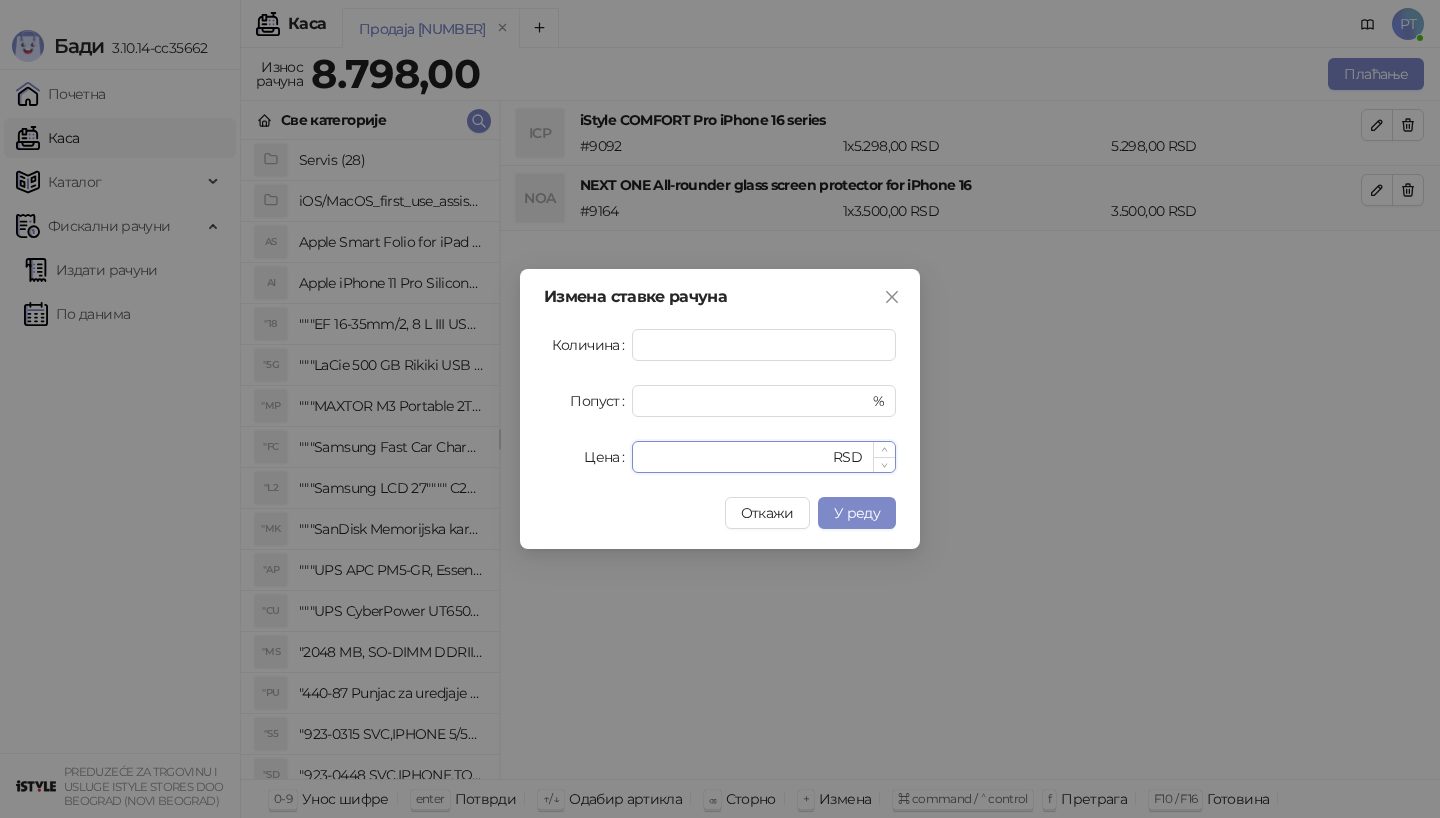 click on "****" at bounding box center [736, 457] 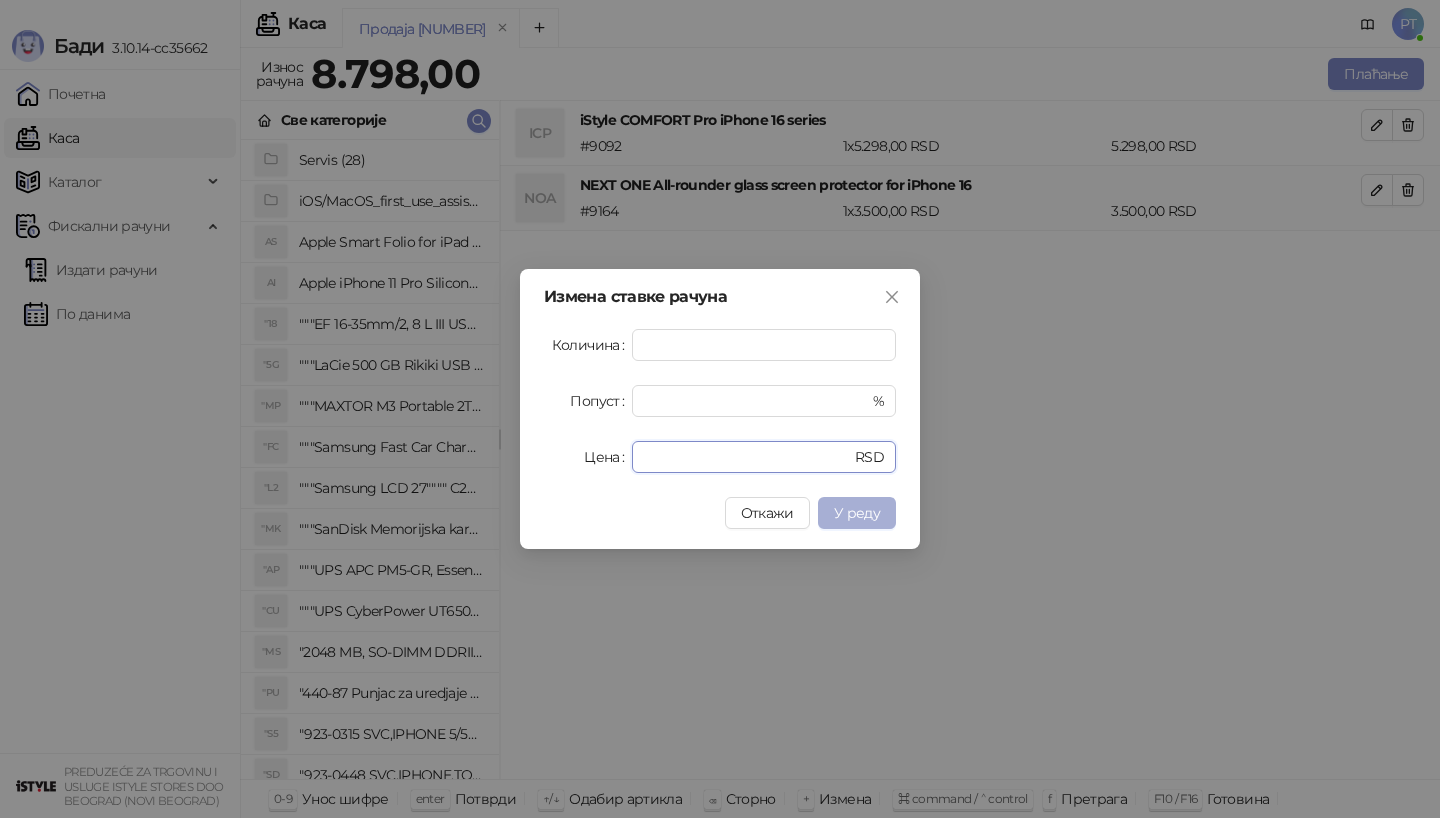 type on "*" 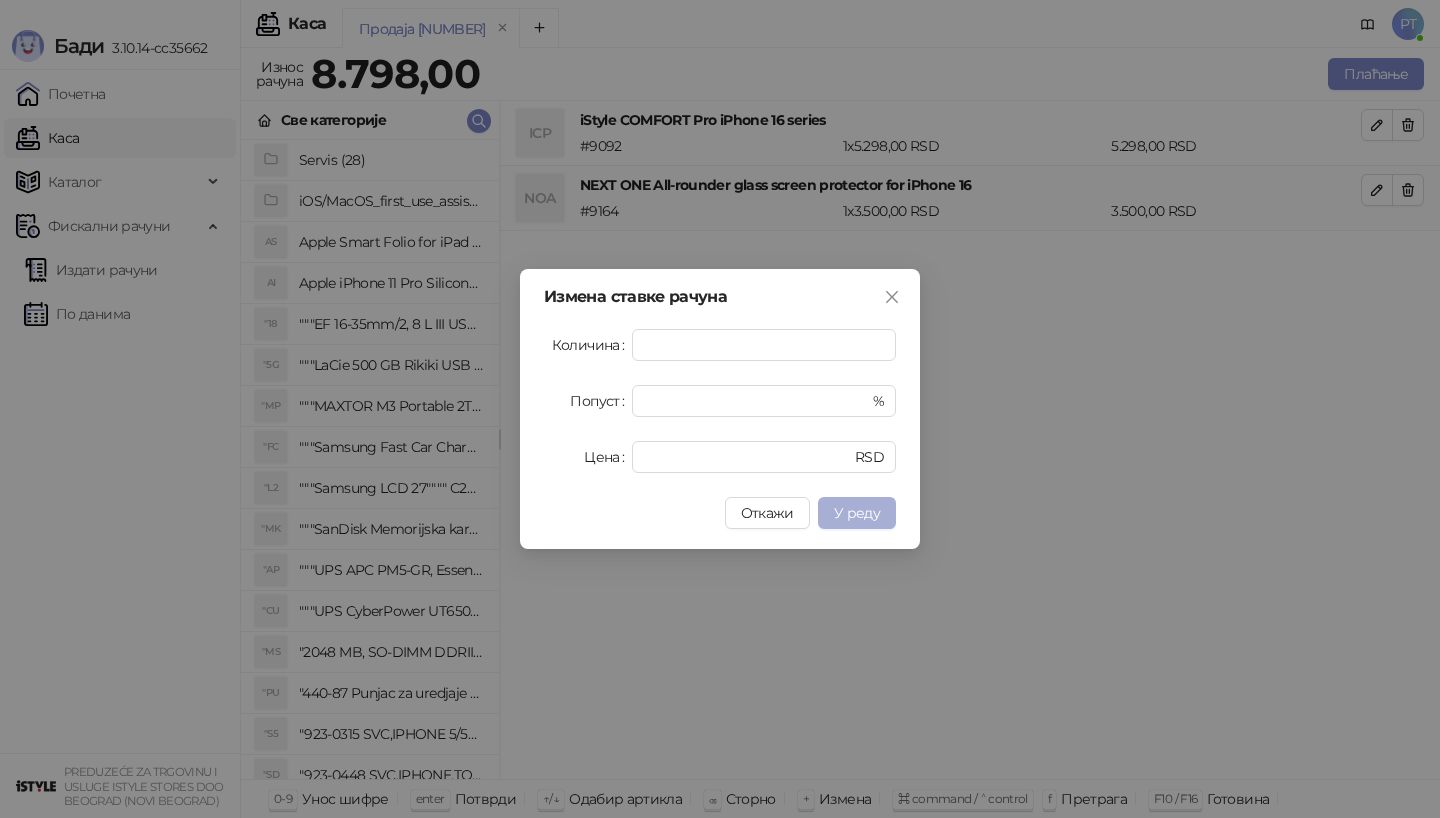 click on "У реду" at bounding box center (857, 513) 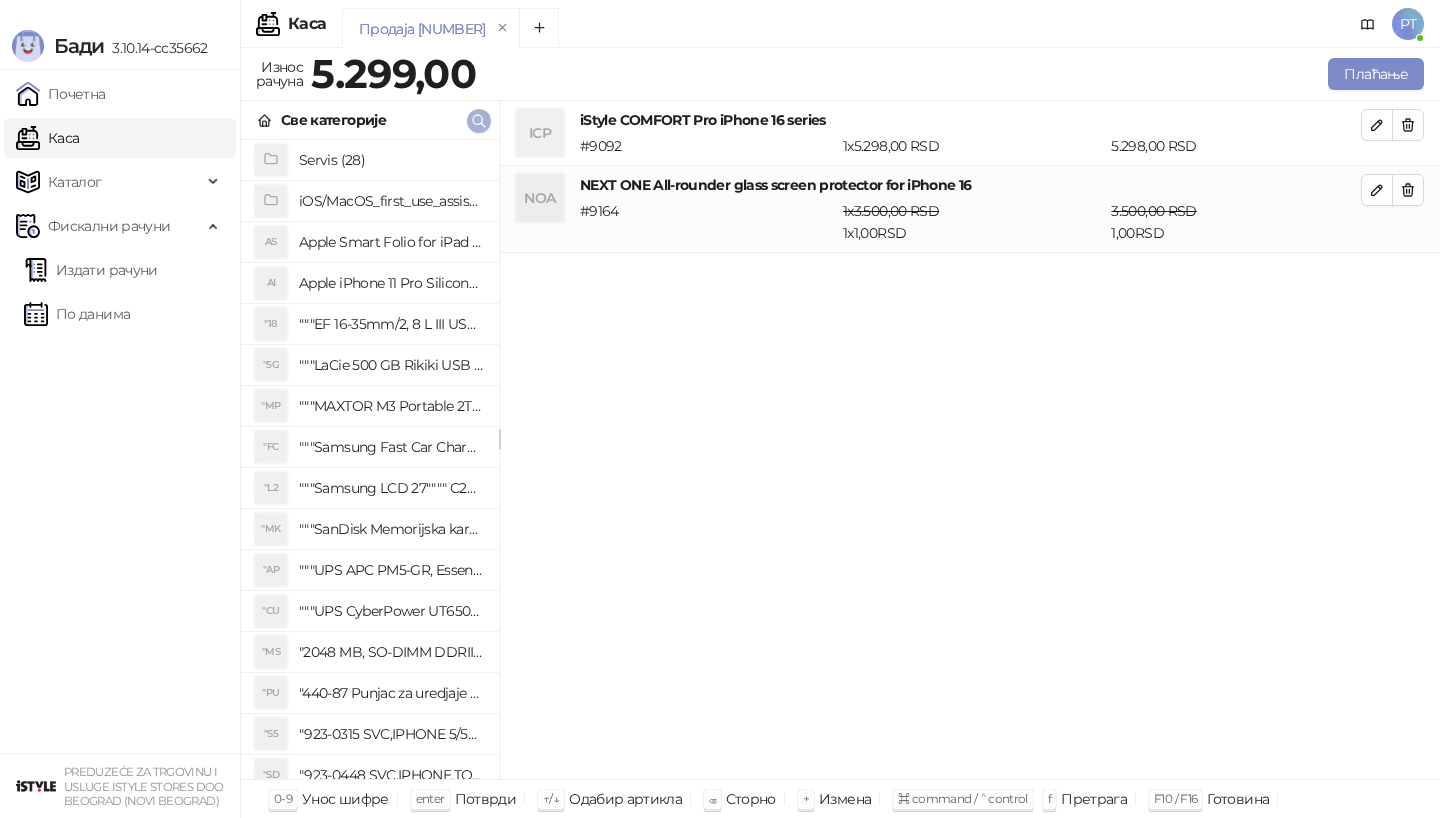 click at bounding box center [479, 121] 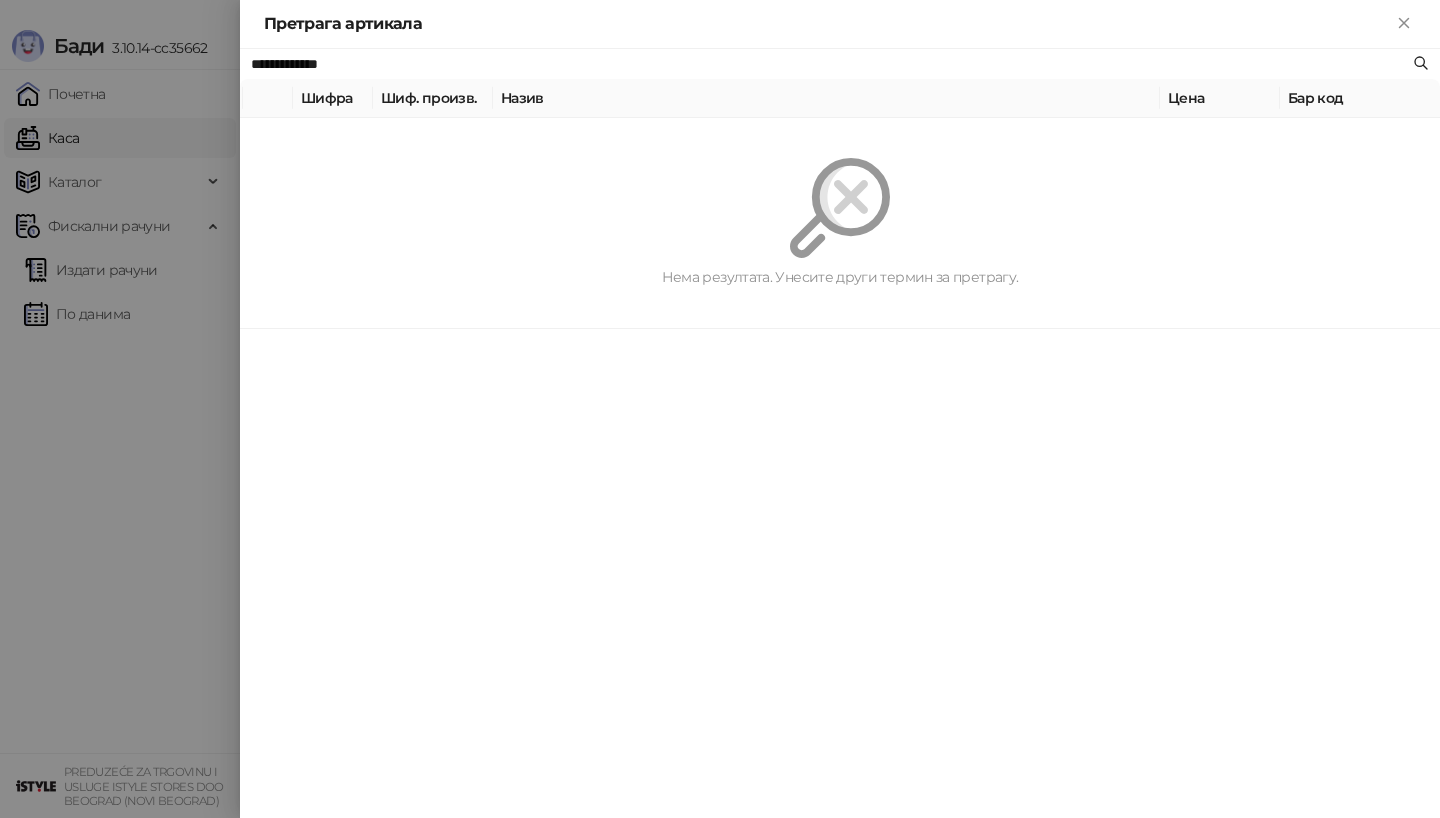 click on "**********" at bounding box center (830, 64) 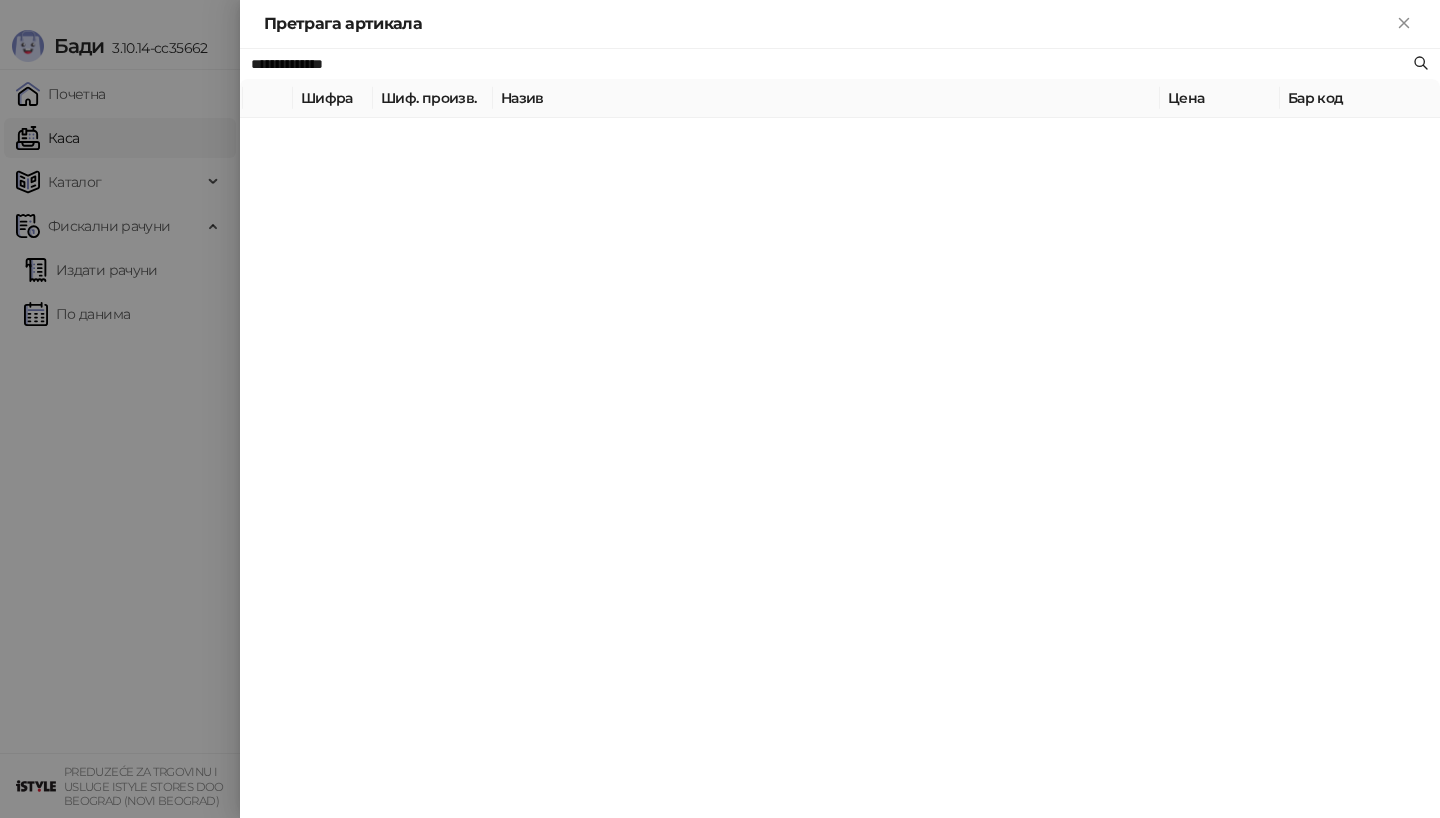 type on "**********" 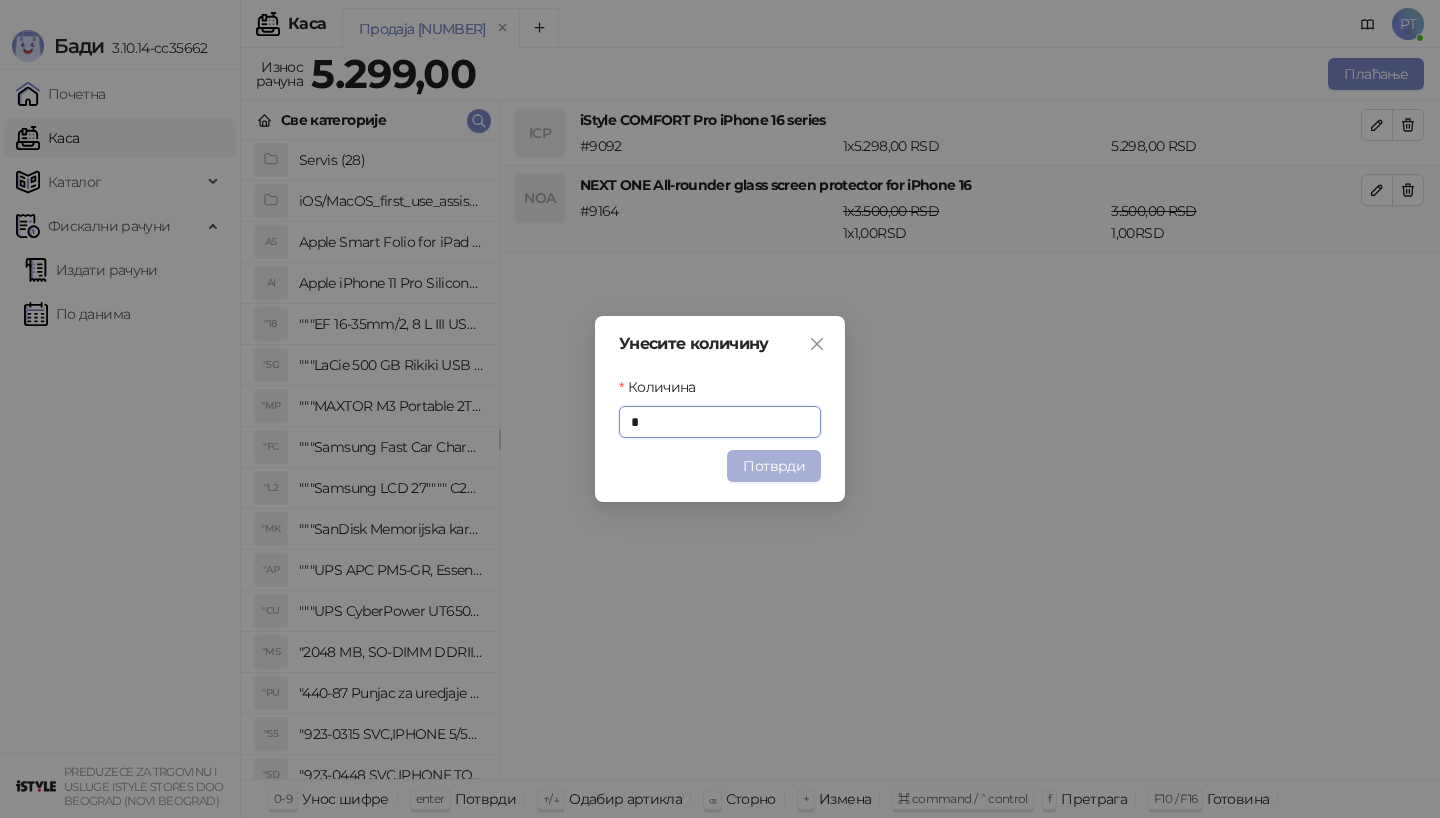 click on "Потврди" at bounding box center (774, 466) 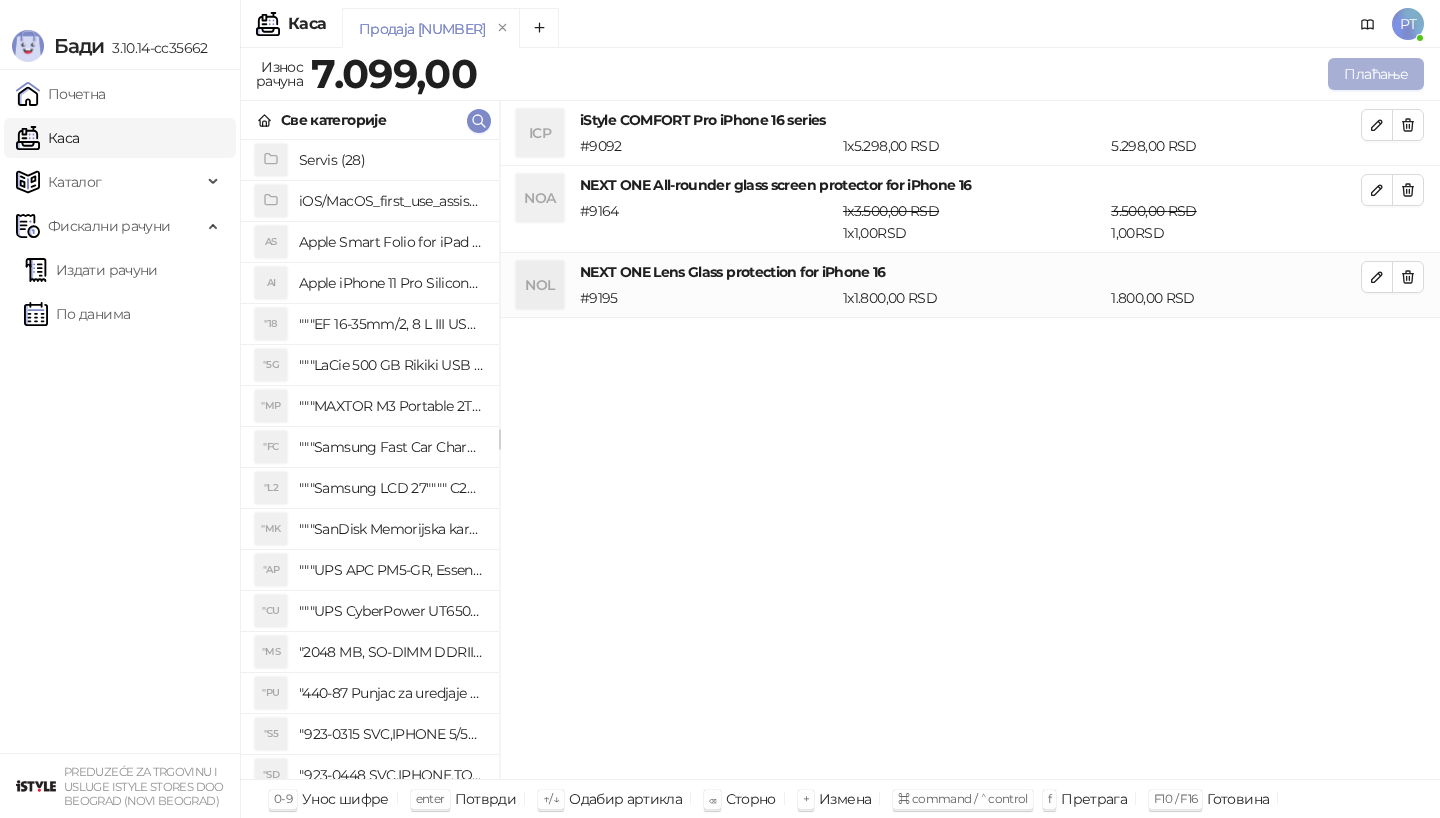 click on "Плаћање" at bounding box center [1376, 74] 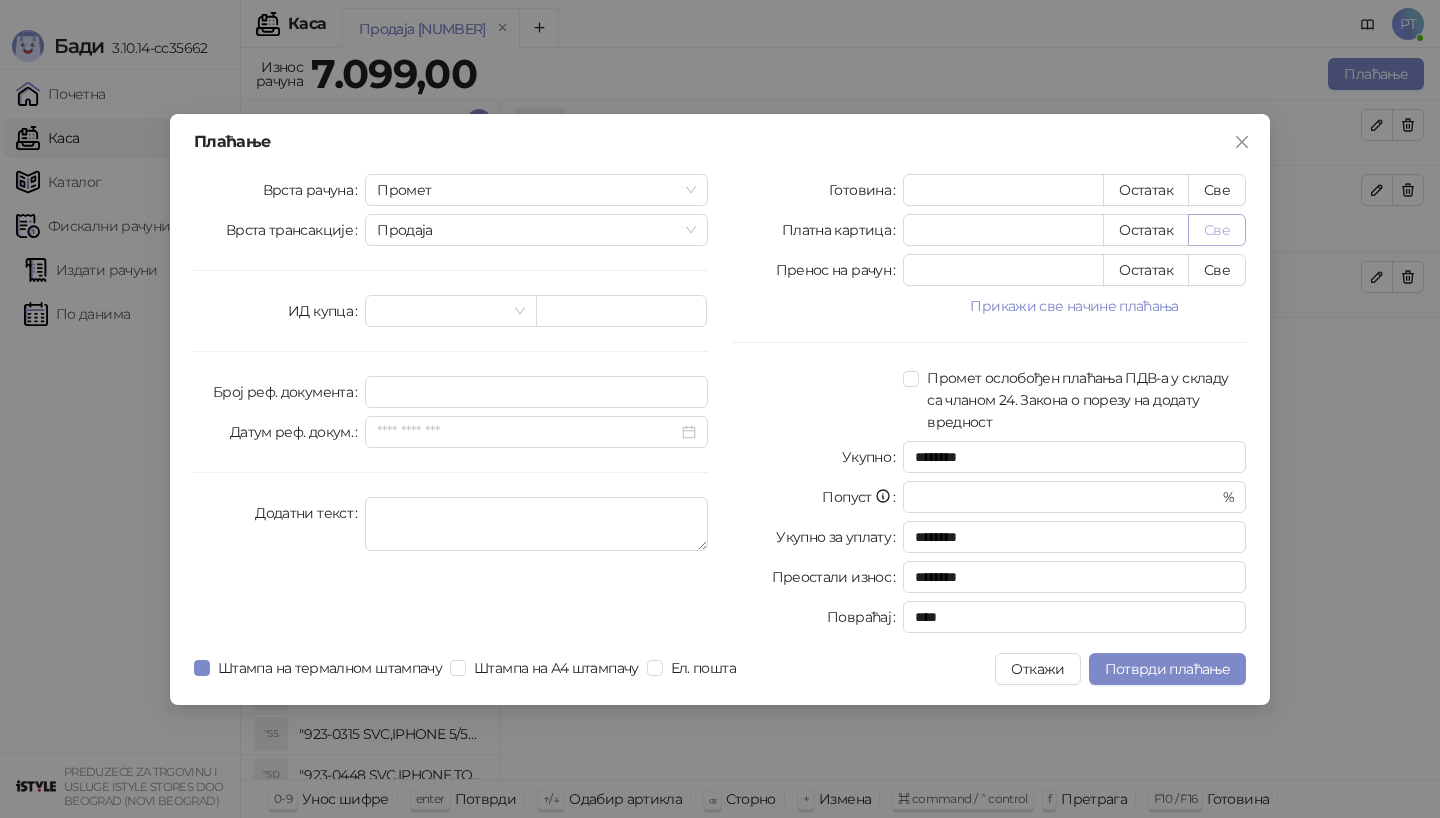 click on "Све" at bounding box center [1217, 230] 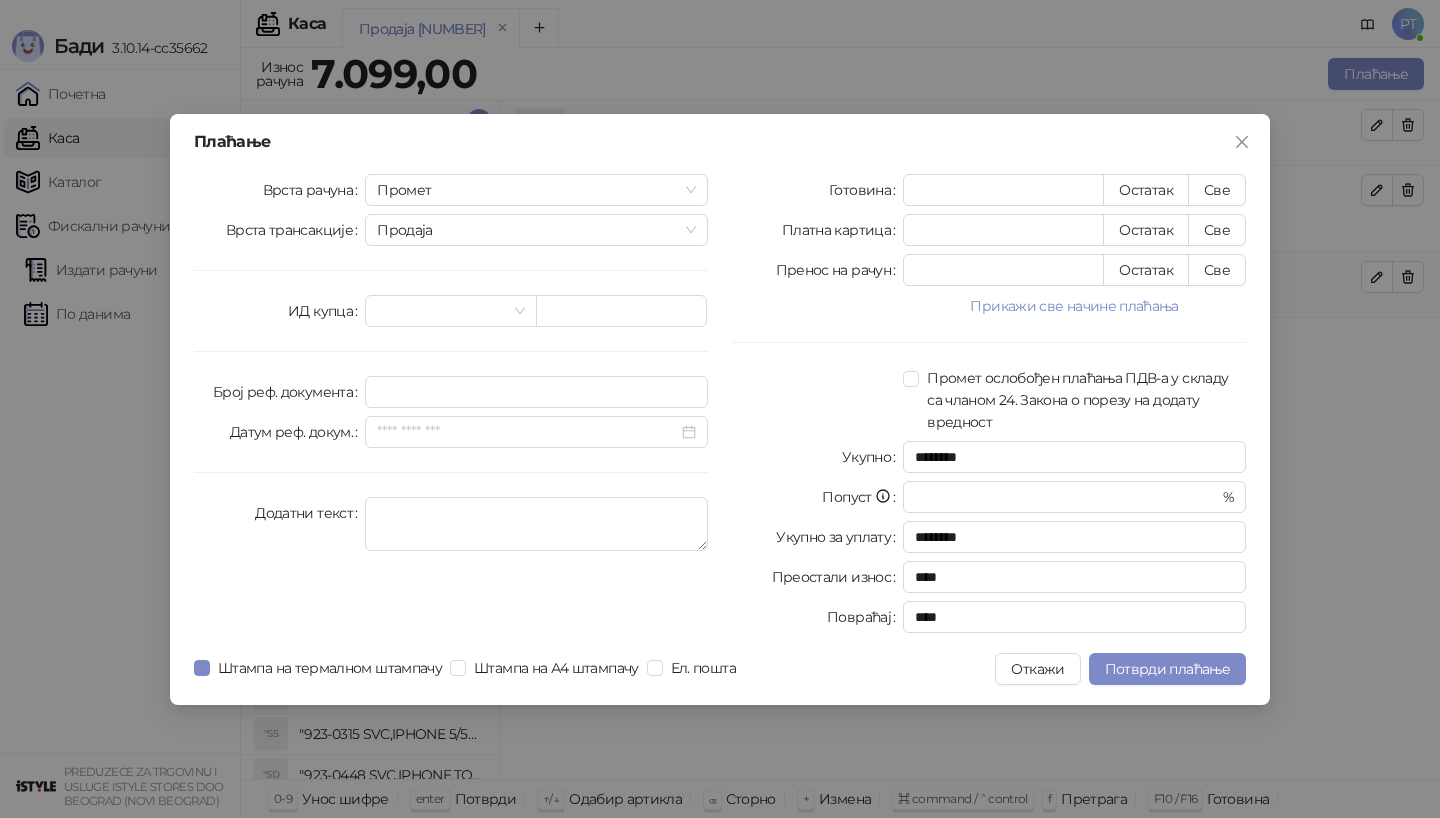 click on "Плаћање Врста рачуна Промет Врста трансакције Продаја ИД купца Број реф. документа Датум реф. докум. Додатни текст Готовина * Остатак Све Платна картица **** Остатак Све Пренос на рачун * Остатак Све Прикажи све начине плаћања Ваучер * Остатак Све Чек * Остатак Све Инстант плаћање * Остатак Све Друго безготовинско * Остатак Све   Промет ослобођен плаћања ПДВ-а у складу са чланом 24. Закона о порезу на додату вредност Укупно ******** Попуст   * % Укупно за уплату ******** Преостали износ **** Повраћај **** Штампа на термалном штампачу Штампа на А4 штампачу Ел. пошта Откажи" at bounding box center (720, 409) 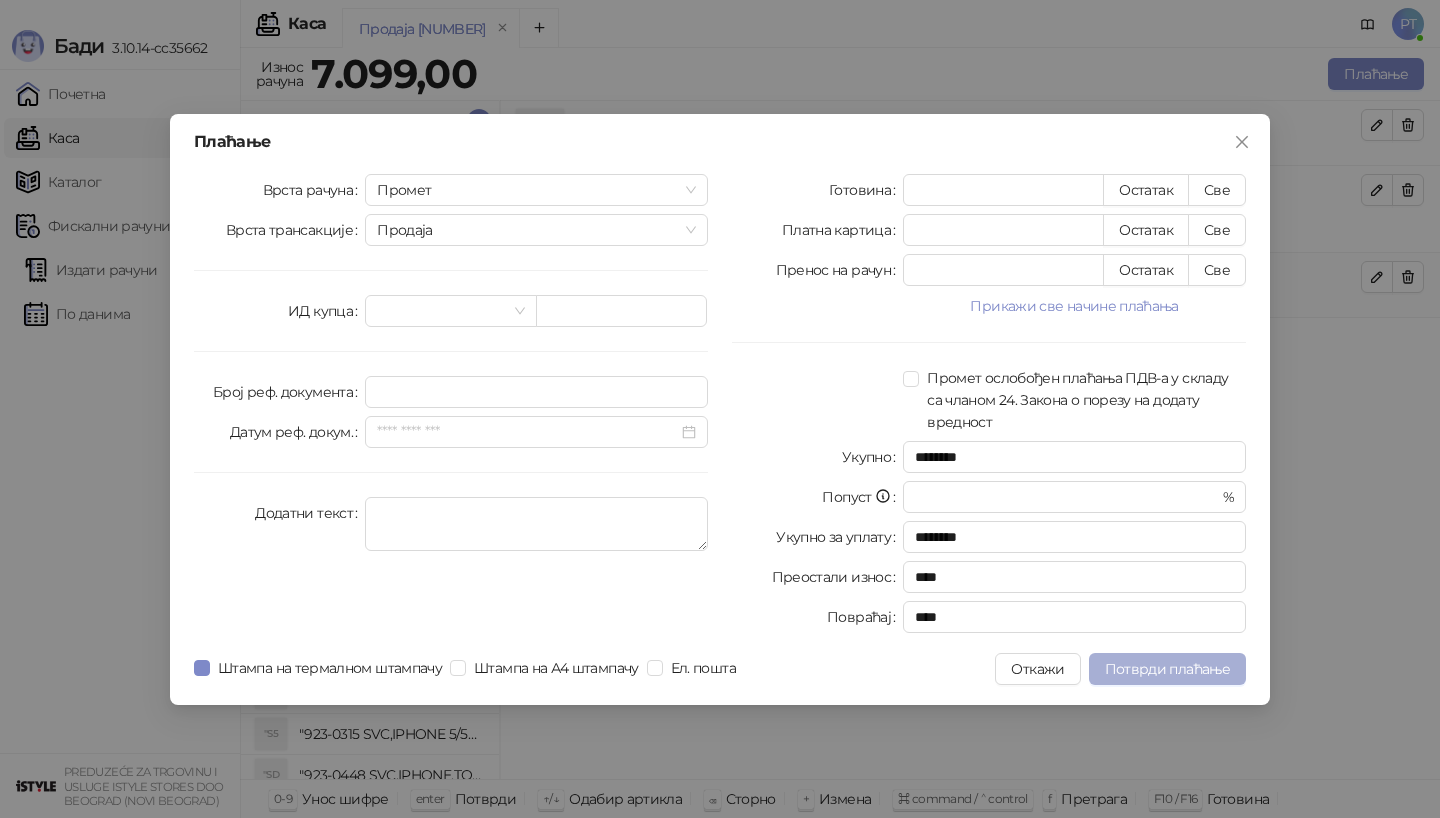 click on "Потврди плаћање" at bounding box center [1167, 669] 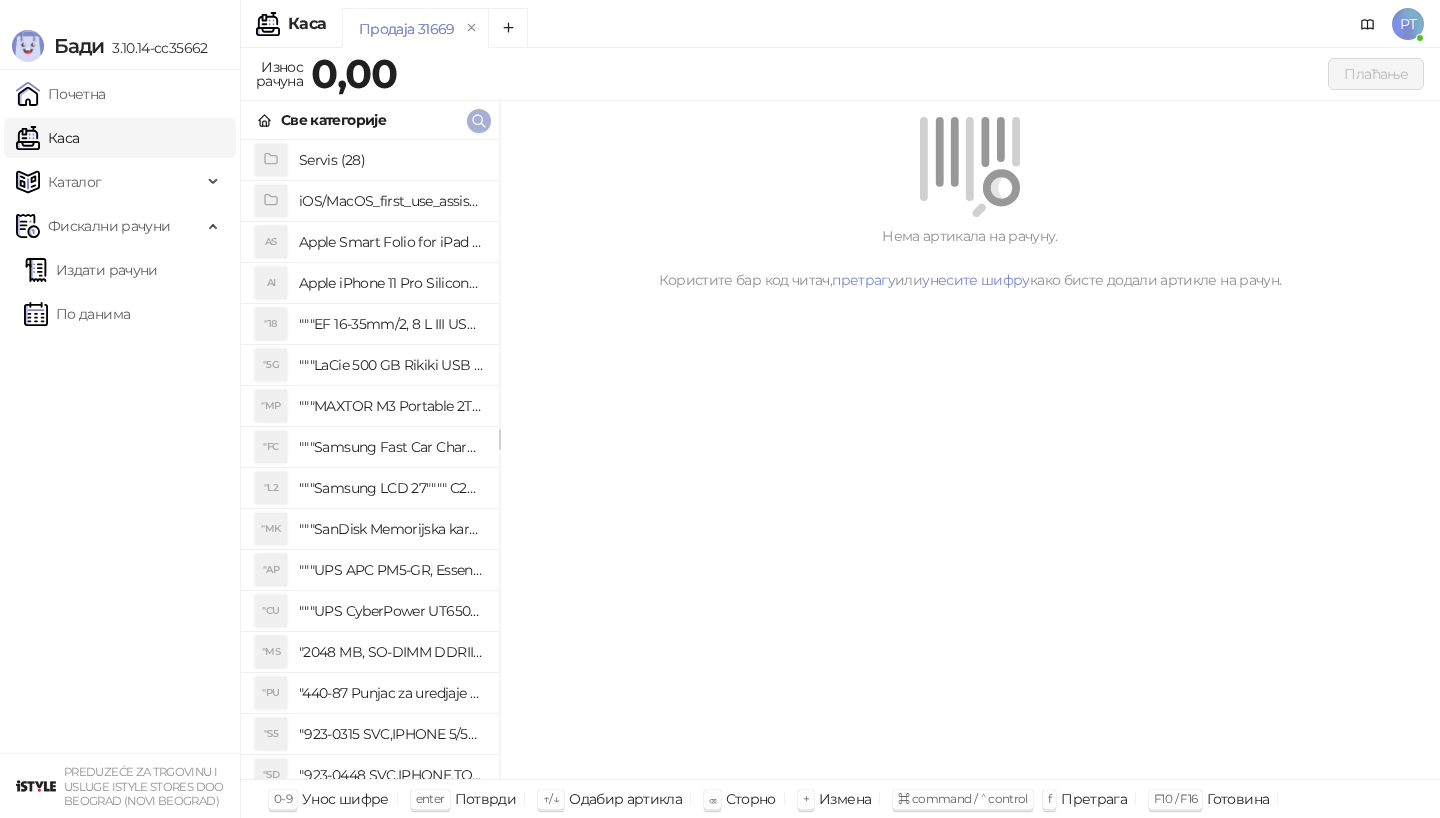click 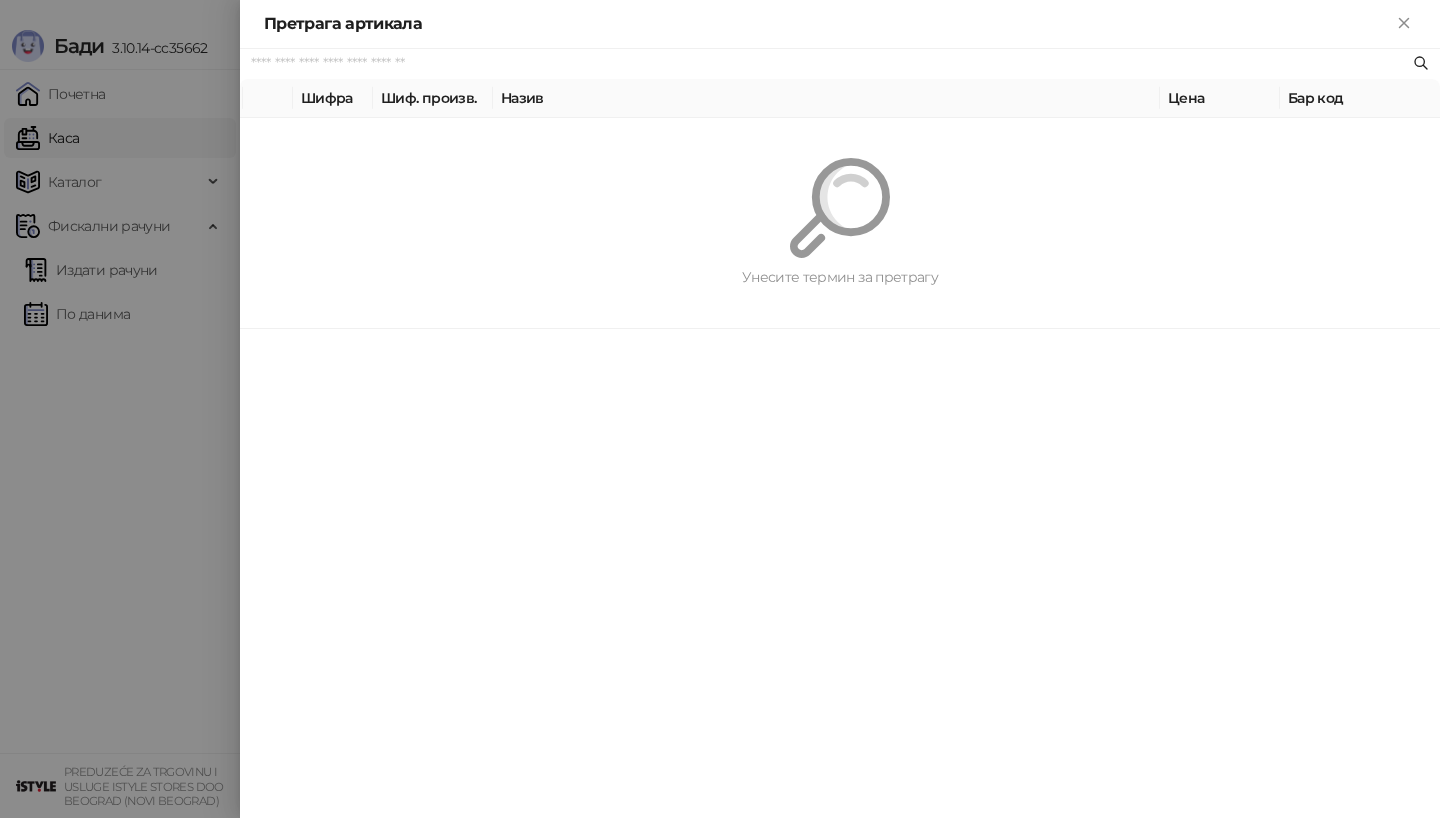 paste on "**********" 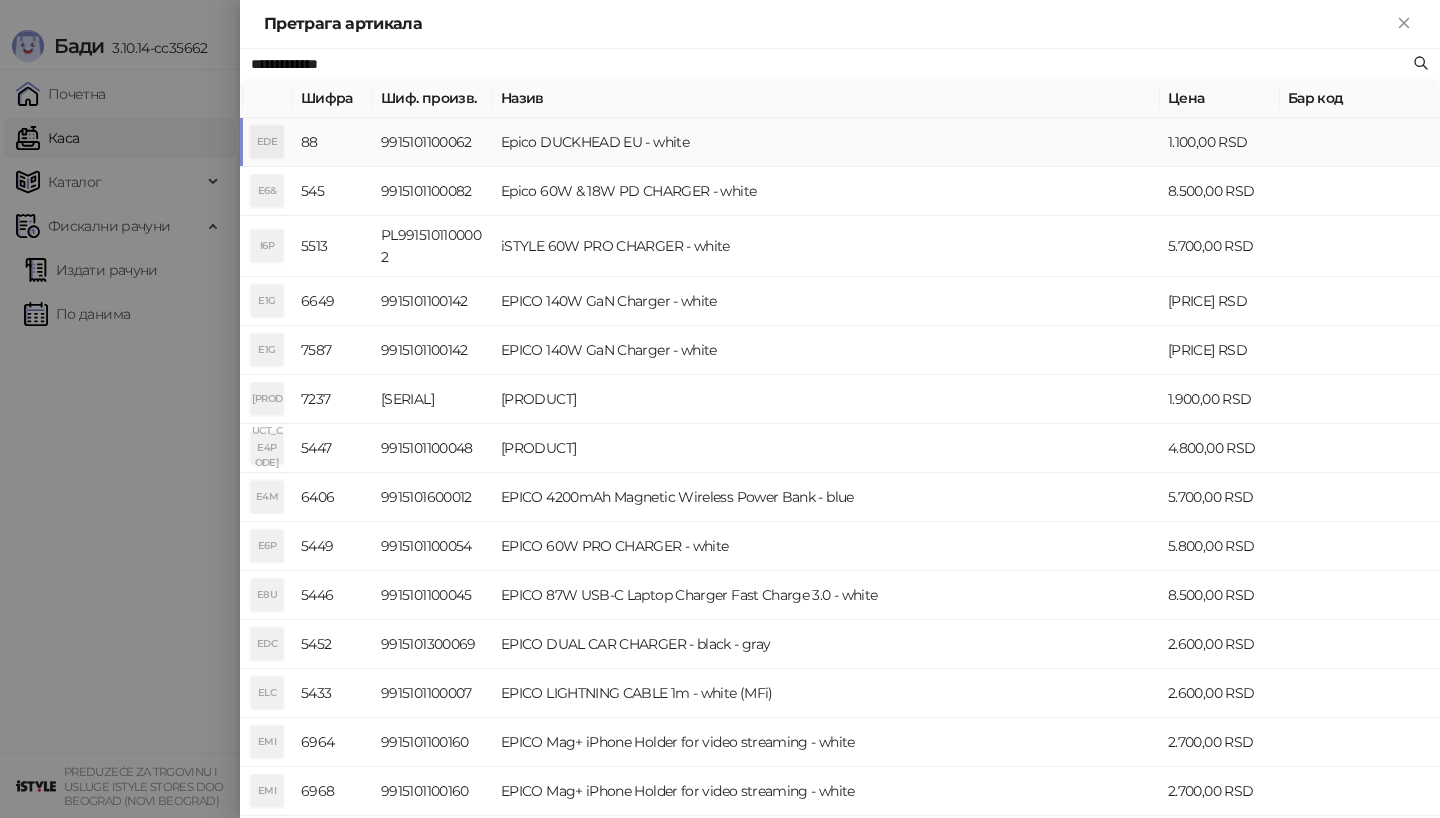 click on "Epico DUCKHEAD EU - white" at bounding box center [826, 142] 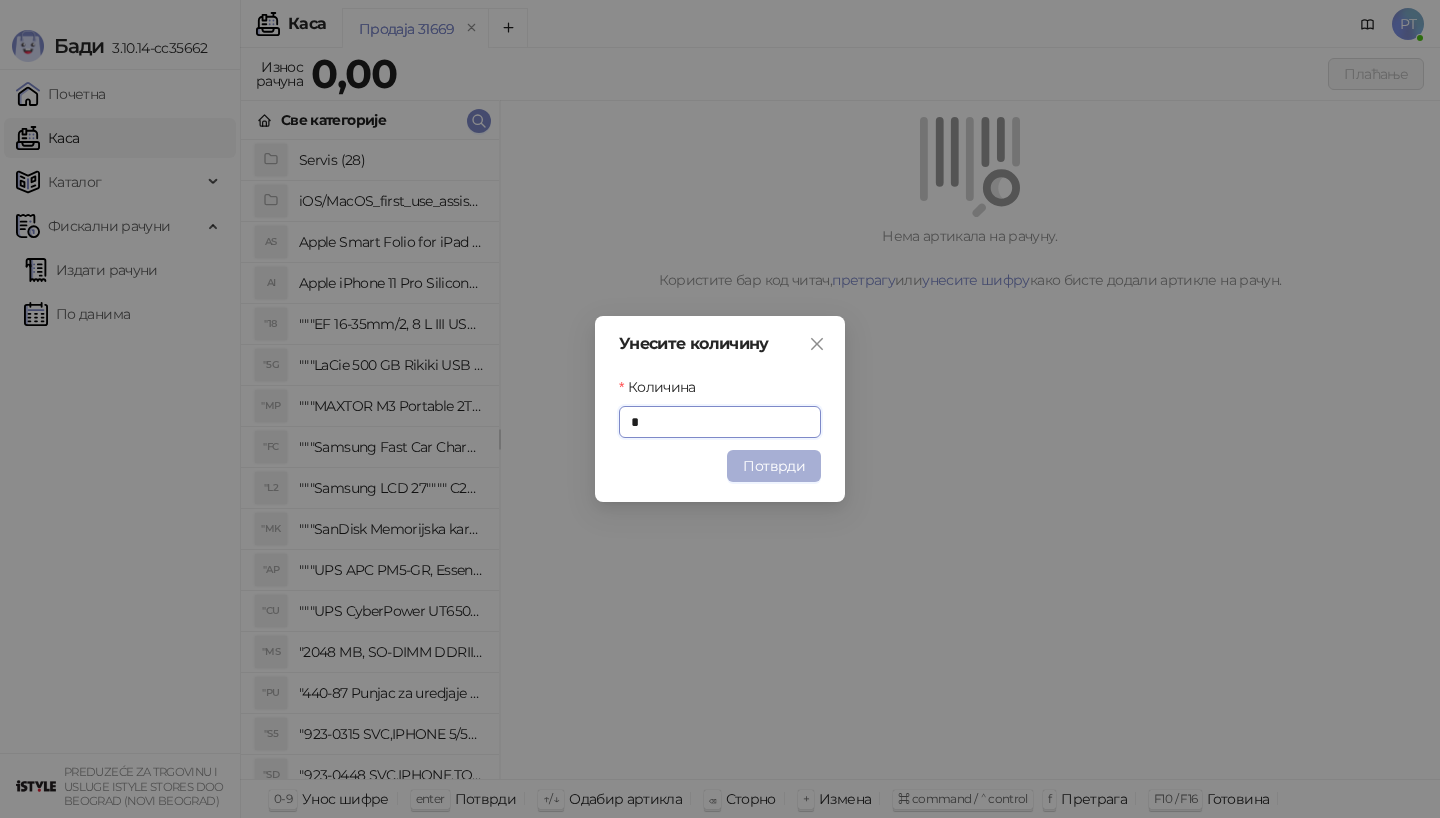 click on "Потврди" at bounding box center (774, 466) 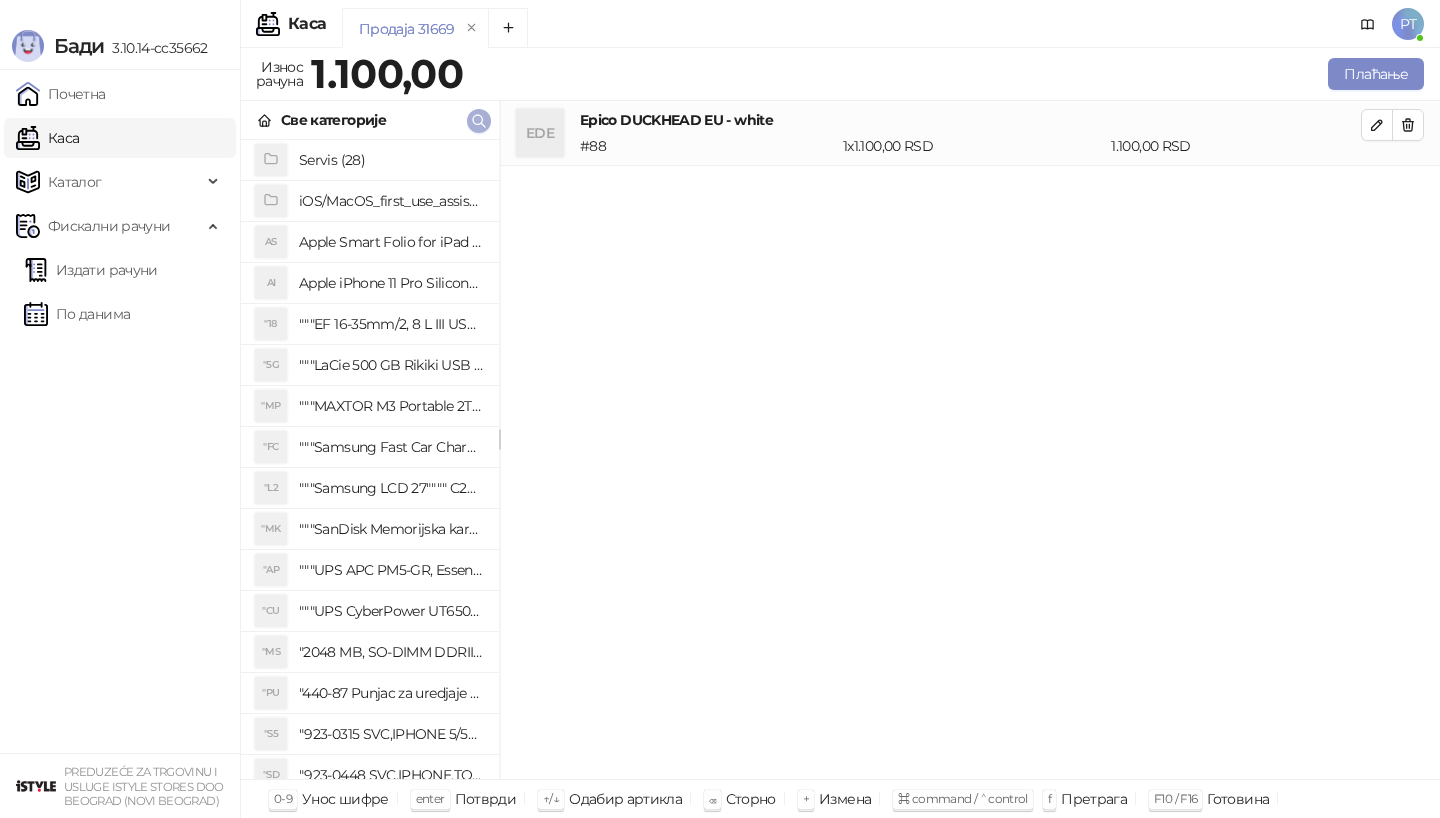 click at bounding box center [479, 121] 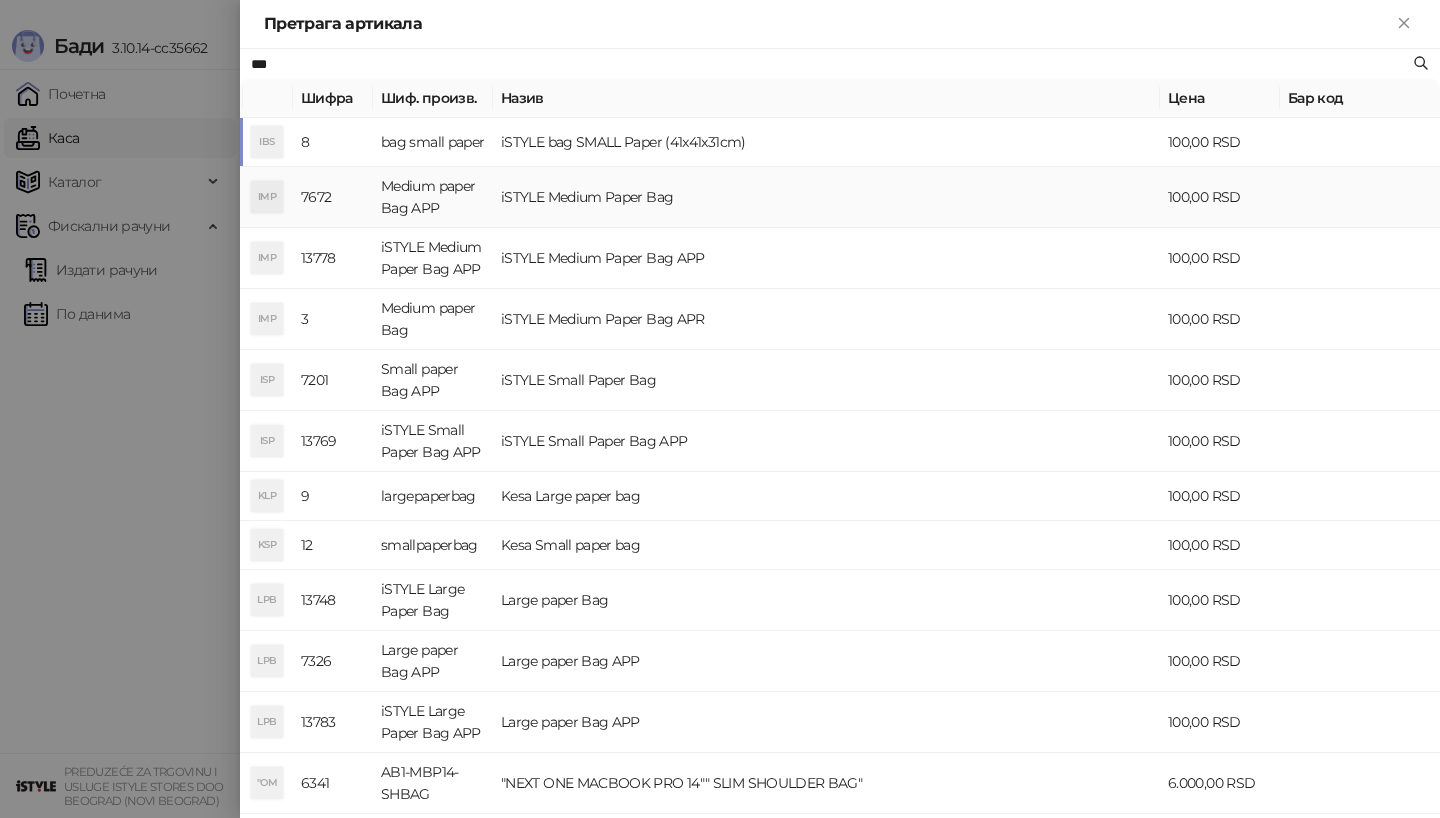 type on "***" 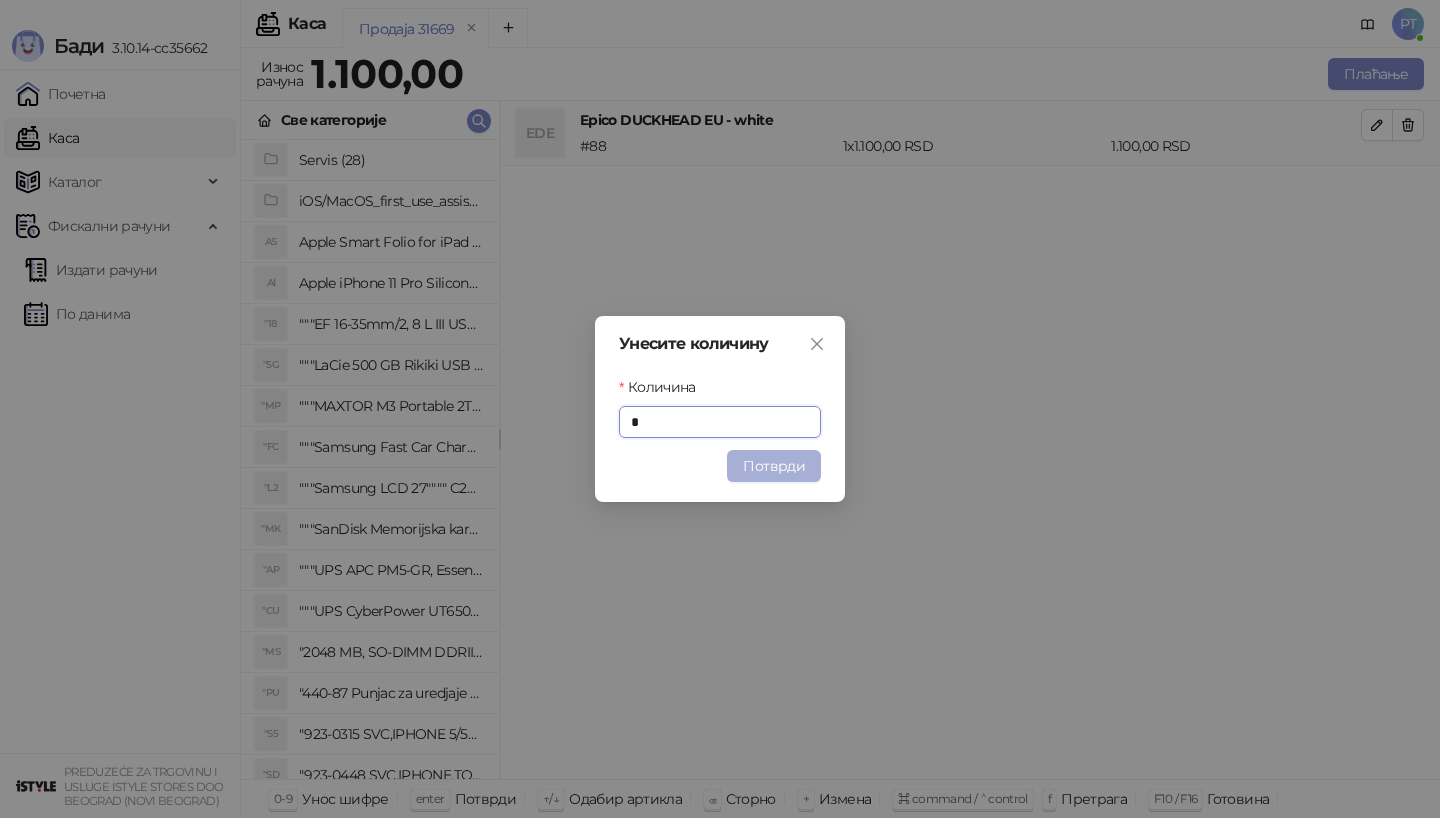 click on "Потврди" at bounding box center [774, 466] 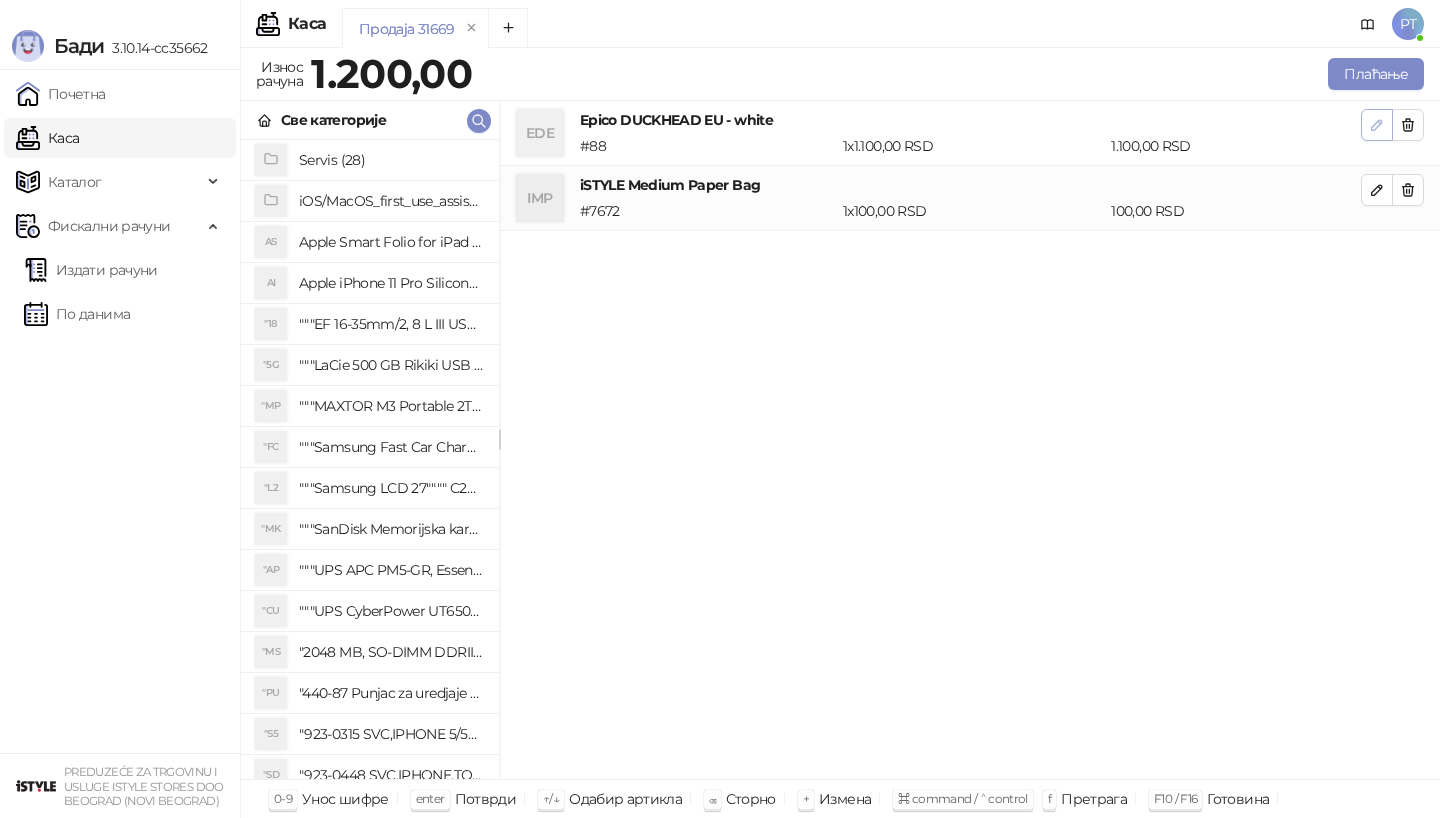 click 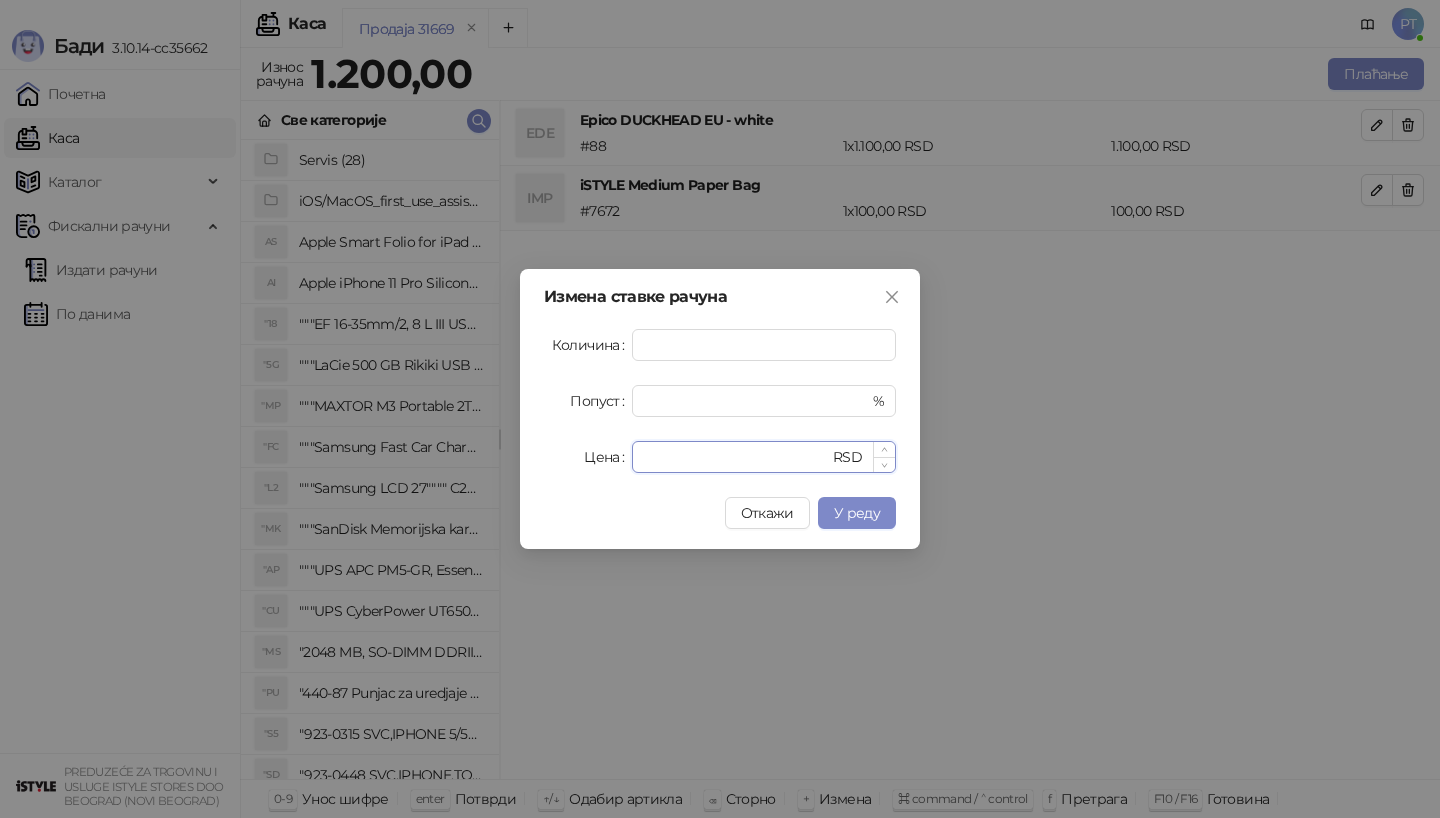 click on "****" at bounding box center [736, 457] 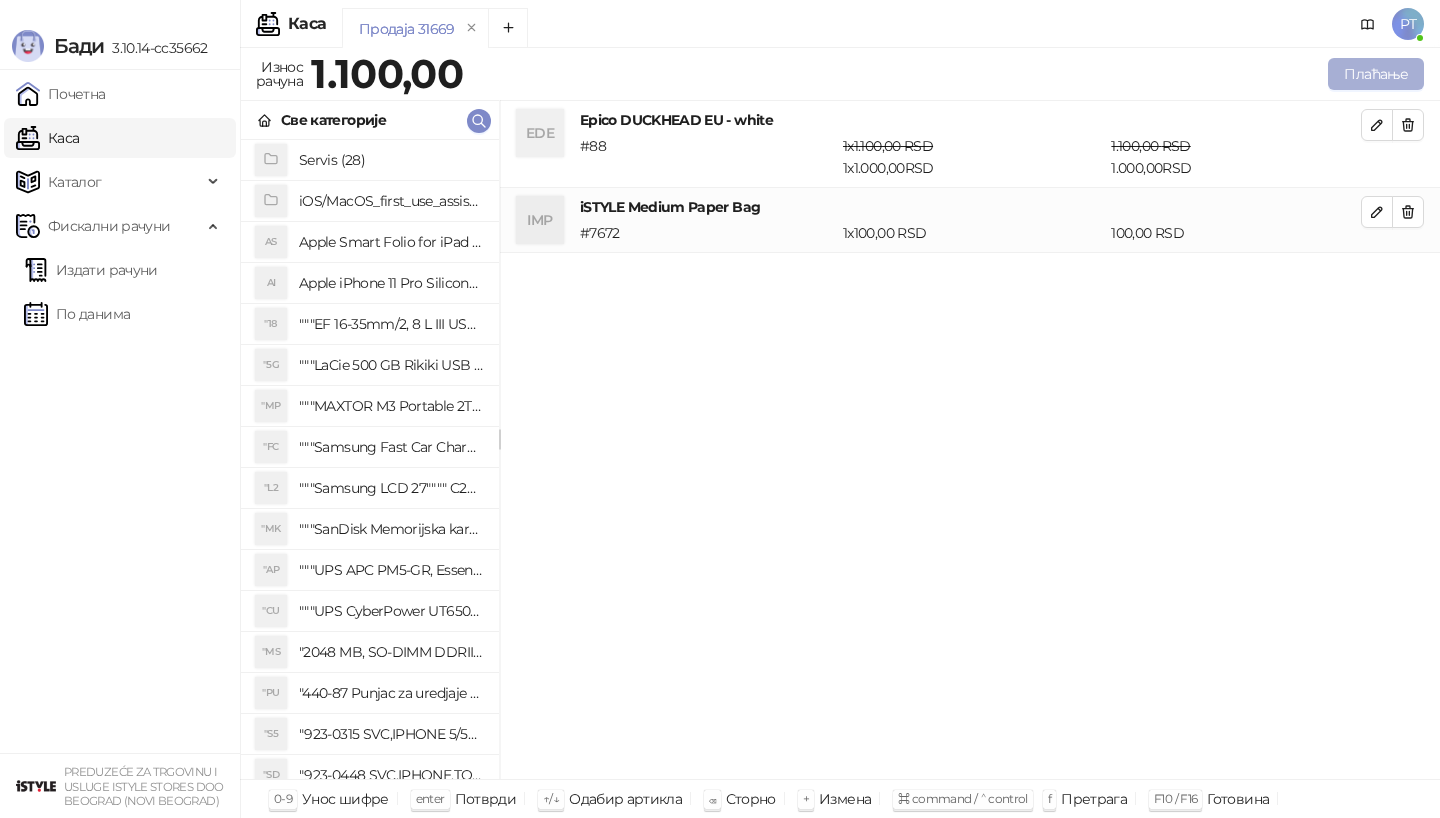 click on "Плаћање" at bounding box center [1376, 74] 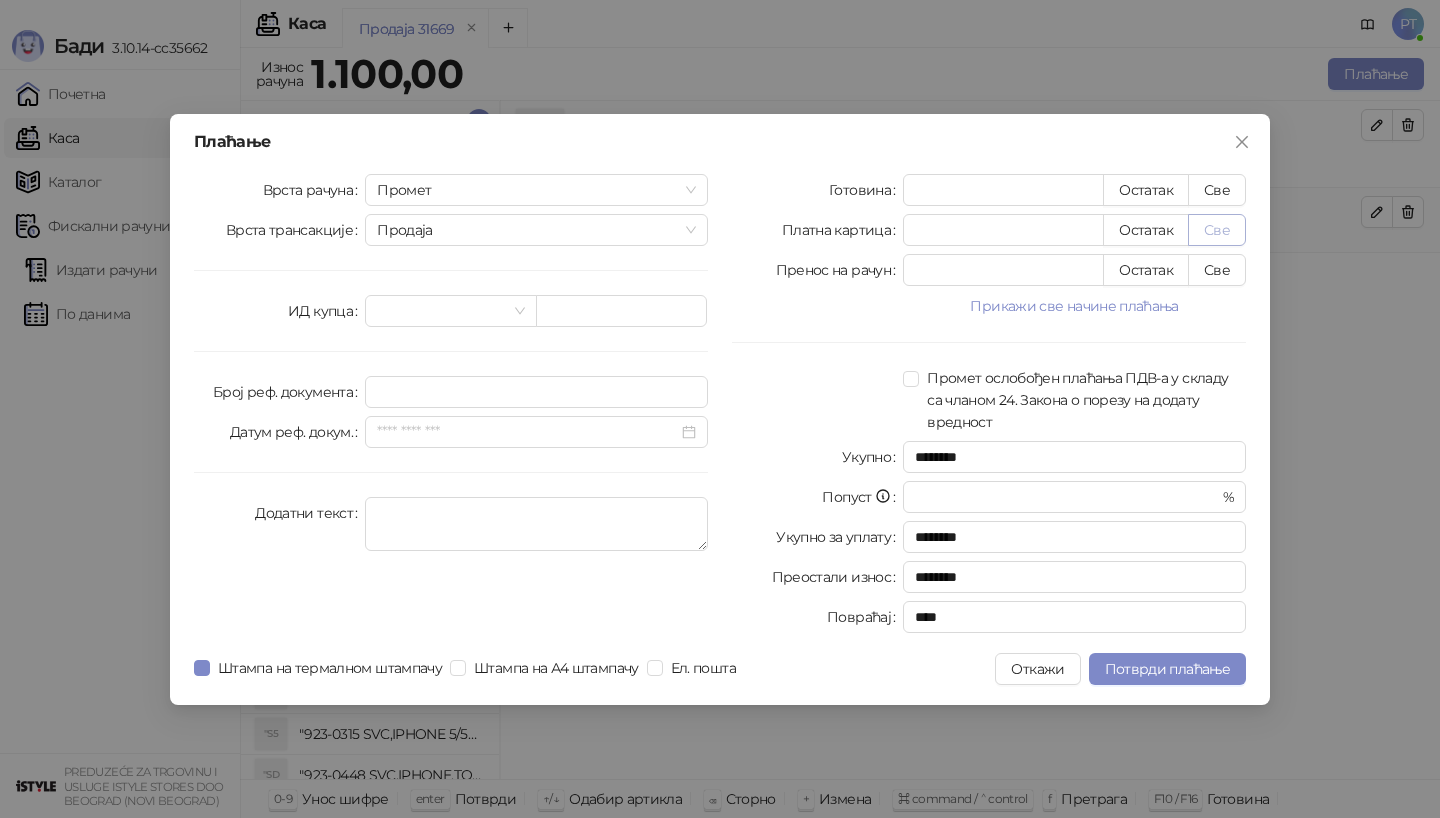 click on "Све" at bounding box center (1217, 230) 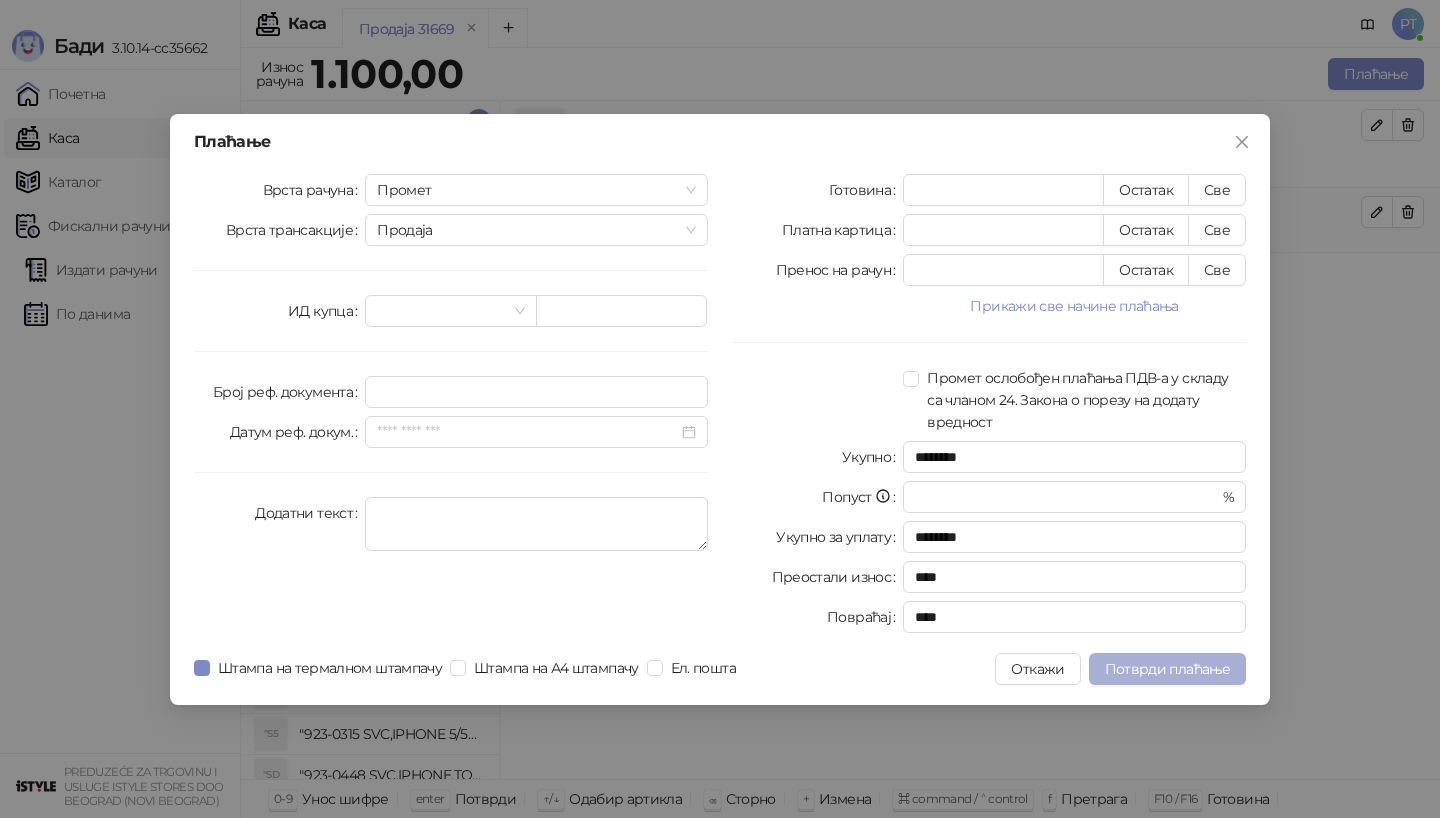 click on "Потврди плаћање" at bounding box center (1167, 669) 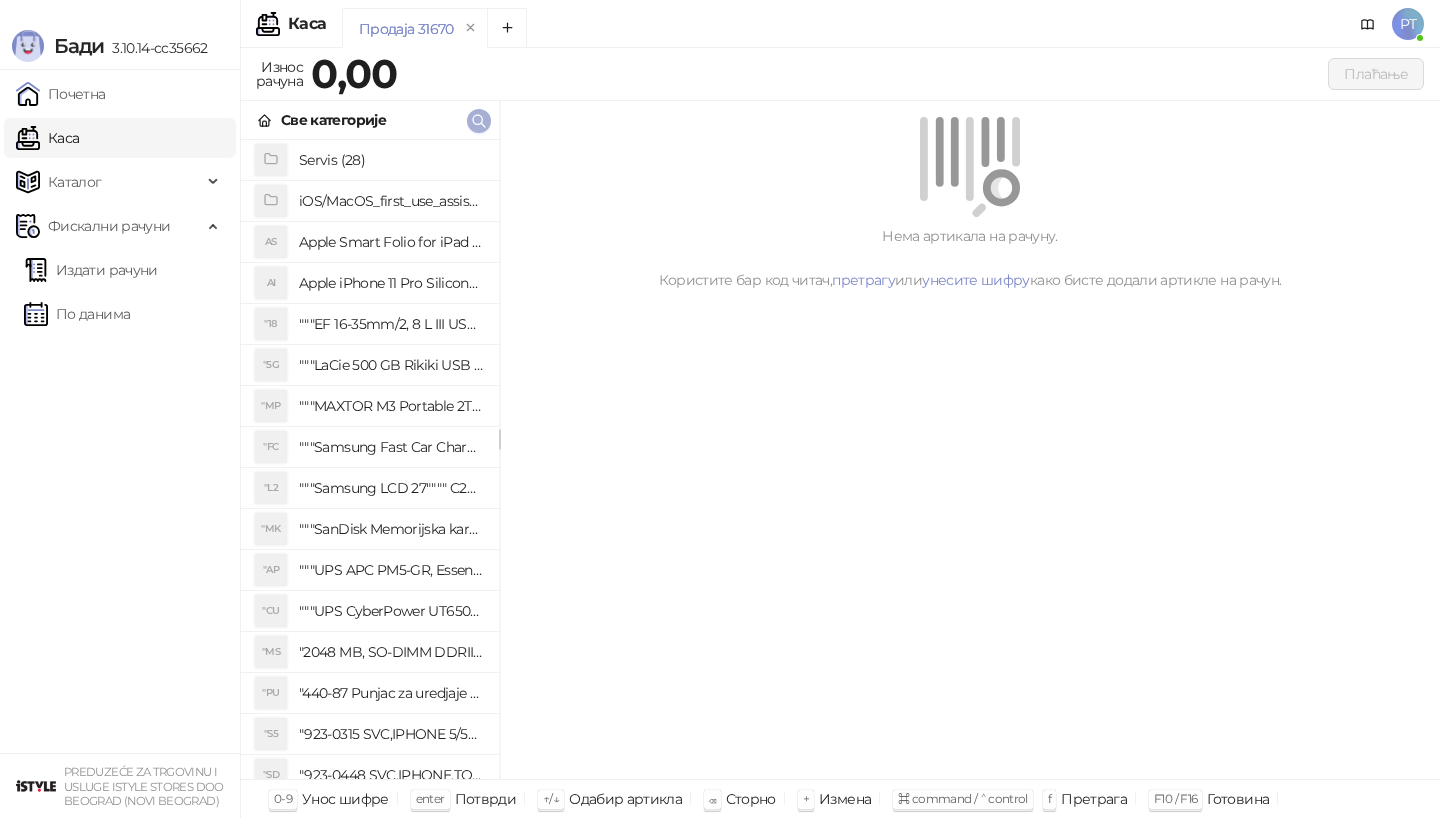 click at bounding box center (479, 121) 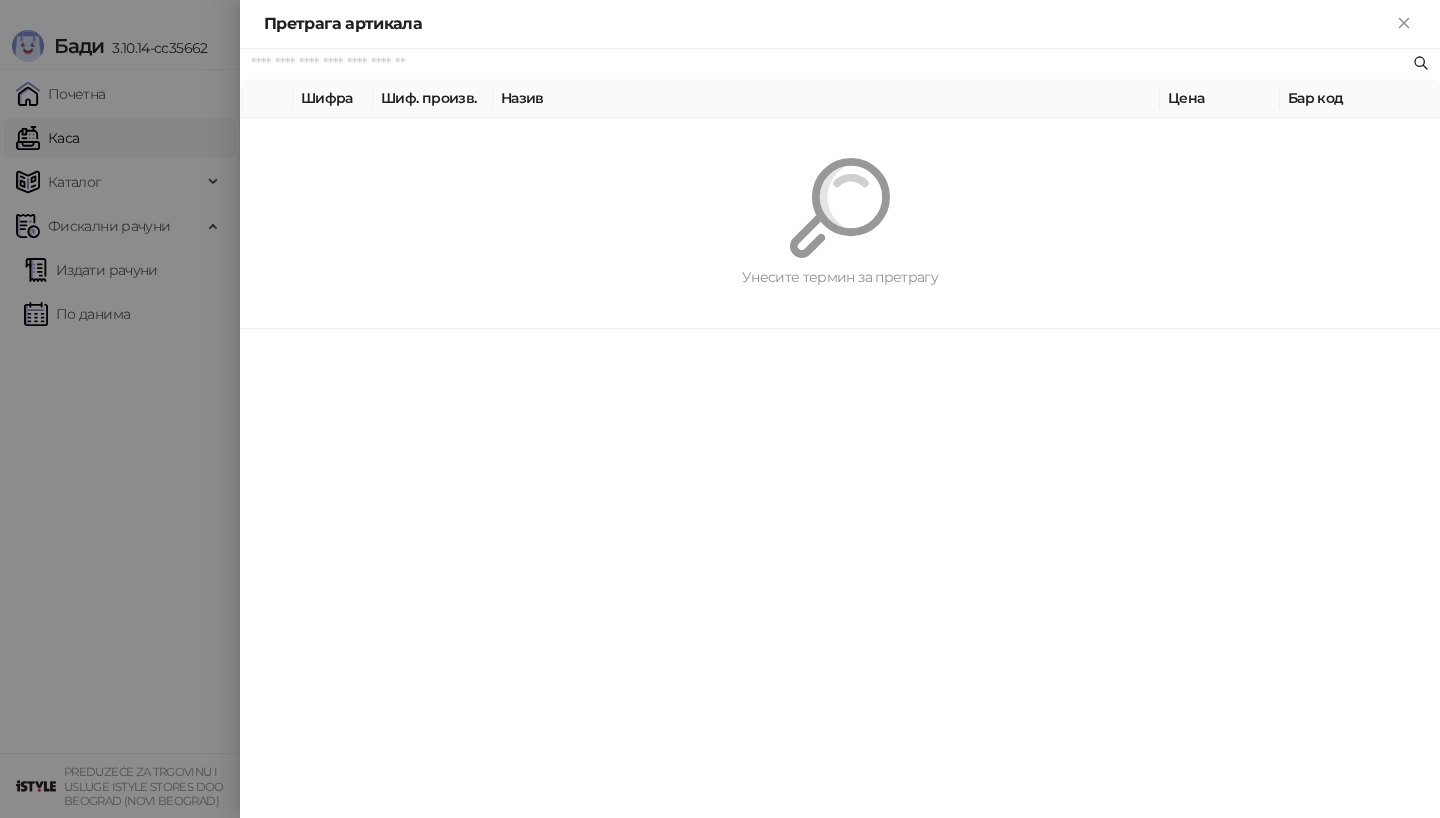 paste on "*********" 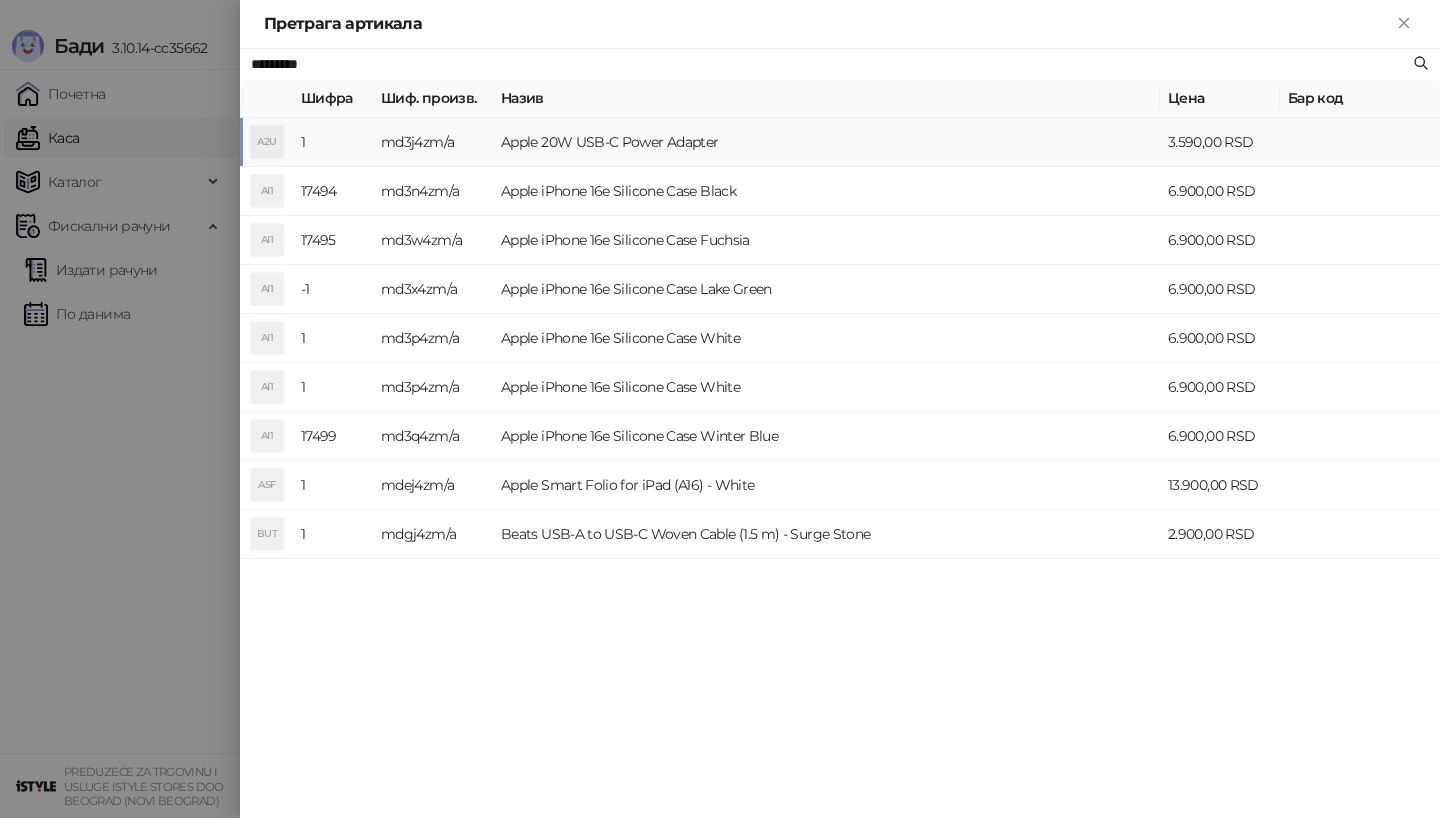 click on "md3j4zm/a" at bounding box center [433, 142] 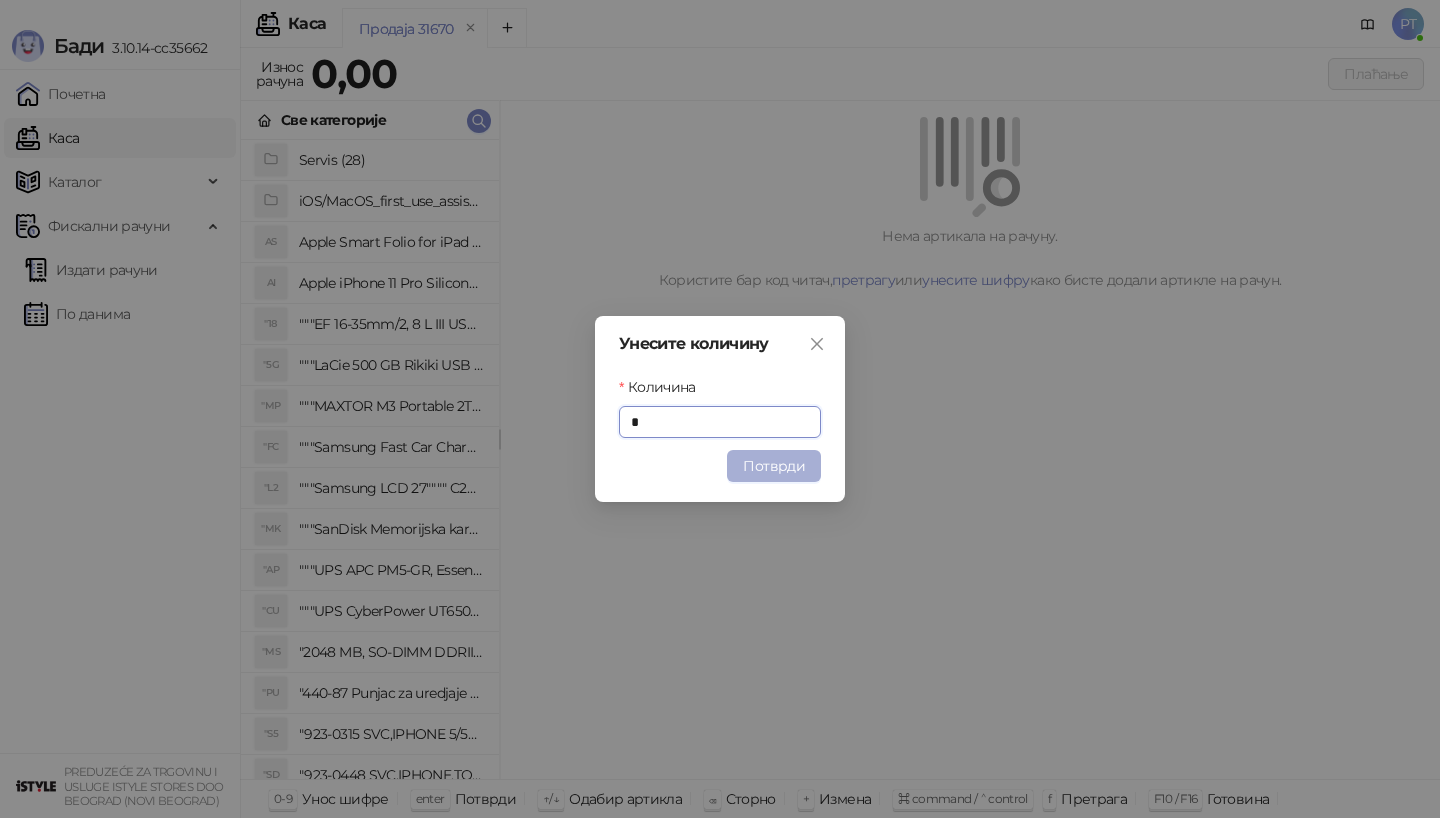 click on "Потврди" at bounding box center [774, 466] 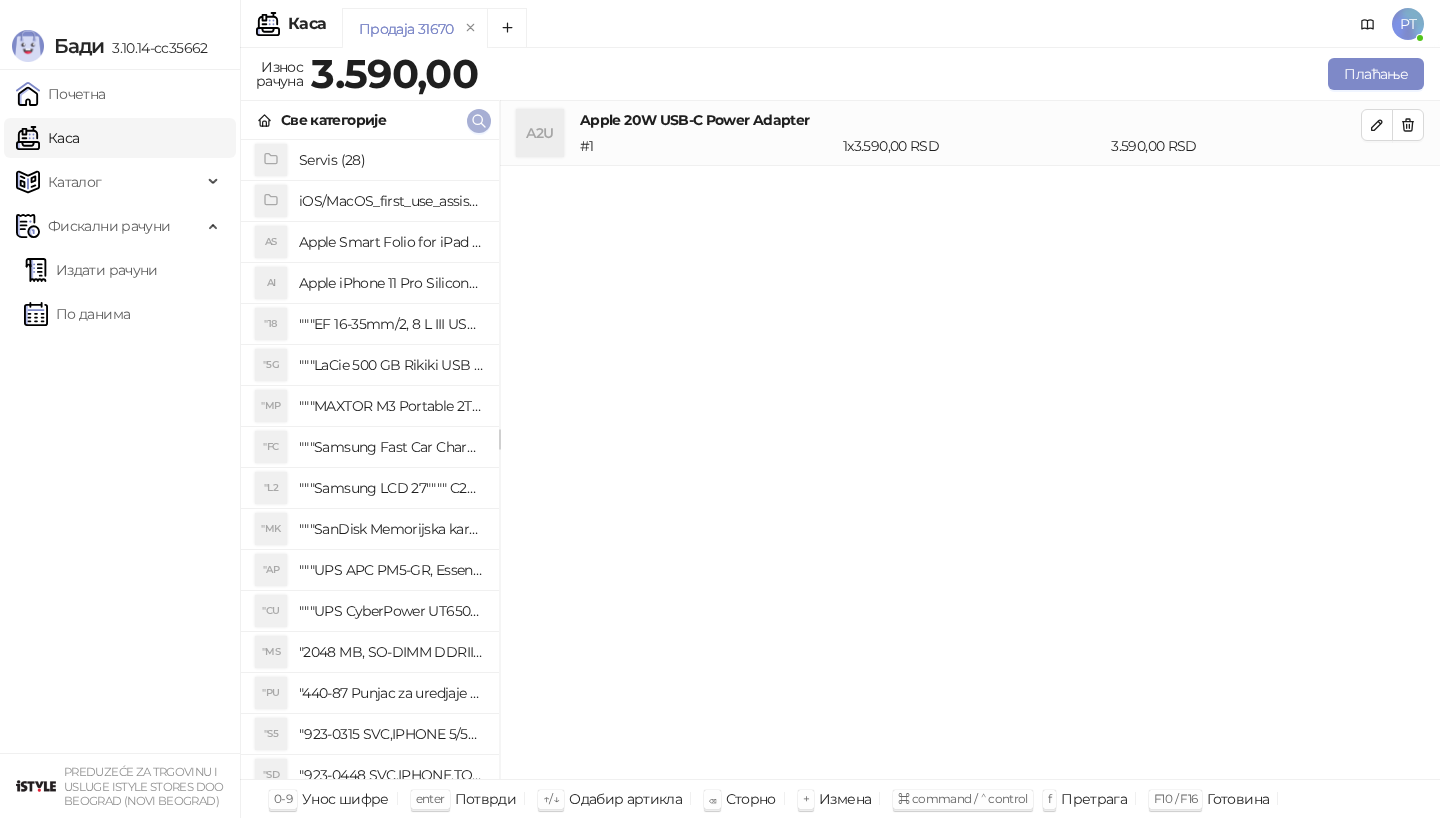 click 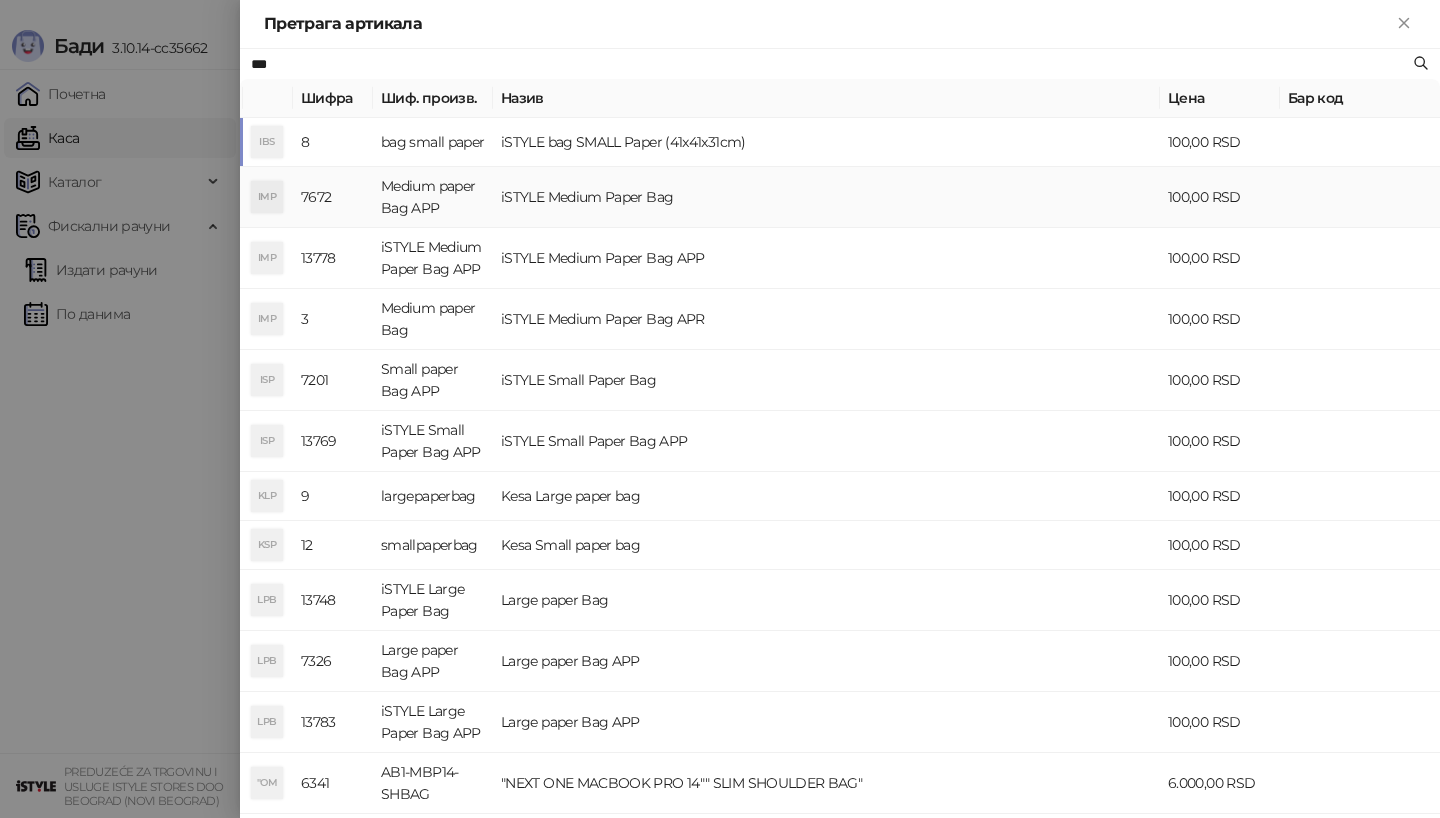 type on "***" 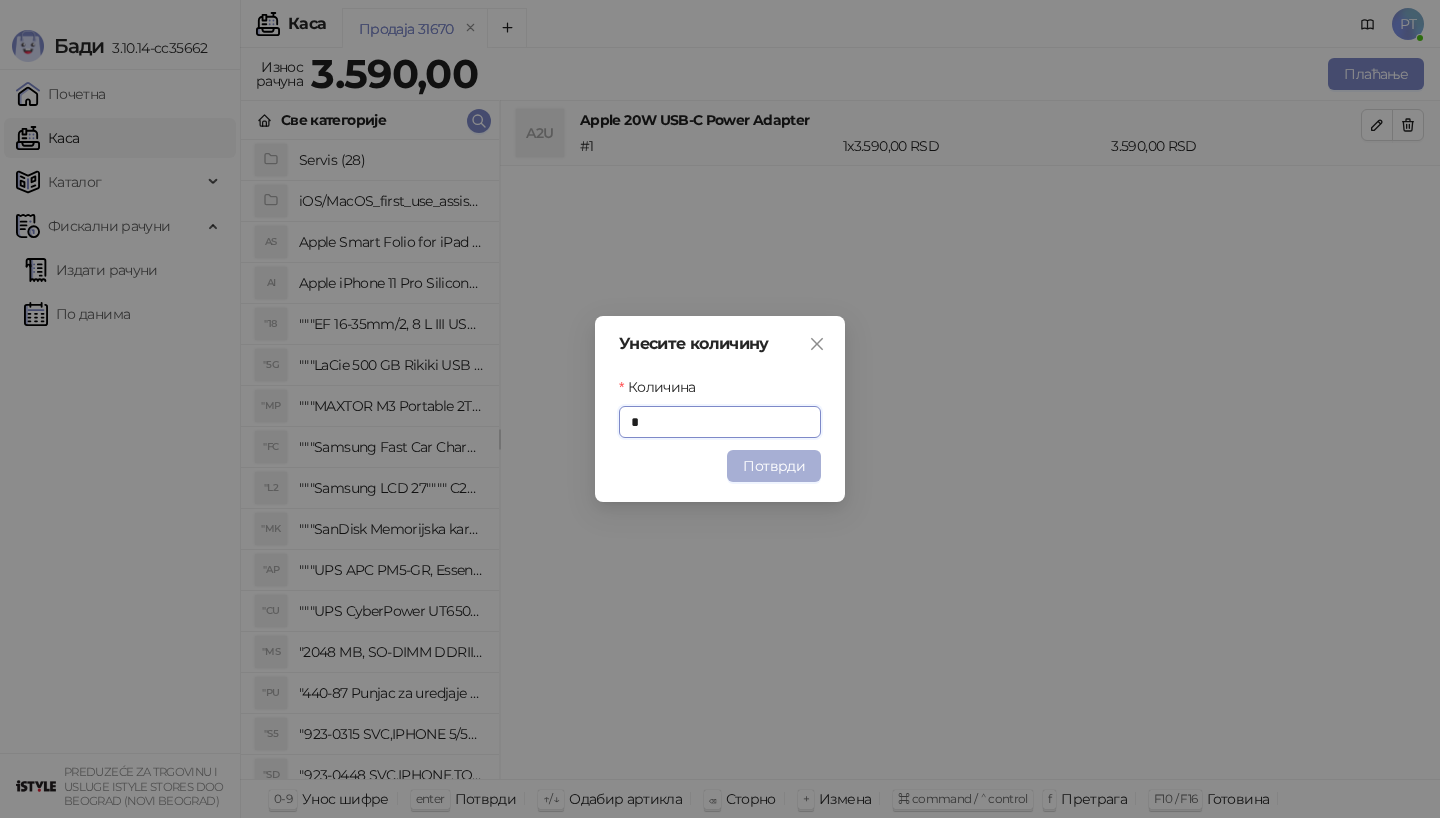 click on "Потврди" at bounding box center [774, 466] 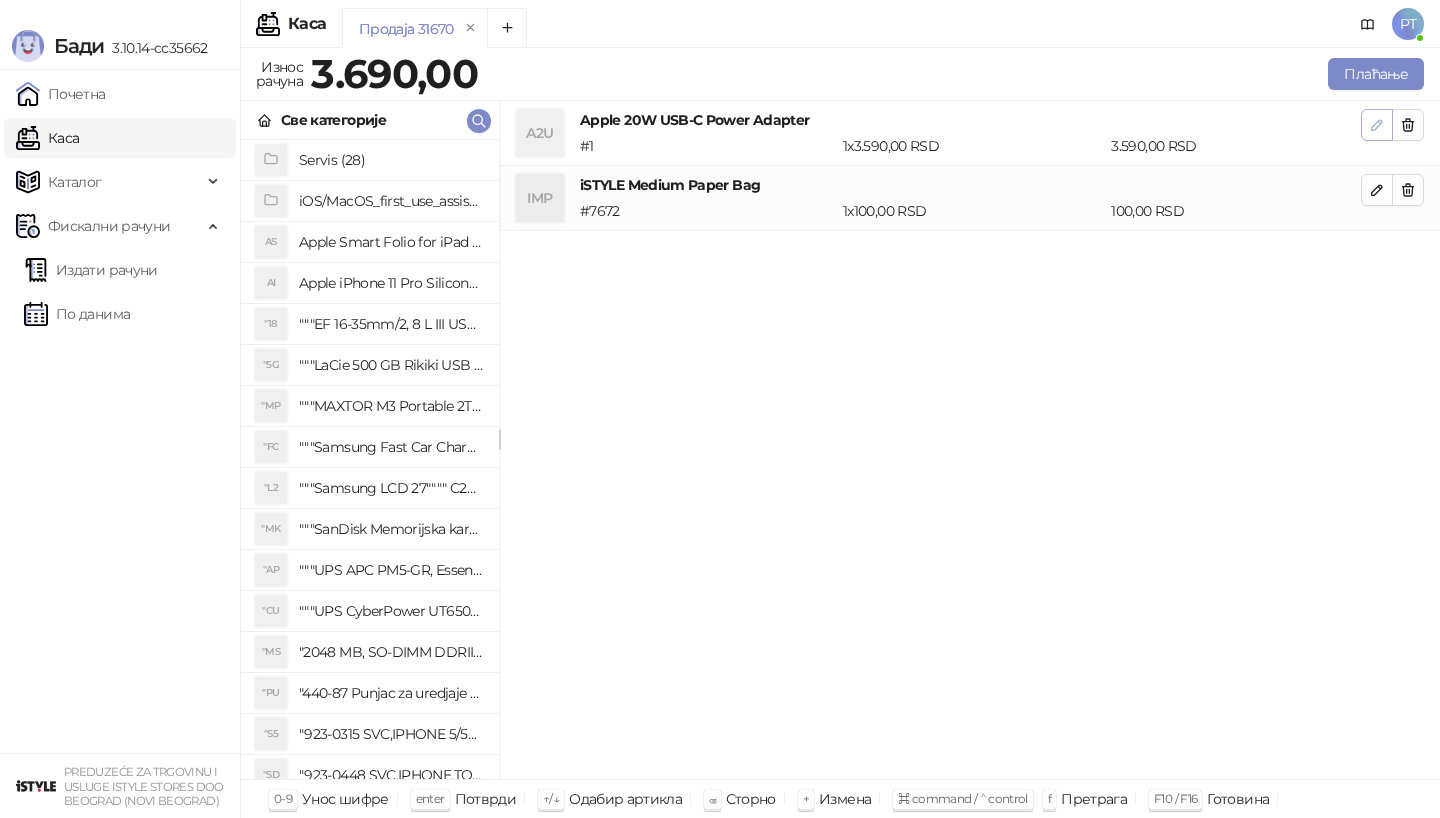 click 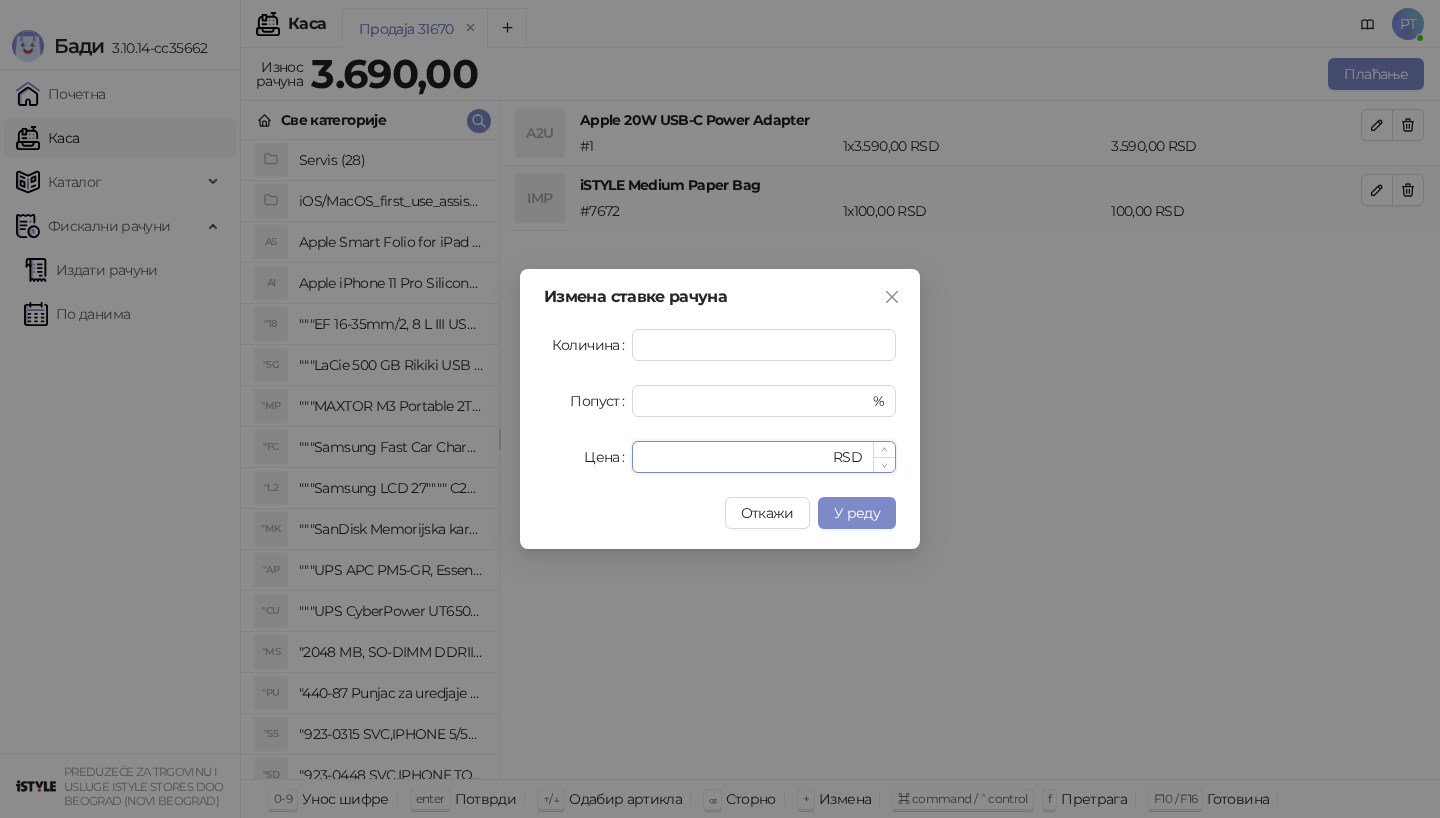 click on "****" at bounding box center (736, 457) 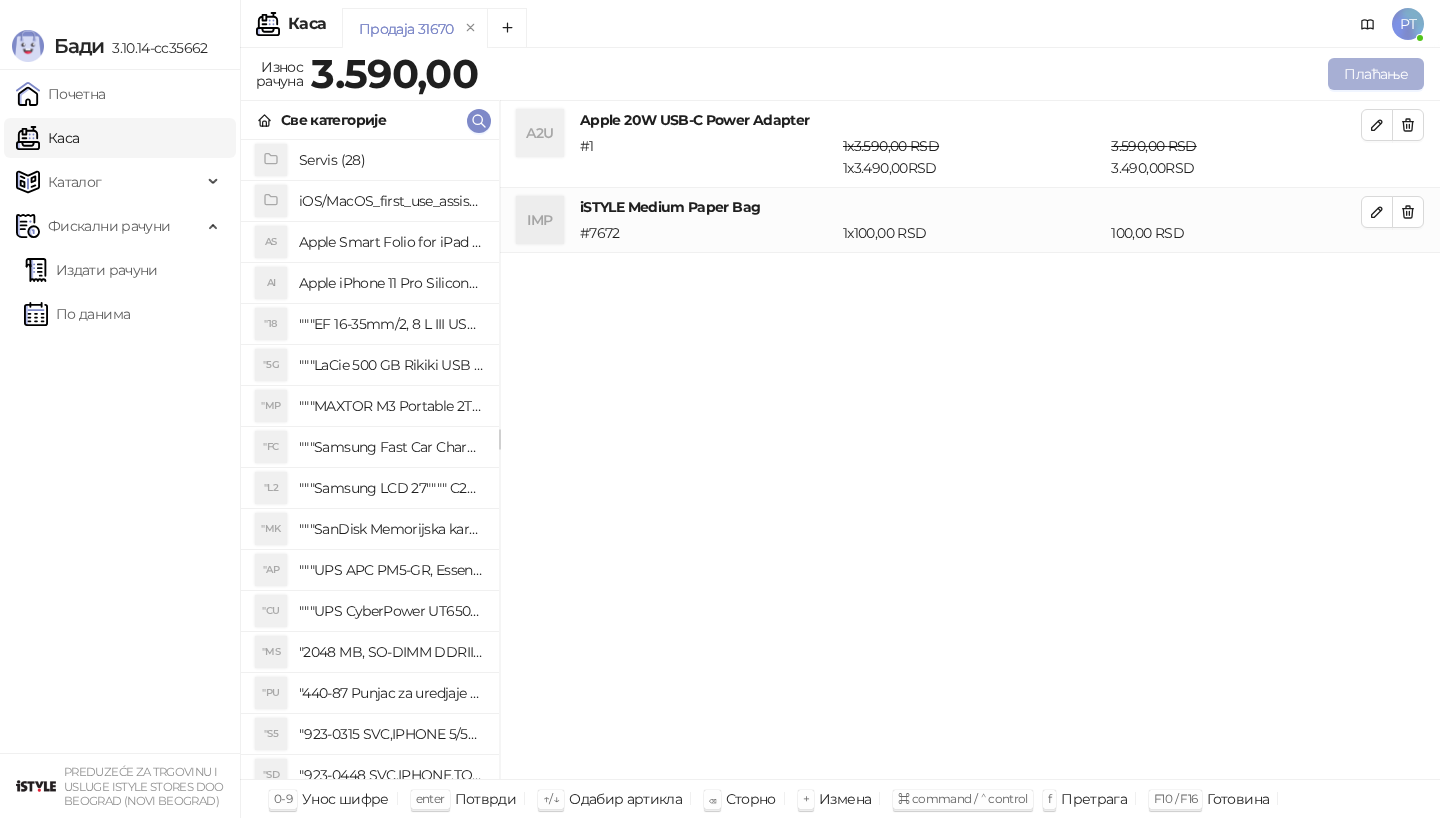 click on "Плаћање" at bounding box center [1376, 74] 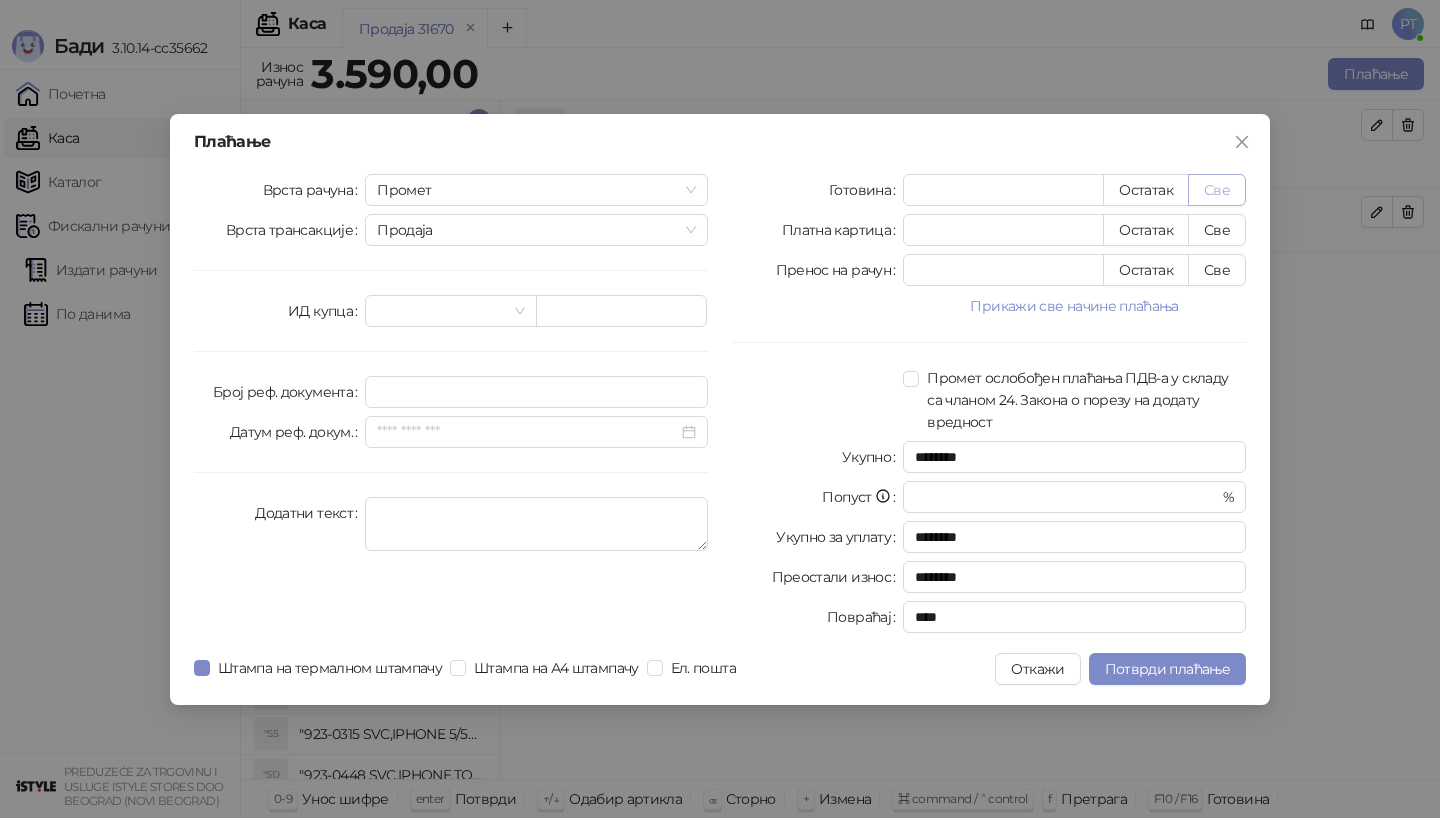 click on "Све" at bounding box center [1217, 190] 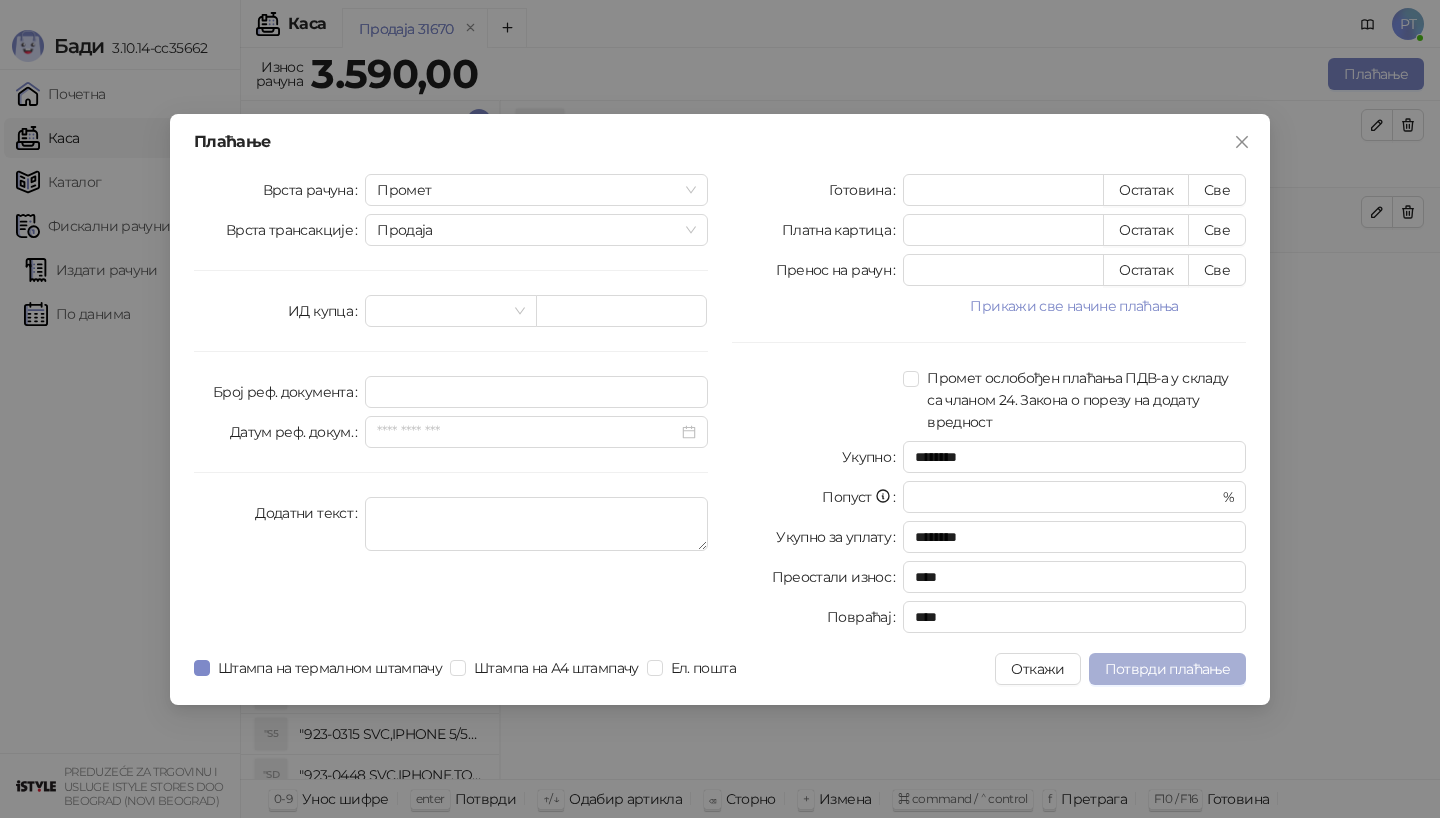 click on "Потврди плаћање" at bounding box center [1167, 669] 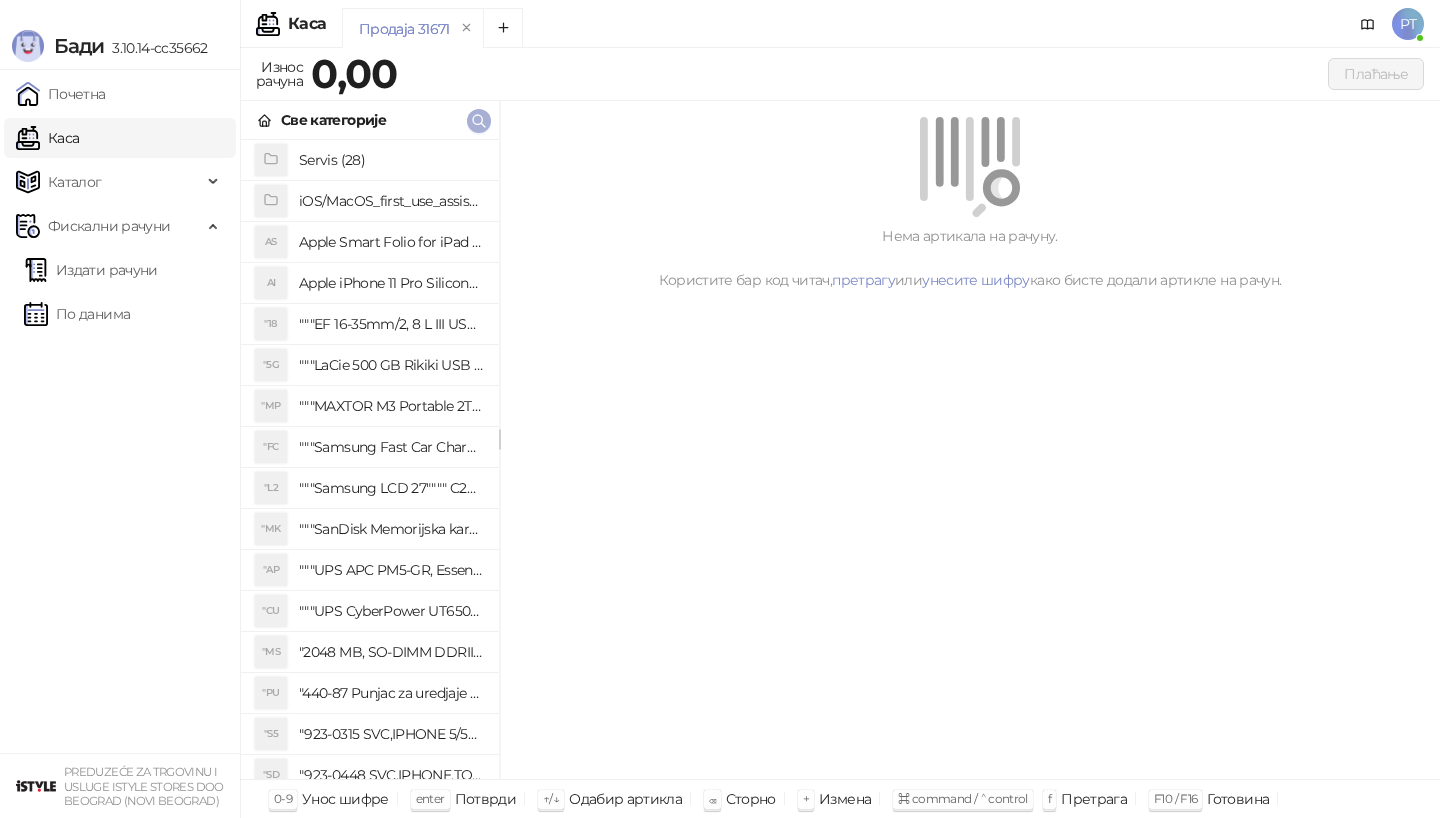click at bounding box center (479, 120) 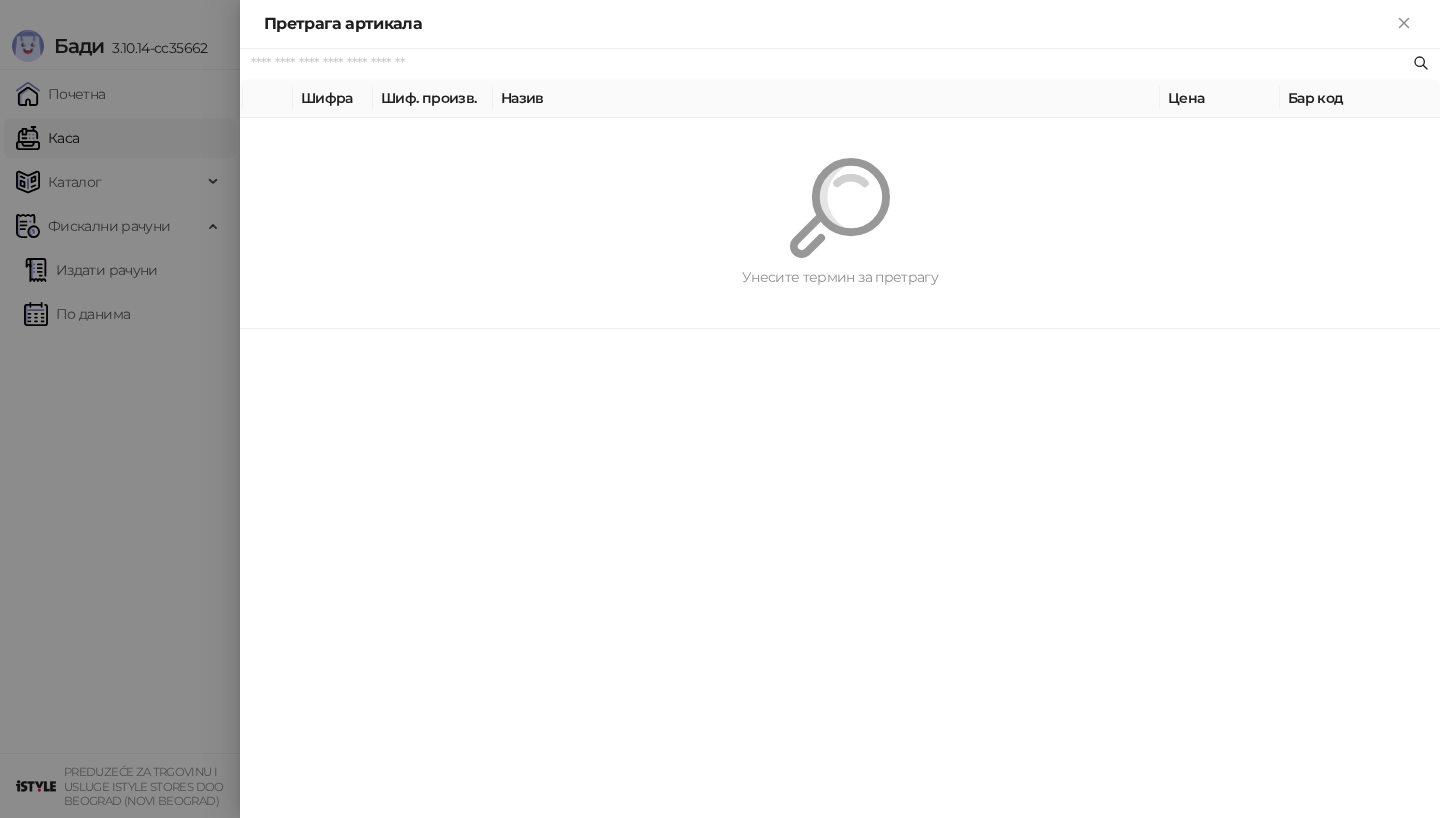 paste on "*********" 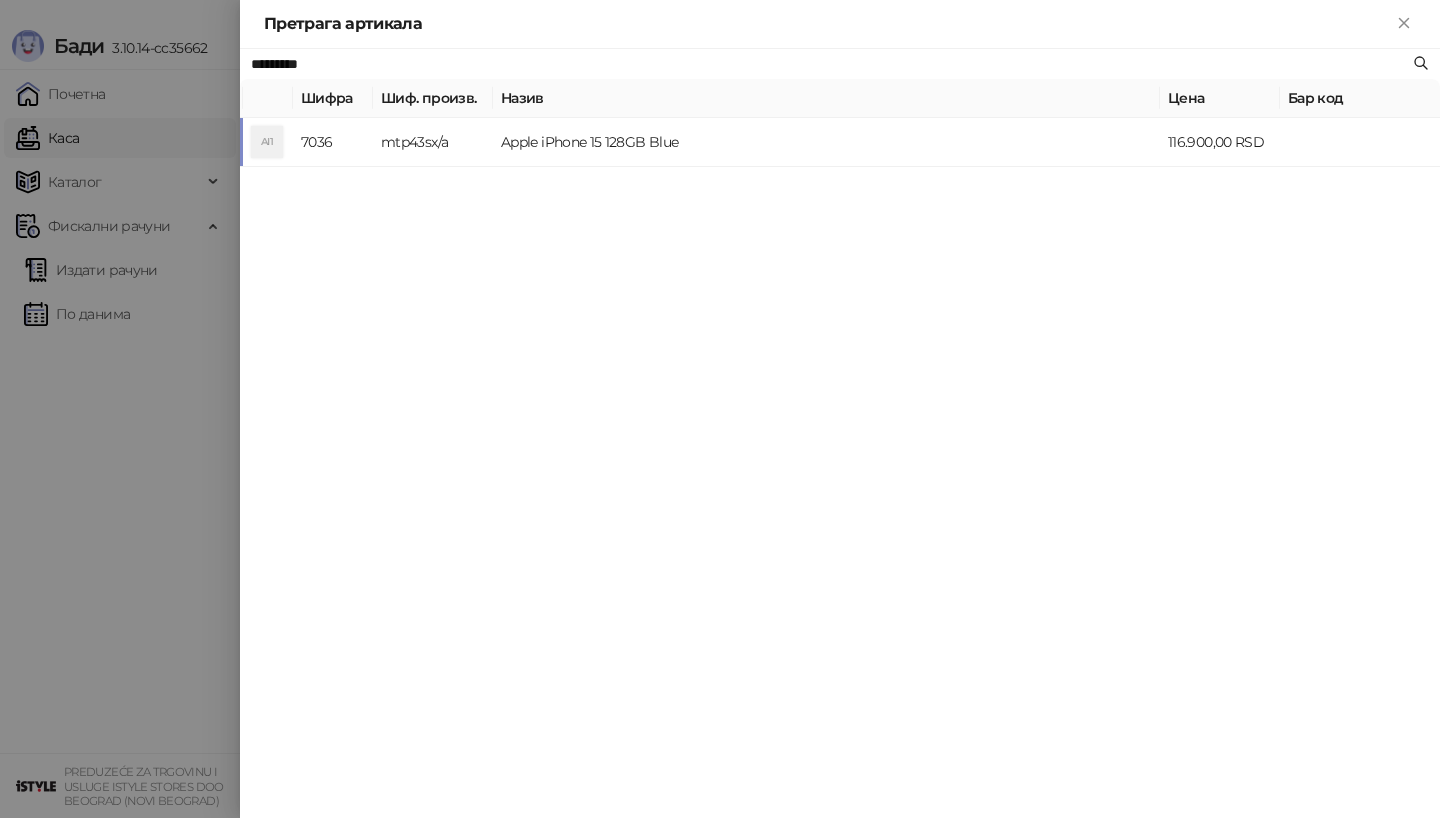 click on "mtp43sx/a" at bounding box center [433, 142] 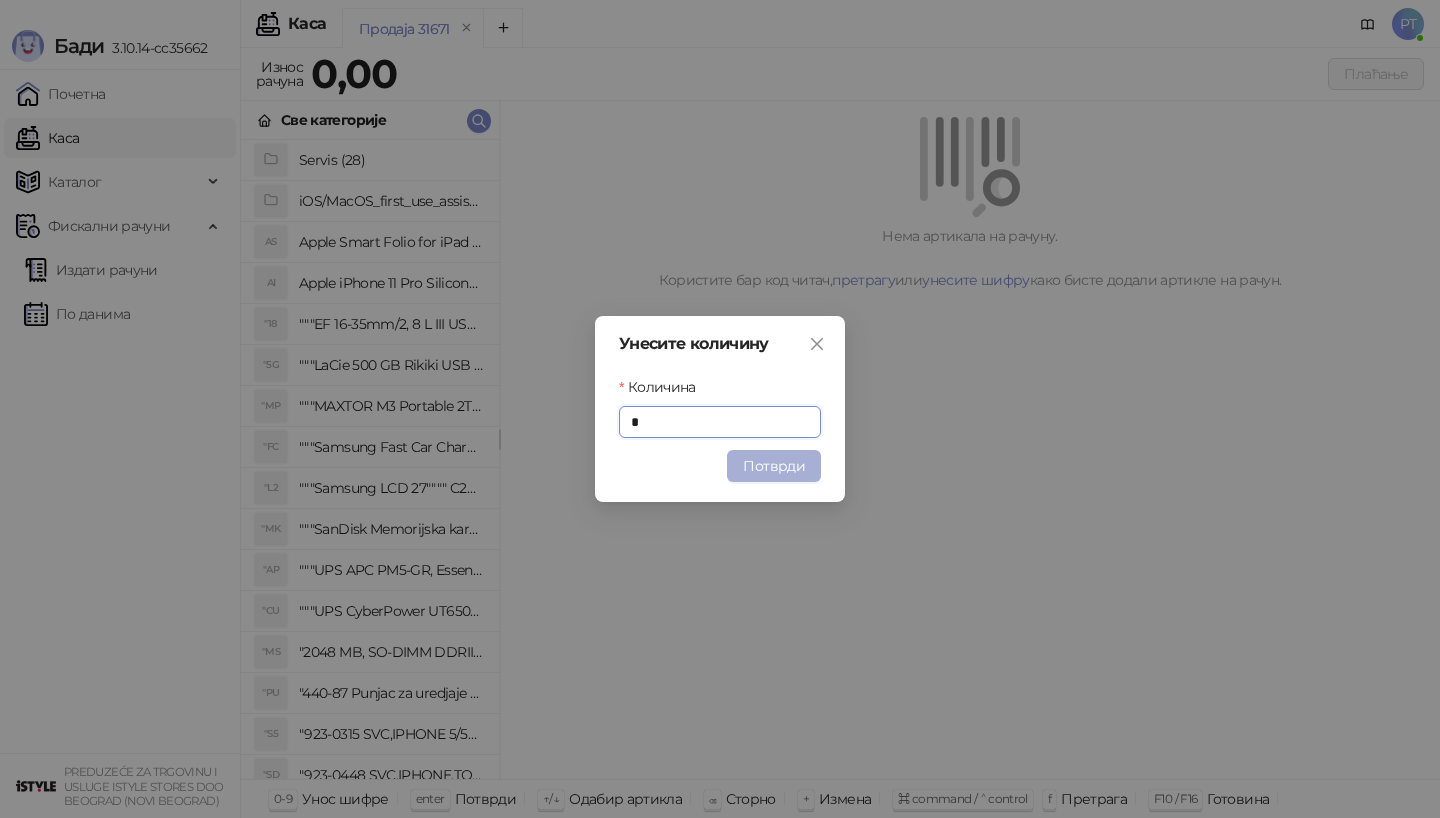 click on "Потврди" at bounding box center (774, 466) 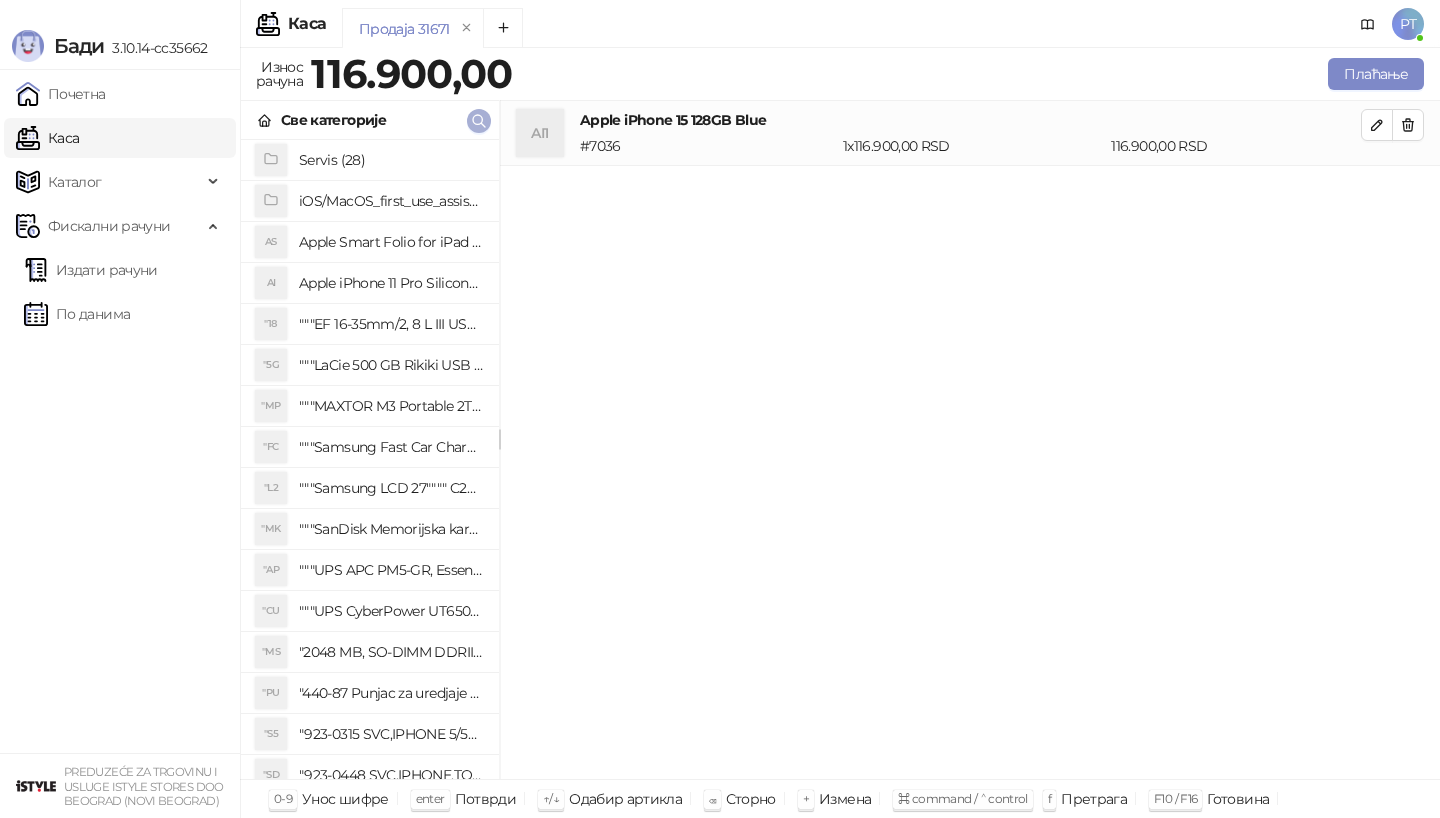 click at bounding box center (479, 121) 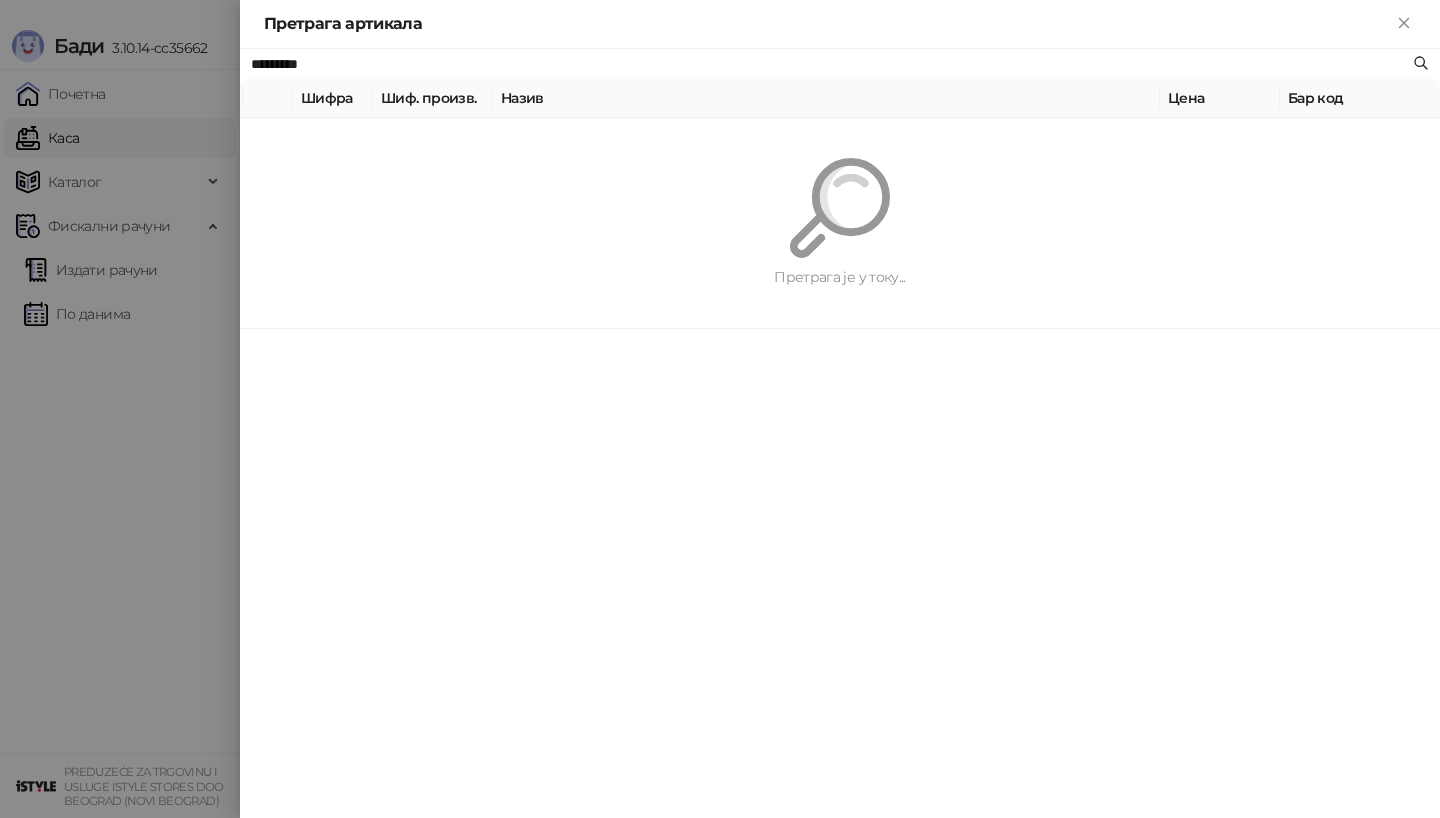 paste on "**********" 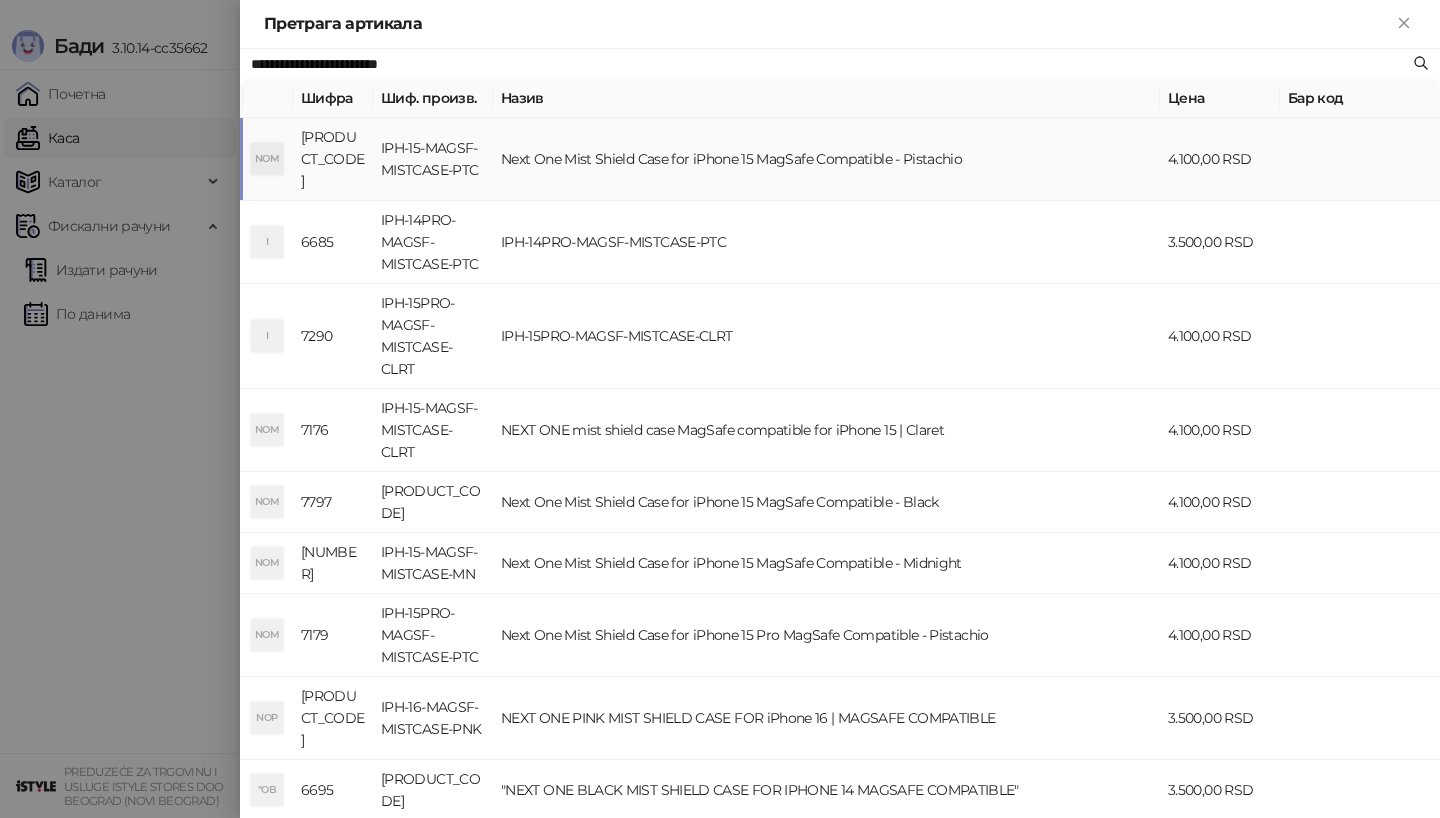 type on "**********" 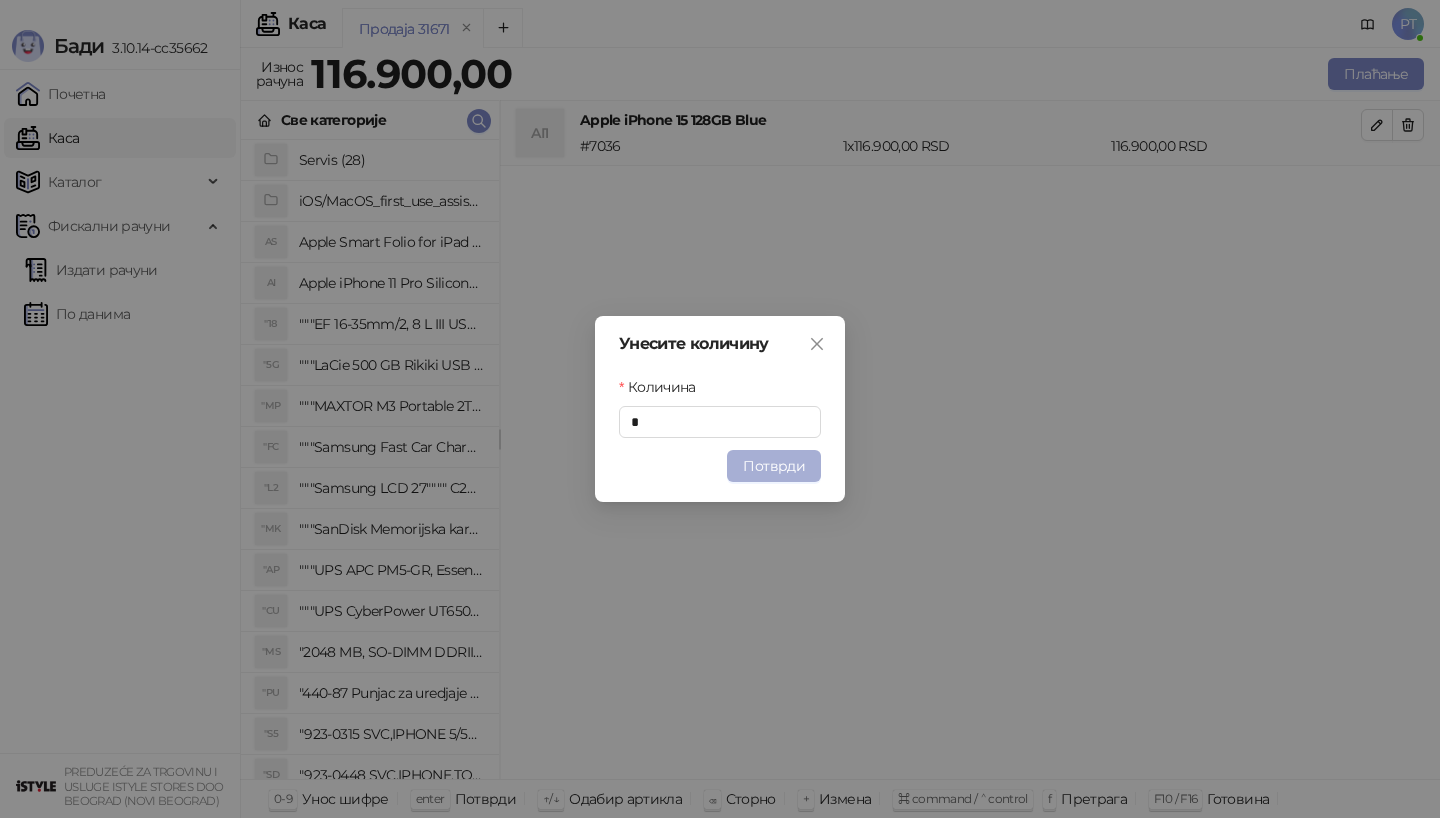 click on "Потврди" at bounding box center [774, 466] 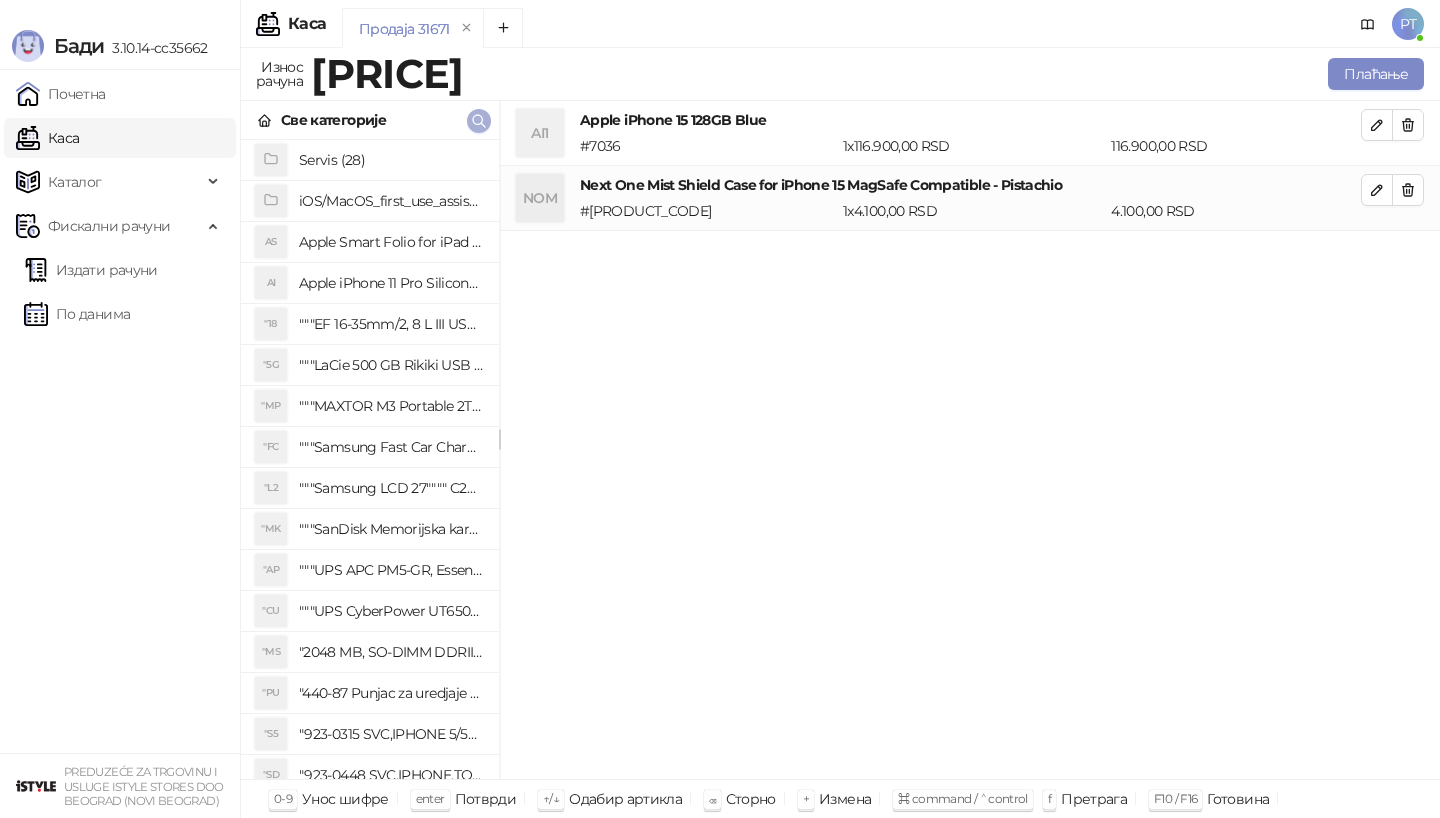 click 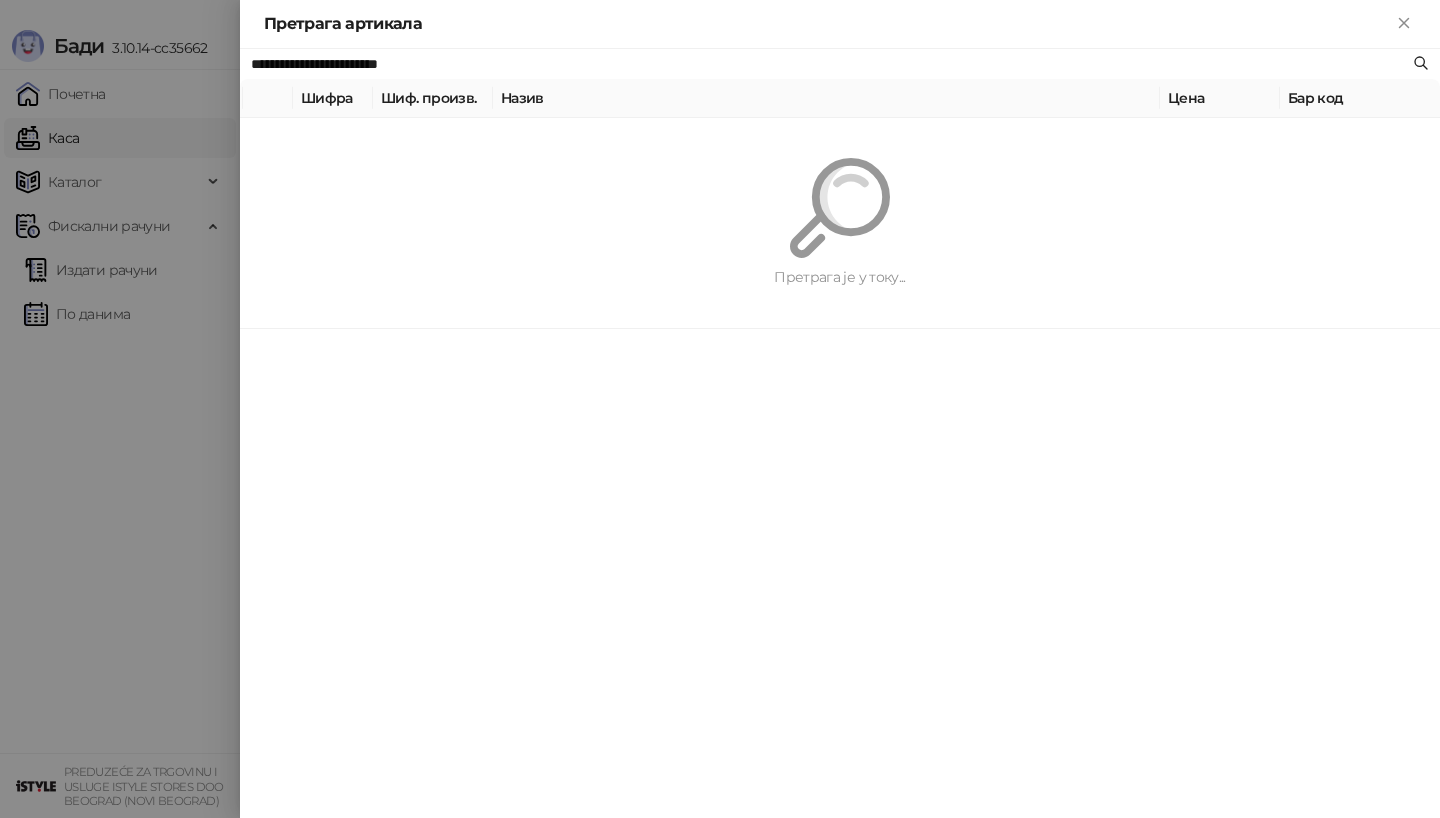 paste 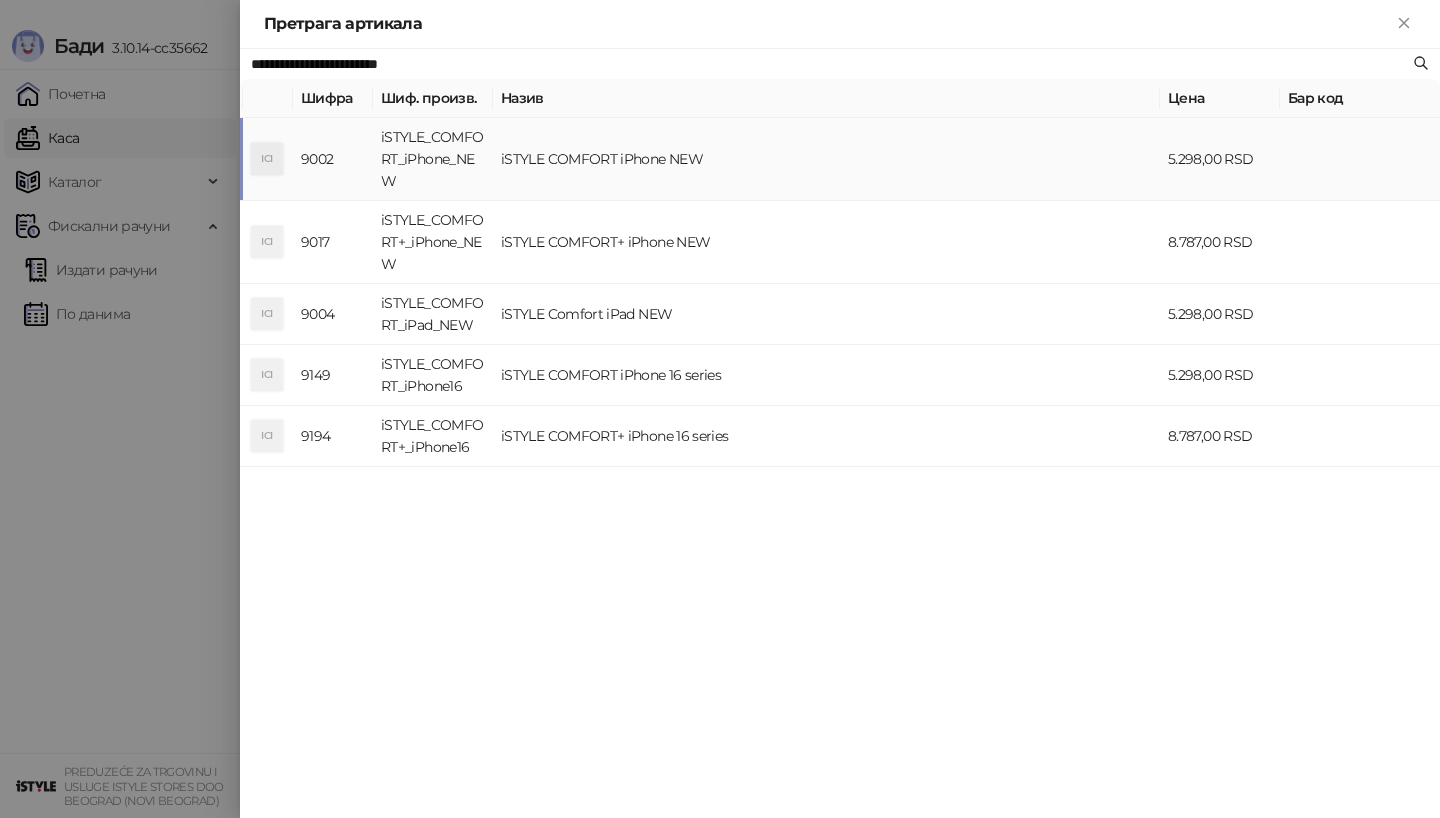 click on "iSTYLE_COMFORT_iPhone_NEW" at bounding box center (433, 159) 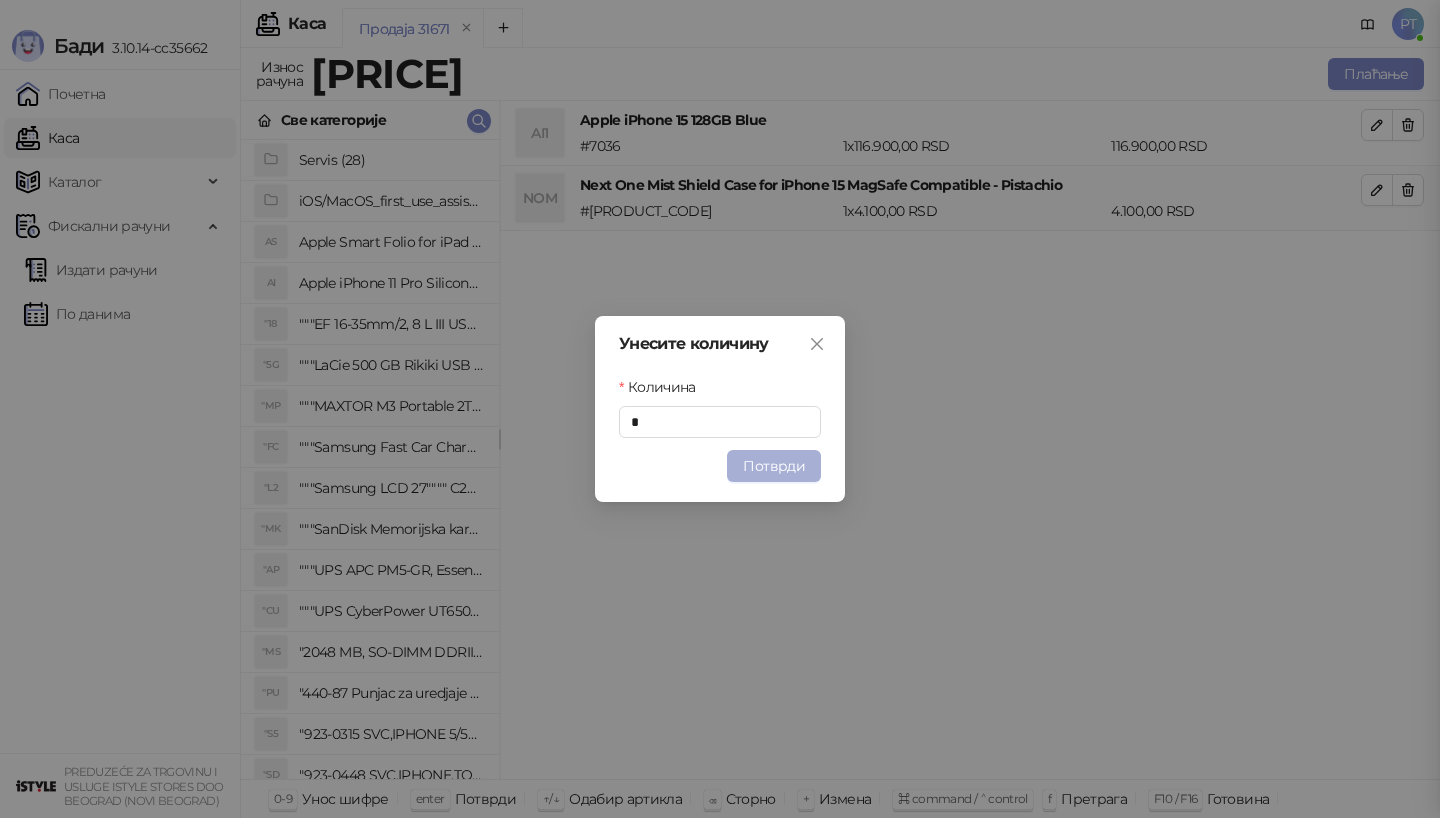 click on "Потврди" at bounding box center [774, 466] 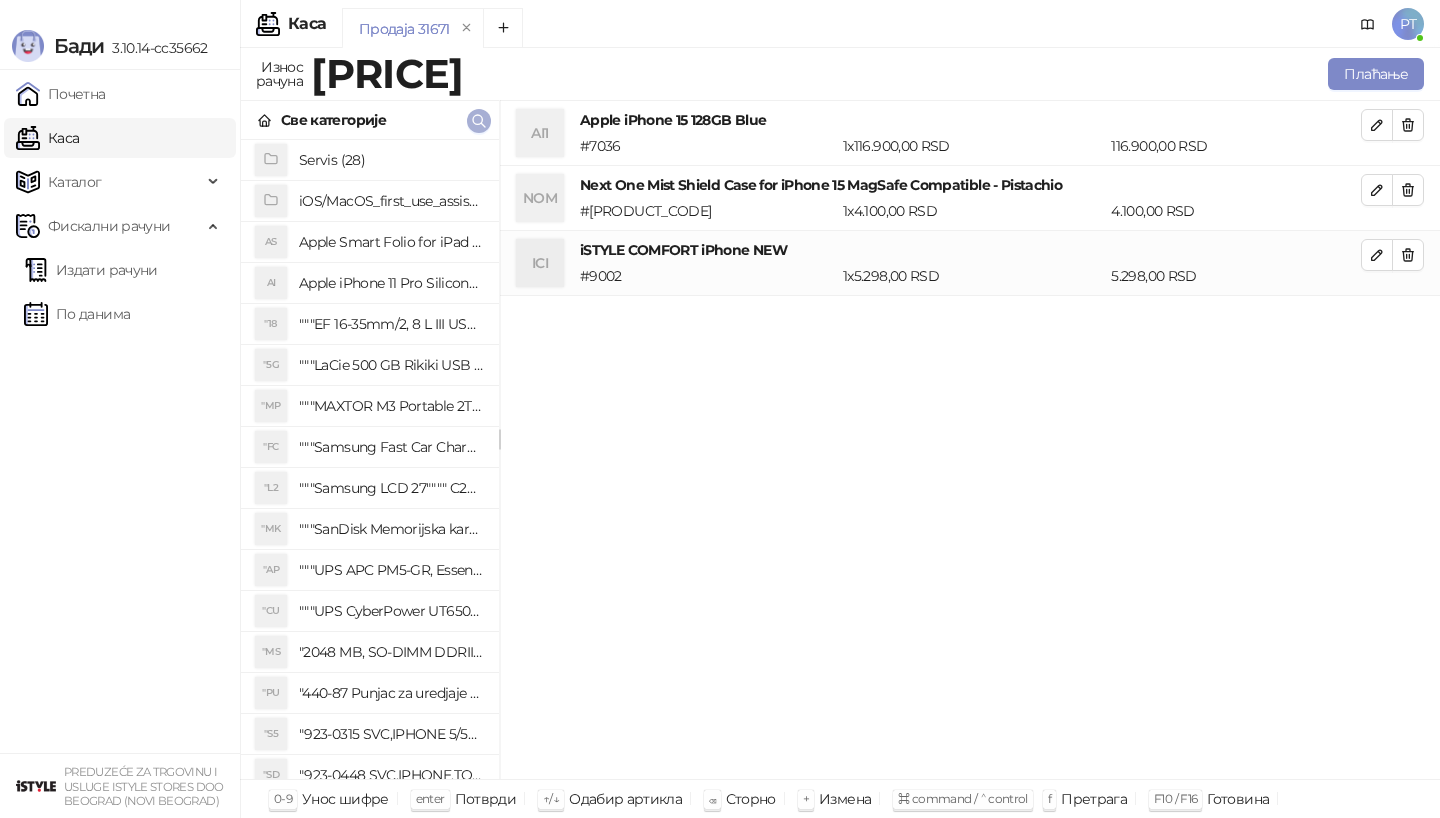 click 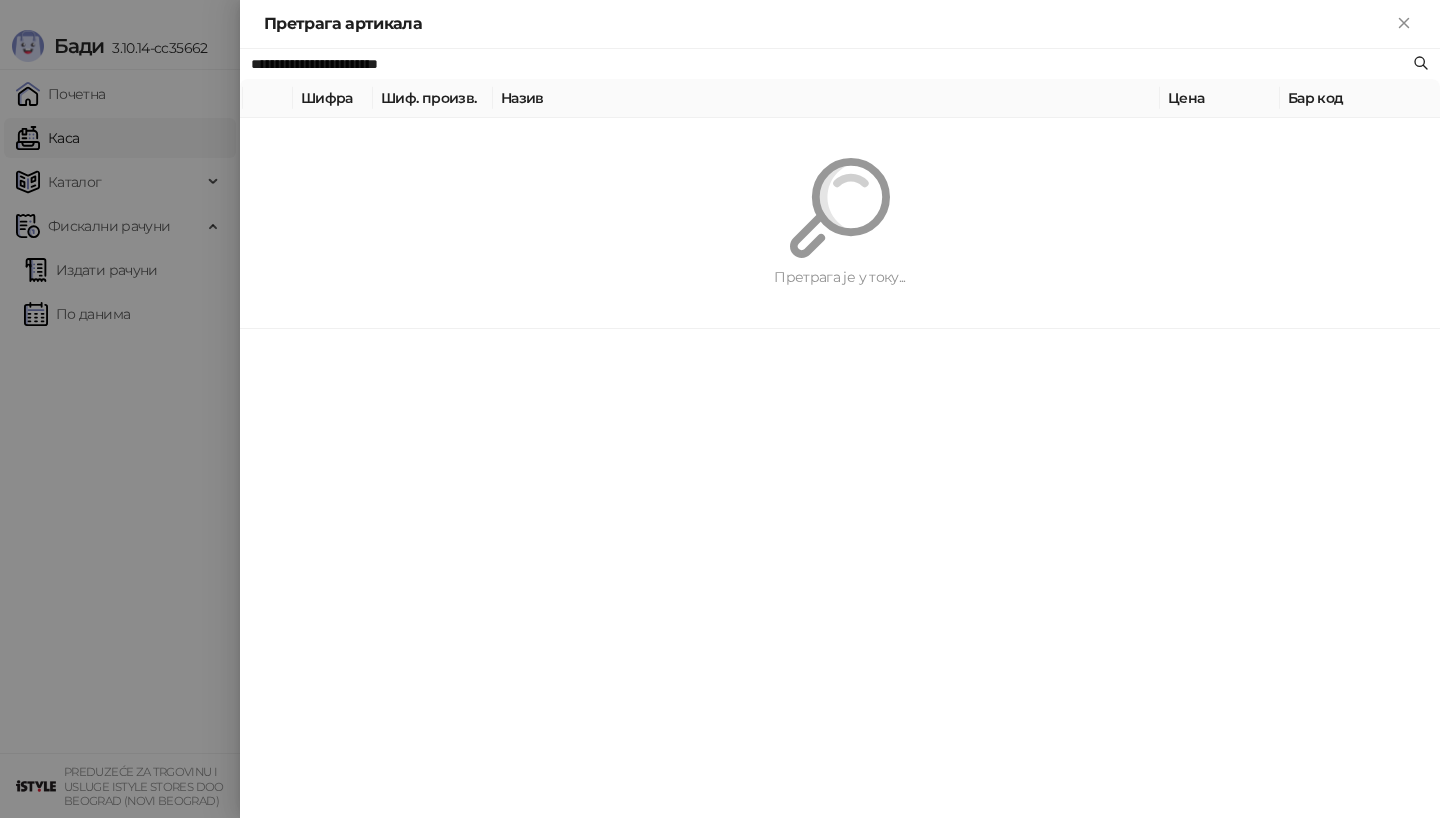 paste 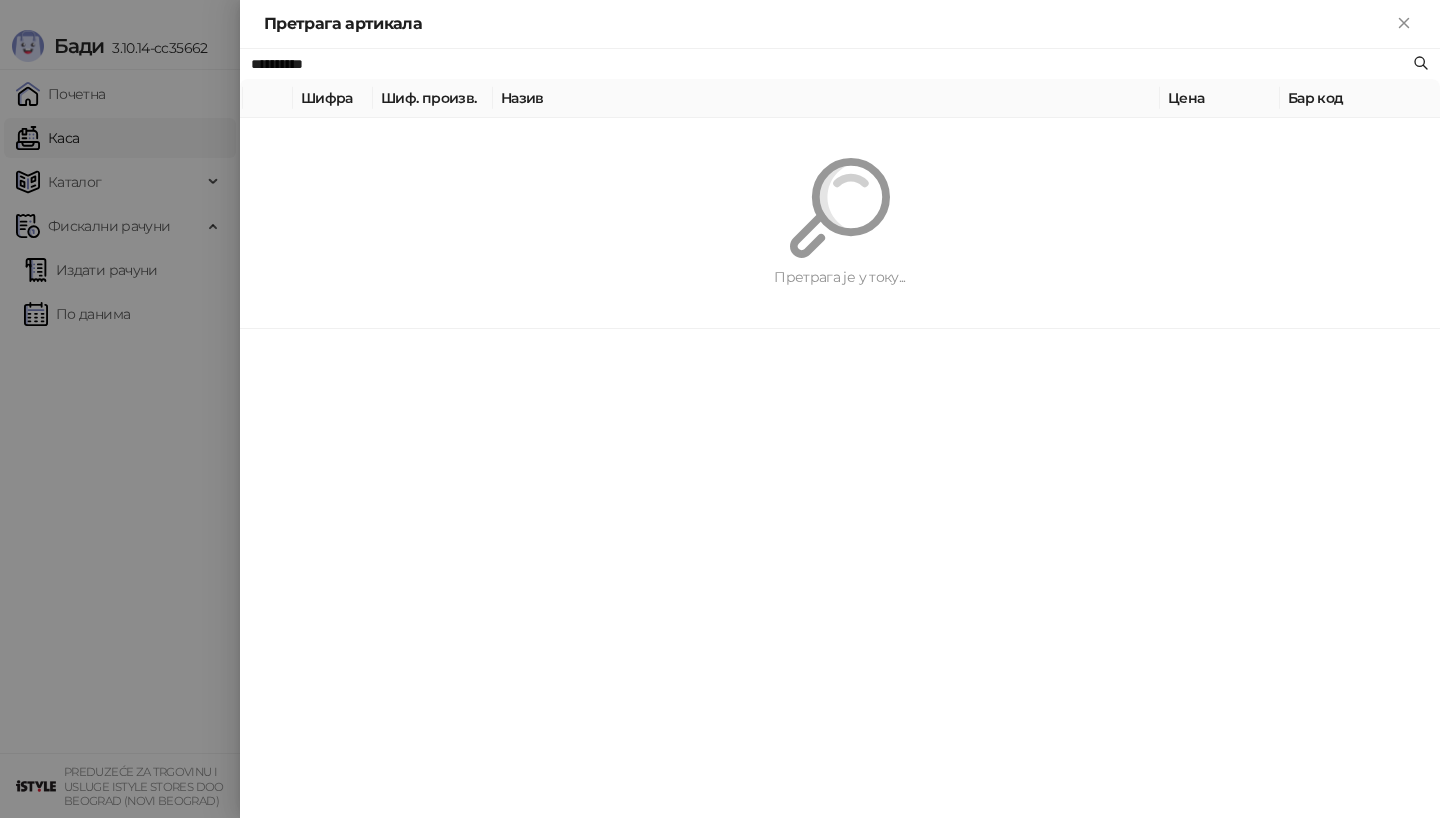 type on "**********" 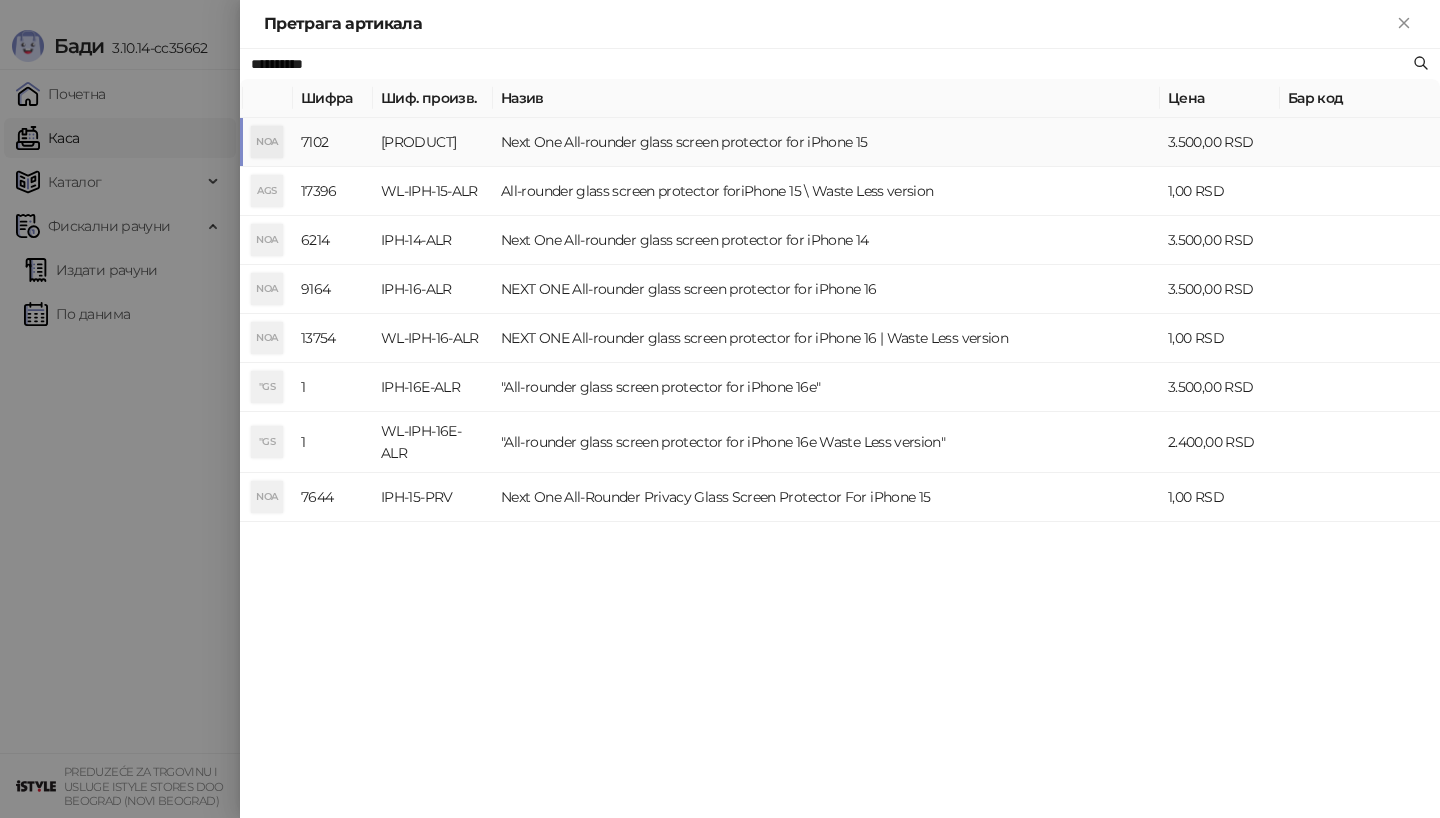 click on "[PRODUCT]" at bounding box center (433, 142) 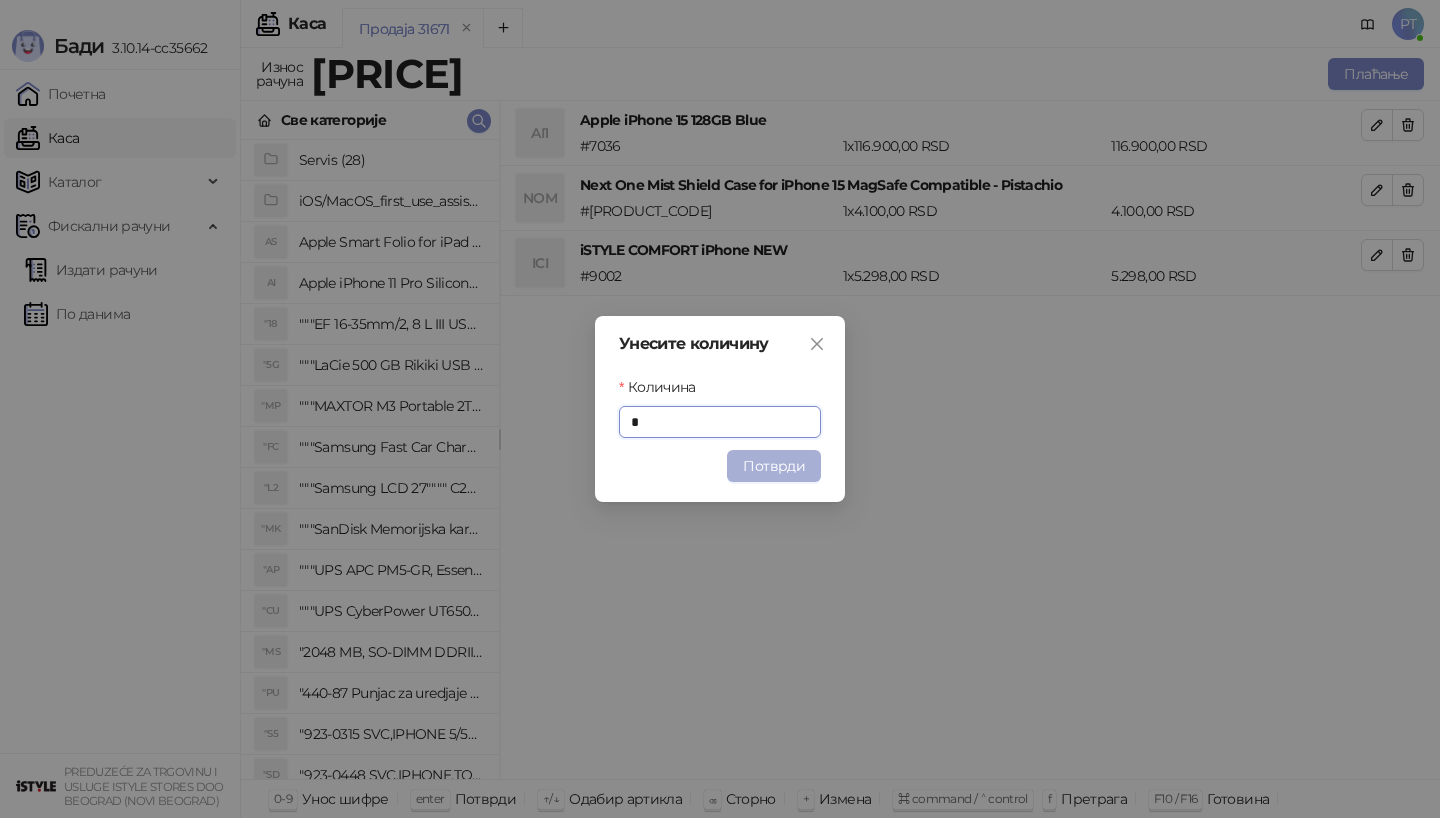 click on "Потврди" at bounding box center (774, 466) 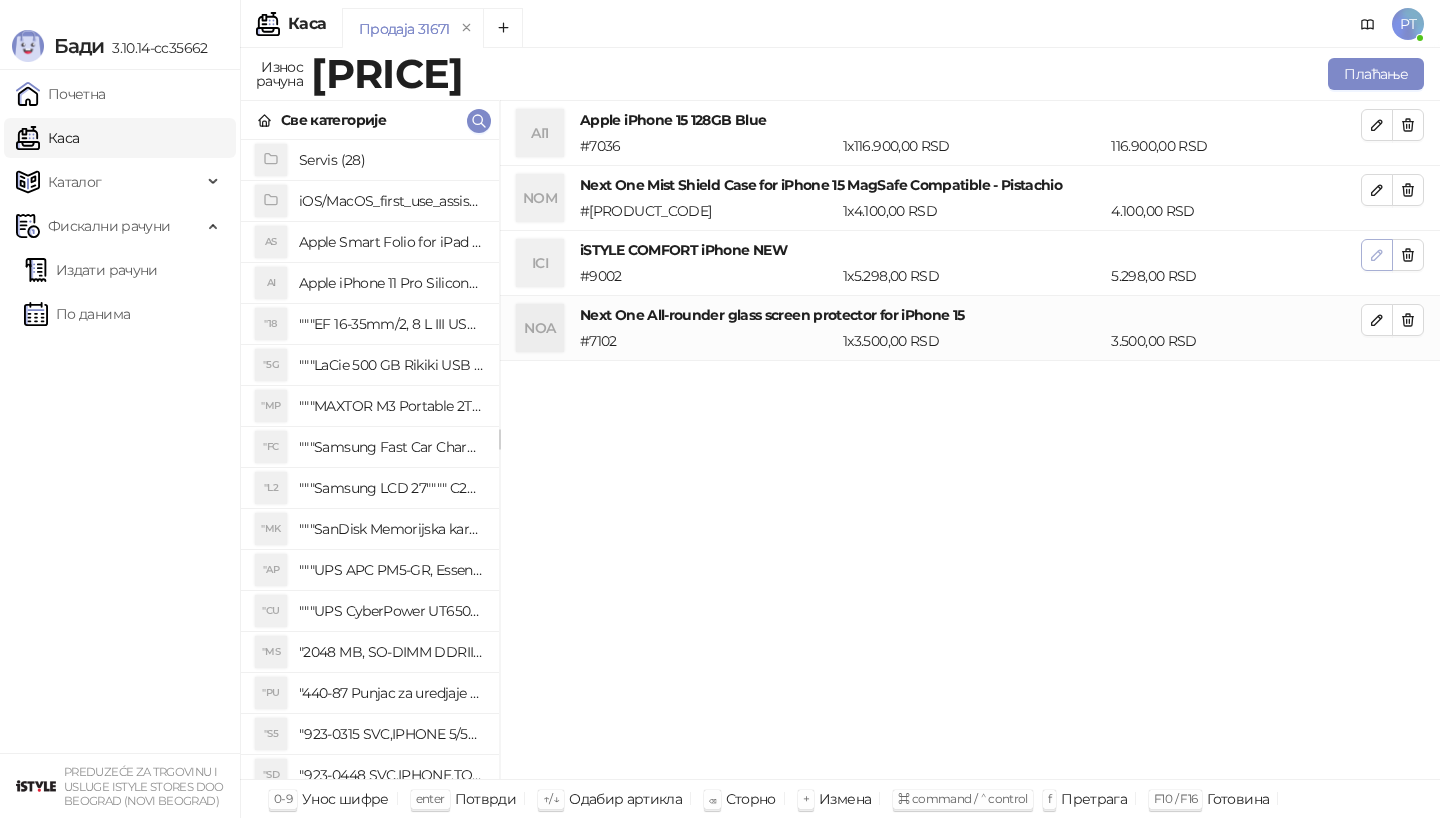 click 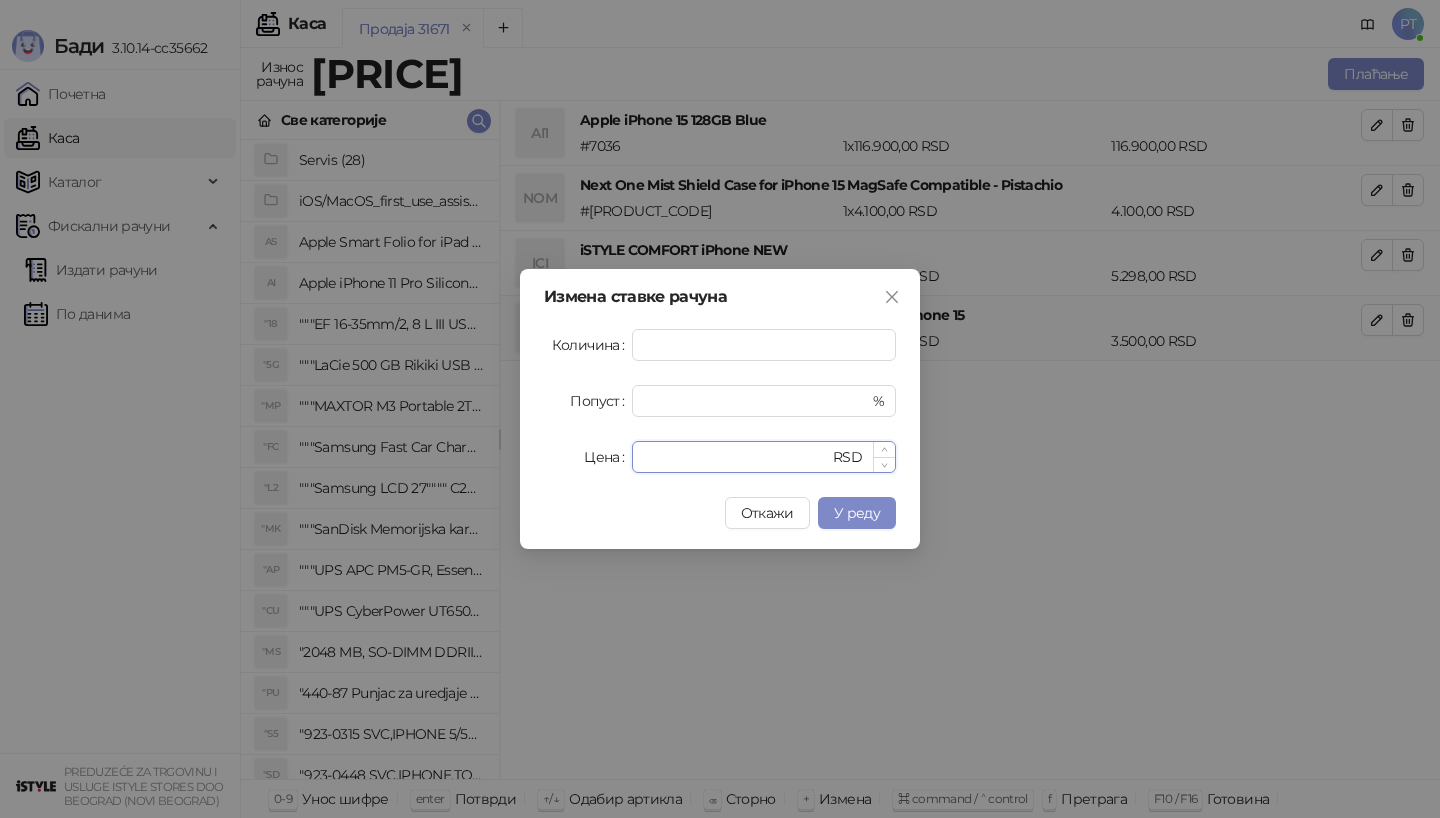 click on "****" at bounding box center [736, 457] 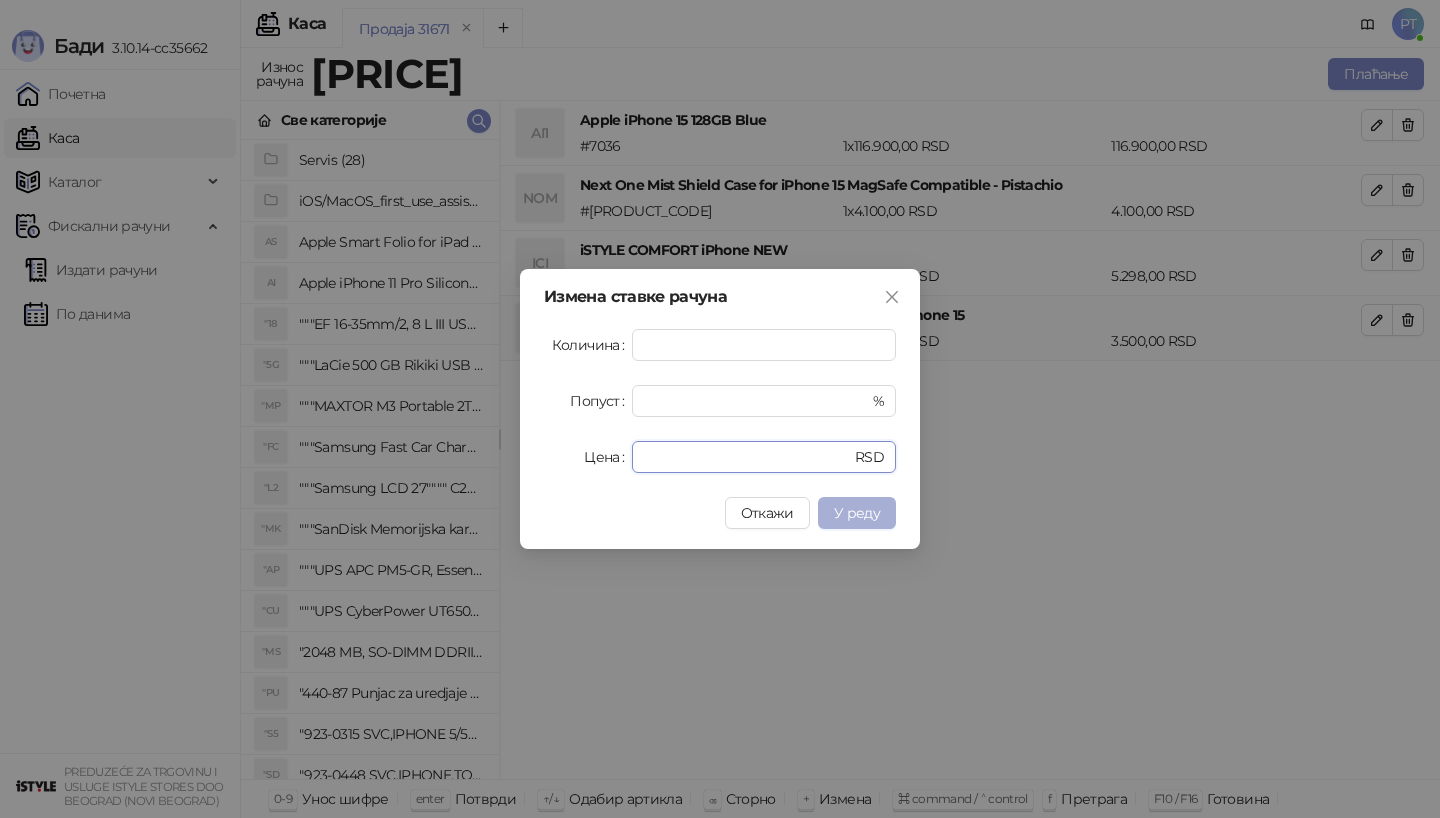 type on "*" 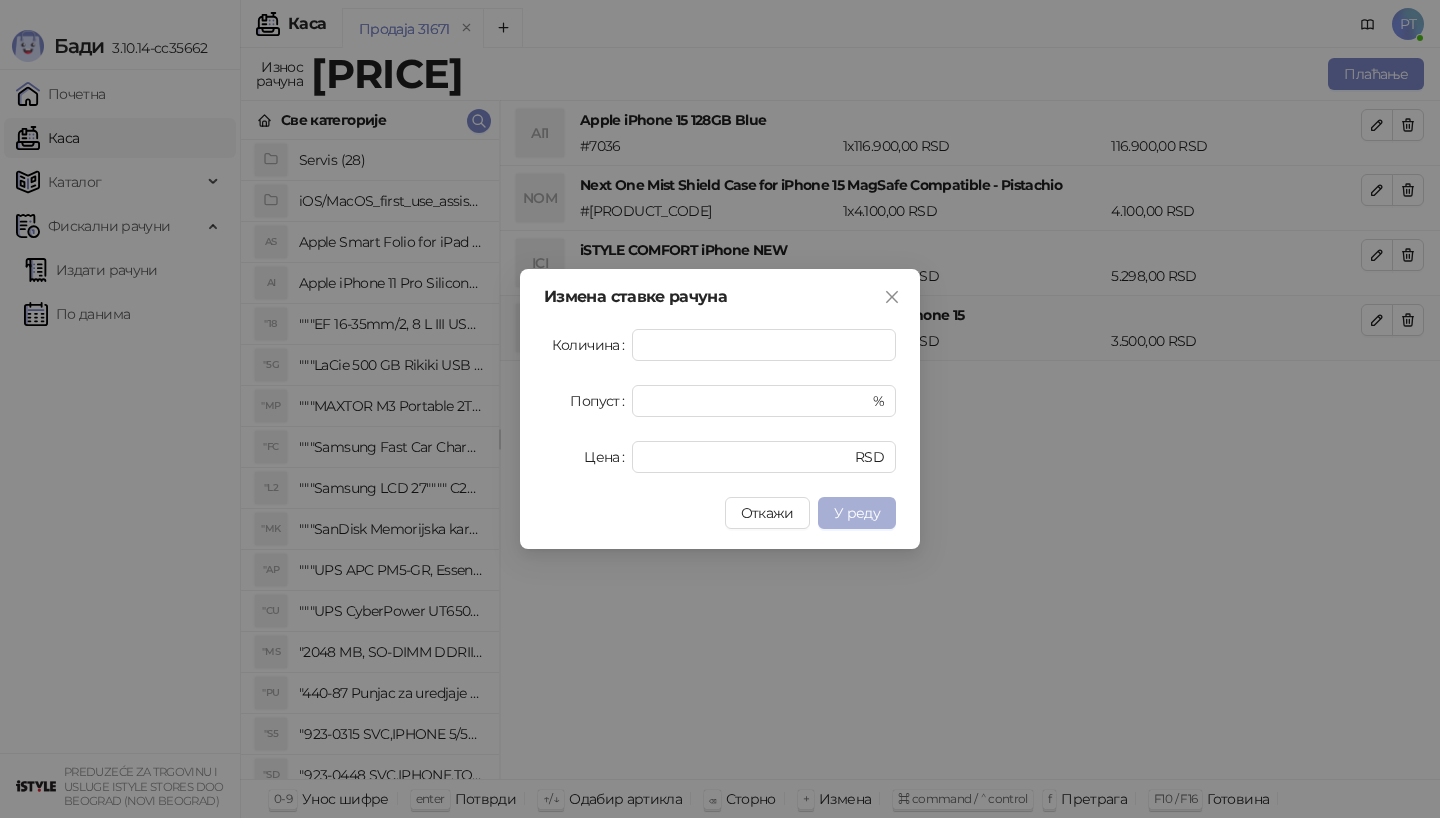 click on "У реду" at bounding box center [857, 513] 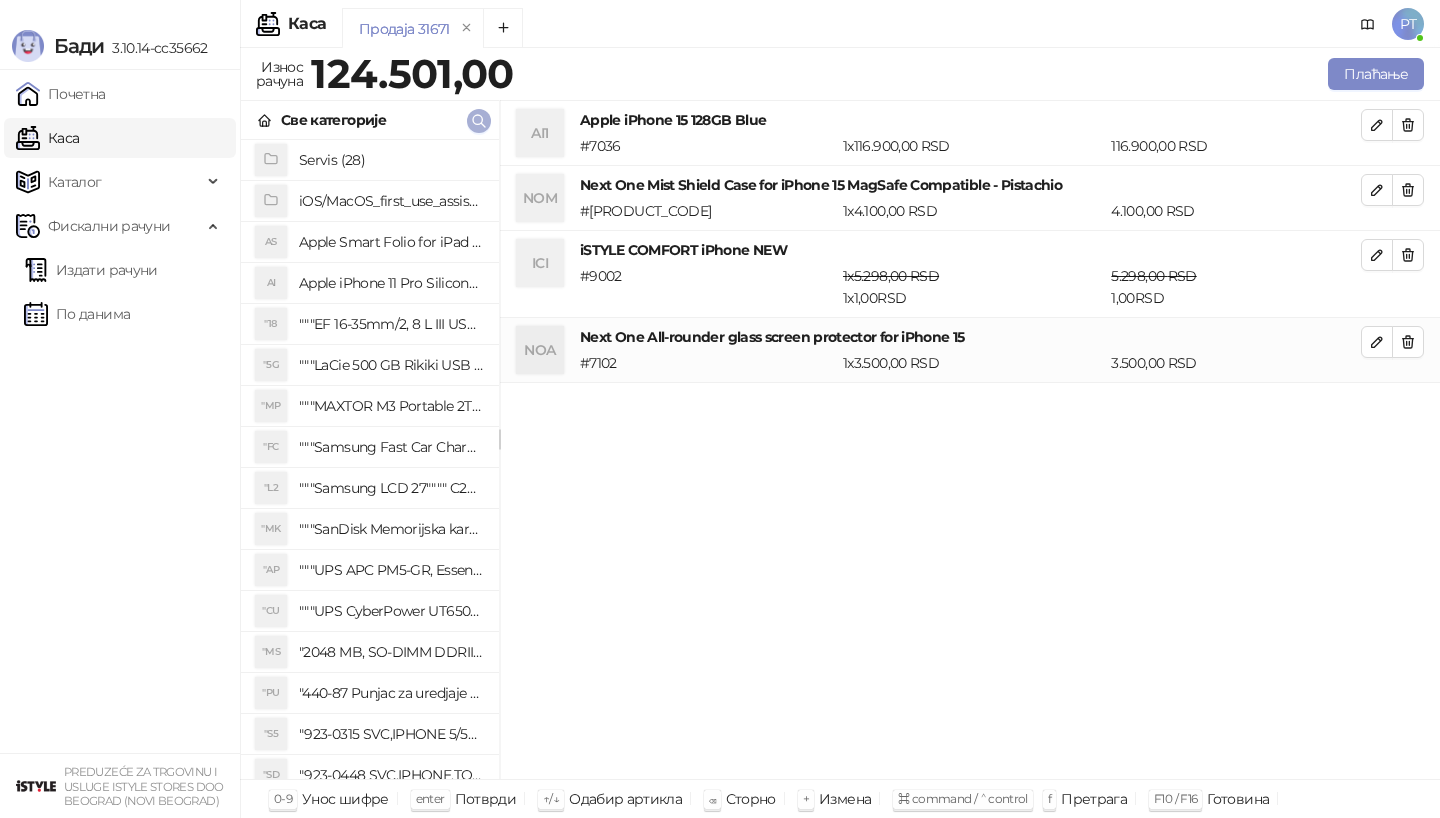 click 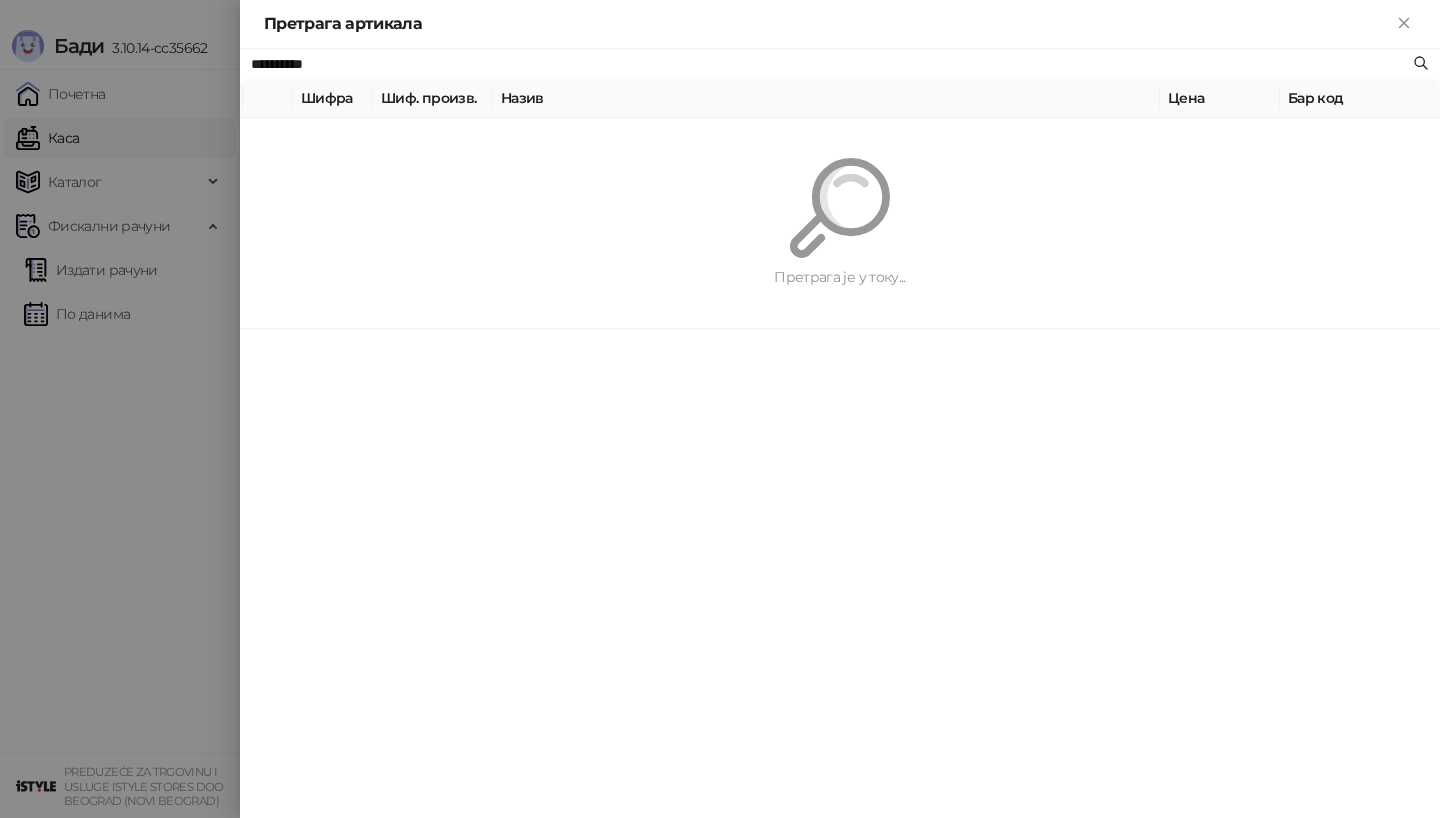 paste 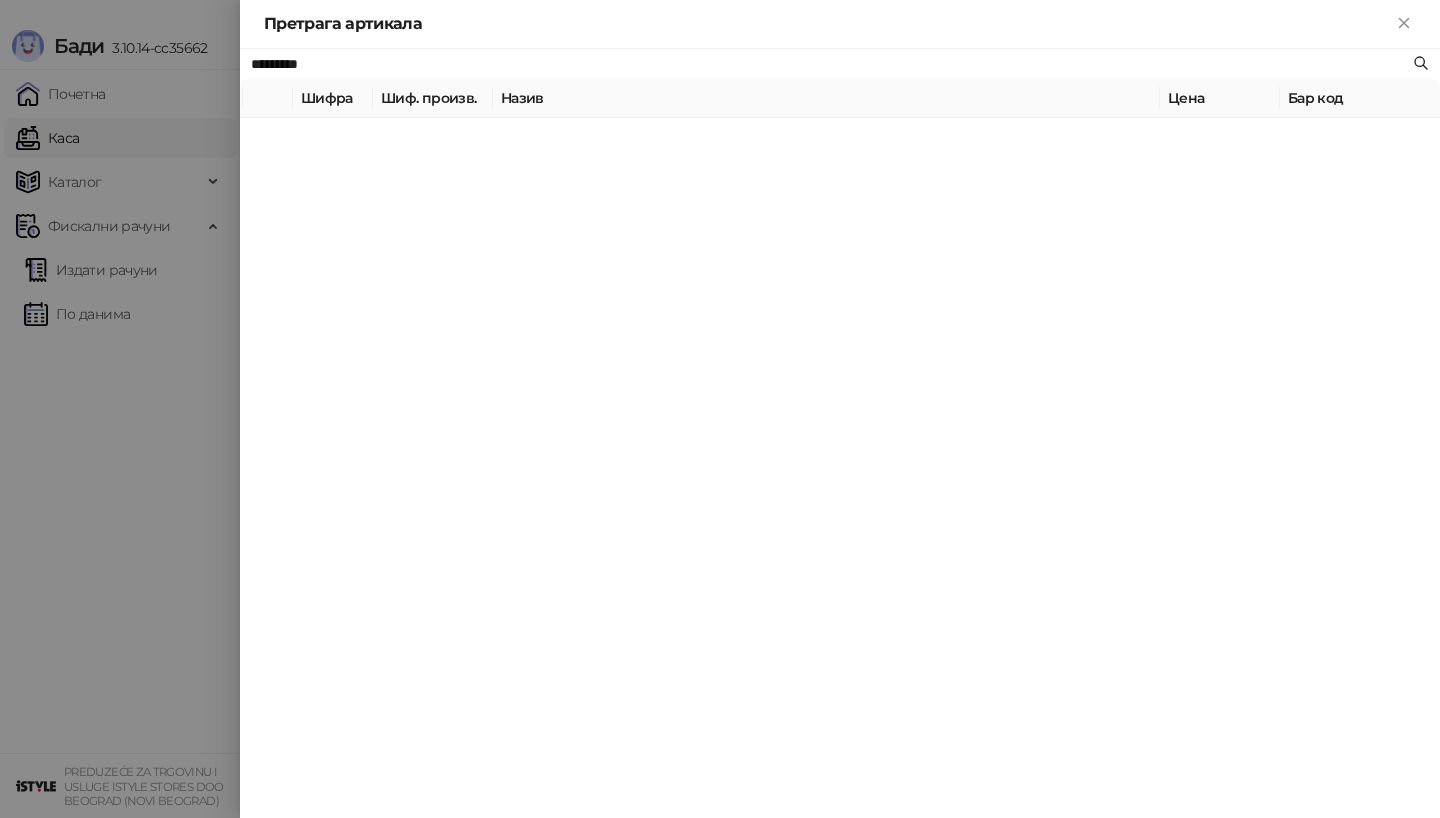type on "*********" 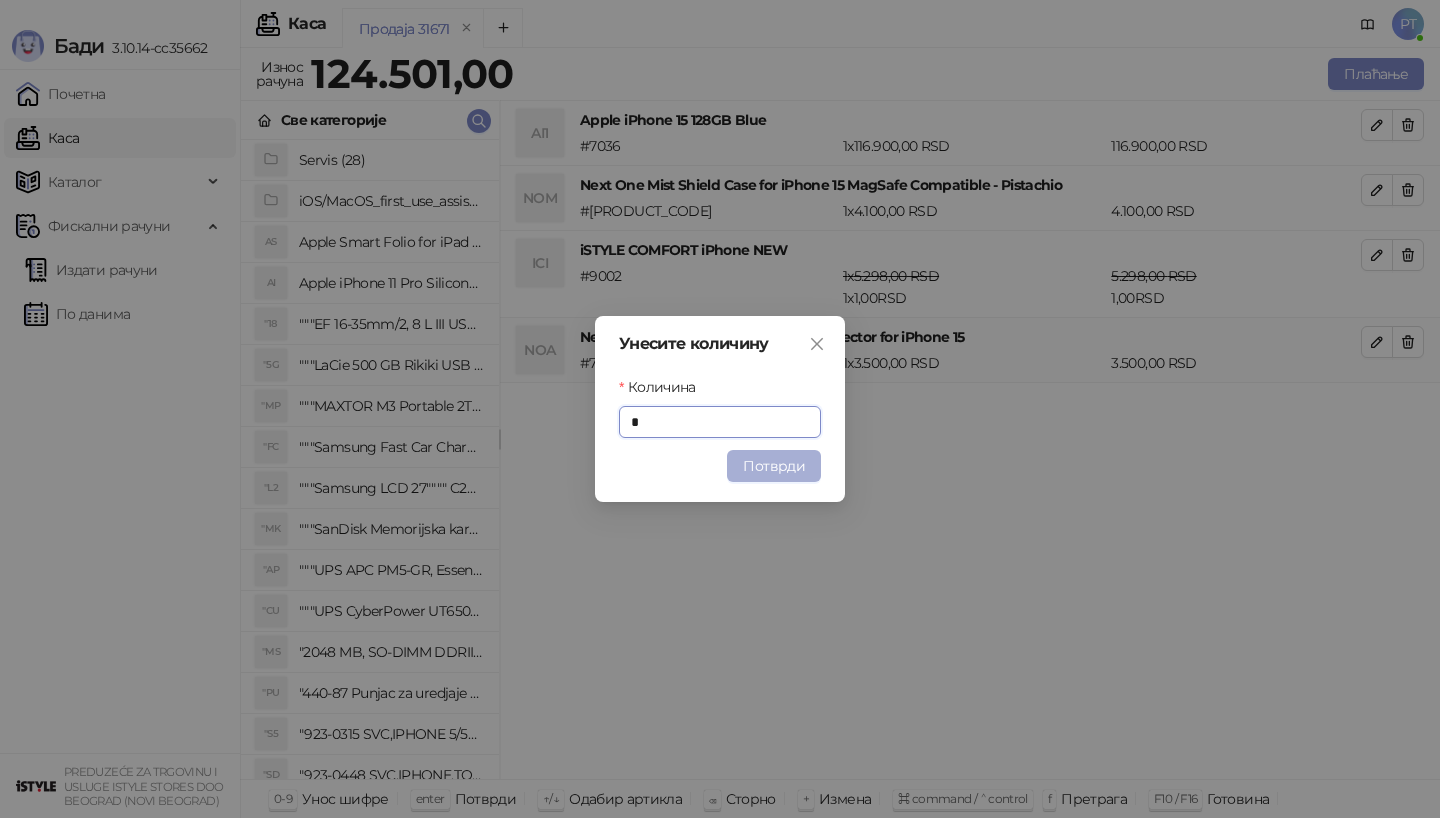 click on "Потврди" at bounding box center [774, 466] 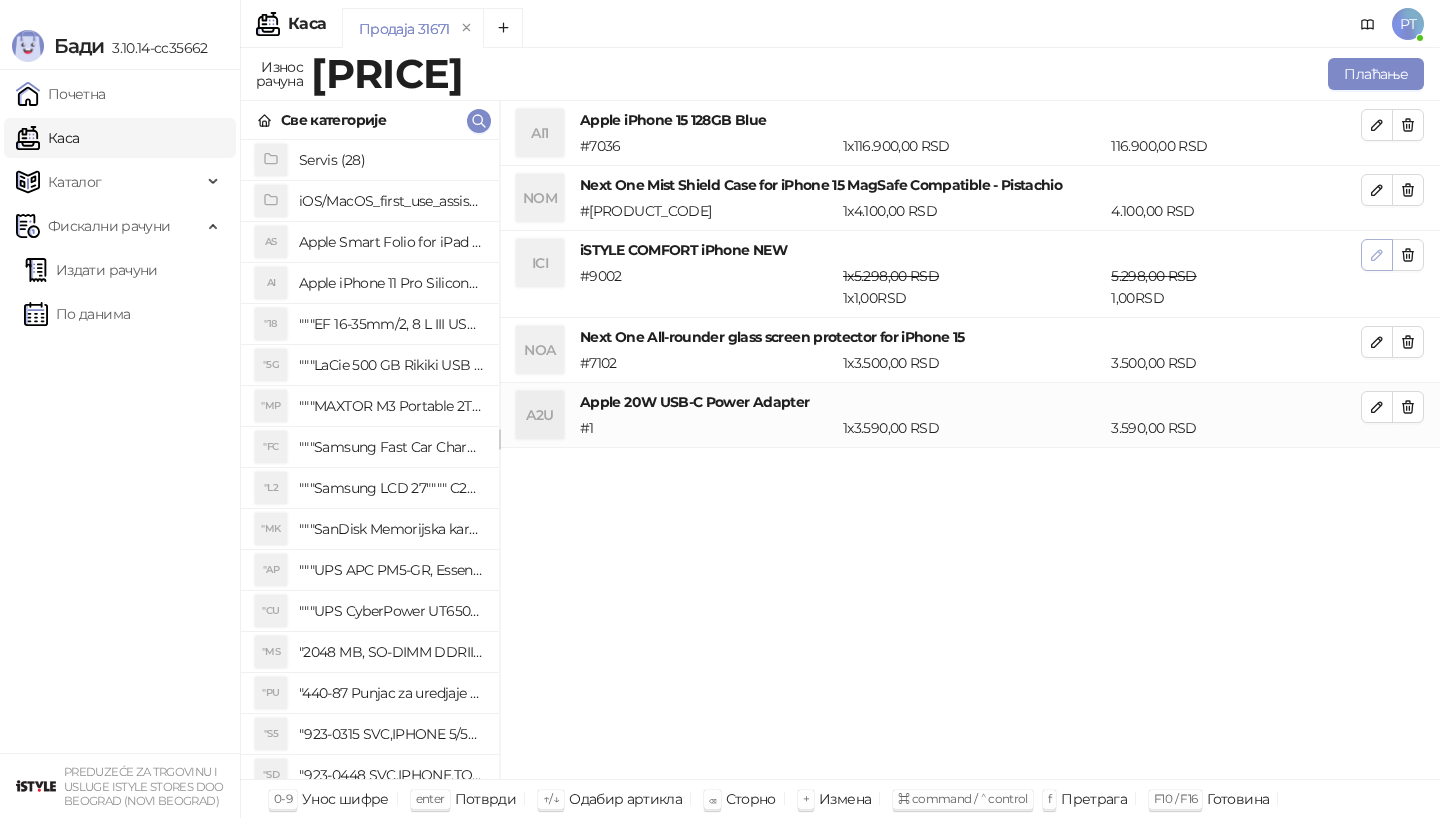 click 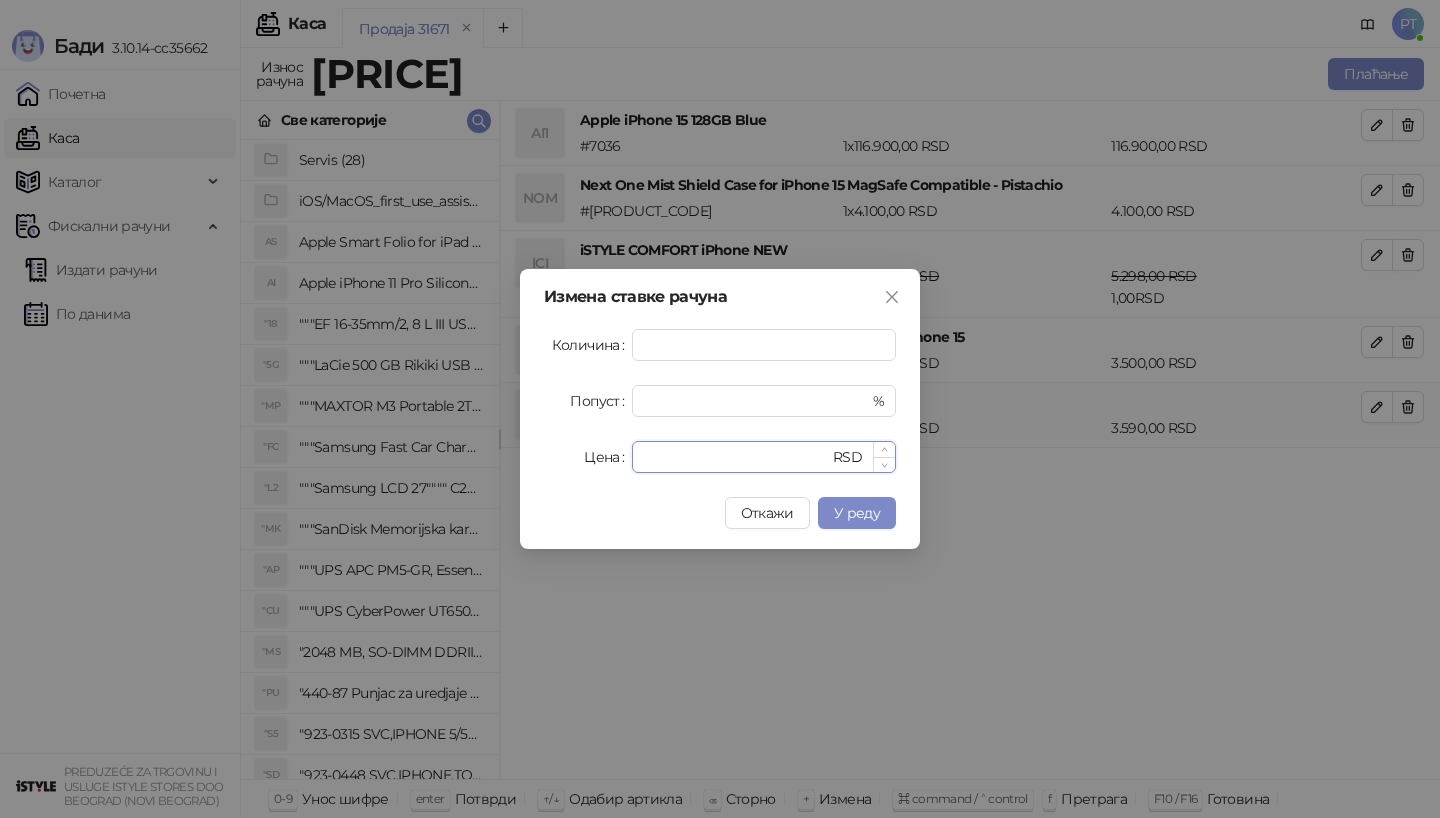 click on "*" at bounding box center [736, 457] 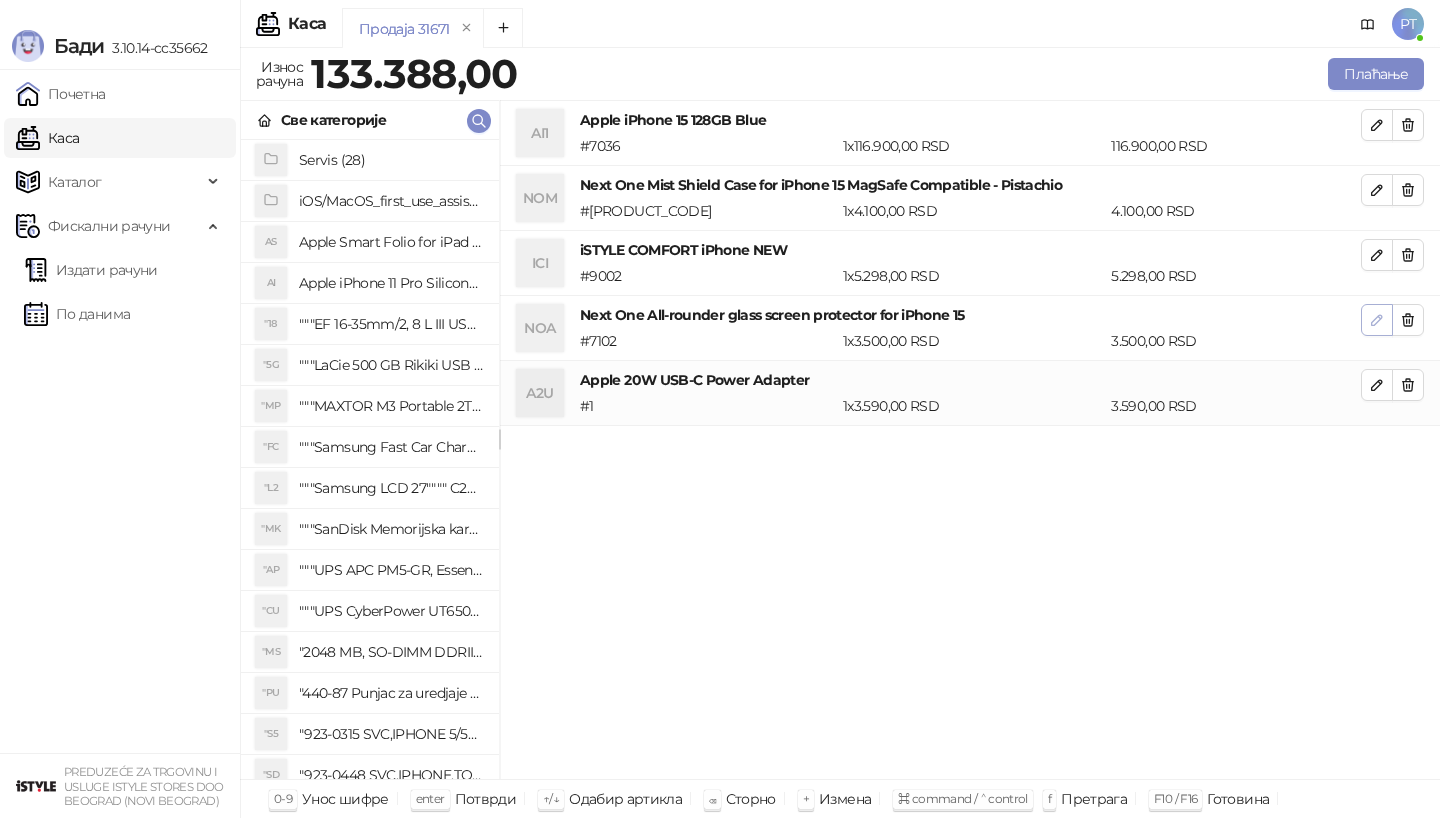 click 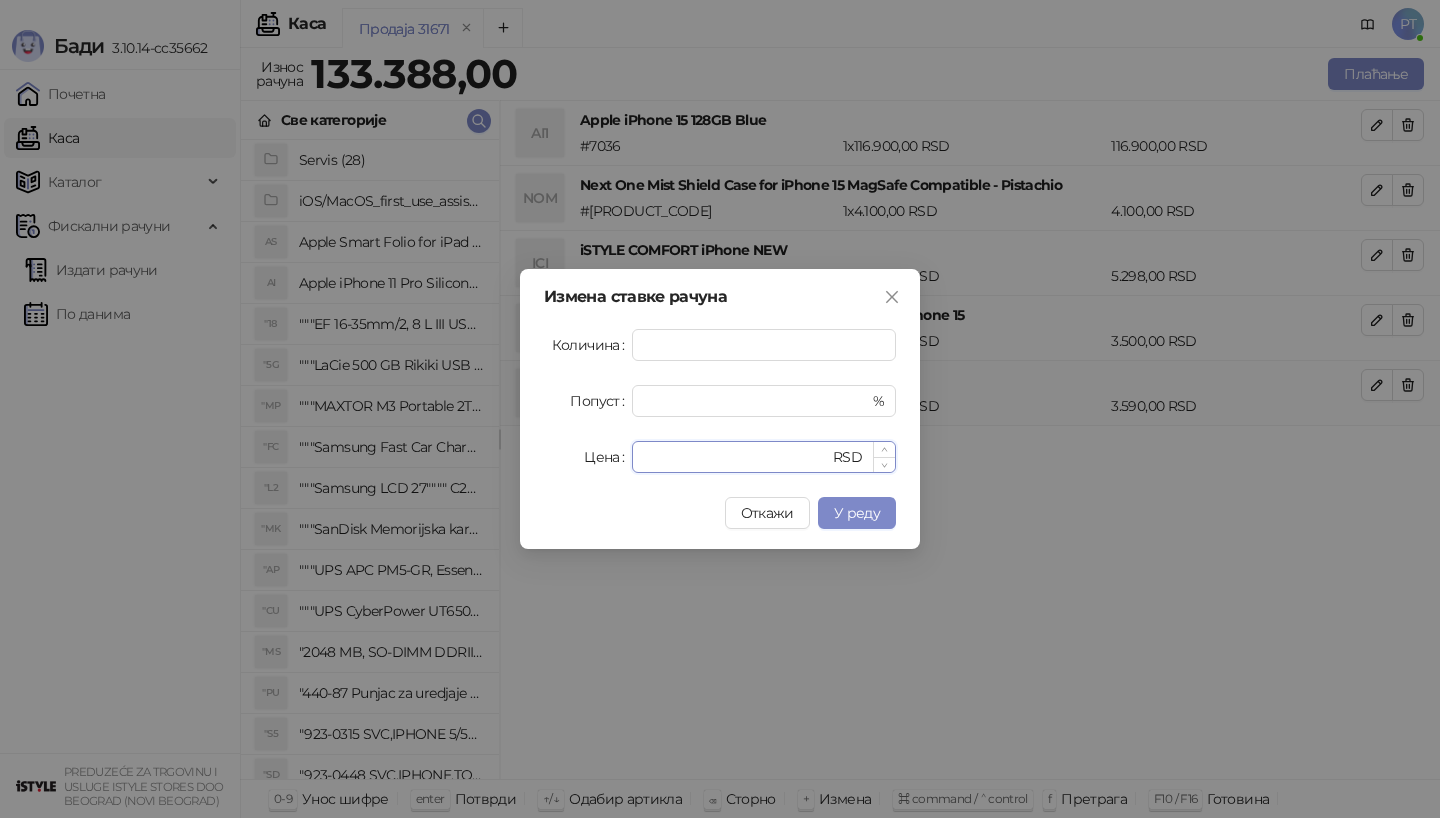 click on "****" at bounding box center [736, 457] 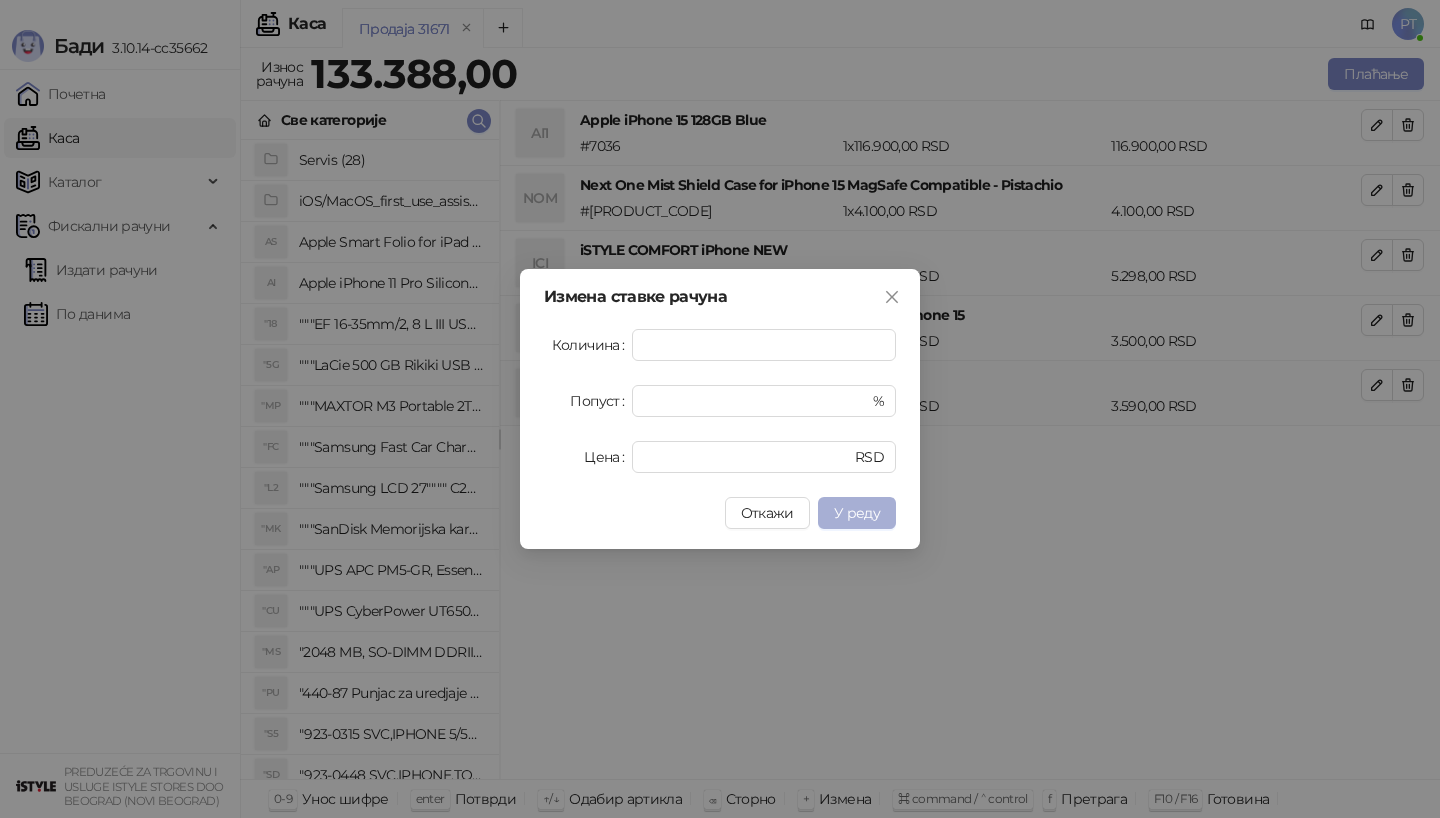 click on "У реду" at bounding box center (857, 513) 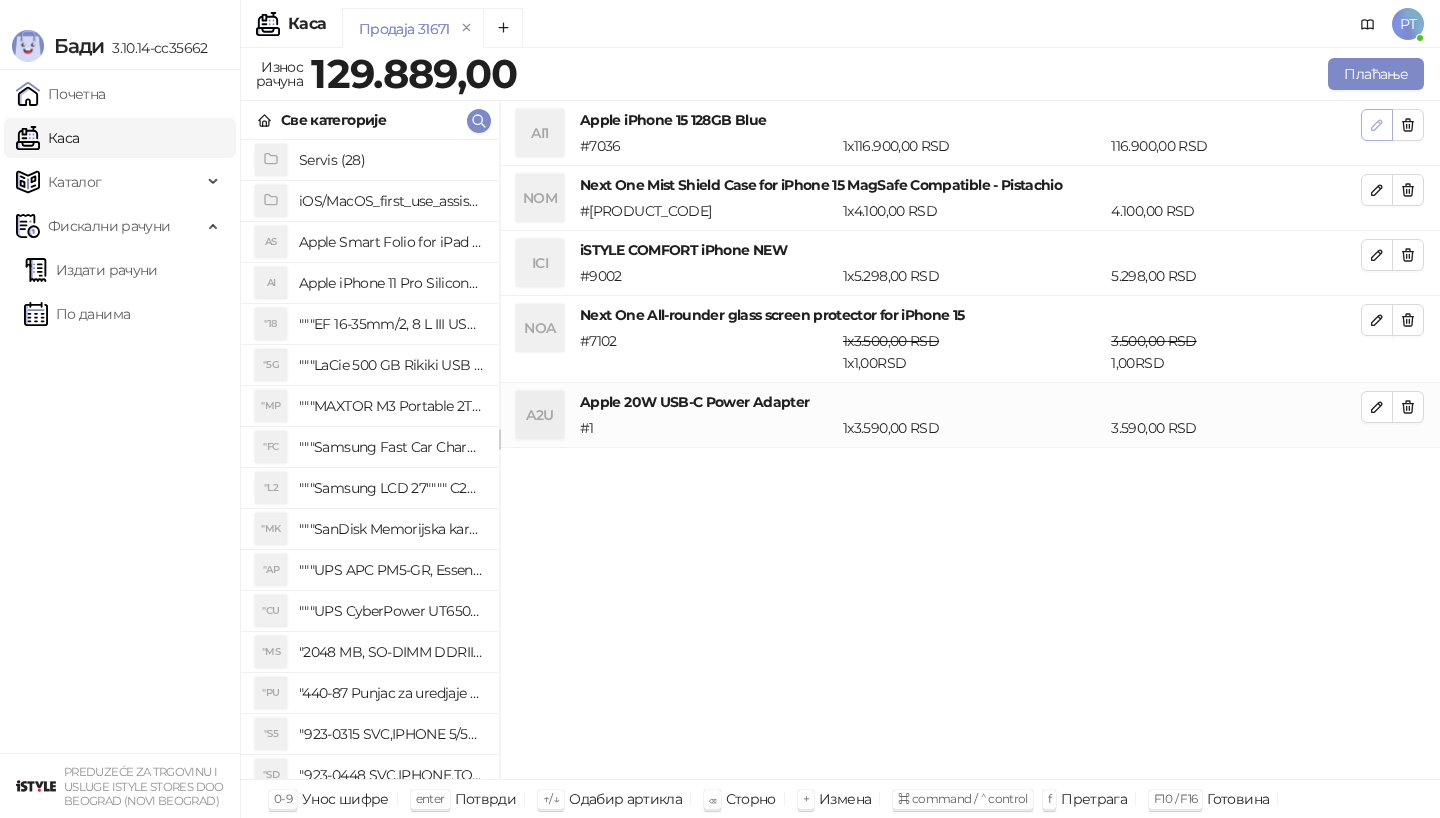 click 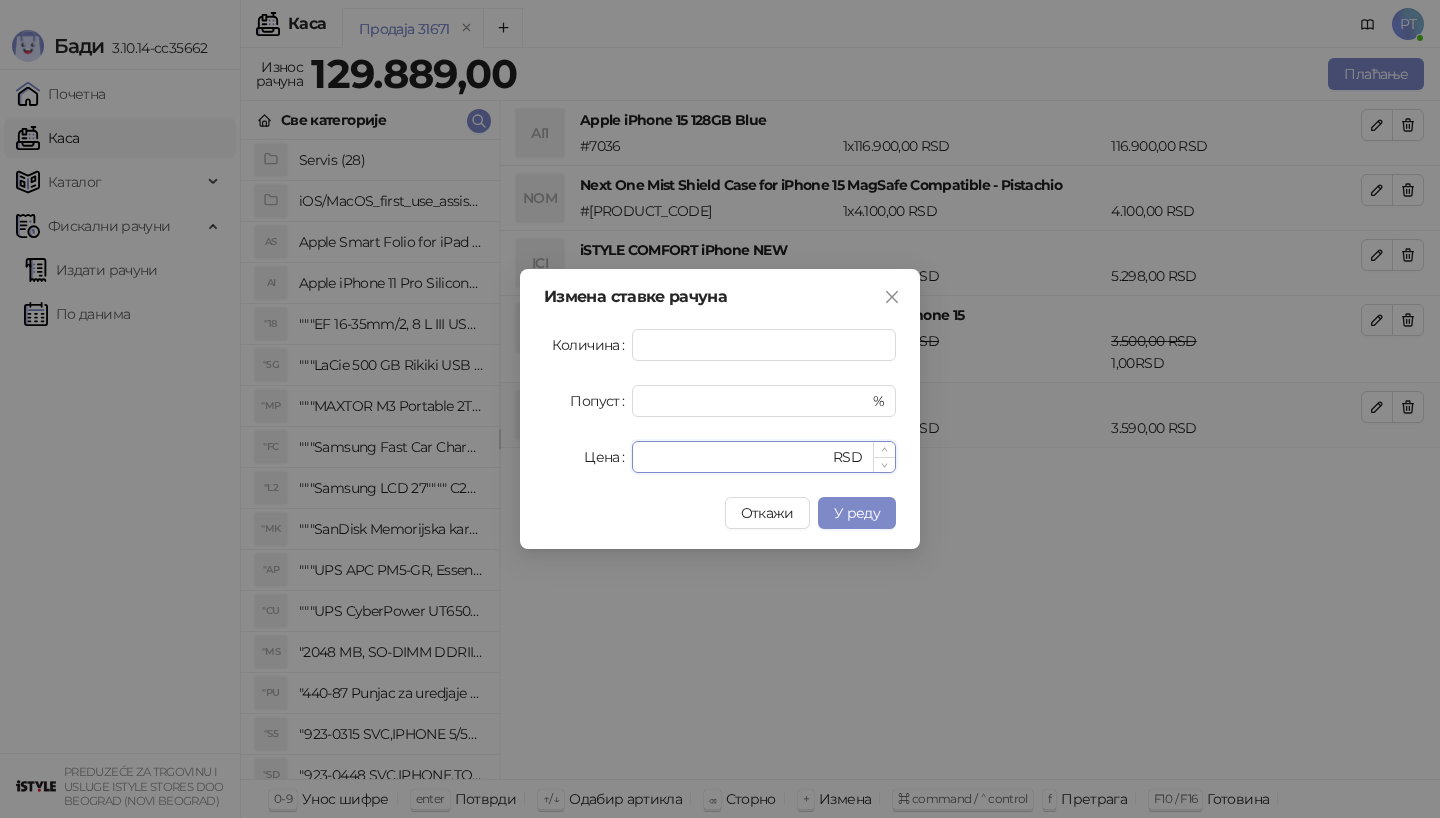 click on "******" at bounding box center (736, 457) 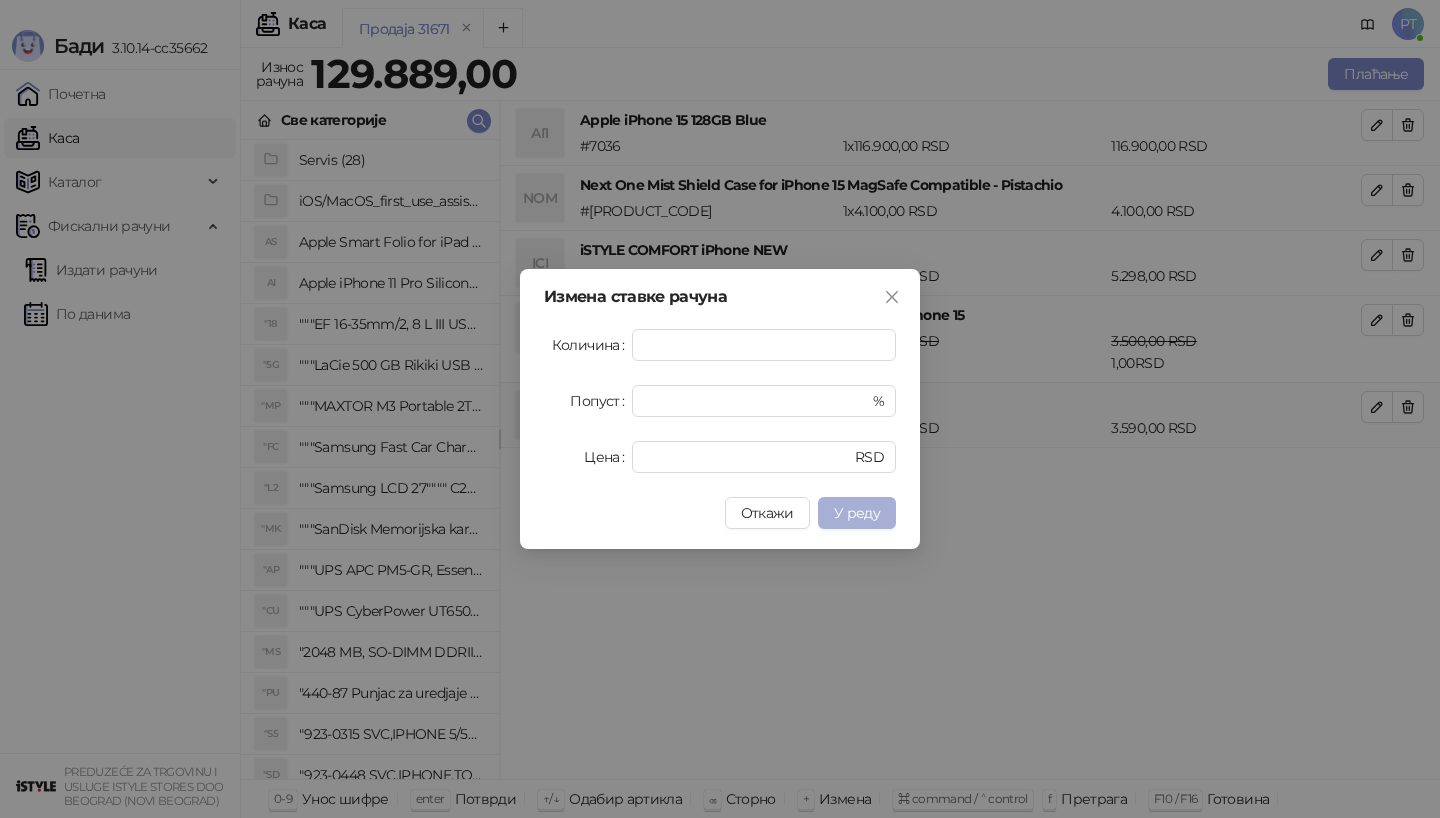 type on "*****" 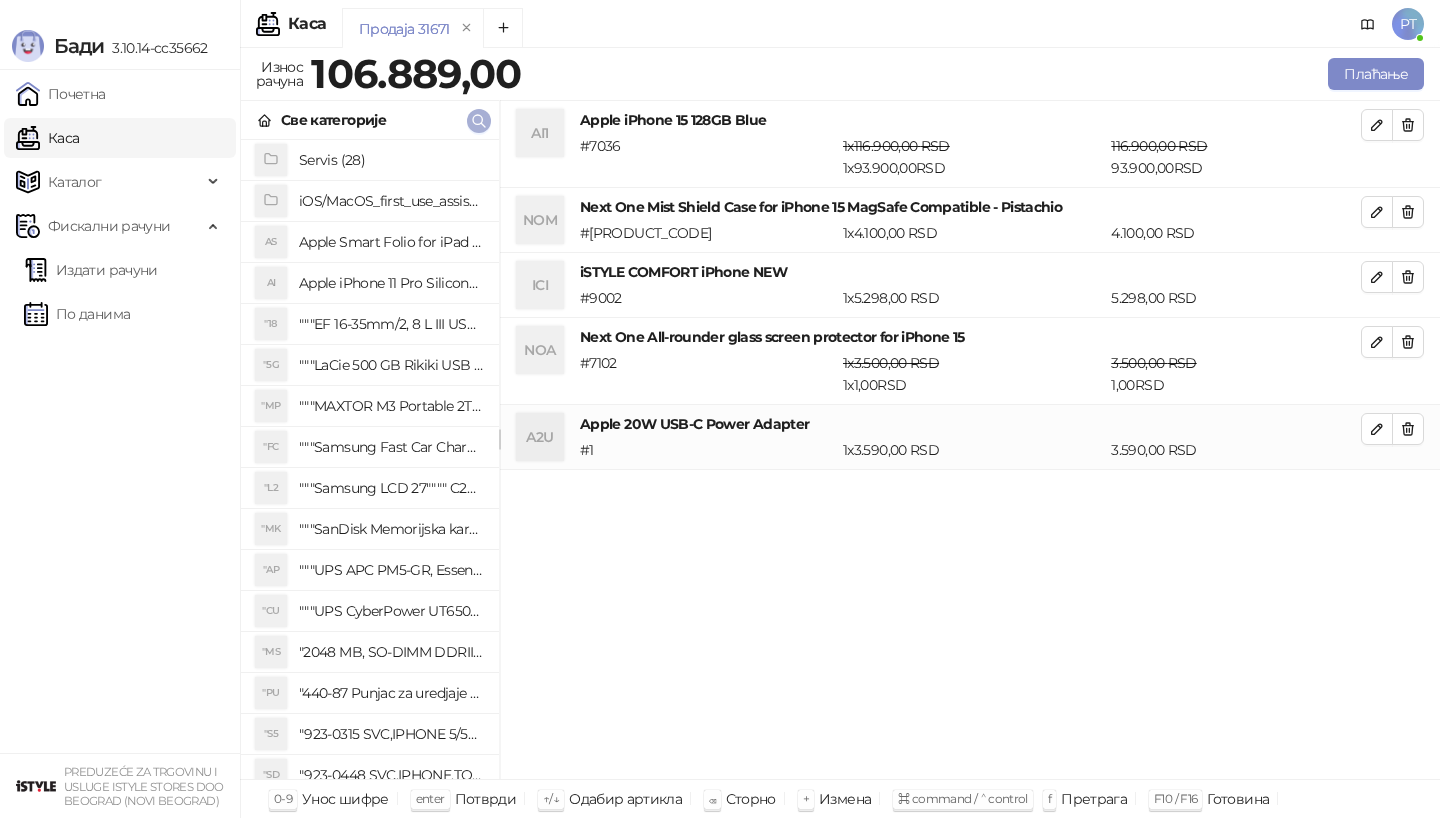 click 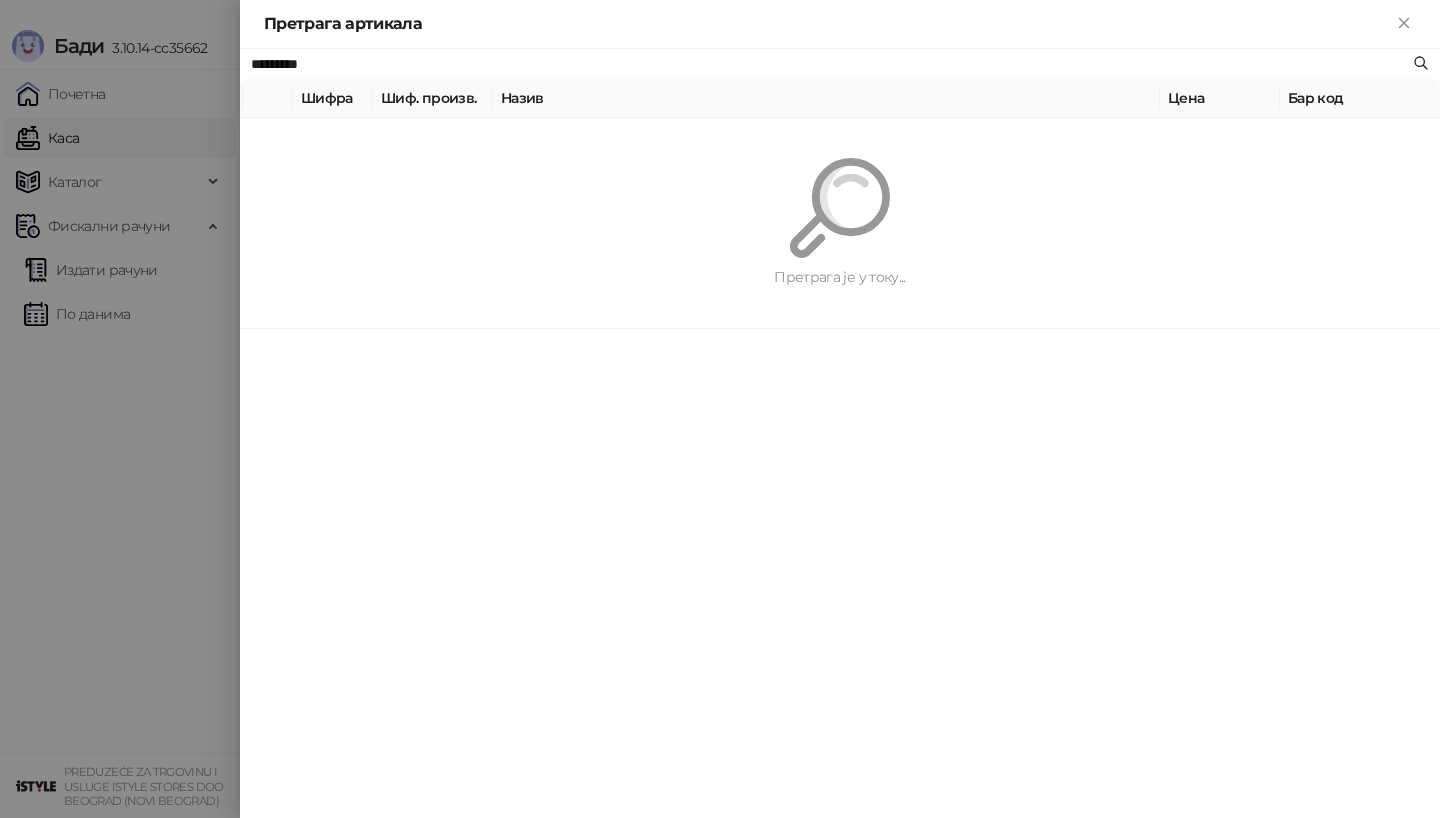 paste on "**********" 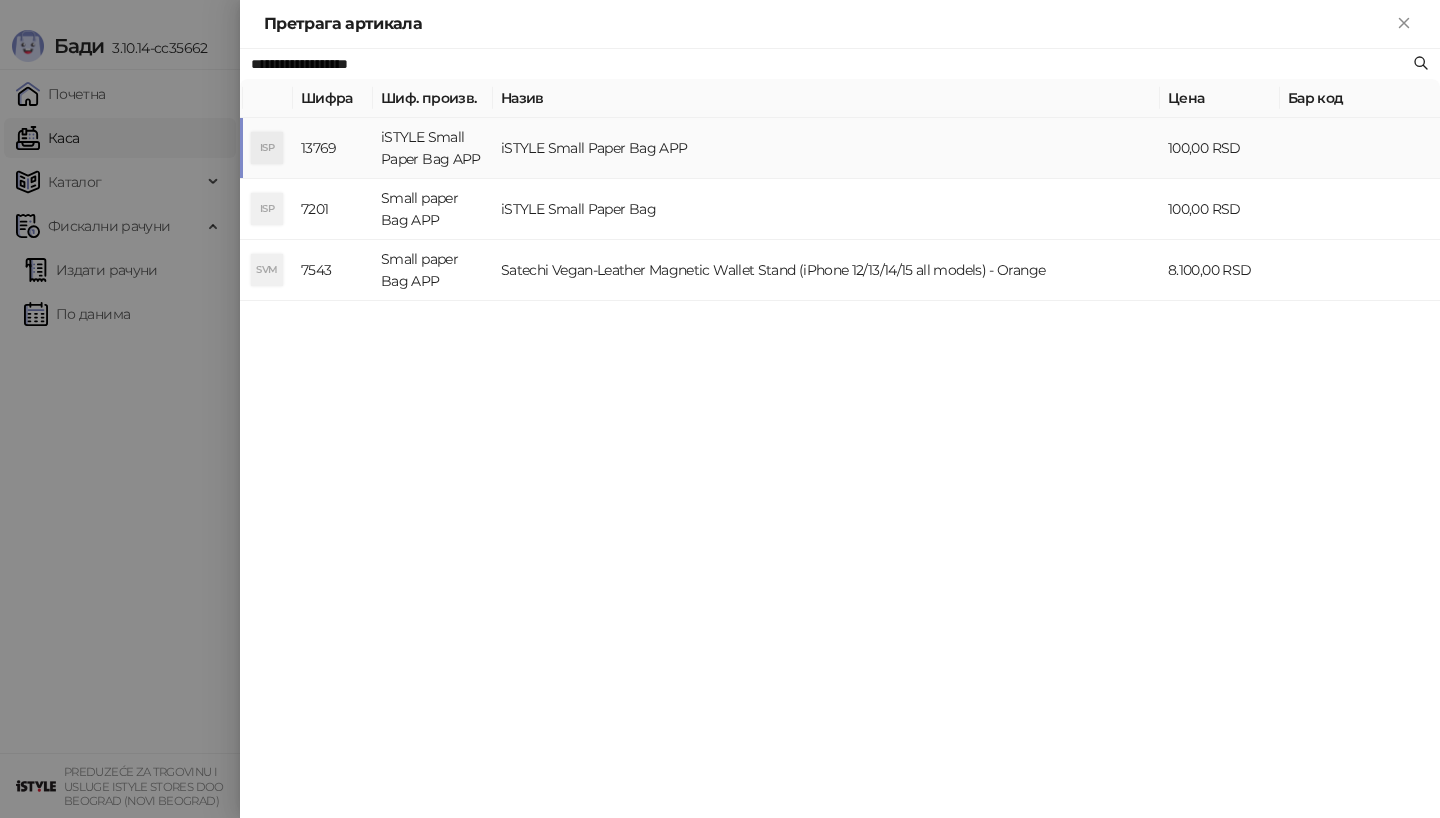 type on "**********" 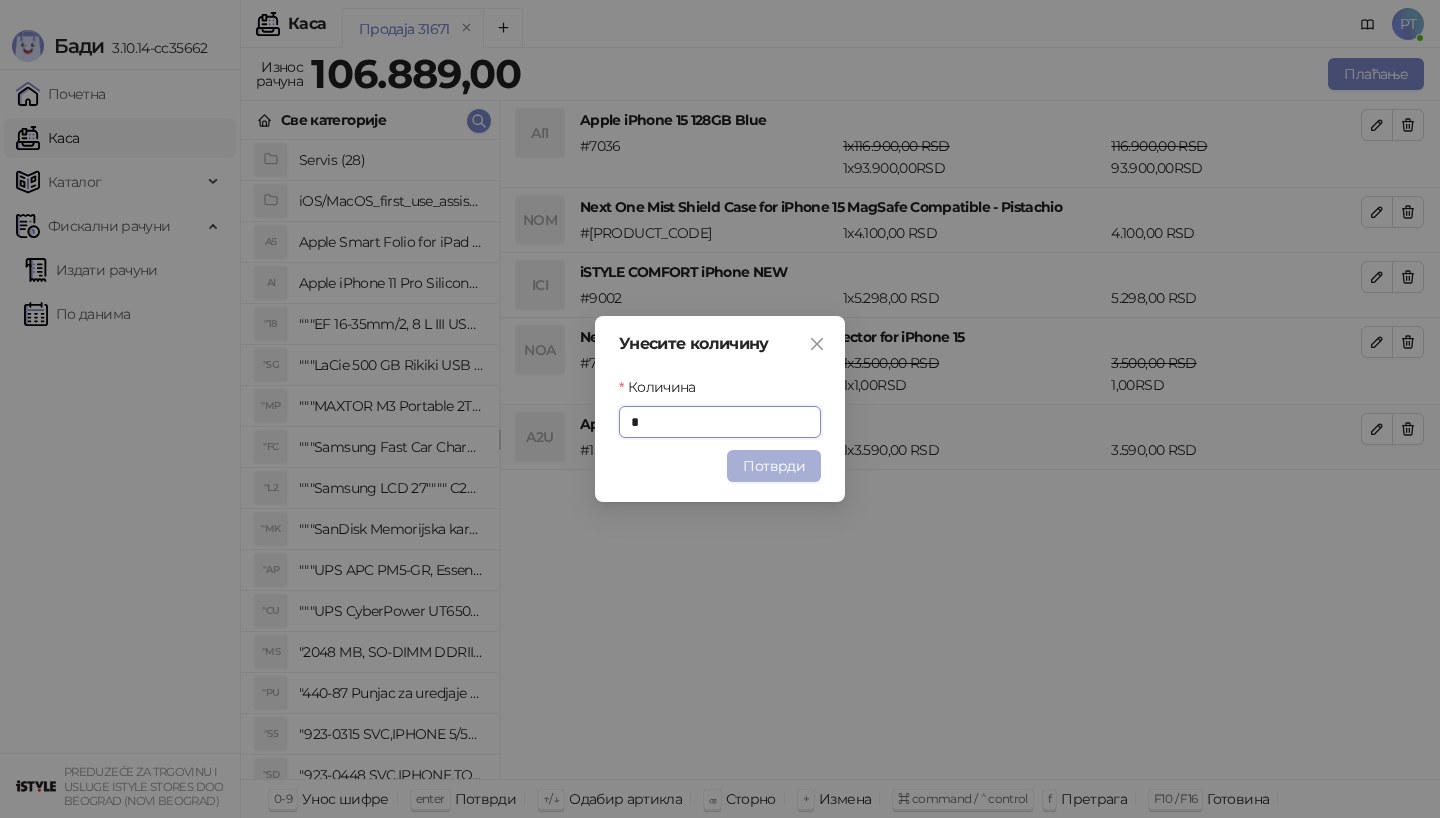 click on "Потврди" at bounding box center (774, 466) 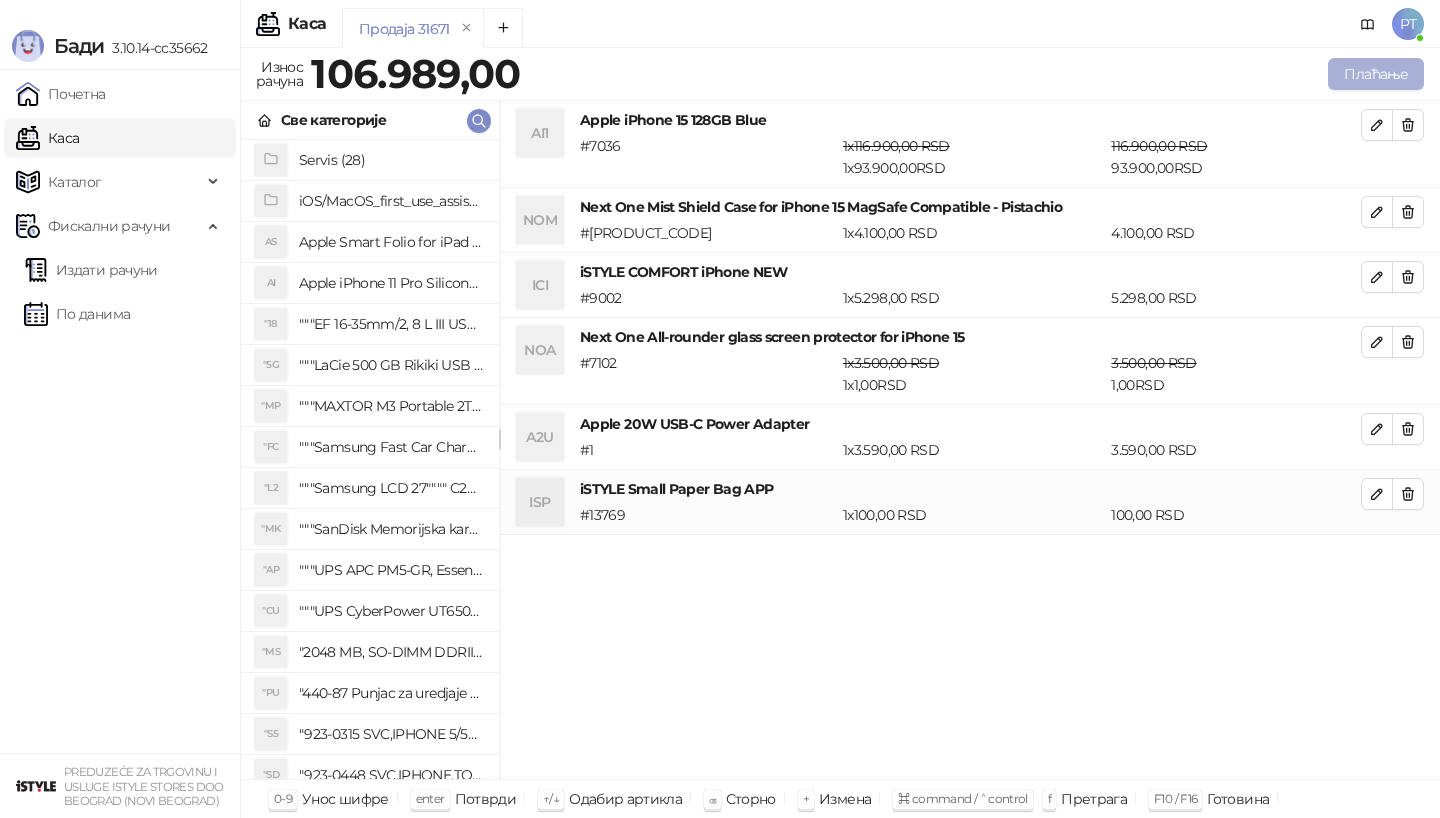 click on "Плаћање" at bounding box center [1376, 74] 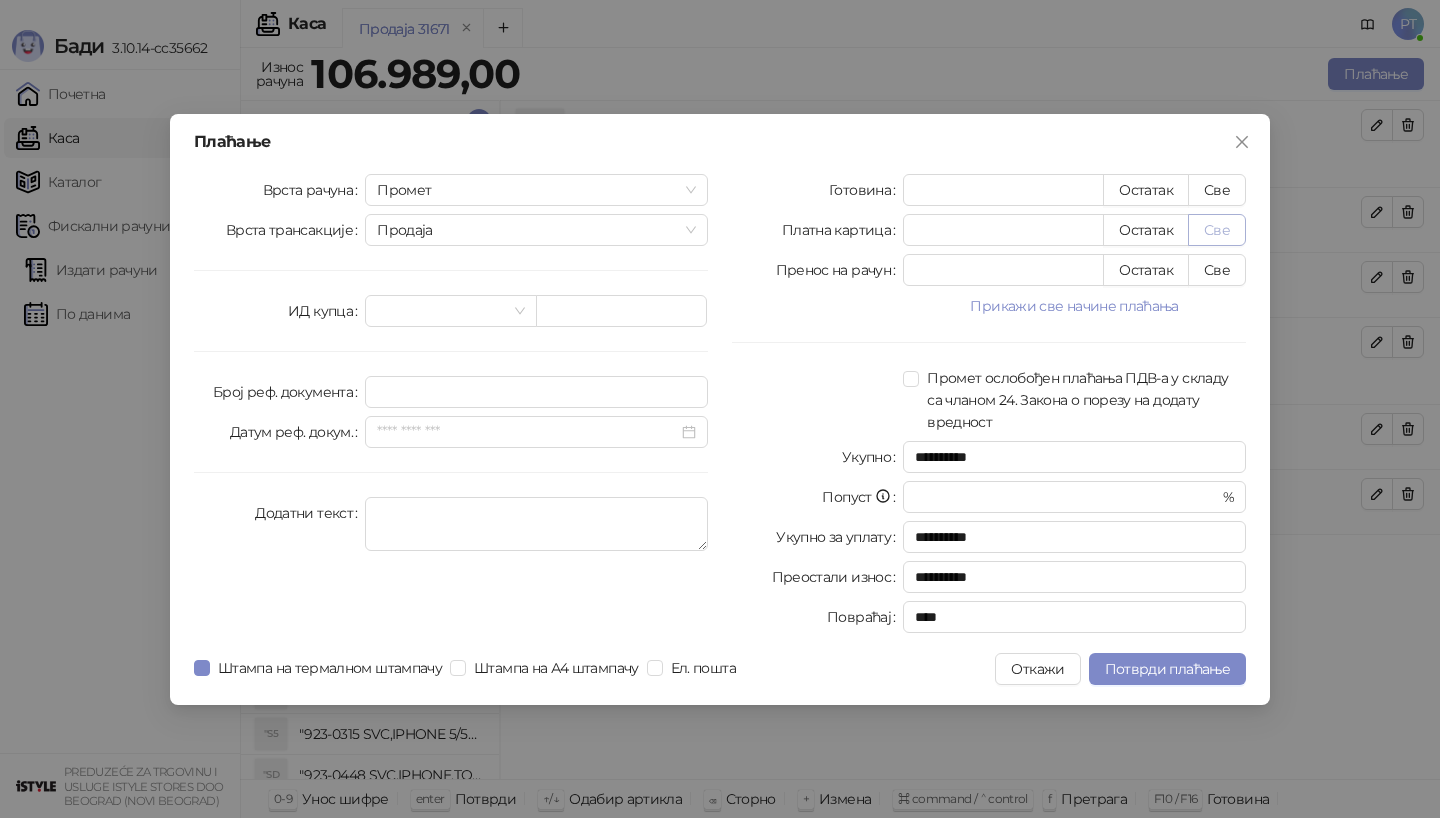 click on "Све" at bounding box center [1217, 230] 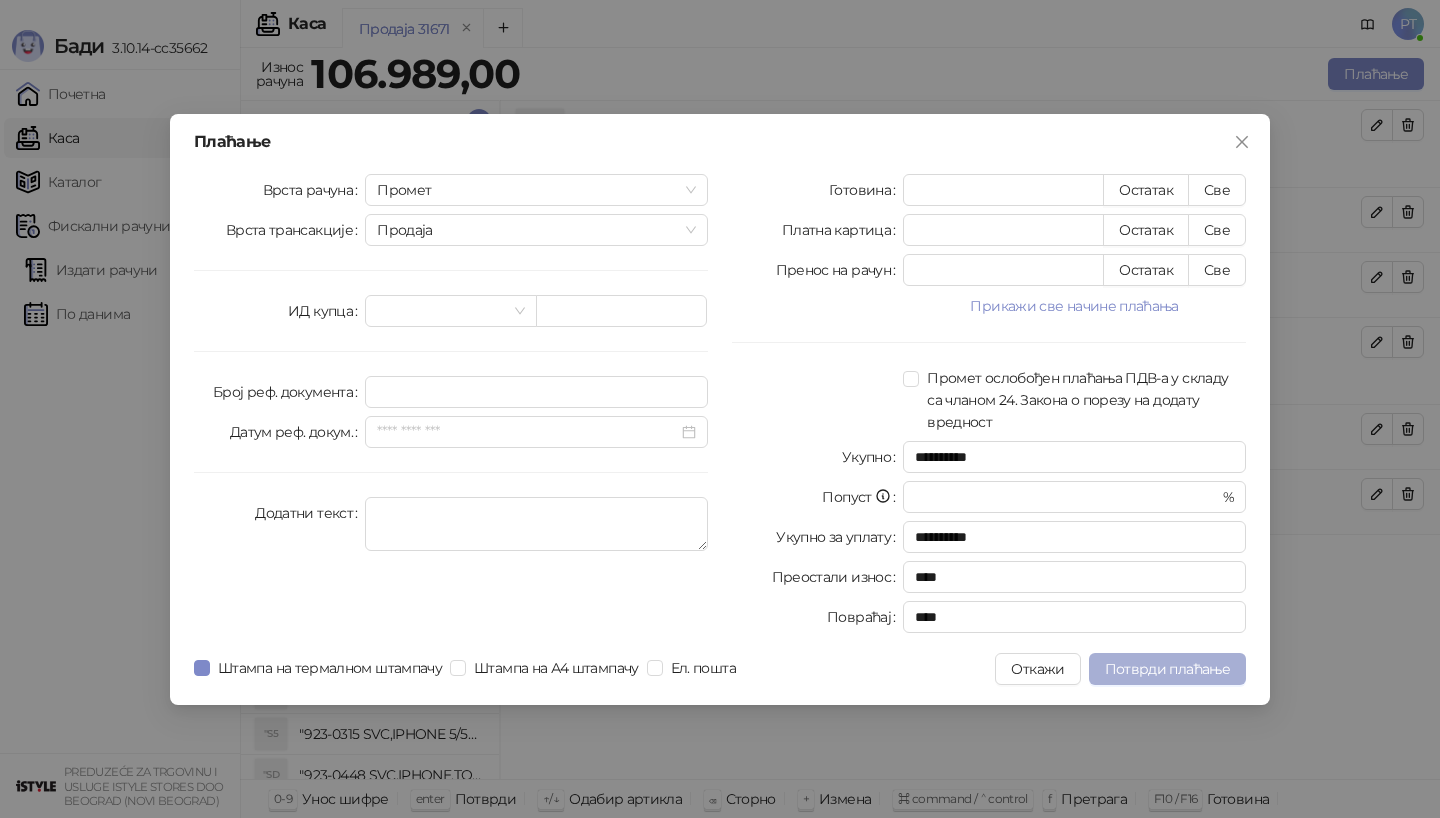 click on "Потврди плаћање" at bounding box center [1167, 669] 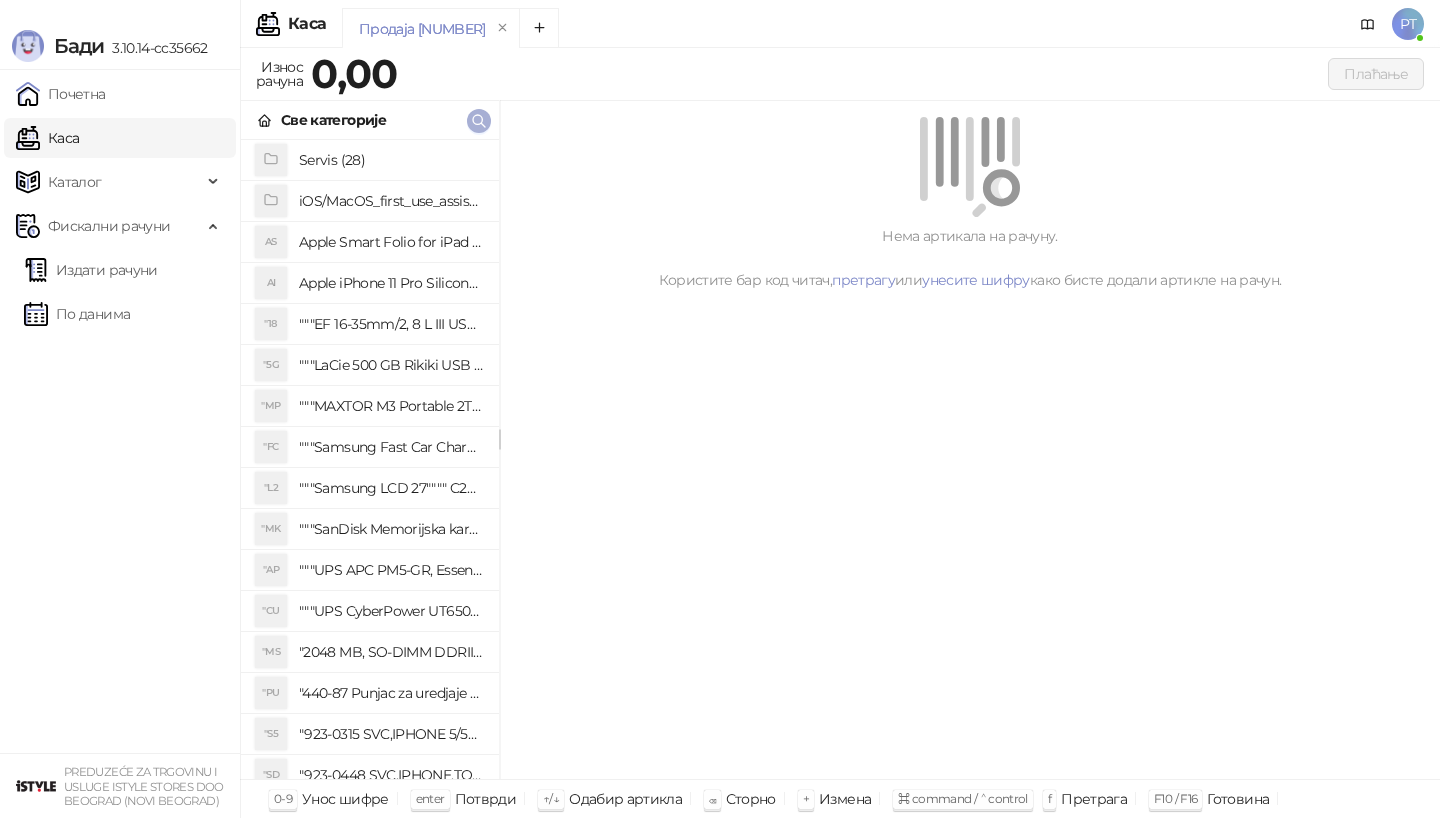 click 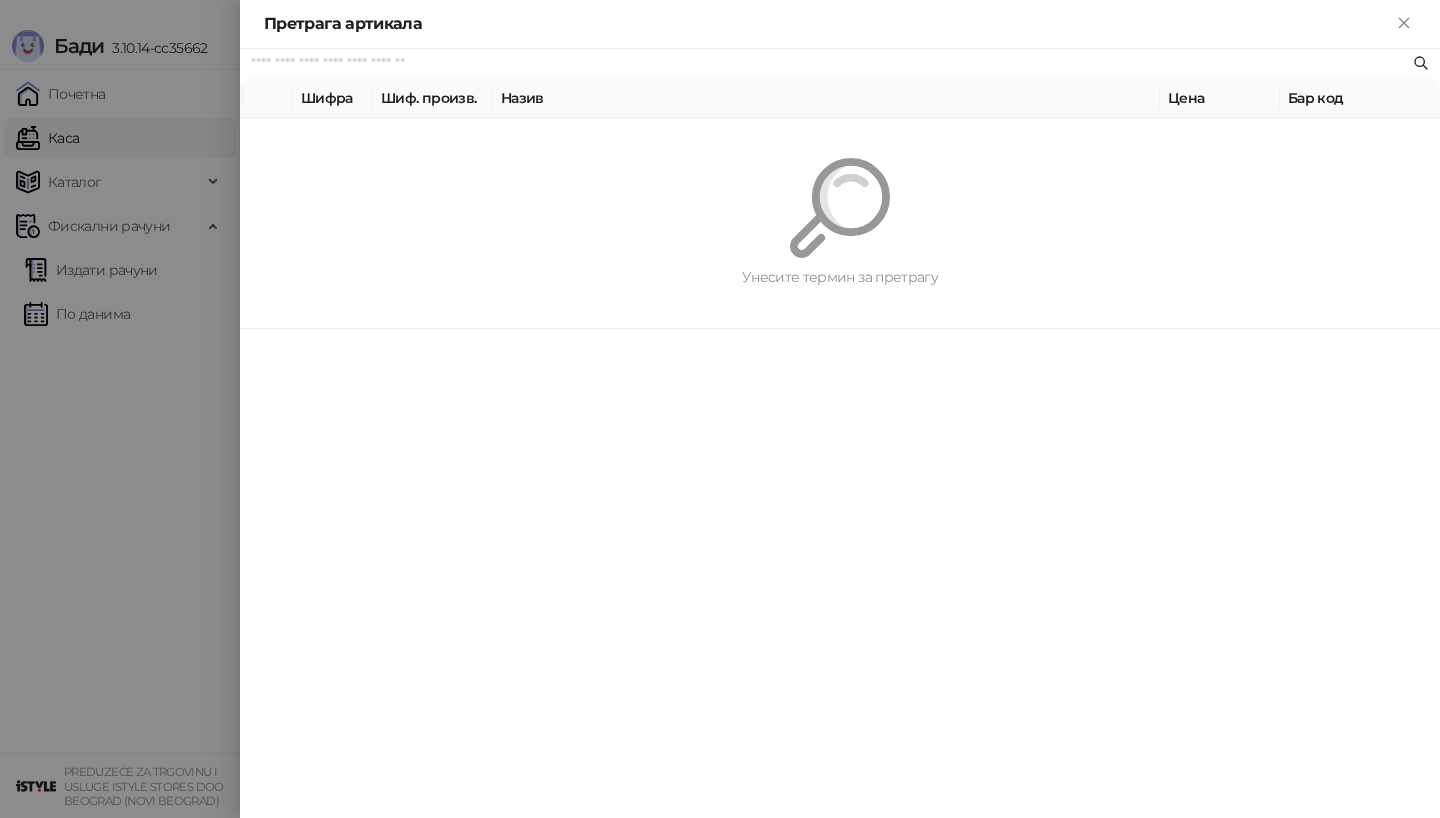 paste on "*********" 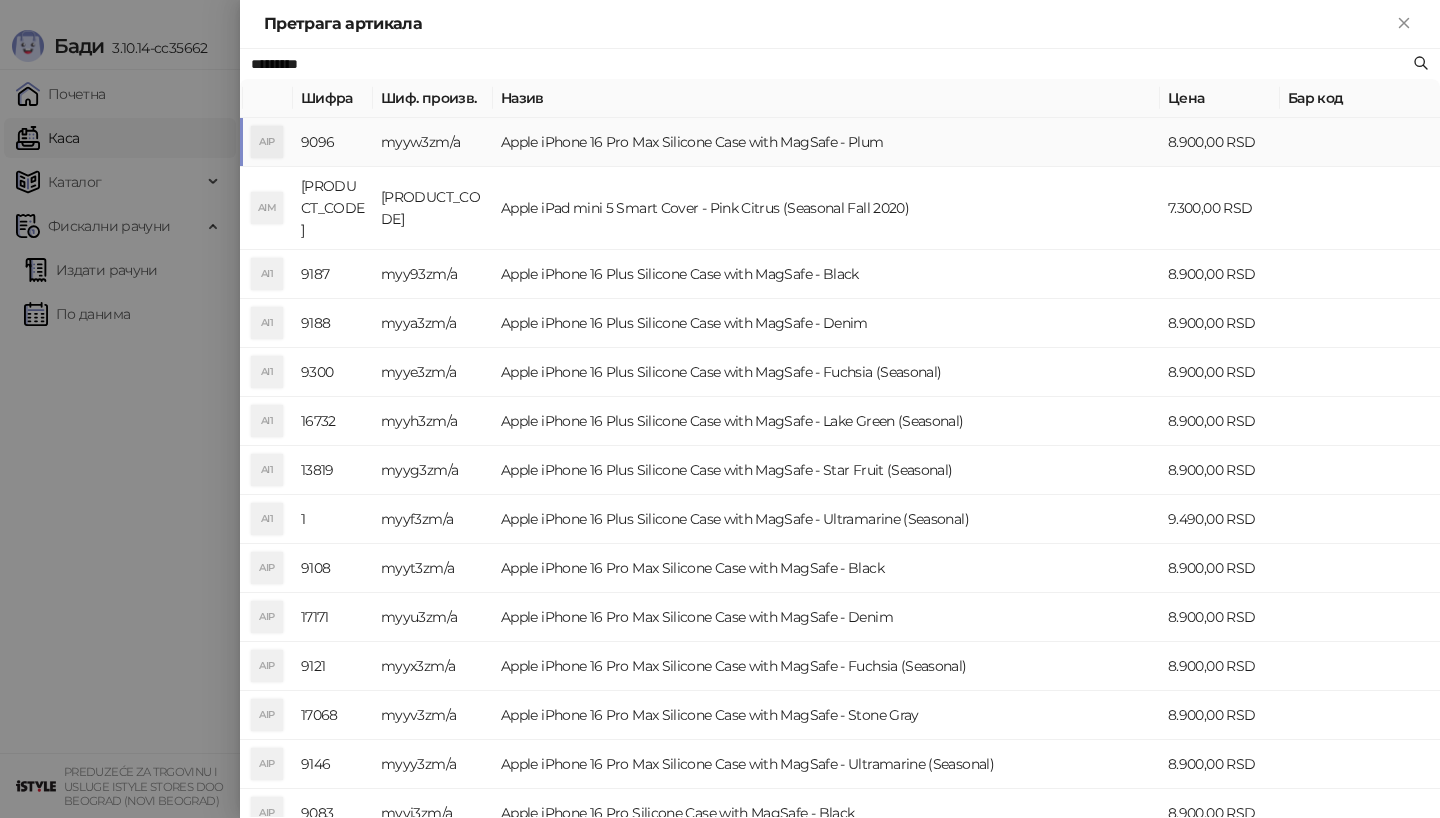 type on "*********" 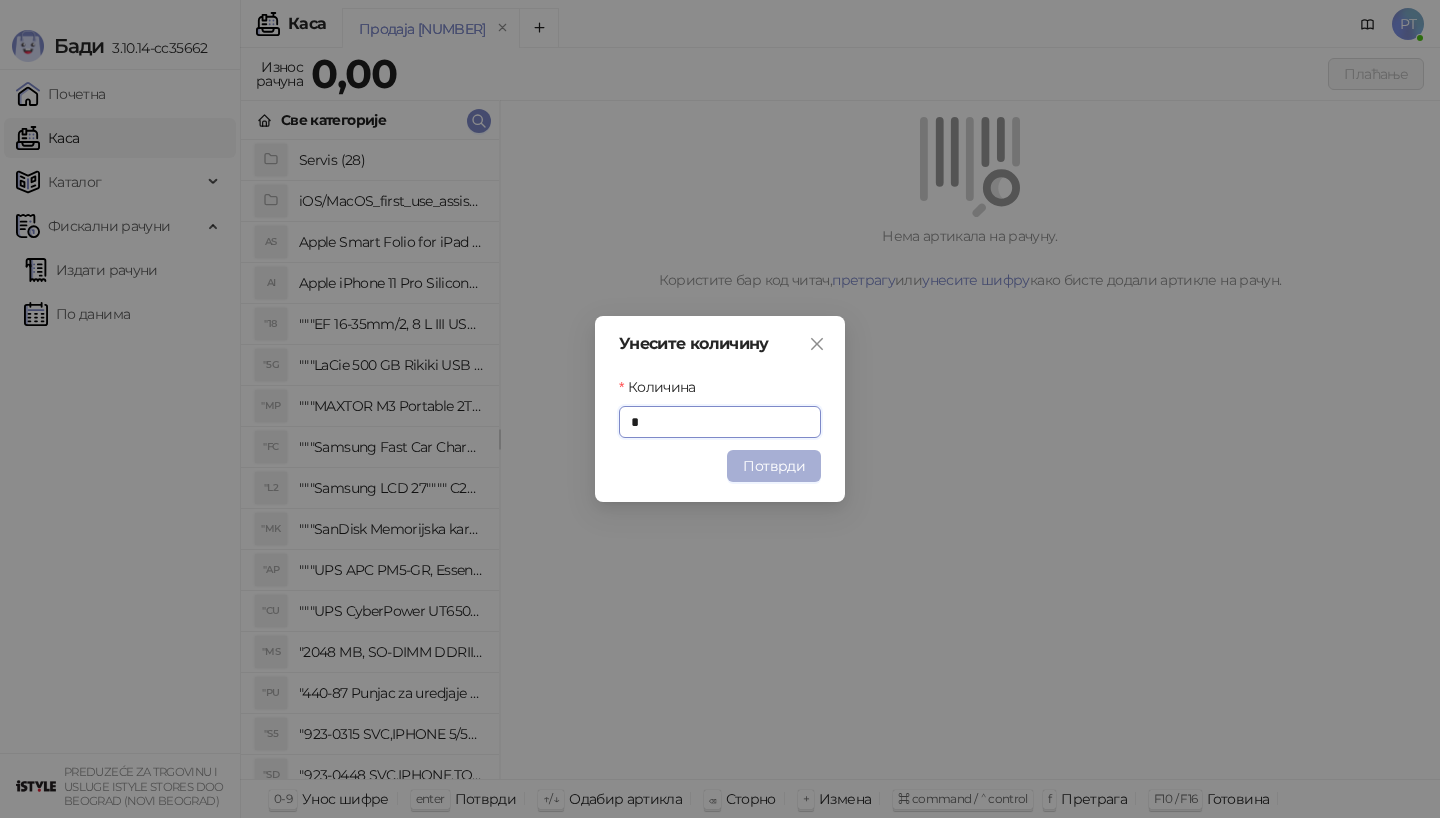 click on "Потврди" at bounding box center (774, 466) 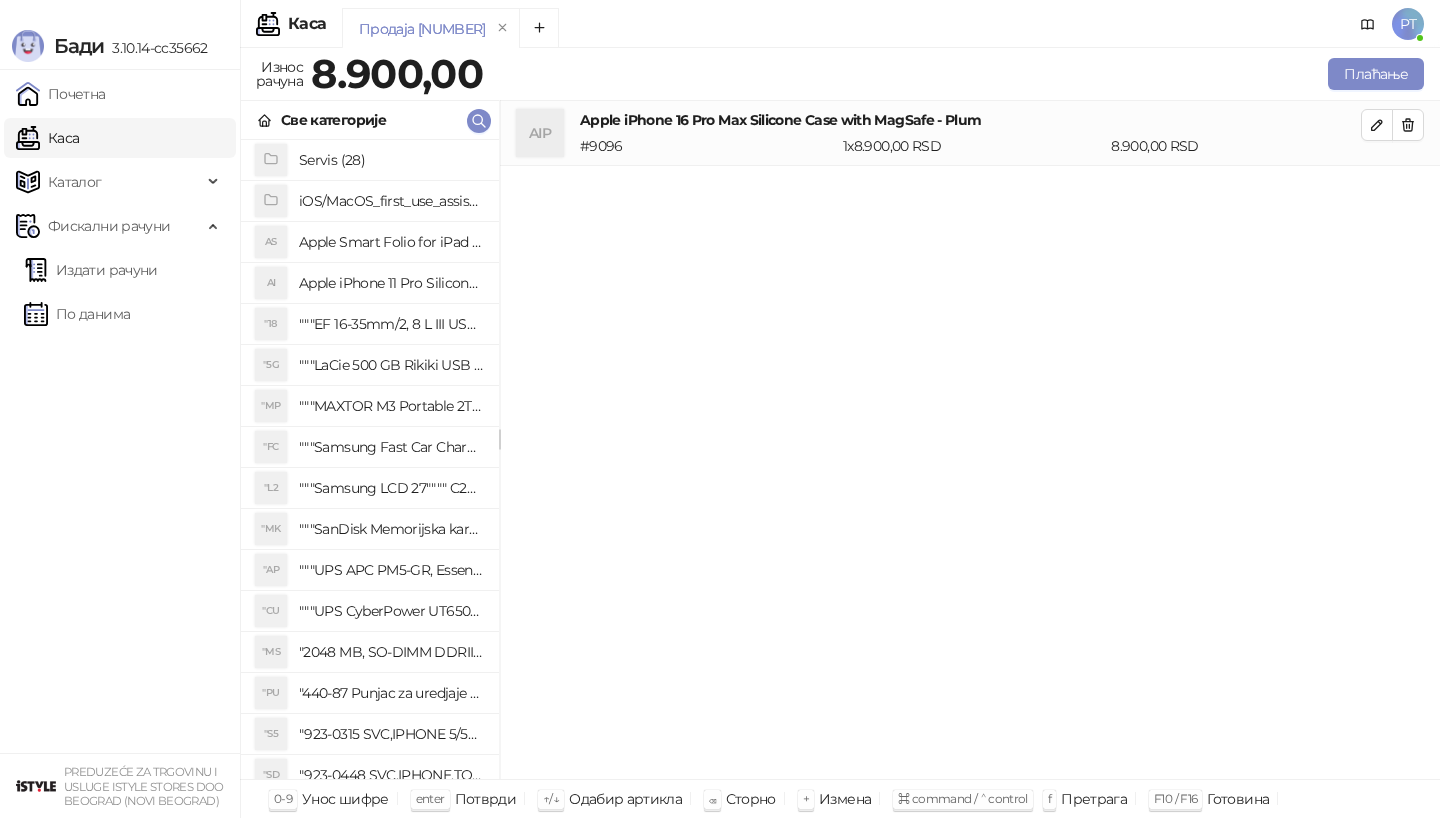 click on "Плаћање" at bounding box center (957, 74) 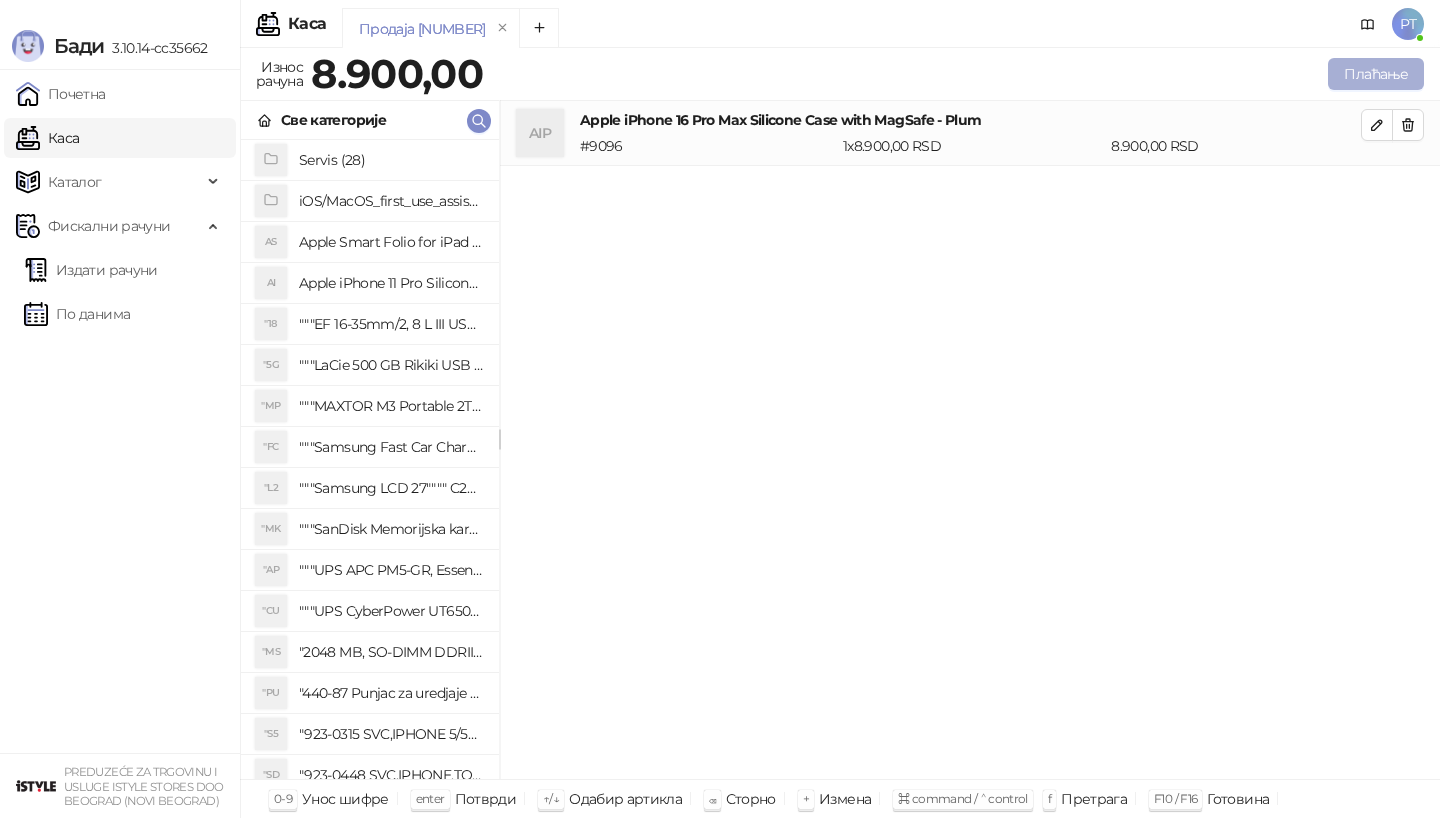 click on "Плаћање" at bounding box center [1376, 74] 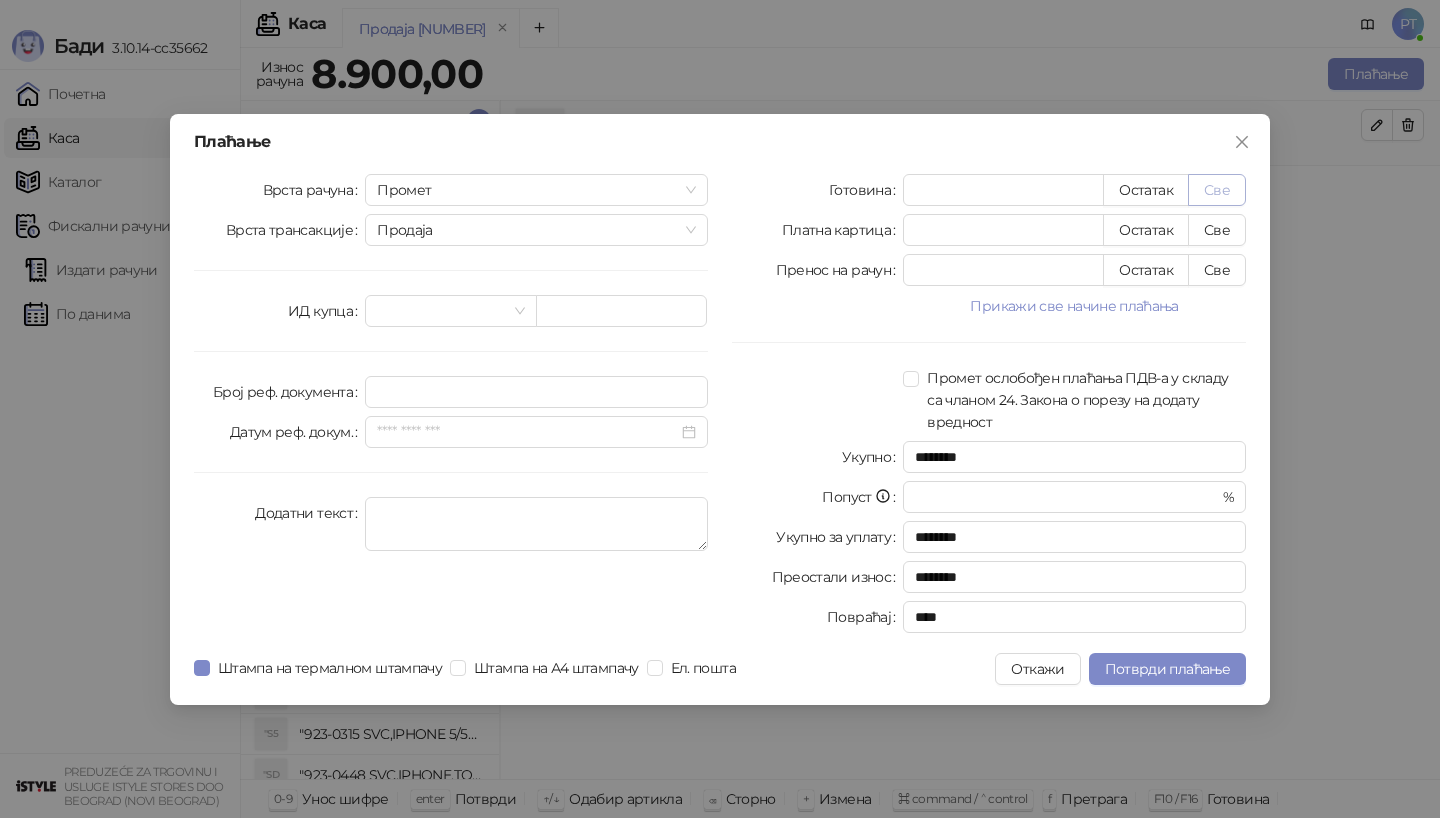 click on "Све" at bounding box center (1217, 190) 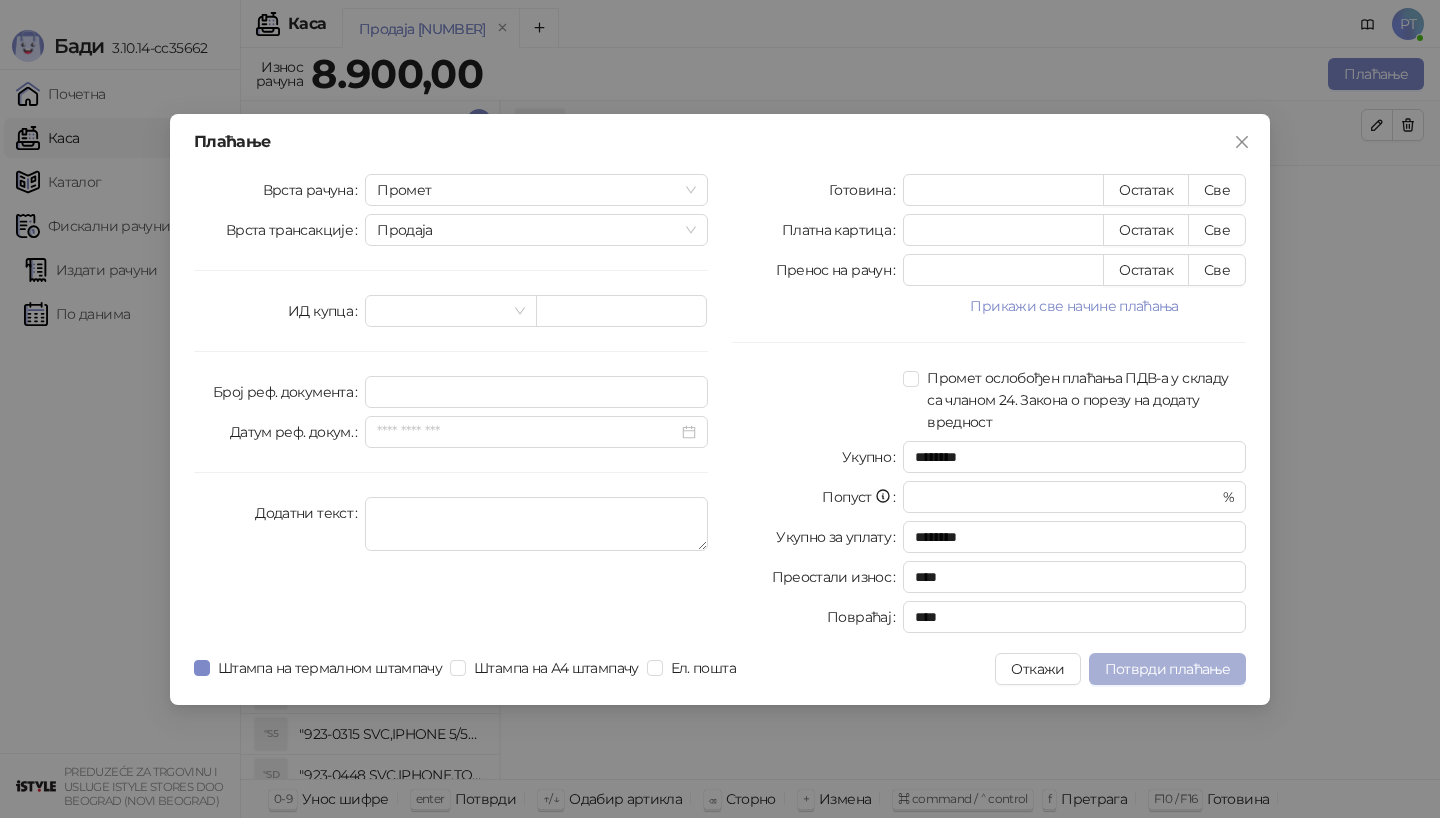 click on "Потврди плаћање" at bounding box center [1167, 669] 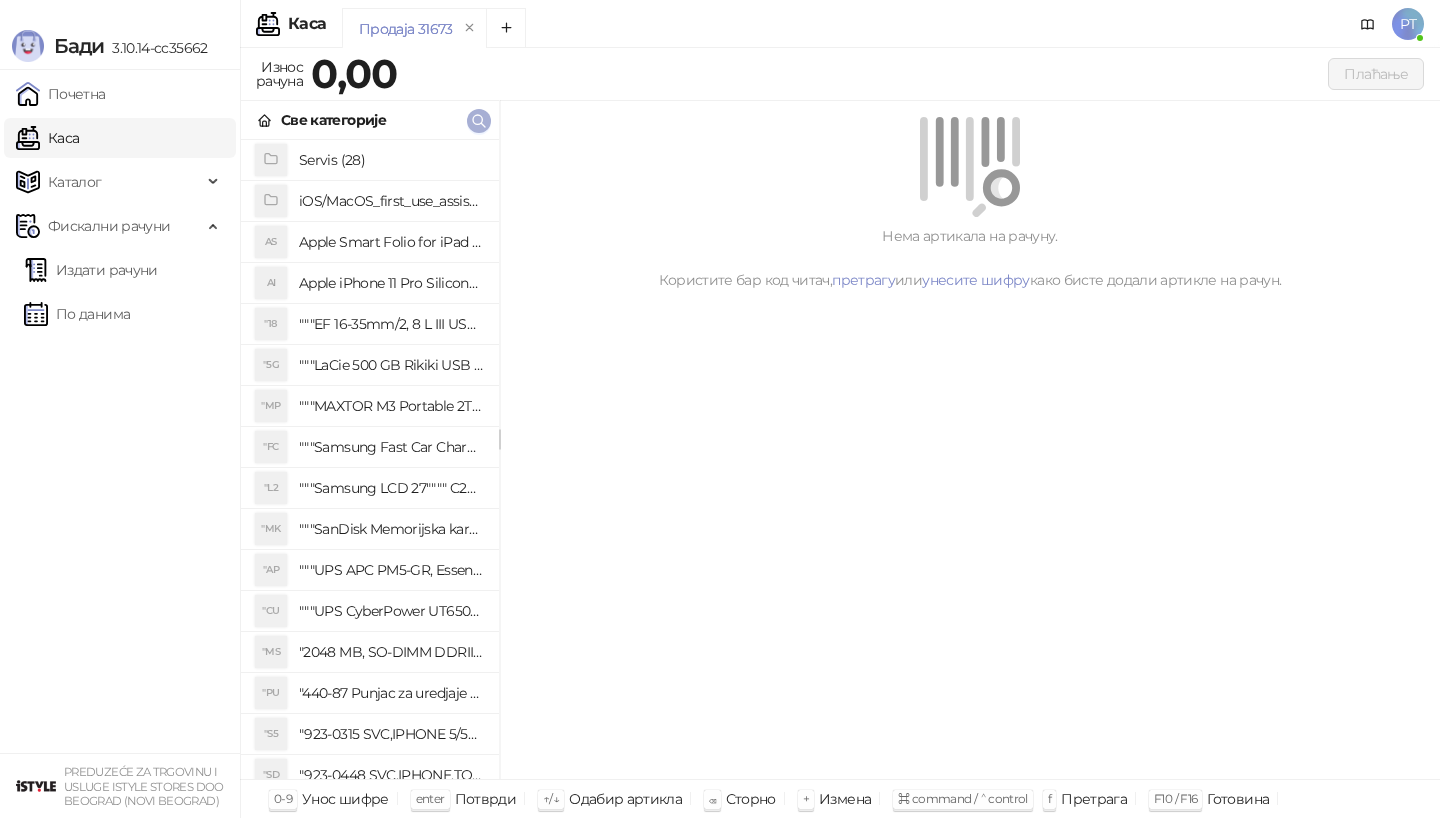 click at bounding box center [479, 121] 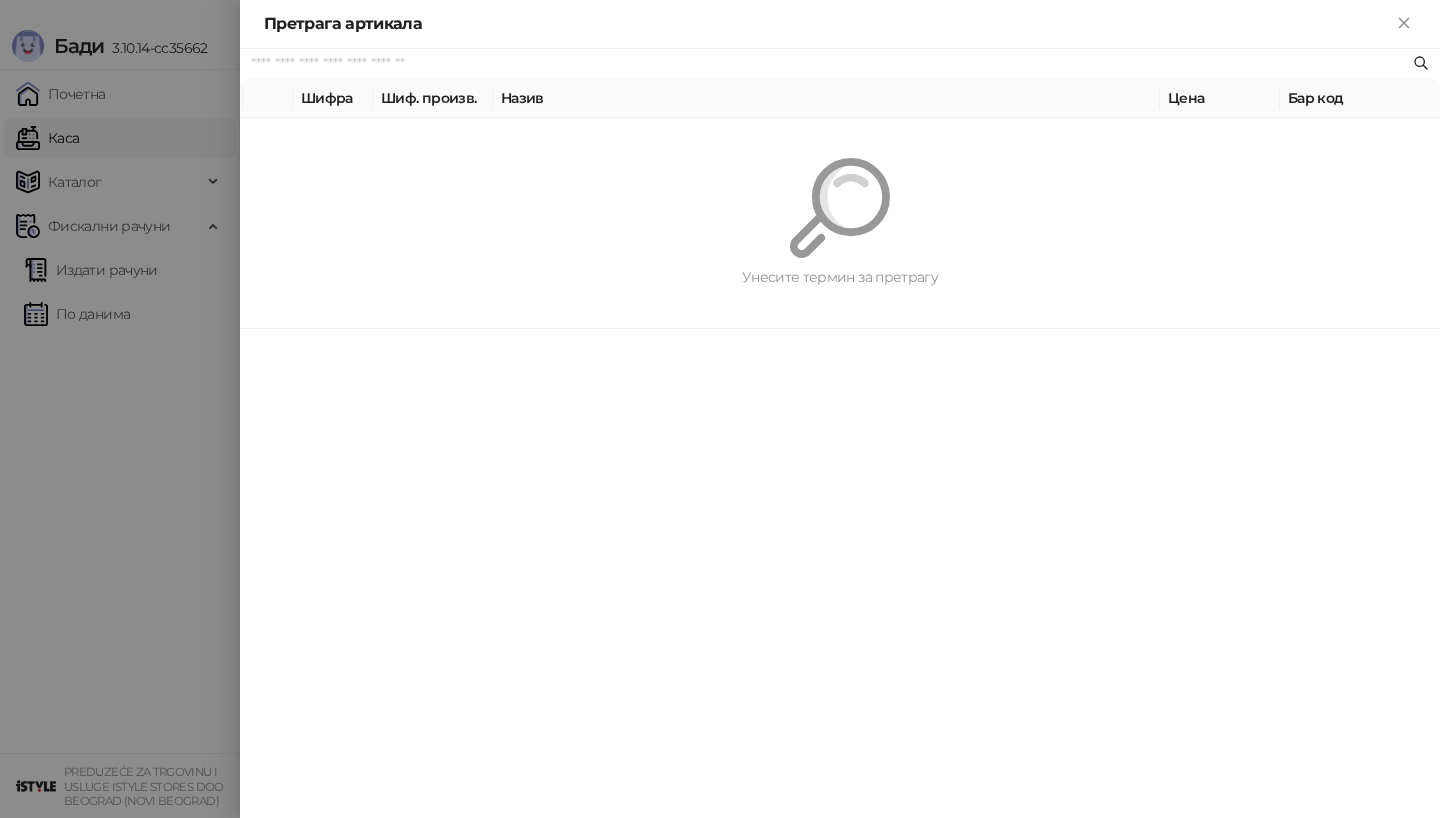 paste on "*********" 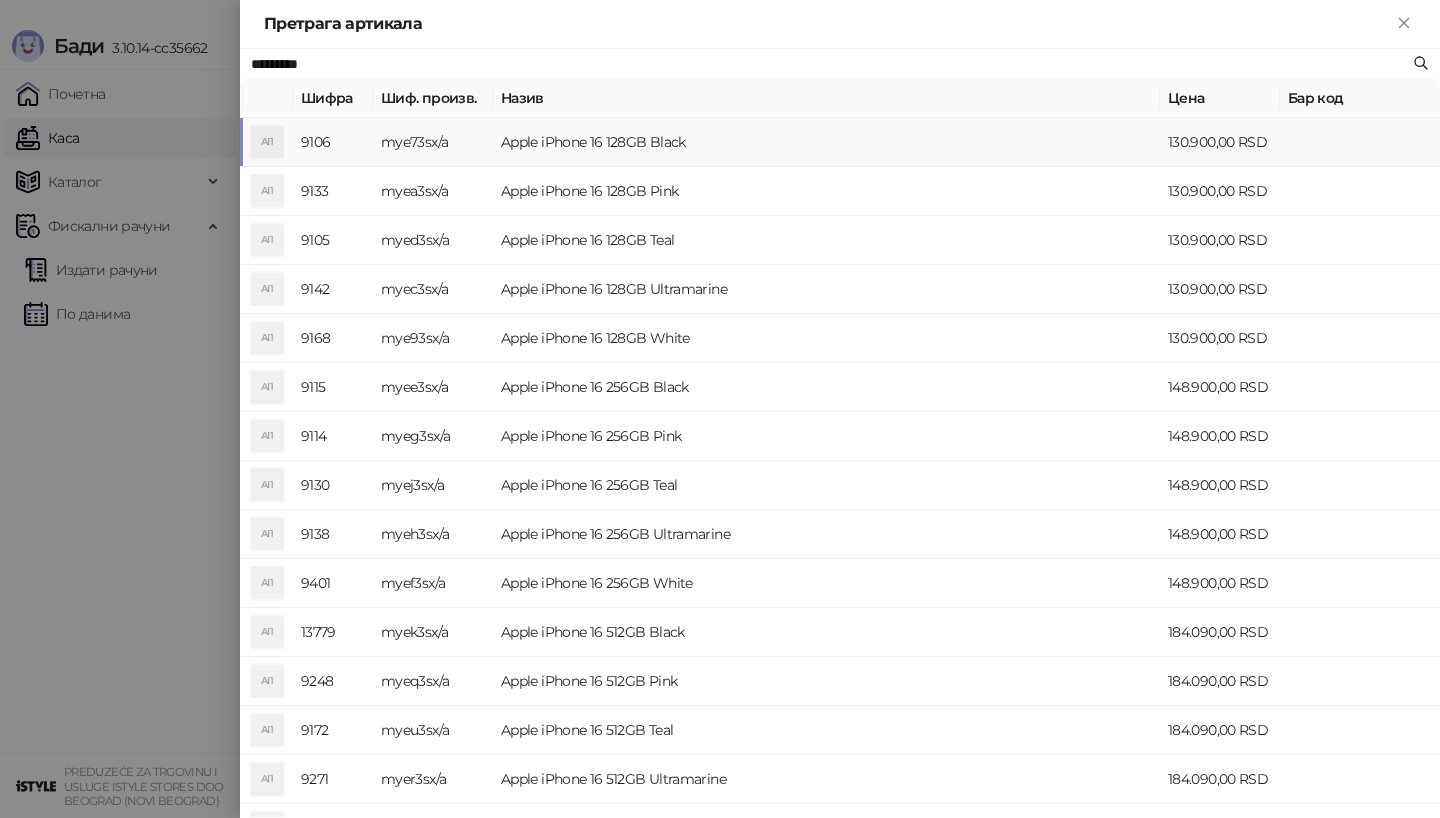 click on "Apple iPhone 16 128GB Black" at bounding box center (826, 142) 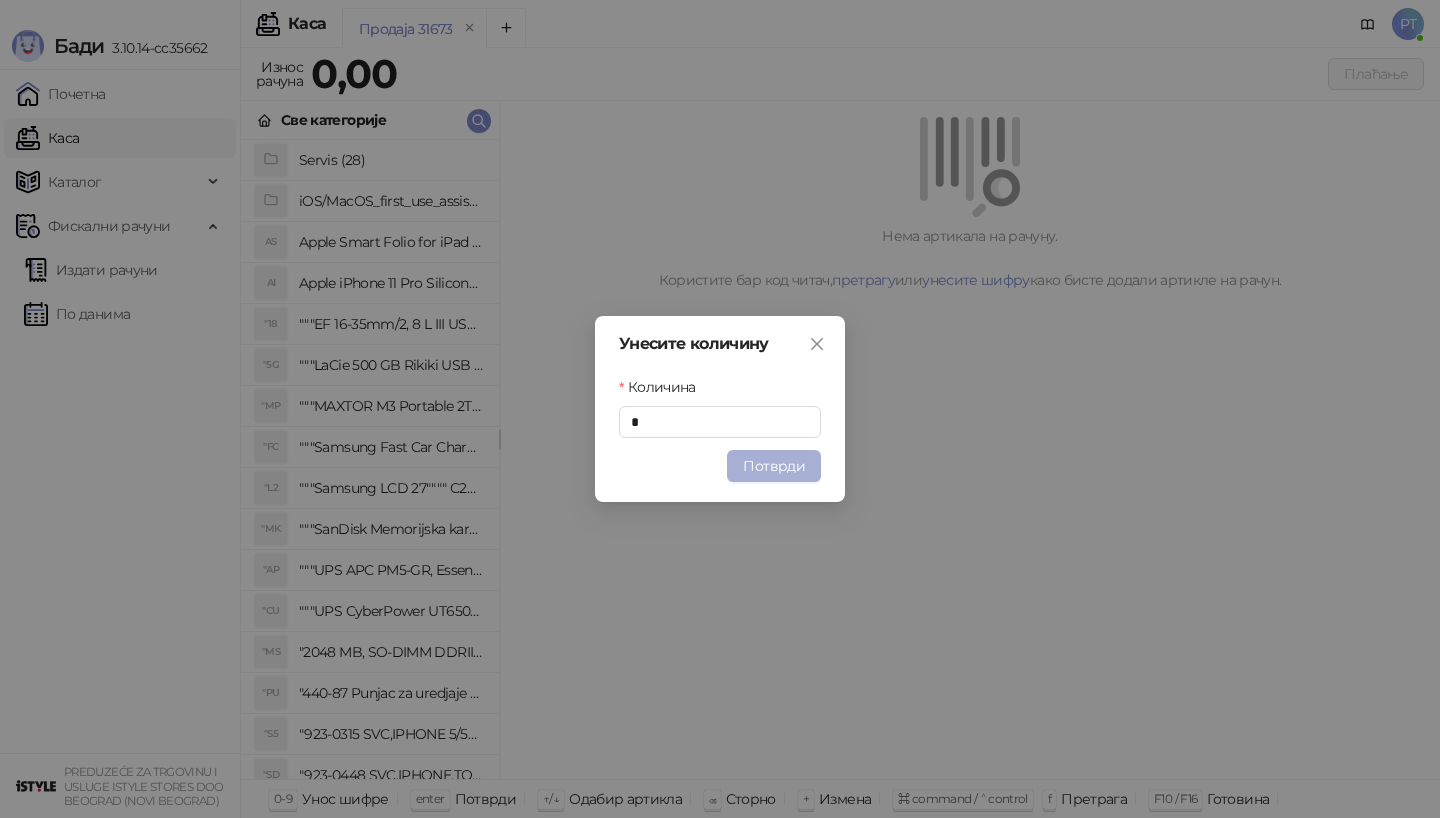 click on "Потврди" at bounding box center [774, 466] 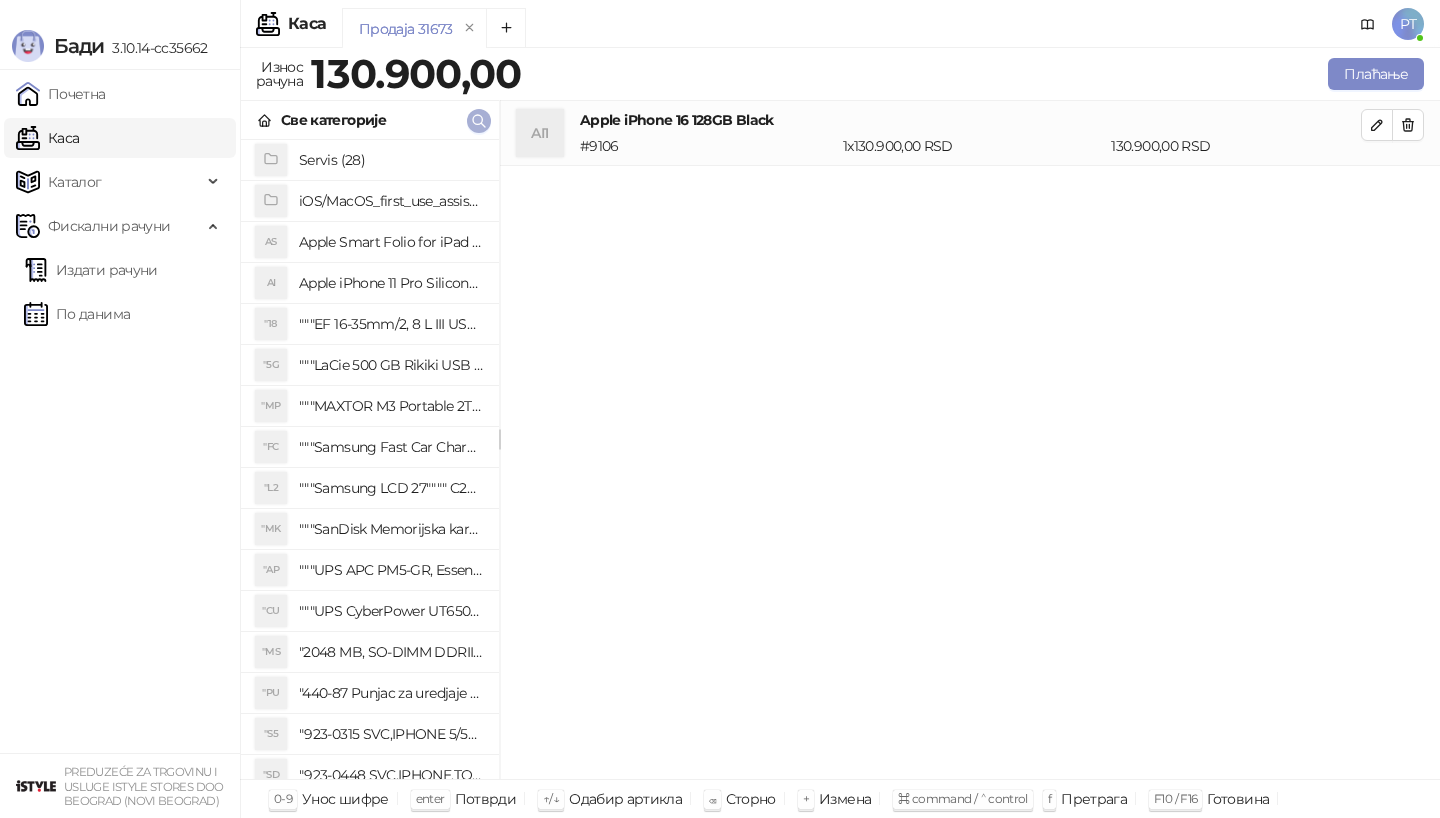click 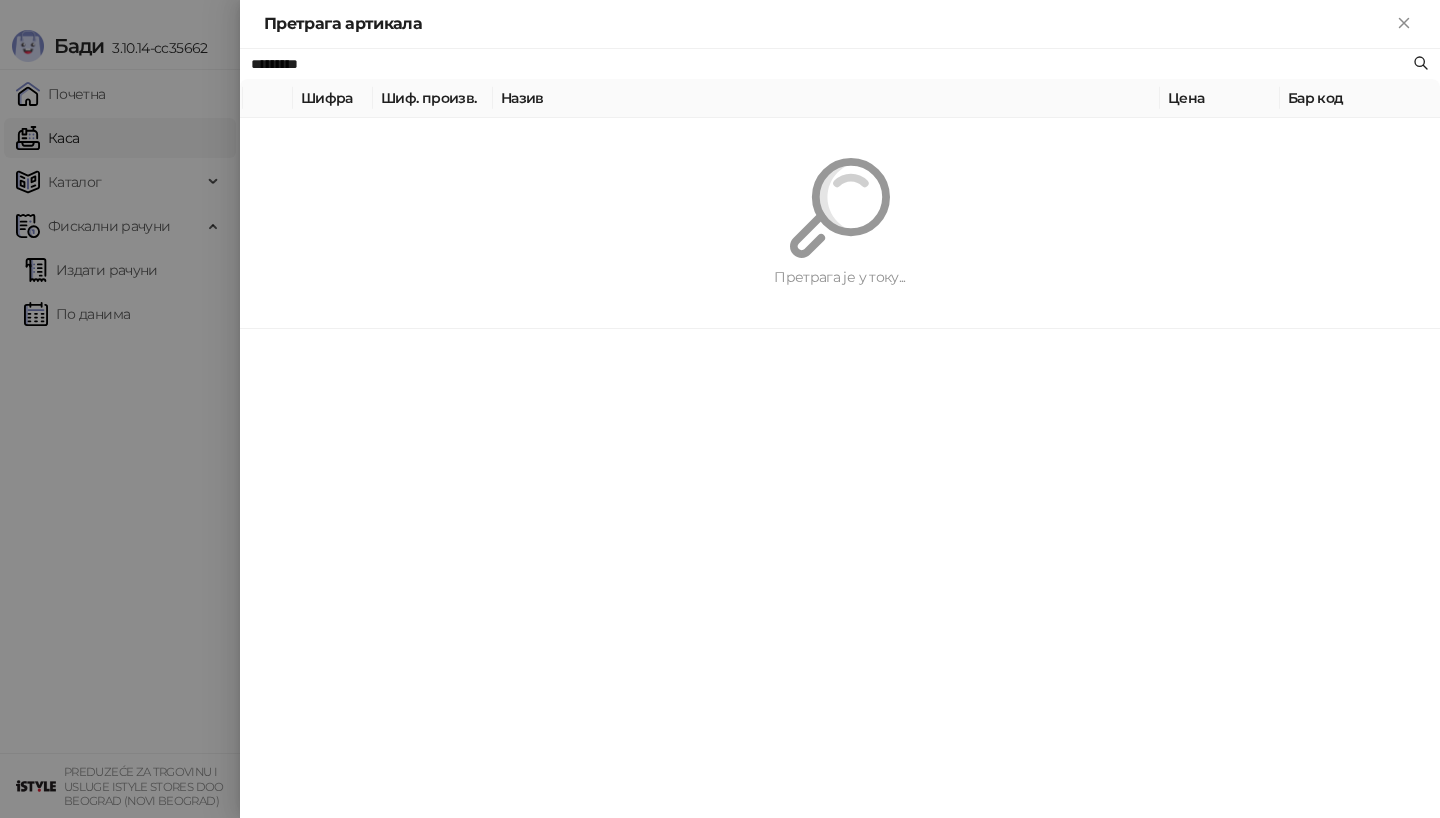 paste on "**********" 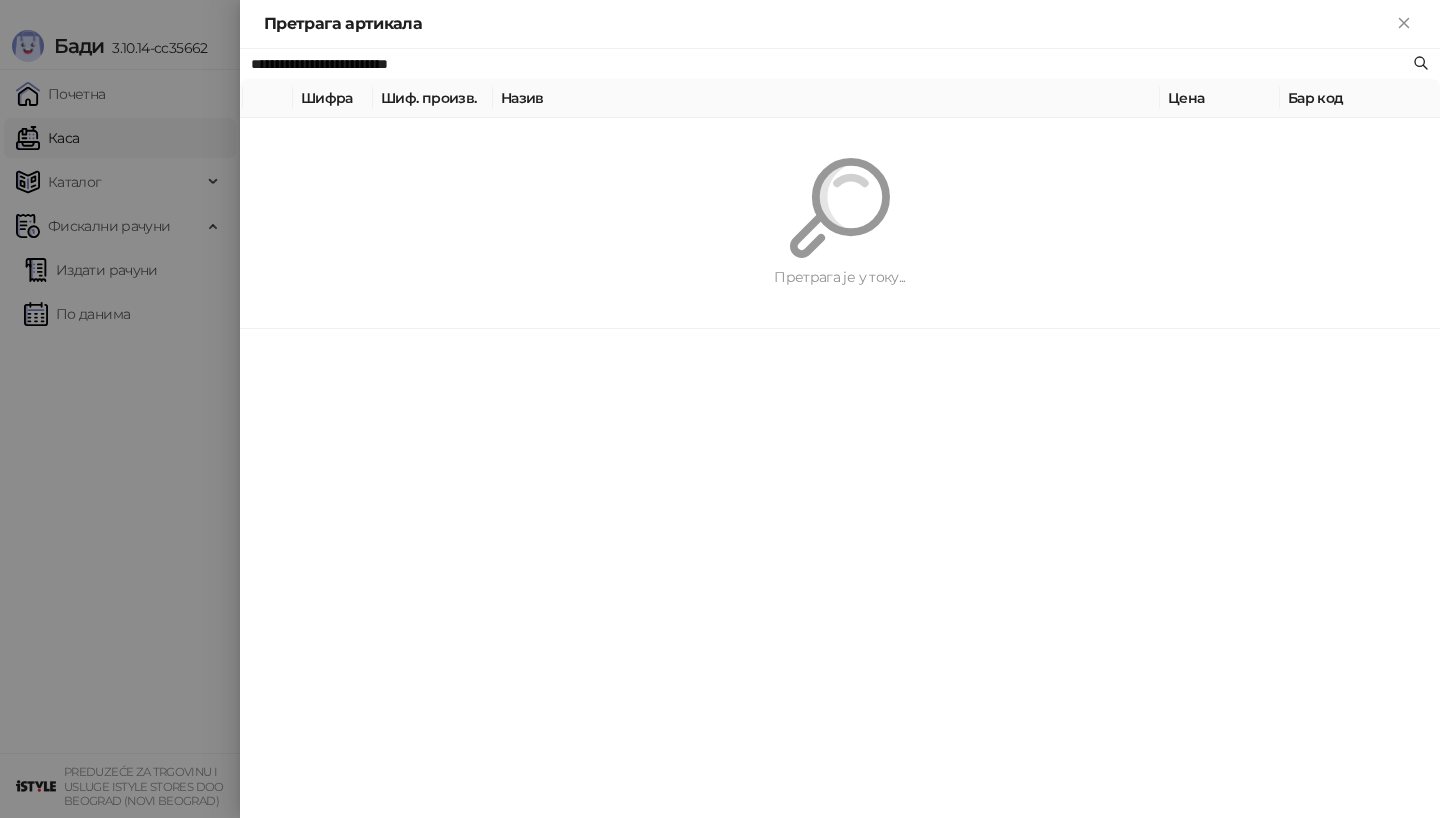 type 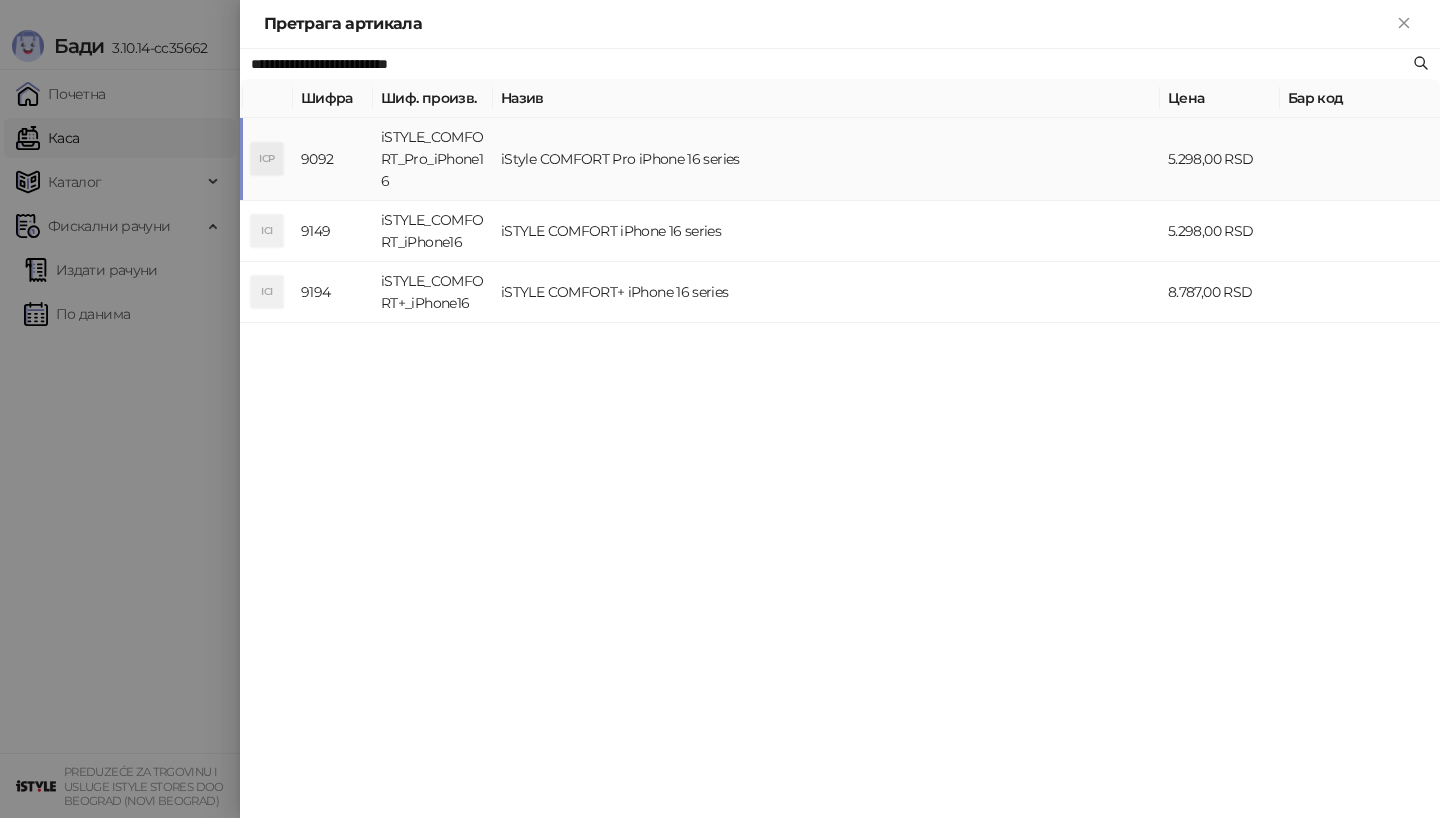 click on "iSTYLE_COMFORT_Pro_iPhone16" at bounding box center (433, 159) 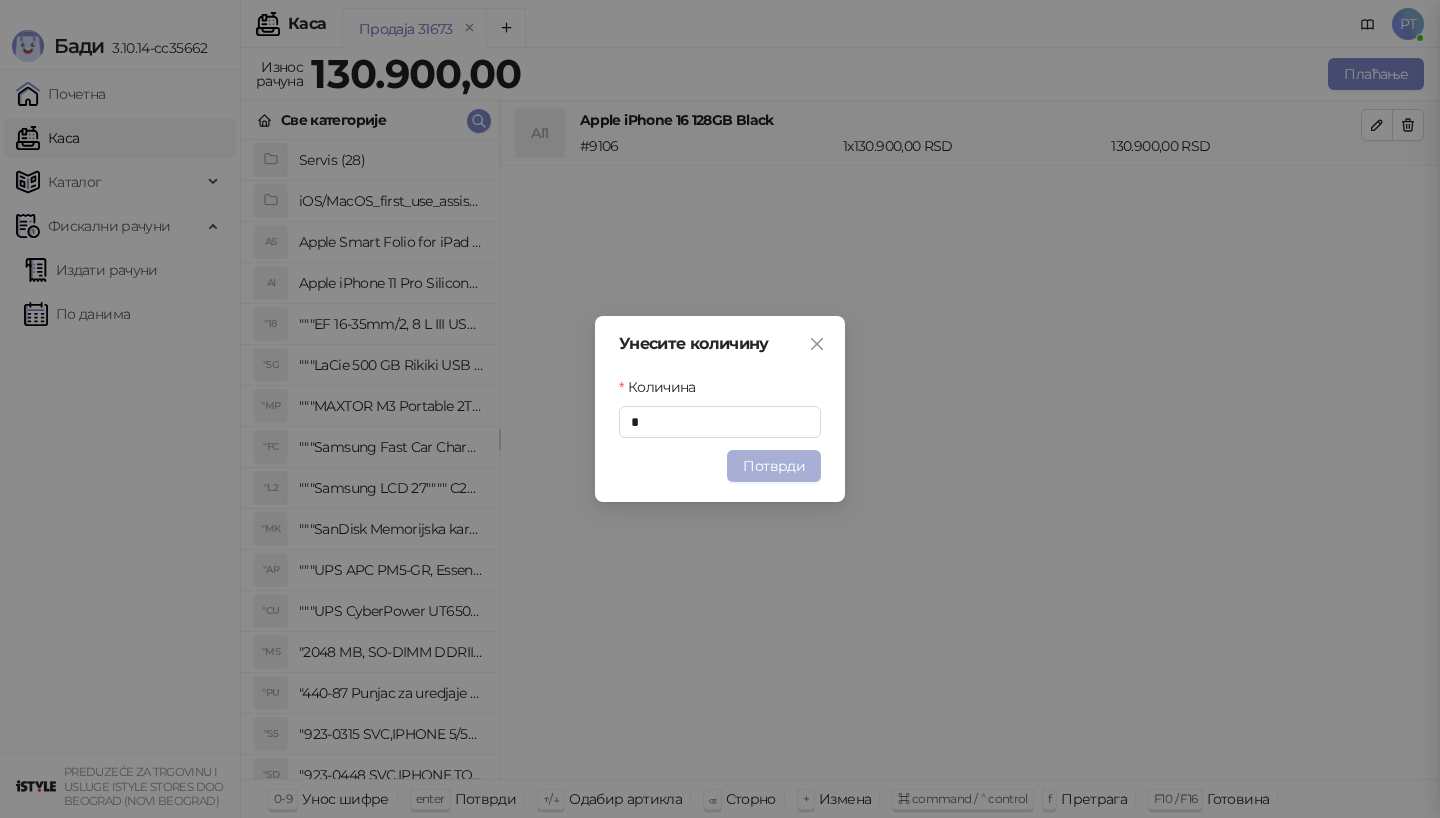click on "Потврди" at bounding box center (774, 466) 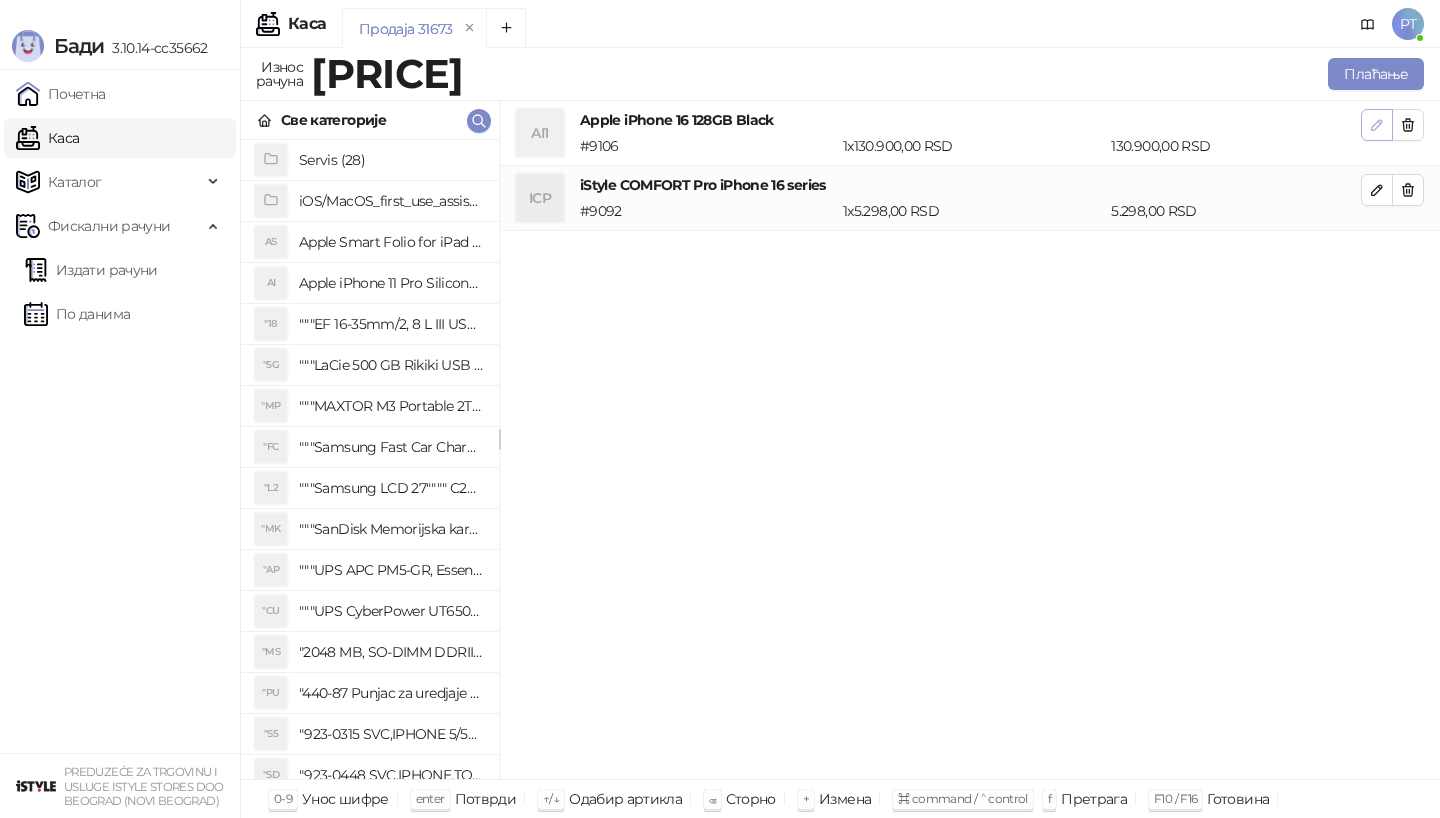 click 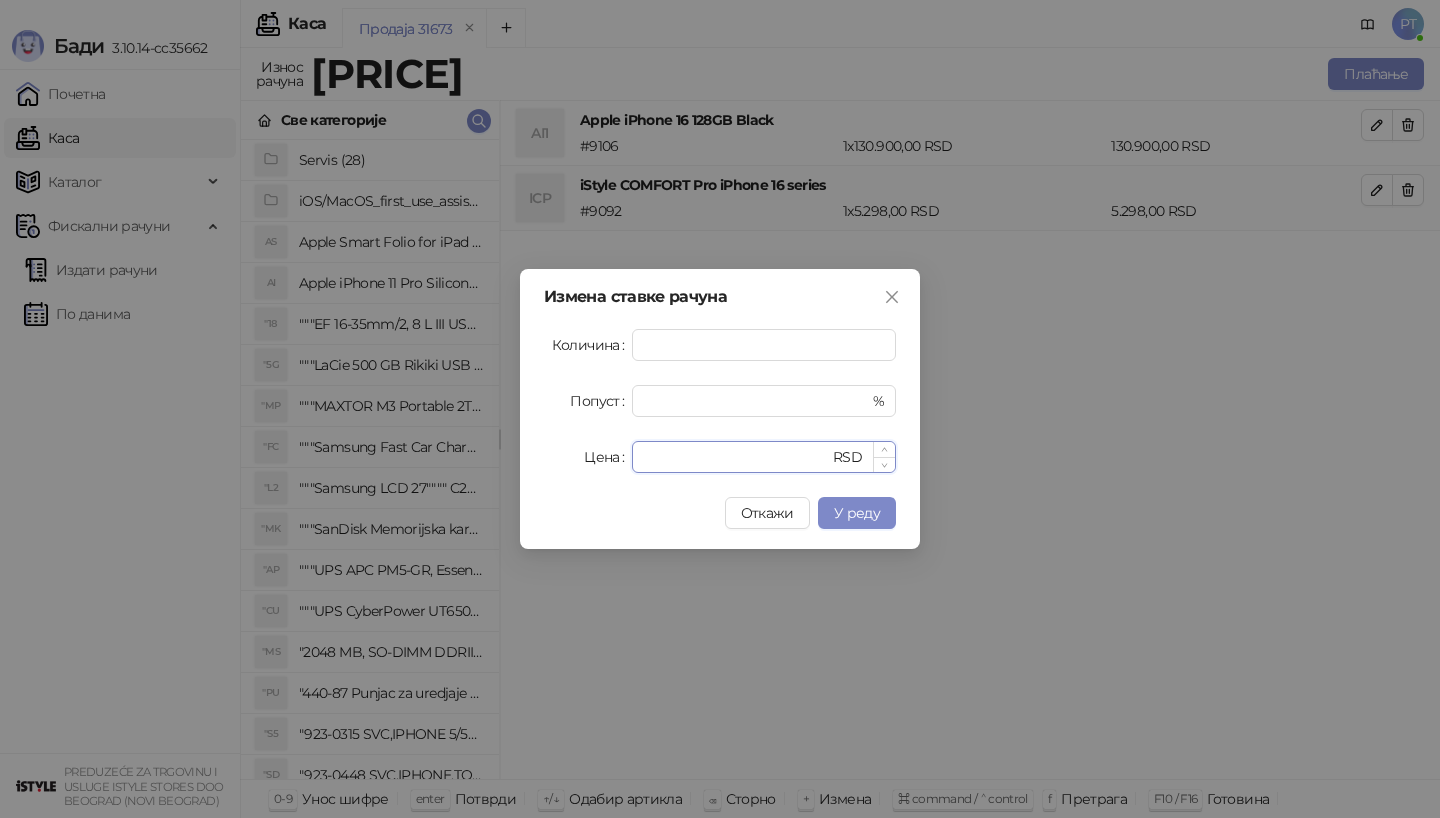 click on "******" at bounding box center (736, 457) 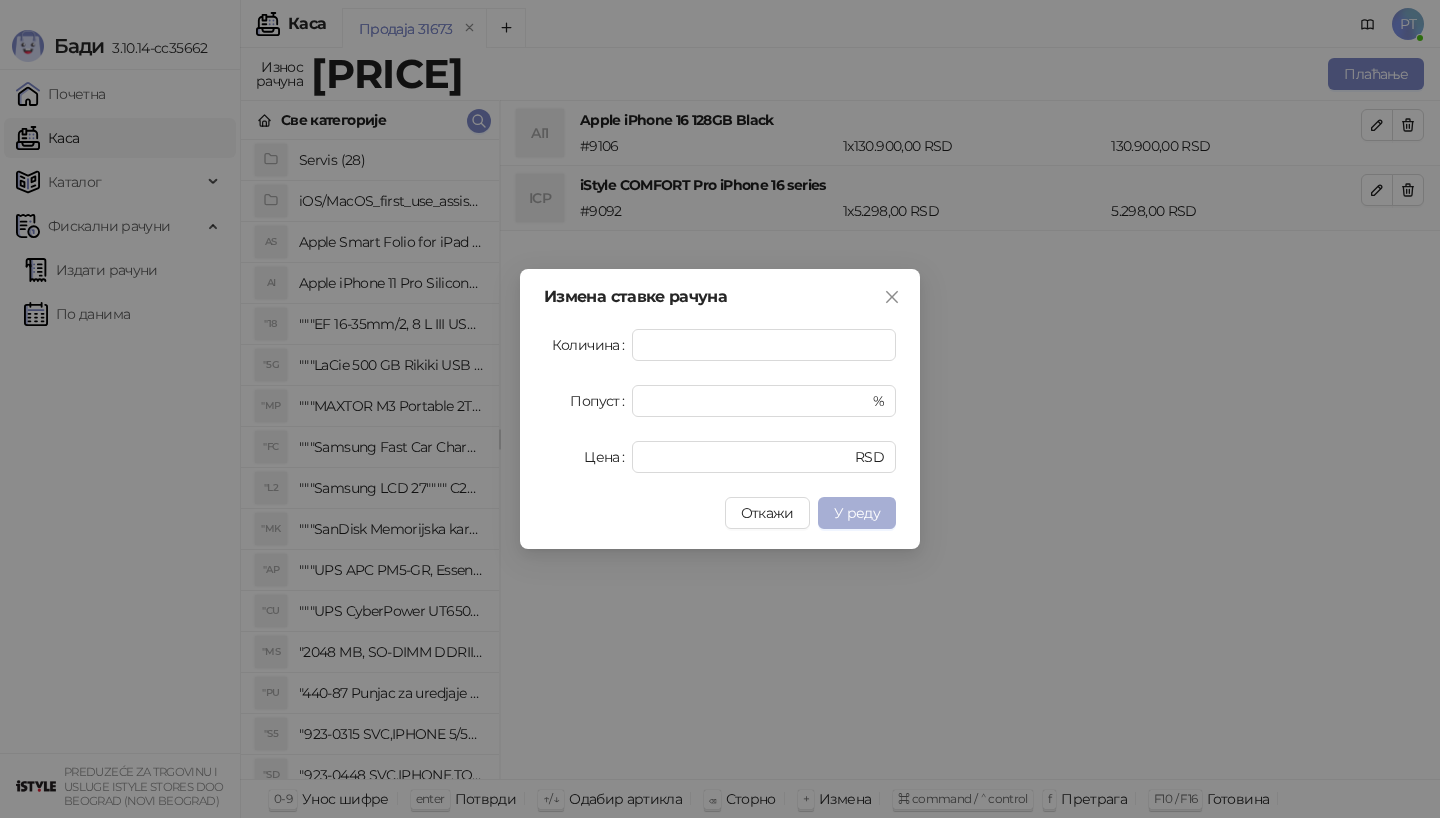 click on "У реду" at bounding box center [857, 513] 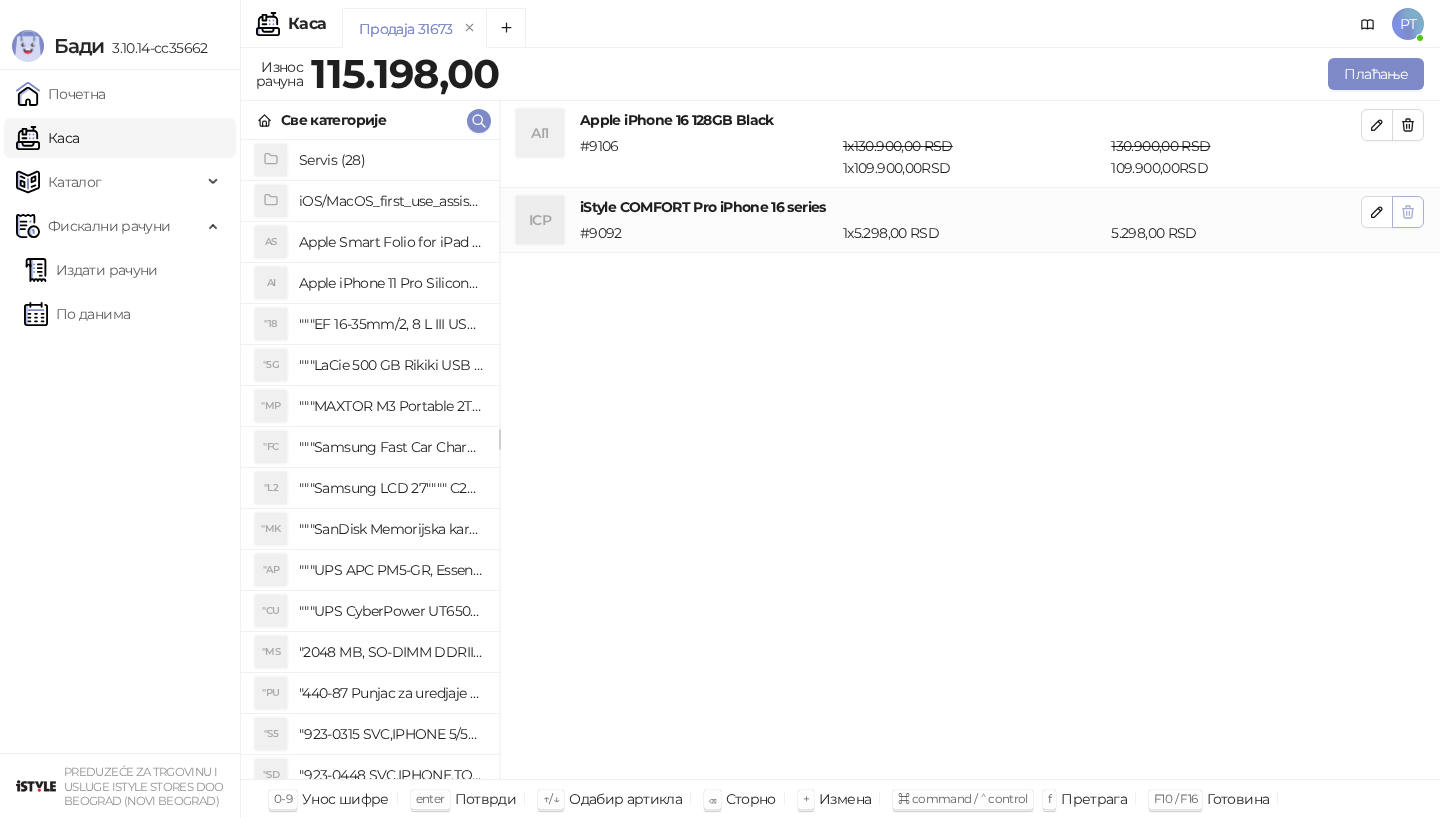 click 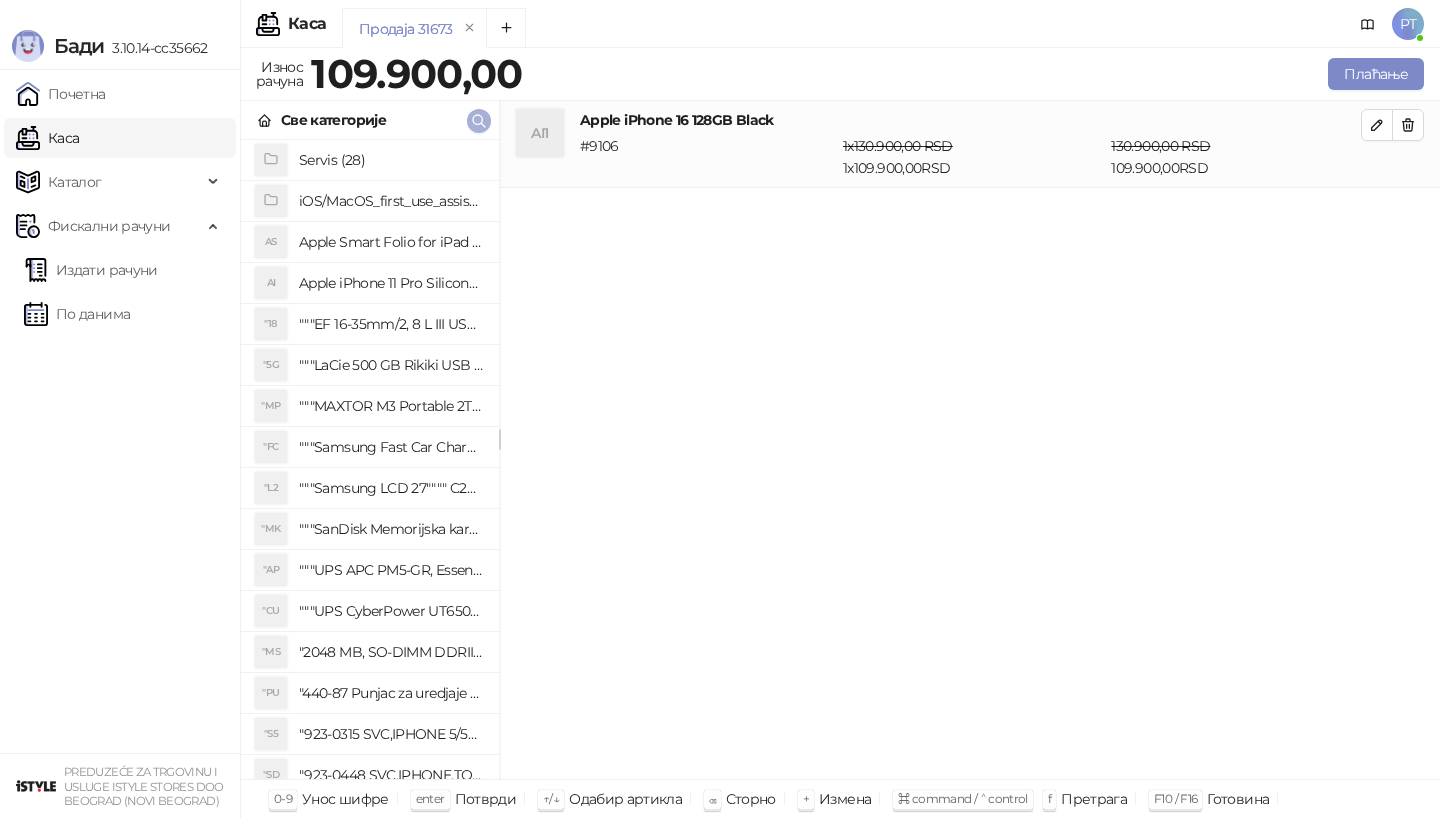 click 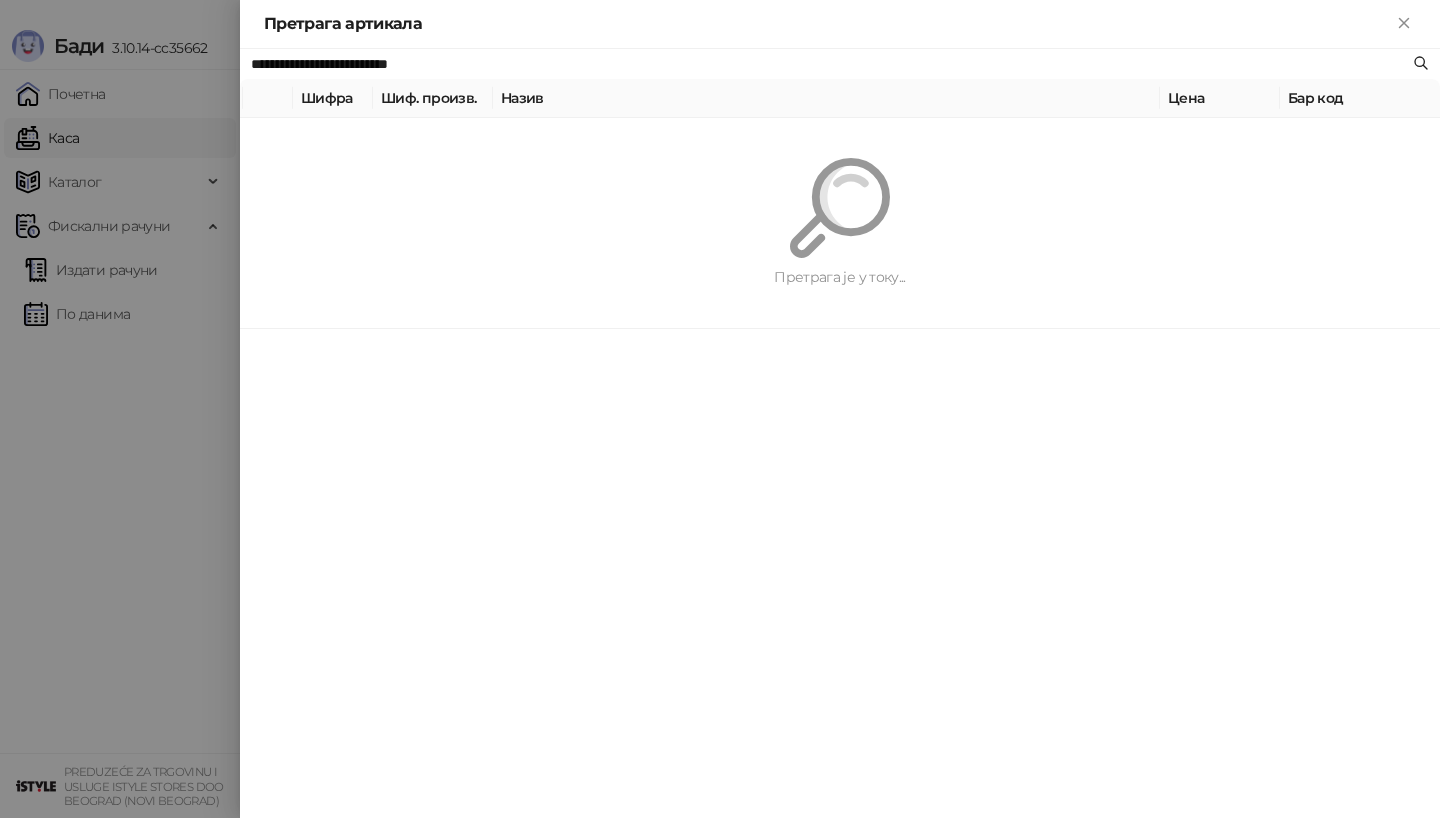 paste 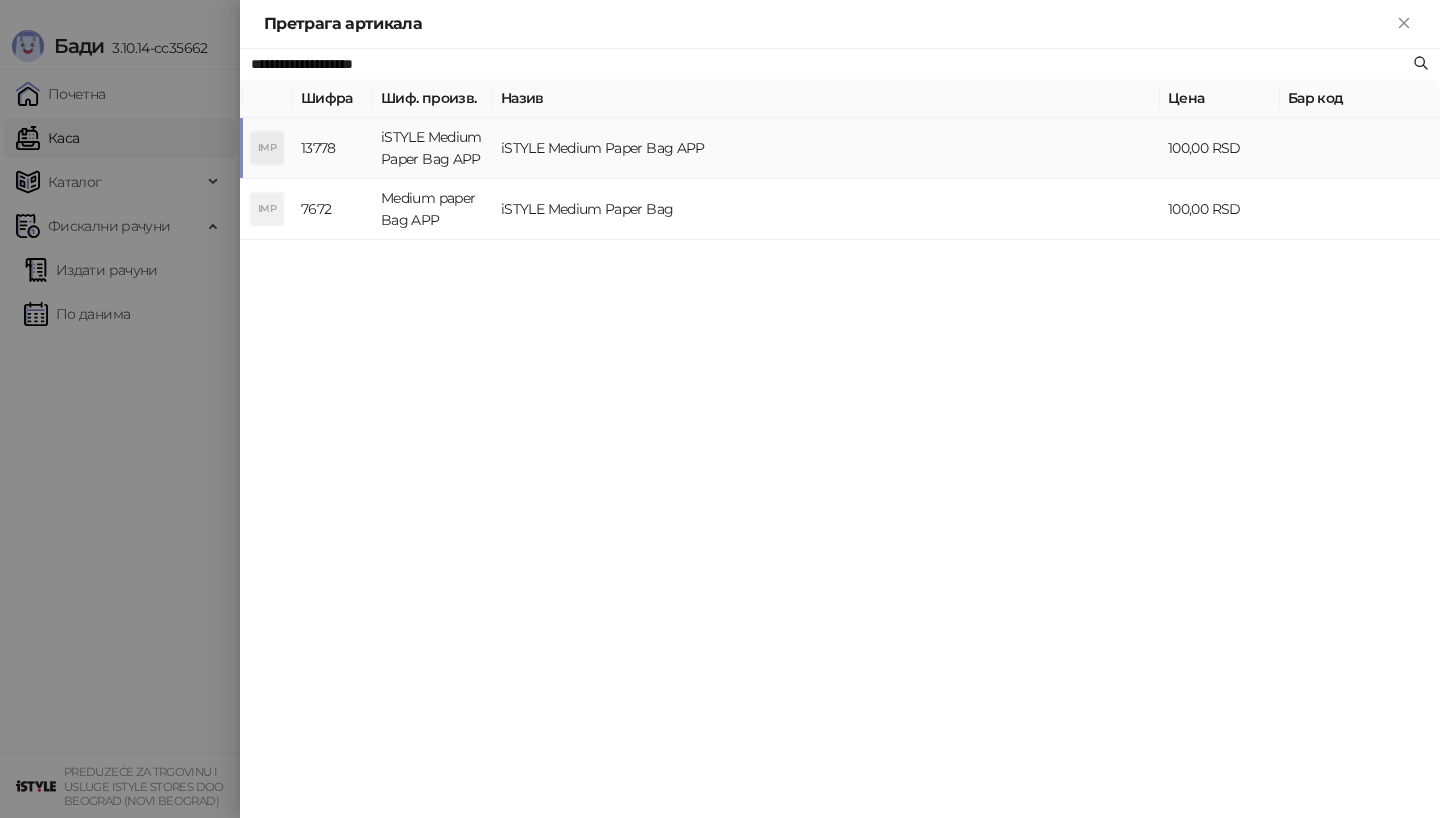 click on "iSTYLE Medium Paper Bag APP" at bounding box center (433, 148) 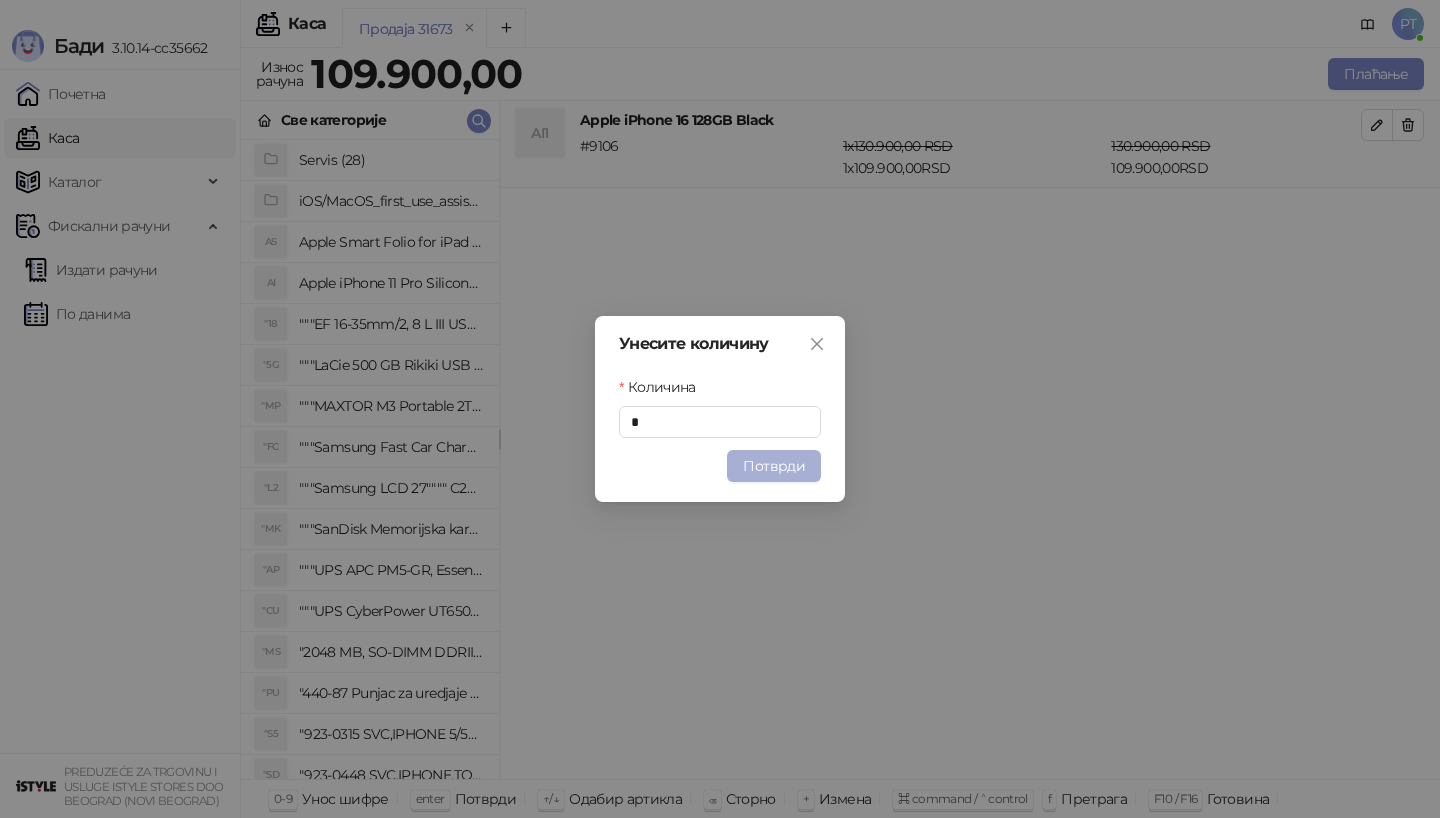 click on "Потврди" at bounding box center (774, 466) 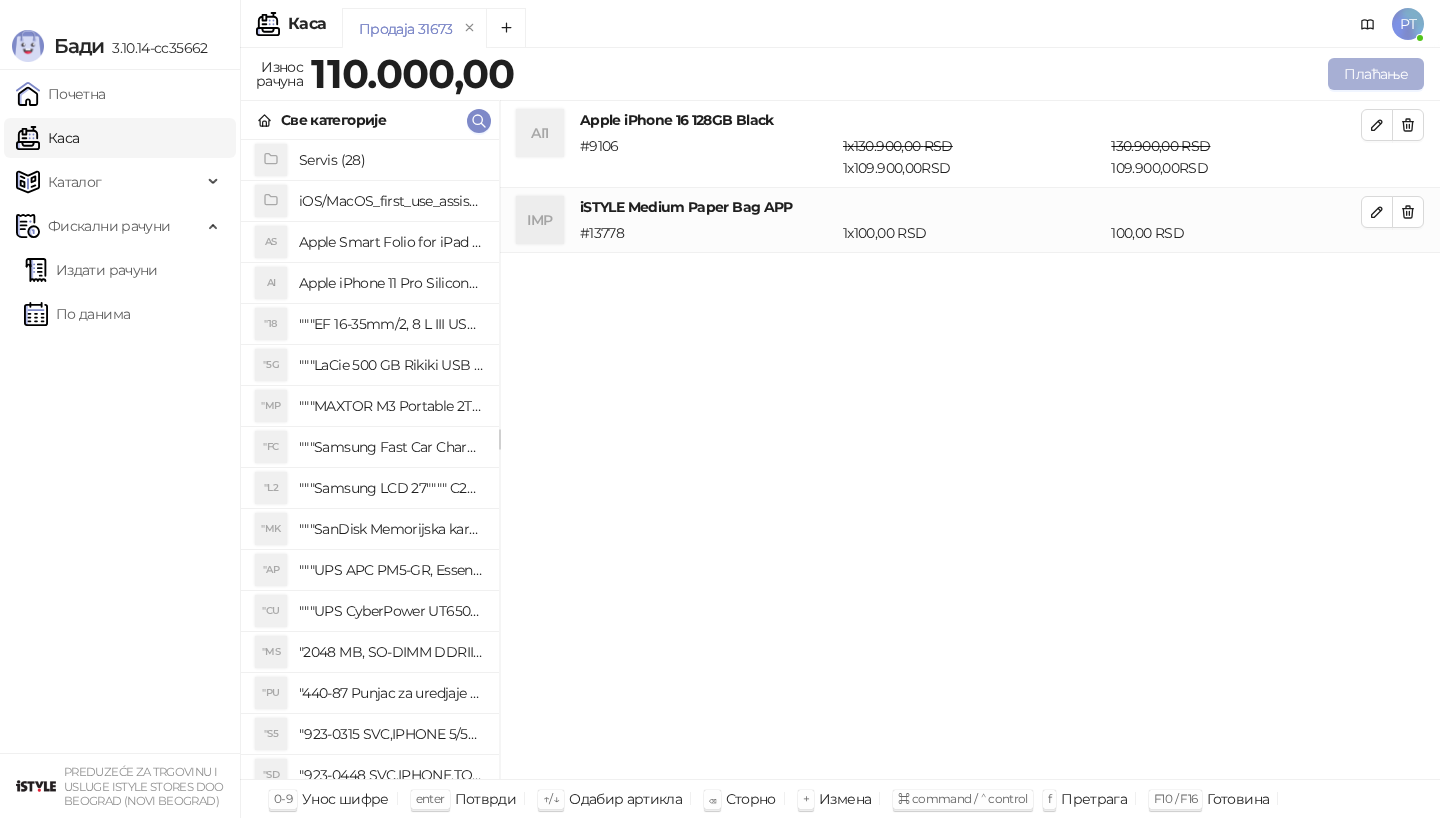 click on "Плаћање" at bounding box center (1376, 74) 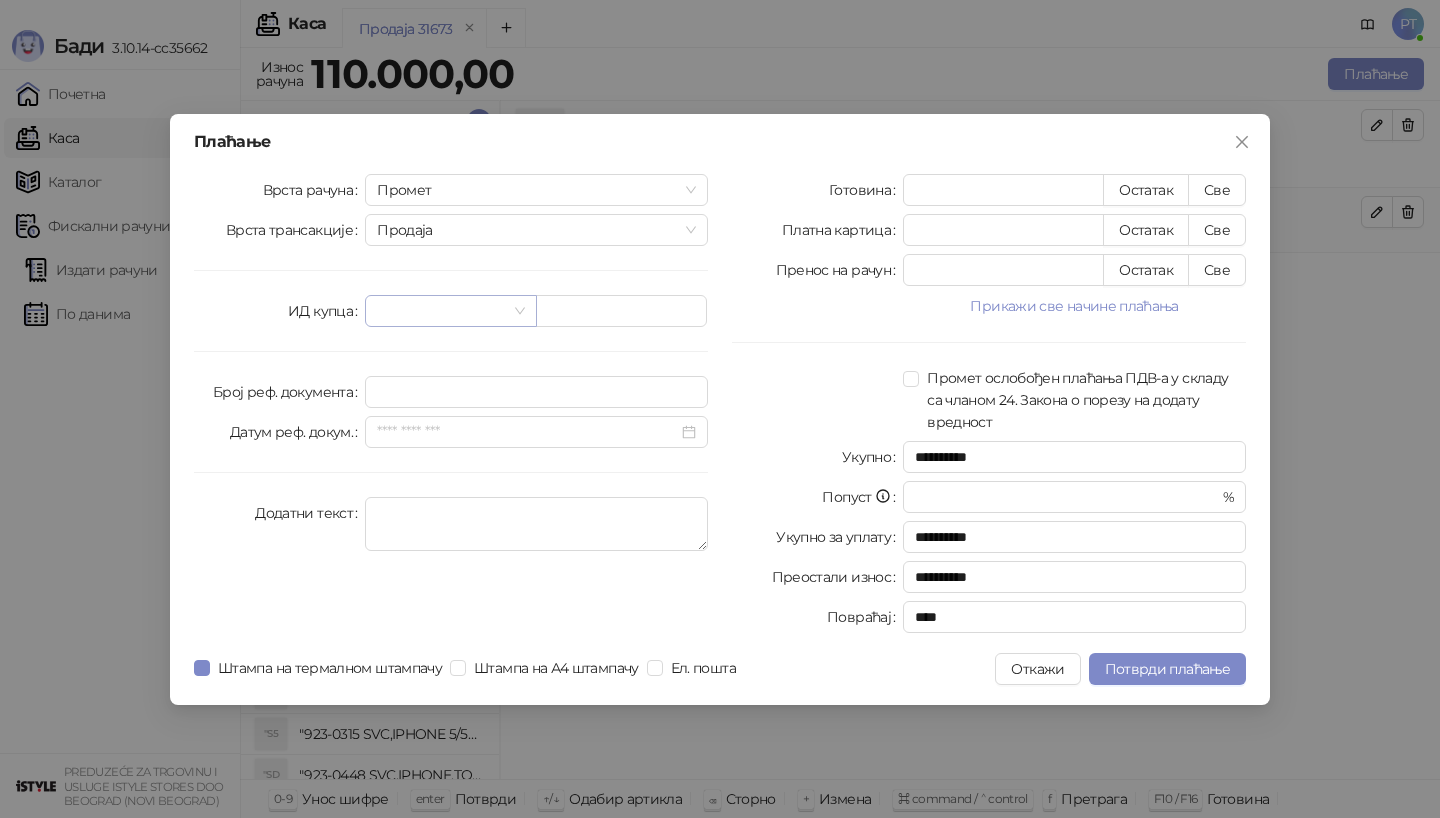 click at bounding box center [450, 311] 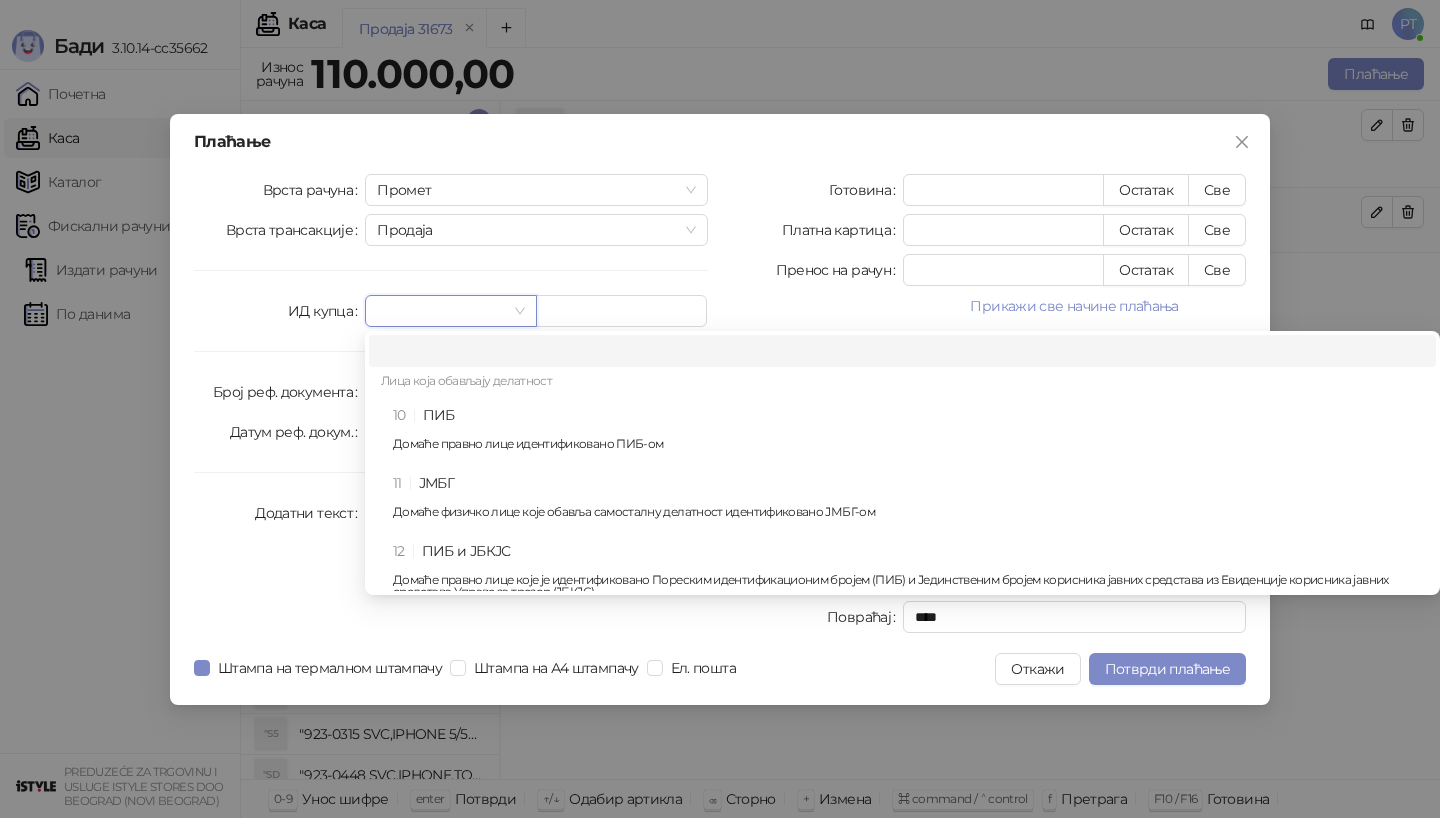 click on "10 ПИБ Домаће правно лице идентификовано ПИБ-ом" at bounding box center [908, 433] 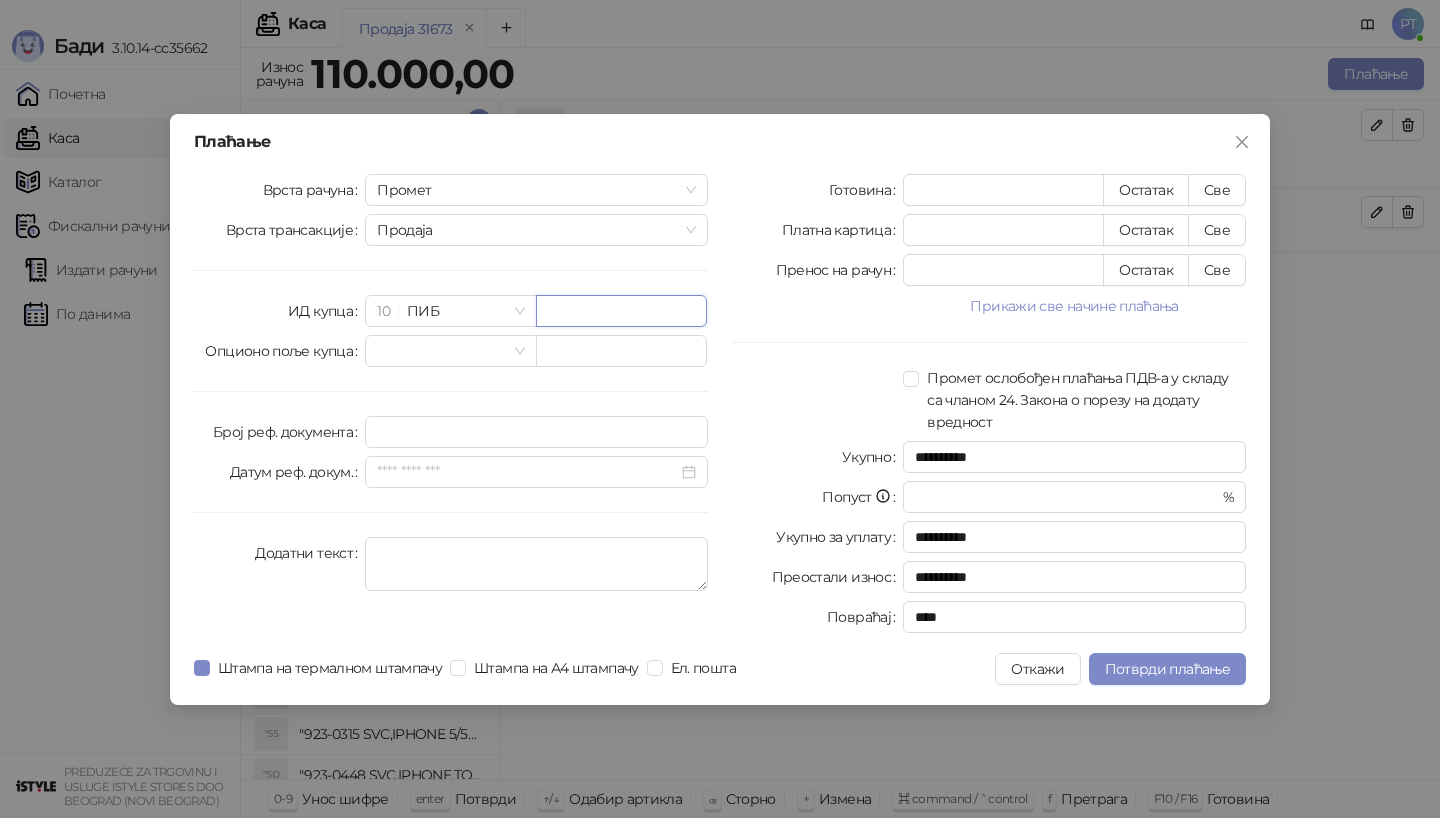 paste on "*********" 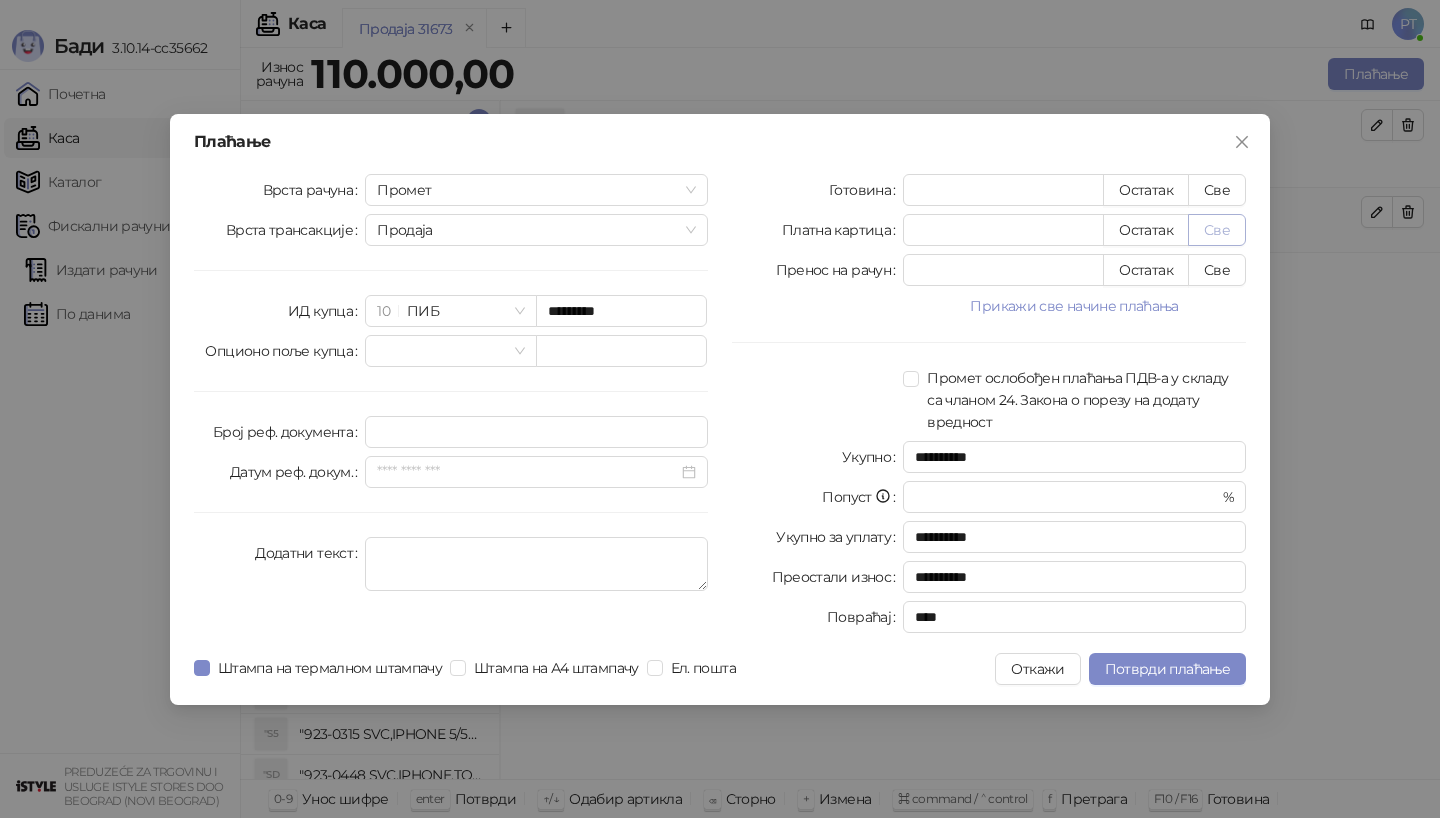 click on "Све" at bounding box center (1217, 230) 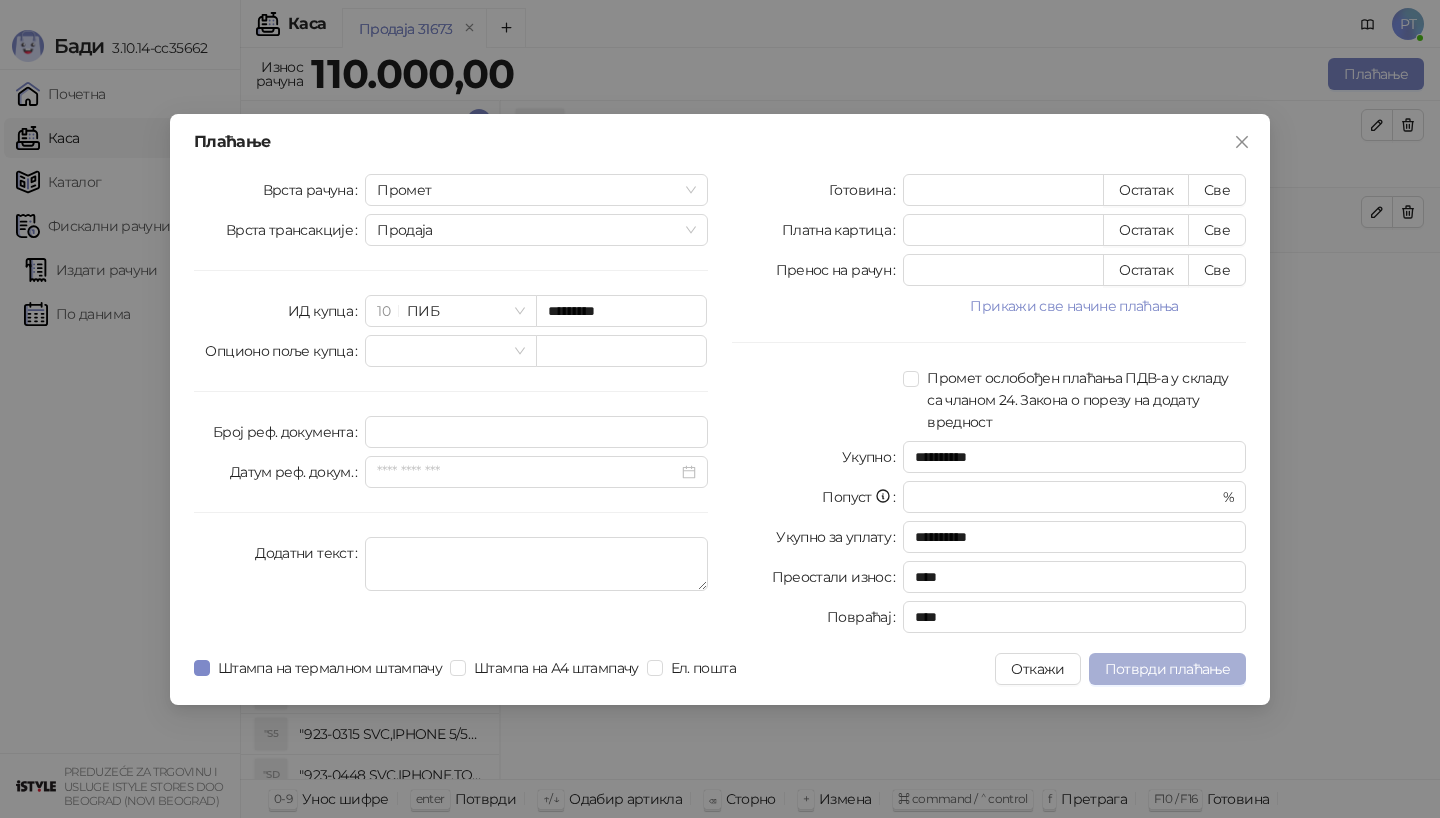 click on "Потврди плаћање" at bounding box center [1167, 669] 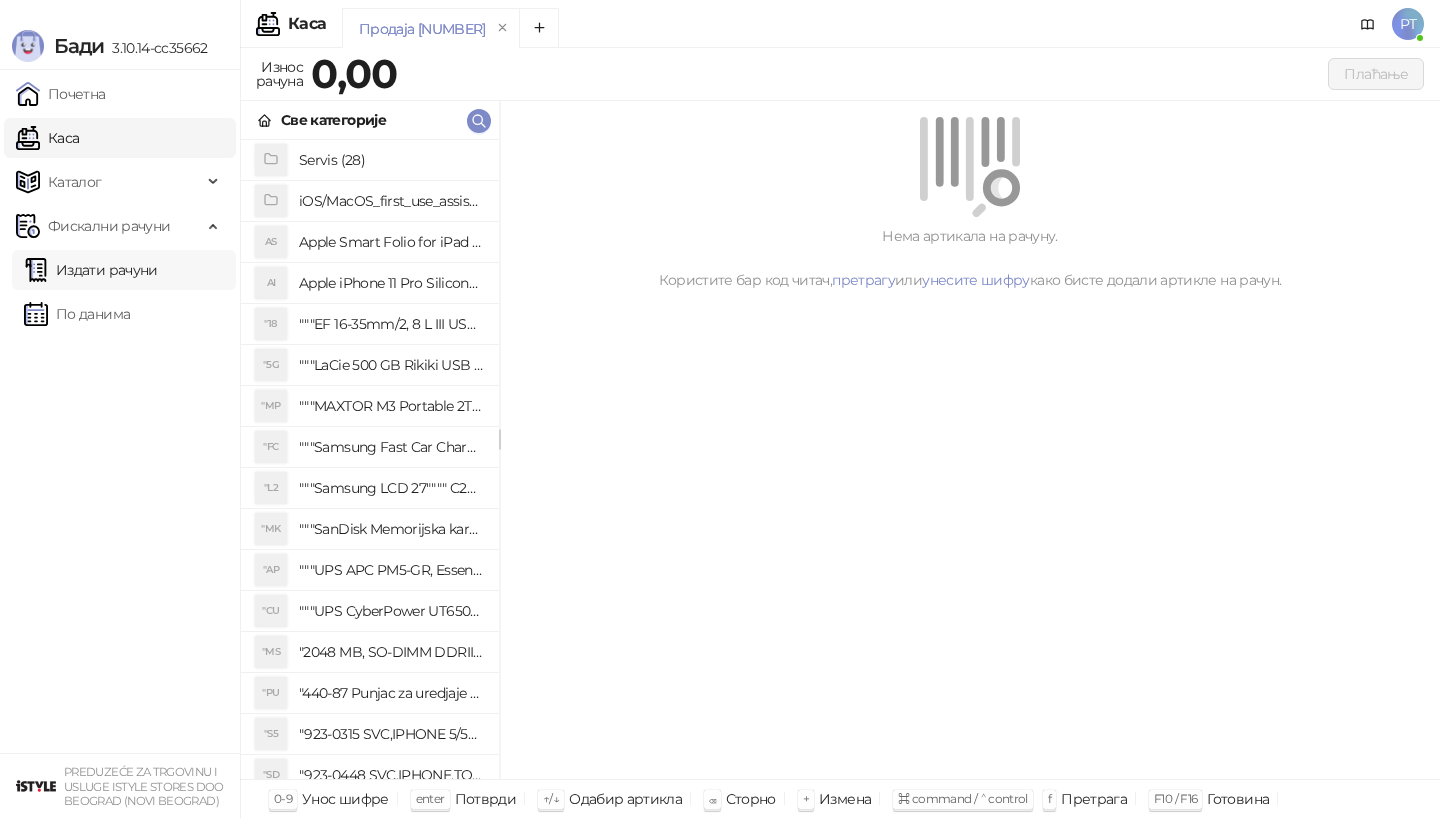 click on "Издати рачуни" at bounding box center [91, 270] 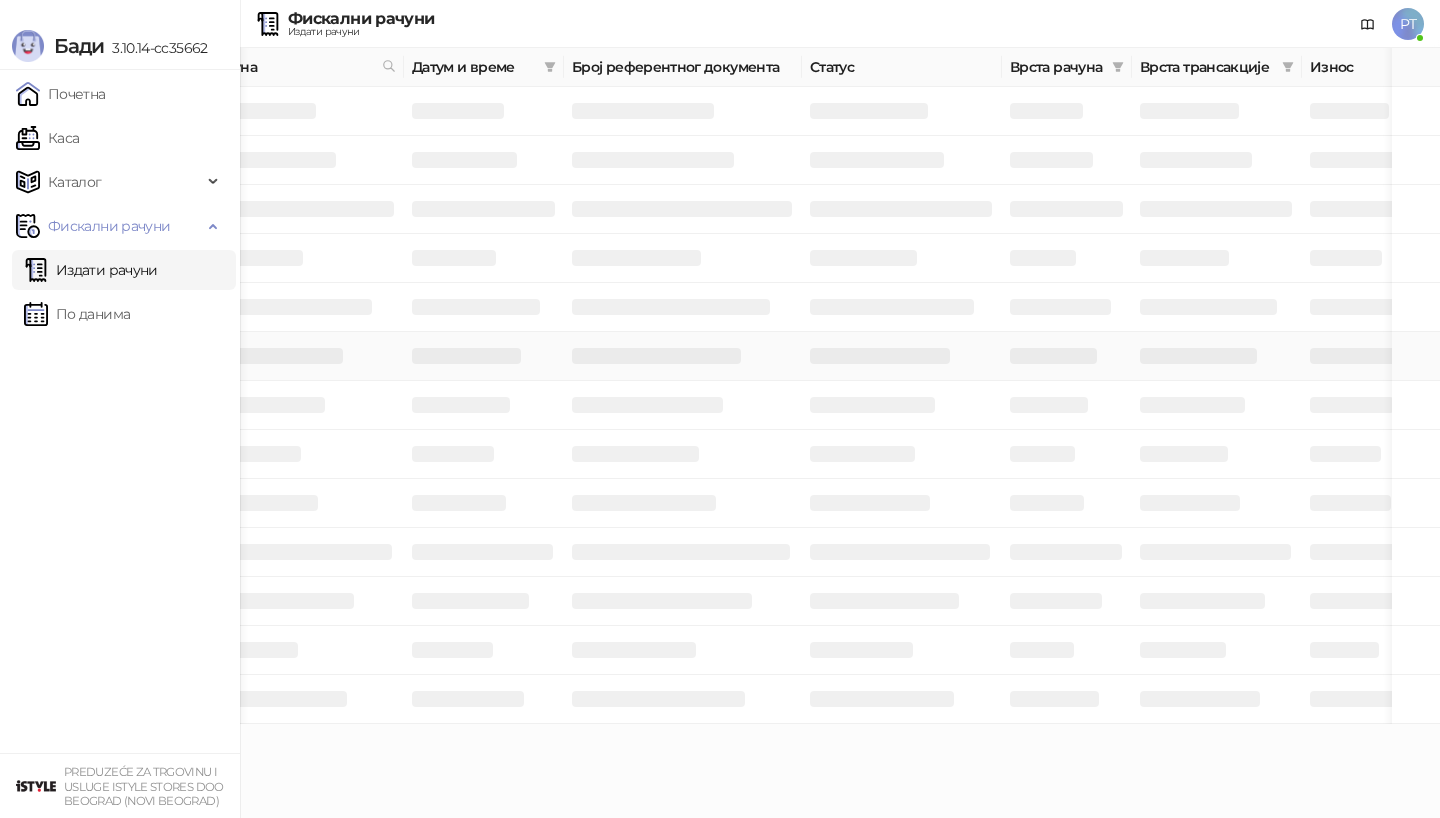 scroll, scrollTop: 0, scrollLeft: 130, axis: horizontal 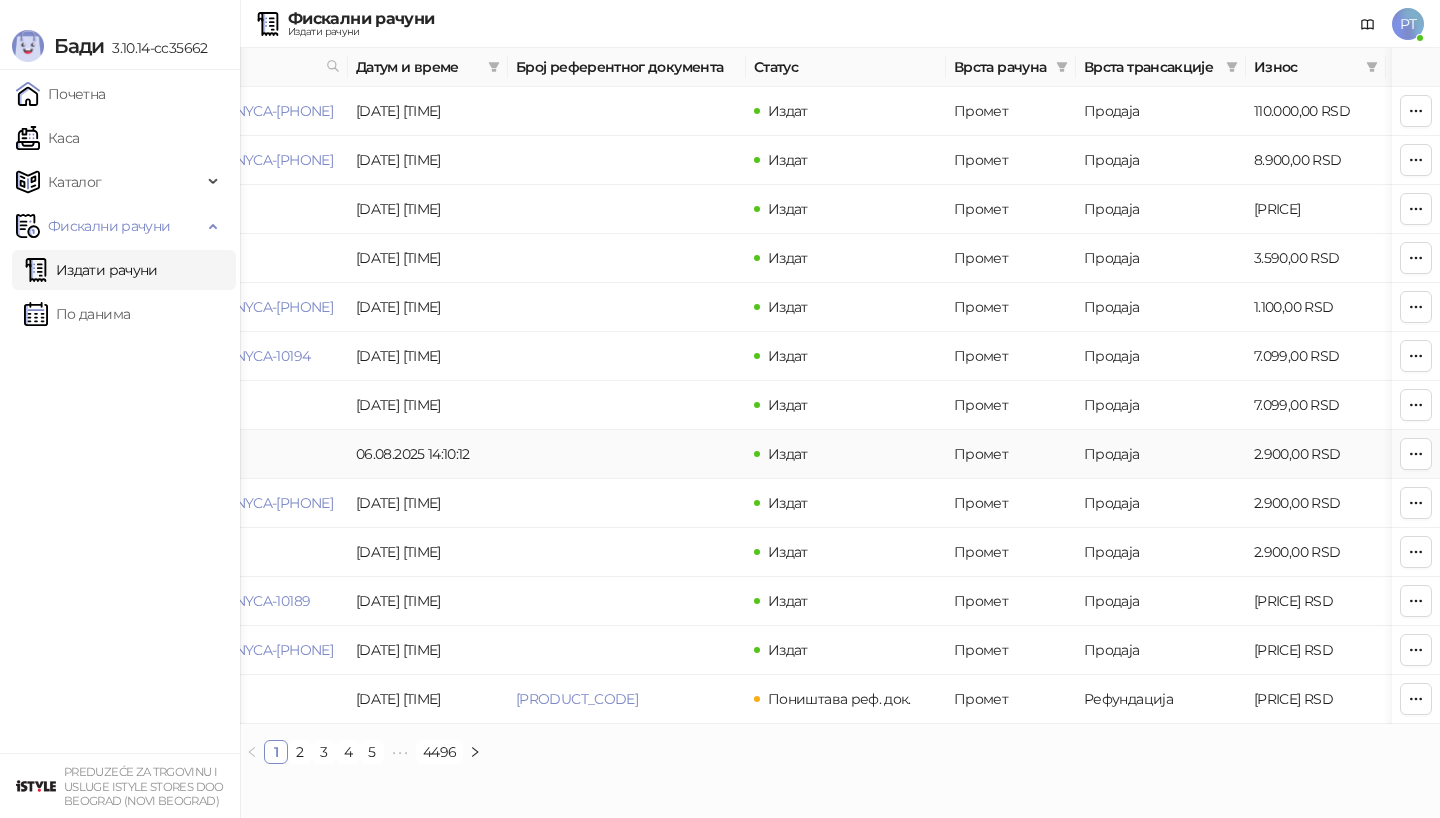 click on "[PRODUCT_CODE]" at bounding box center [179, 454] 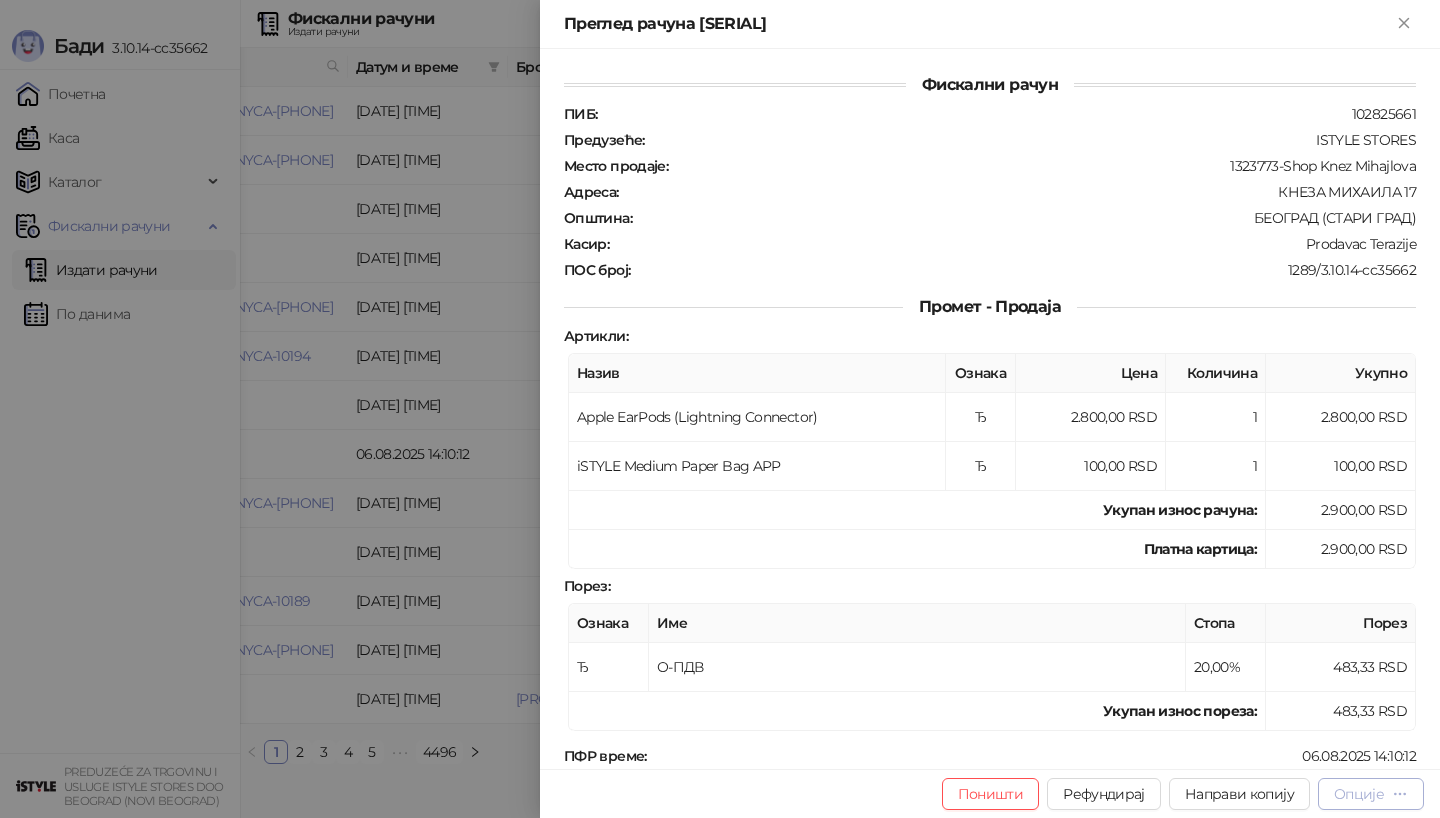 click on "Опције" at bounding box center [1359, 794] 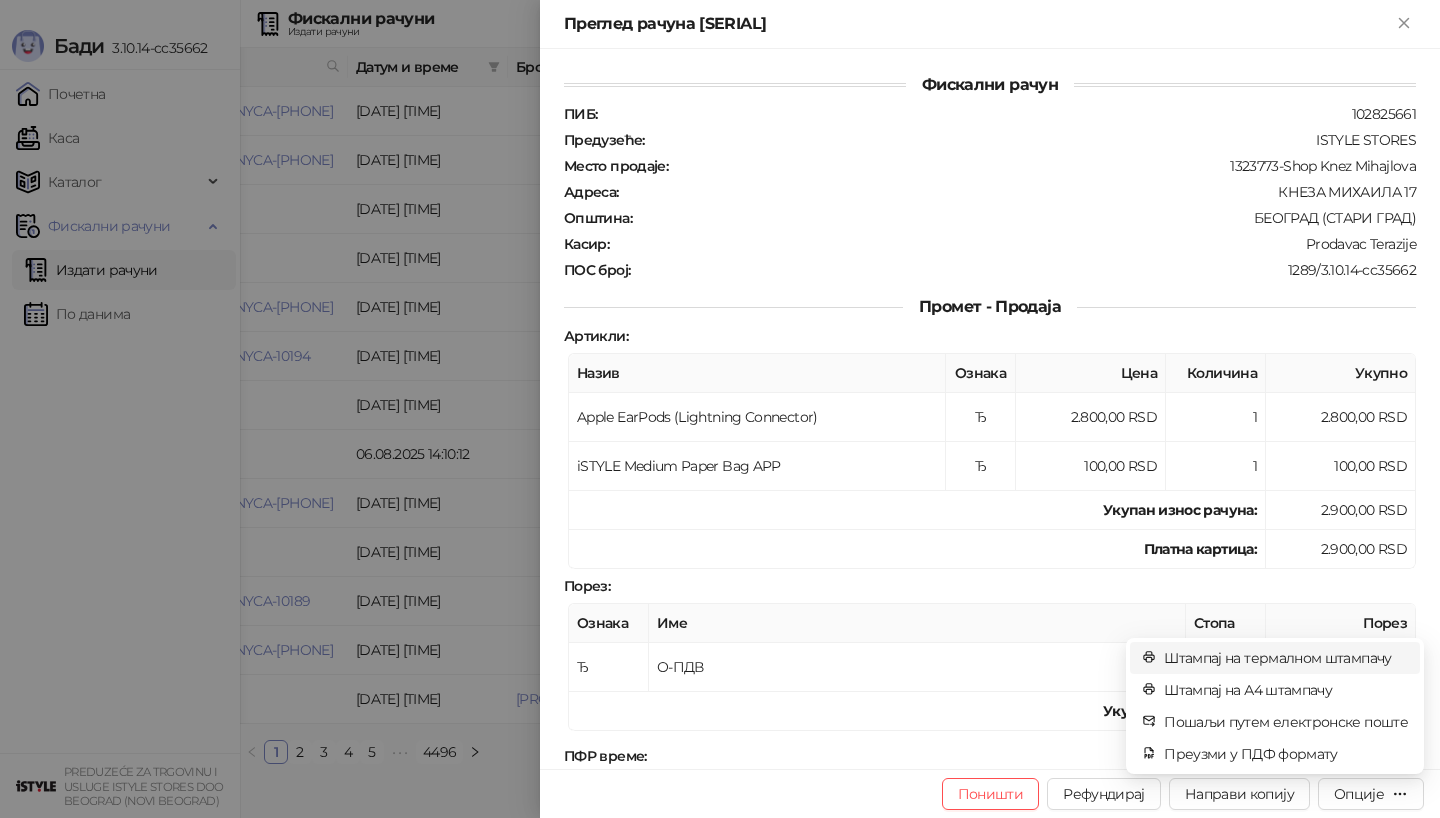 click on "Штампај на термалном штампачу" at bounding box center (1286, 658) 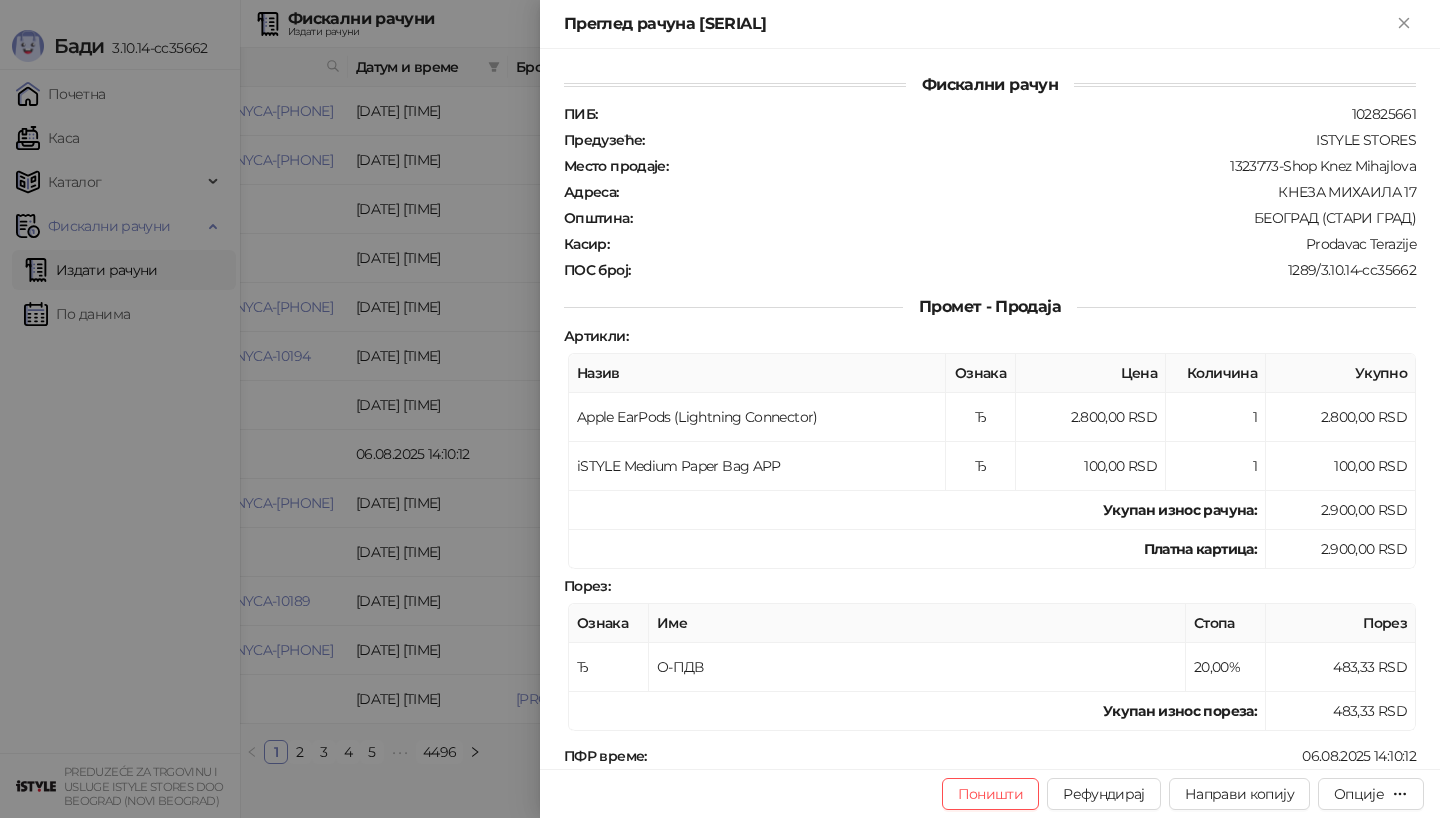 click at bounding box center [720, 409] 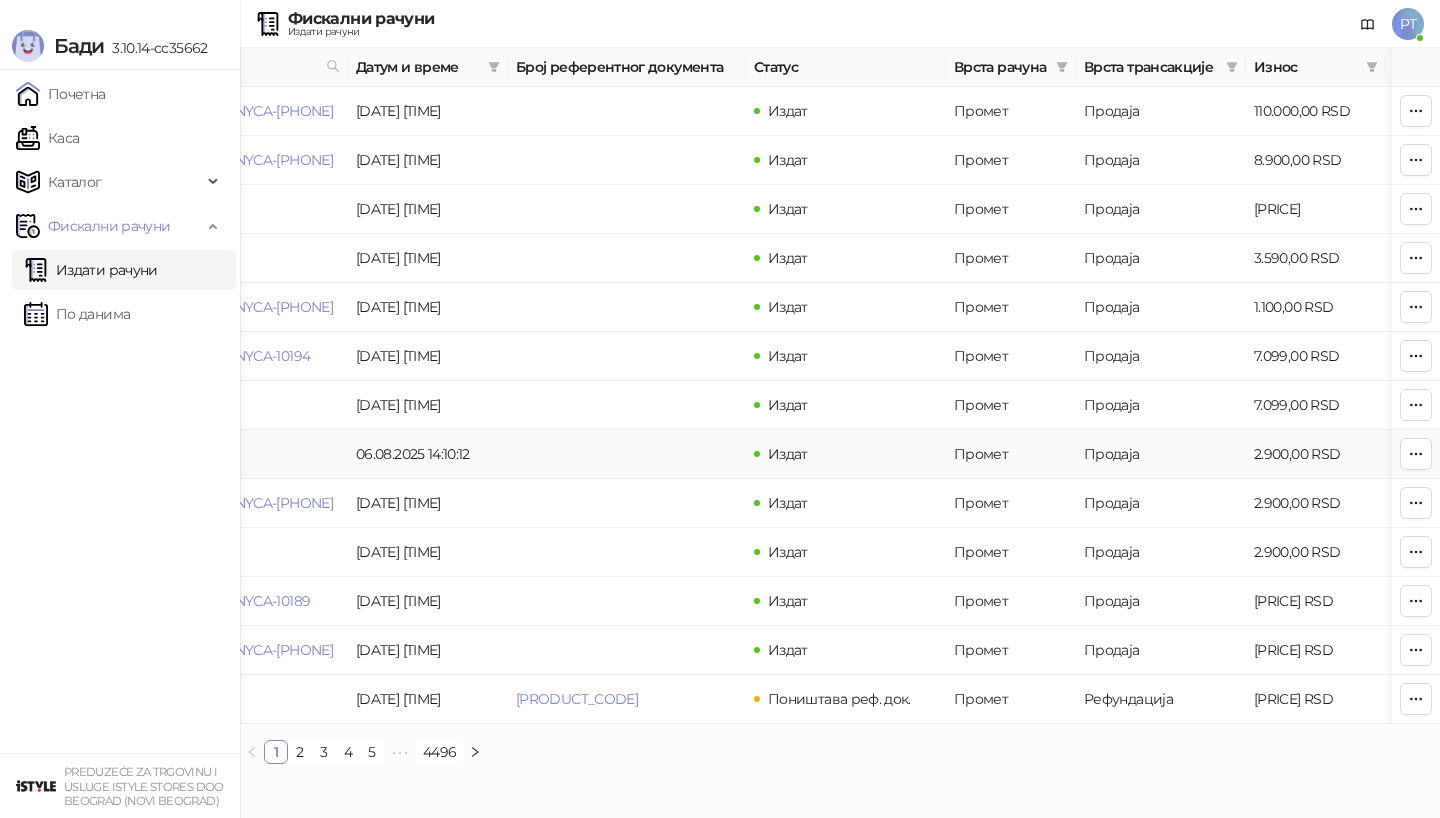 click on "[PRODUCT_CODE]" at bounding box center (179, 454) 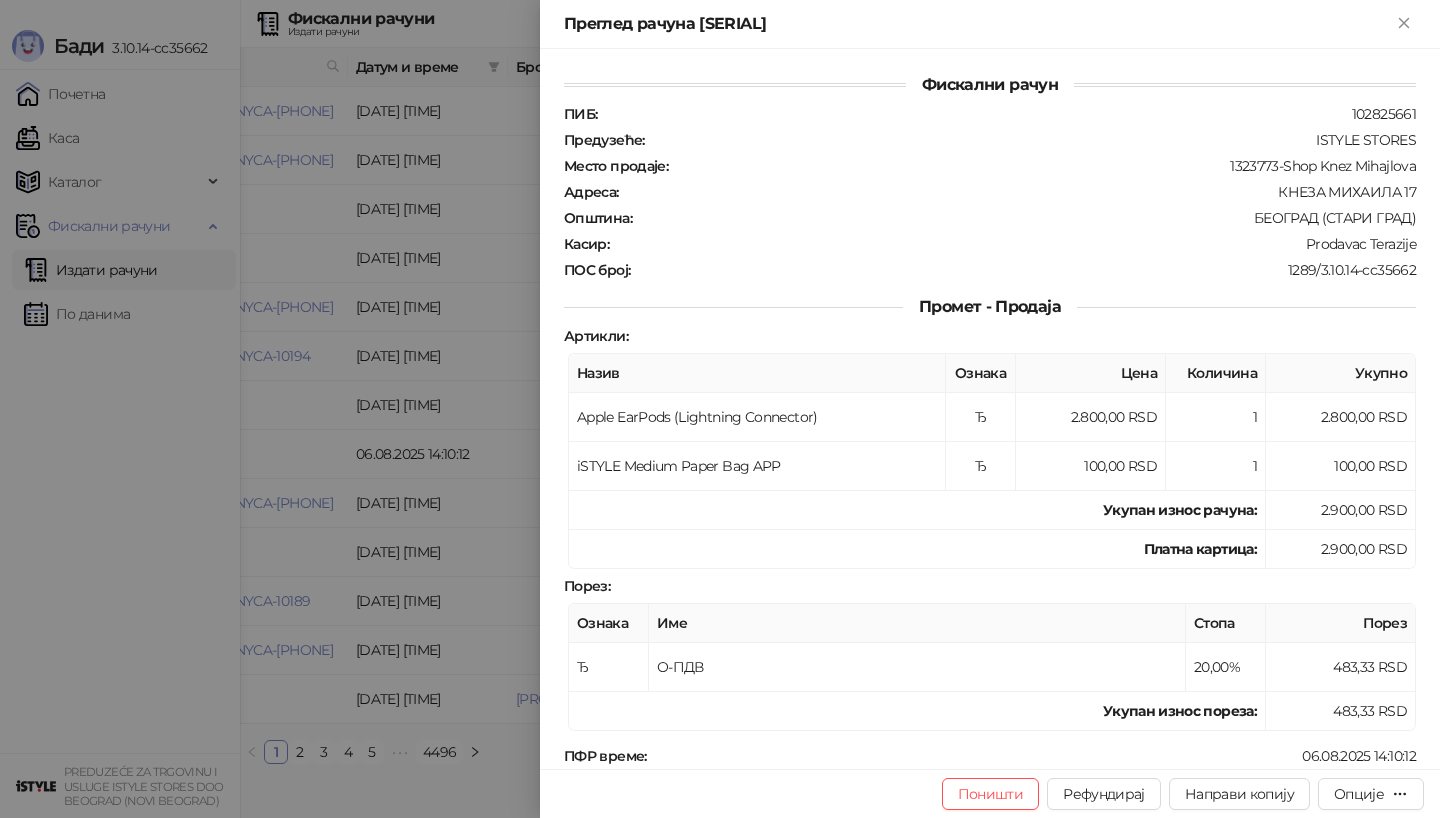 click at bounding box center (720, 409) 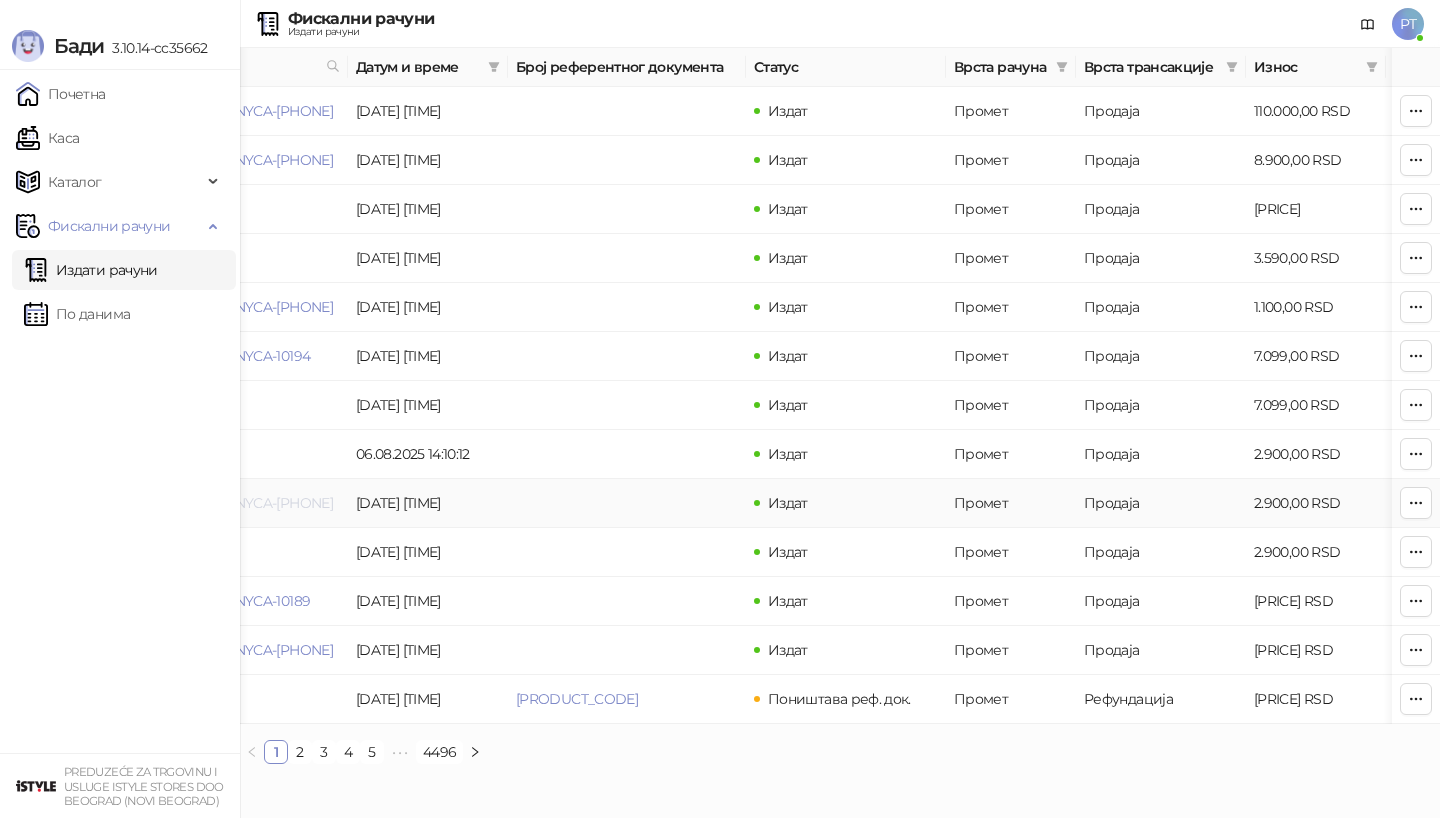 click on "6RVUNYCA-6RVUNYCA-[PHONE]" at bounding box center (225, 503) 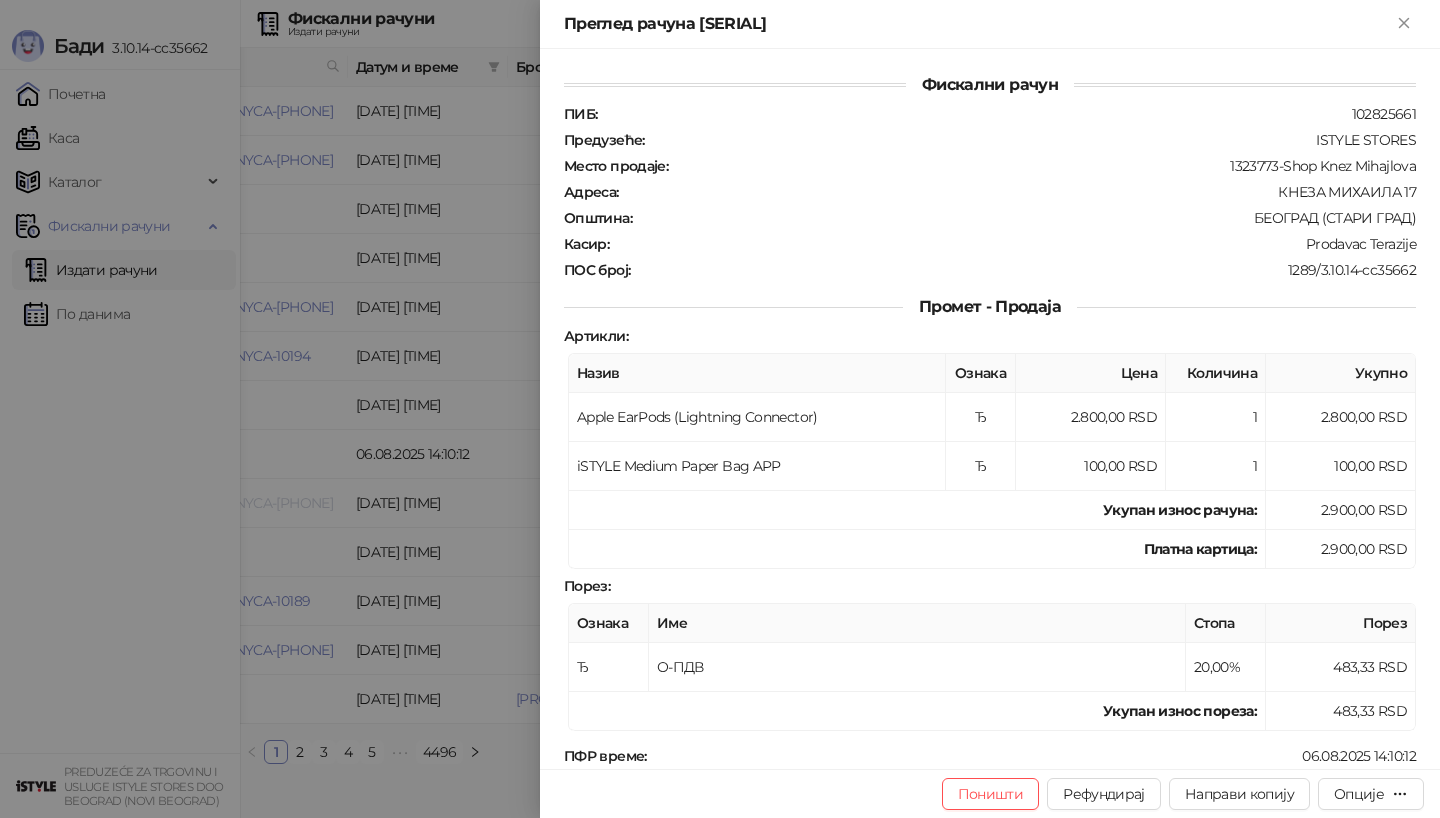 click at bounding box center (720, 409) 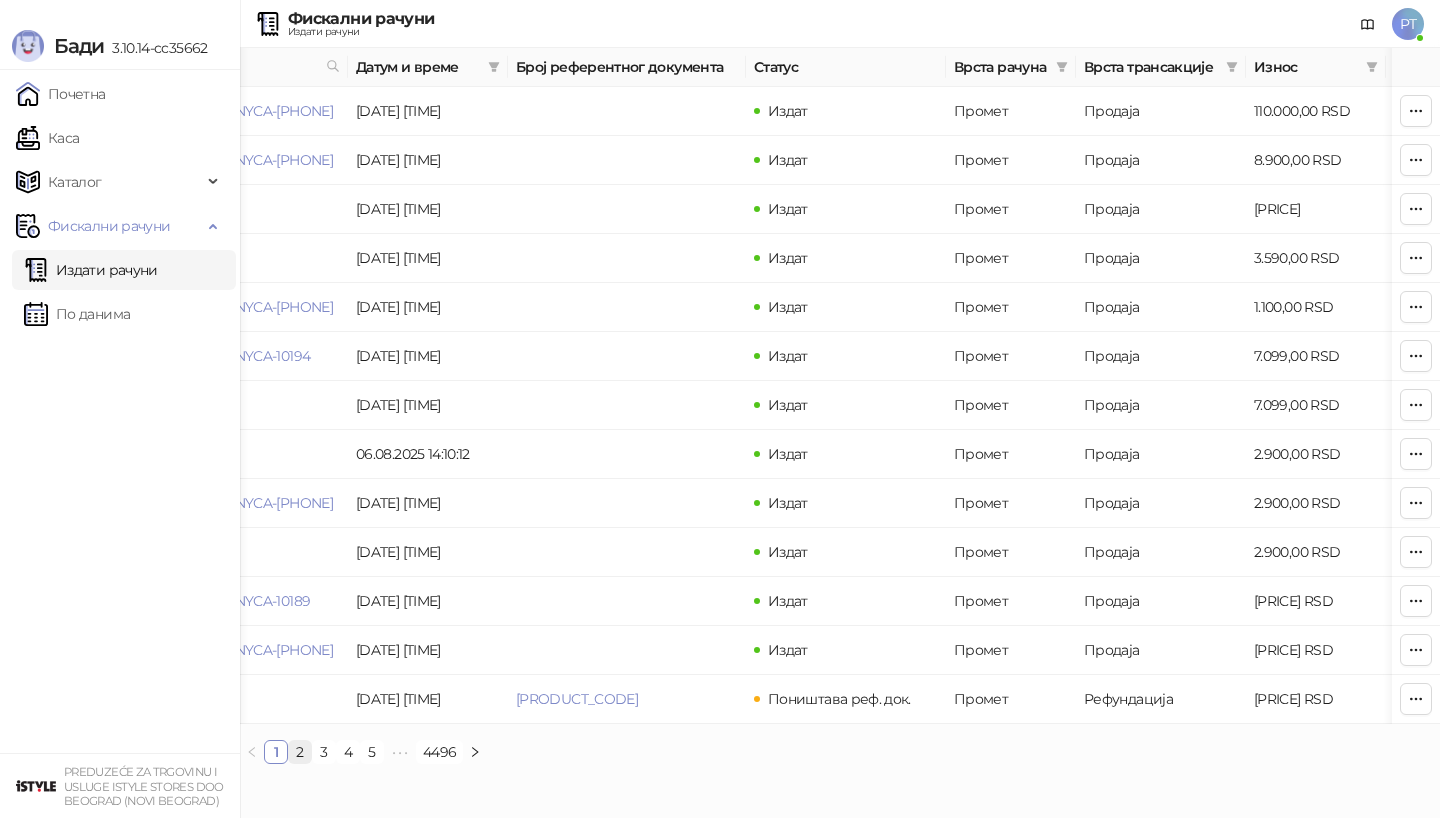 click on "2" at bounding box center [300, 752] 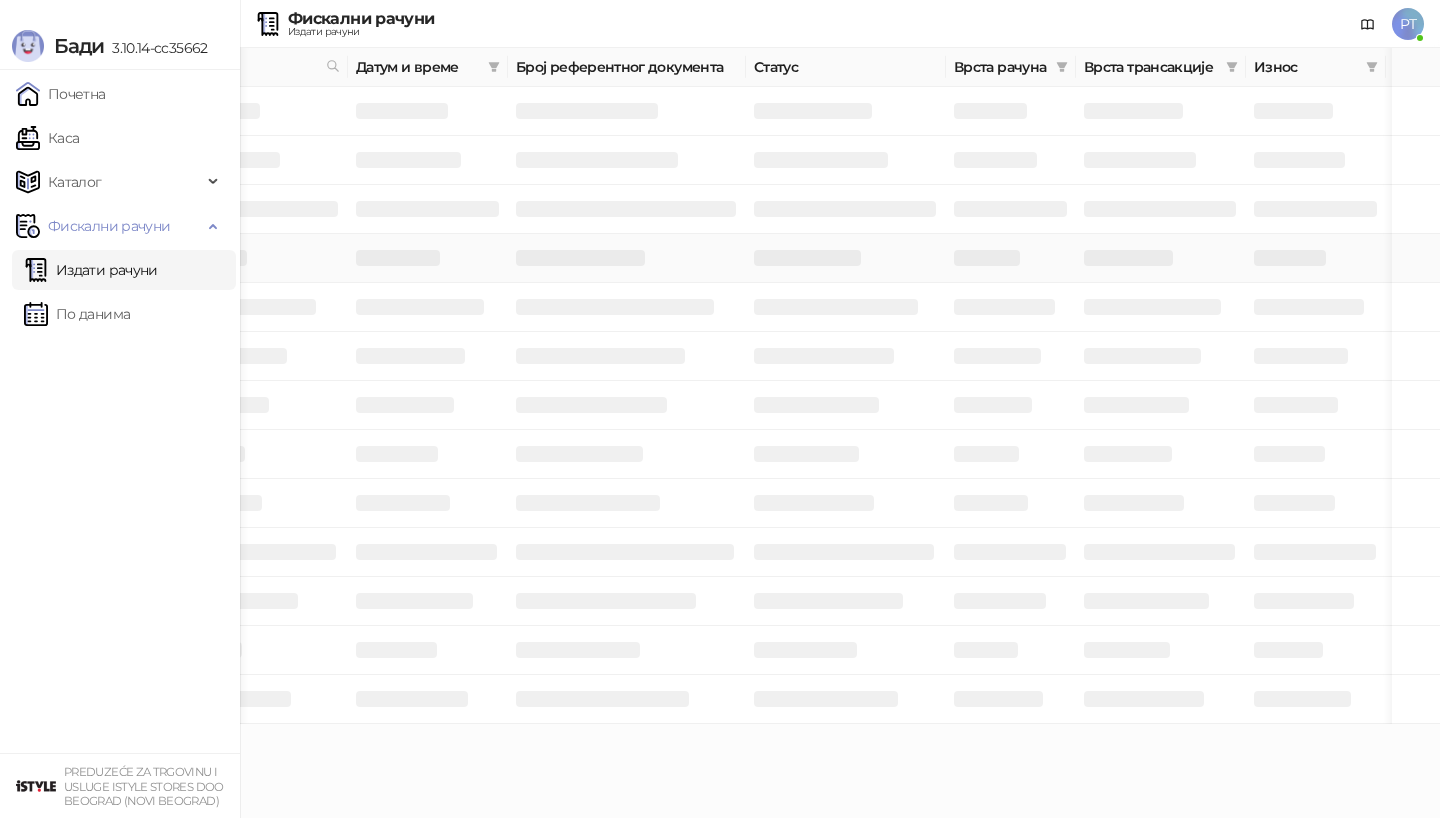 scroll, scrollTop: 0, scrollLeft: 129, axis: horizontal 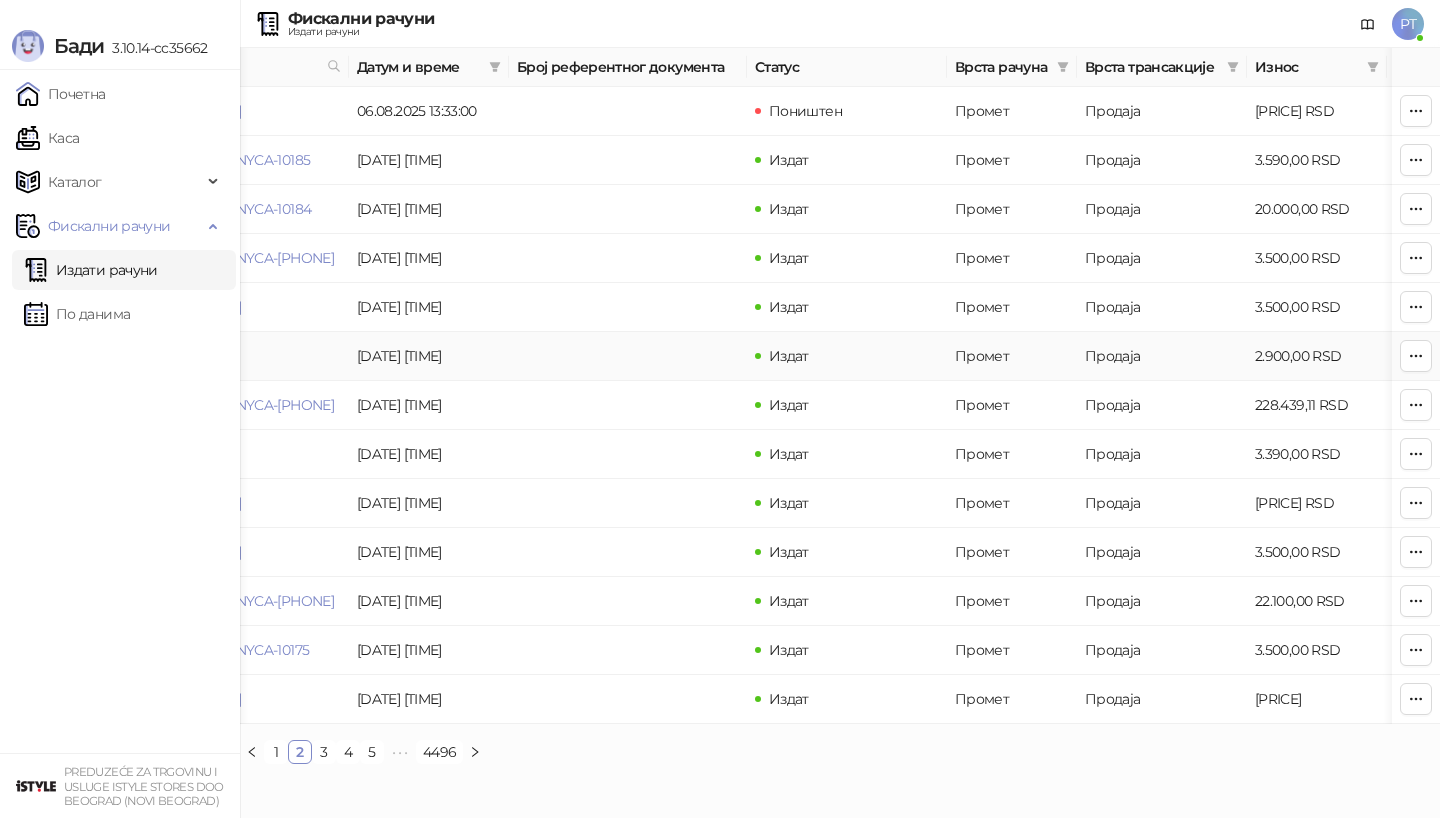 click on "[SERIAL]" at bounding box center (145, 356) 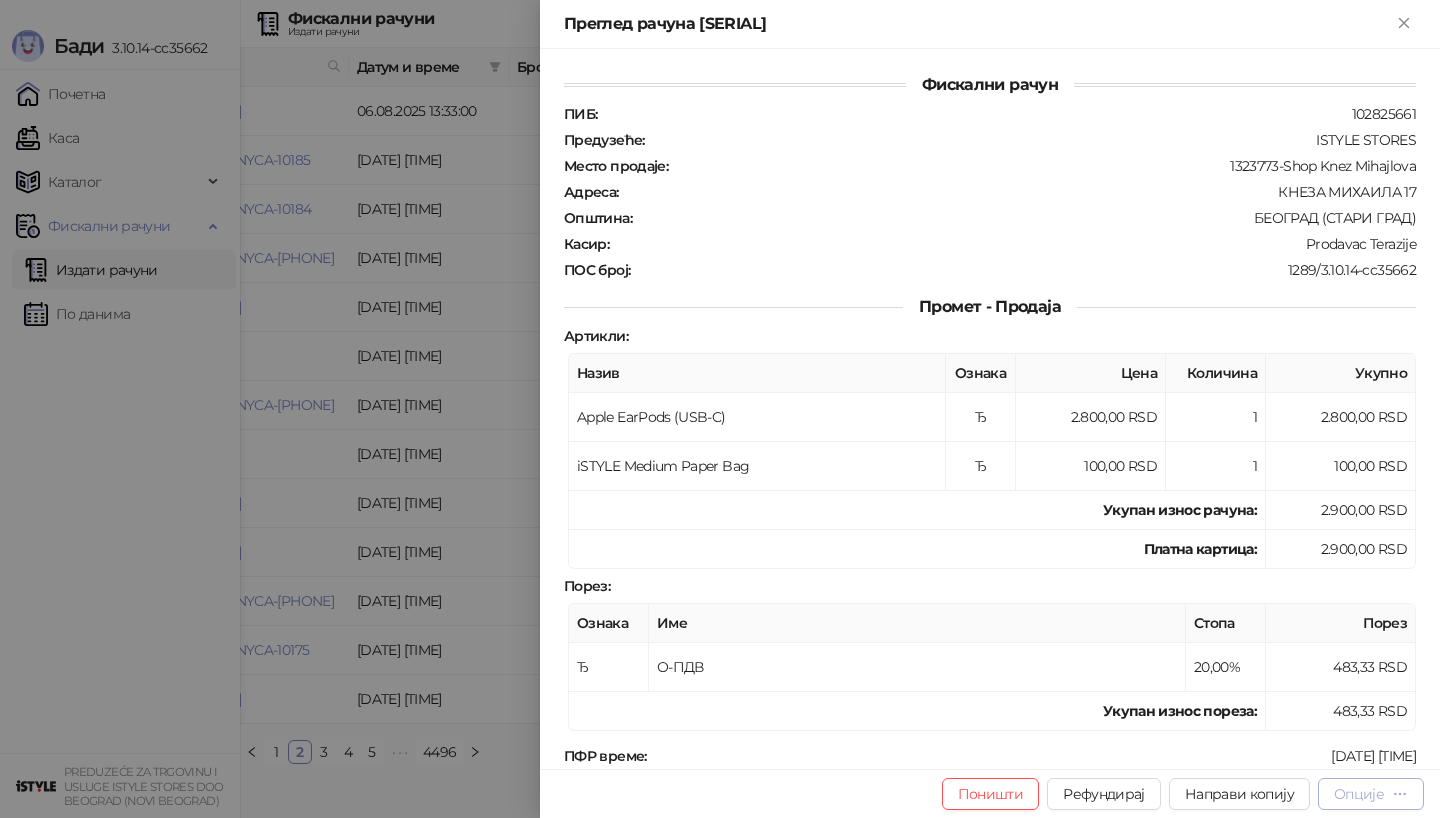 click on "Опције" at bounding box center (1359, 794) 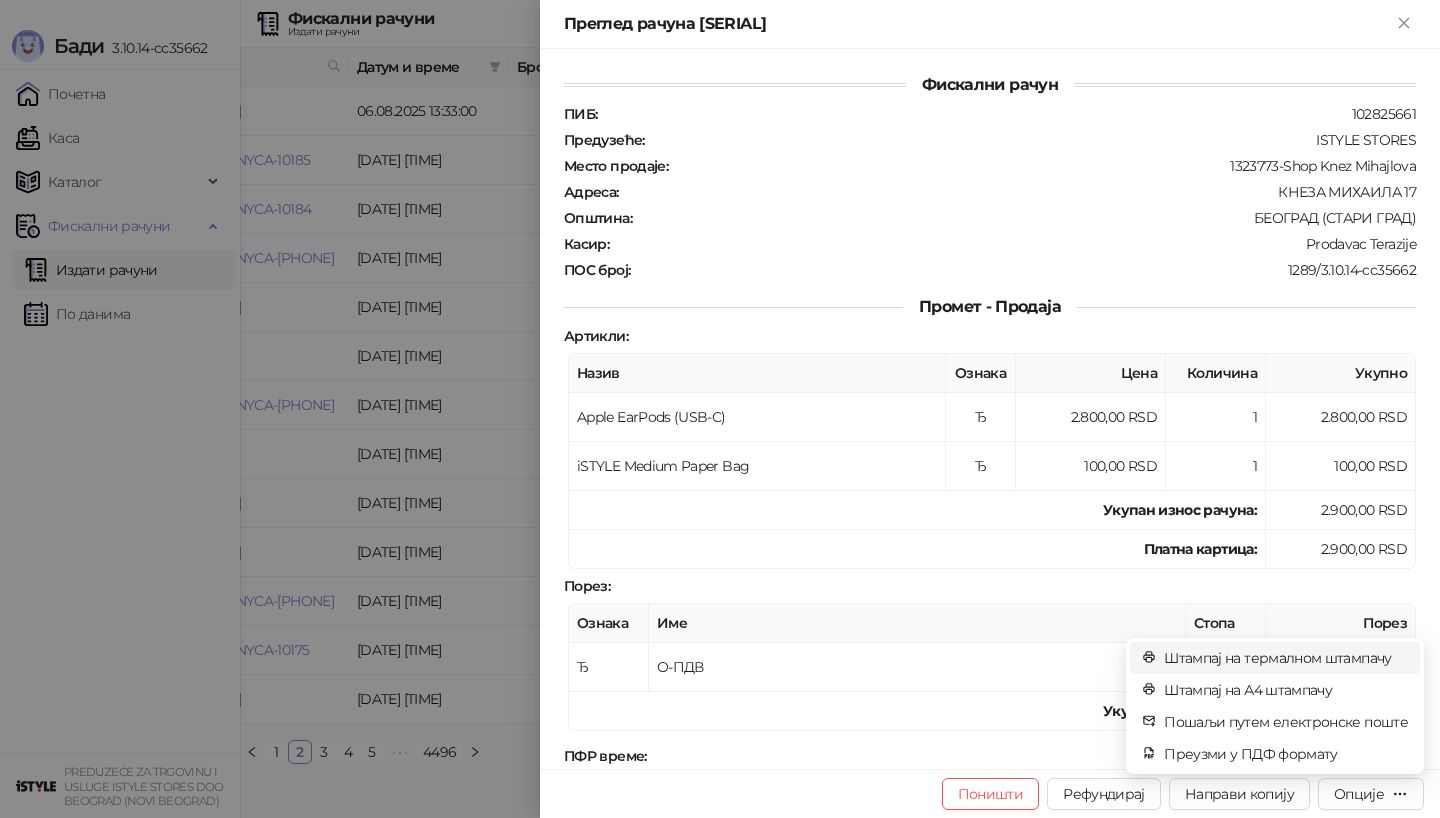 click on "Штампај на термалном штампачу" at bounding box center (1286, 658) 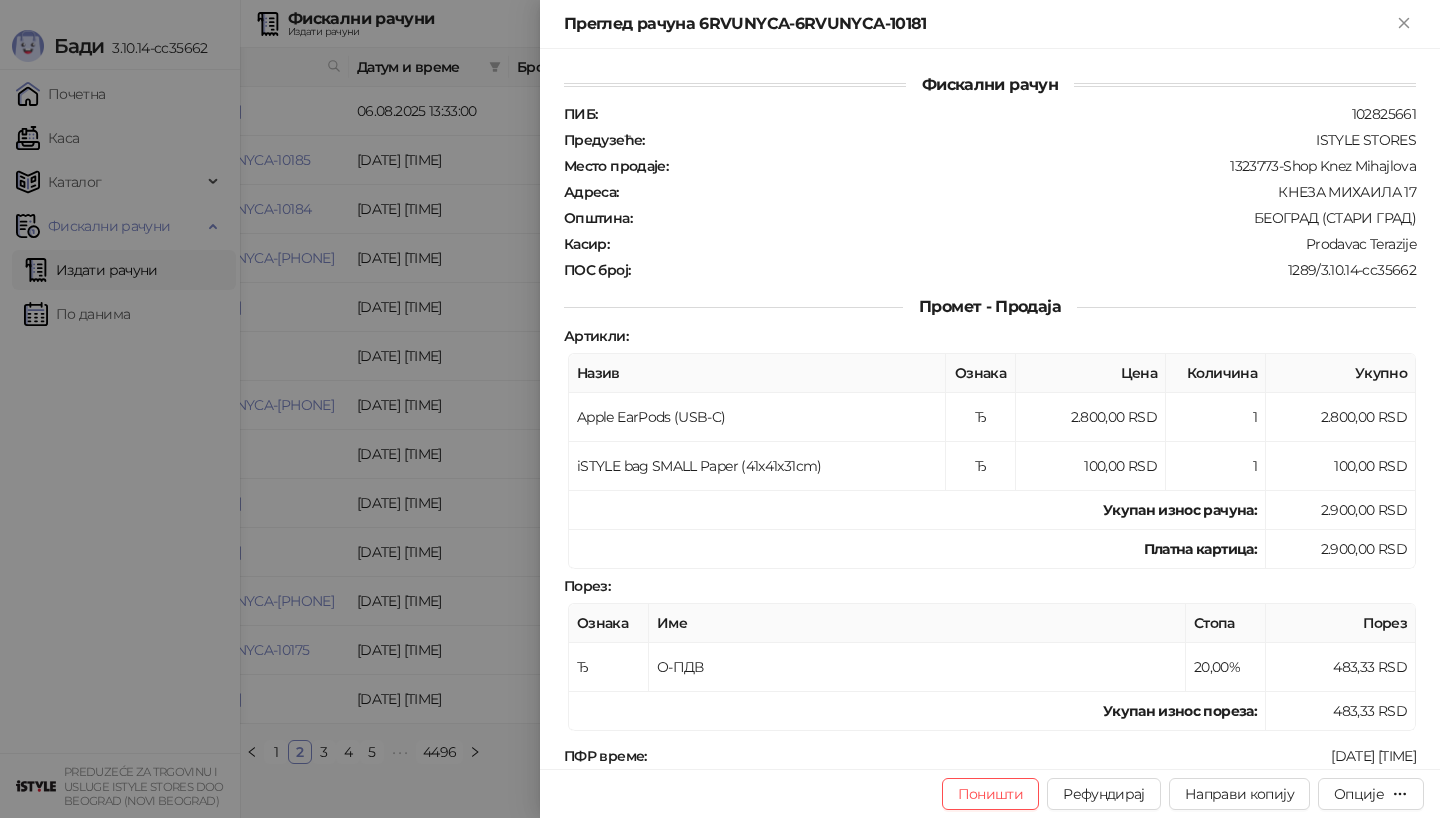 click at bounding box center [720, 409] 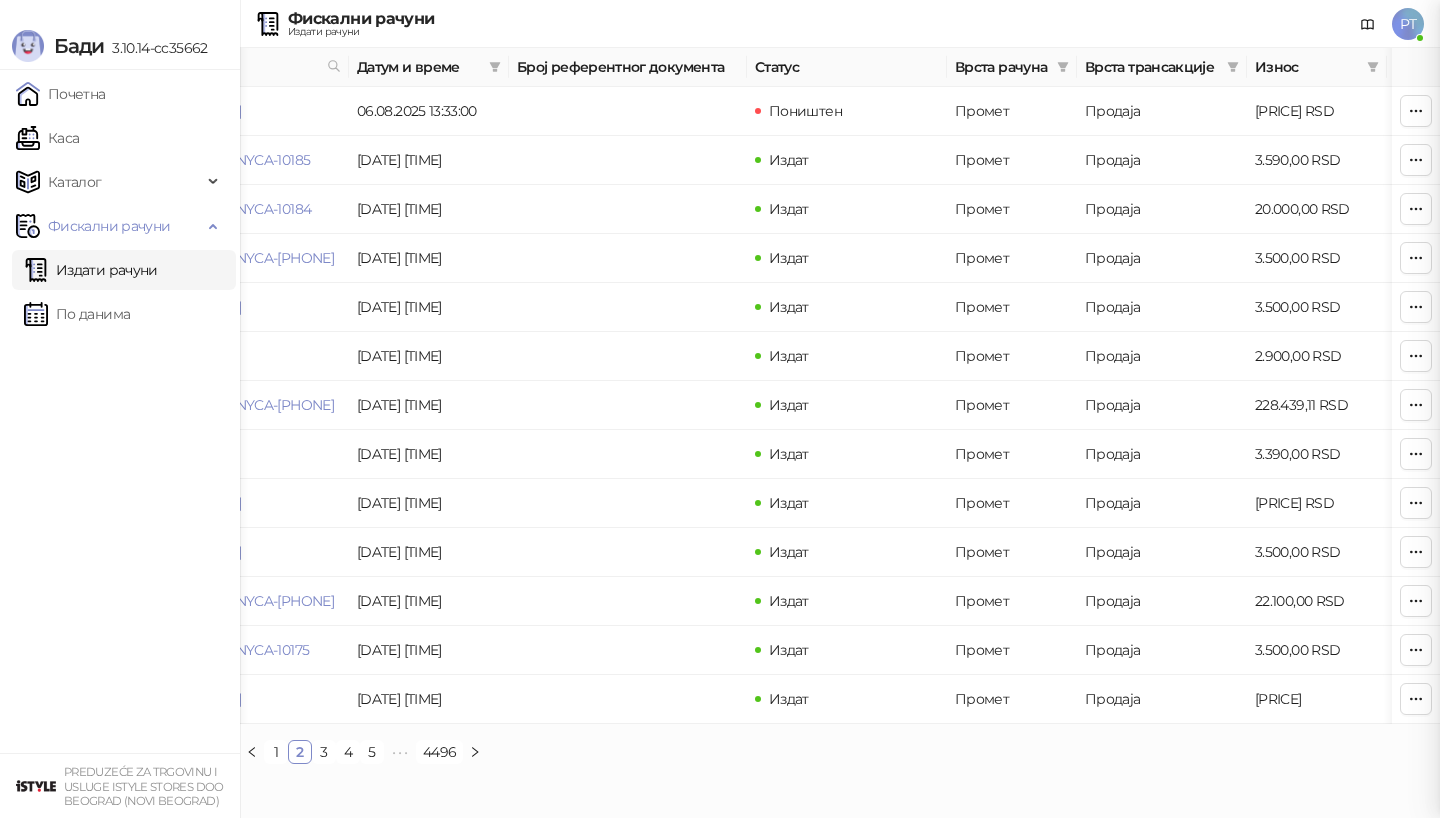 click at bounding box center [720, 409] 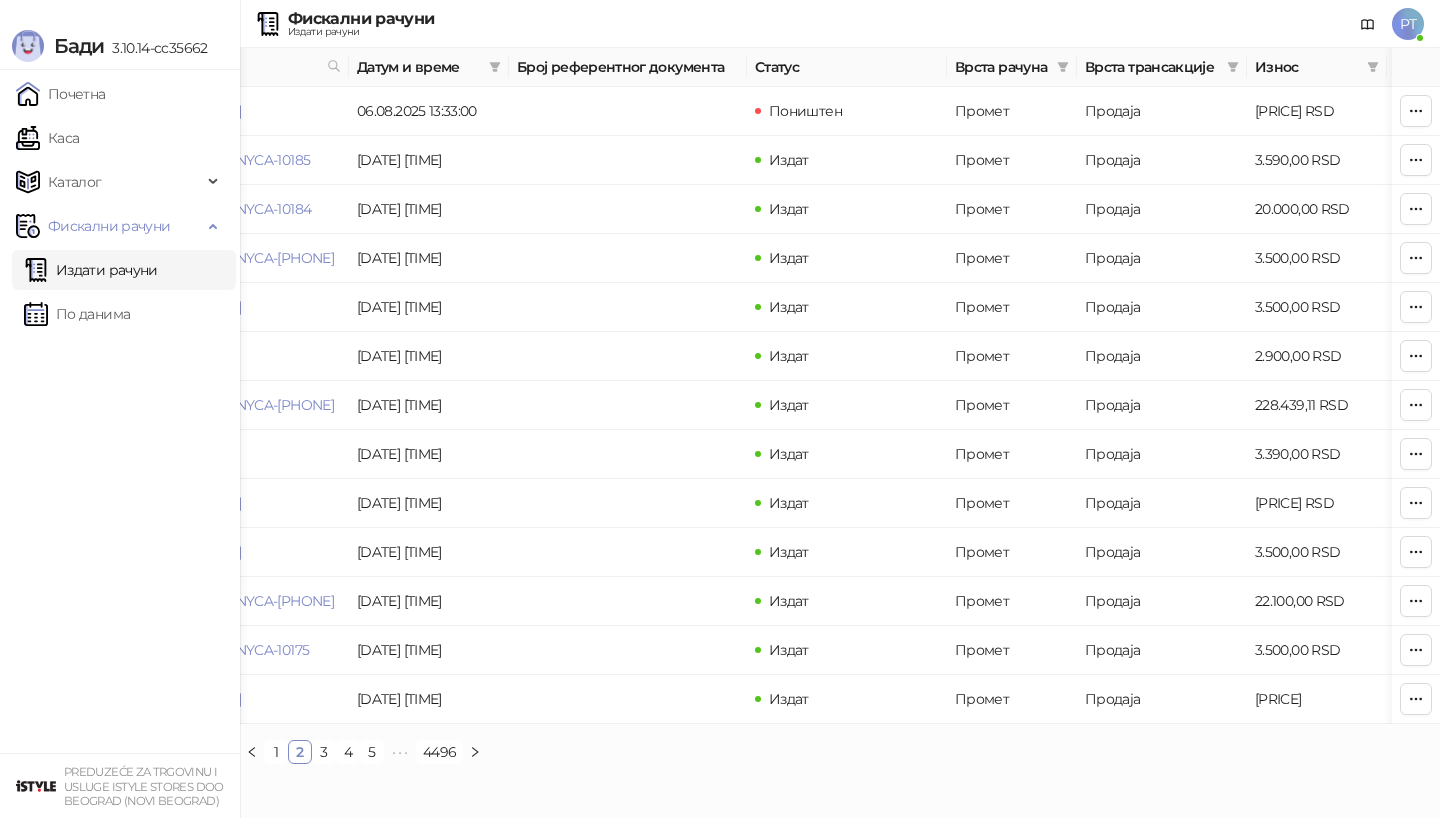 click on "Каса" at bounding box center [47, 138] 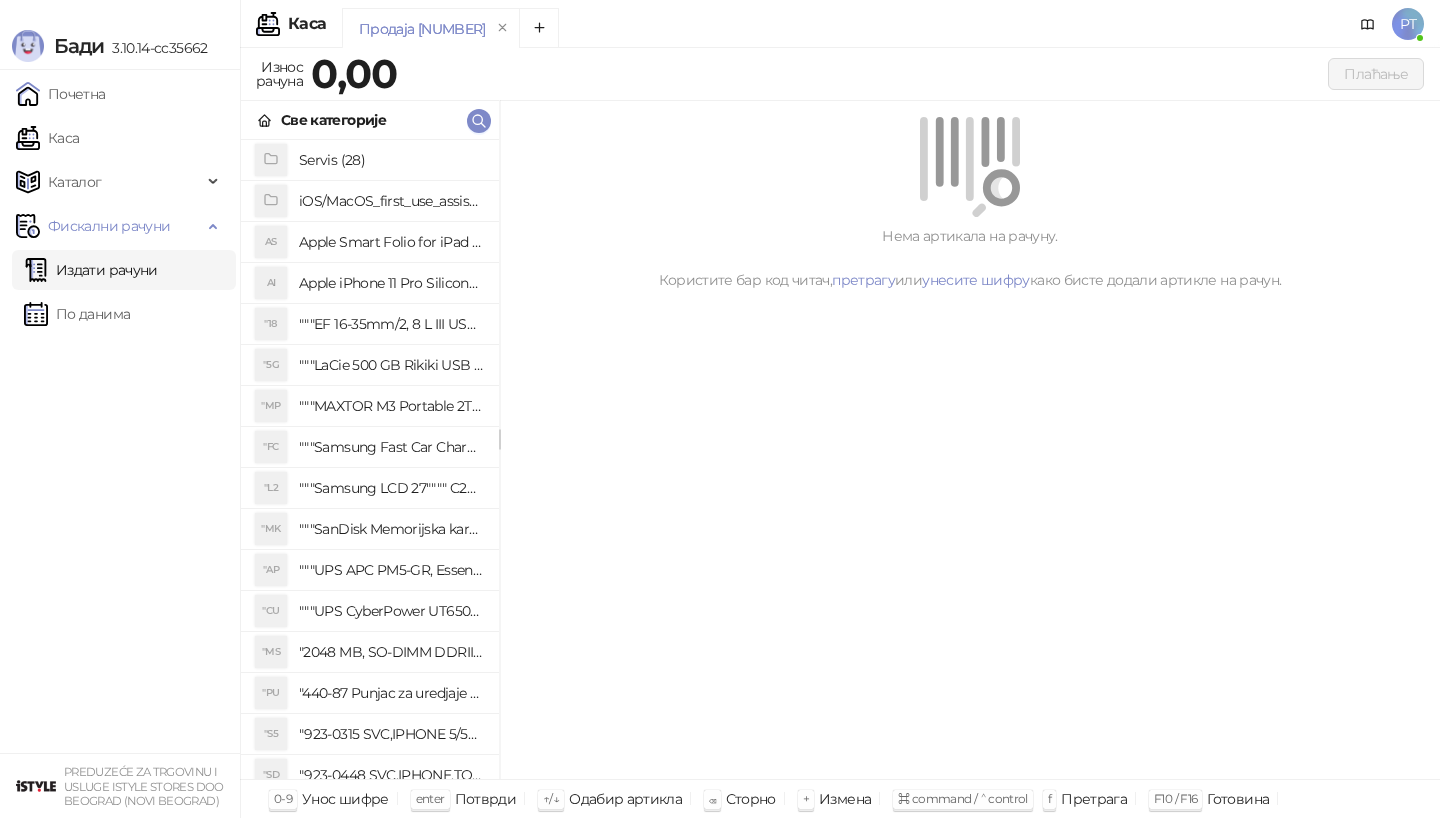 click on "Каса" at bounding box center [47, 138] 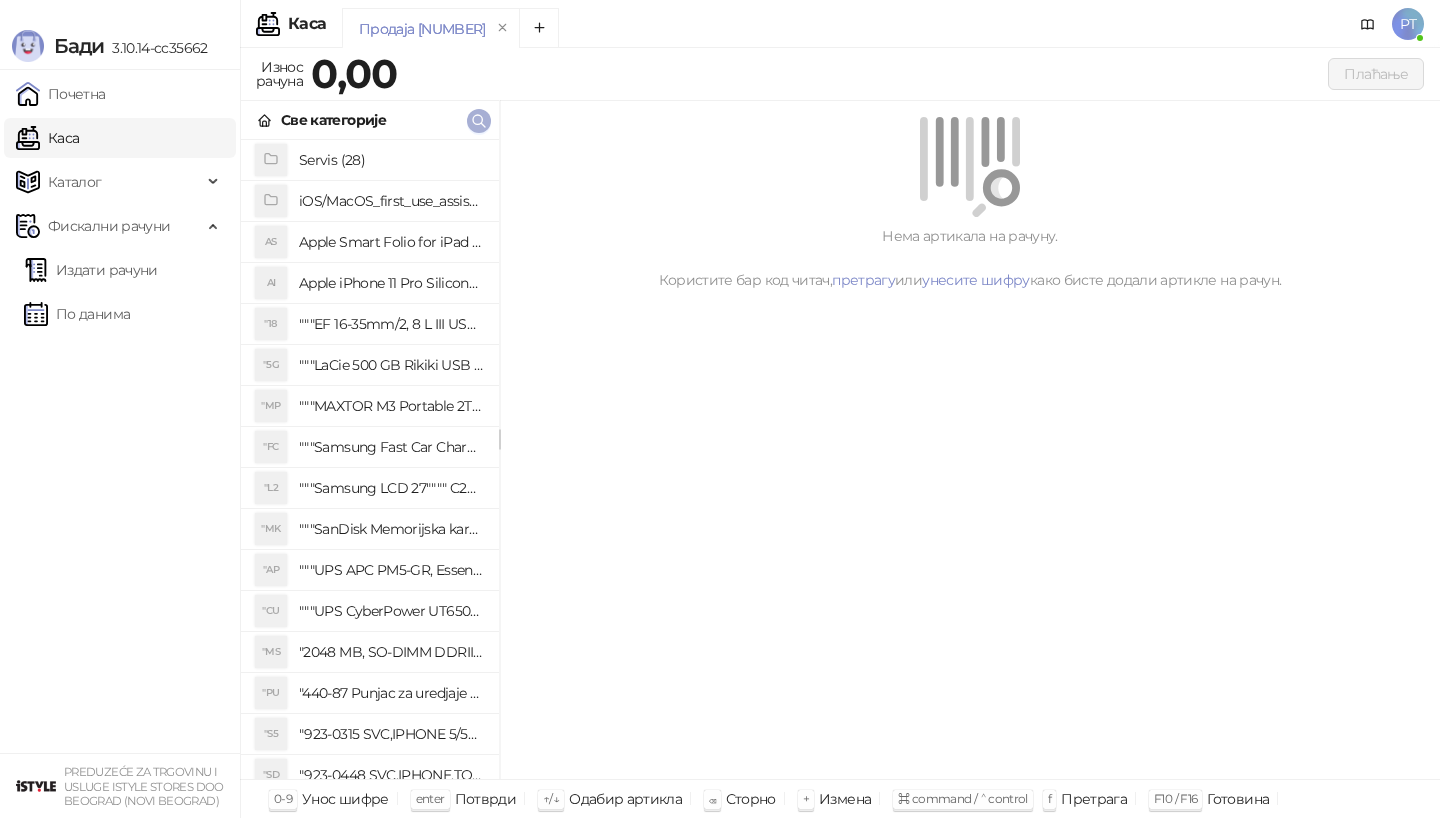 click 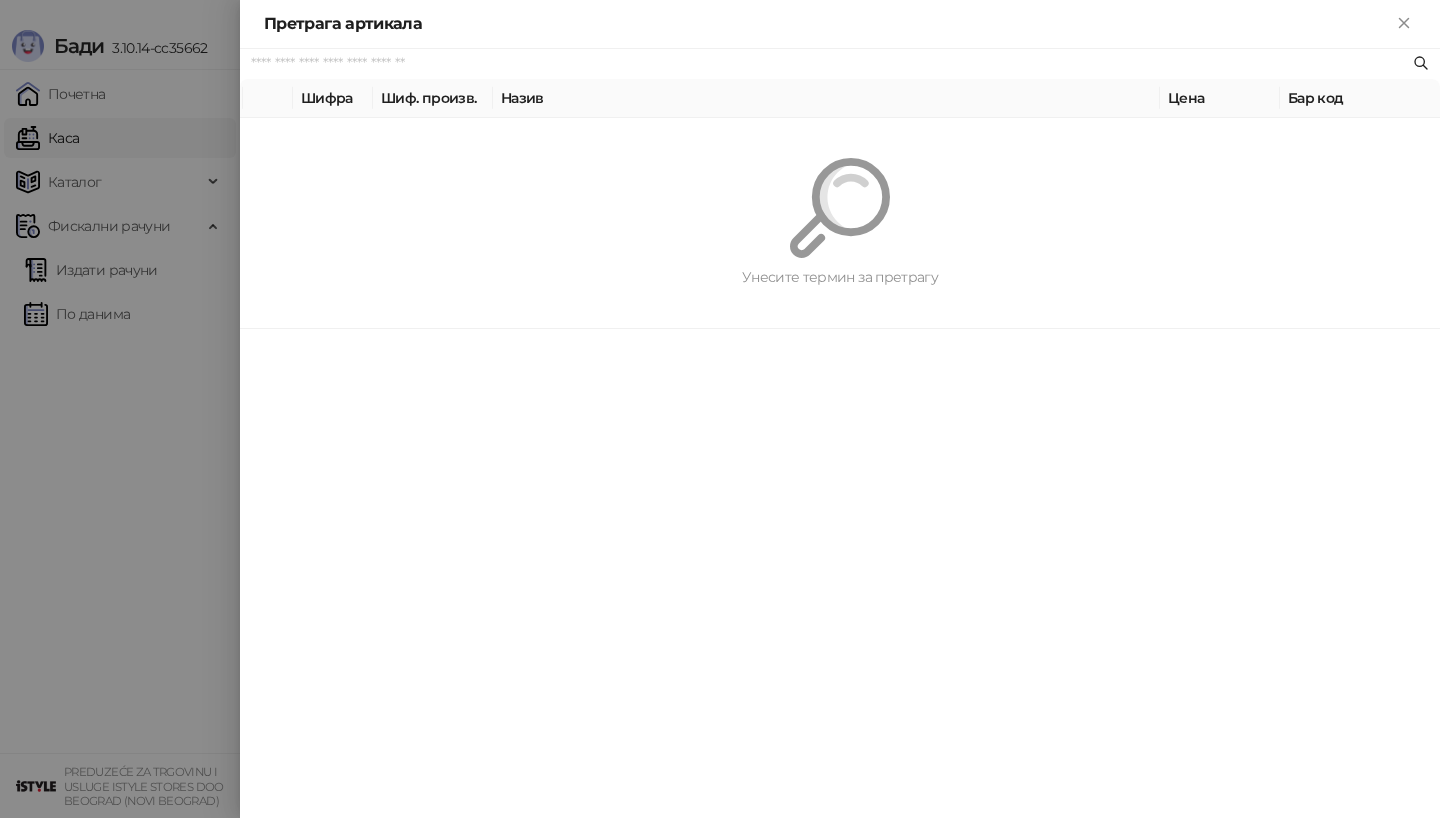 paste on "*********" 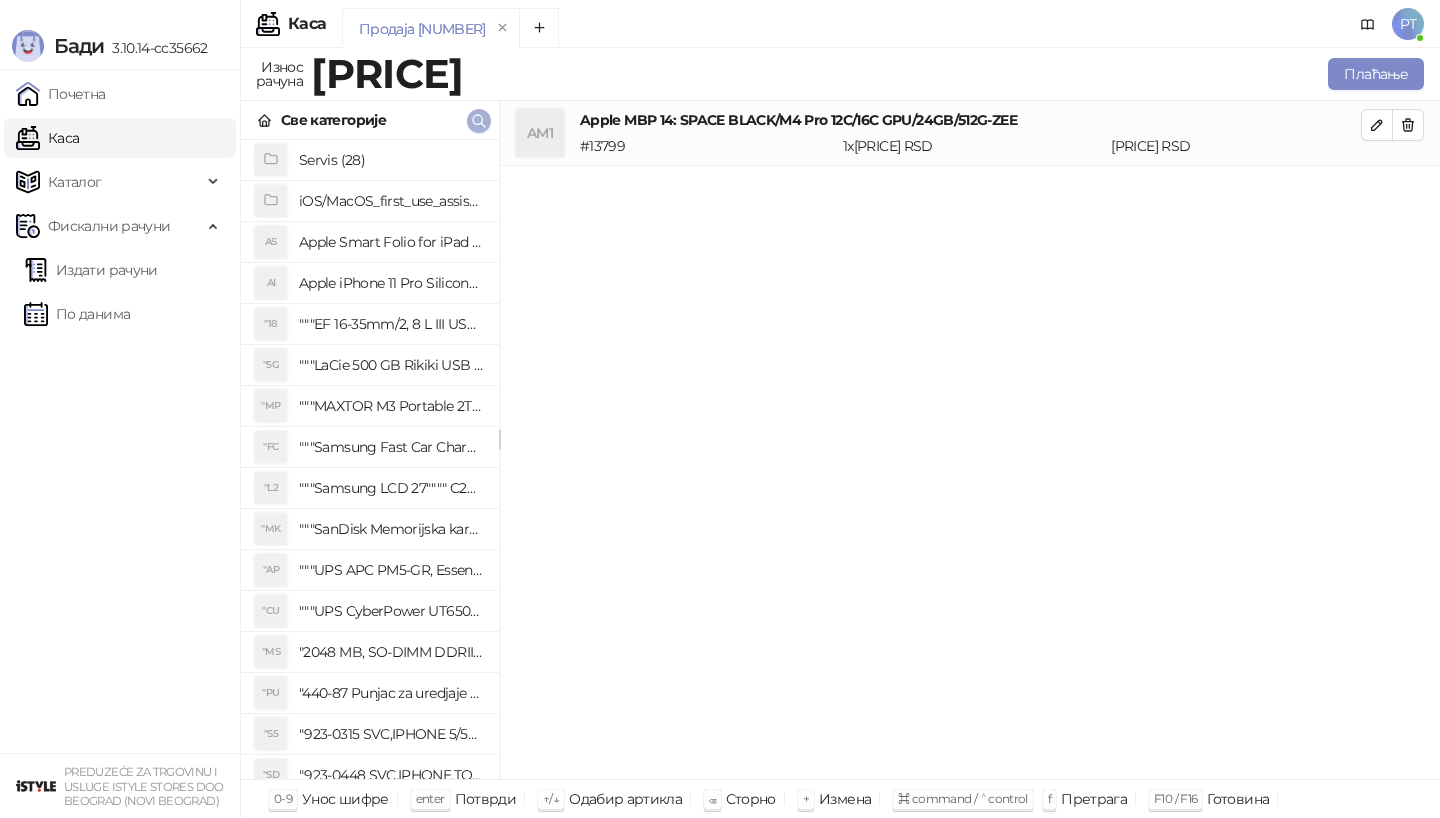 click 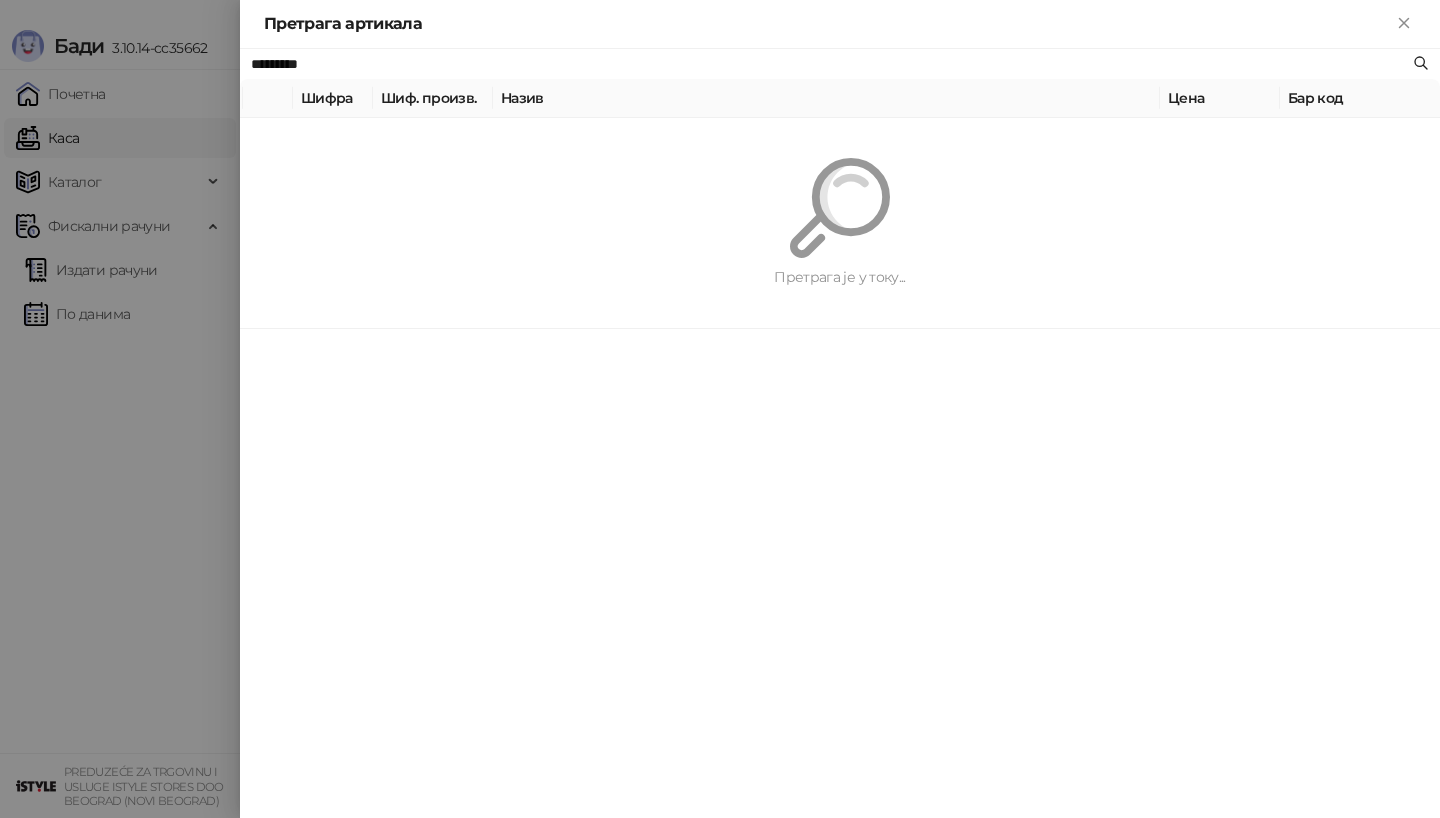 paste on "**********" 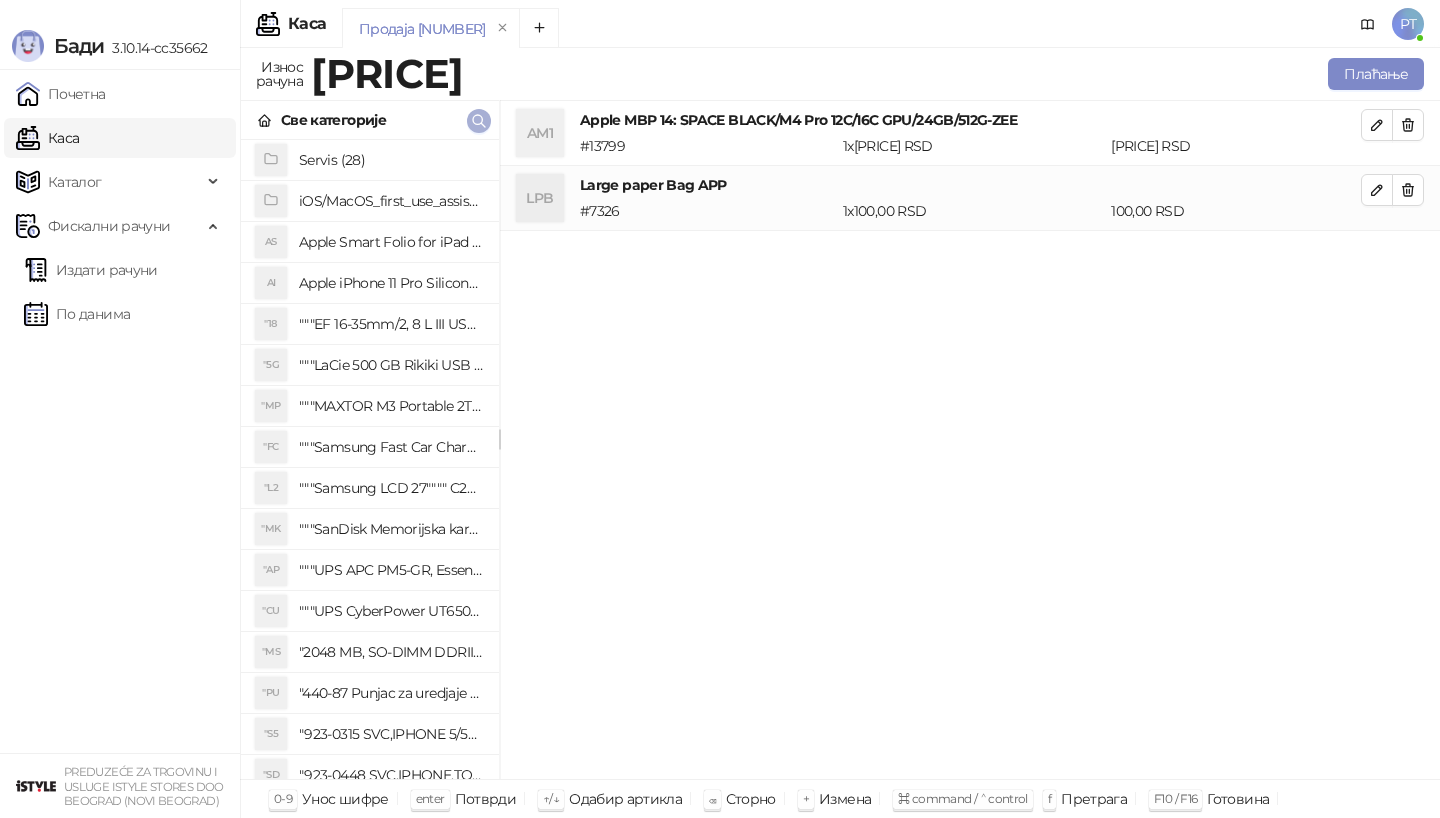 click 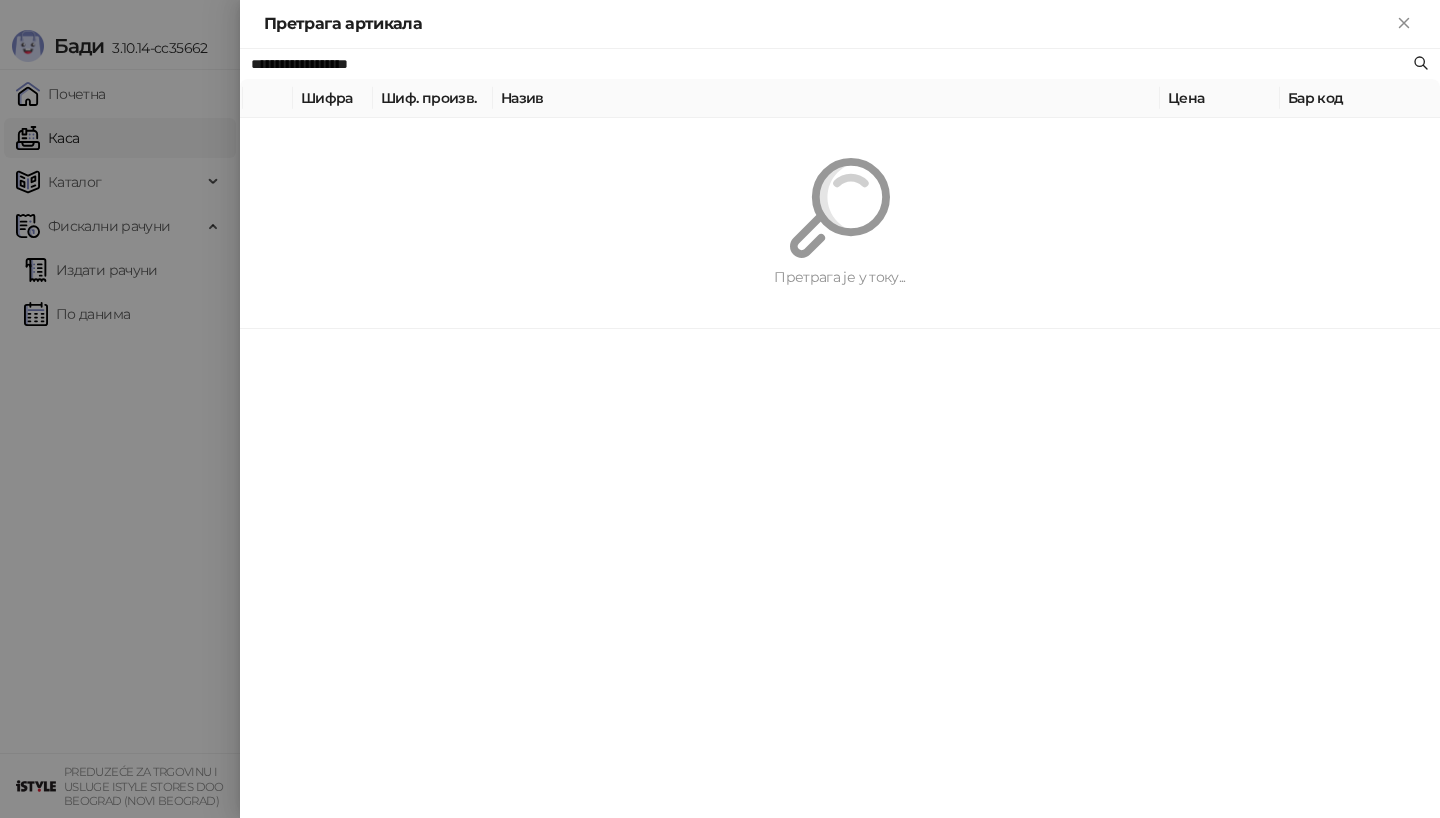 paste on "***" 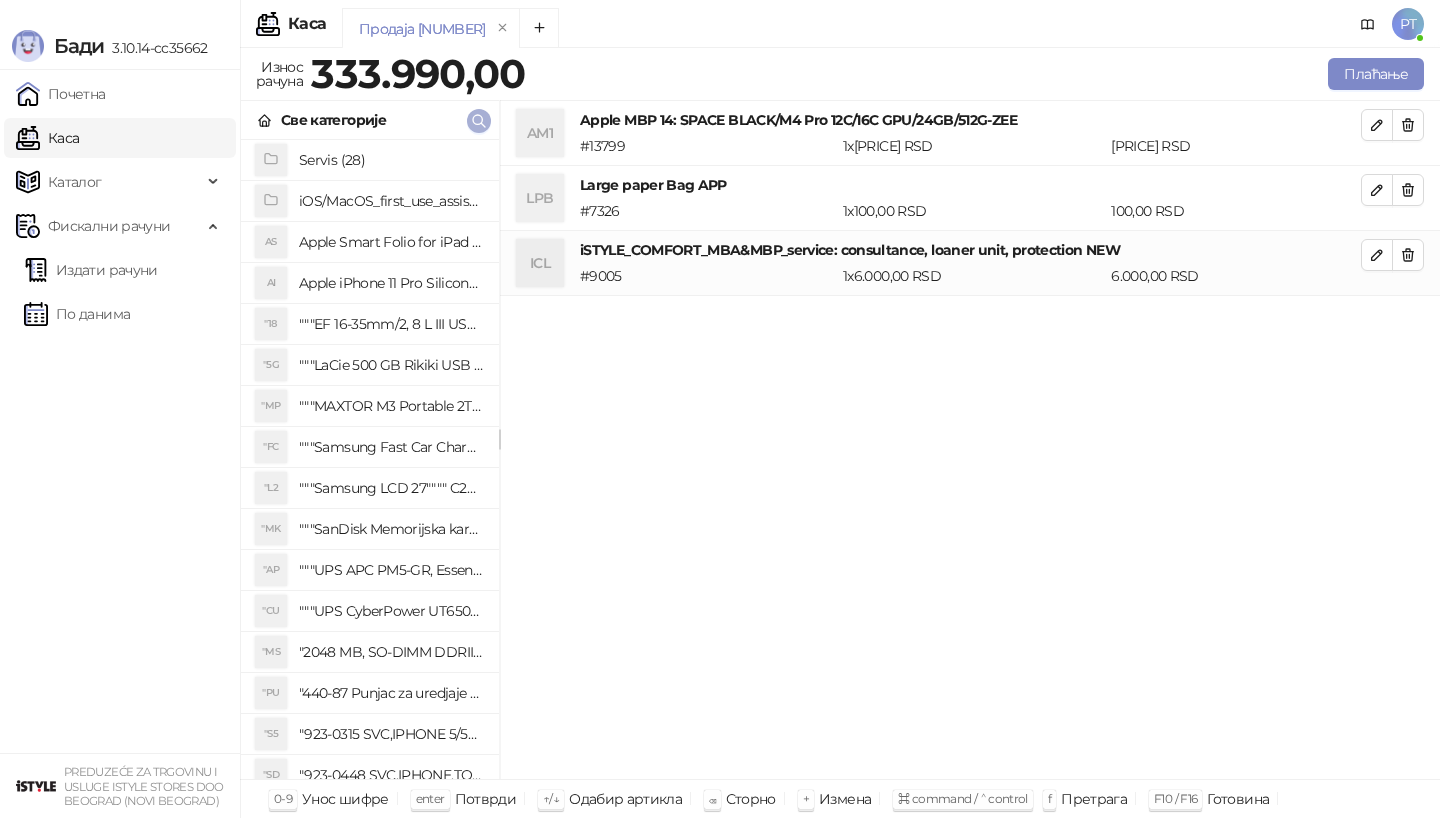 click 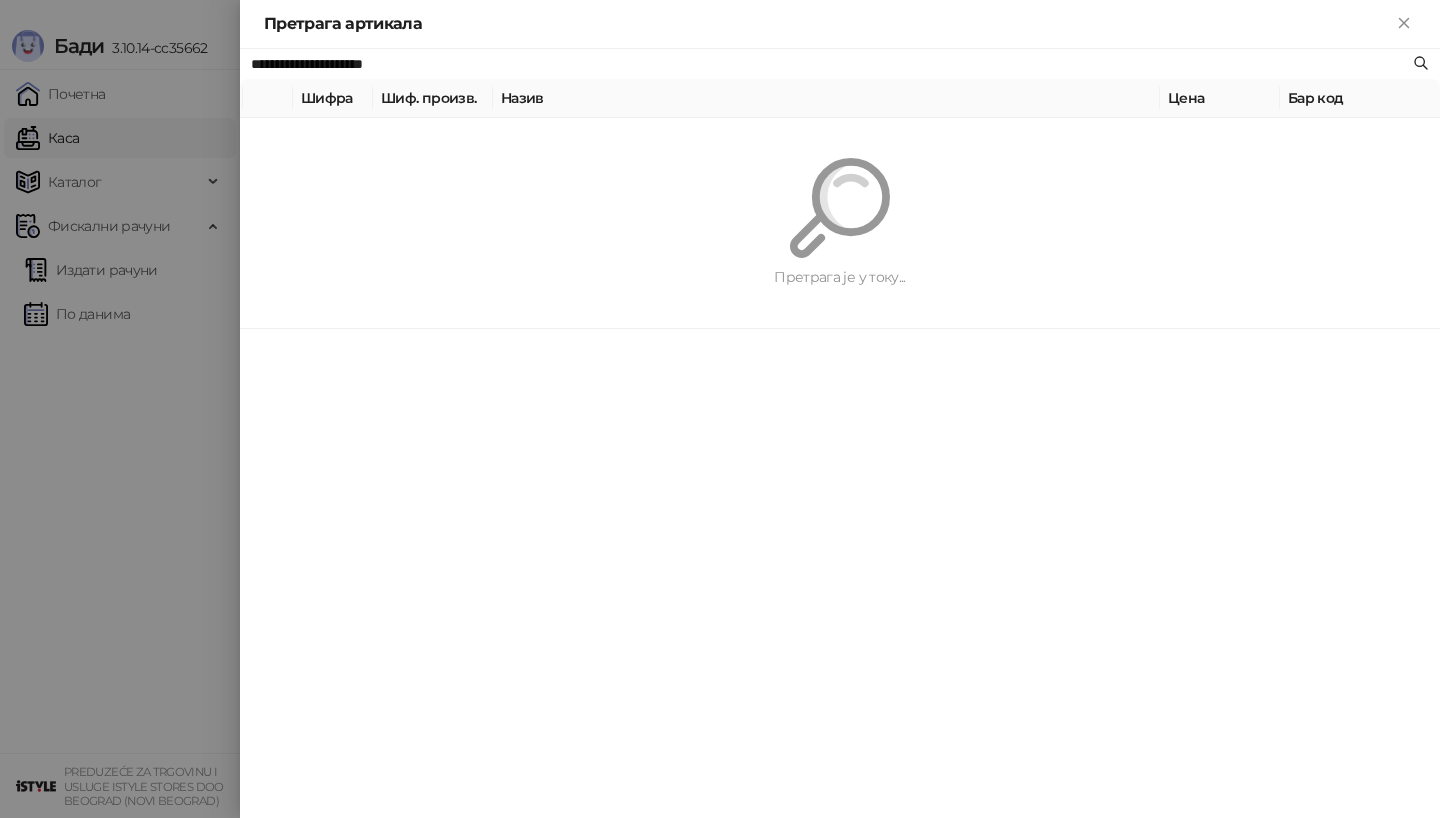 paste 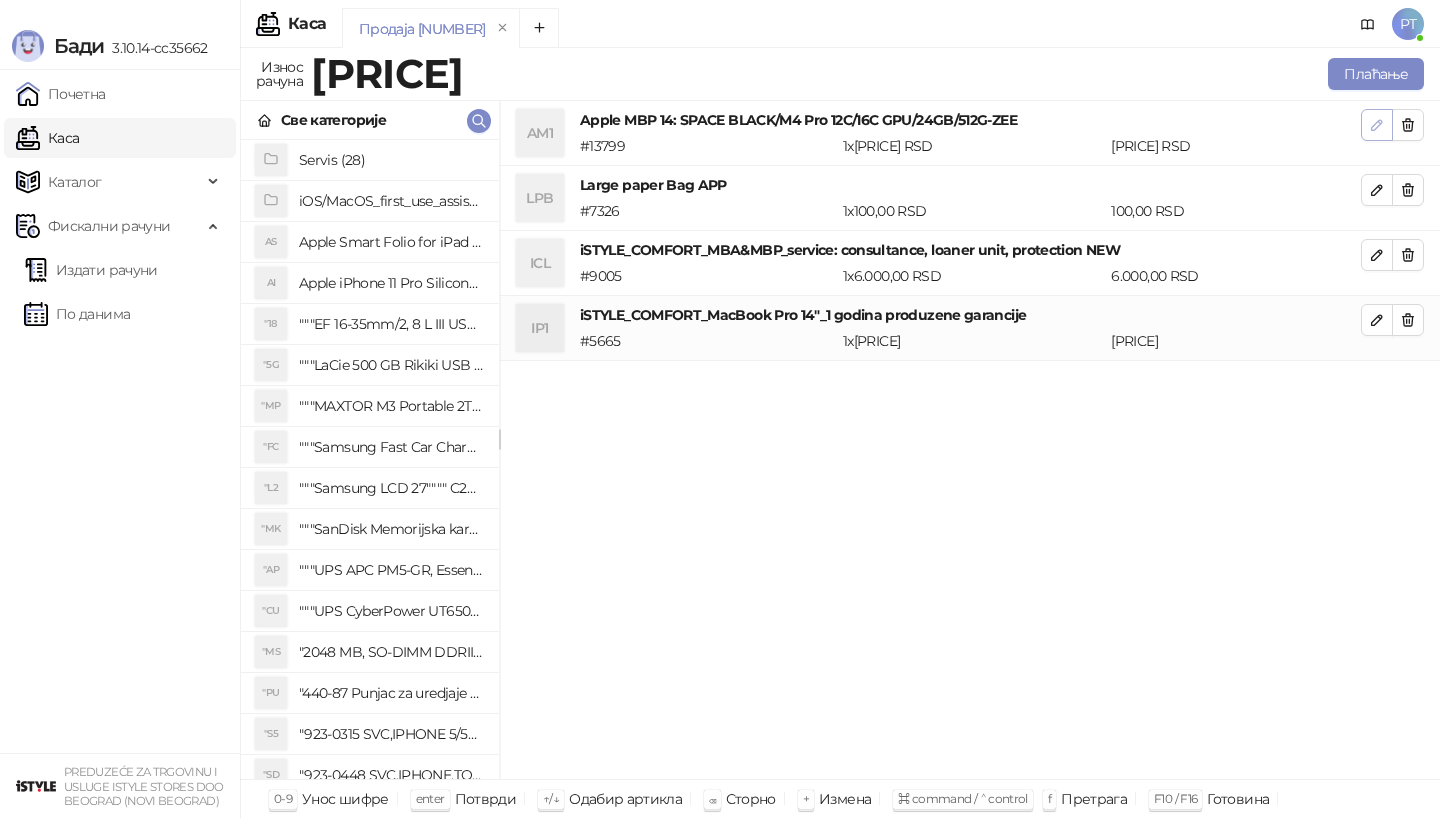 click 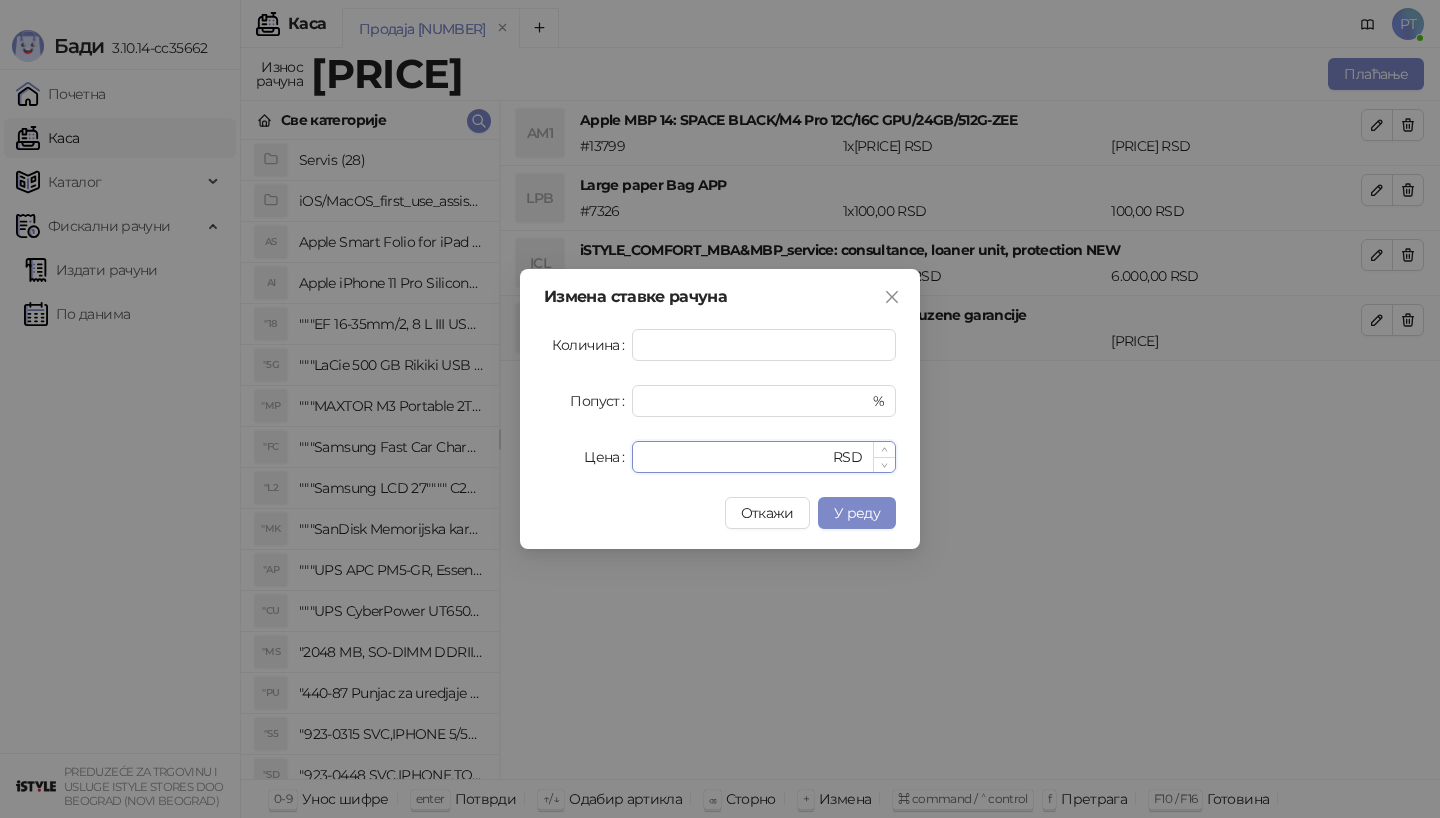click on "******" at bounding box center (736, 457) 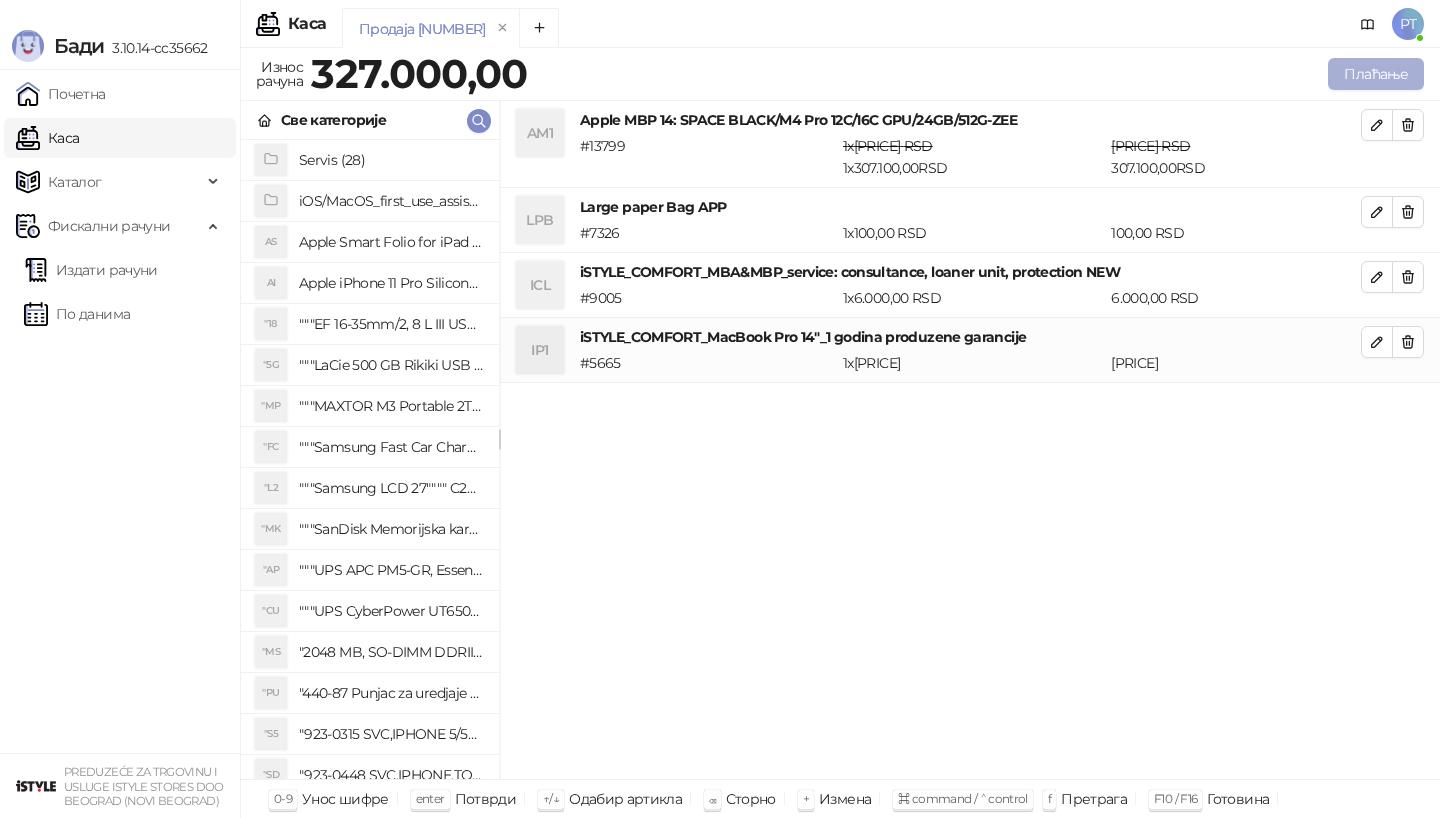 click on "Плаћање" at bounding box center [1376, 74] 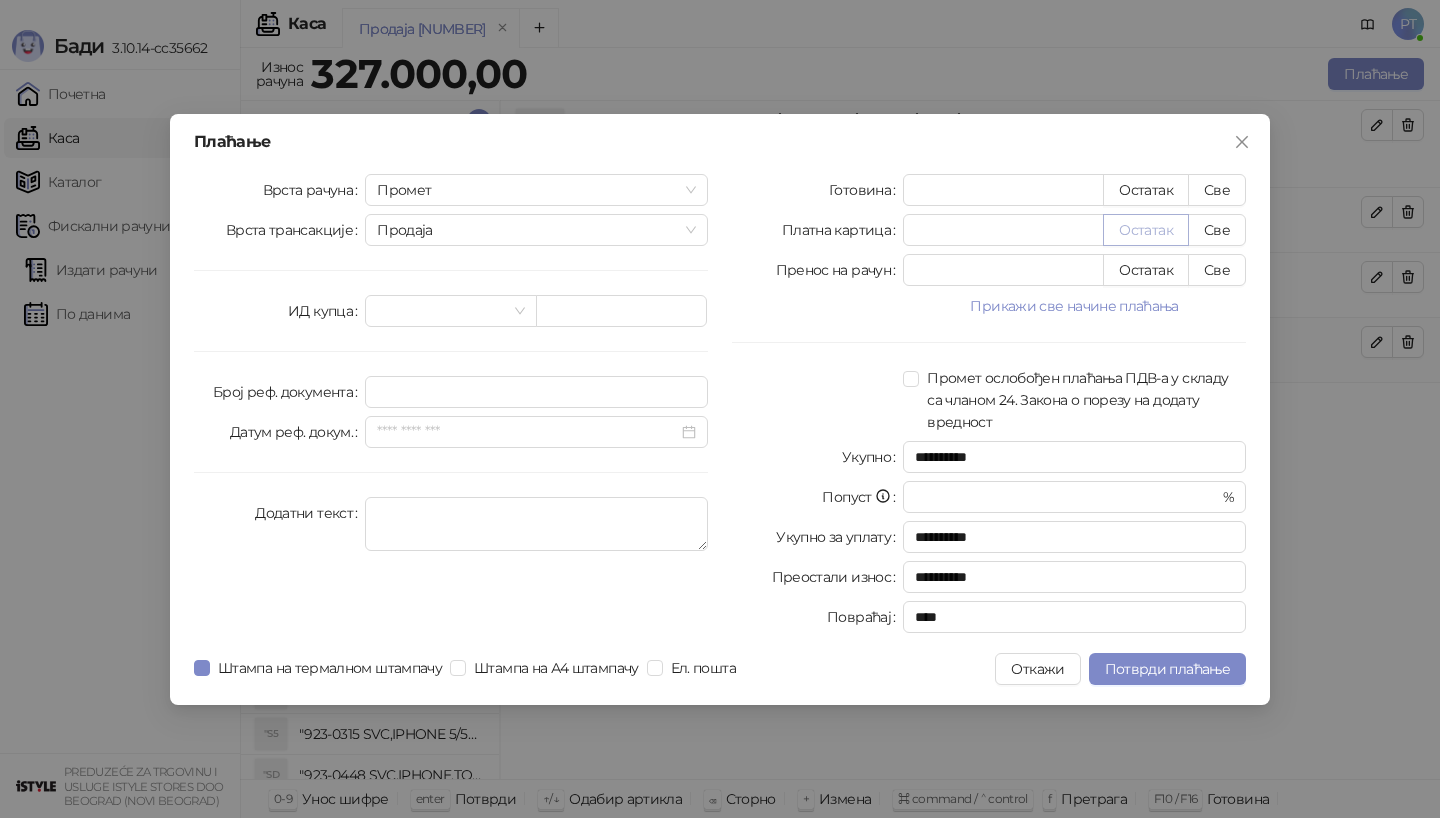 click on "Остатак" at bounding box center (1146, 230) 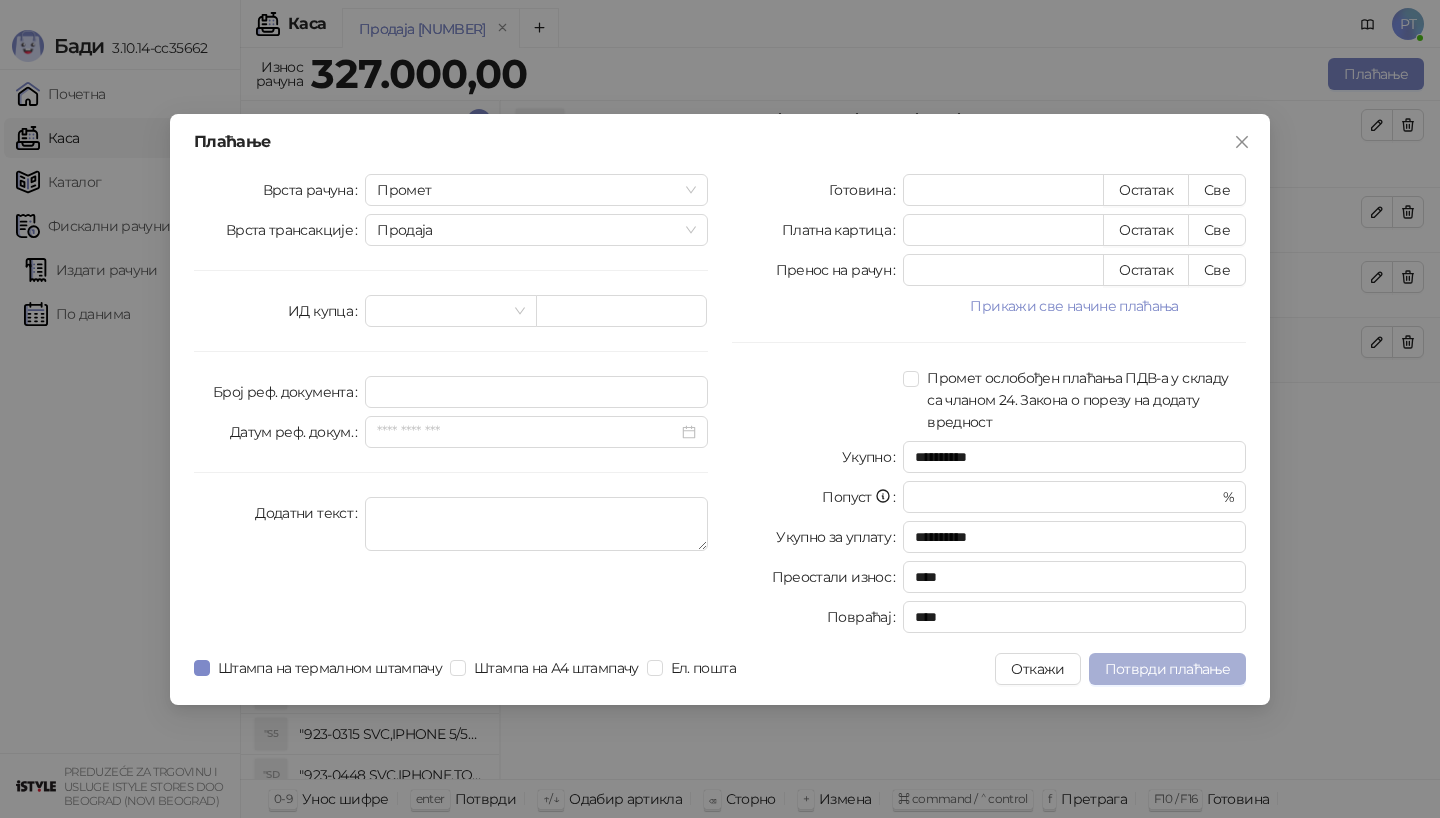 click on "Потврди плаћање" at bounding box center (1167, 669) 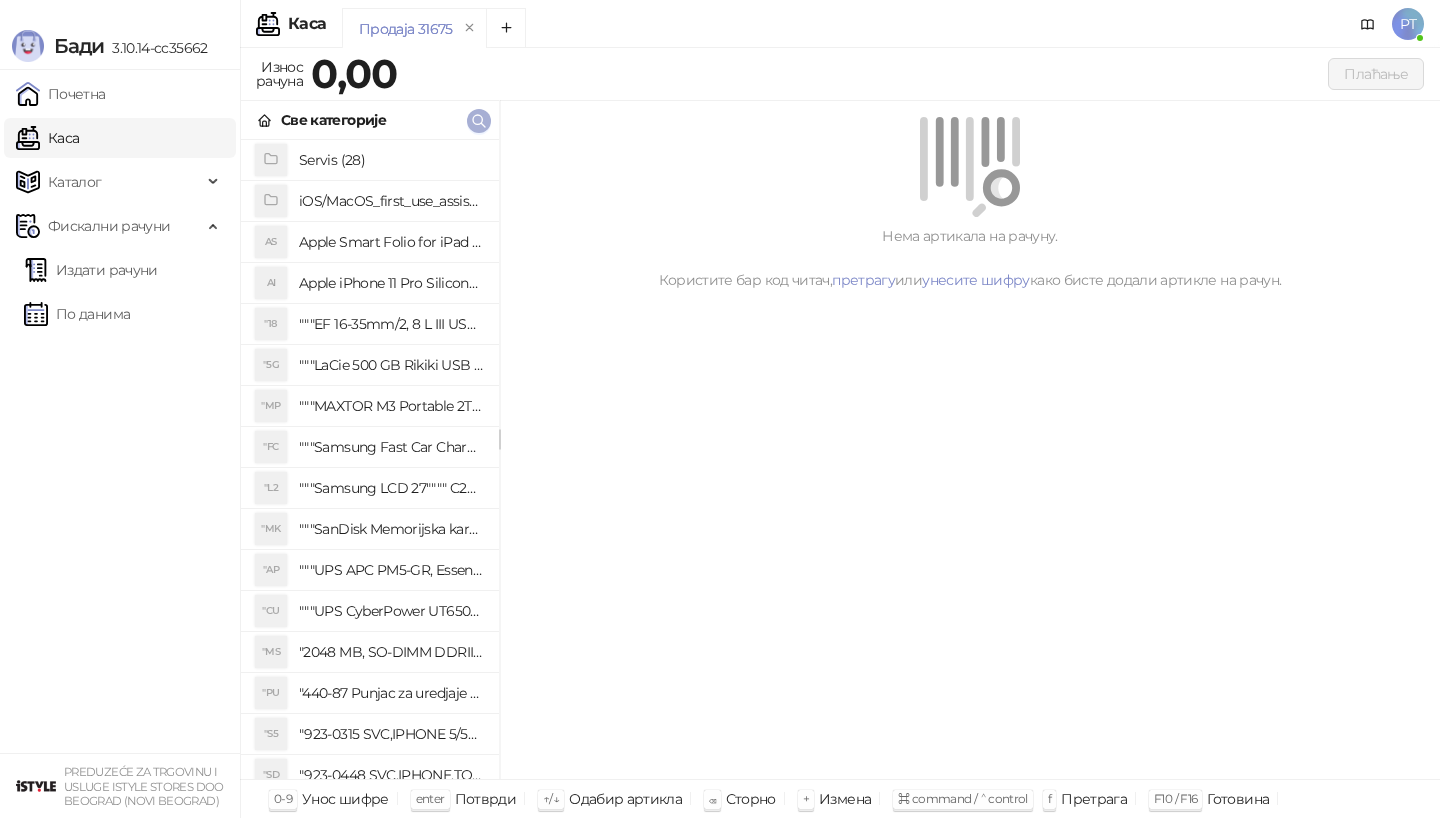 click 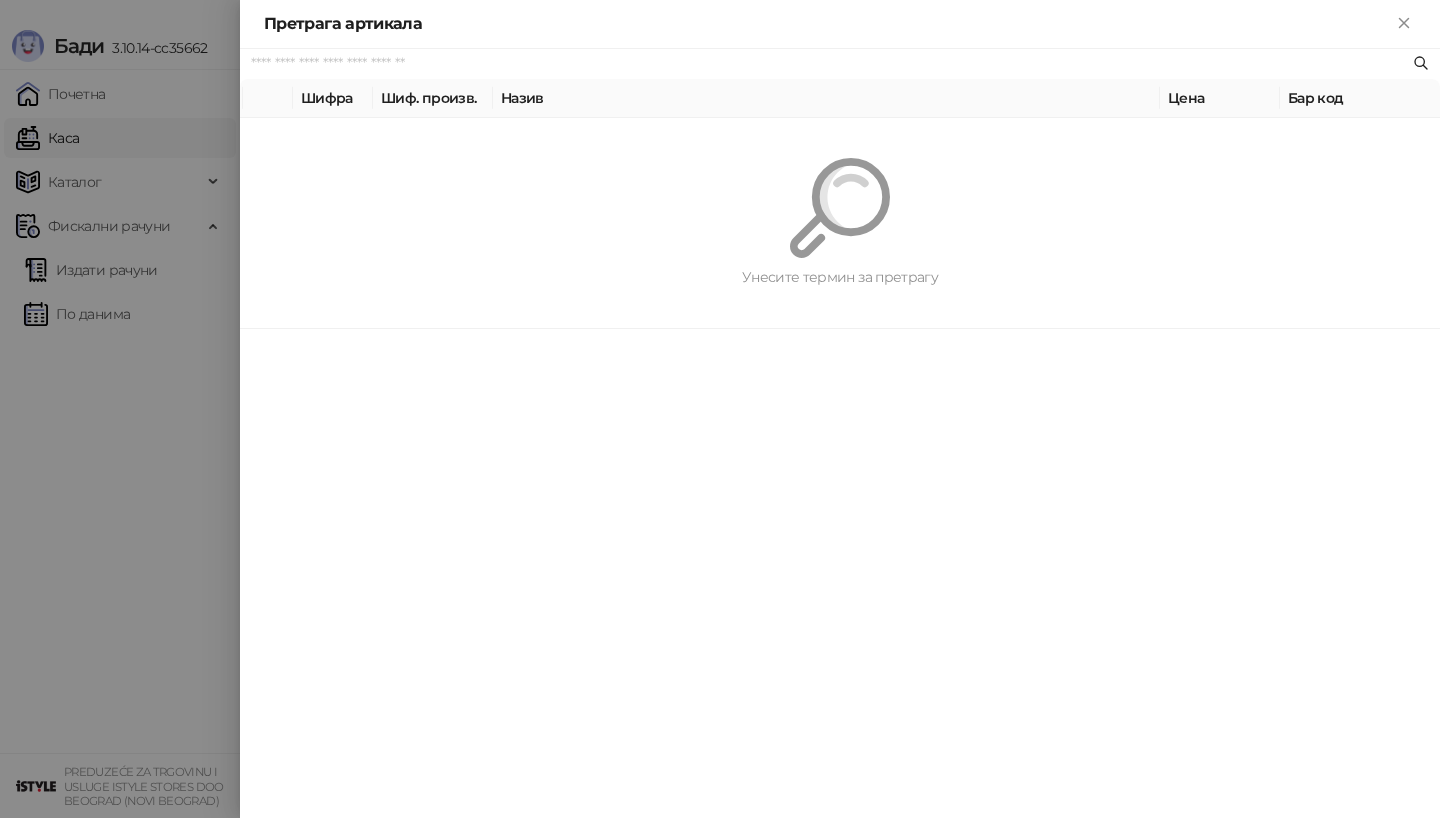 paste on "*********" 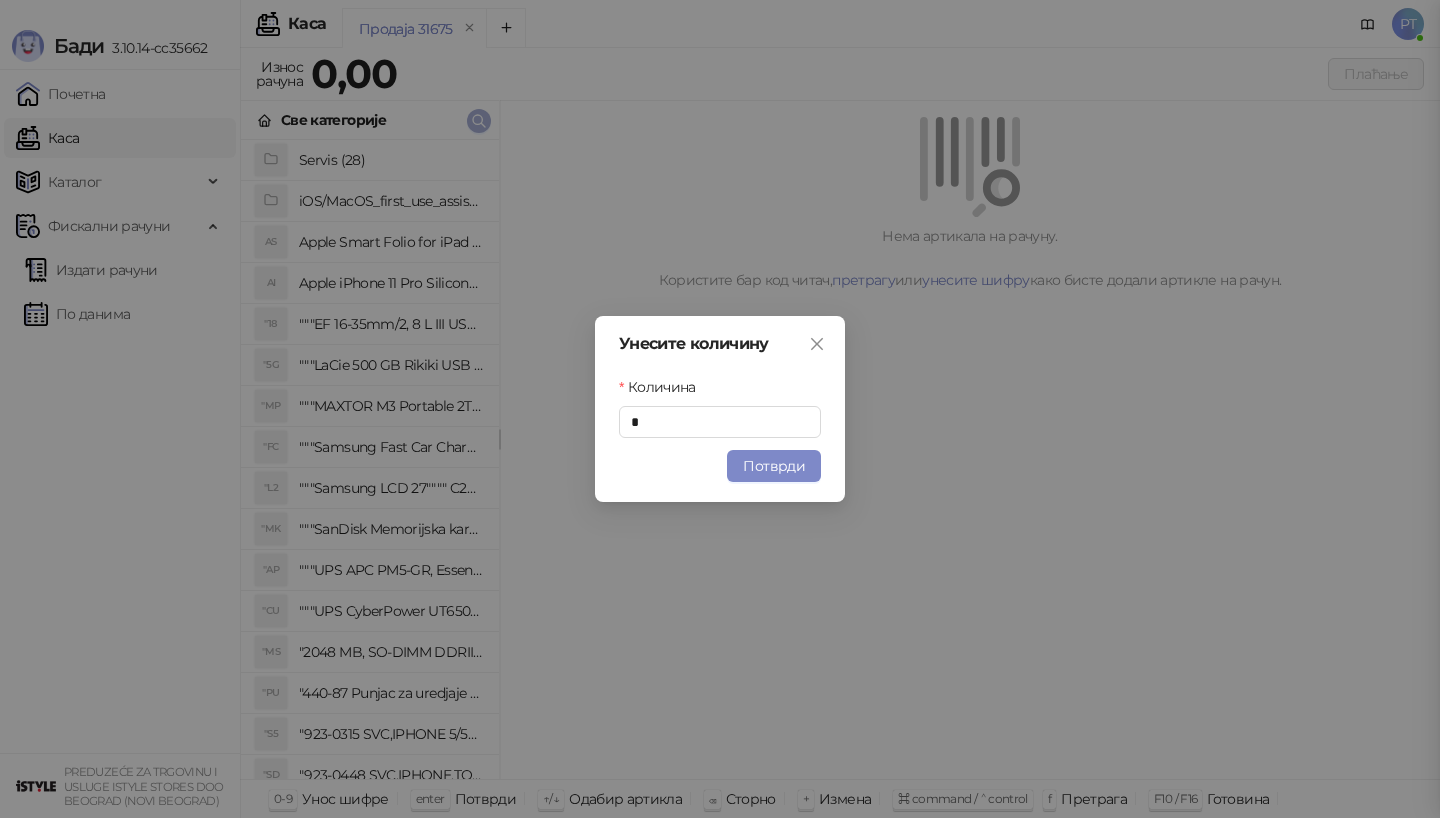 click at bounding box center (479, 121) 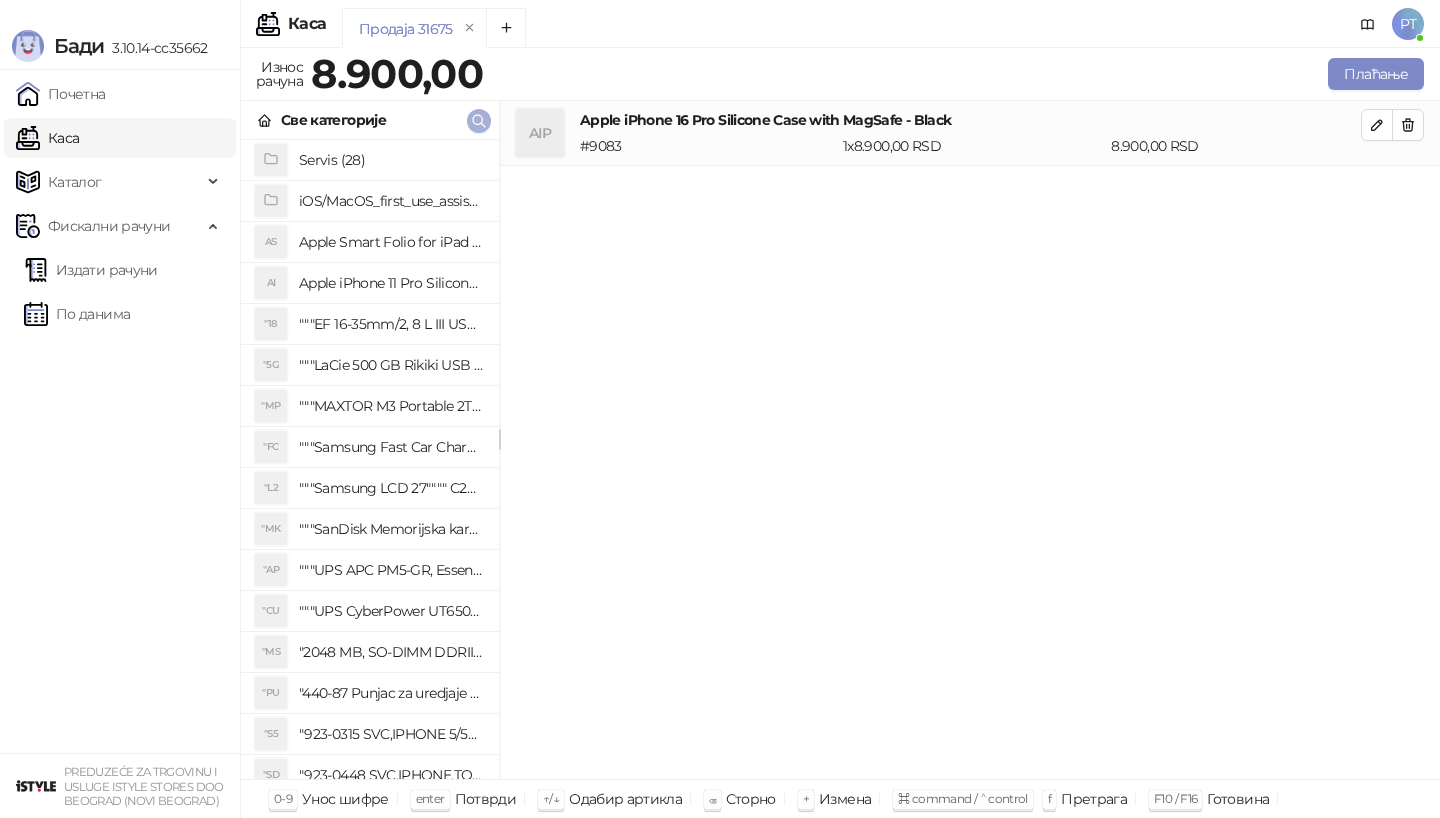 click 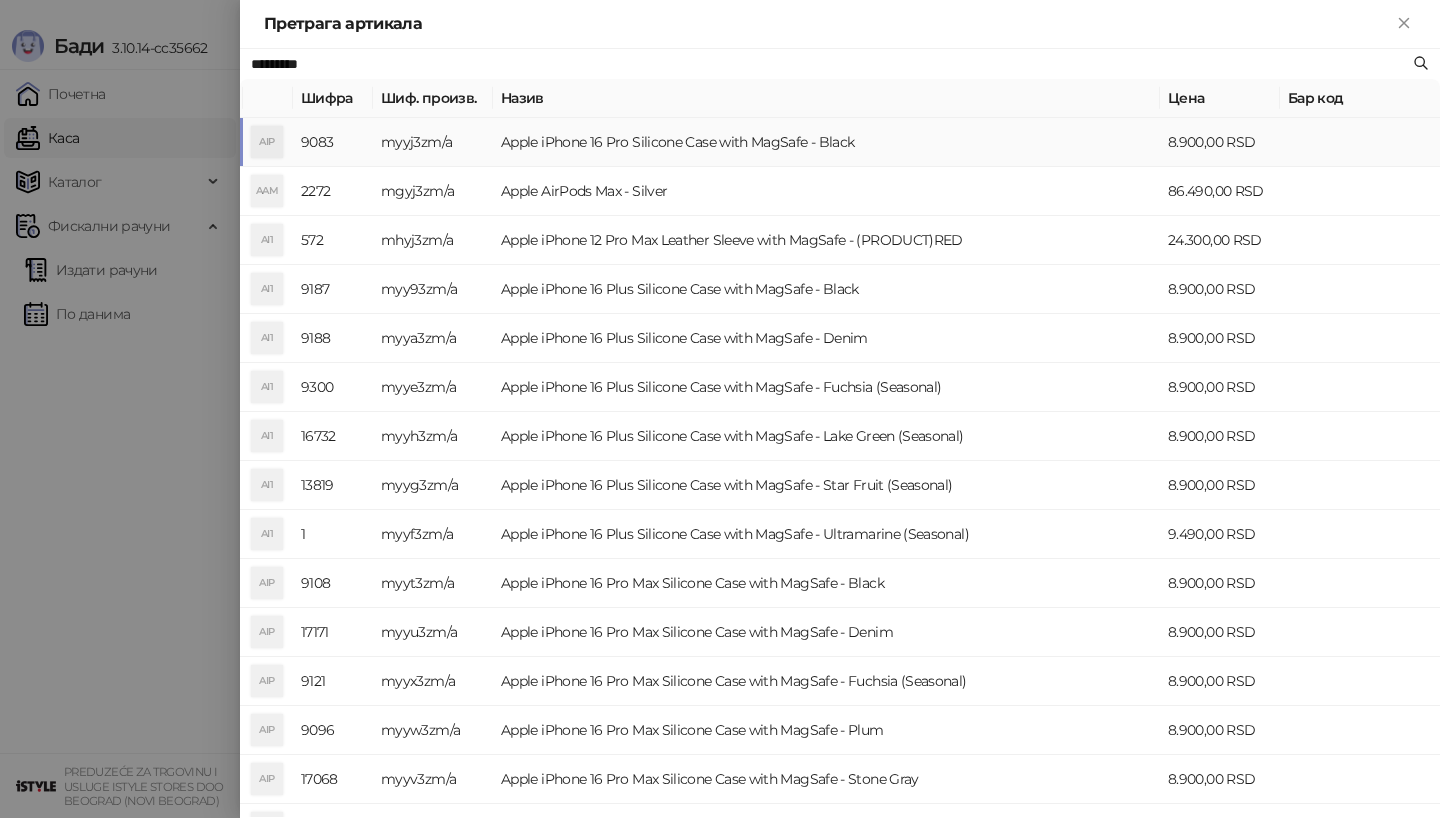 paste 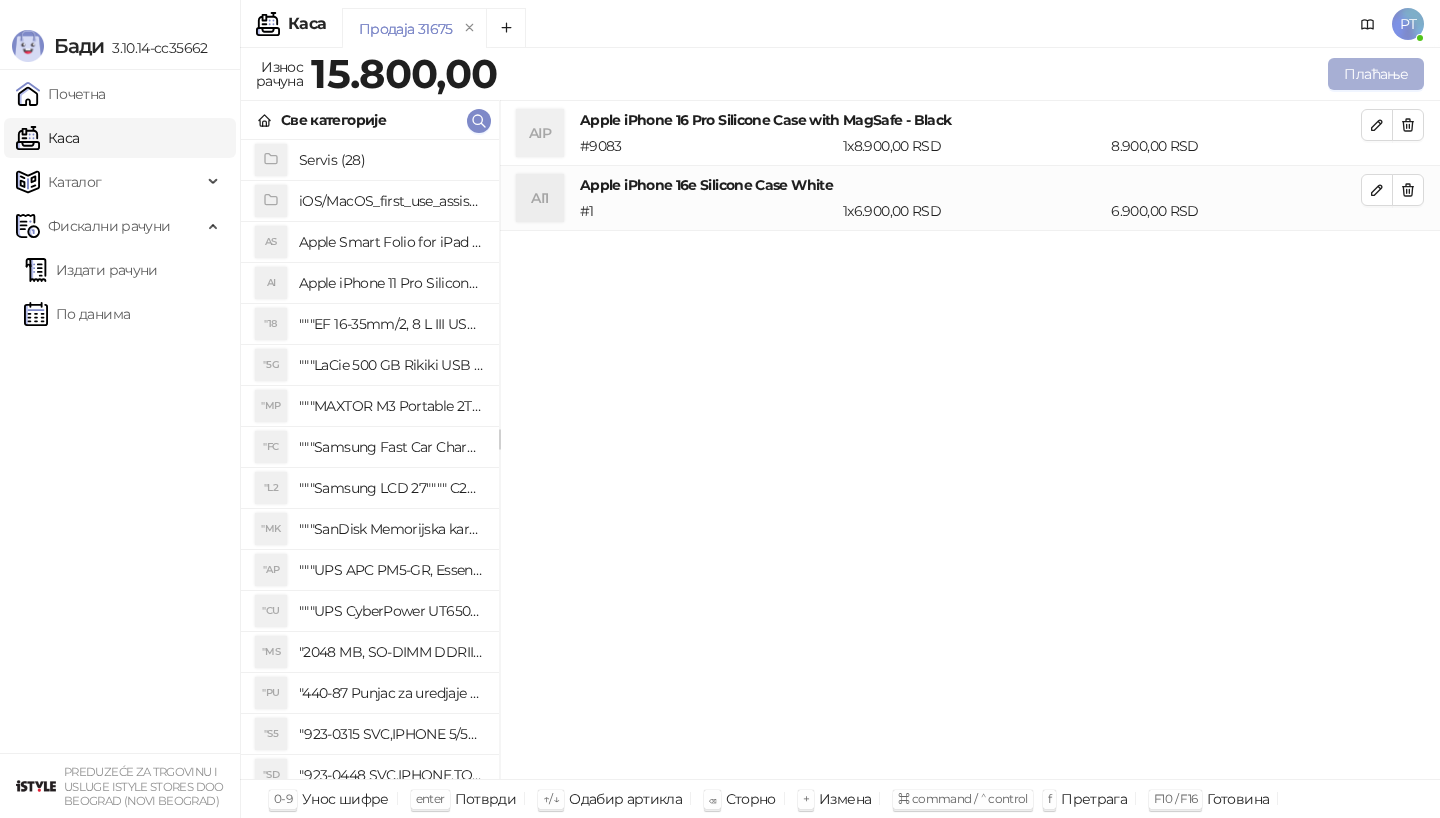 click on "Плаћање" at bounding box center (1376, 74) 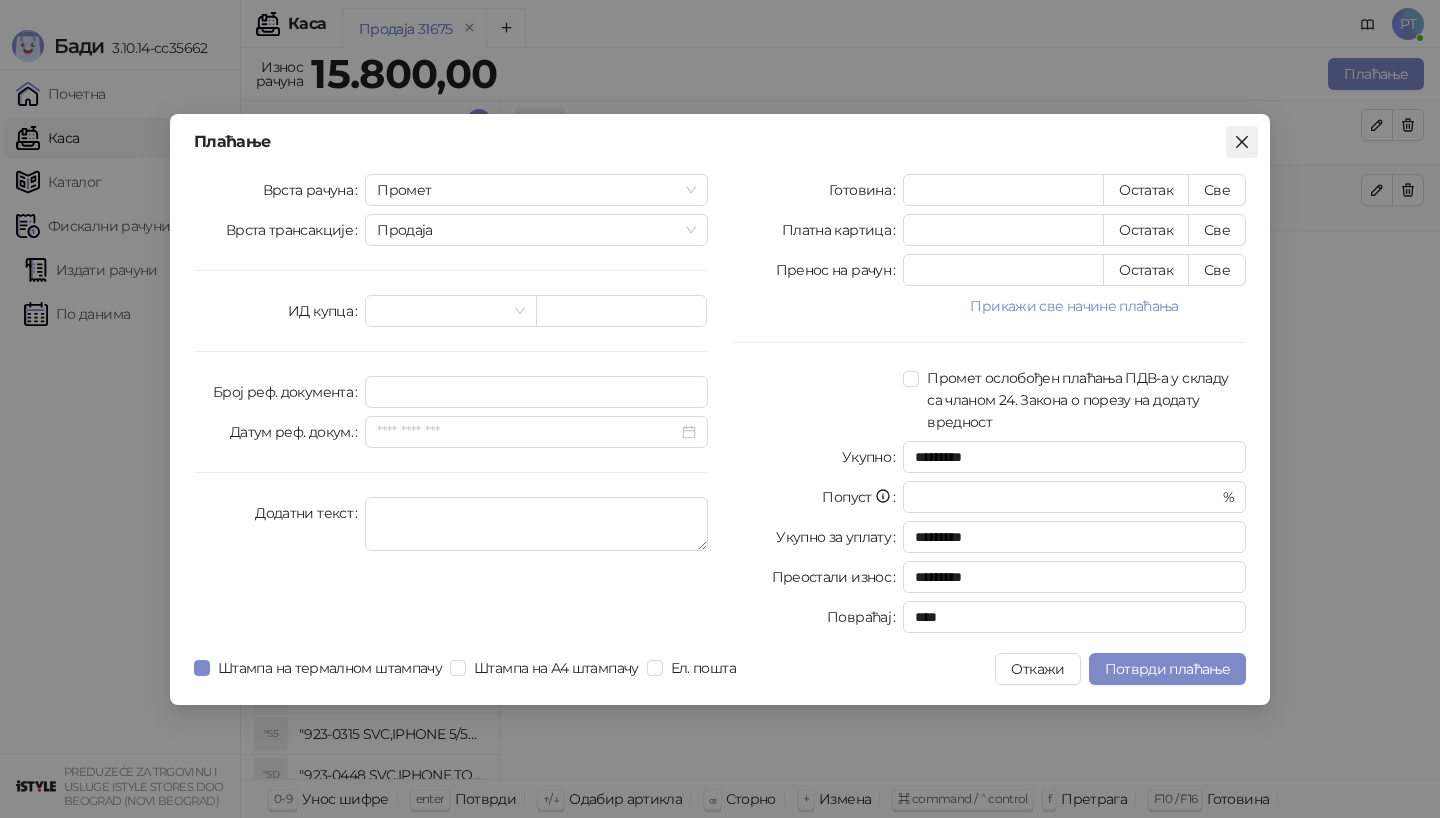 click at bounding box center [1242, 142] 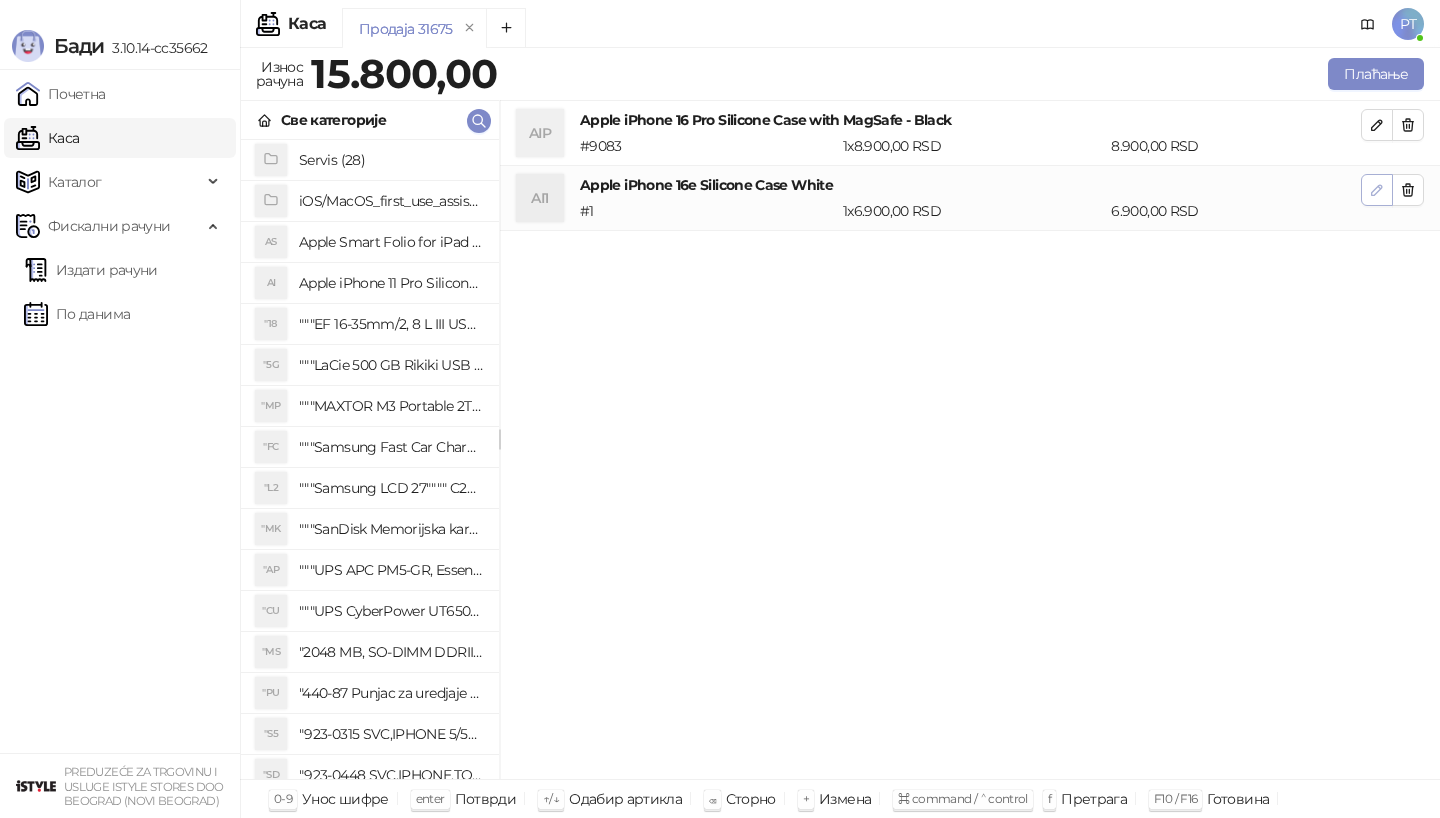 click 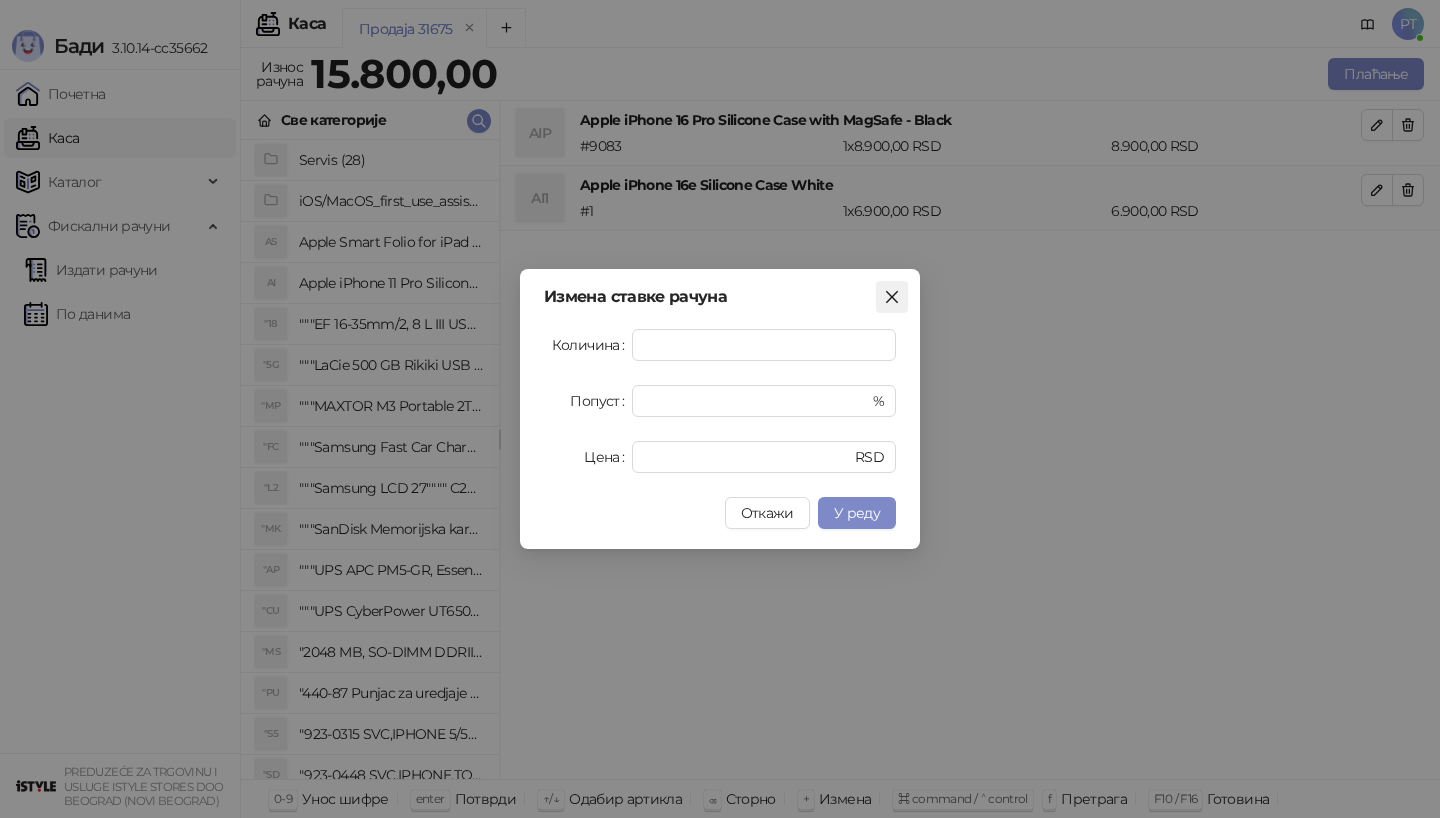 click 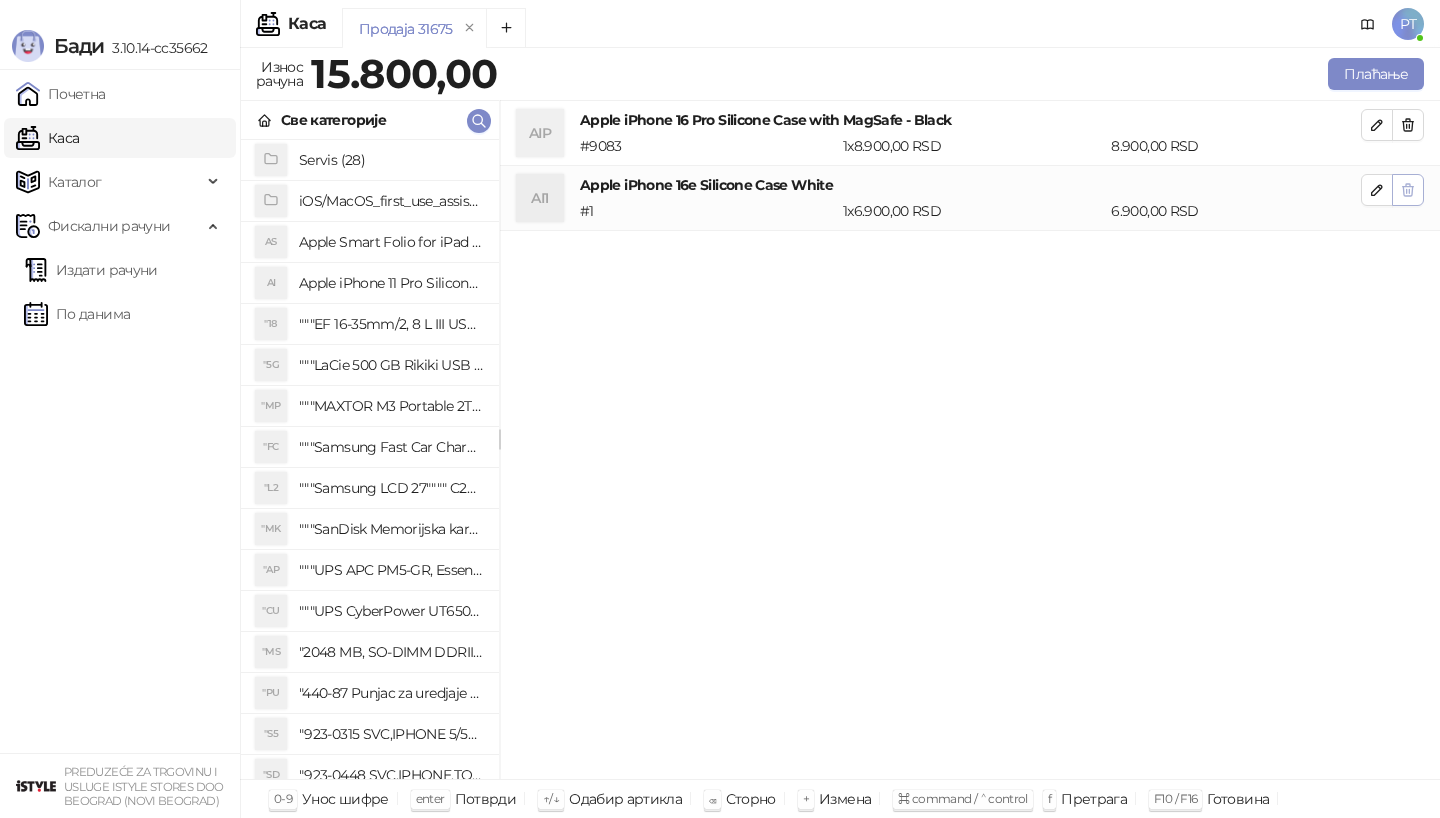 click 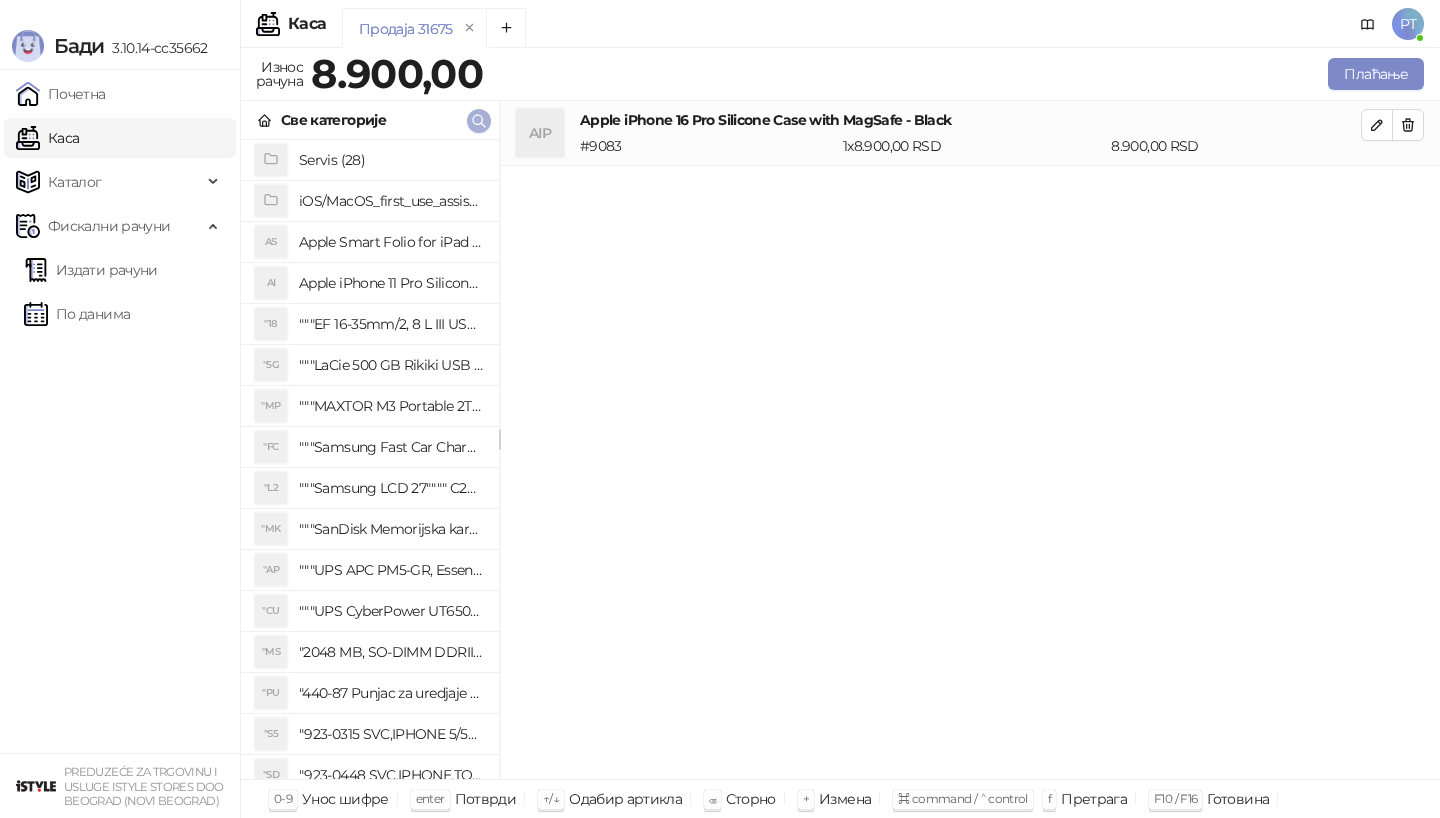 click 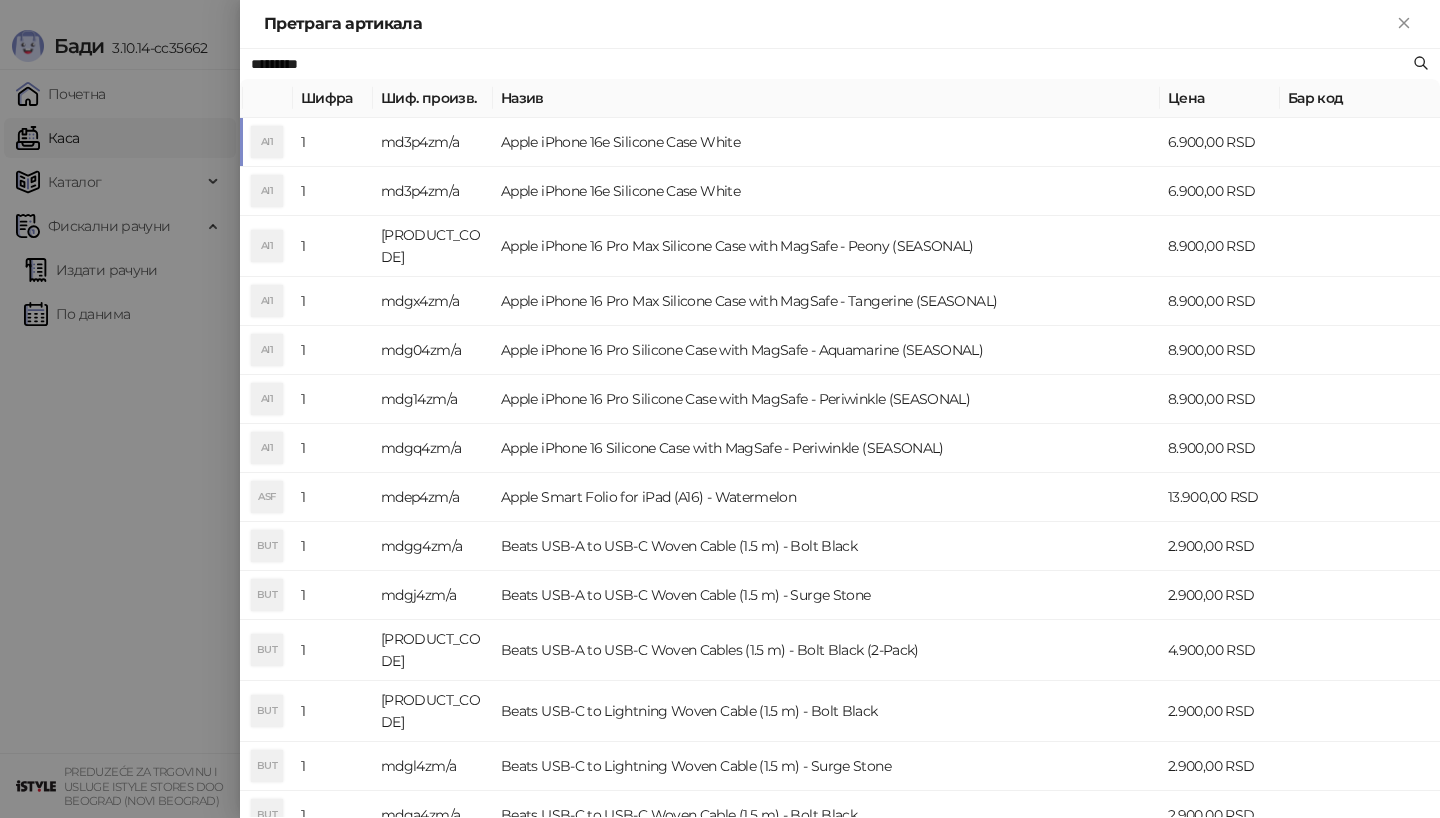 click at bounding box center (720, 409) 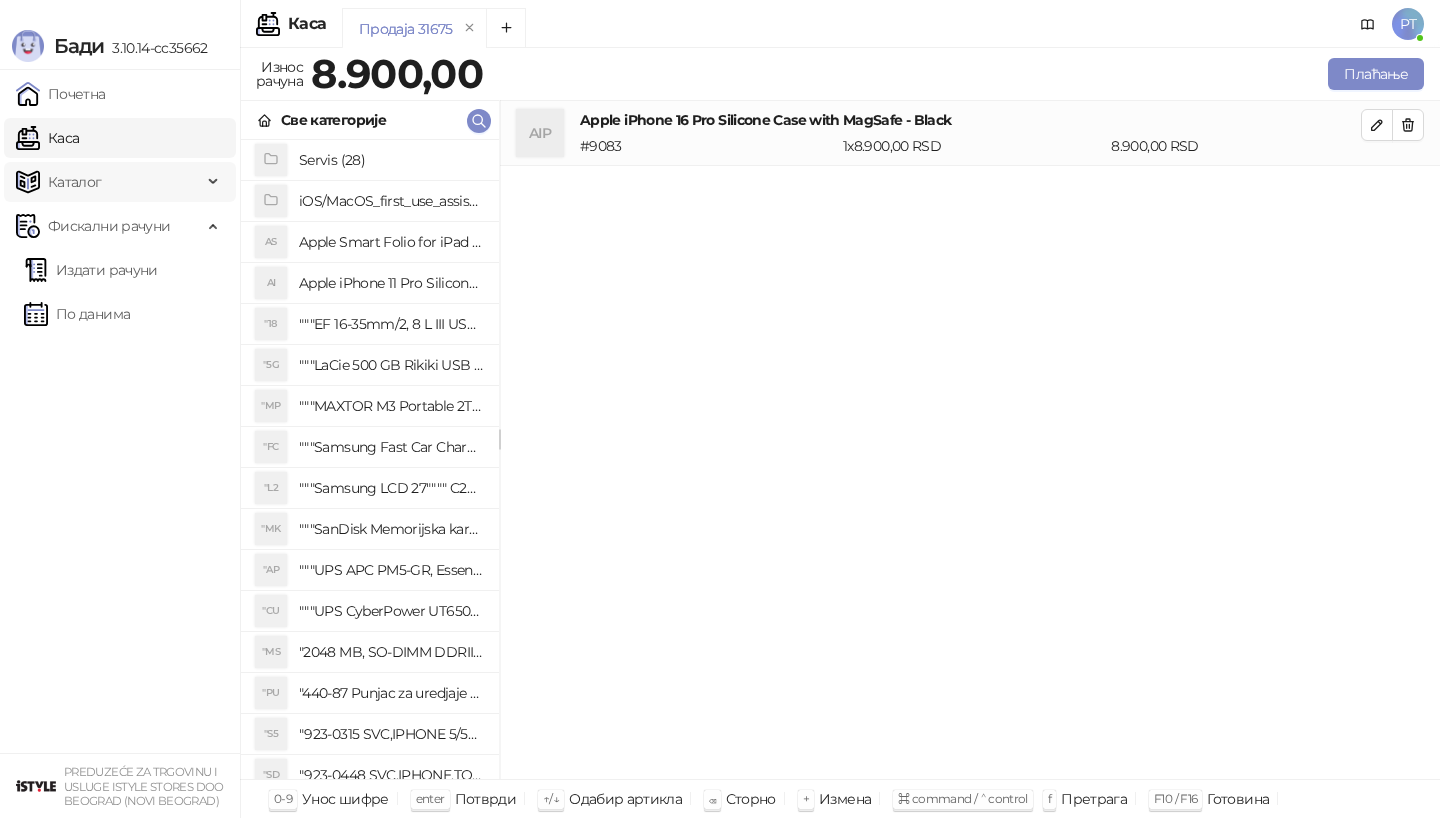 click on "Каталог" at bounding box center [120, 182] 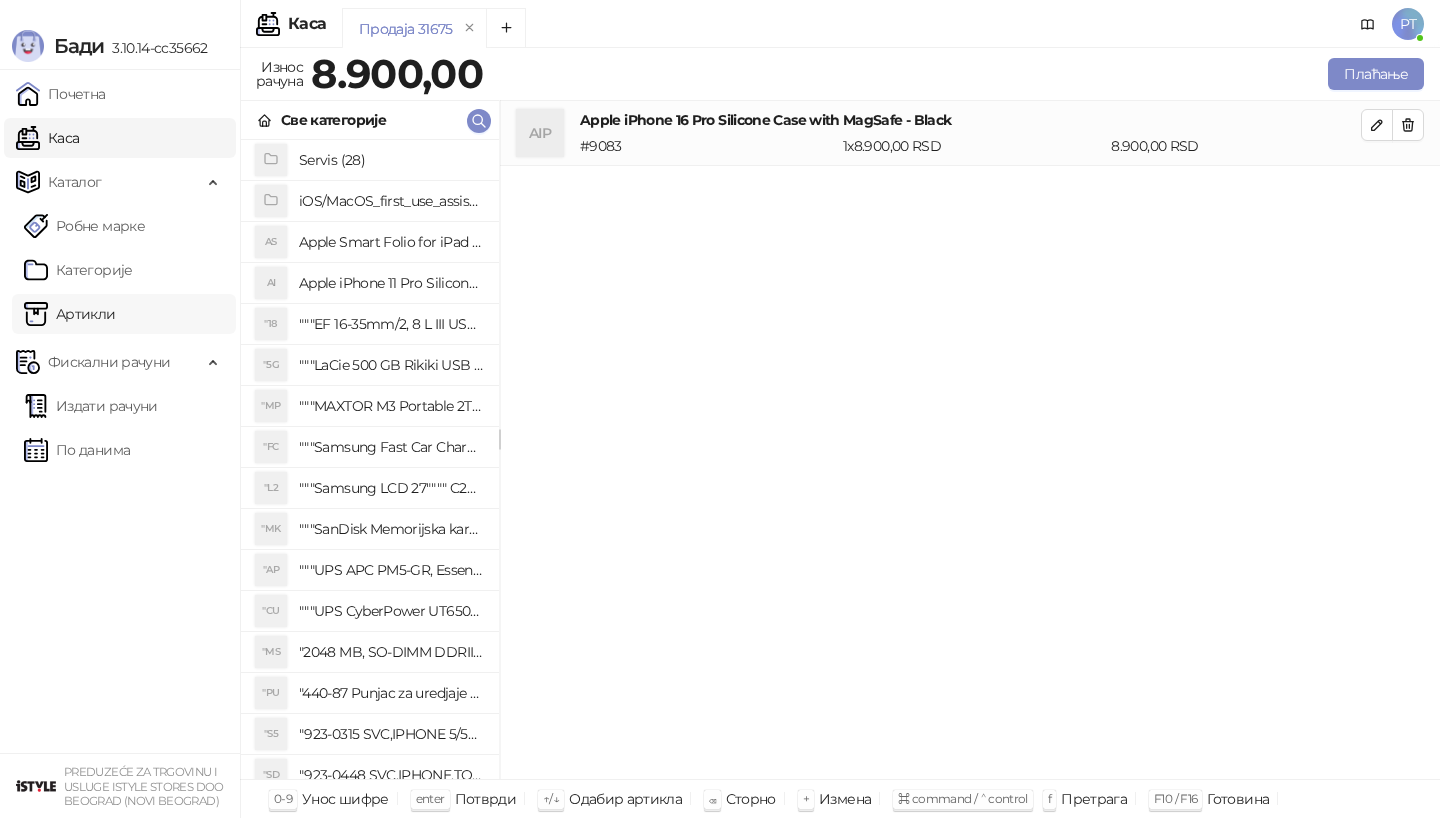 click on "Артикли" at bounding box center (70, 314) 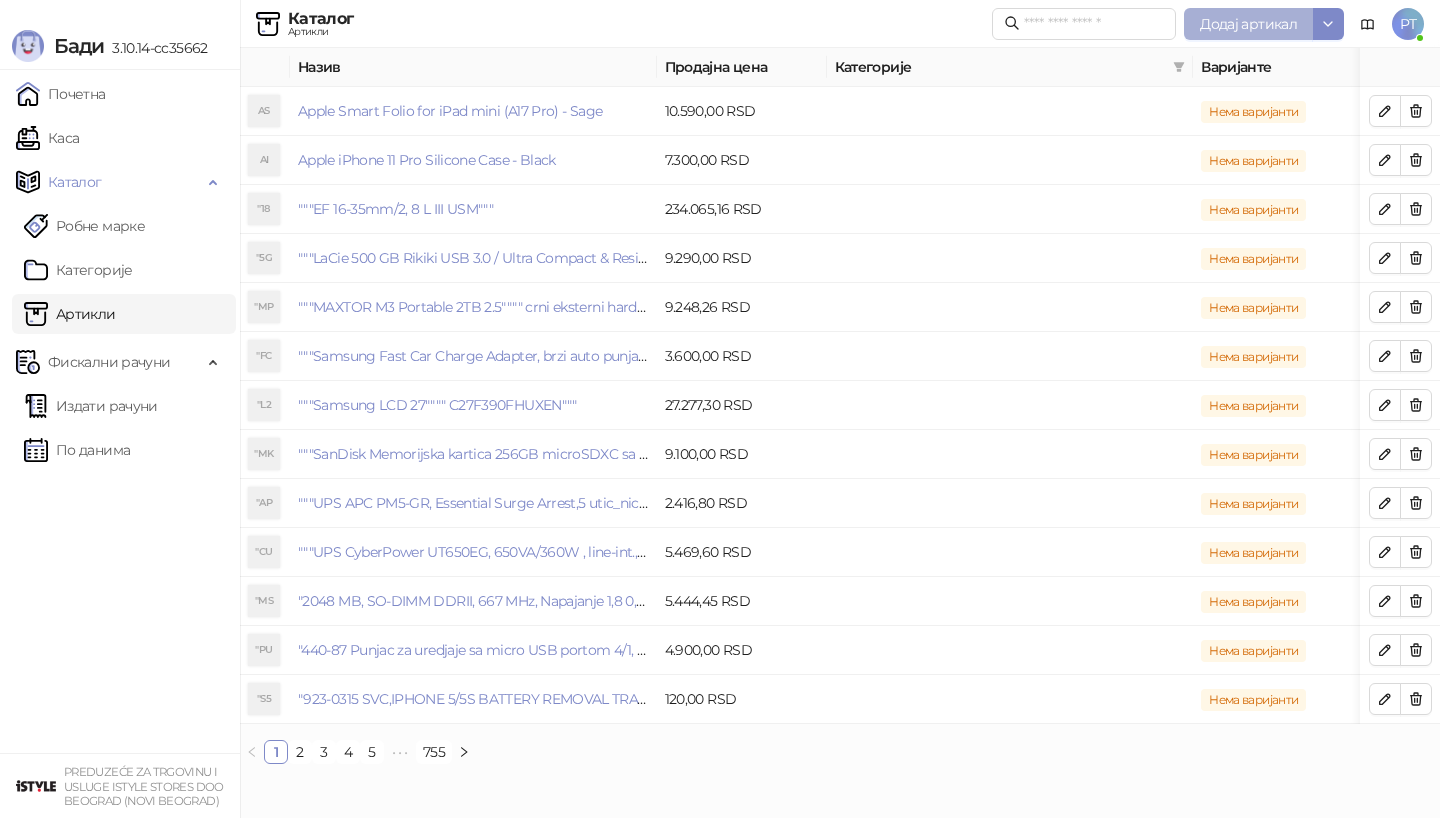 click on "Додај артикал" at bounding box center (1248, 24) 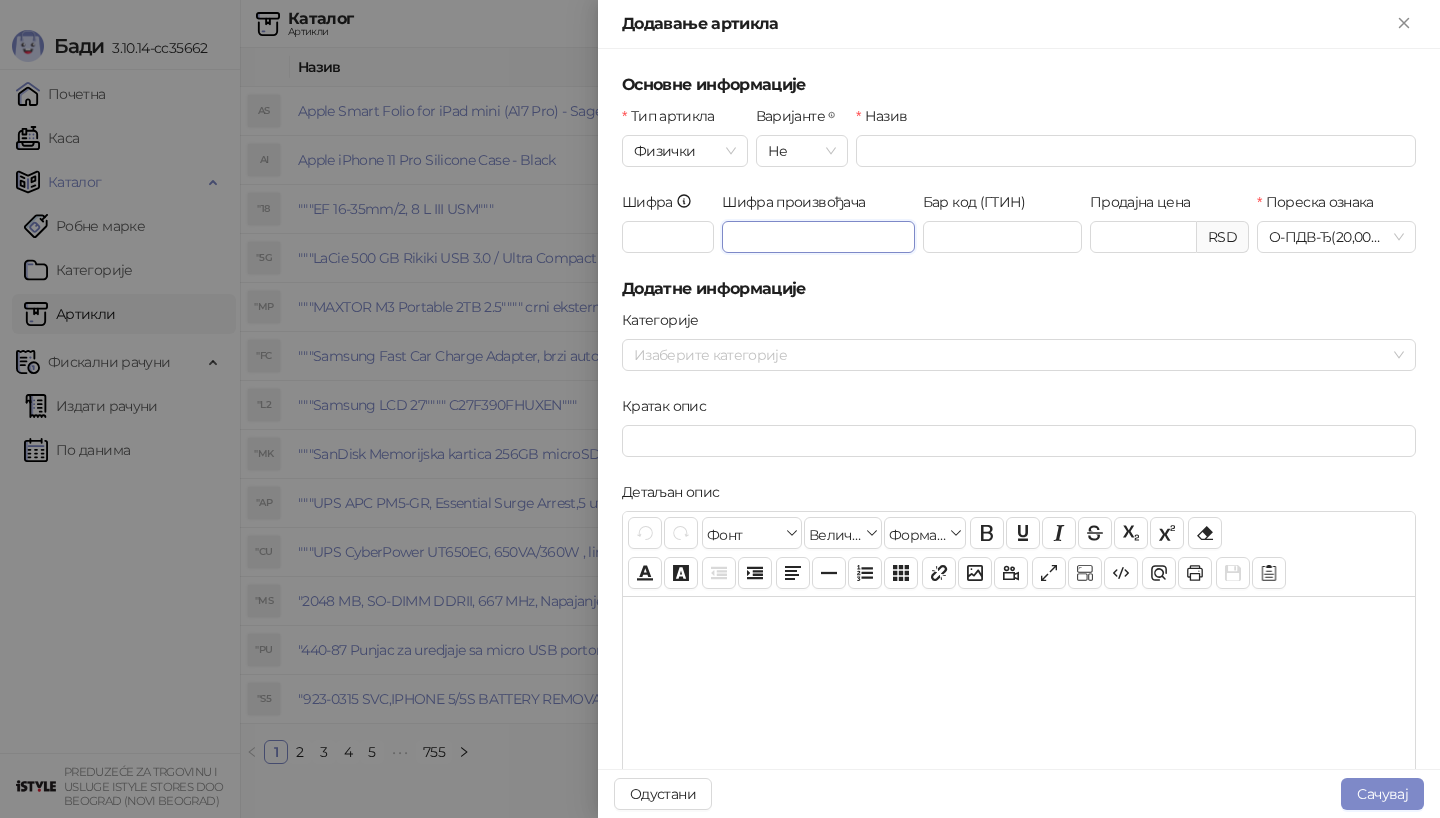 click on "Шифра произвођача" at bounding box center (818, 237) 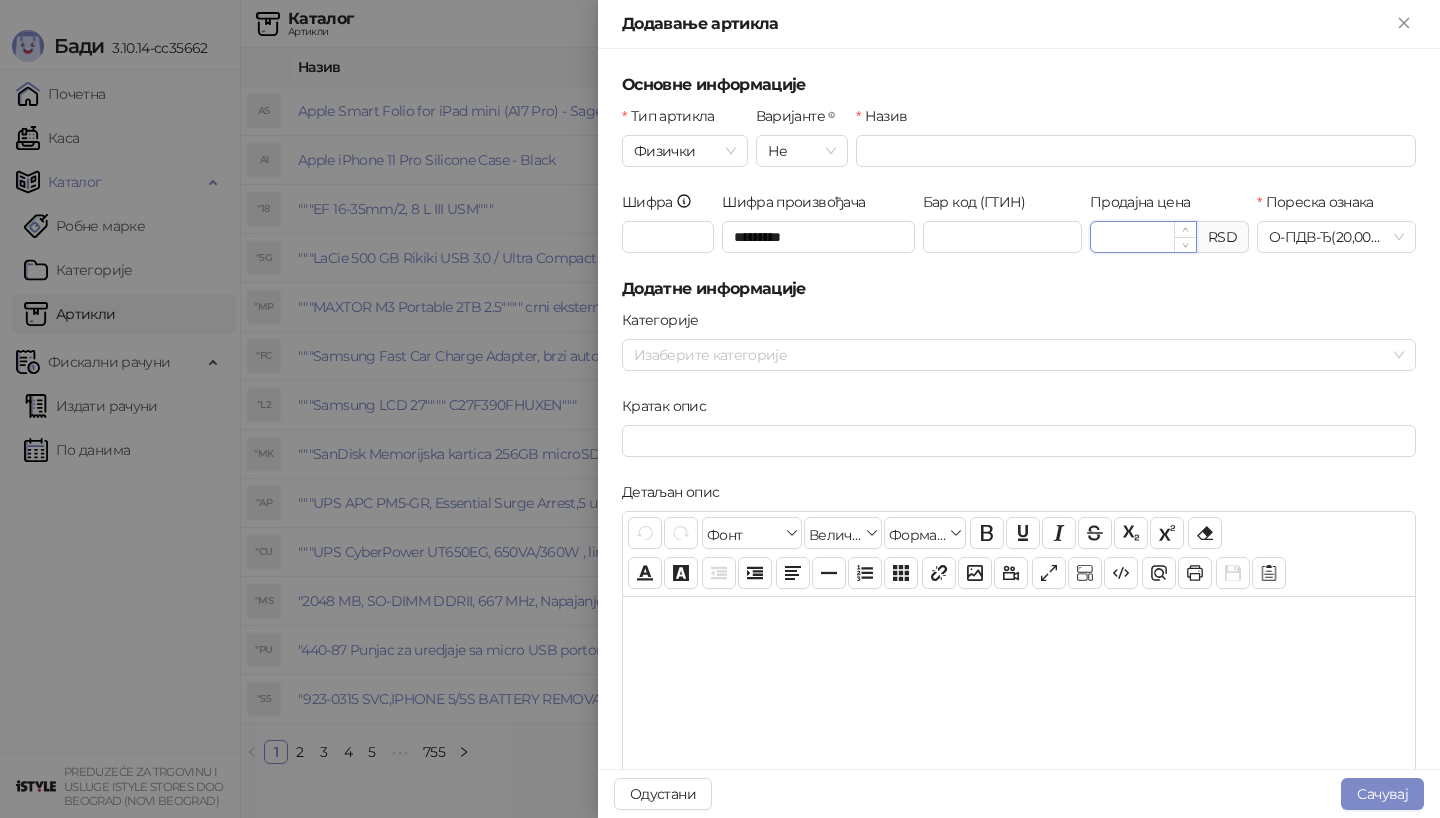 click on "Продајна цена" at bounding box center (1143, 237) 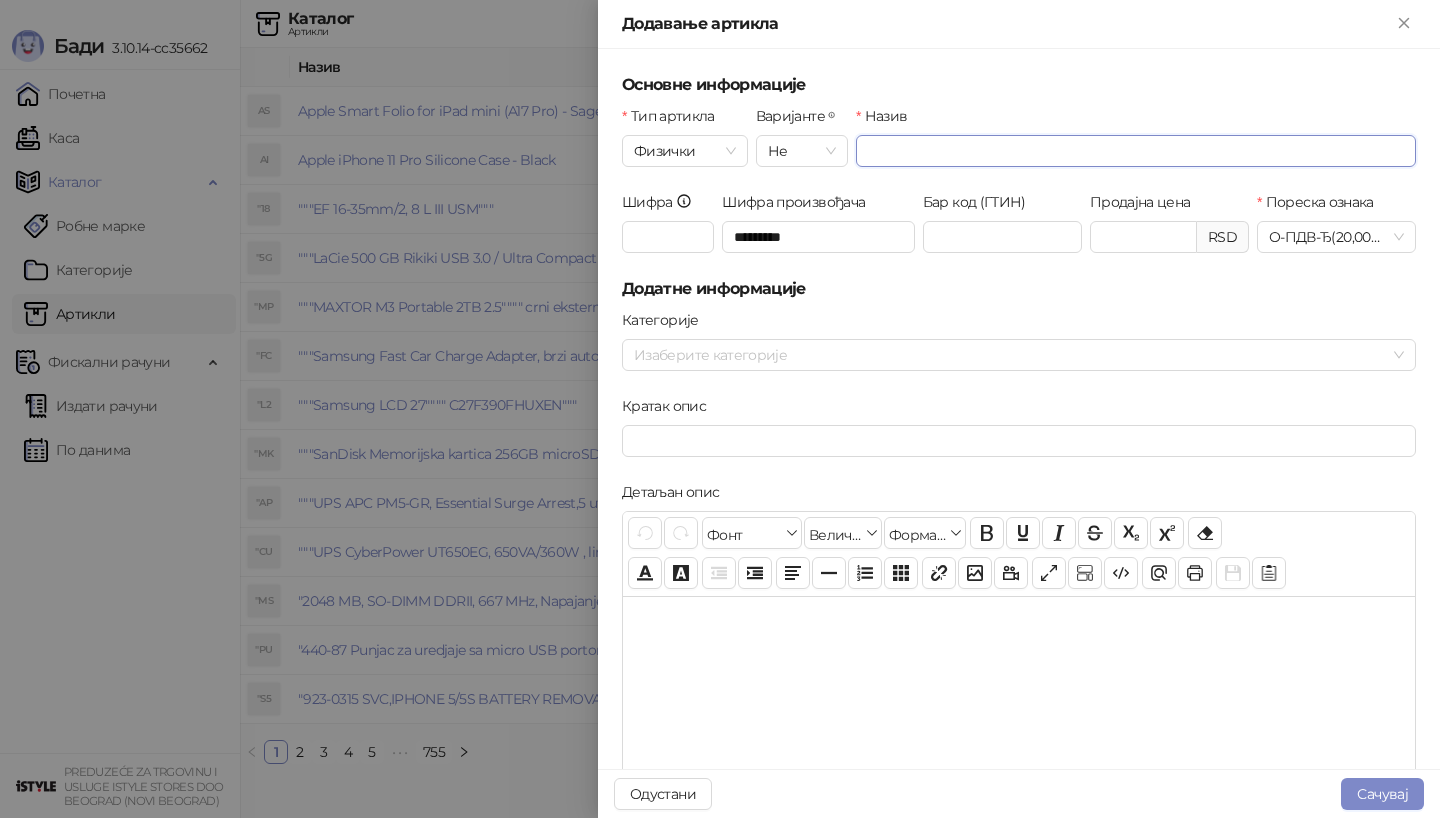 click on "Назив" at bounding box center [1136, 151] 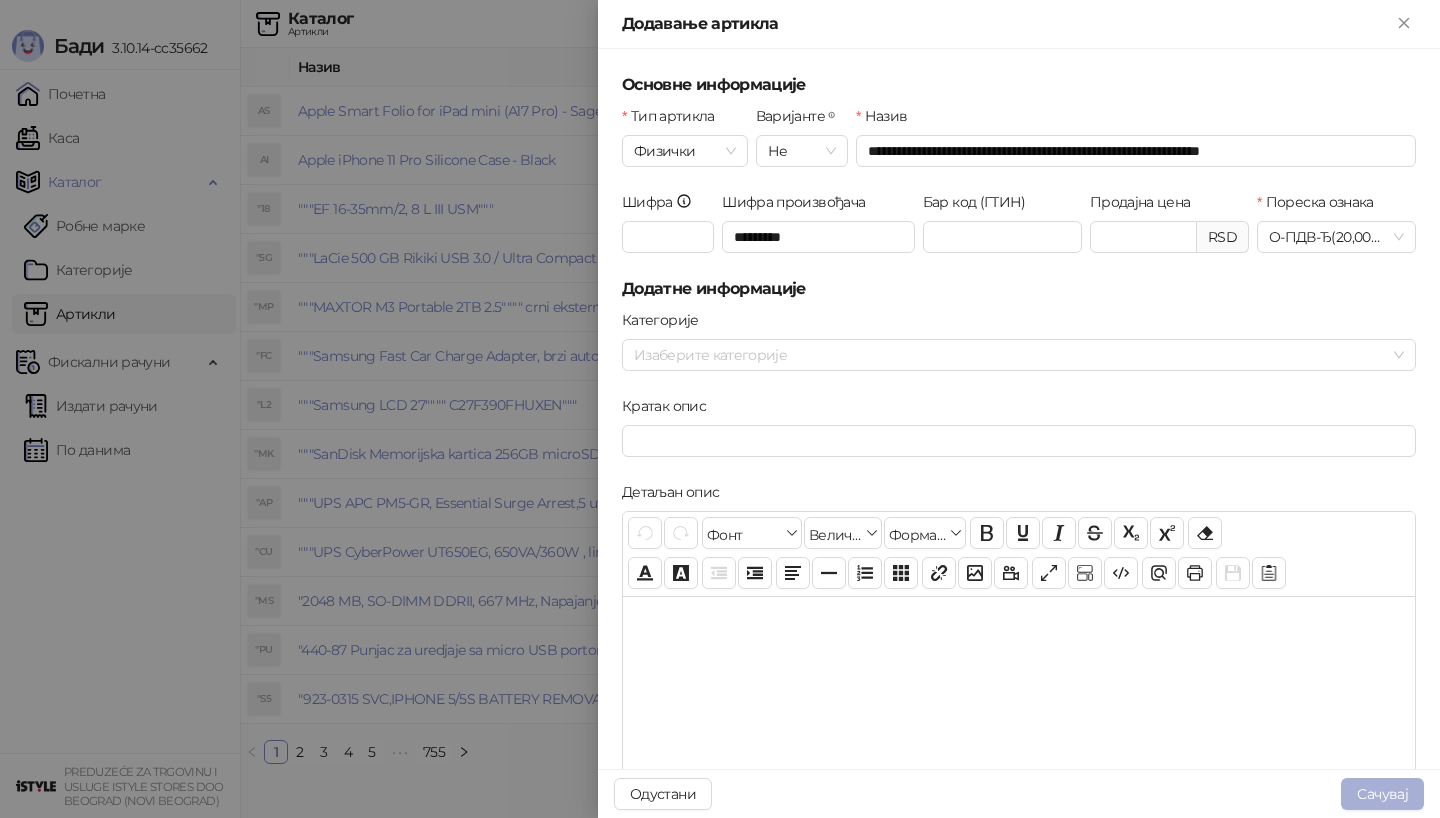 click on "Сачувај" at bounding box center [1382, 794] 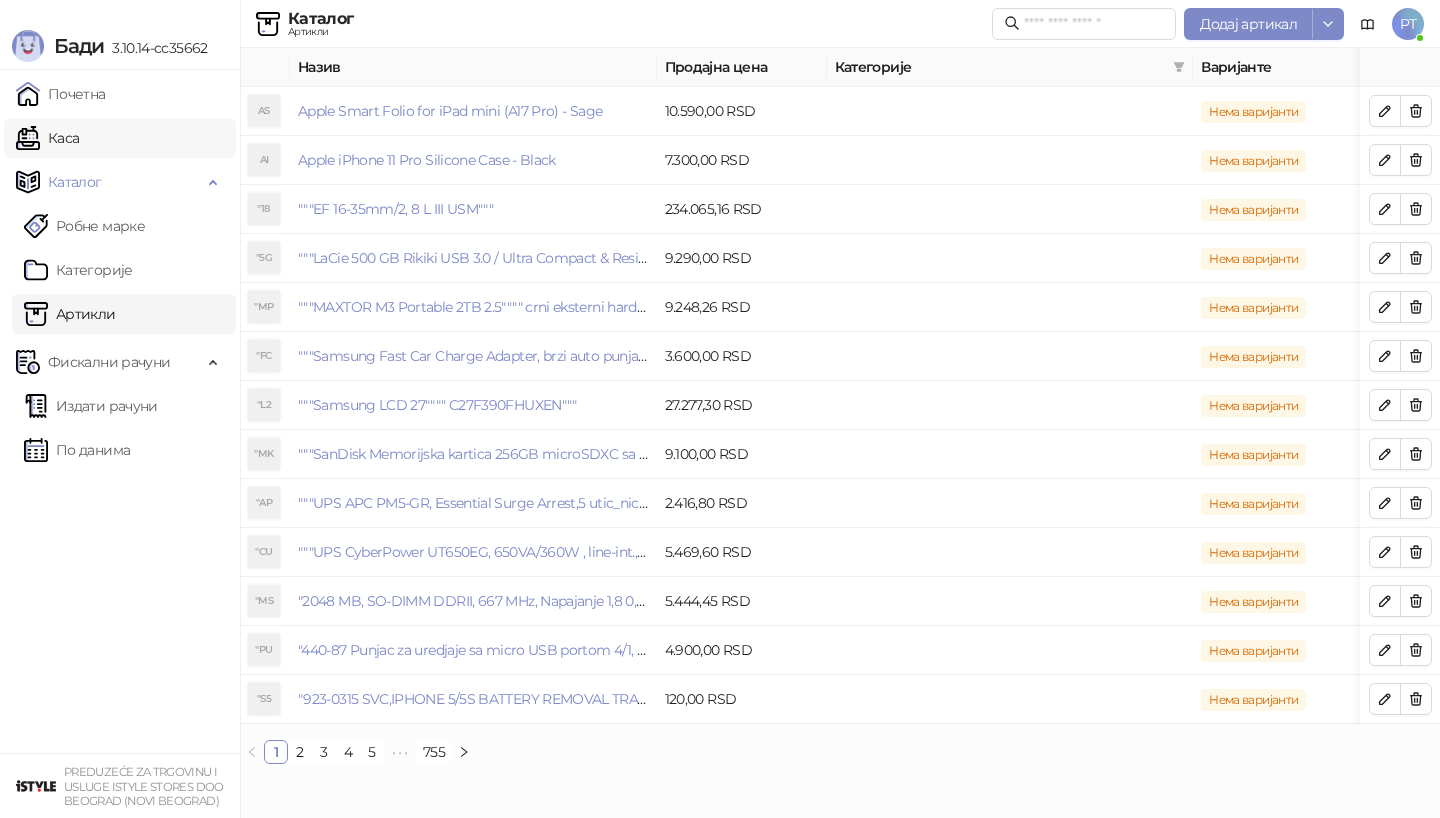 click on "Каса" at bounding box center [47, 138] 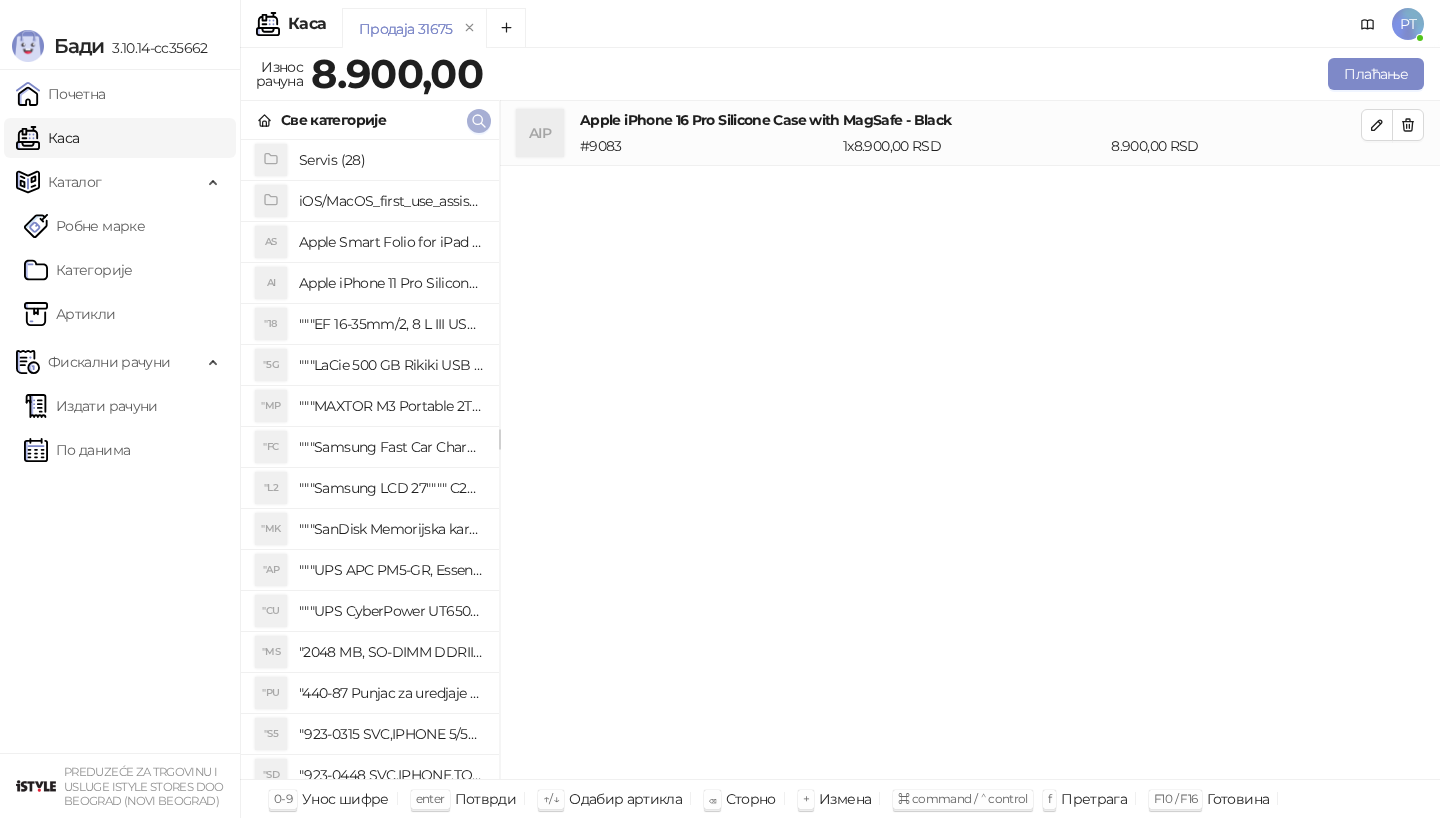 click 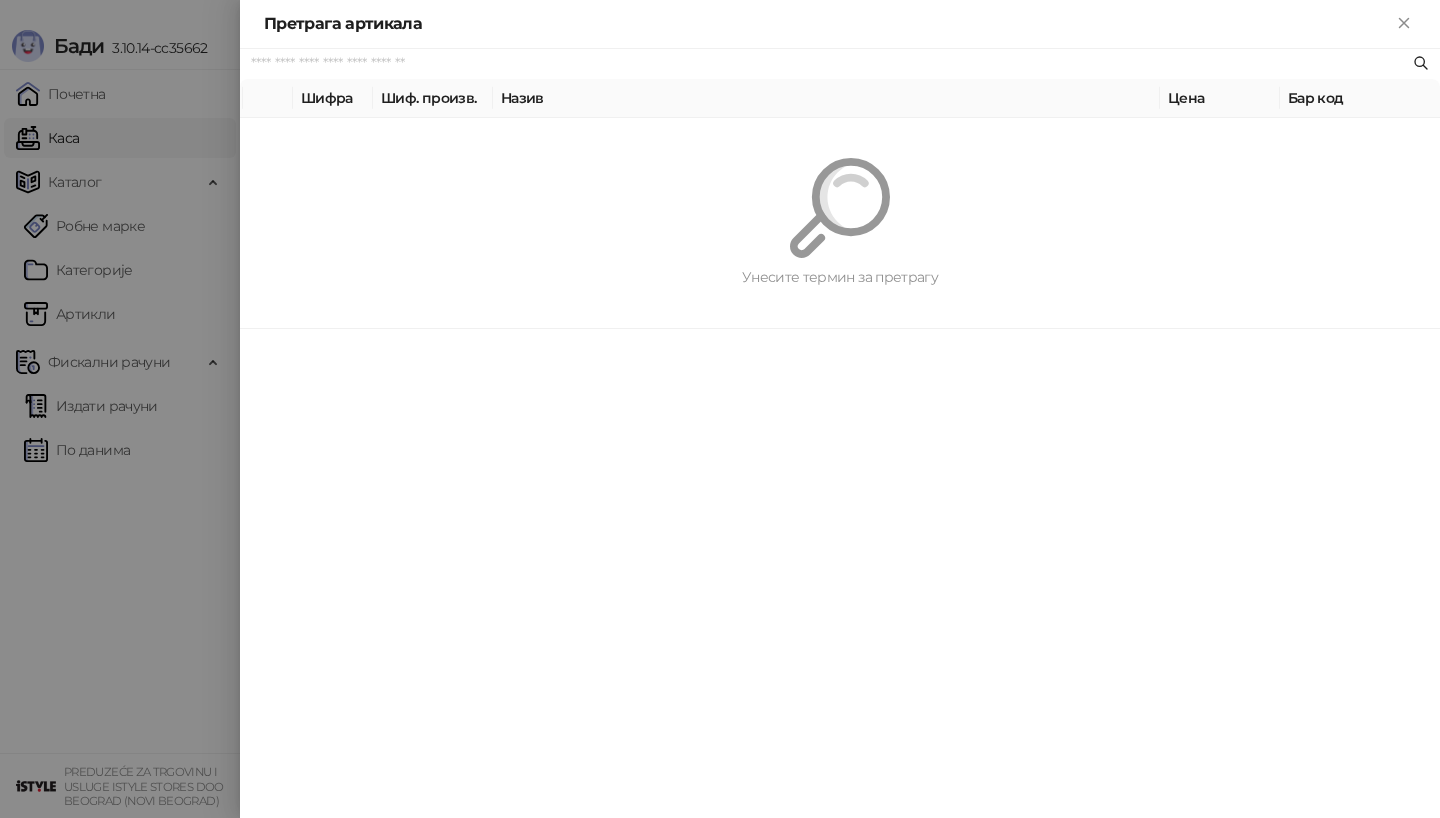 paste on "**********" 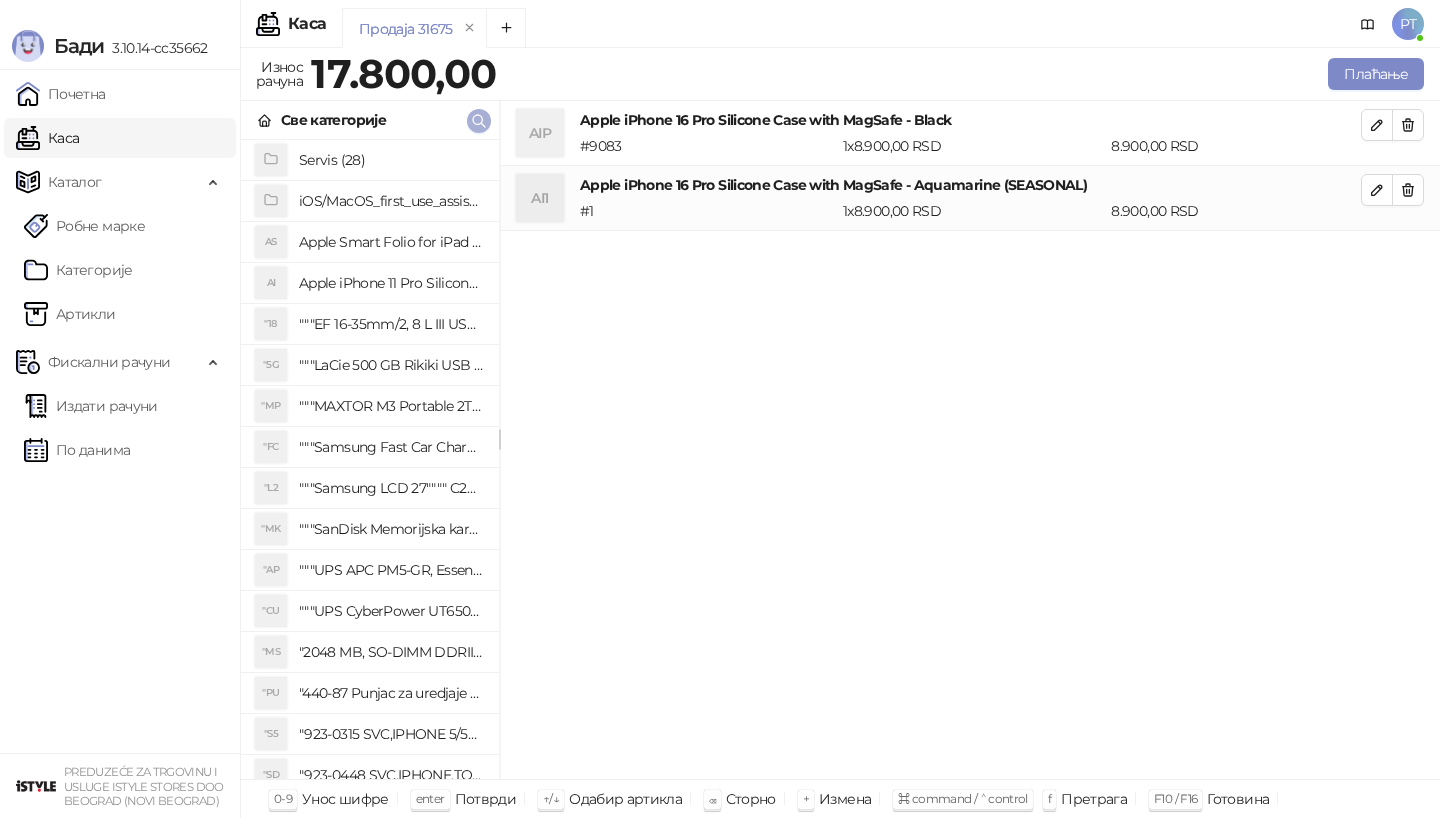 click 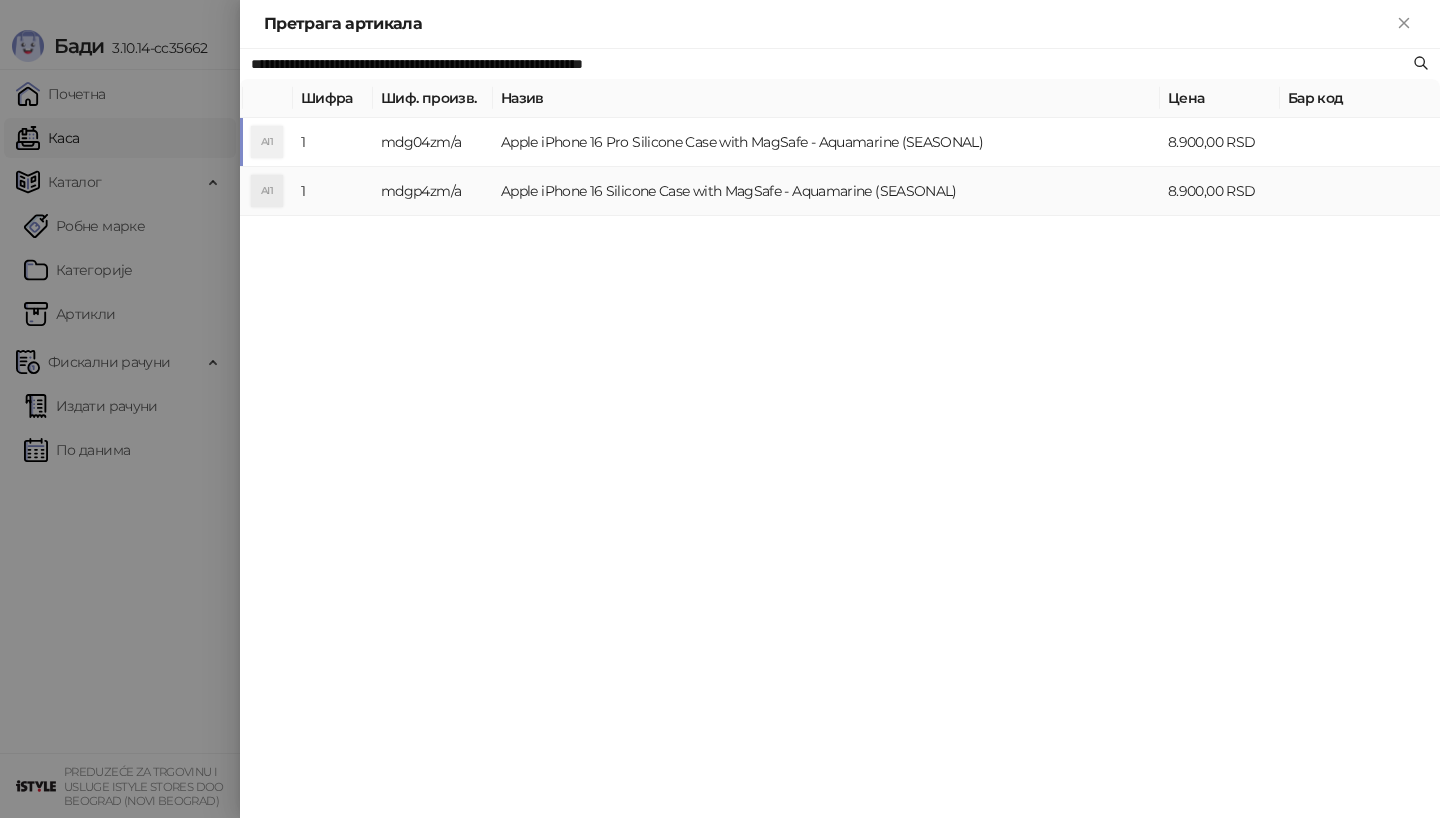click on "Apple iPhone 16 Silicone Case with MagSafe - Aquamarine (SEASONAL)" at bounding box center (826, 191) 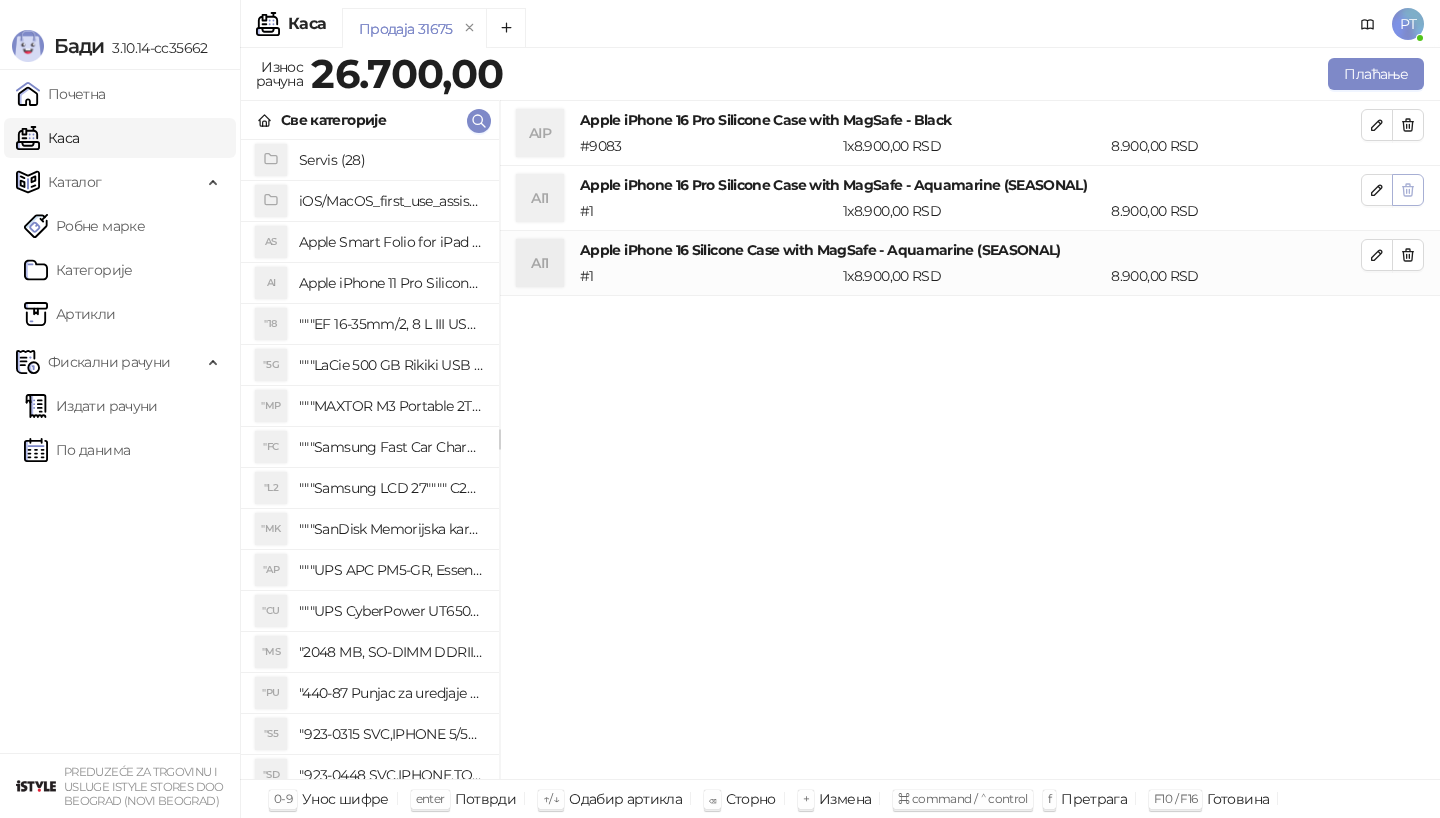 click 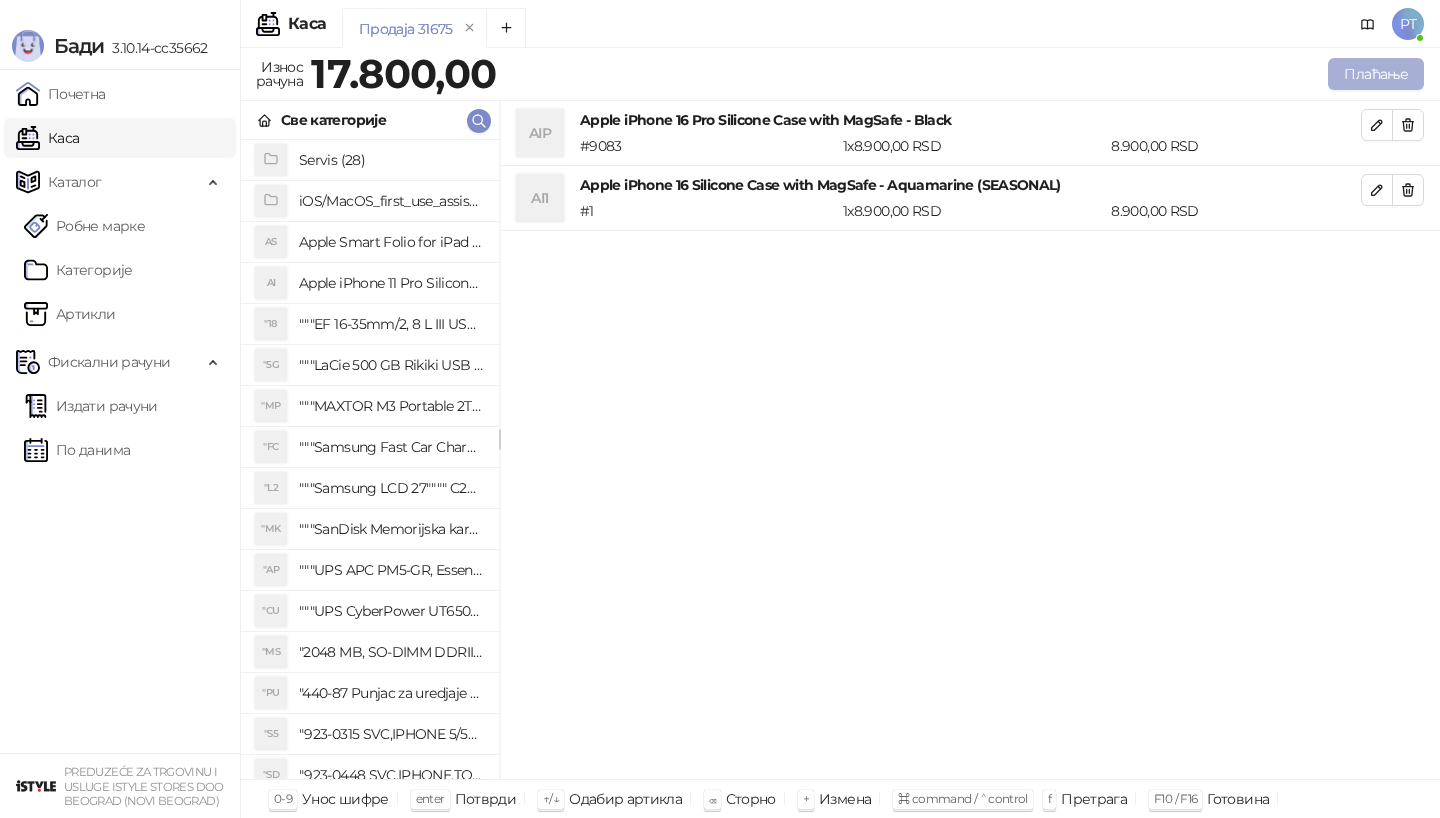 click on "Плаћање" at bounding box center (1376, 74) 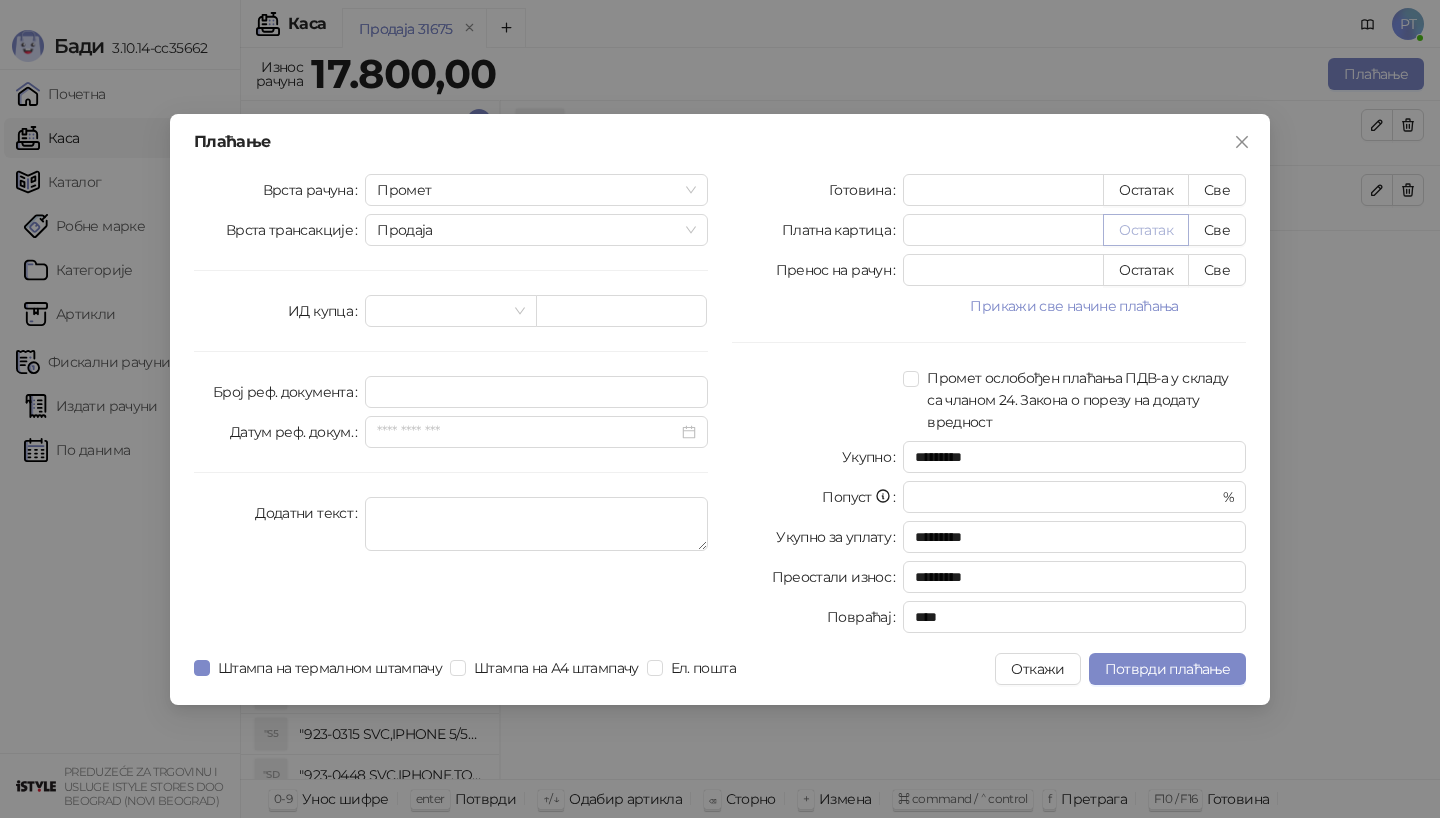 click on "Остатак" at bounding box center [1146, 230] 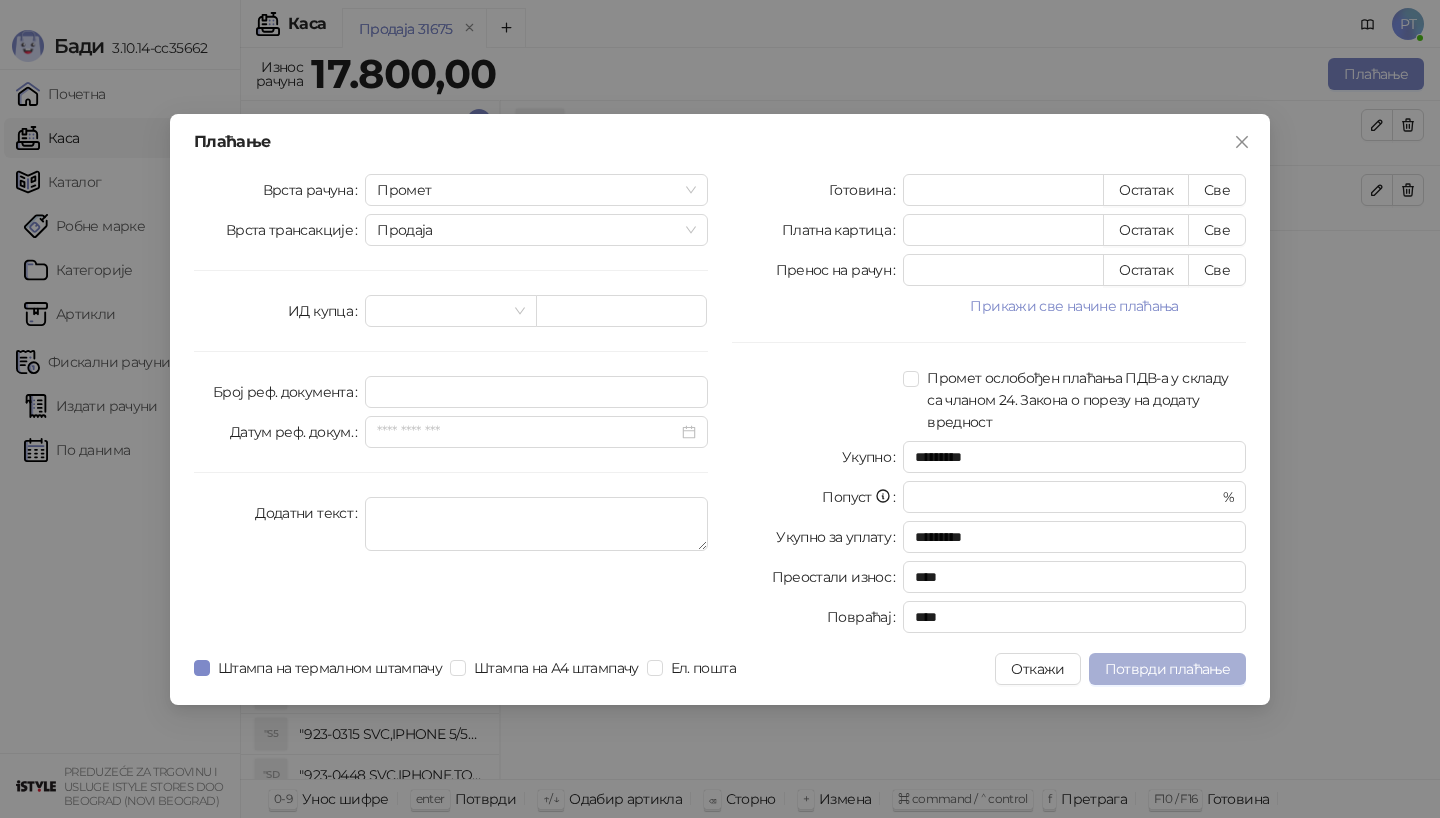 click on "Потврди плаћање" at bounding box center (1167, 669) 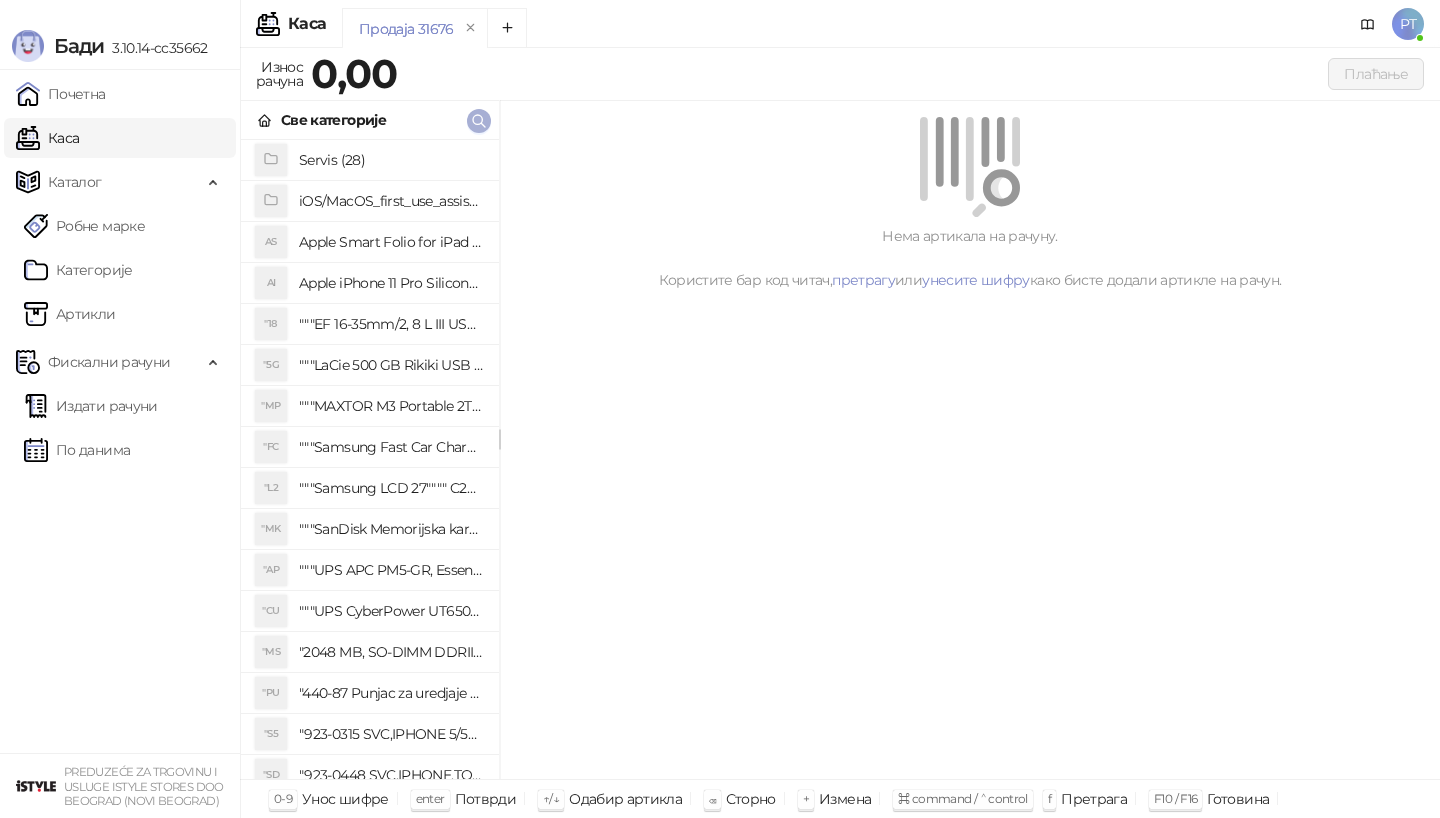 click 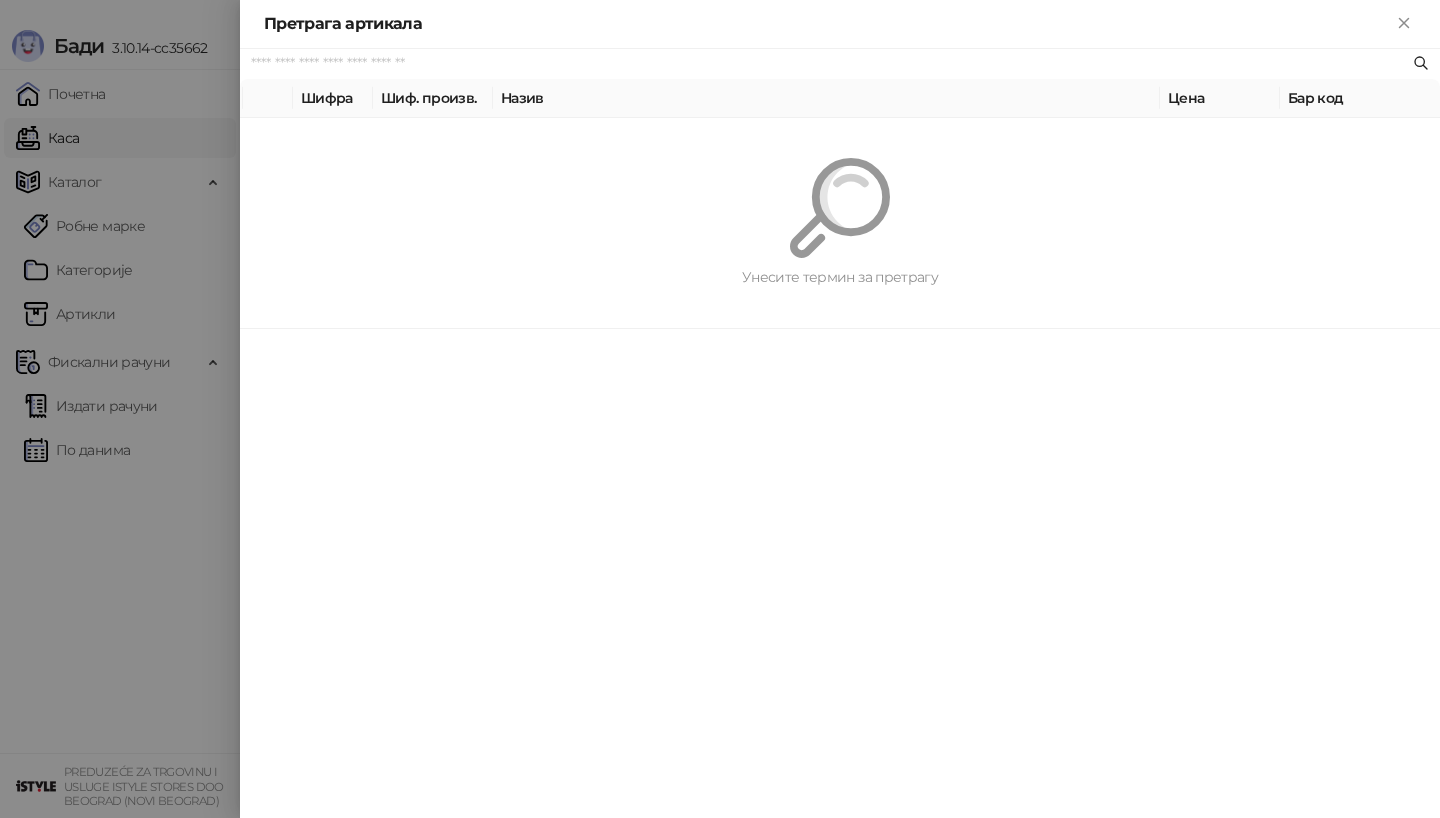paste on "*********" 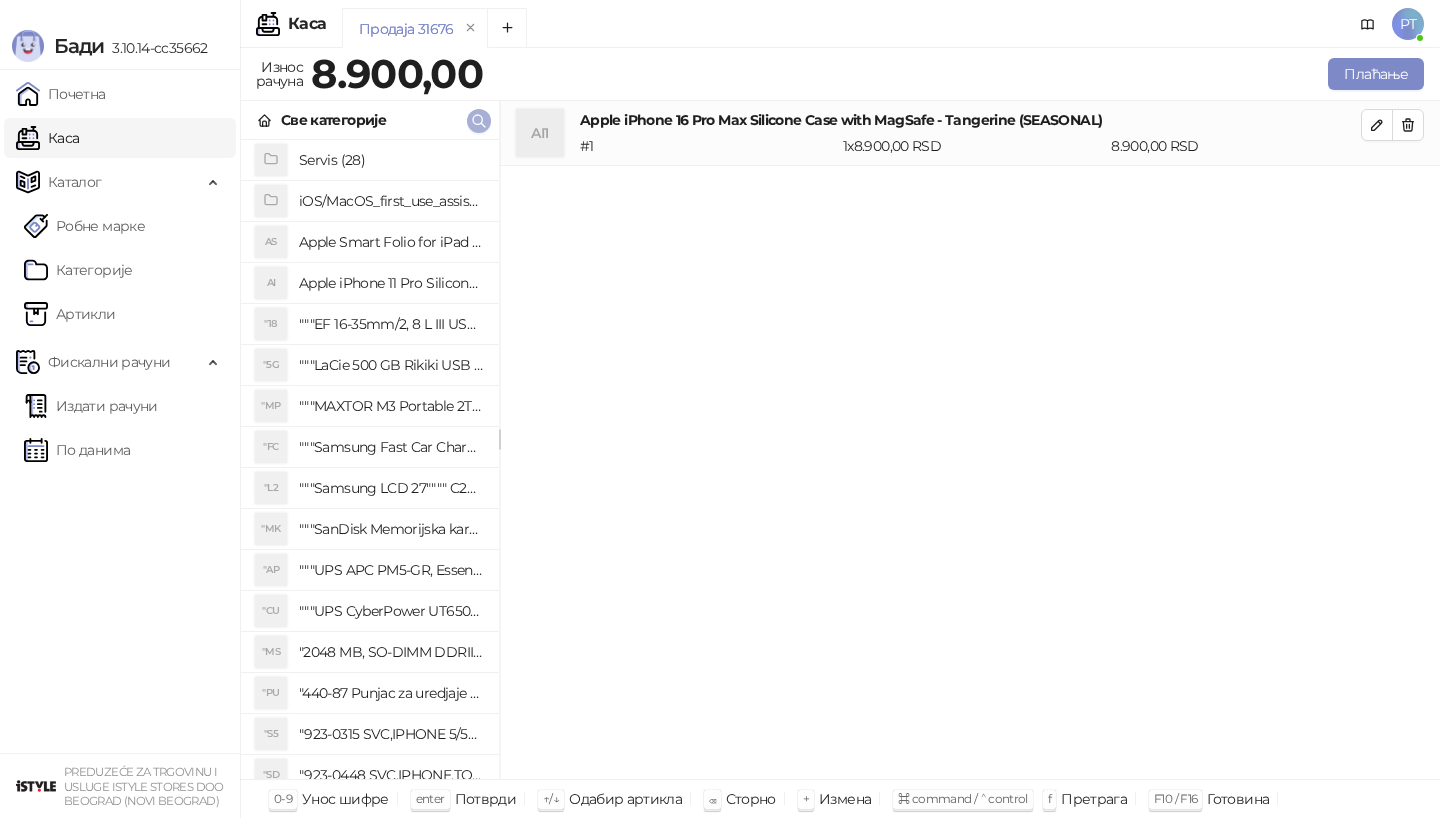 click 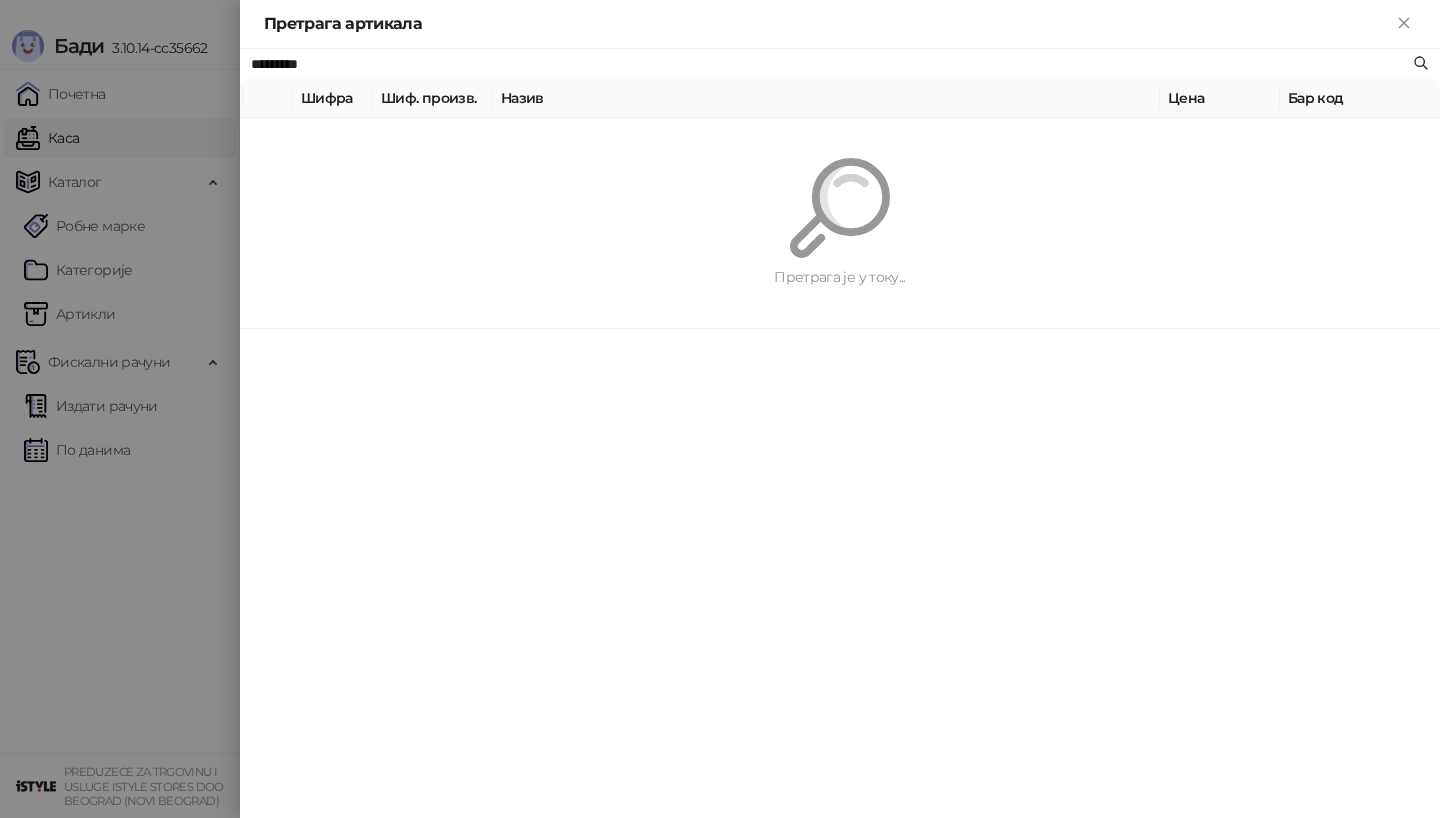 paste 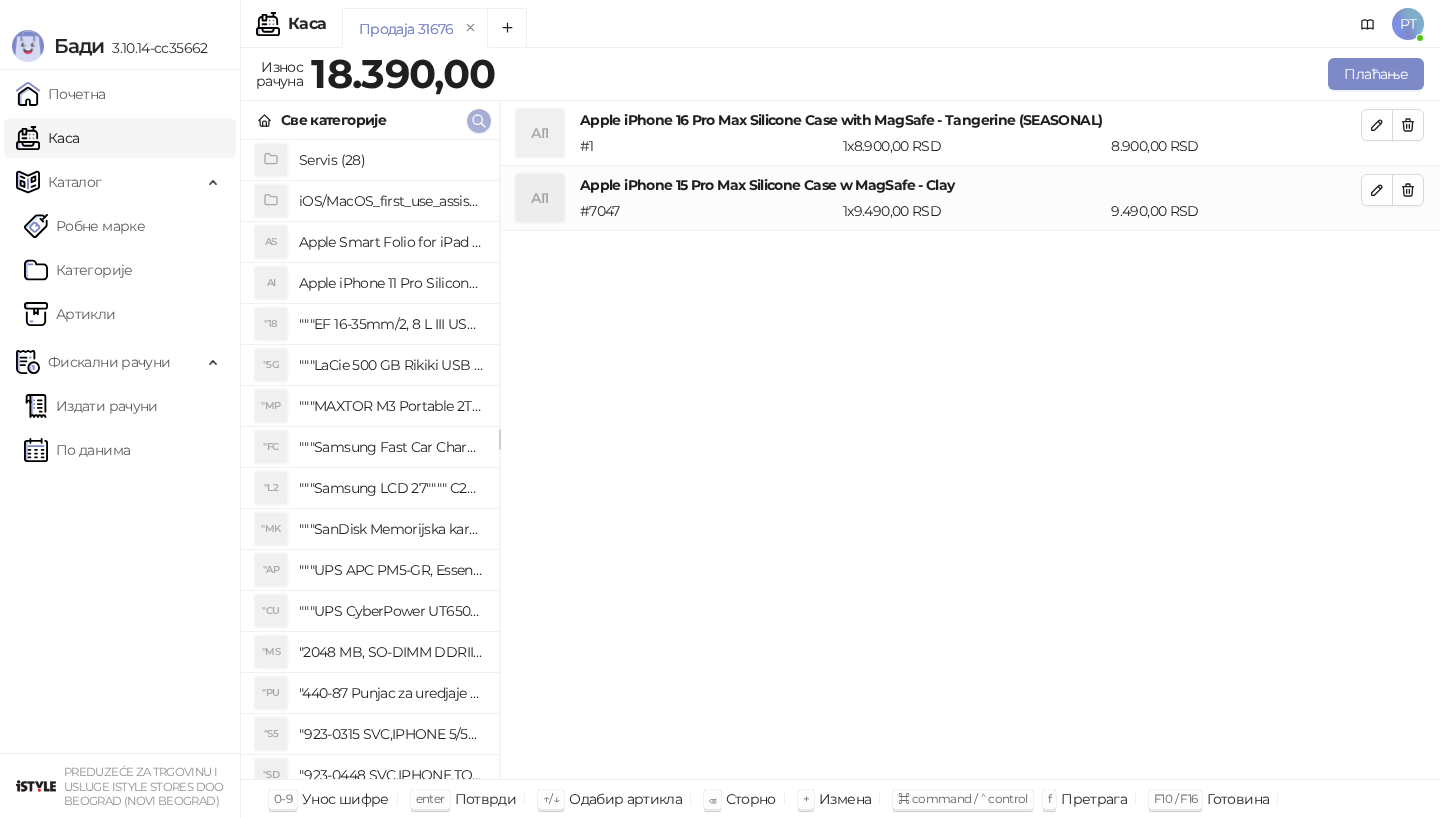 click 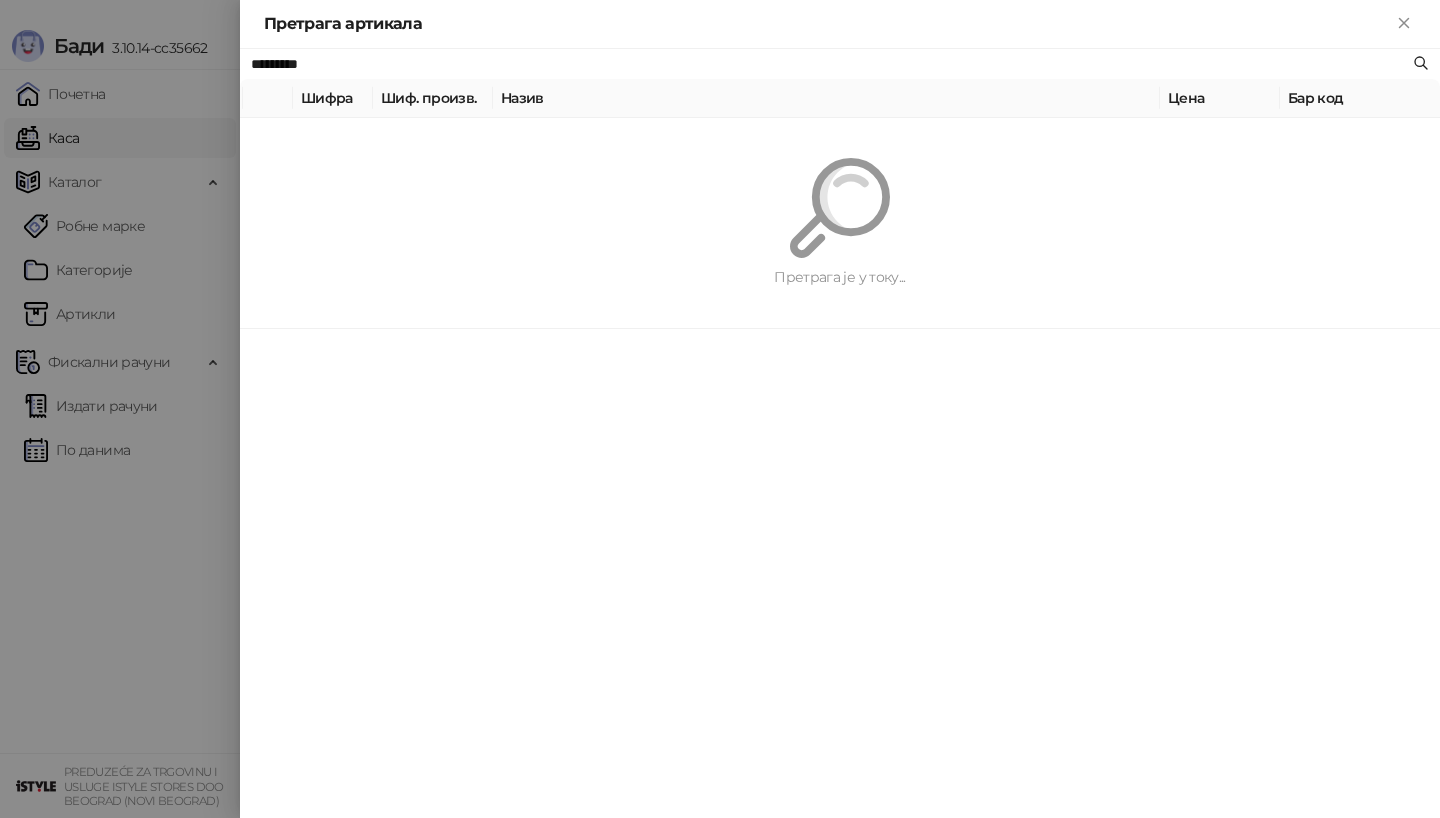 paste 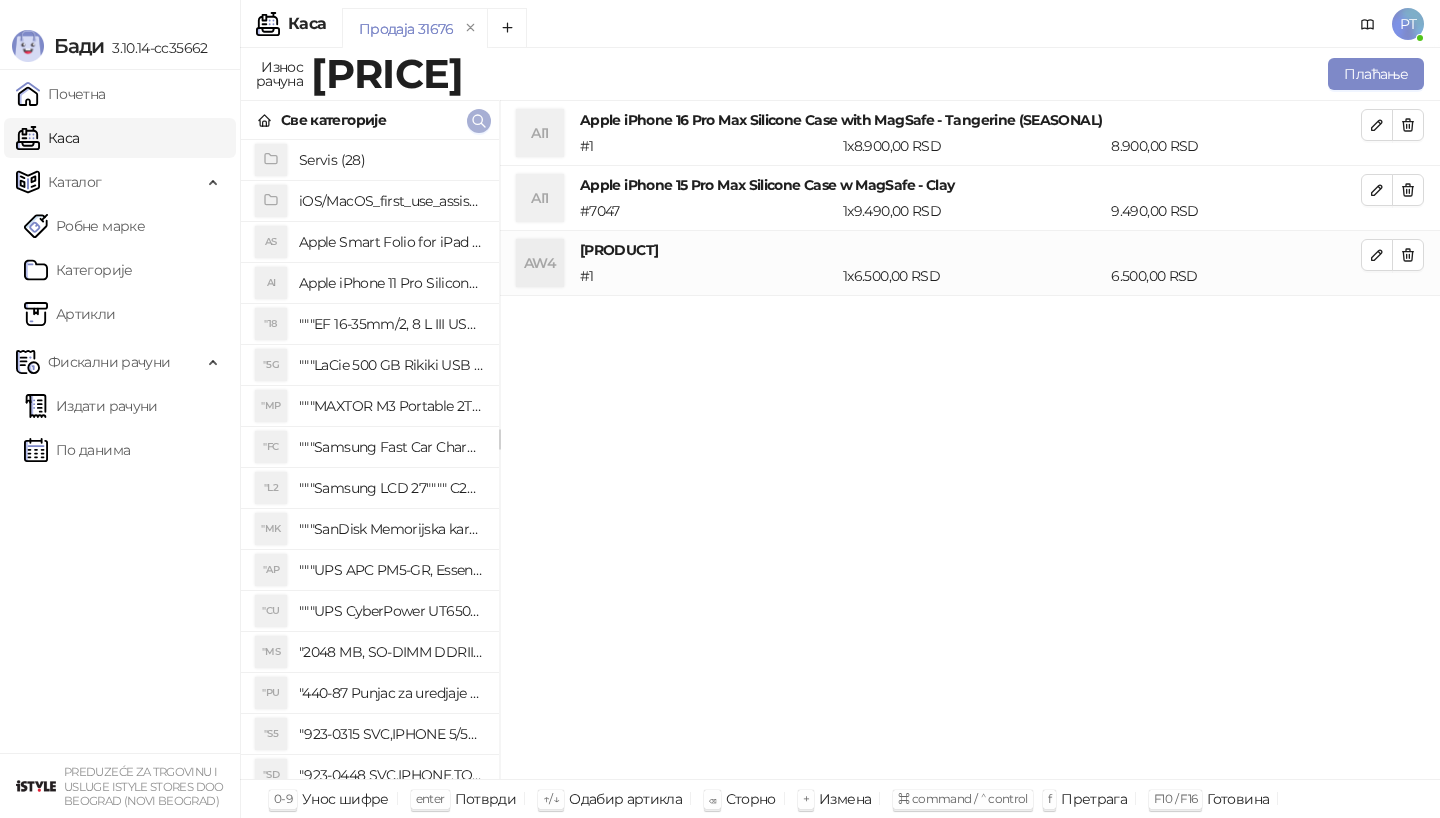 click 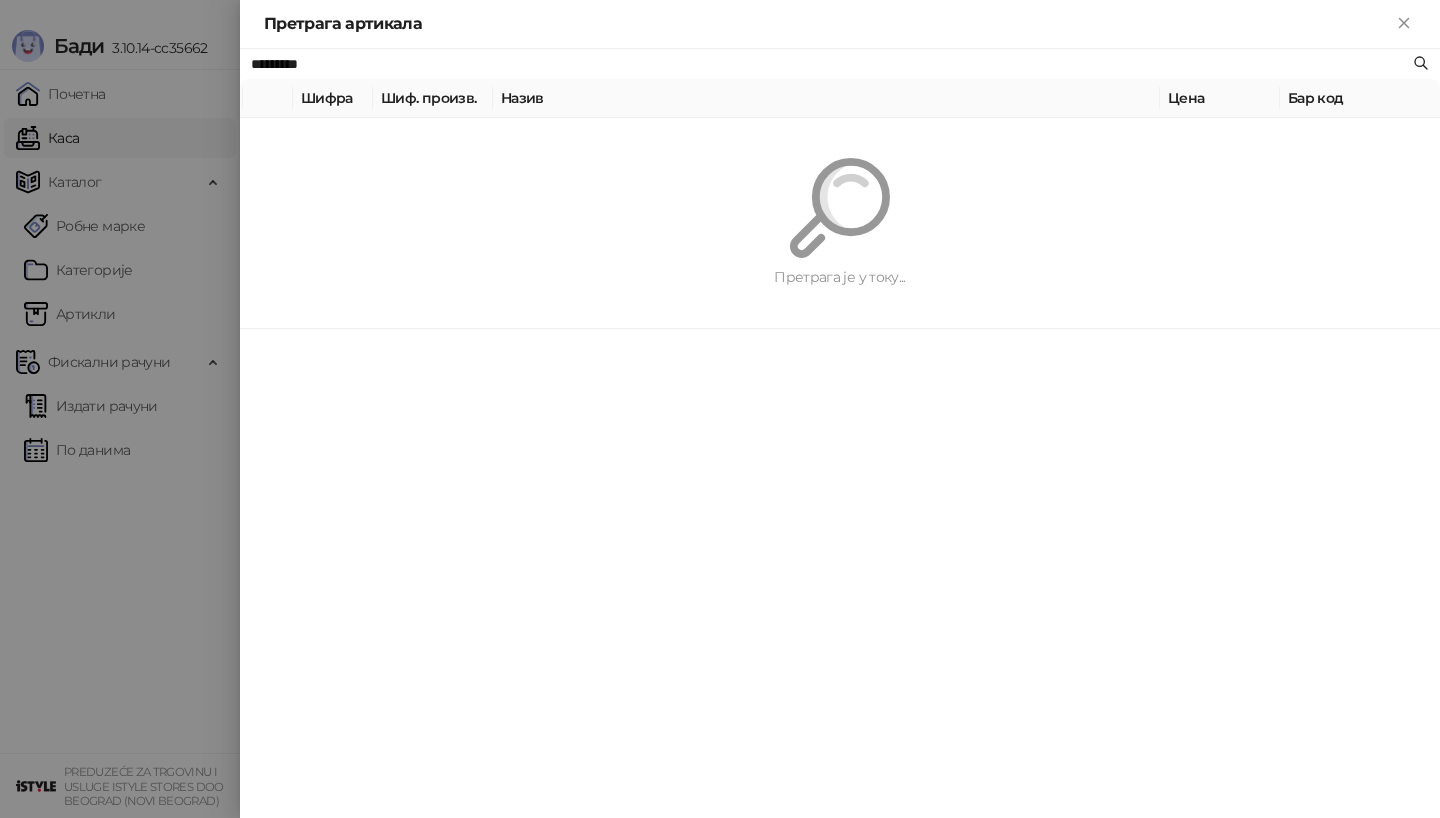 paste 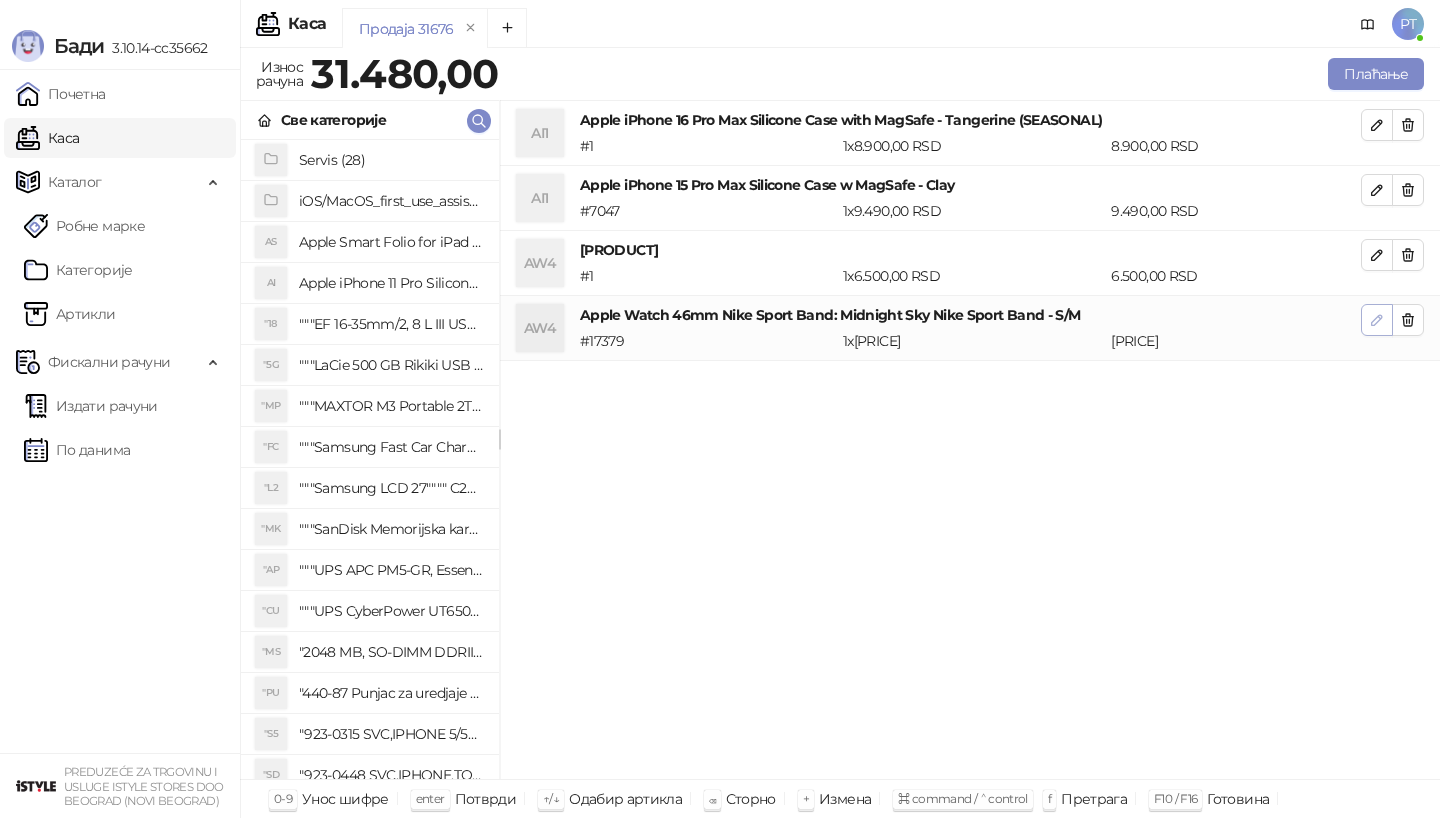 click 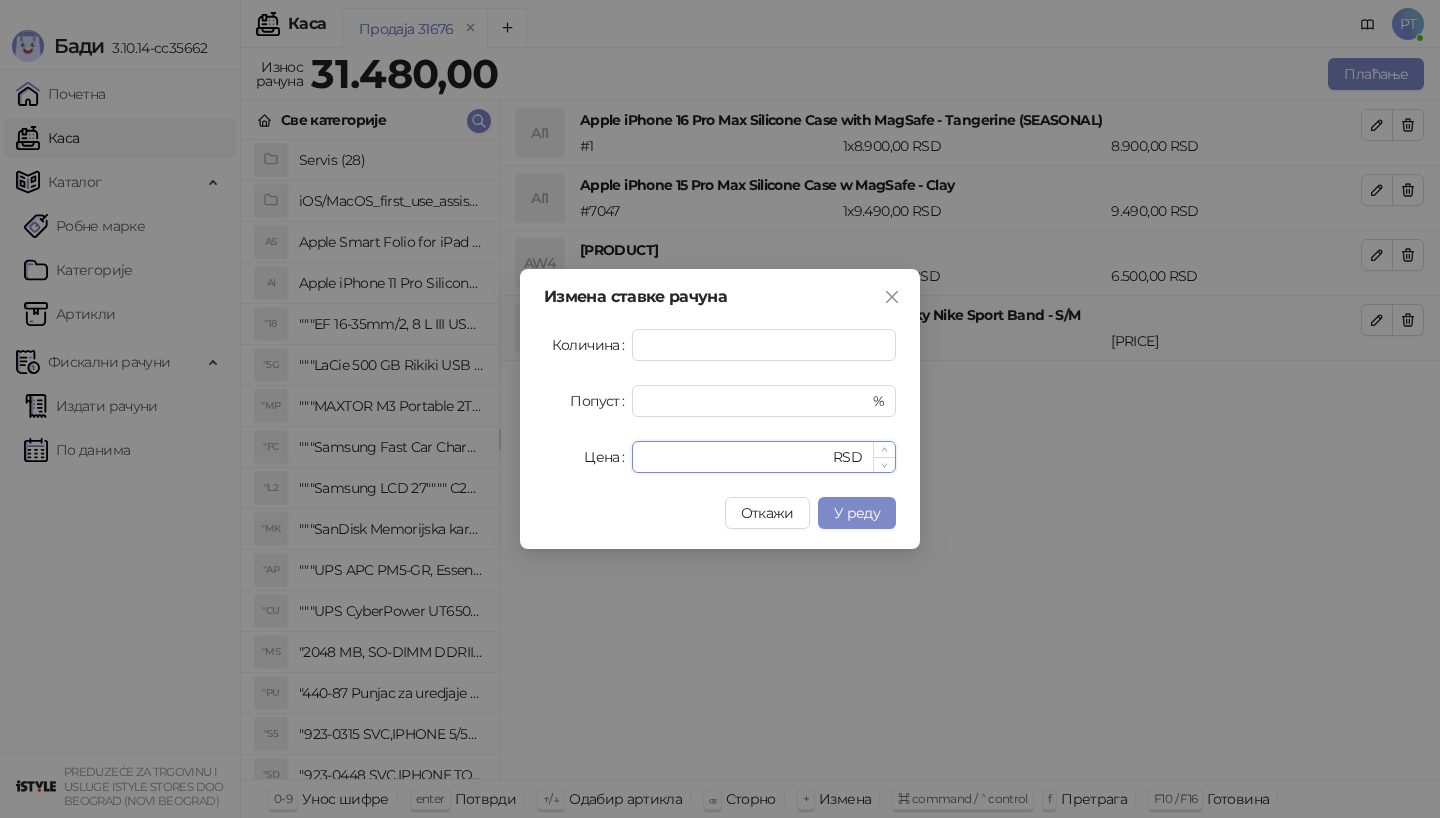 click on "****" at bounding box center (736, 457) 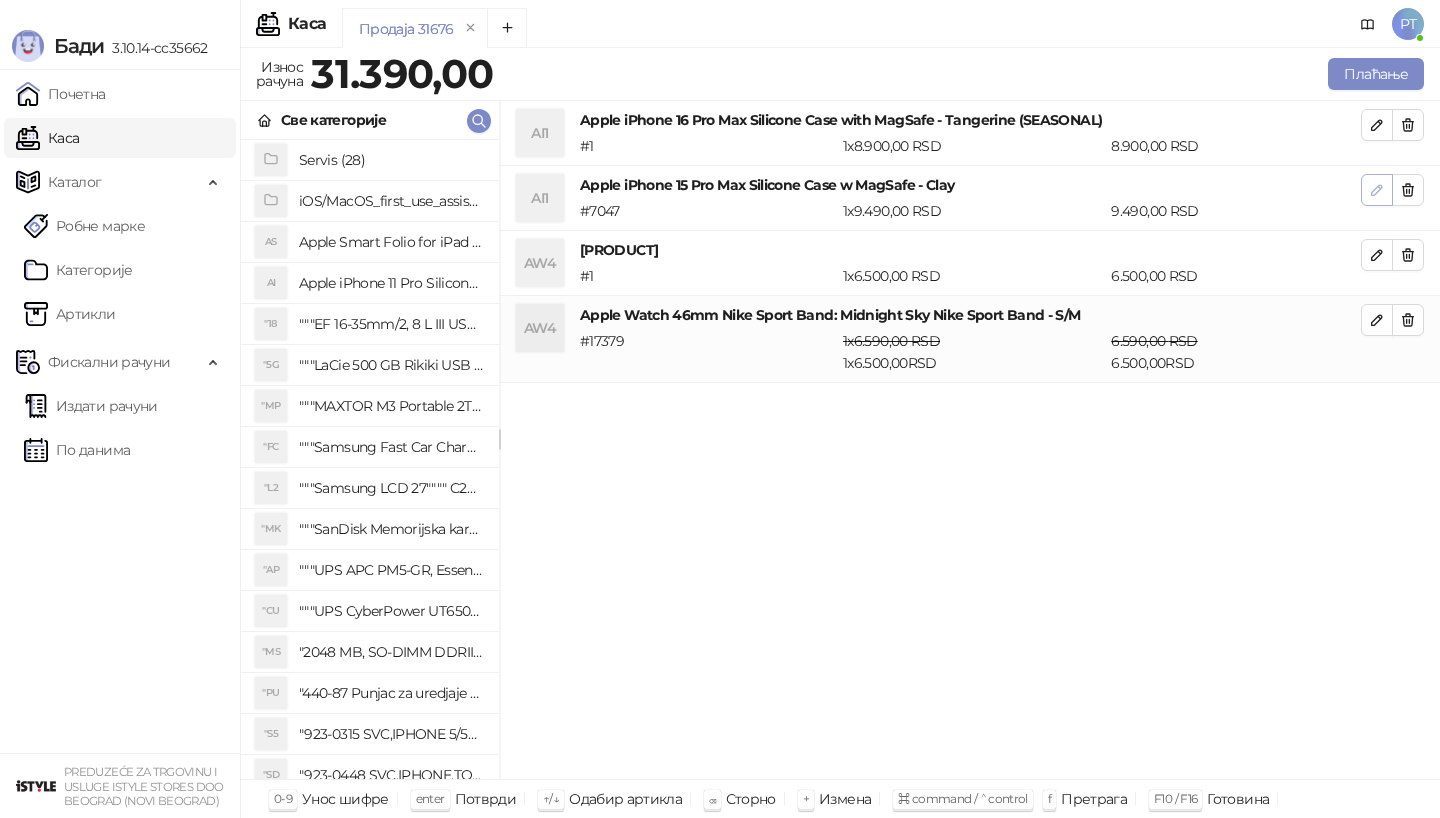 click 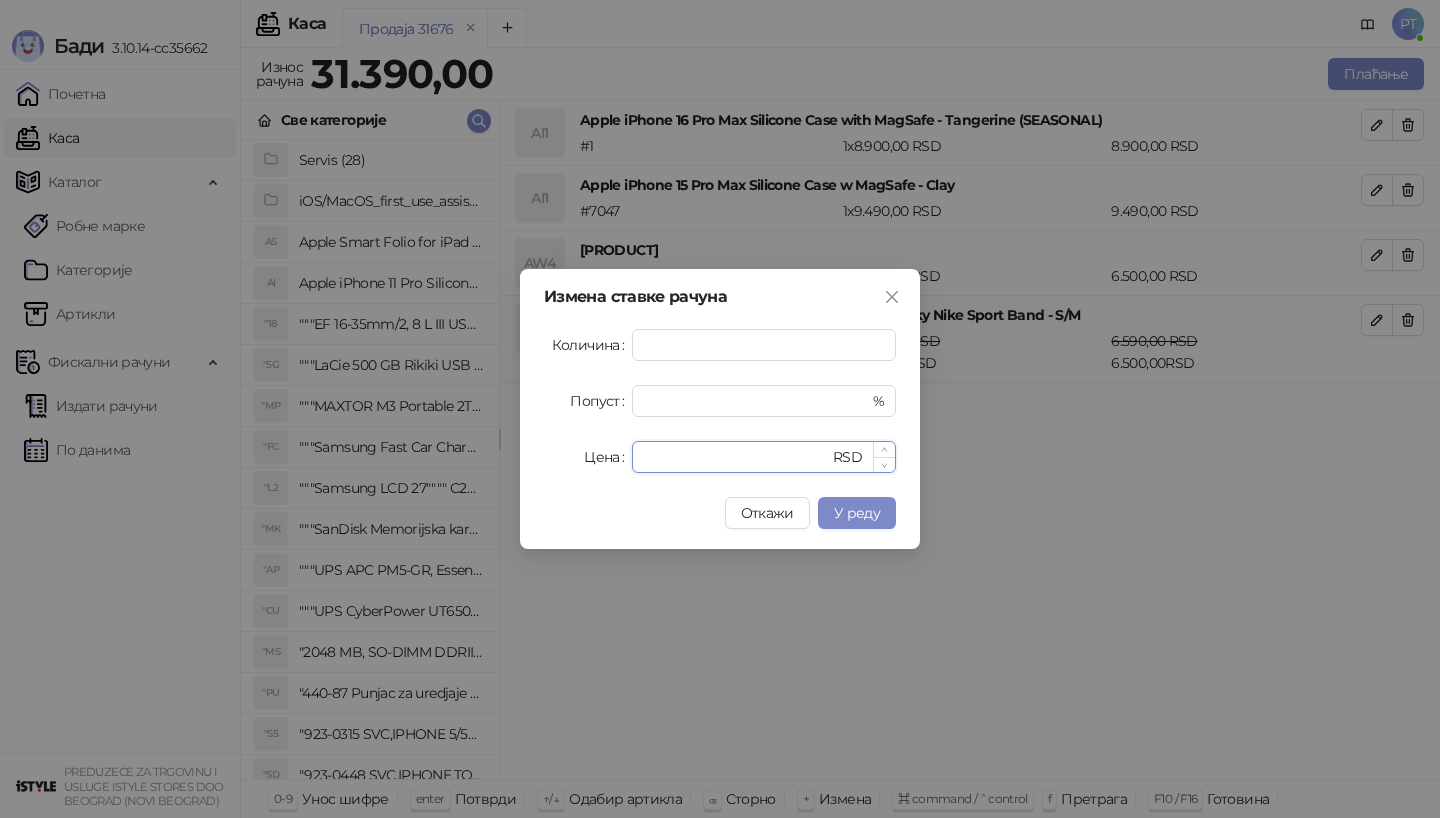 click on "****" at bounding box center (736, 457) 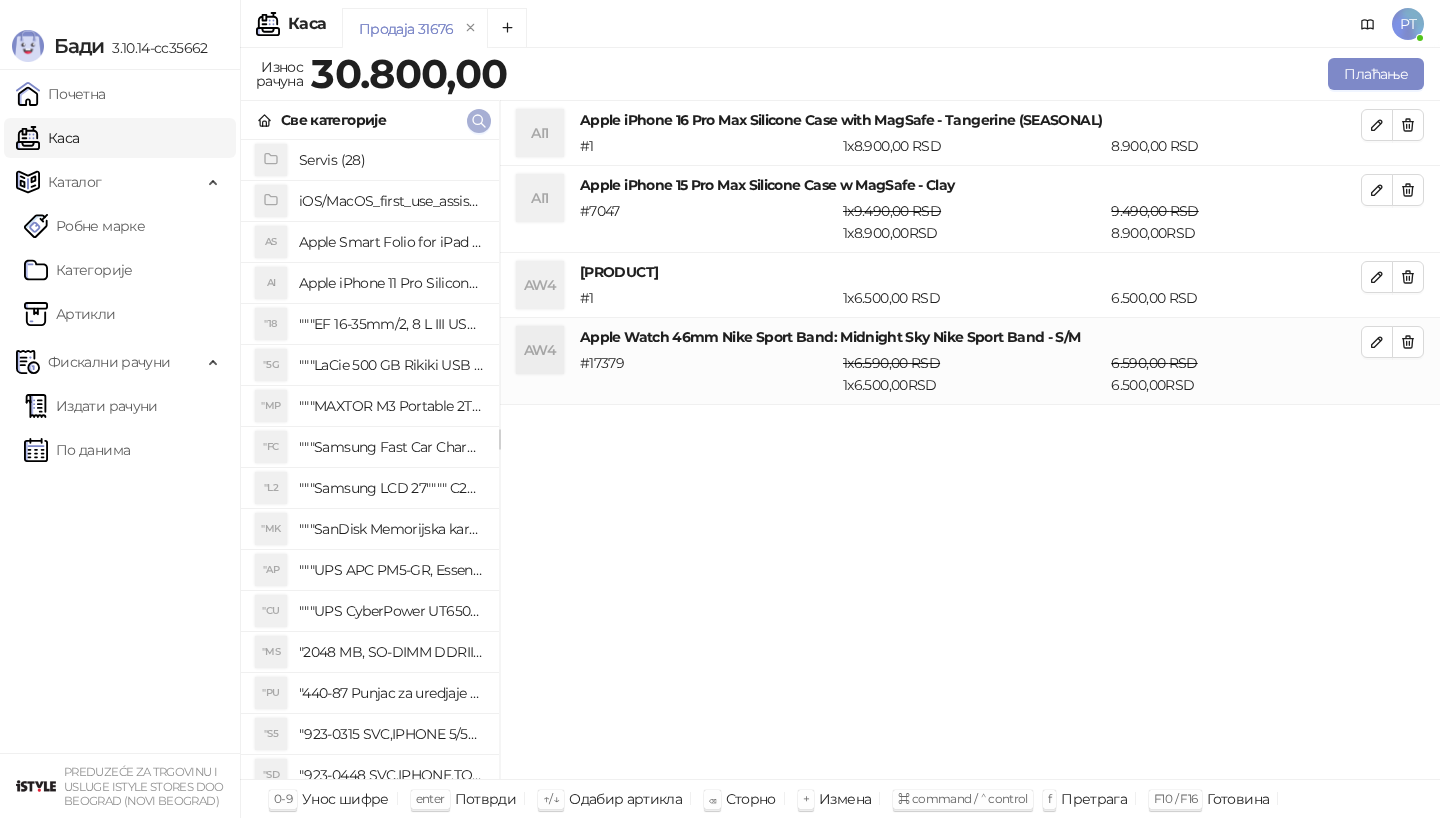 click 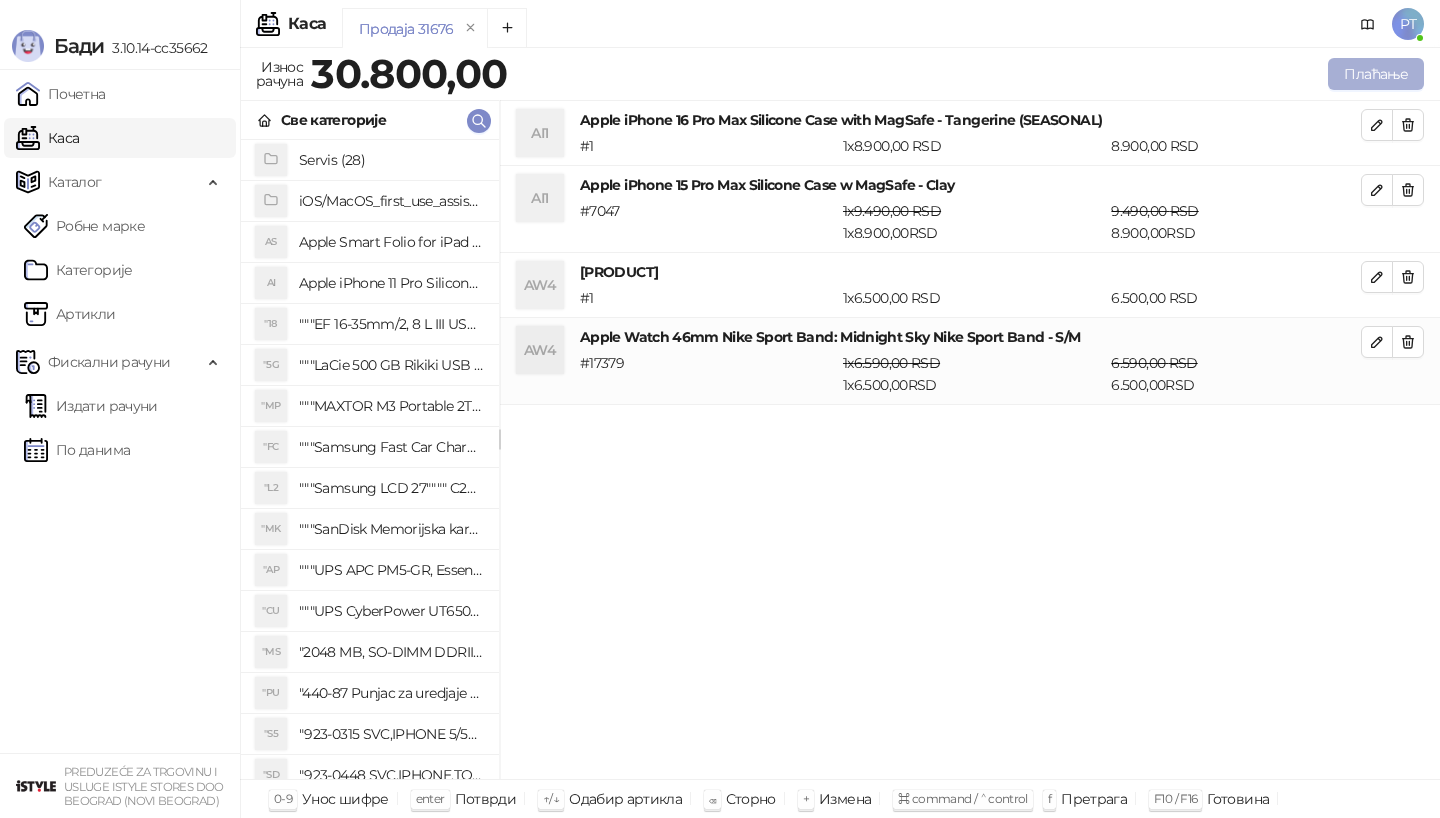 click on "Плаћање" at bounding box center [1376, 74] 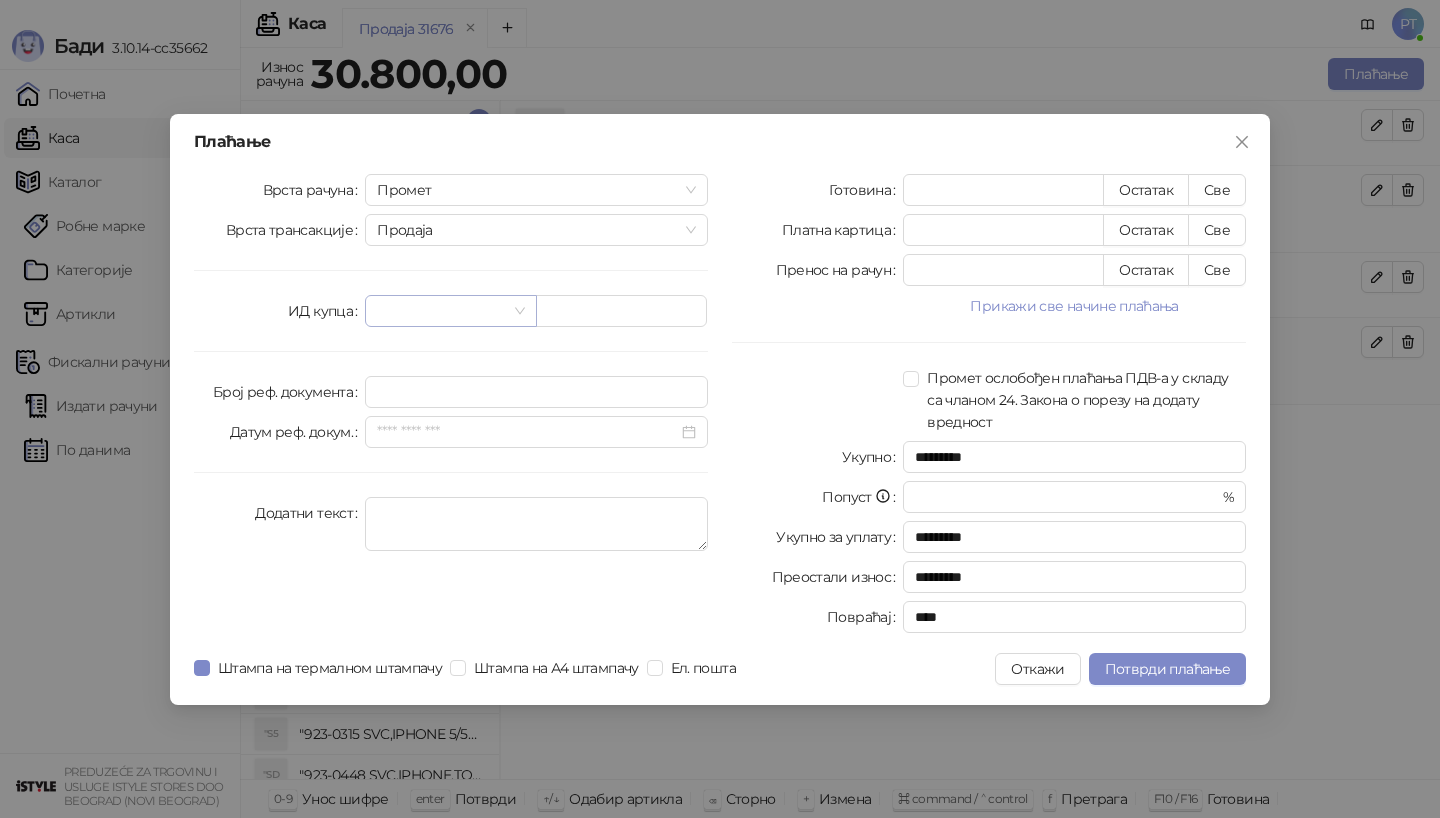 click at bounding box center [450, 311] 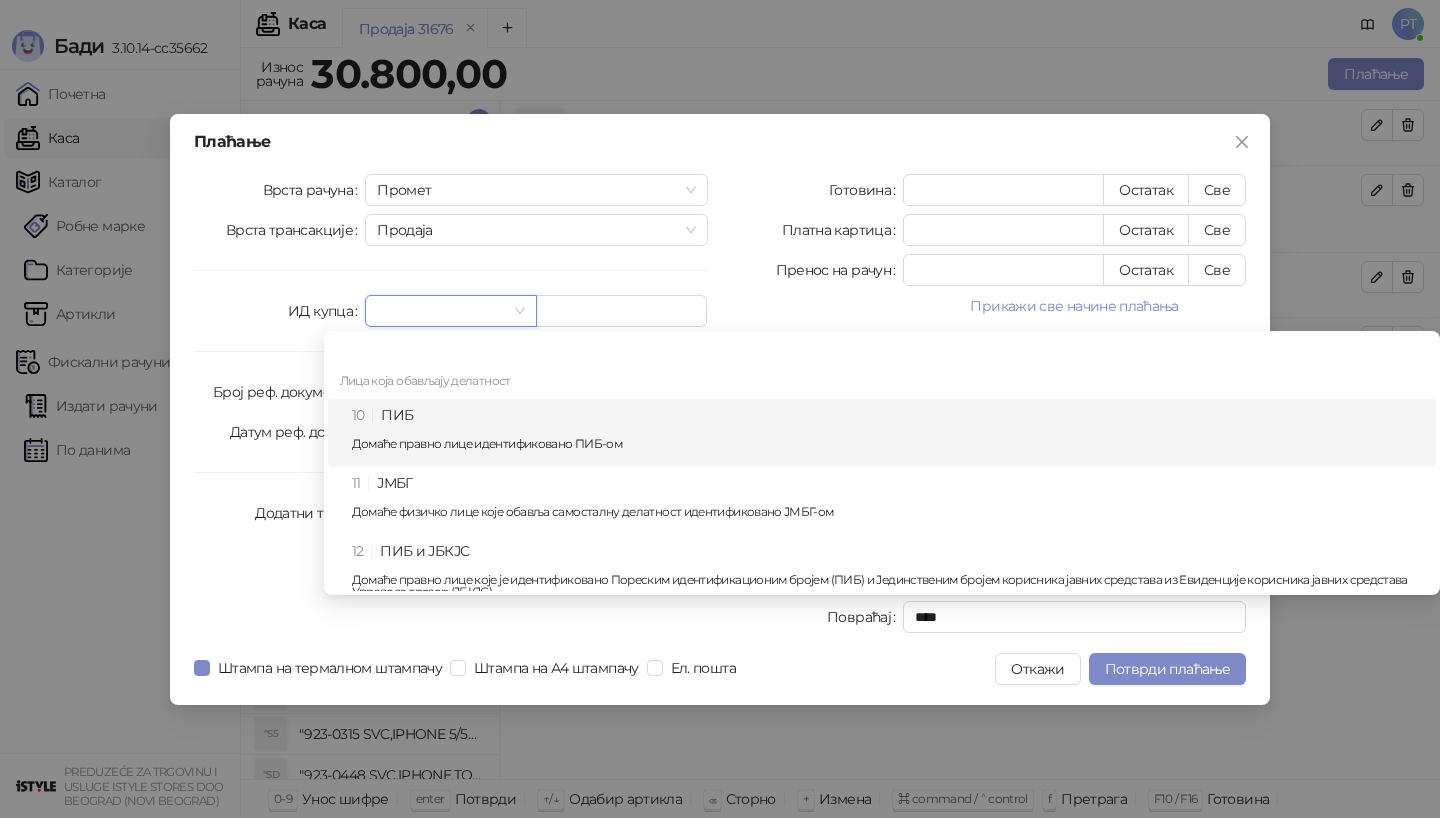 click on "10 ПИБ Домаће правно лице идентификовано ПИБ-ом" at bounding box center [888, 433] 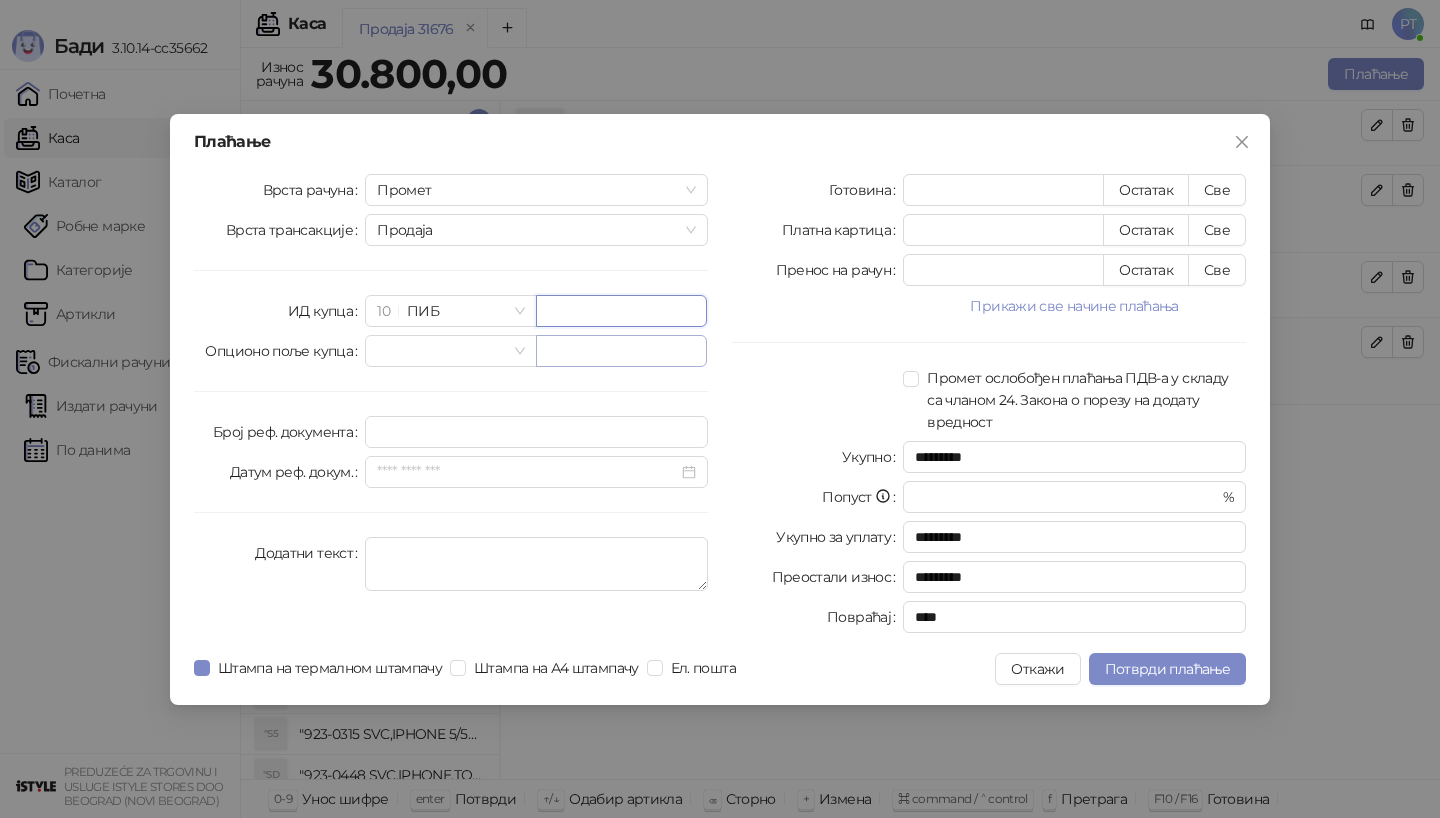 paste on "*********" 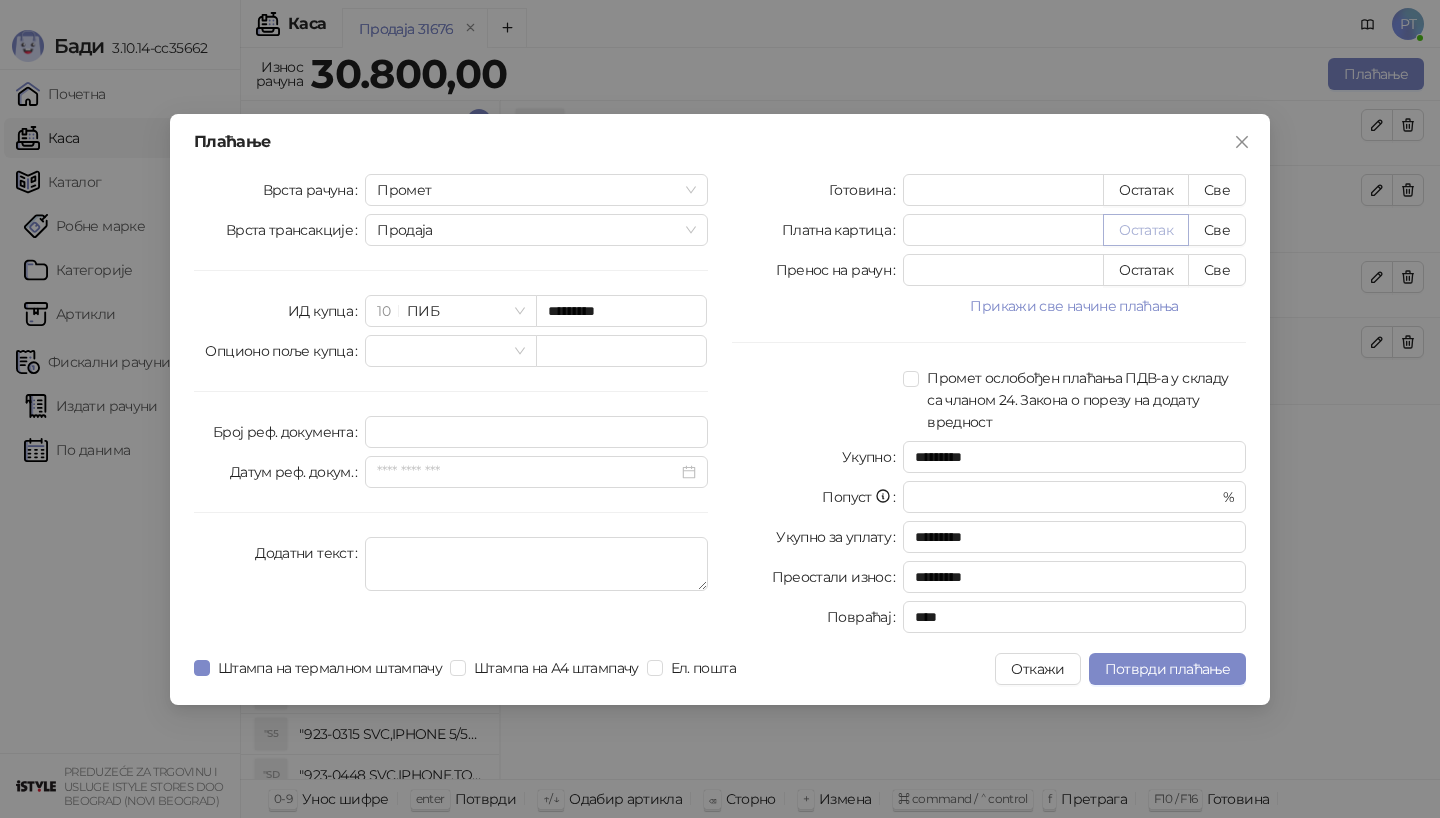 click on "Остатак" at bounding box center [1146, 230] 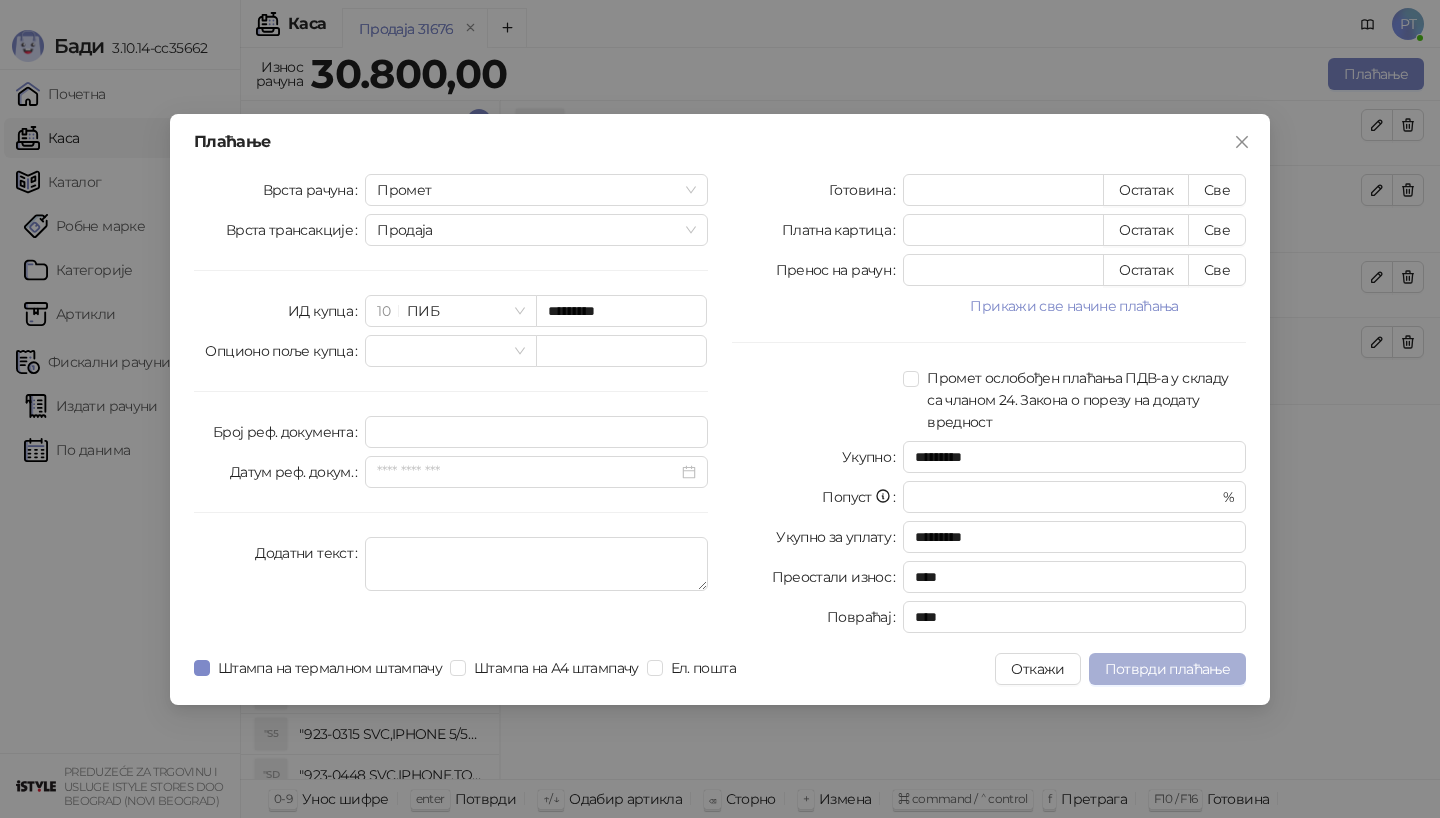 click on "Потврди плаћање" at bounding box center [1167, 669] 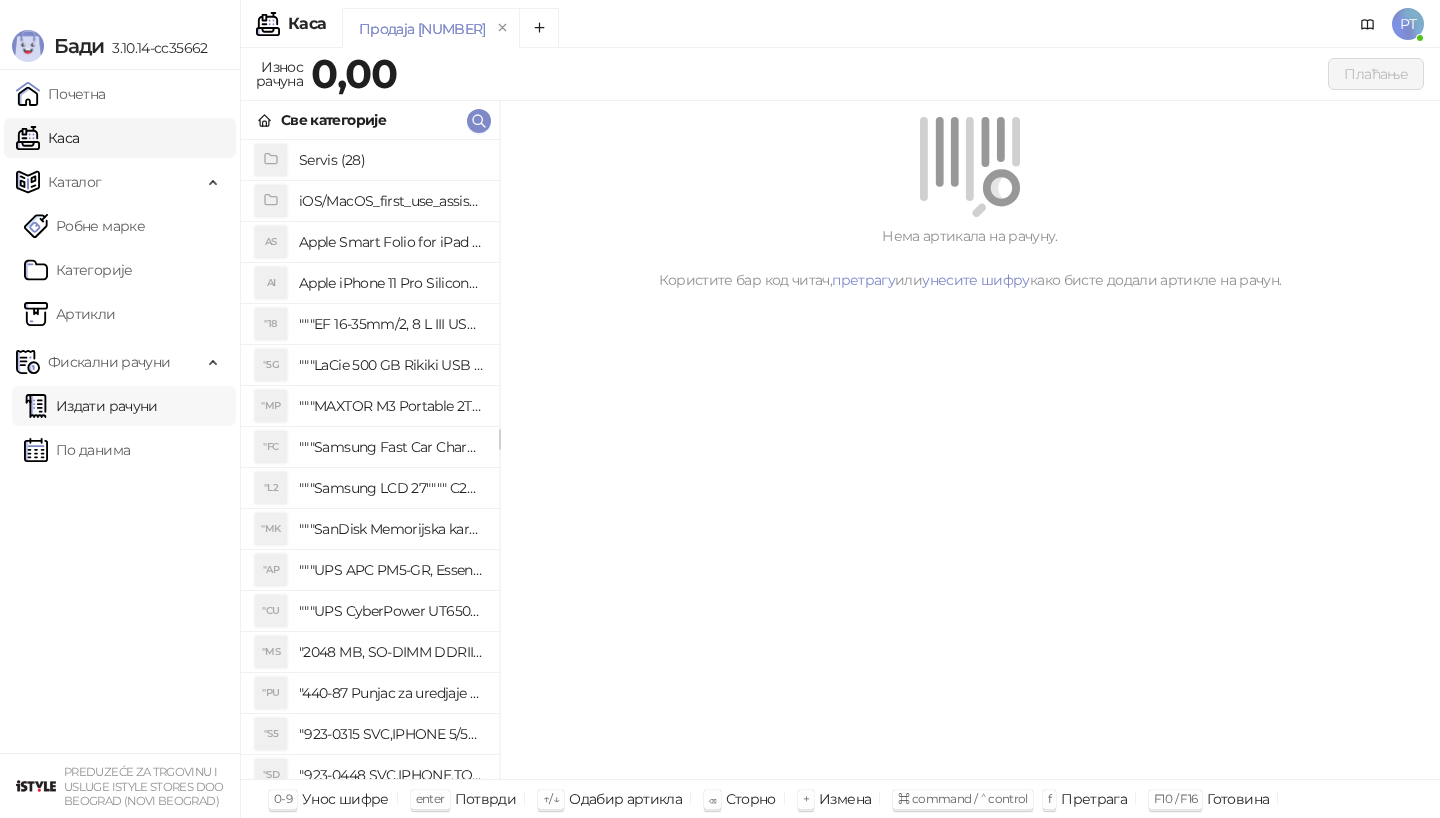 click on "Издати рачуни" at bounding box center [91, 406] 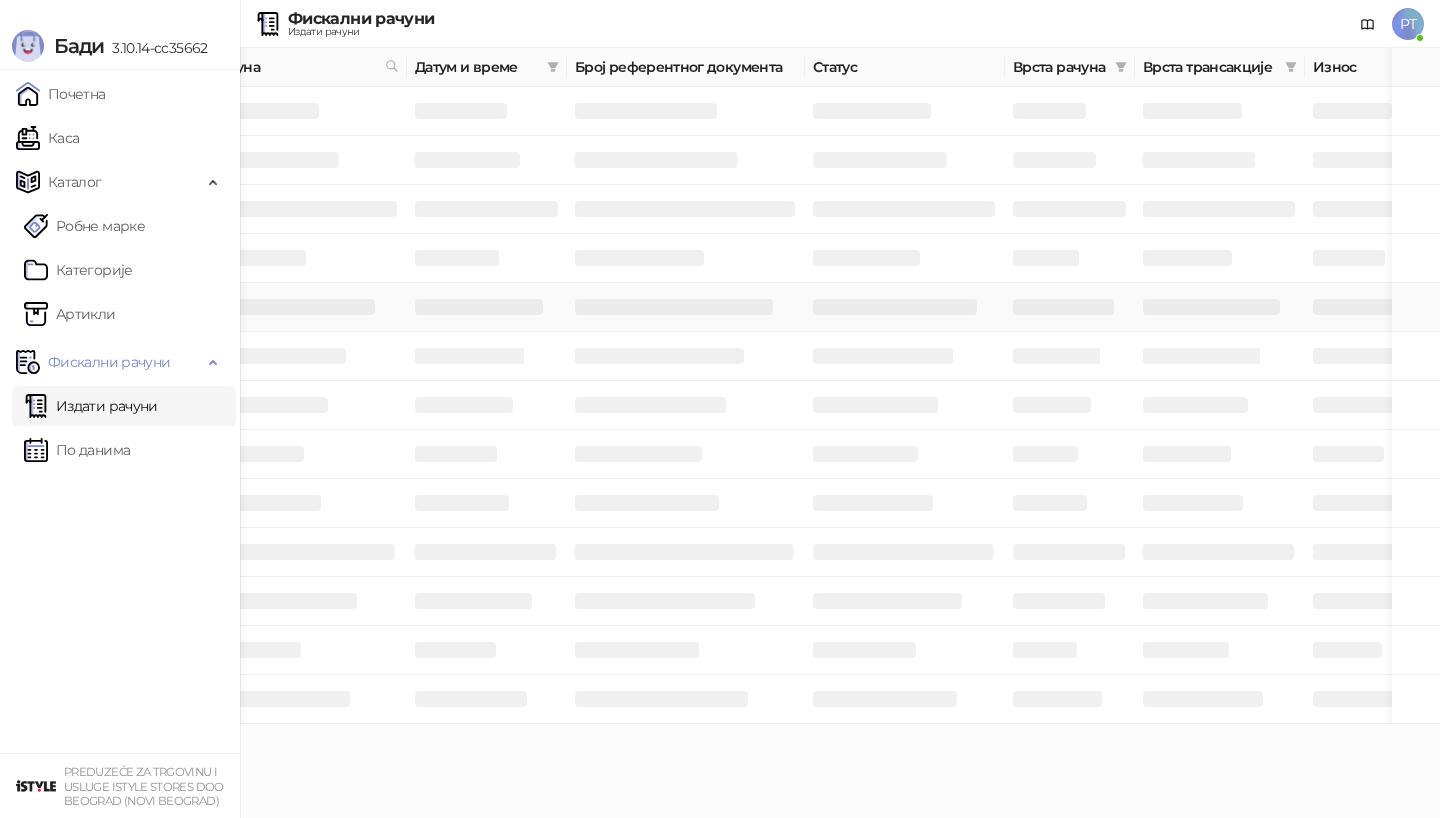 scroll, scrollTop: 0, scrollLeft: 139, axis: horizontal 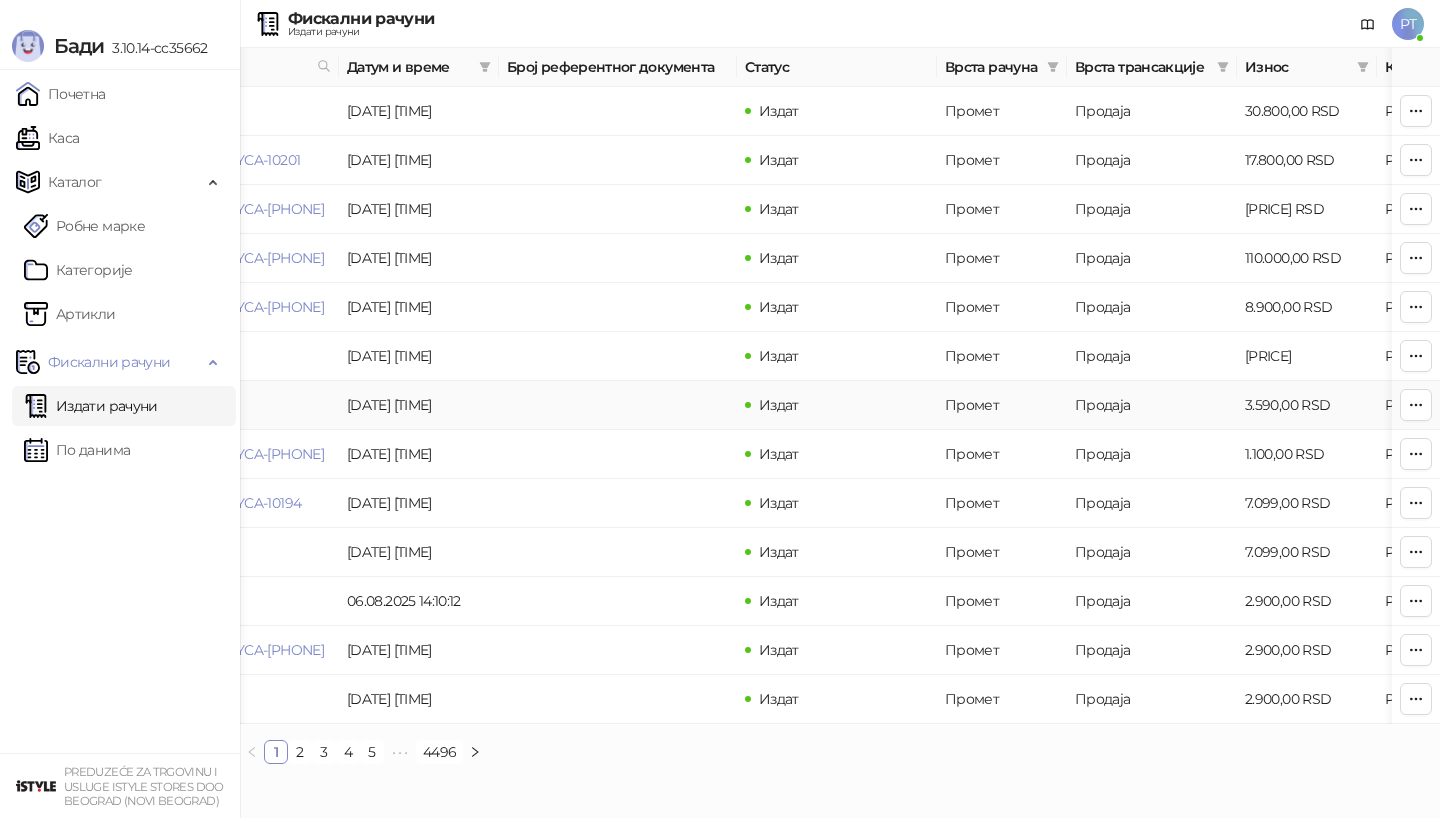 click on "[PRODUCT_CODE]" at bounding box center [170, 405] 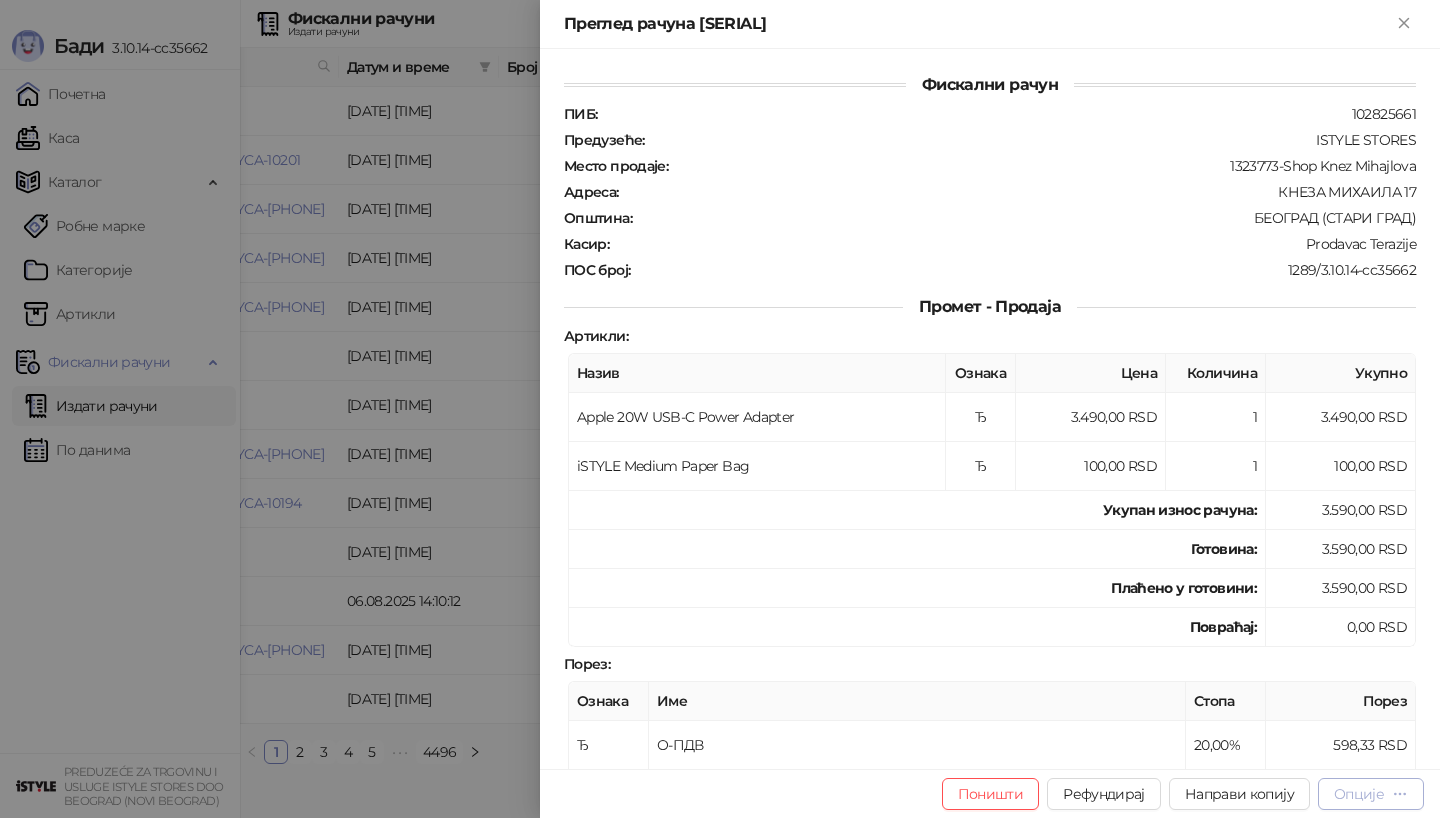 click on "Опције" at bounding box center (1359, 794) 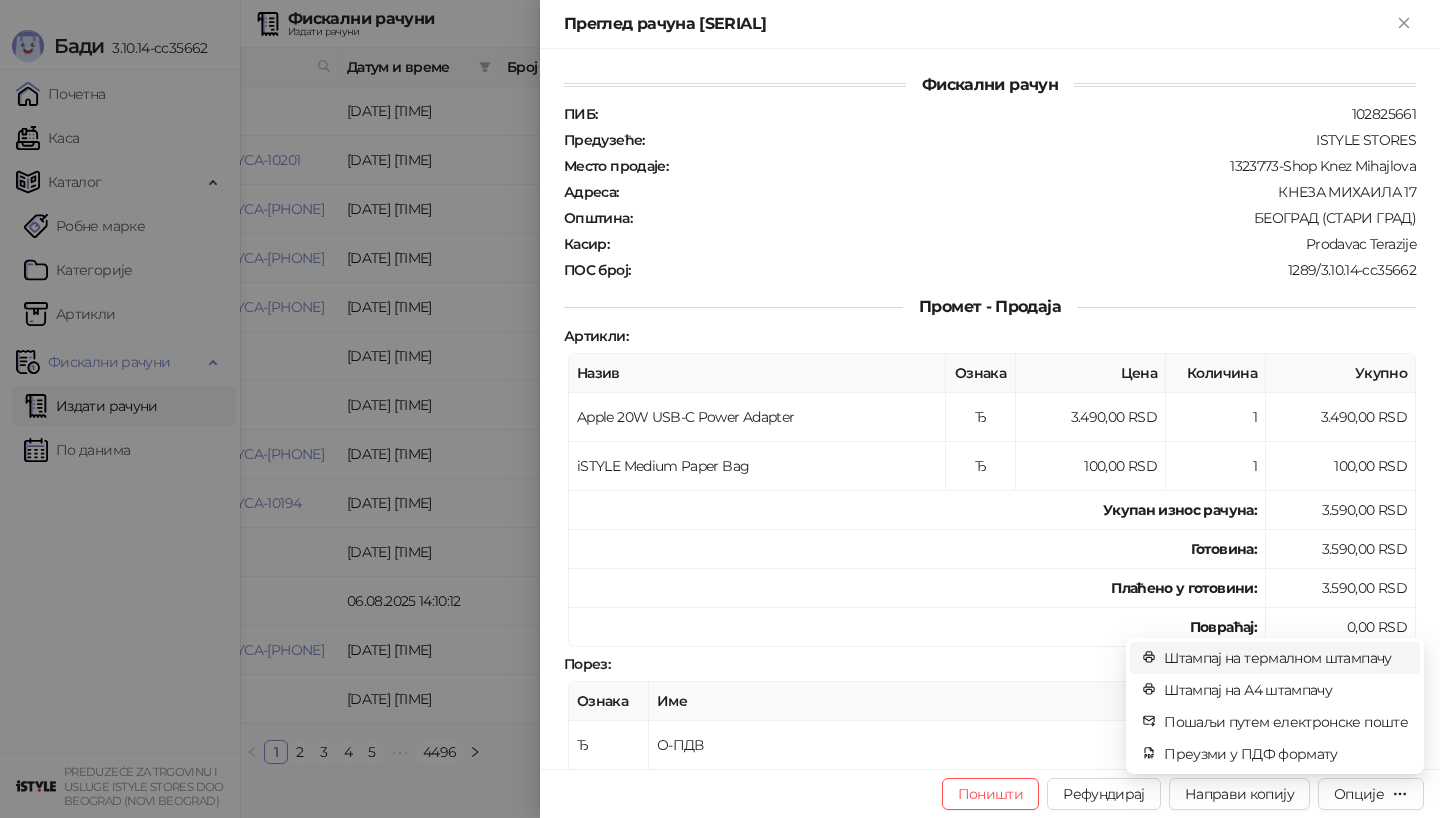 click on "Штампај на термалном штампачу" at bounding box center (1286, 658) 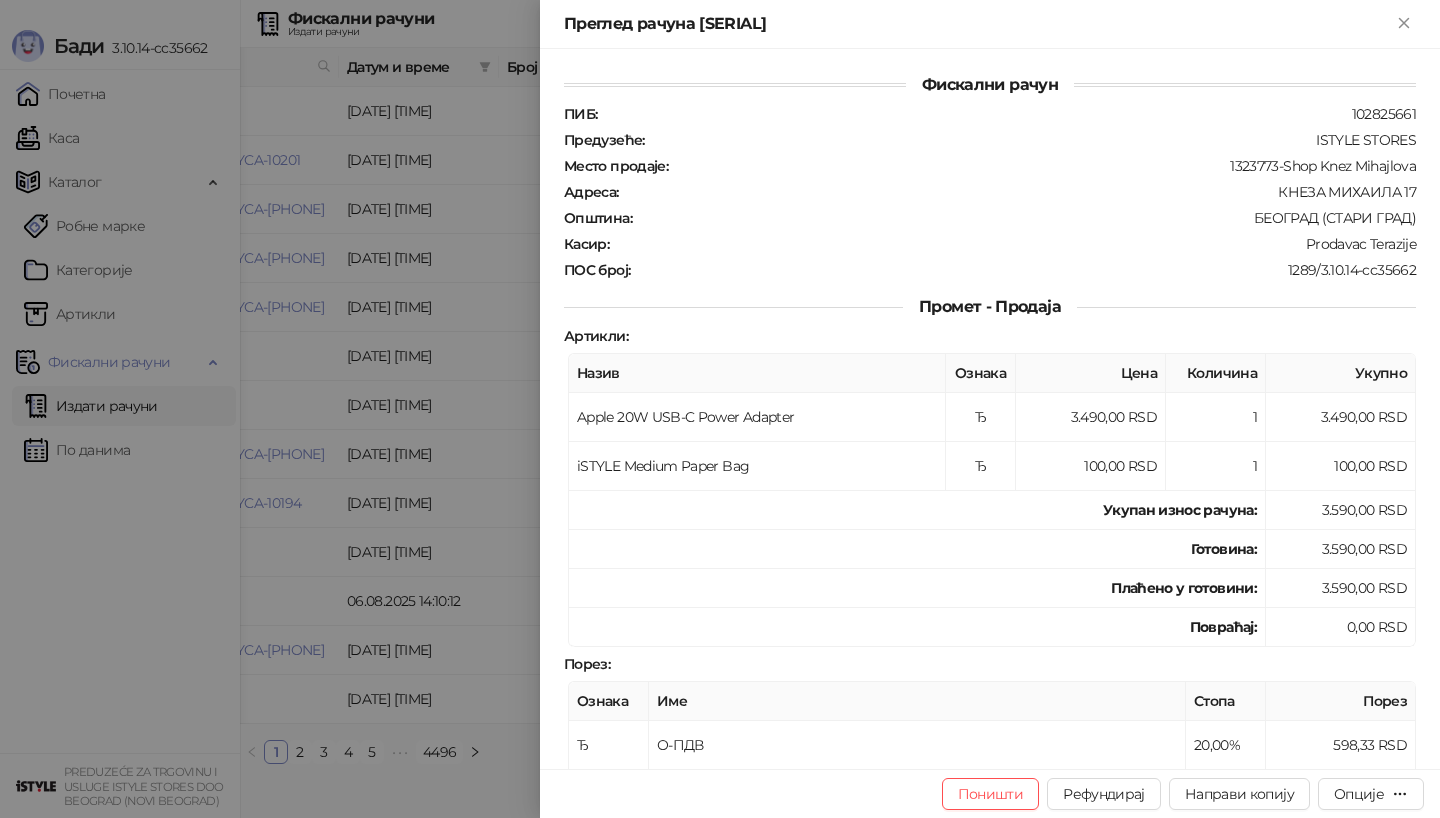 click at bounding box center [720, 409] 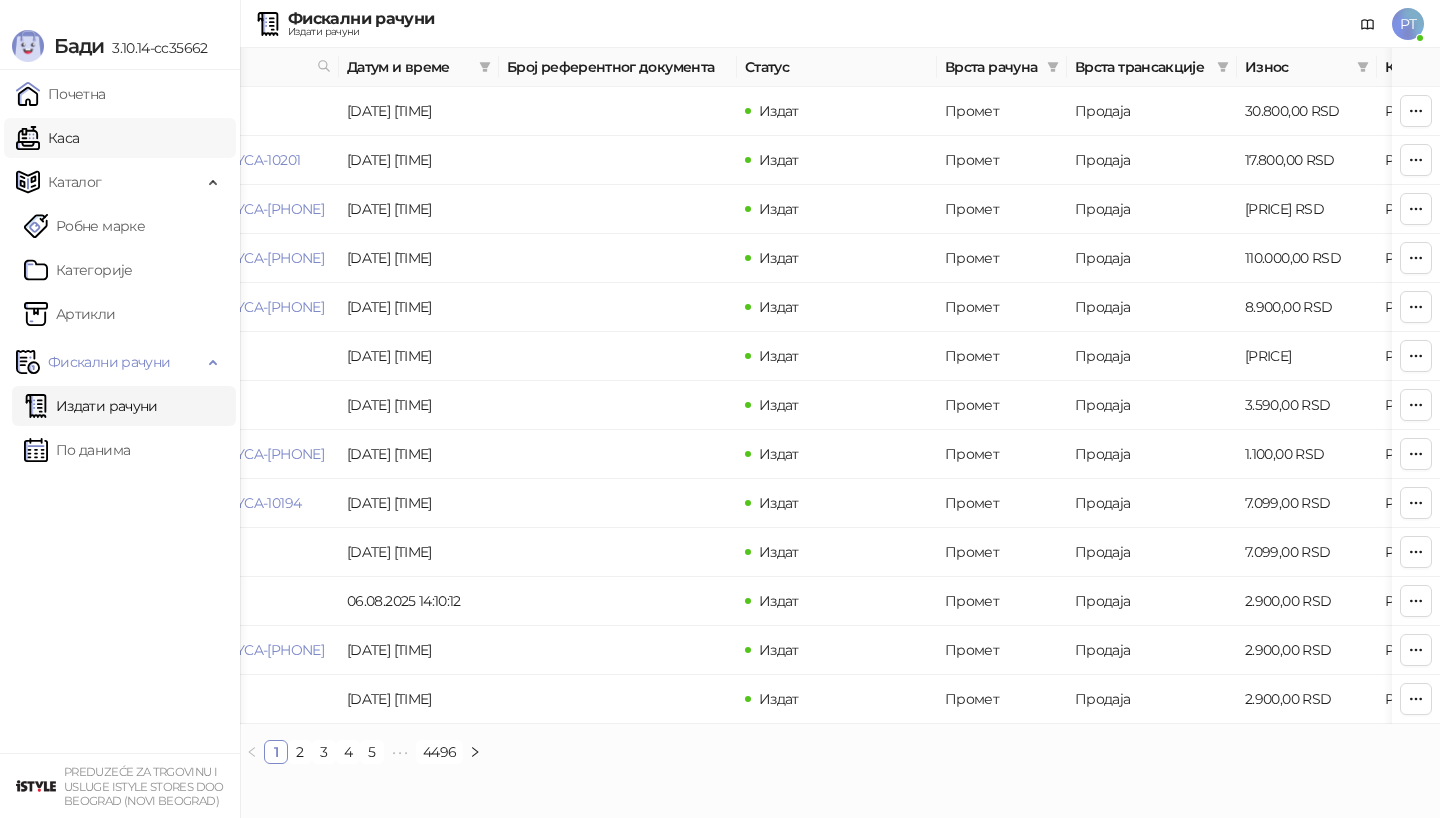 click on "Каса" at bounding box center (47, 138) 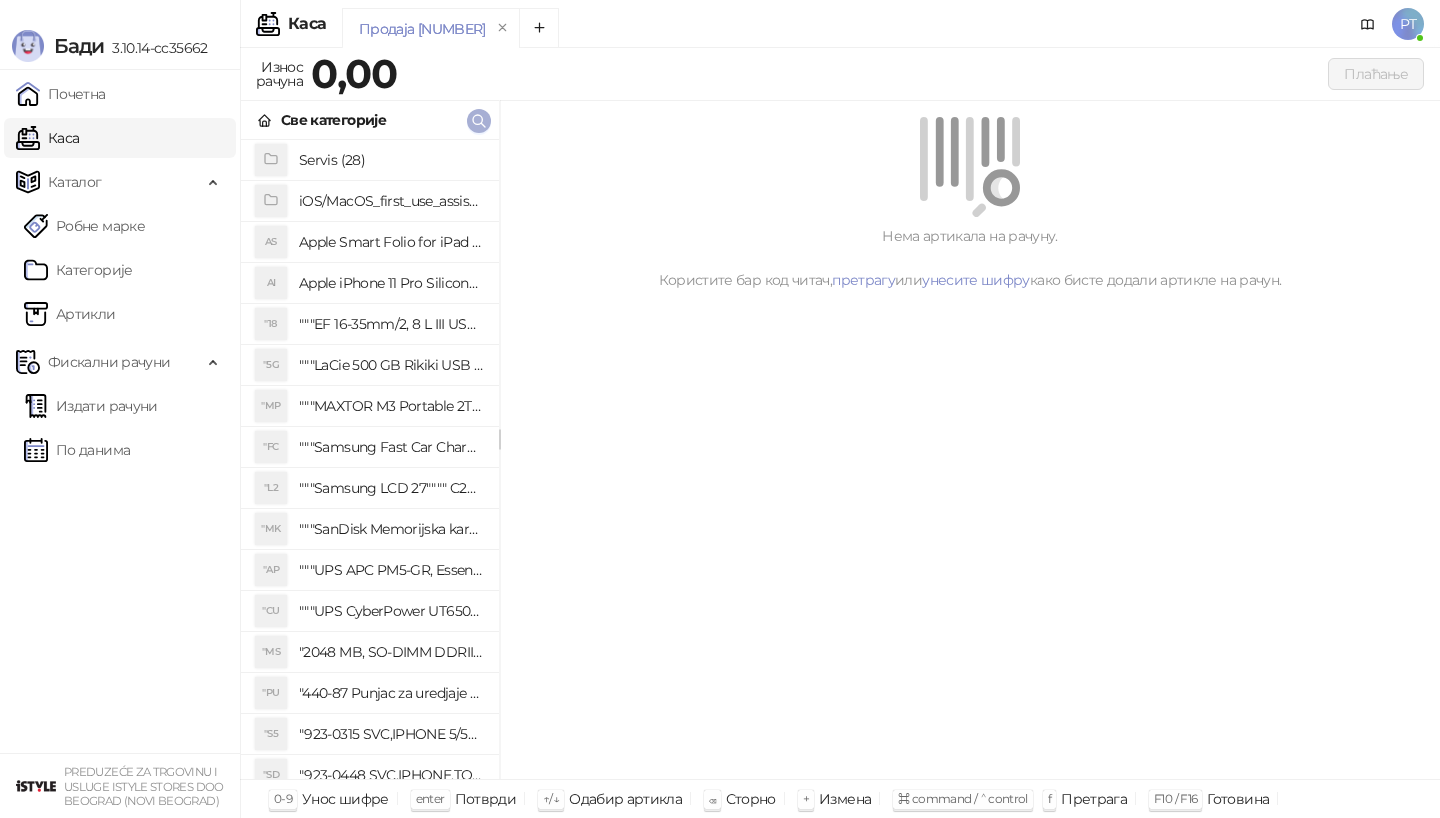 click 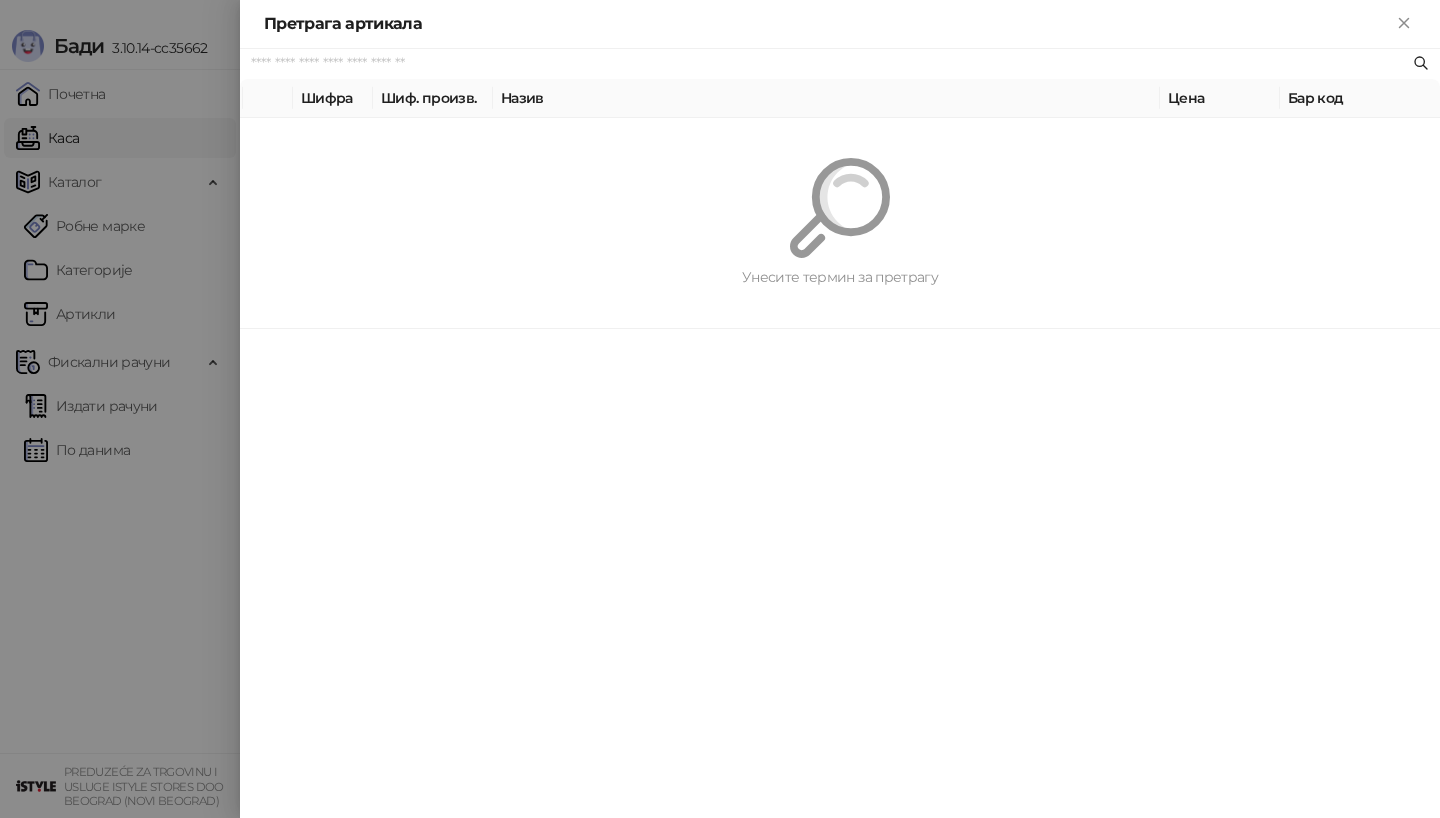 paste on "*********" 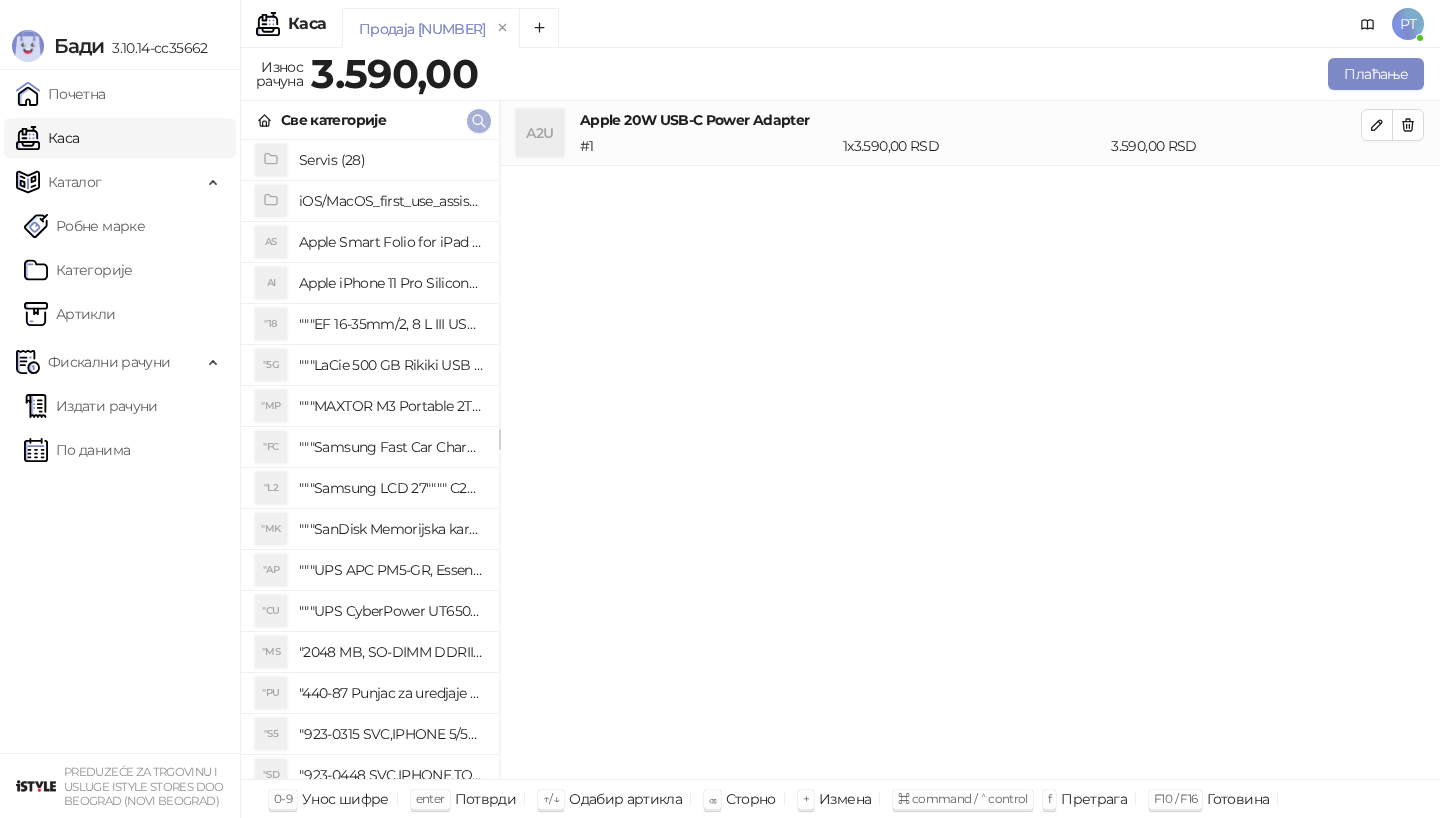 click 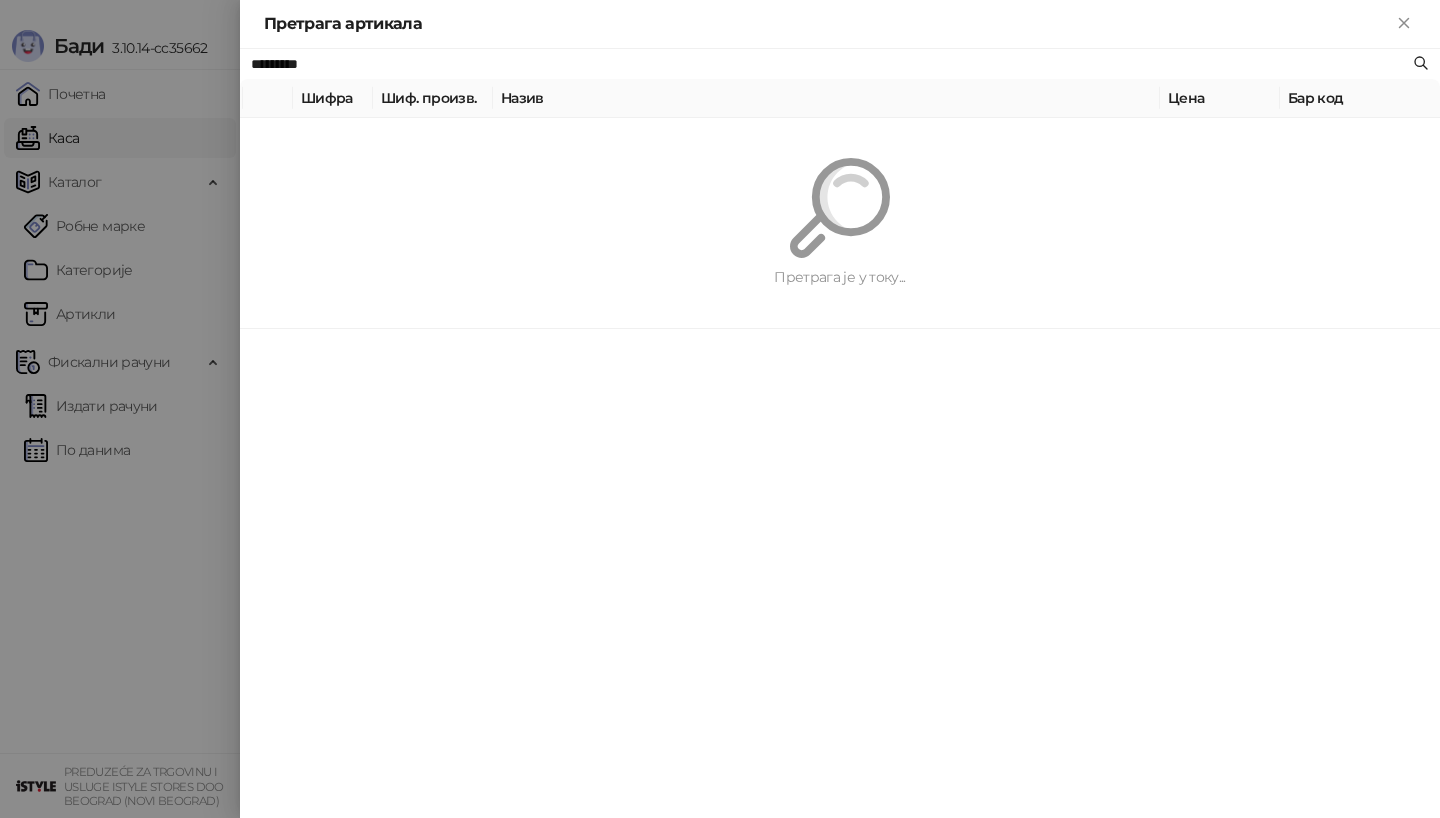 paste 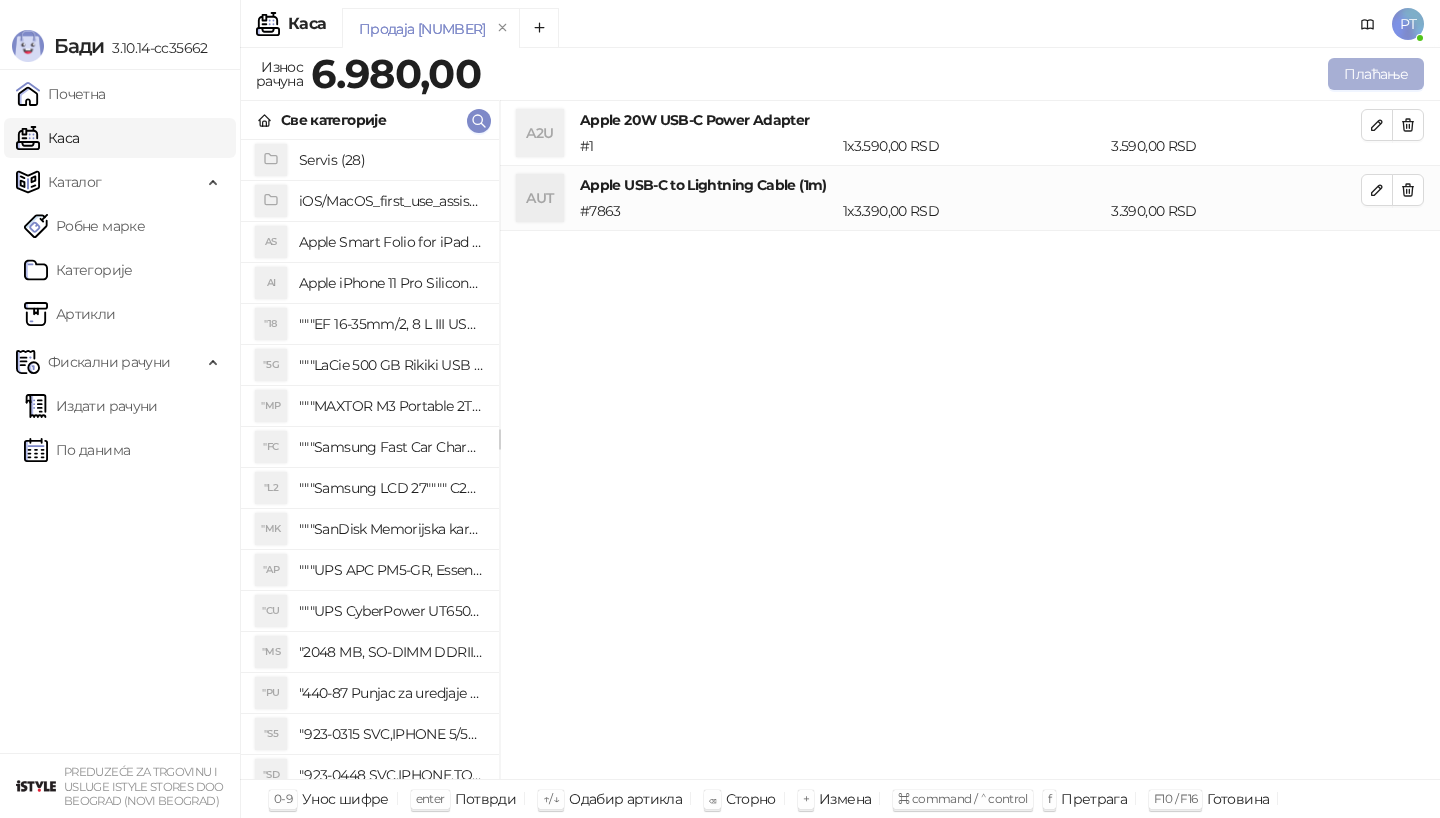 click on "Плаћање" at bounding box center [1376, 74] 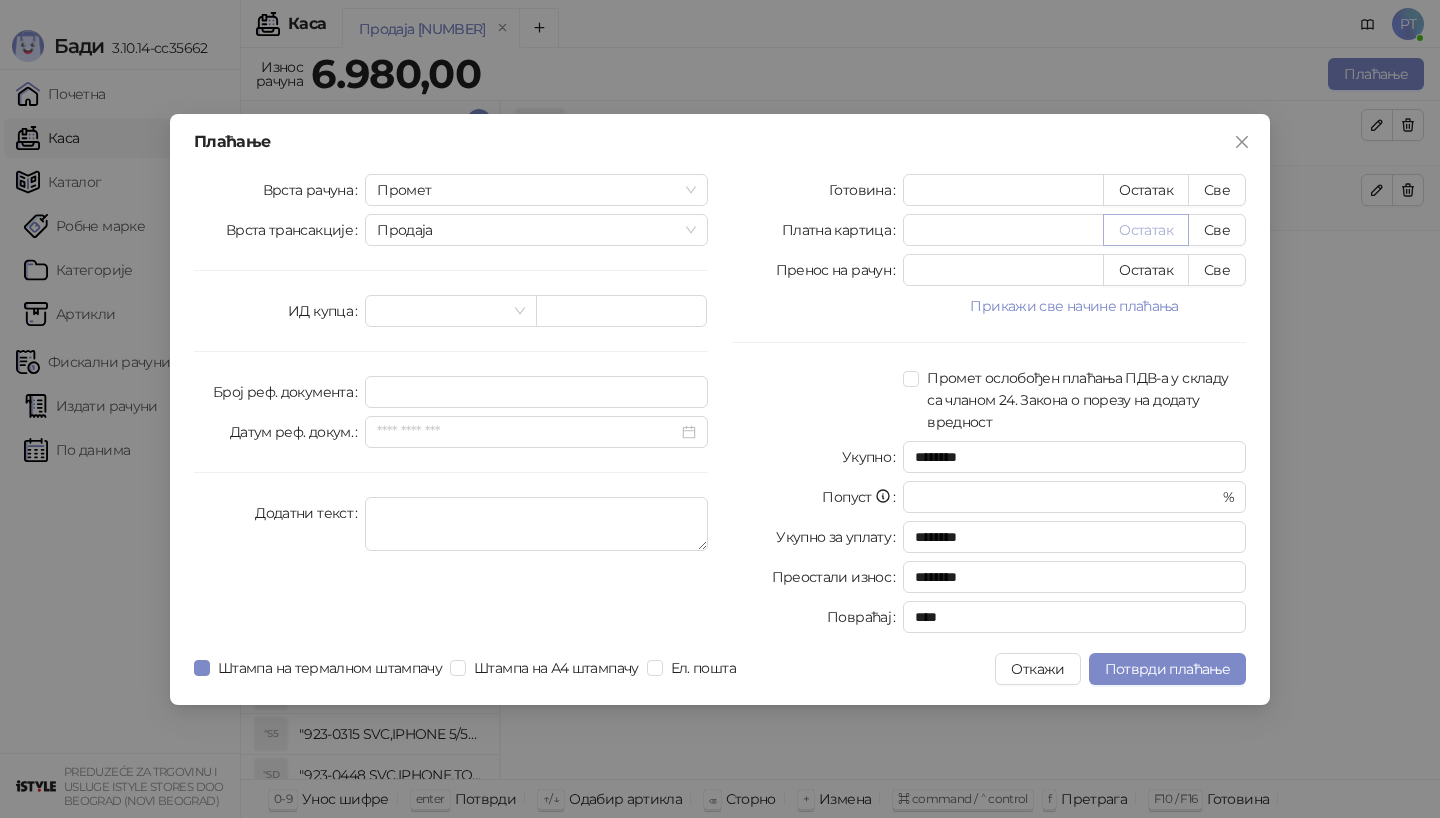 click on "Остатак" at bounding box center [1146, 230] 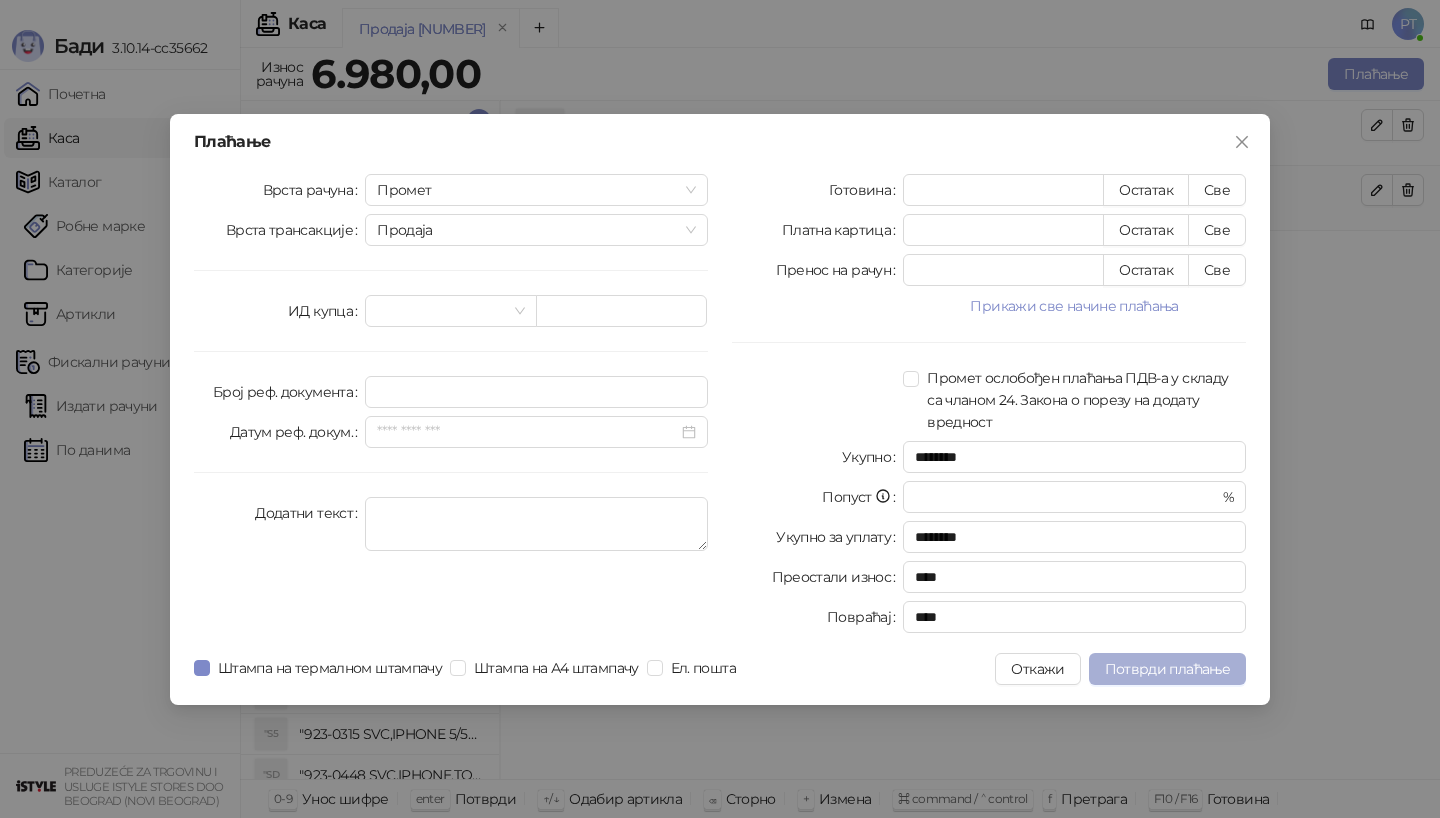 click on "Потврди плаћање" at bounding box center [1167, 669] 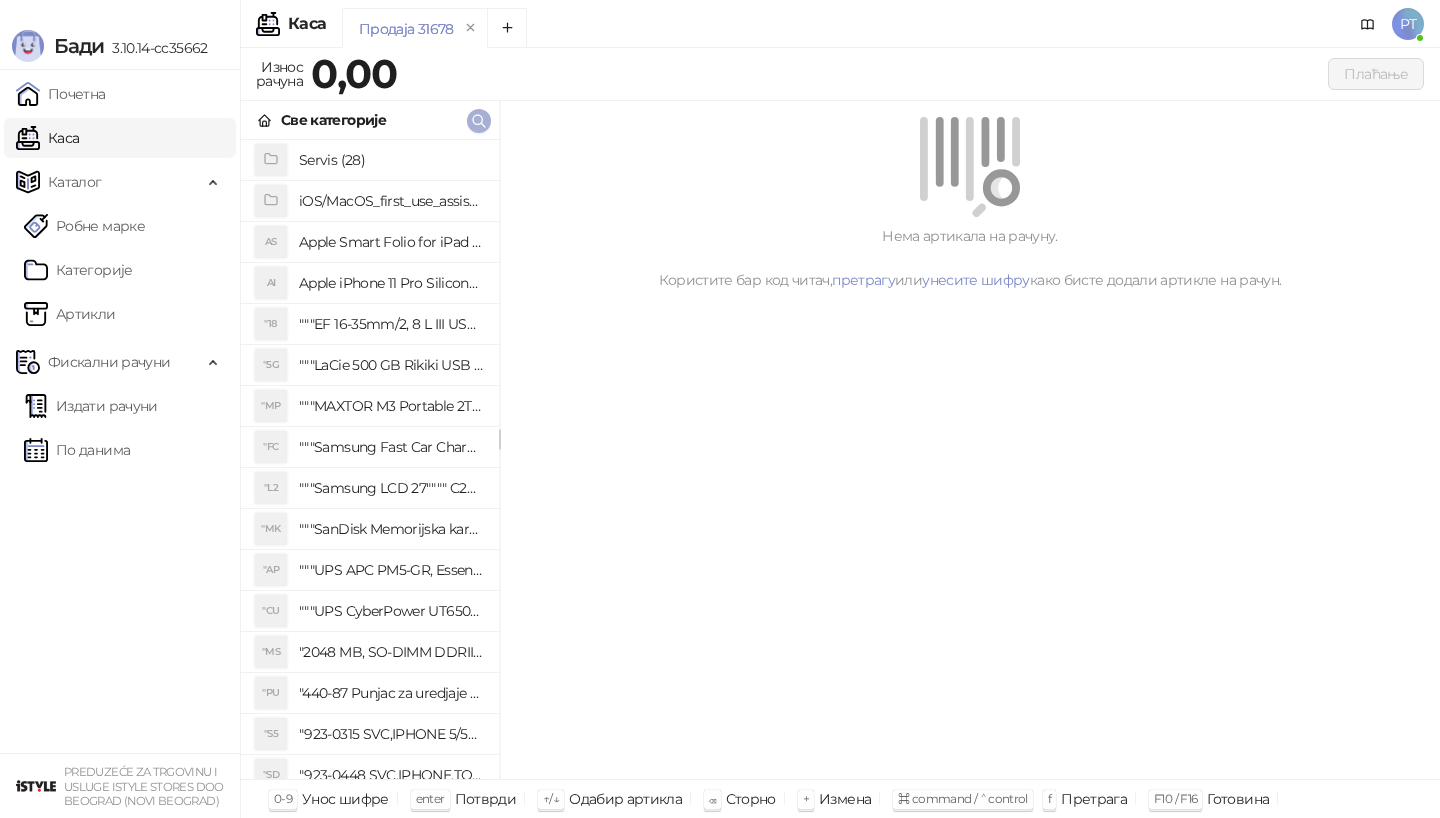 click 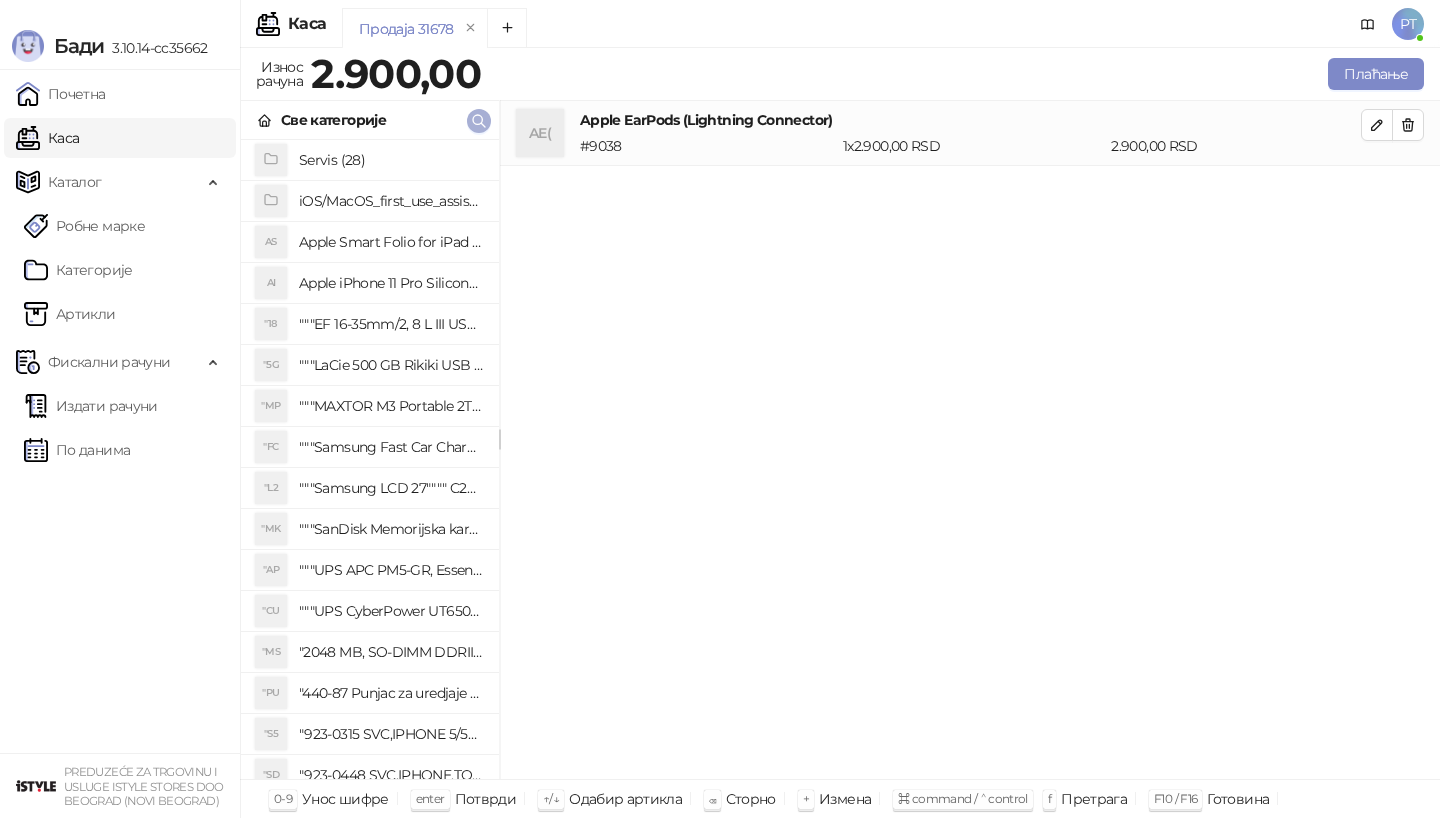 click 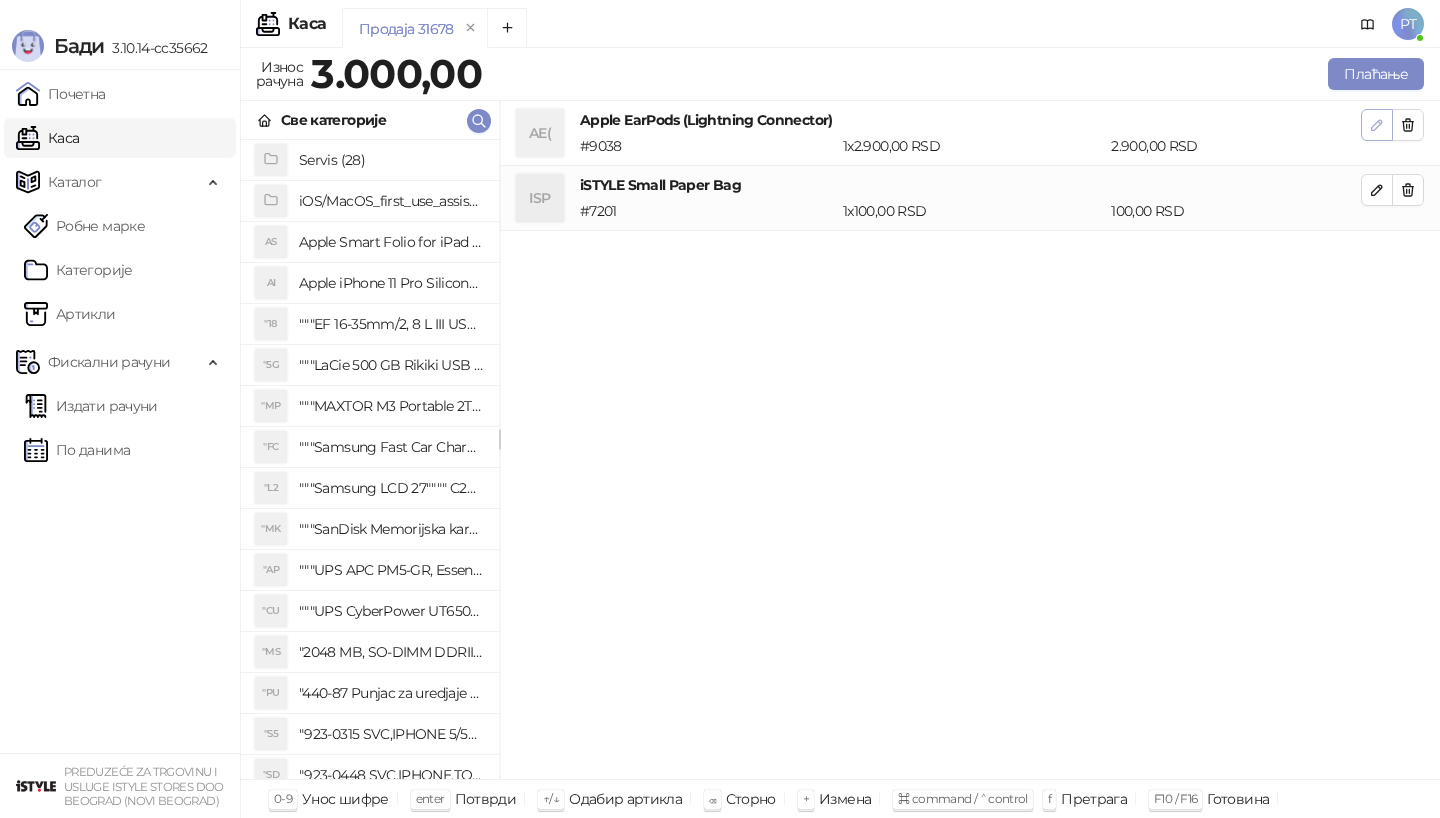 click 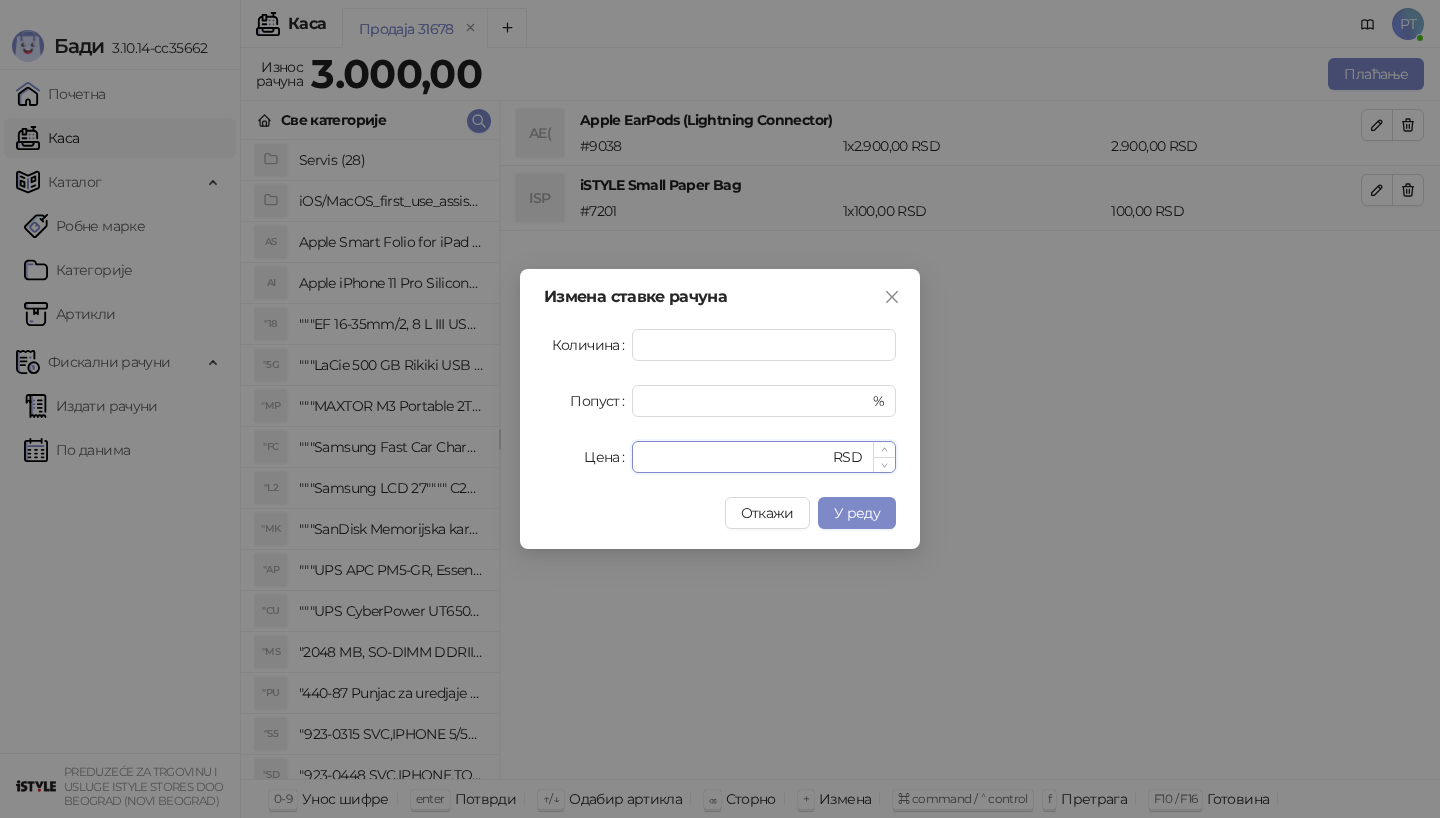 click on "****" at bounding box center (736, 457) 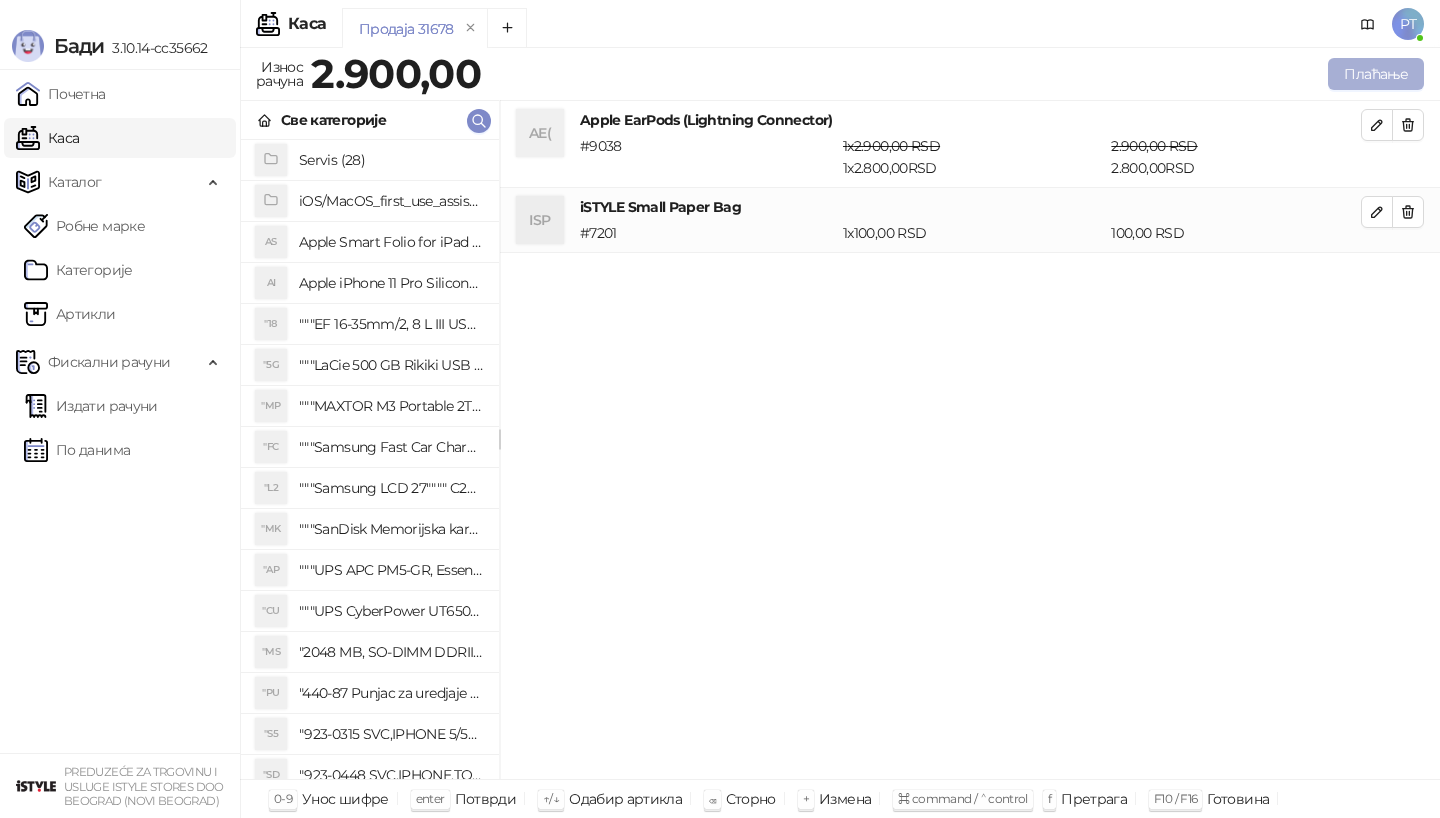 click on "Плаћање" at bounding box center (1376, 74) 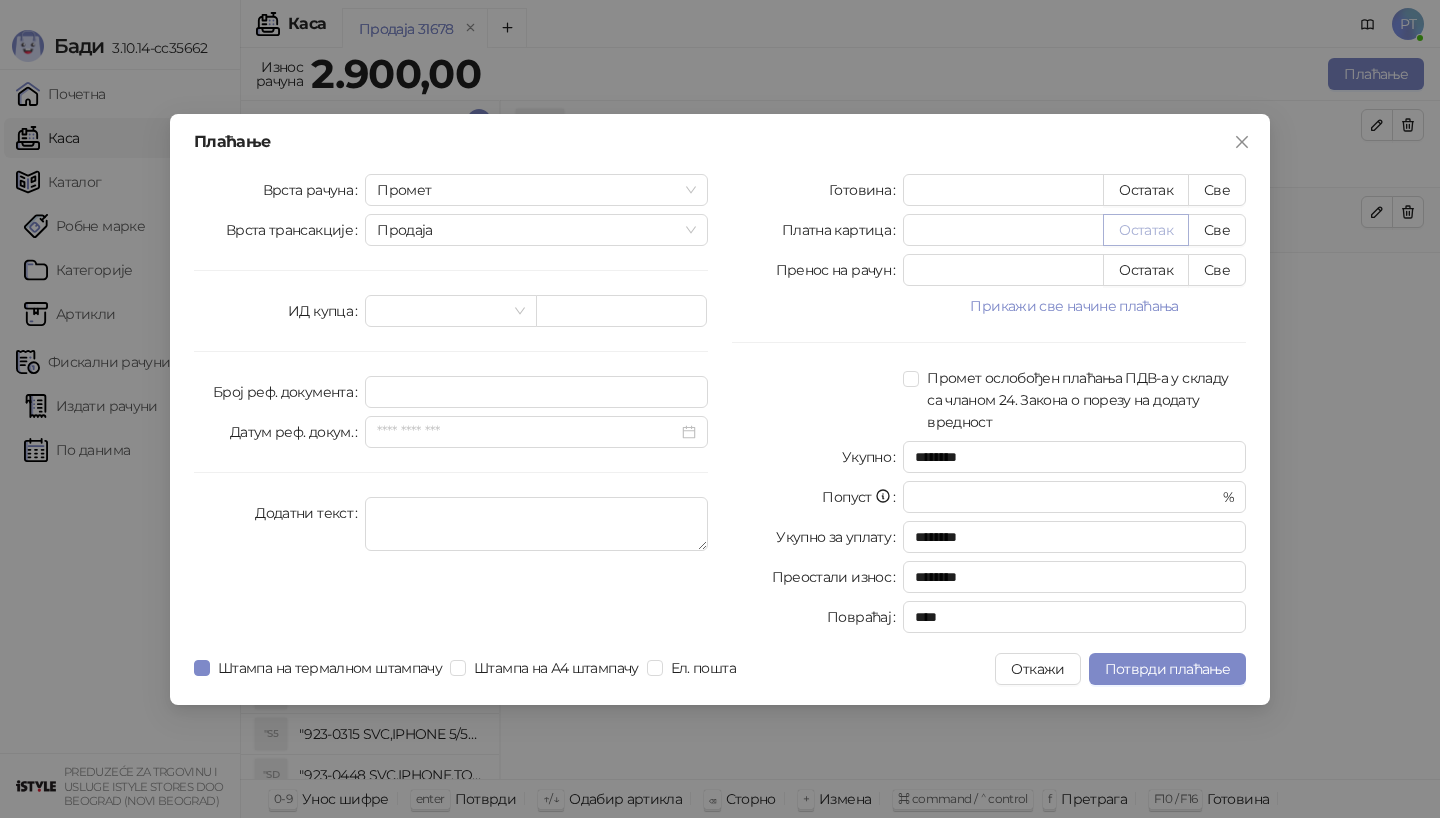 click on "Остатак" at bounding box center [1146, 230] 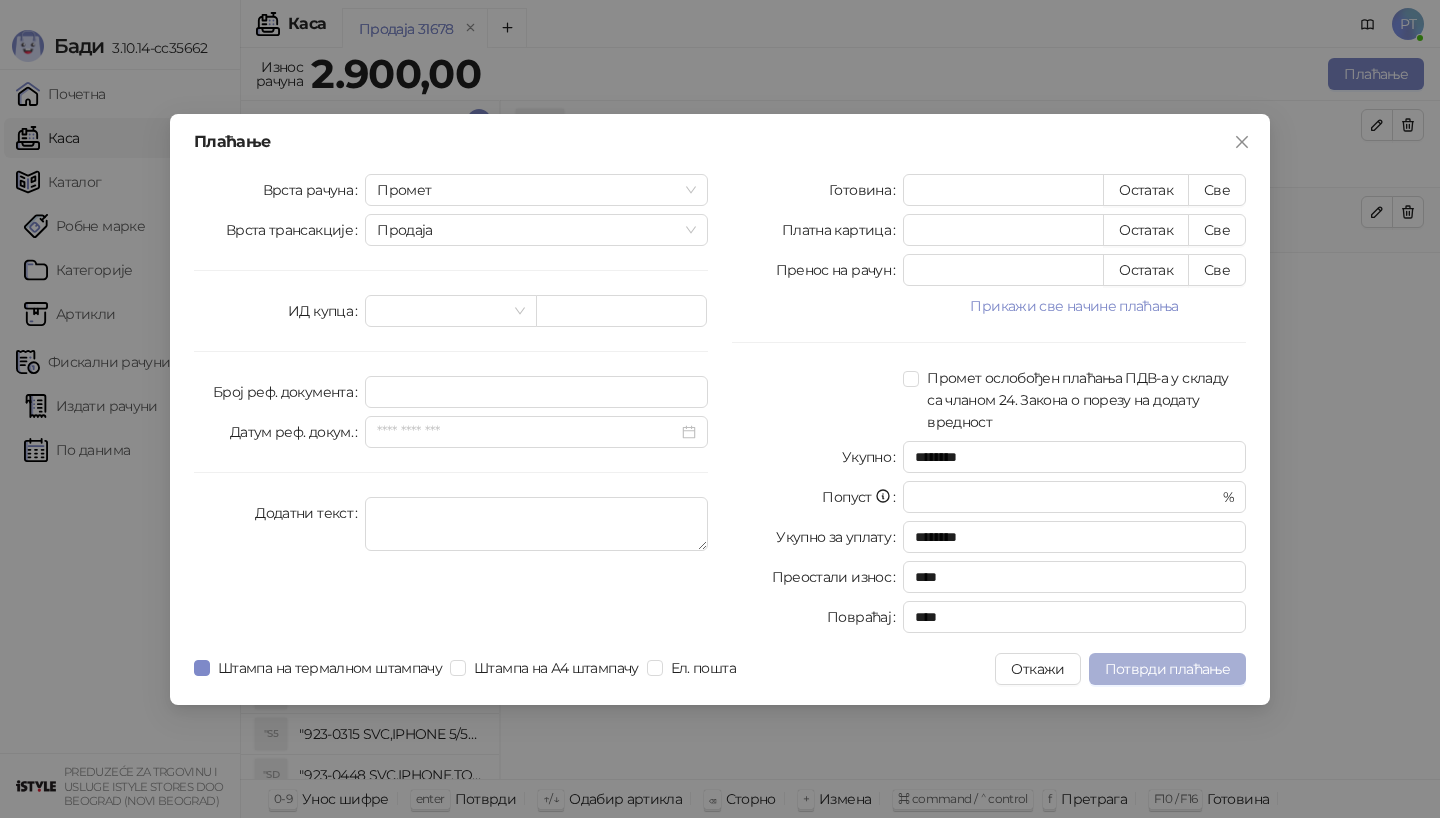click on "Потврди плаћање" at bounding box center [1167, 669] 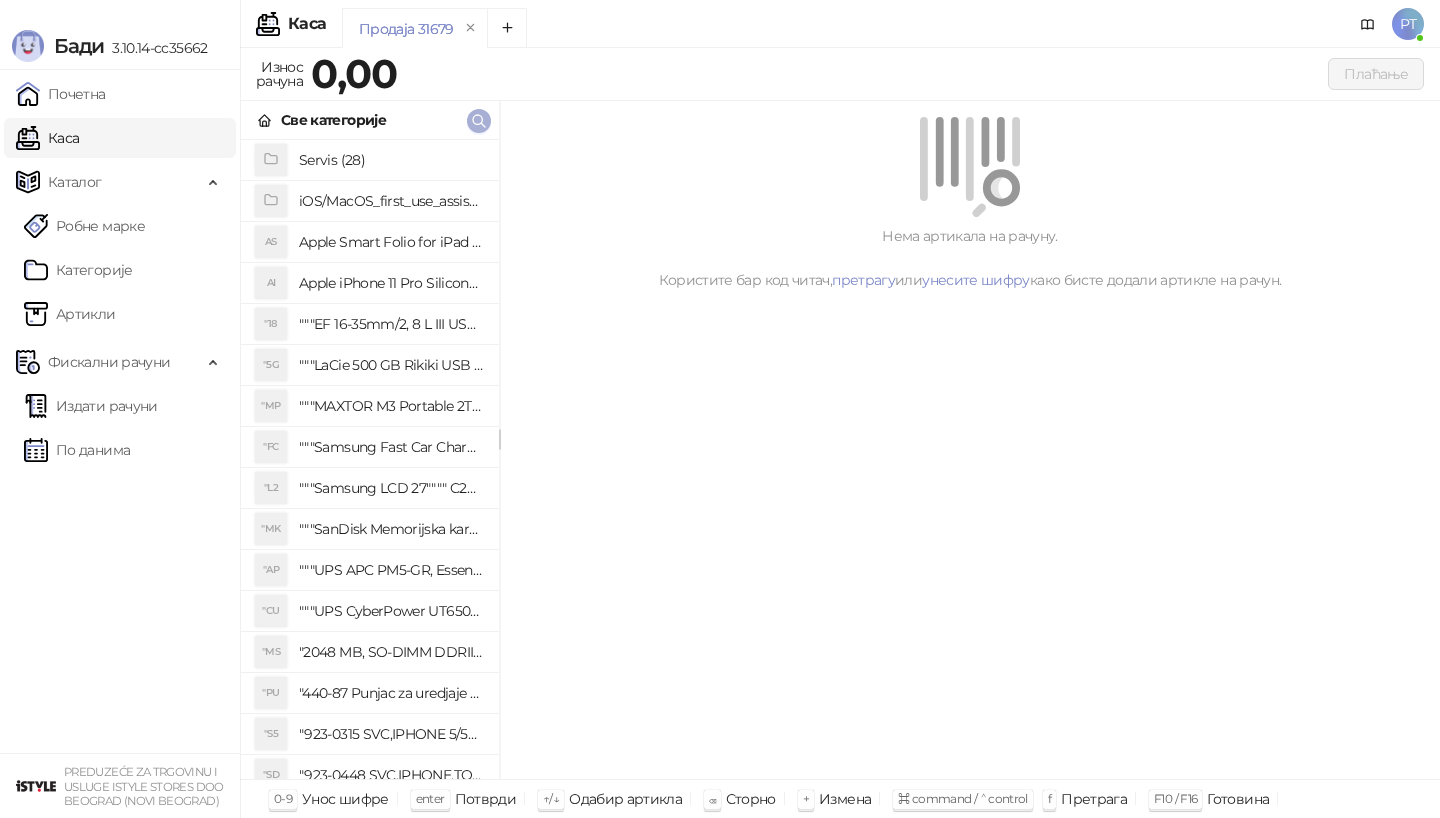 click 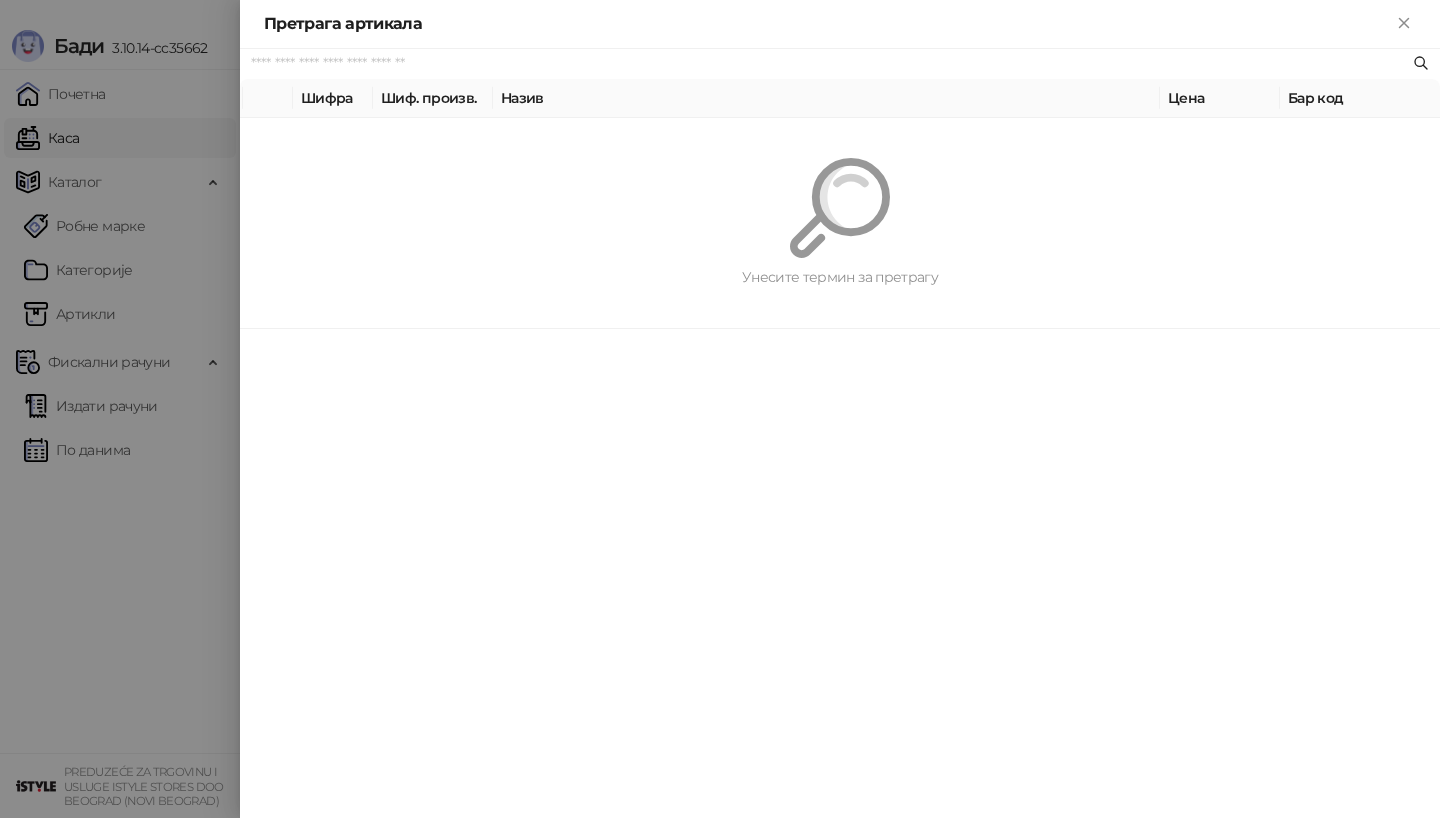 paste on "*********" 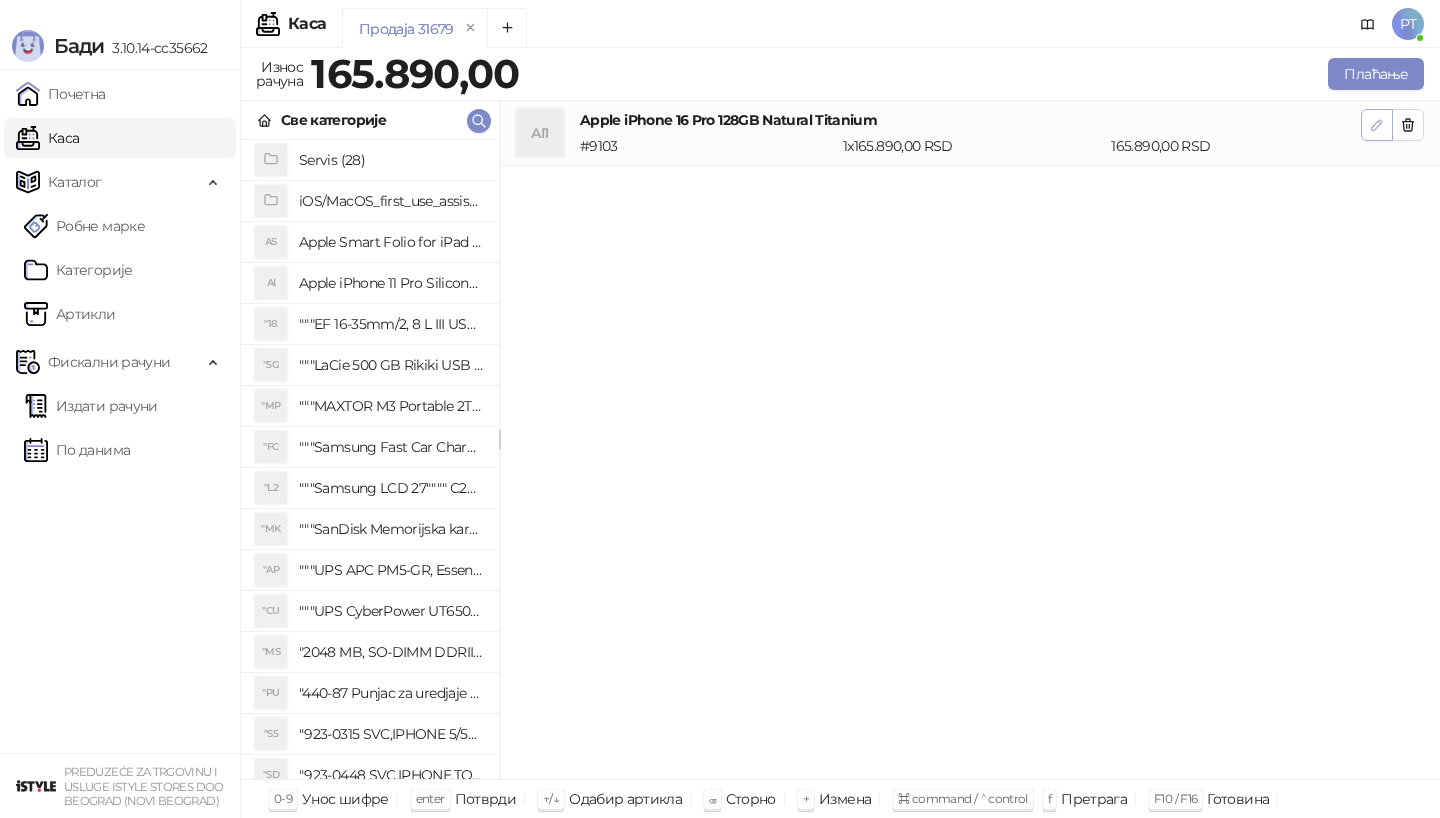 click 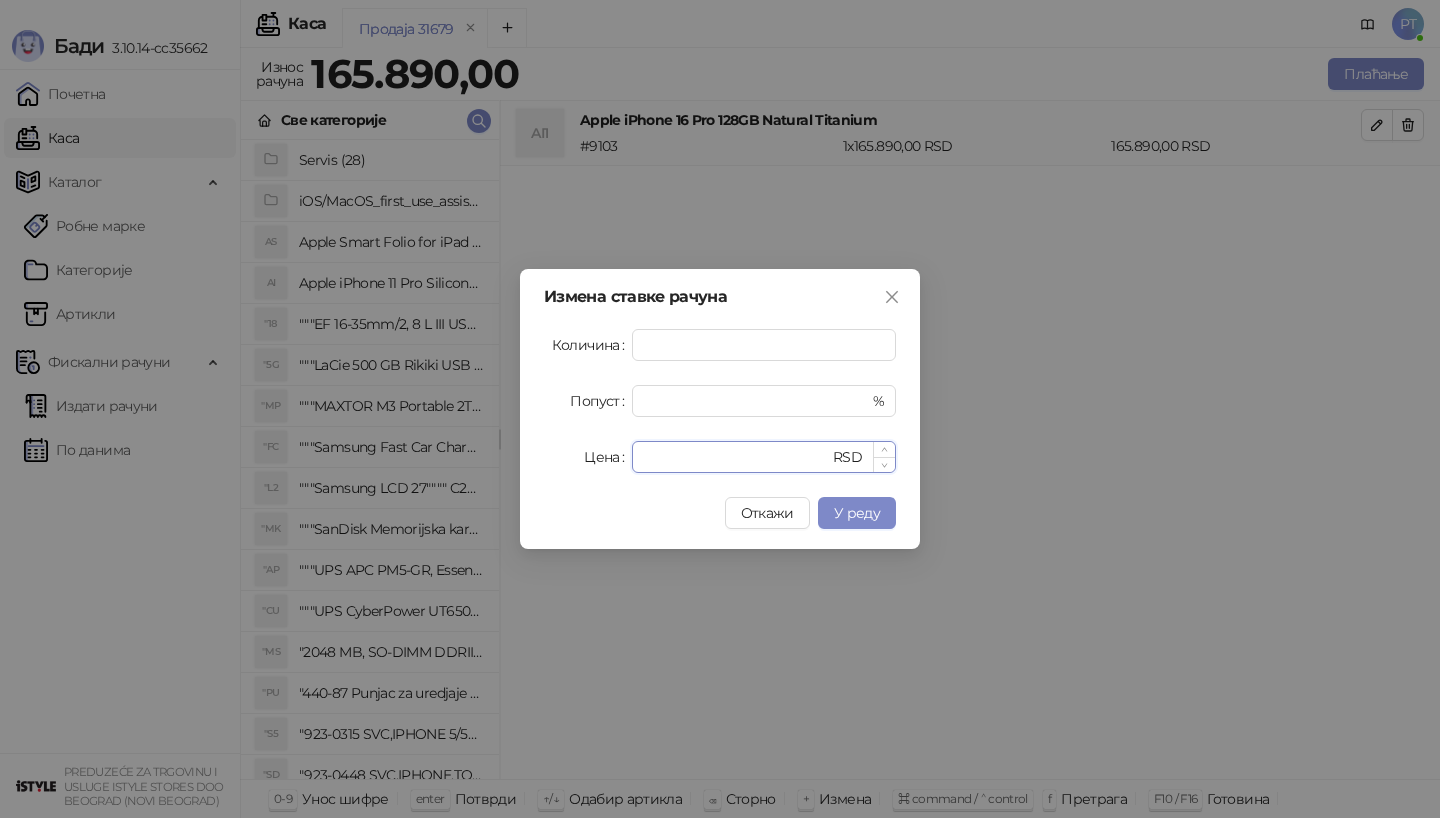 click on "******" at bounding box center (736, 457) 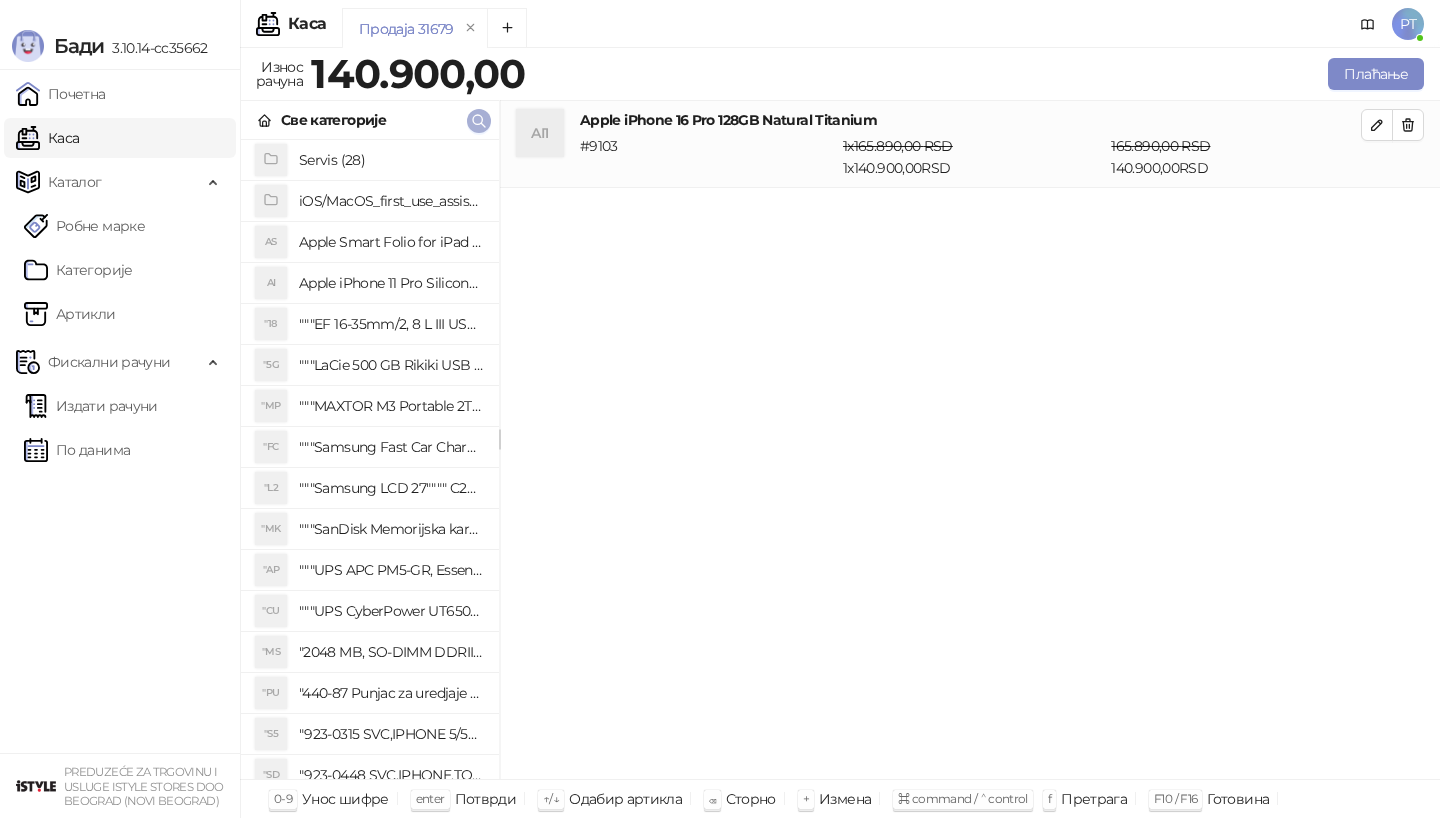 click 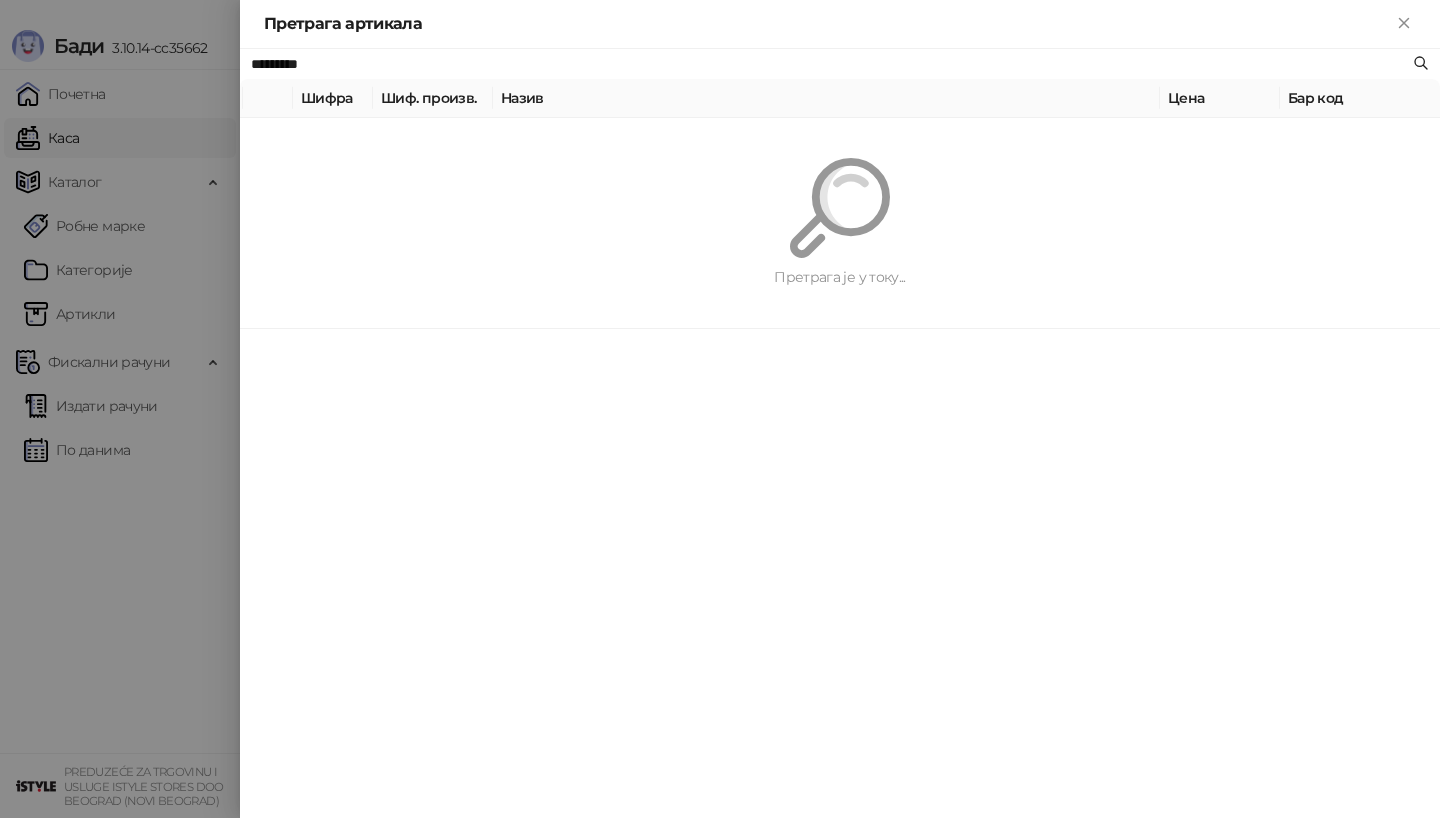 paste 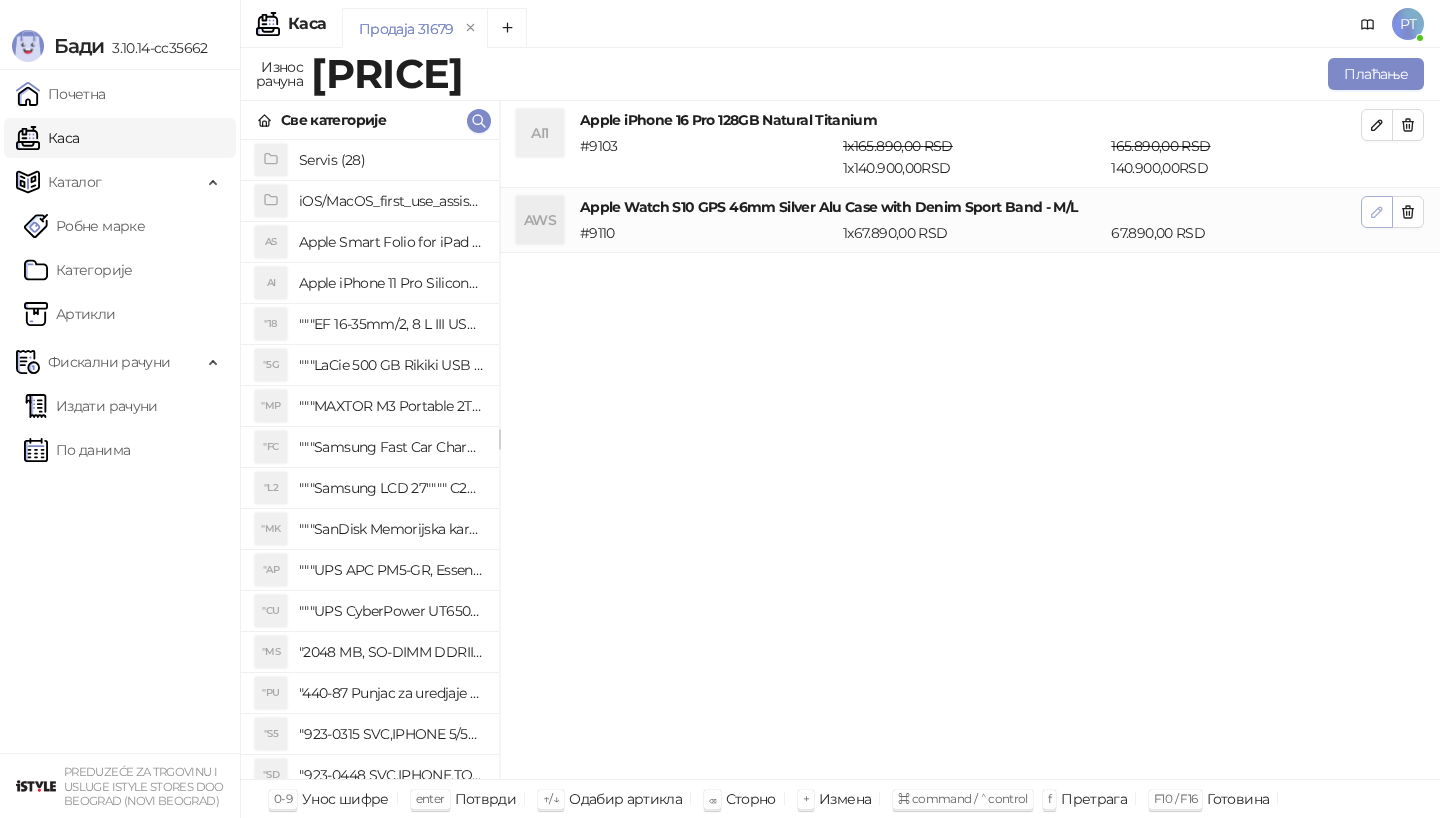 click 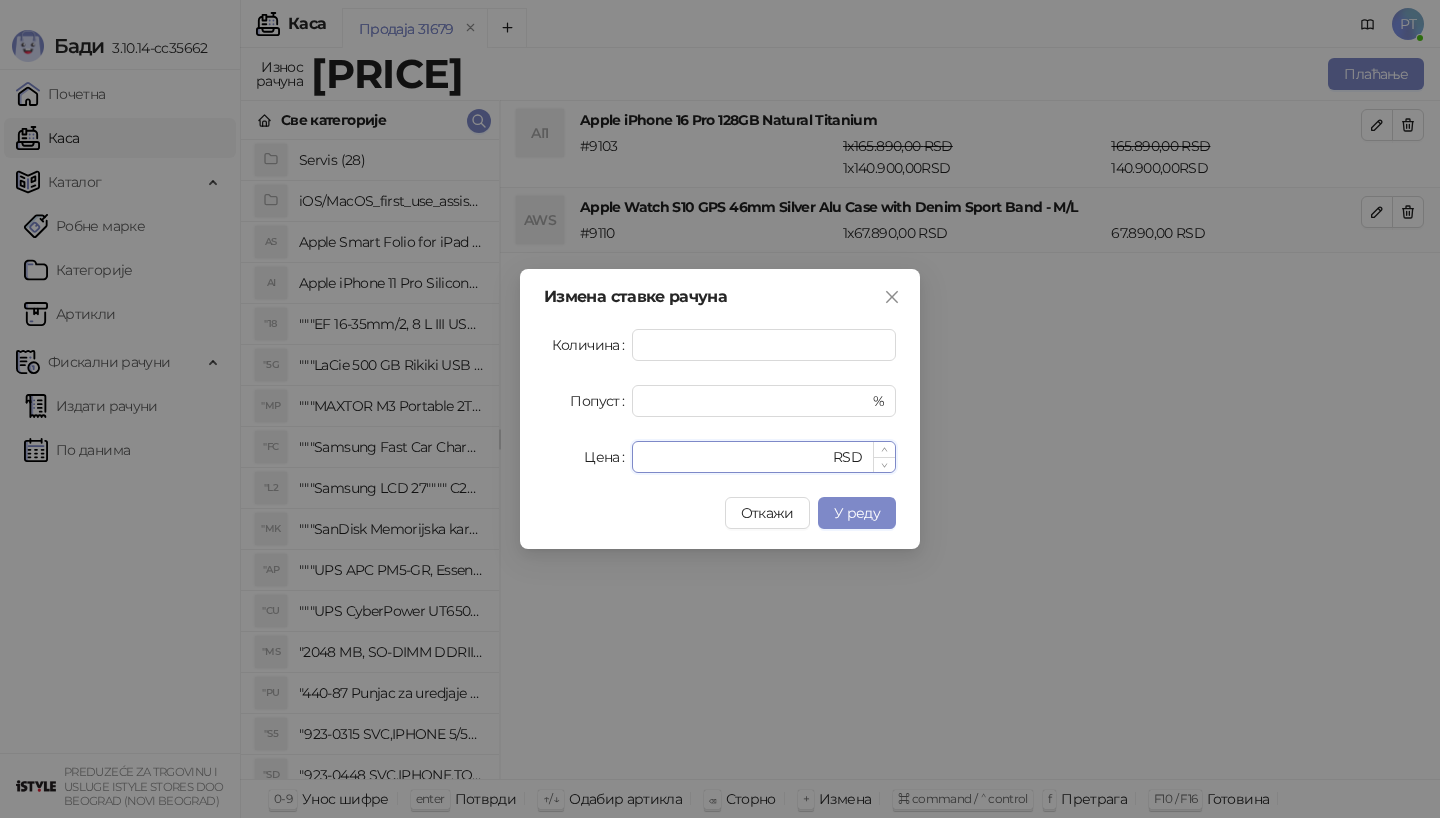 click on "*****" at bounding box center [736, 457] 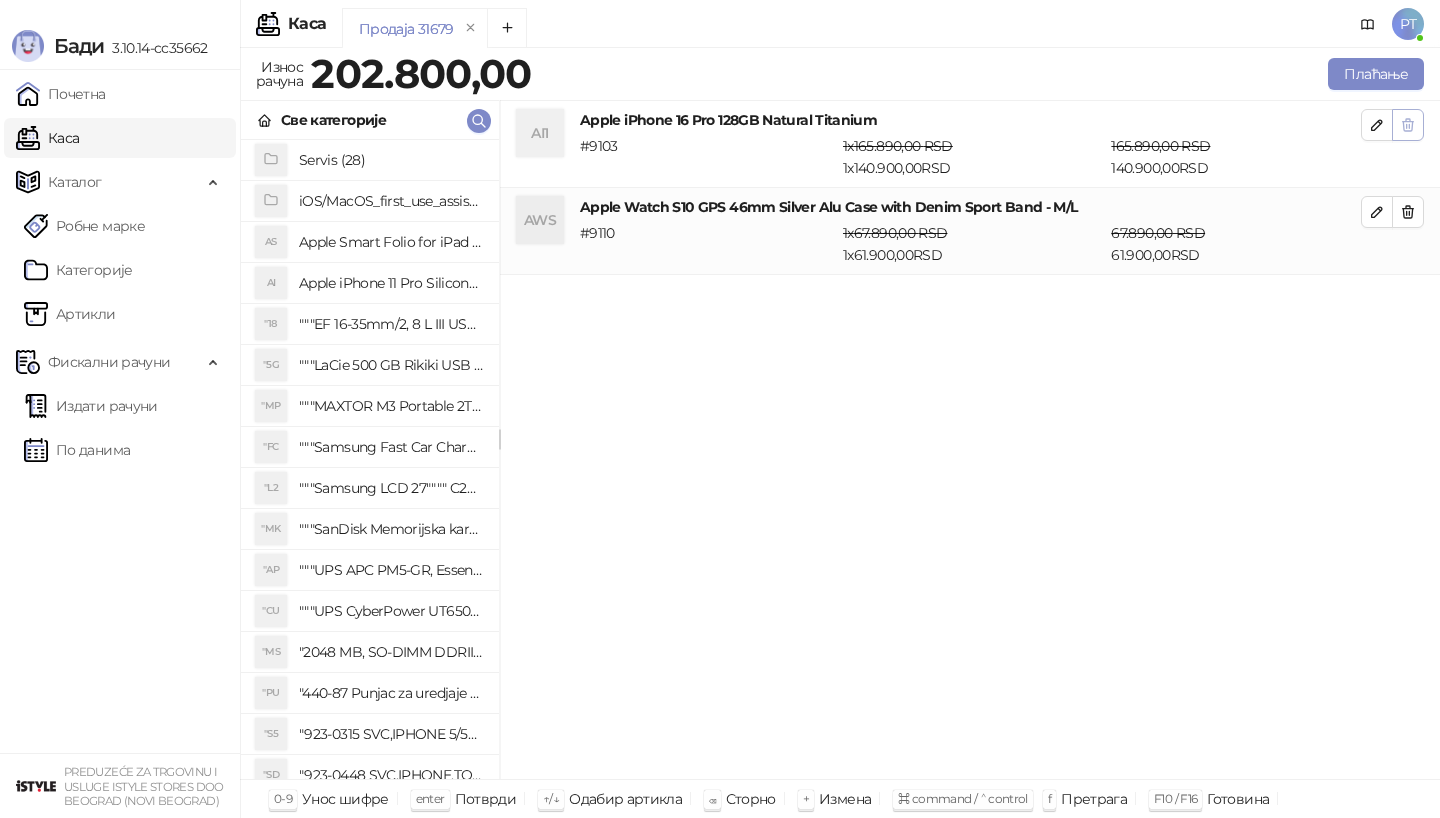 click at bounding box center [1408, 125] 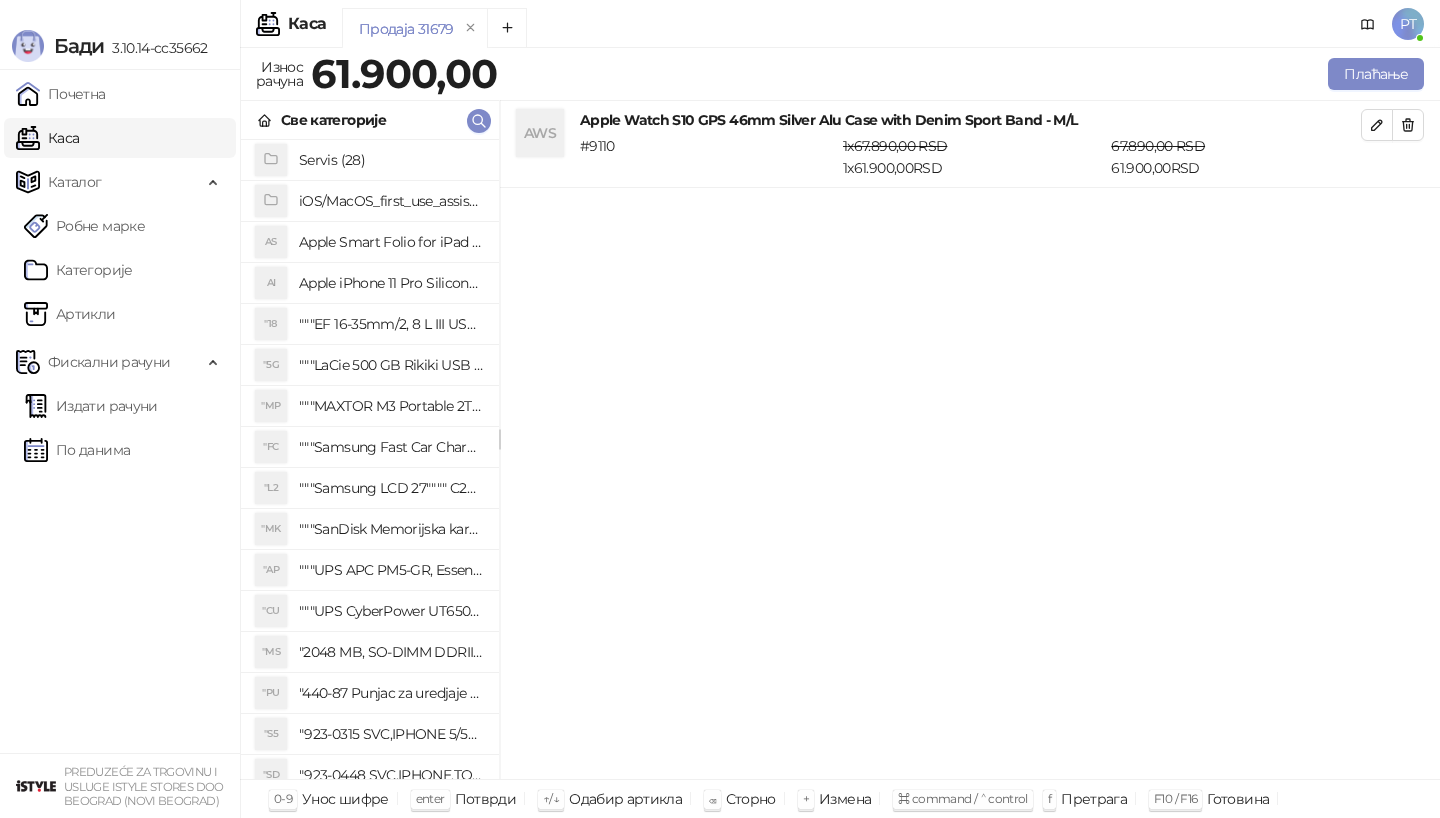 click at bounding box center [1408, 125] 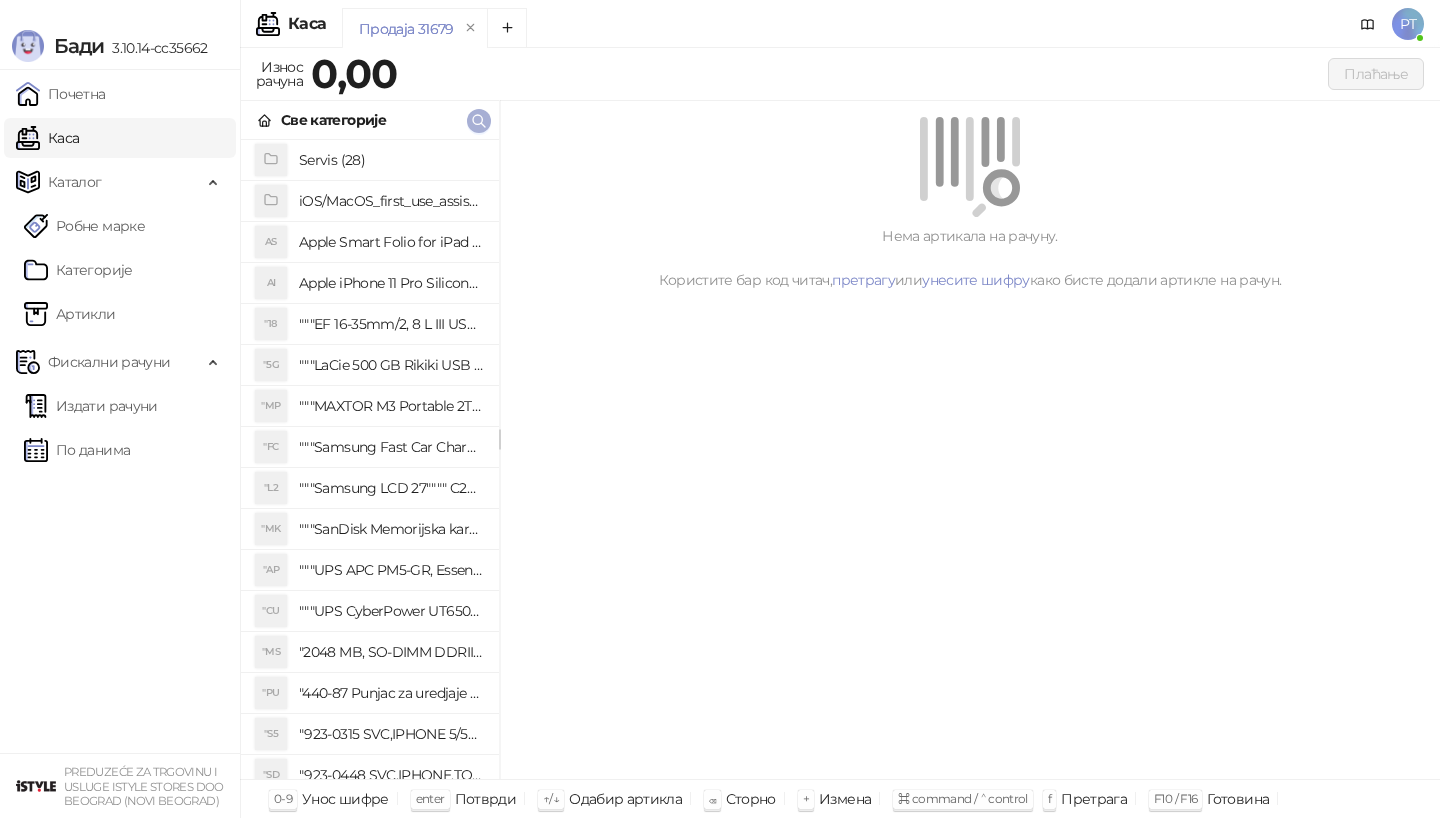 click 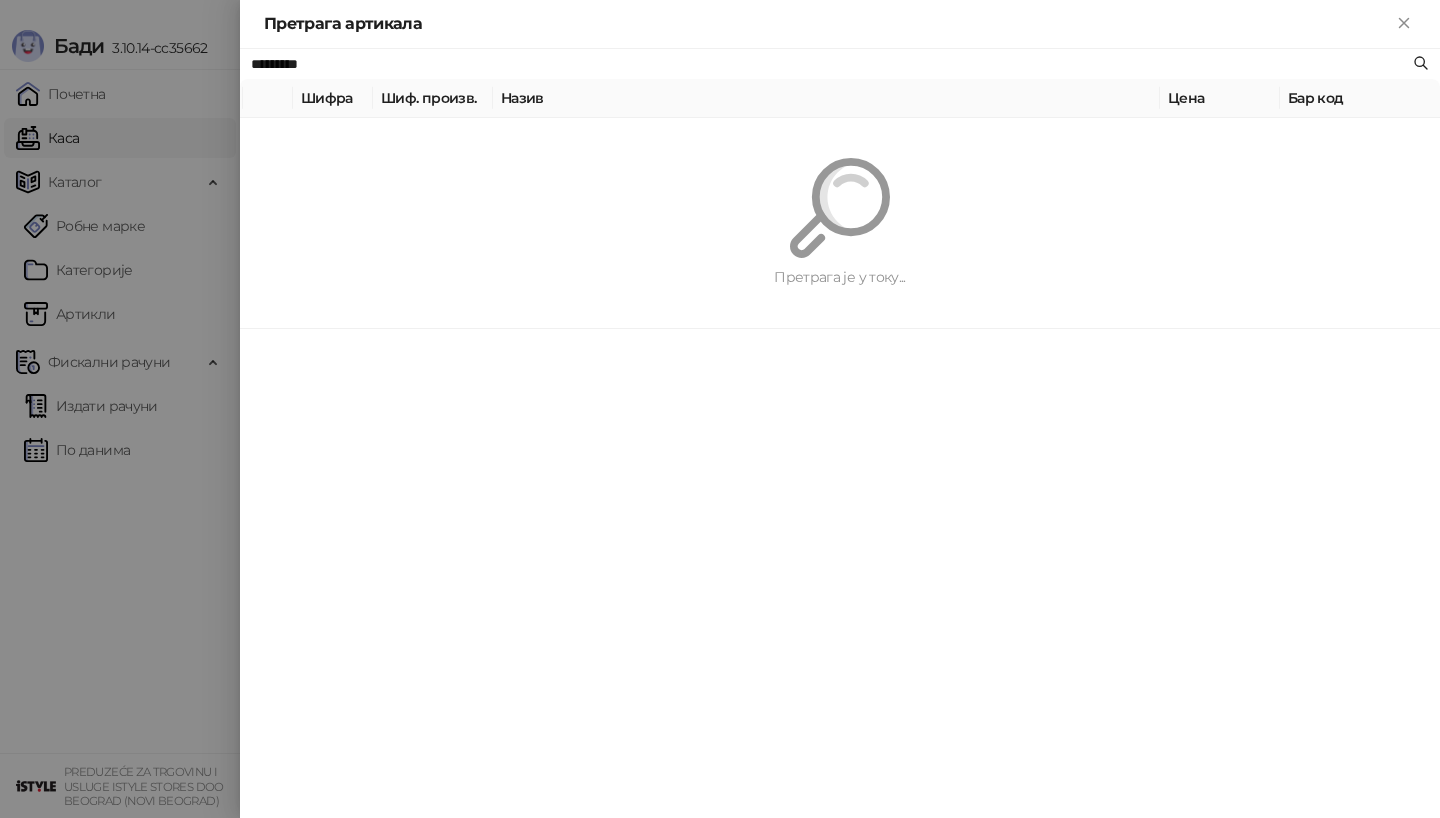 paste 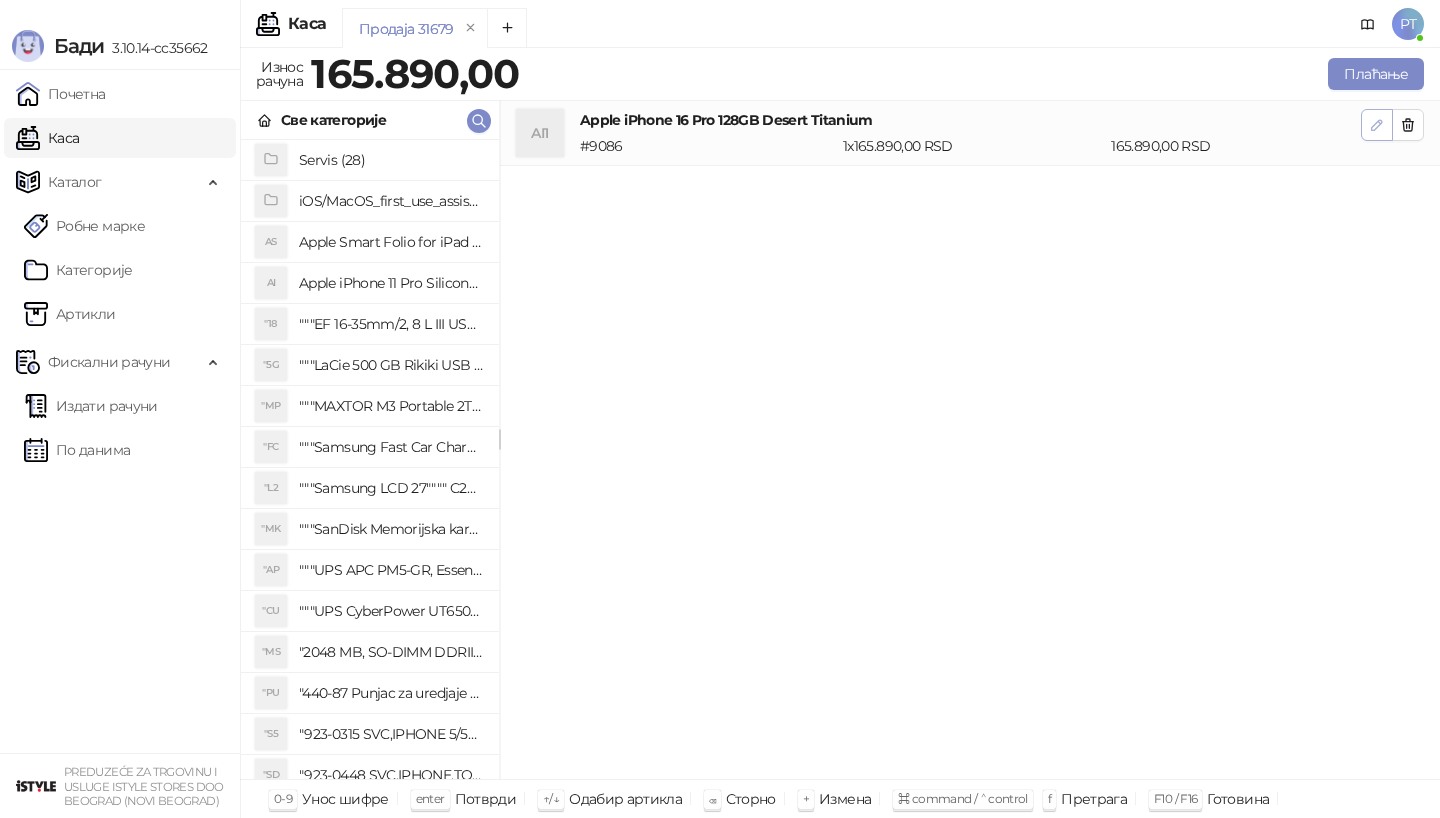 click 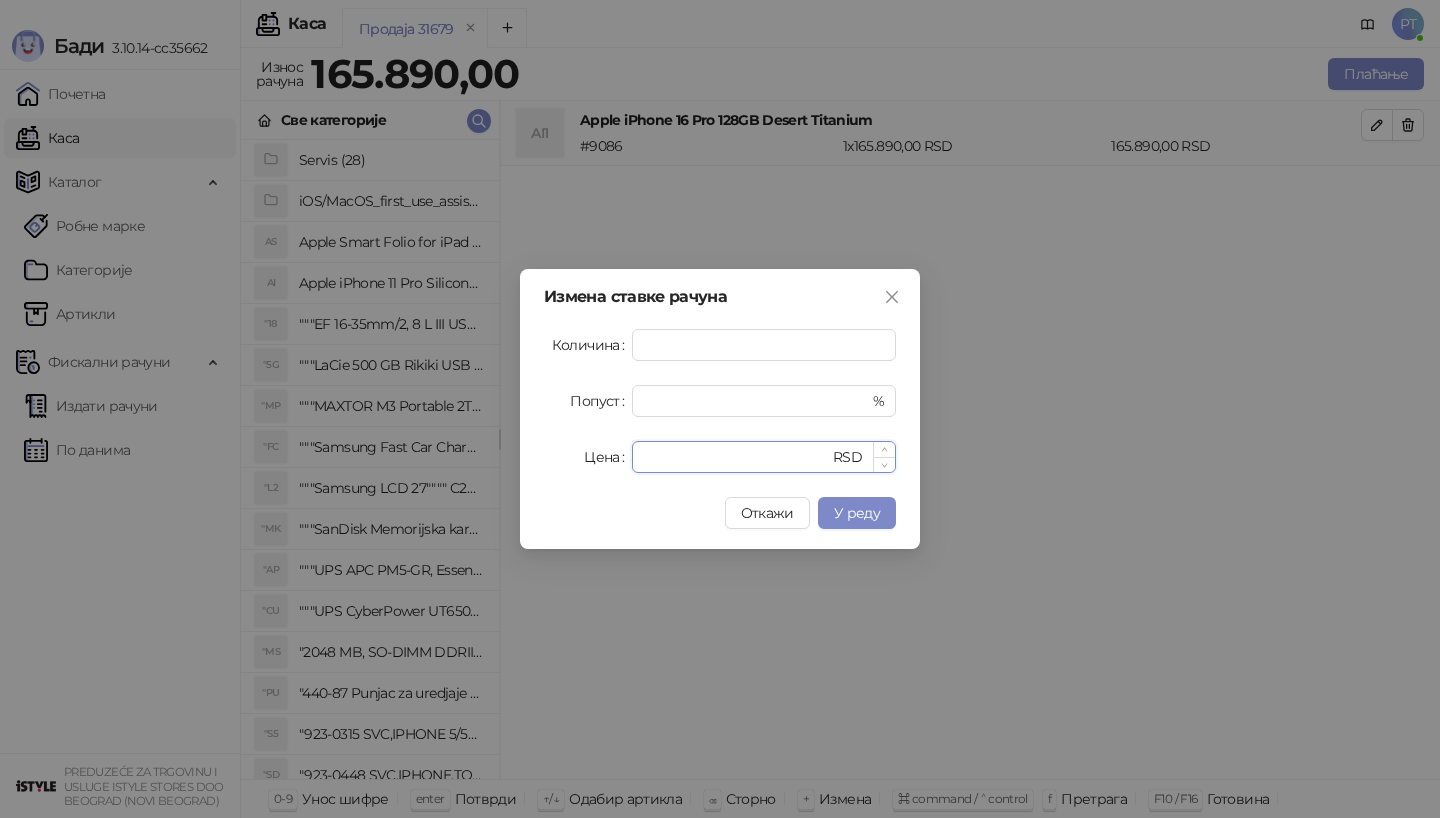 click on "******" at bounding box center (736, 457) 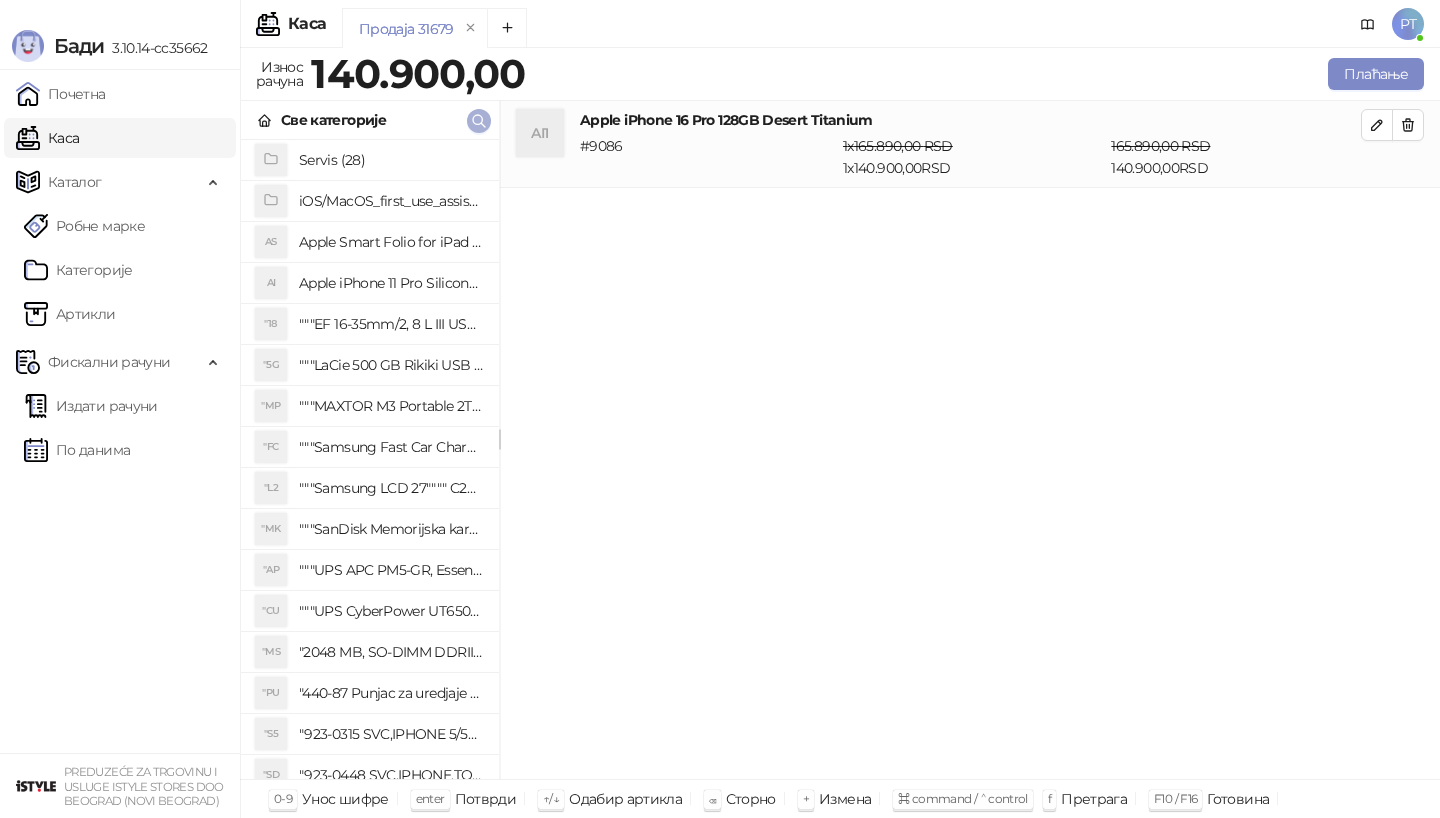 click 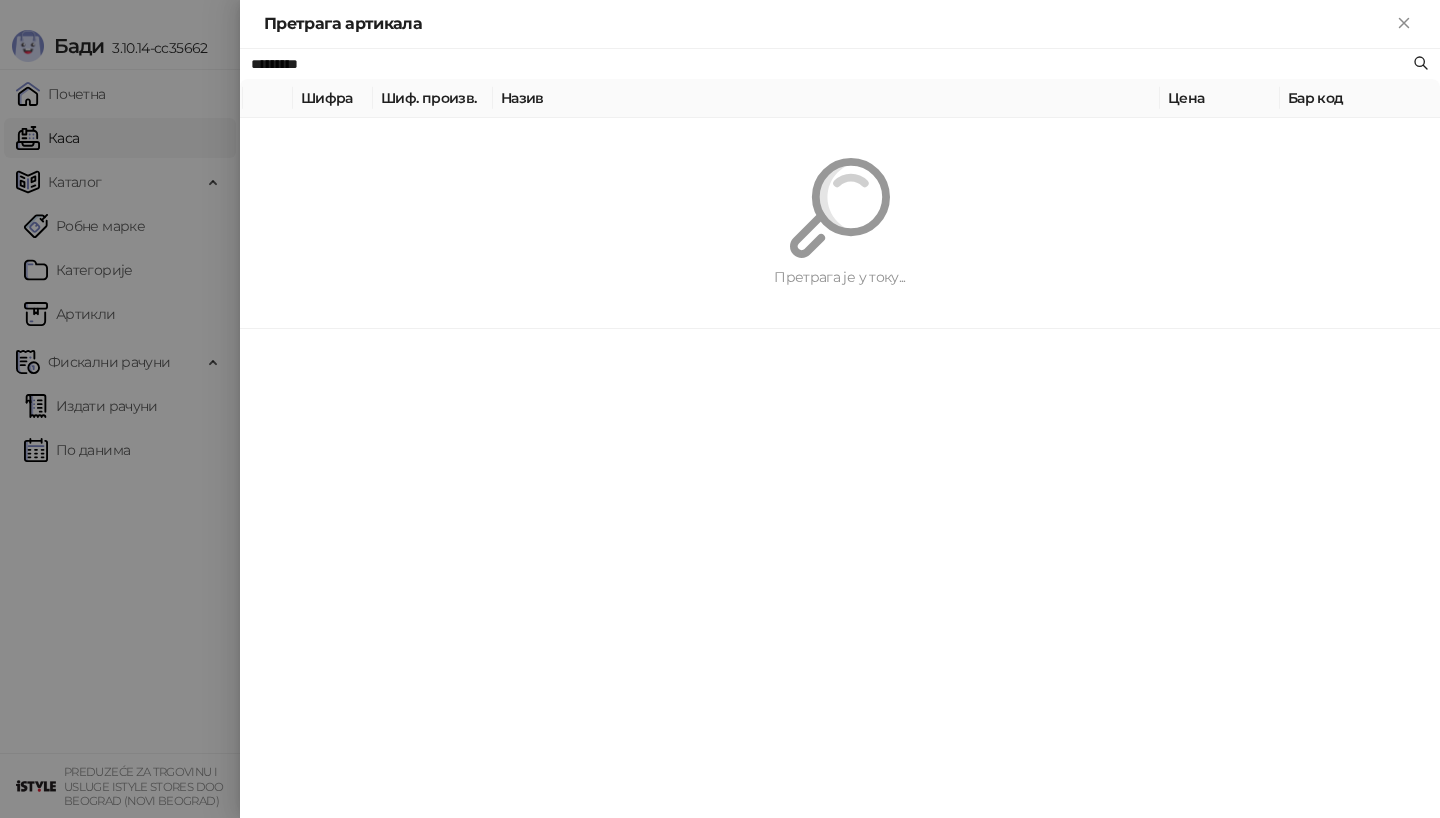 paste 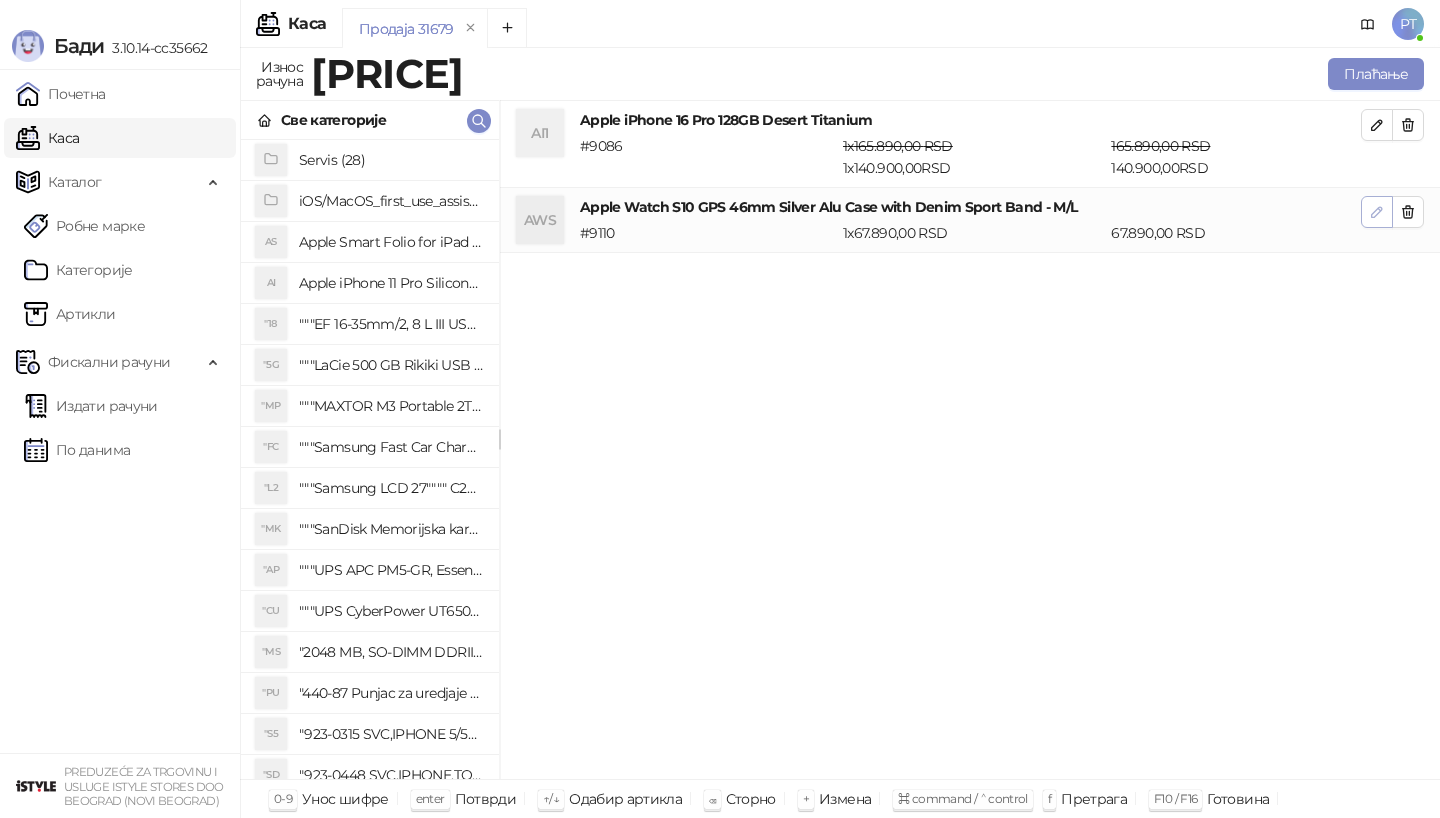 click 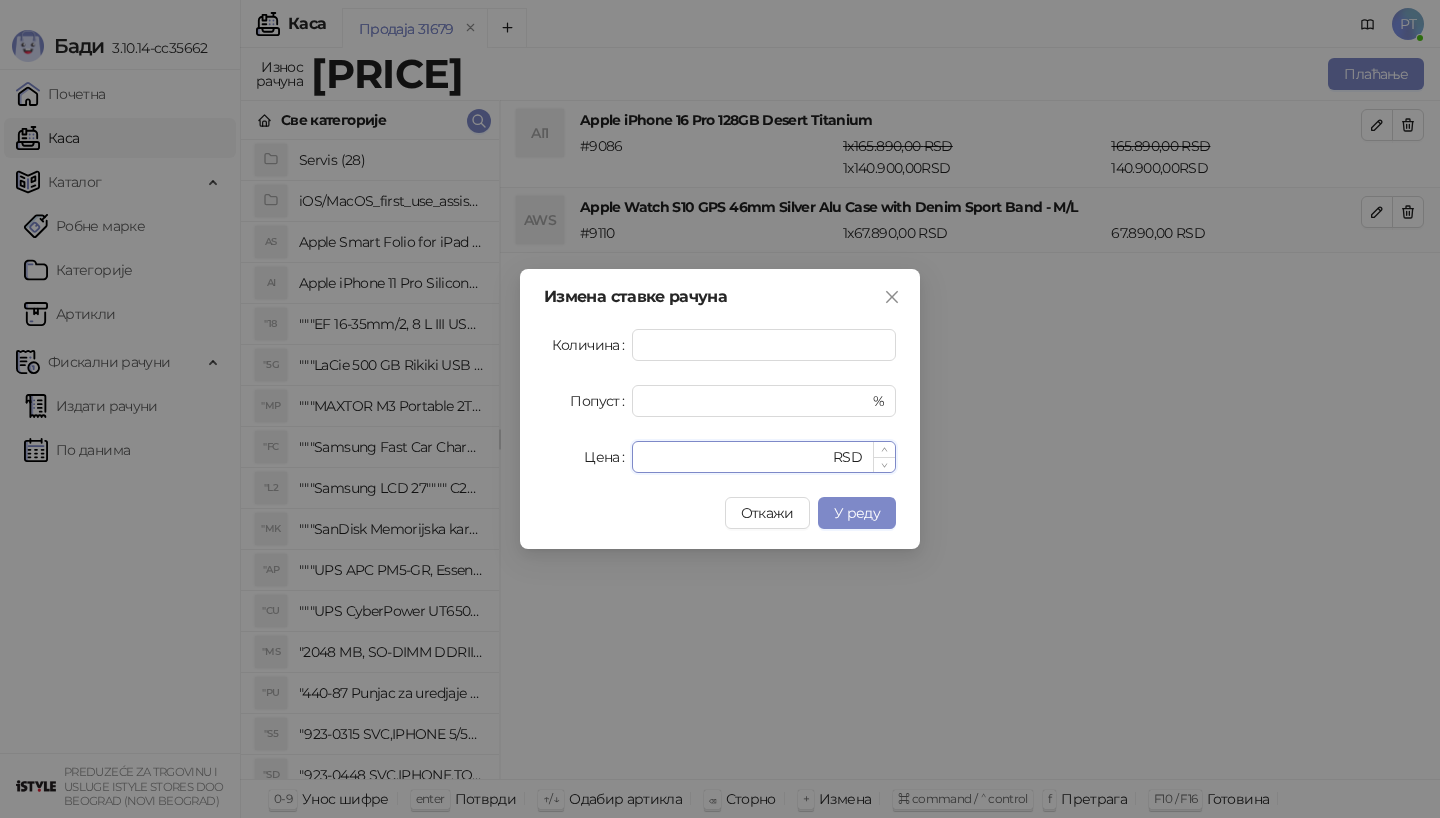 click on "*****" at bounding box center (736, 457) 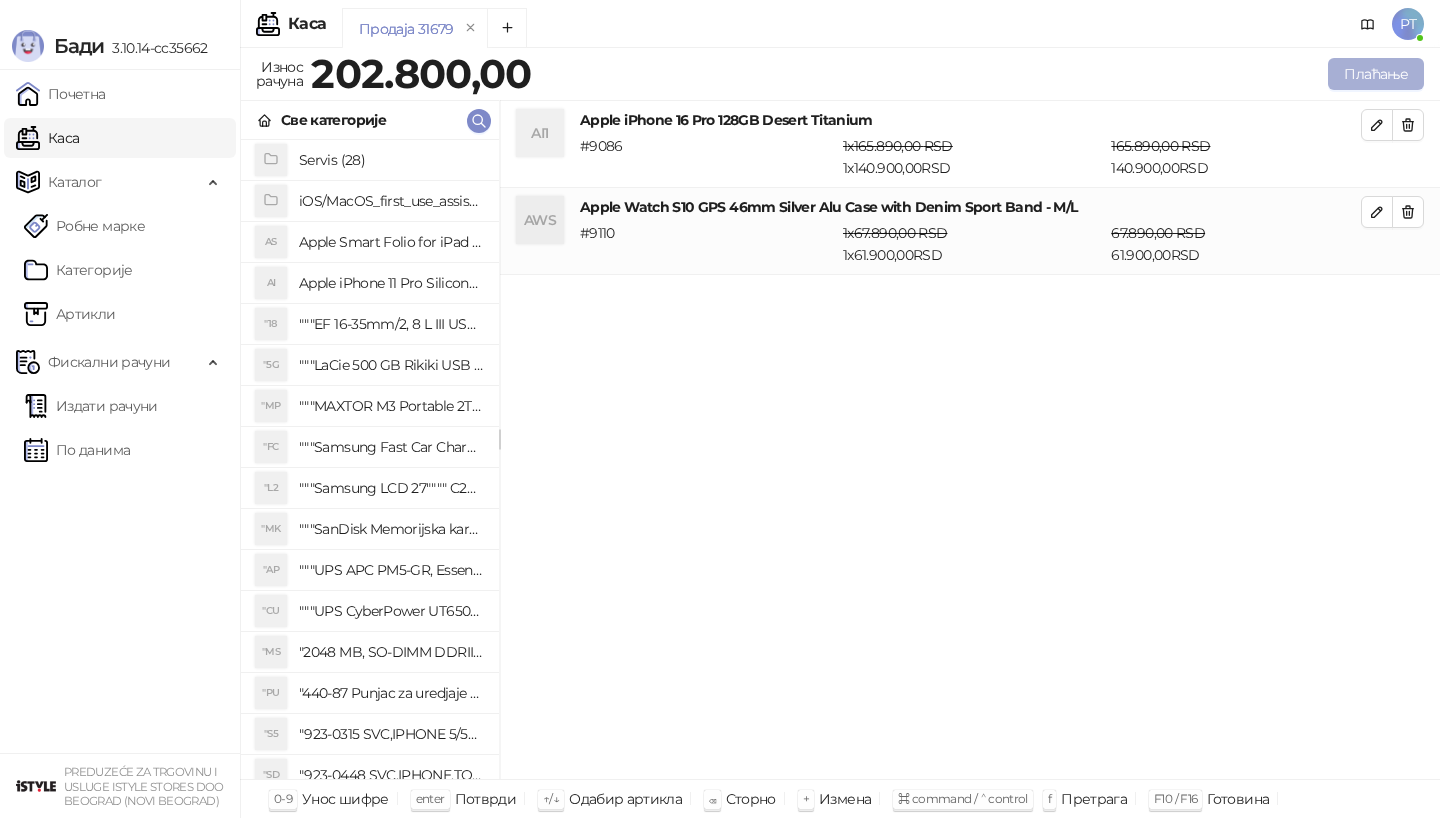 click on "Плаћање" at bounding box center [1376, 74] 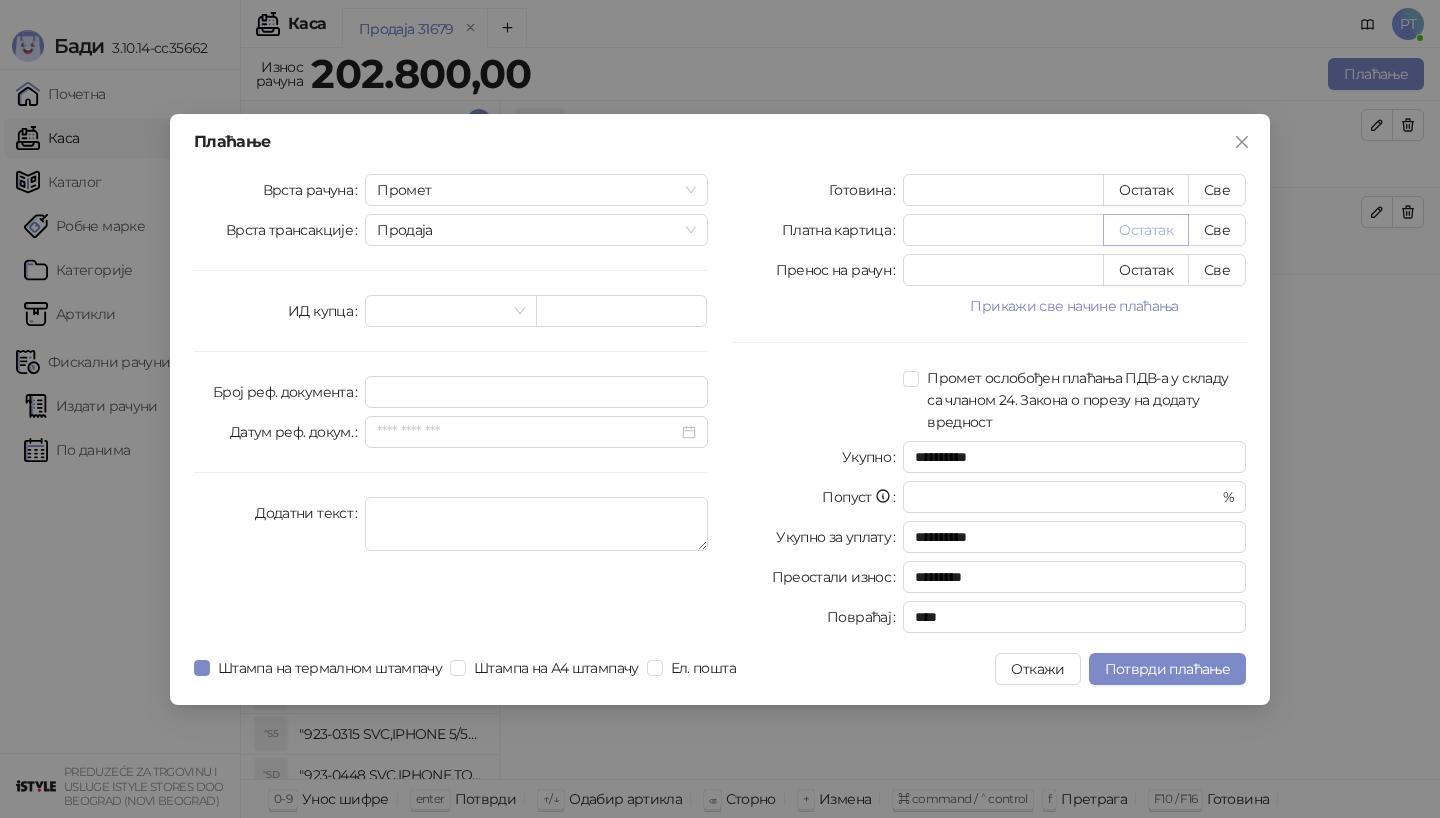 click on "Остатак" at bounding box center (1146, 230) 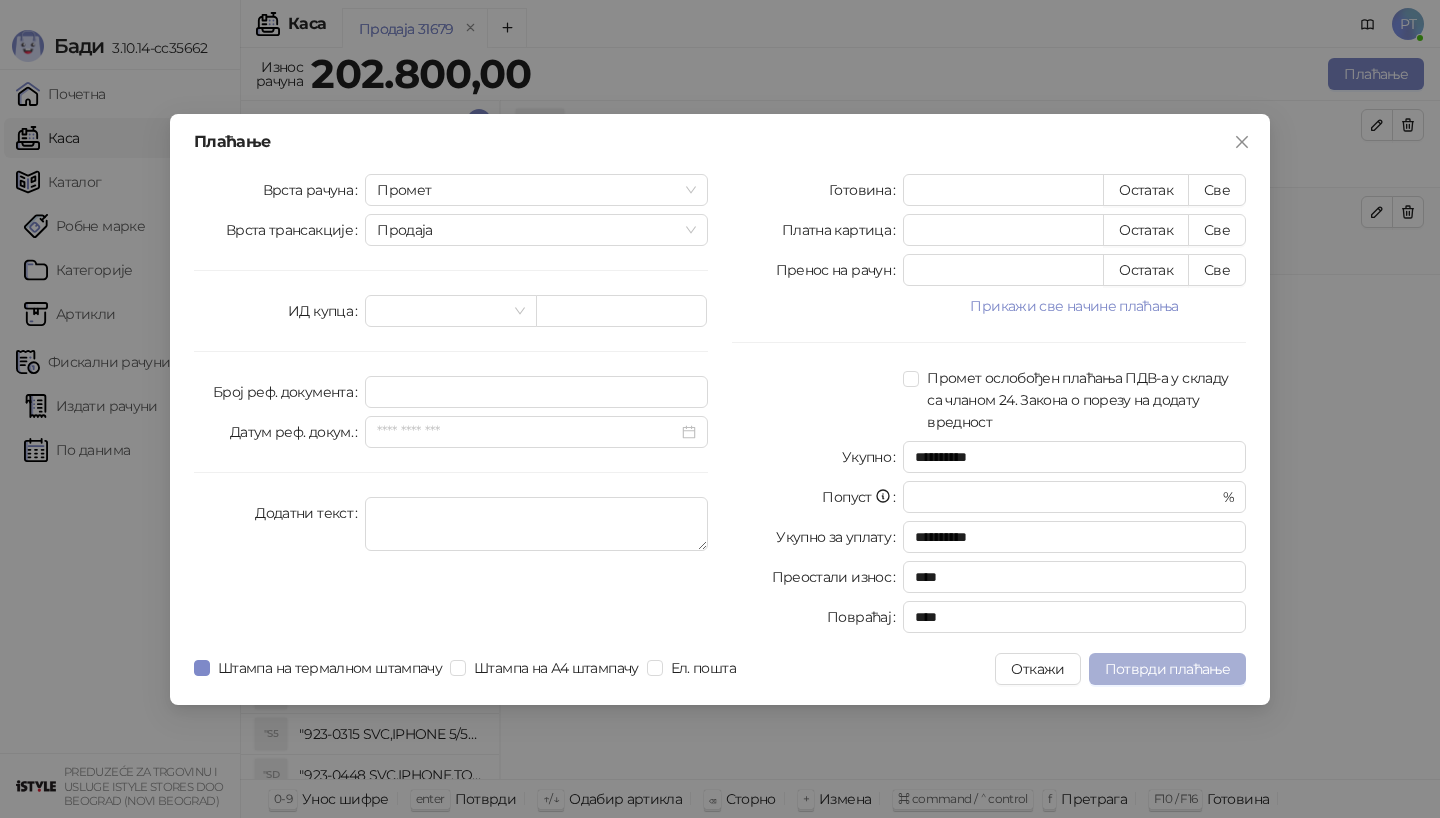 click on "Потврди плаћање" at bounding box center [1167, 669] 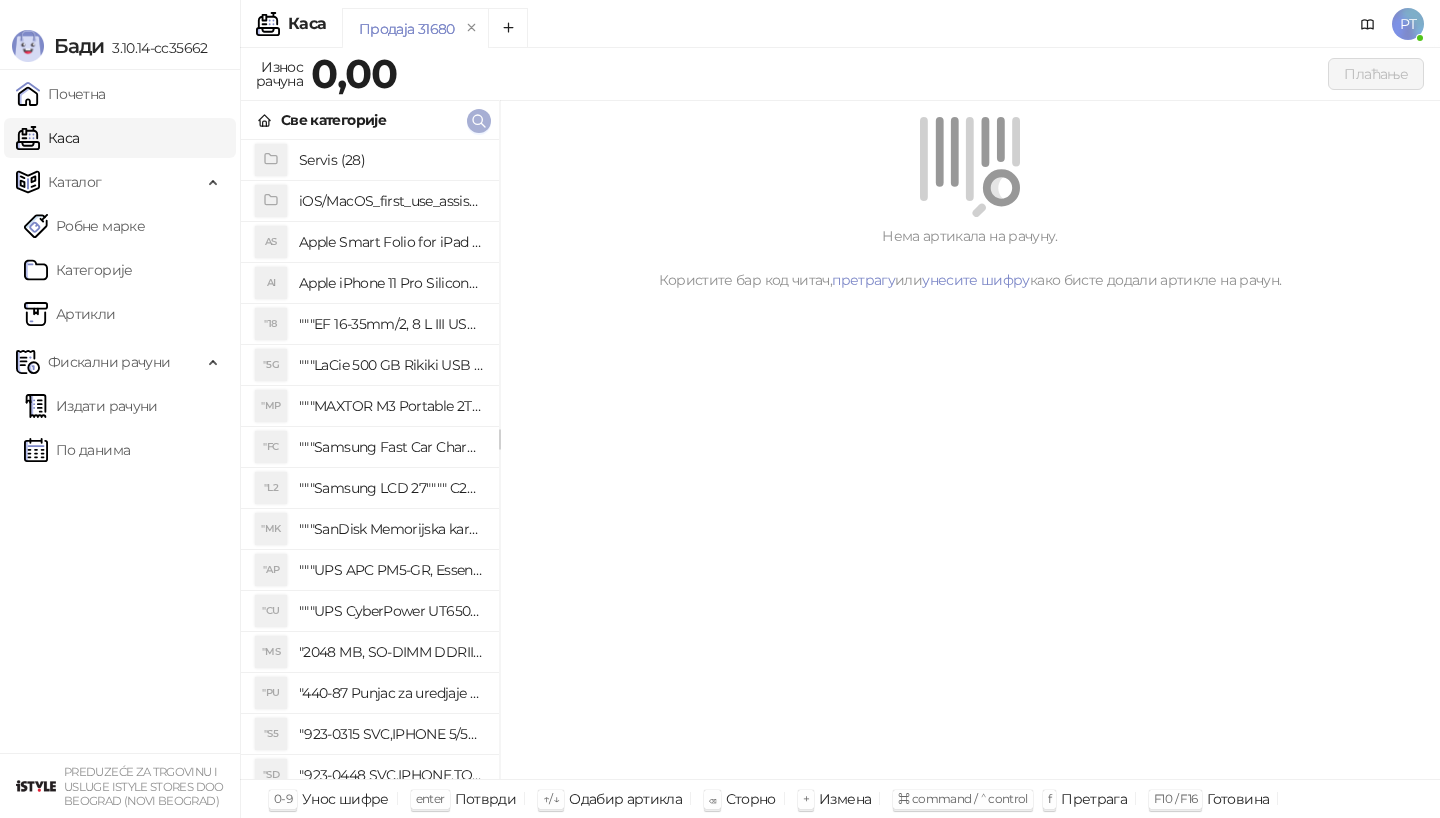 click at bounding box center (479, 121) 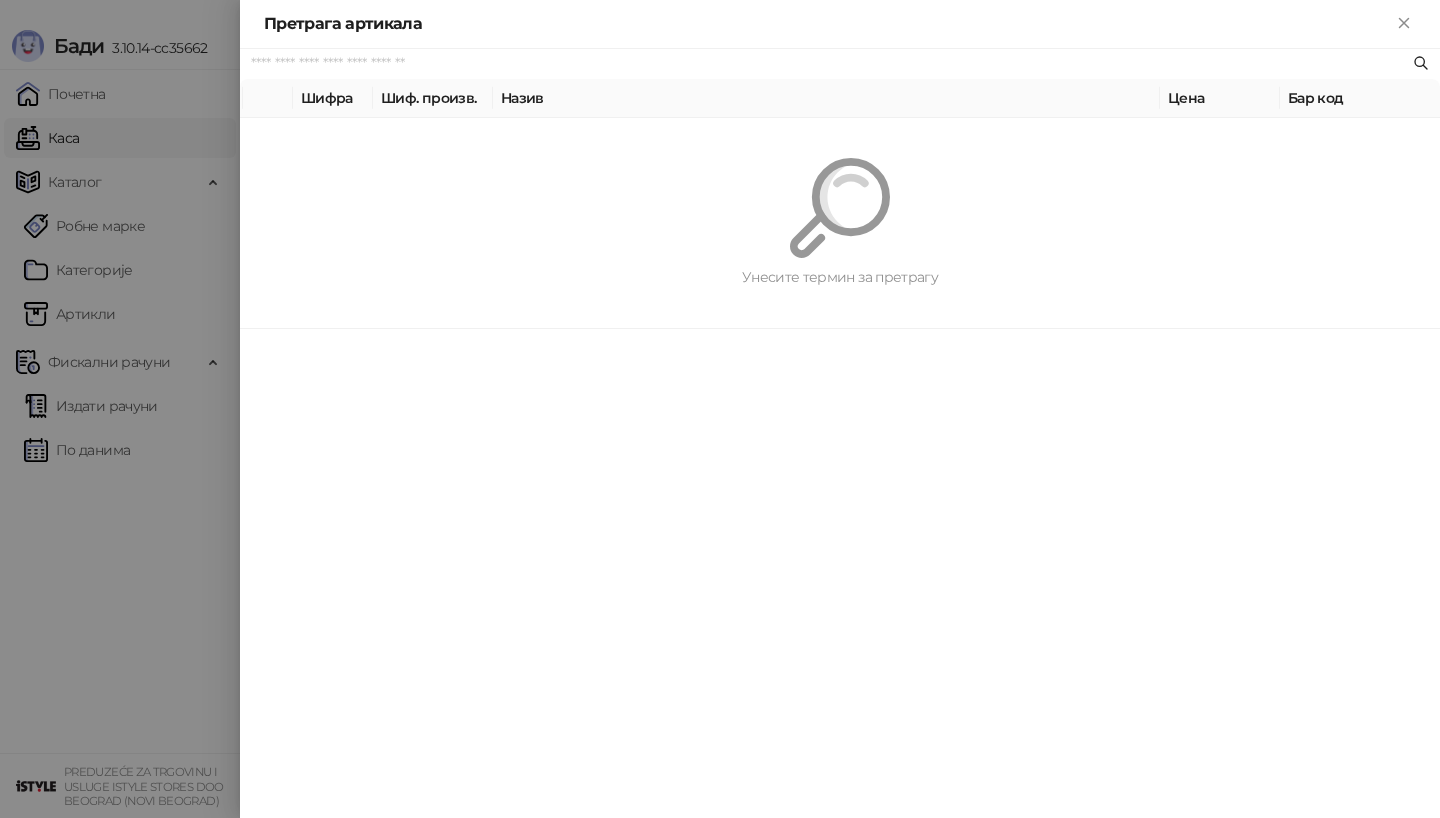 paste on "**********" 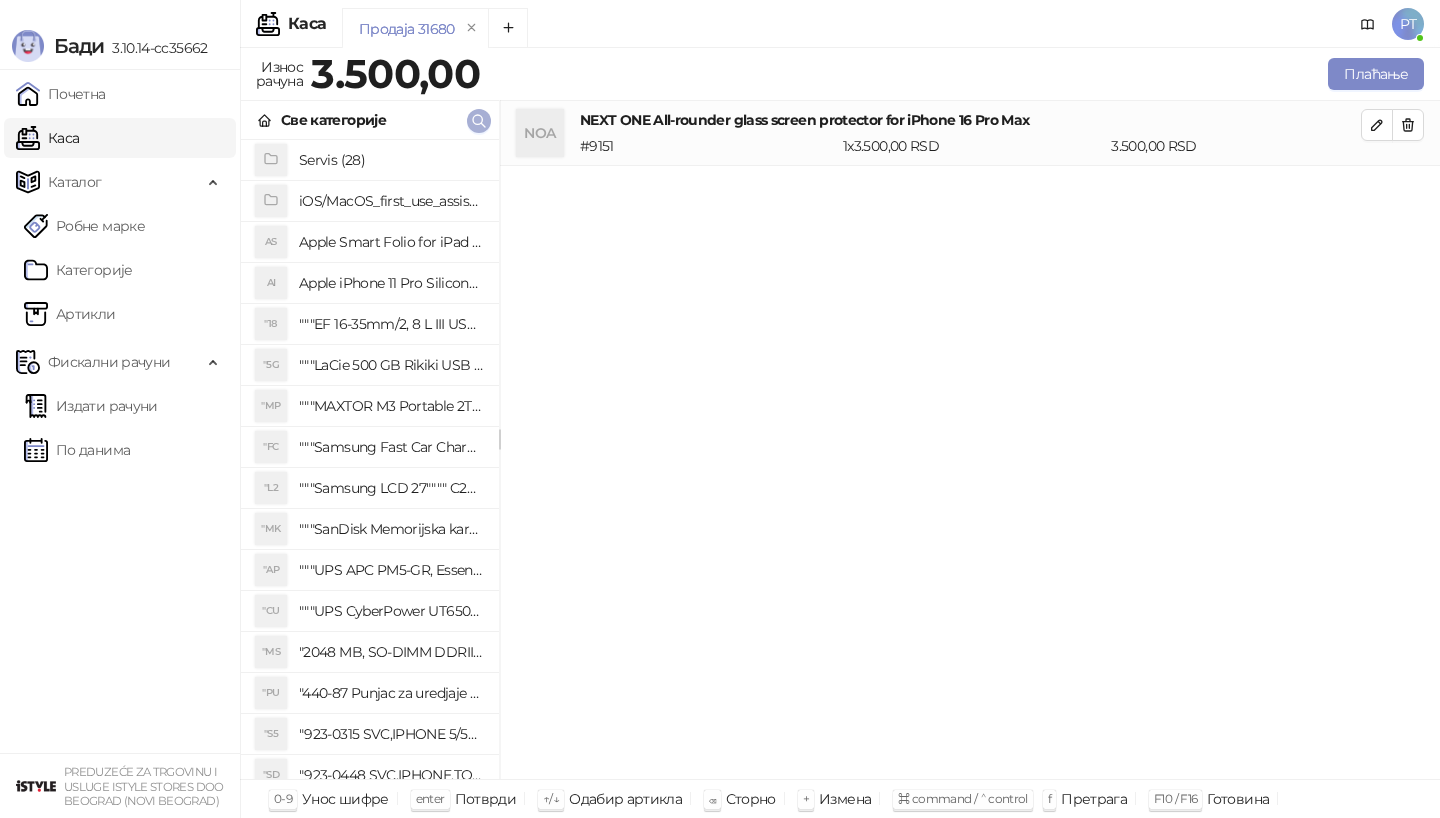 click 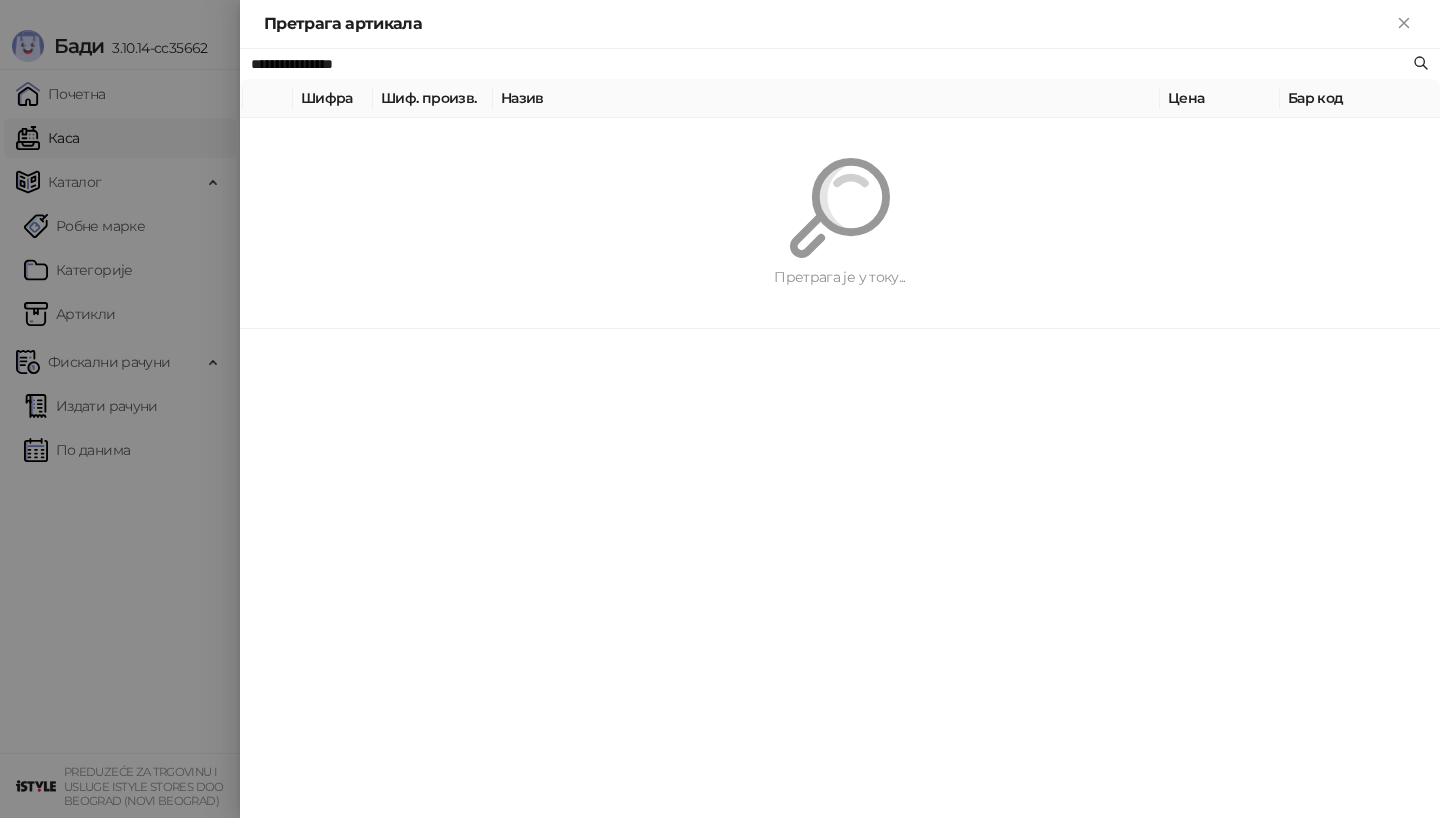 paste on "**********" 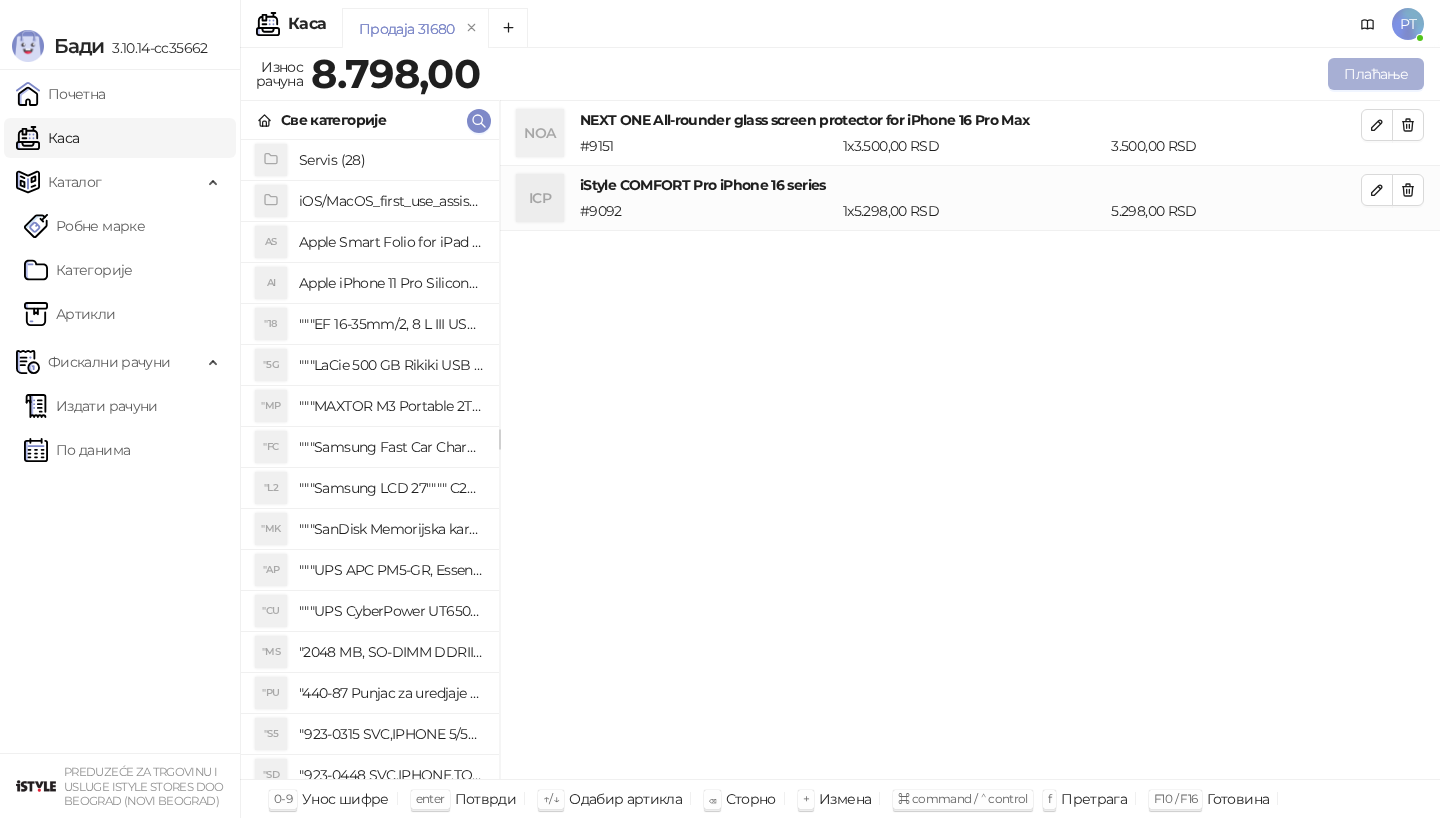 click on "Плаћање" at bounding box center [1376, 74] 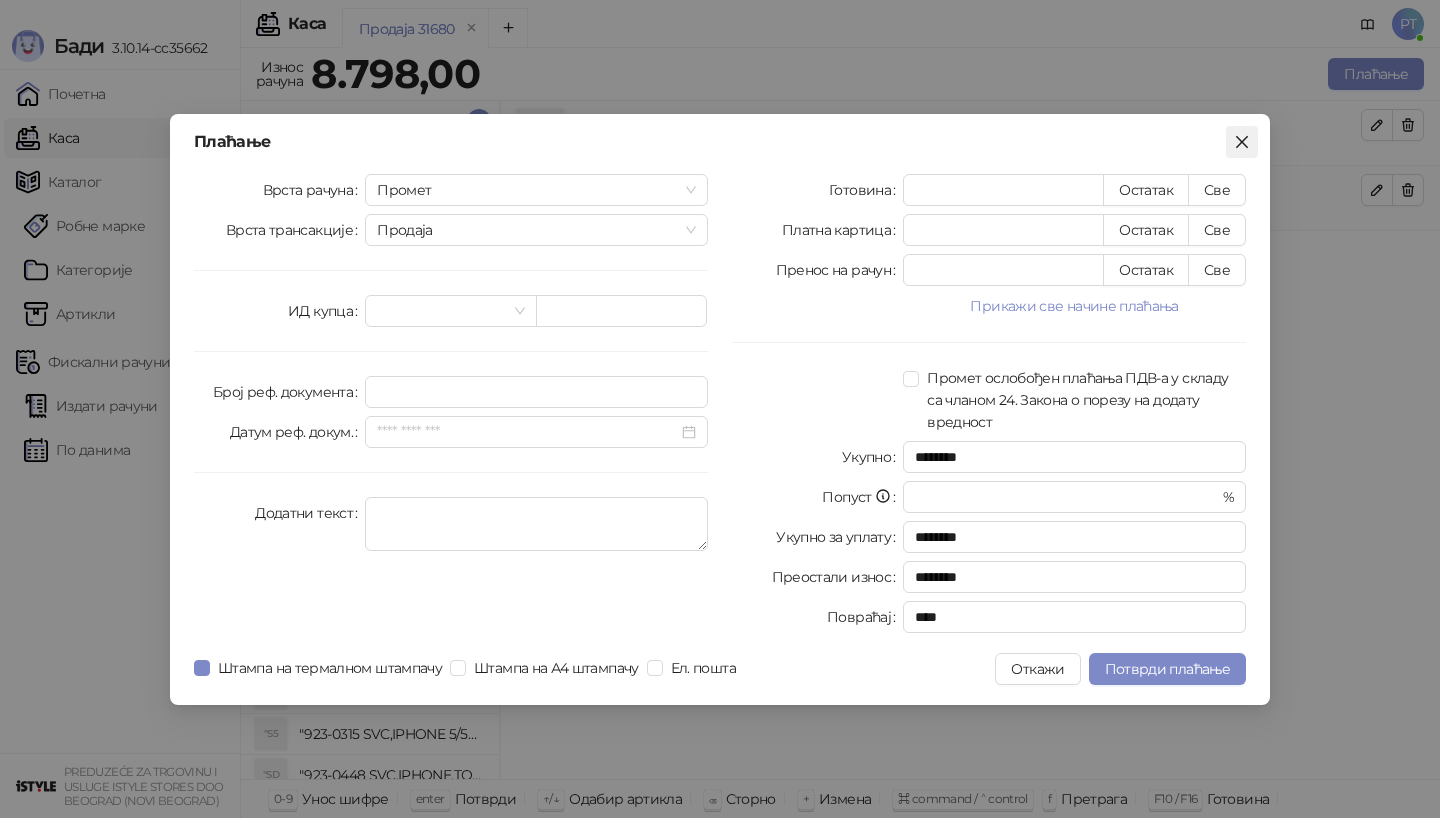 click 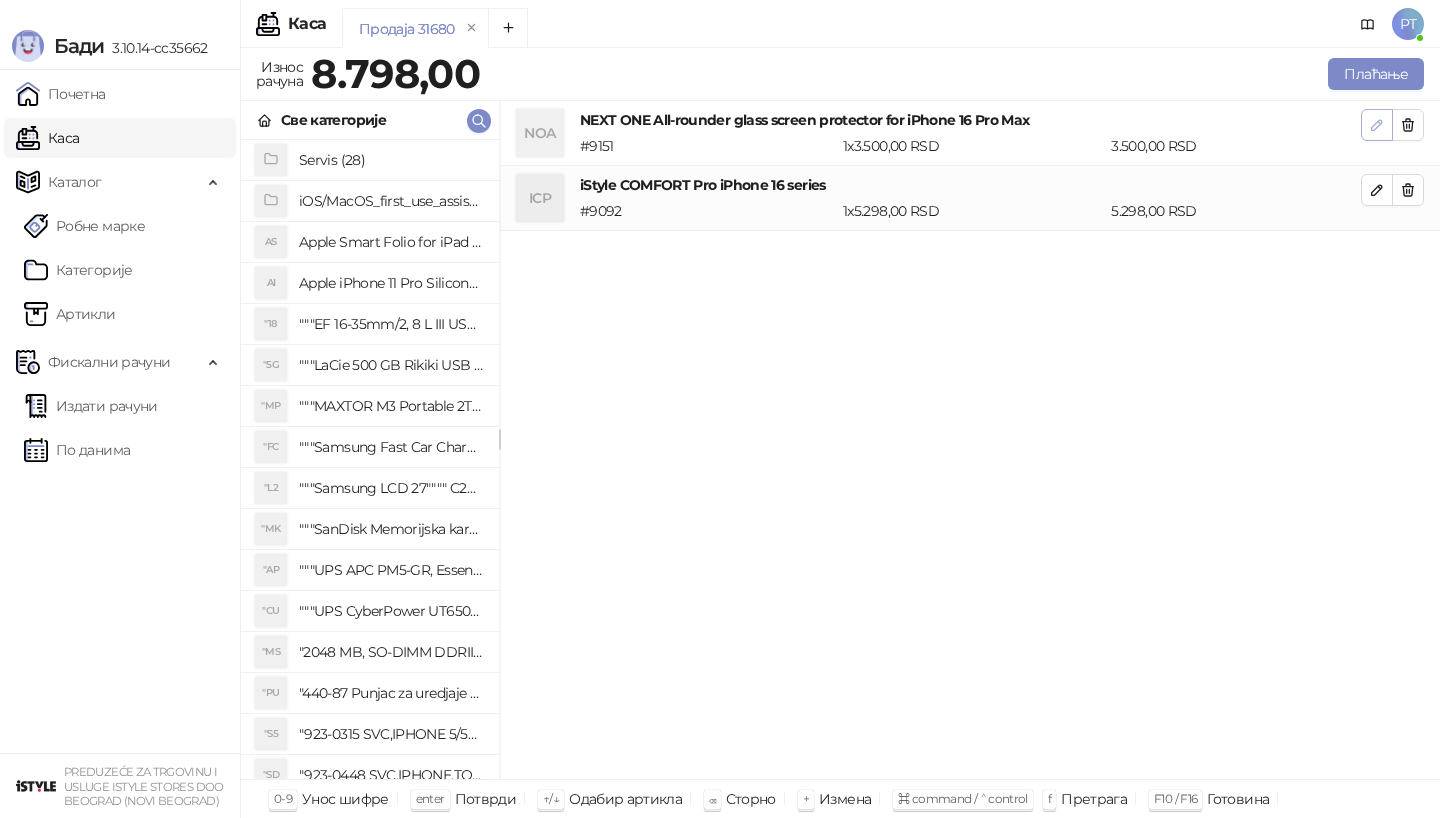 click at bounding box center (1377, 125) 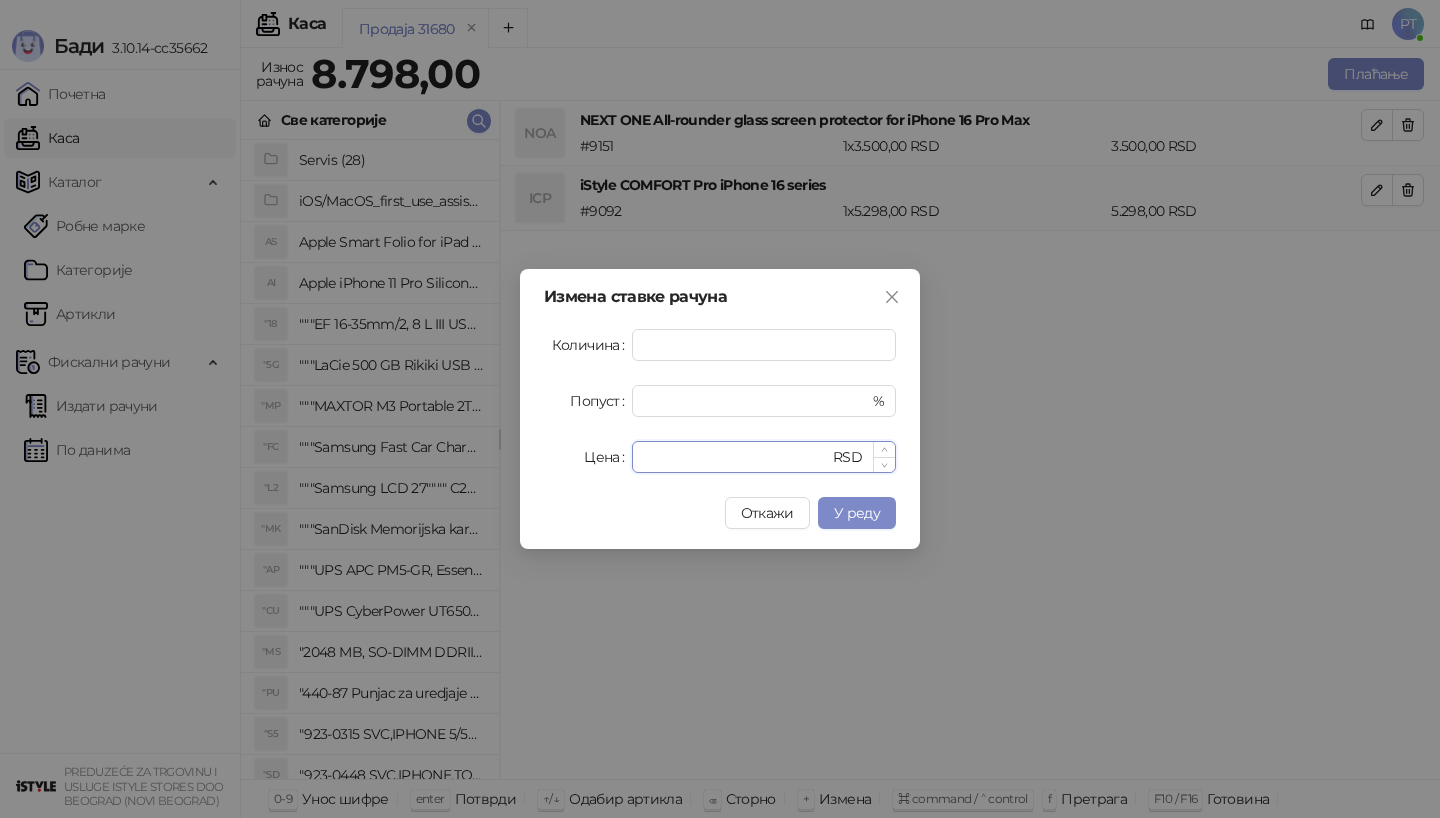 click on "****" at bounding box center (736, 457) 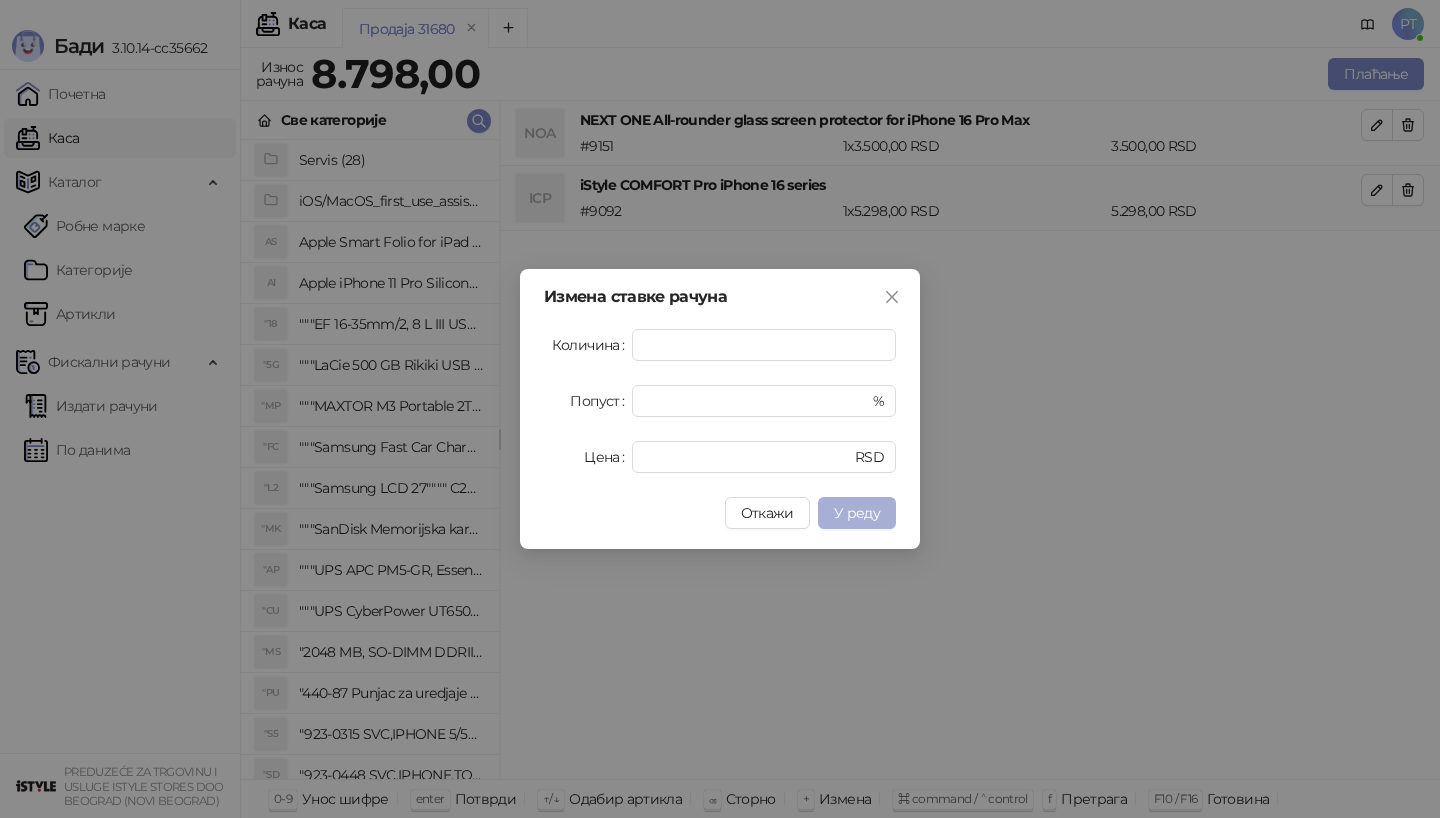 click on "У реду" at bounding box center (857, 513) 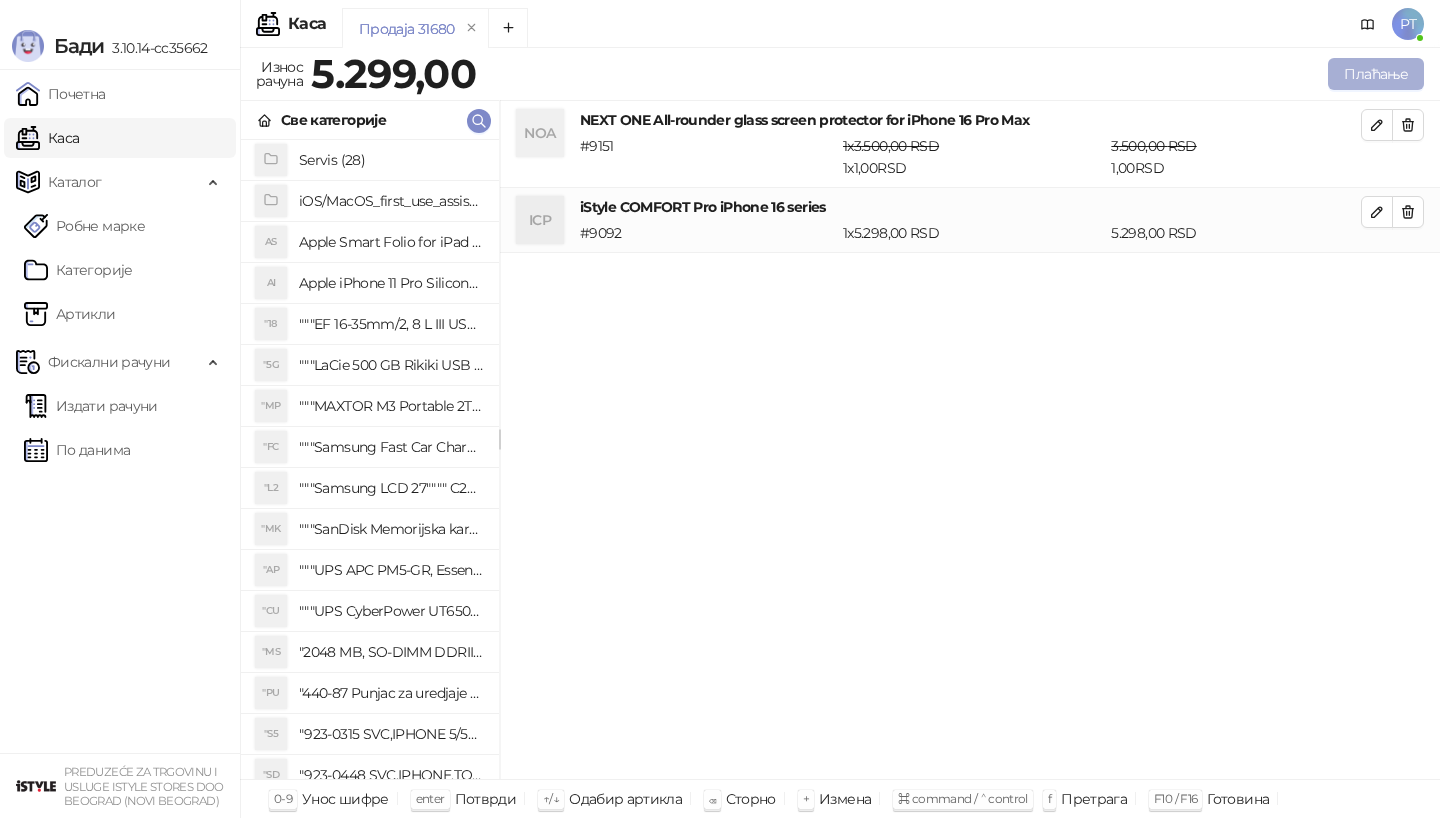 click on "Плаћање" at bounding box center [1376, 74] 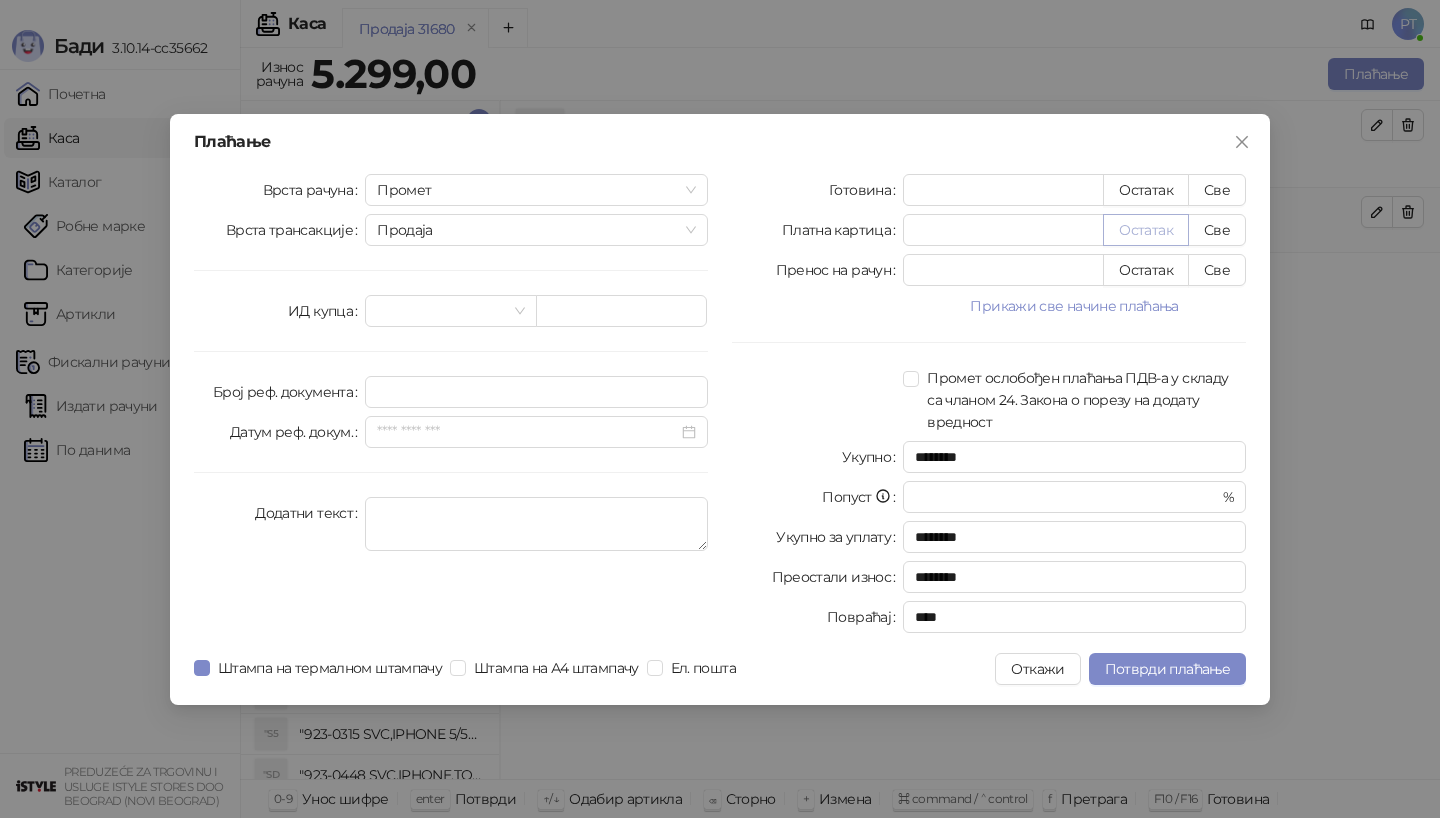 click on "Остатак" at bounding box center [1146, 230] 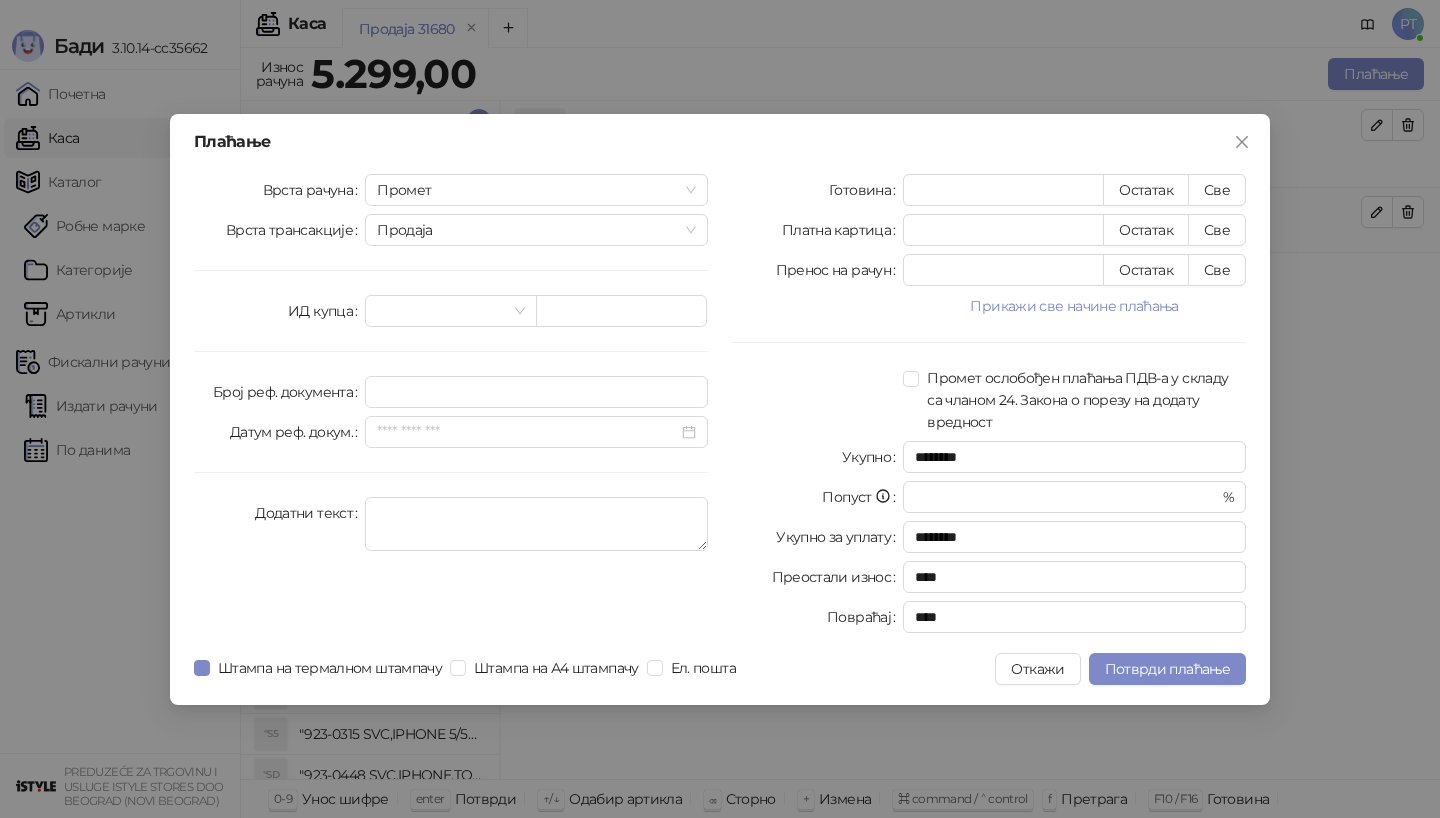 click at bounding box center [817, 400] 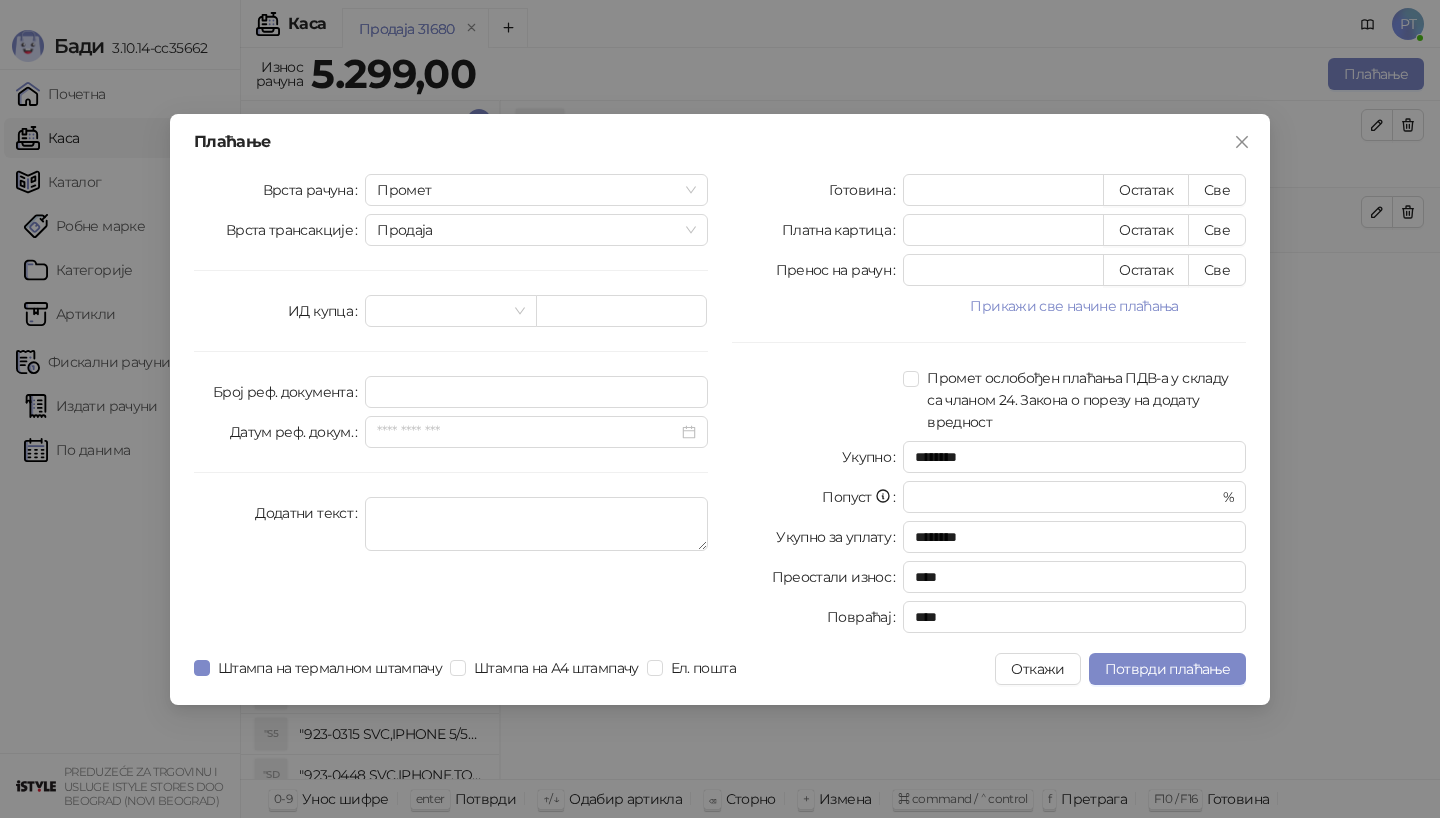 click at bounding box center [817, 400] 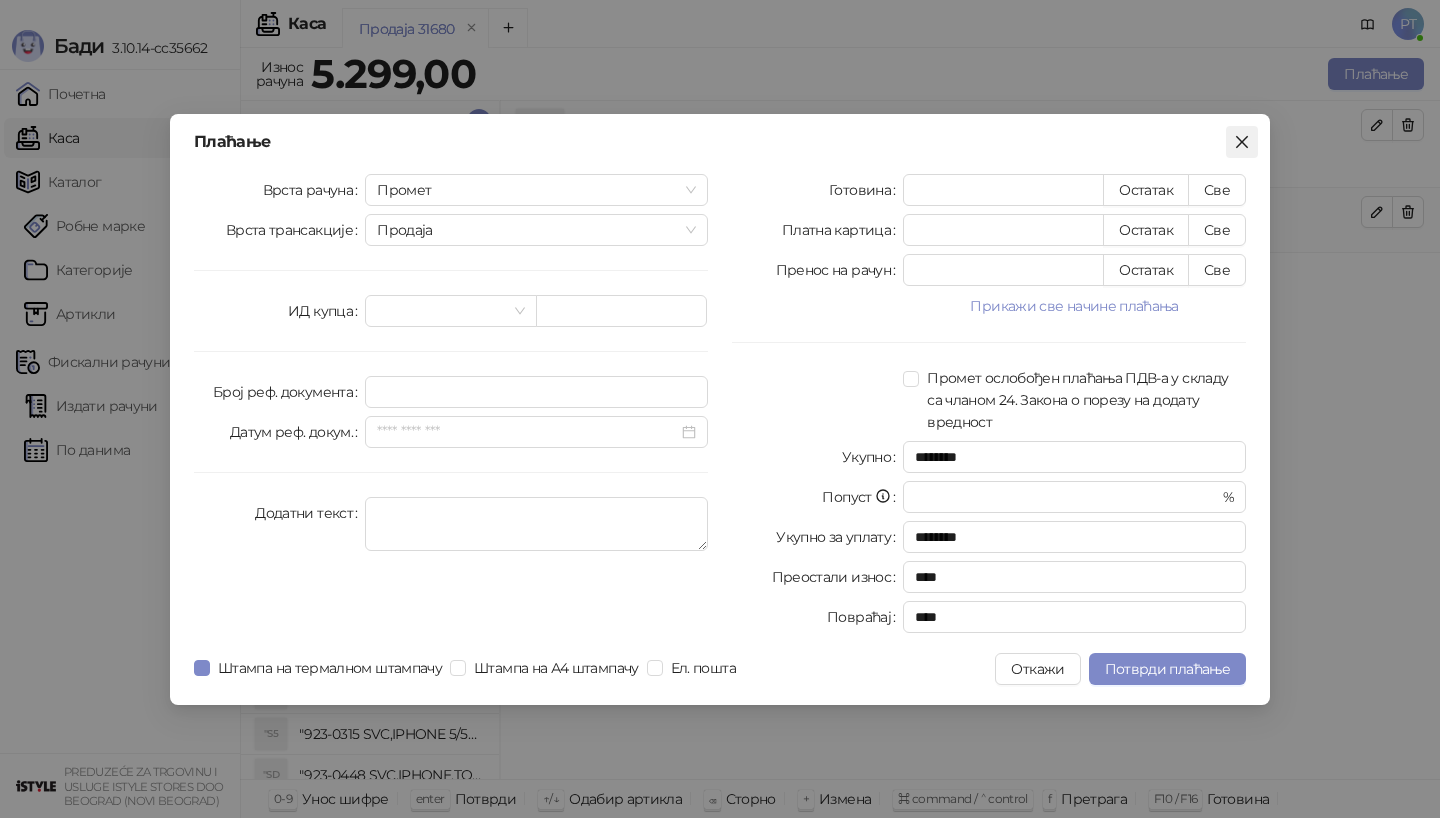 click 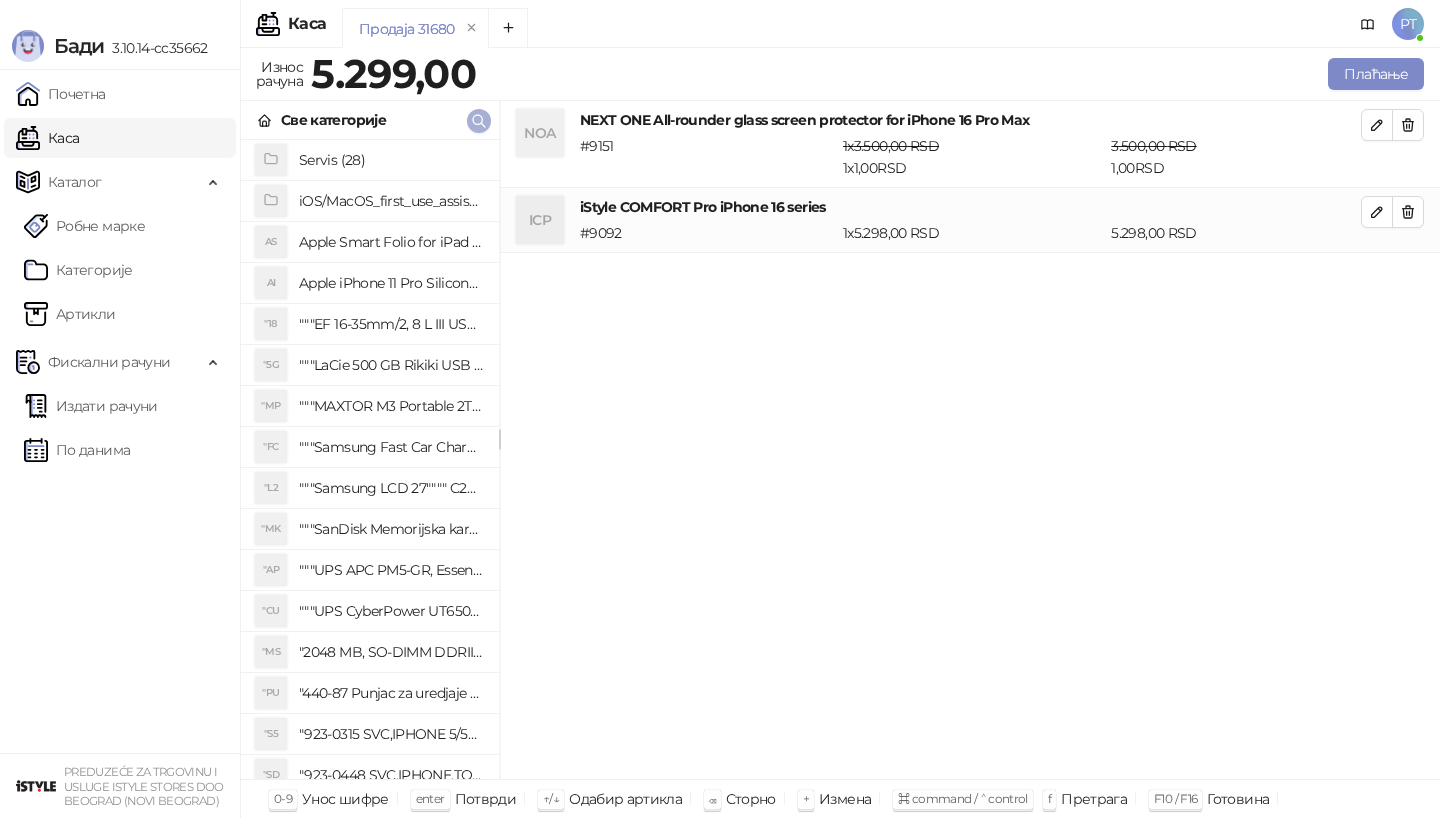 click 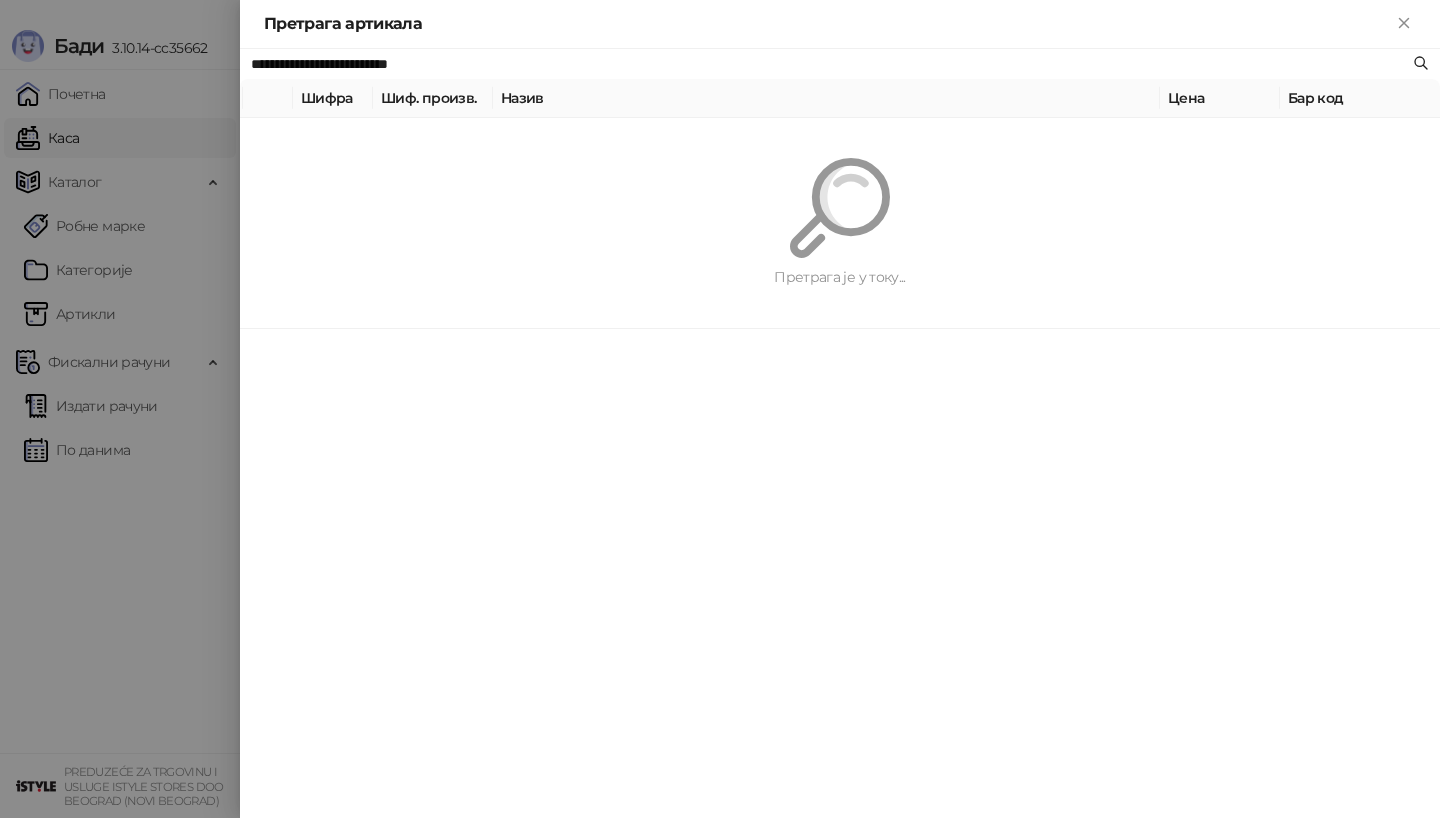 paste on "*" 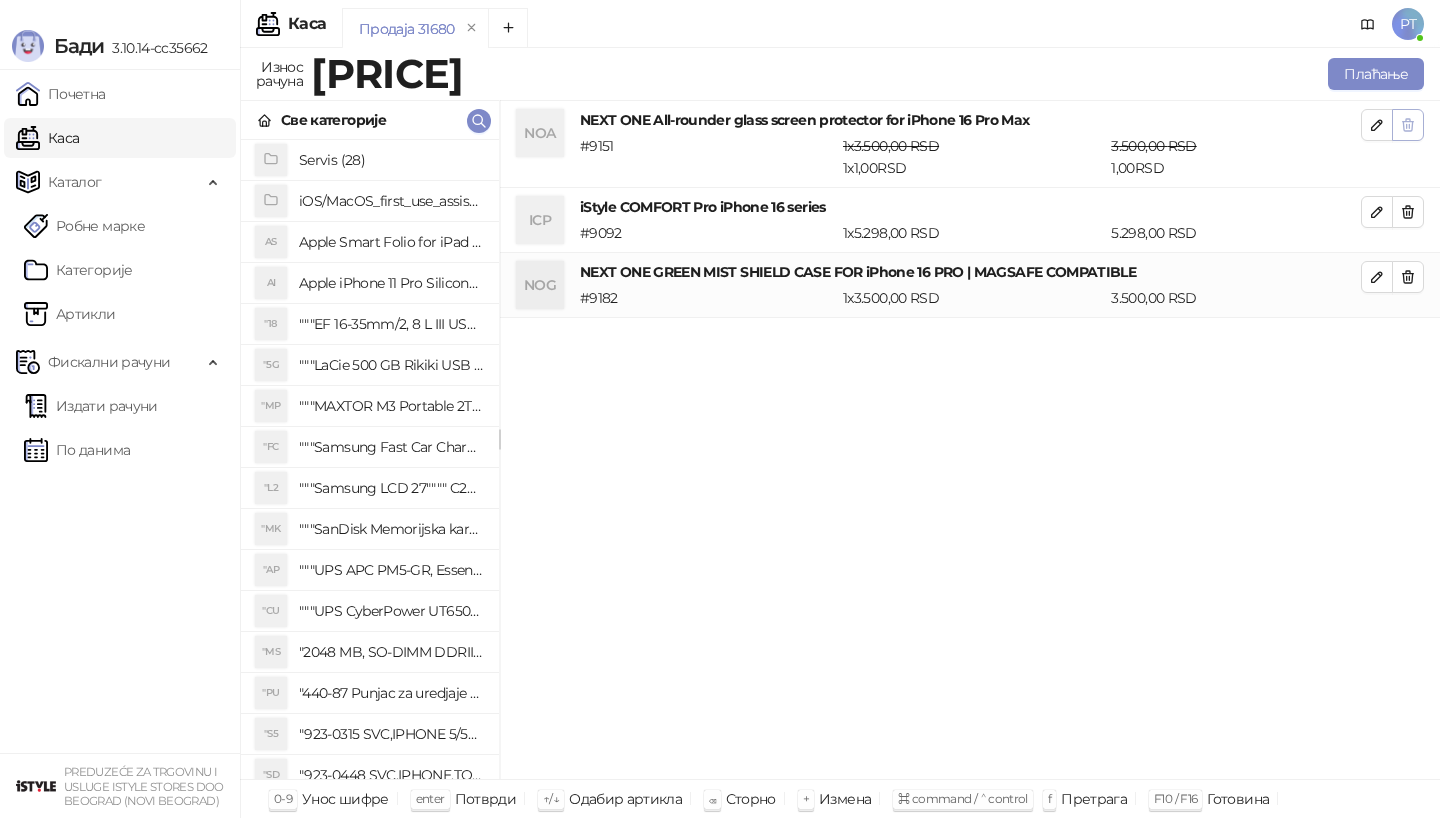 click 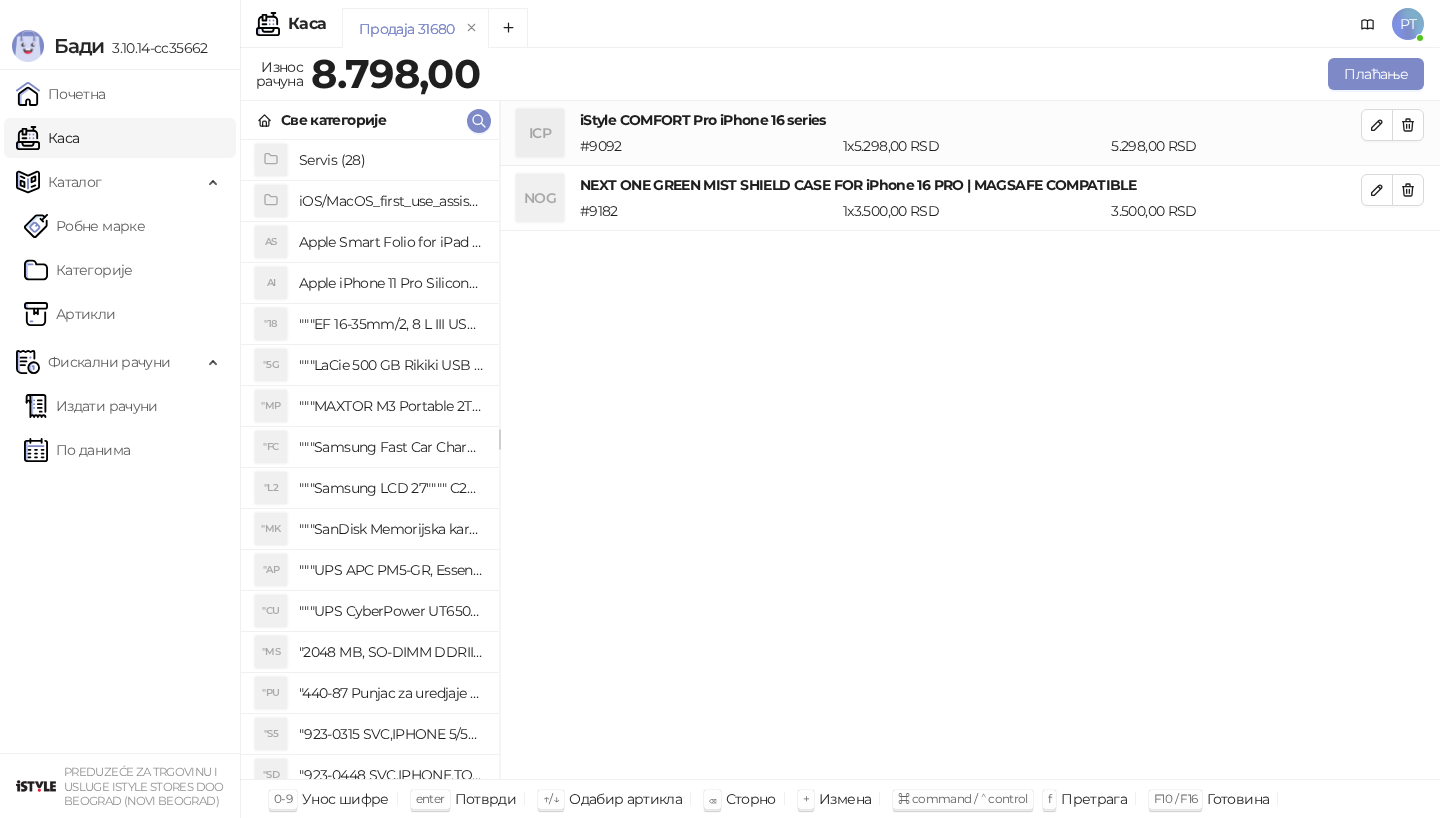 click 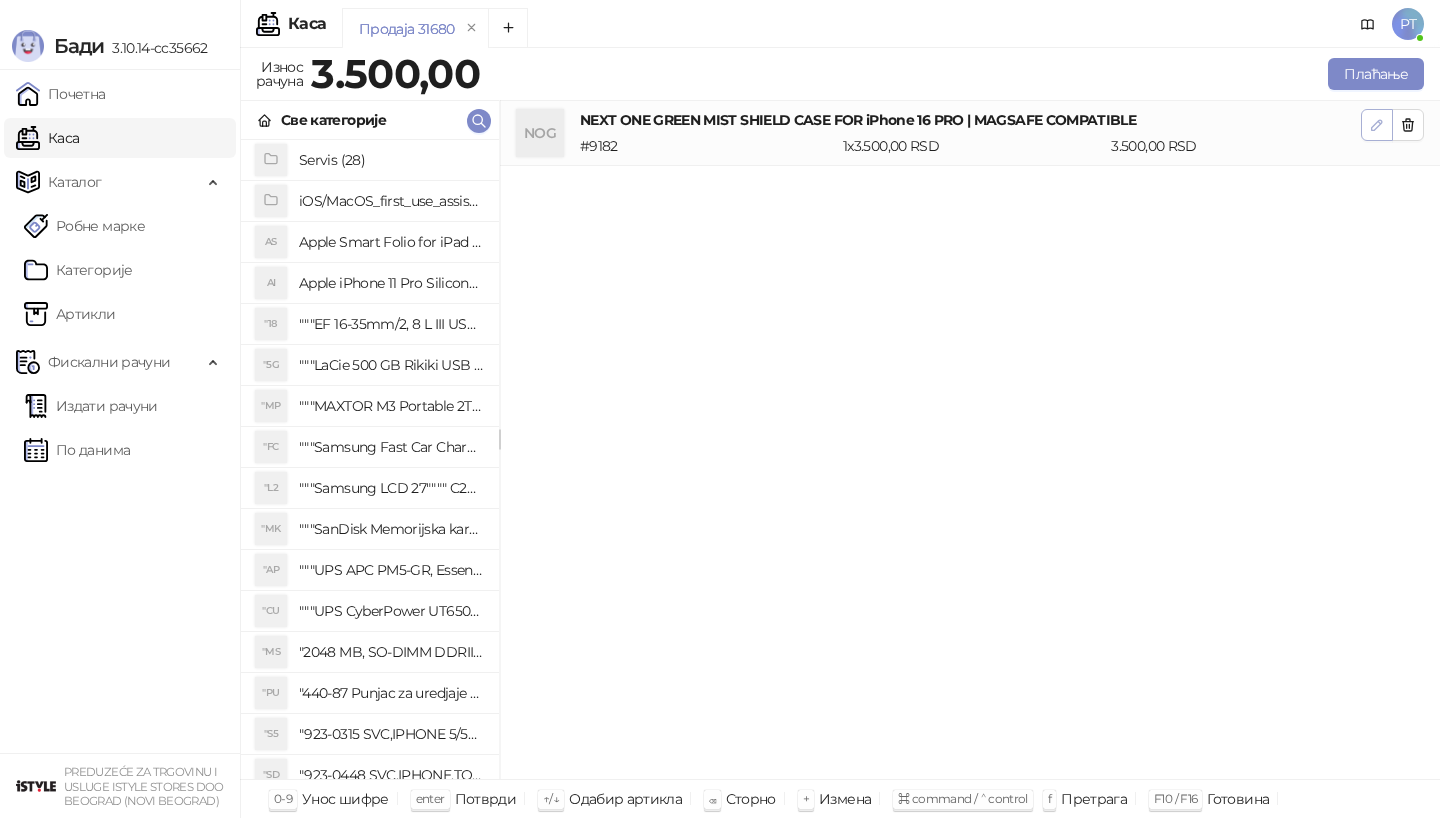 click 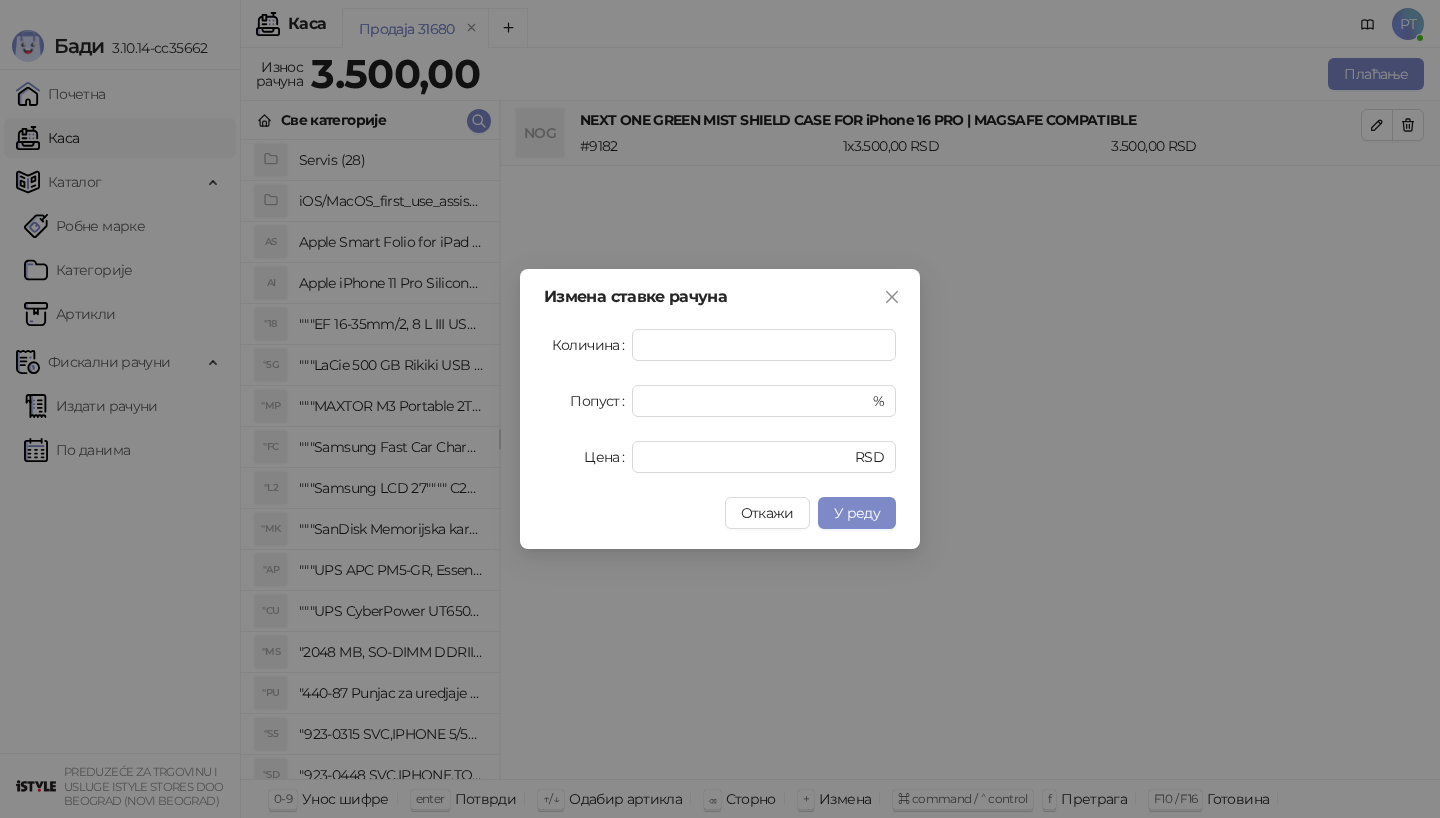 click on "Измена ставке рачуна Количина * Попуст * % Цена **** RSD Откажи У реду" at bounding box center [720, 409] 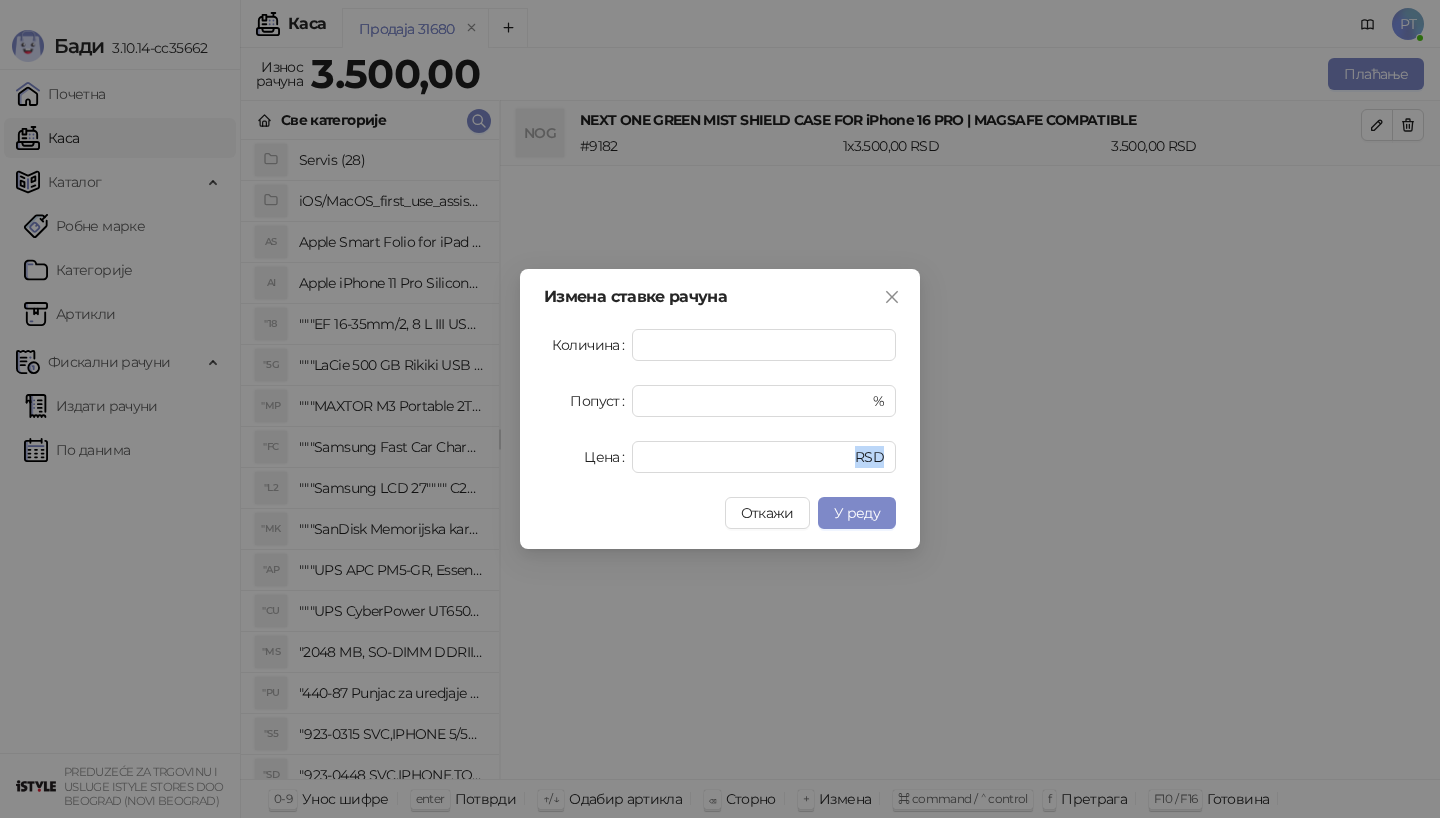 click on "Измена ставке рачуна Количина * Попуст * % Цена **** RSD Откажи У реду" at bounding box center [720, 409] 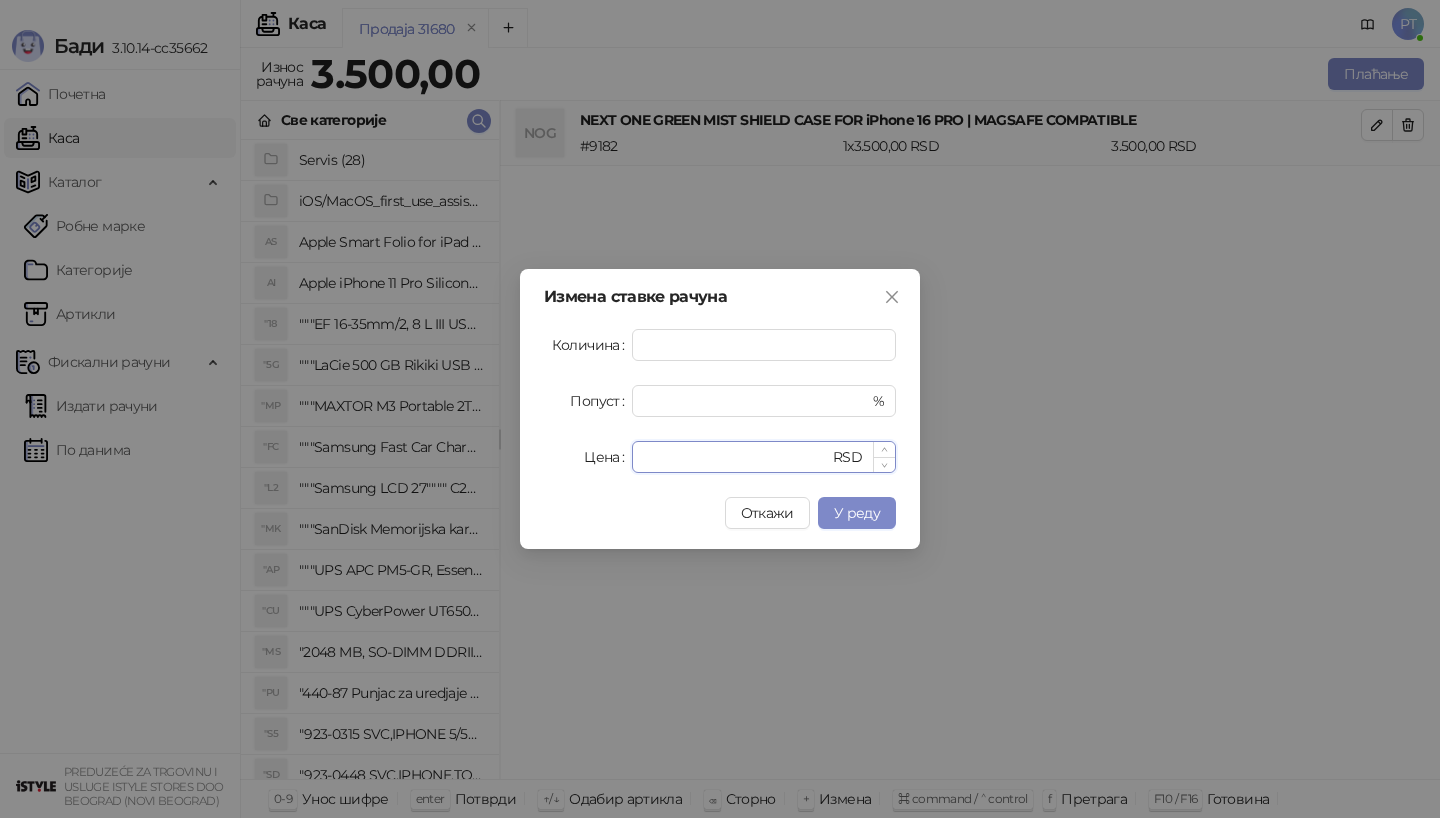 click on "****" at bounding box center (736, 457) 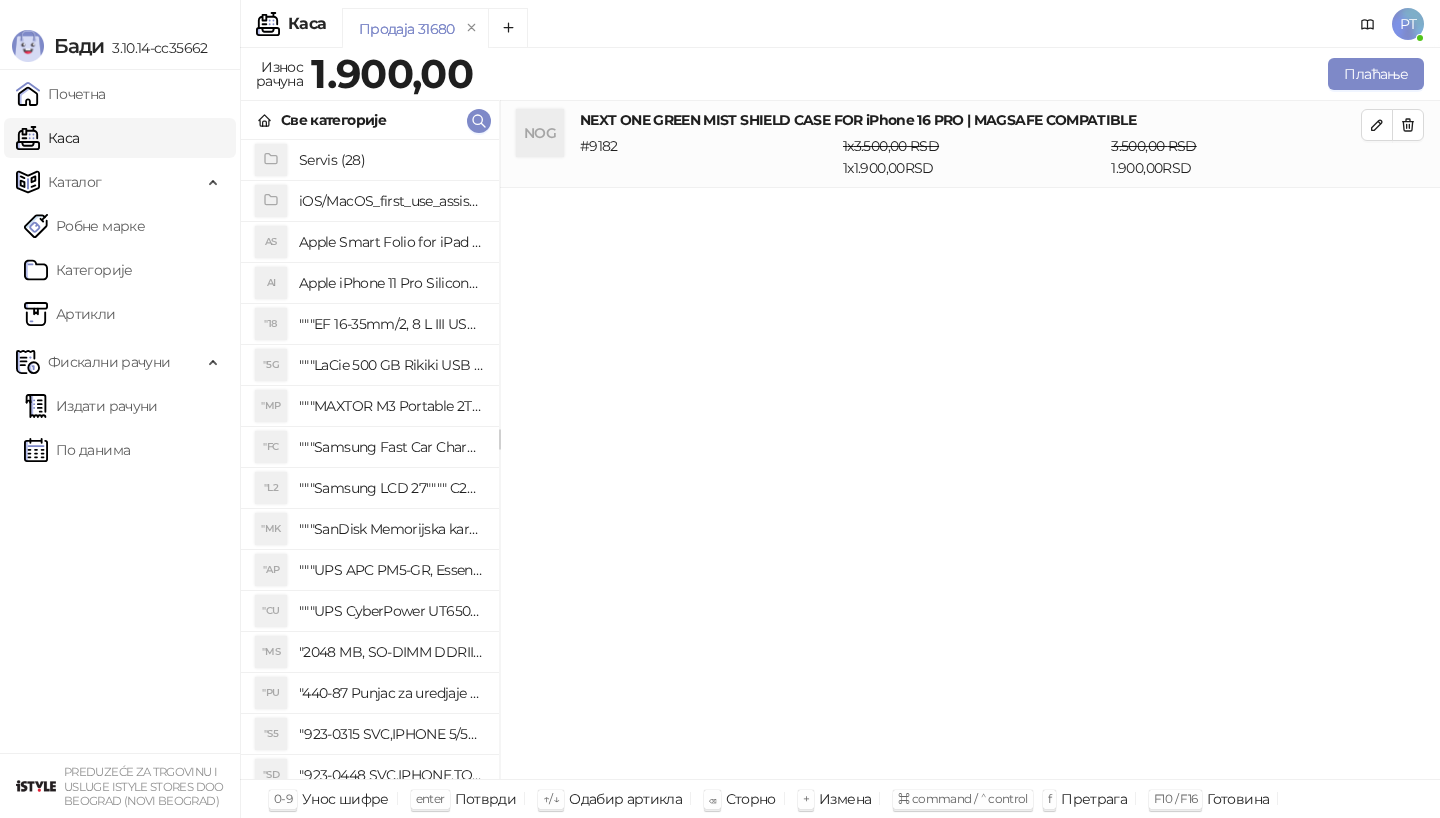 click on "Продаја 31680 Износ рачуна [PRICE] Плаћање Све категорије Servis ([NUMBER]) iOS/MacOS_first_use_assistance ([NUMBER]) AS  Apple Smart Folio for iPad mini (A17 Pro) - Sage AI  Apple iPhone 11 Pro Silicone Case -  Black "[NUMBER] """EF [NUMBER]mm/2, 8 L III USM""" "5G """LaCie 500 GB Rikiki USB 3.0 / Ultra Compact & Resistant aluminum / USB 3.0 / 2.5""""""" "MP """MAXTOR M3 Portable 2TB 2.5"""" crni eksterni hard disk HX-M201TCB/GM""" "FC """Samsung Fast Car Charge Adapter, brzi auto punja_, boja crna""" "L2 """Samsung LCD 27"""" C27F390FHUXEN""" "MK """SanDisk Memorijska kartica 256GB microSDXC sa SD adapterom SDSQXA1-256G-GN6MA - Extreme PLUS, A2, UHS-I, V30, U3, Class 10, Brzina _itanja 160 MB/s, Brzina upisa 90 MB/s""" "AP """UPS APC PM5-GR, Essential Surge Arrest,5 utic_nica""" "CU """UPS CyberPower UT650EG, 650VA/360W , line-int., s_uko, desktop""" "MS "[NUMBER] MB, SO-DIMM DDRII, 667 MHz, Napajanje 1,8 0,1 V, Latencija CL5" "PU "440-87 Punjac za uredjaje sa micro USB portom 4/1, Stand." "S5" at bounding box center (840, 433) 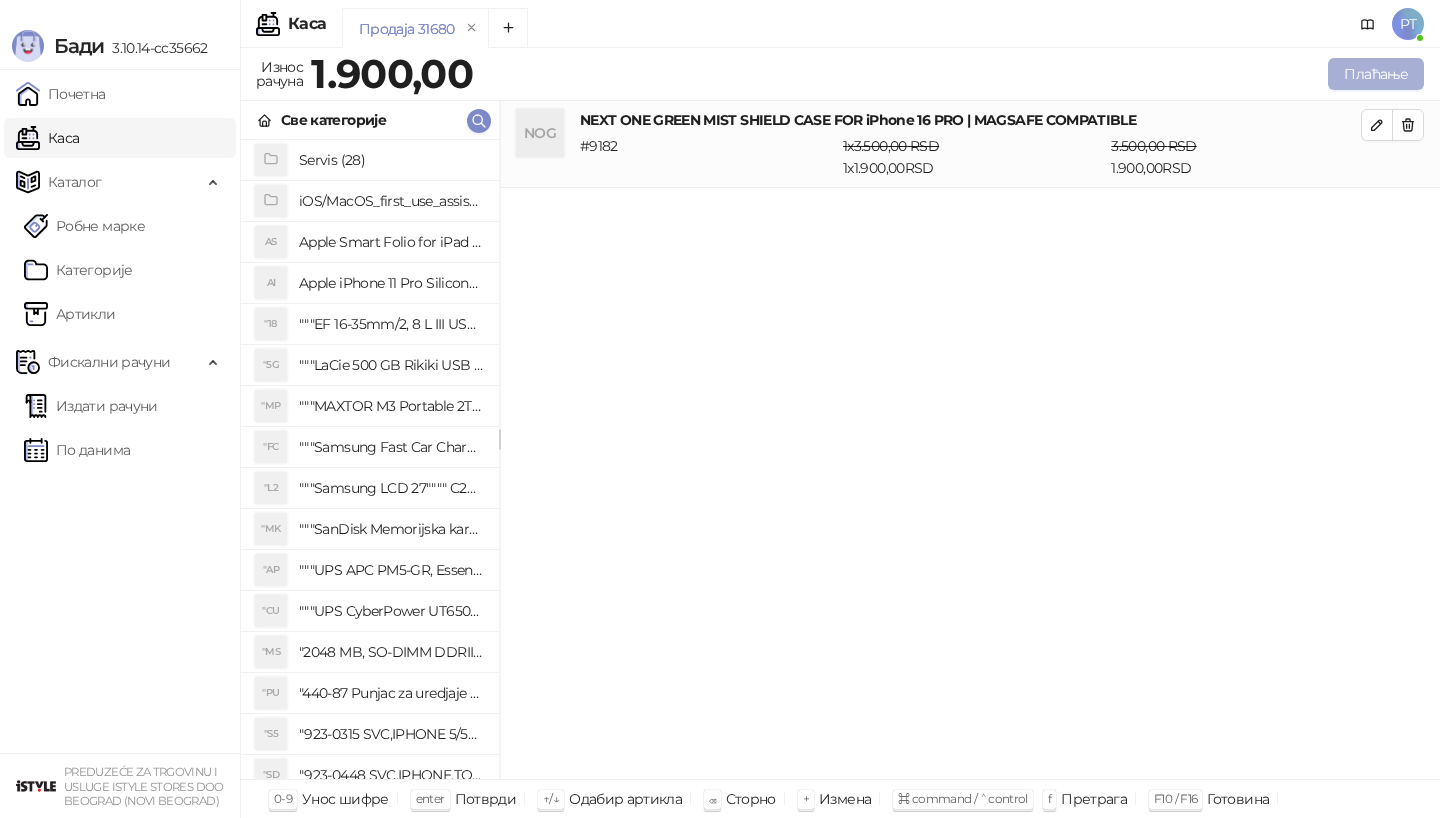 click on "Плаћање" at bounding box center [1376, 74] 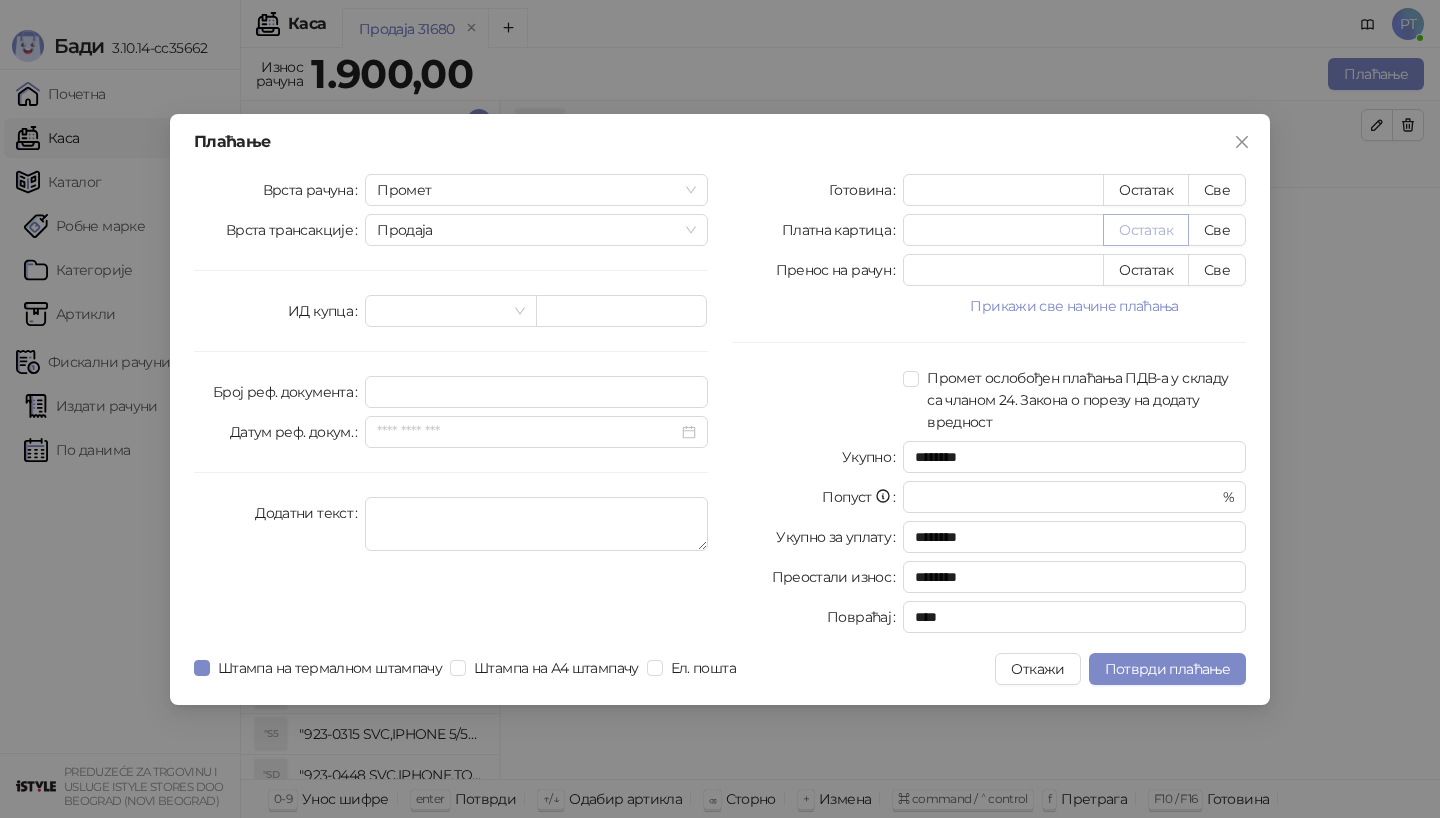 click on "Остатак" at bounding box center (1146, 230) 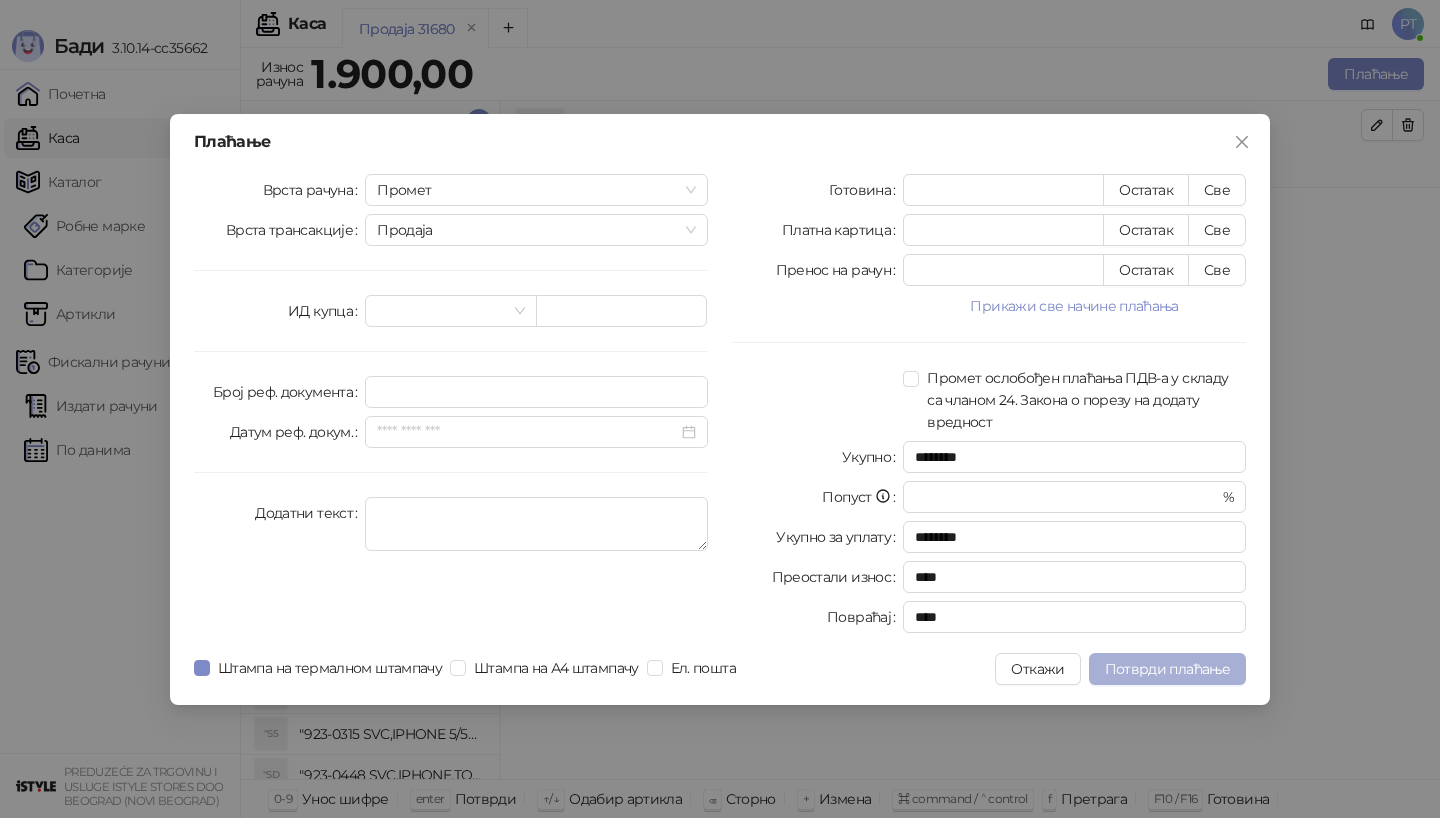 click on "Потврди плаћање" at bounding box center [1167, 669] 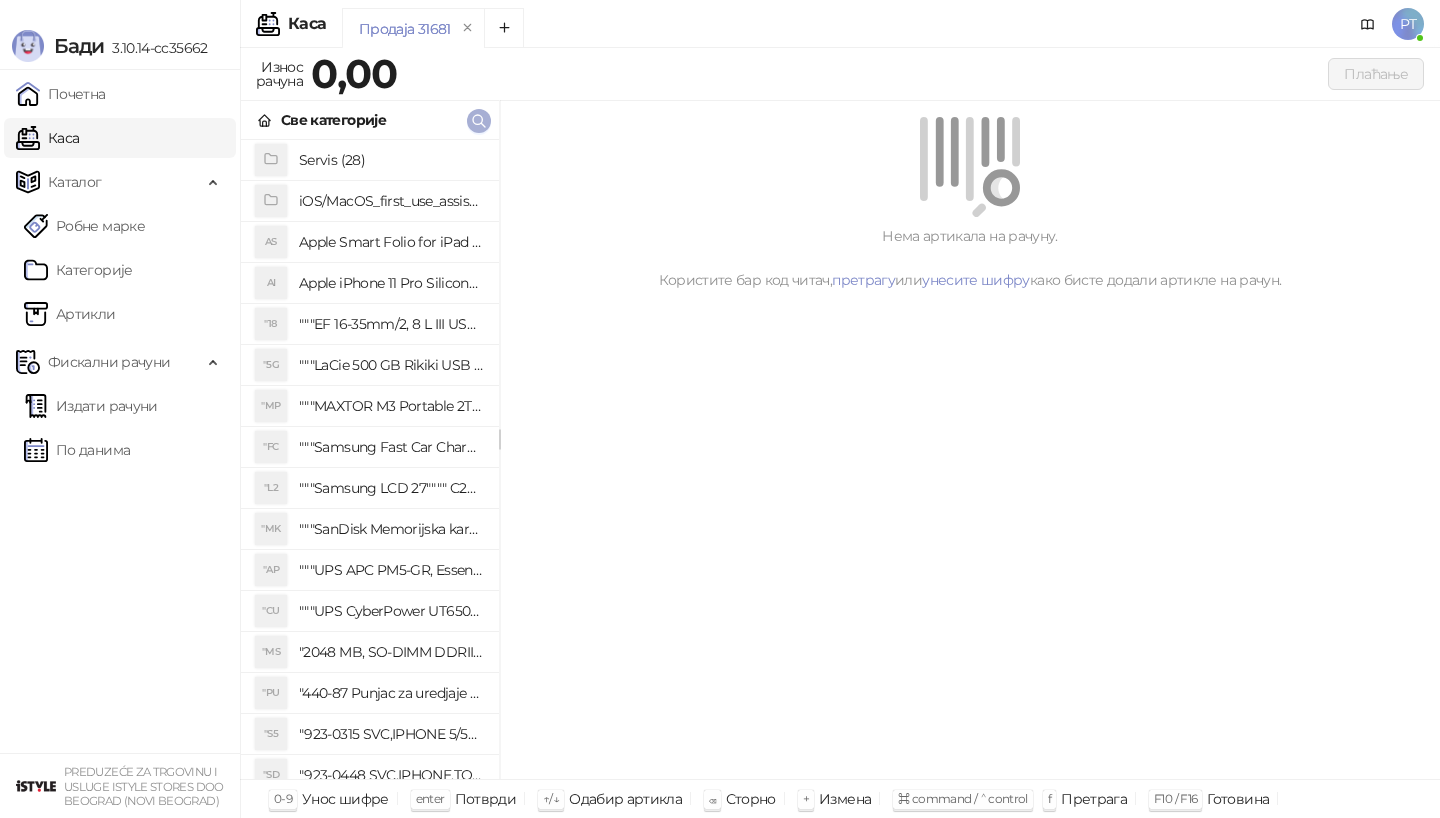 click 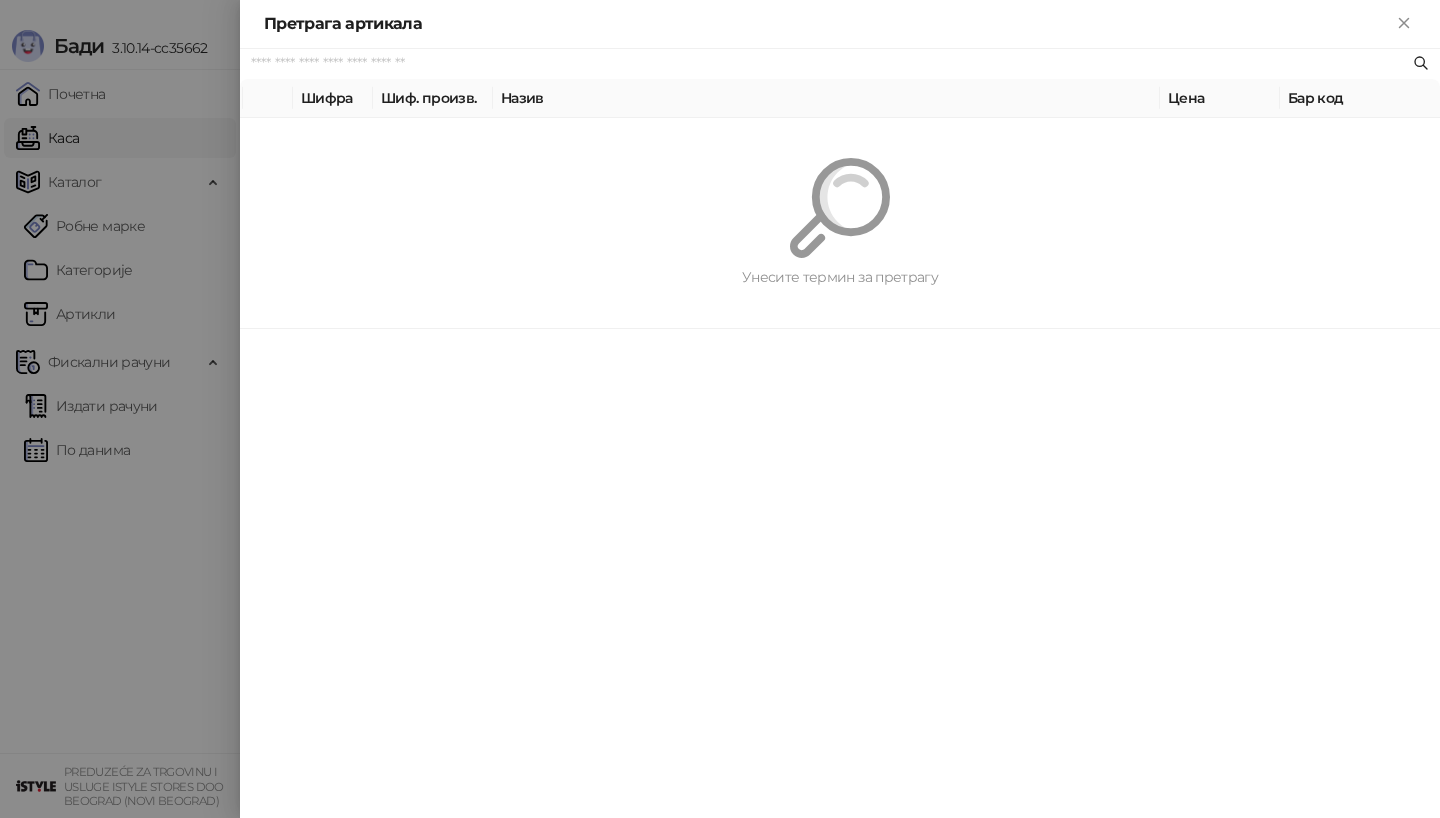 paste on "*********" 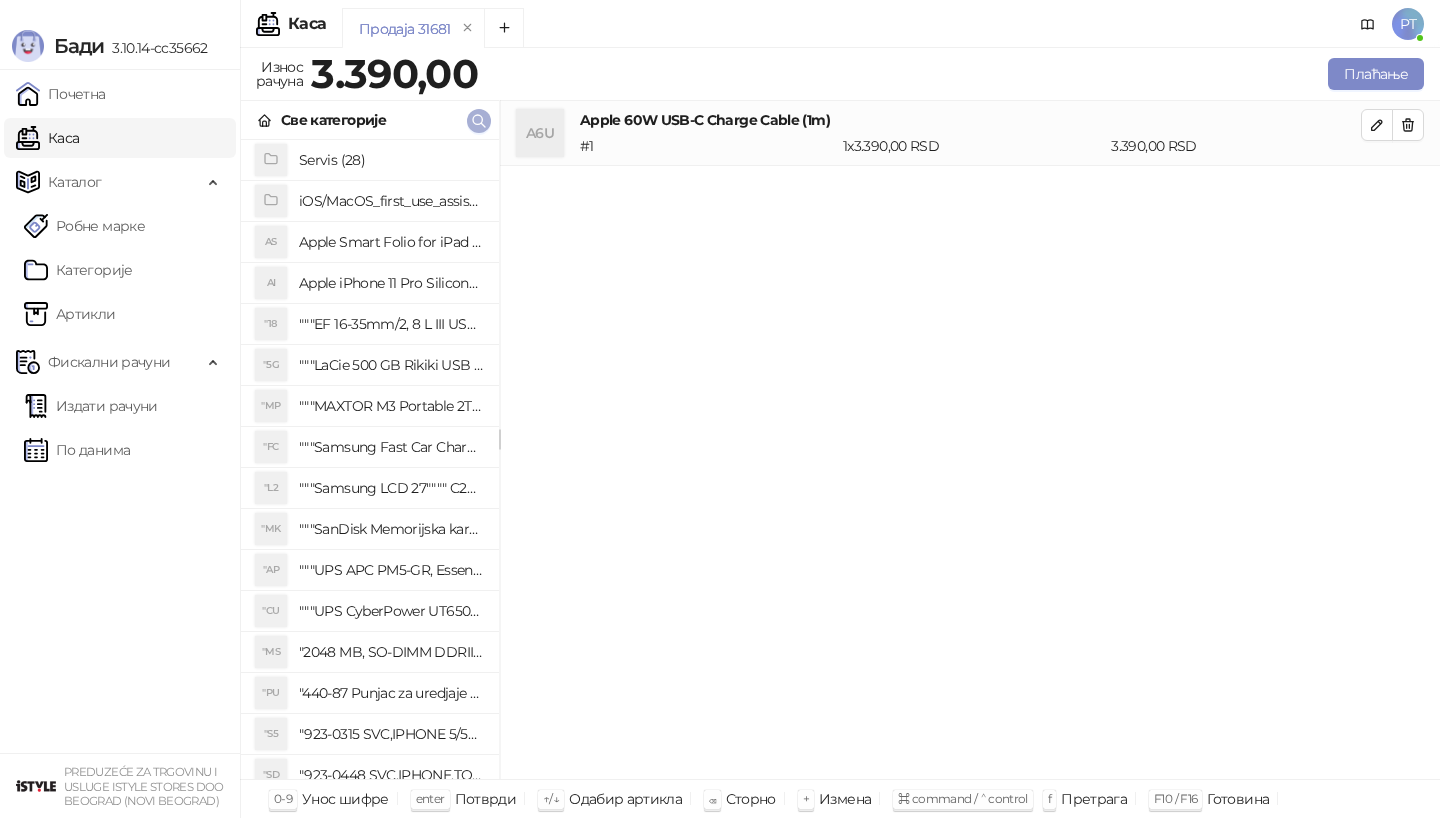 click 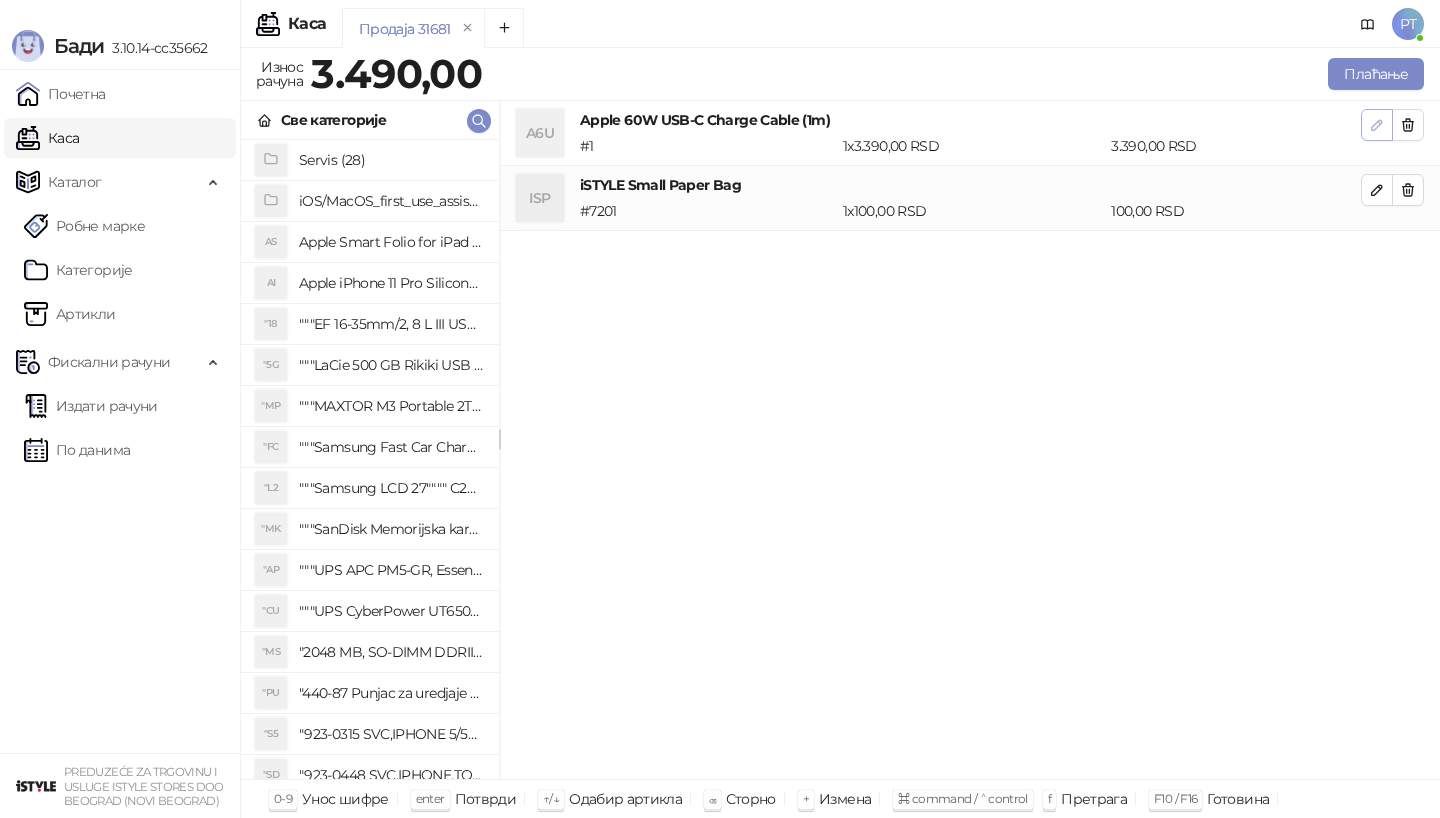 click 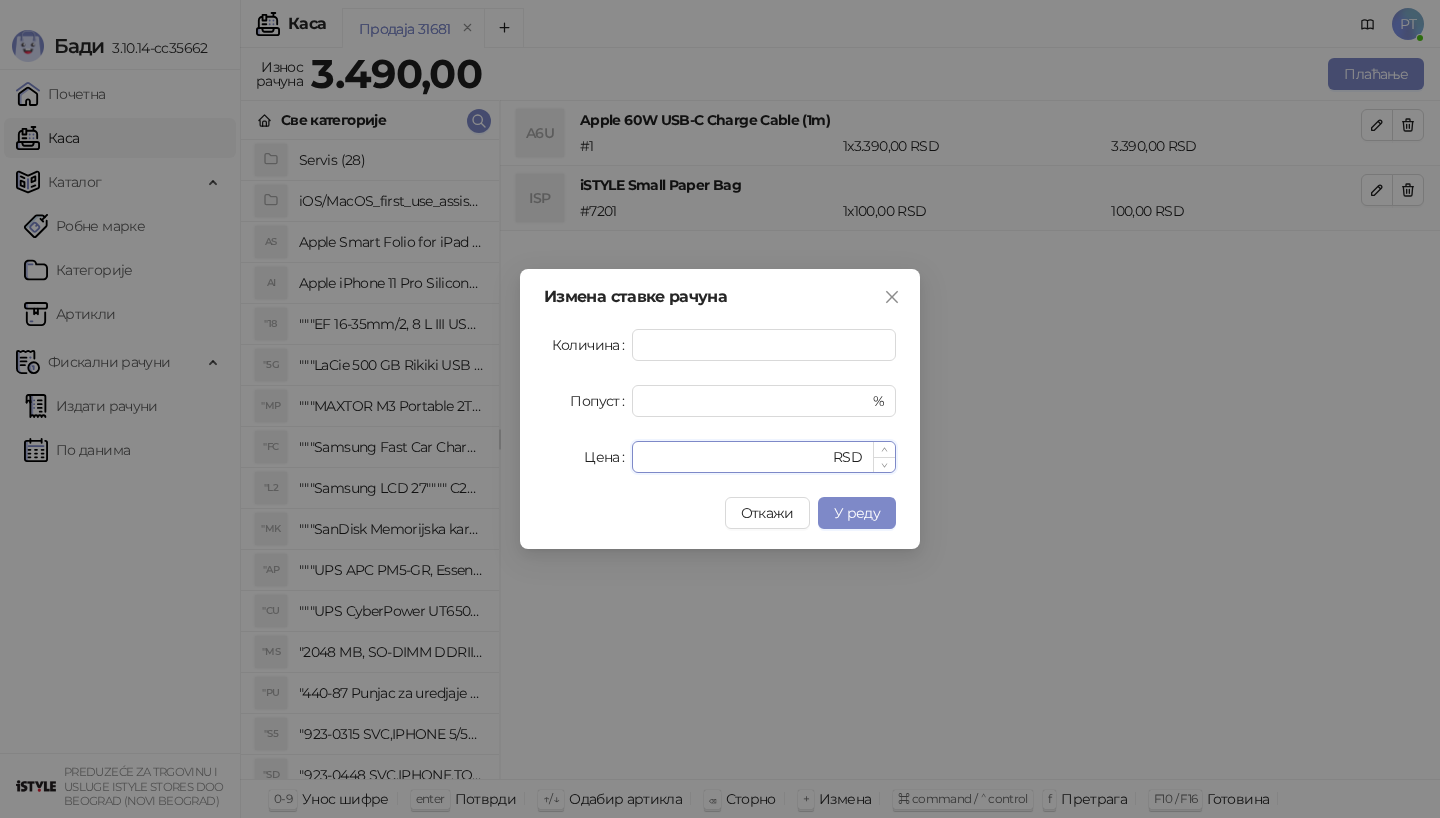 click on "****" at bounding box center (736, 457) 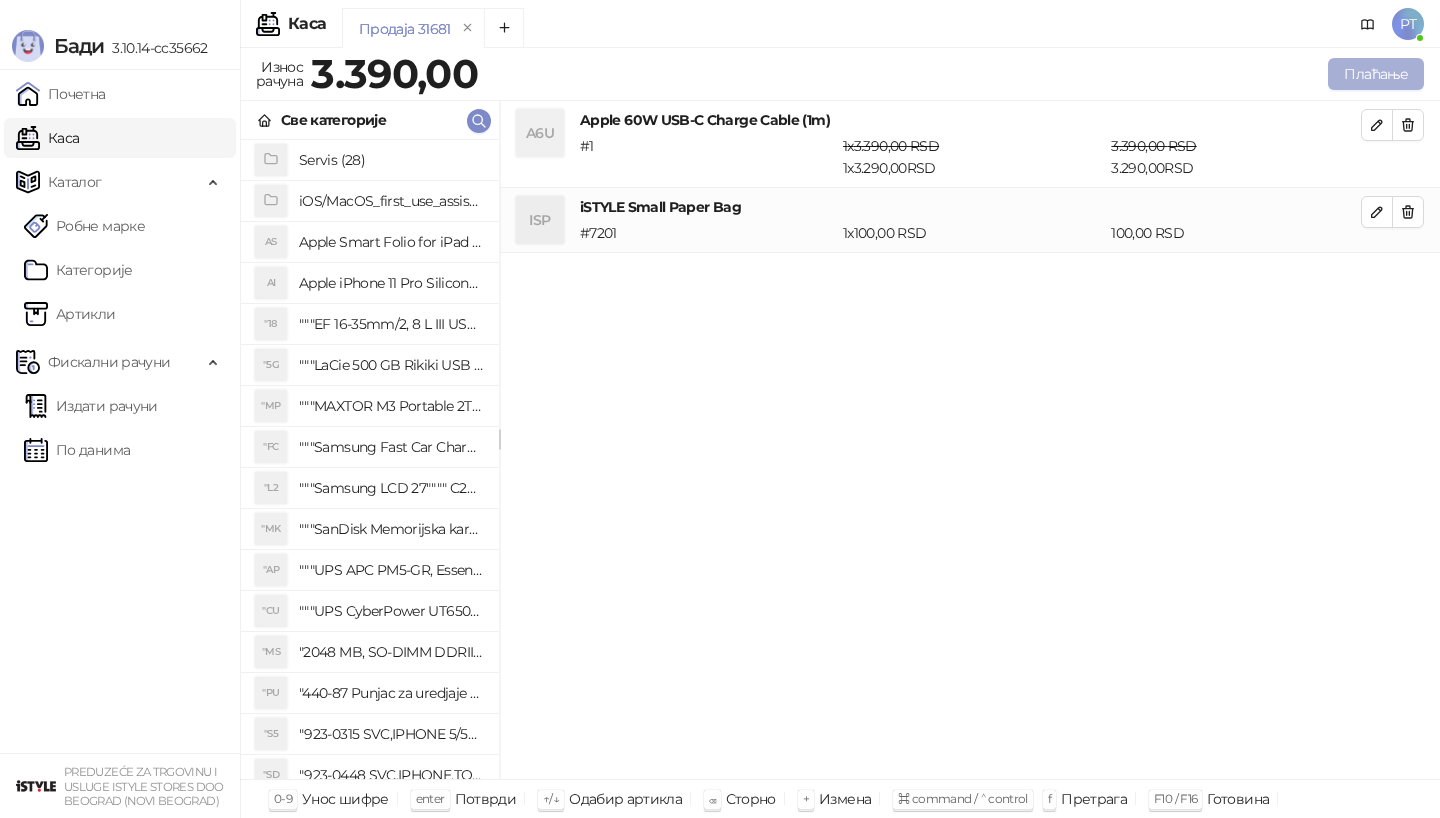 click on "Плаћање" at bounding box center (1376, 74) 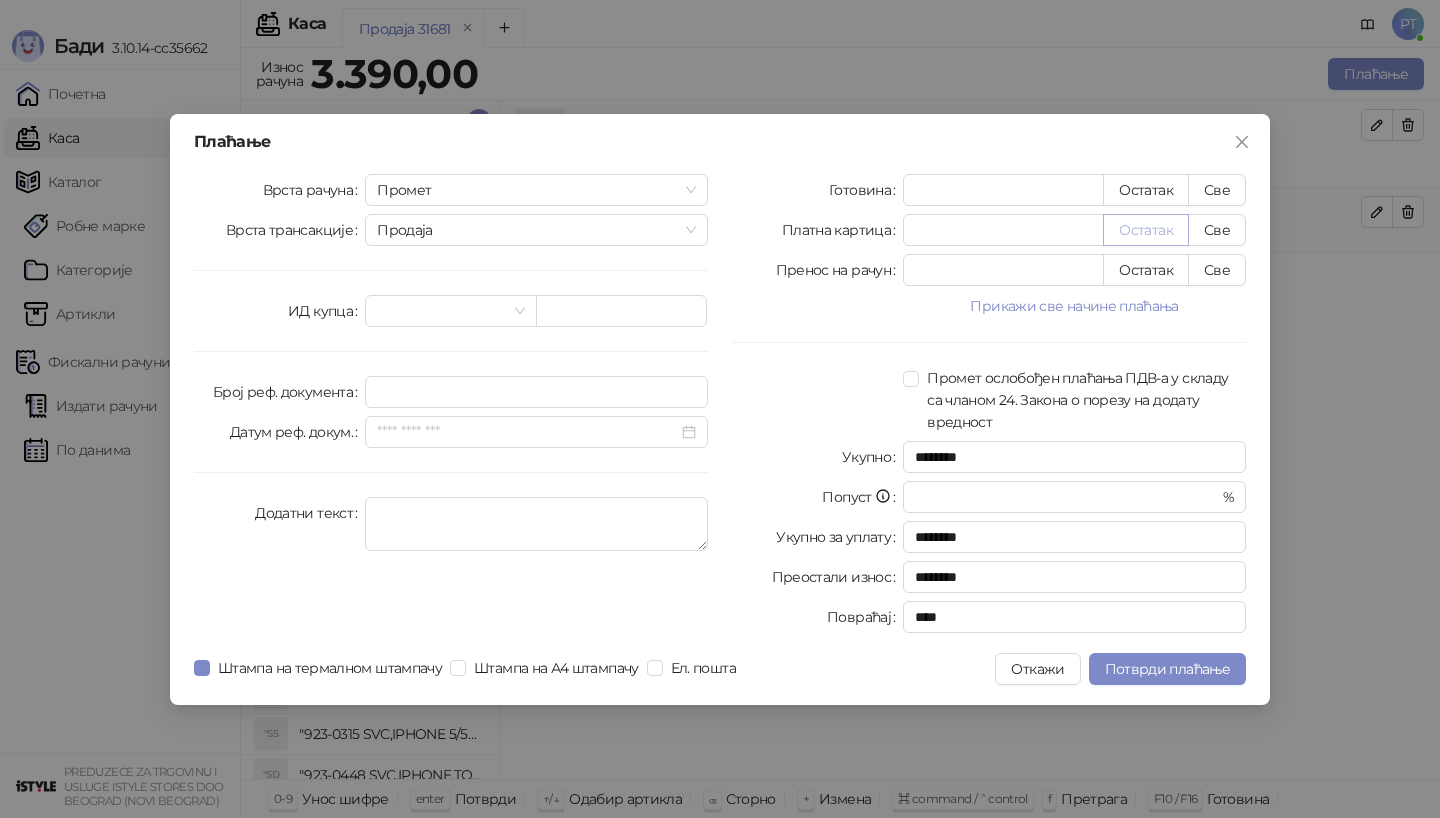 click on "Остатак" at bounding box center [1146, 230] 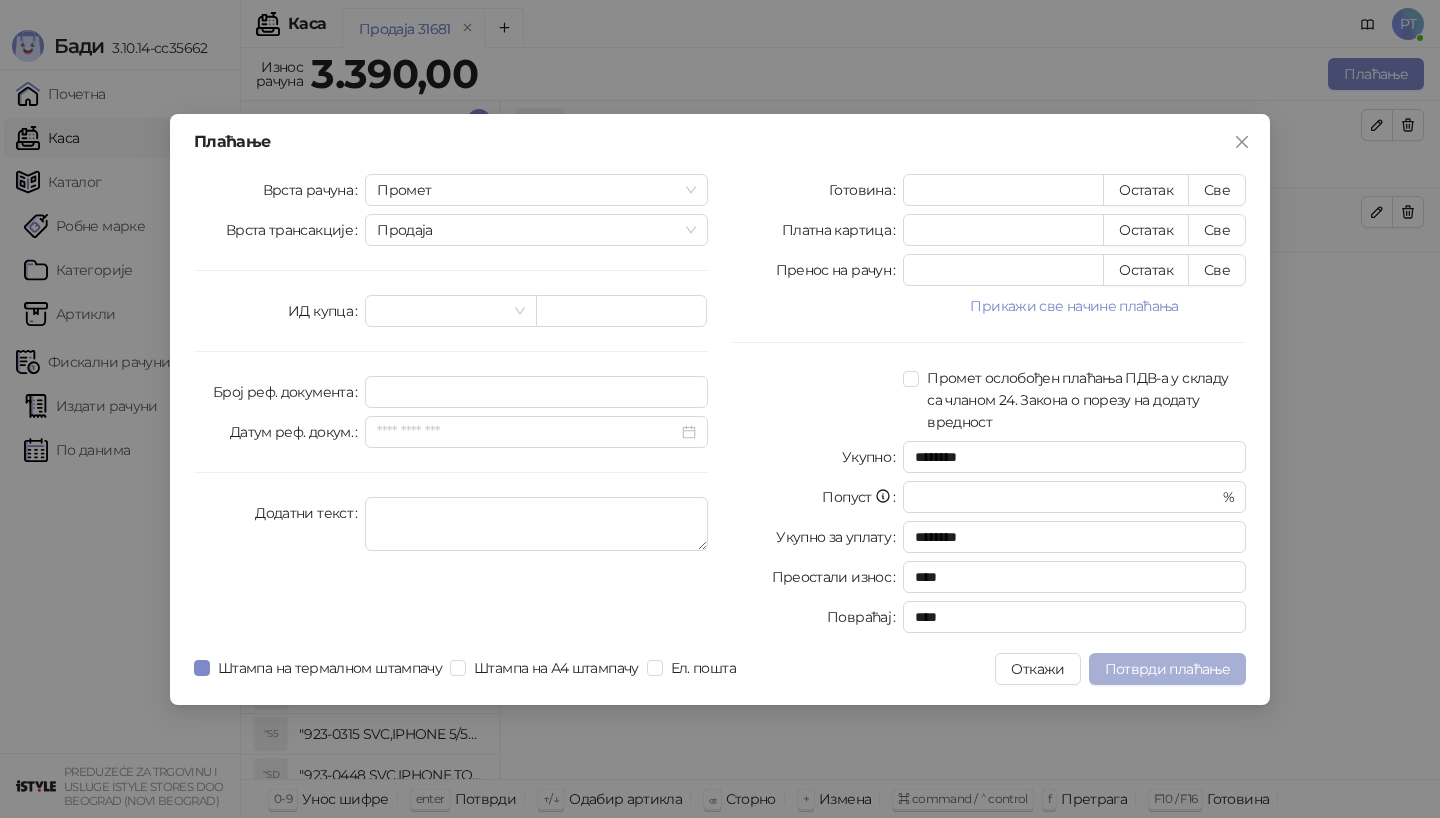 click on "Потврди плаћање" at bounding box center [1167, 669] 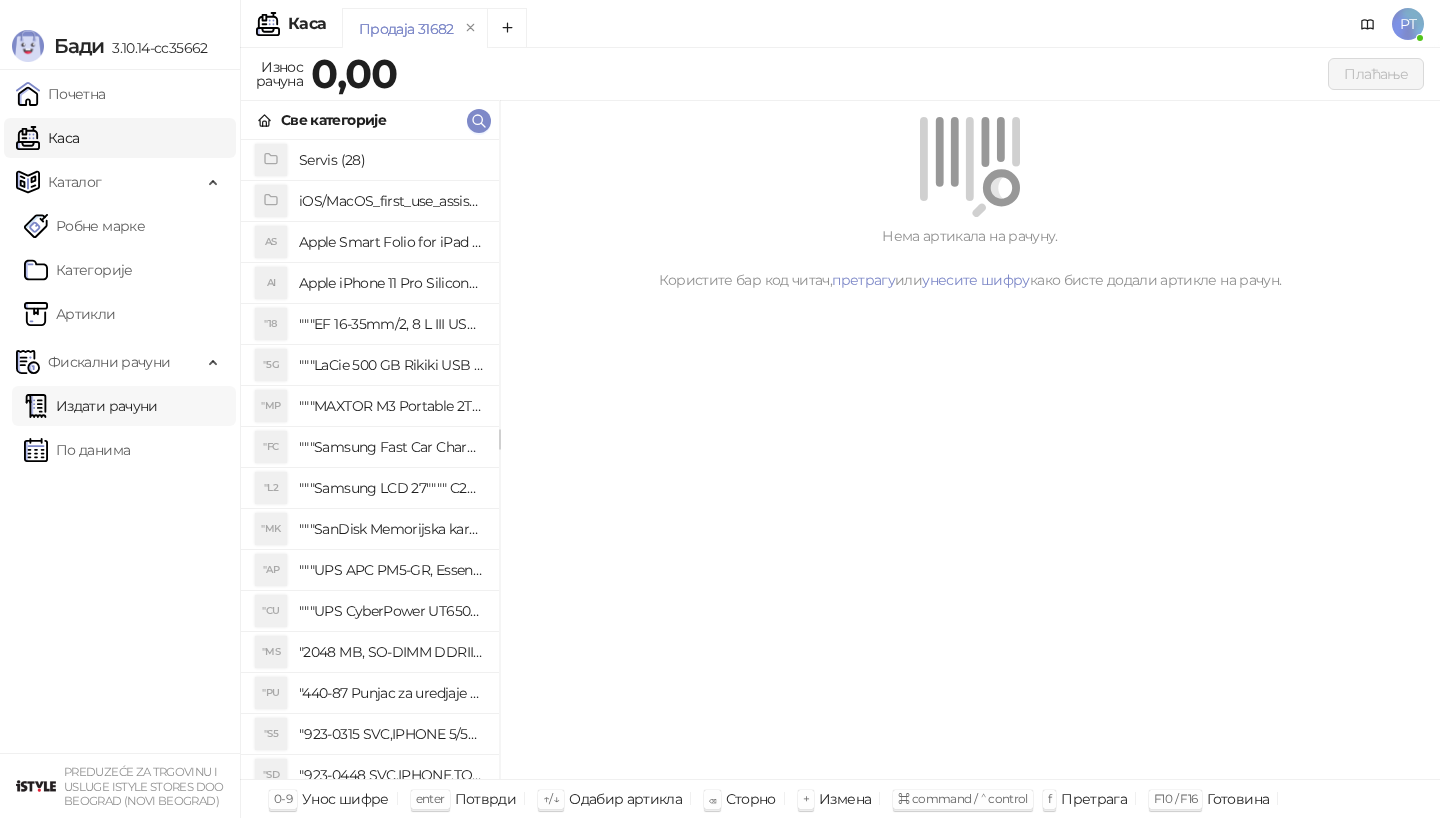click on "Издати рачуни" at bounding box center (91, 406) 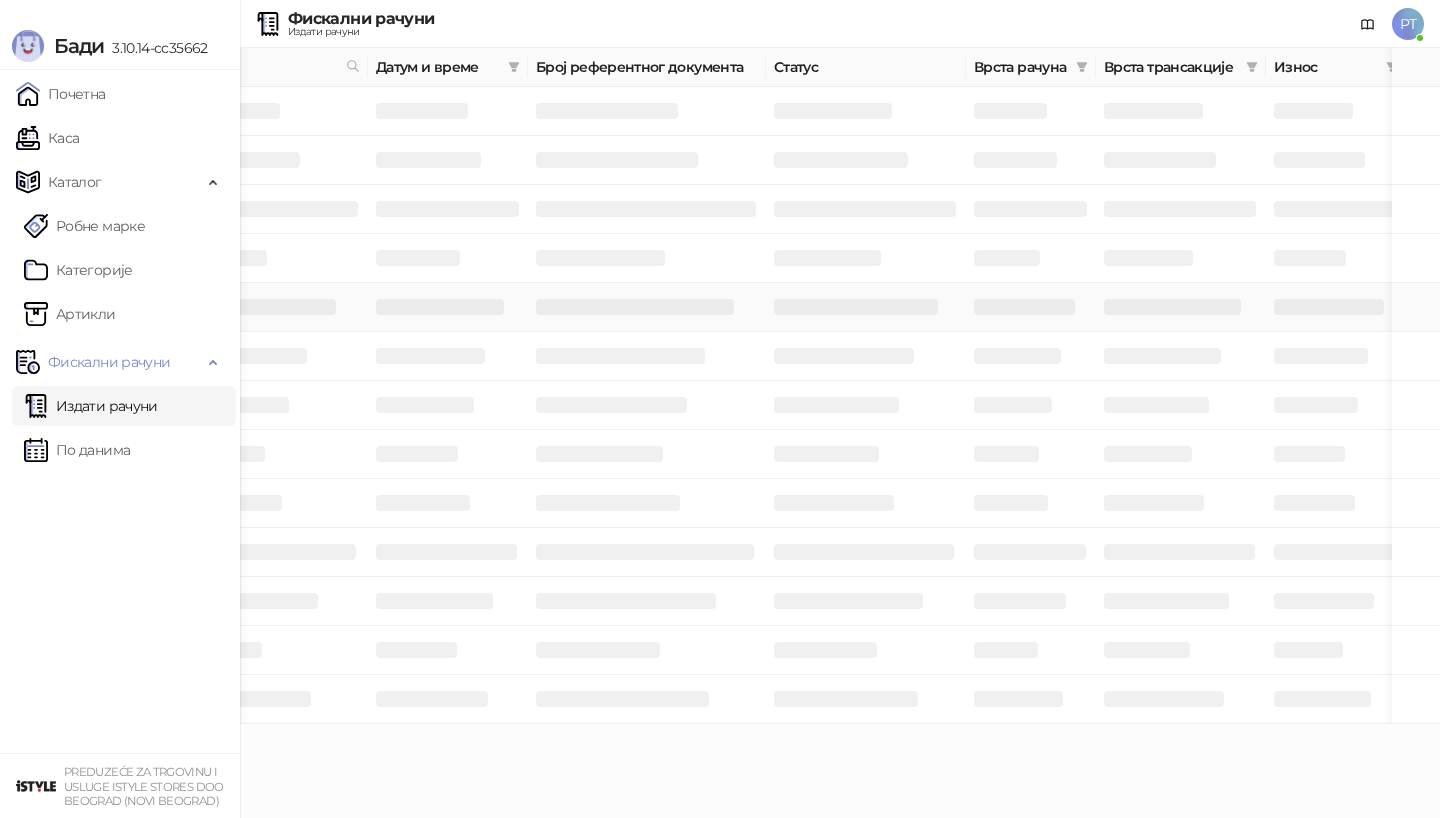 scroll, scrollTop: 0, scrollLeft: 113, axis: horizontal 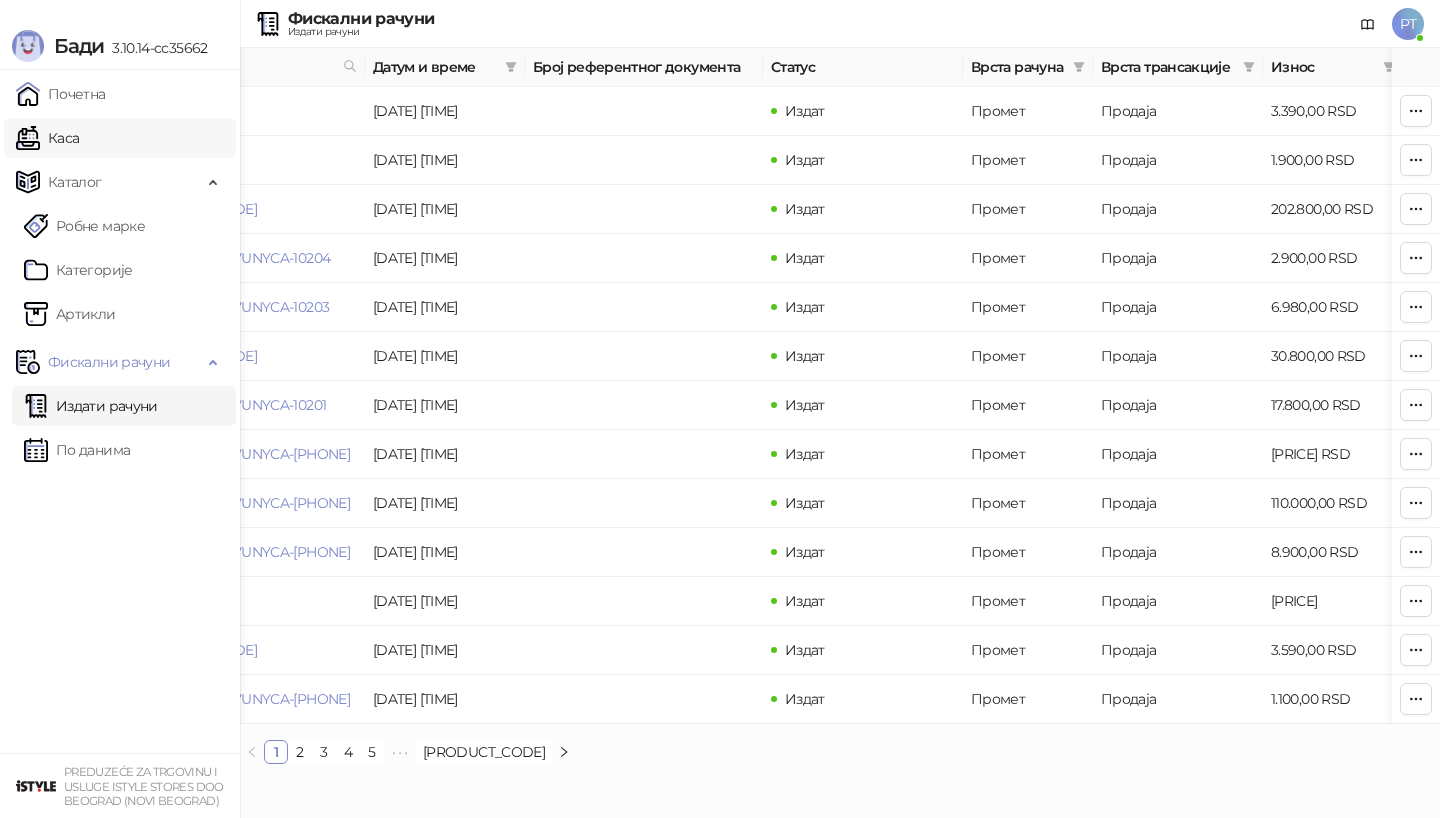 click on "Каса" at bounding box center (47, 138) 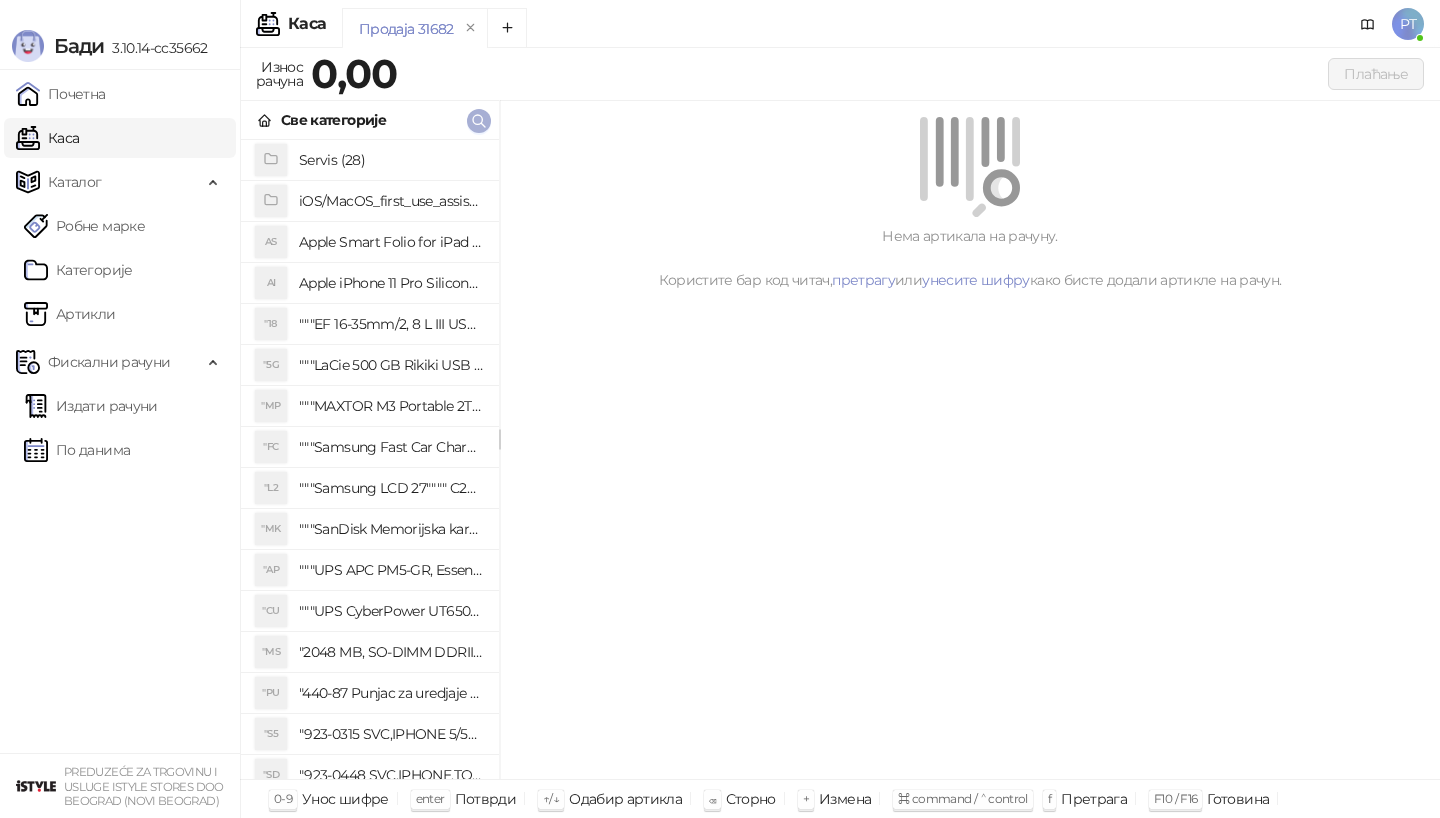 click 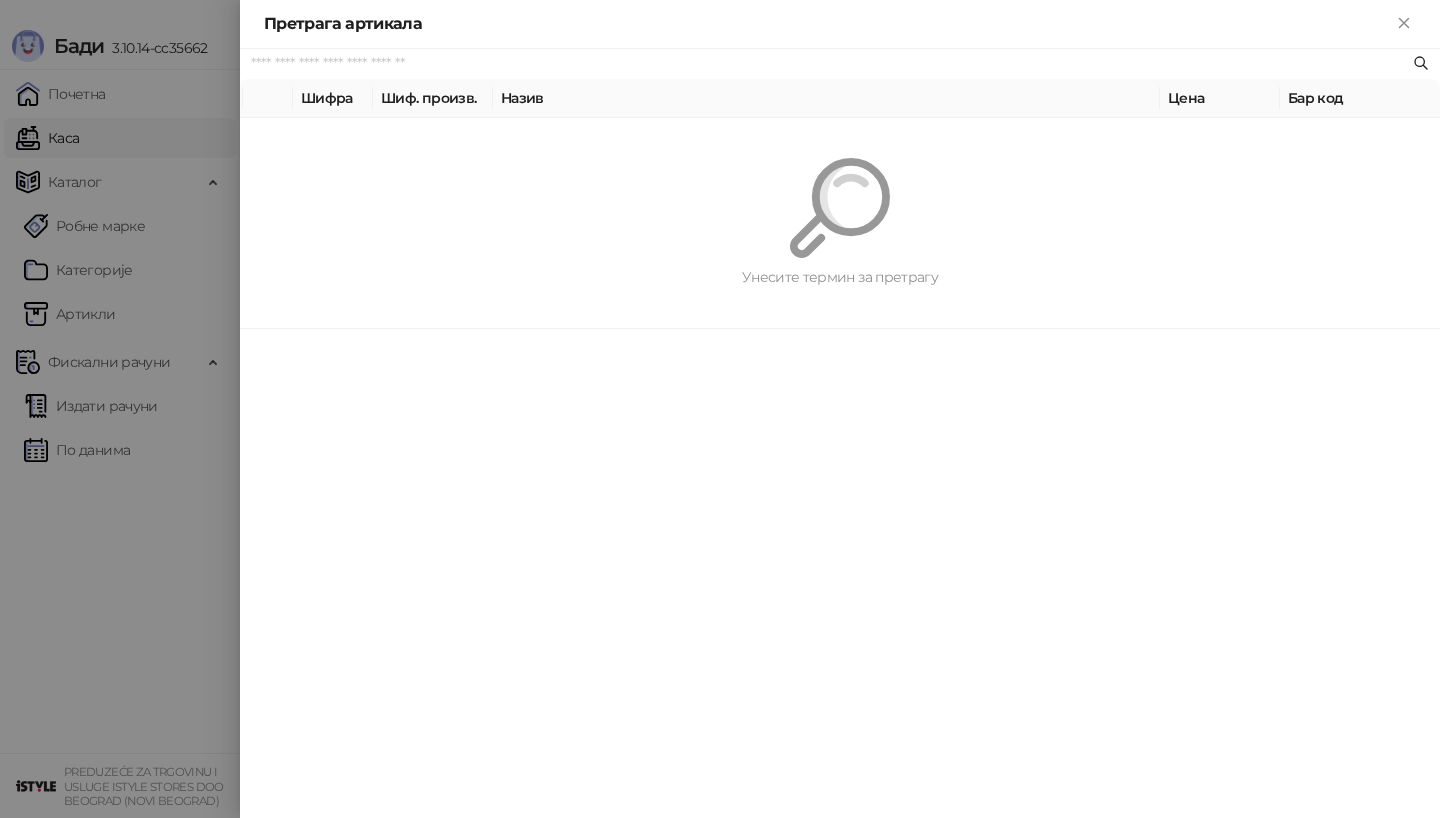 paste on "*********" 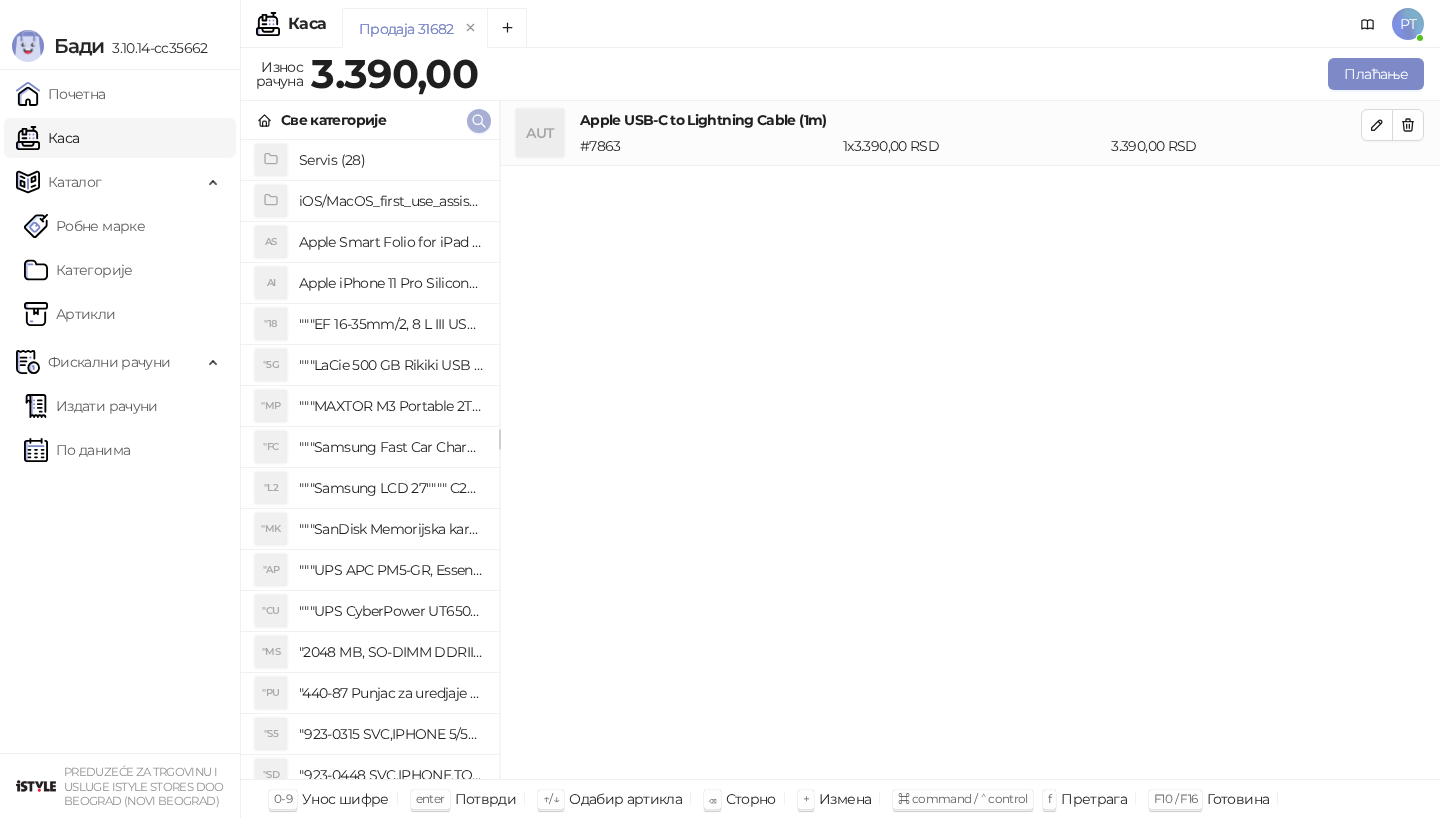 click 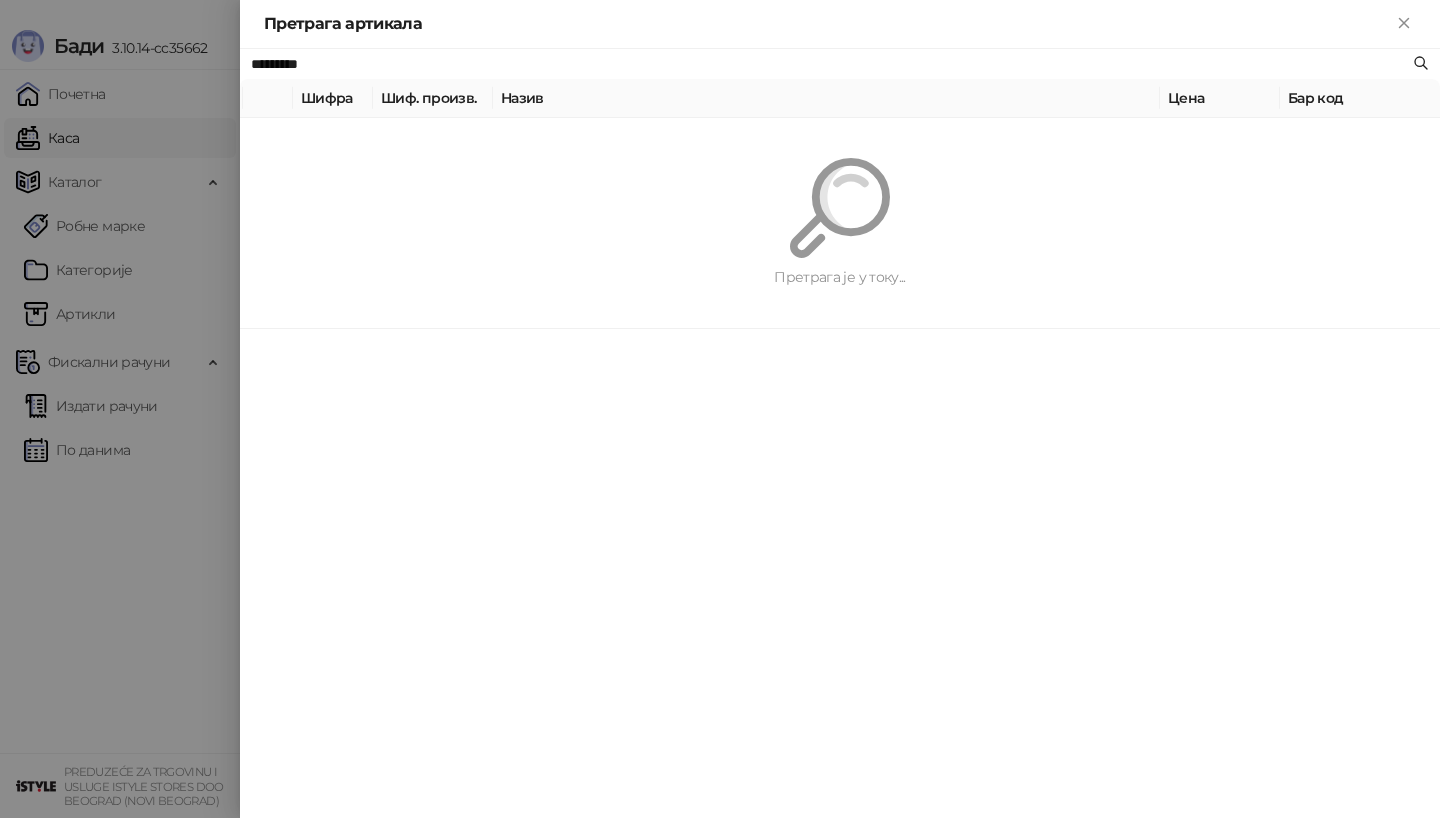 paste 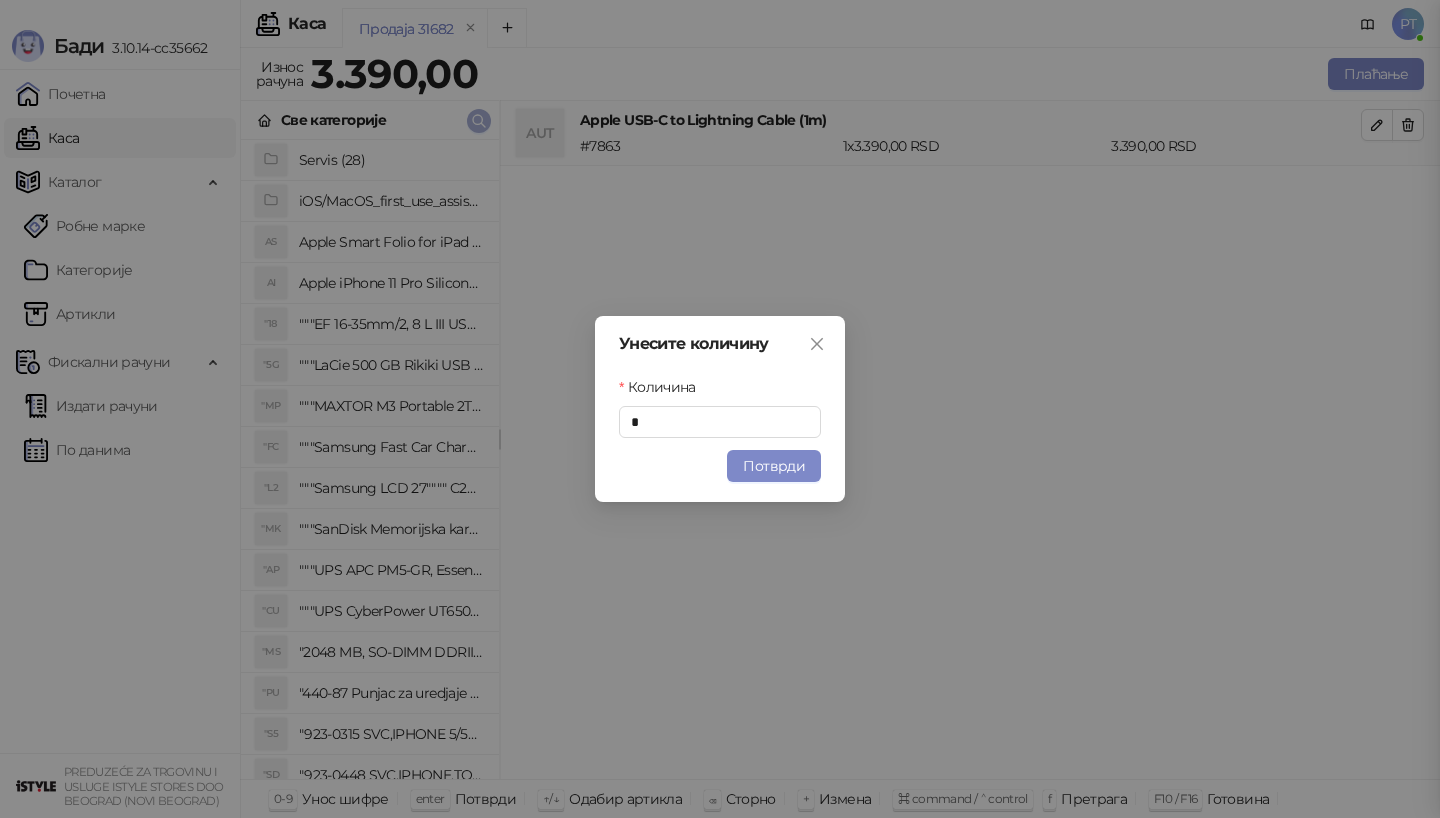 click at bounding box center (479, 121) 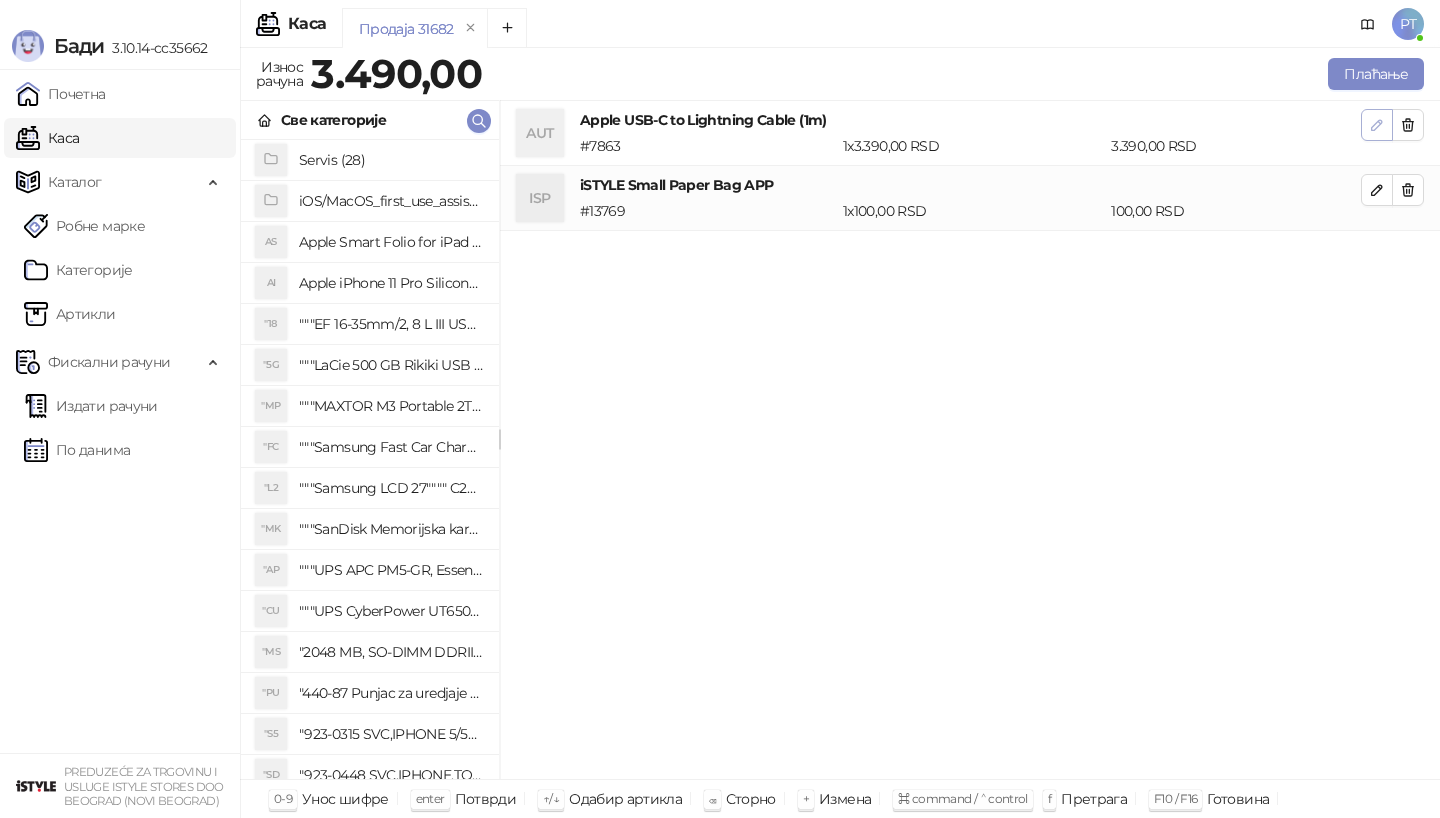 click 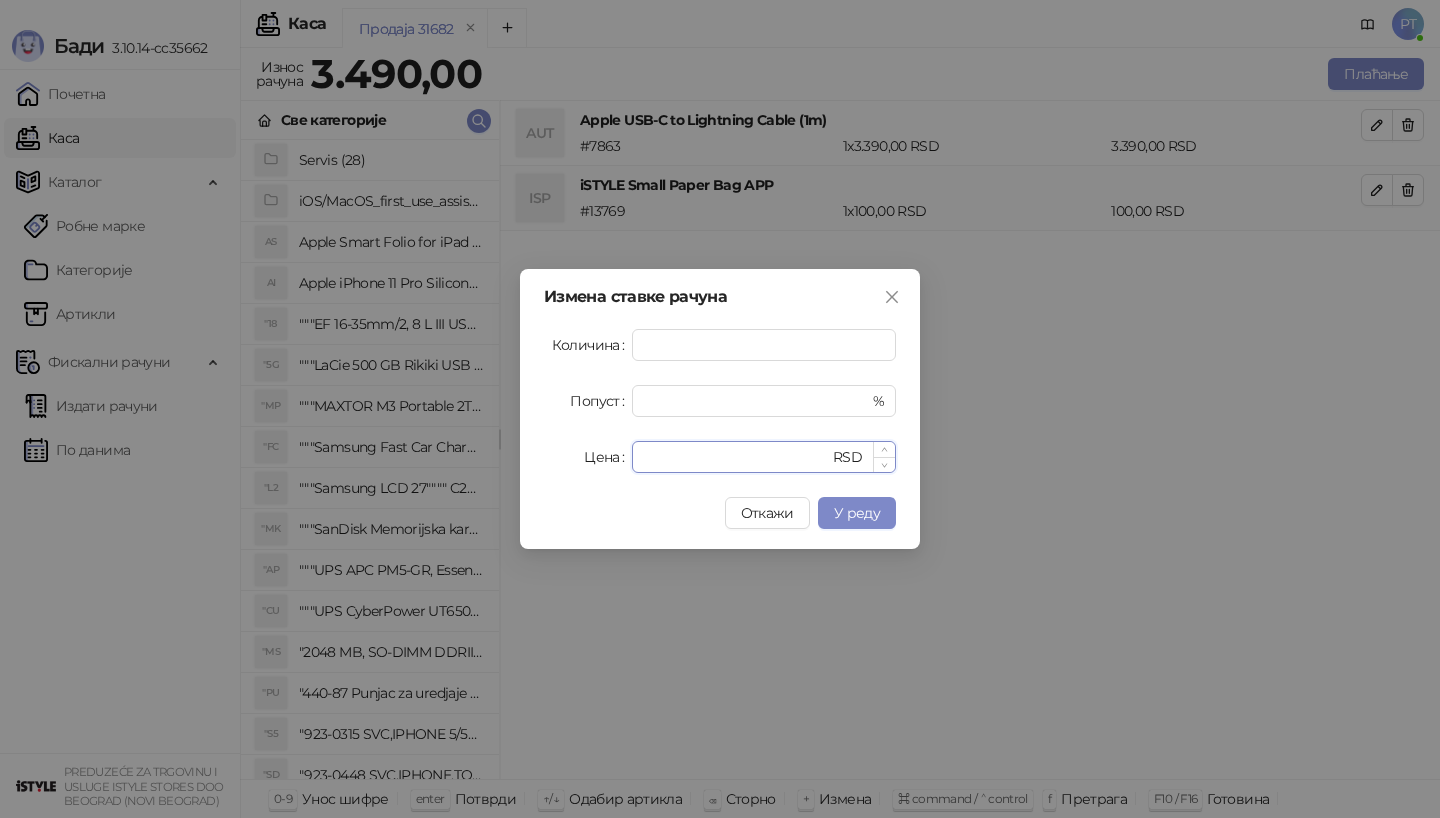 click on "****" at bounding box center [736, 457] 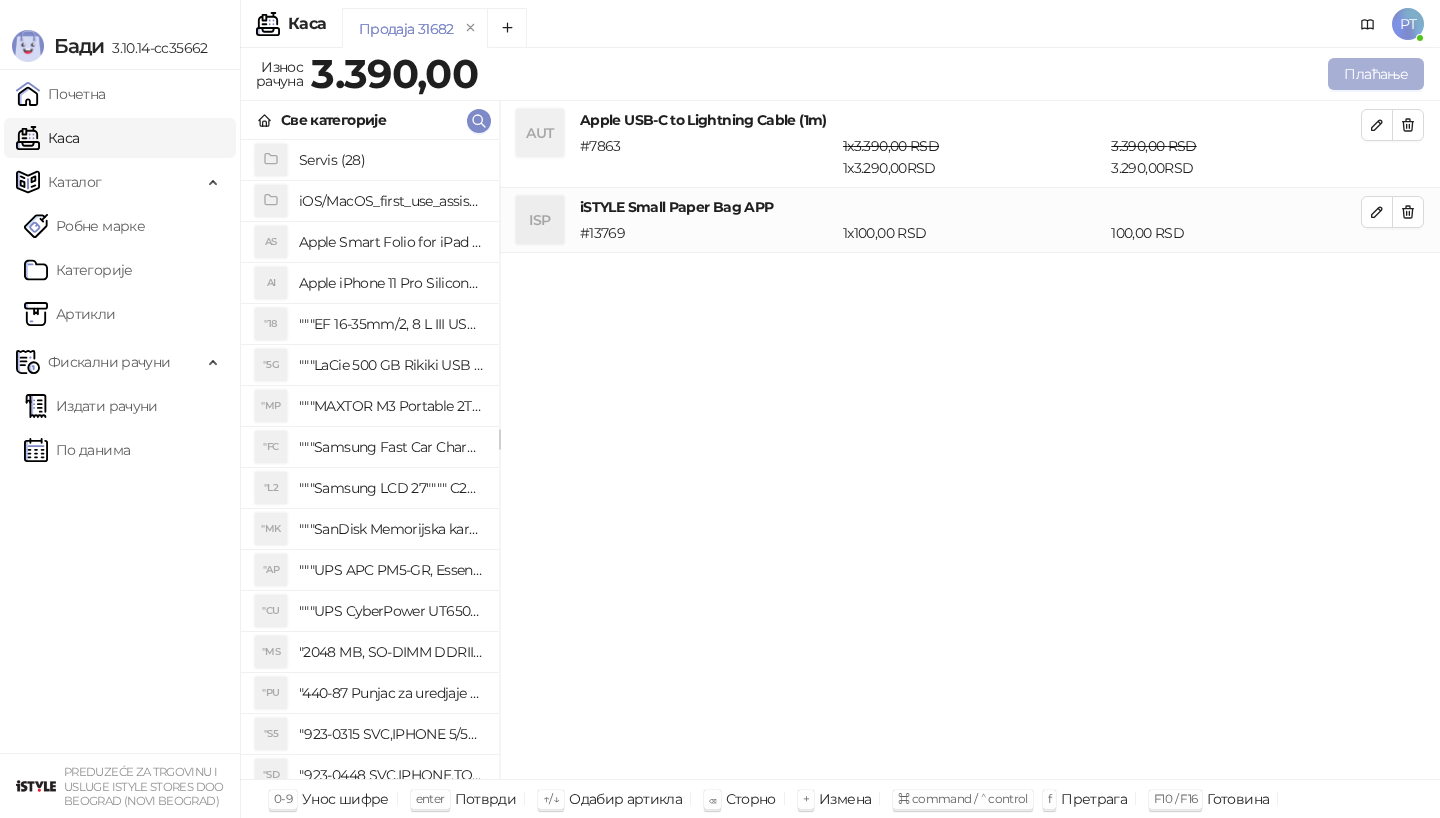 click on "Плаћање" at bounding box center [1376, 74] 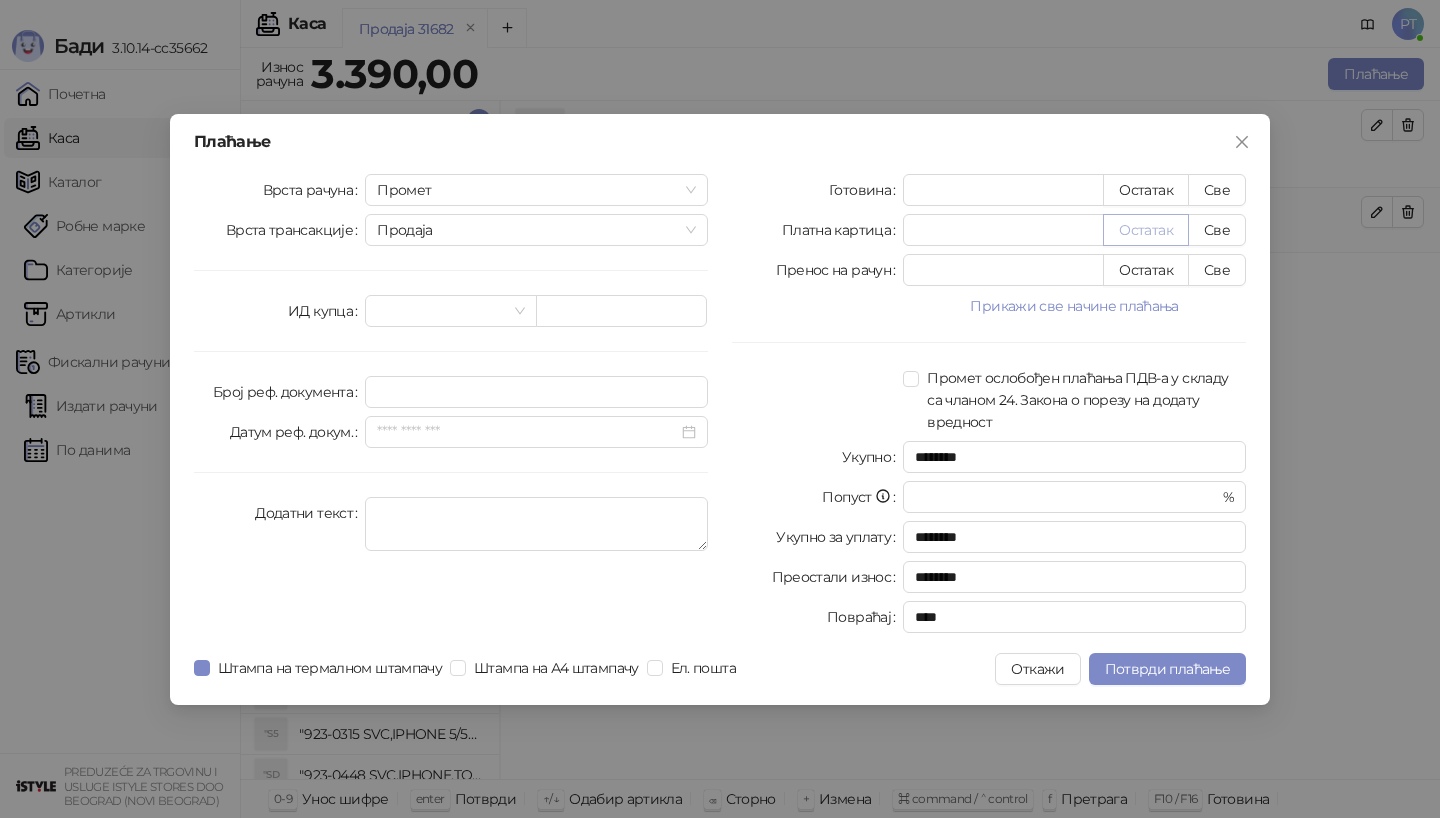 click on "Остатак" at bounding box center [1146, 230] 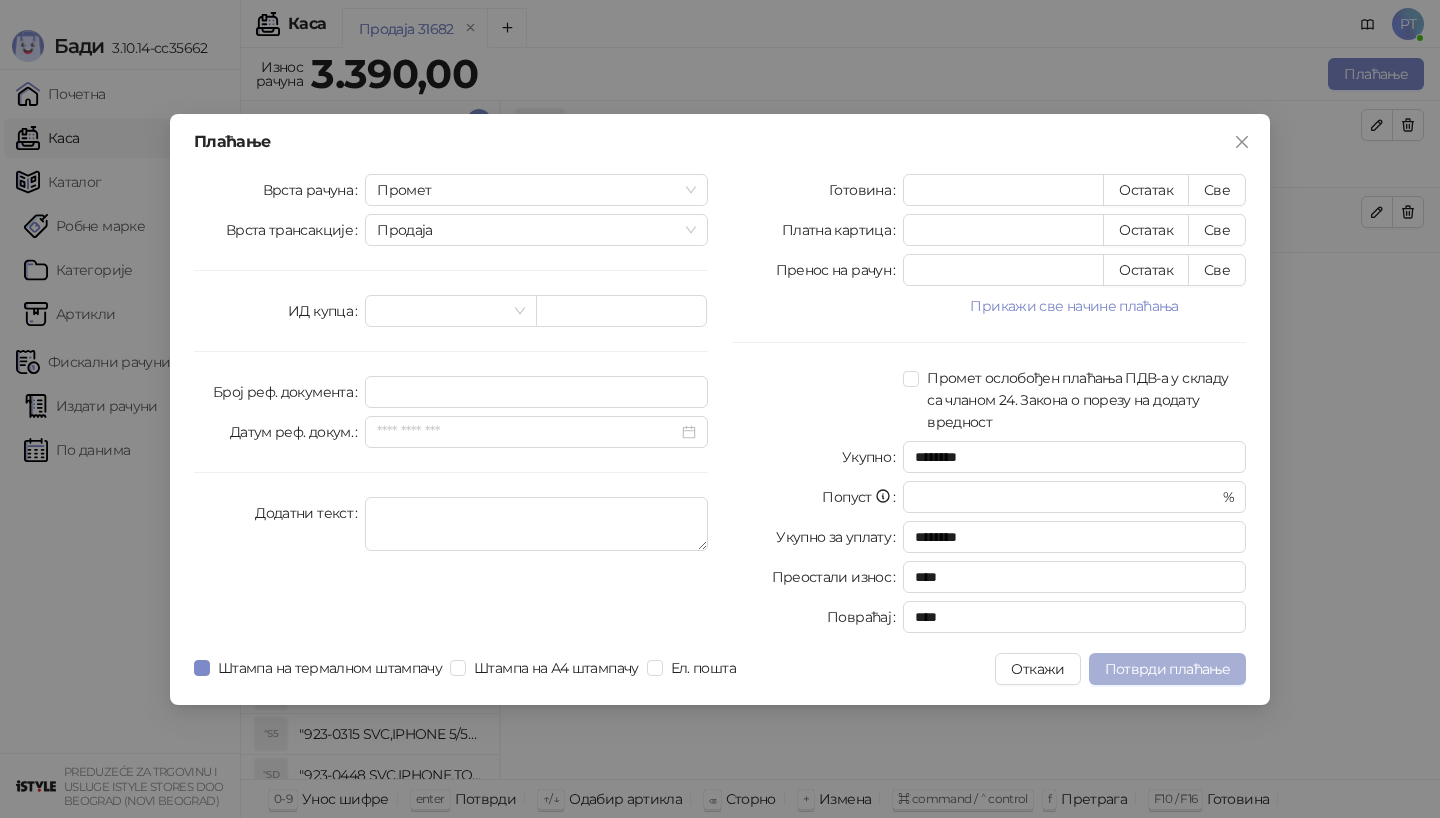 click on "Потврди плаћање" at bounding box center (1167, 669) 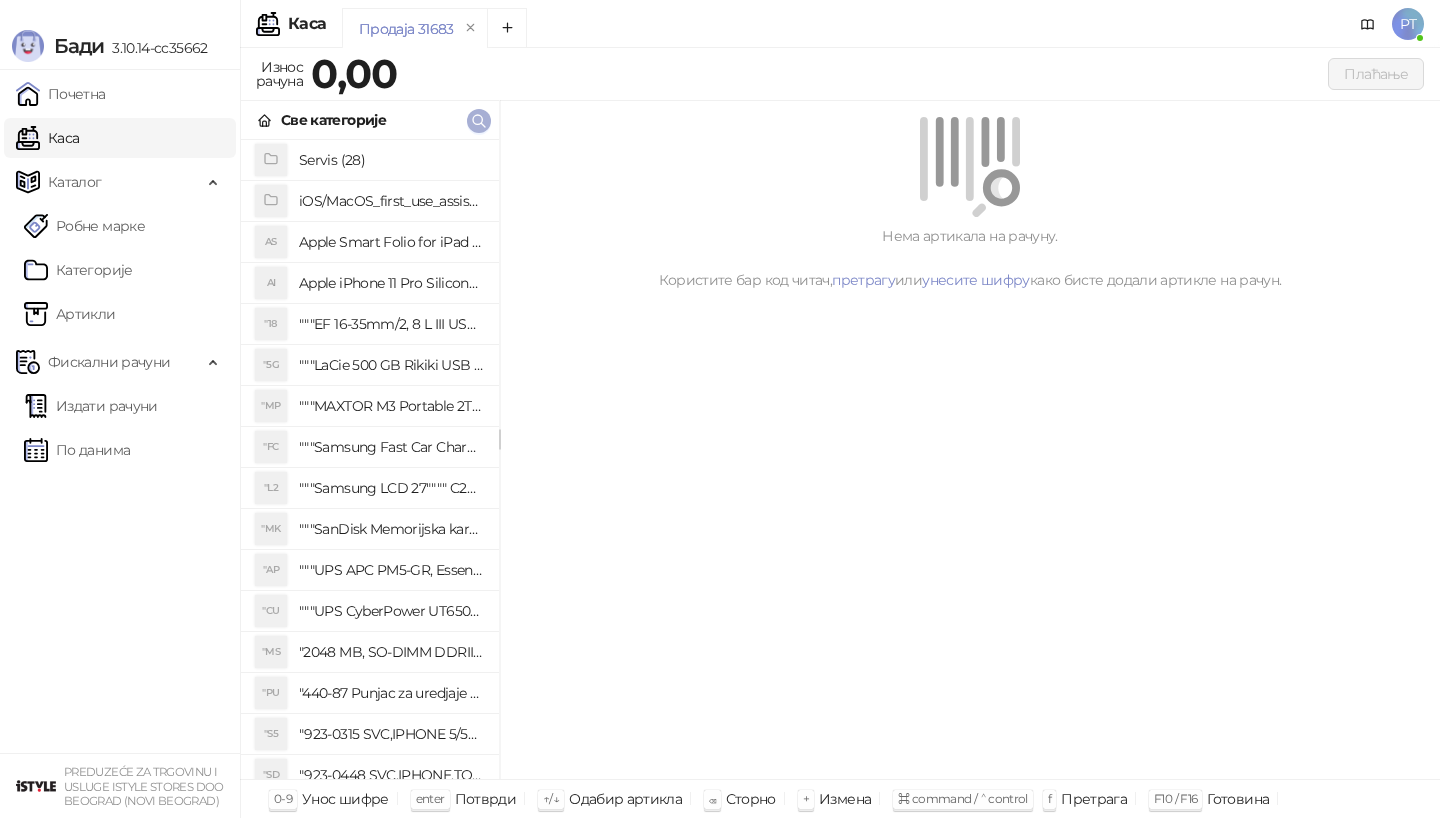 click at bounding box center (479, 120) 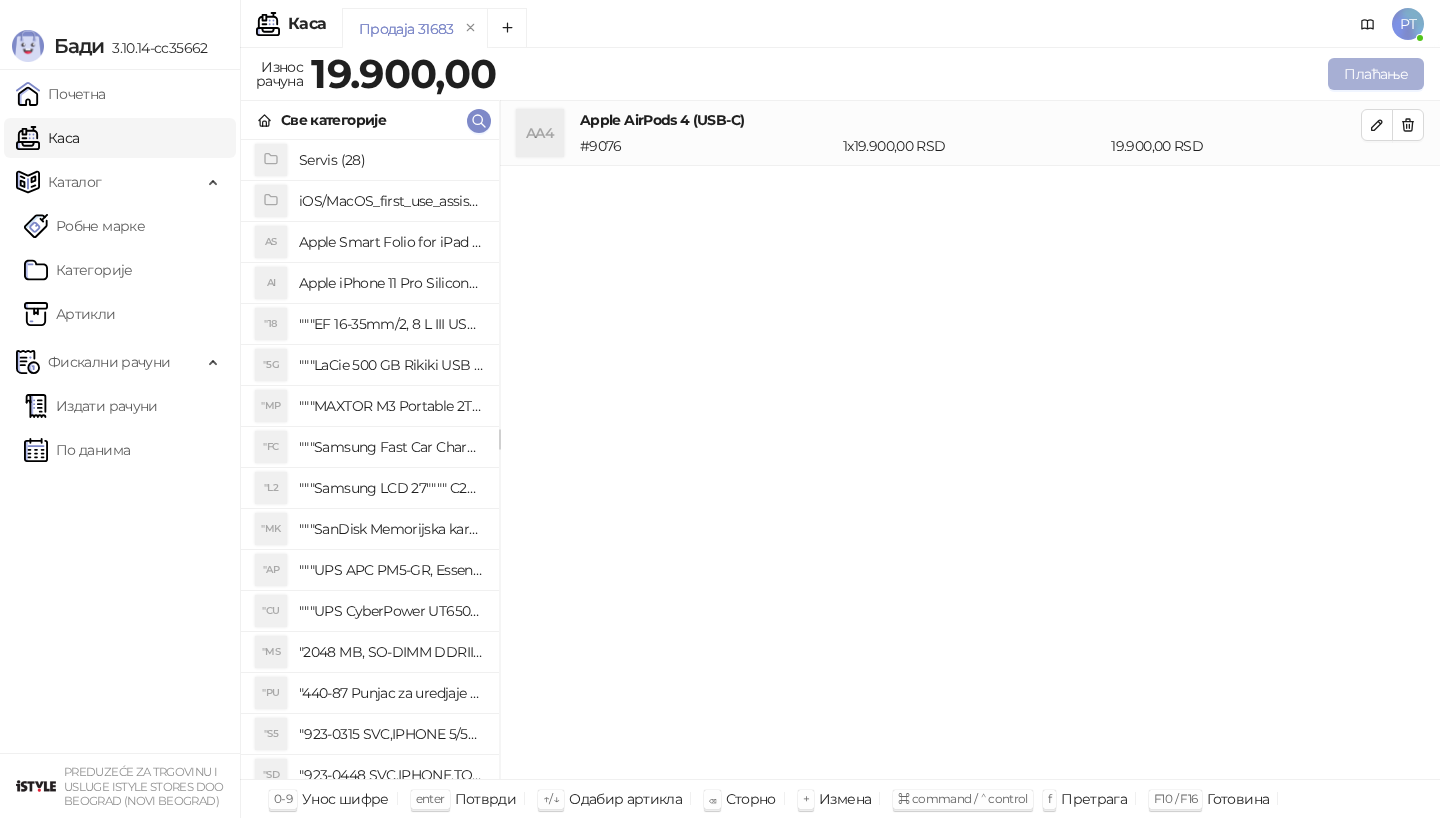 click on "Плаћање" at bounding box center (1376, 74) 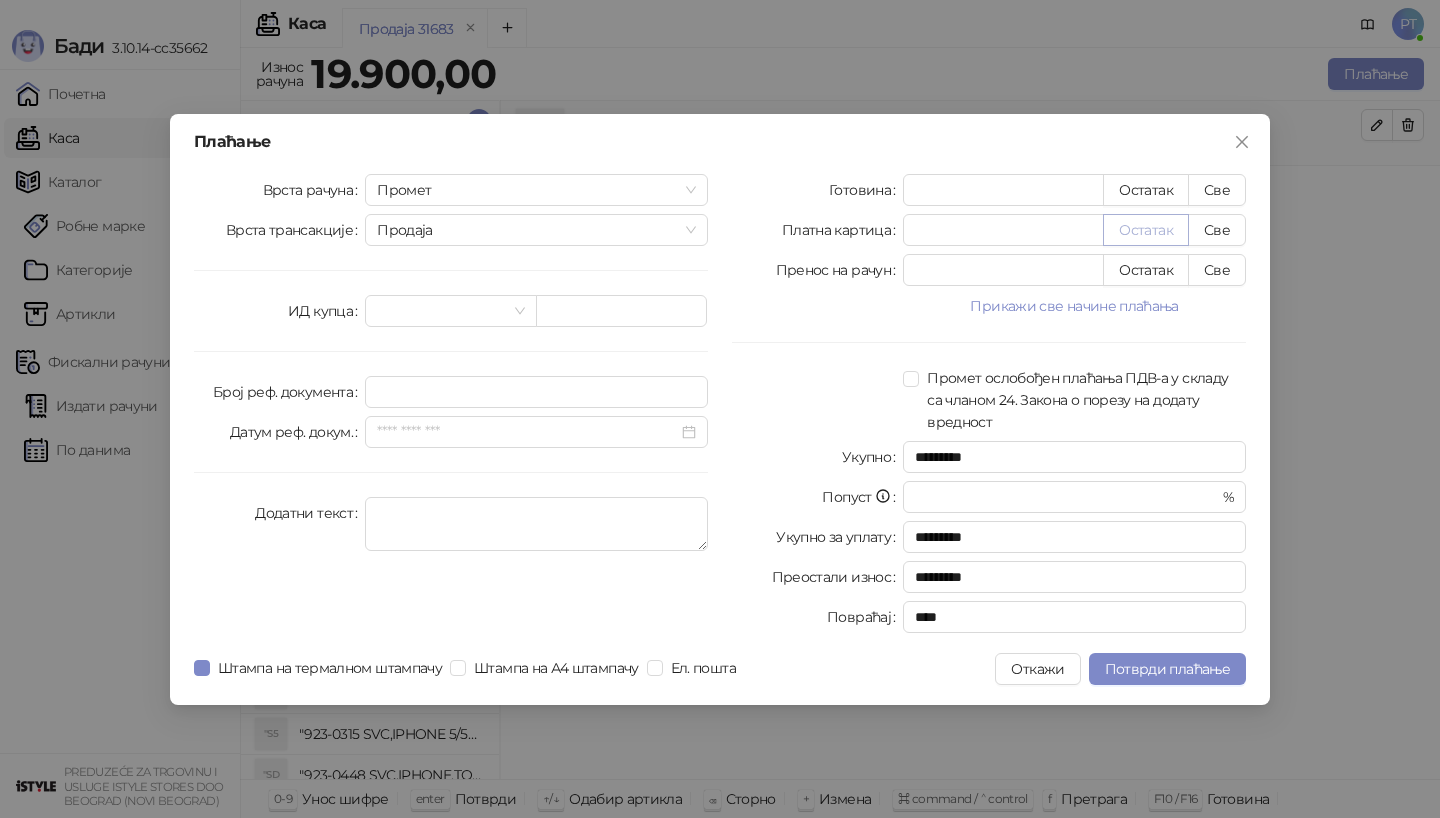 click on "Остатак" at bounding box center [1146, 230] 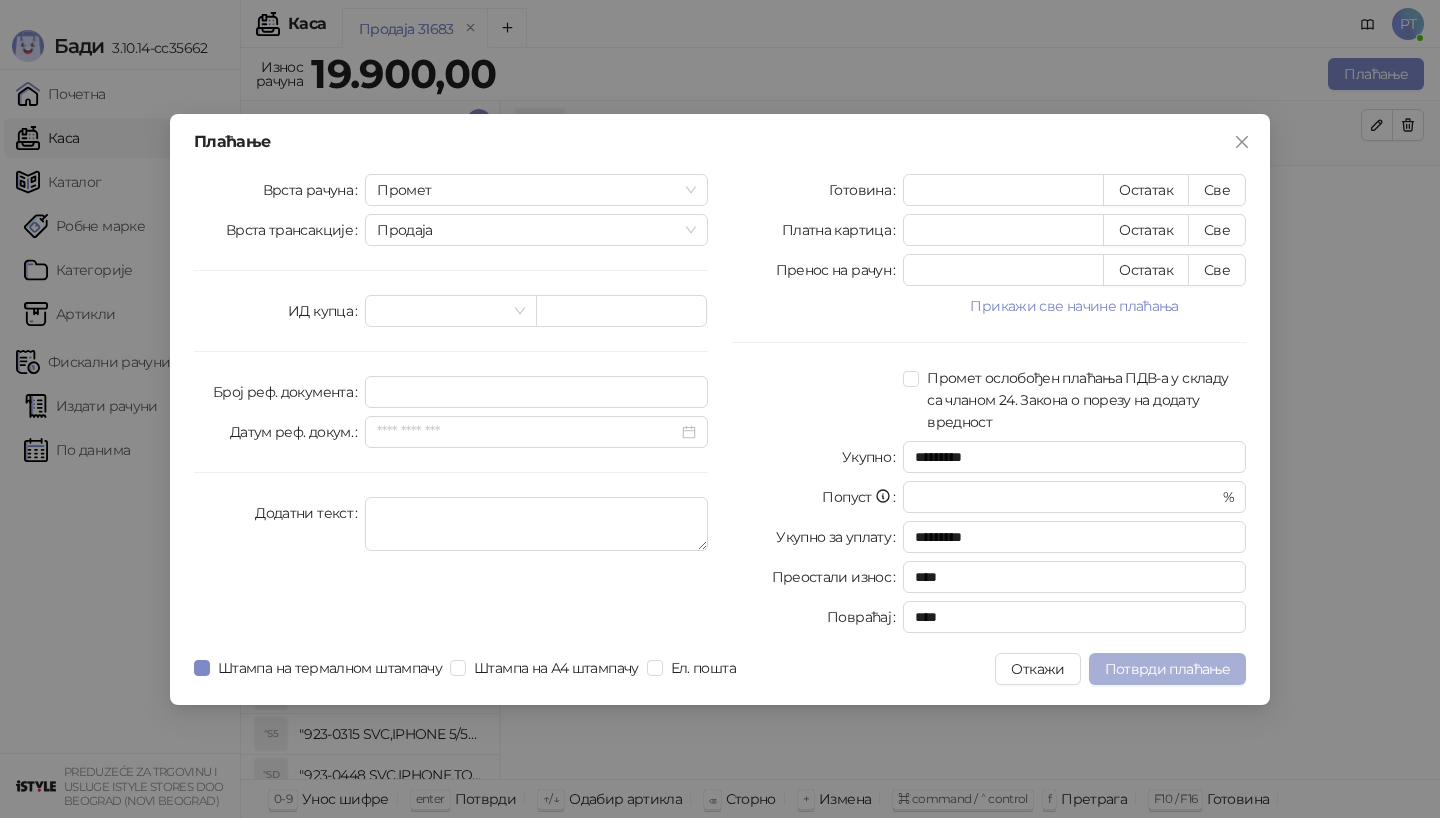 click on "Потврди плаћање" at bounding box center (1167, 669) 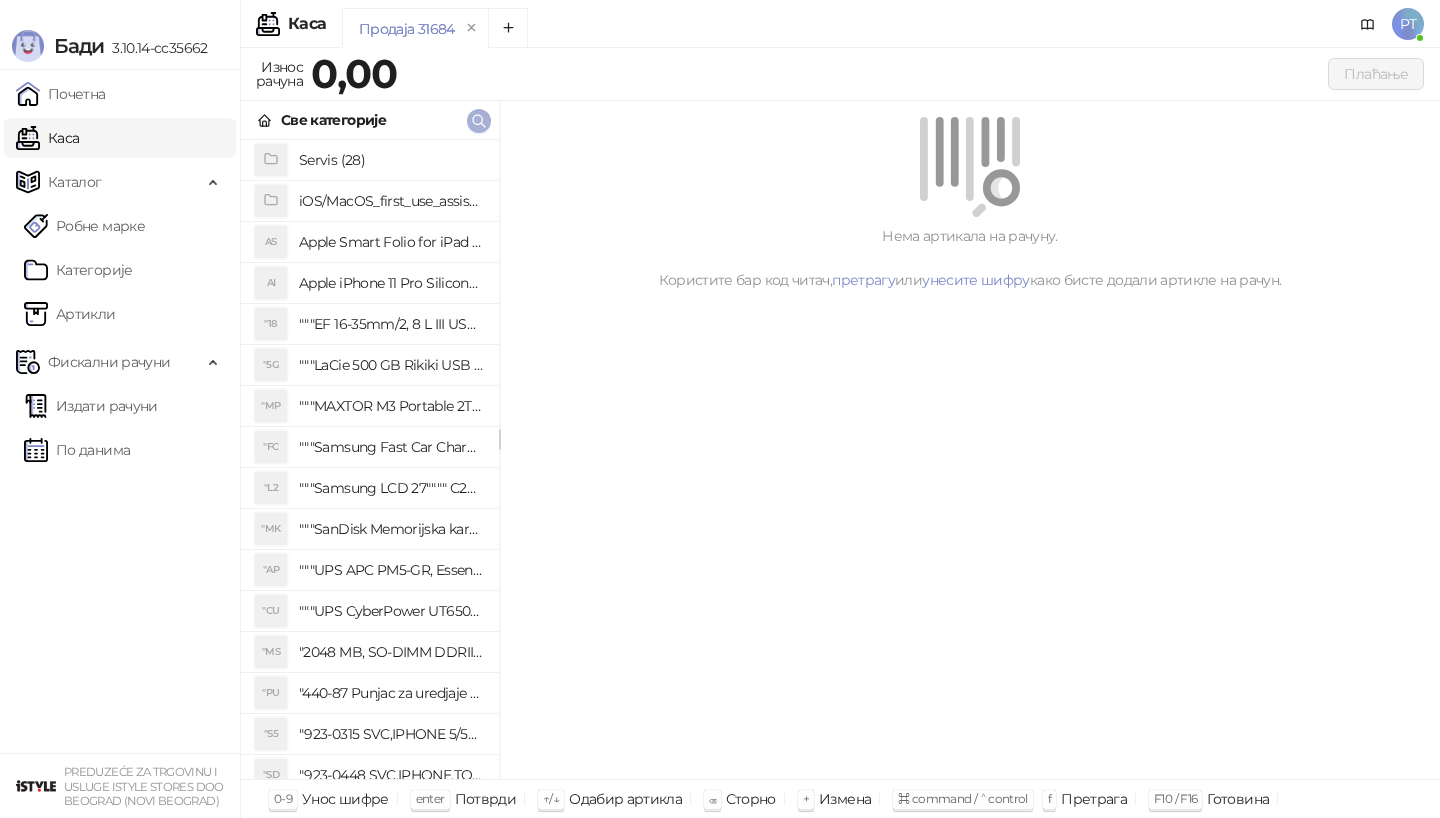 click 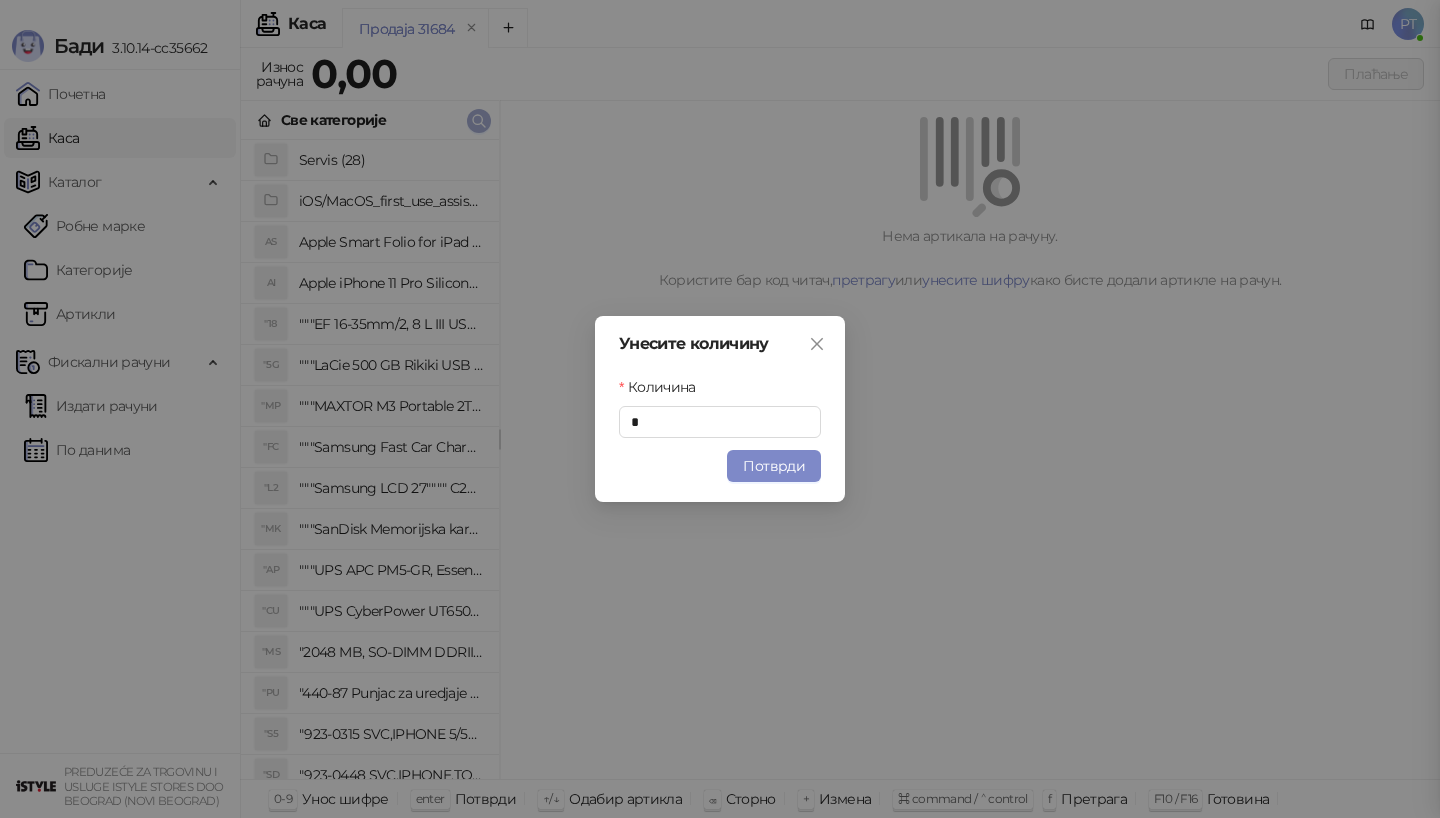 click at bounding box center (479, 121) 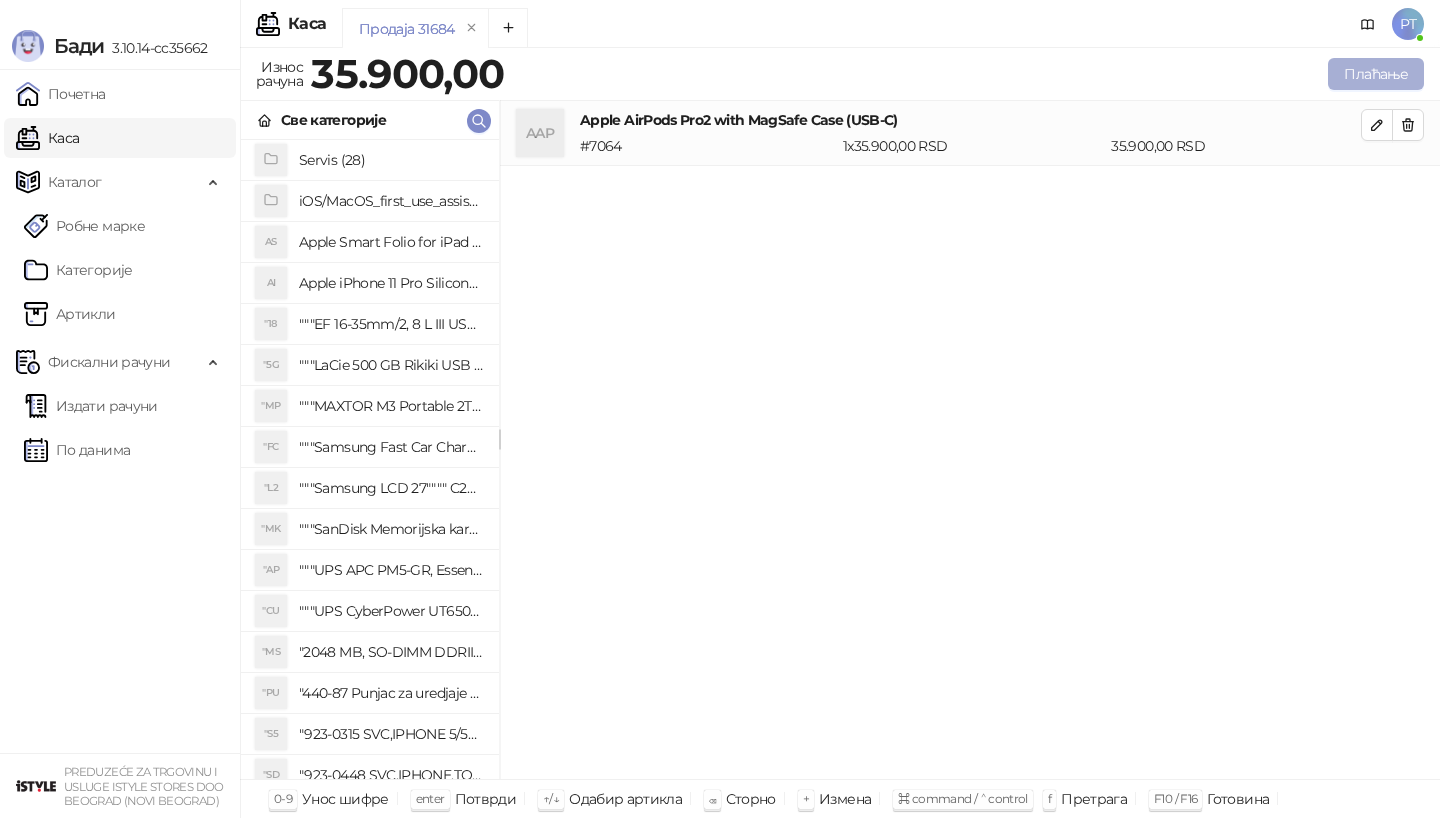 click on "Плаћање" at bounding box center (1376, 74) 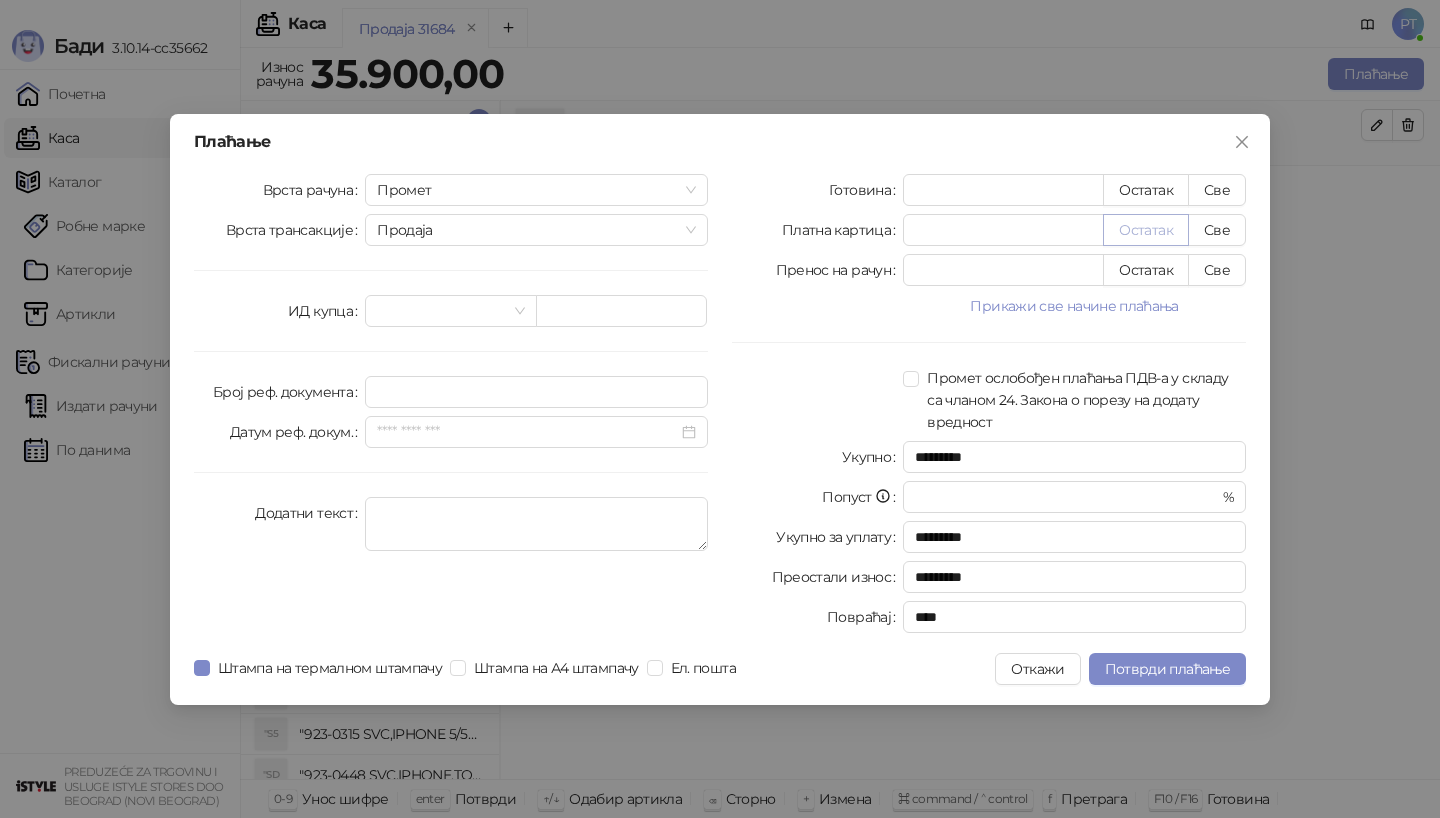 click on "Остатак" at bounding box center [1146, 230] 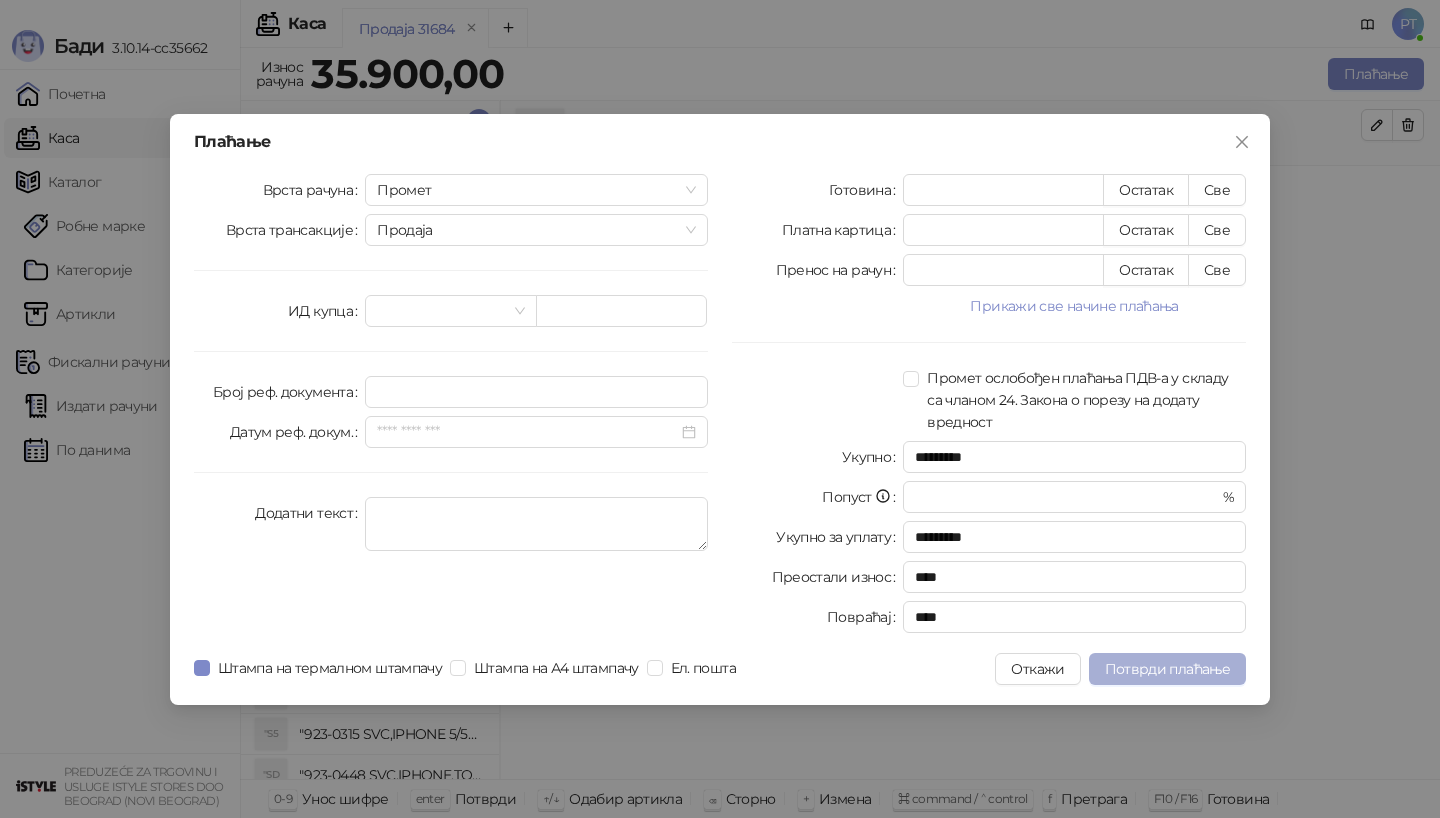 click on "Потврди плаћање" at bounding box center (1167, 669) 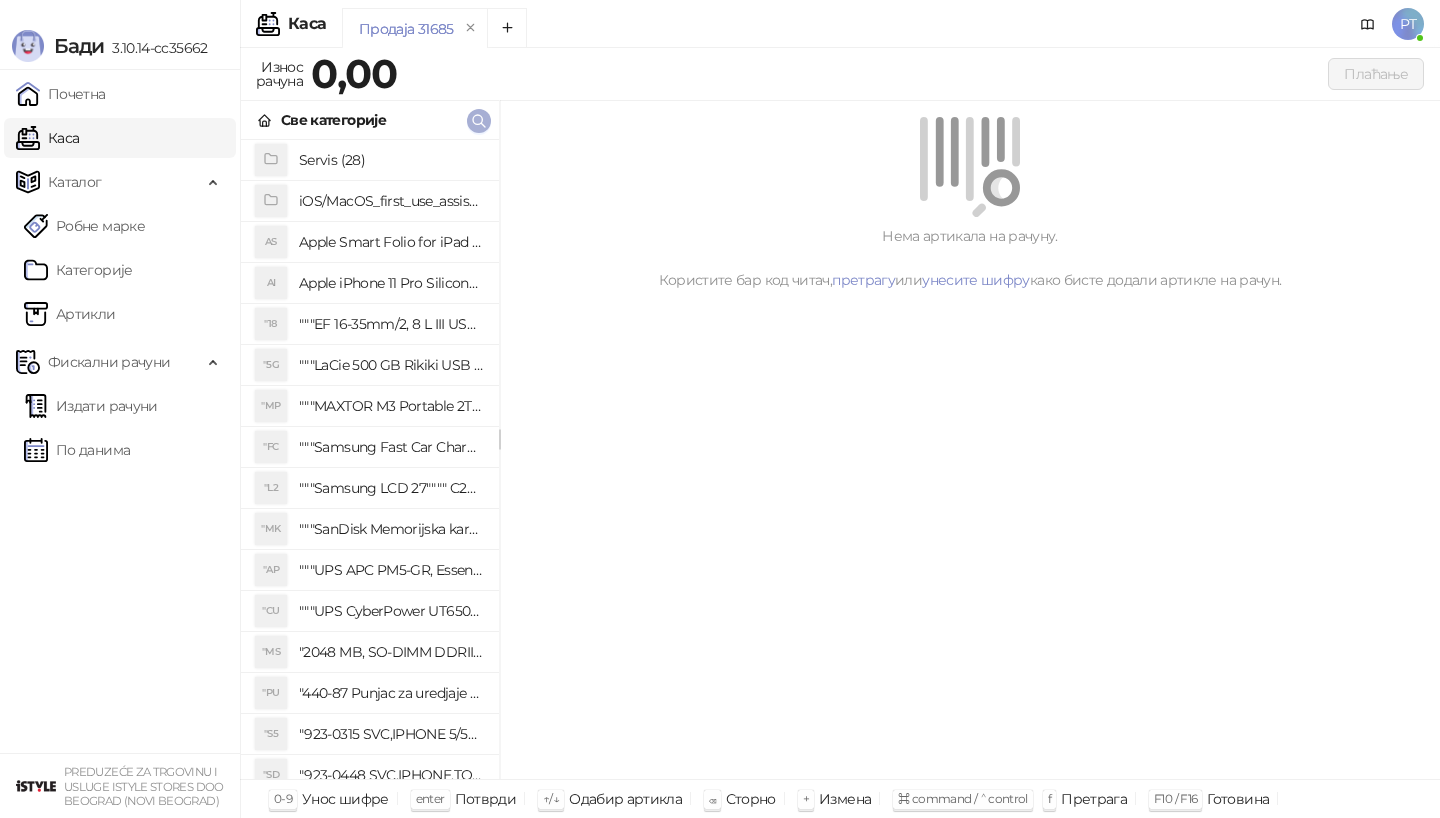 click 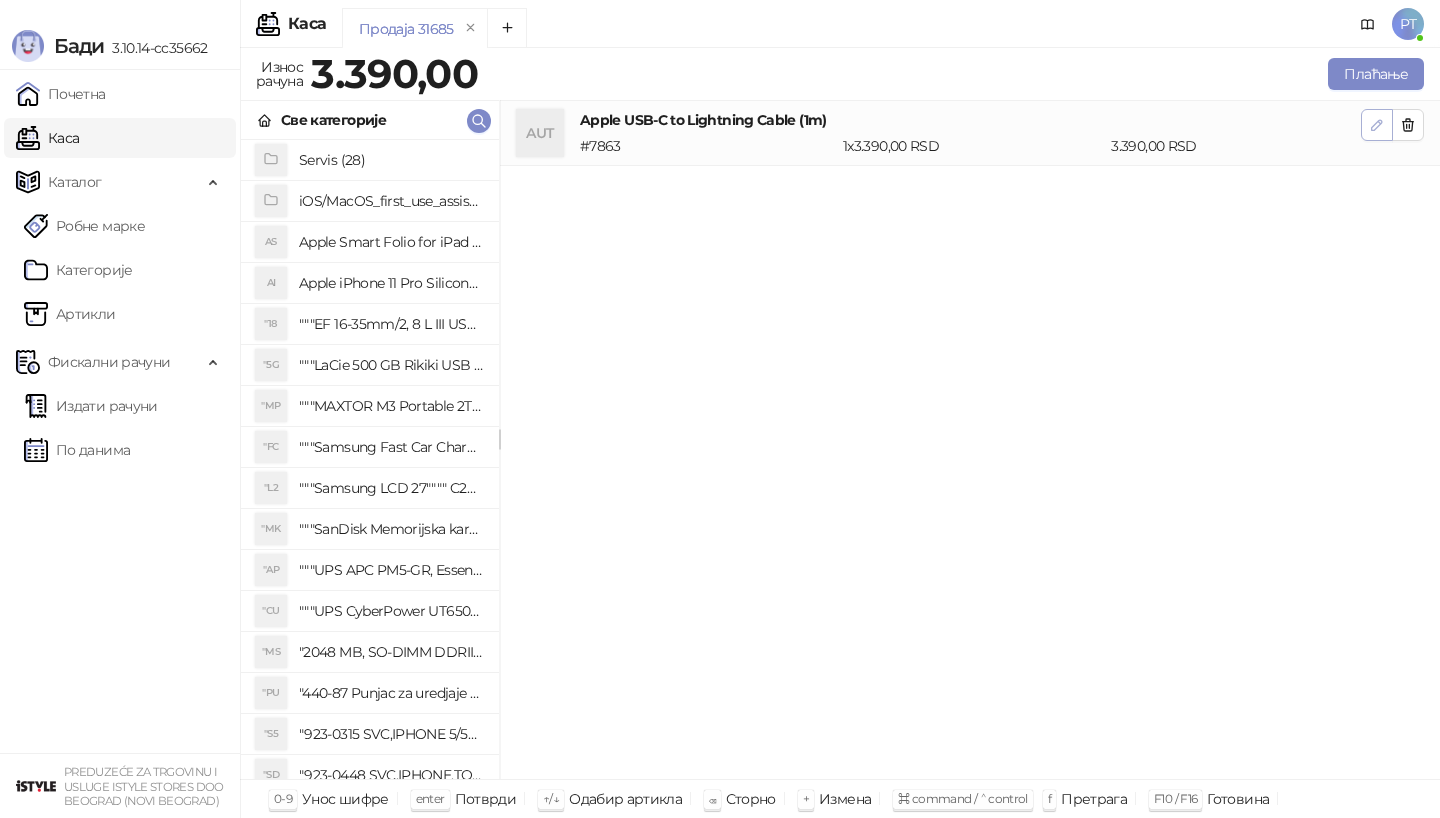 click 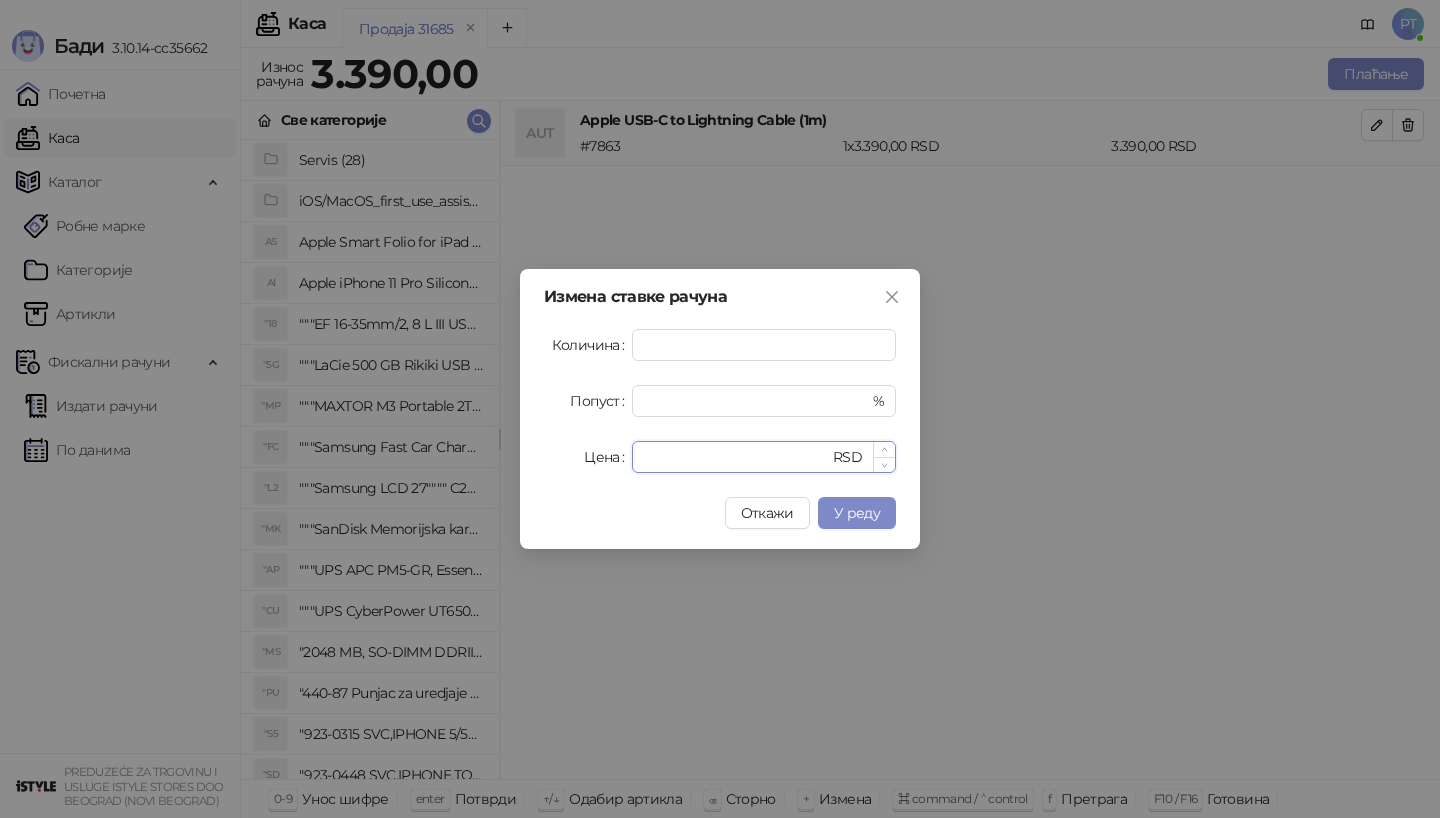 click on "****" at bounding box center (736, 457) 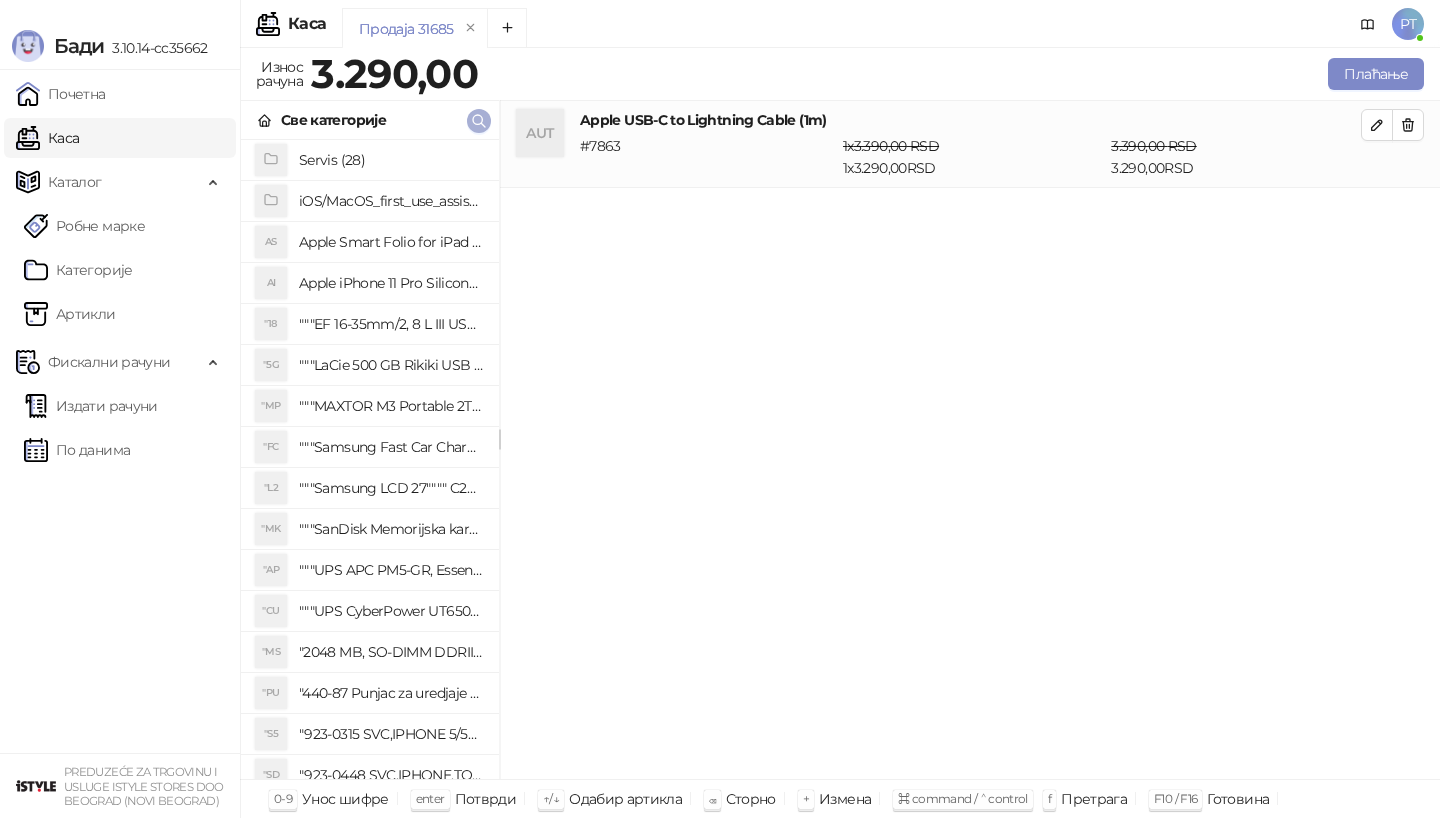 click 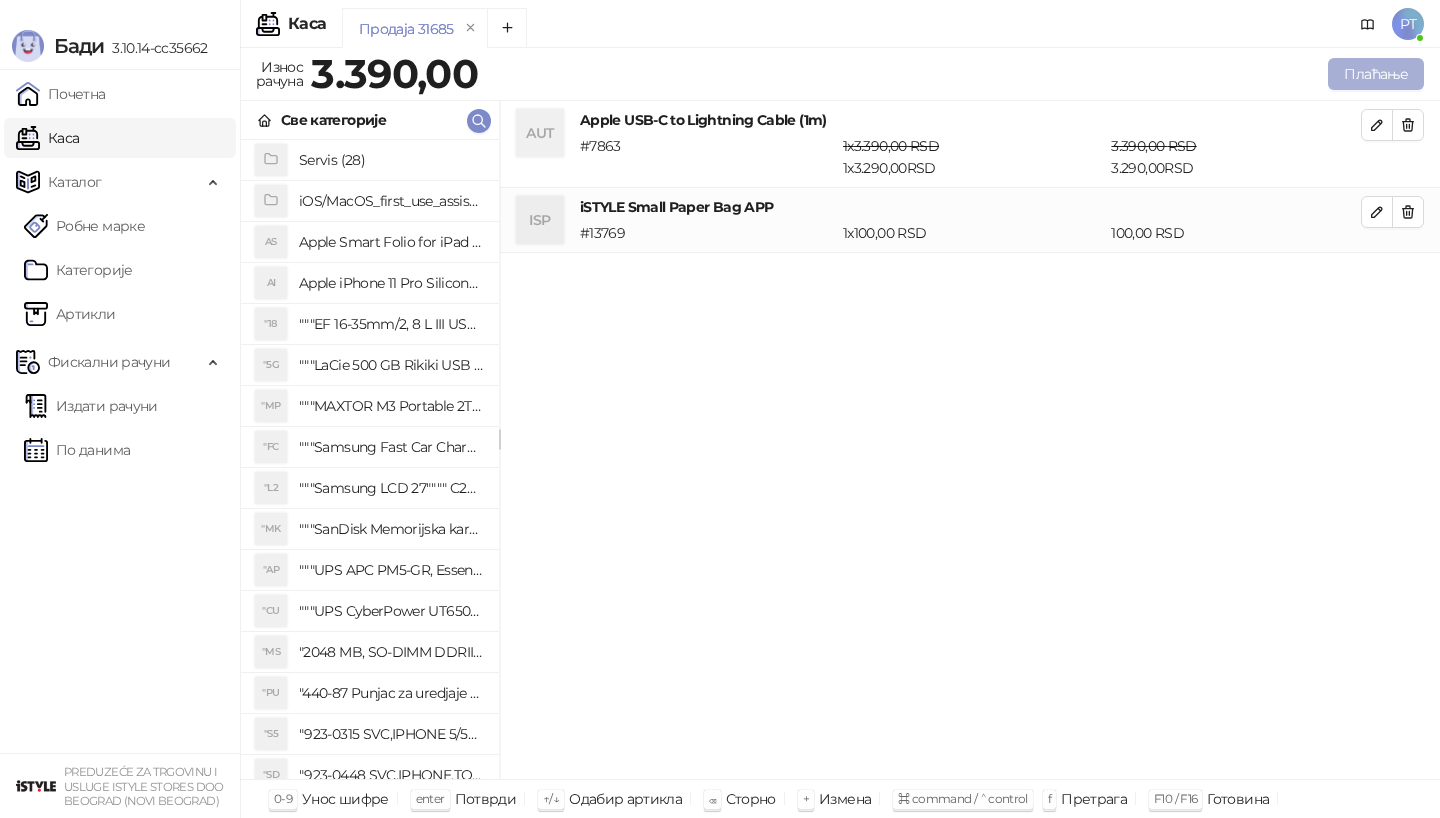click on "Плаћање" at bounding box center [1376, 74] 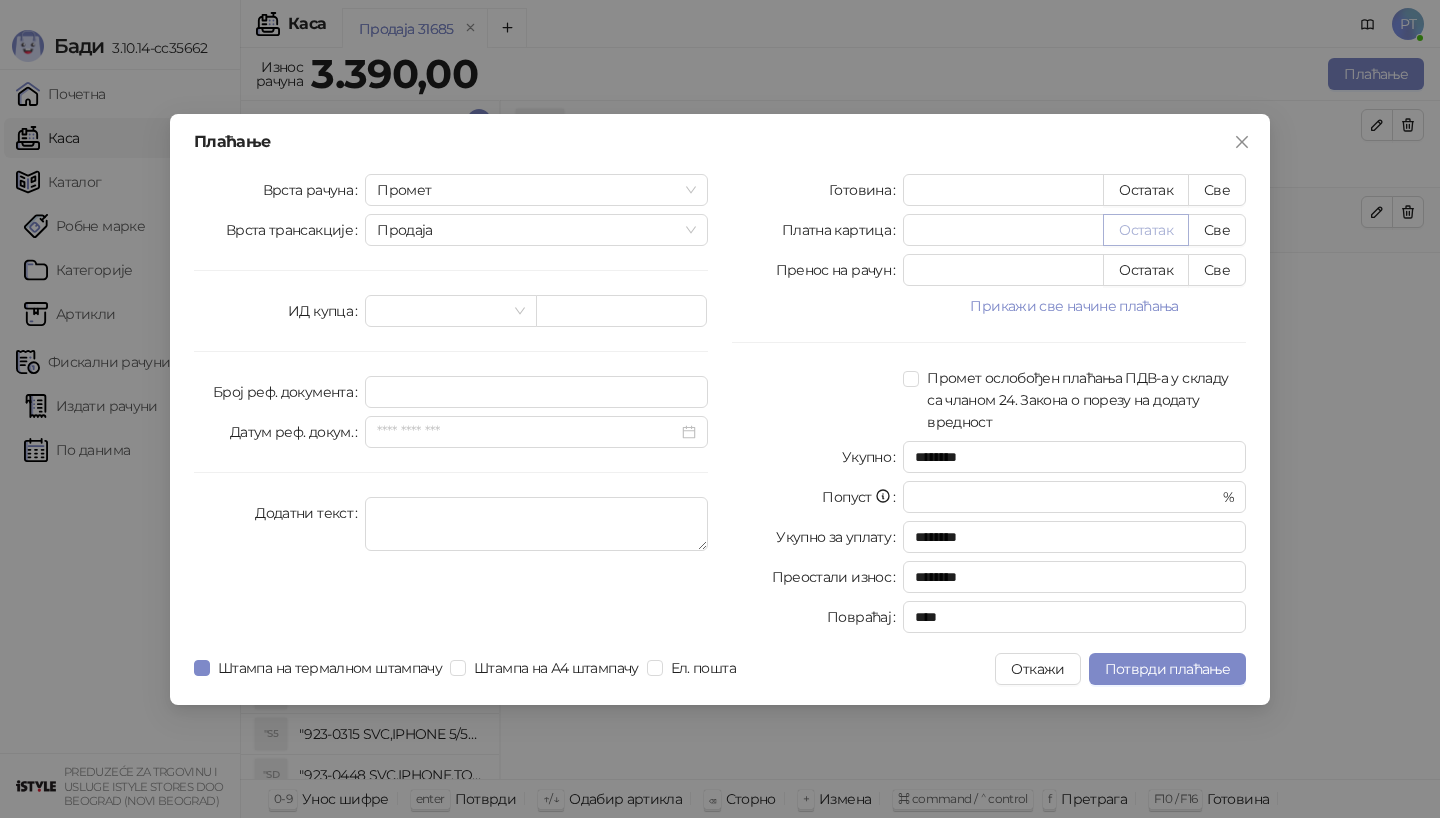 click on "Остатак" at bounding box center (1146, 230) 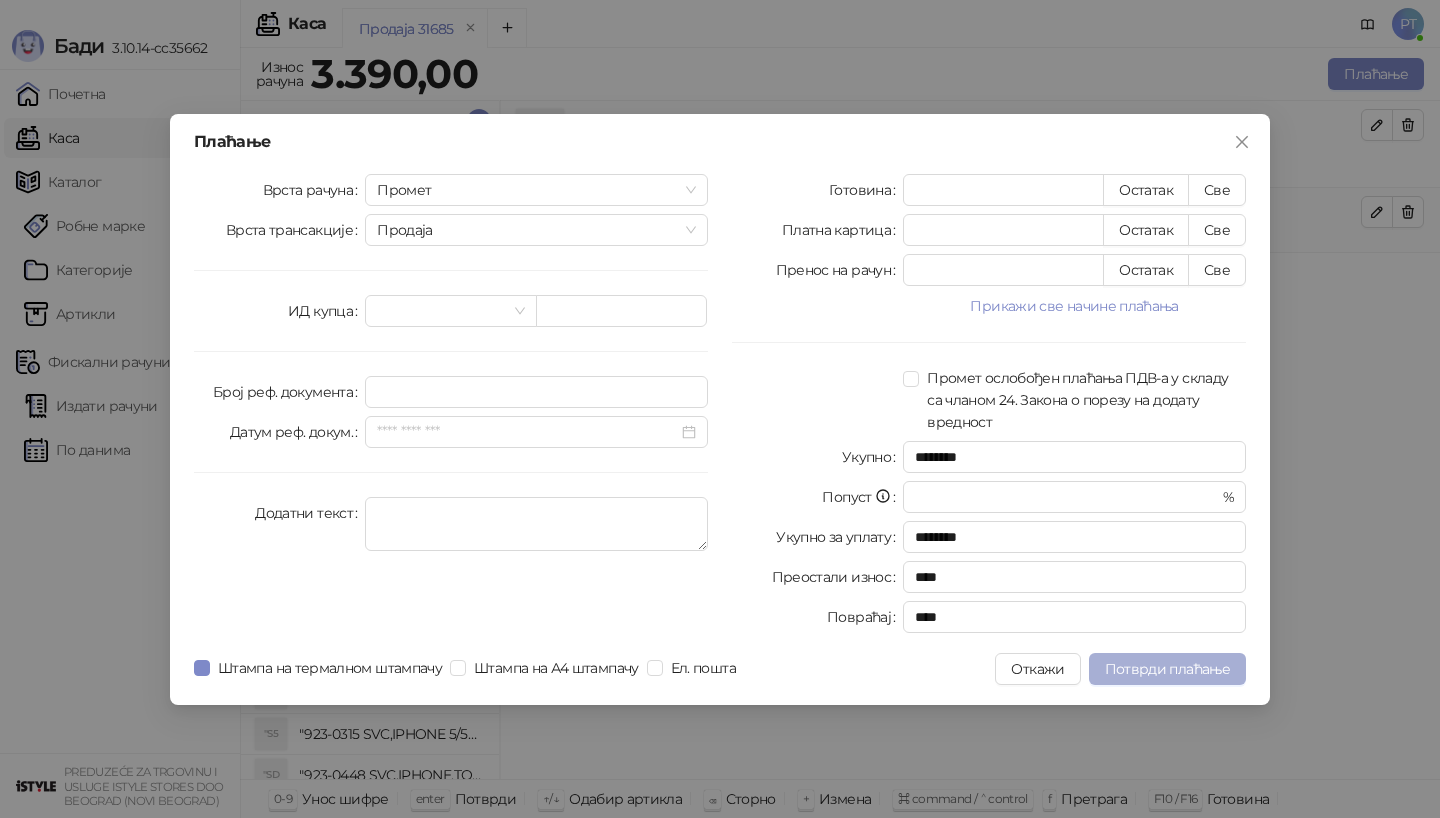click on "Потврди плаћање" at bounding box center (1167, 669) 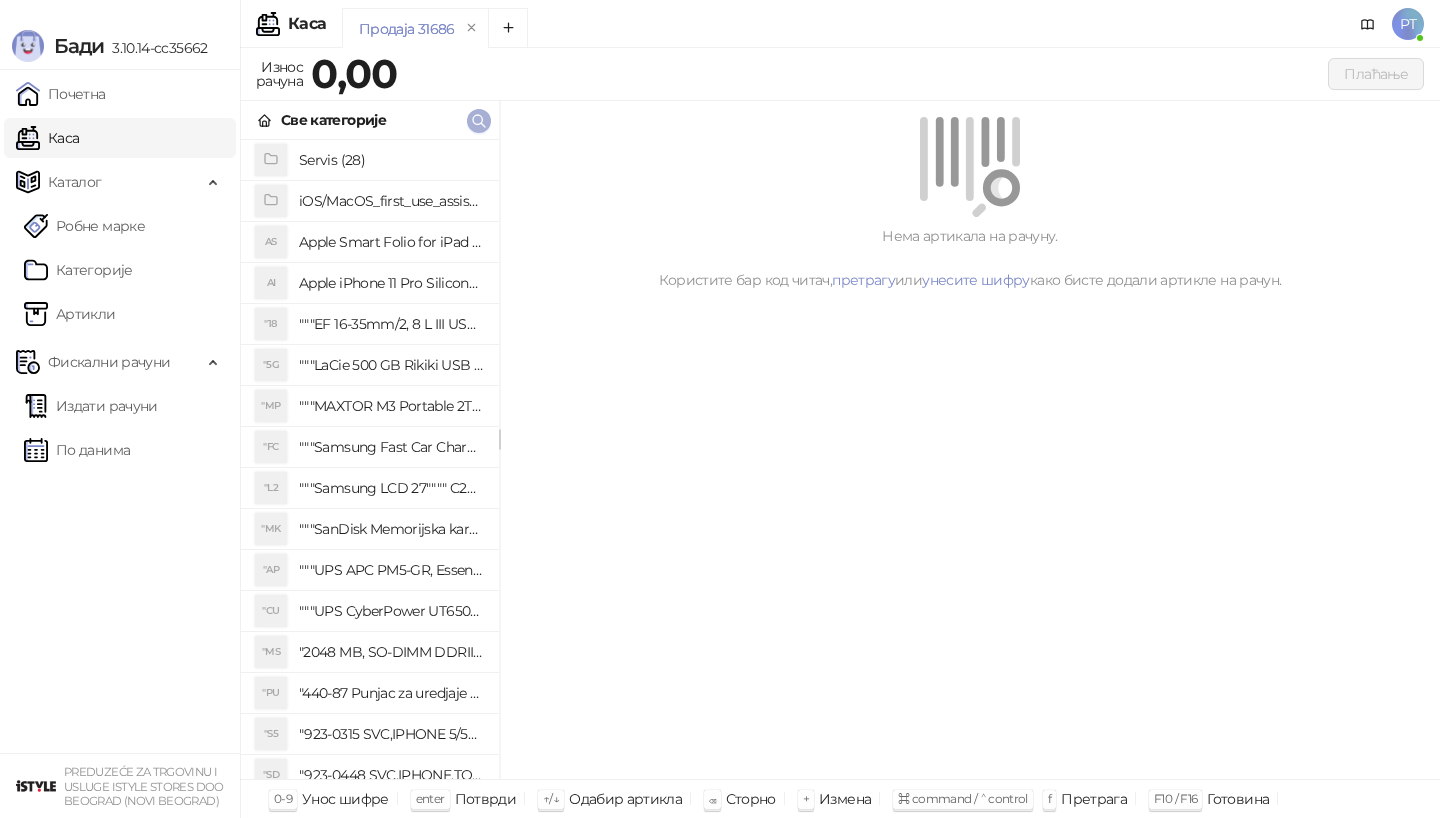 click 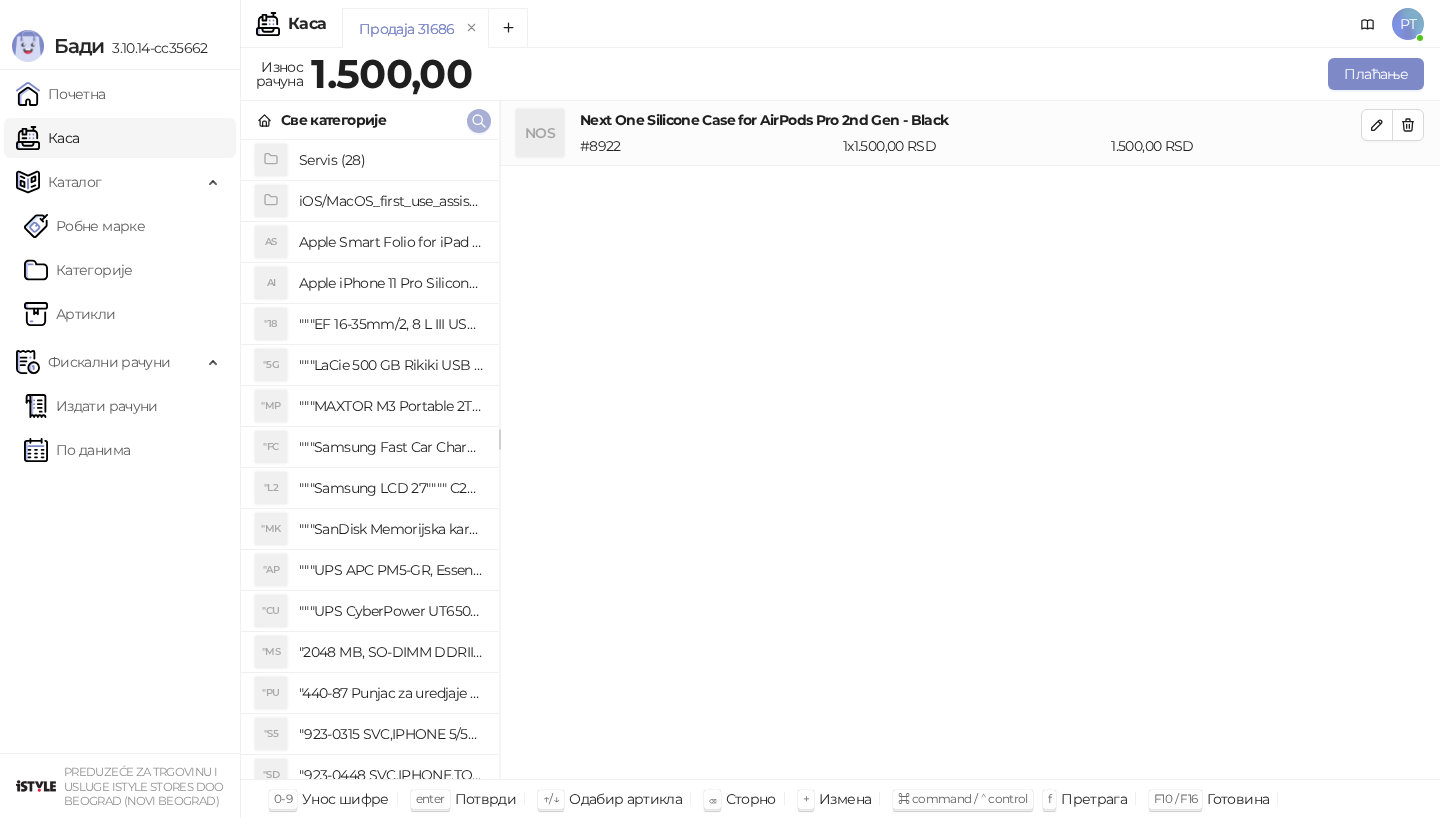 click 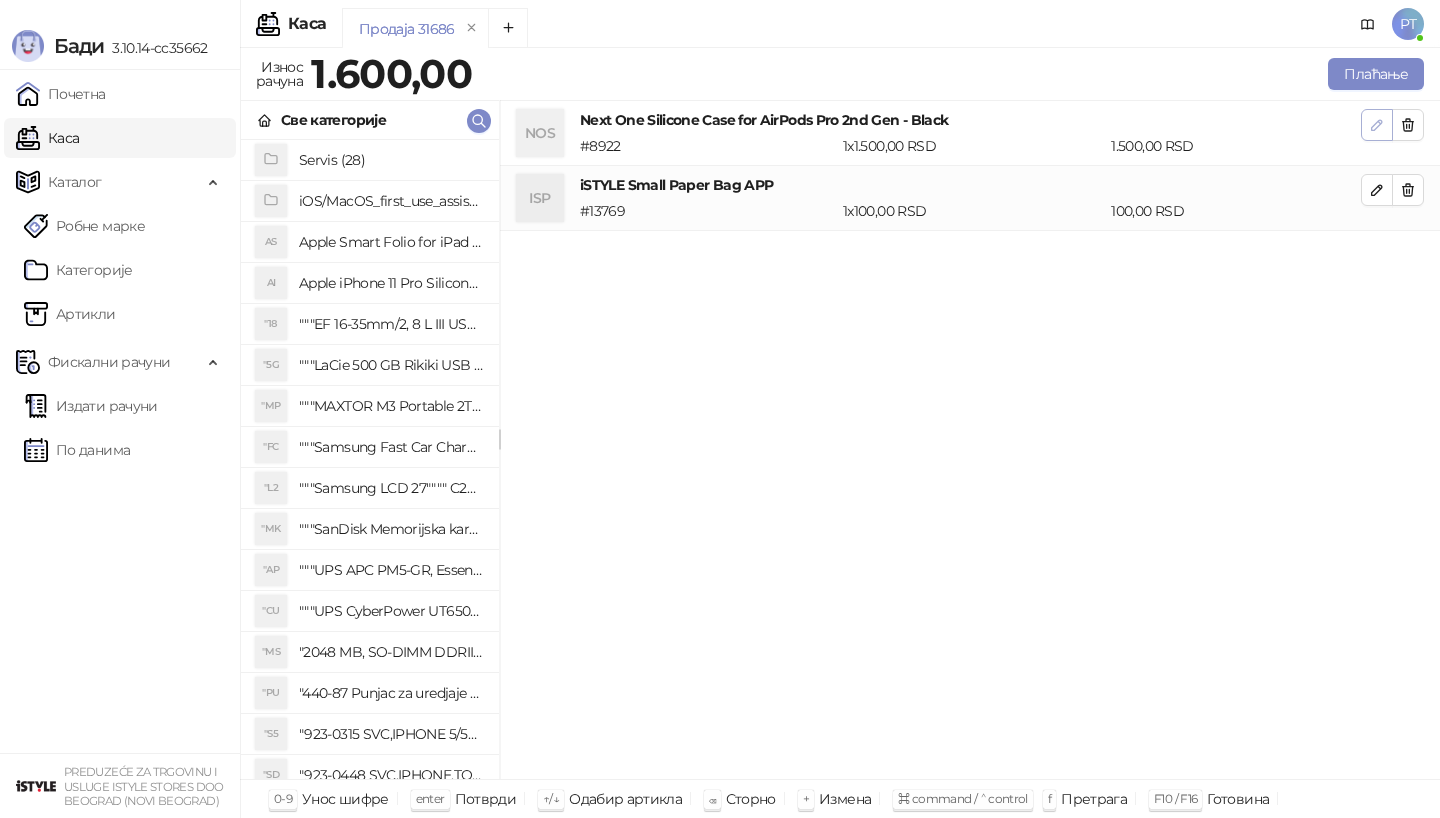 click 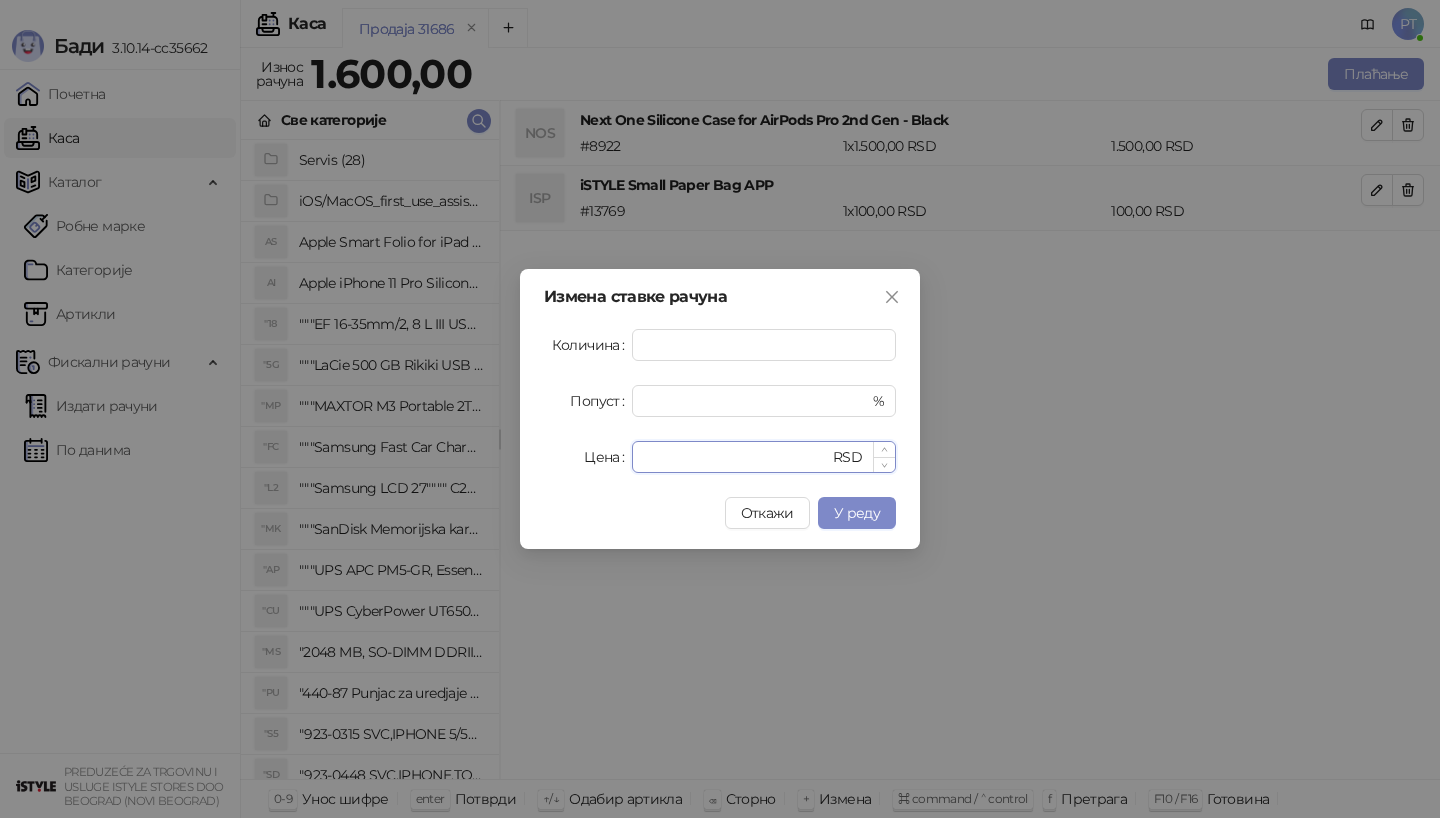 click on "****" at bounding box center (736, 457) 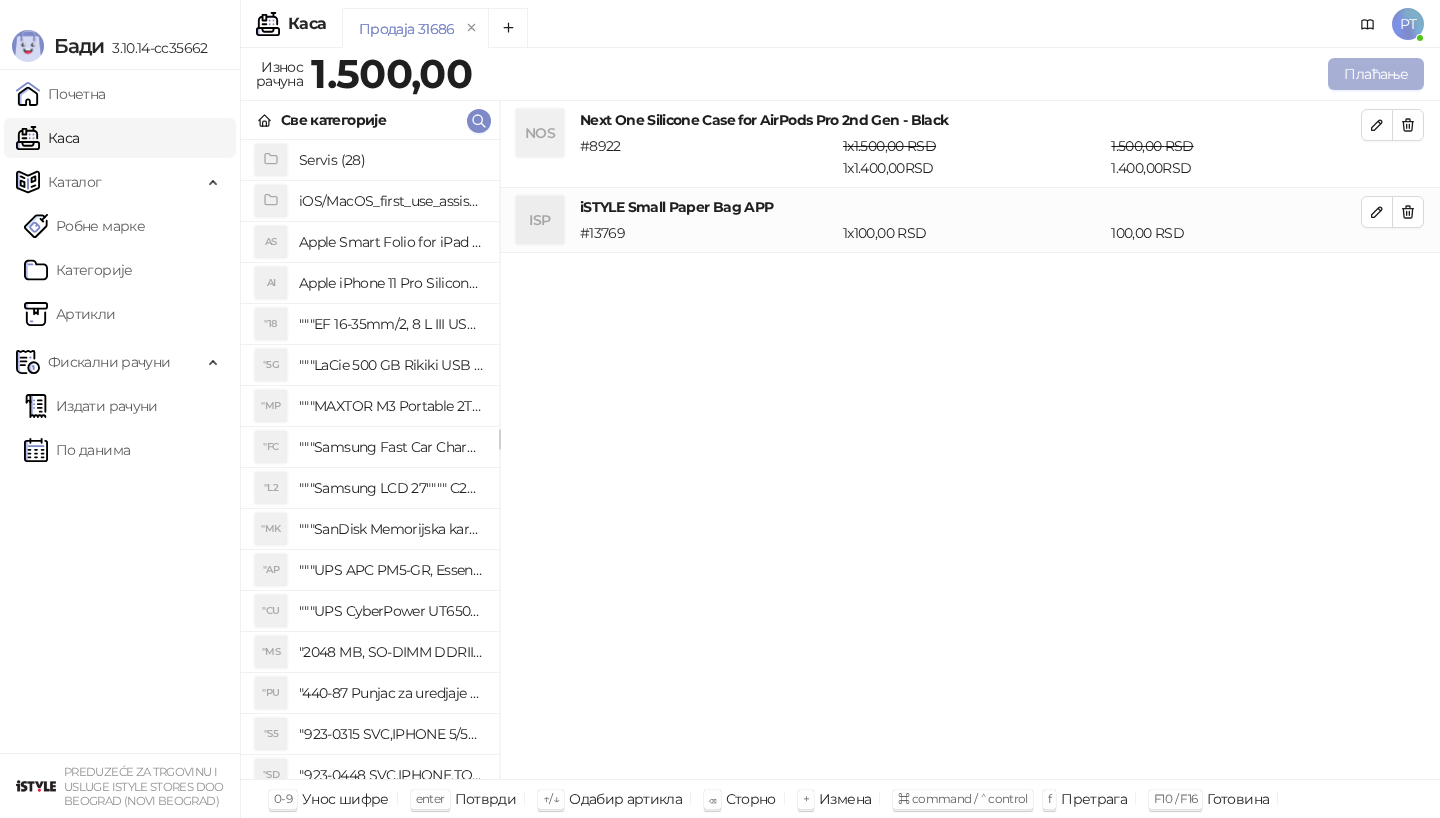 click on "Плаћање" at bounding box center [1376, 74] 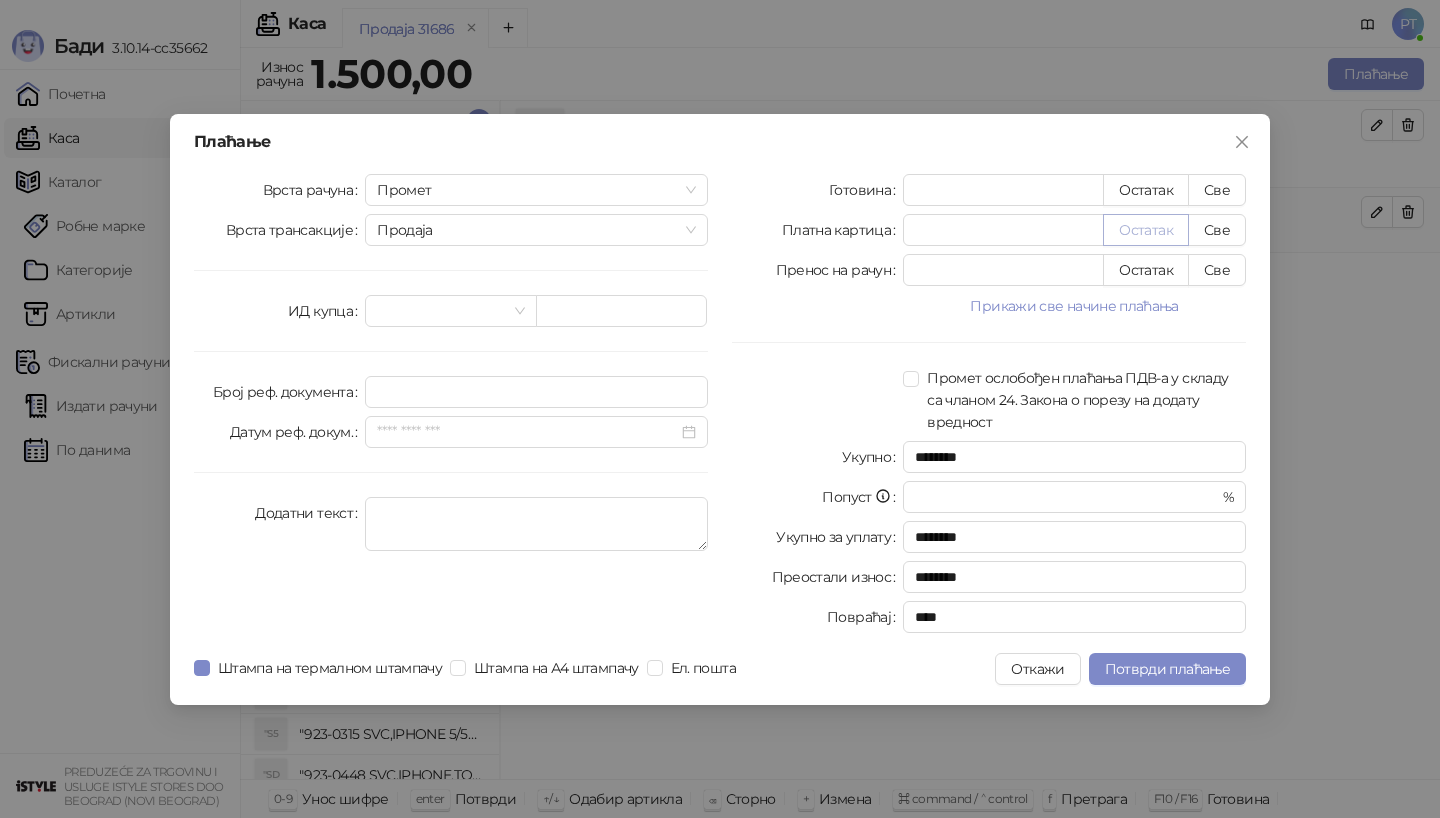 click on "Остатак" at bounding box center (1146, 230) 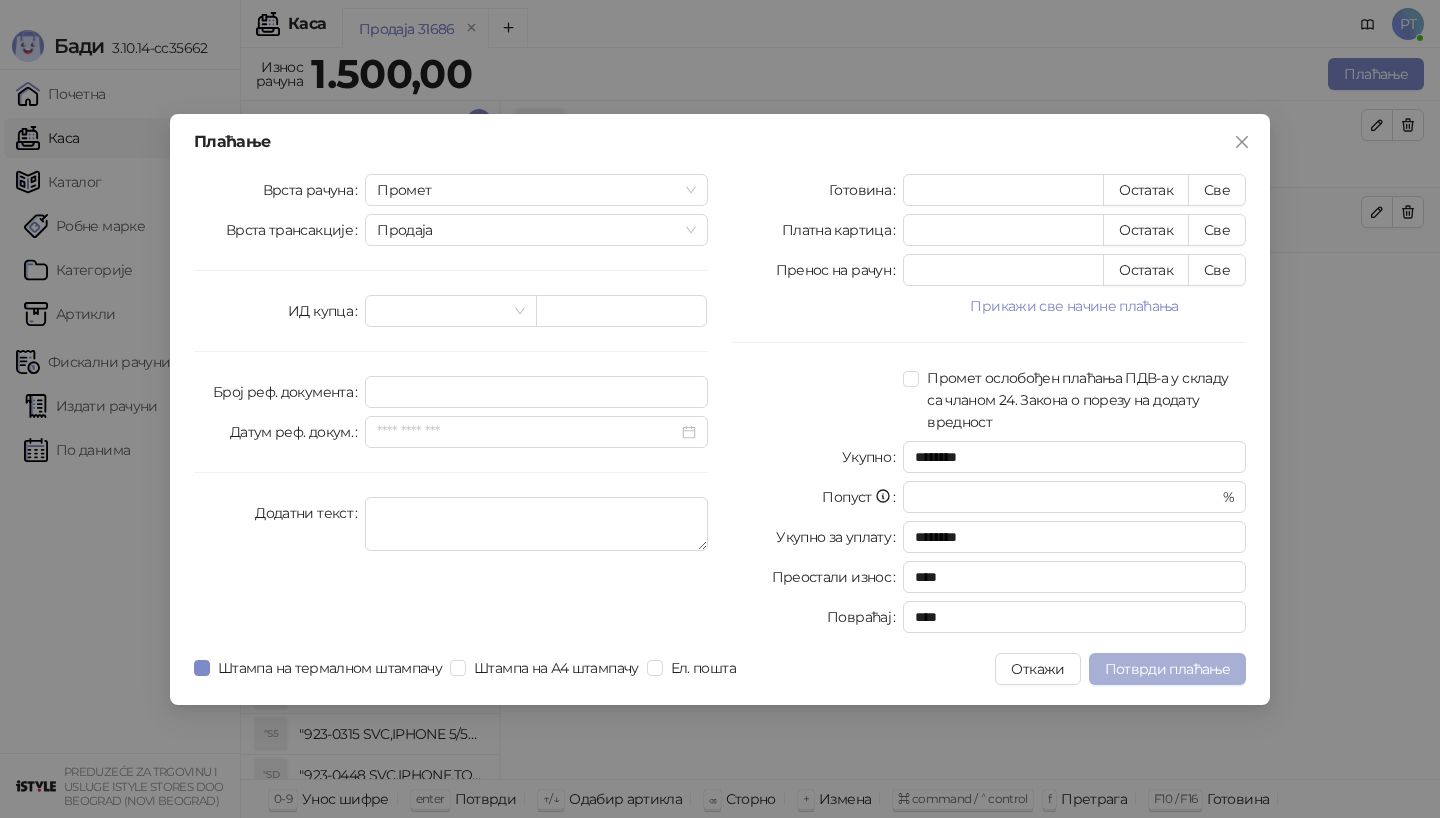 click on "Потврди плаћање" at bounding box center [1167, 669] 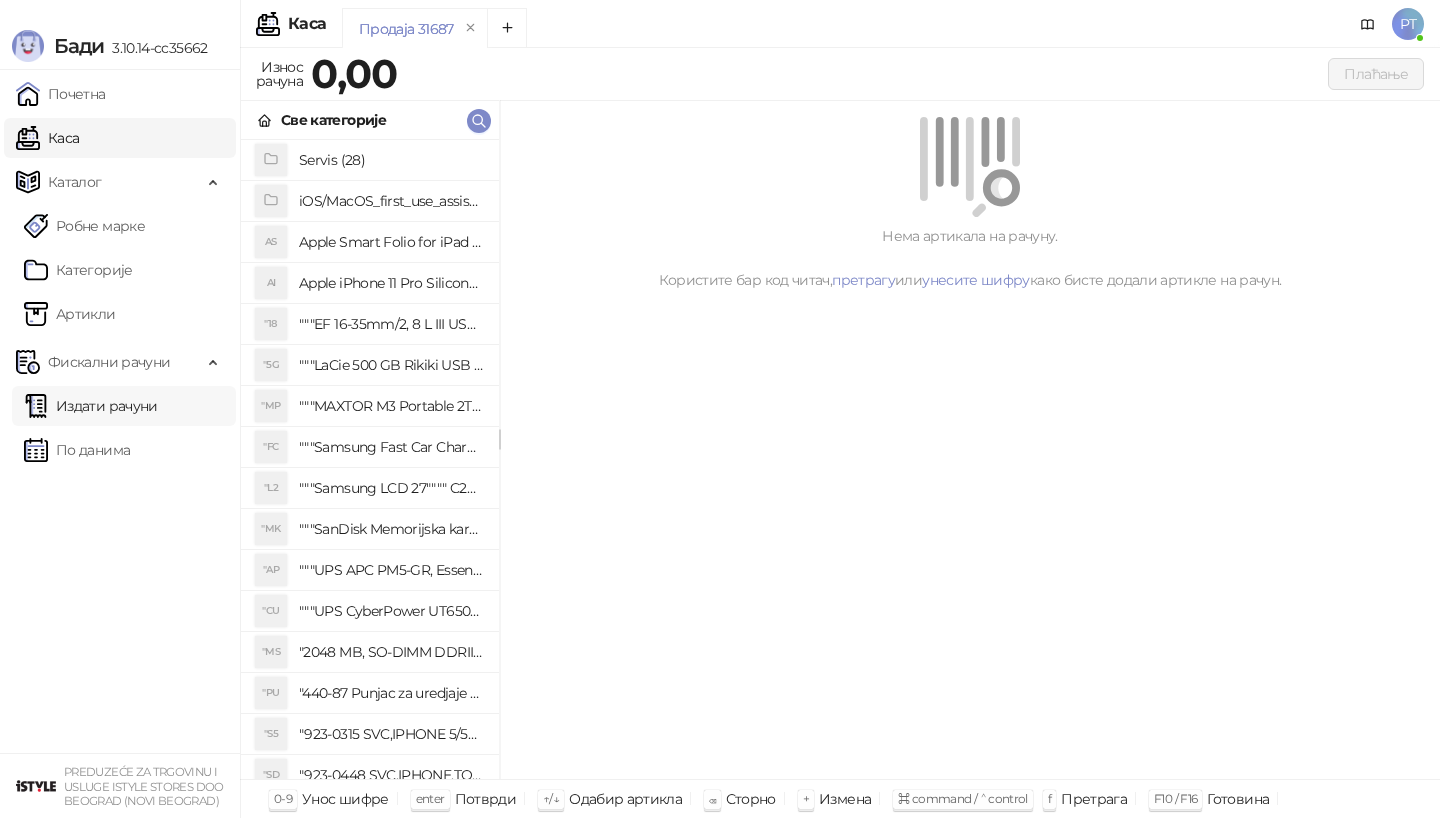 click on "Издати рачуни" at bounding box center (91, 406) 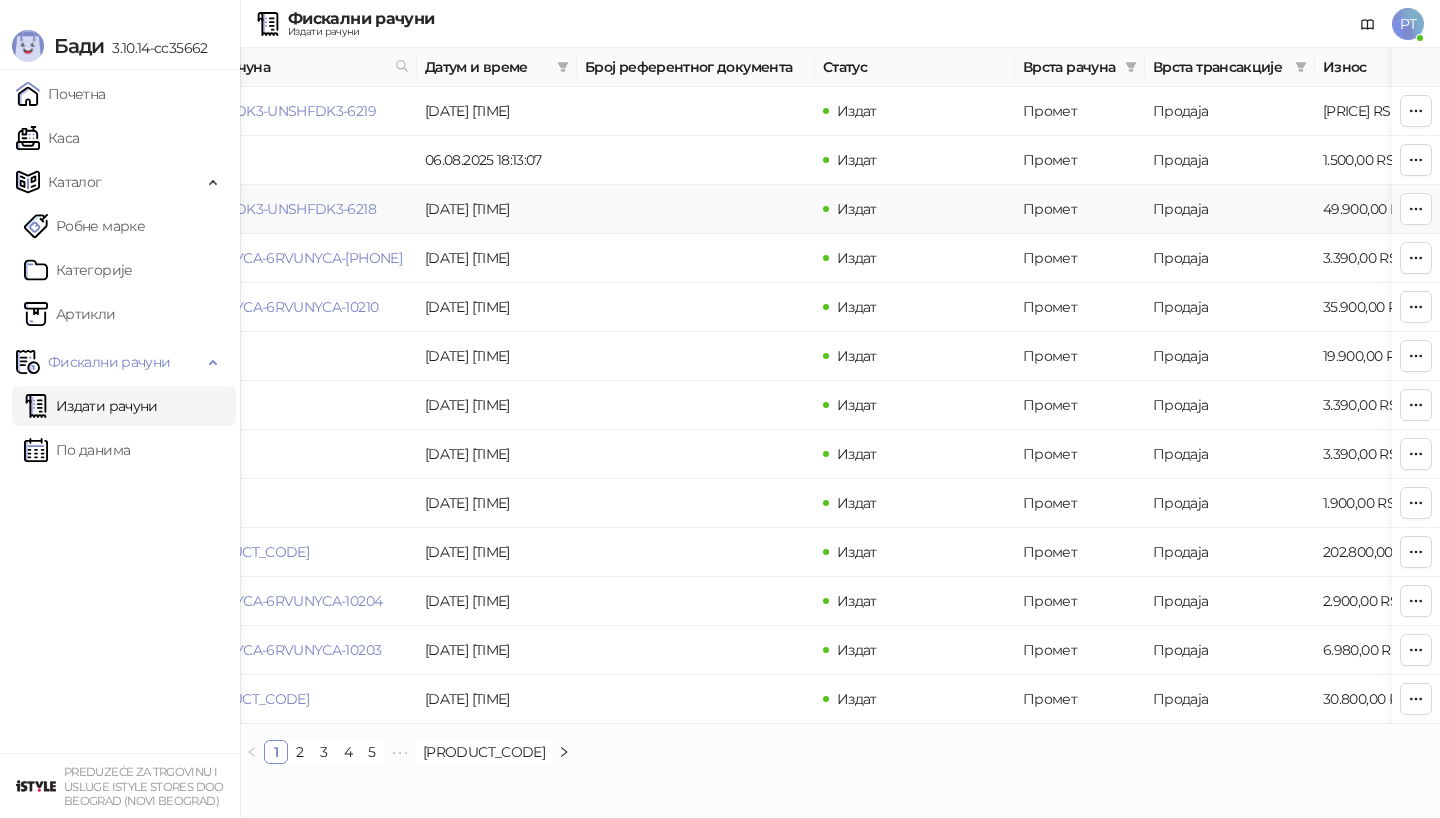 scroll, scrollTop: 0, scrollLeft: 84, axis: horizontal 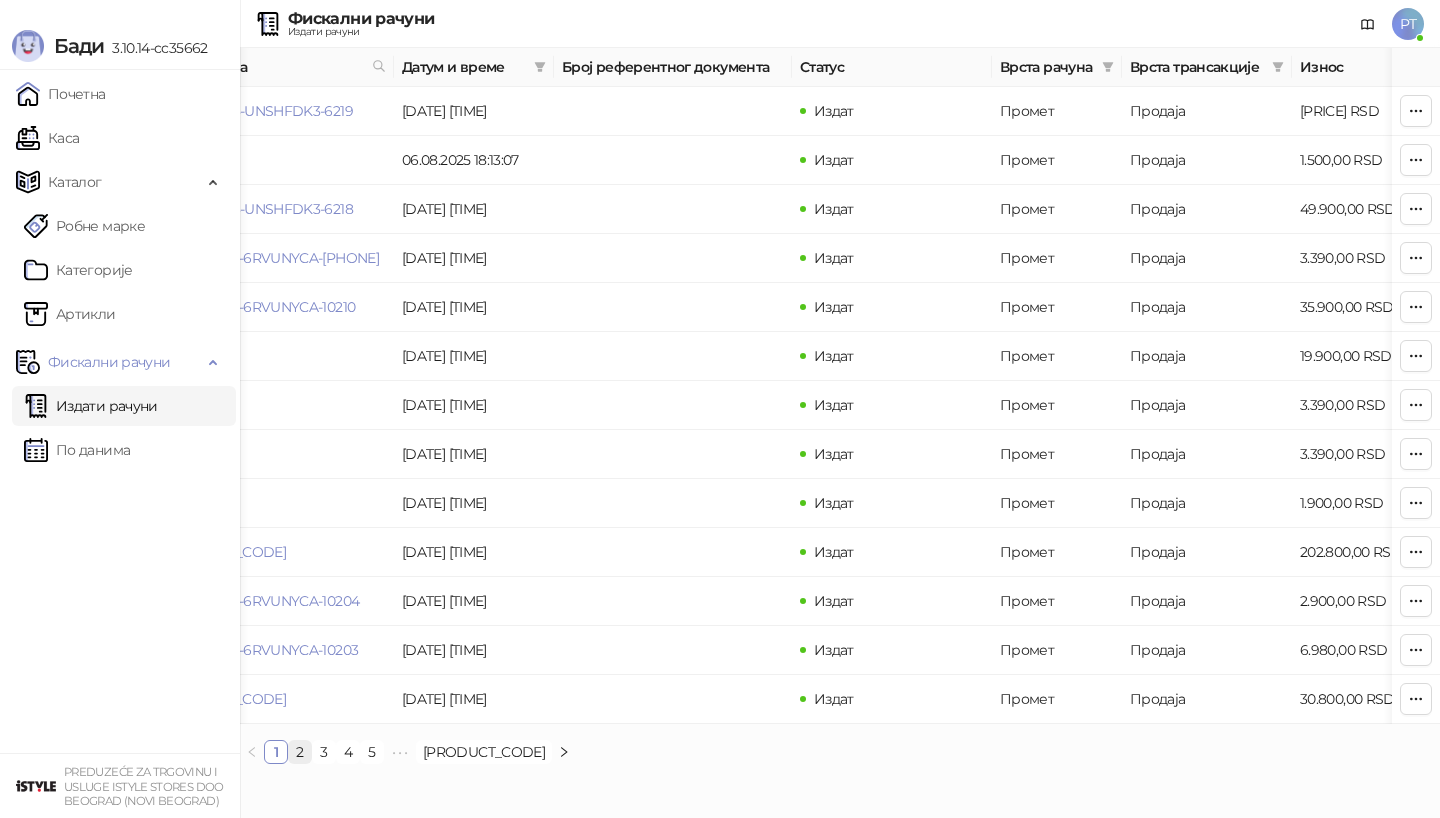 click on "2" at bounding box center [300, 752] 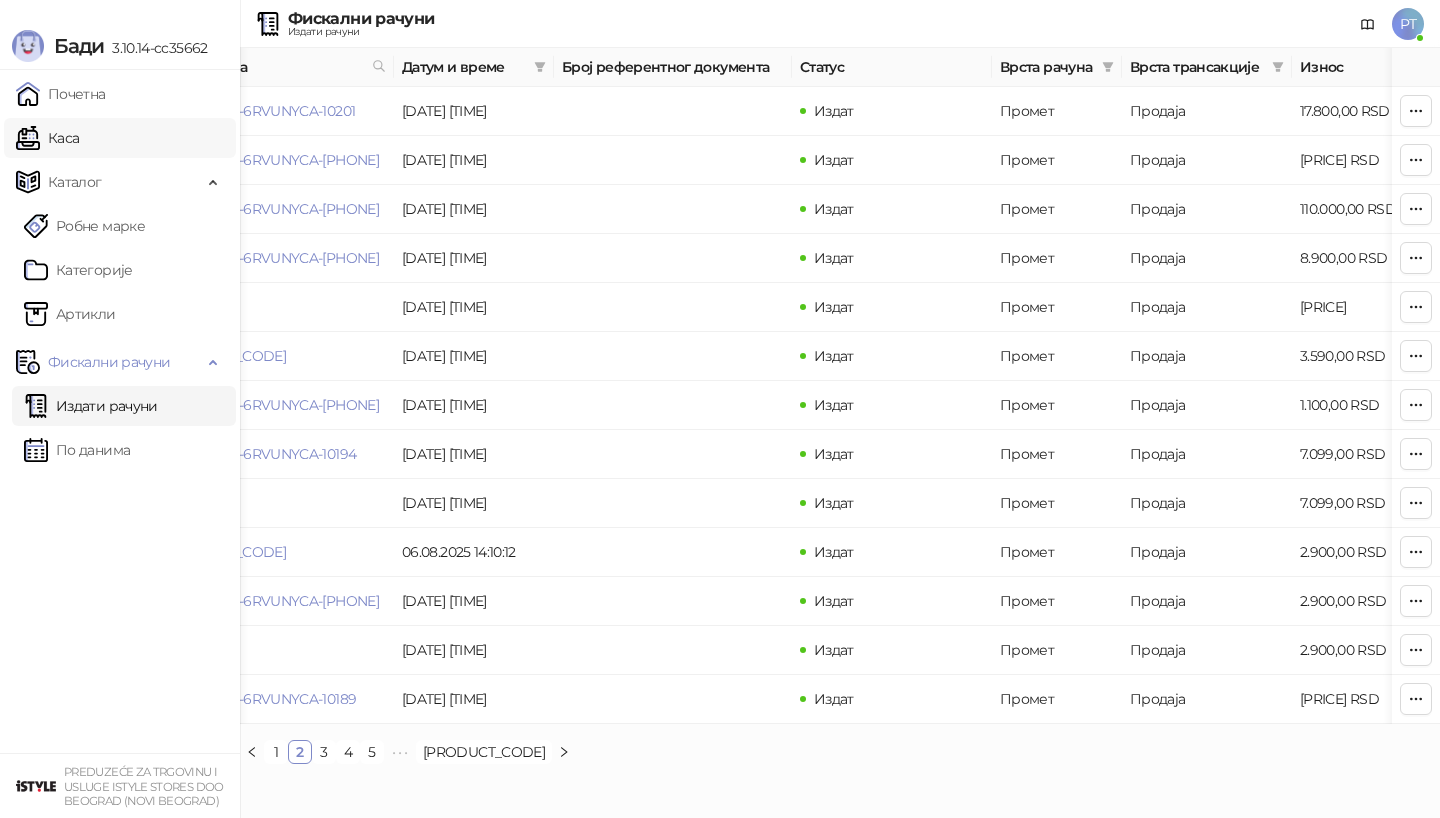 click on "Каса" at bounding box center (47, 138) 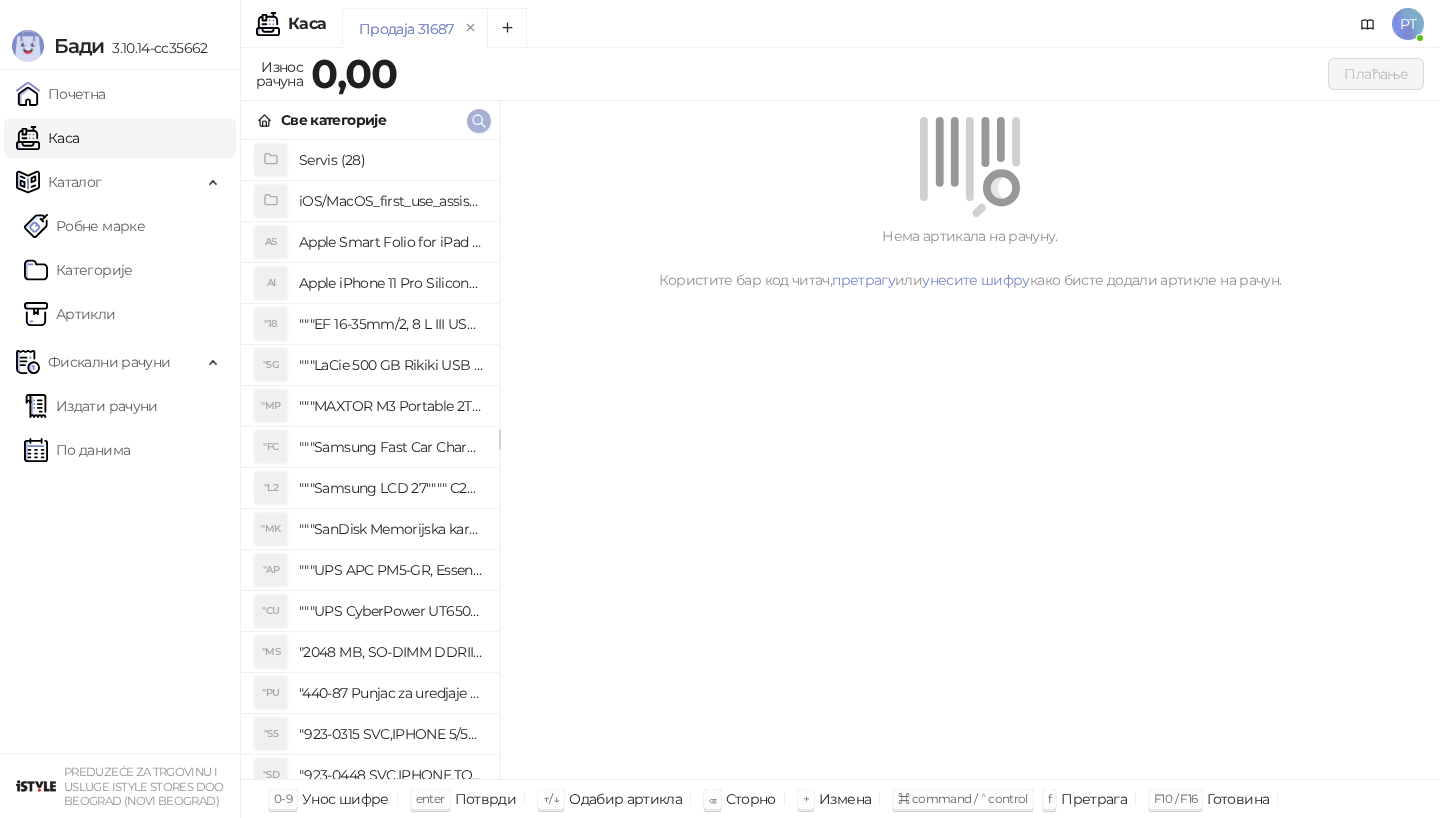 click 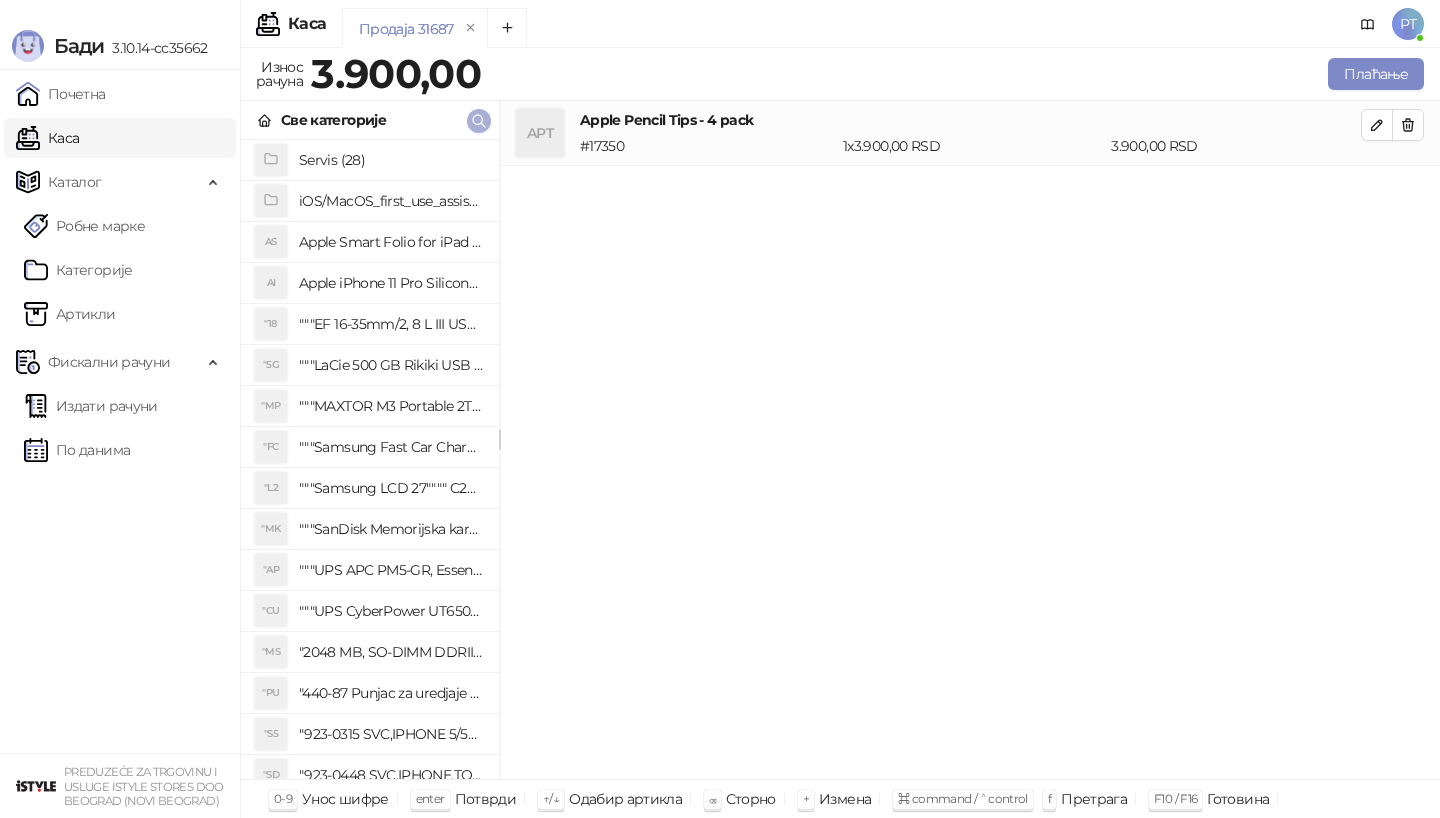 click 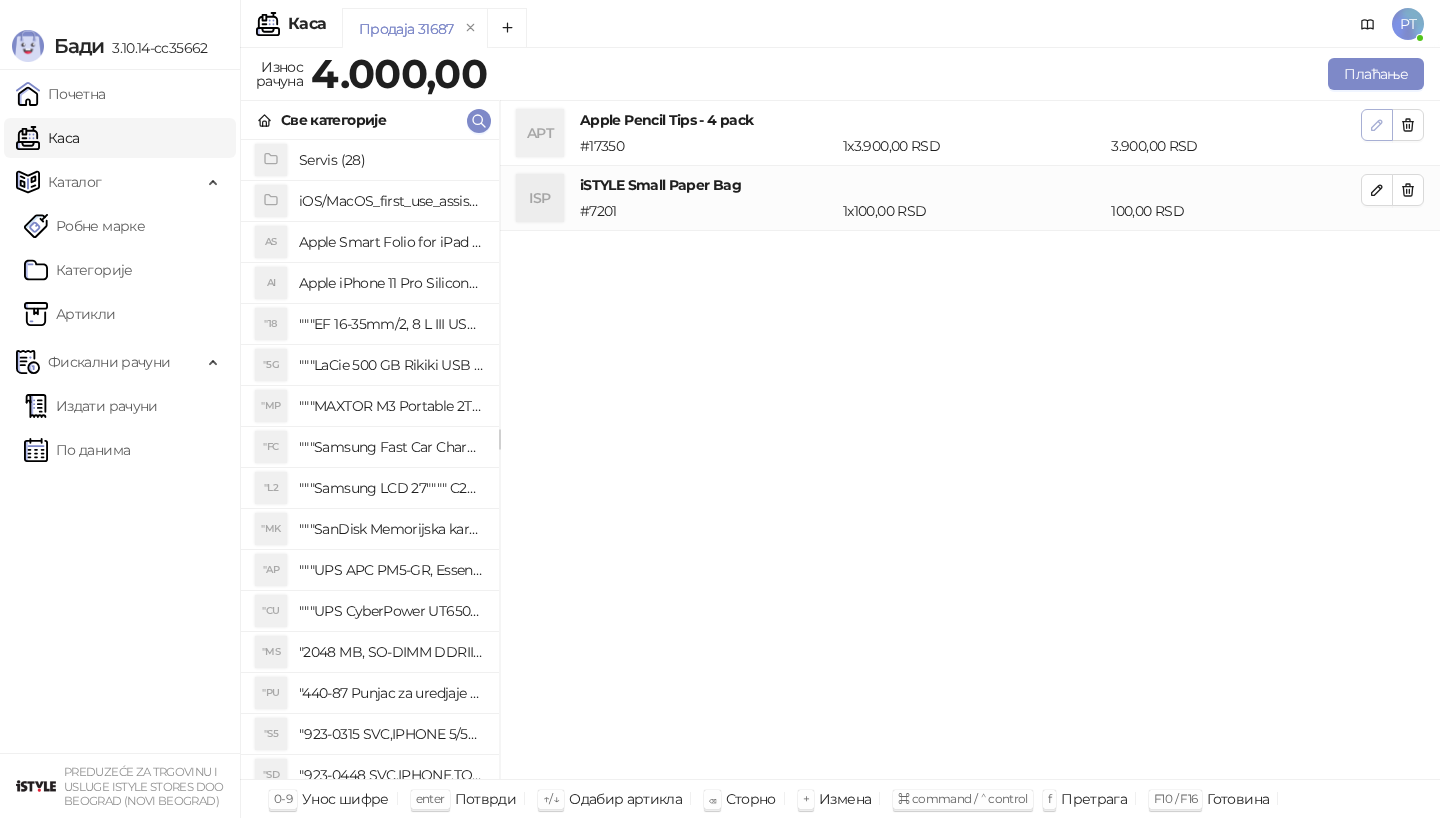 click at bounding box center [1377, 125] 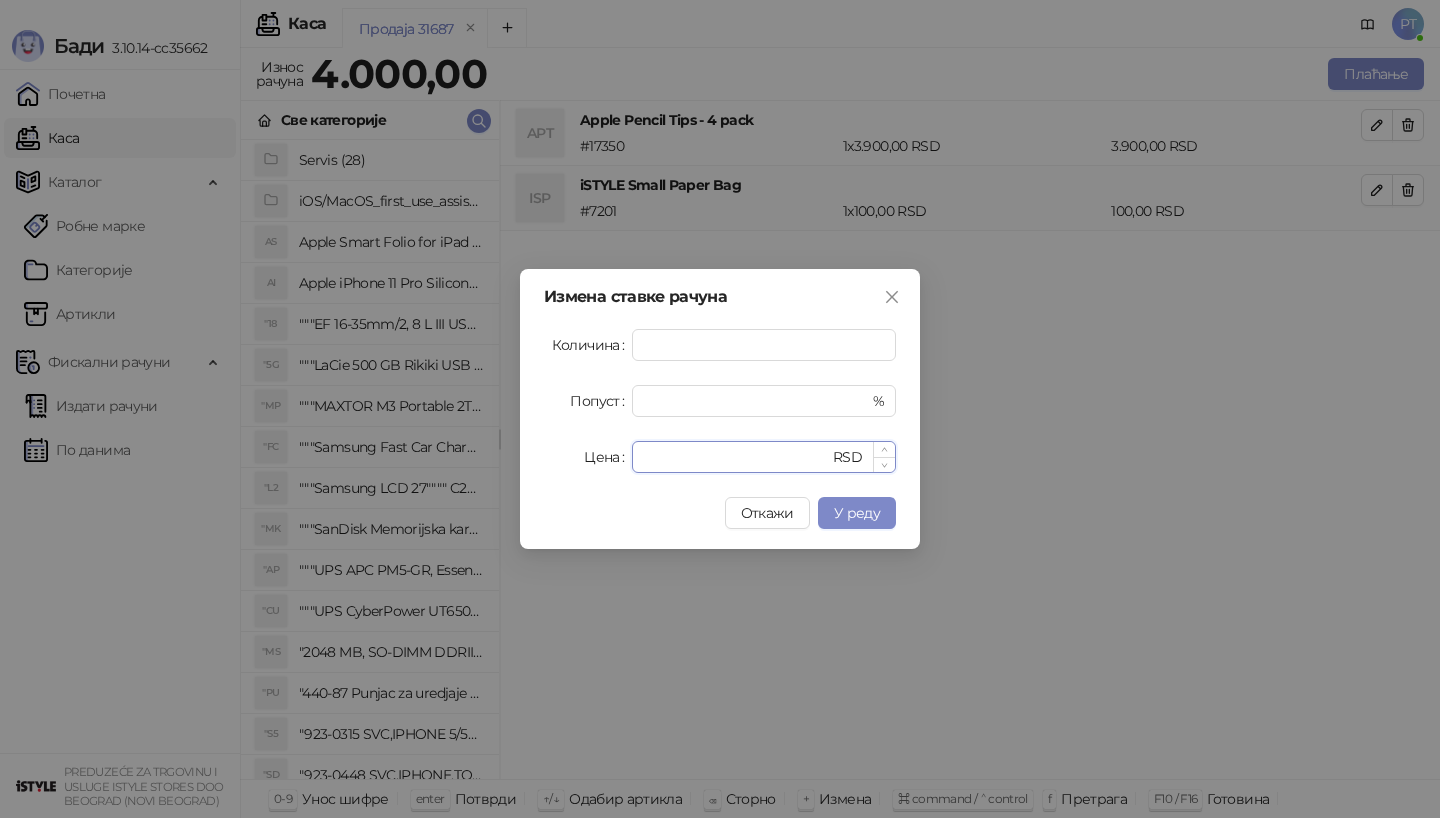 click on "****" at bounding box center (736, 457) 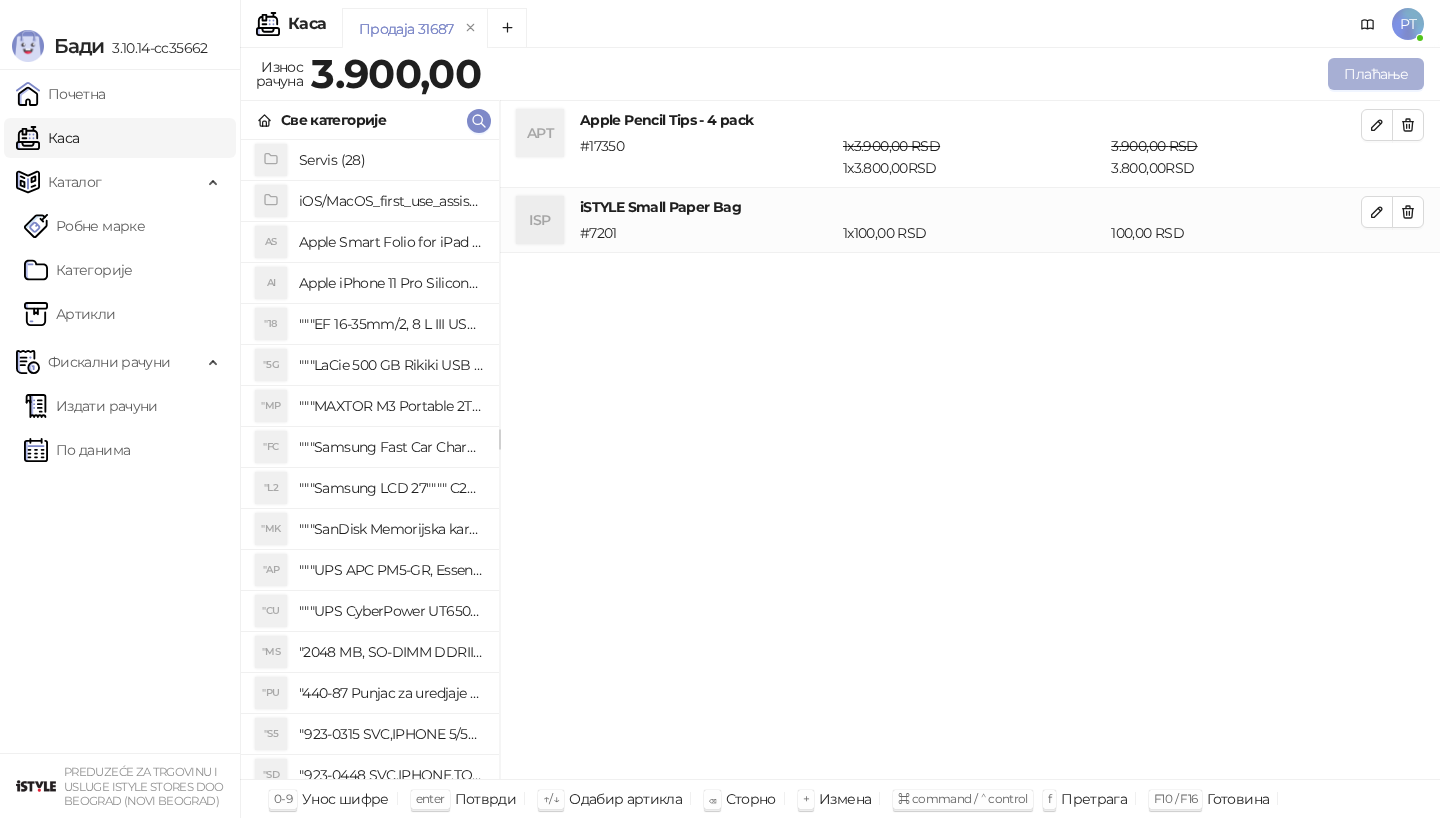 click on "Плаћање" at bounding box center [1376, 74] 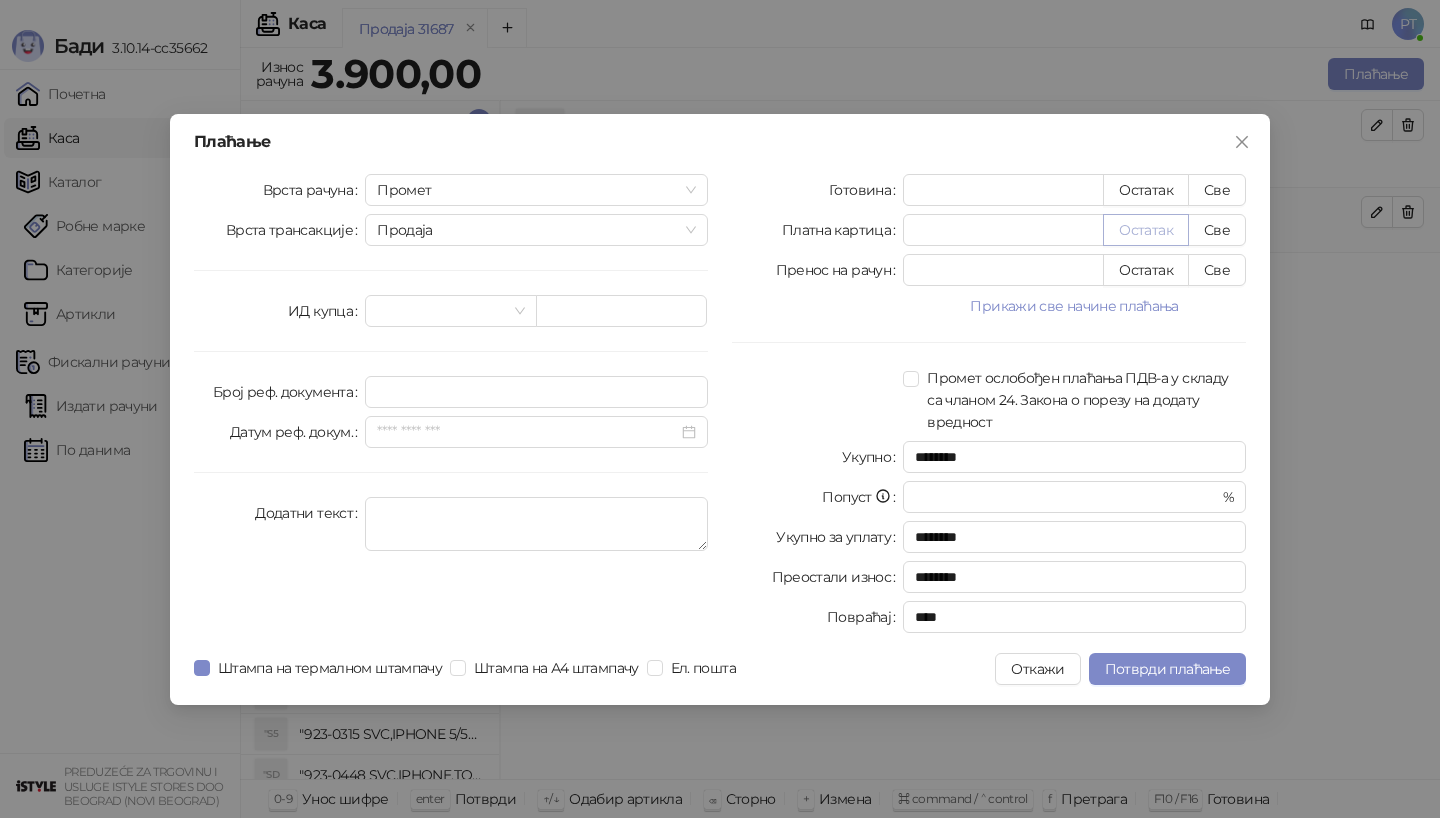 click on "Остатак" at bounding box center (1146, 230) 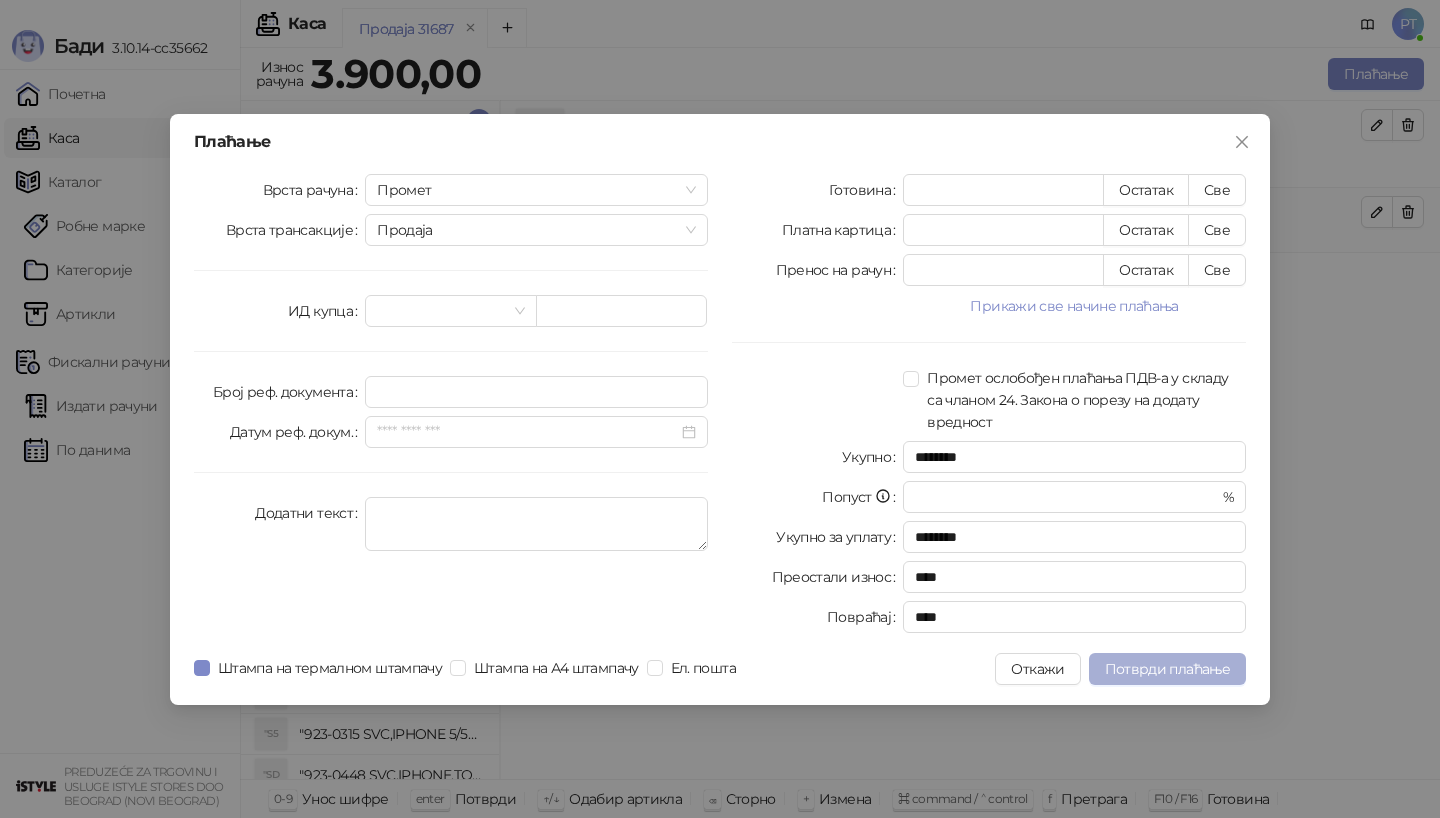 click on "Потврди плаћање" at bounding box center (1167, 669) 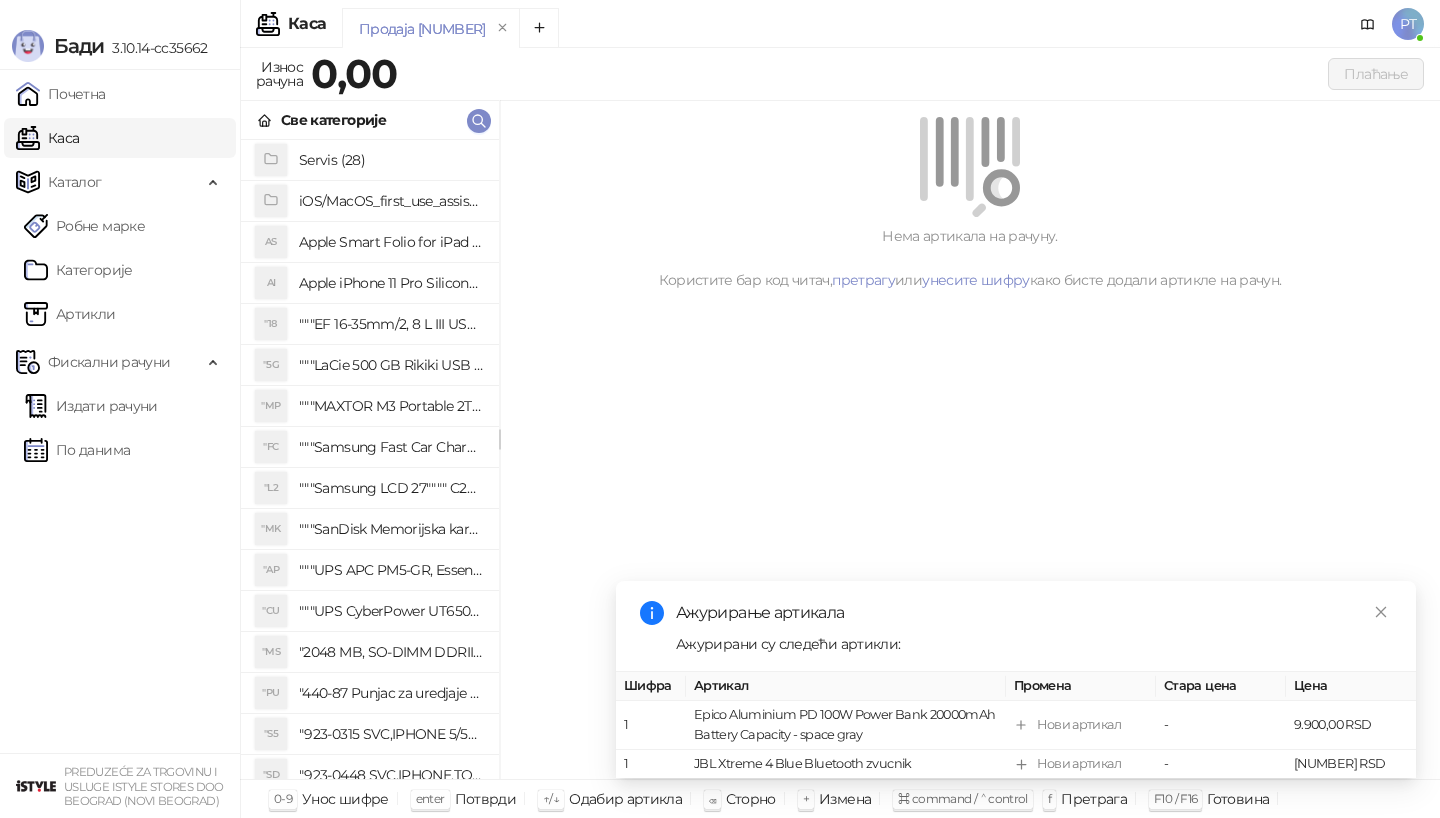scroll, scrollTop: 0, scrollLeft: 0, axis: both 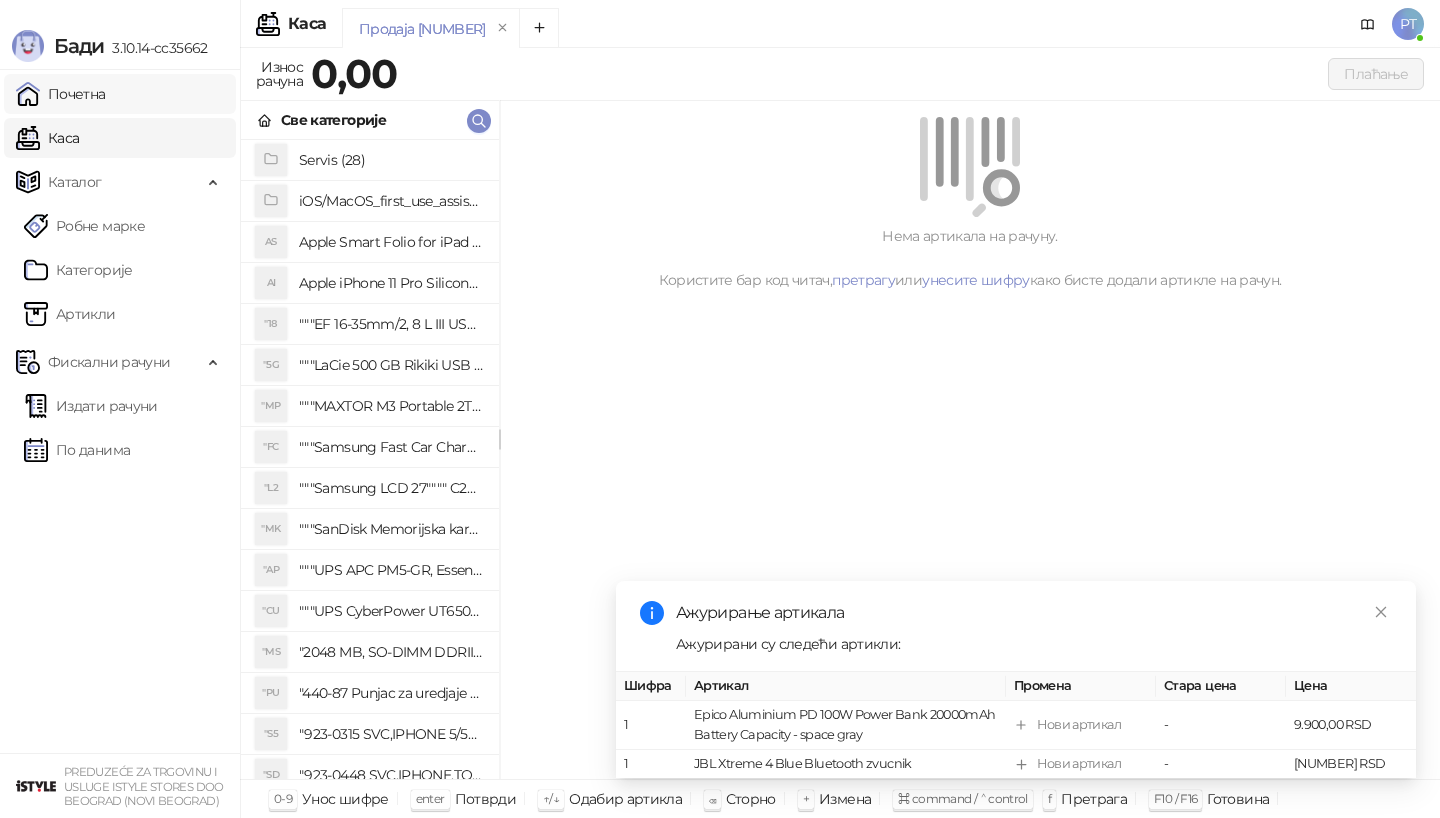 click on "Почетна" at bounding box center [61, 94] 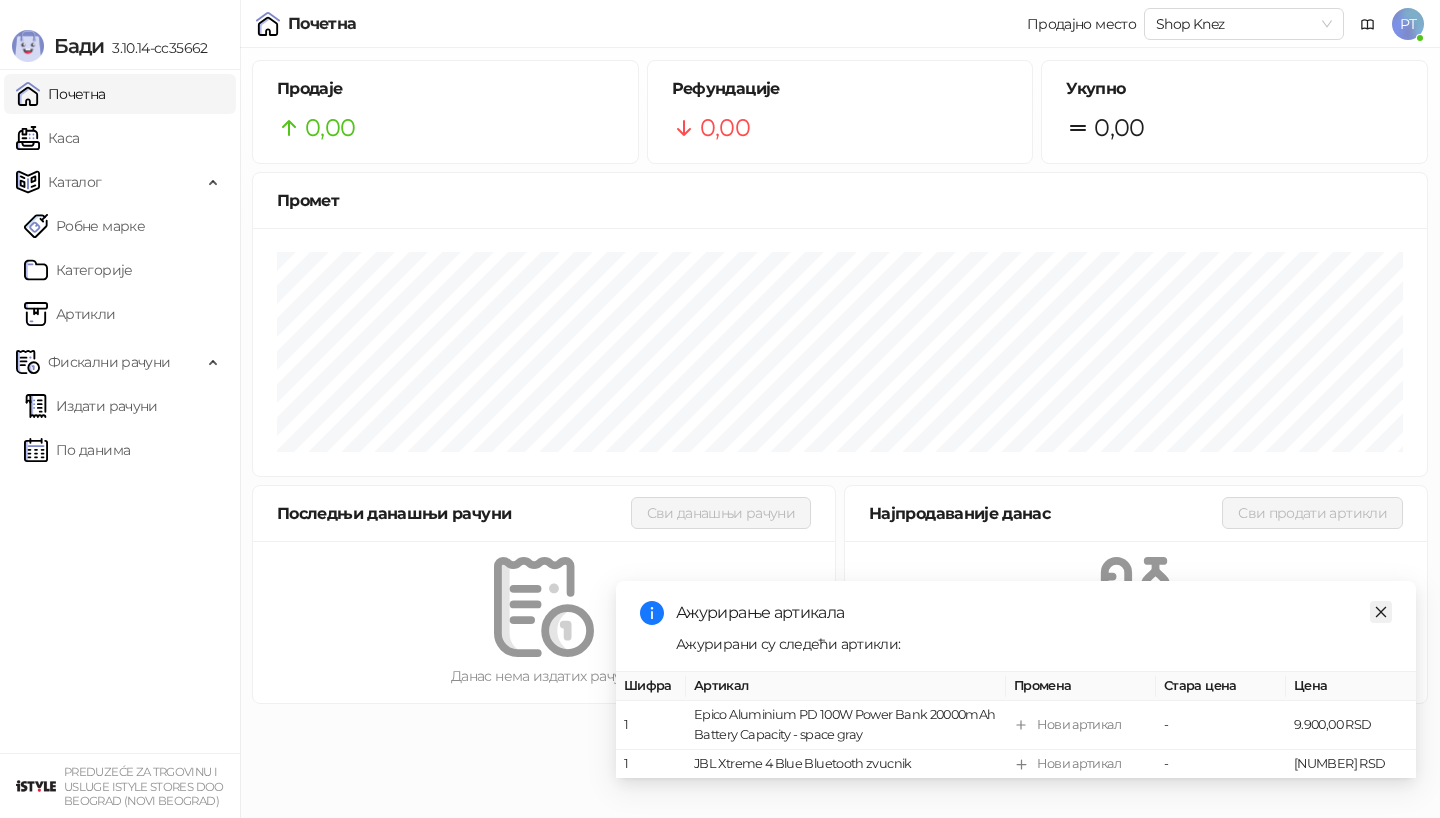 click 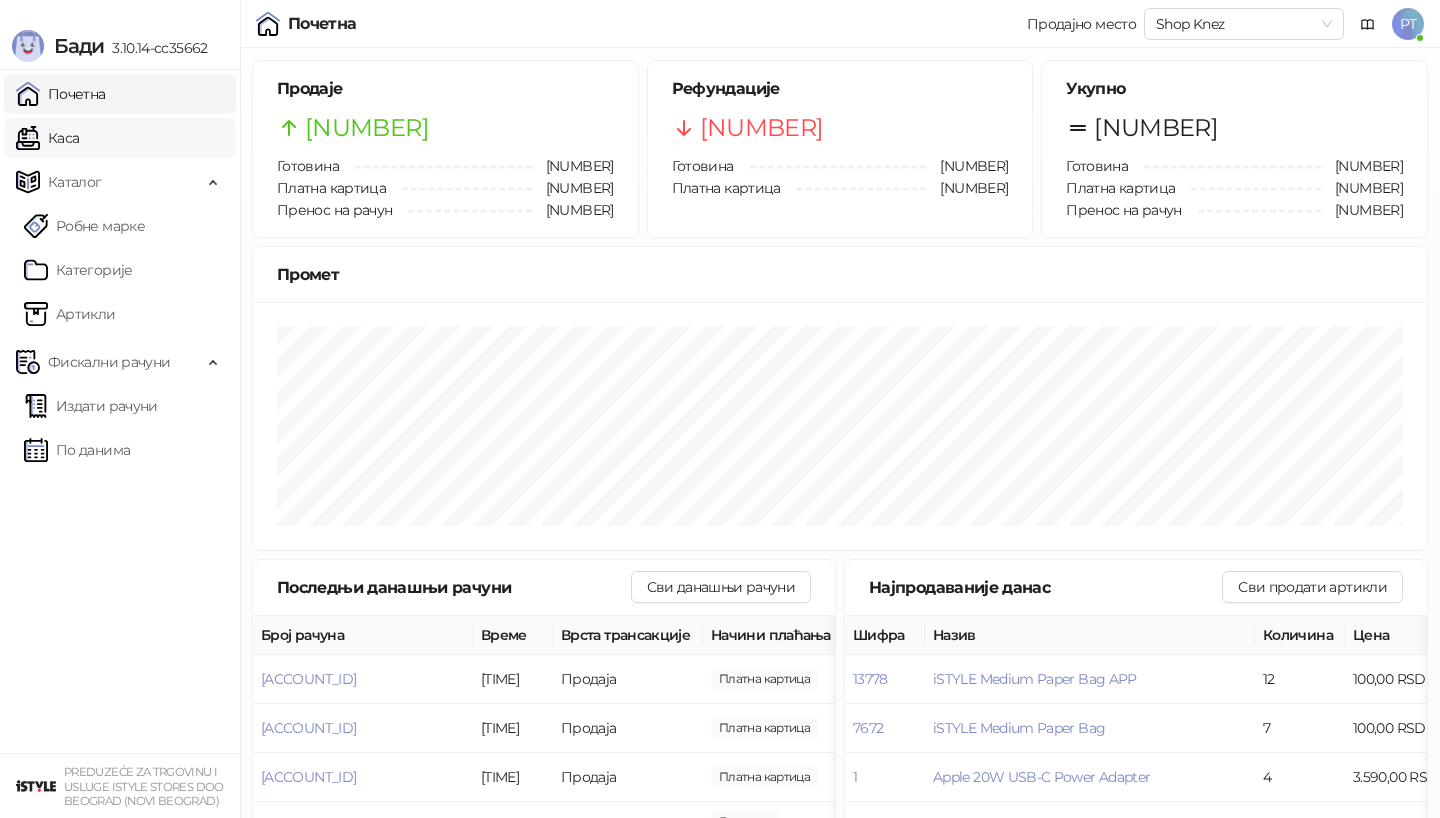 click on "Каса" at bounding box center [47, 138] 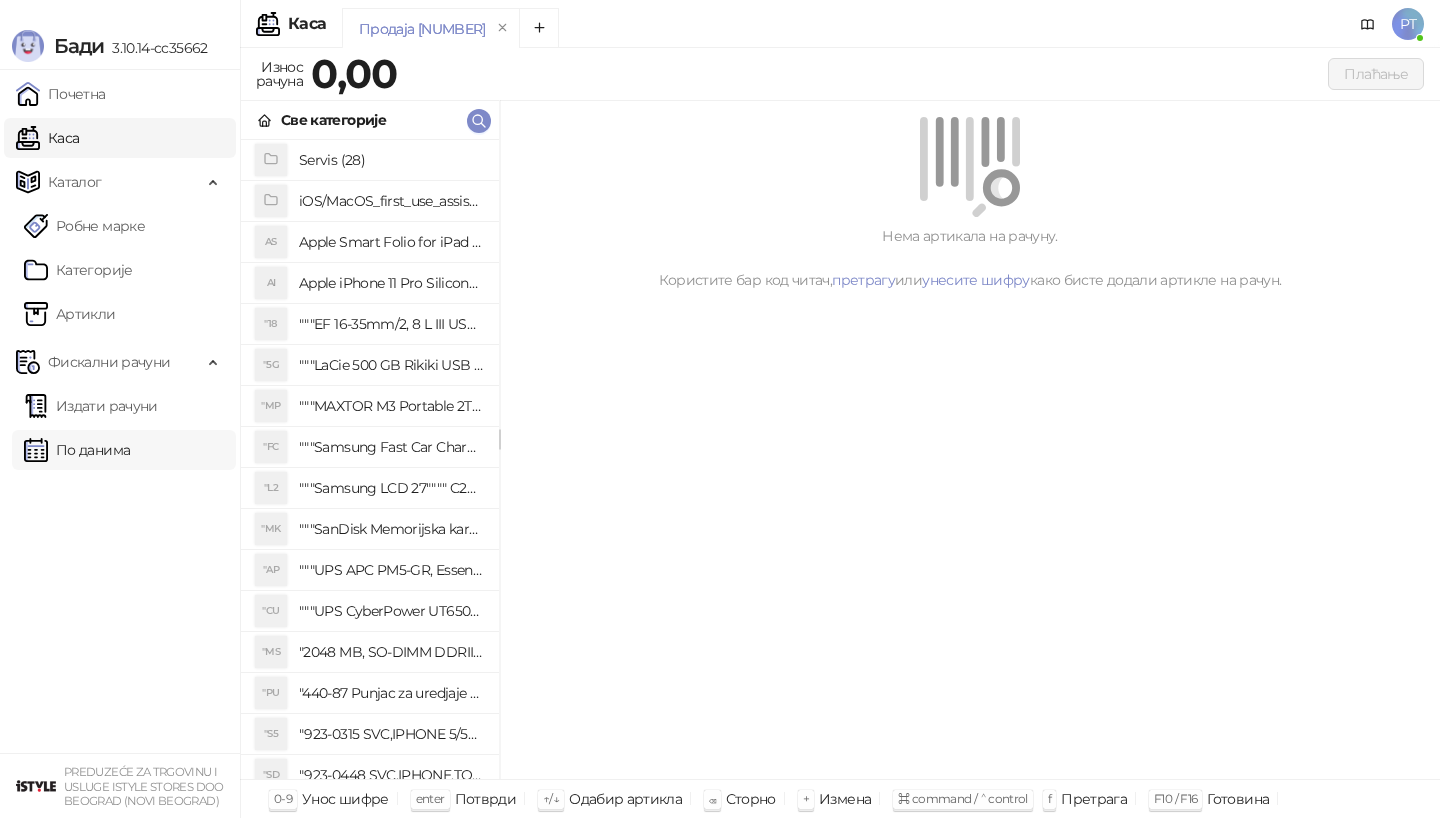 click on "По данима" at bounding box center (77, 450) 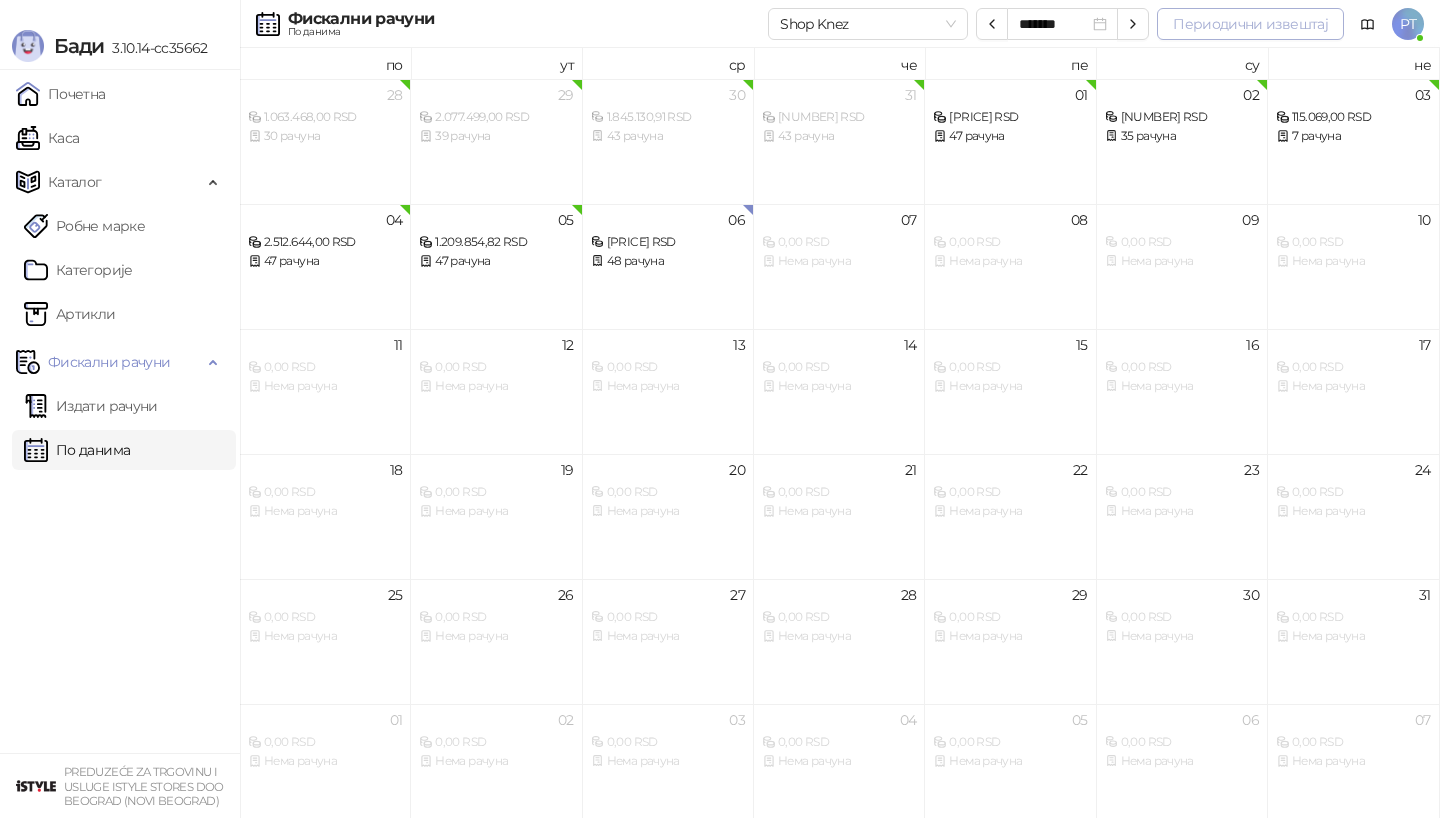 click on "Периодични извештај" at bounding box center (1250, 24) 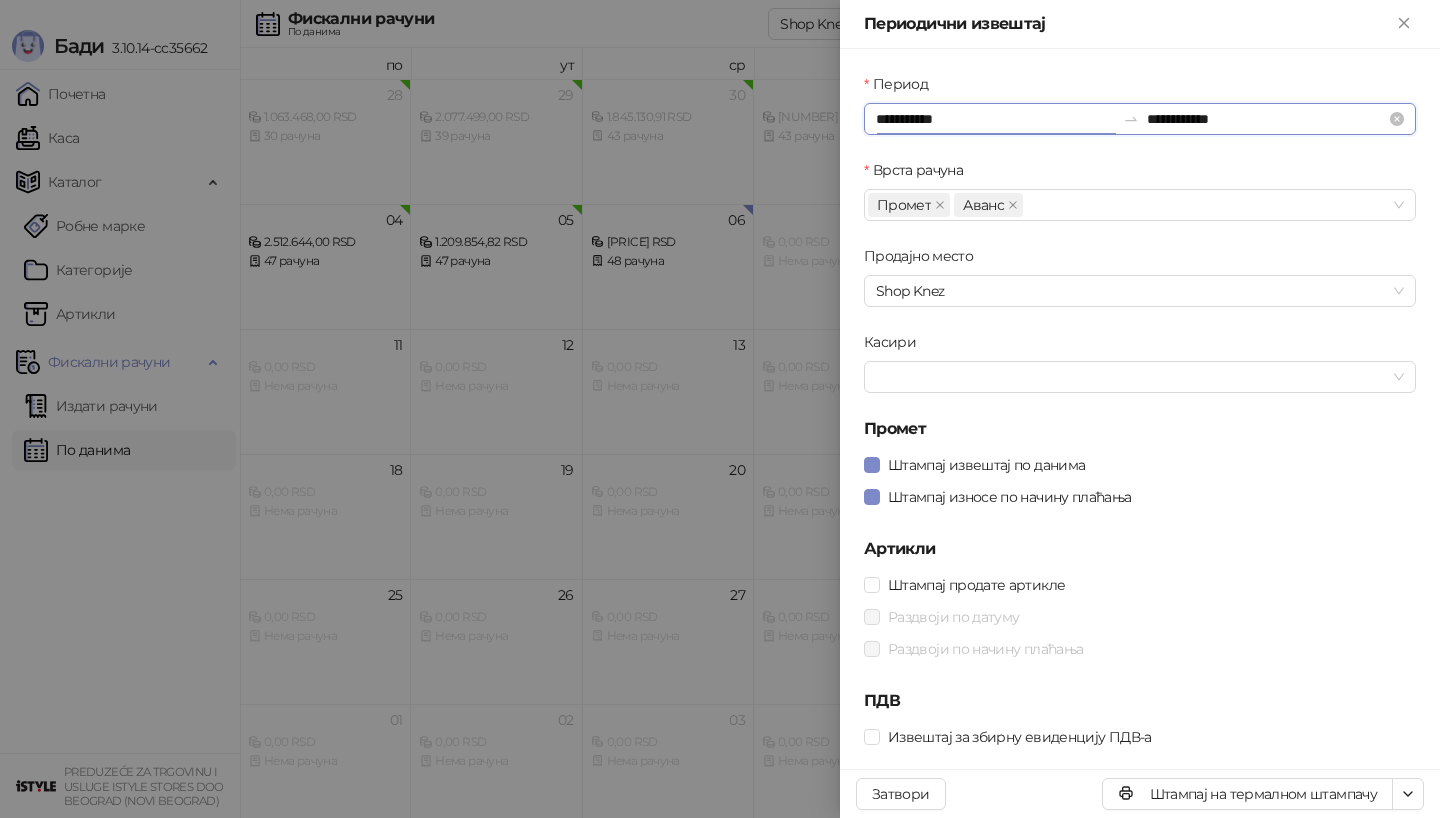 click on "**********" at bounding box center [995, 119] 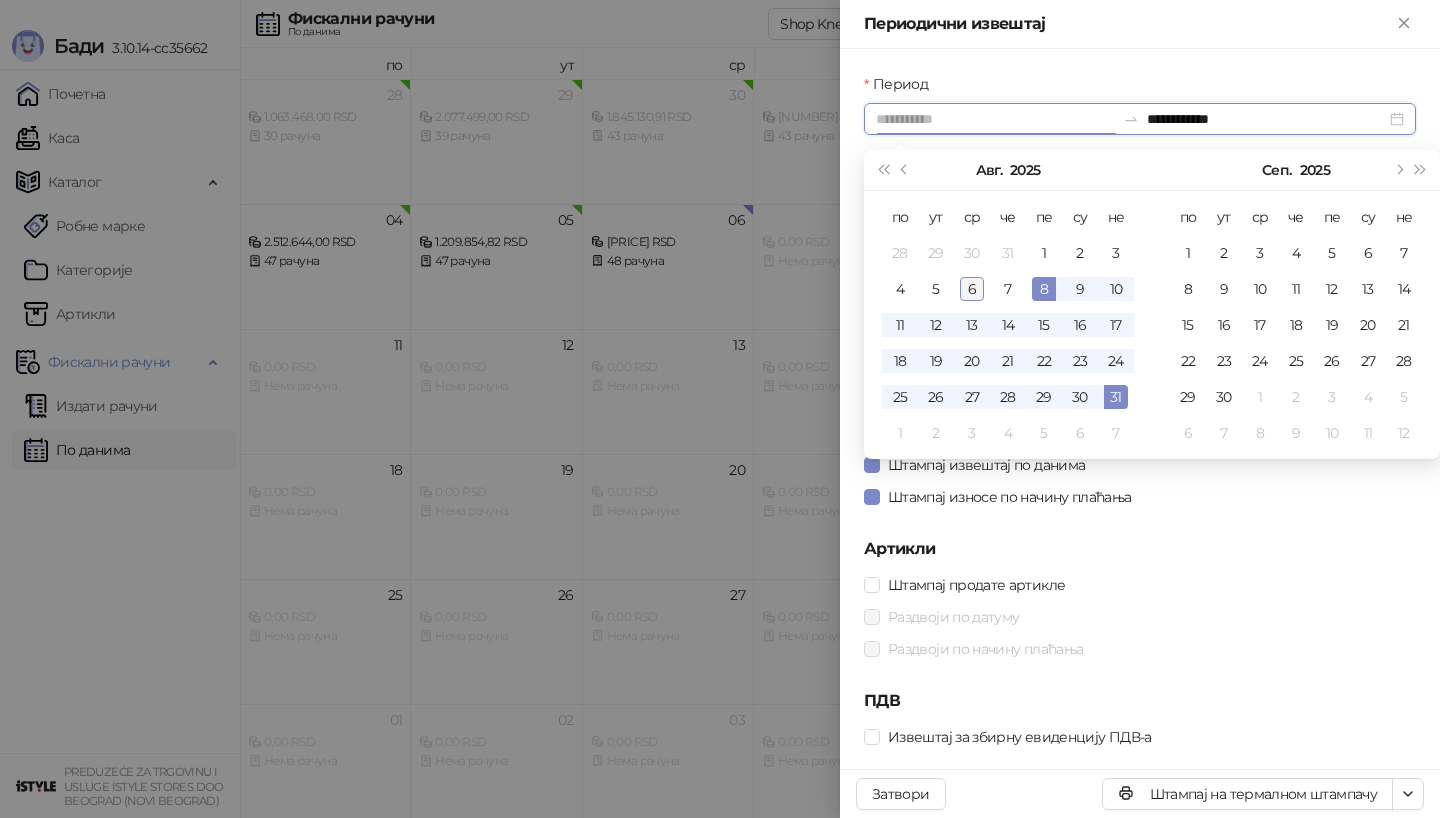 type on "**********" 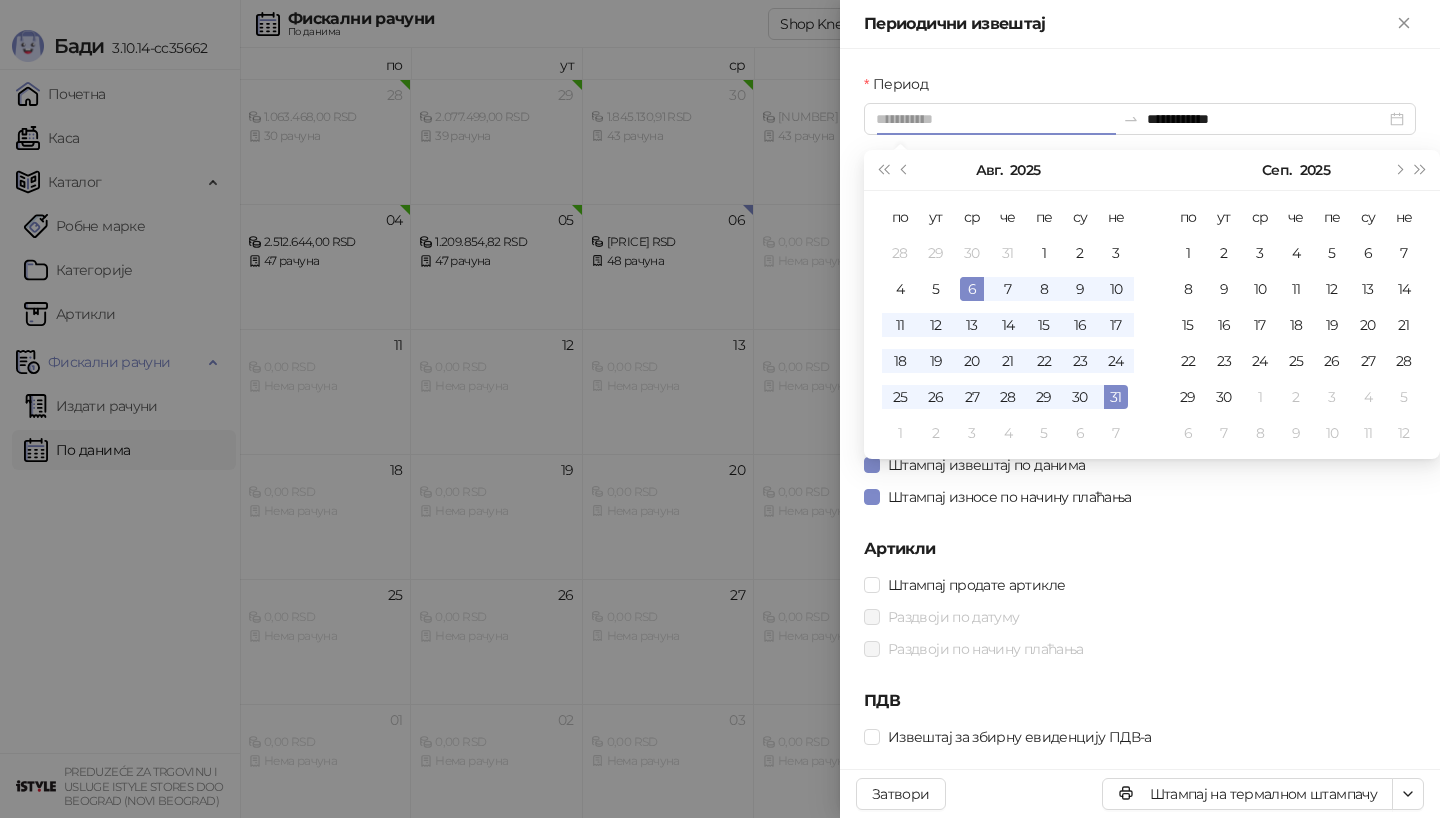 click on "6" at bounding box center [972, 289] 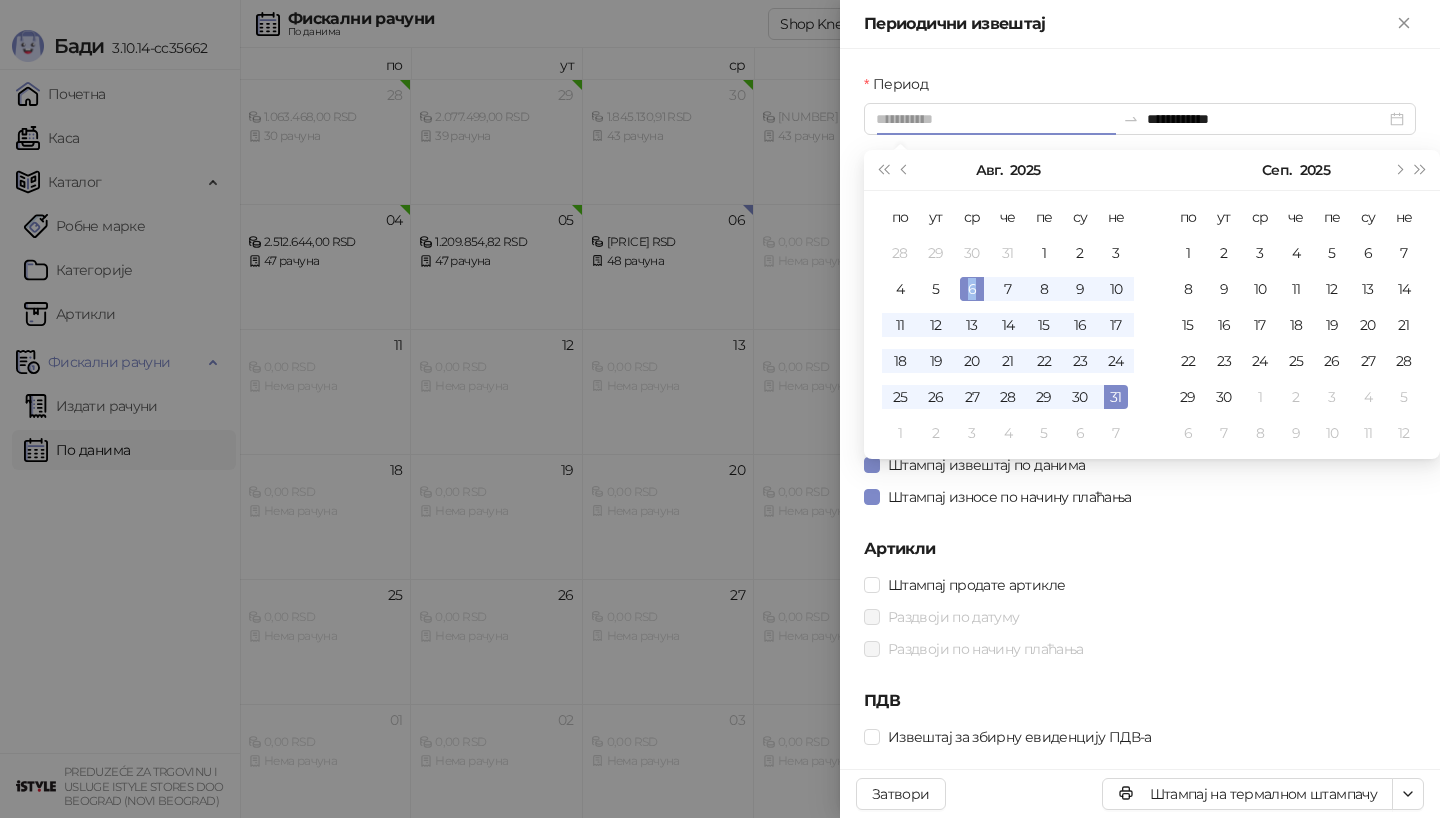 click on "6" at bounding box center [972, 289] 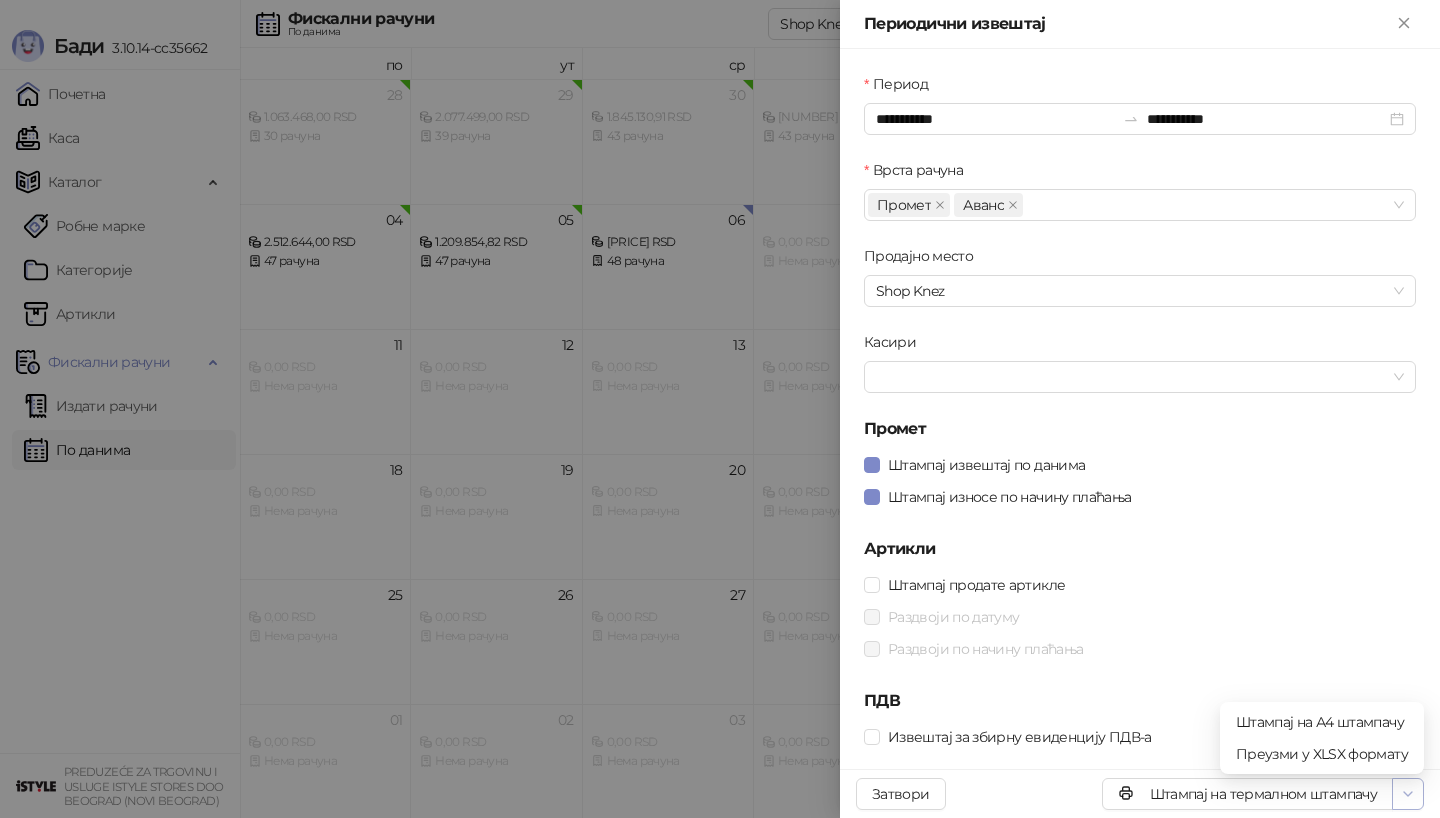 click at bounding box center (1408, 793) 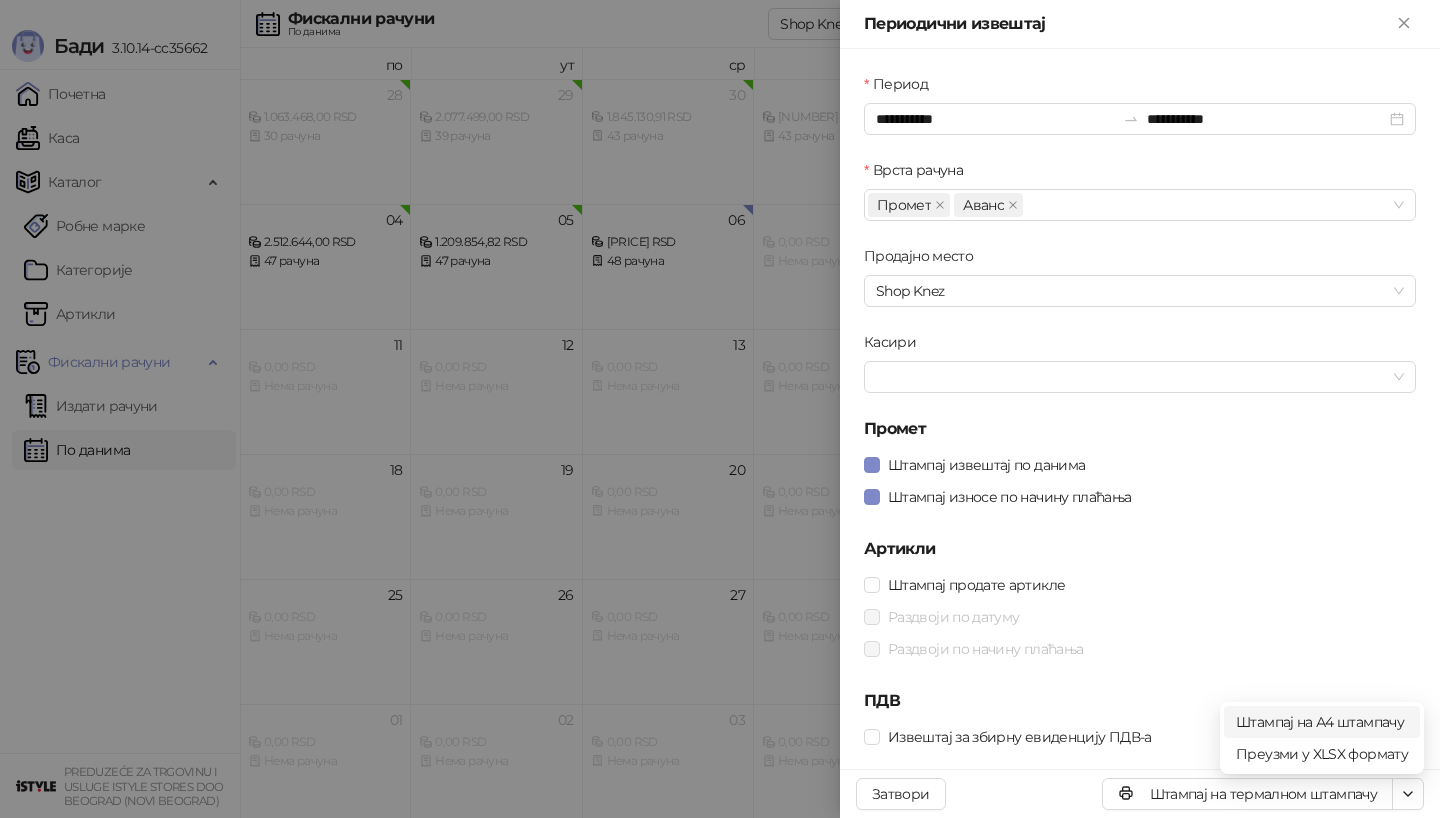 click on "Штампај на А4 штампачу" at bounding box center [1322, 722] 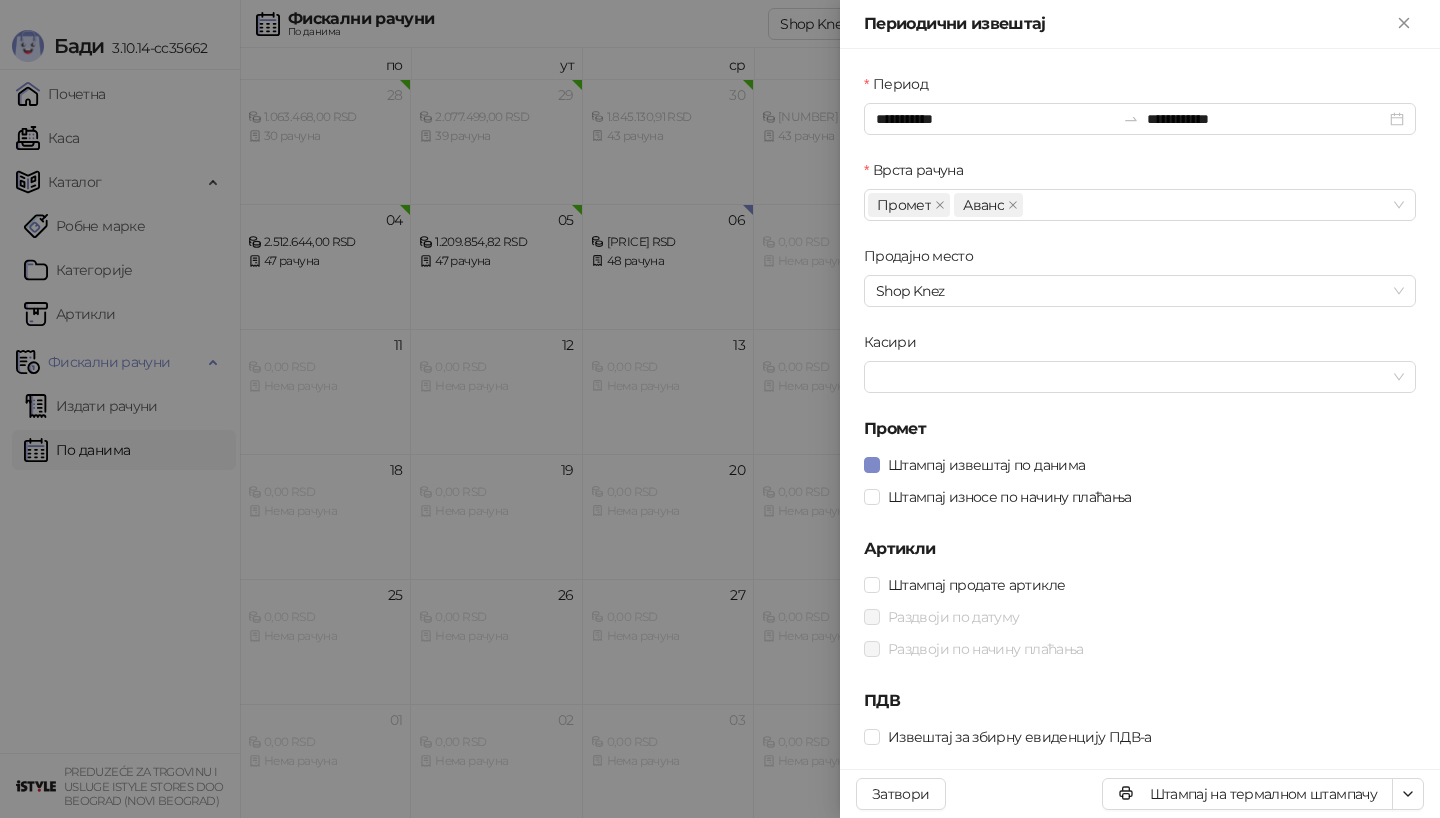 click at bounding box center [720, 409] 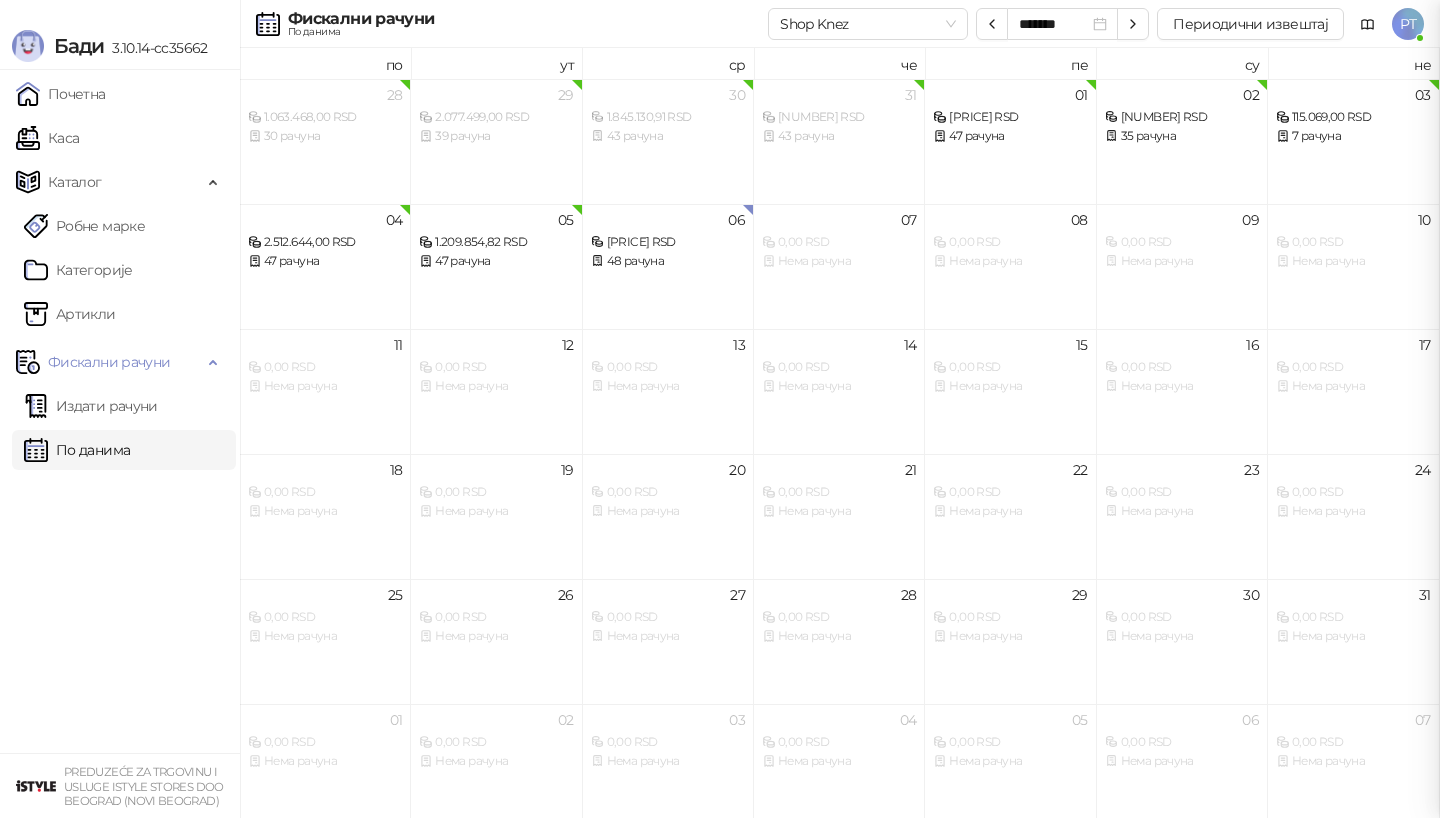 click at bounding box center [720, 409] 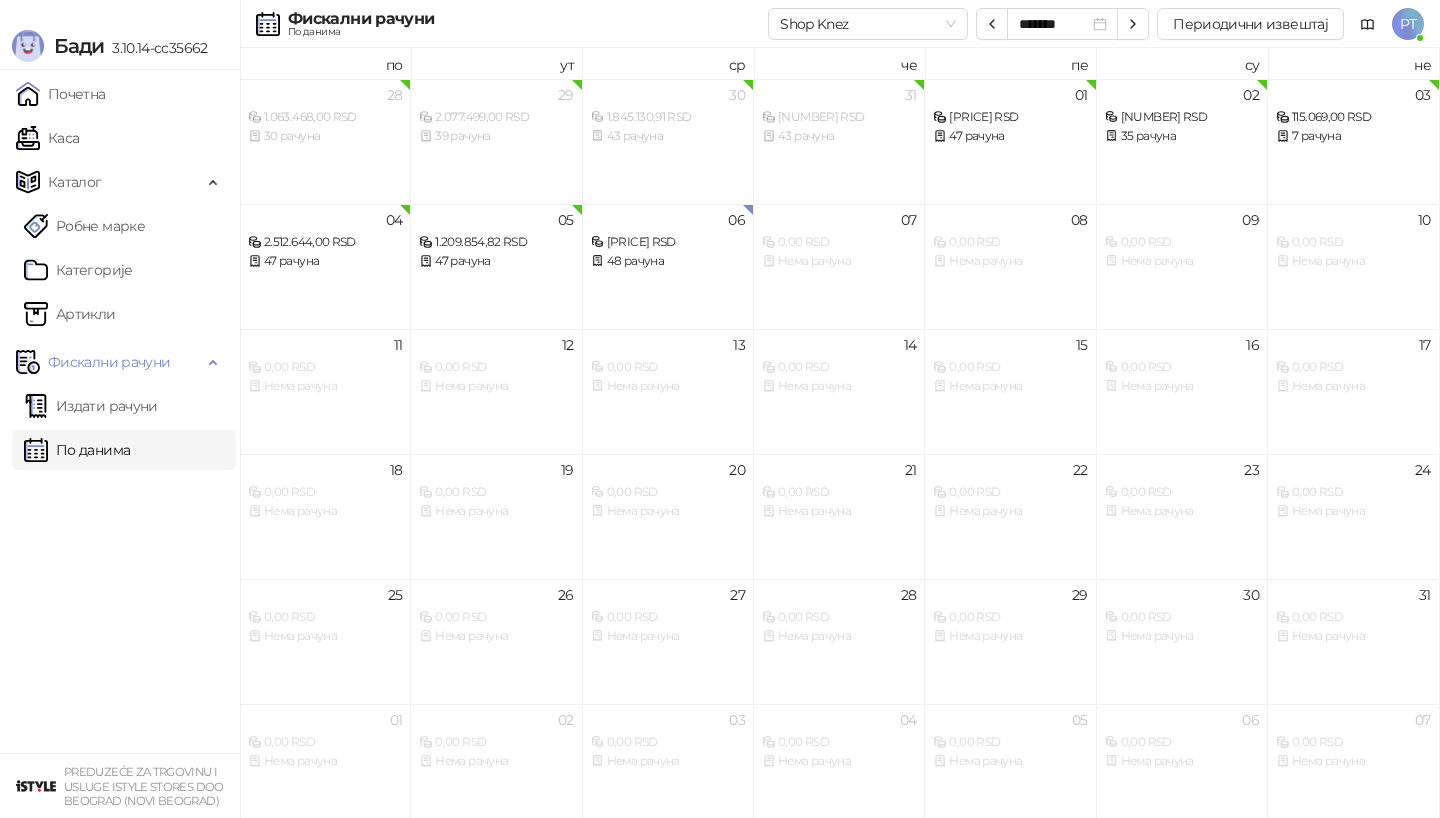 click on "Каса" at bounding box center (47, 138) 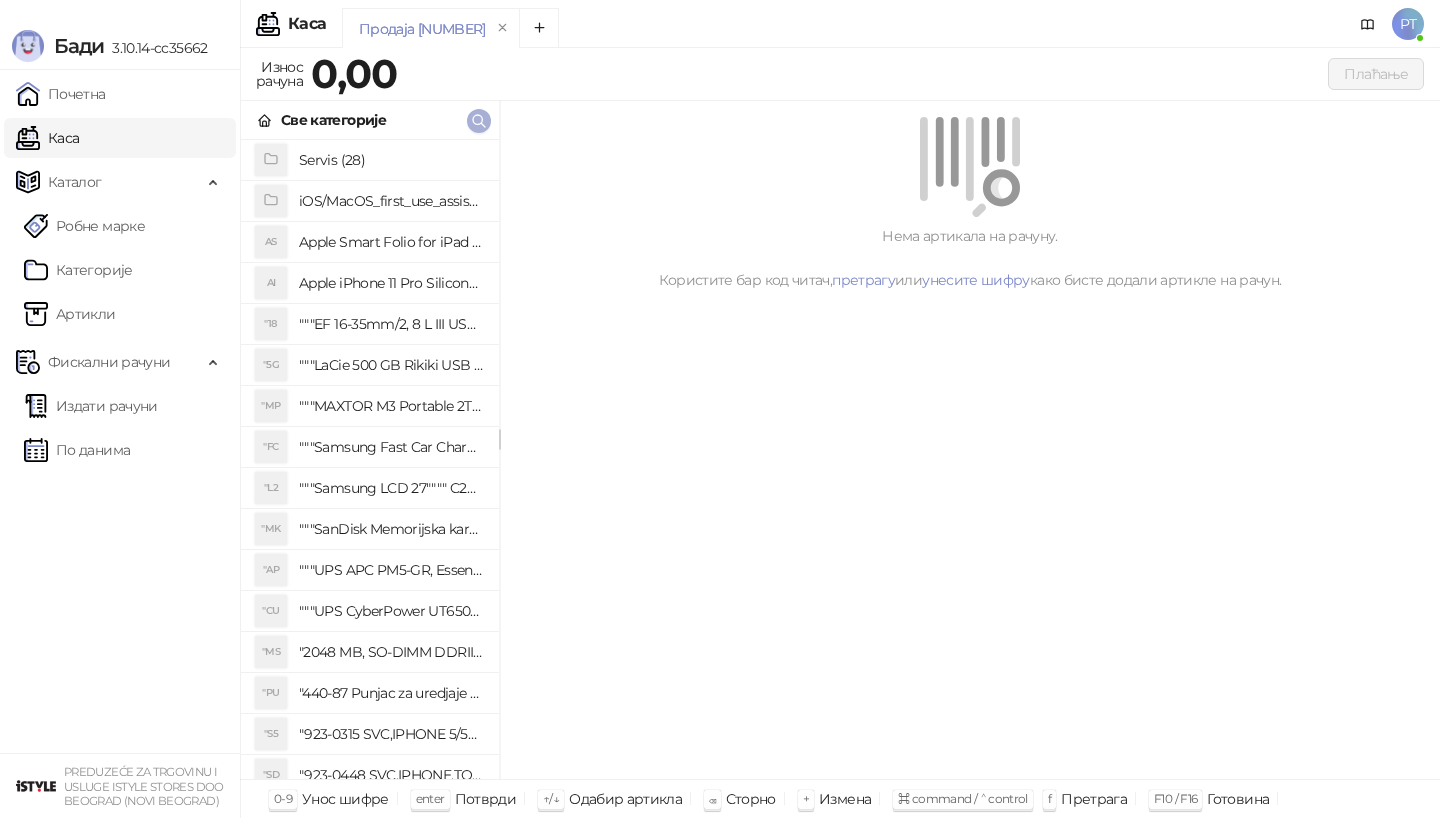 click 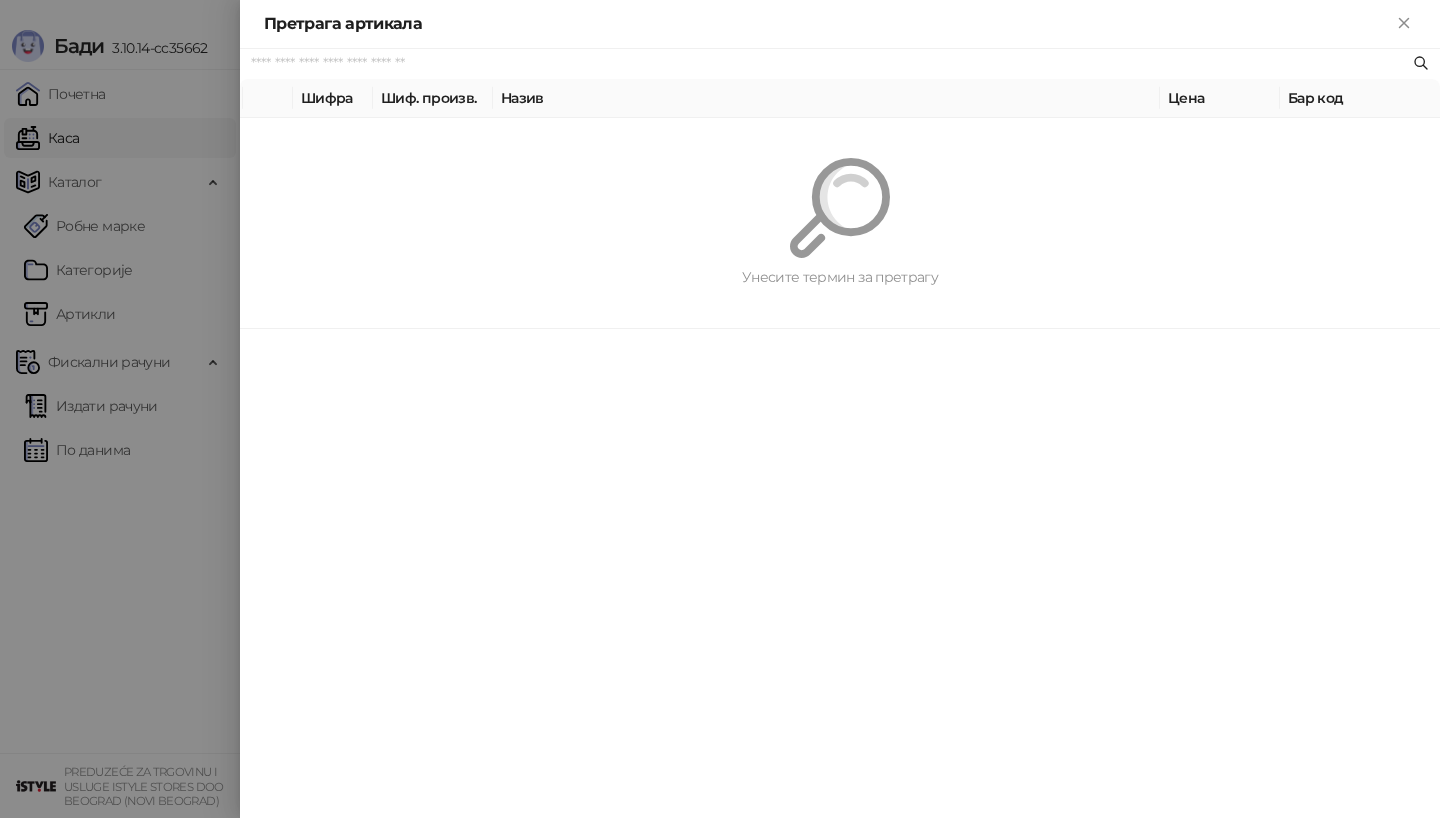 paste on "**********" 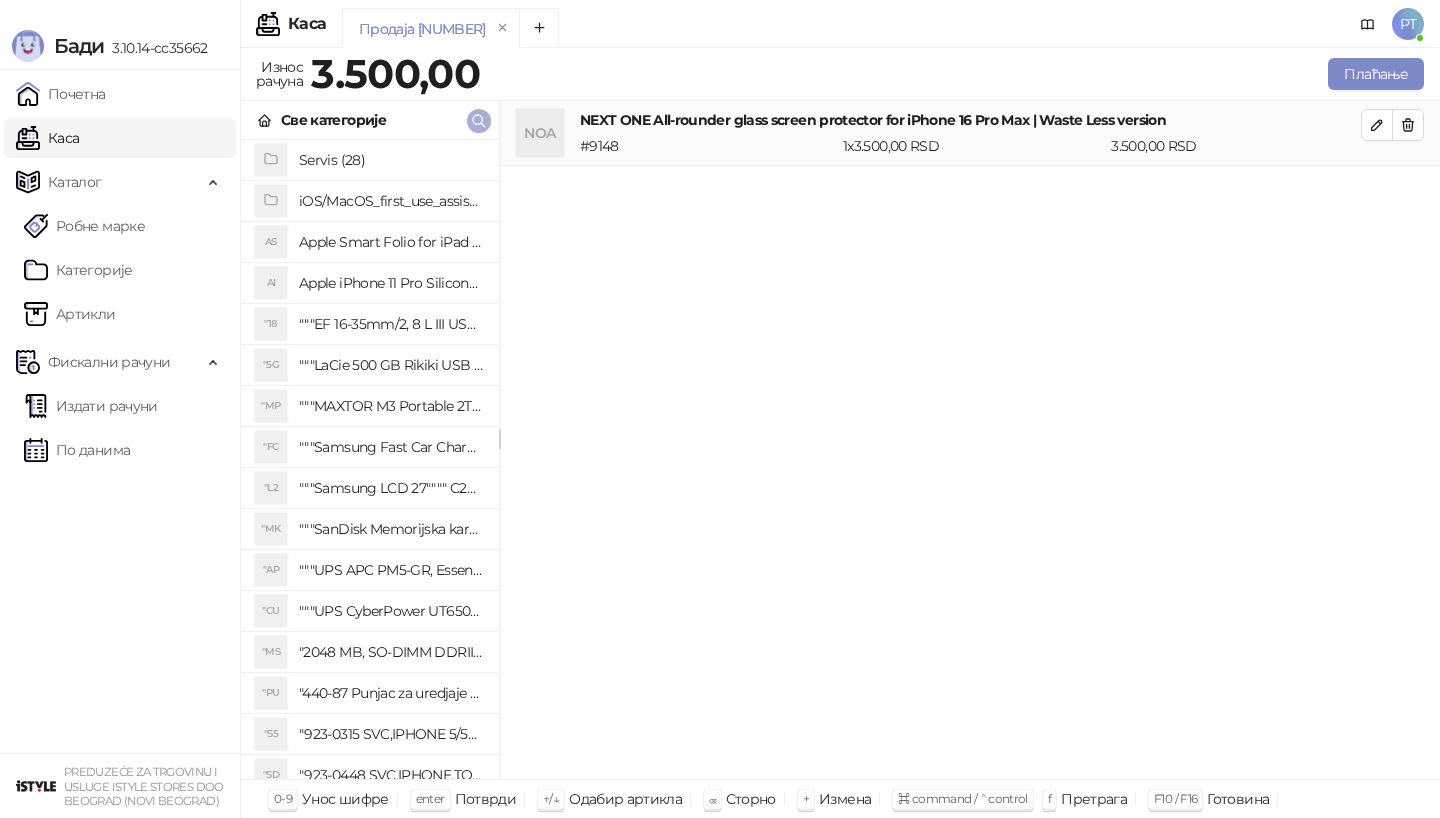click 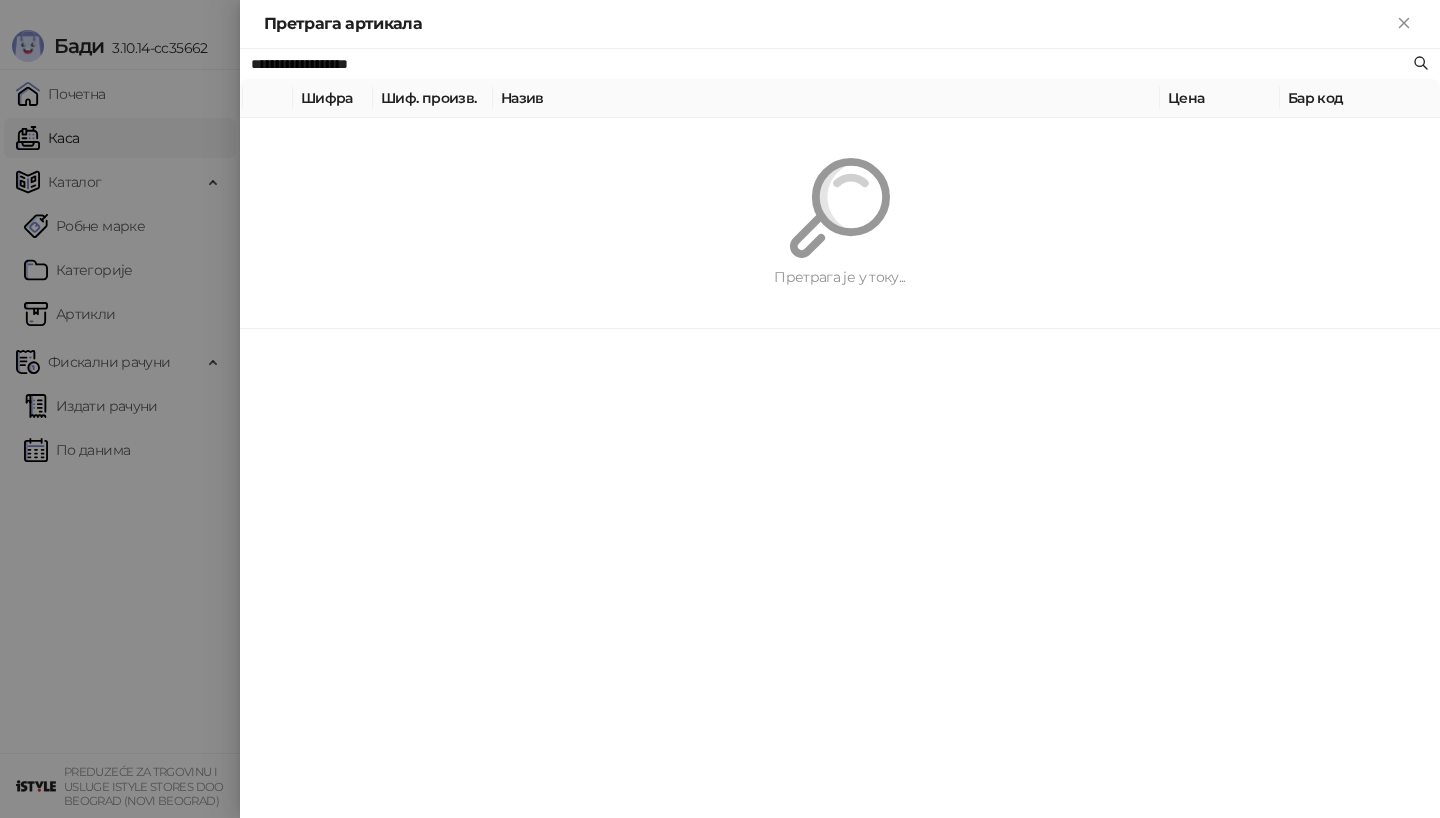 paste on "********" 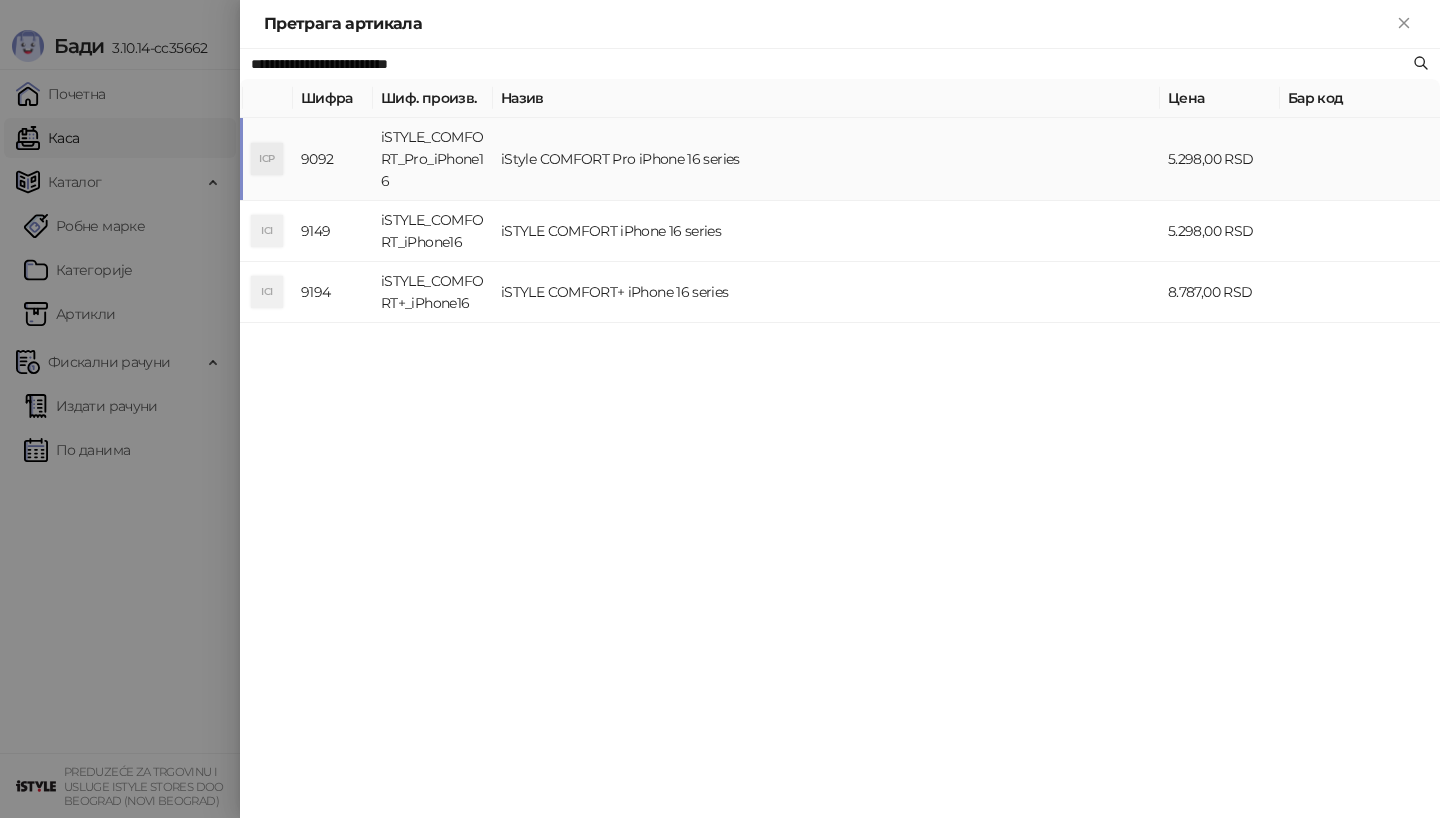 type on "**********" 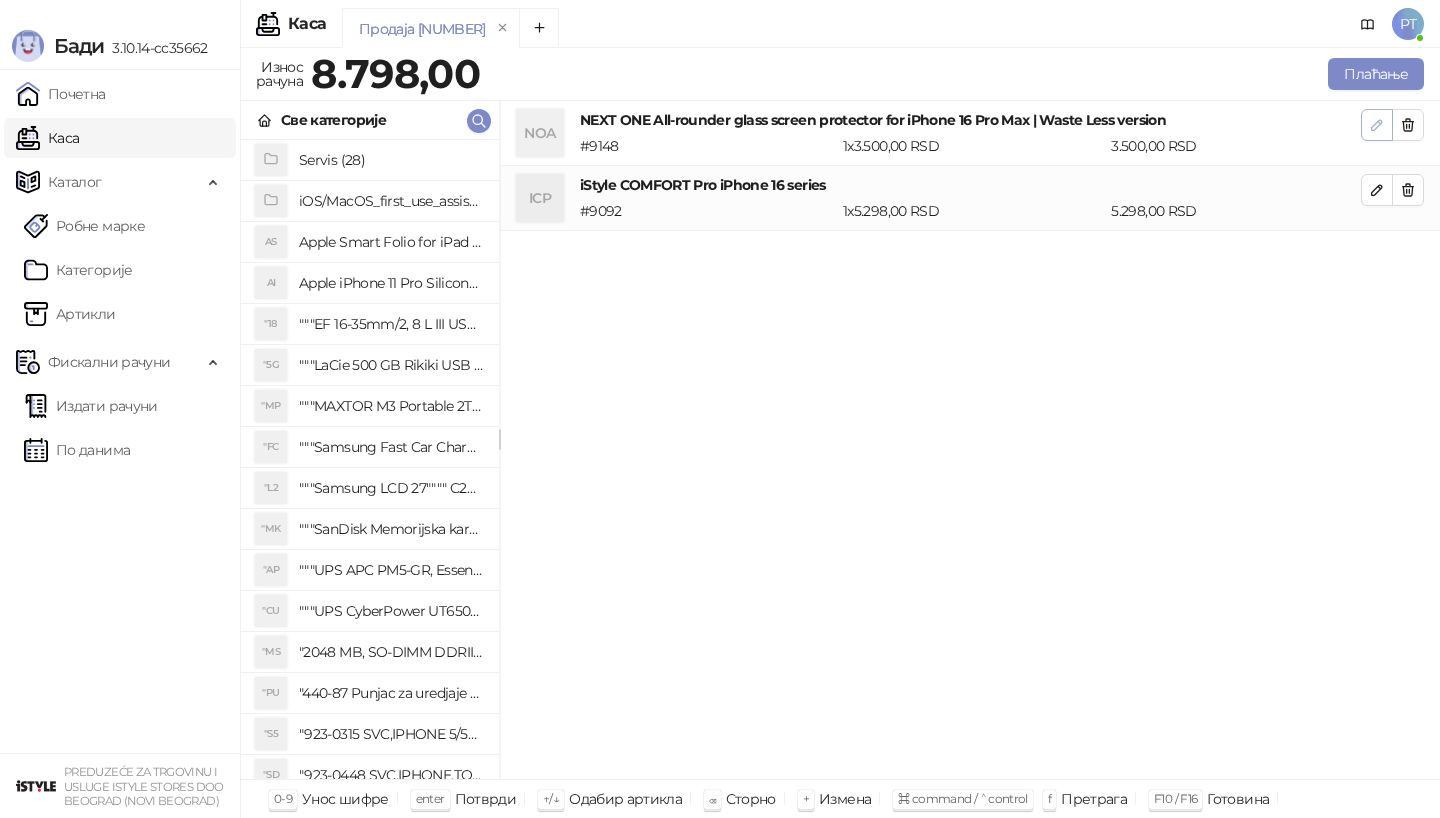 click 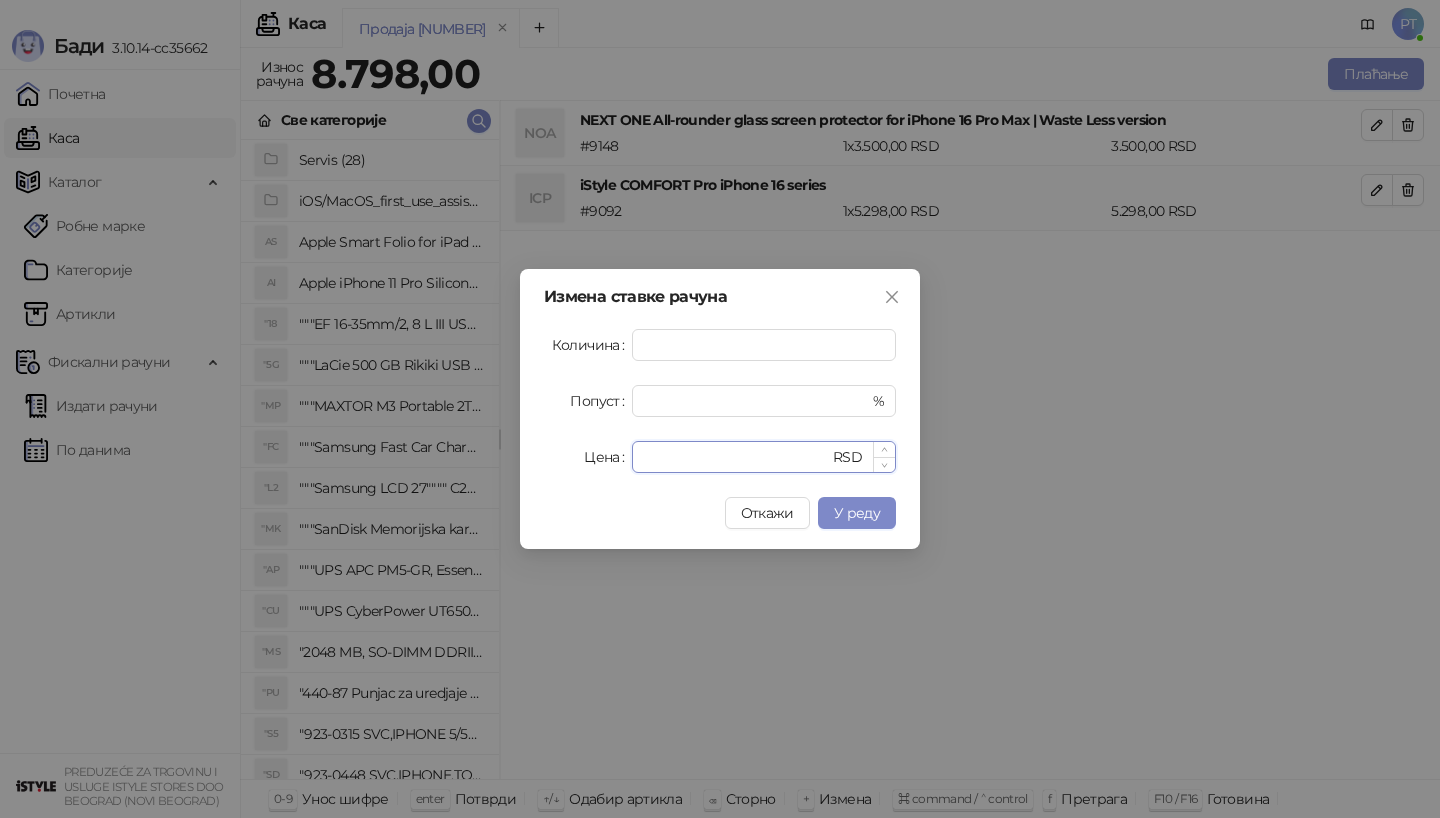click on "****" at bounding box center (736, 457) 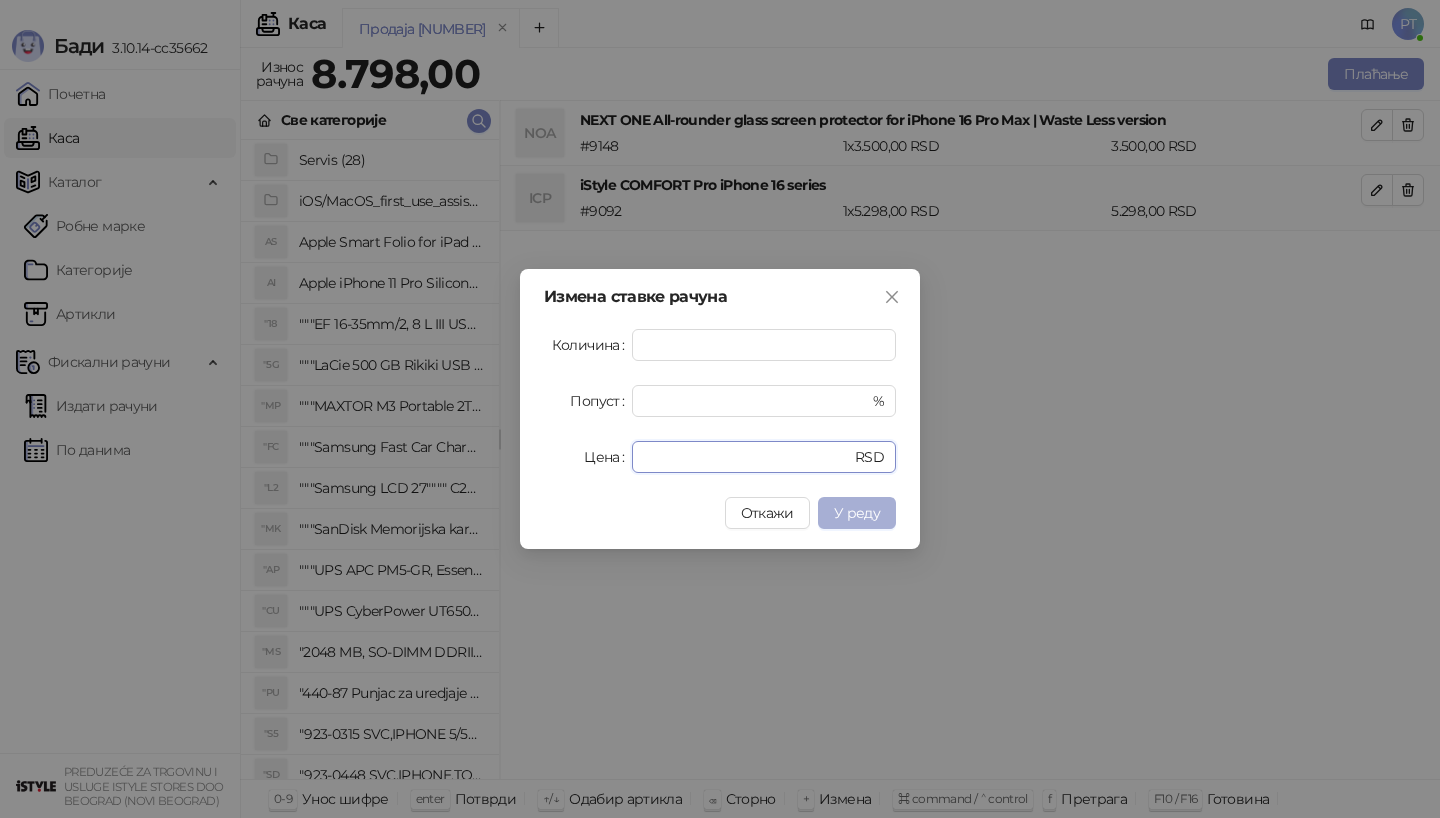 type on "*" 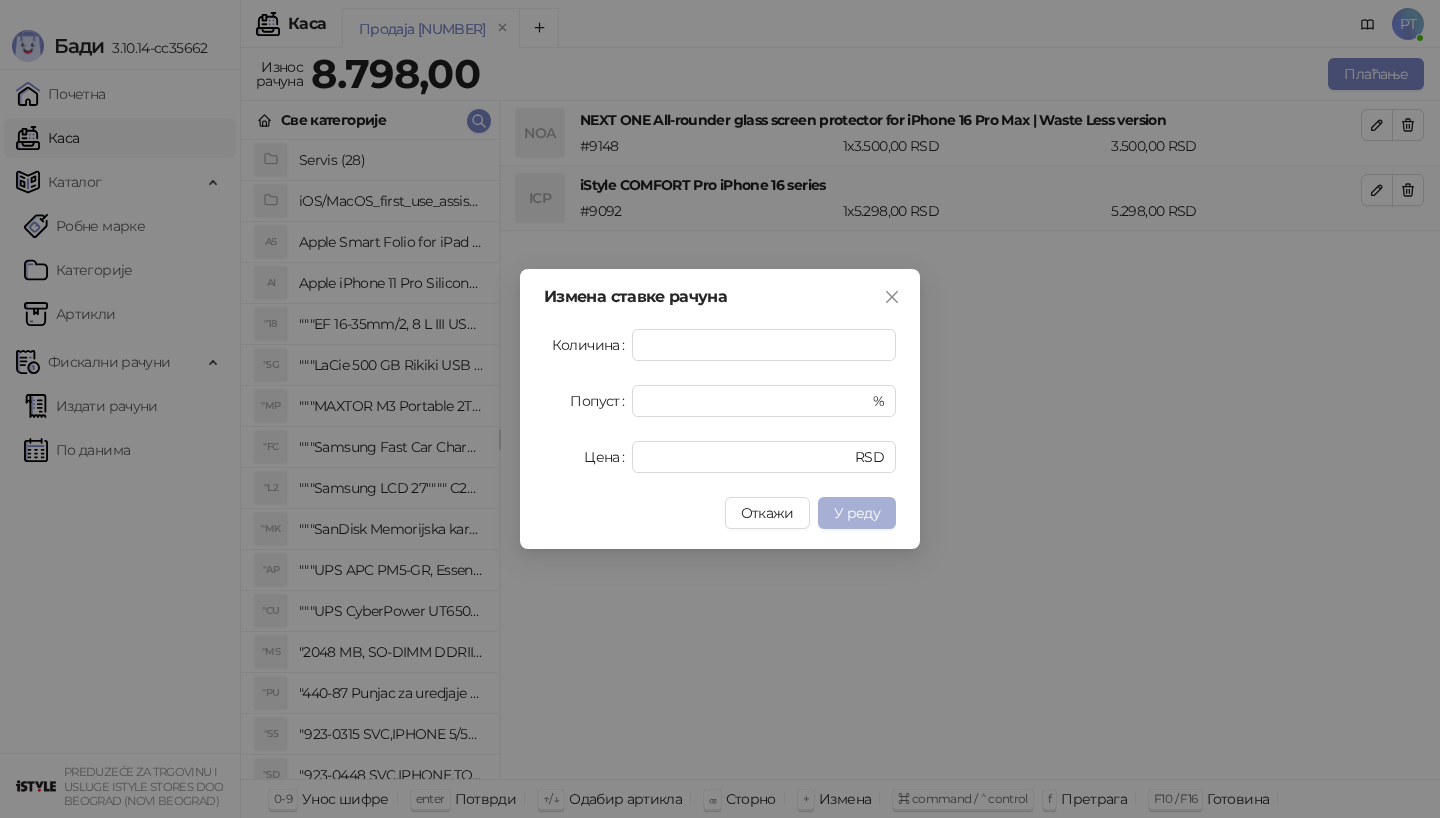click on "У реду" at bounding box center [857, 513] 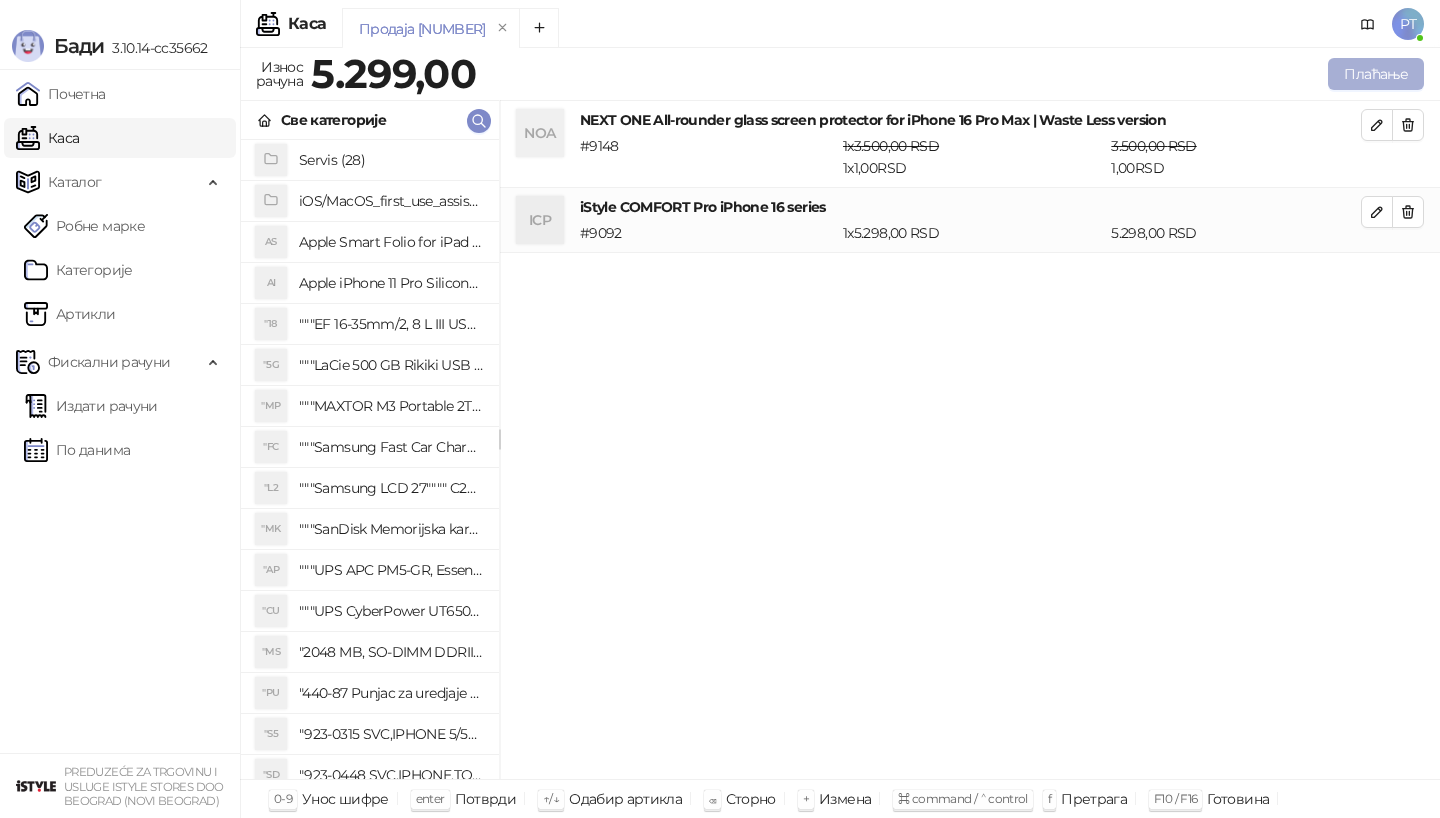 click on "Плаћање" at bounding box center (1376, 74) 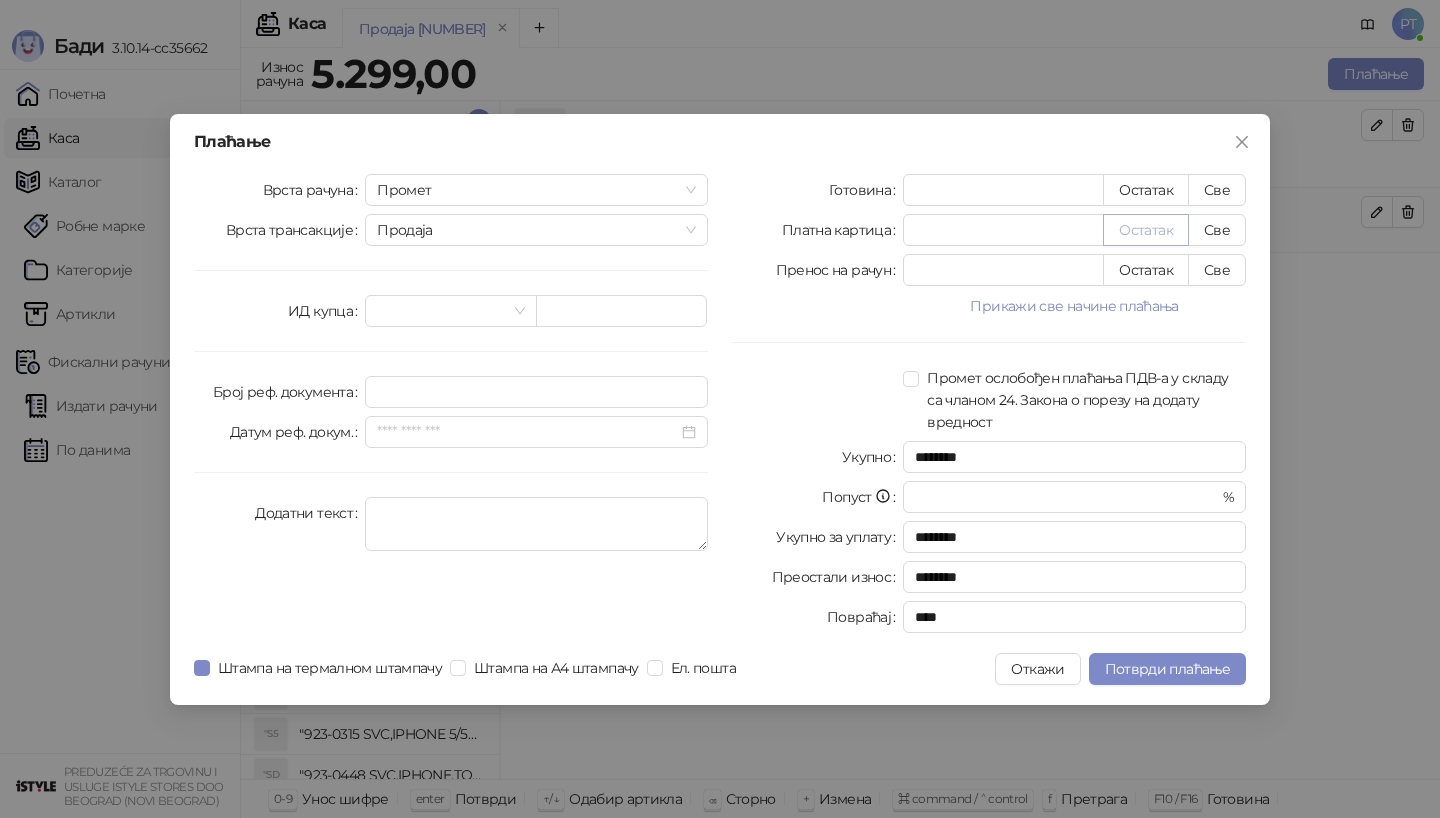 click on "Остатак" at bounding box center (1146, 230) 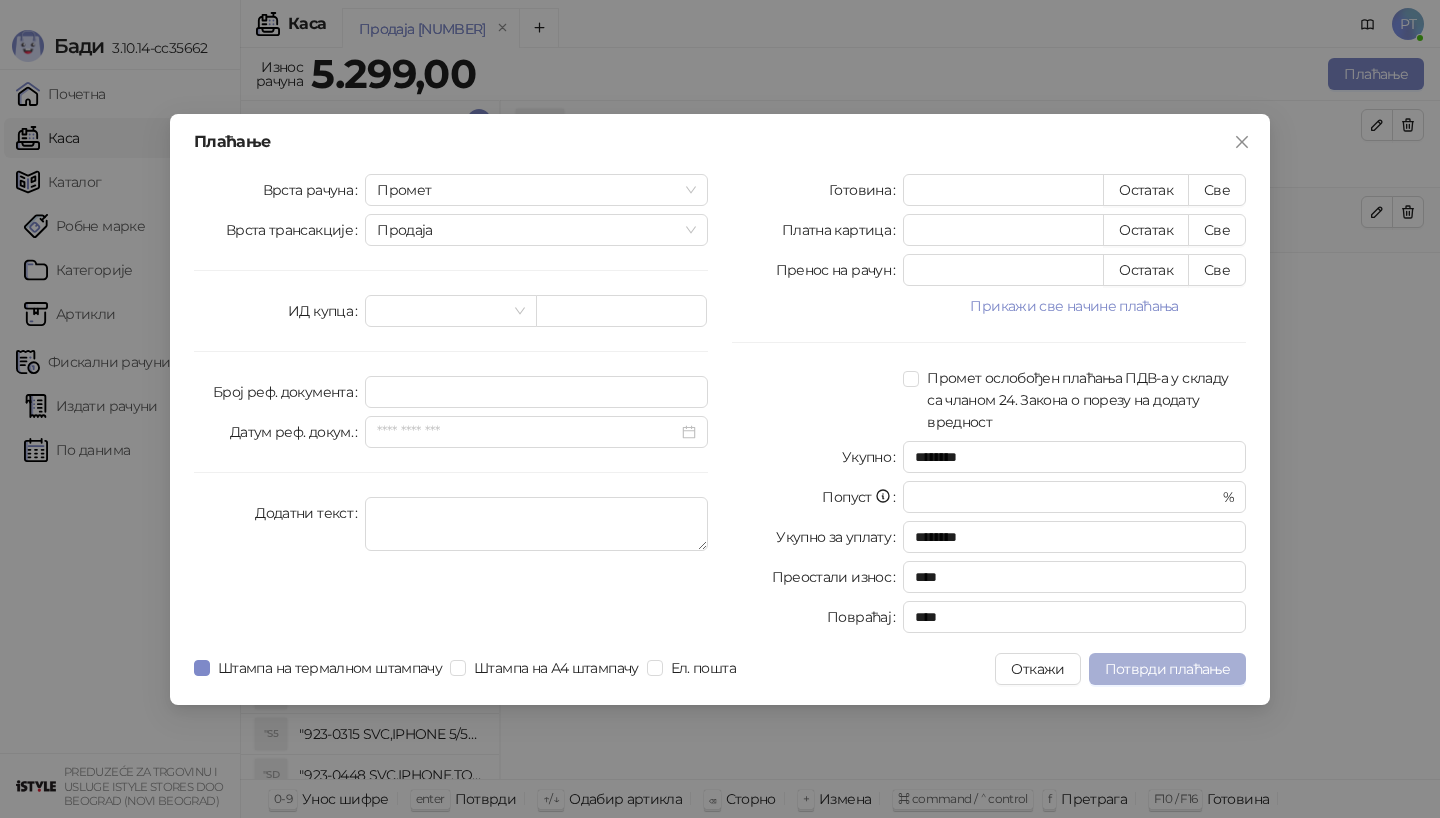 click on "Потврди плаћање" at bounding box center [1167, 669] 